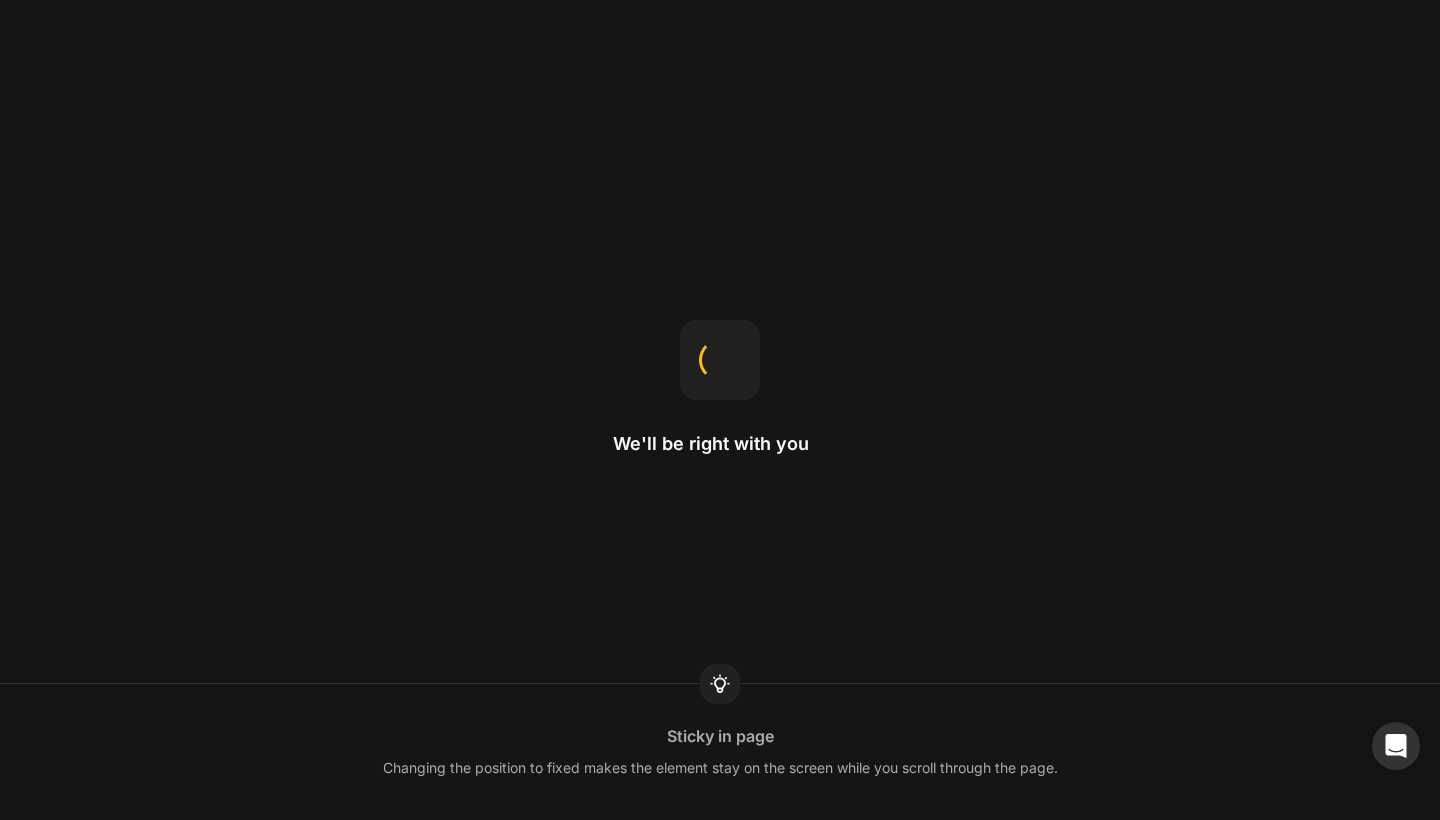 scroll, scrollTop: 0, scrollLeft: 0, axis: both 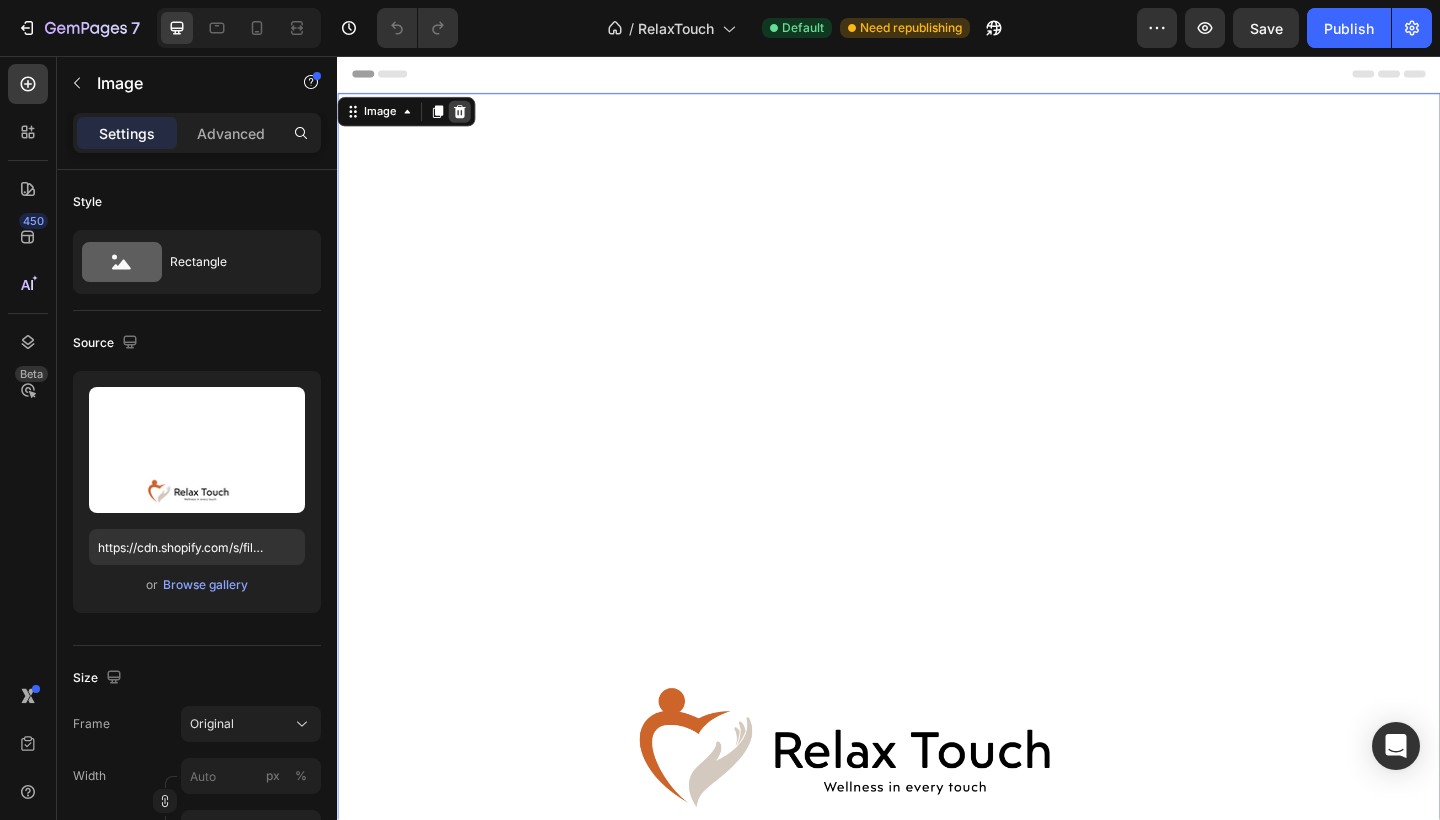 click at bounding box center [470, 117] 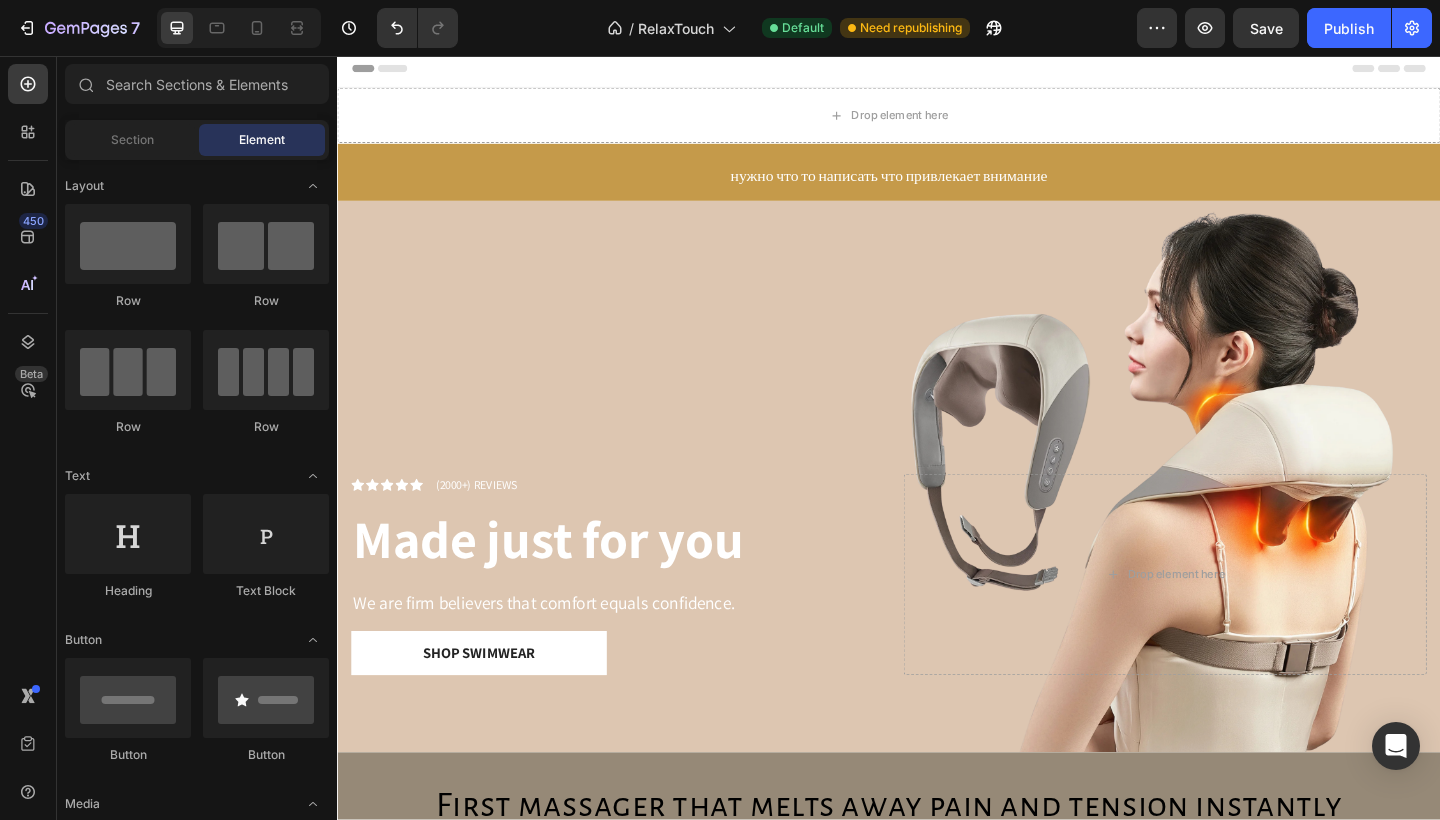 scroll, scrollTop: 0, scrollLeft: 0, axis: both 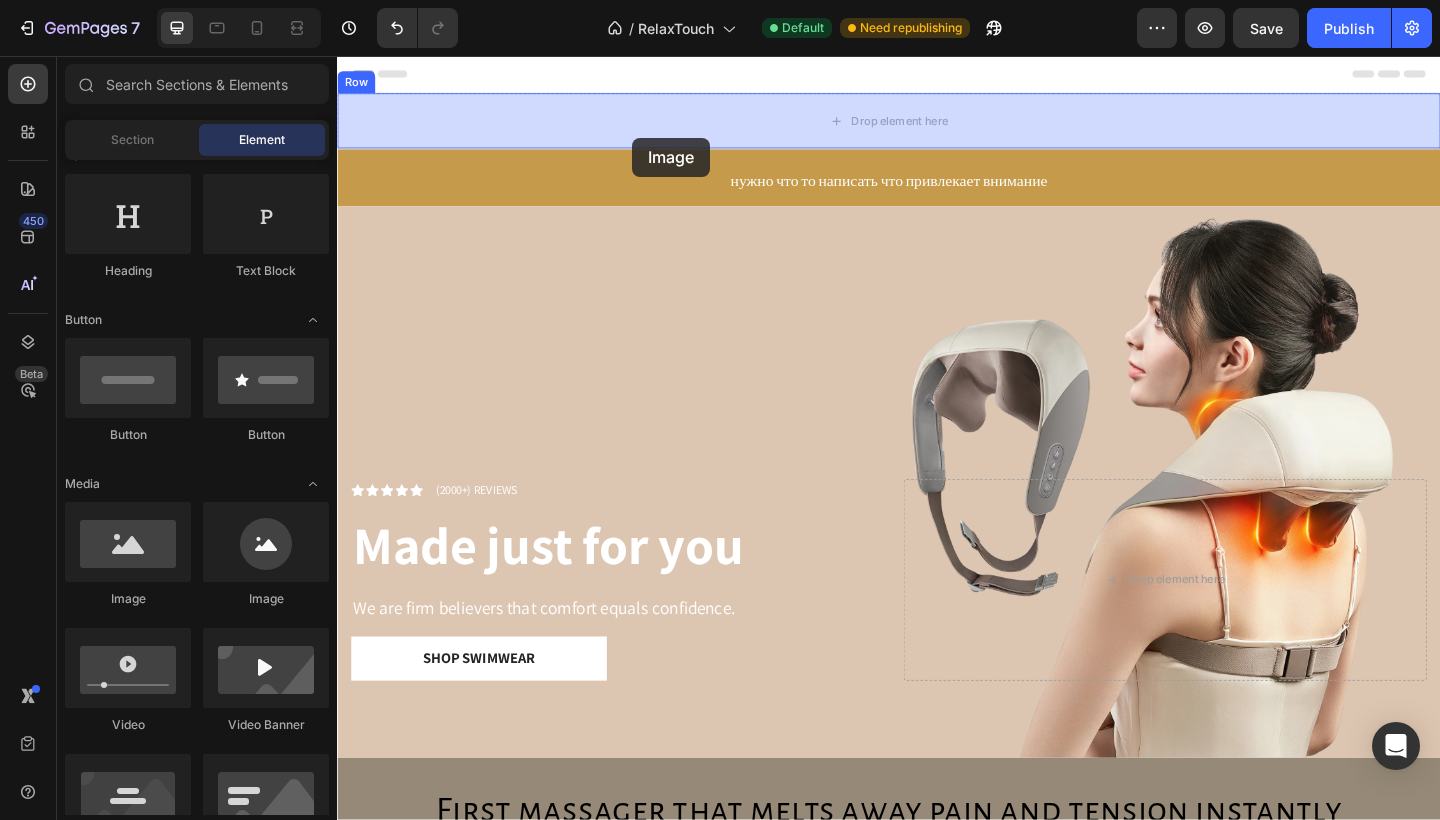 drag, startPoint x: 461, startPoint y: 609, endPoint x: 657, endPoint y: 145, distance: 503.69833 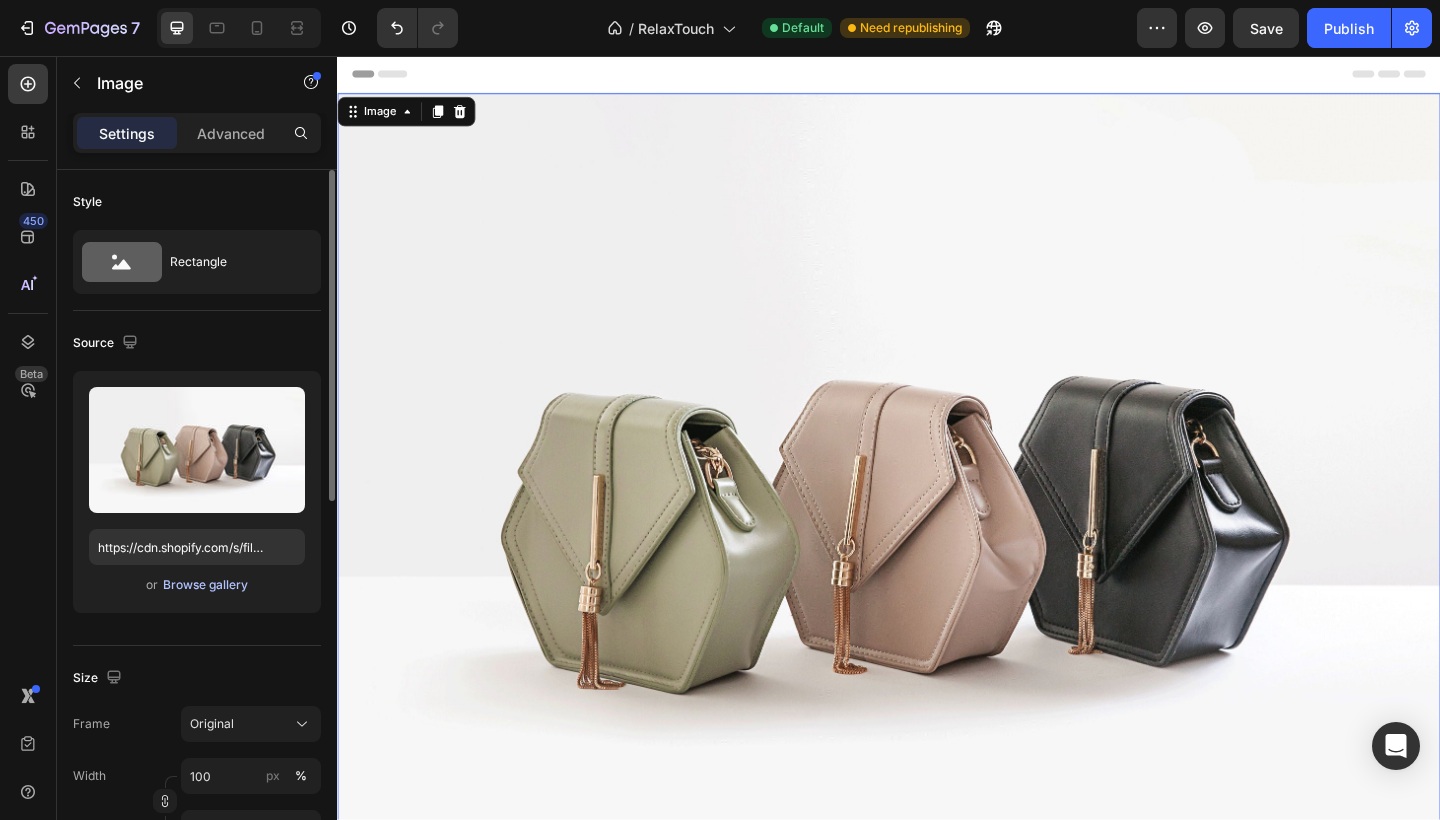 click on "Browse gallery" at bounding box center (205, 585) 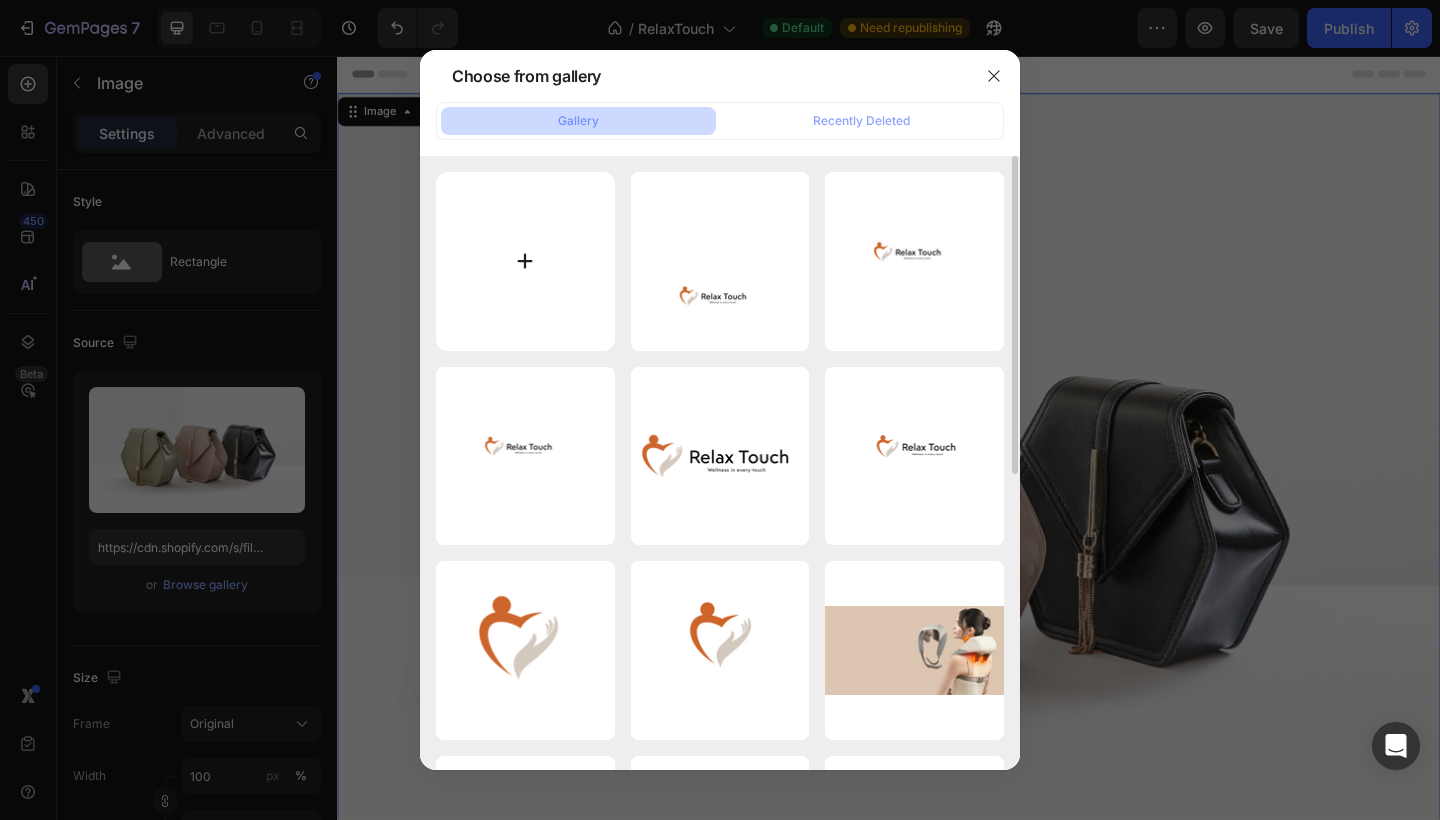 click at bounding box center [525, 261] 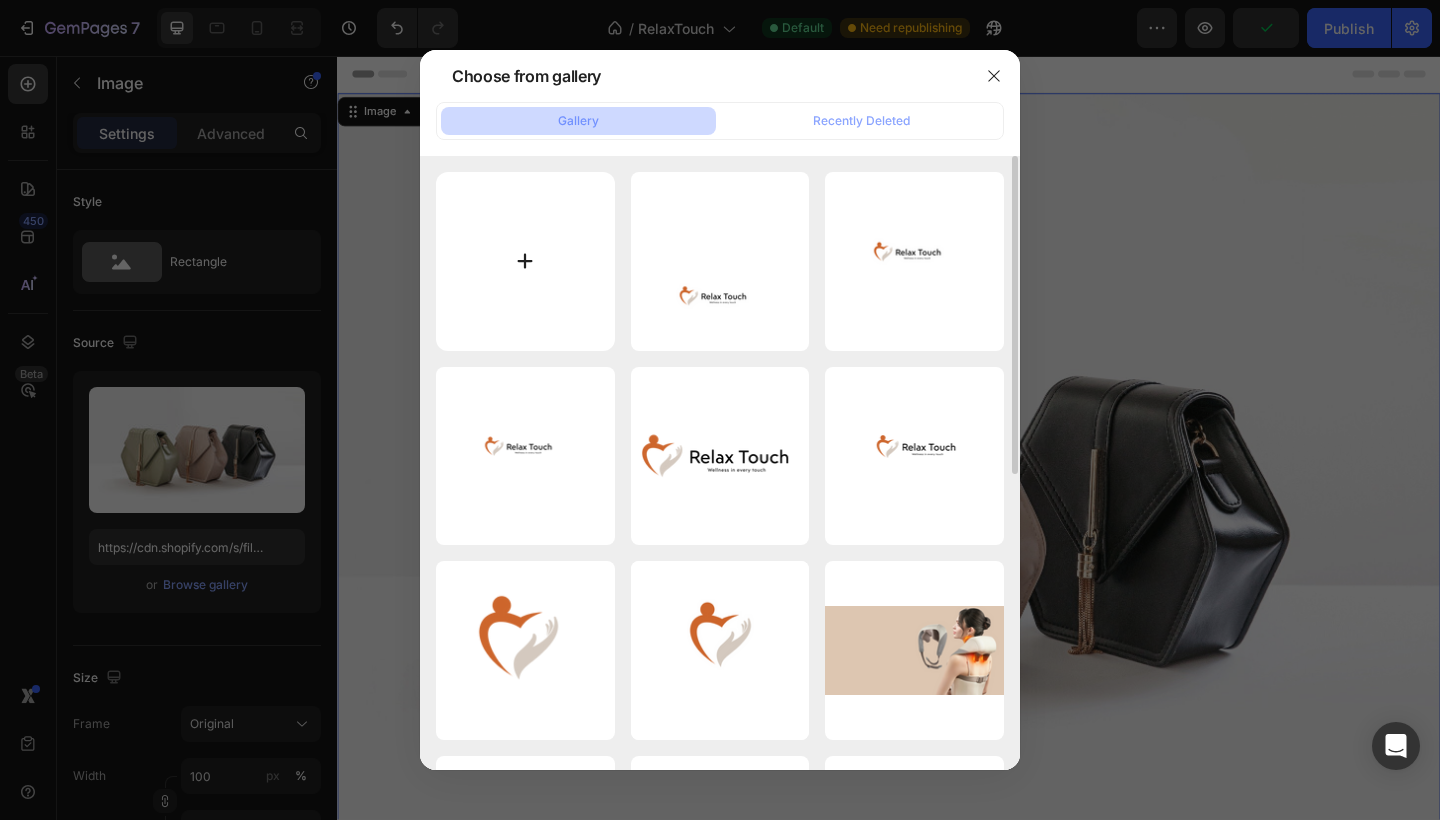 type on "C:\fakepath\Пустой Однопанельный Горизонтальный Комикс-5.png" 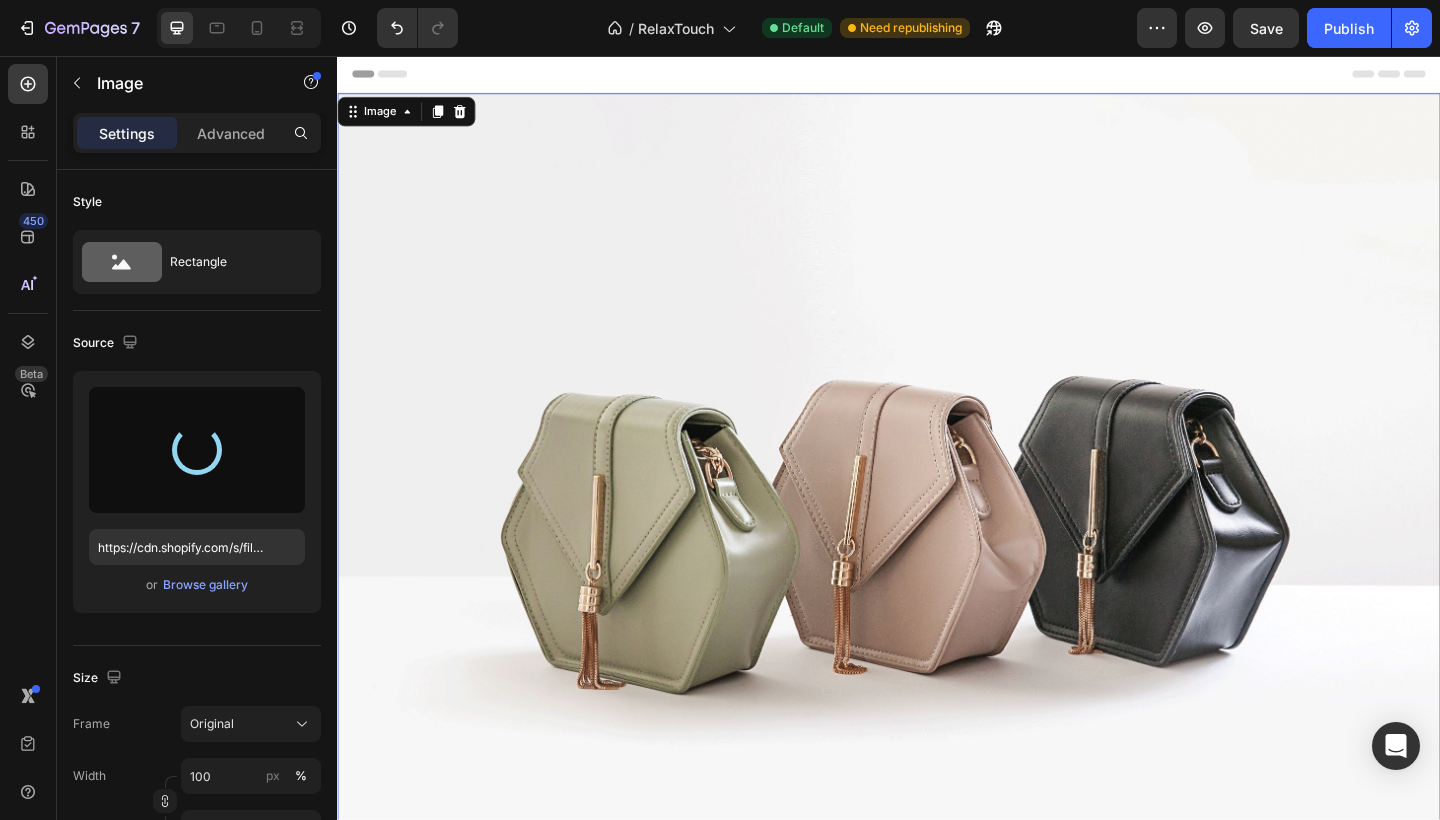 type on "https://cdn.shopify.com/s/files/1/0933/2837/6191/files/gempages_577602133604434620-fd50d91f-f55c-41e2-8ea1-6b90d7716dfa.png" 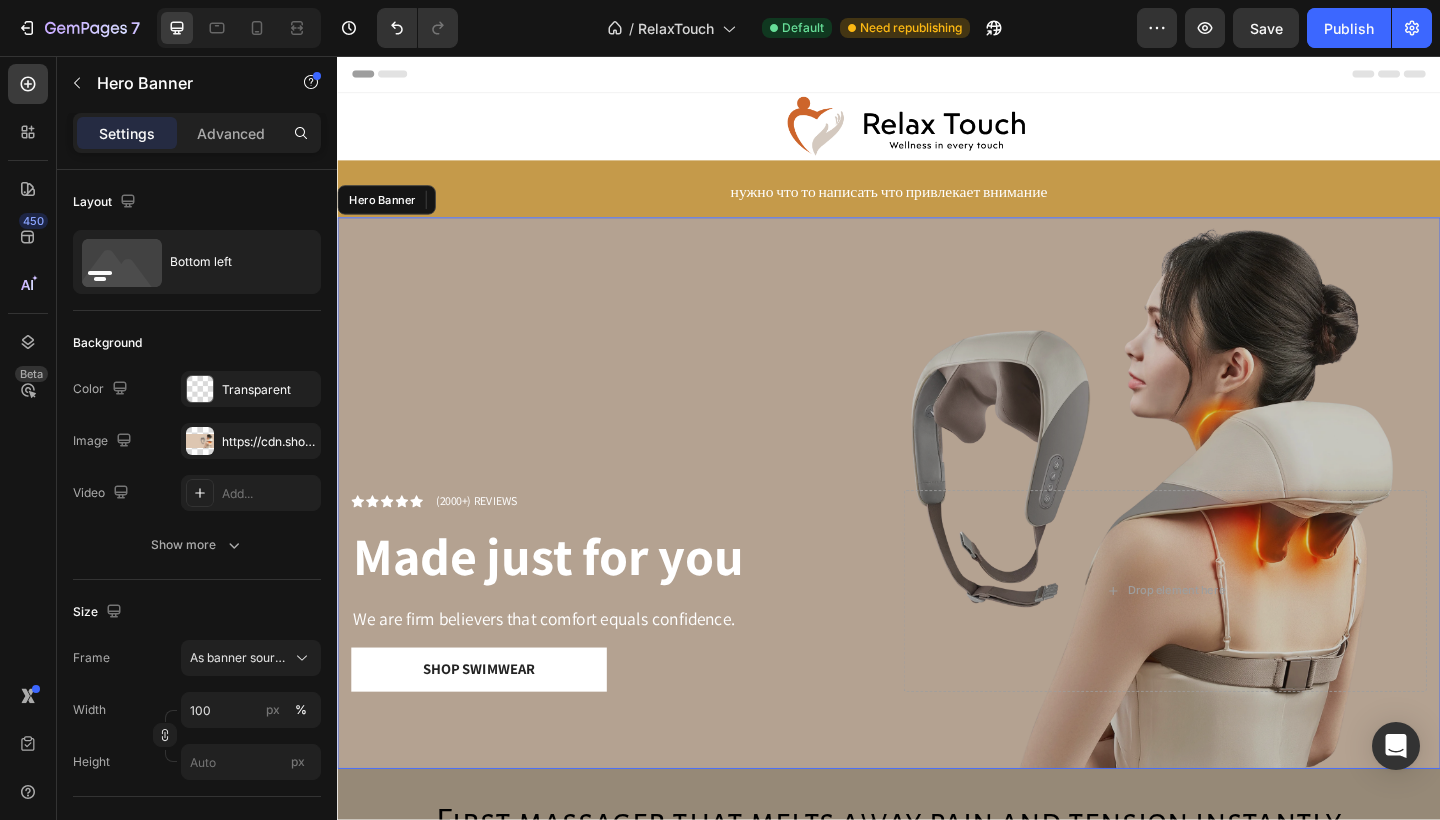 click at bounding box center [937, 532] 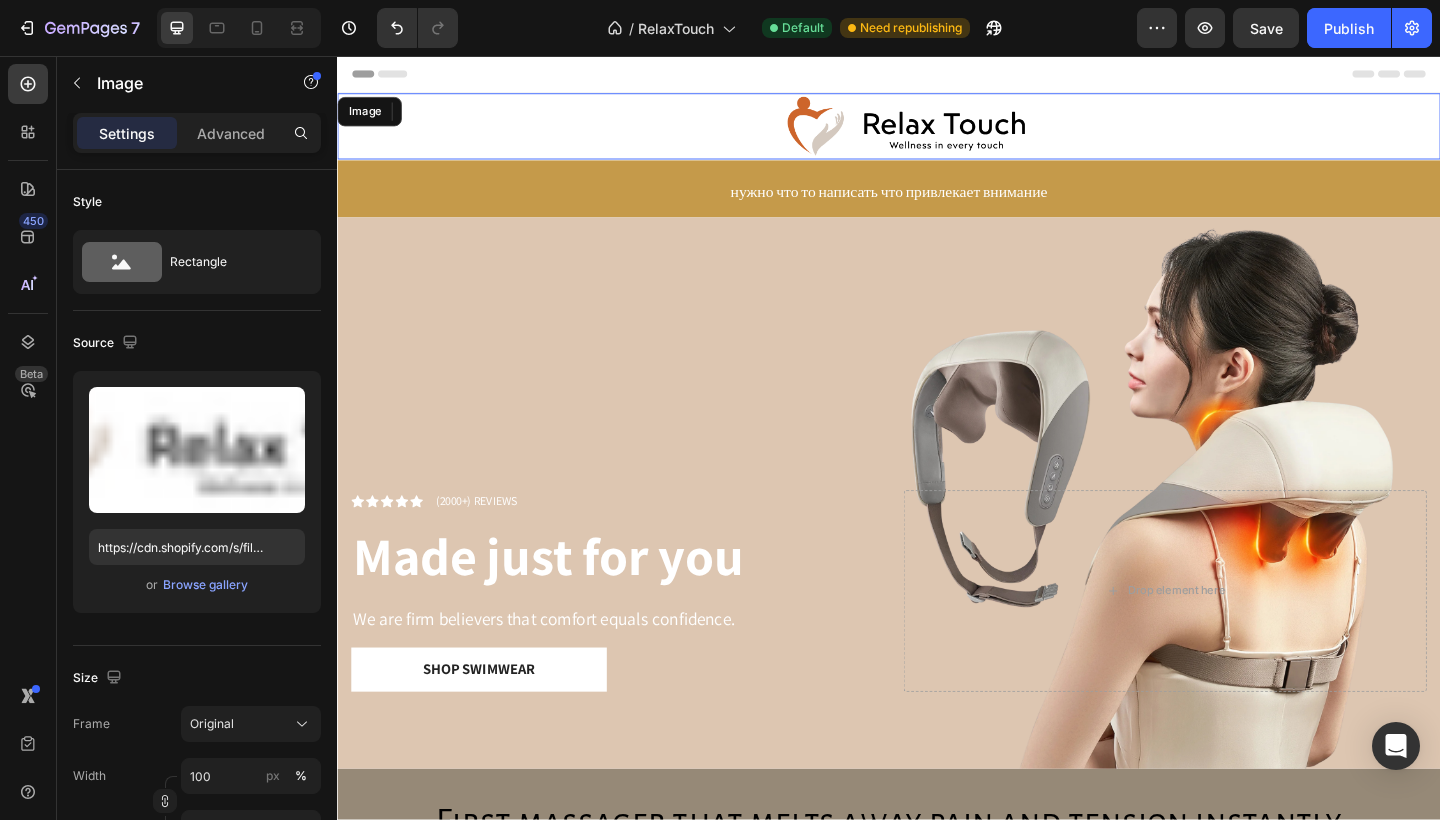 click at bounding box center [937, 133] 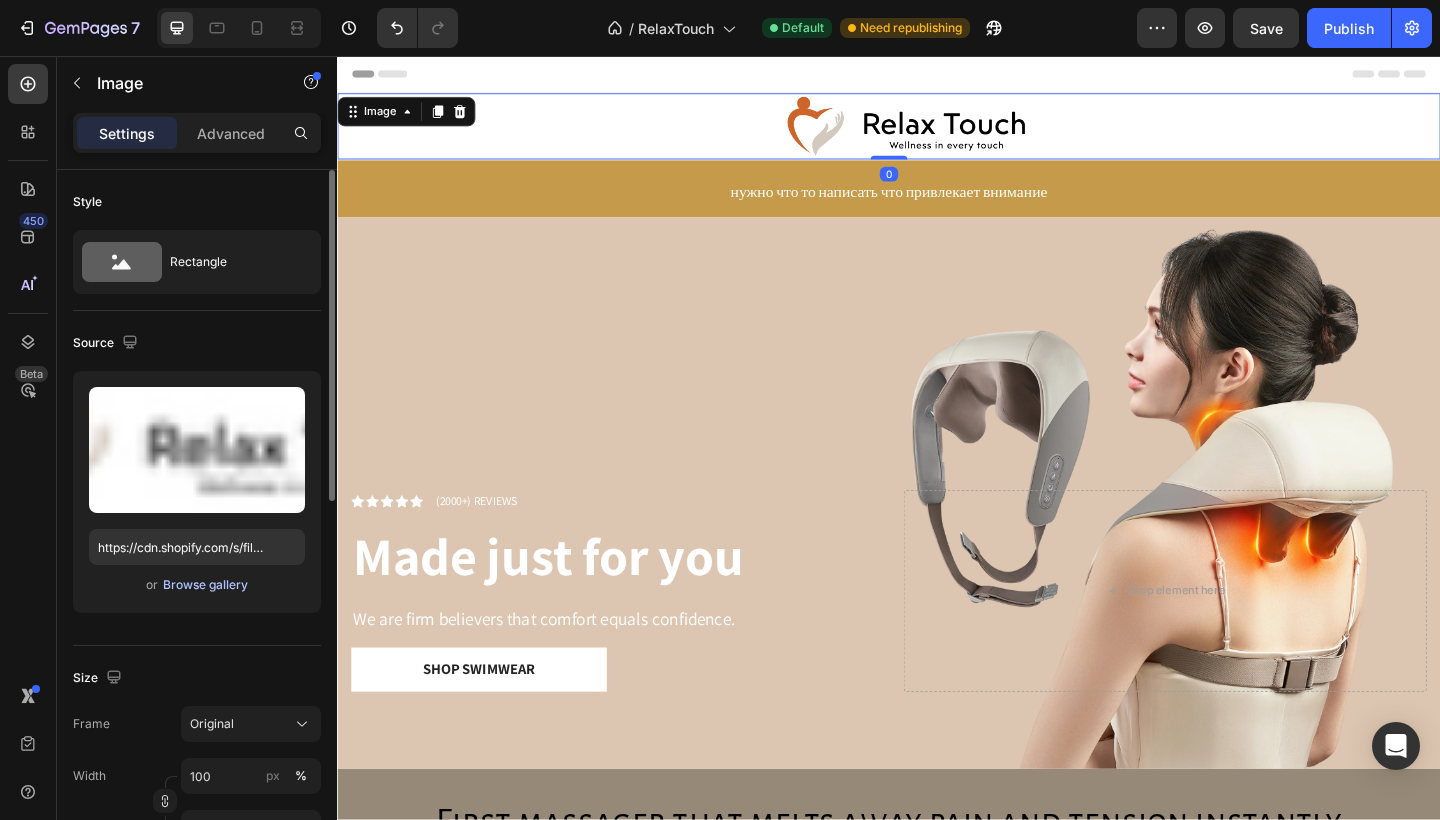 click on "Browse gallery" at bounding box center (205, 585) 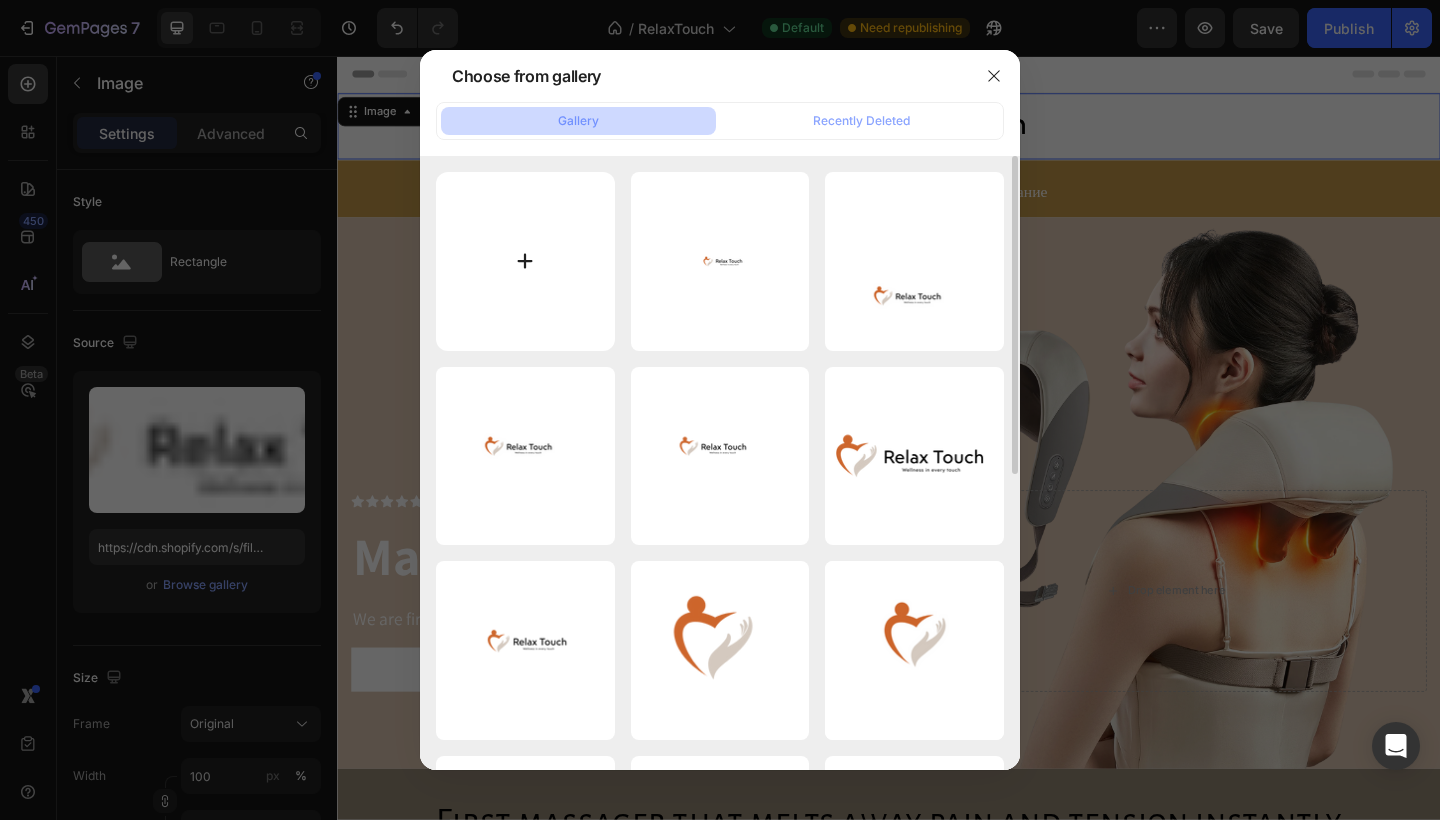 click at bounding box center [525, 261] 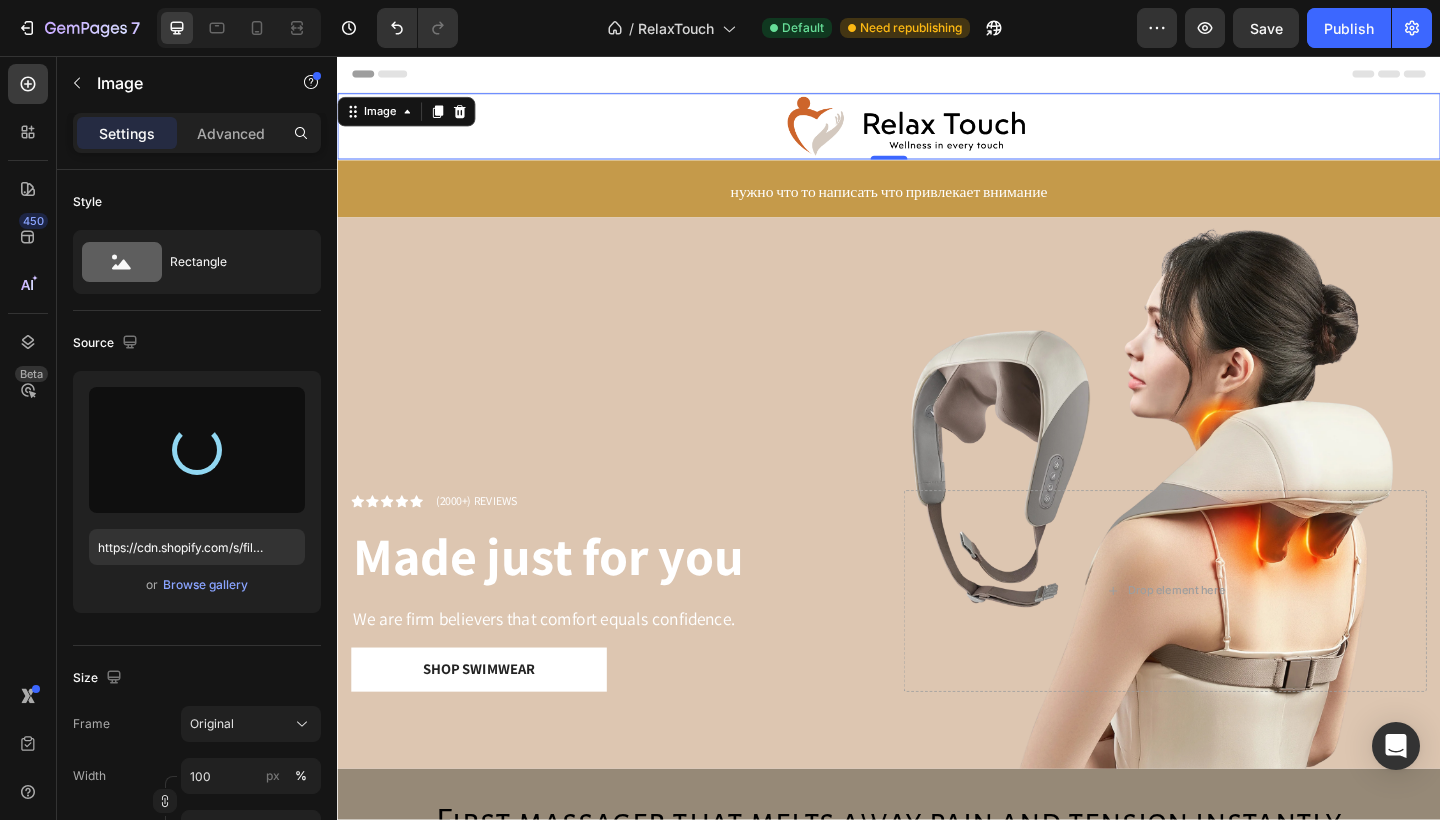 type on "https://cdn.shopify.com/s/files/1/0933/2837/6191/files/gempages_577602133604434620-7b6dbad4-02f9-4f47-8fd4-3d3a9997135b.png" 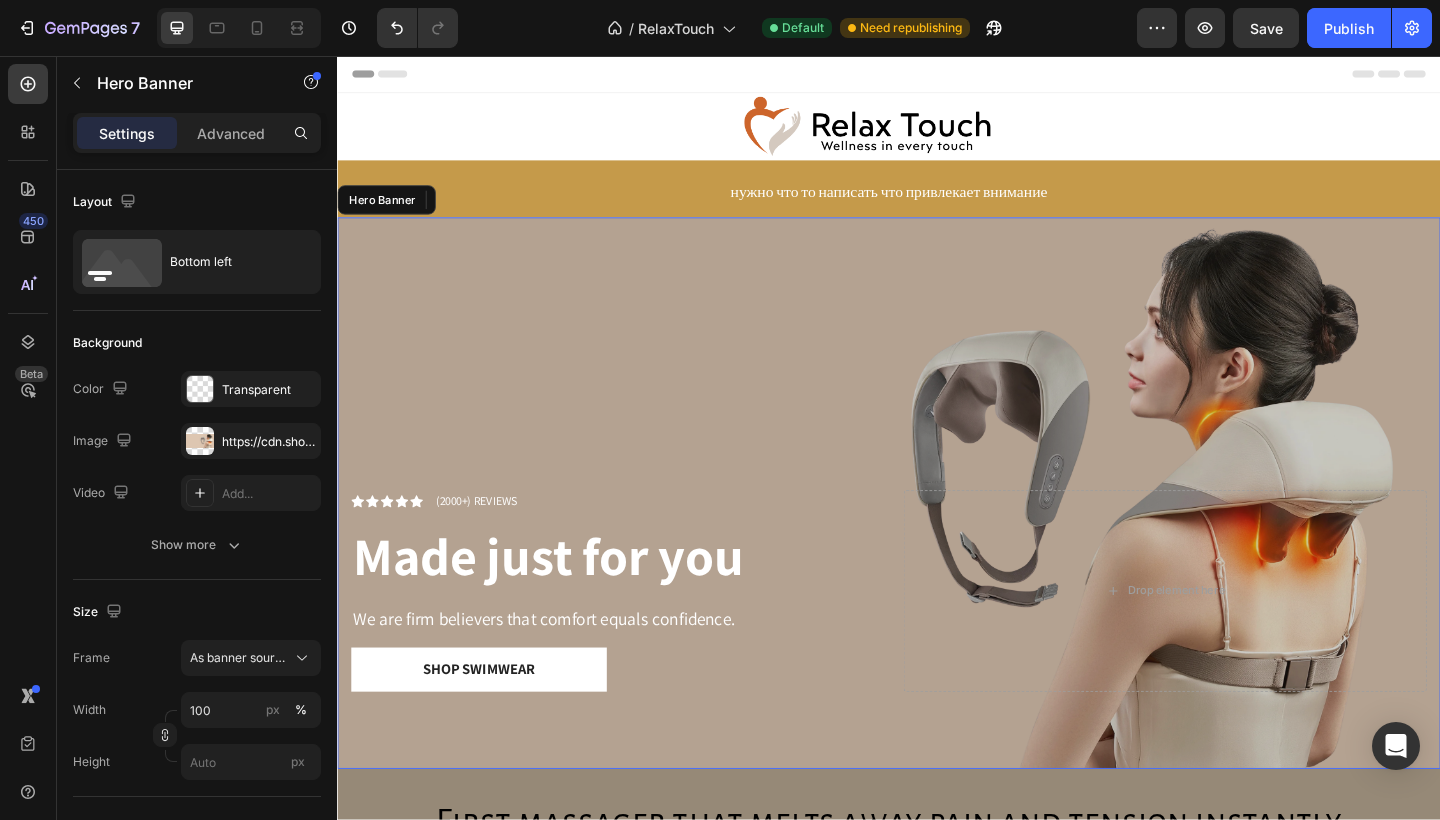 click at bounding box center [937, 532] 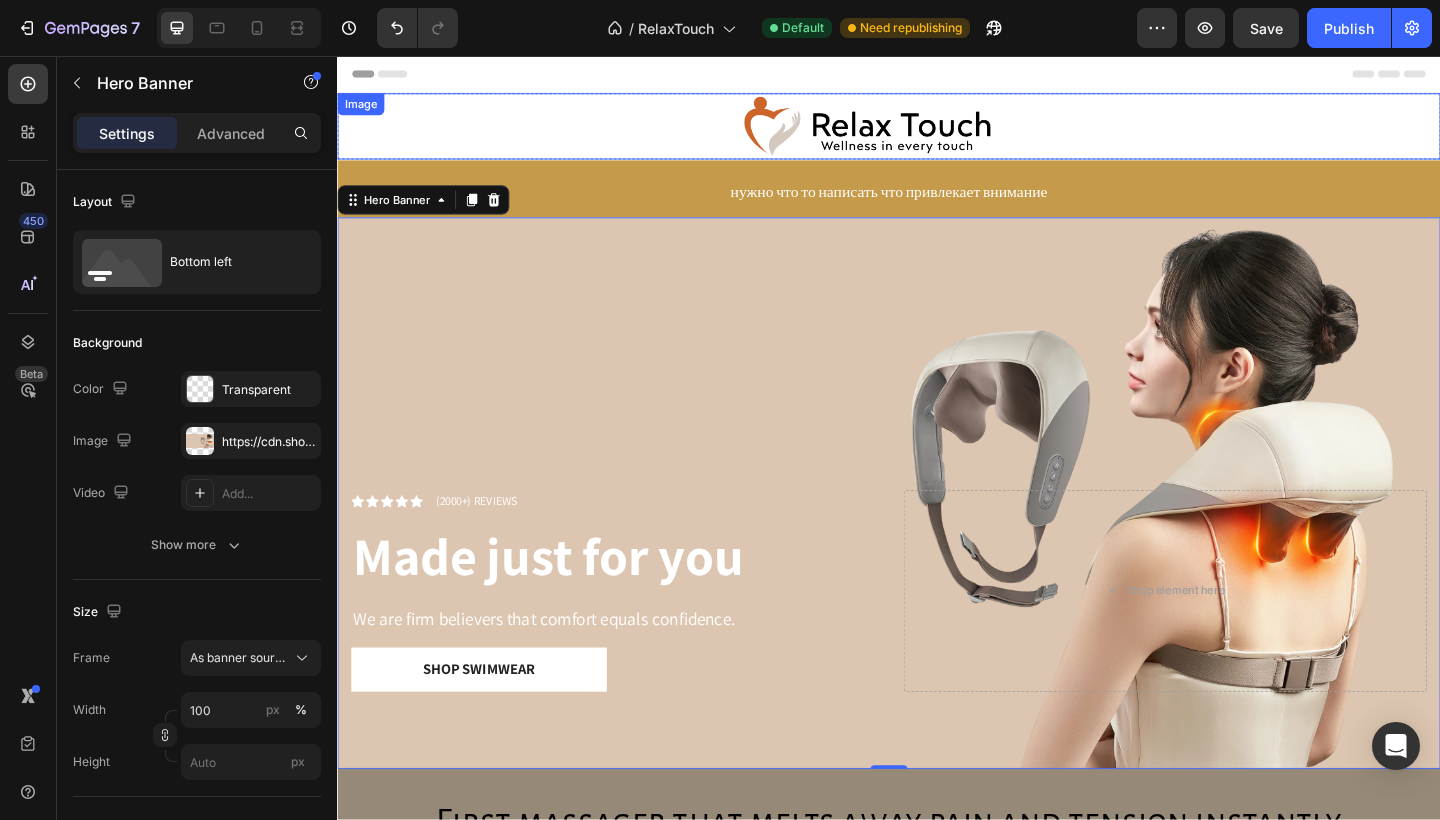 click at bounding box center [937, 133] 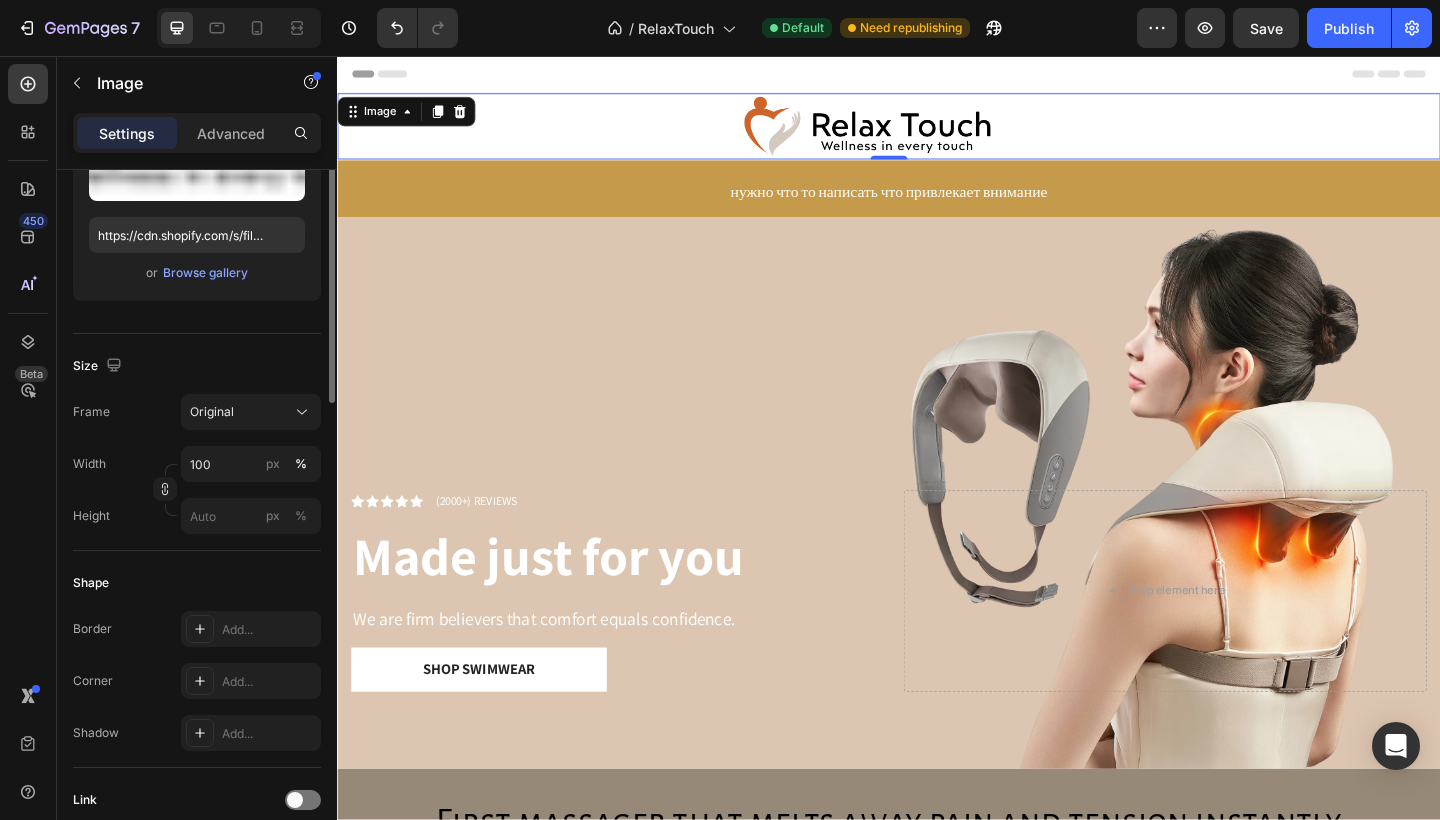 scroll, scrollTop: 0, scrollLeft: 0, axis: both 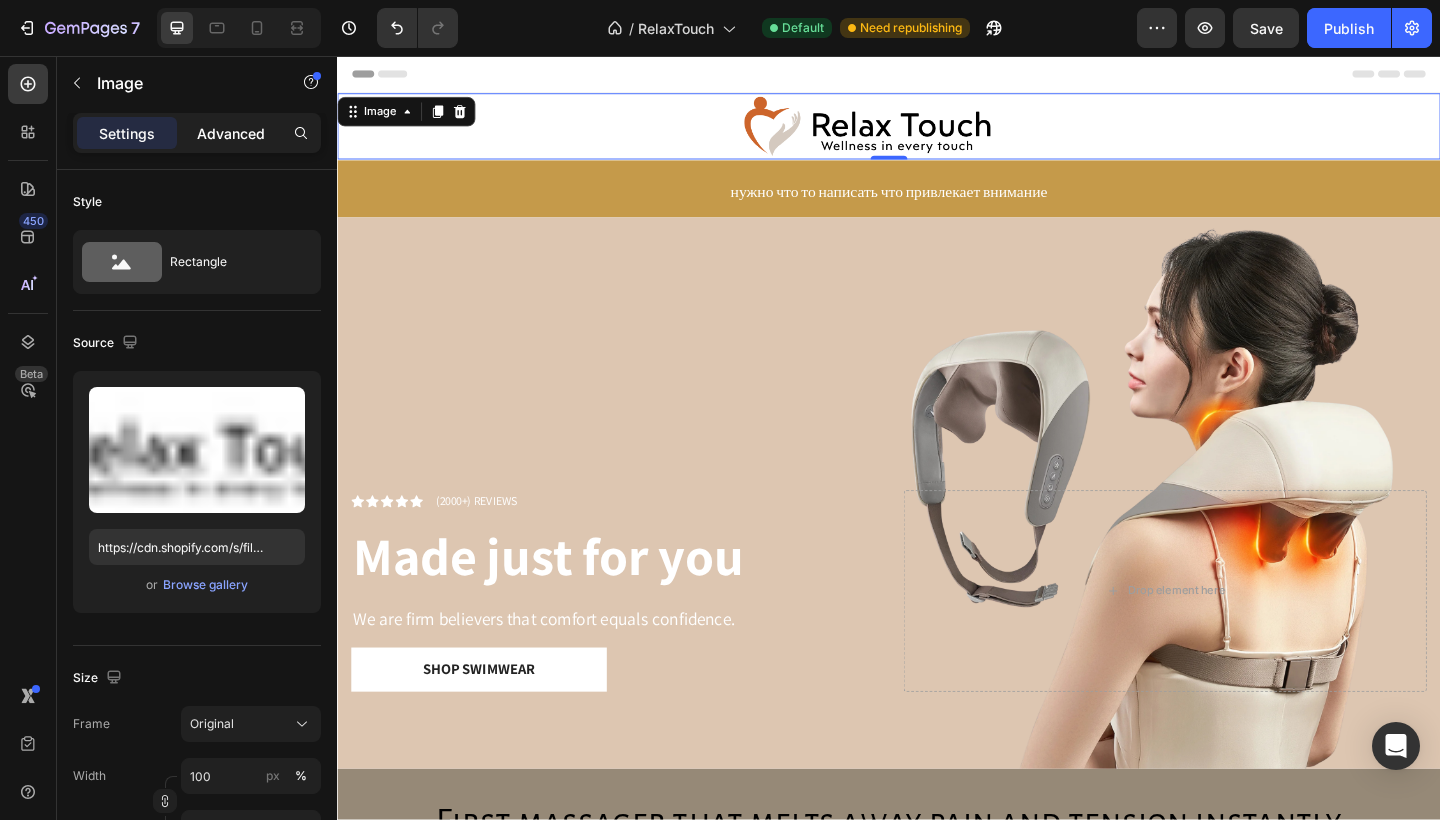click on "Advanced" at bounding box center [231, 133] 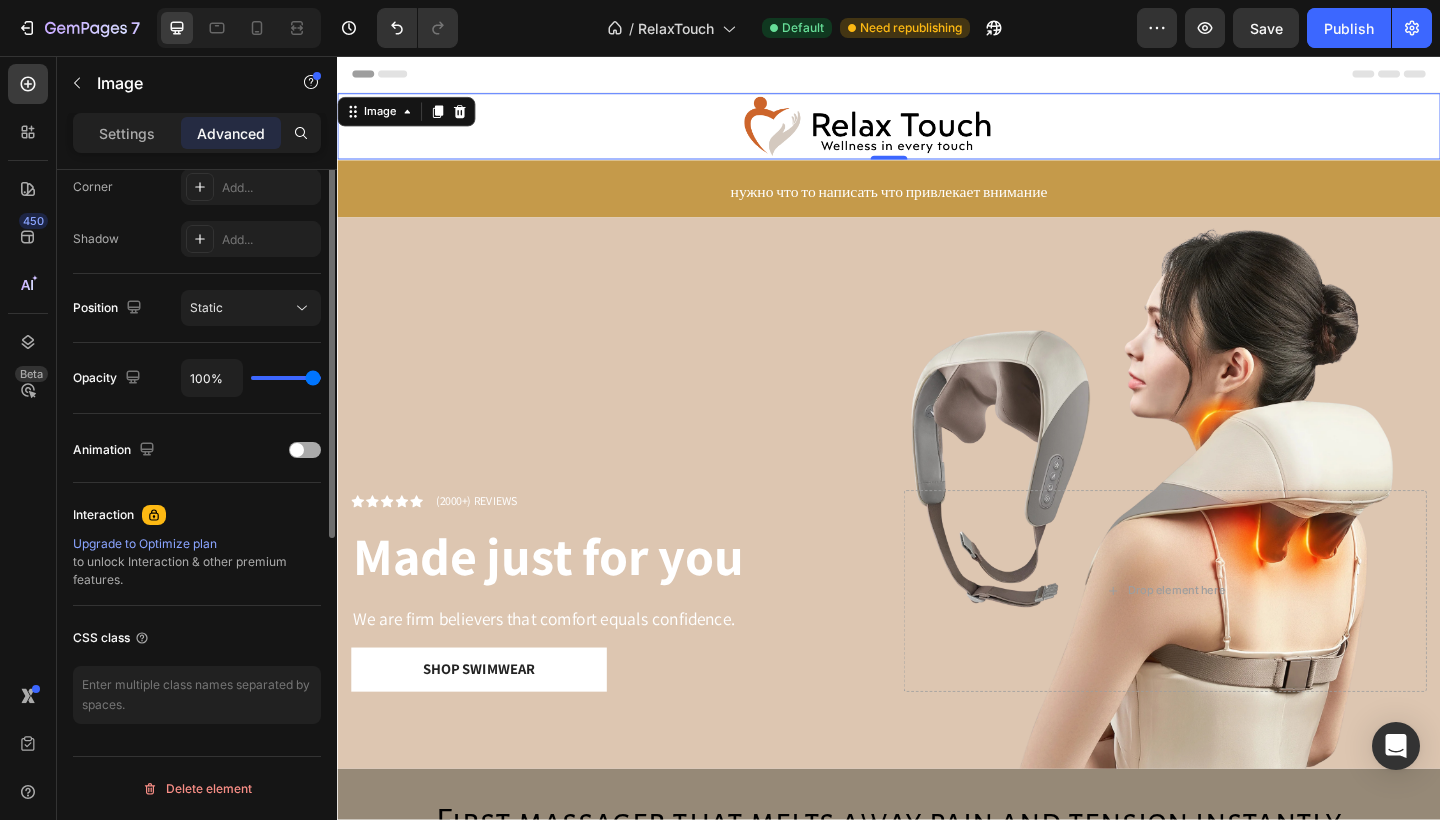 scroll, scrollTop: 0, scrollLeft: 0, axis: both 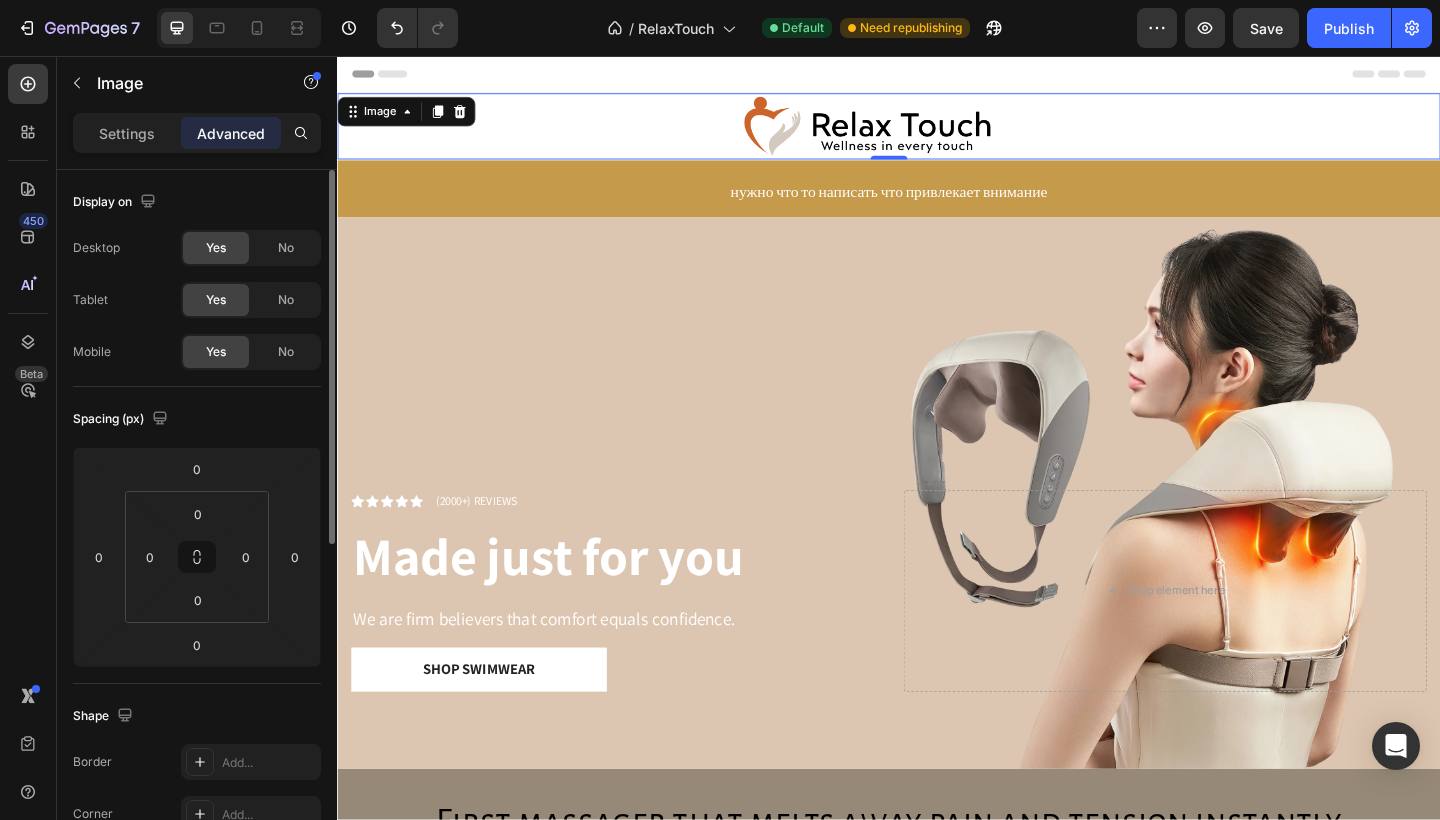 click on "Settings Advanced" at bounding box center [197, 133] 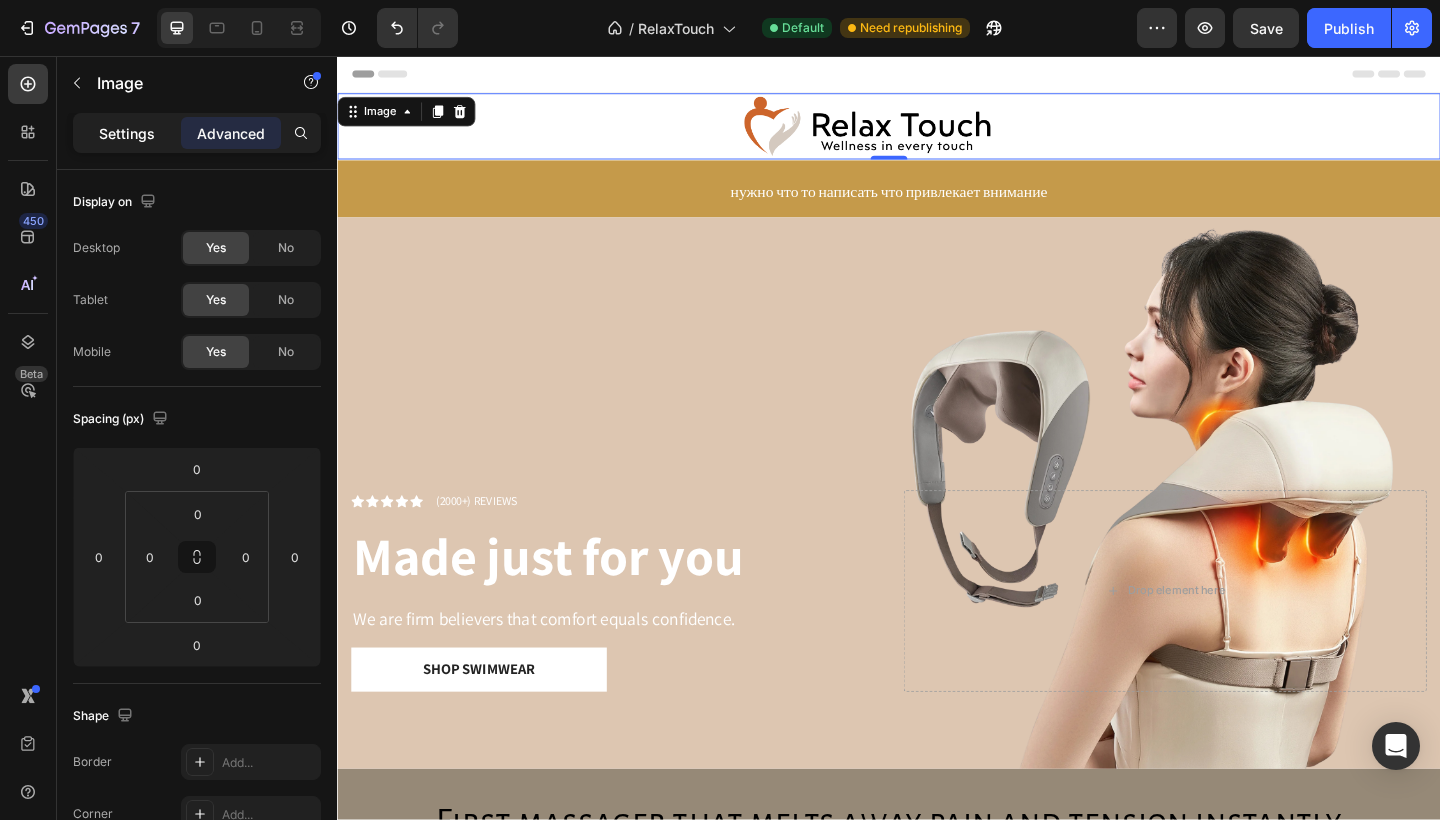 click on "Settings" at bounding box center [127, 133] 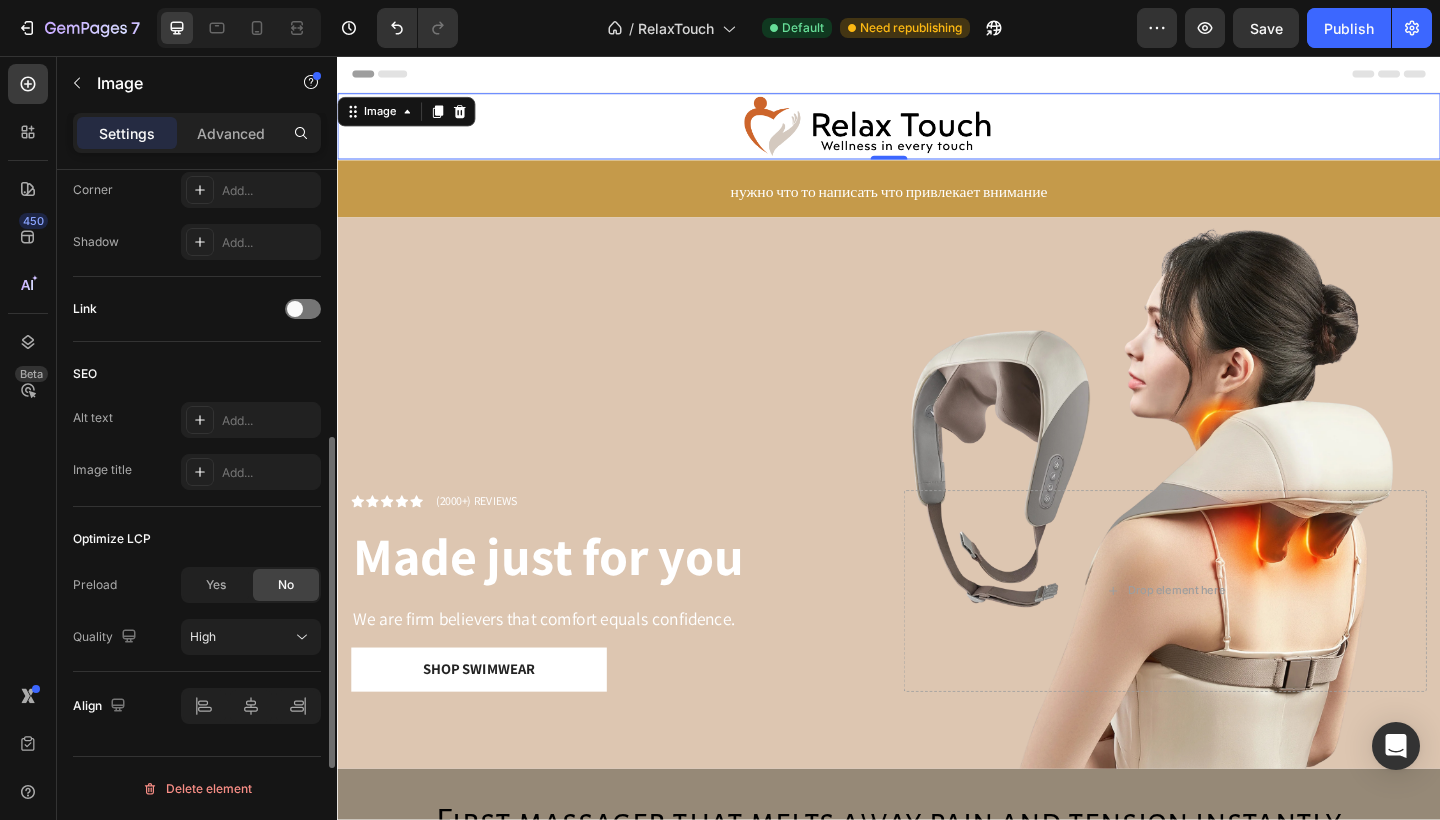 scroll, scrollTop: 803, scrollLeft: 0, axis: vertical 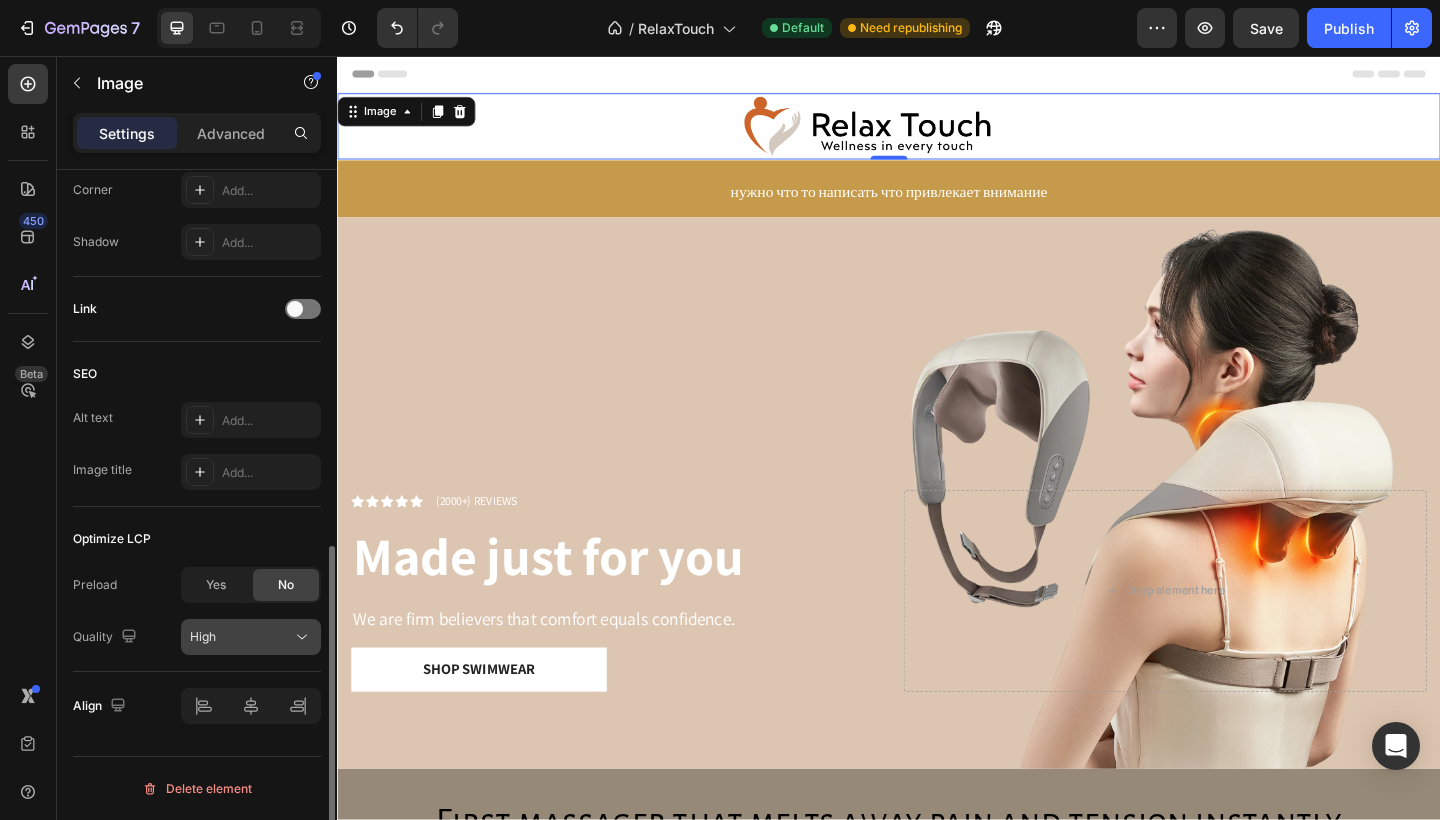 click on "High" at bounding box center (241, 637) 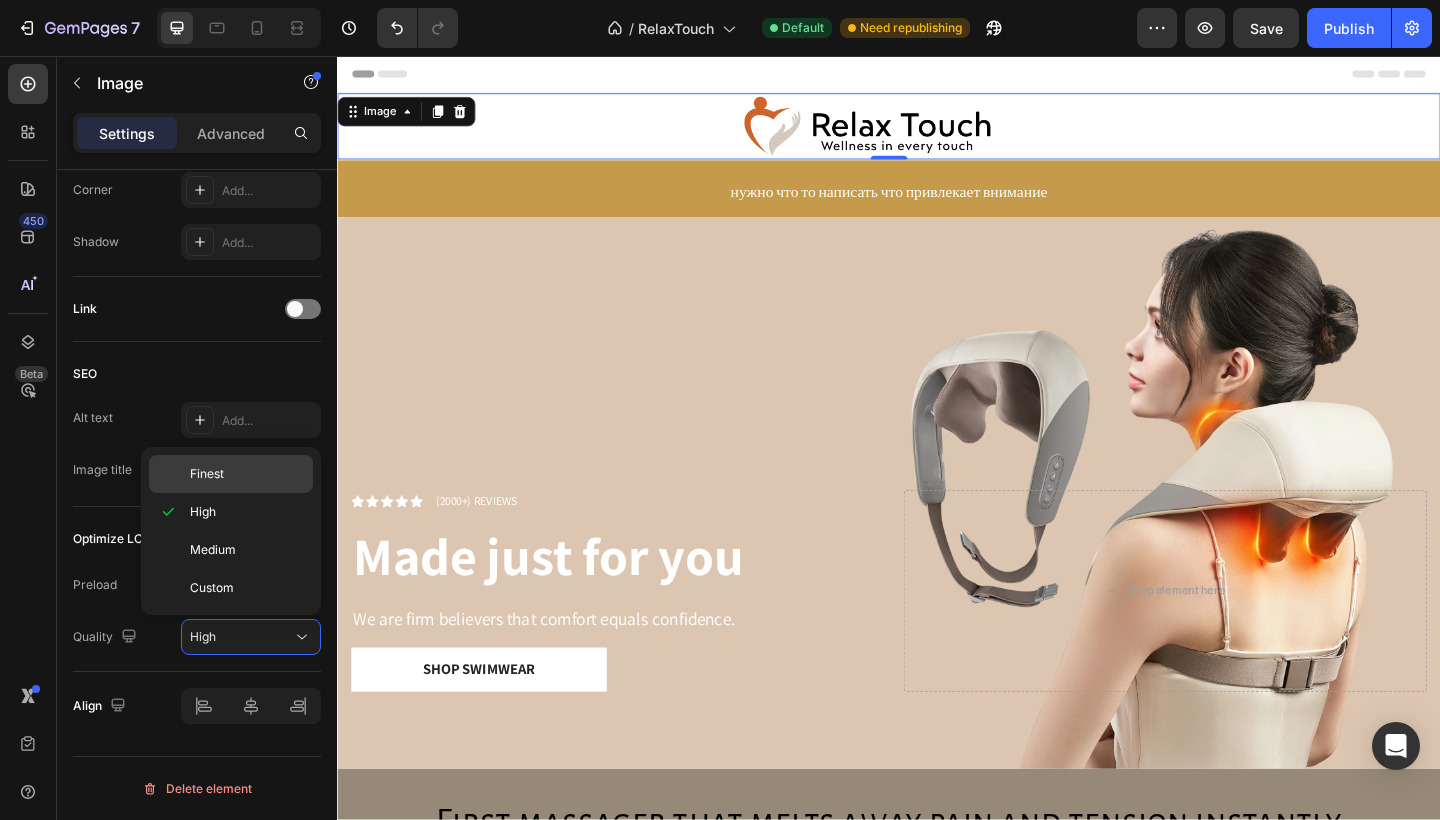 click on "Finest" at bounding box center [247, 474] 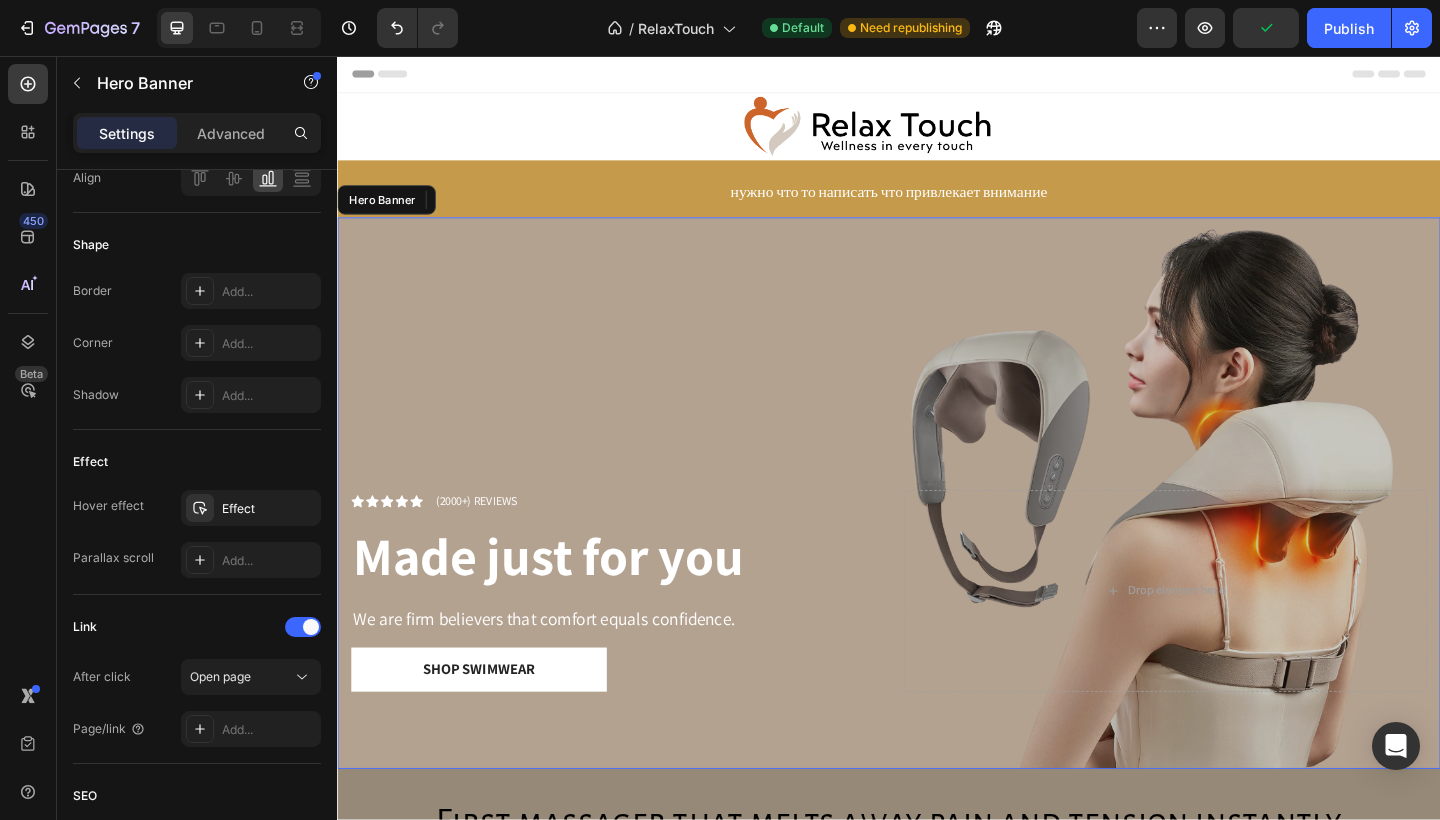 click at bounding box center (937, 532) 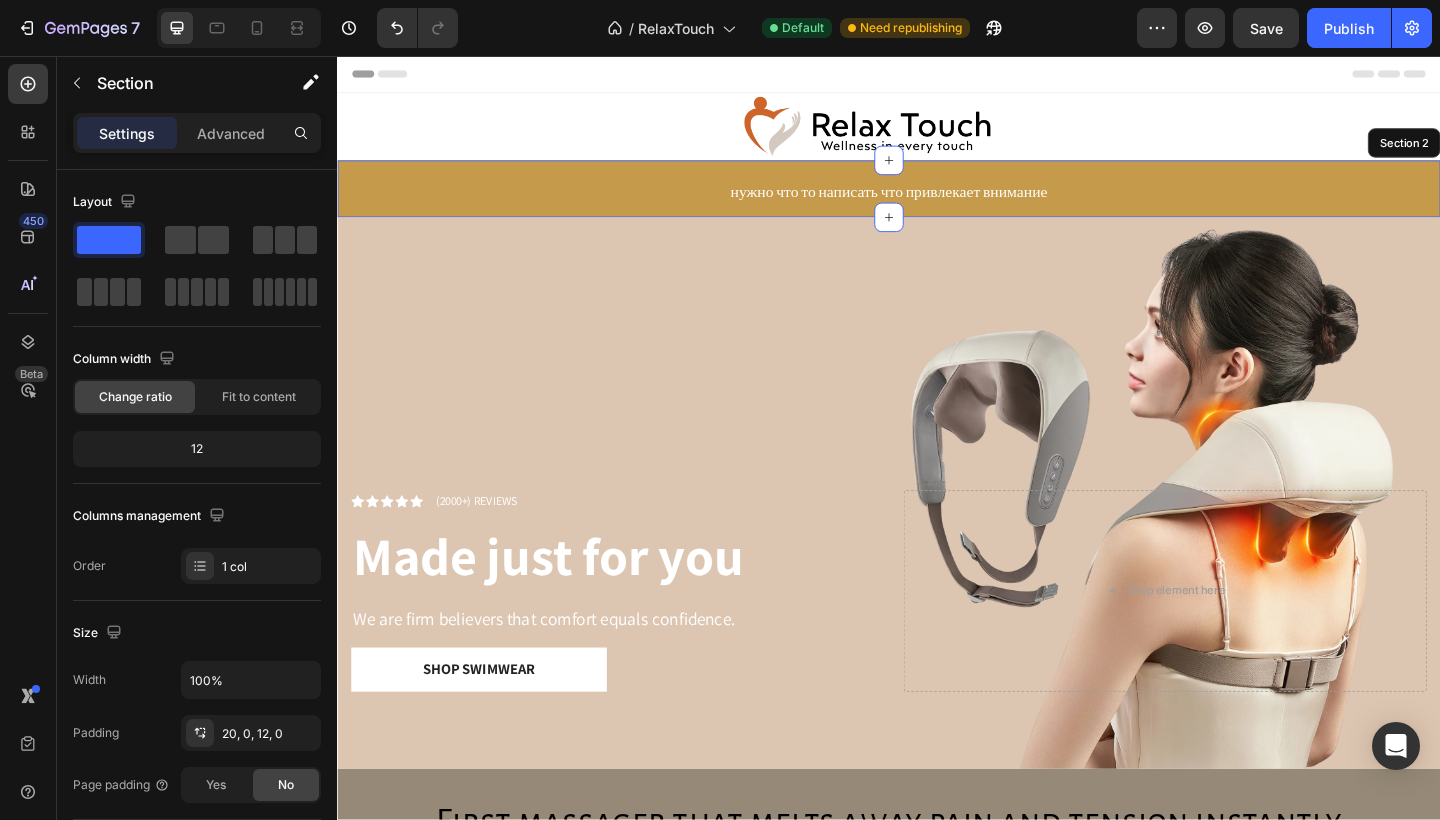click on "нужно что то написать что привлекает внимание Text Block Row" at bounding box center (937, 205) 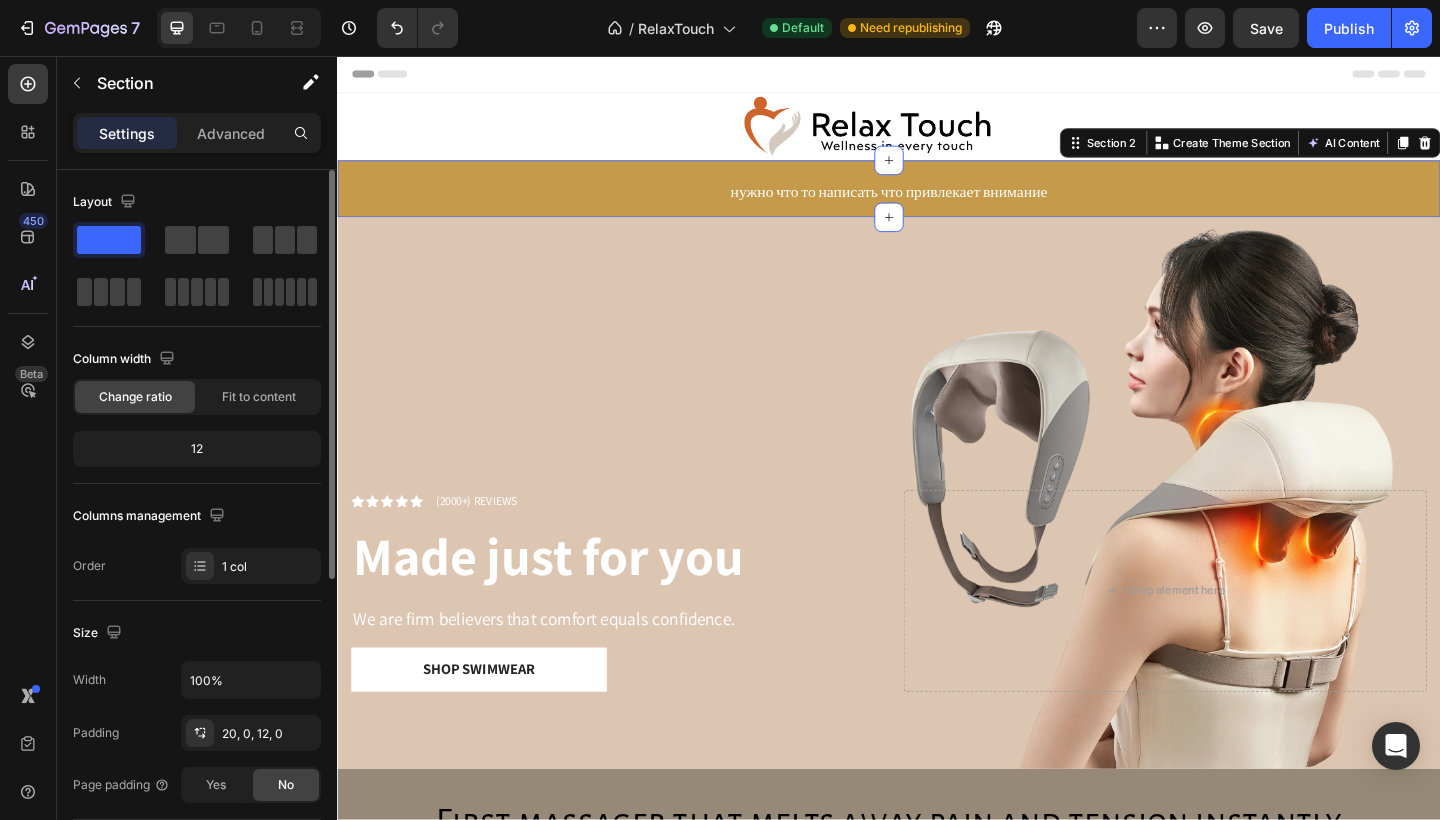 click on "12" 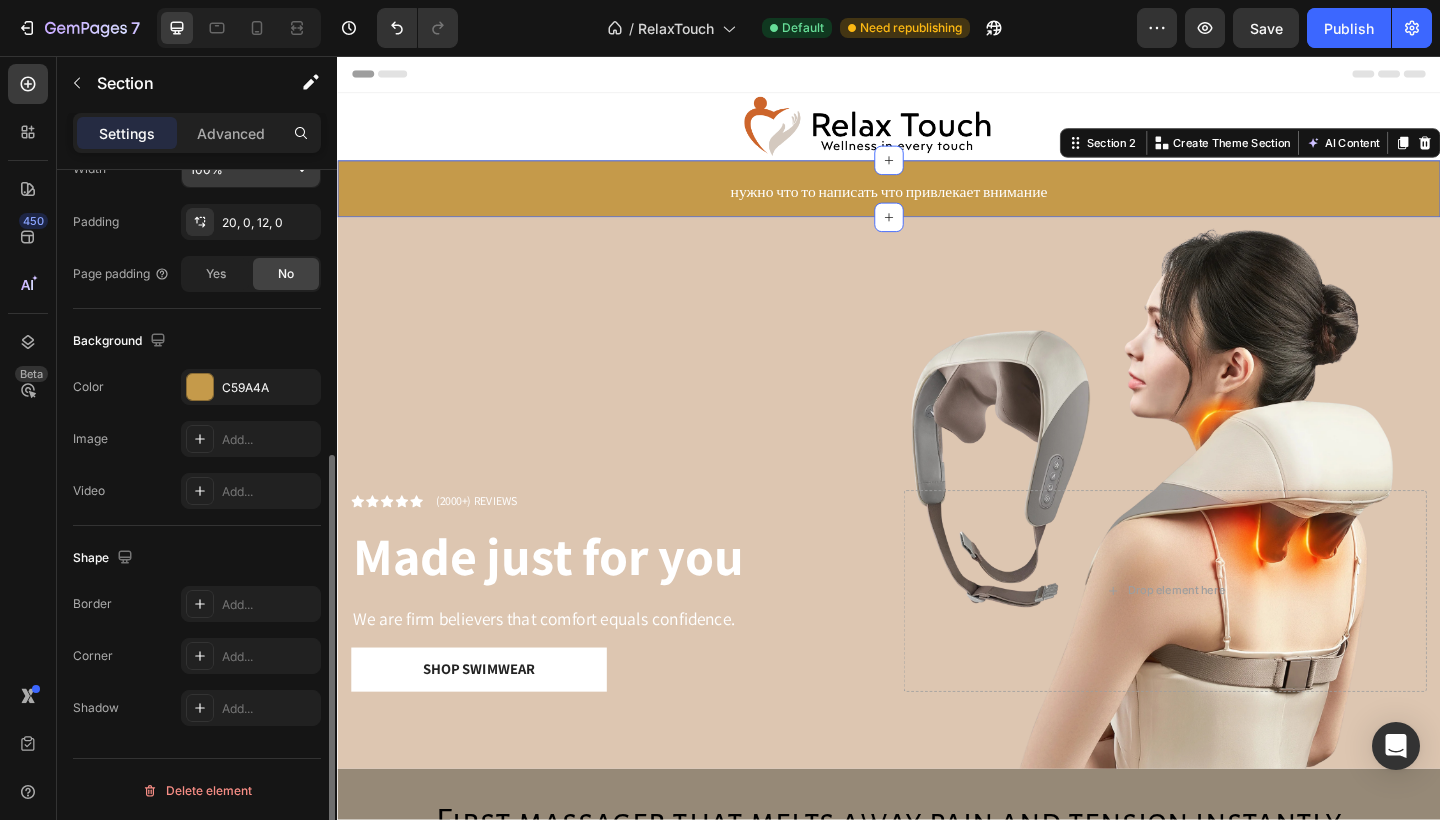 scroll, scrollTop: 513, scrollLeft: 0, axis: vertical 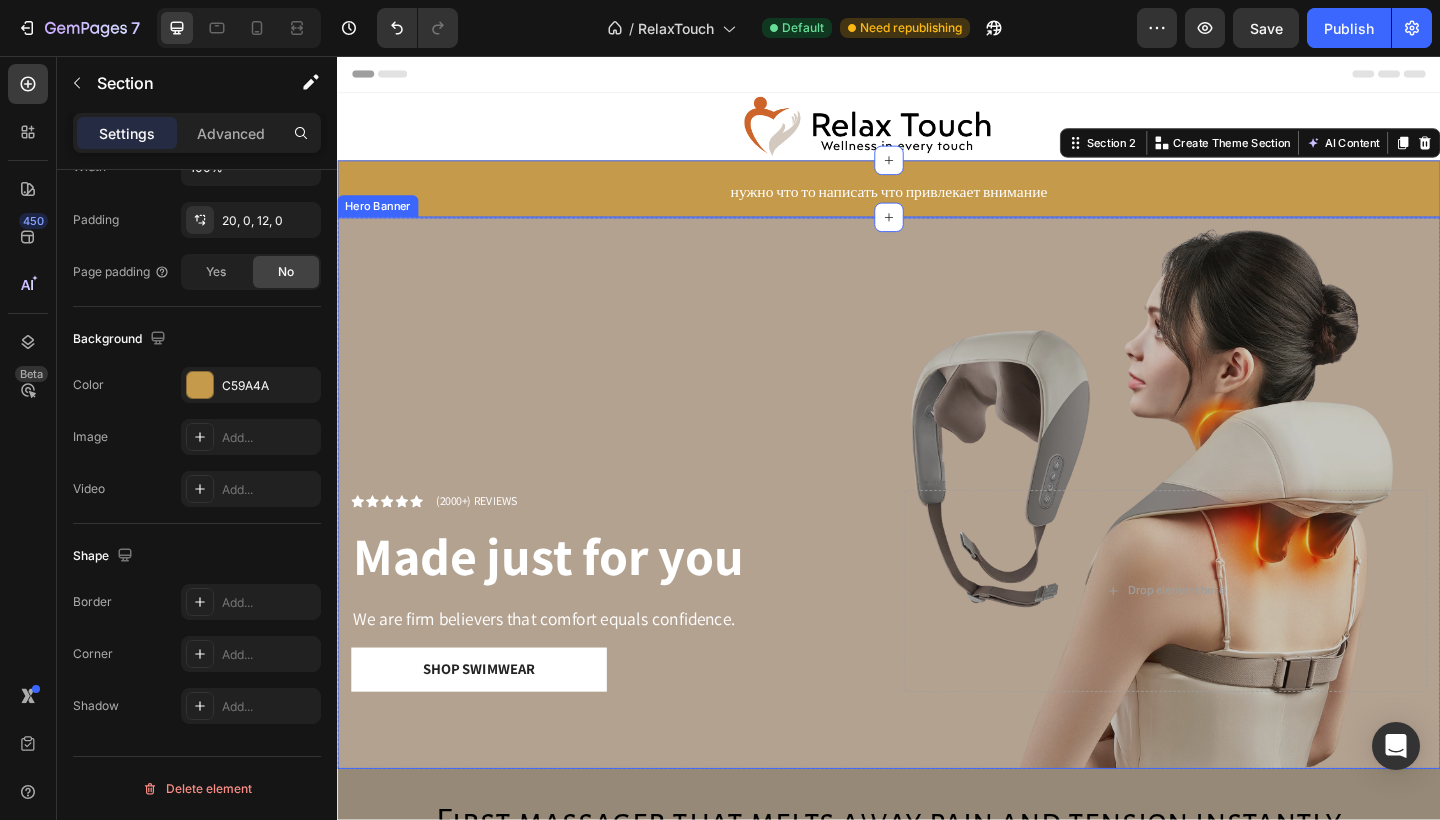 click at bounding box center (937, 532) 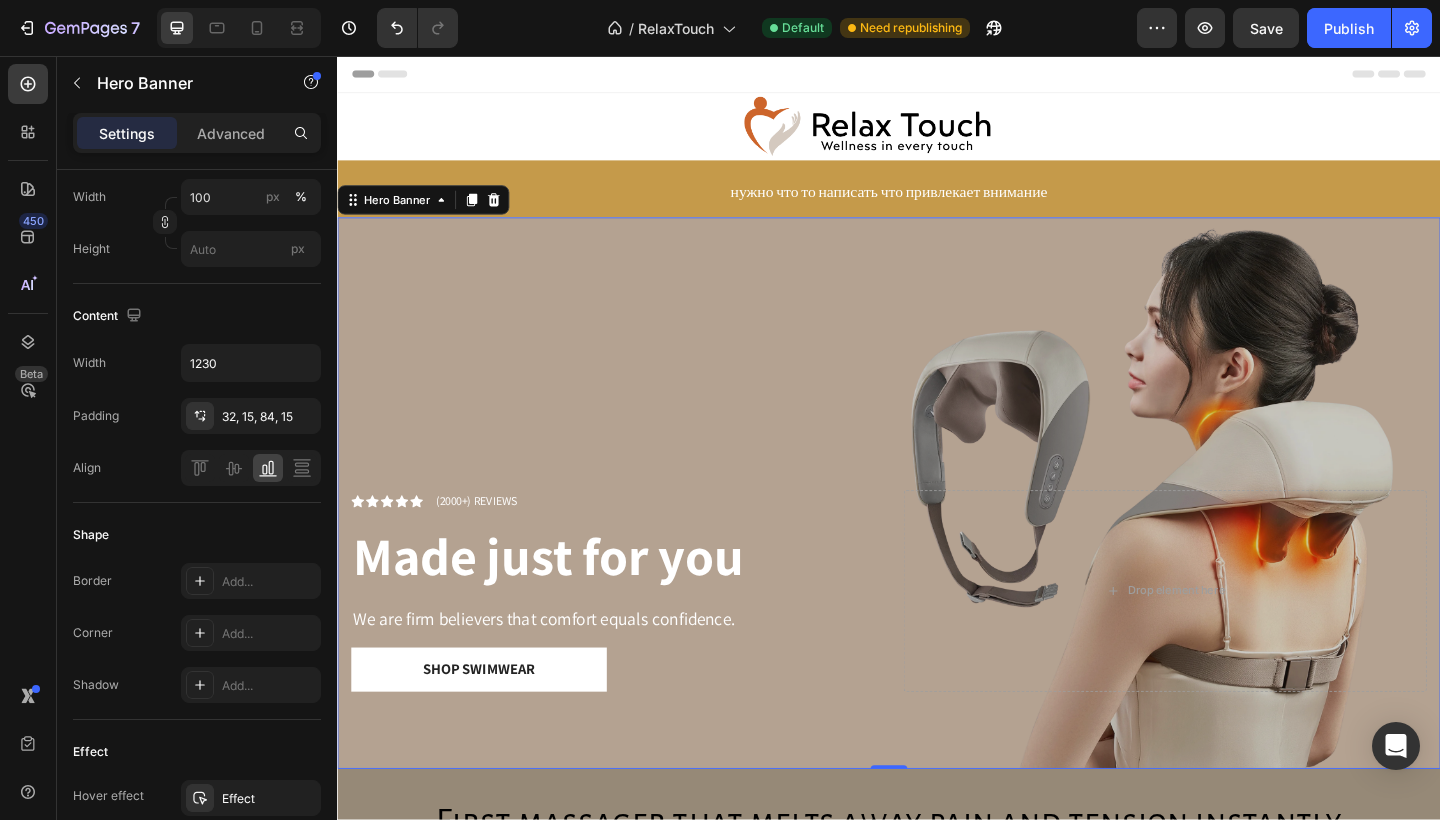 scroll, scrollTop: 0, scrollLeft: 0, axis: both 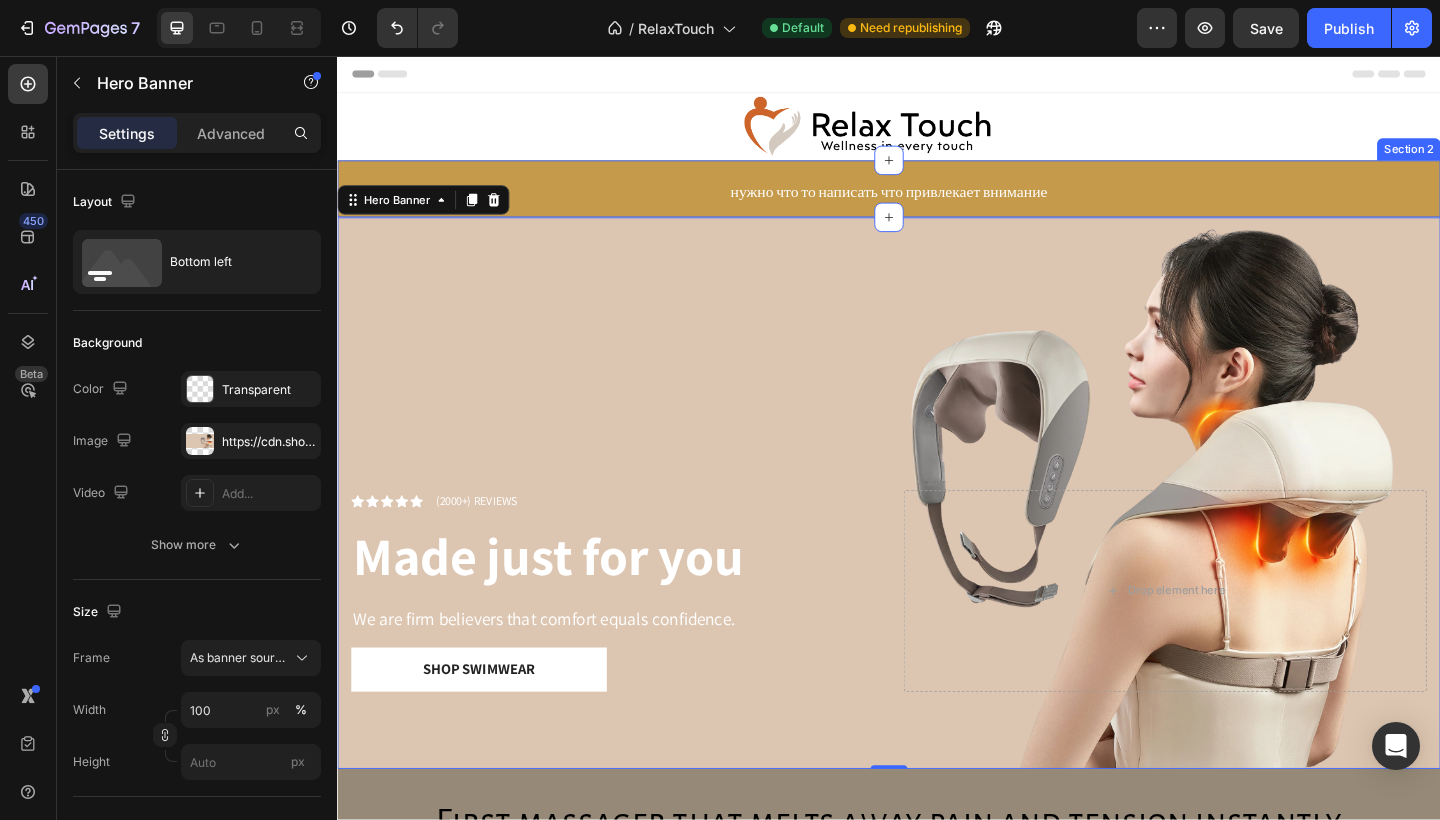 click on "нужно что то написать что привлекает внимание Text Block Row" at bounding box center [937, 205] 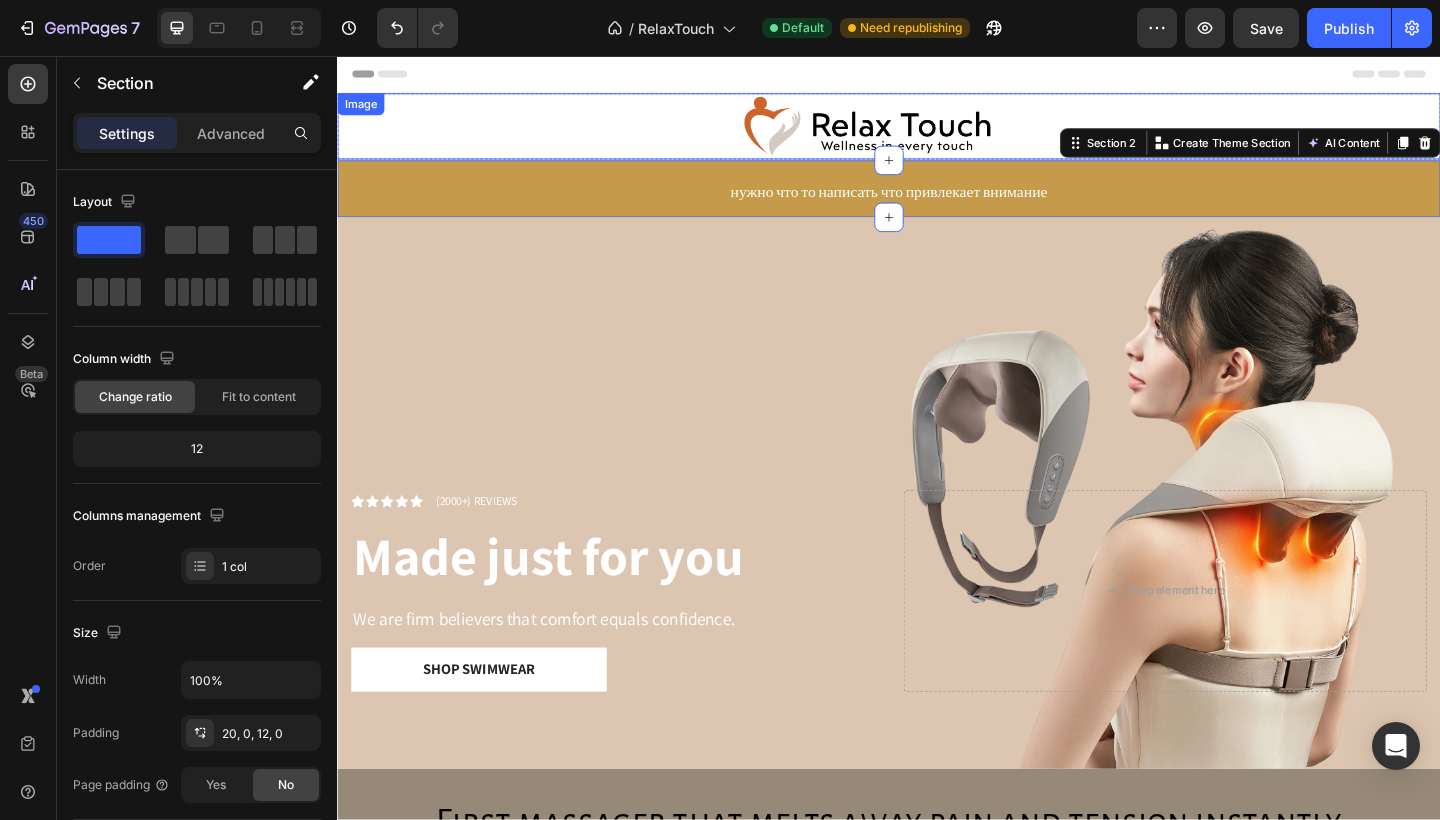click at bounding box center (937, 133) 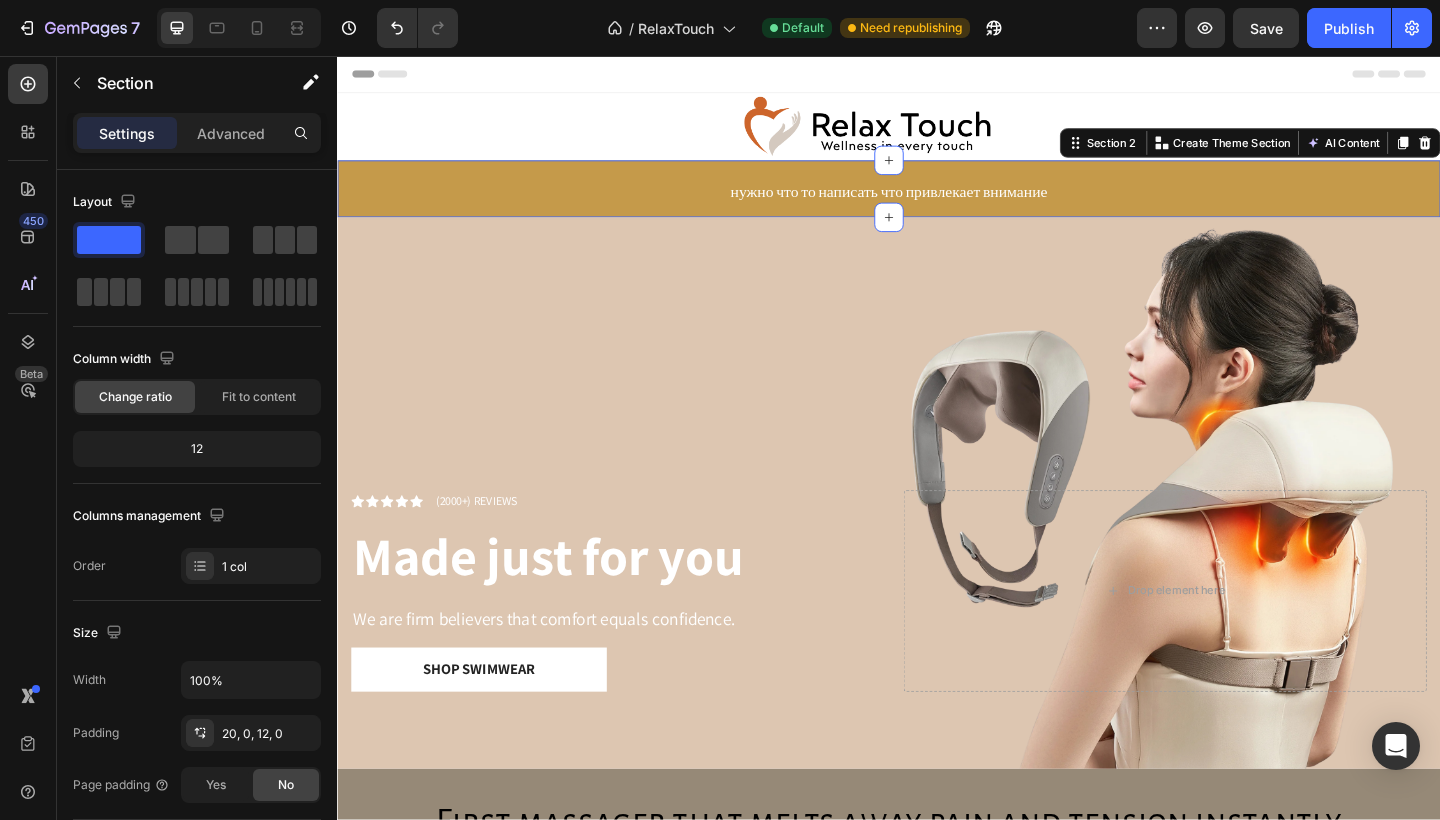 click on "нужно что то написать что привлекает внимание Text Block Row Section 2   You can create reusable sections Create Theme Section AI Content Write with GemAI What would you like to describe here? Tone and Voice Persuasive Product Show more Generate" at bounding box center [937, 201] 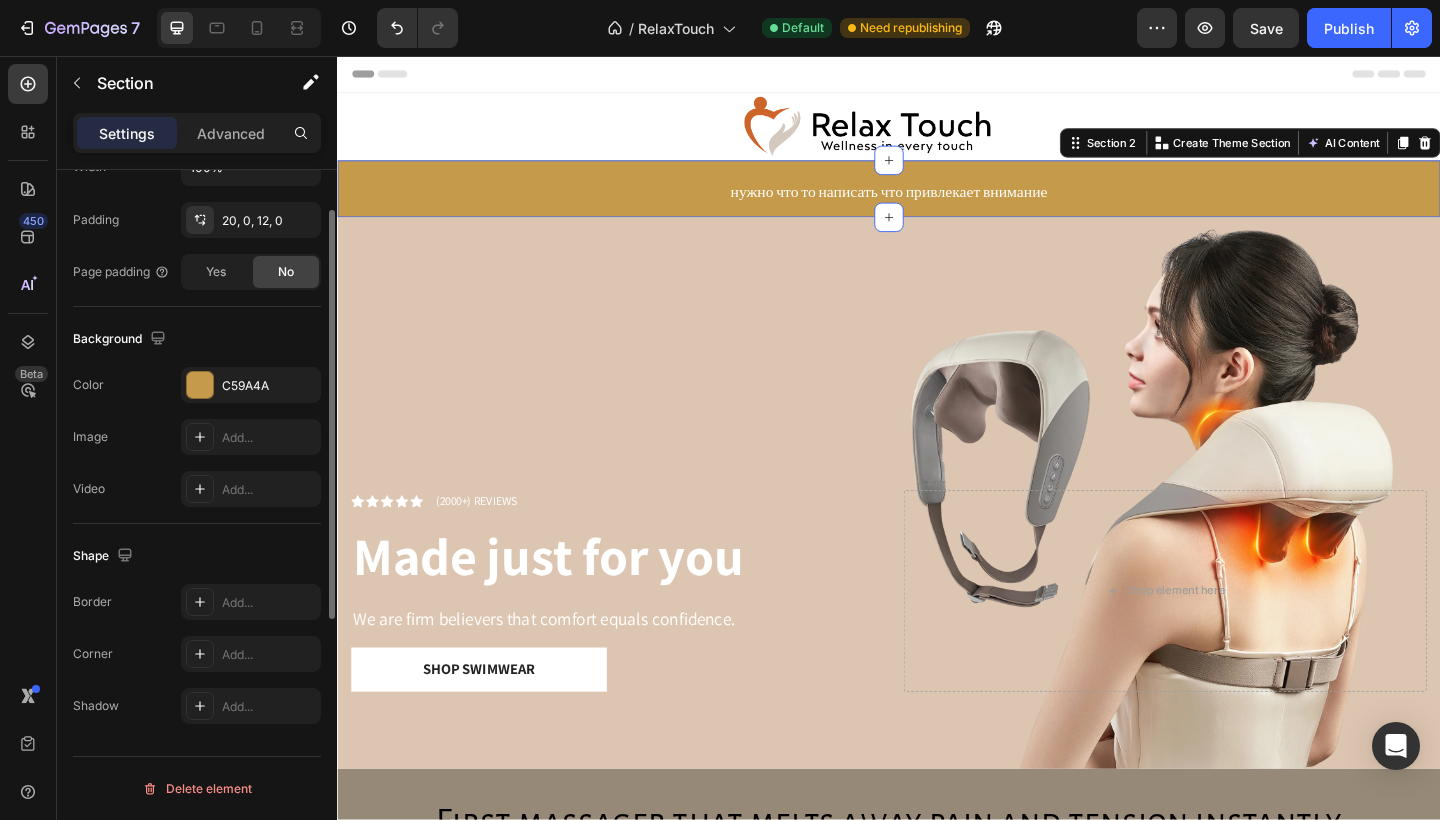 scroll, scrollTop: 0, scrollLeft: 0, axis: both 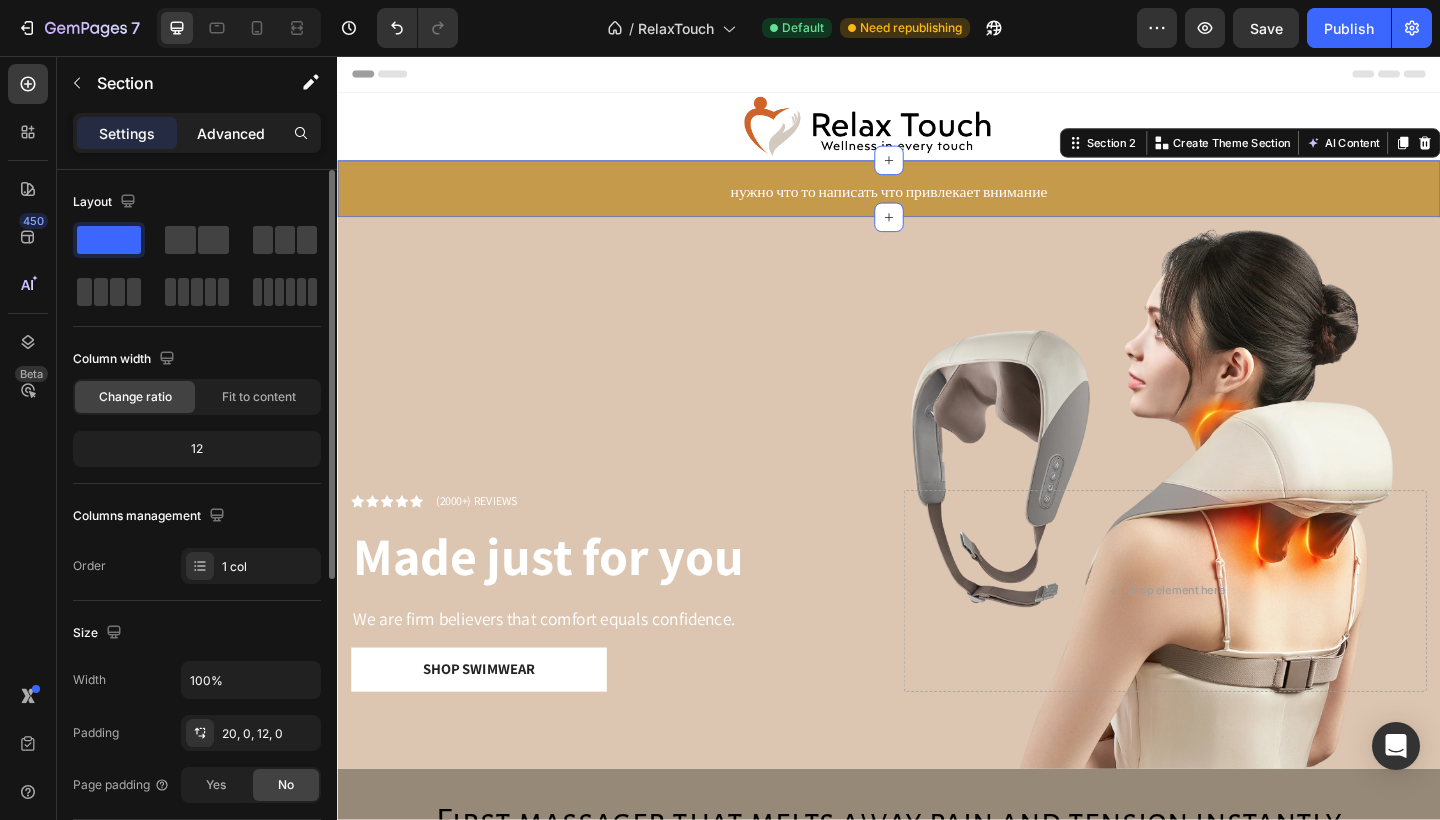 click on "Advanced" at bounding box center [231, 133] 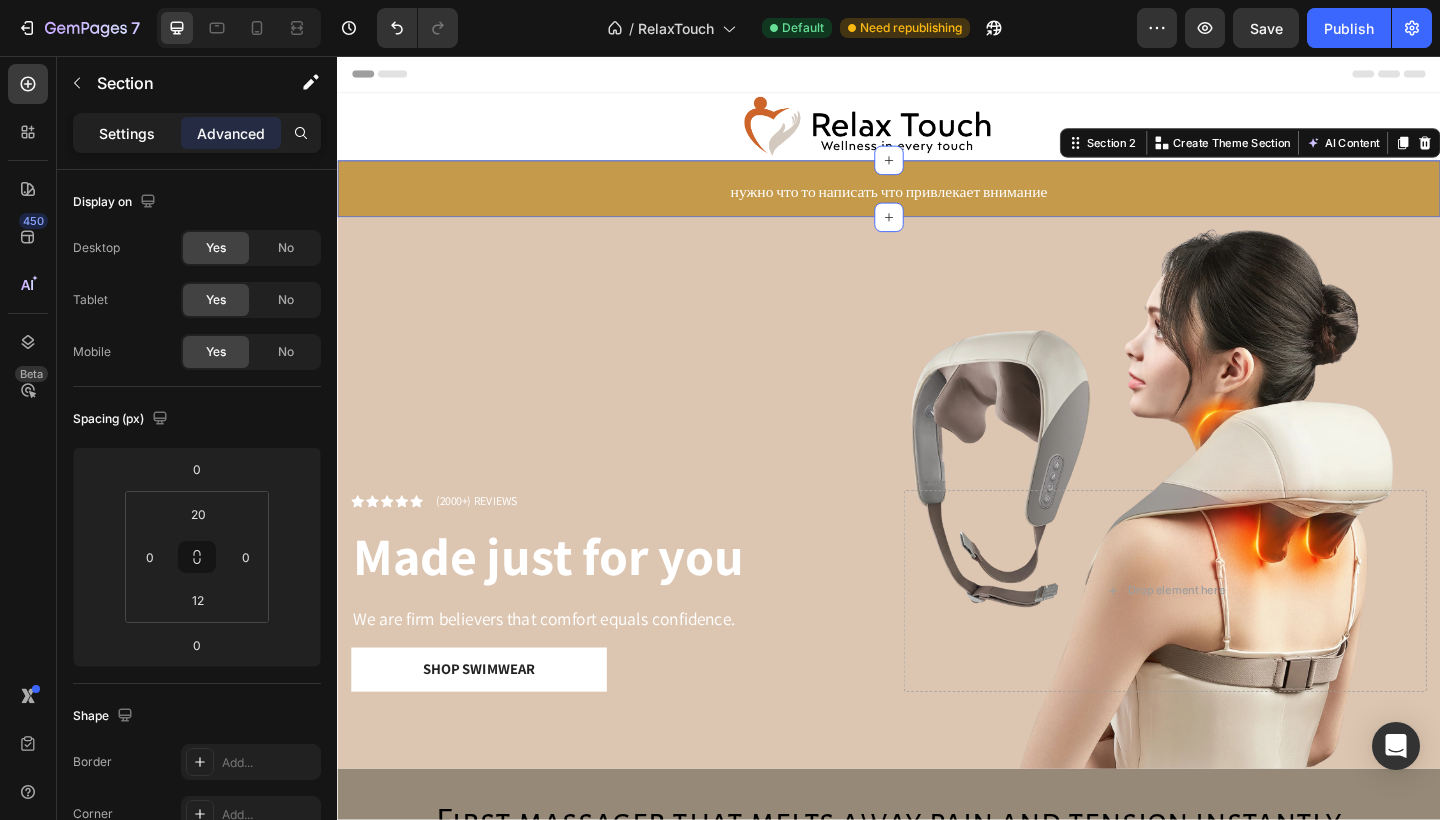 click on "Settings" at bounding box center (127, 133) 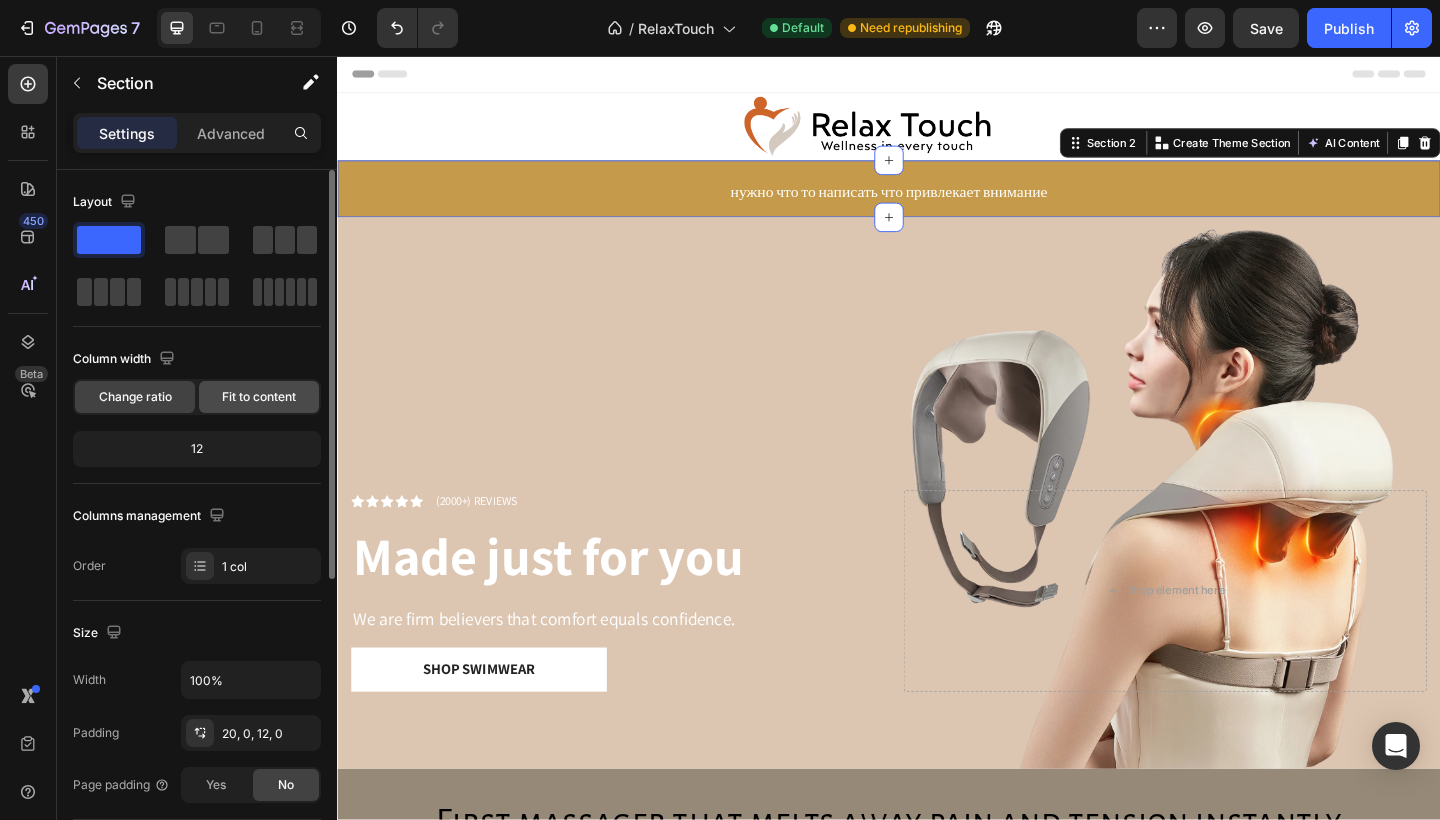 click on "Fit to content" 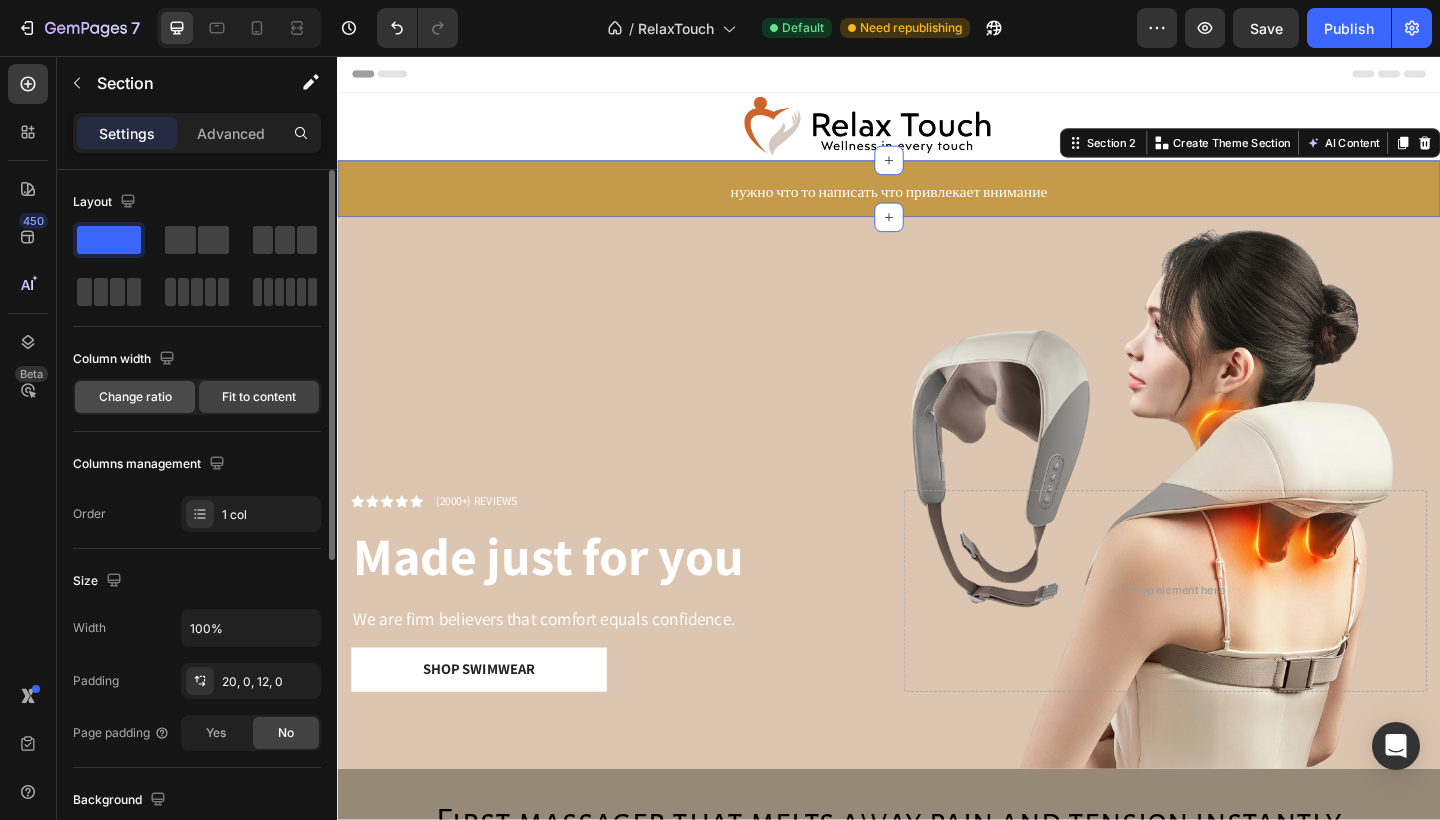 click on "Change ratio" 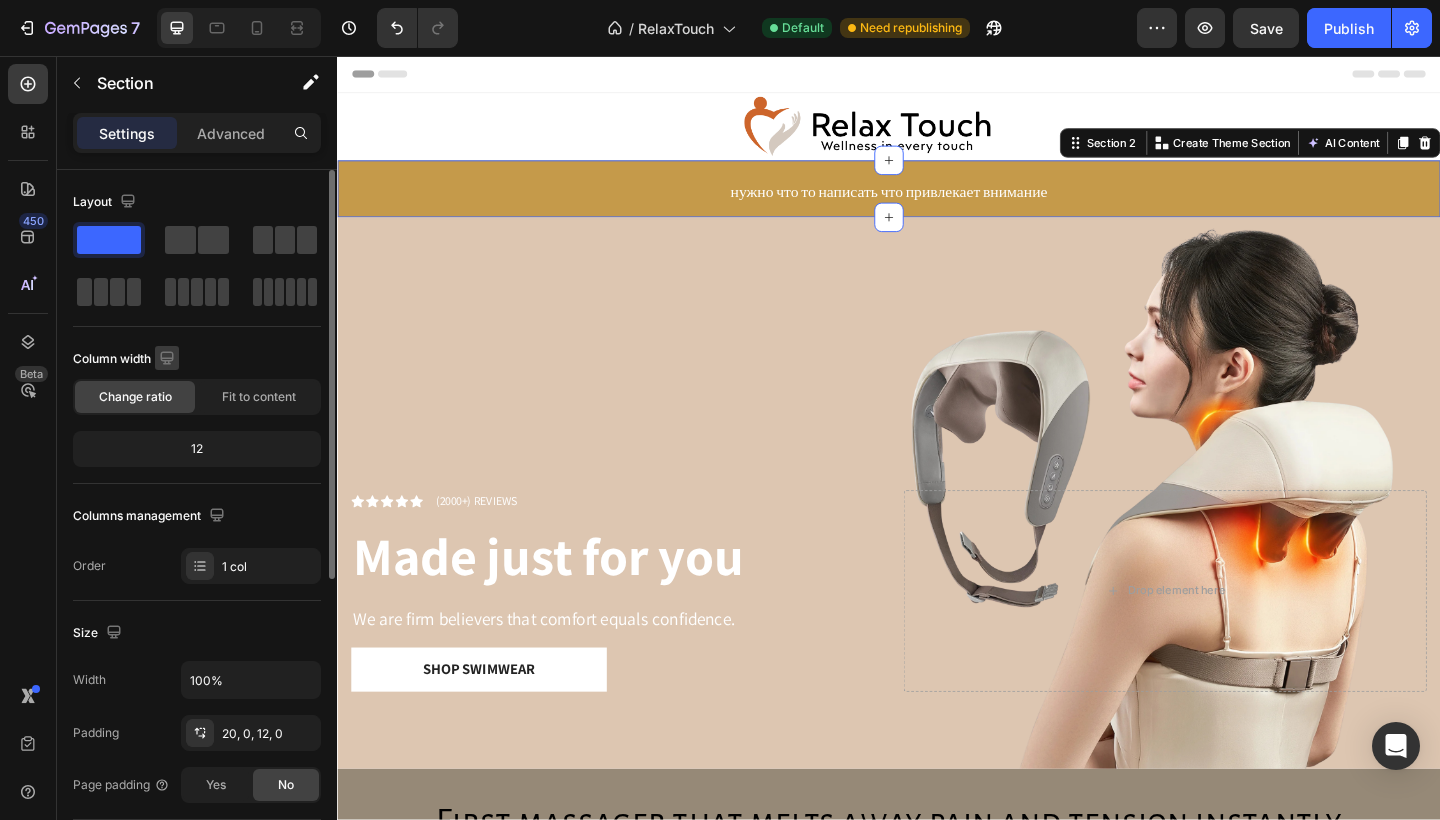 click 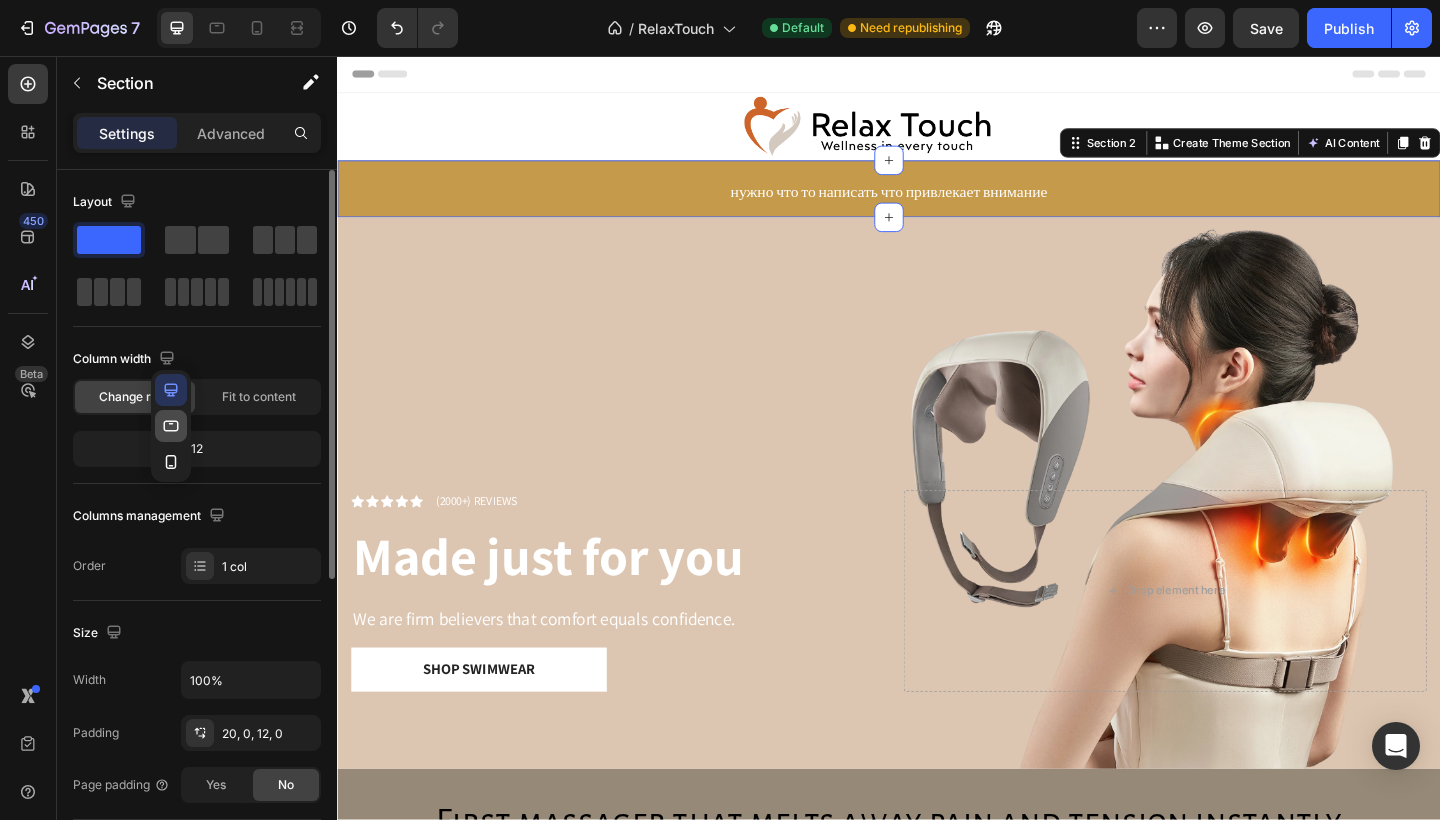 click 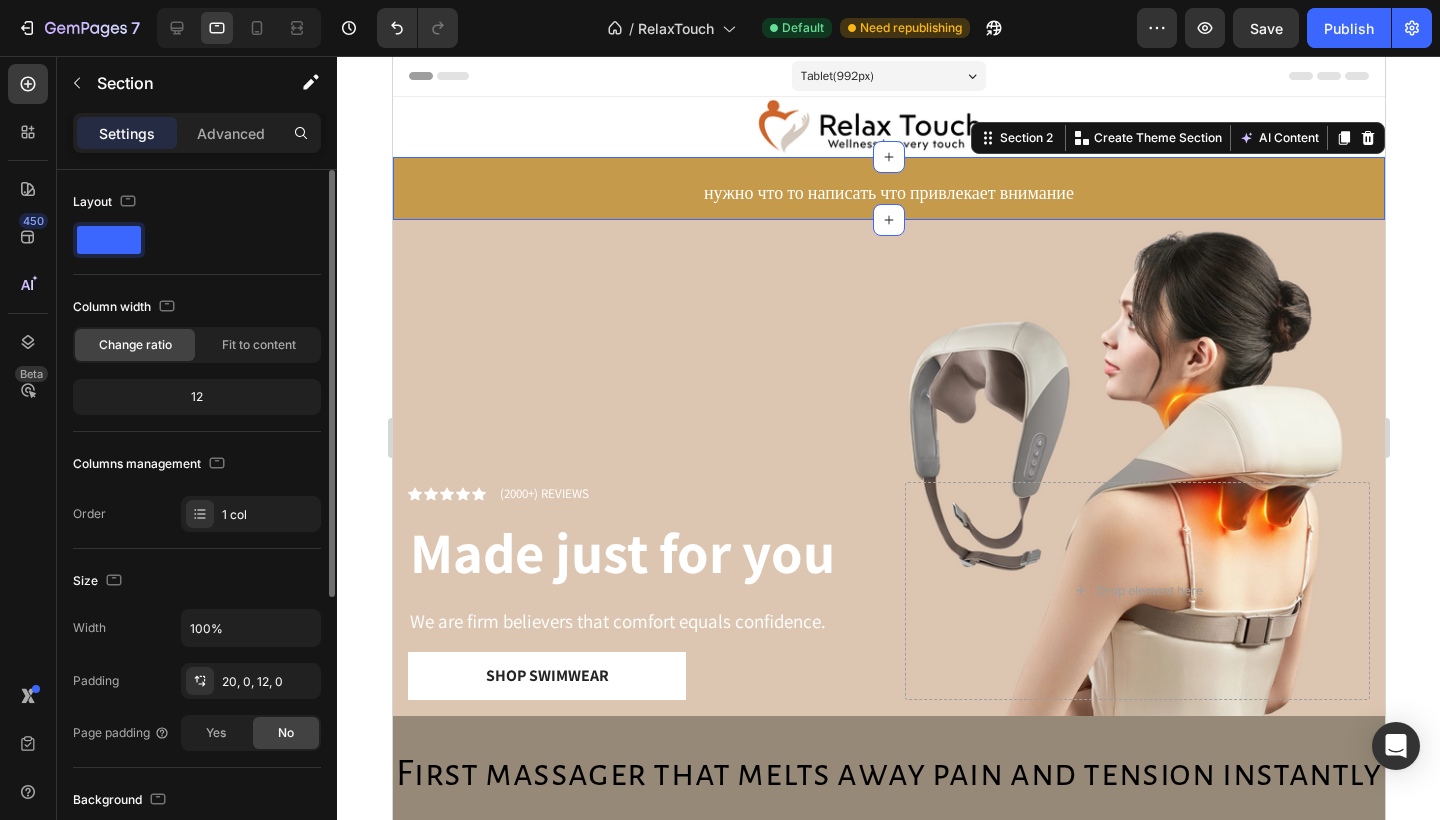 scroll, scrollTop: 31, scrollLeft: 0, axis: vertical 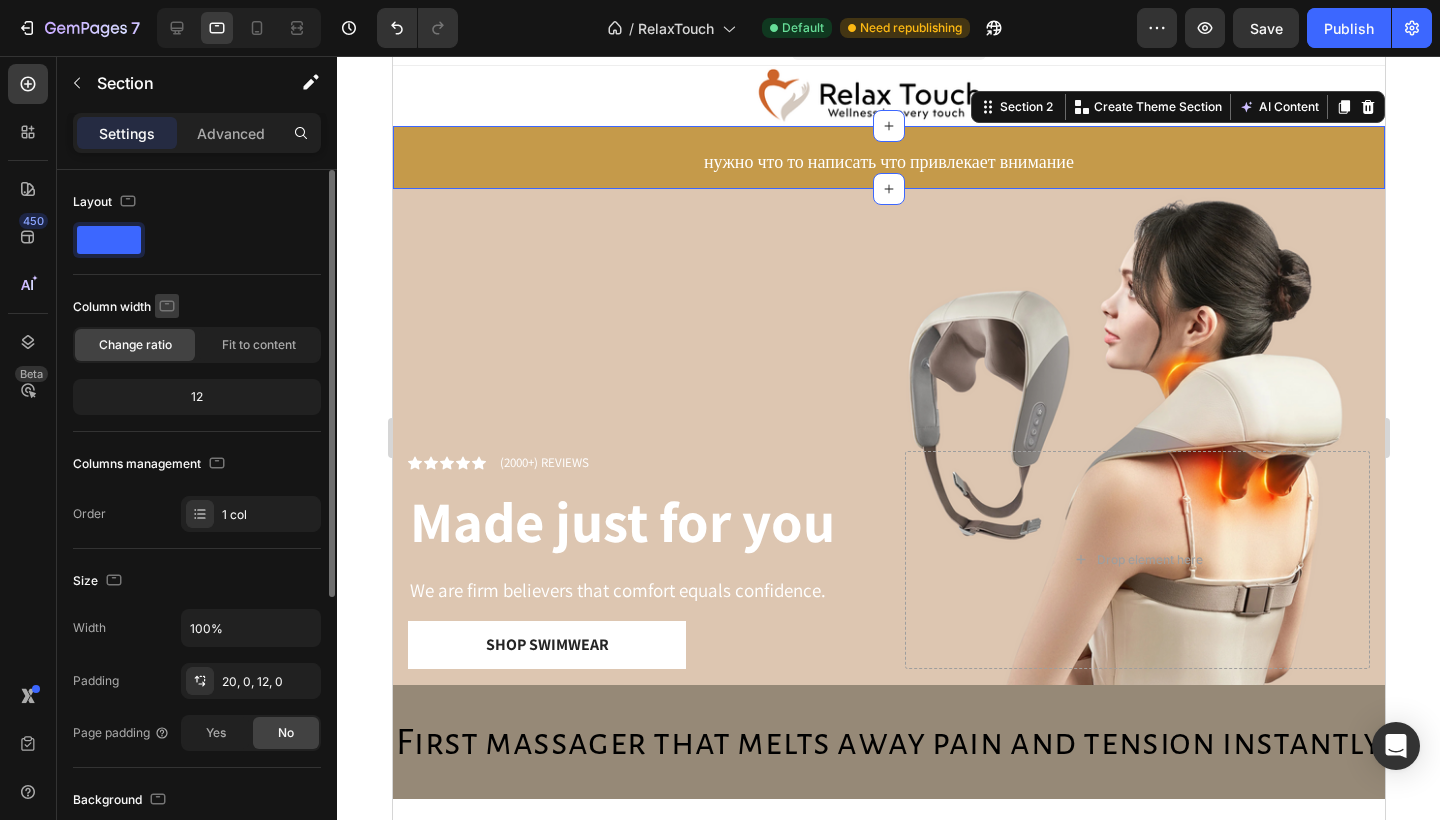 click at bounding box center [167, 306] 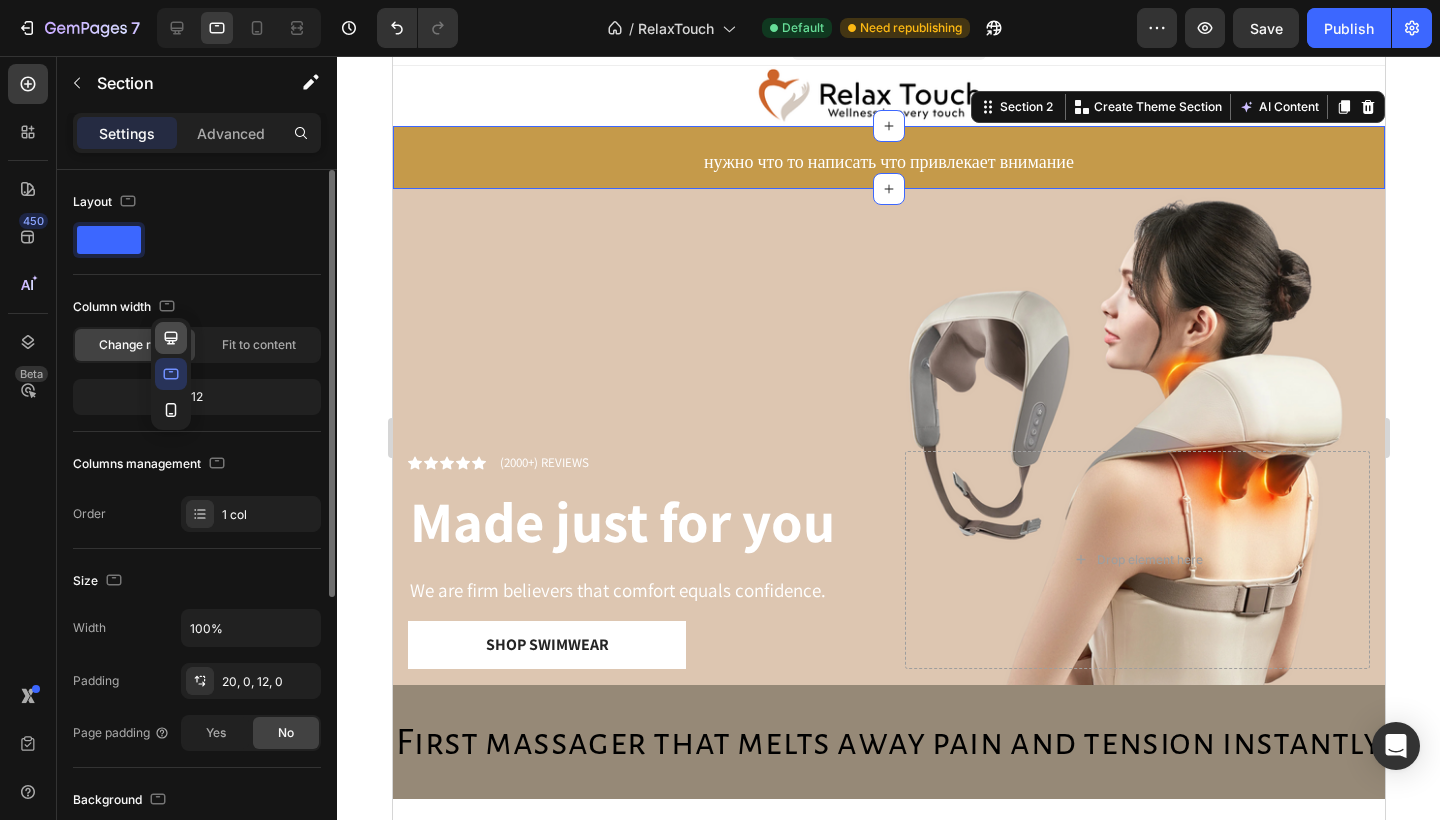 click 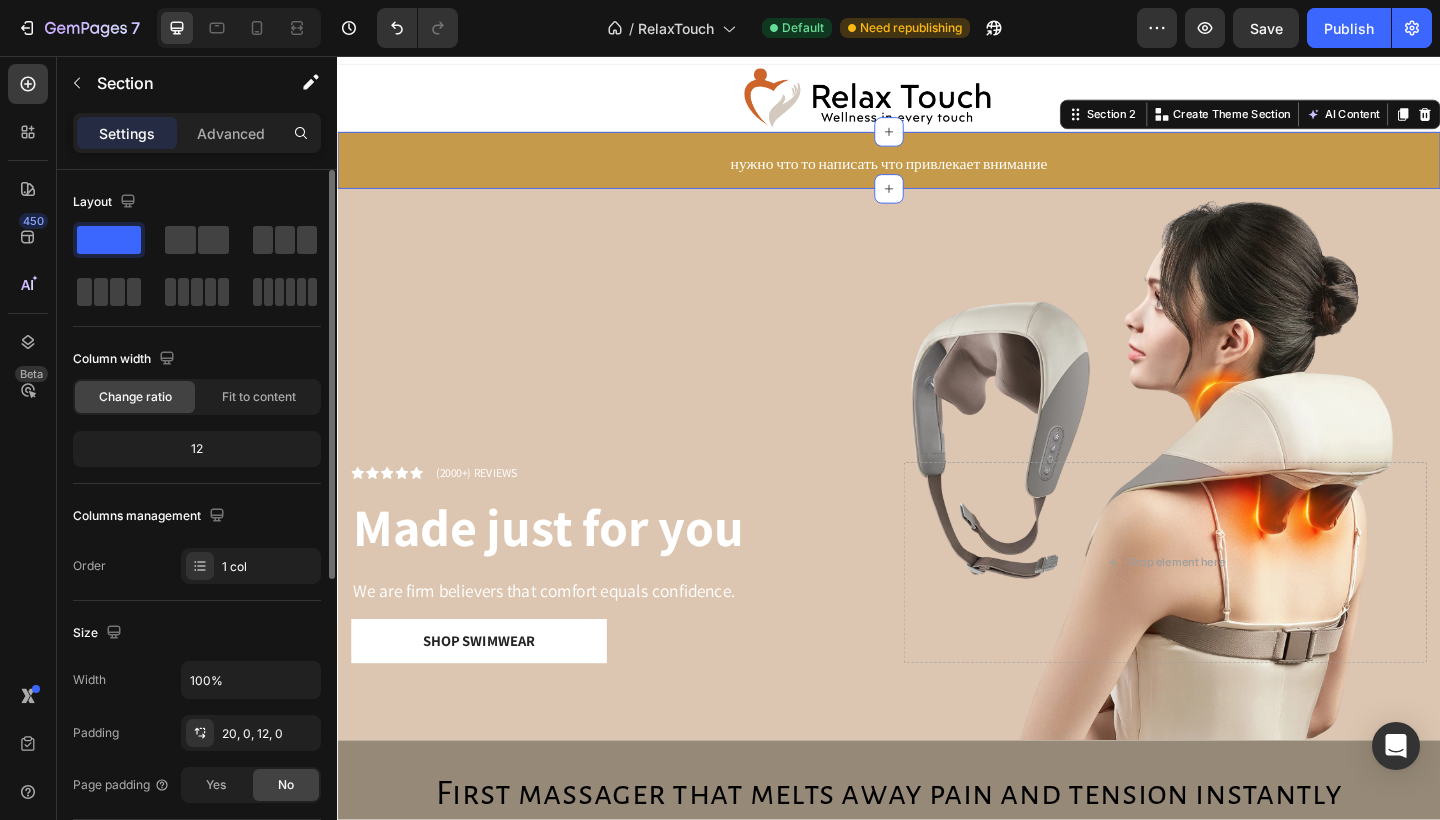 scroll, scrollTop: 43, scrollLeft: 0, axis: vertical 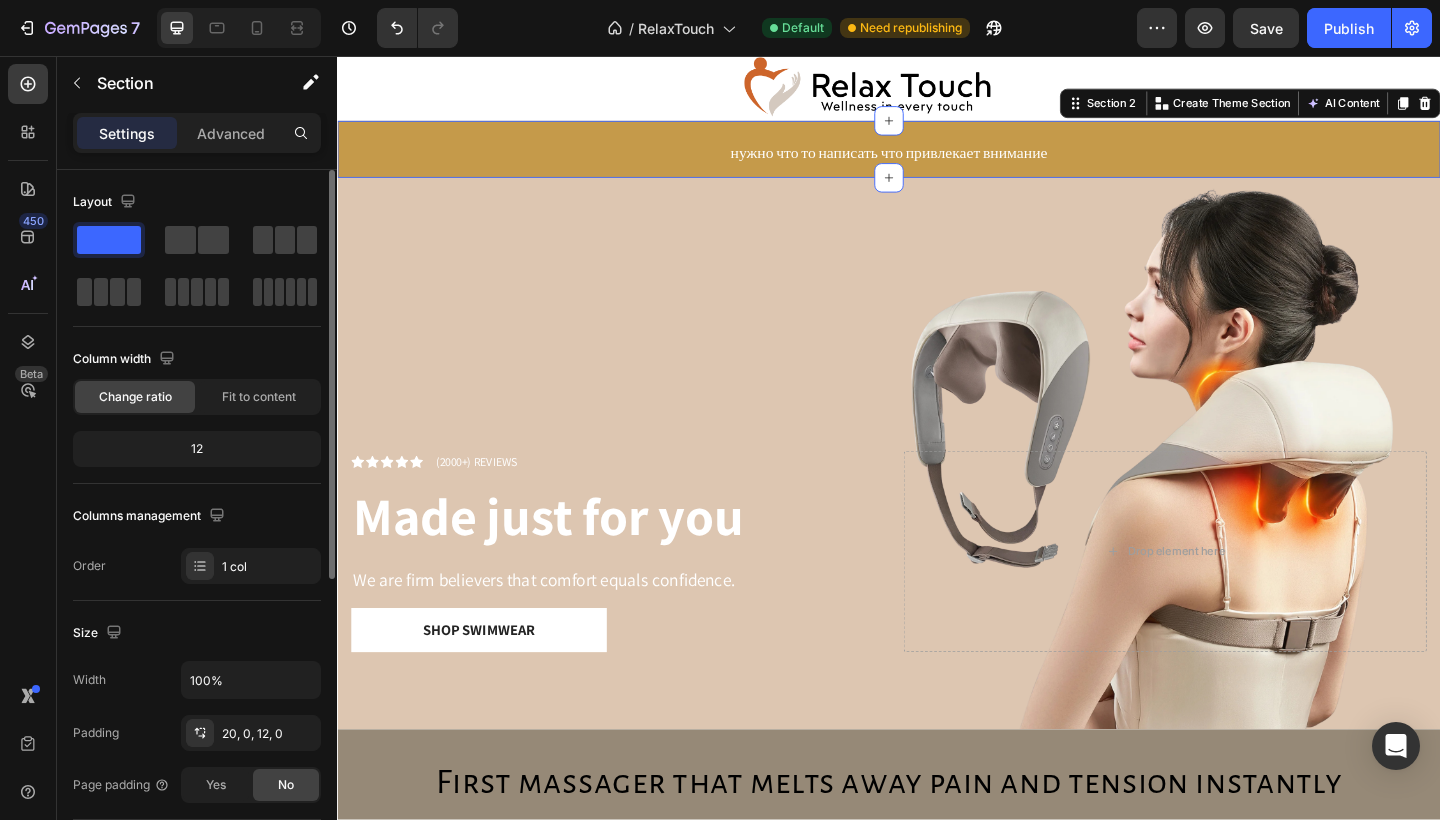 click on "12" 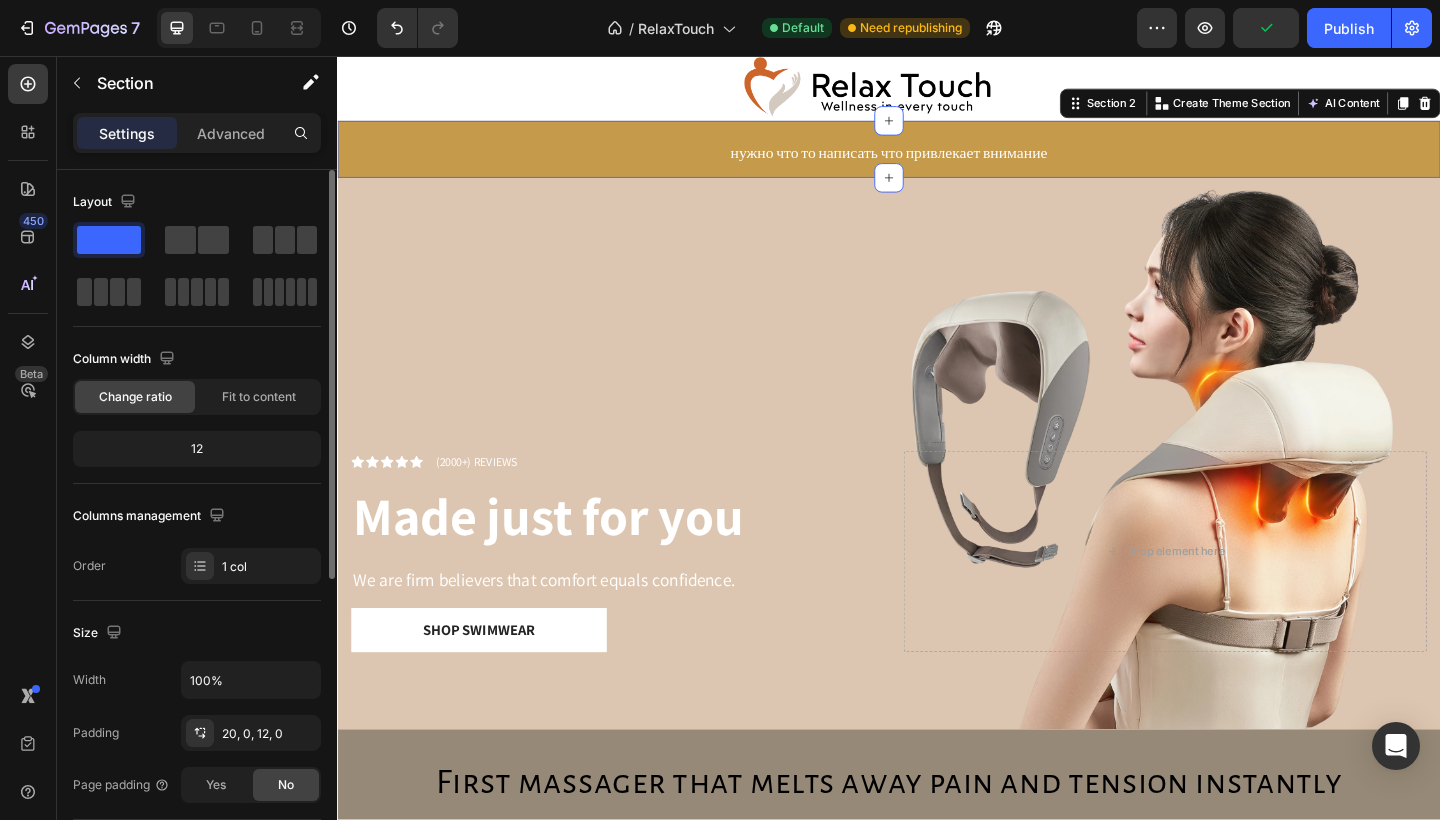click on "12" 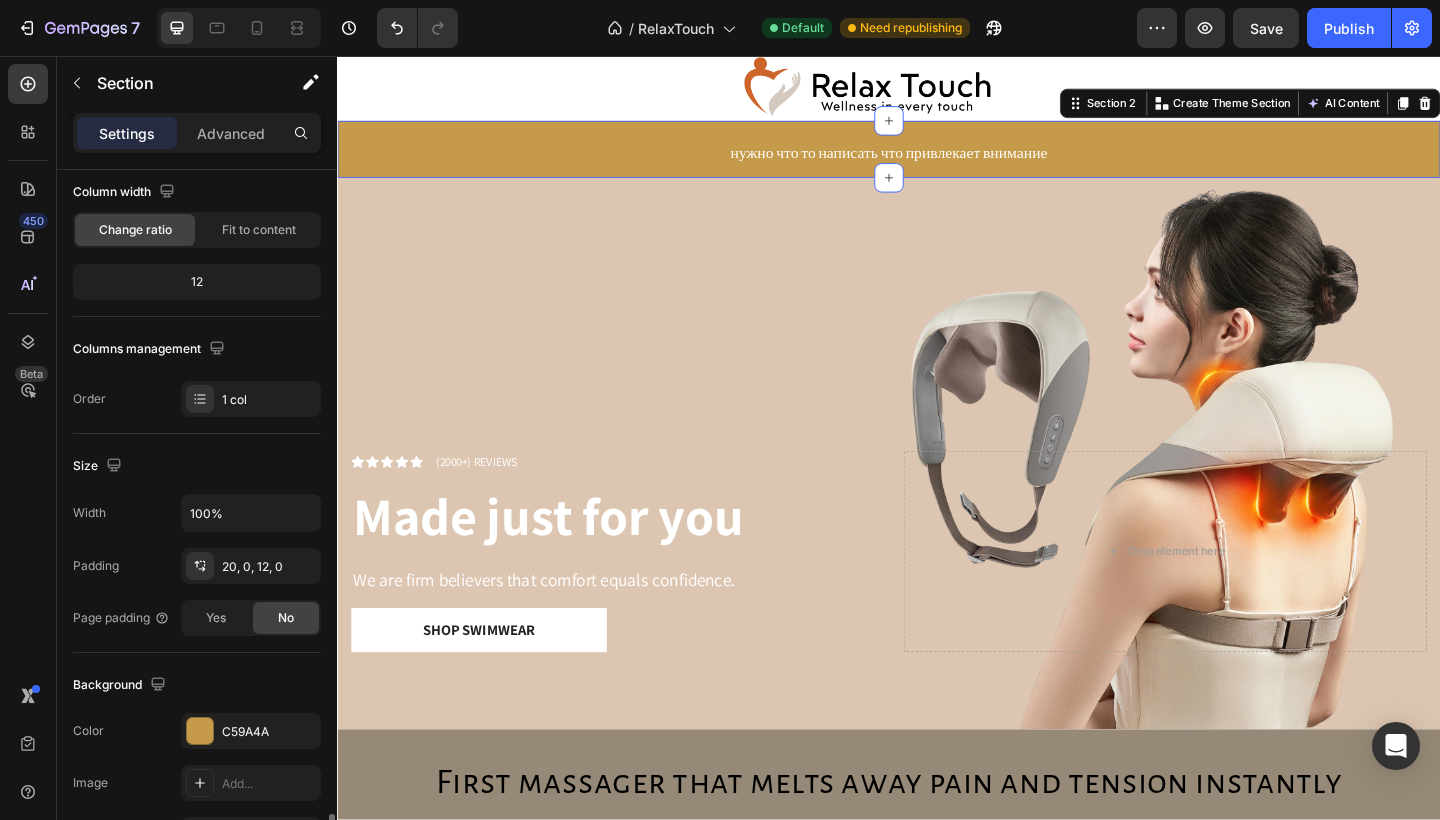 scroll, scrollTop: 513, scrollLeft: 0, axis: vertical 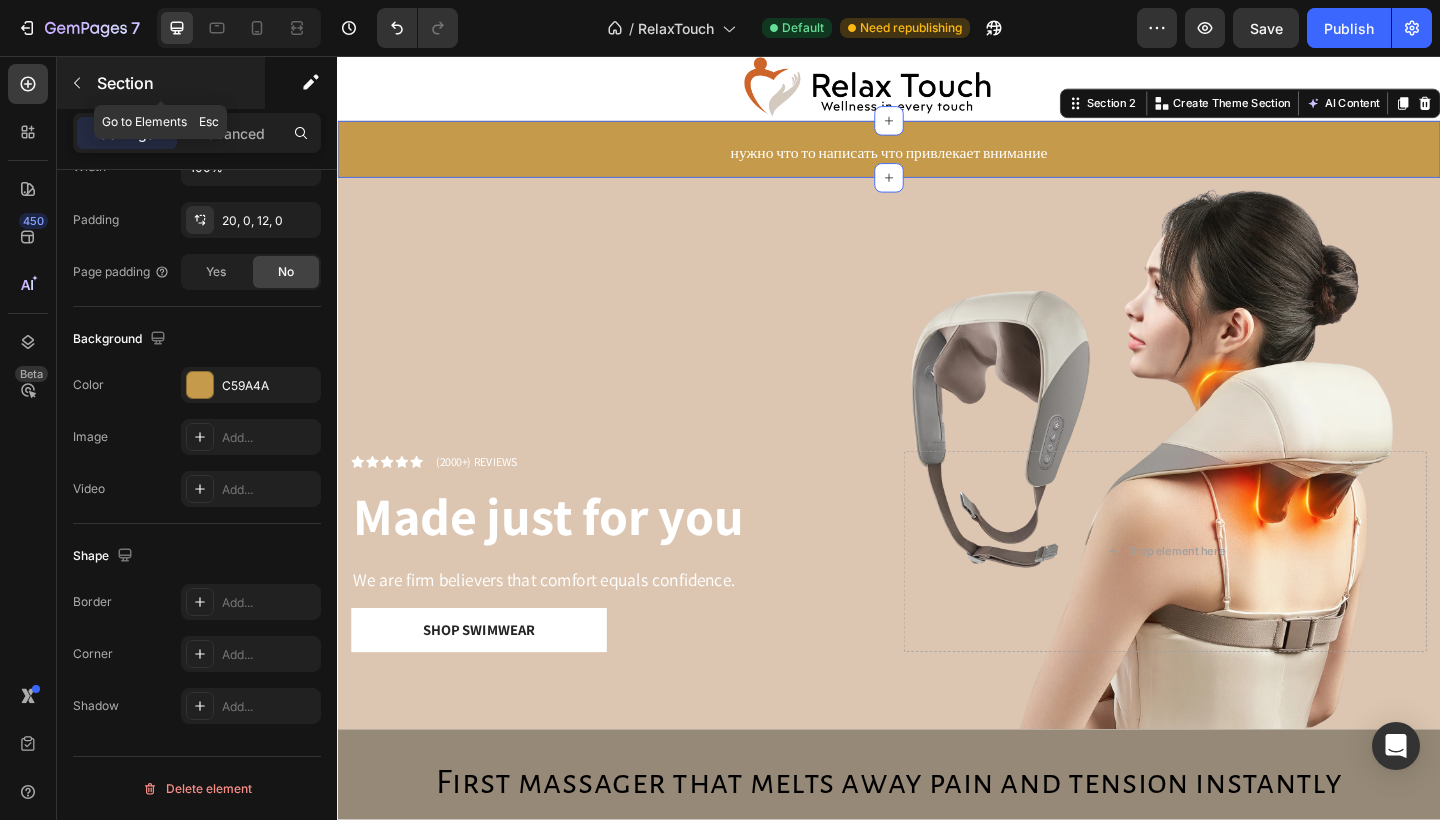 click 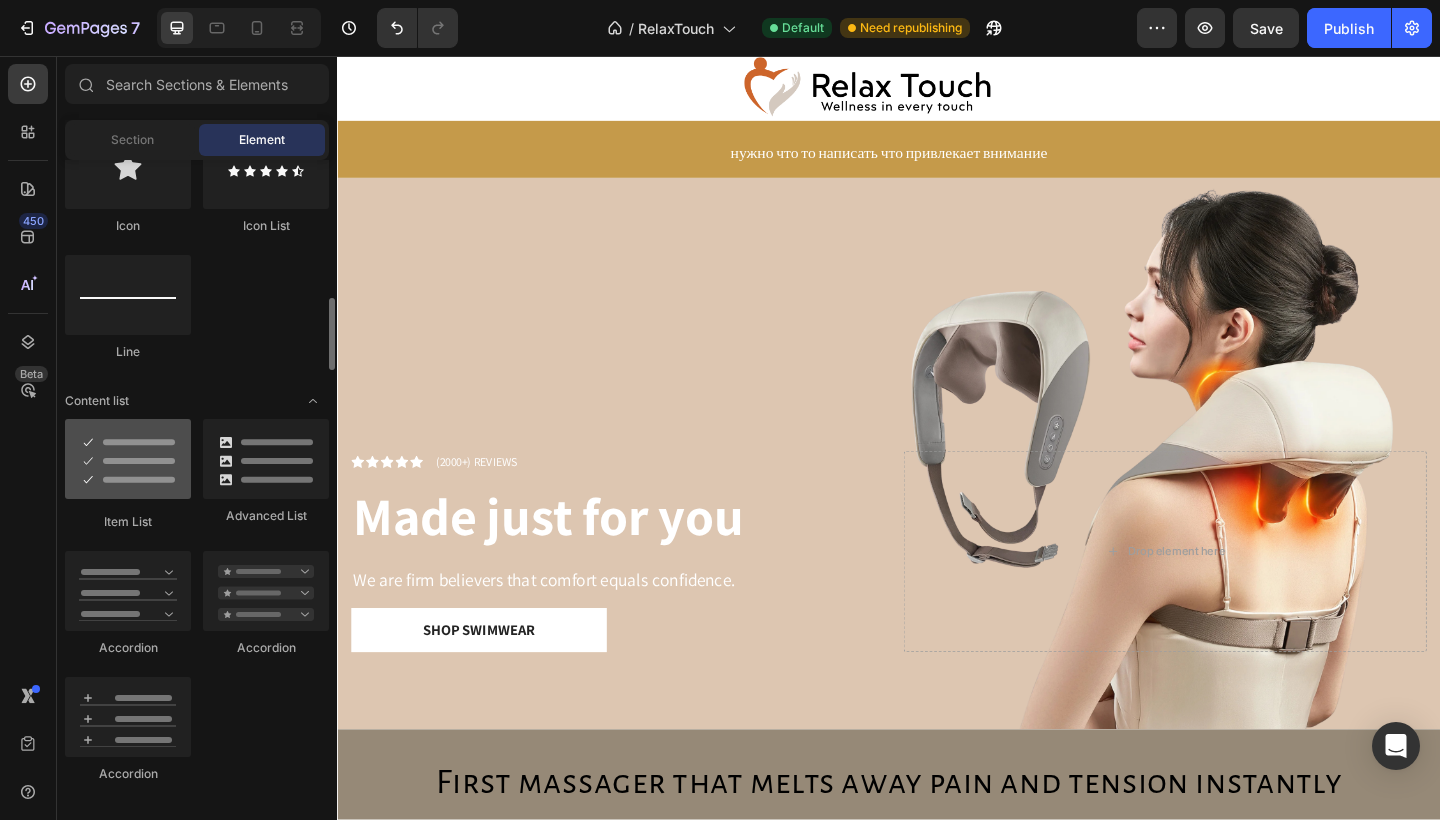 scroll, scrollTop: 1350, scrollLeft: 0, axis: vertical 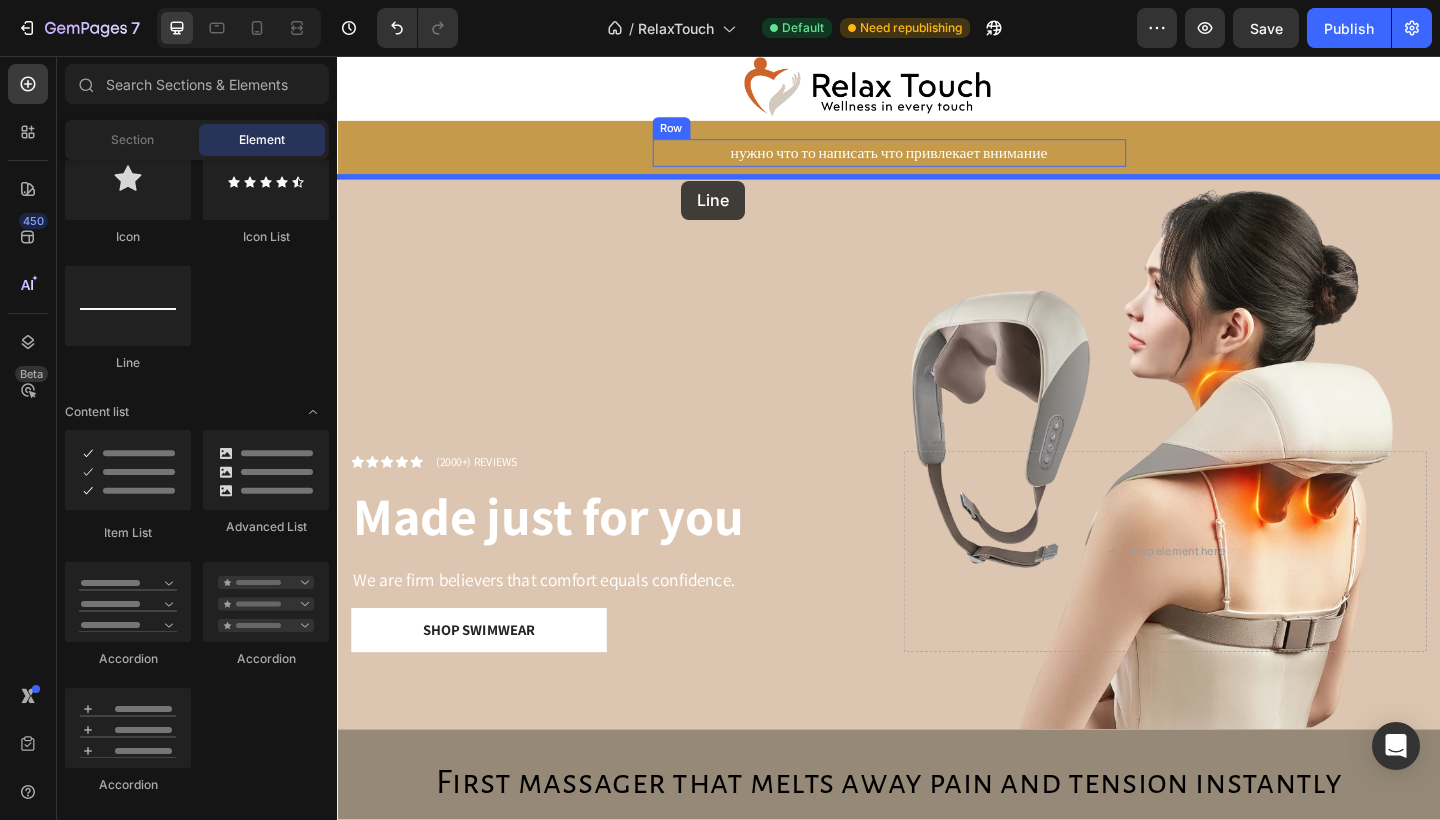 drag, startPoint x: 464, startPoint y: 389, endPoint x: 711, endPoint y: 192, distance: 315.93988 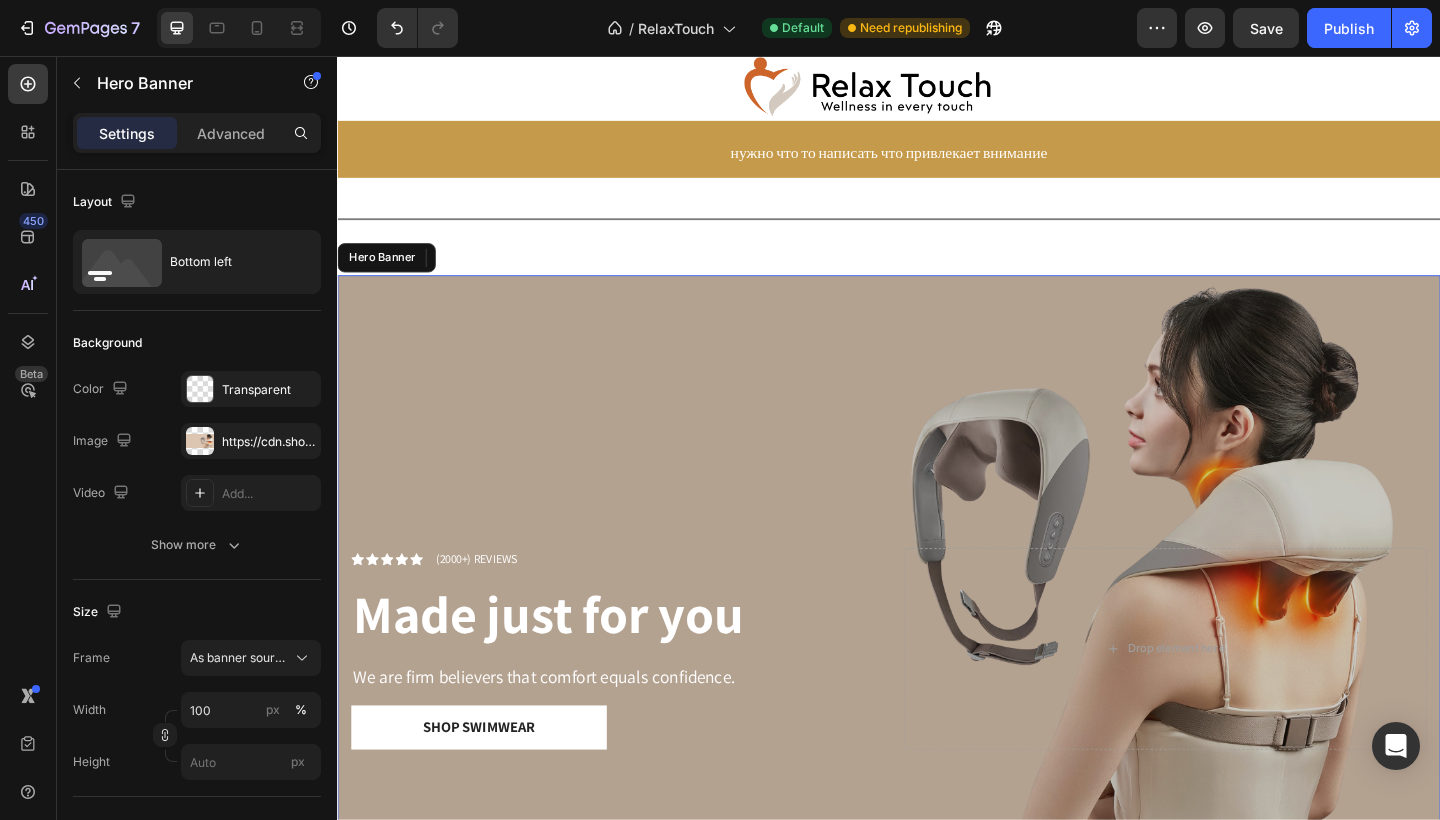 click at bounding box center (937, 595) 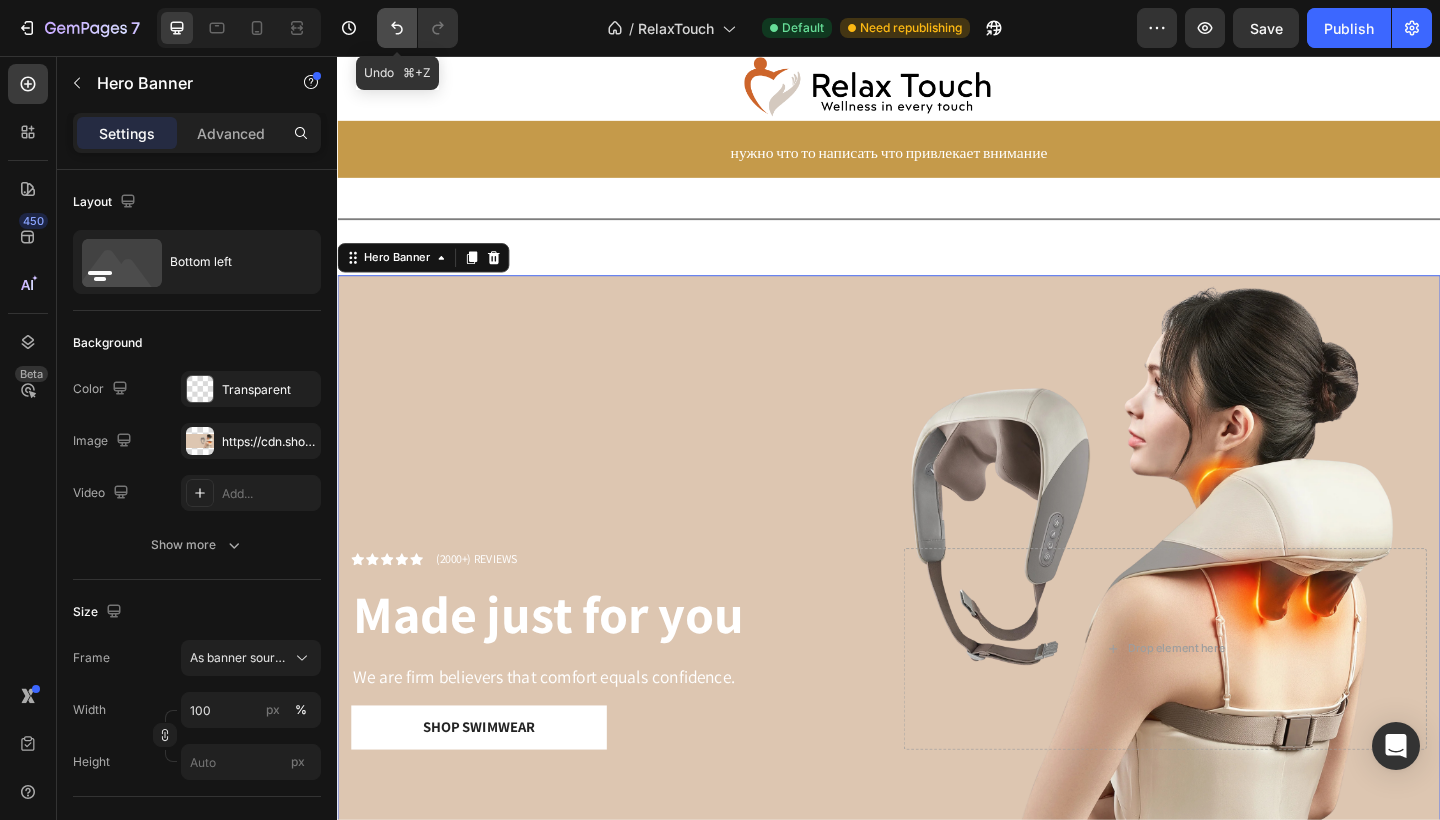 click 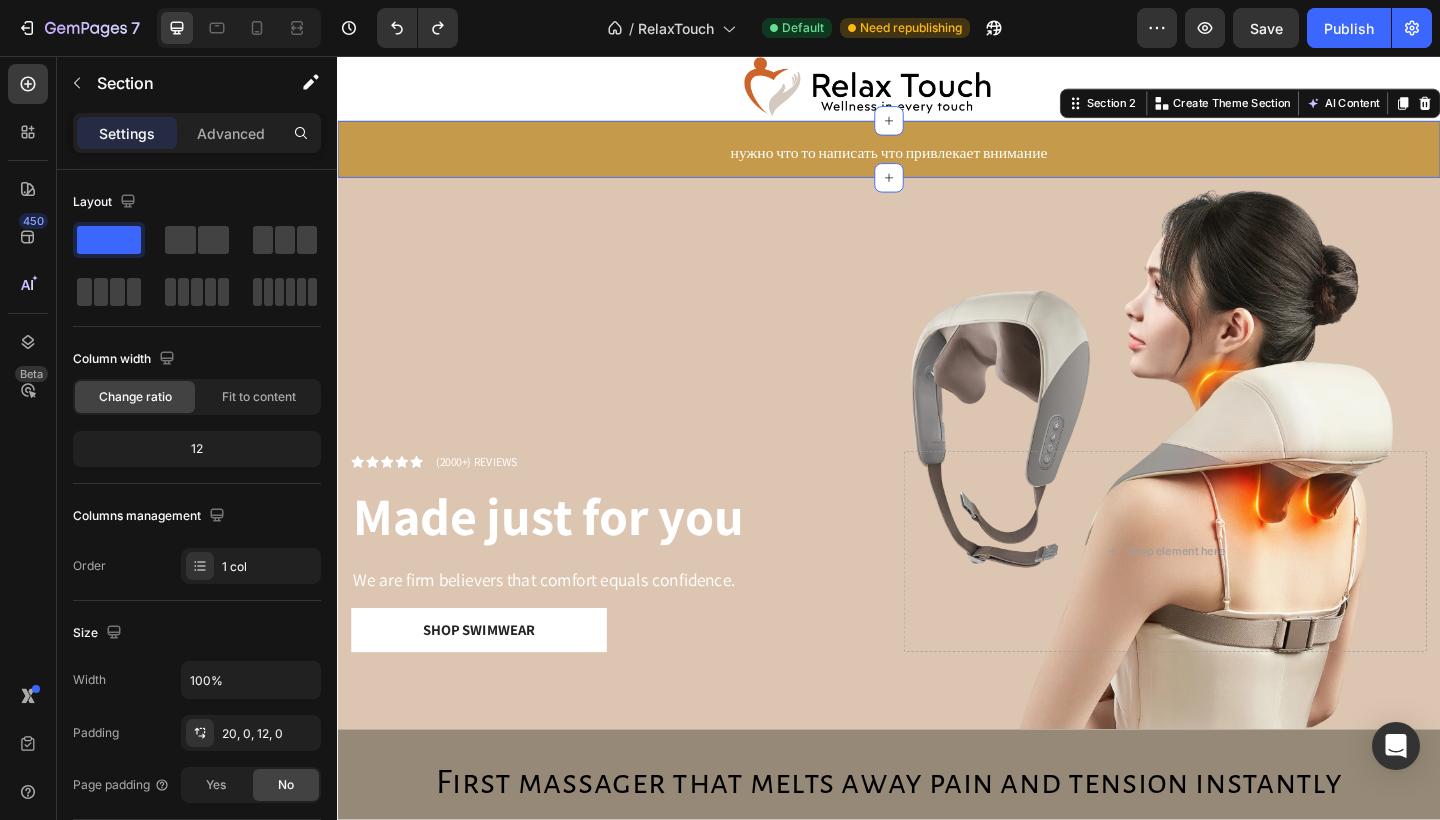 click on "нужно что то написать что привлекает внимание Text Block Row" at bounding box center [937, 162] 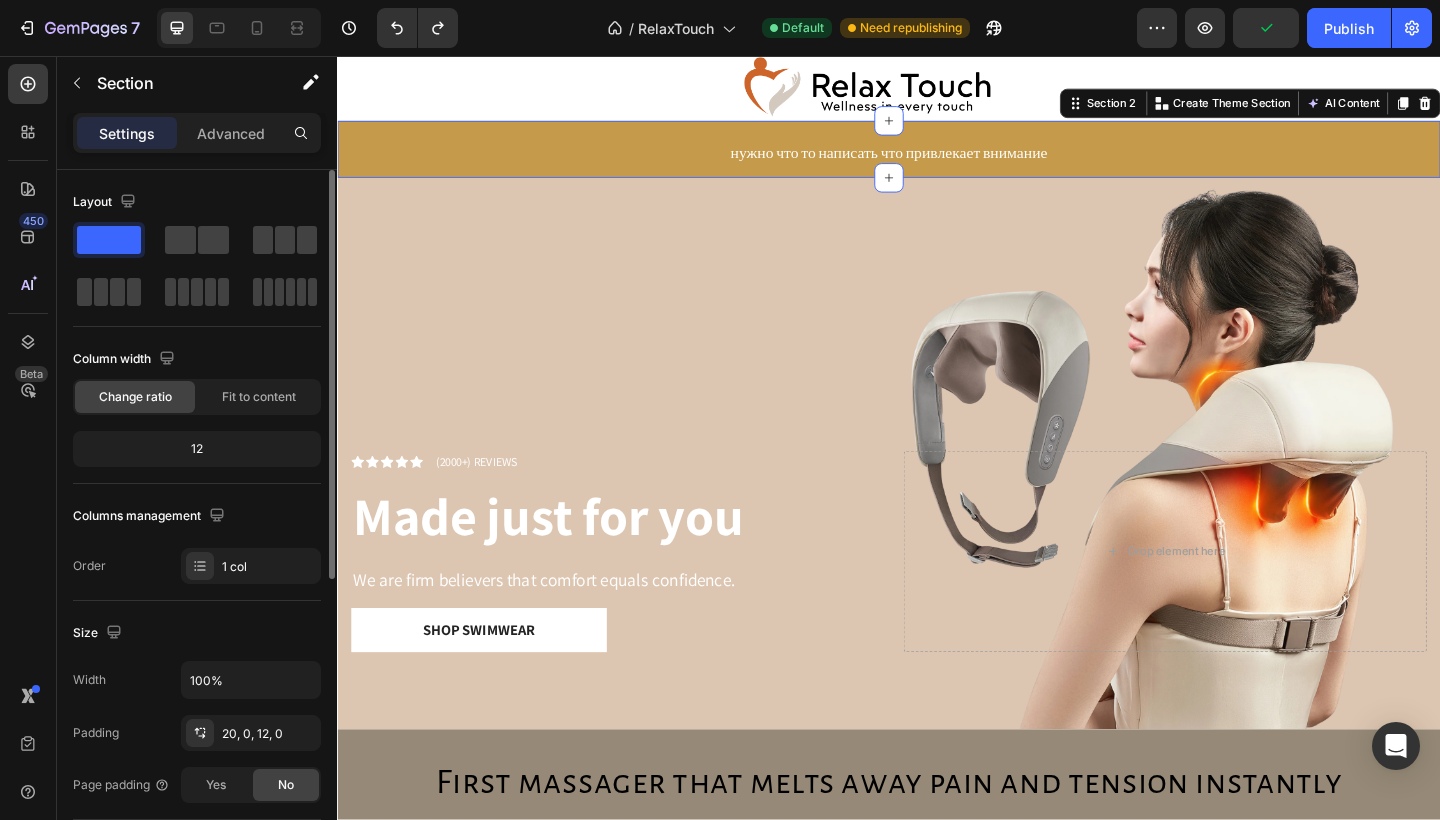 click on "12" 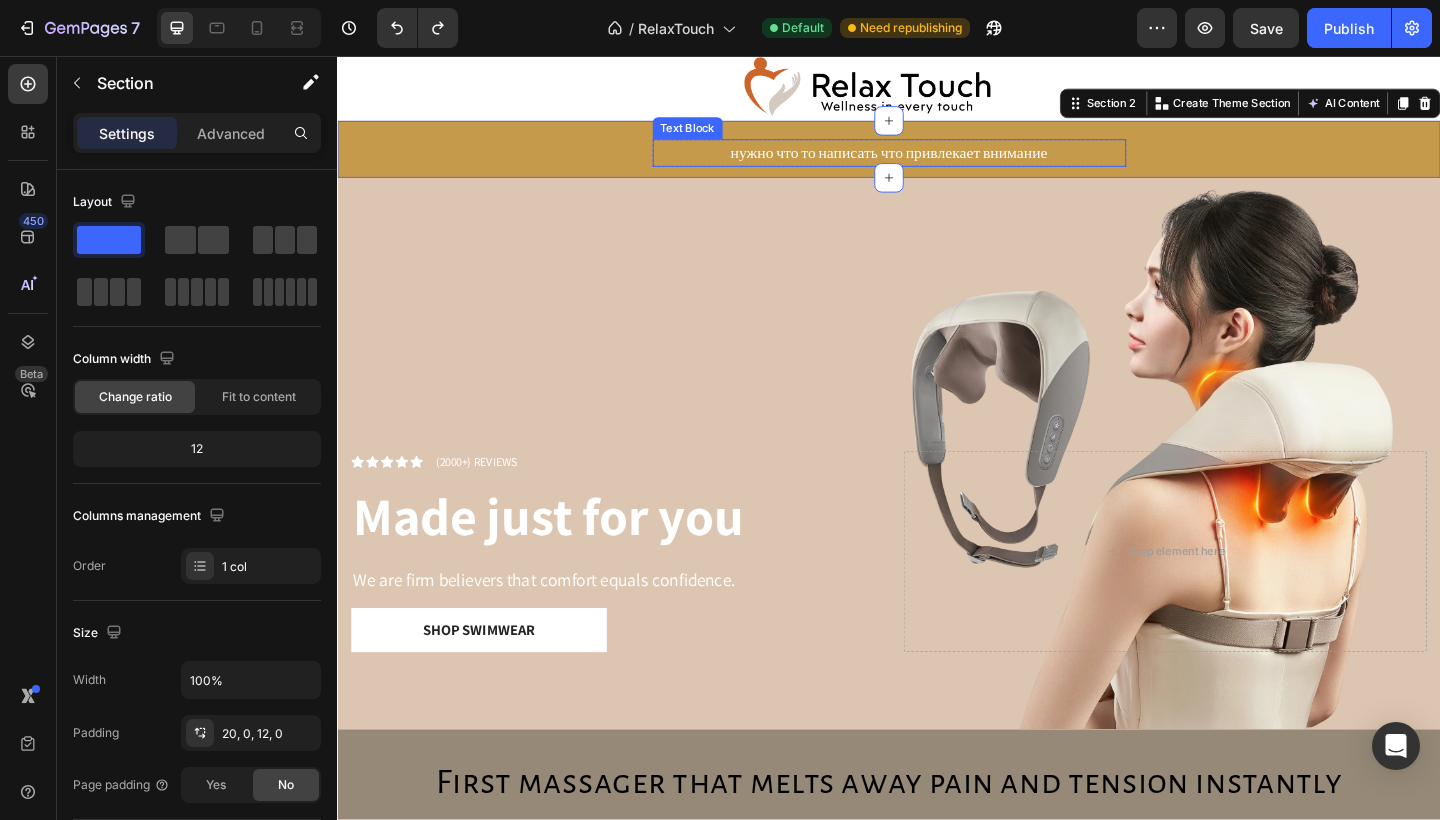drag, startPoint x: 943, startPoint y: 189, endPoint x: 941, endPoint y: 164, distance: 25.079872 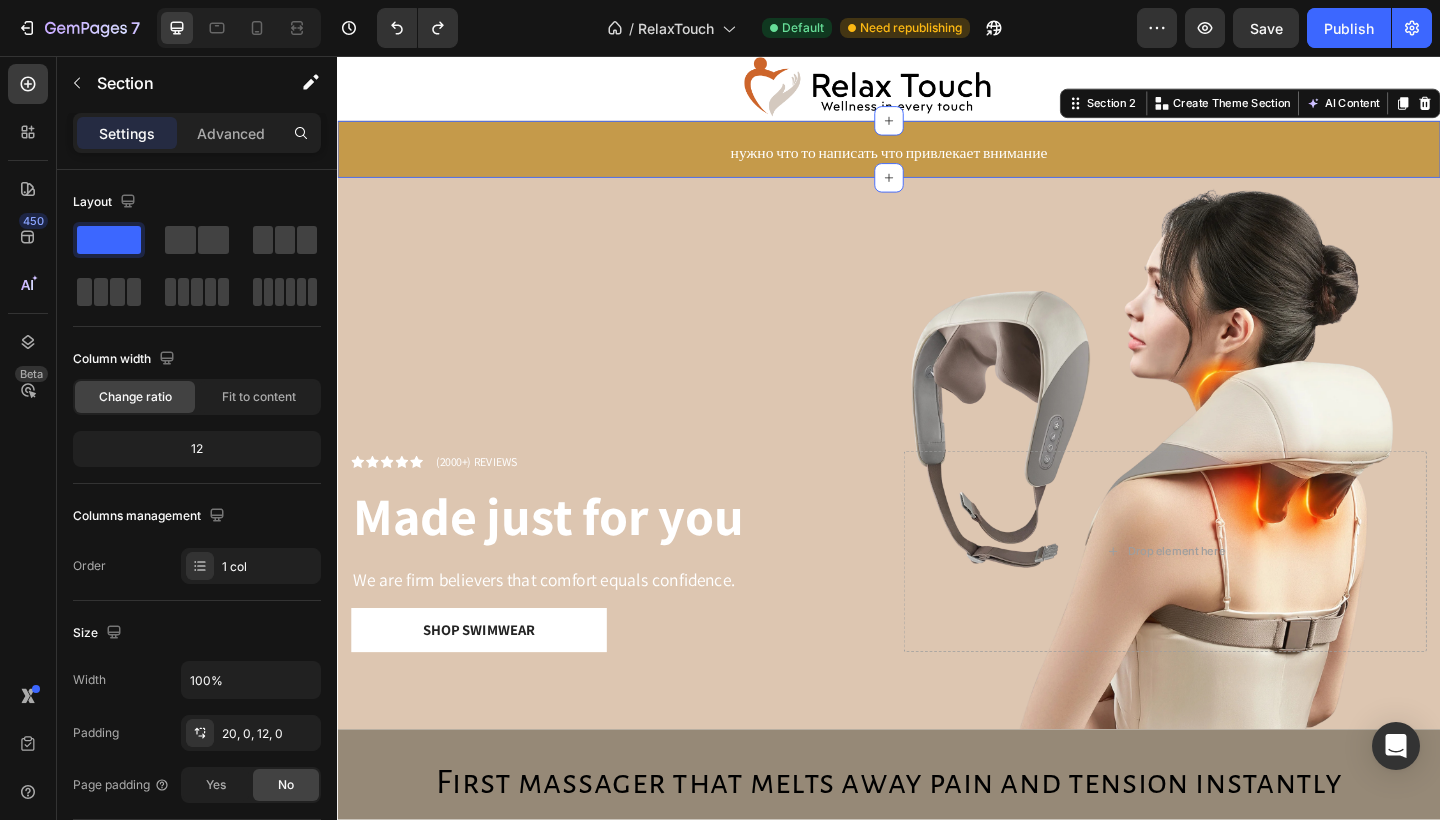 click on "нужно что то написать что привлекает внимание Text Block Row" at bounding box center (937, 162) 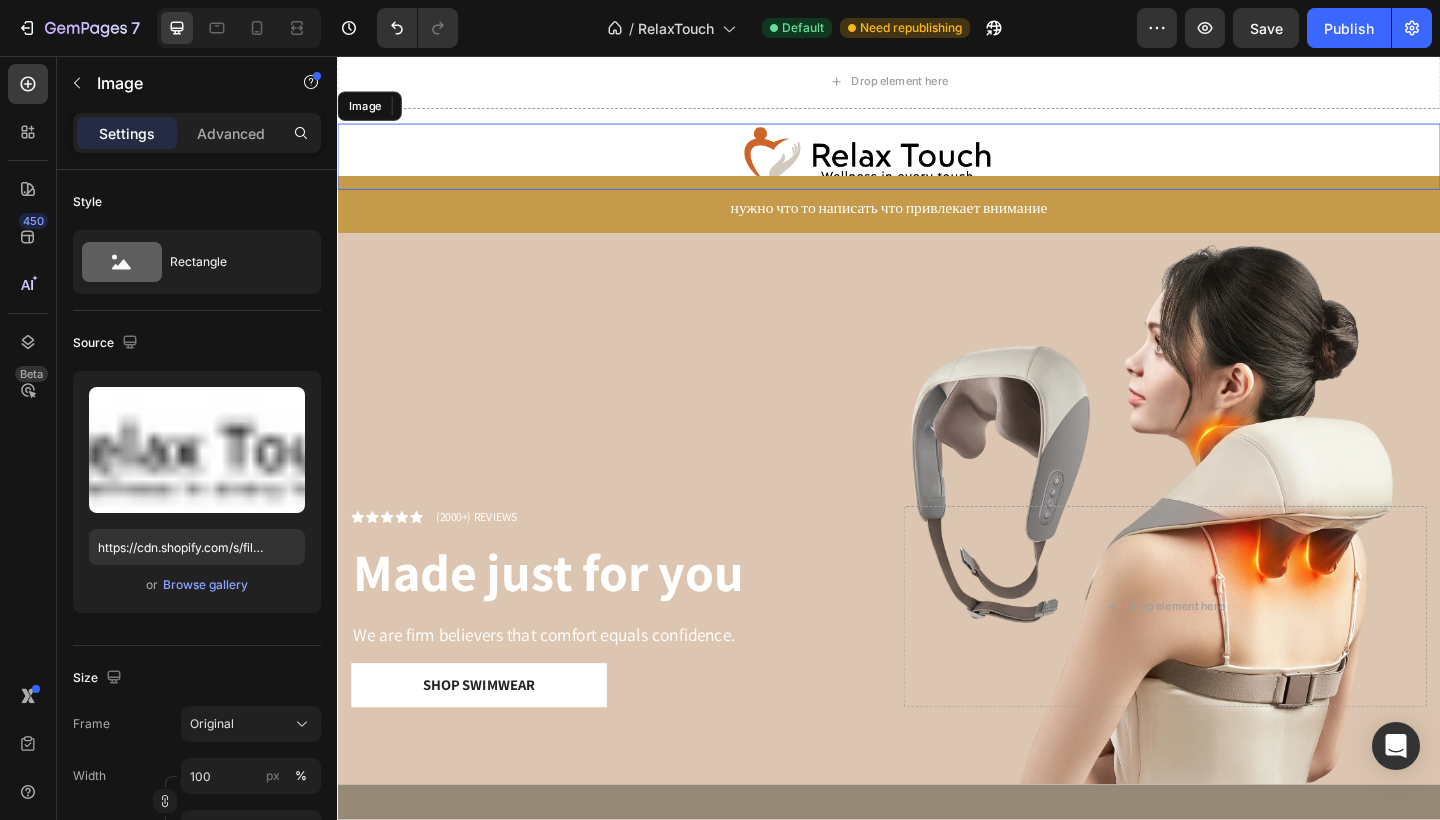 scroll, scrollTop: 40, scrollLeft: 0, axis: vertical 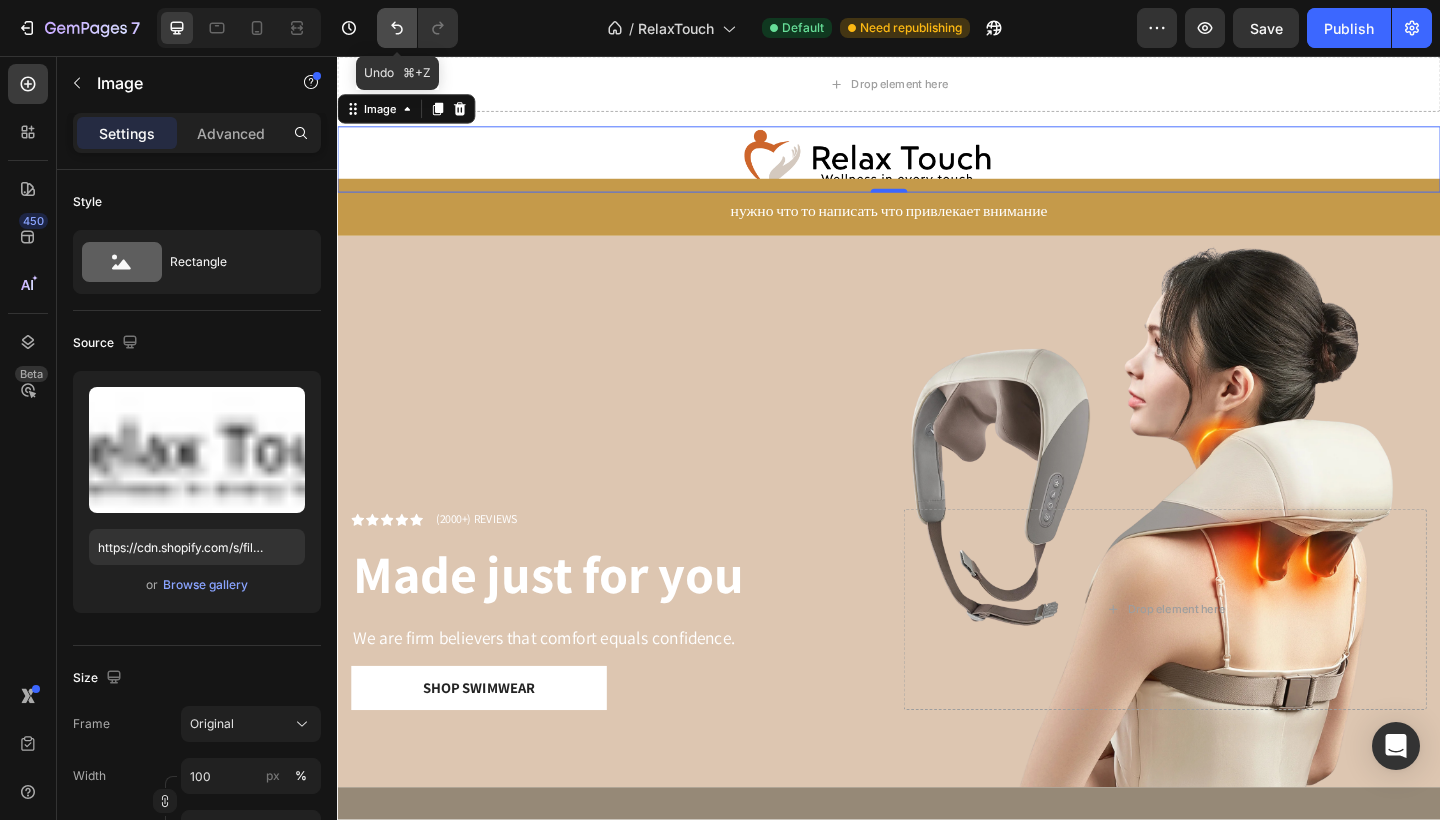 click 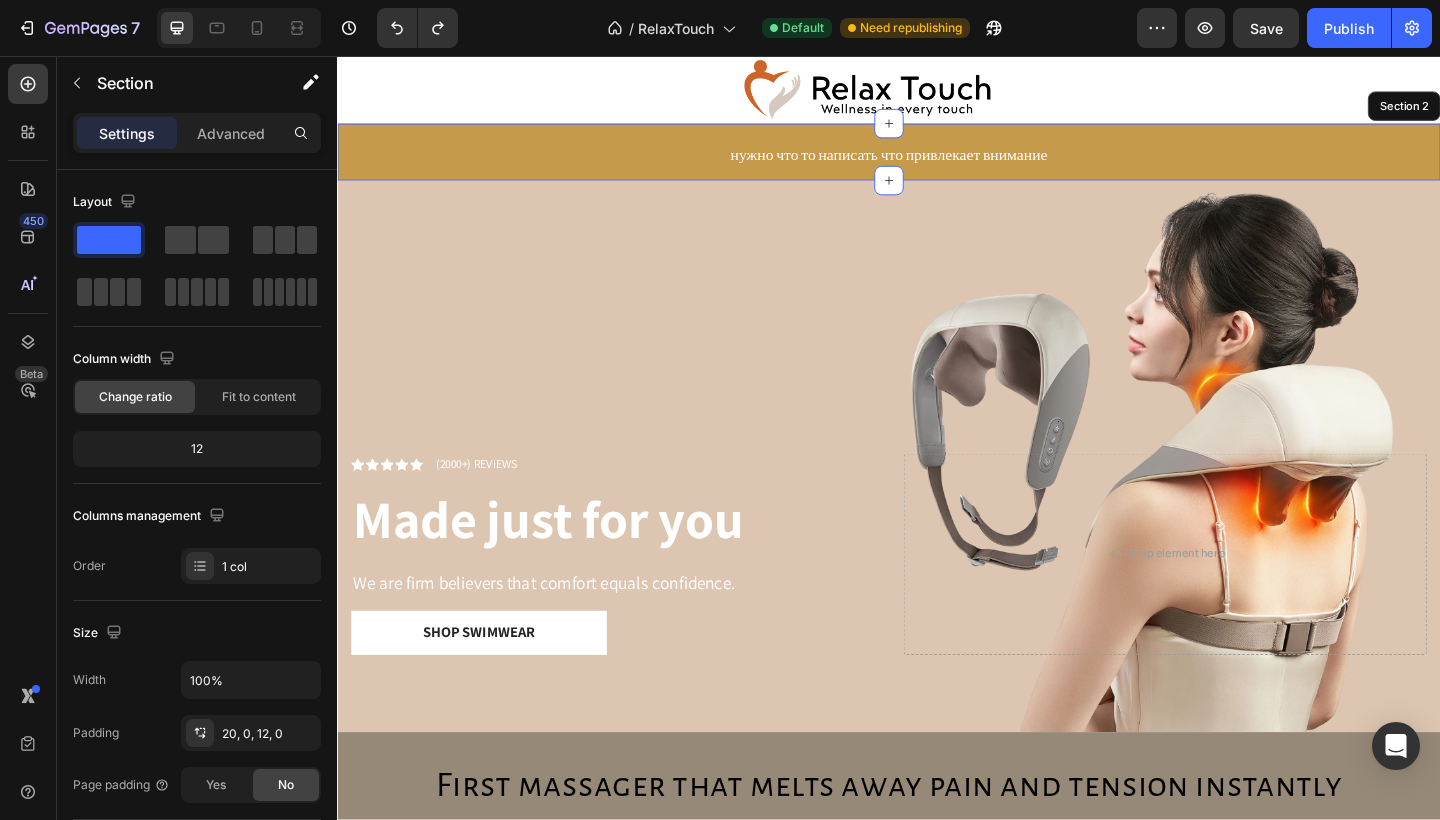 click on "нужно что то написать что привлекает внимание Text Block Row" at bounding box center (937, 165) 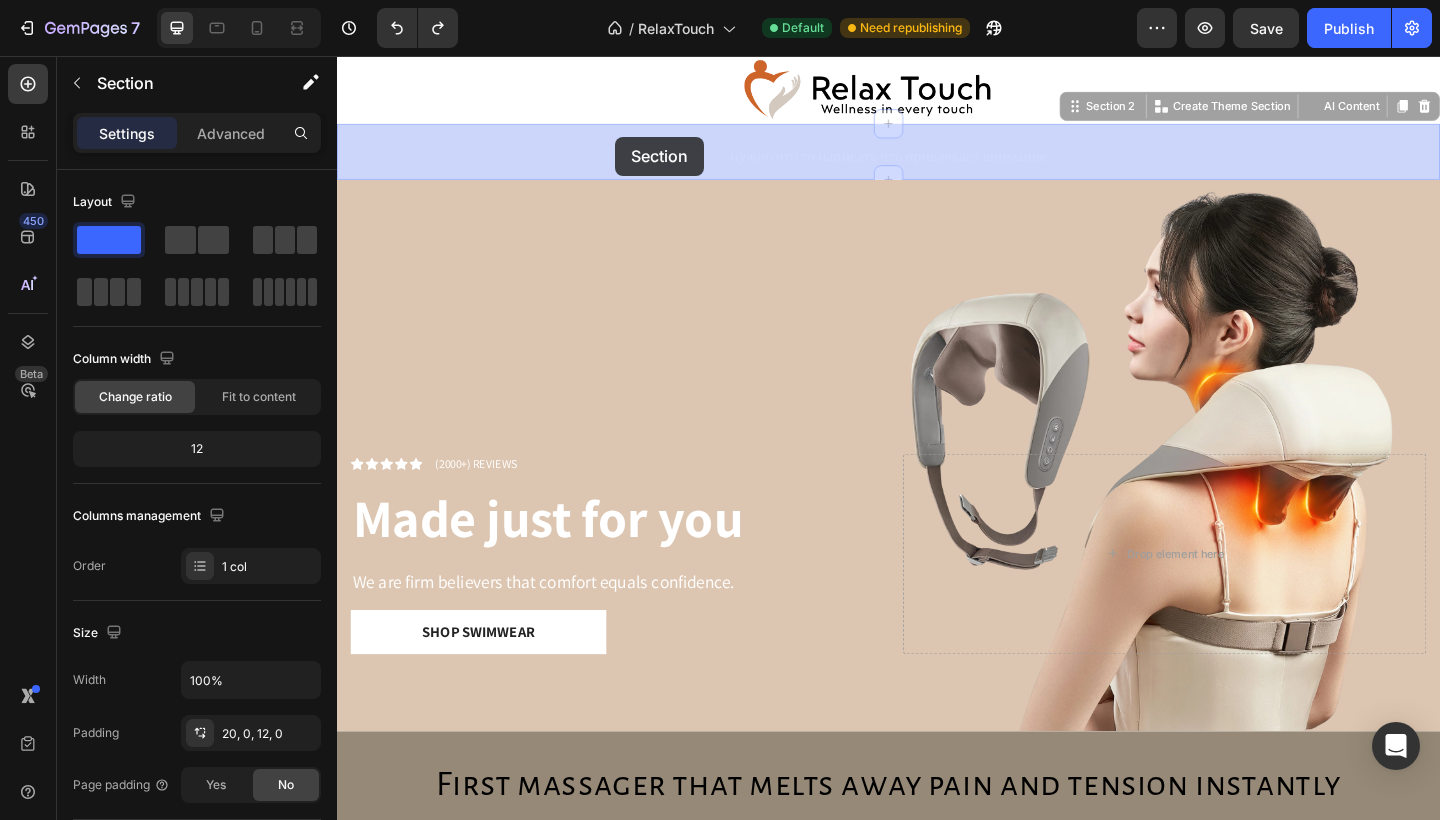drag, startPoint x: 639, startPoint y: 131, endPoint x: 639, endPoint y: 144, distance: 13 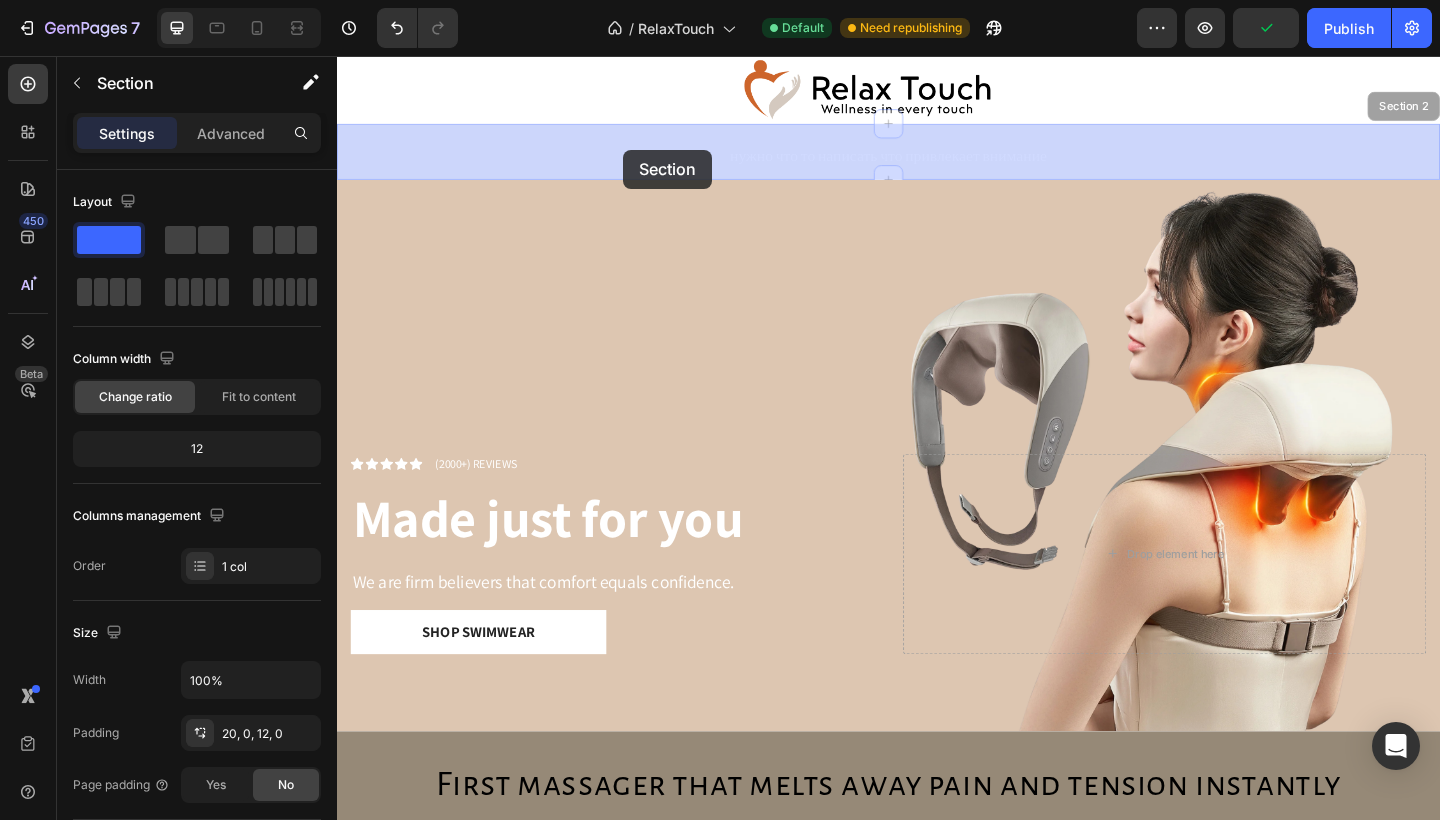 drag, startPoint x: 644, startPoint y: 184, endPoint x: 648, endPoint y: 158, distance: 26.305893 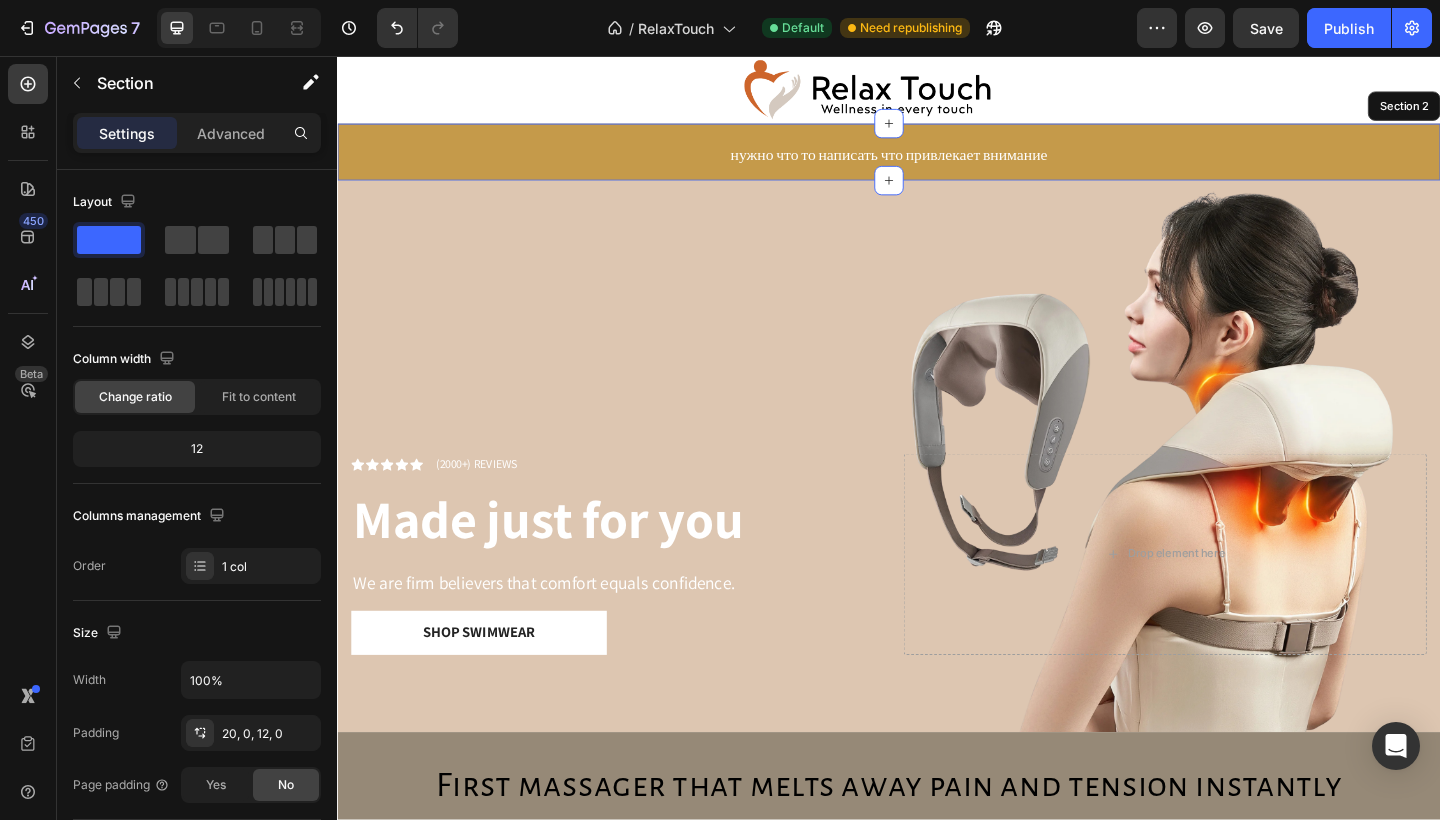 click on "нужно что то написать что привлекает внимание Text Block Row" at bounding box center (937, 165) 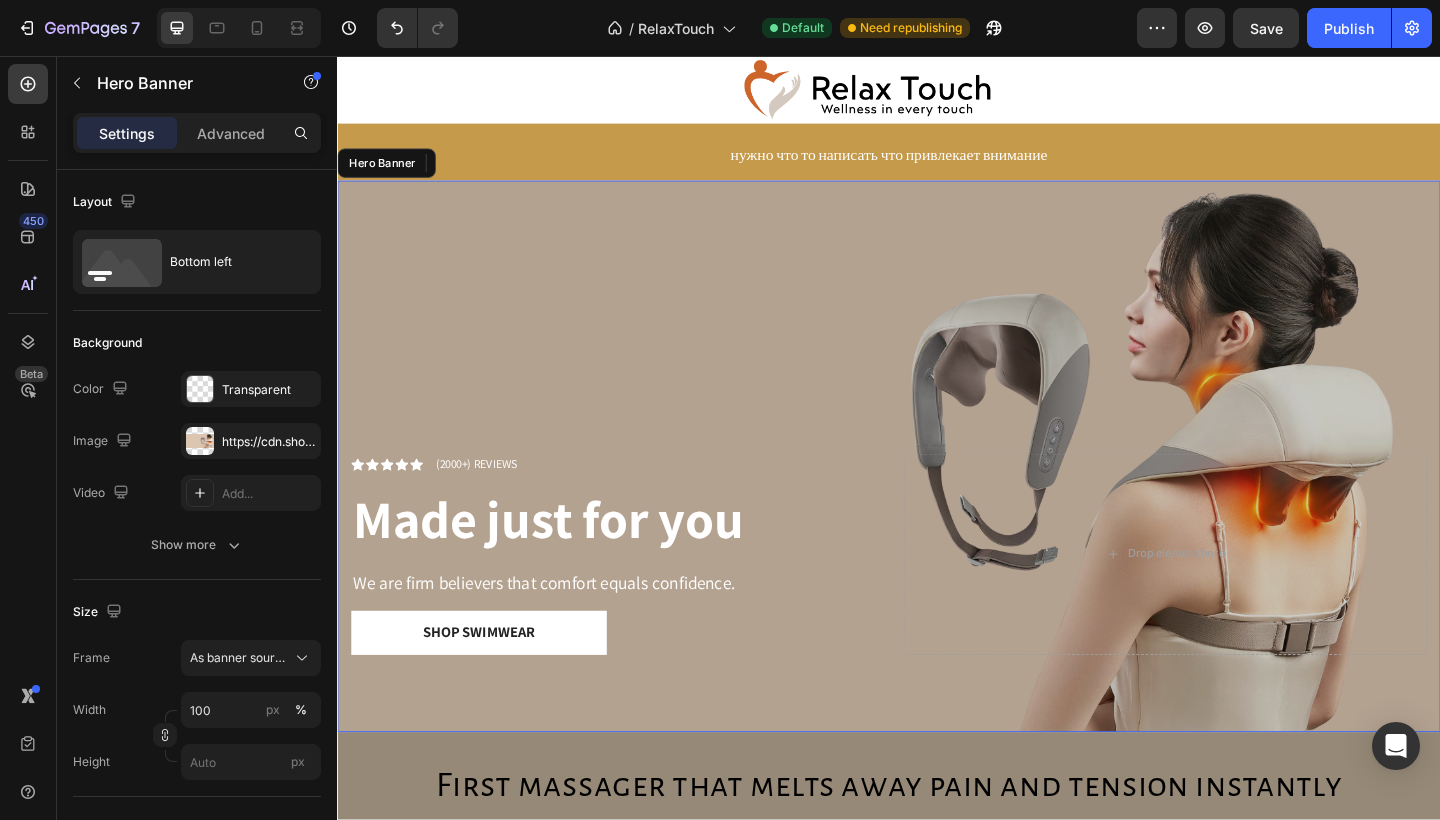 click at bounding box center [937, 492] 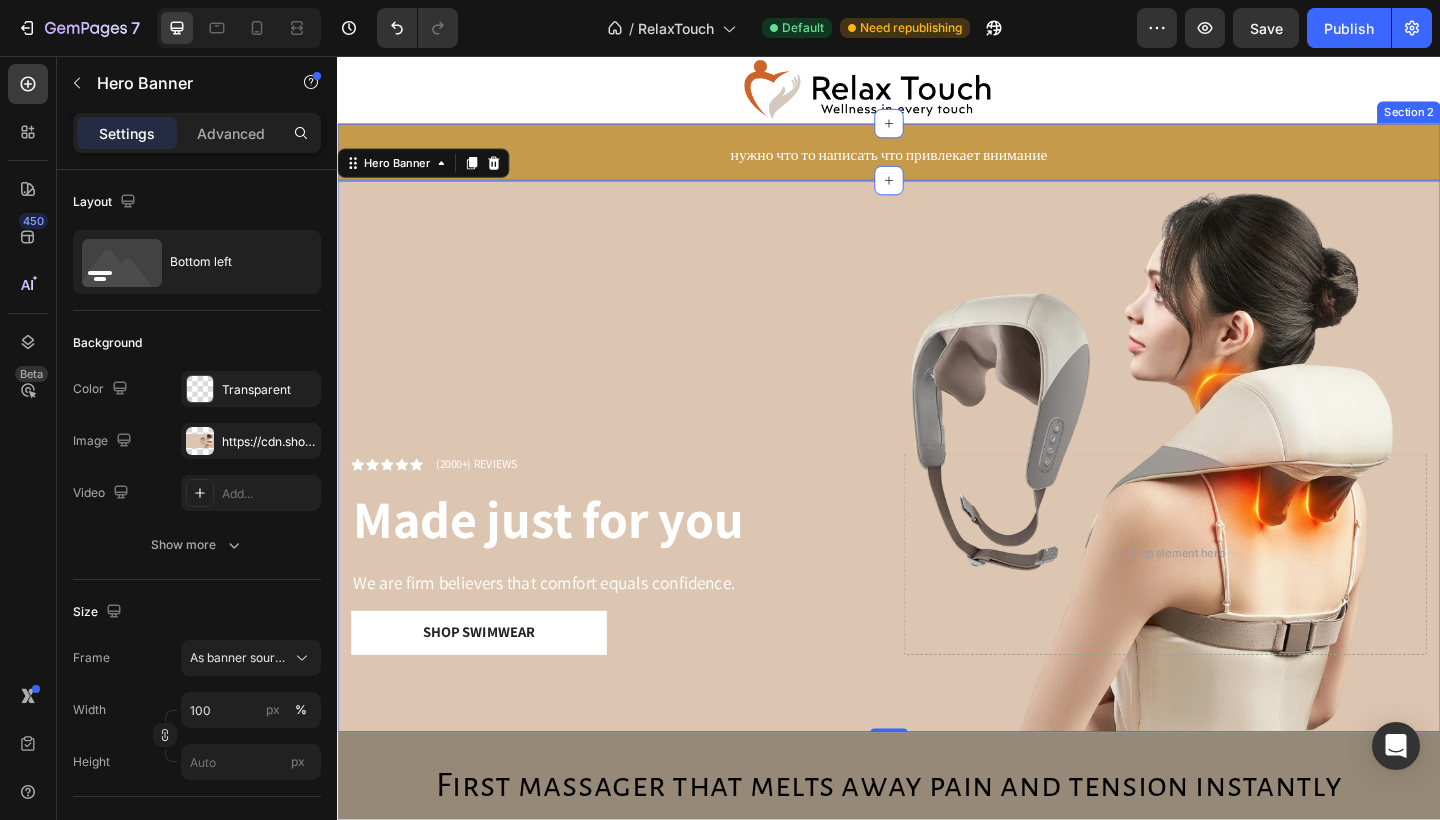 click on "нужно что то написать что привлекает внимание Text Block Row Section 2" at bounding box center (937, 161) 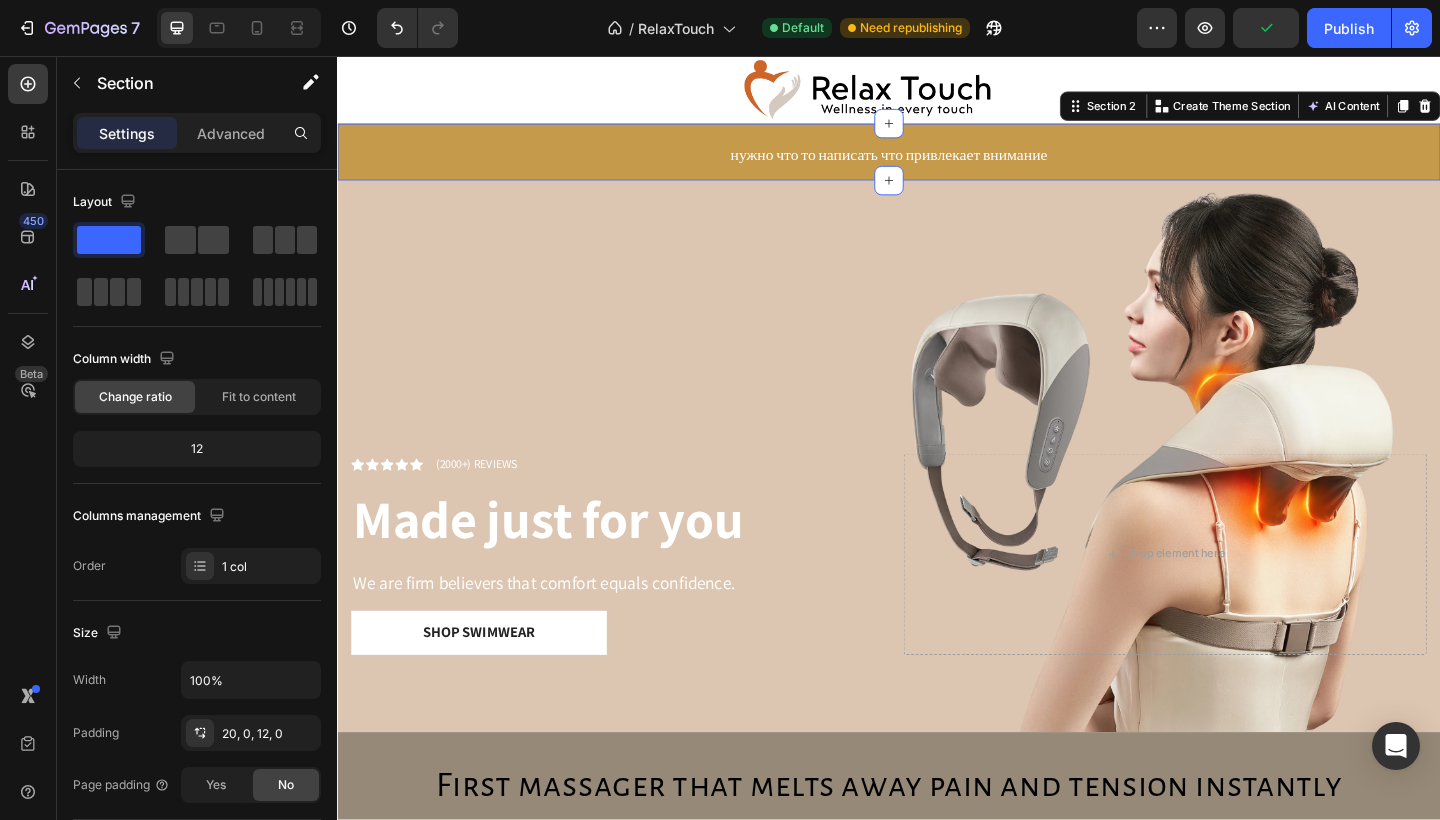 click on "Settings Advanced" at bounding box center [197, 133] 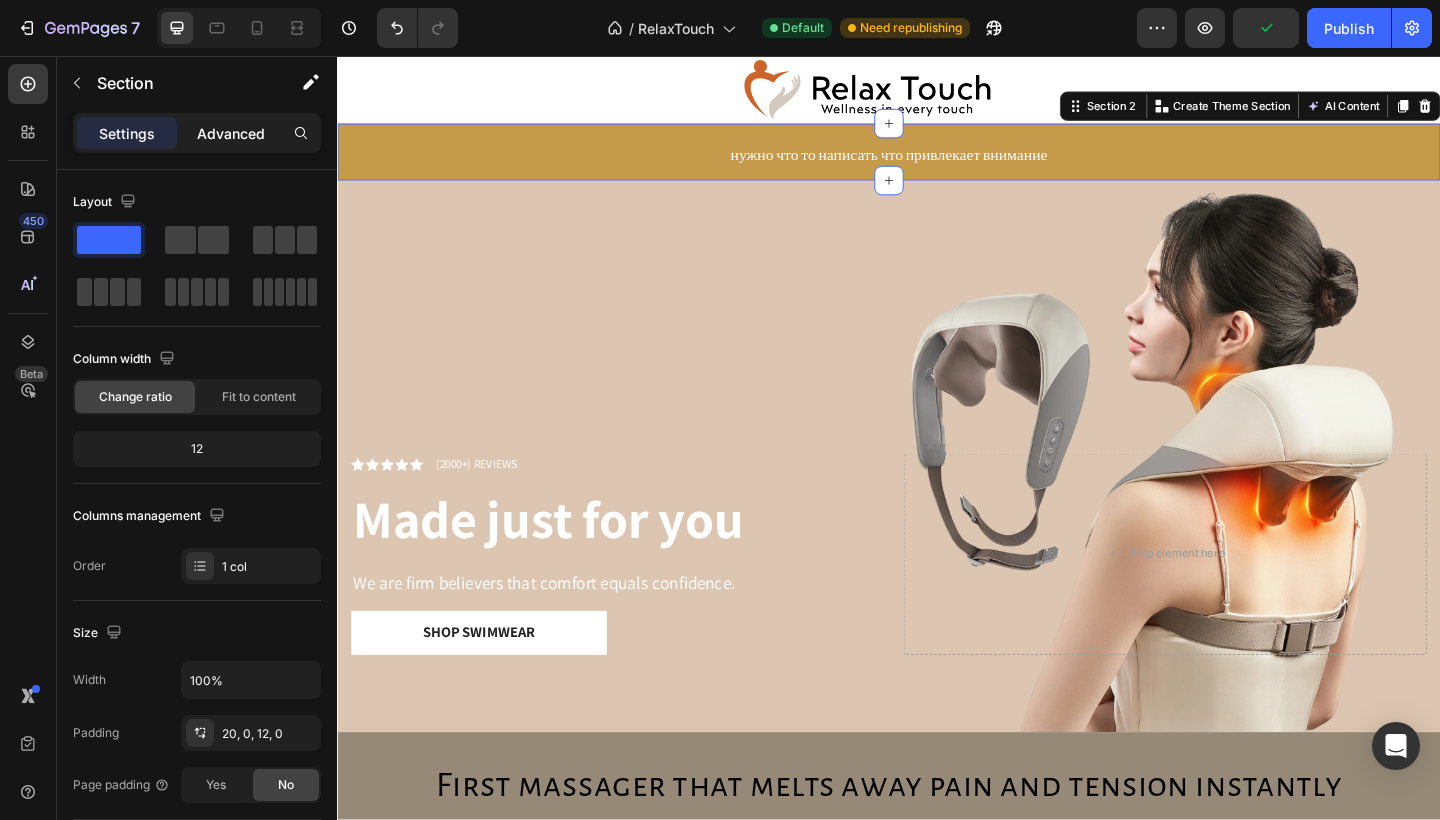 click on "Advanced" 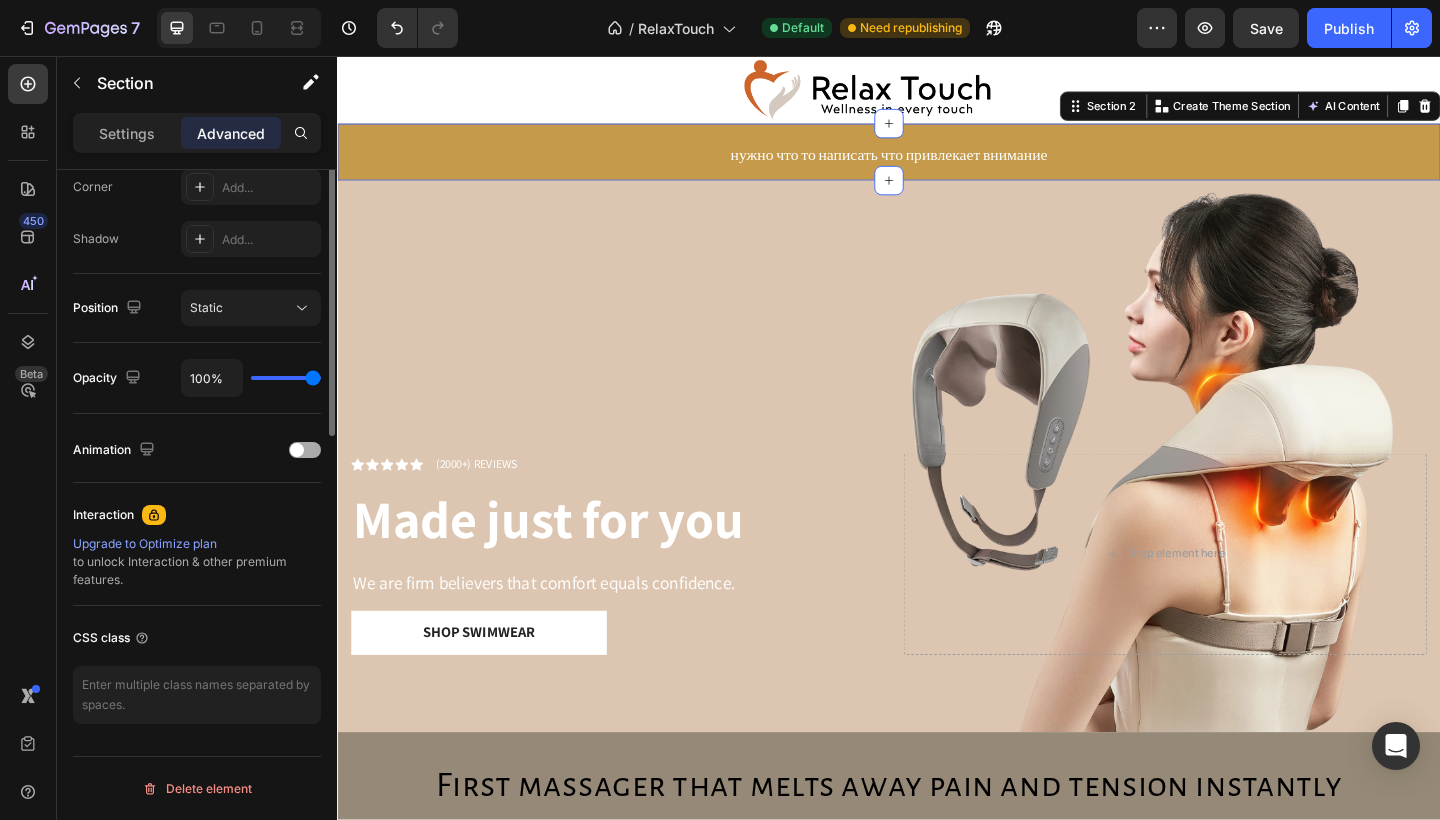 scroll, scrollTop: 0, scrollLeft: 0, axis: both 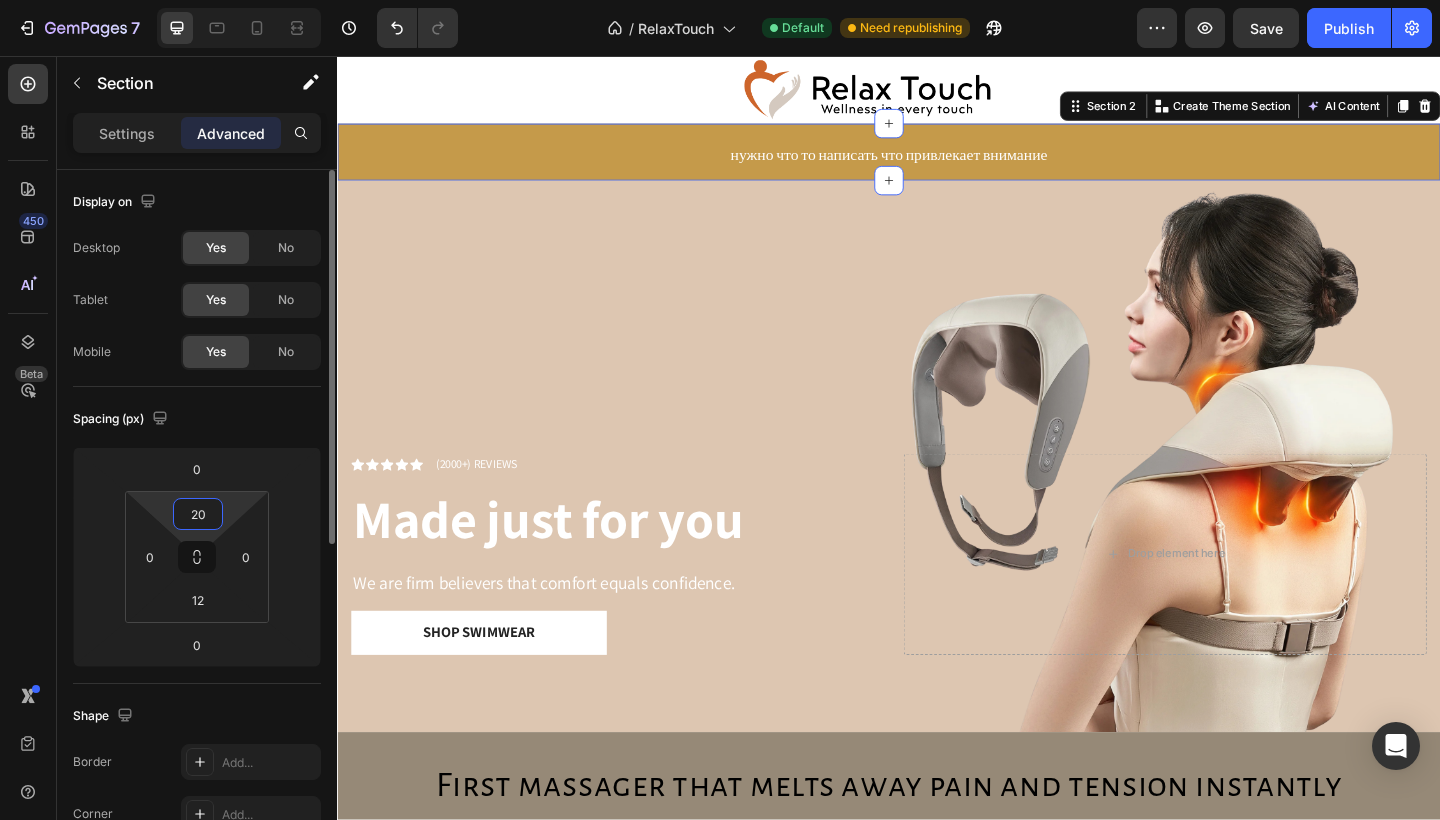 click on "20" at bounding box center [198, 514] 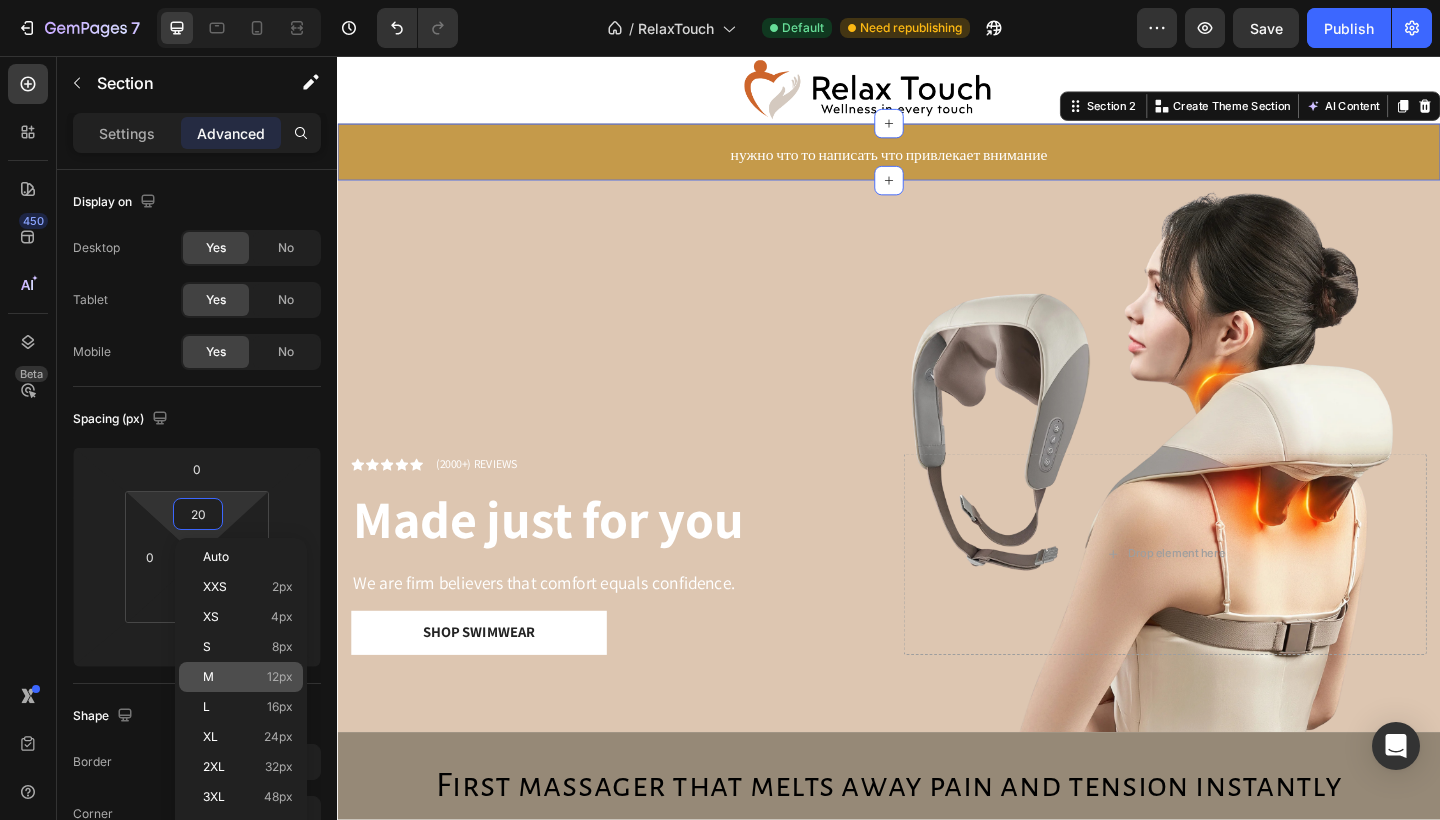 click on "M 12px" 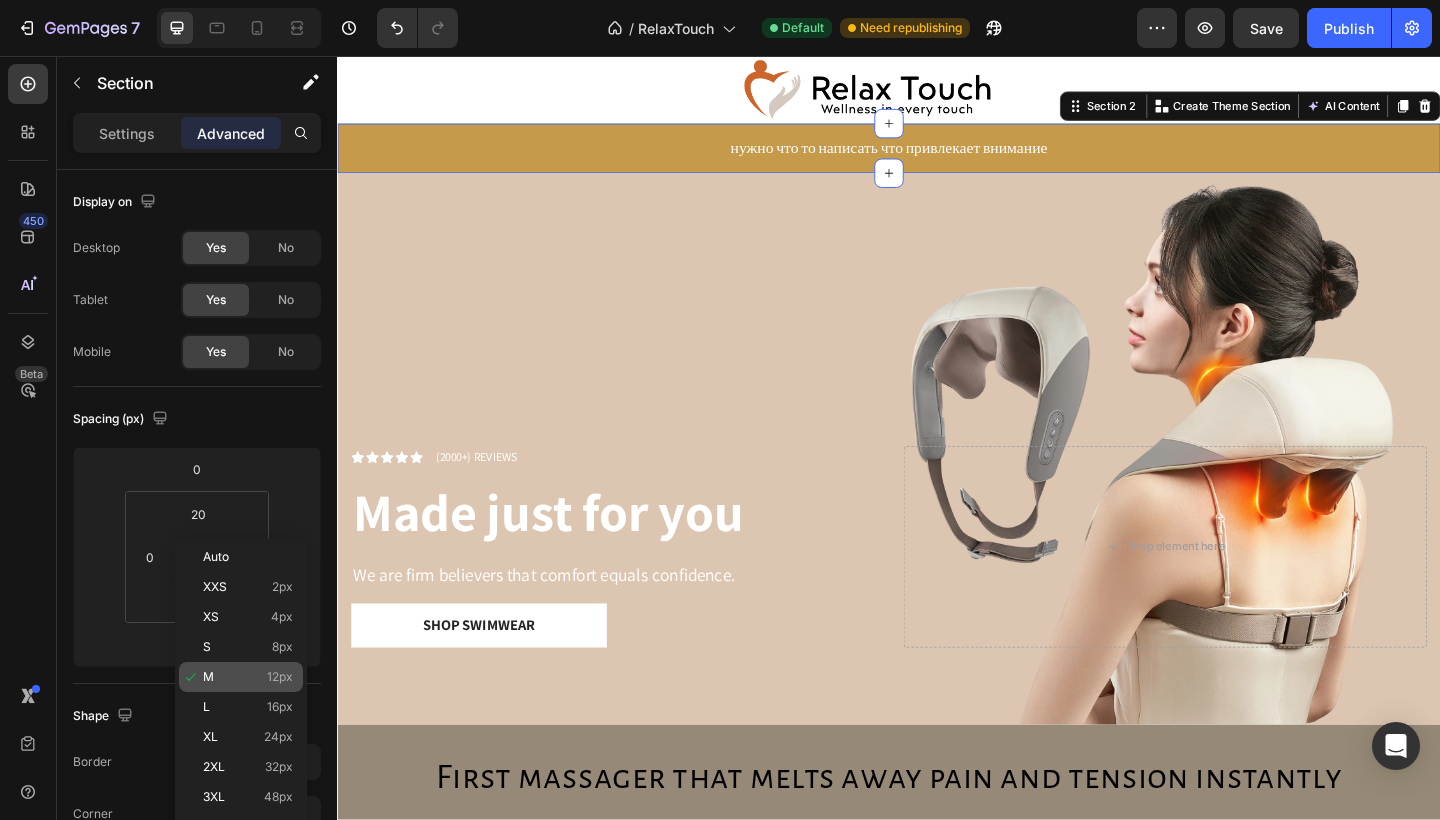 type on "12" 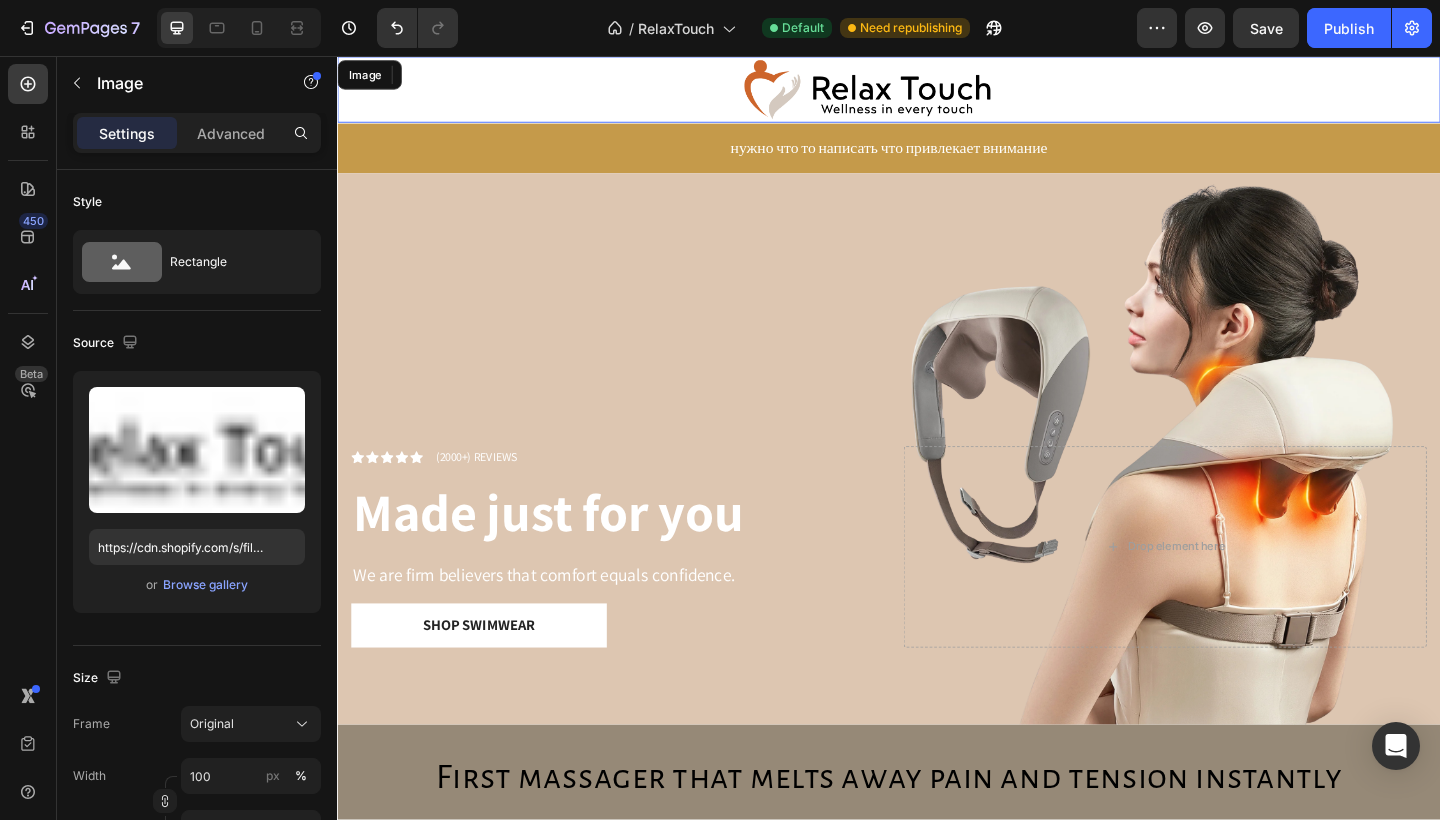 click at bounding box center (937, 93) 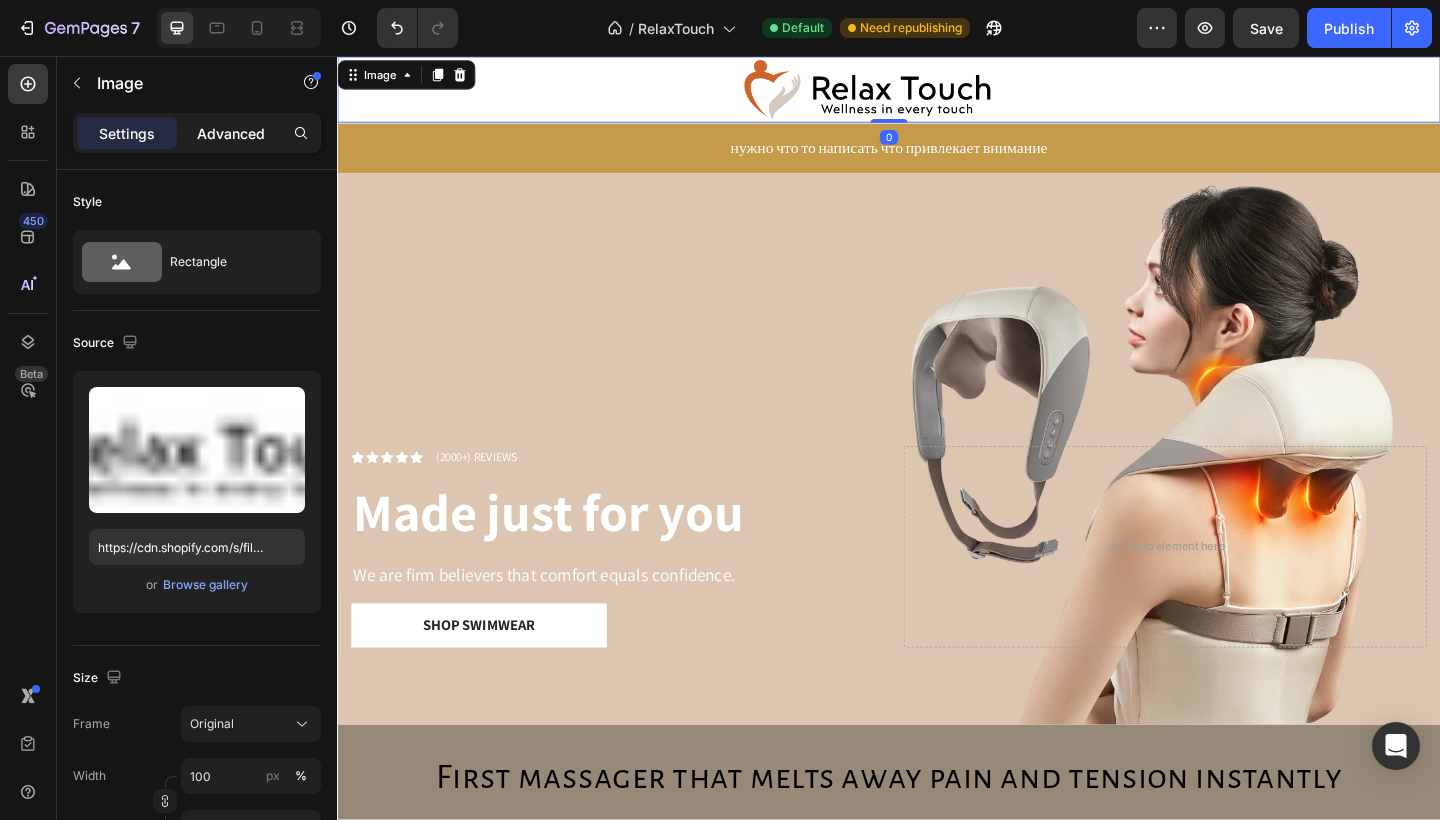 click on "Advanced" at bounding box center (231, 133) 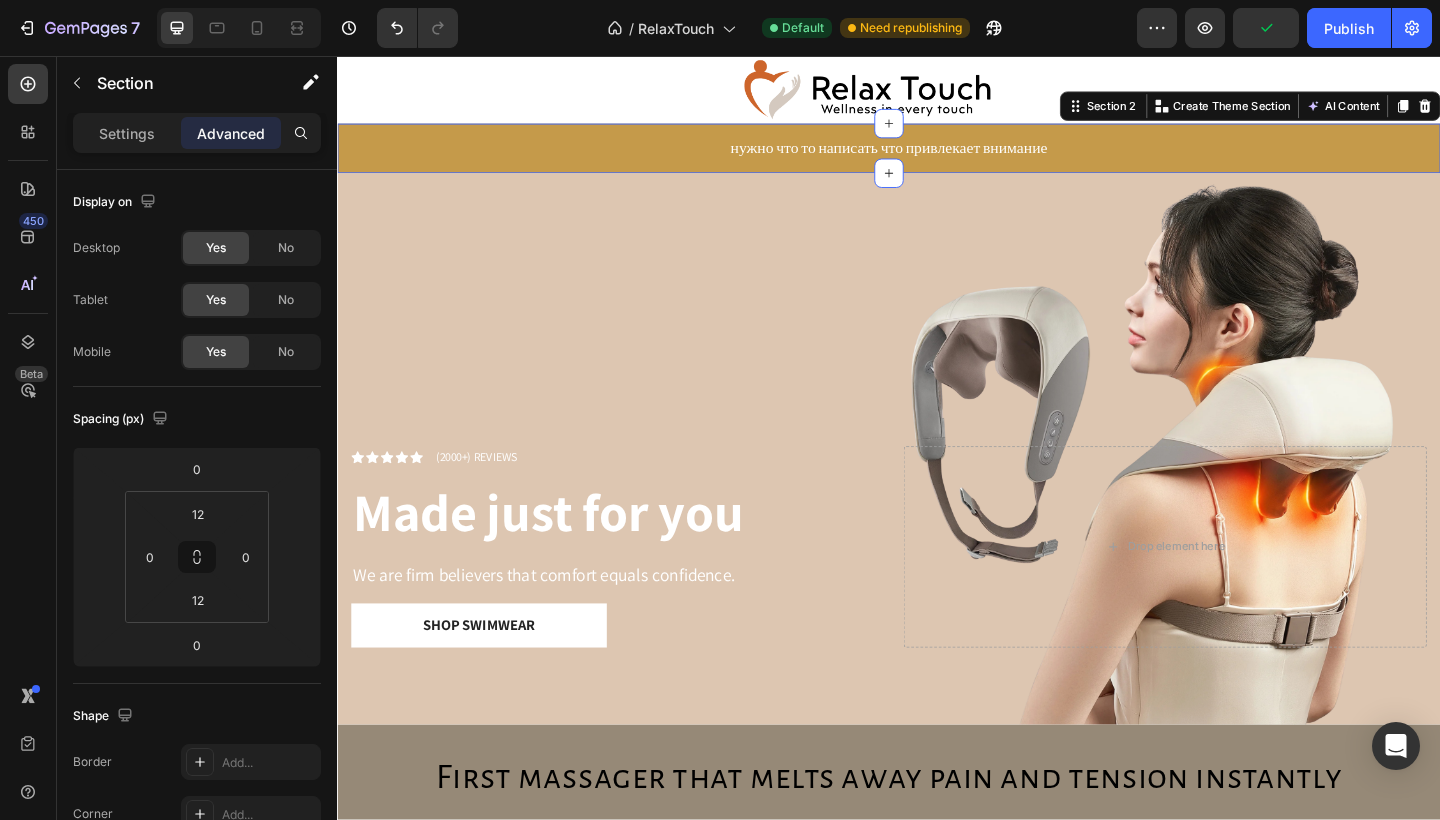 click on "нужно что то написать что привлекает внимание Text Block Row" at bounding box center (937, 157) 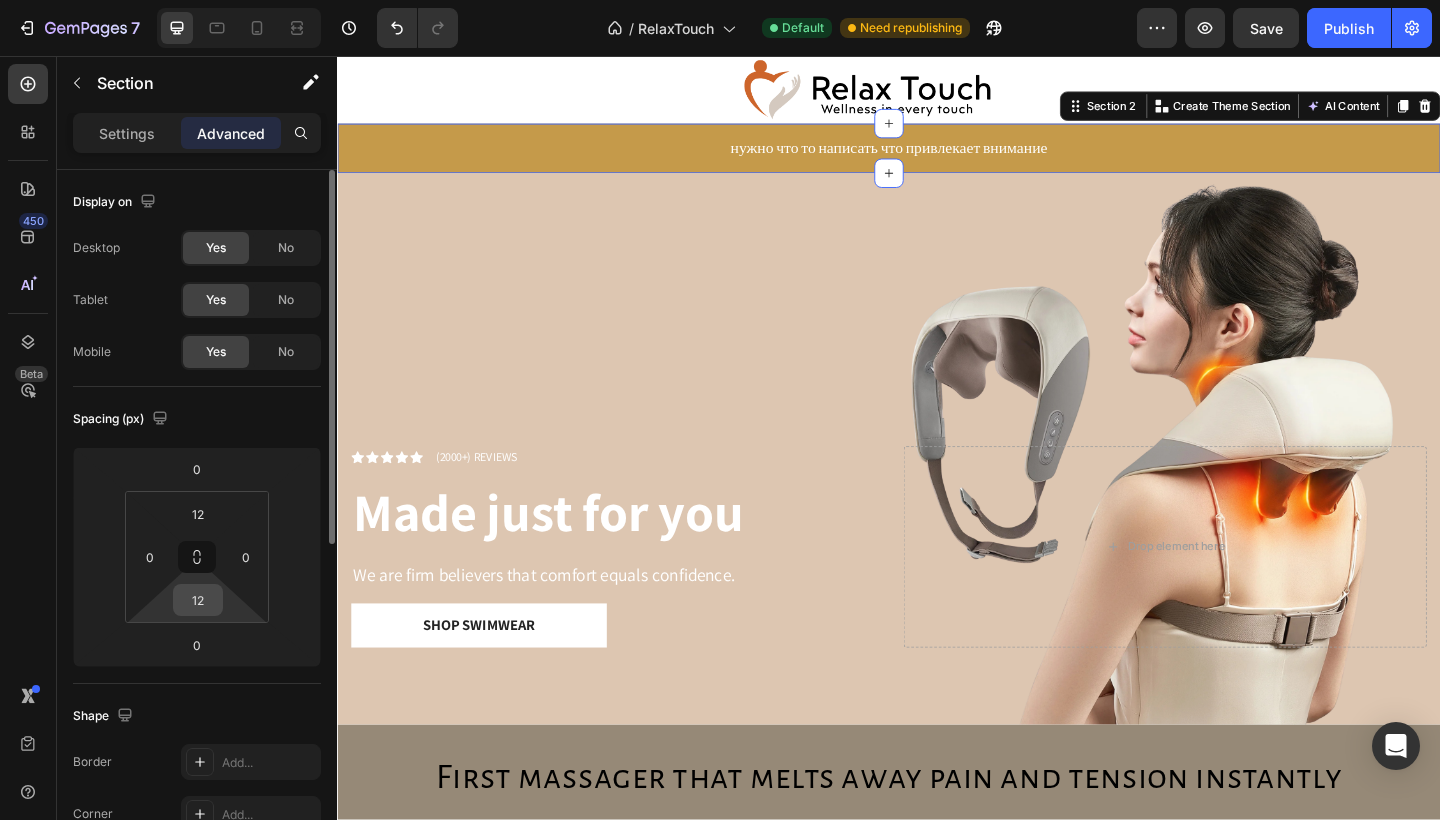 click on "12" at bounding box center [198, 600] 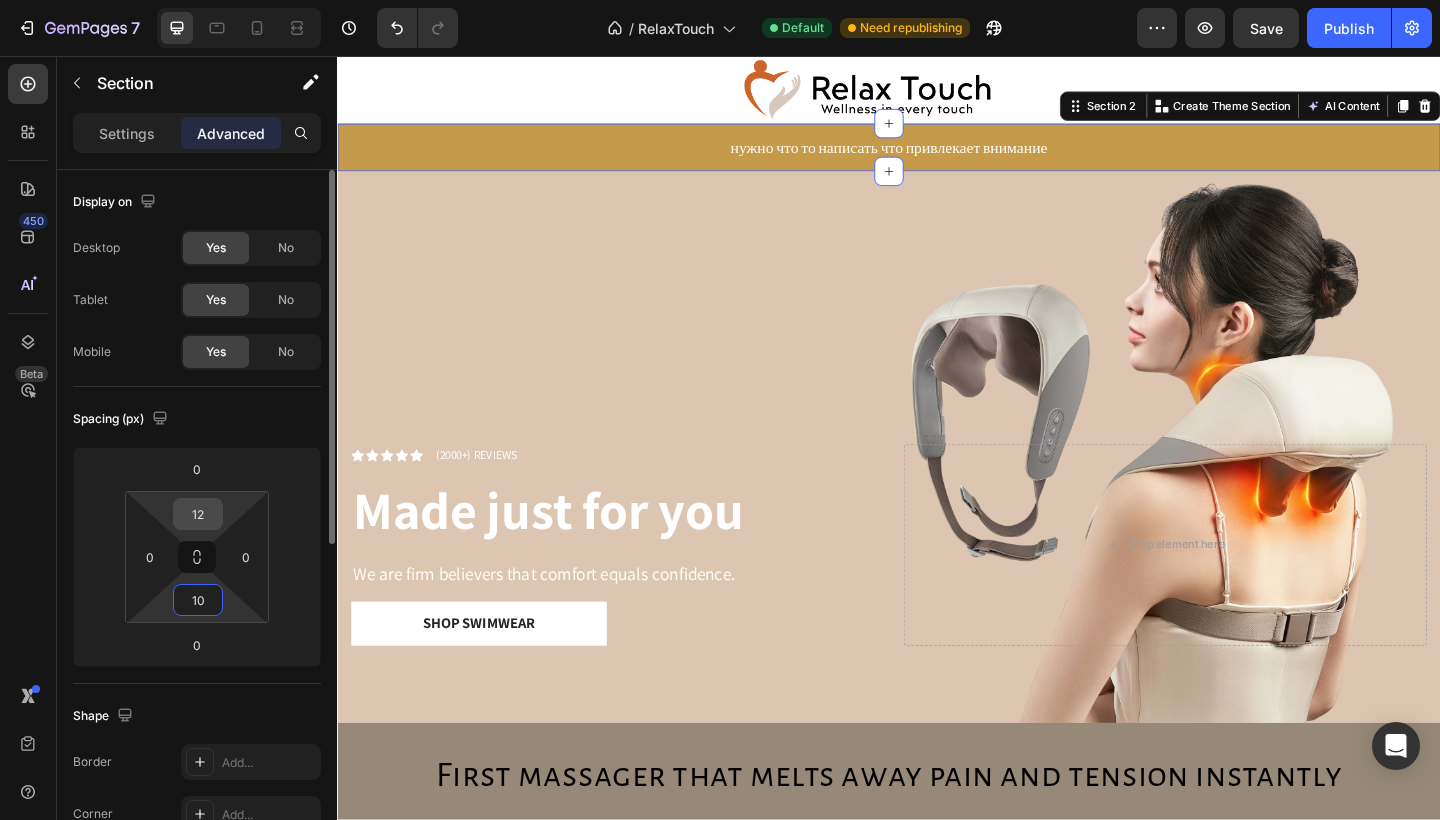type on "10" 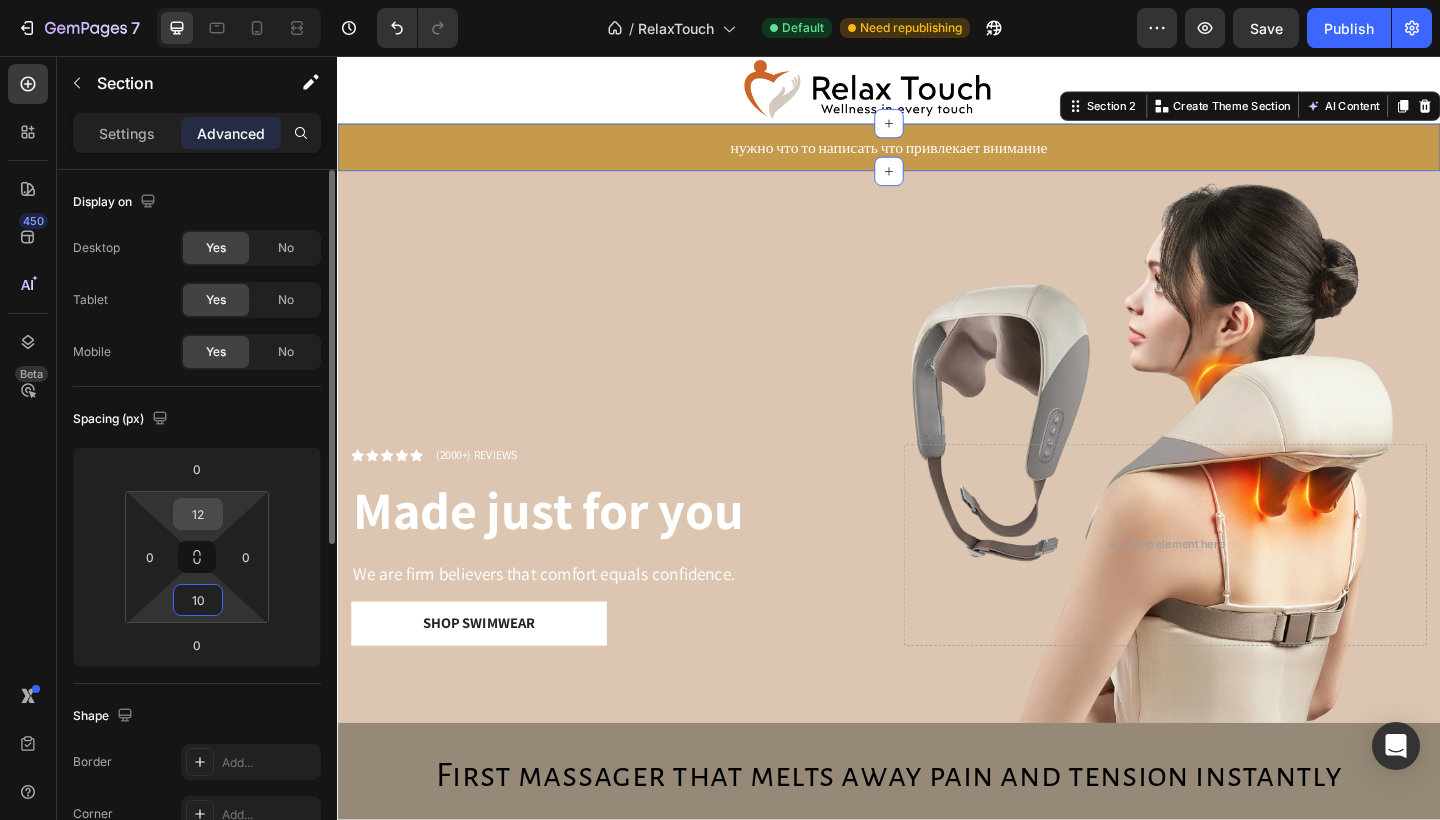 click on "12" at bounding box center (198, 514) 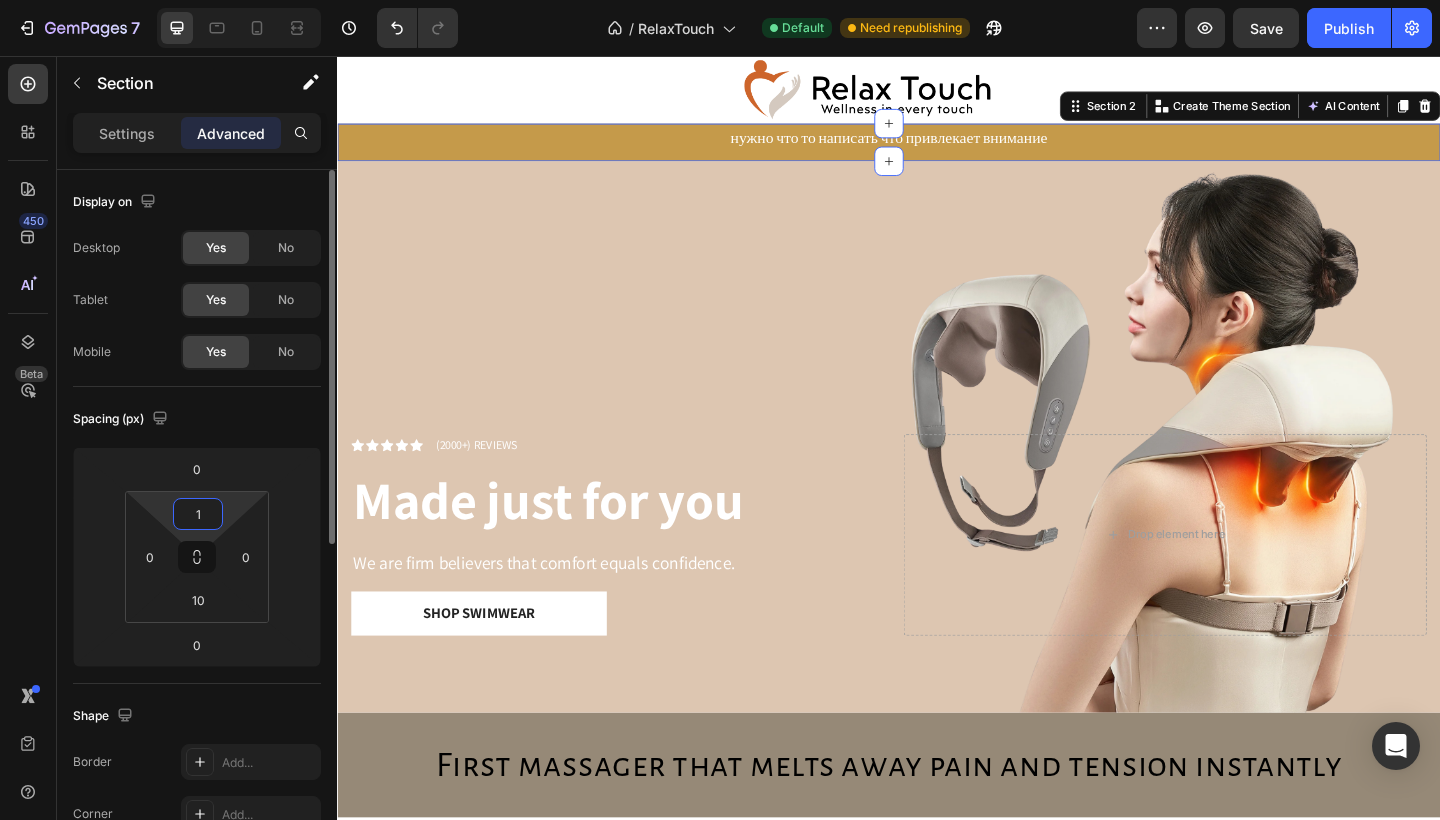 type on "10" 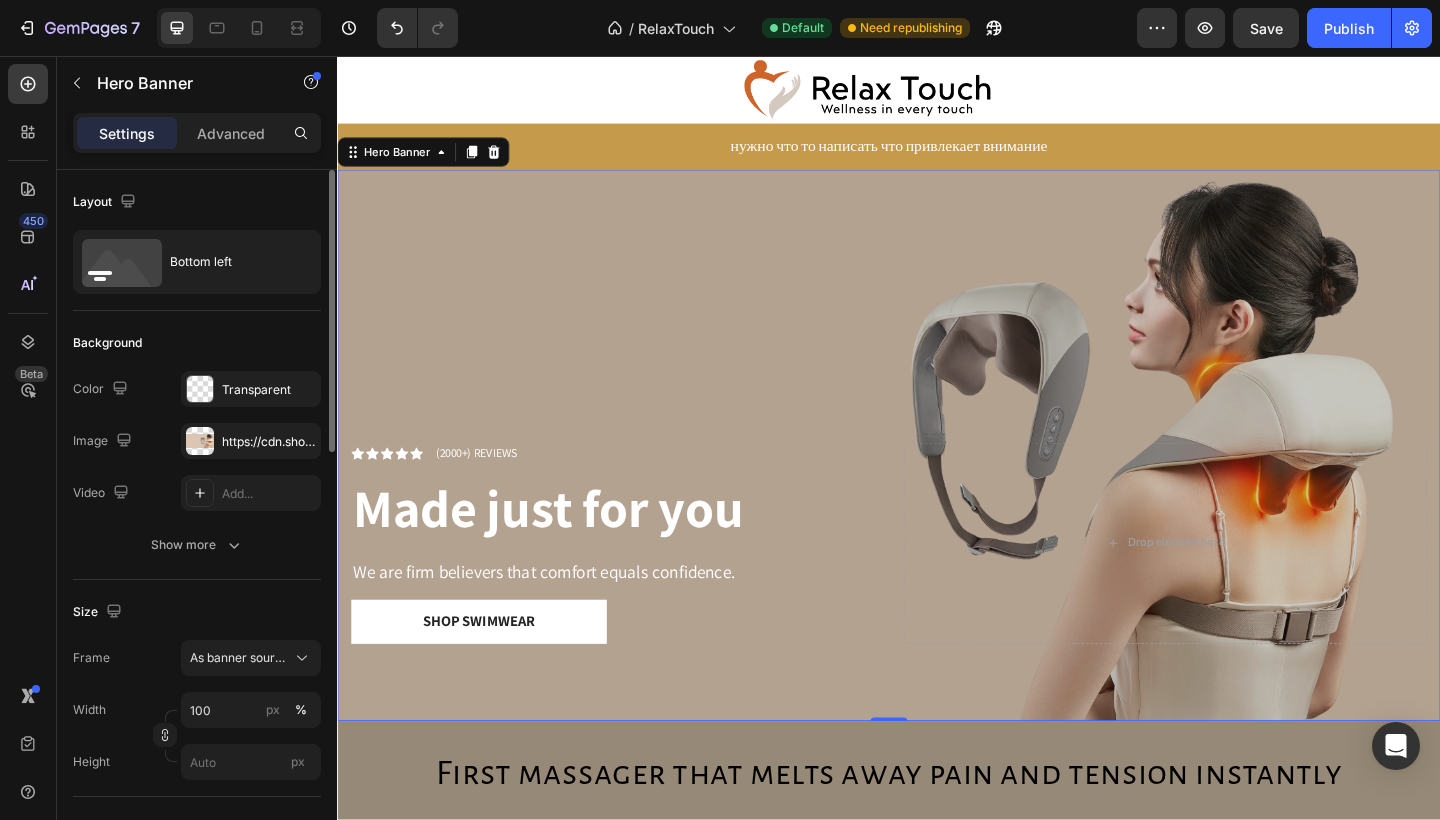 click at bounding box center [937, 480] 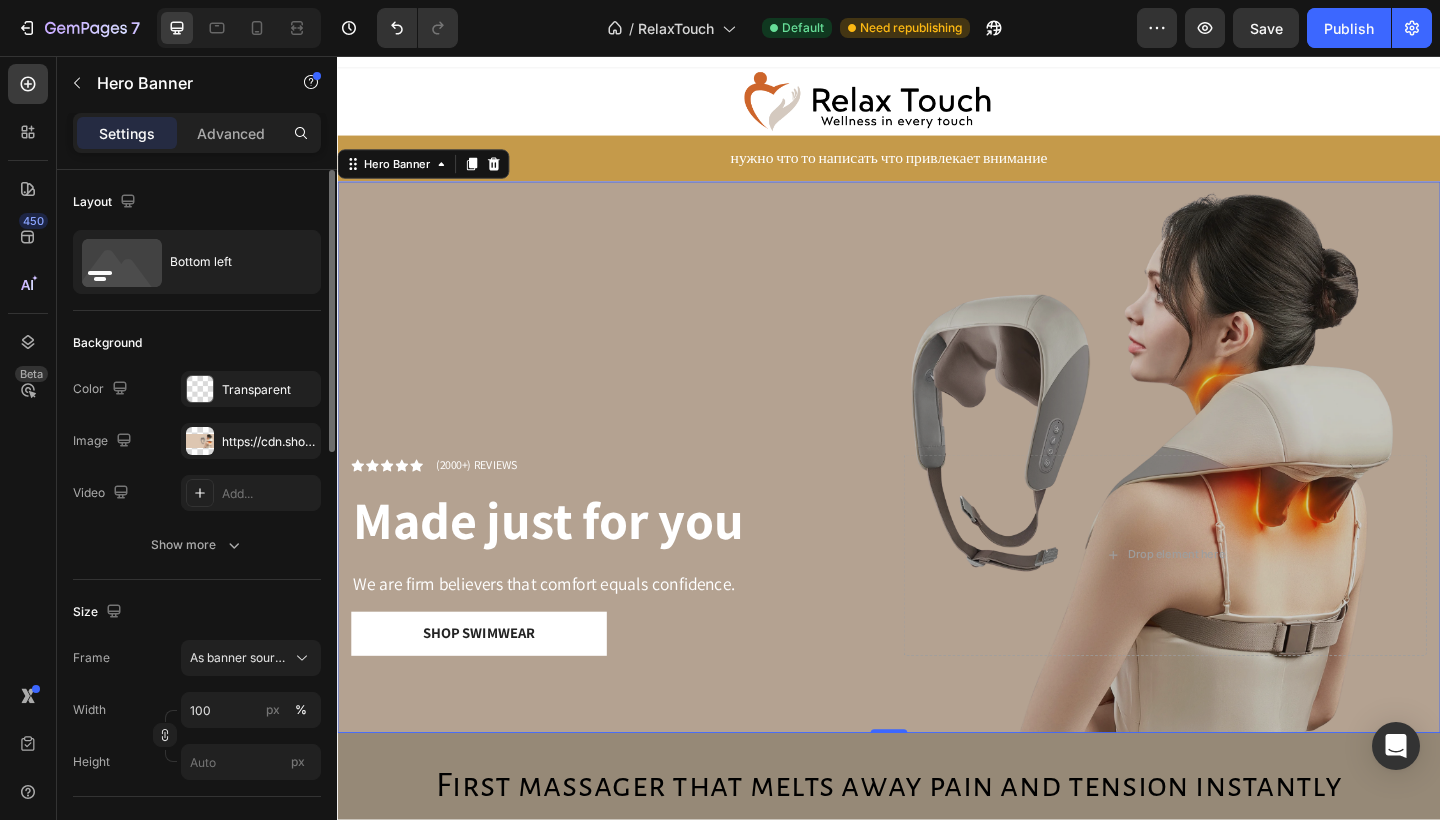 scroll, scrollTop: 37, scrollLeft: 0, axis: vertical 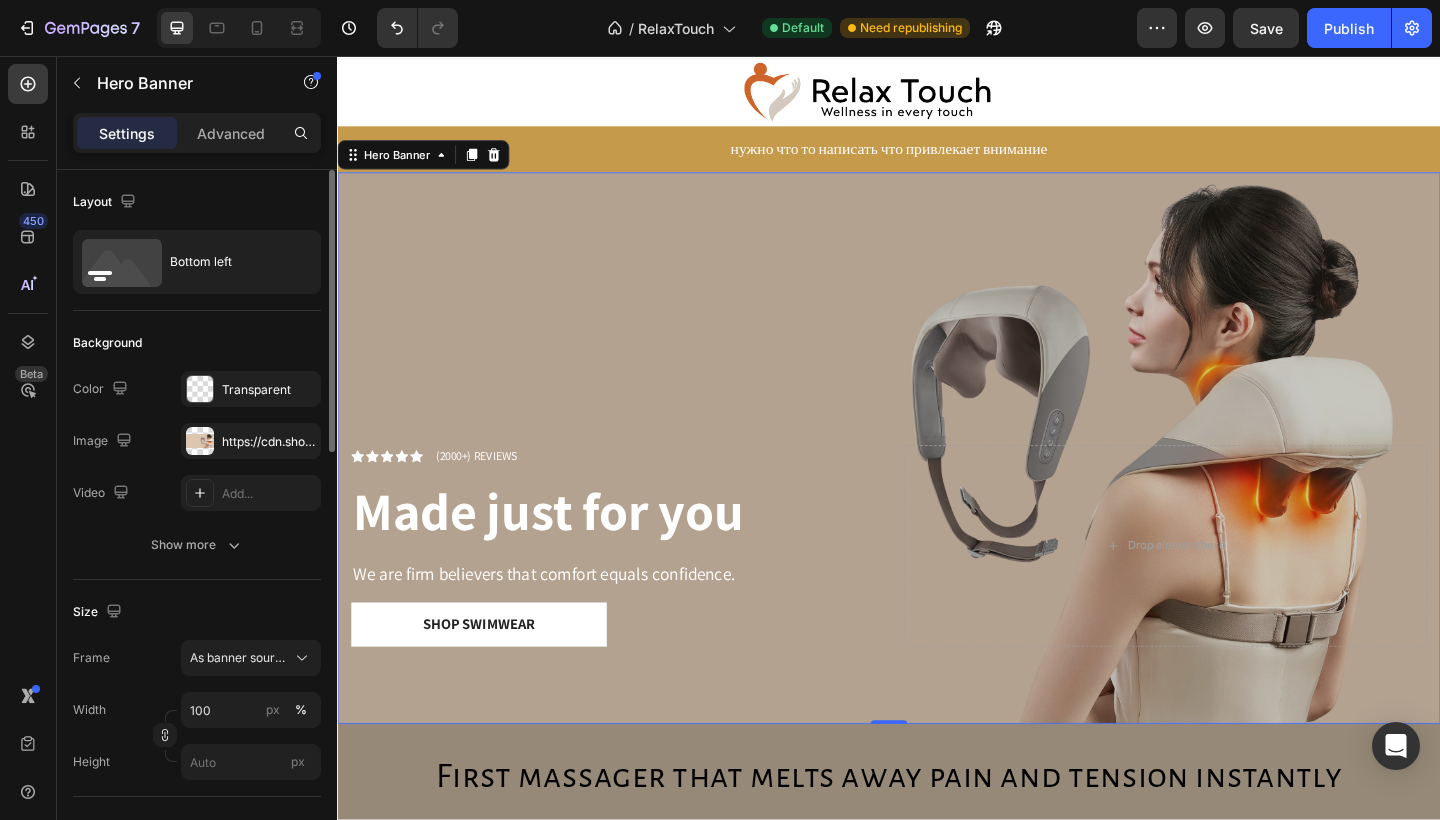 click at bounding box center [937, 483] 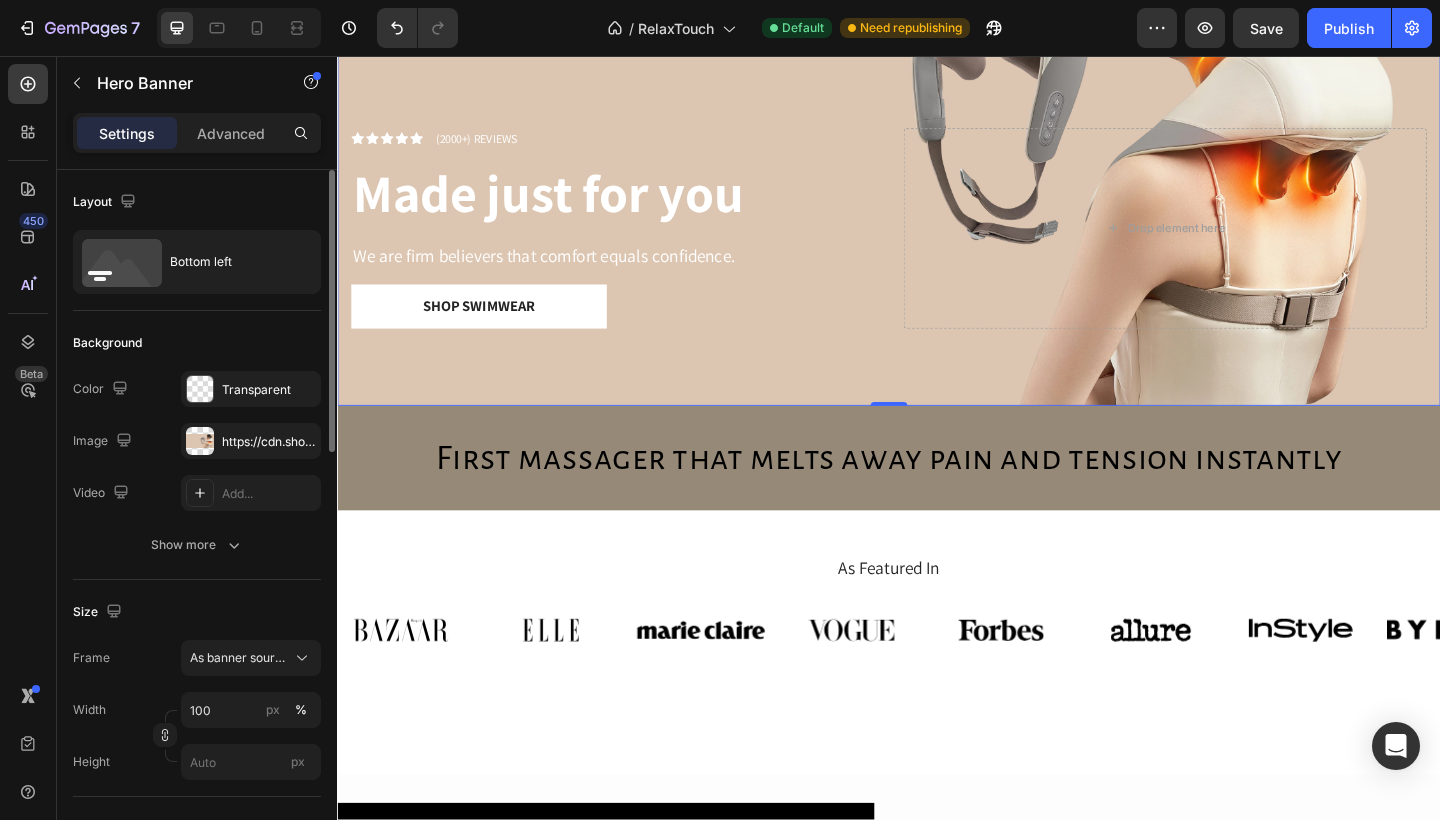 scroll, scrollTop: 383, scrollLeft: 0, axis: vertical 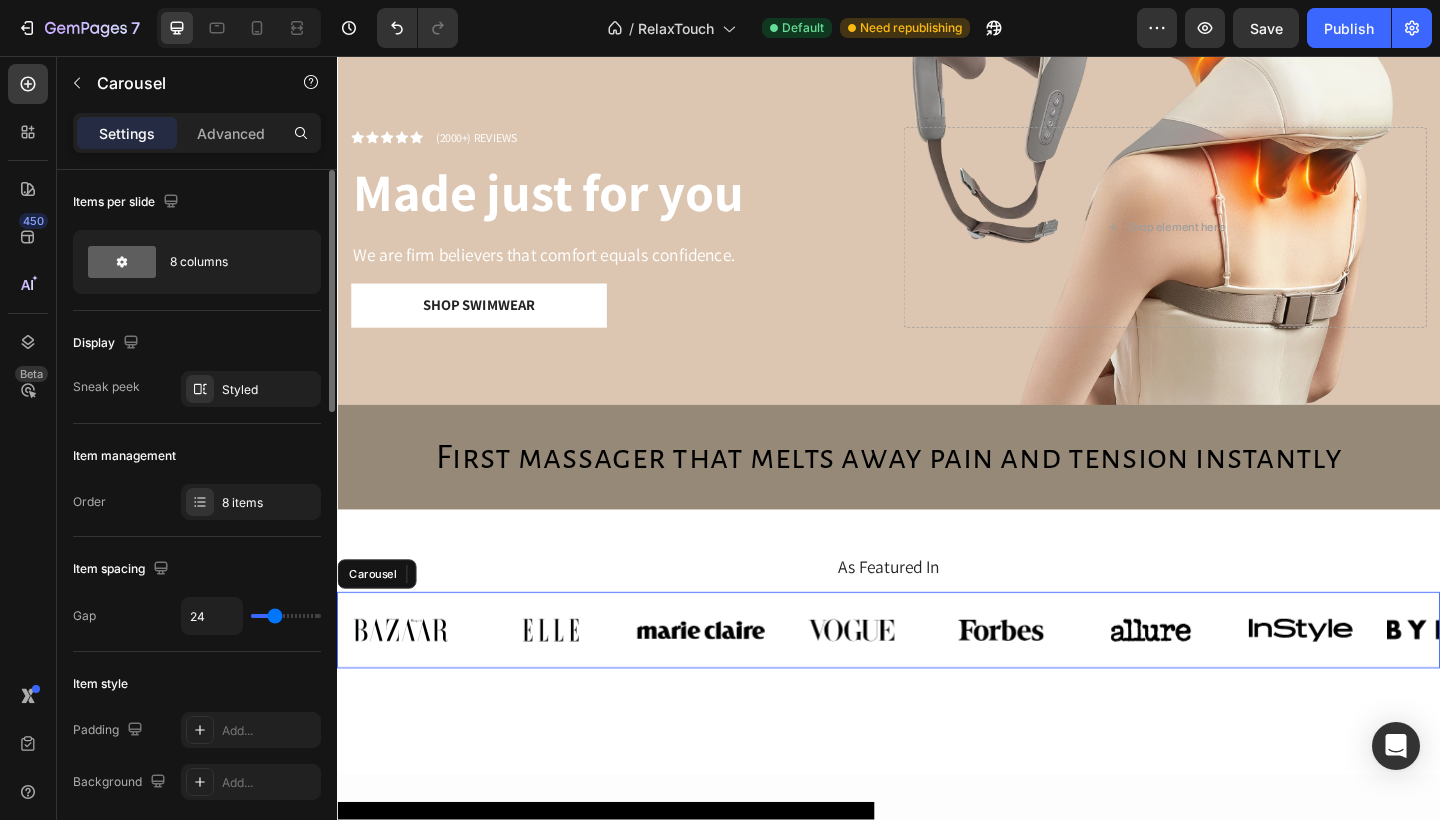 click on "Image Image Image Image Image Image Image Image" at bounding box center [937, 680] 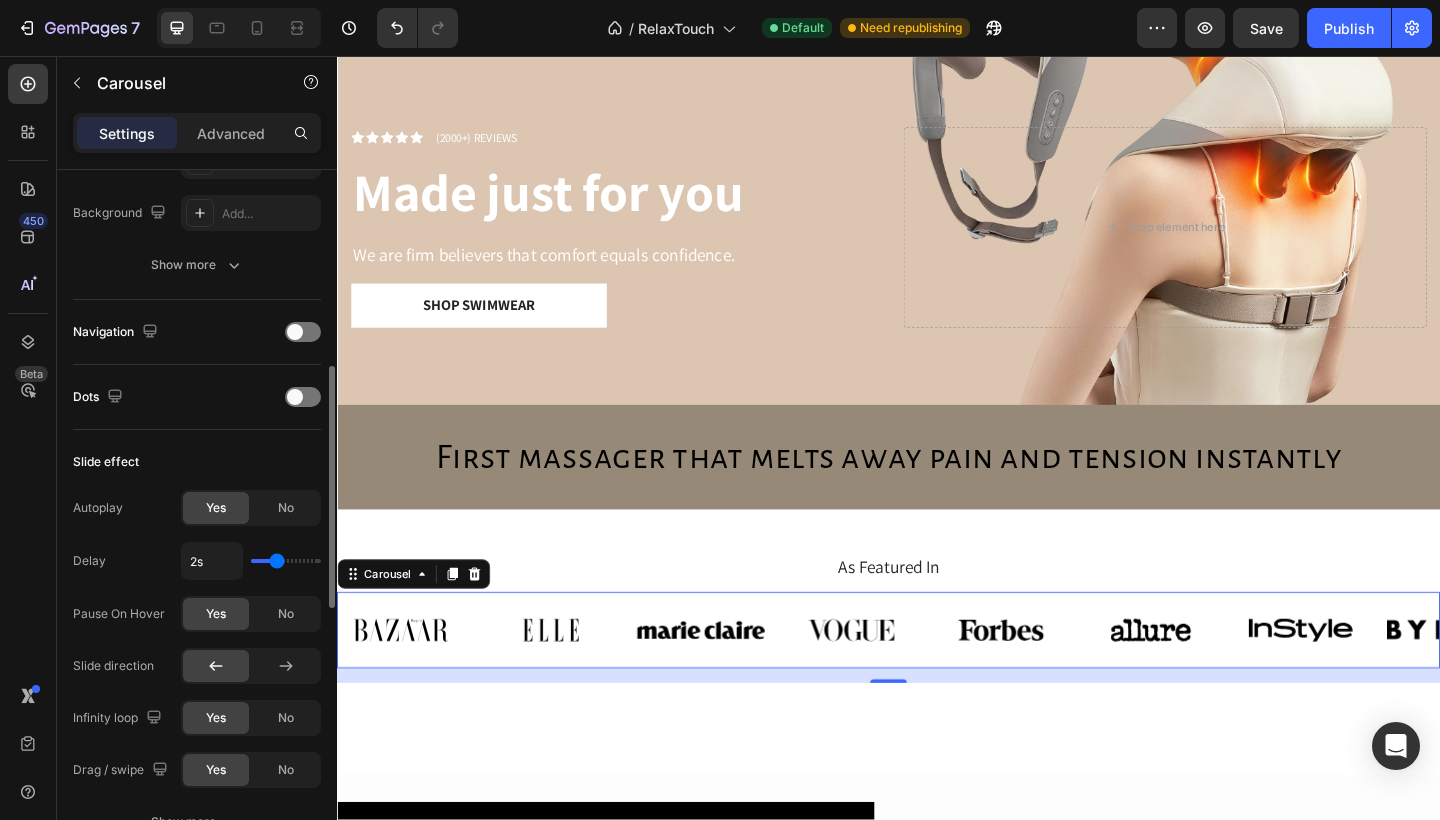 scroll, scrollTop: 570, scrollLeft: 0, axis: vertical 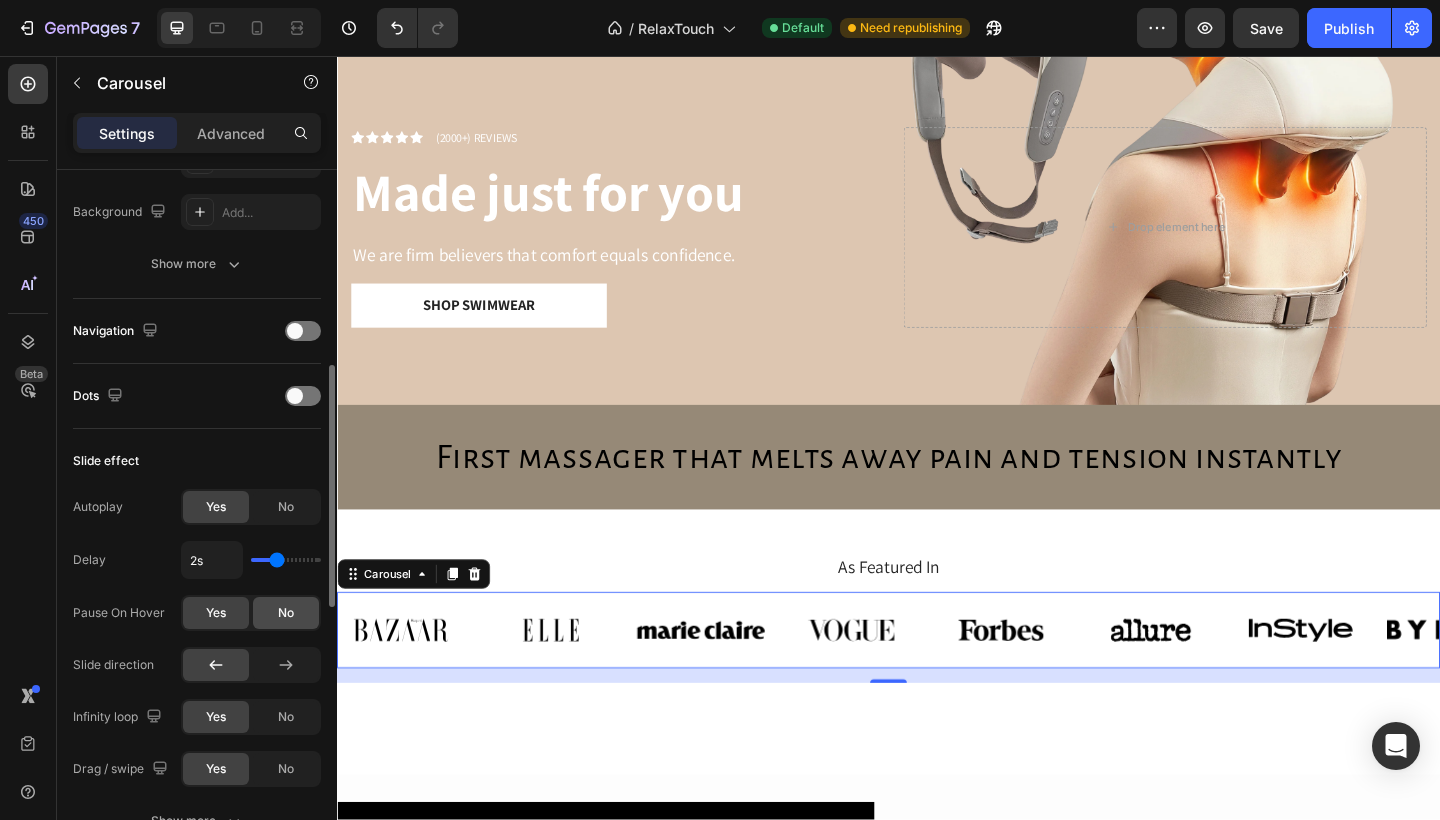 click on "No" 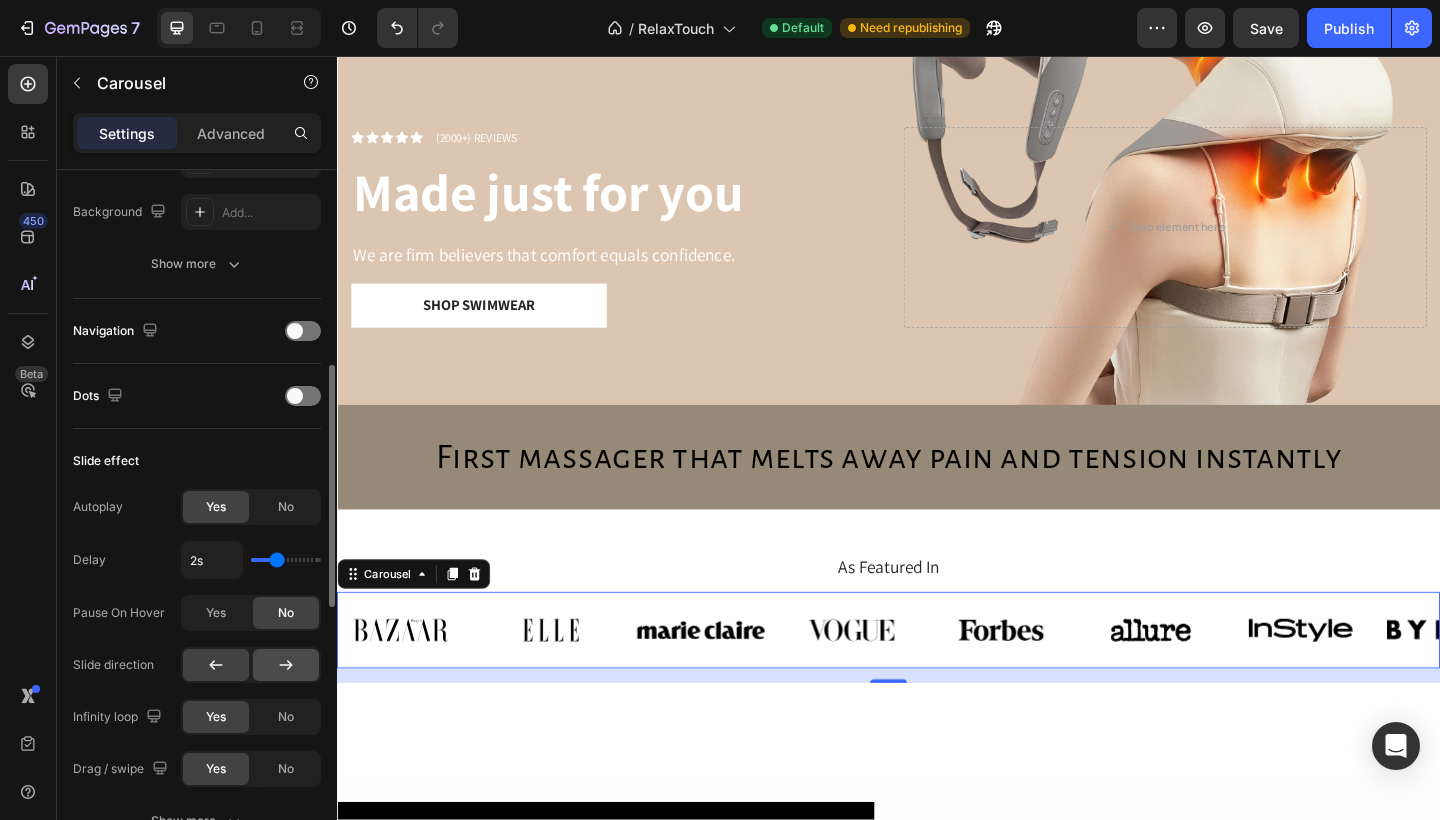 click 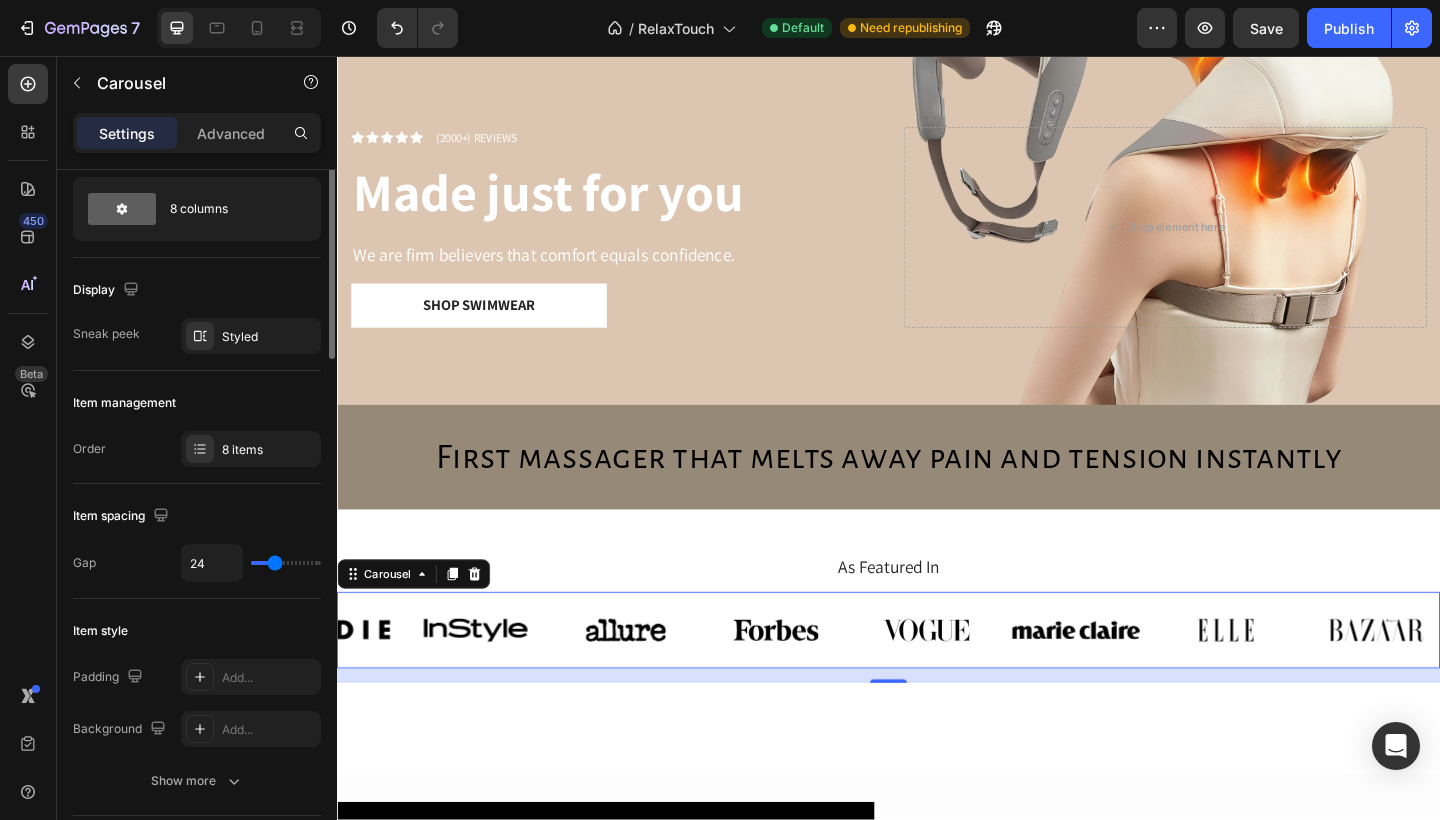 scroll, scrollTop: 0, scrollLeft: 0, axis: both 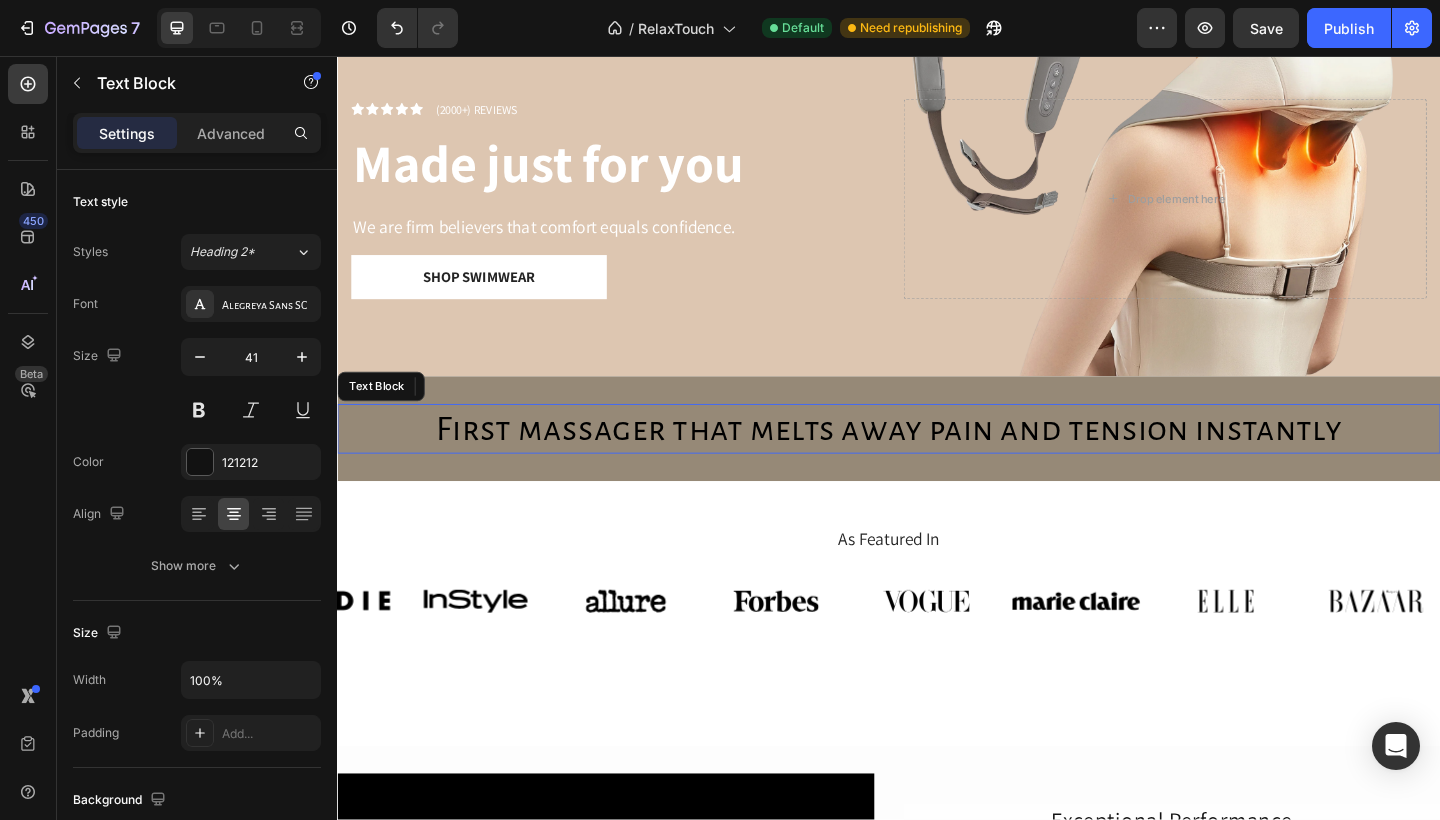 click on "First massager that melts away pain and tension instantly" at bounding box center [936, 462] 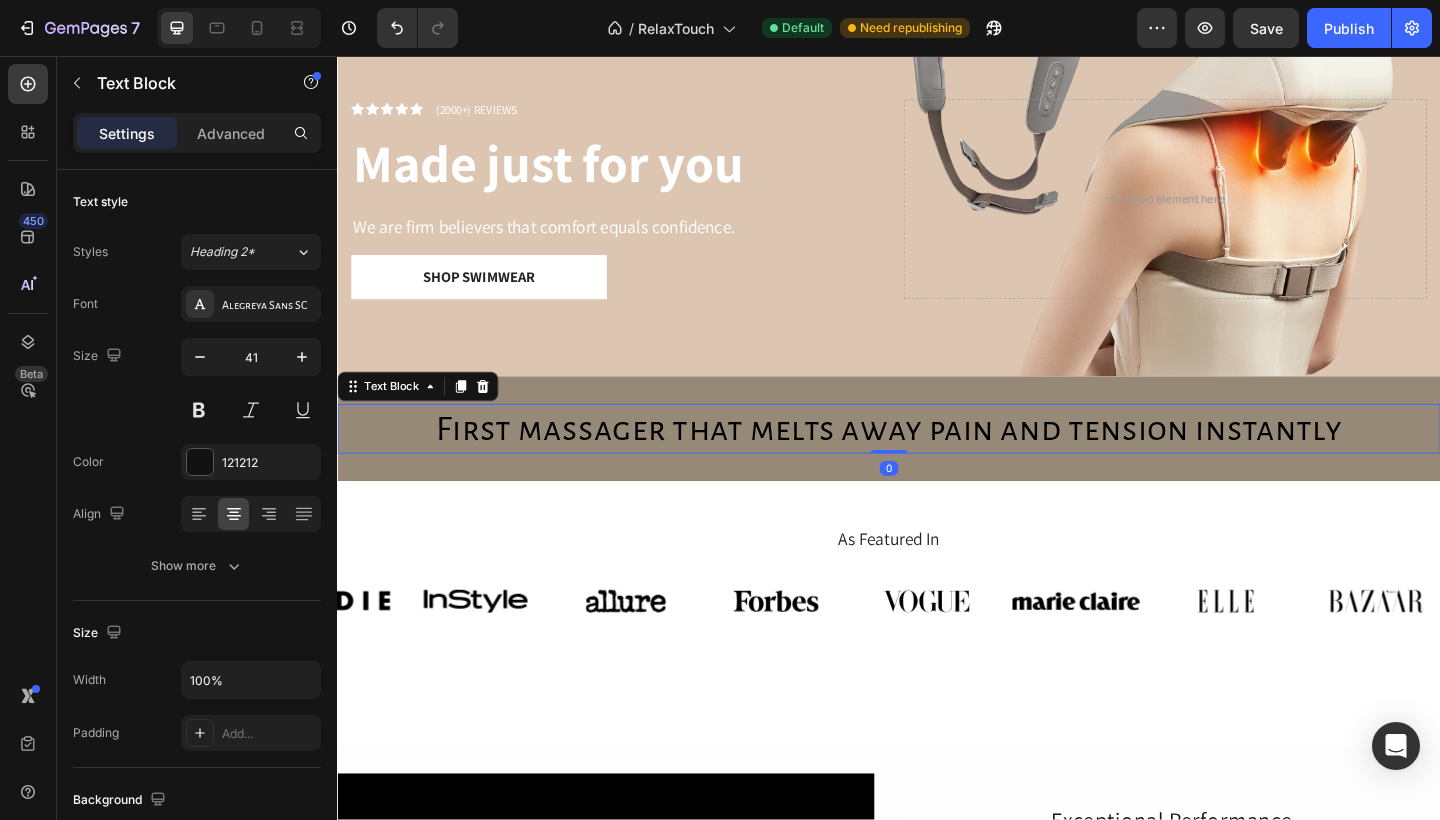 click on "First massager that melts away pain and tension instantly" at bounding box center [936, 462] 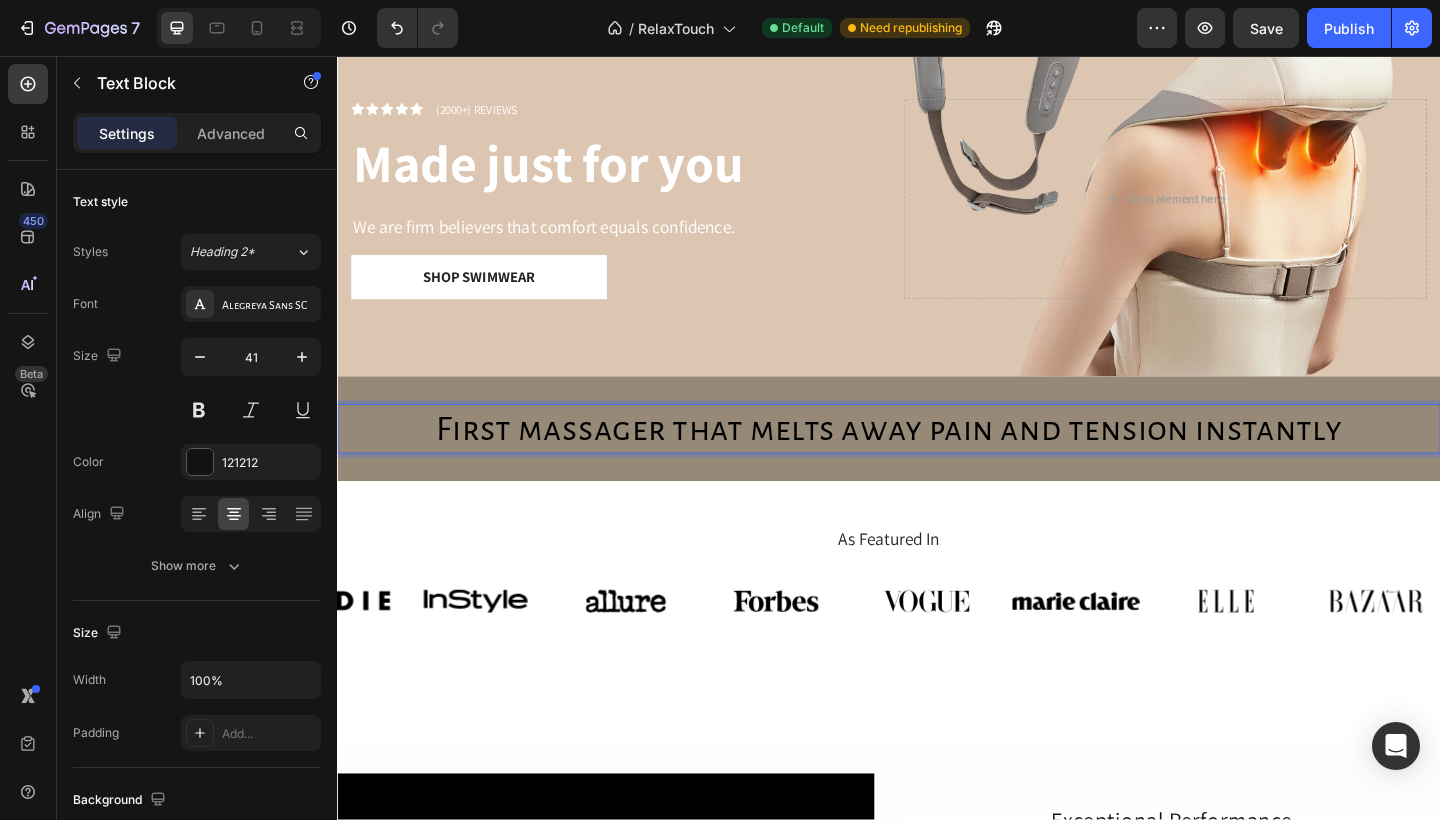 click on "First massager that melts away pain and tension instantly" at bounding box center (936, 462) 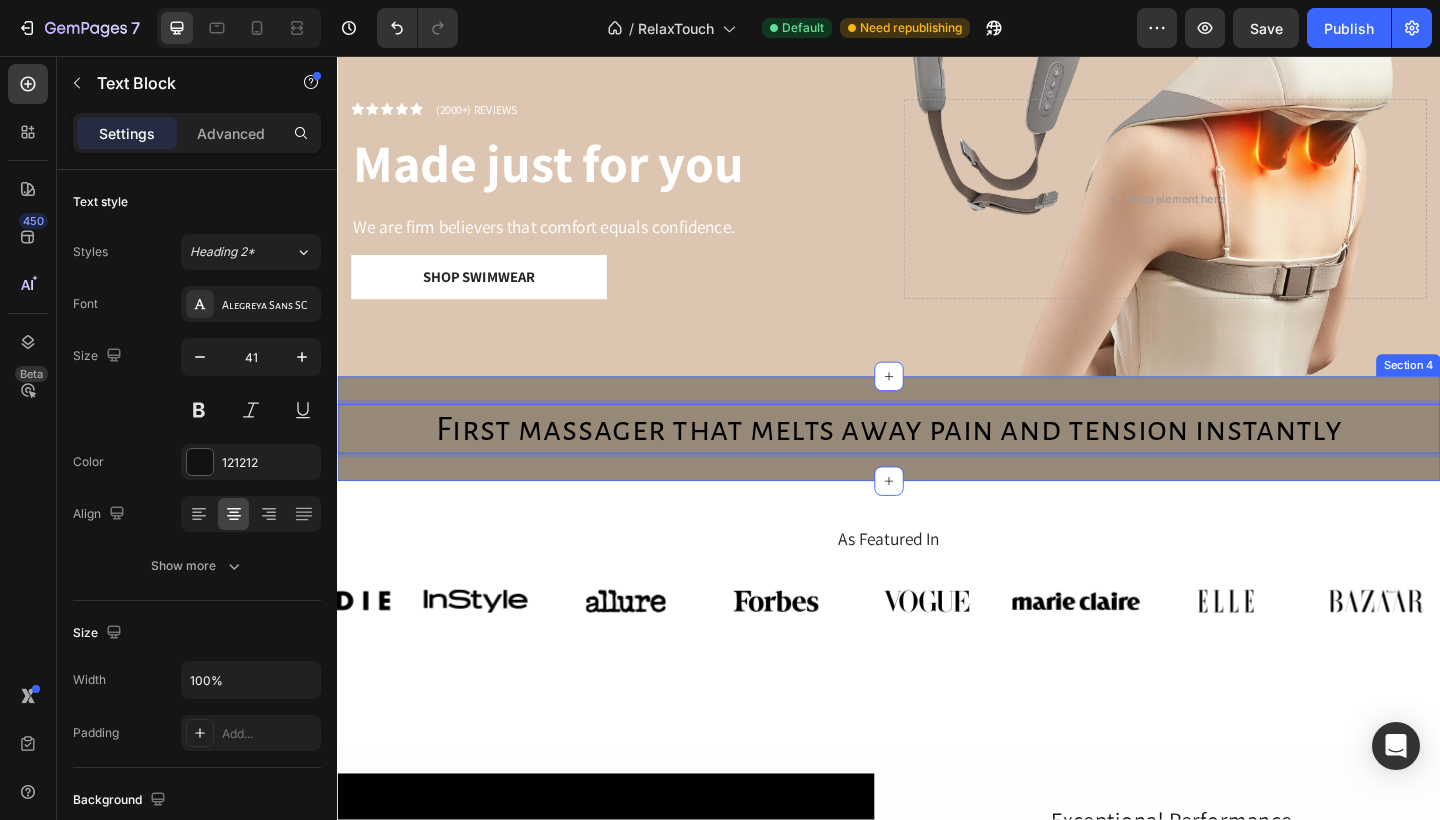 drag, startPoint x: 439, startPoint y: 460, endPoint x: 1170, endPoint y: 417, distance: 732.2636 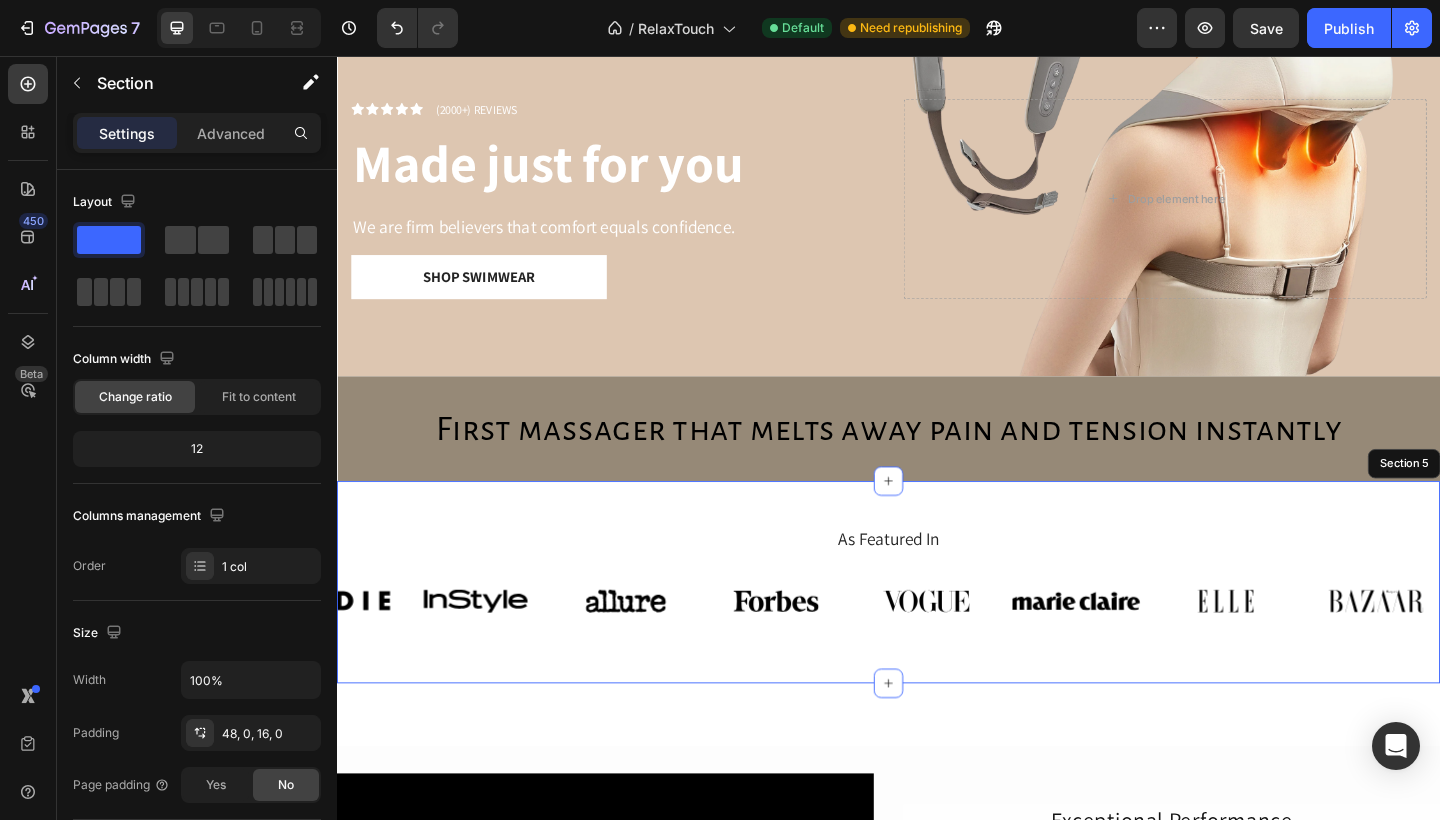 drag, startPoint x: 469, startPoint y: 553, endPoint x: 469, endPoint y: 488, distance: 65 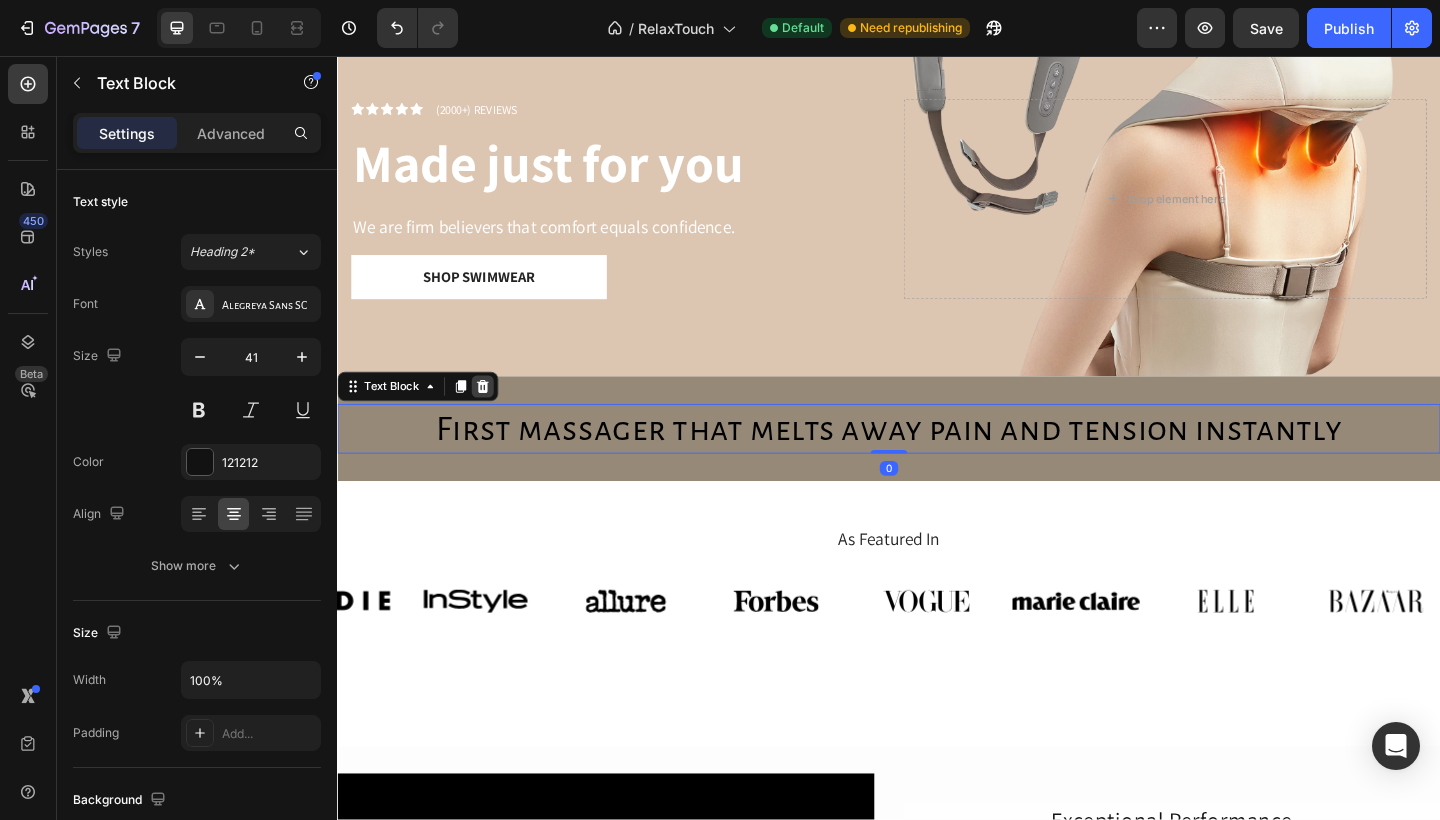 click 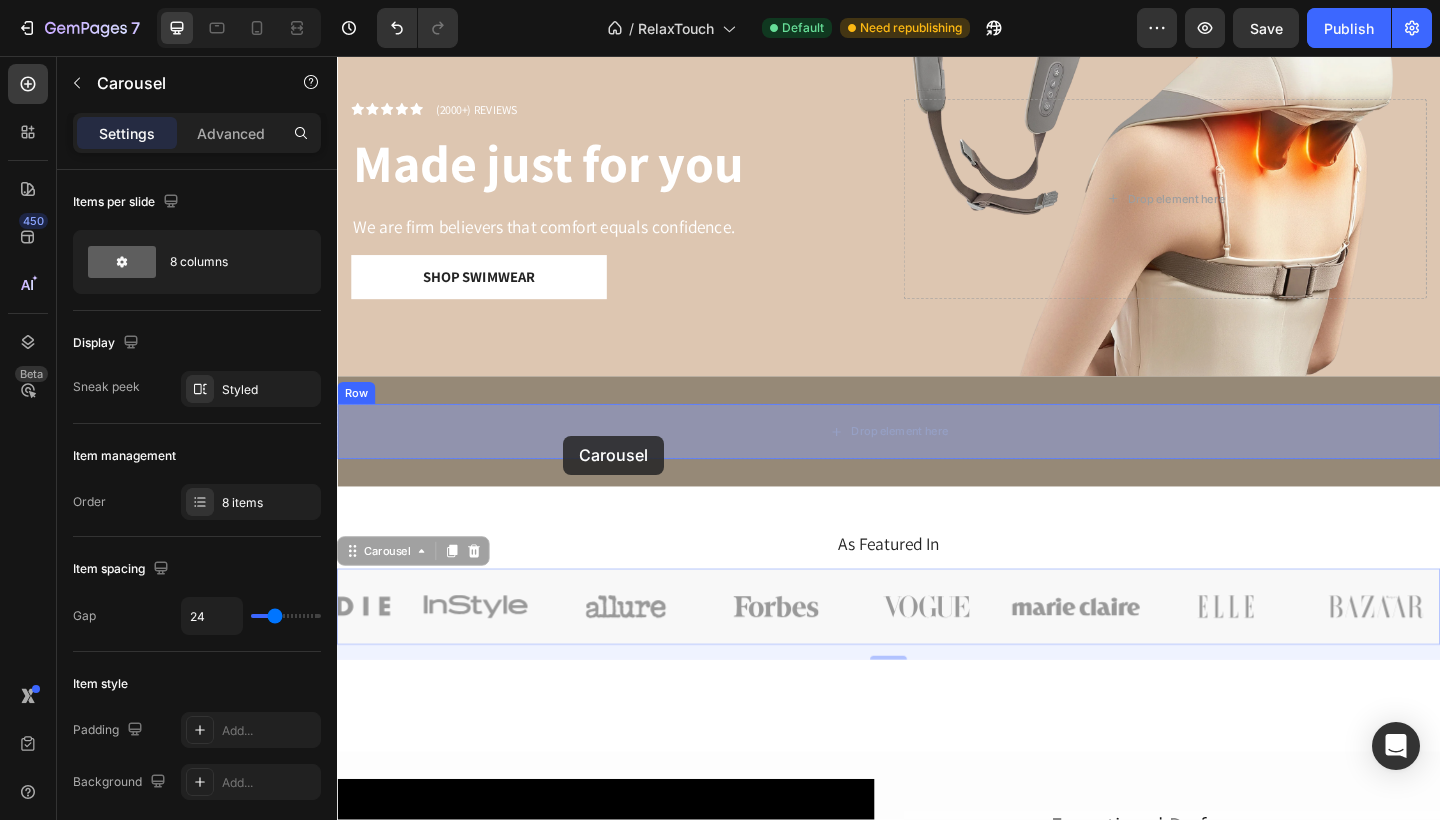 drag, startPoint x: 572, startPoint y: 666, endPoint x: 583, endPoint y: 469, distance: 197.30687 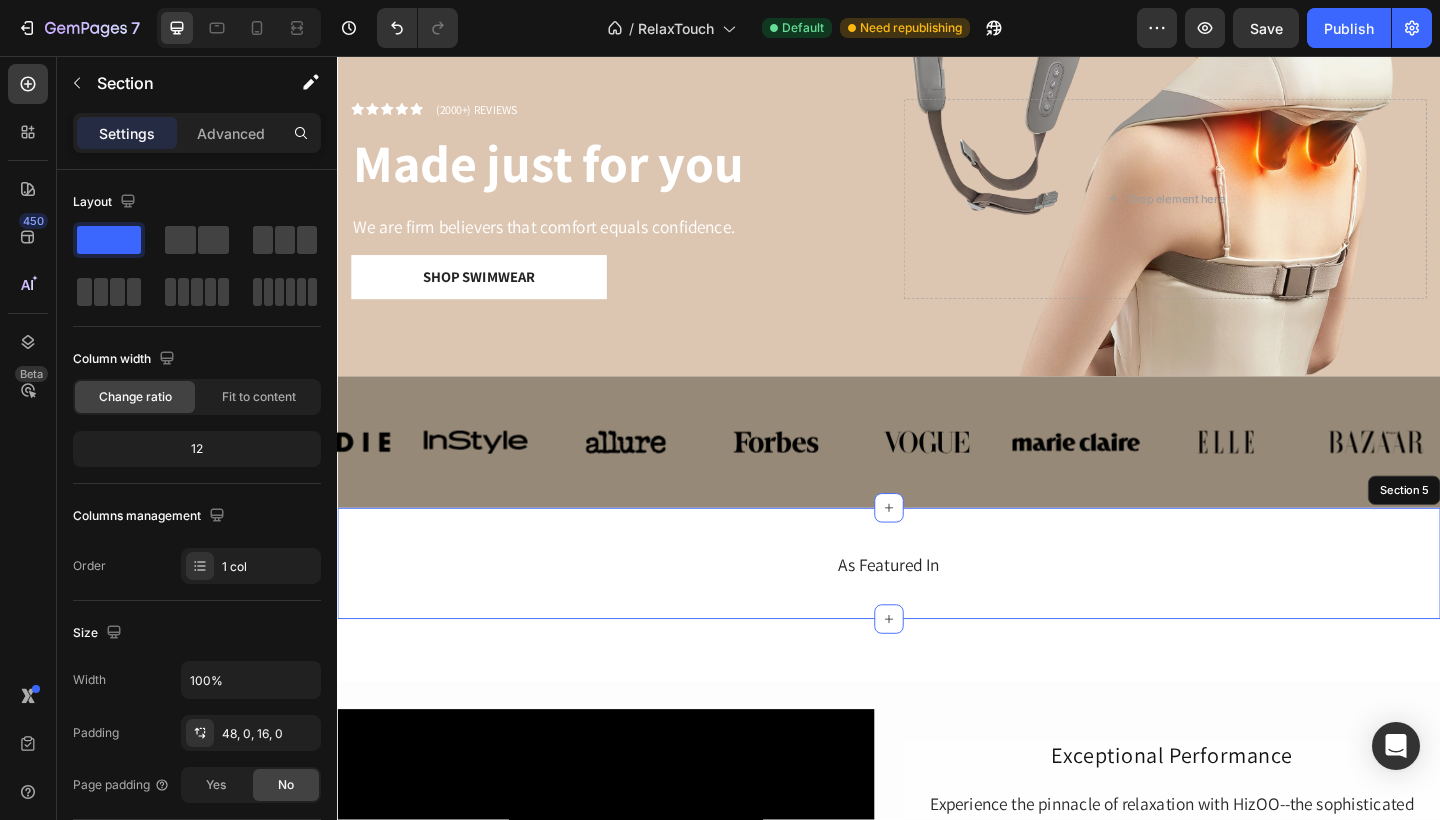 click on "As Featured In Heading Row" at bounding box center (937, 624) 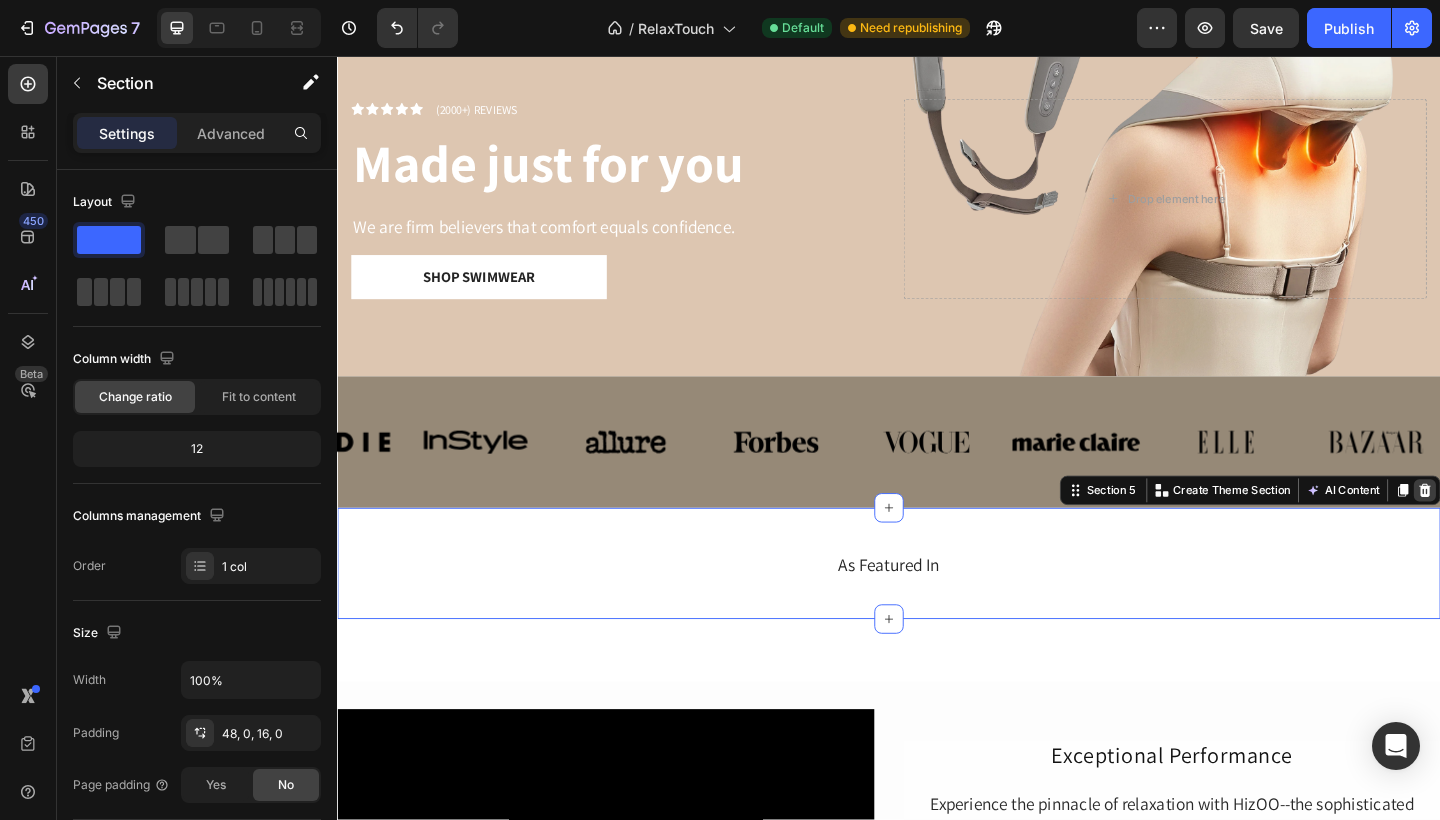 click 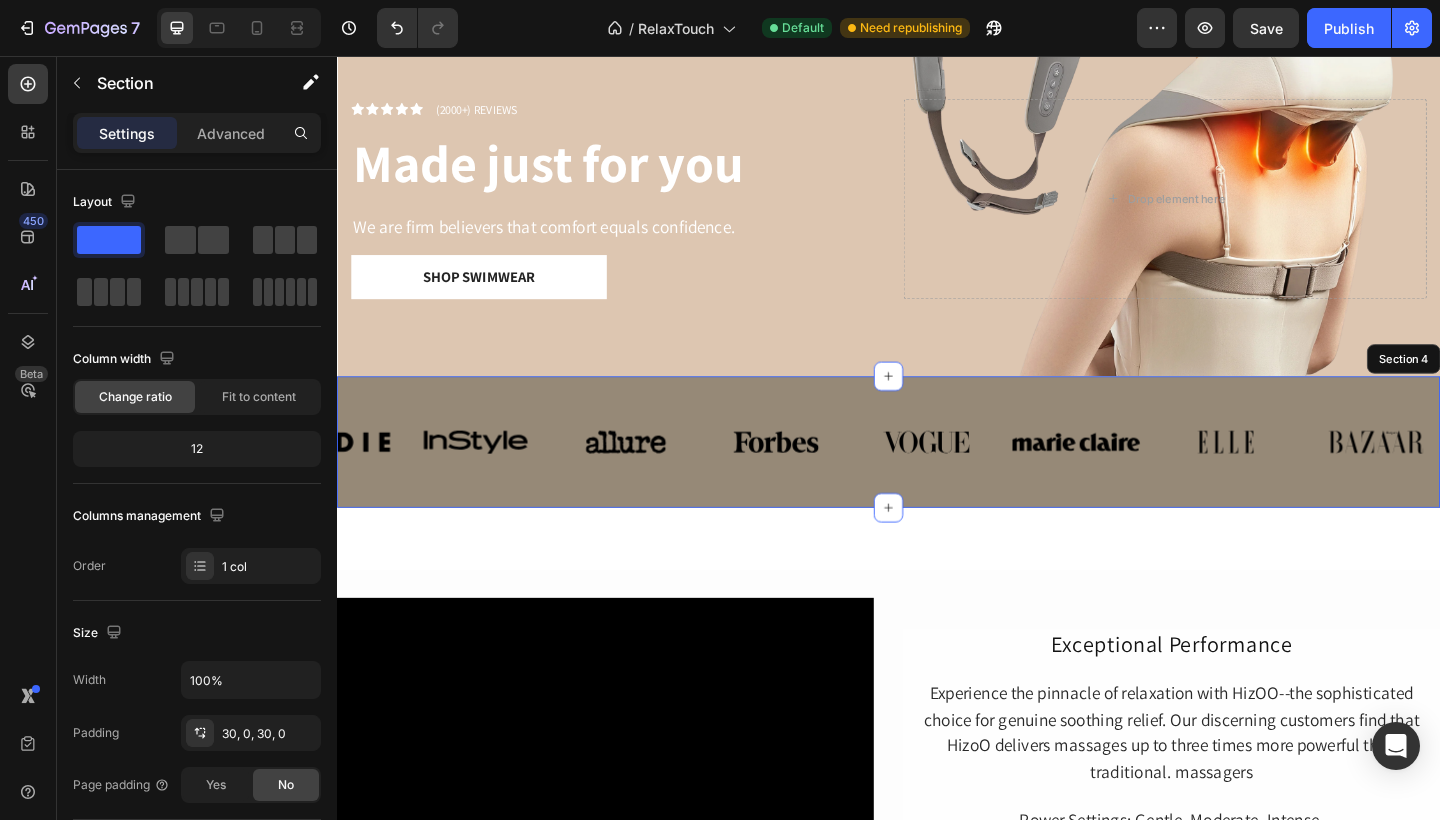 click on "Image Image Image Image Image Image Image Image Carousel Row Section 4" at bounding box center [937, 476] 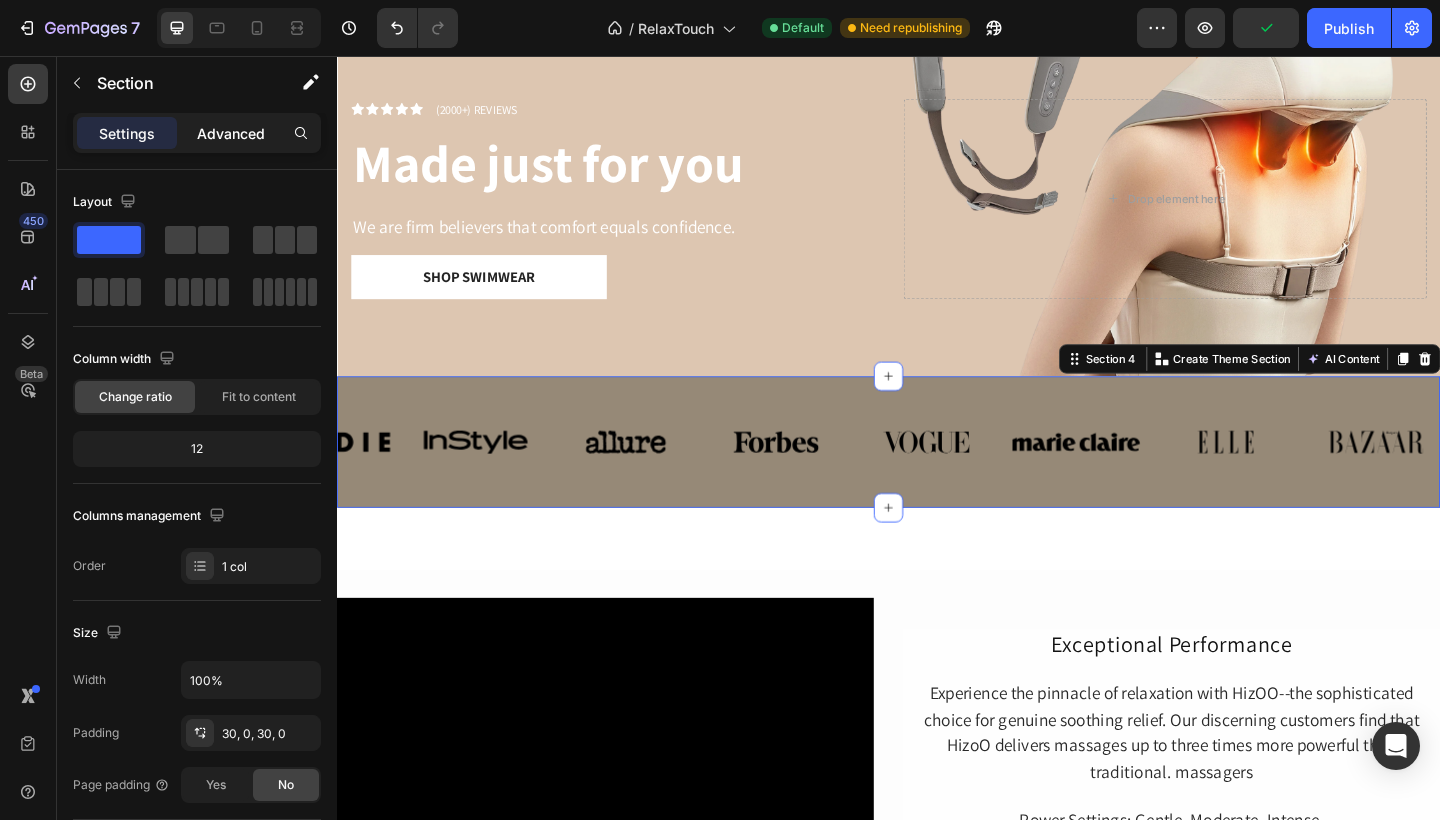 click on "Advanced" at bounding box center [231, 133] 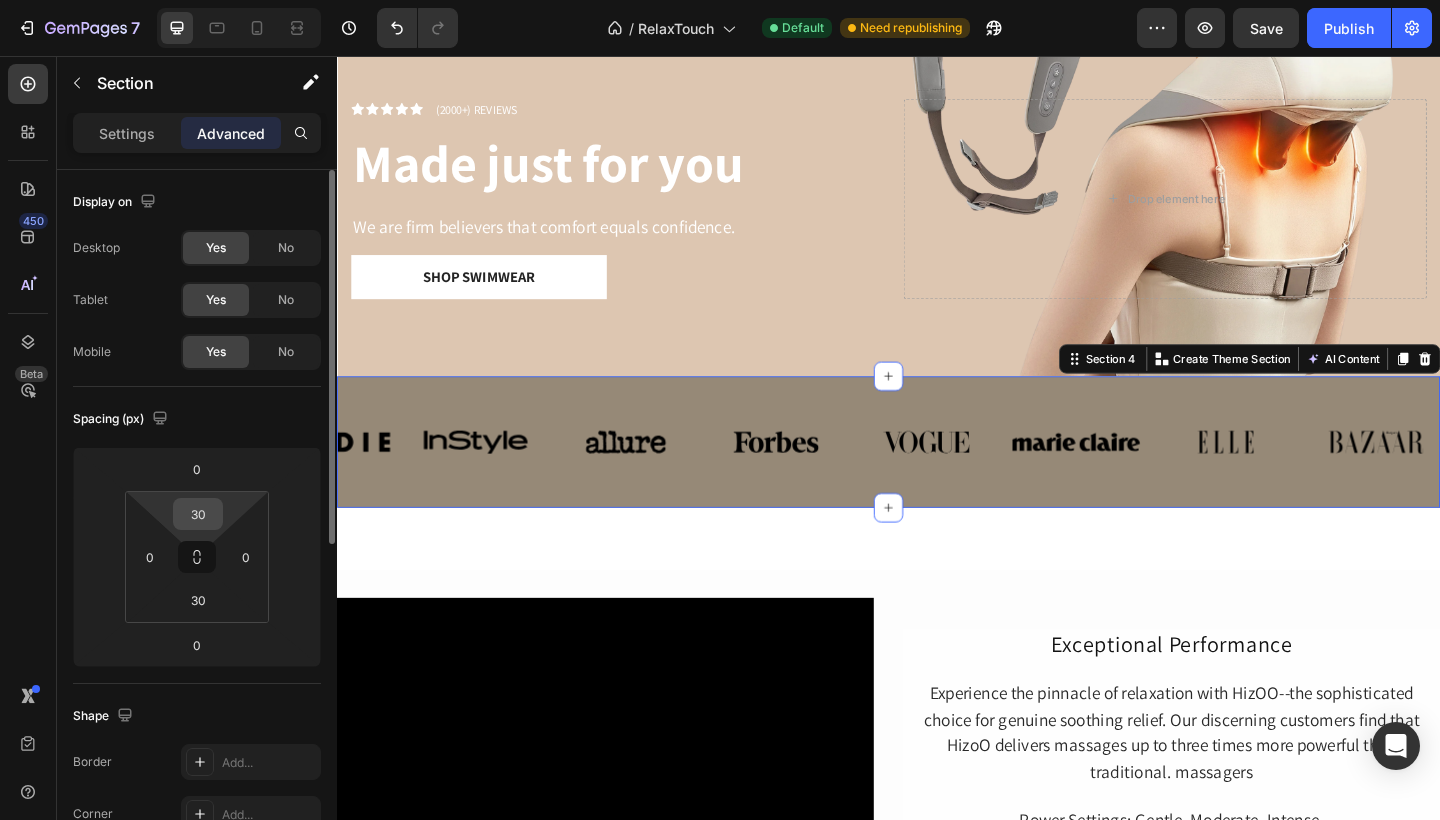 click on "30" at bounding box center (198, 514) 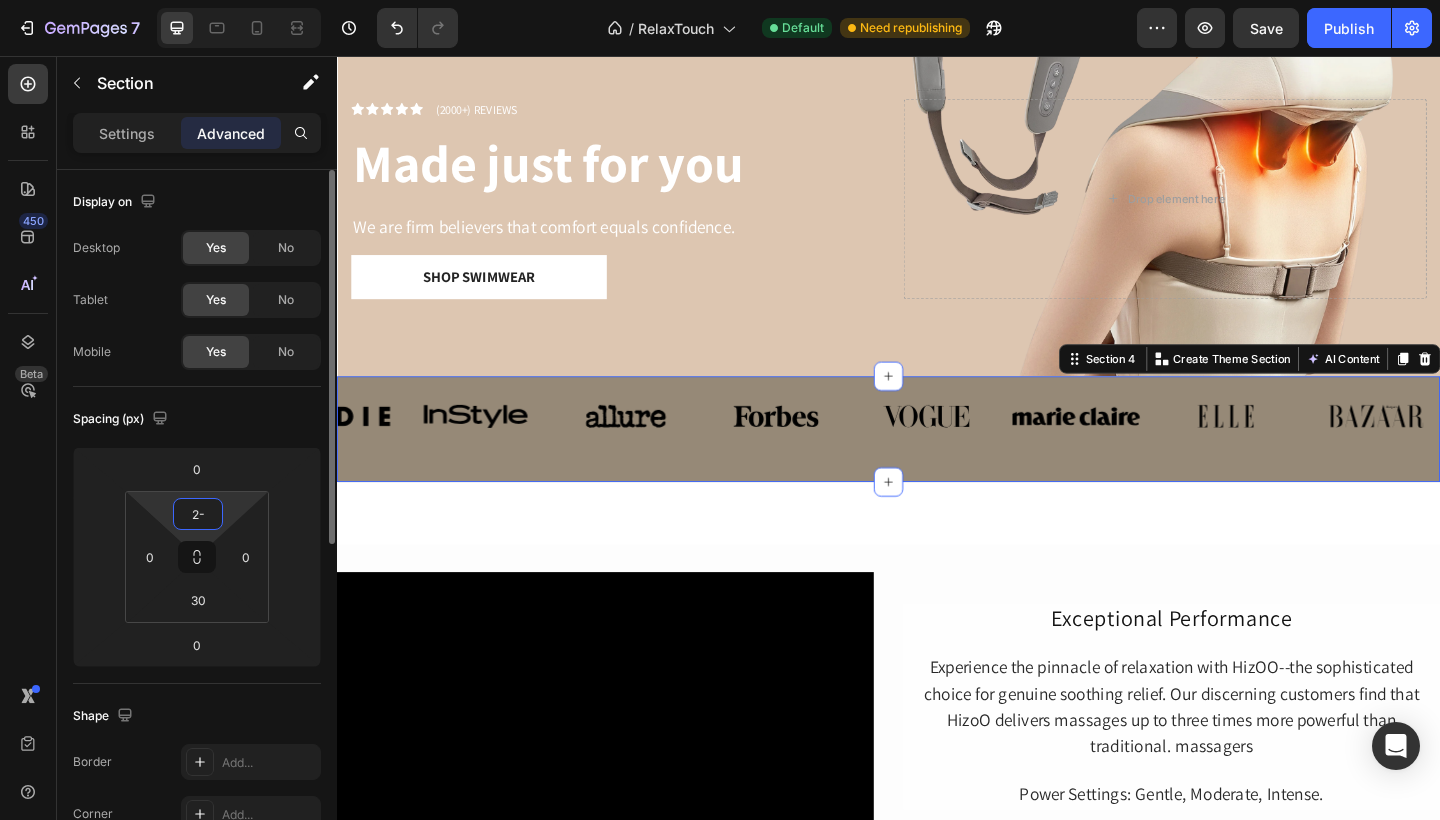 type on "2" 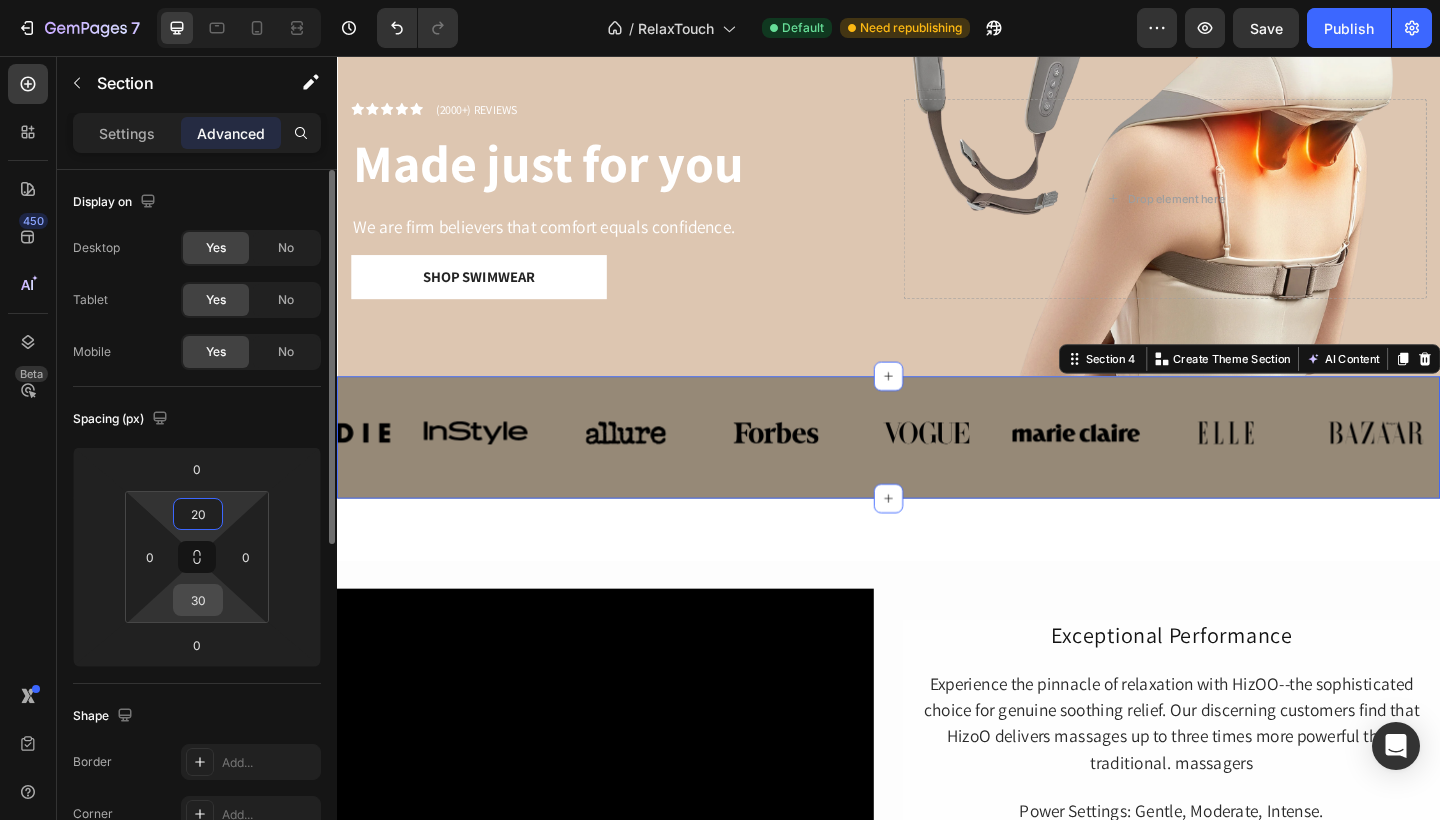type on "20" 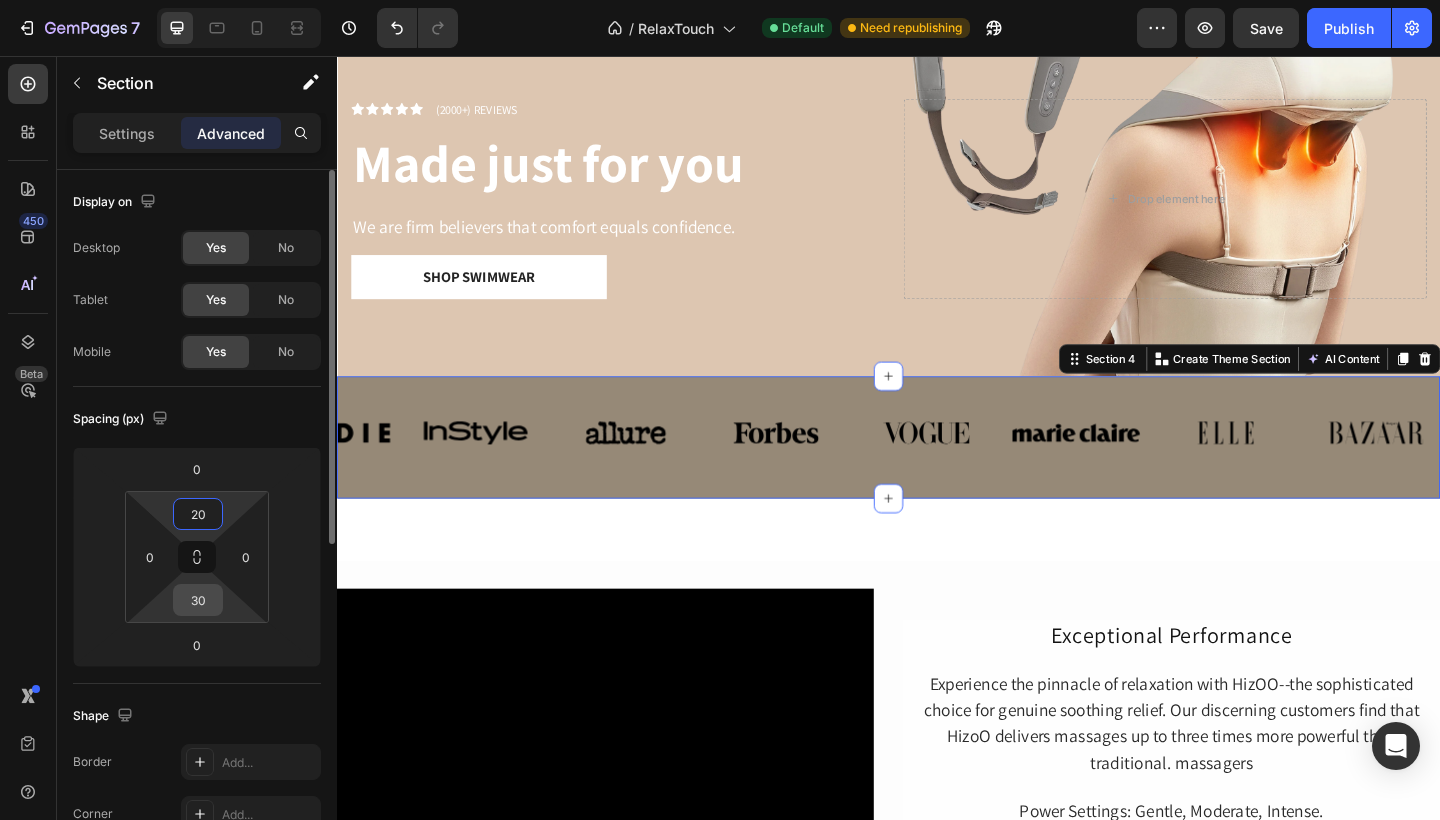 click on "30" at bounding box center (198, 600) 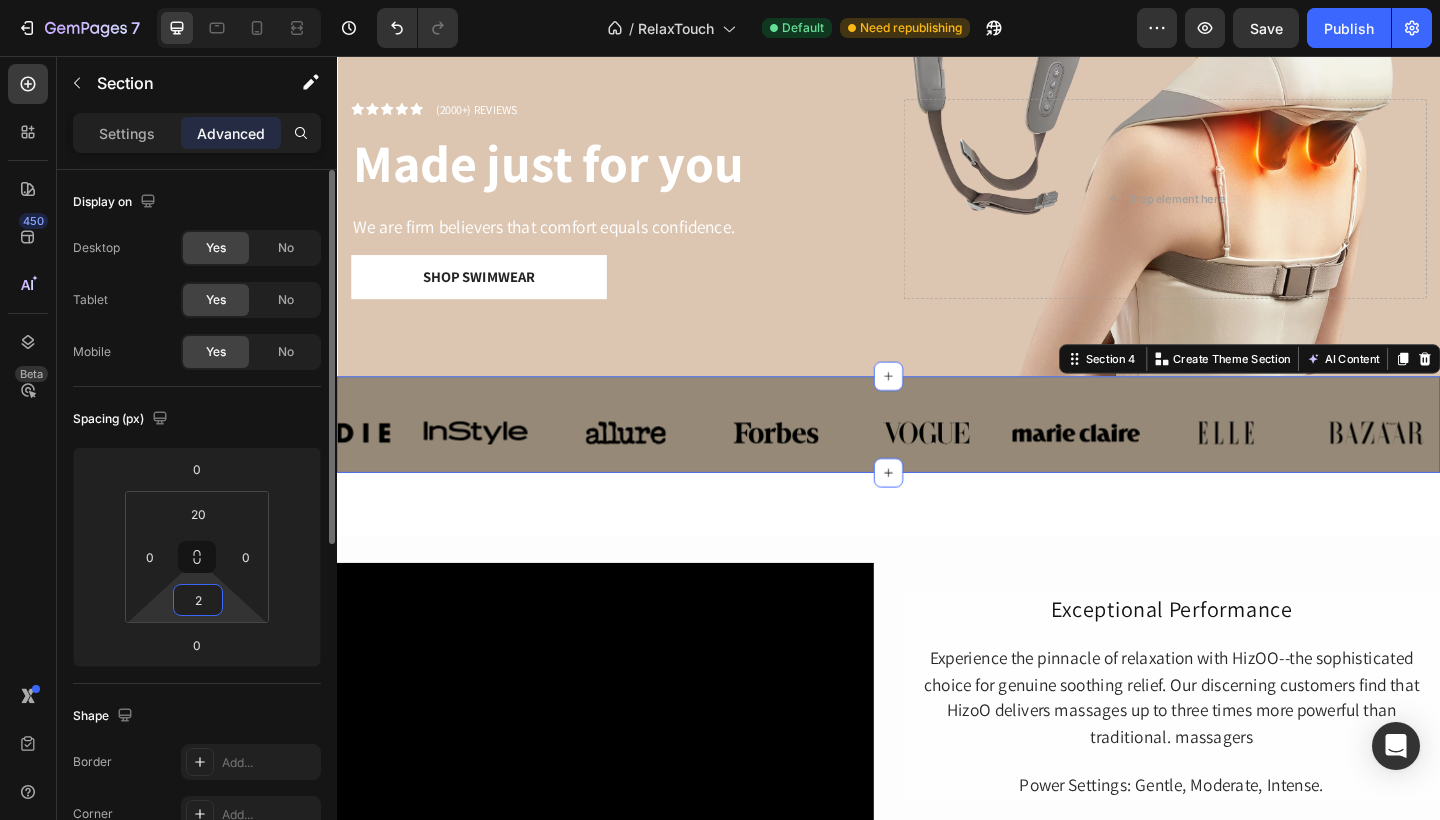 type on "20" 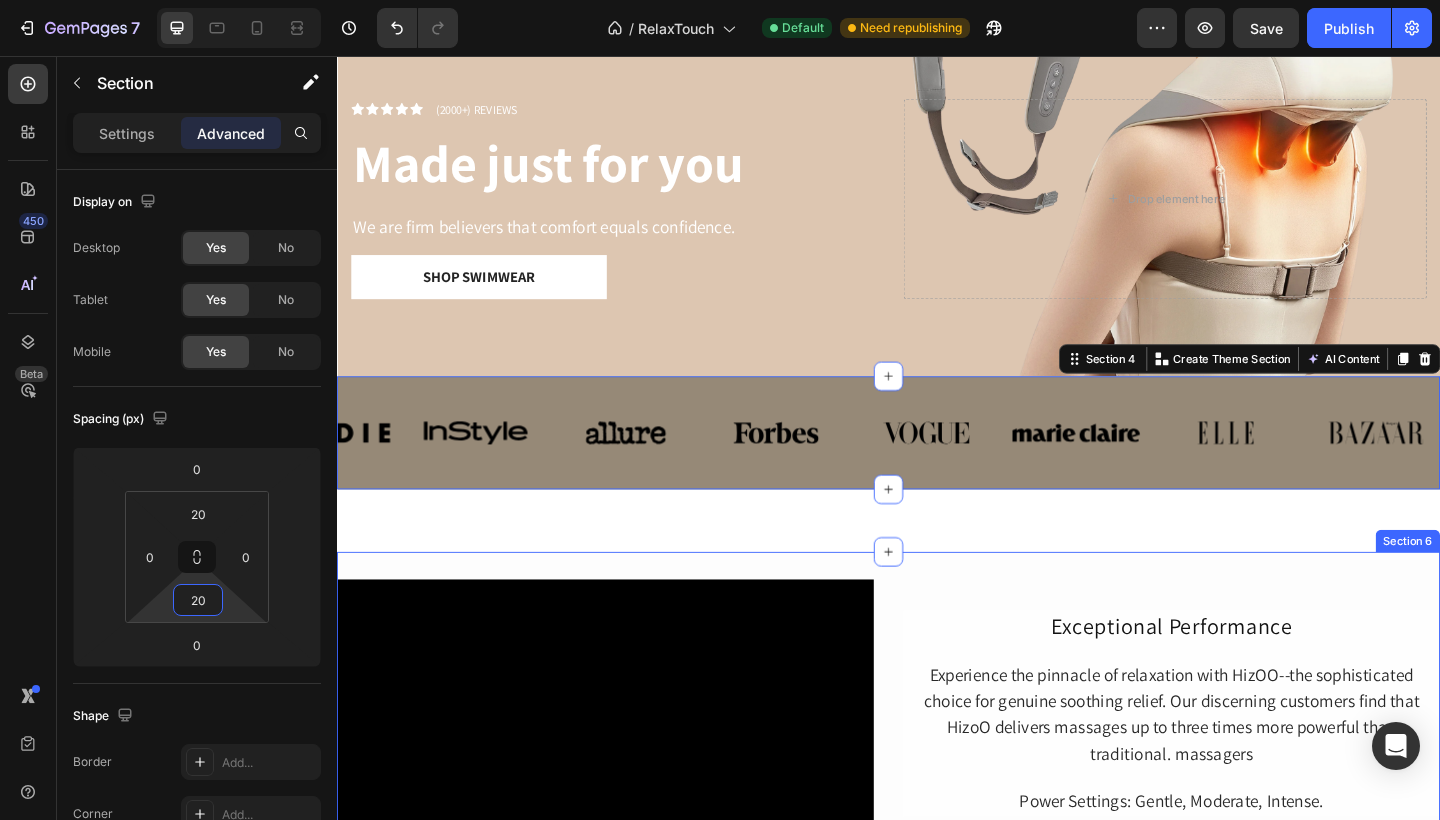 click on "Video Exceptional Performance Heading Experience the pinnacle of relaxation with HizOO--the sophisticated choice for genuine soothing relief. Our discerning customers find that HizoO delivers massages up to three times more powerful than traditional. massagers Text Block Power Settings: Gentle, Moderate, Intense. Text Block Row Row Section 6" at bounding box center (937, 772) 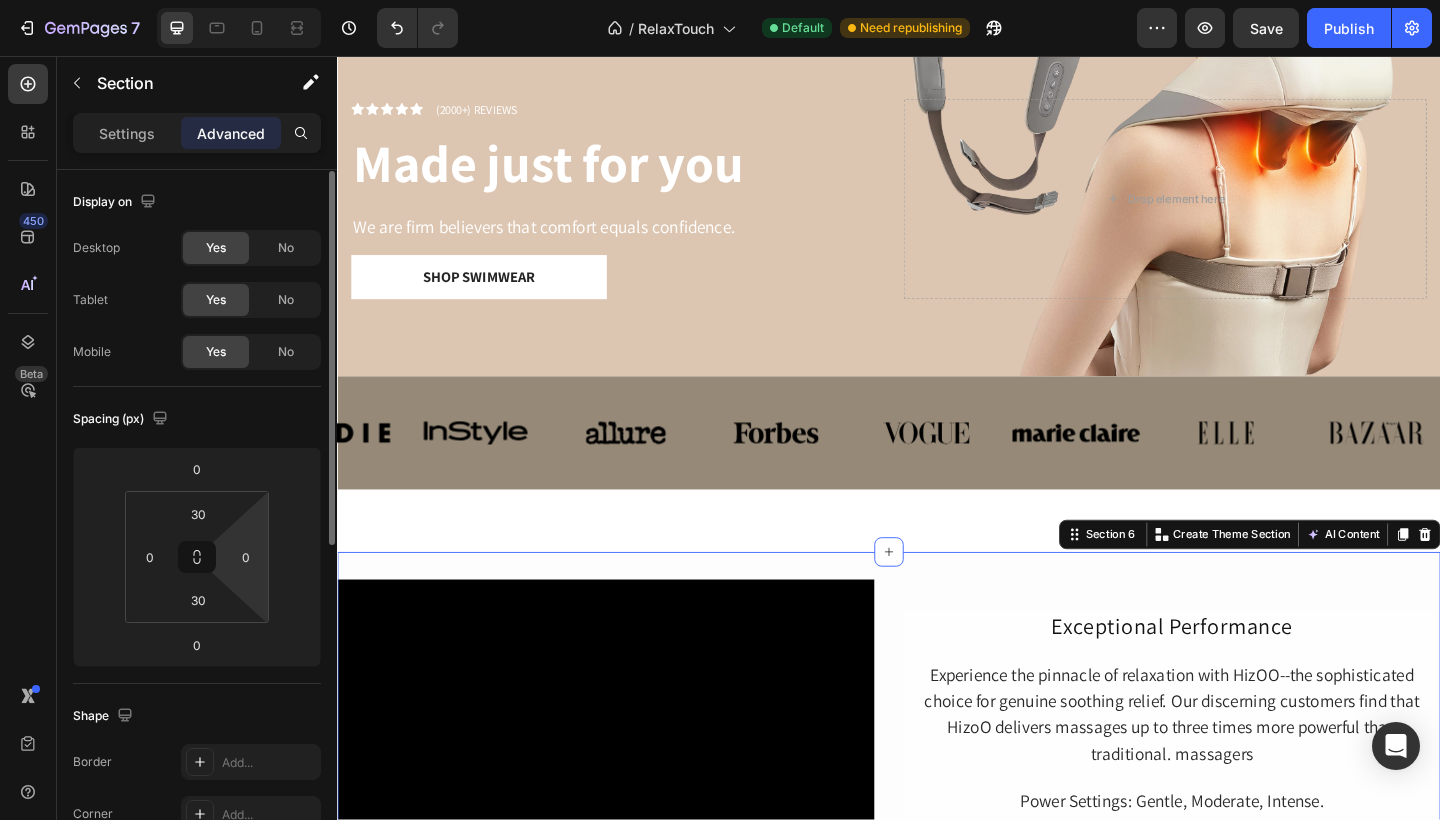 scroll, scrollTop: 42, scrollLeft: 0, axis: vertical 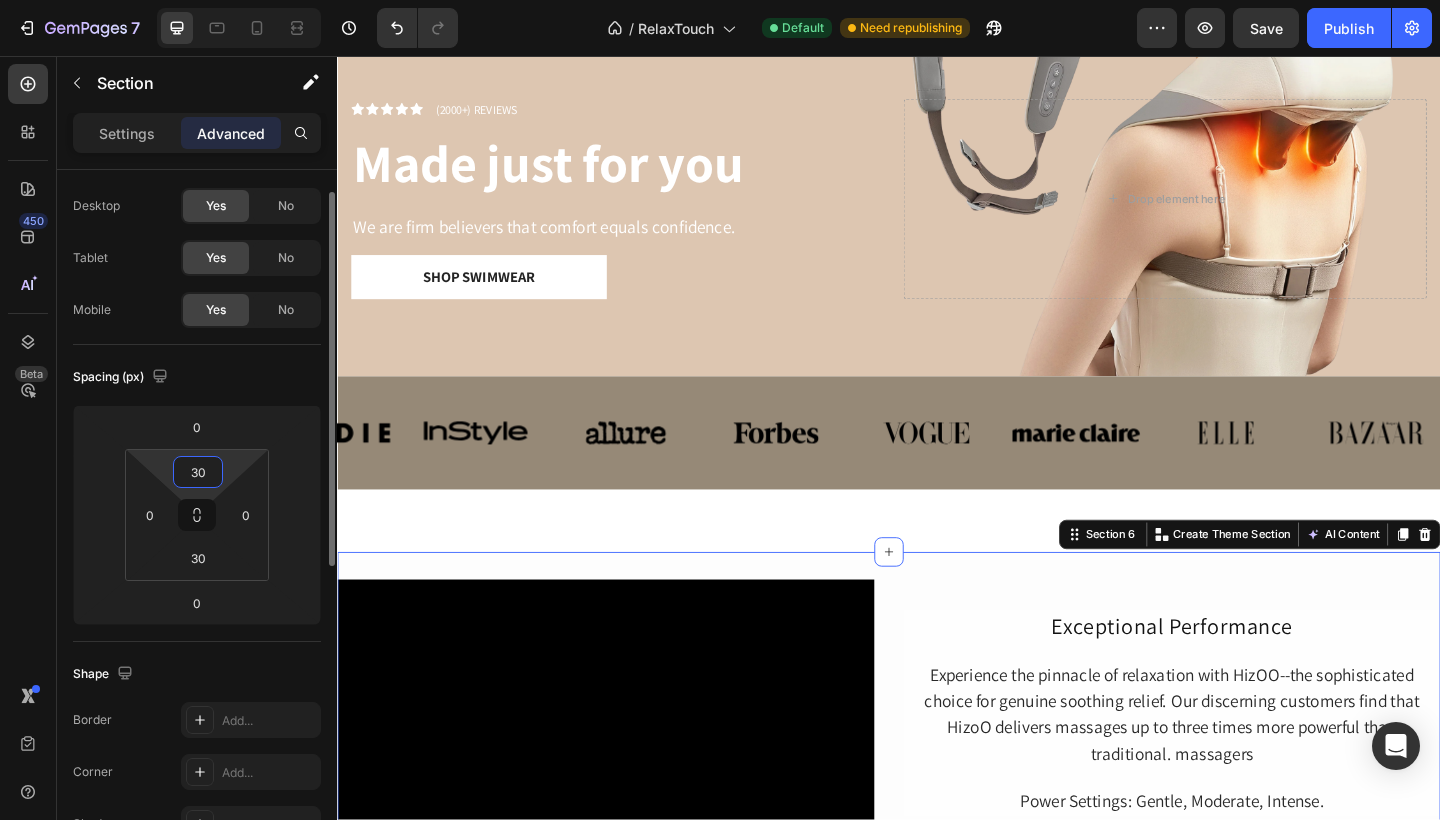 click on "30" at bounding box center (198, 472) 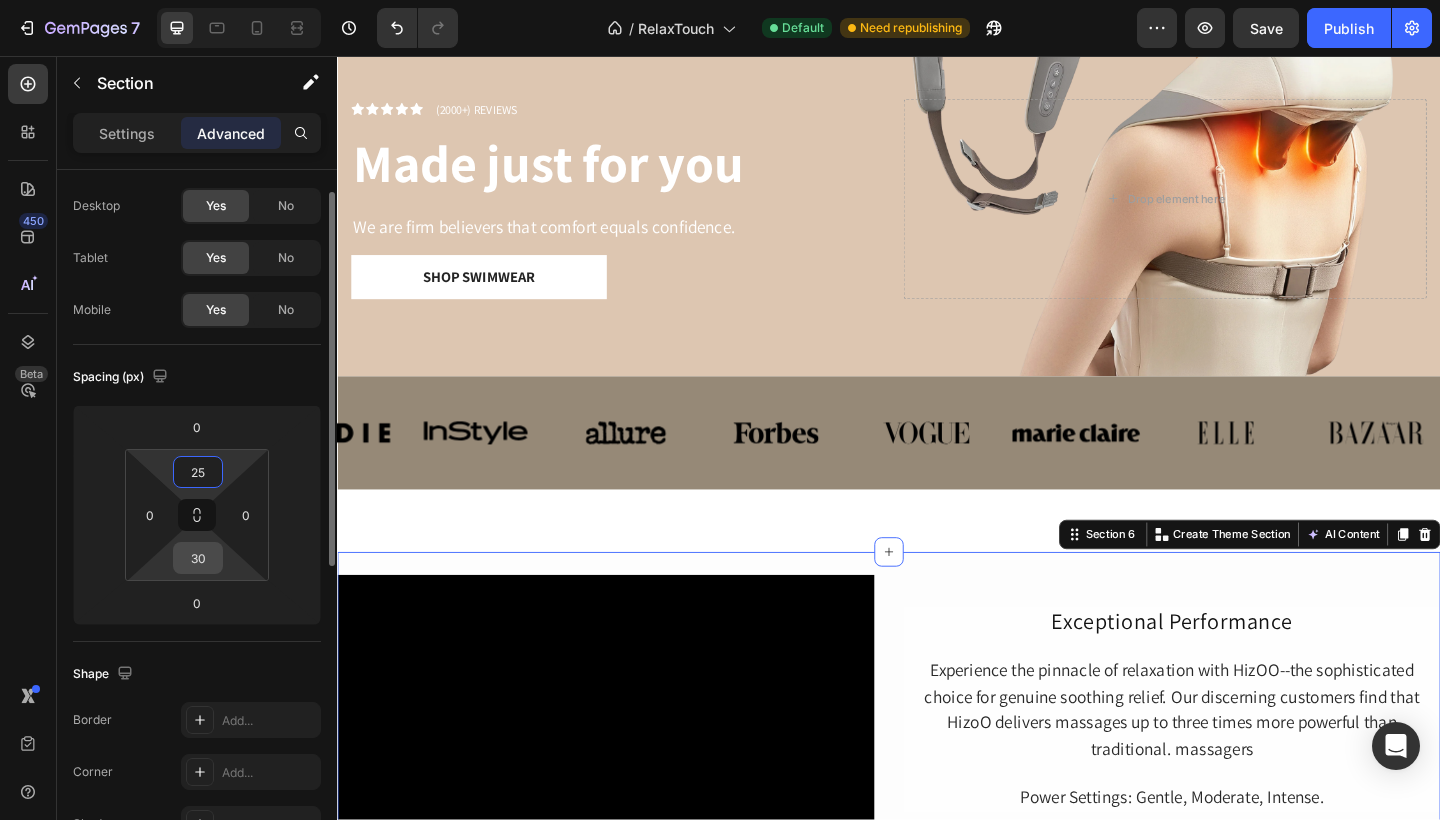 type on "25" 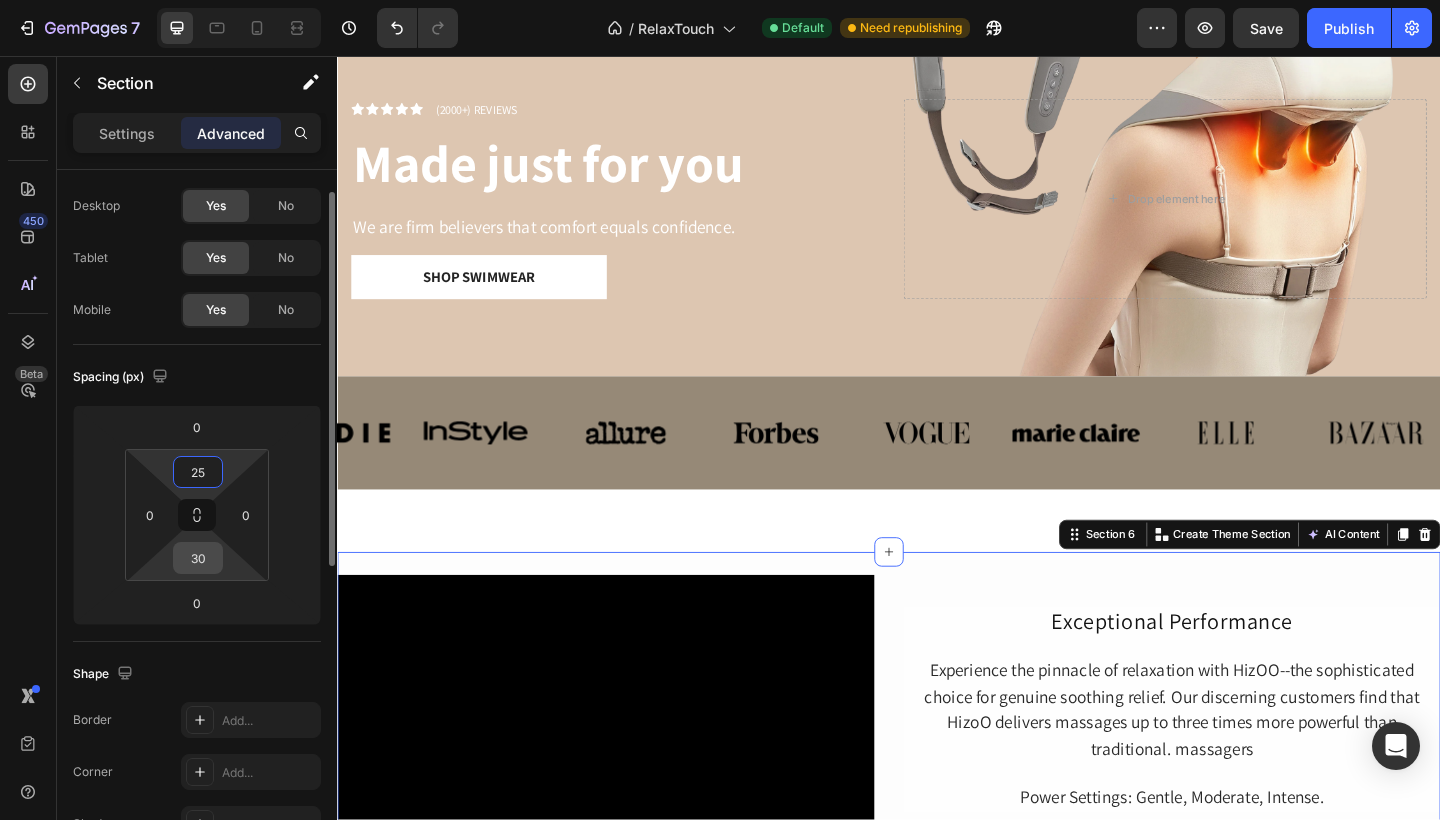 click on "30" at bounding box center [198, 558] 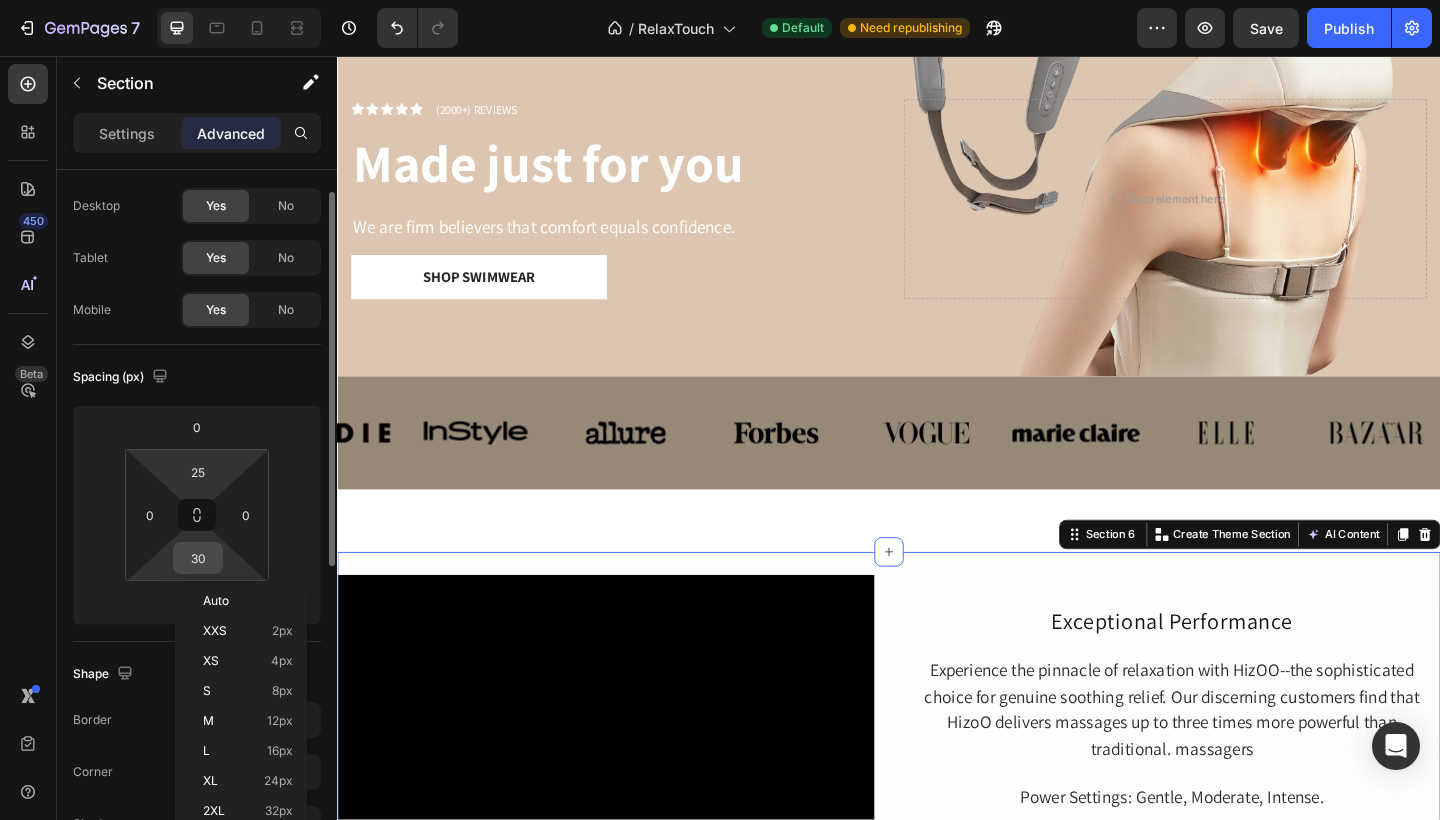 type 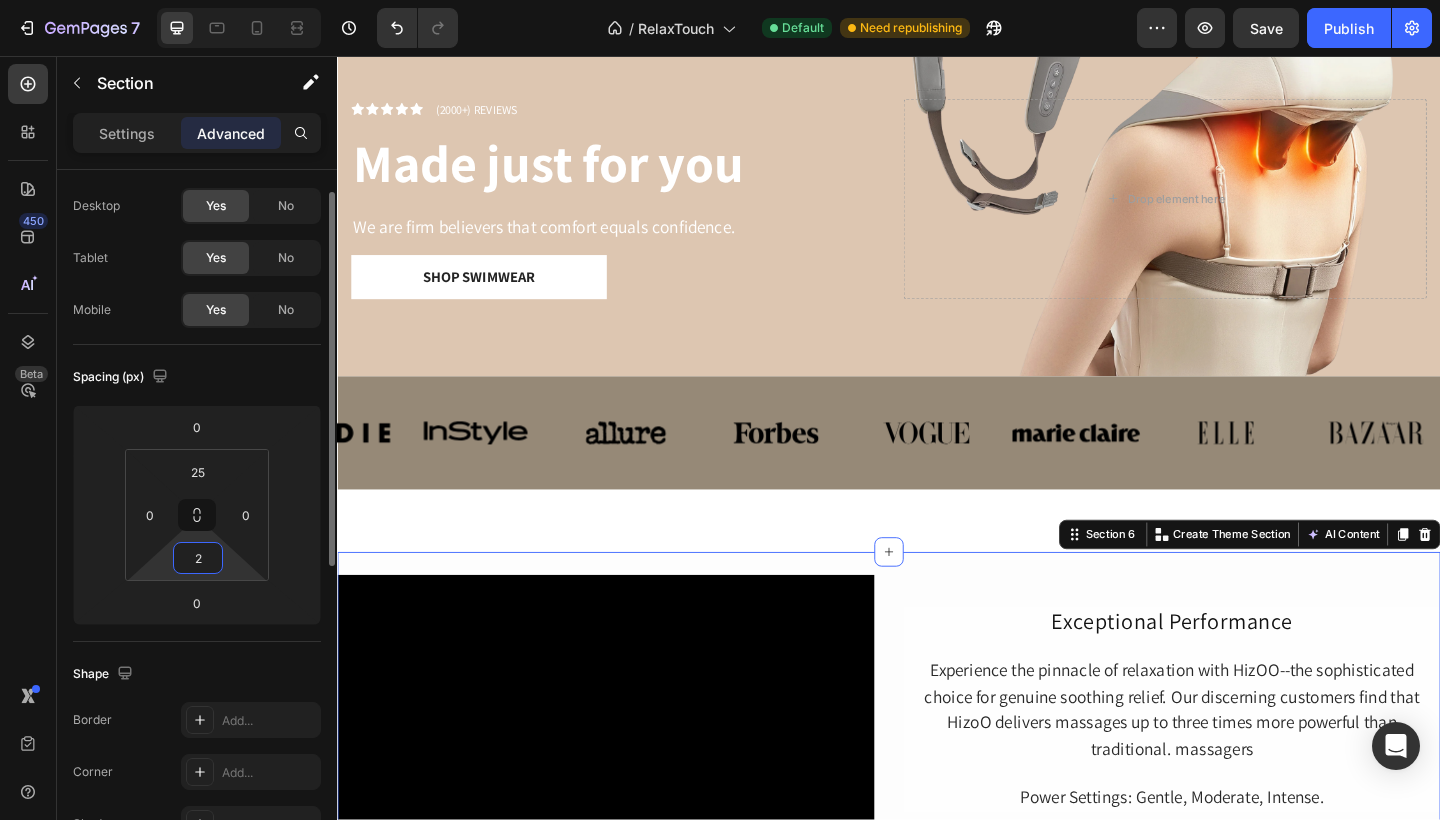 type on "25" 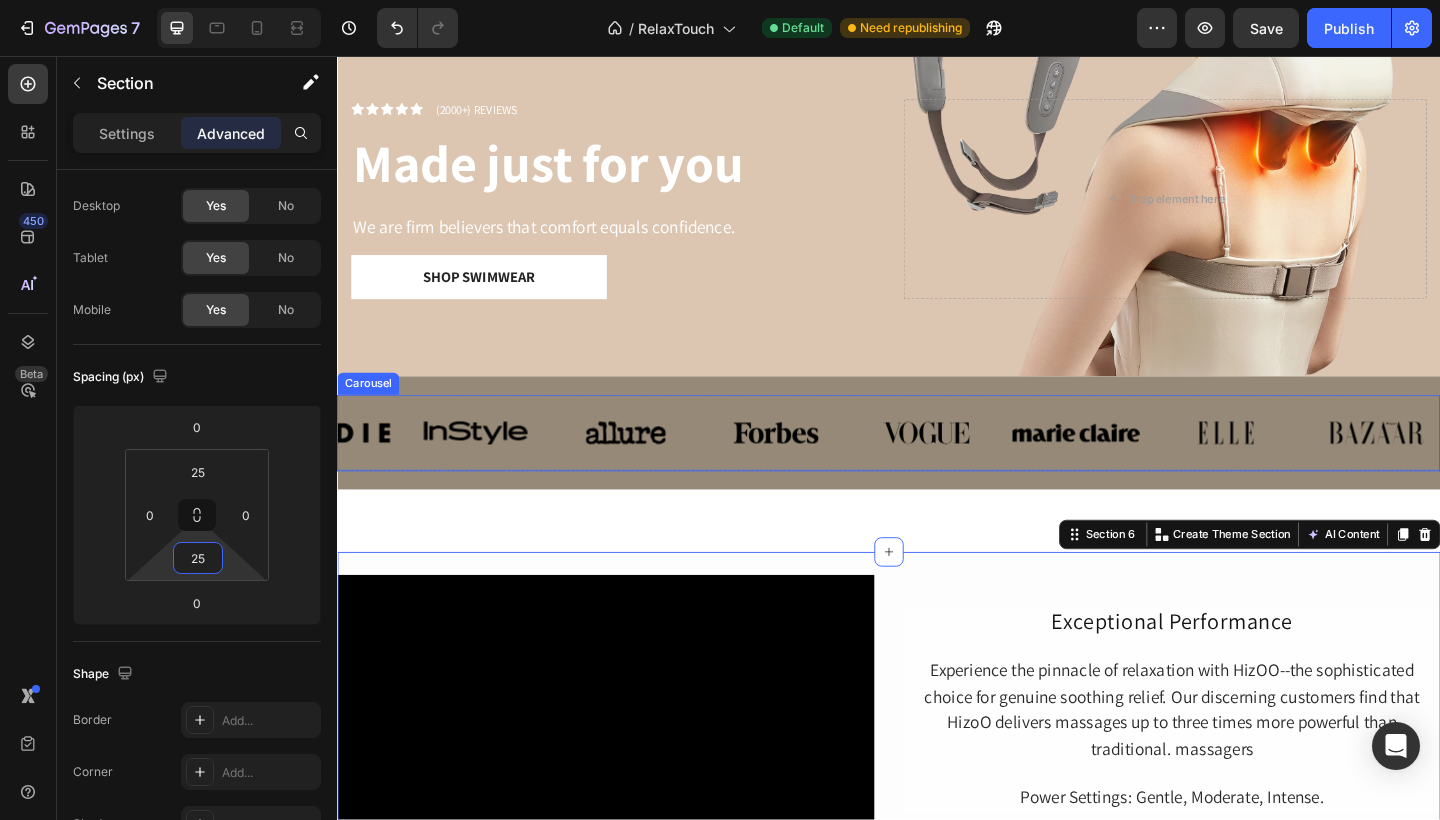 click on "Image Image Image Image Image Image Image Image Carousel" at bounding box center [937, 466] 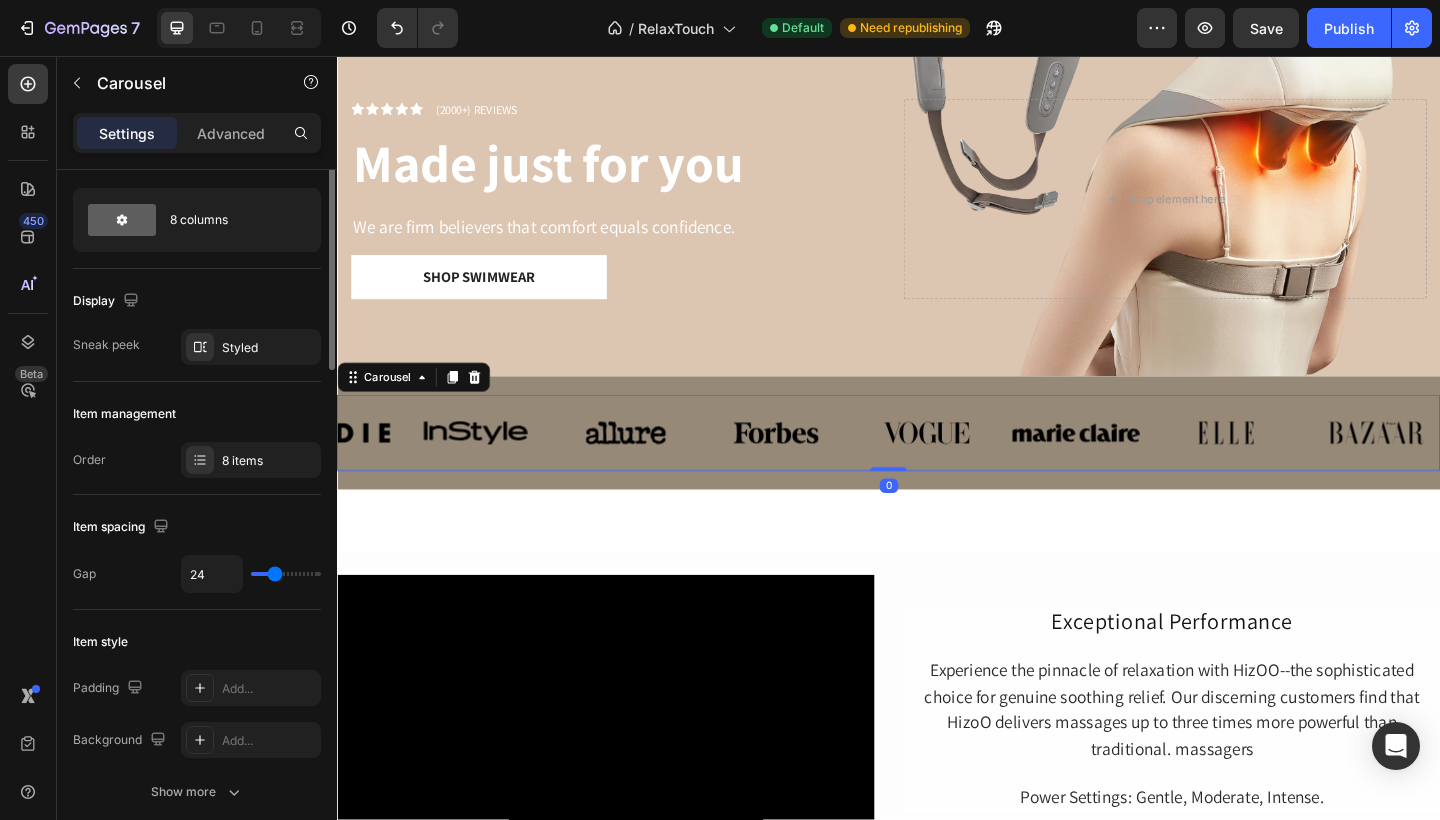 scroll, scrollTop: 0, scrollLeft: 0, axis: both 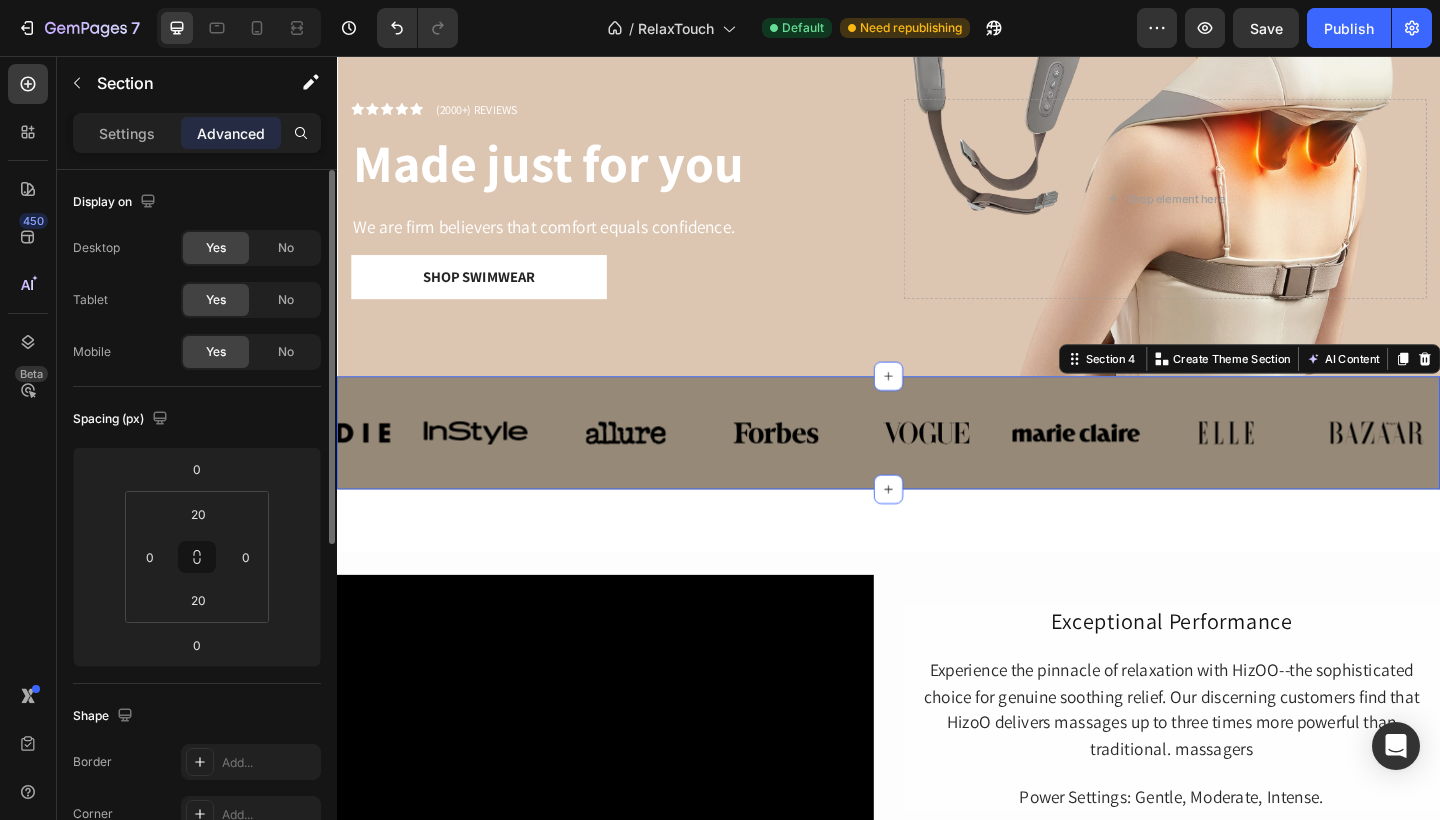 click on "Image Image Image Image Image Image Image Image Carousel Row Section 4   You can create reusable sections Create Theme Section AI Content Write with GemAI What would you like to describe here? Tone and Voice Persuasive Product Show more Generate" at bounding box center [937, 466] 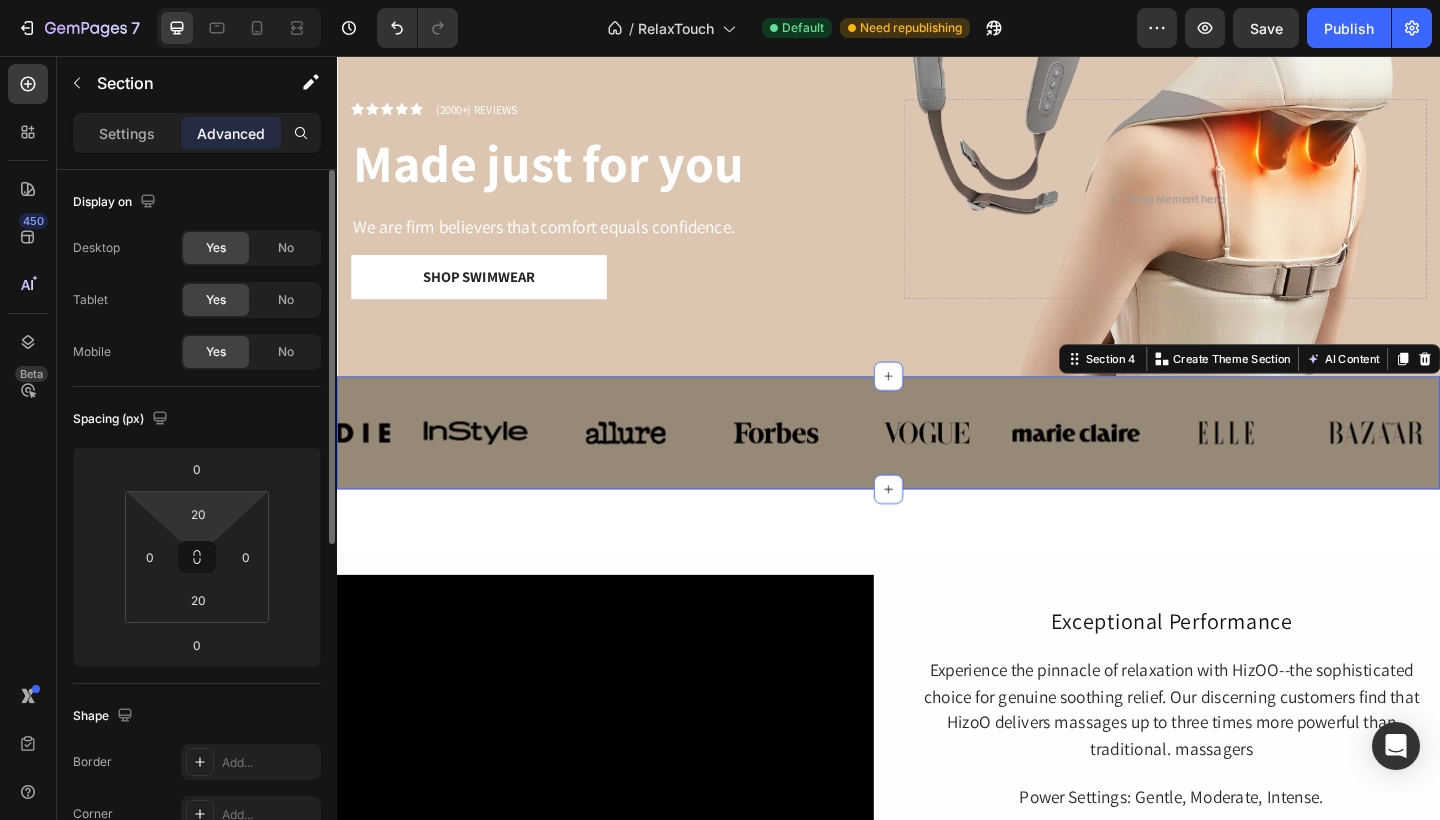 click on "7  Version history  /  RelaxTouch Default Need republishing Preview  Save   Publish  450 Beta Sections(18) Elements(83) Section Element Hero Section Product Detail Brands Trusted Badges Guarantee Product Breakdown How to use Testimonials Compare Bundle FAQs Social Proof Brand Story Product List Collection Blog List Contact Sticky Add to Cart Custom Footer Browse Library 450 Layout
Row
Row
Row
Row Text
Heading
Text Block Button
Button
Button Media
Image
Image" at bounding box center (720, 0) 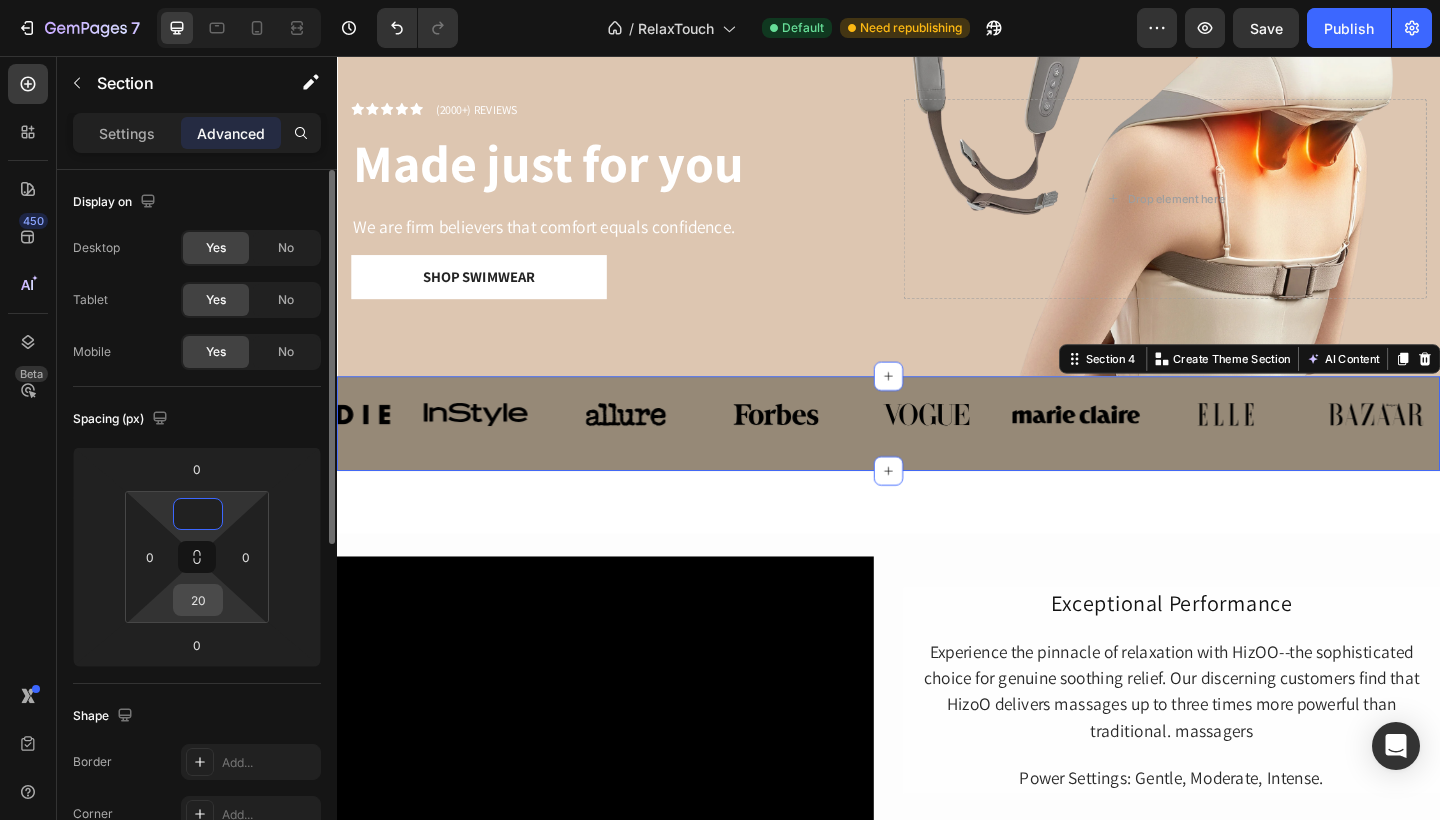 type on "0" 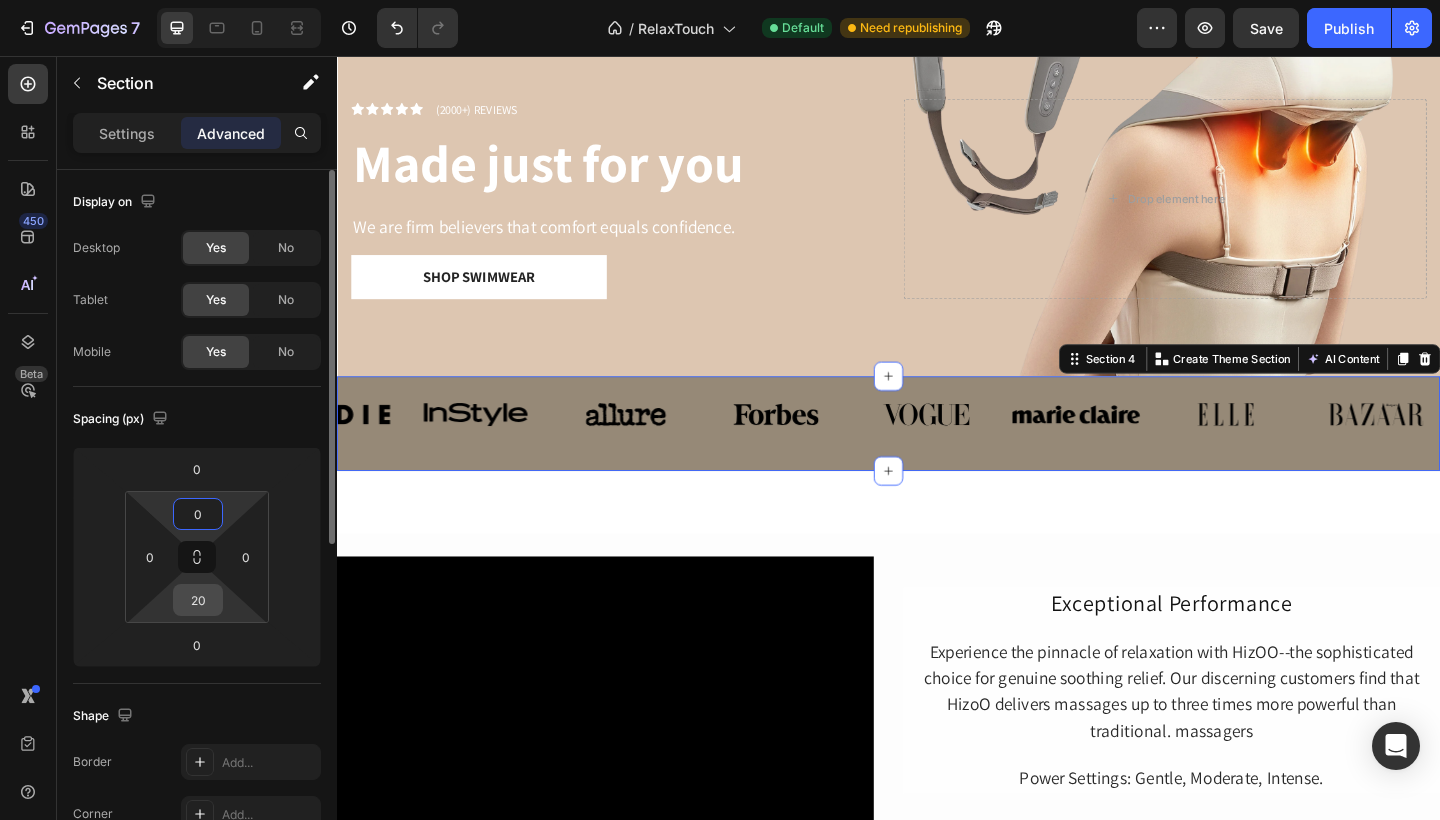 click on "20" at bounding box center (198, 600) 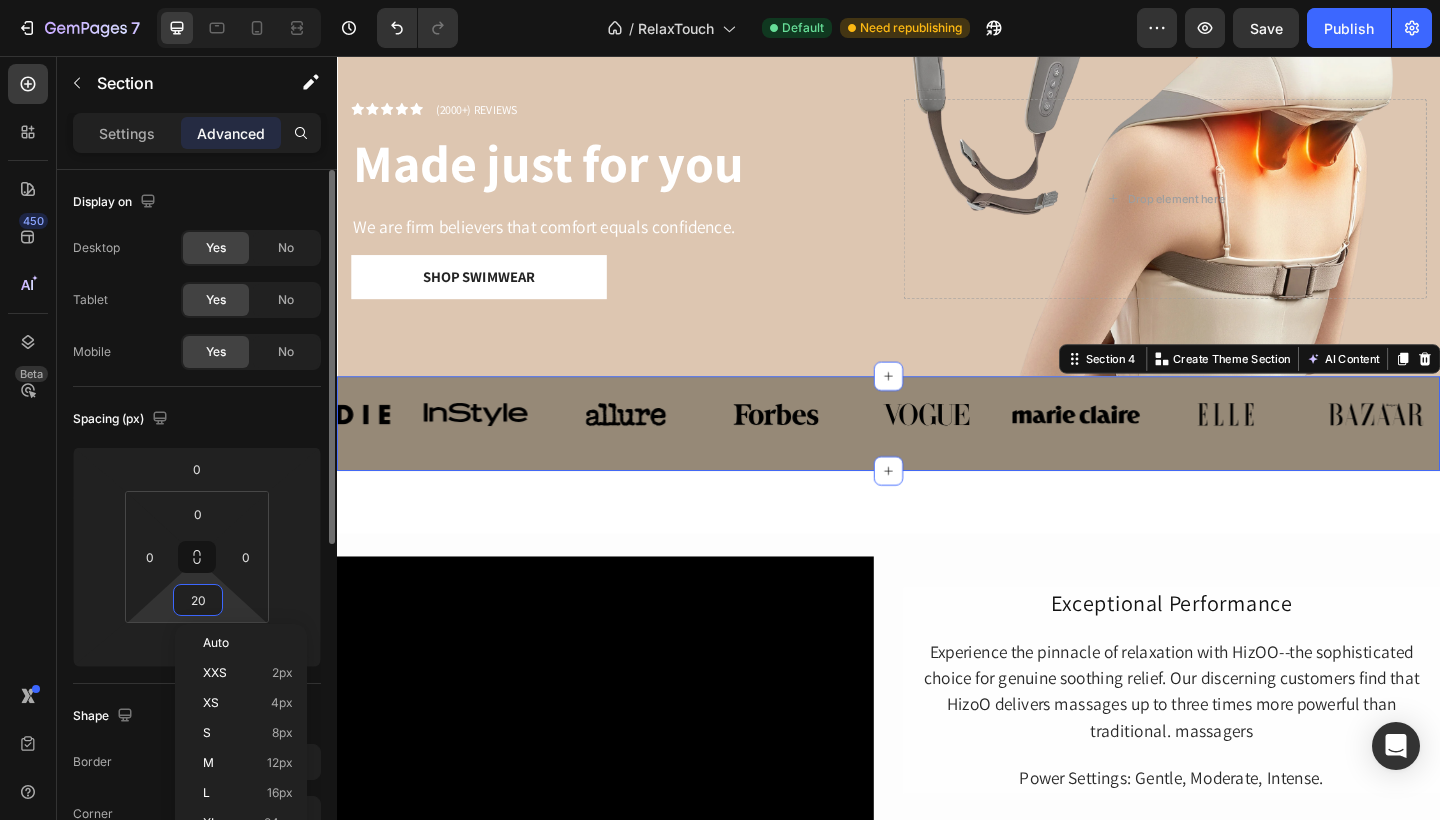 type 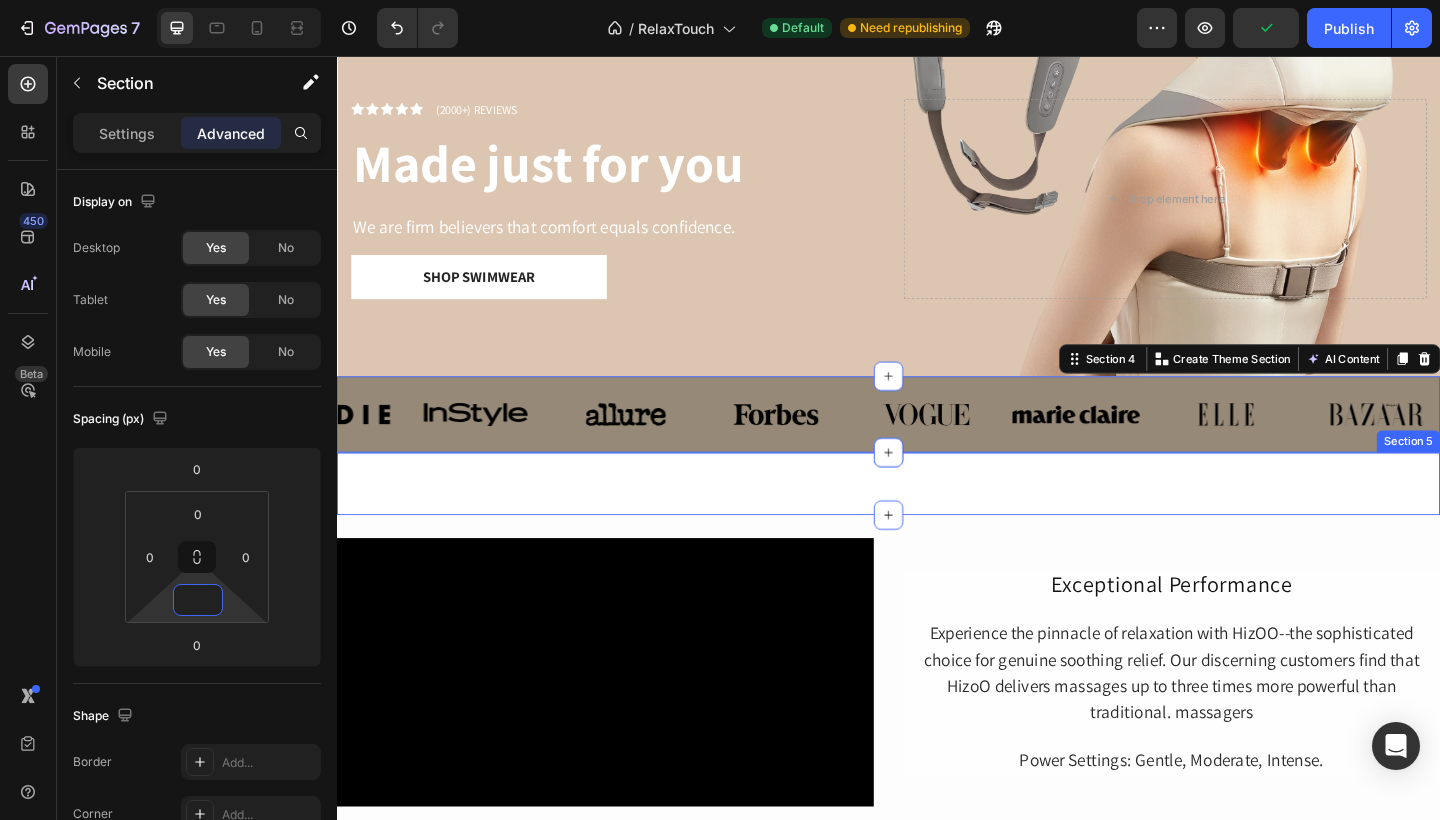 click on "Text Block Section 5" at bounding box center (937, 522) 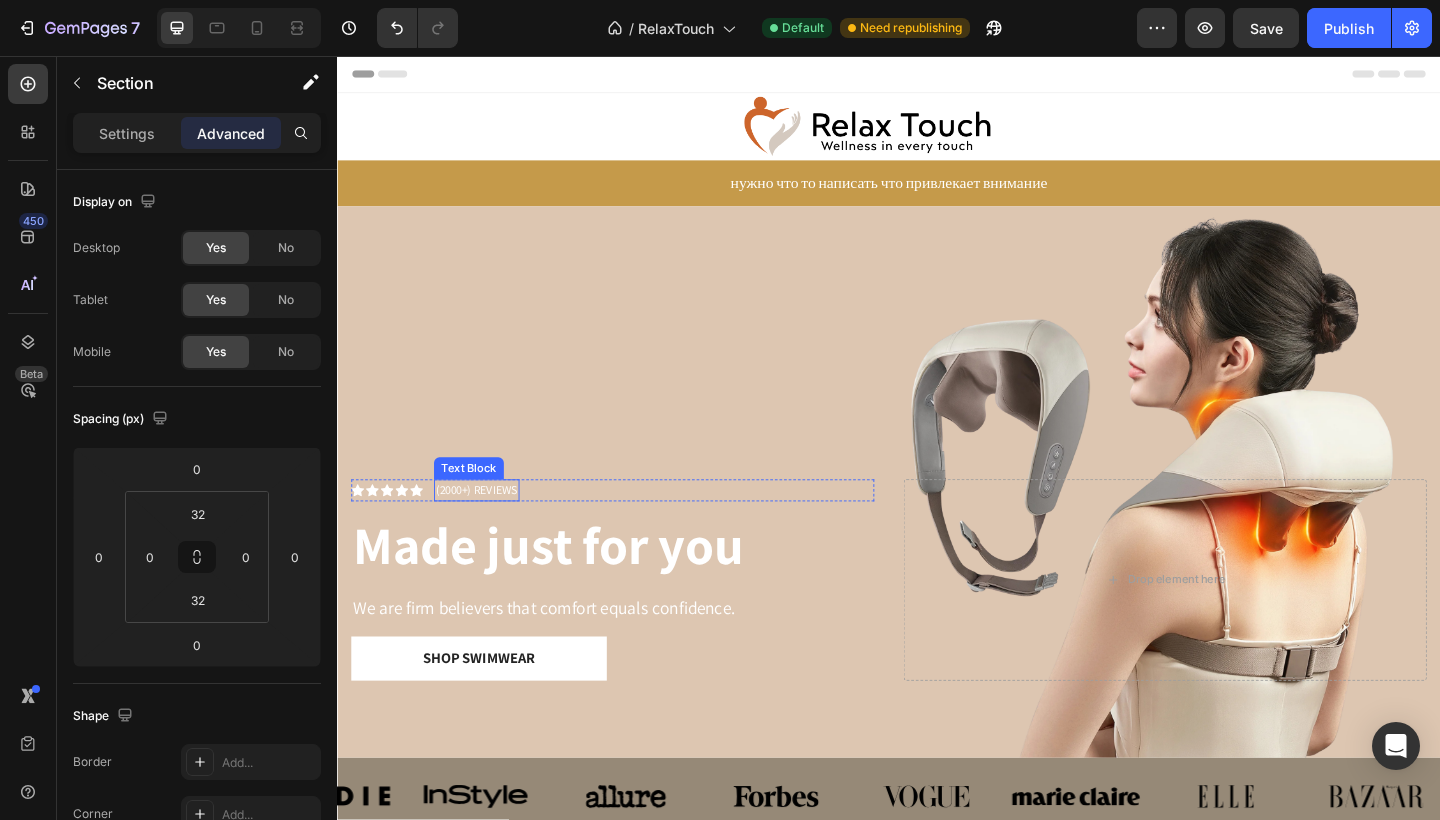 scroll, scrollTop: 74, scrollLeft: 0, axis: vertical 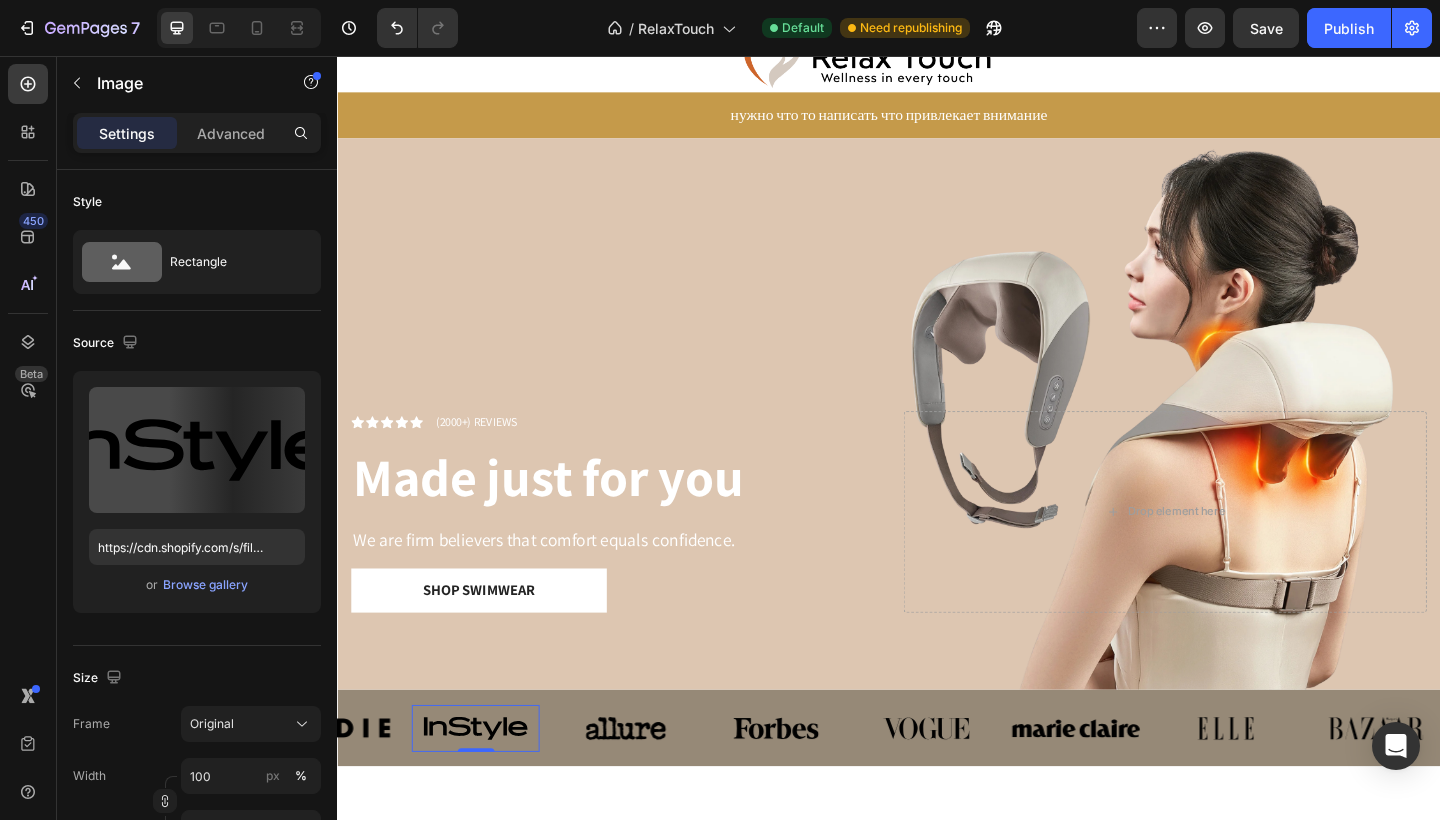 click at bounding box center [488, 787] 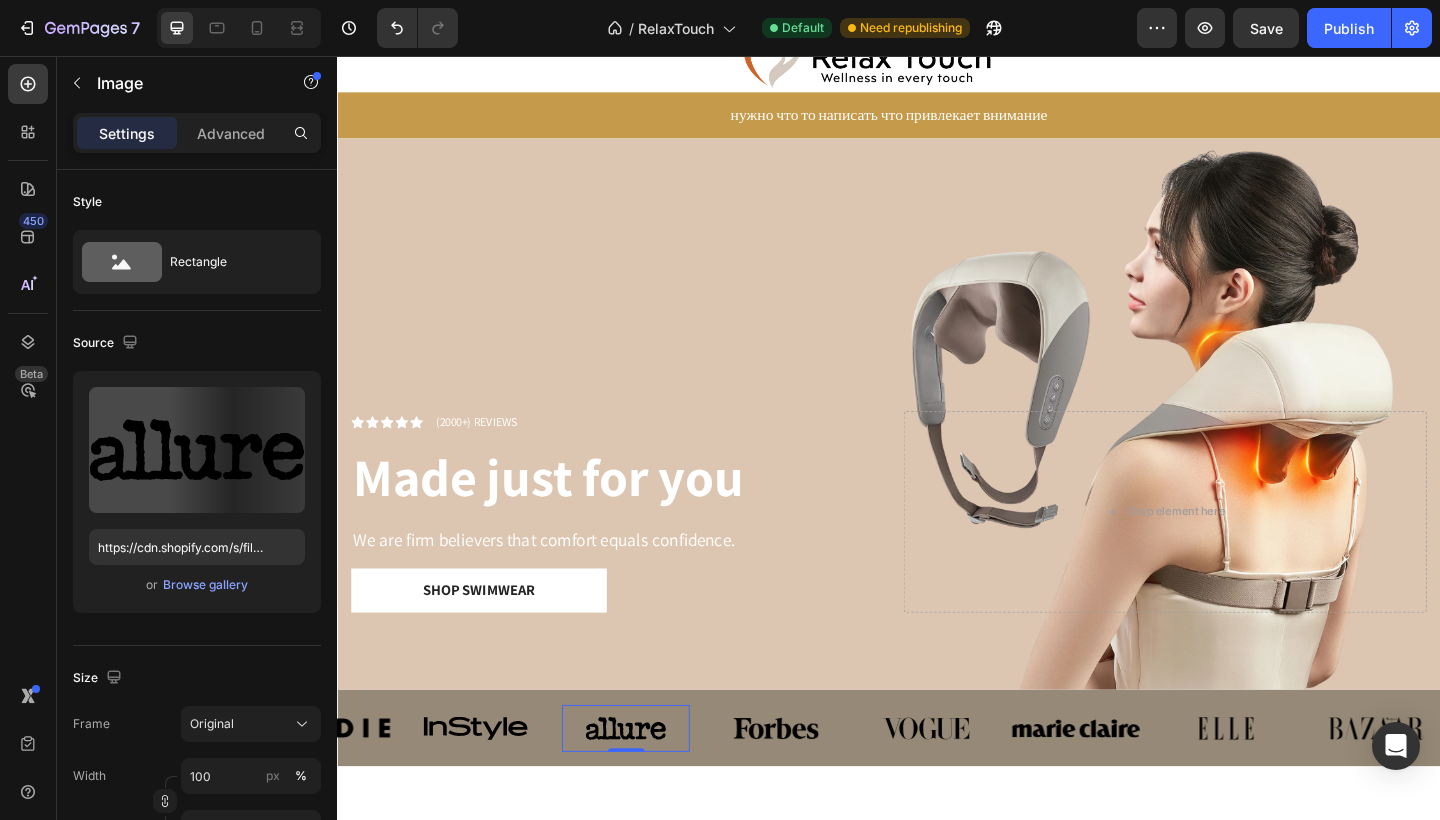 click at bounding box center (651, 787) 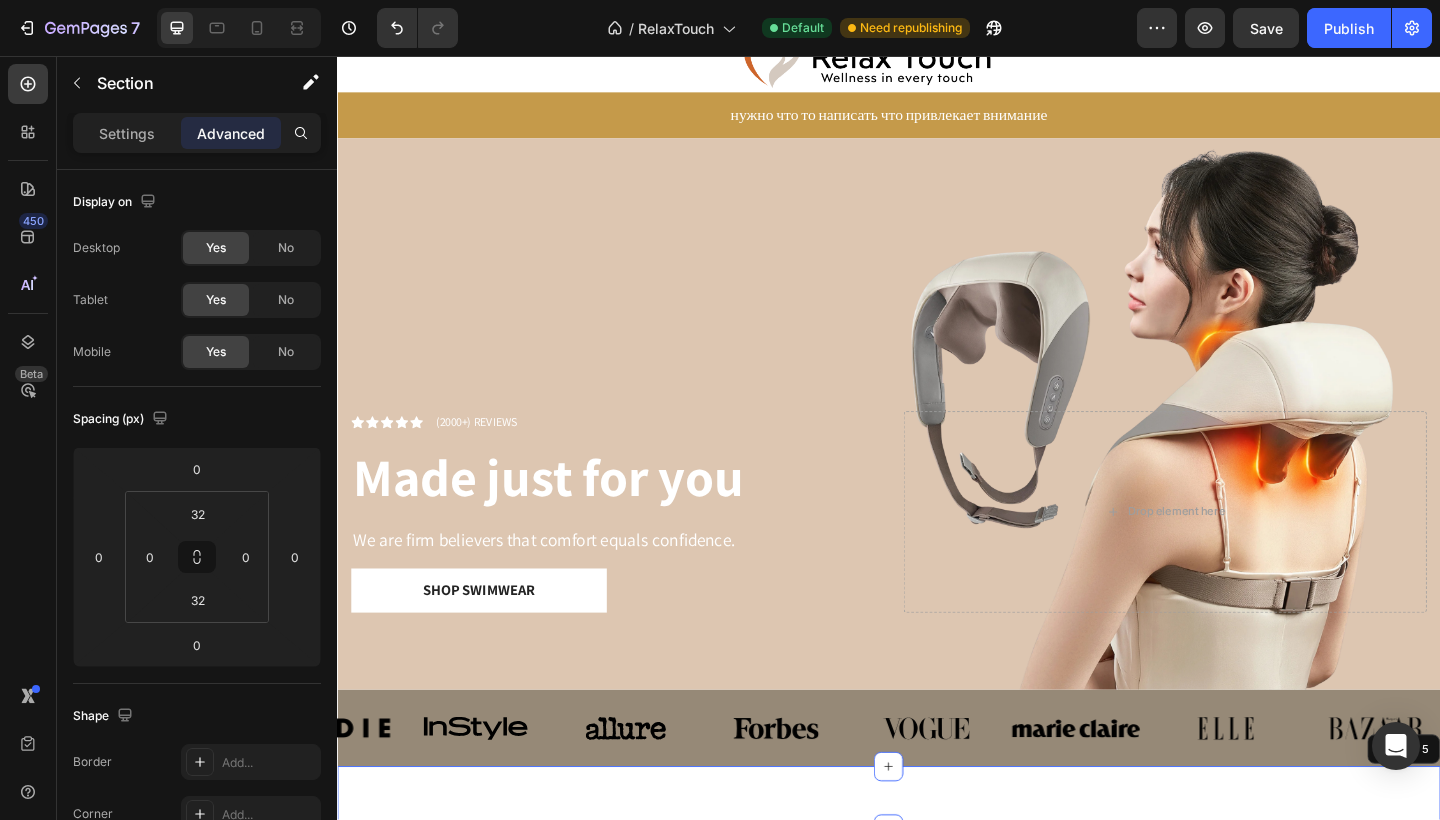 click on "Text Block Section 5" at bounding box center (937, 863) 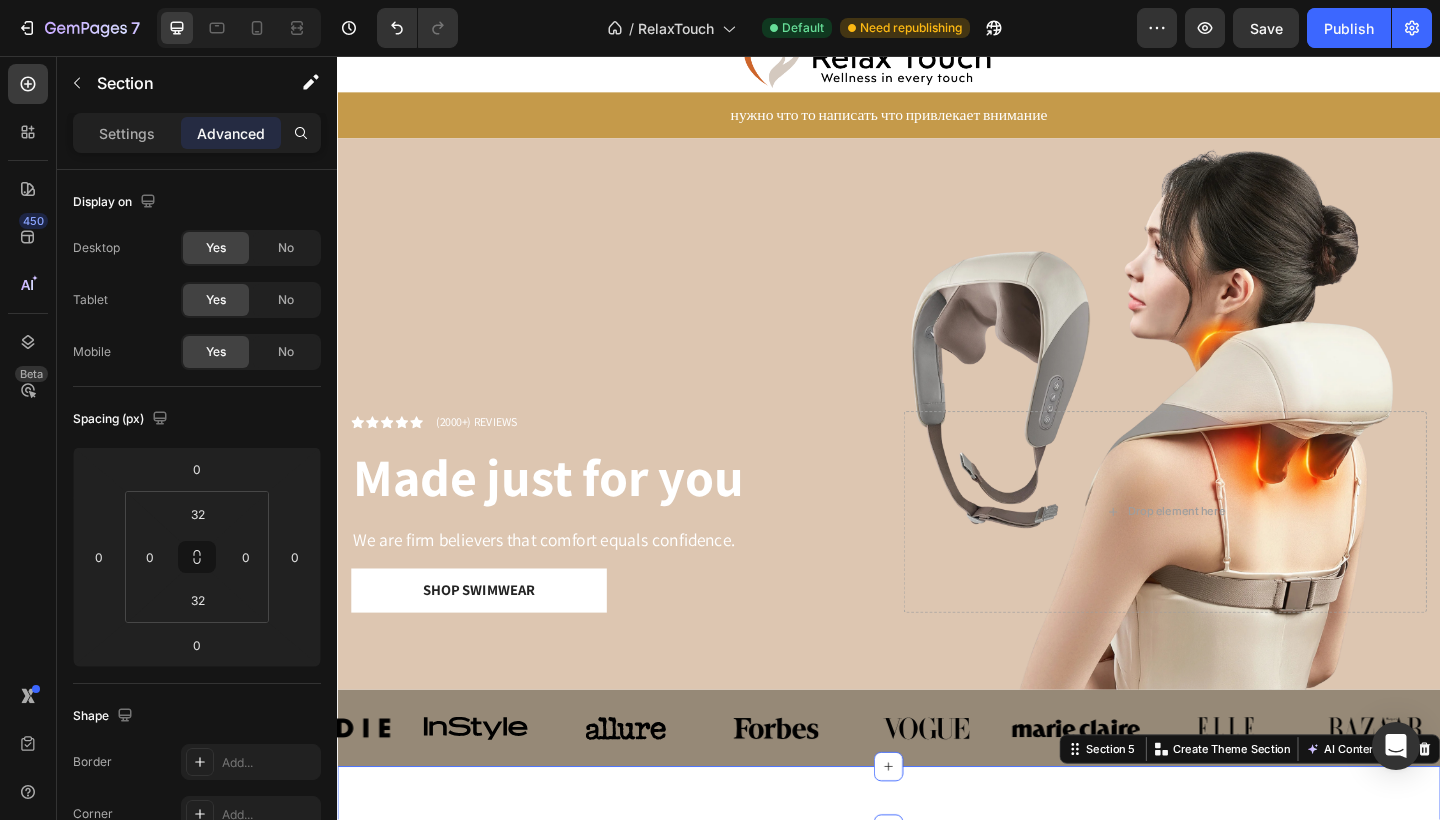 click on "Text Block Section 5   You can create reusable sections Create Theme Section AI Content Write with GemAI What would you like to describe here? Tone and Voice Persuasive Product Show more Generate" at bounding box center [937, 863] 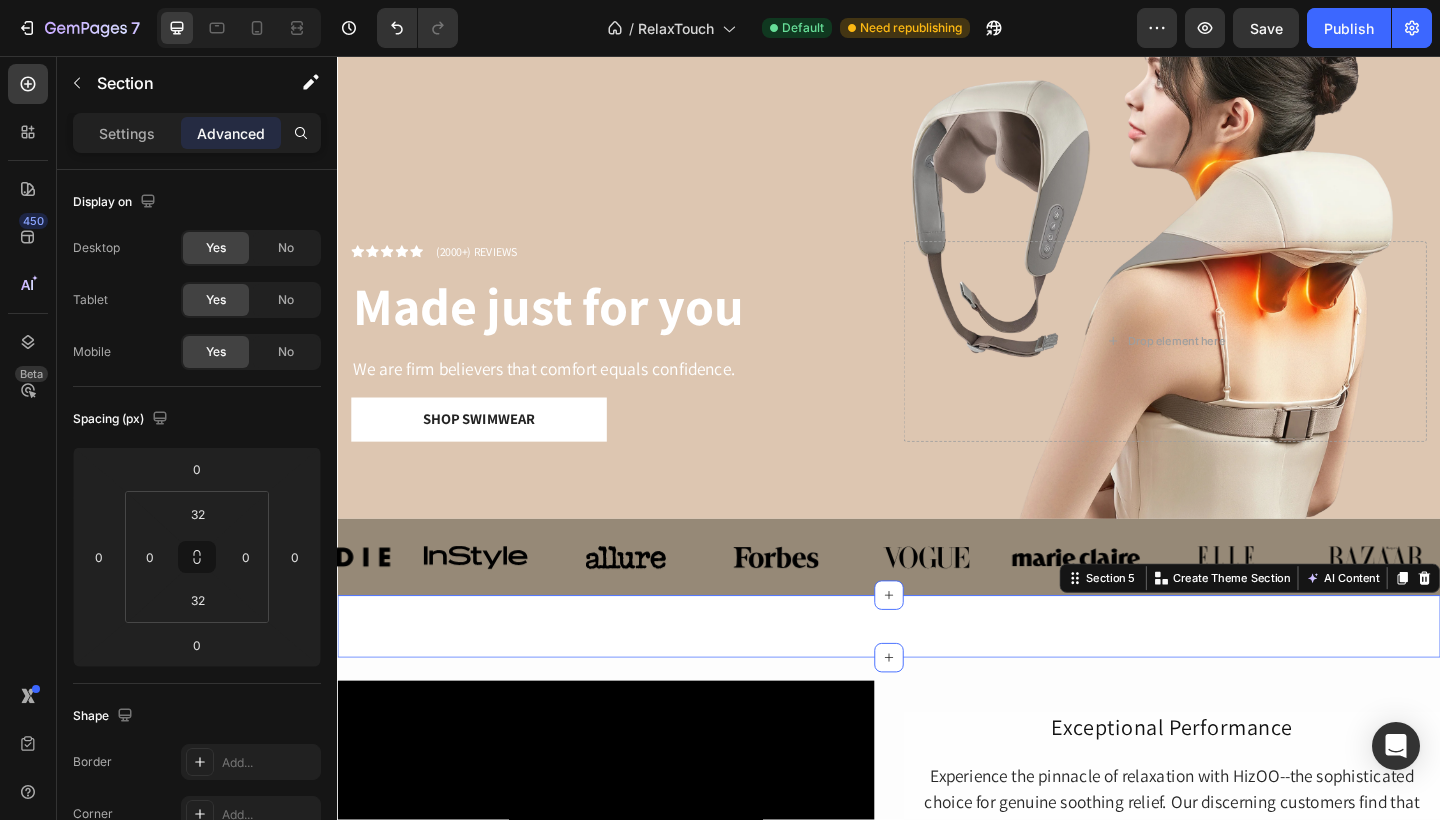 scroll, scrollTop: 263, scrollLeft: 0, axis: vertical 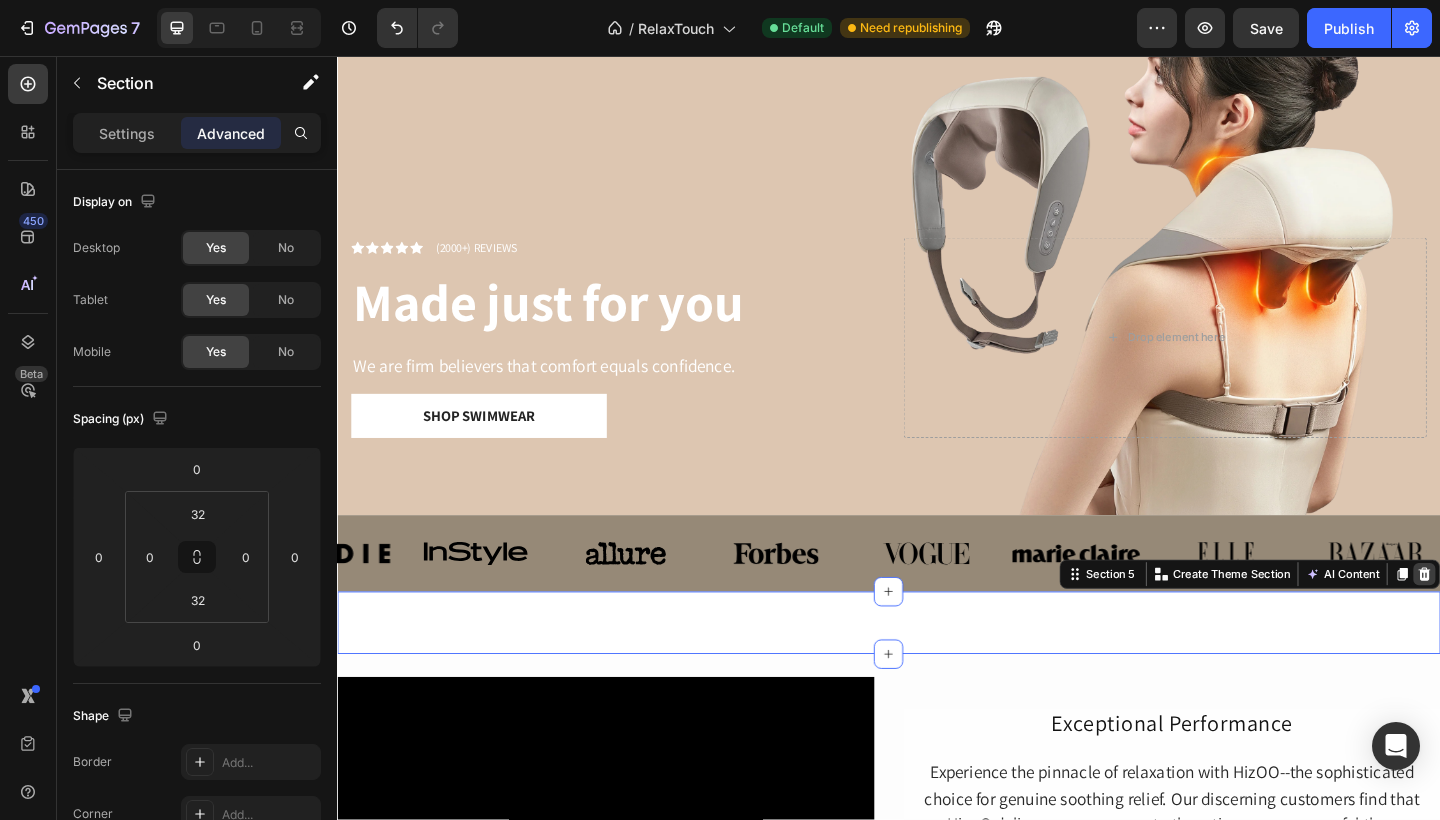 click 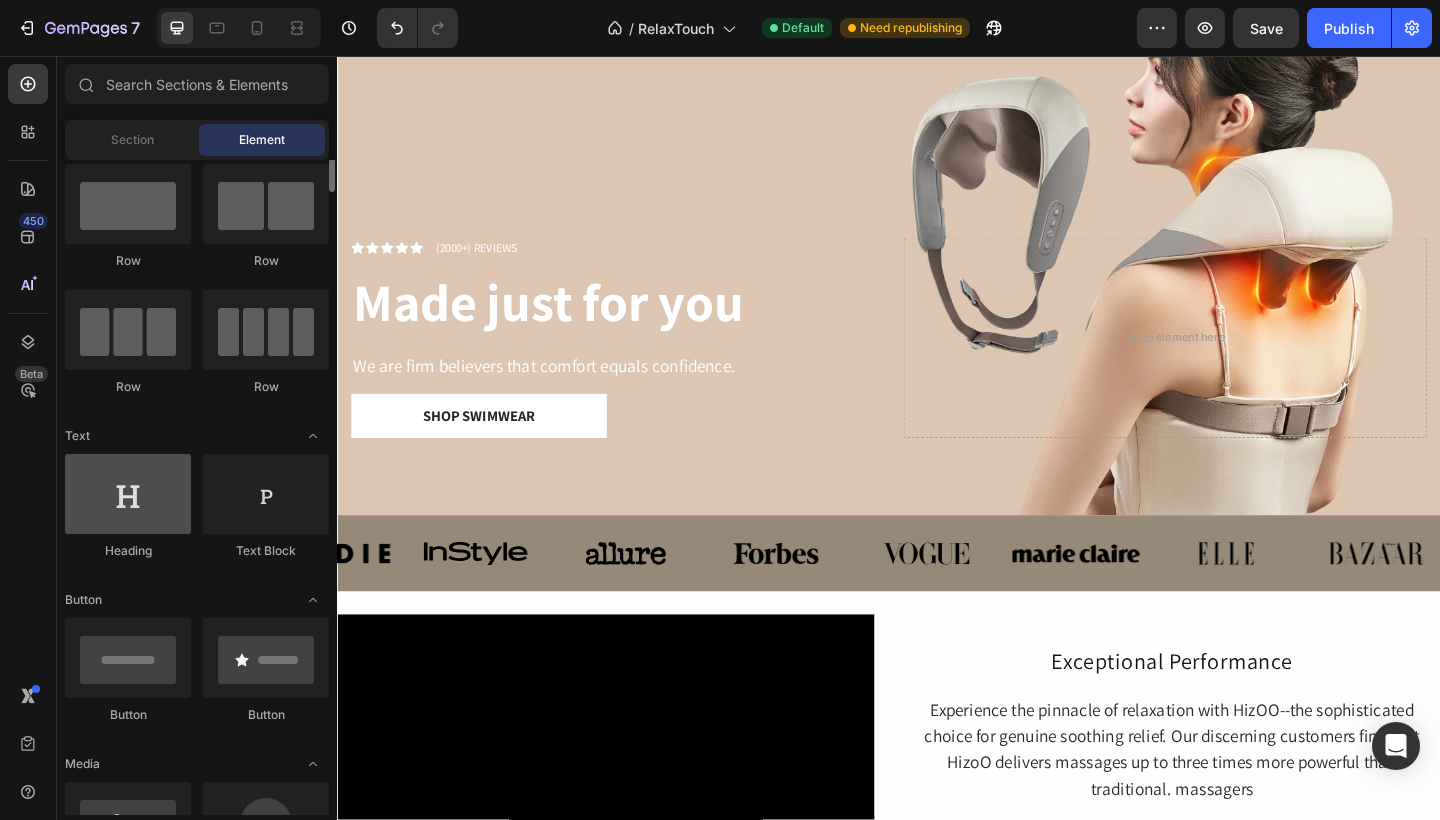 scroll, scrollTop: 0, scrollLeft: 0, axis: both 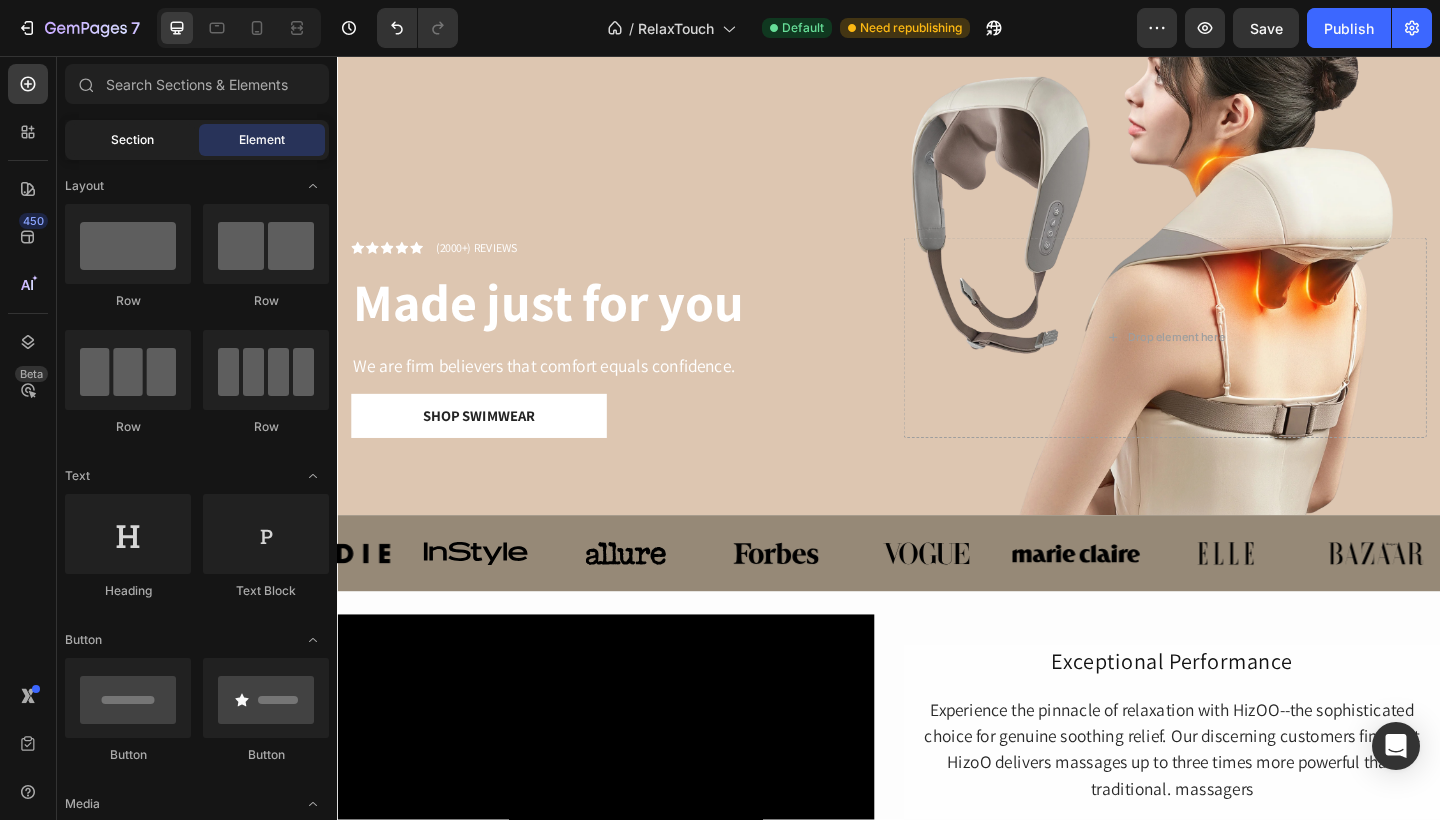 click on "Section" 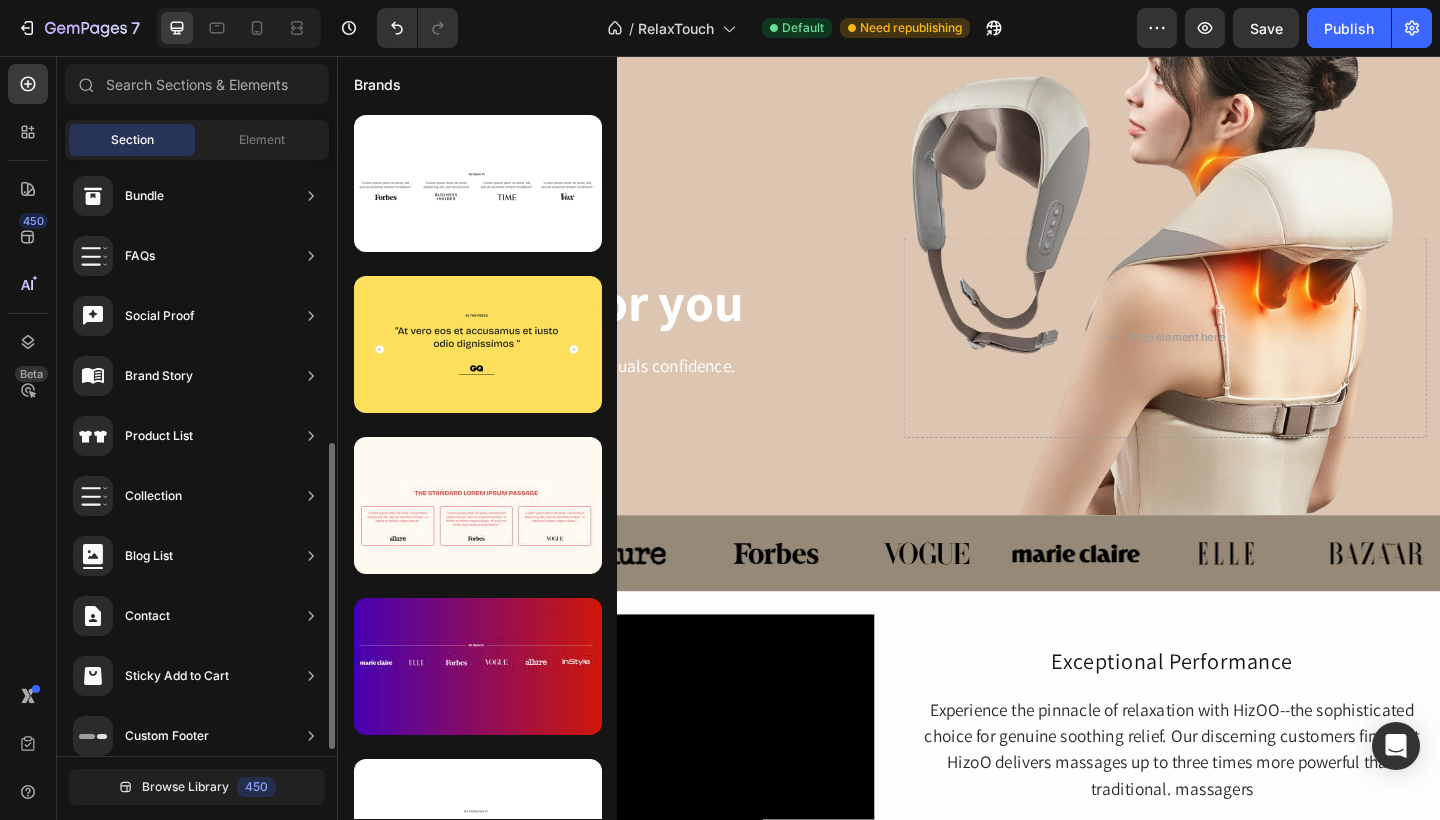 scroll, scrollTop: 564, scrollLeft: 0, axis: vertical 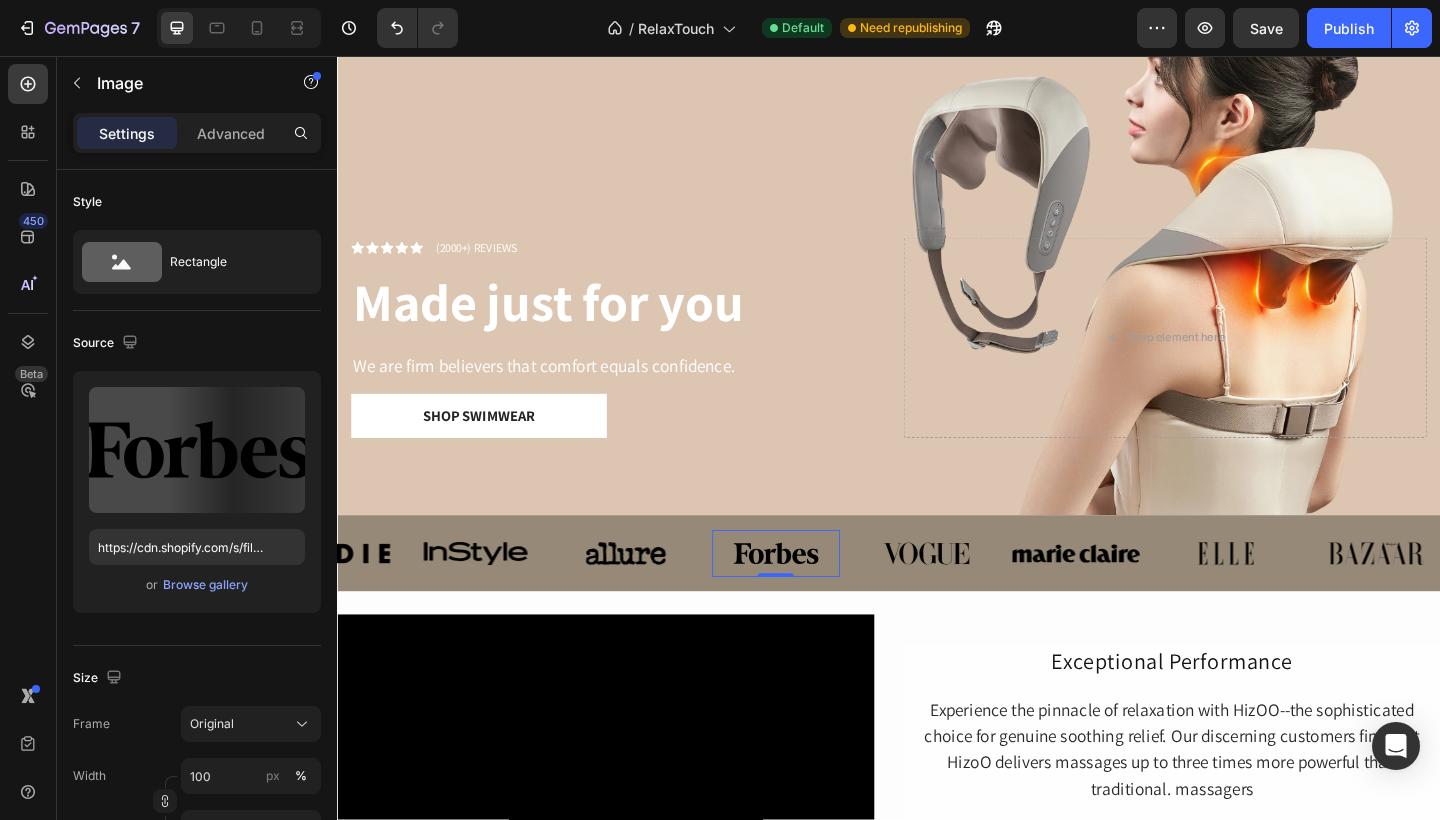 click at bounding box center (814, 597) 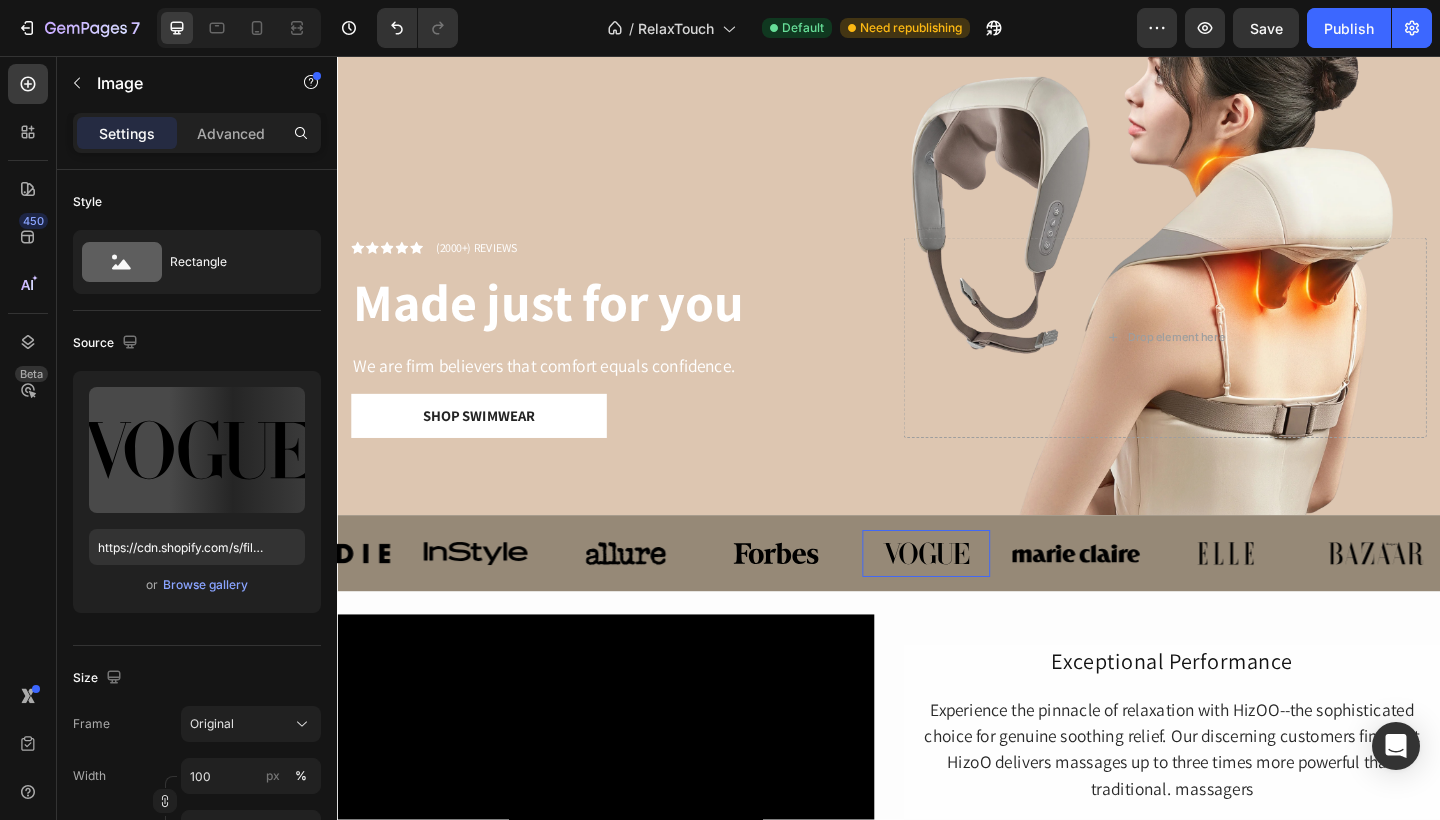click at bounding box center (977, 597) 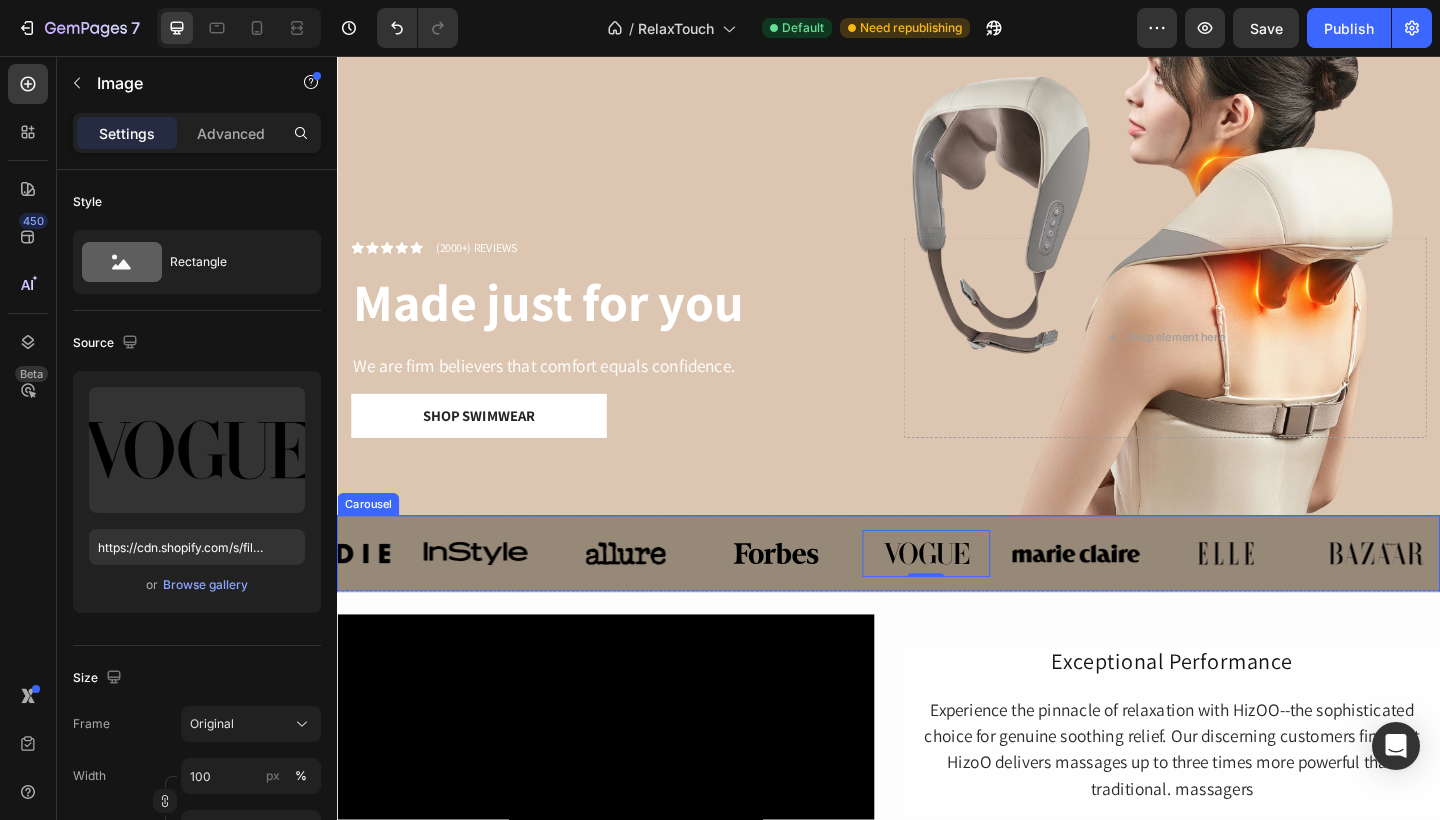 click on "Image Image Image Image   0 Image Image Image Image" at bounding box center [937, 597] 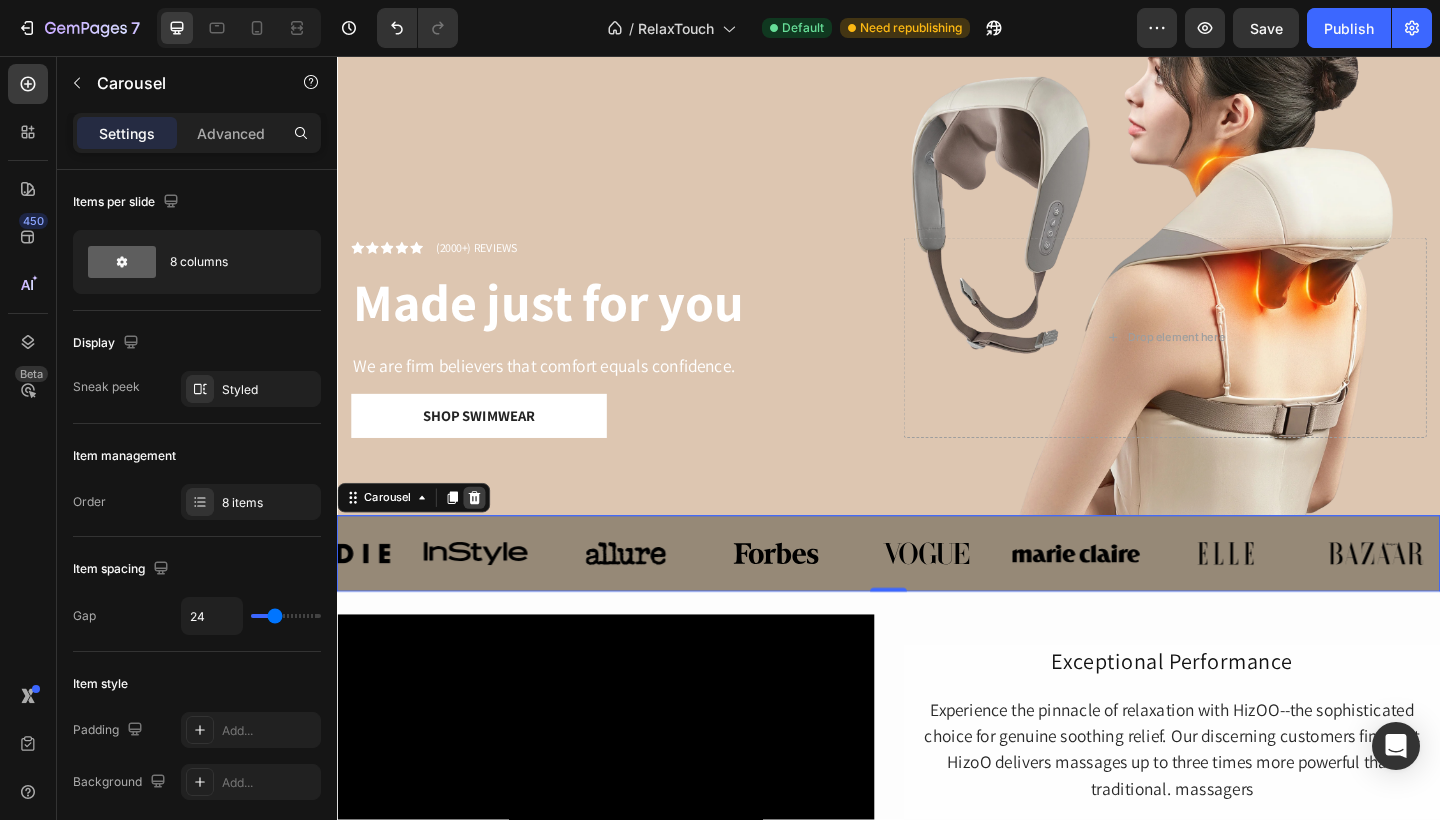 click 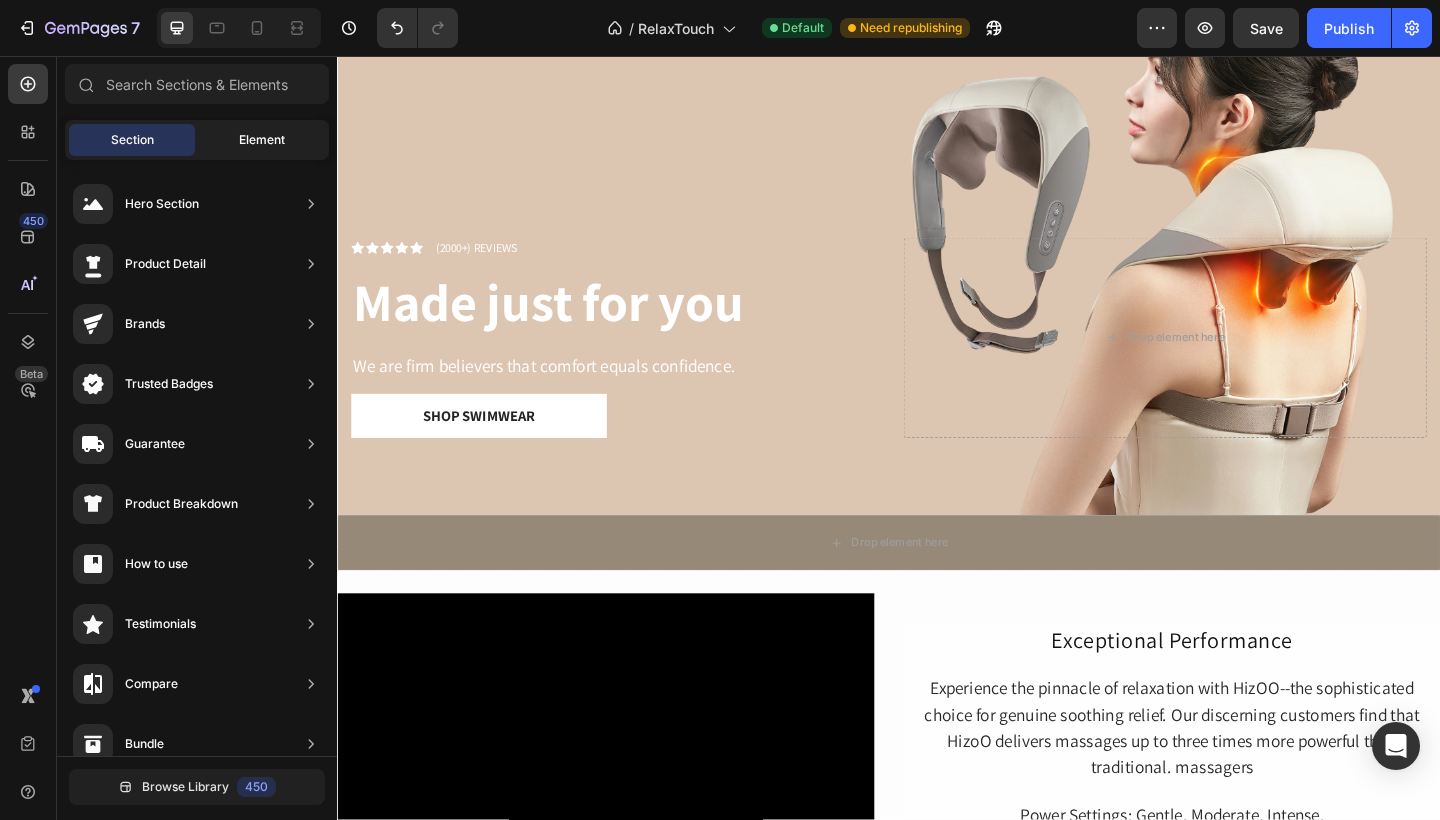 click on "Element" at bounding box center [262, 140] 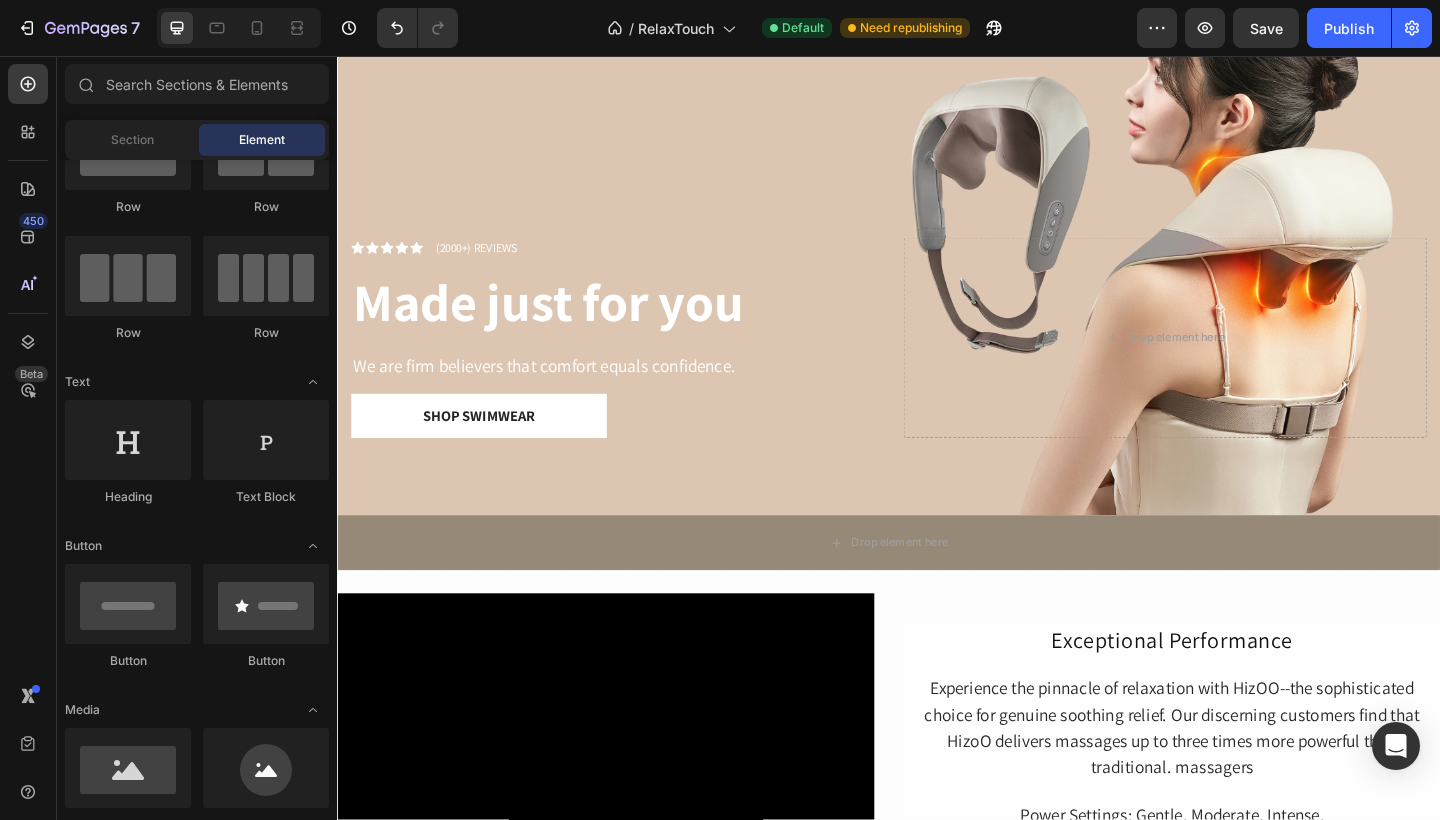 scroll, scrollTop: 0, scrollLeft: 0, axis: both 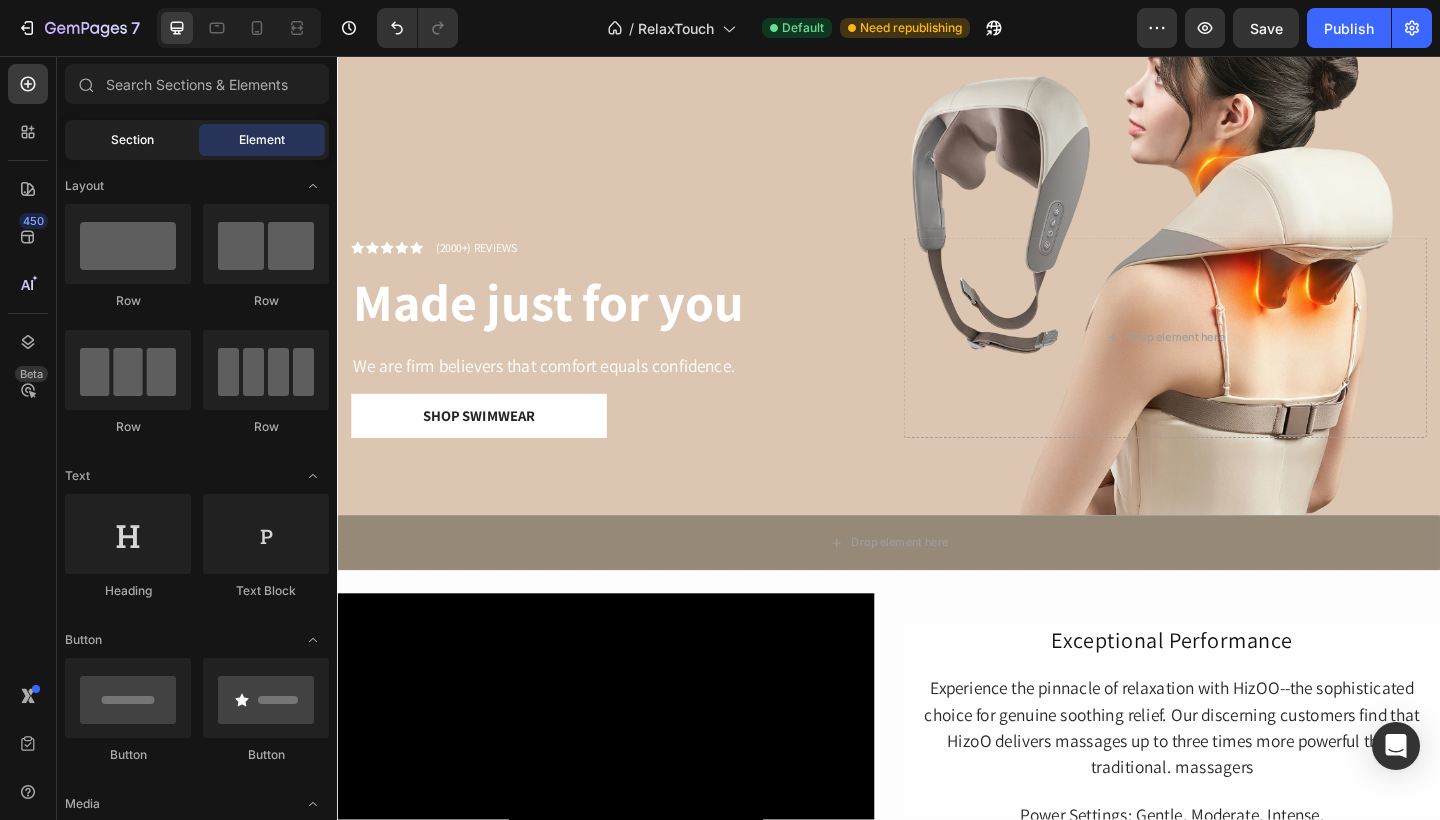 click on "Section" 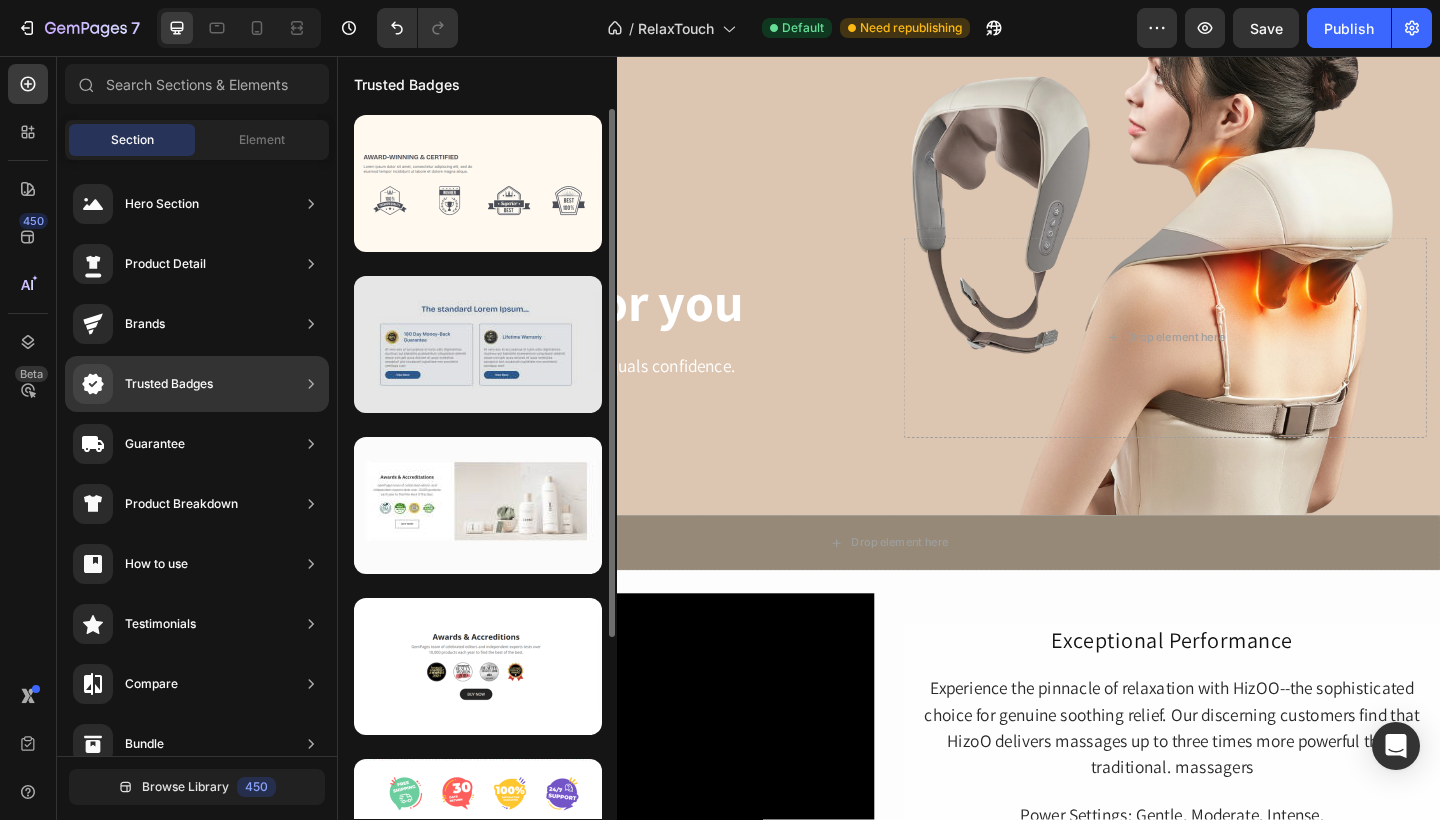 scroll, scrollTop: 244, scrollLeft: 0, axis: vertical 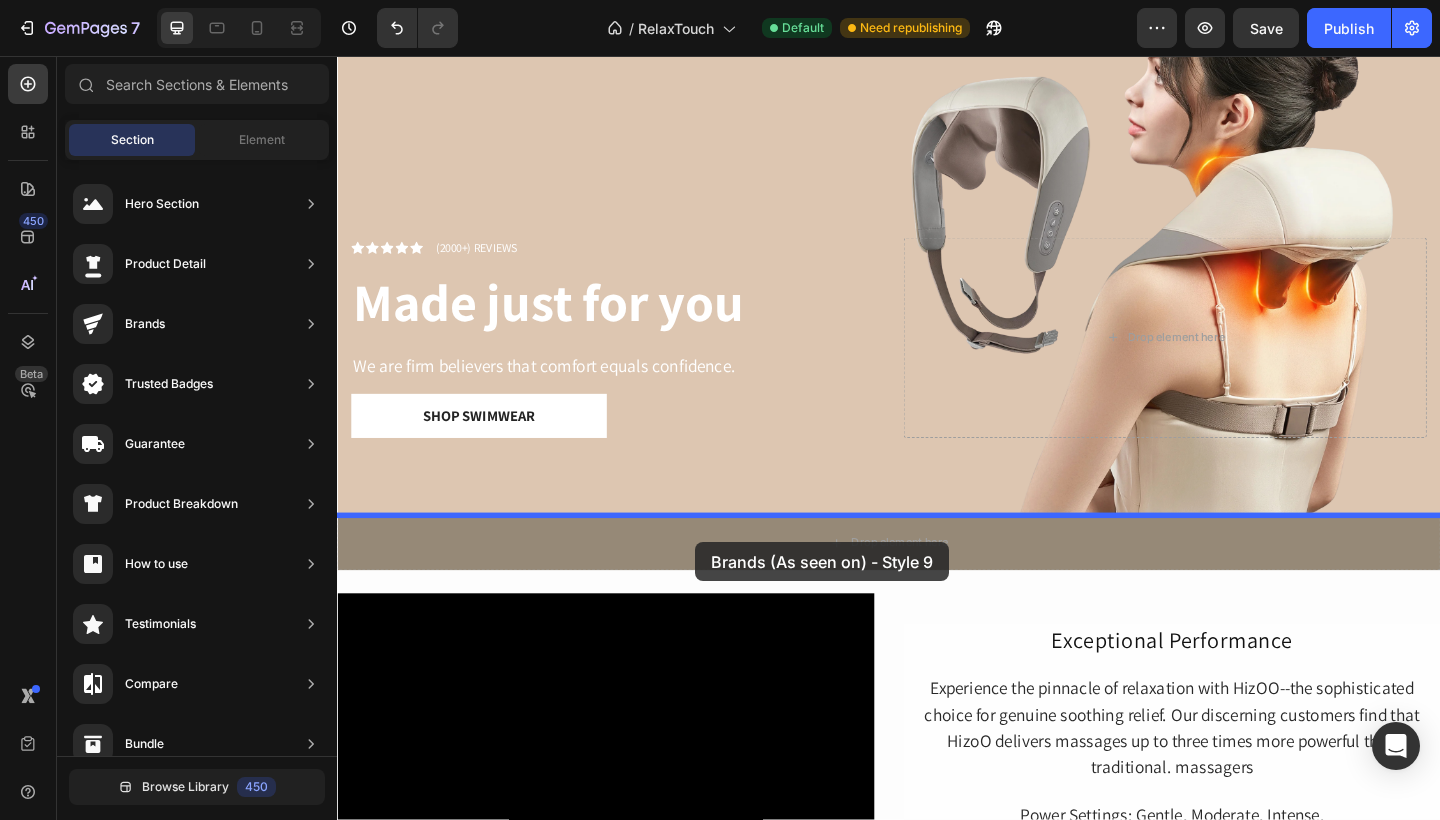 drag, startPoint x: 798, startPoint y: 640, endPoint x: 726, endPoint y: 585, distance: 90.60353 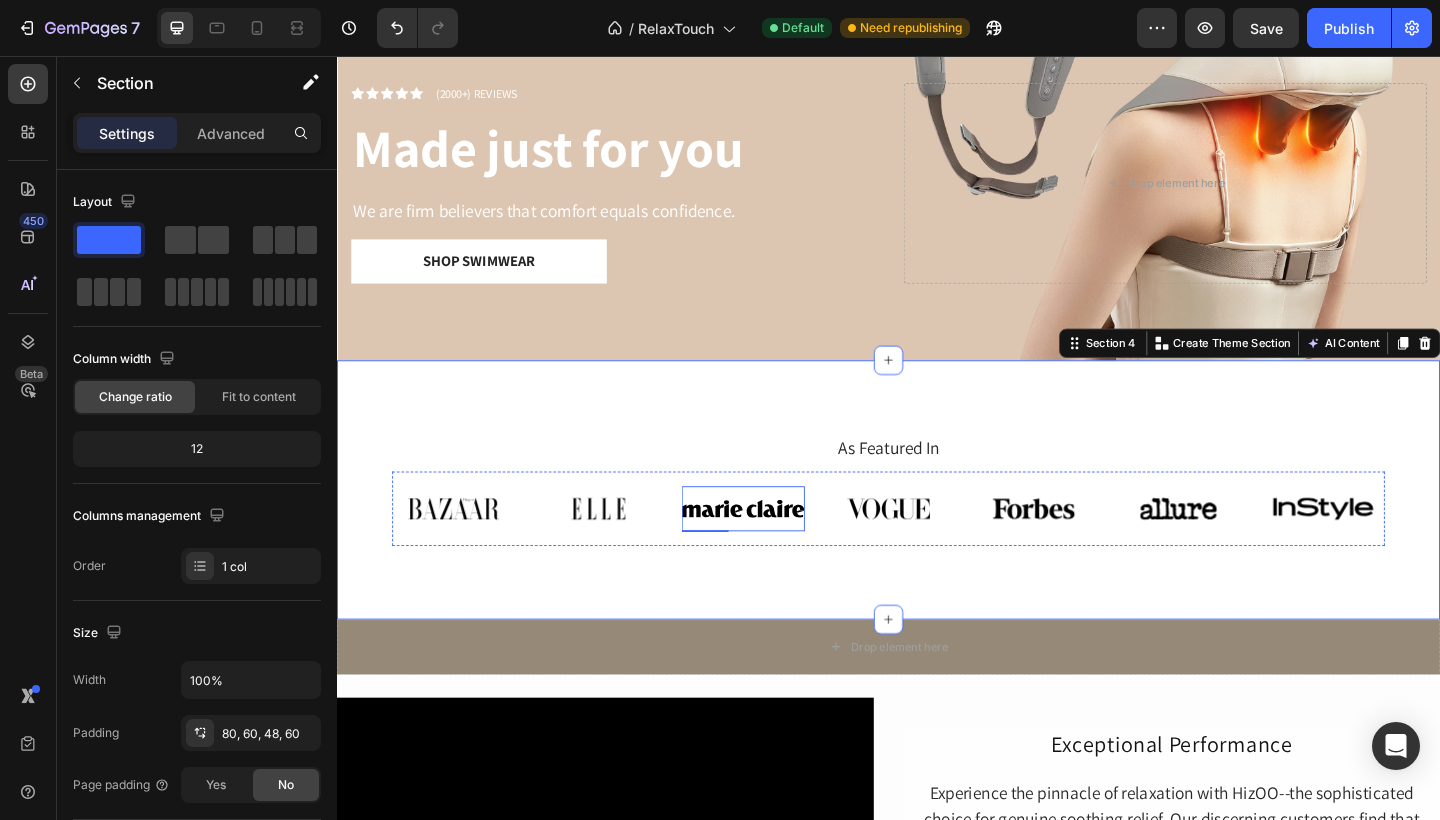 scroll, scrollTop: 430, scrollLeft: 0, axis: vertical 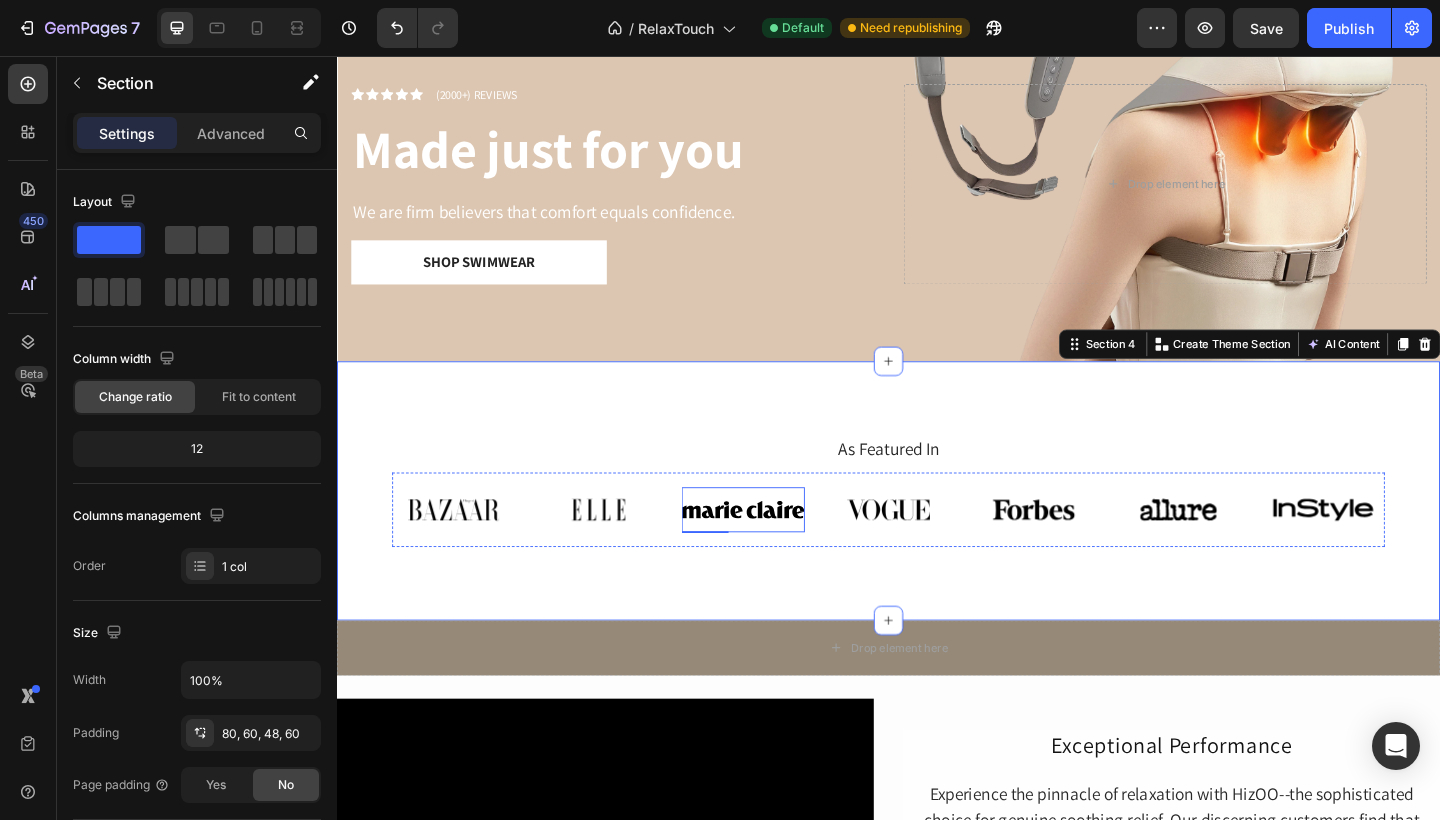 click at bounding box center (779, 550) 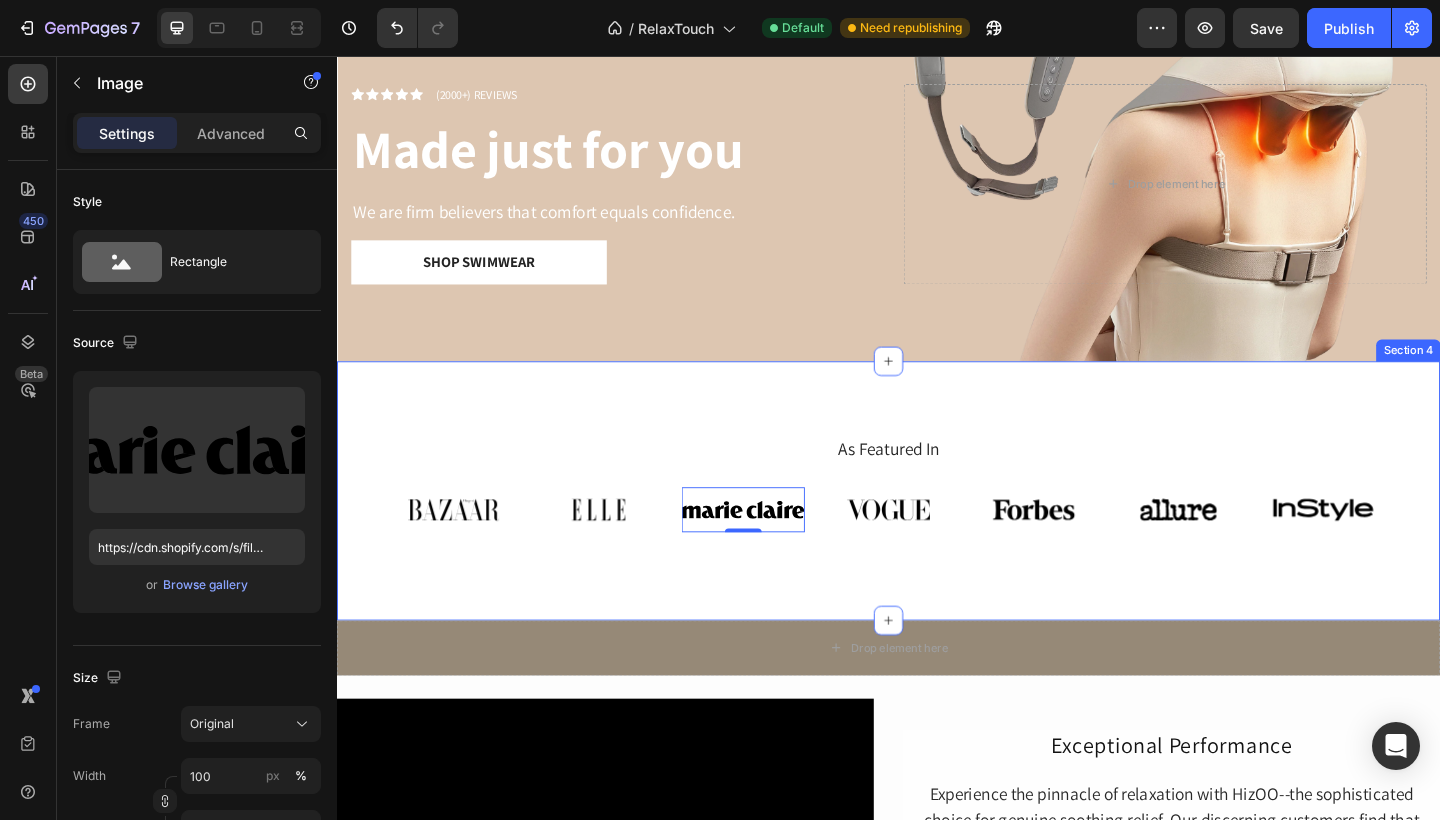 click on "As Featured In Heading Image Image Image   0 Image Image Image Image Carousel Row" at bounding box center [937, 546] 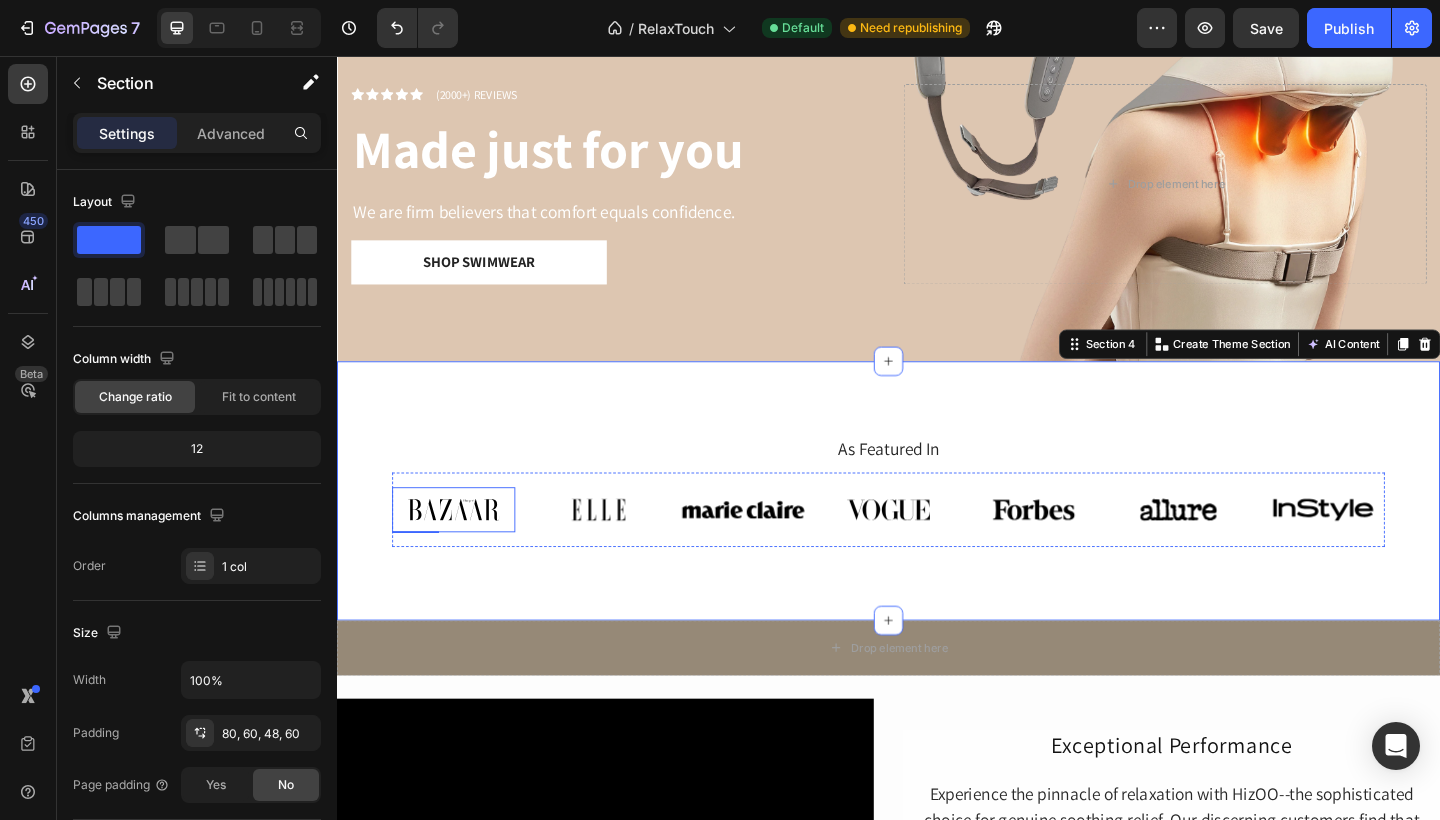 click on "Image" at bounding box center [464, 550] 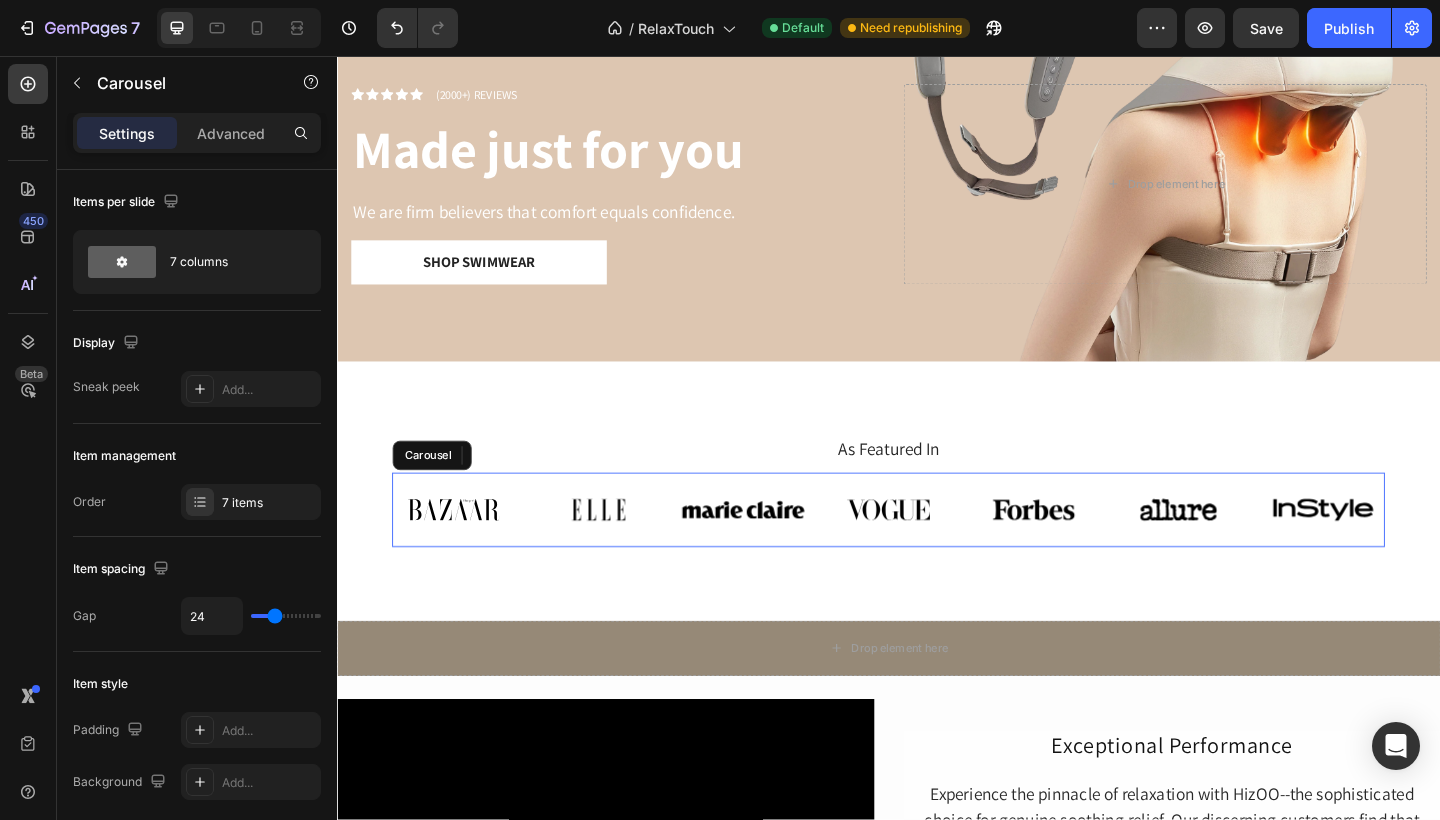click on "Image   0 Image Image Image Image Image Image Carousel" at bounding box center (937, 550) 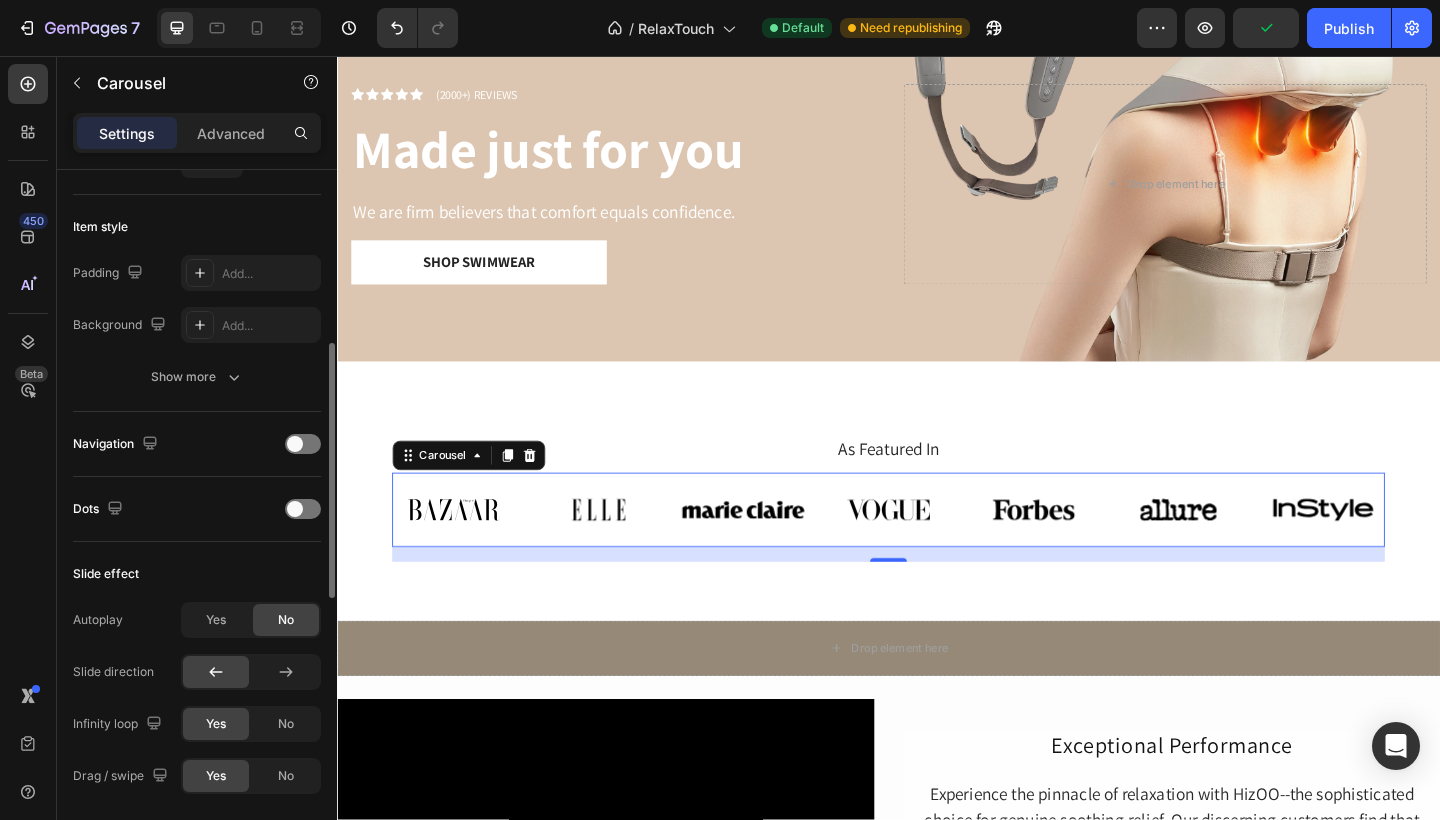scroll, scrollTop: 463, scrollLeft: 0, axis: vertical 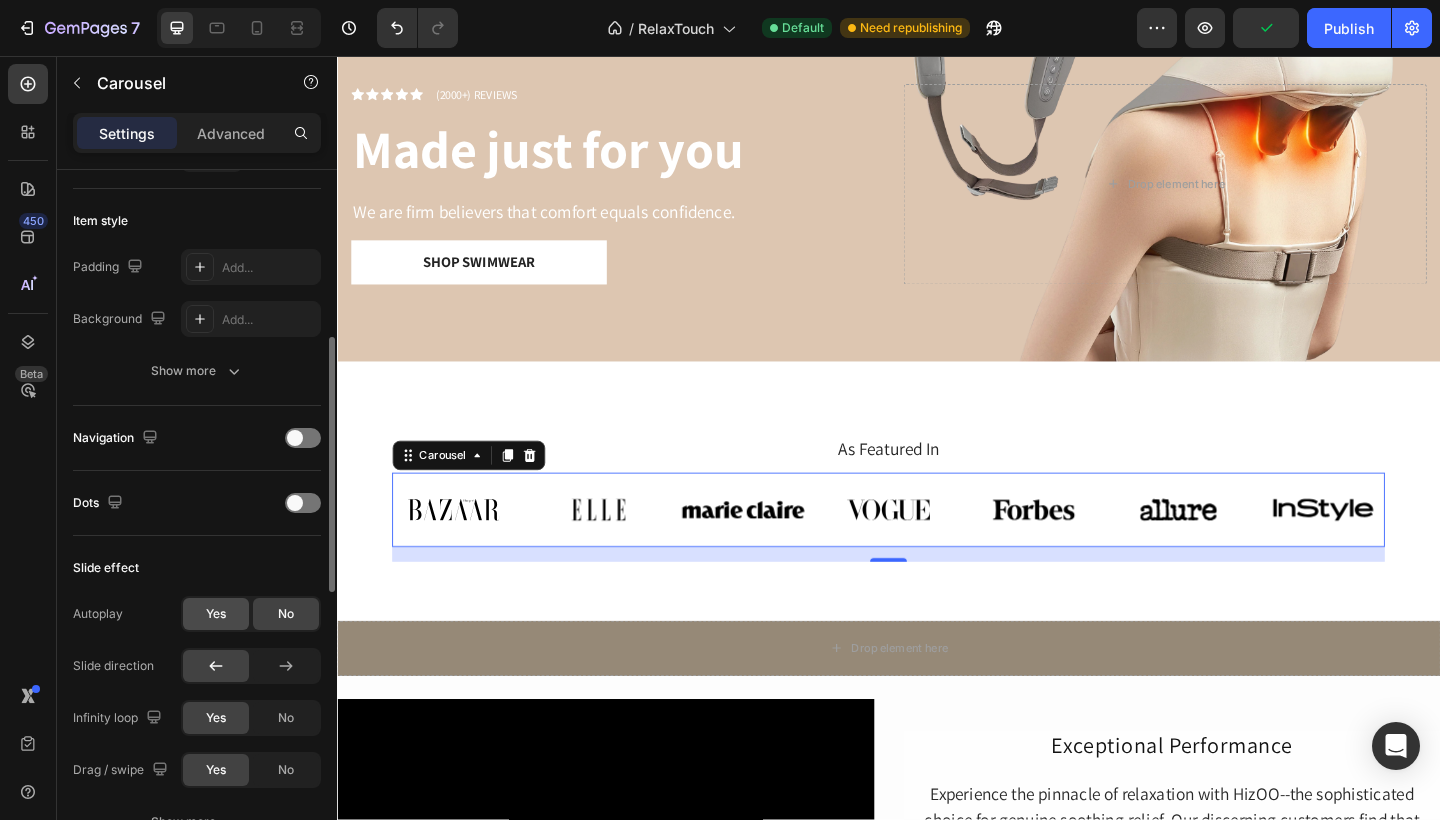 click on "Yes" 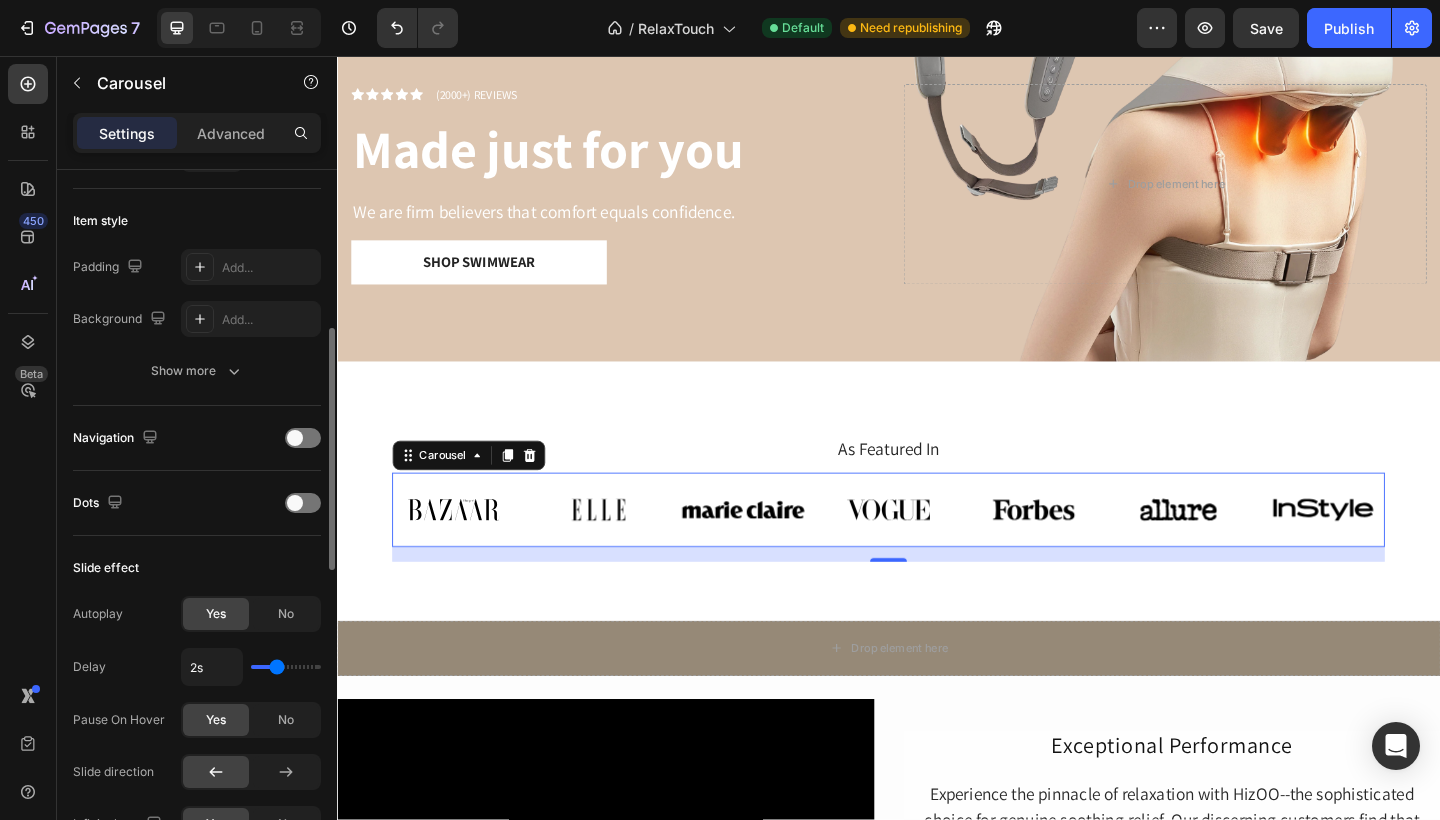 type on "1.9s" 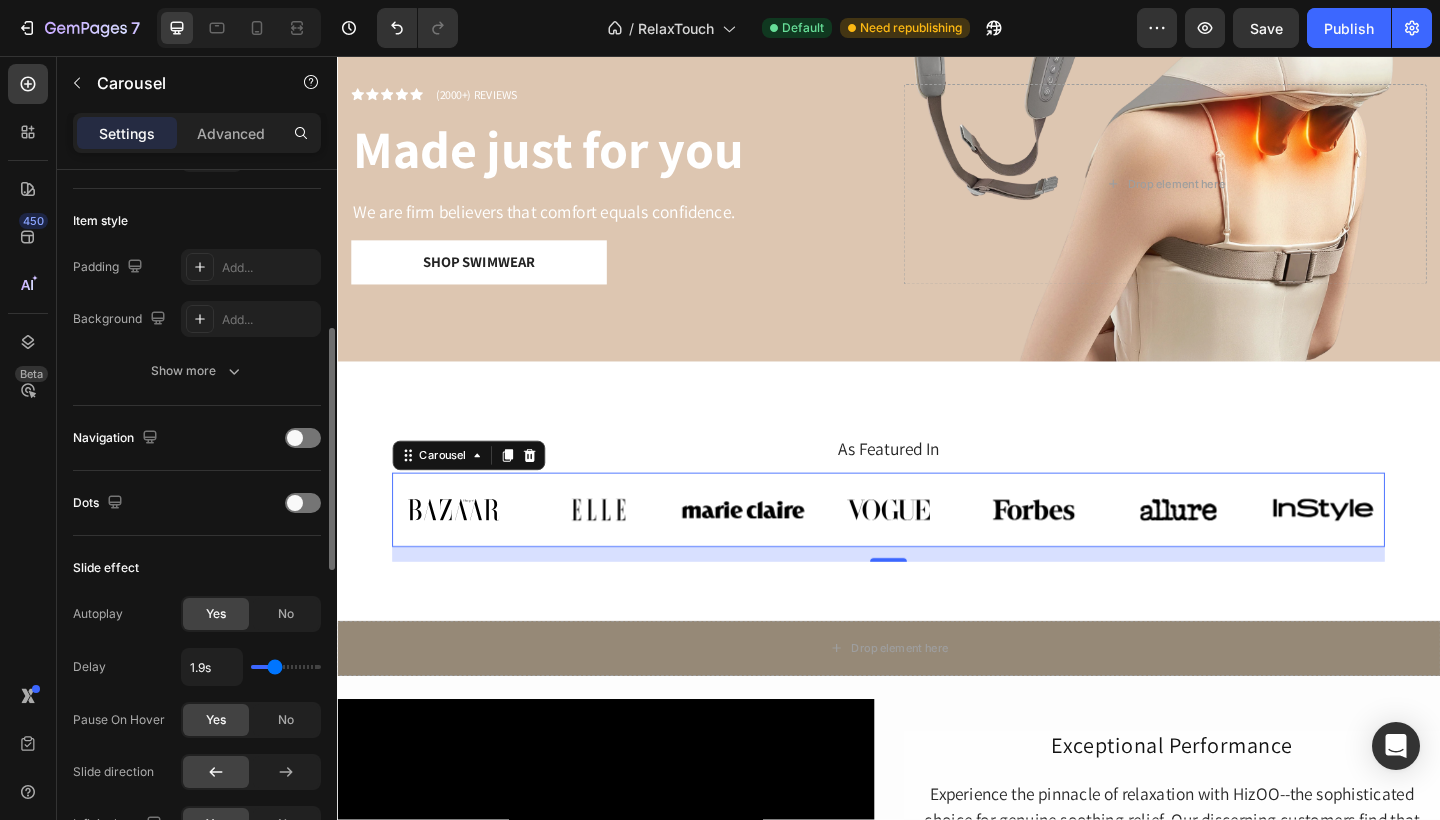 type on "1.8s" 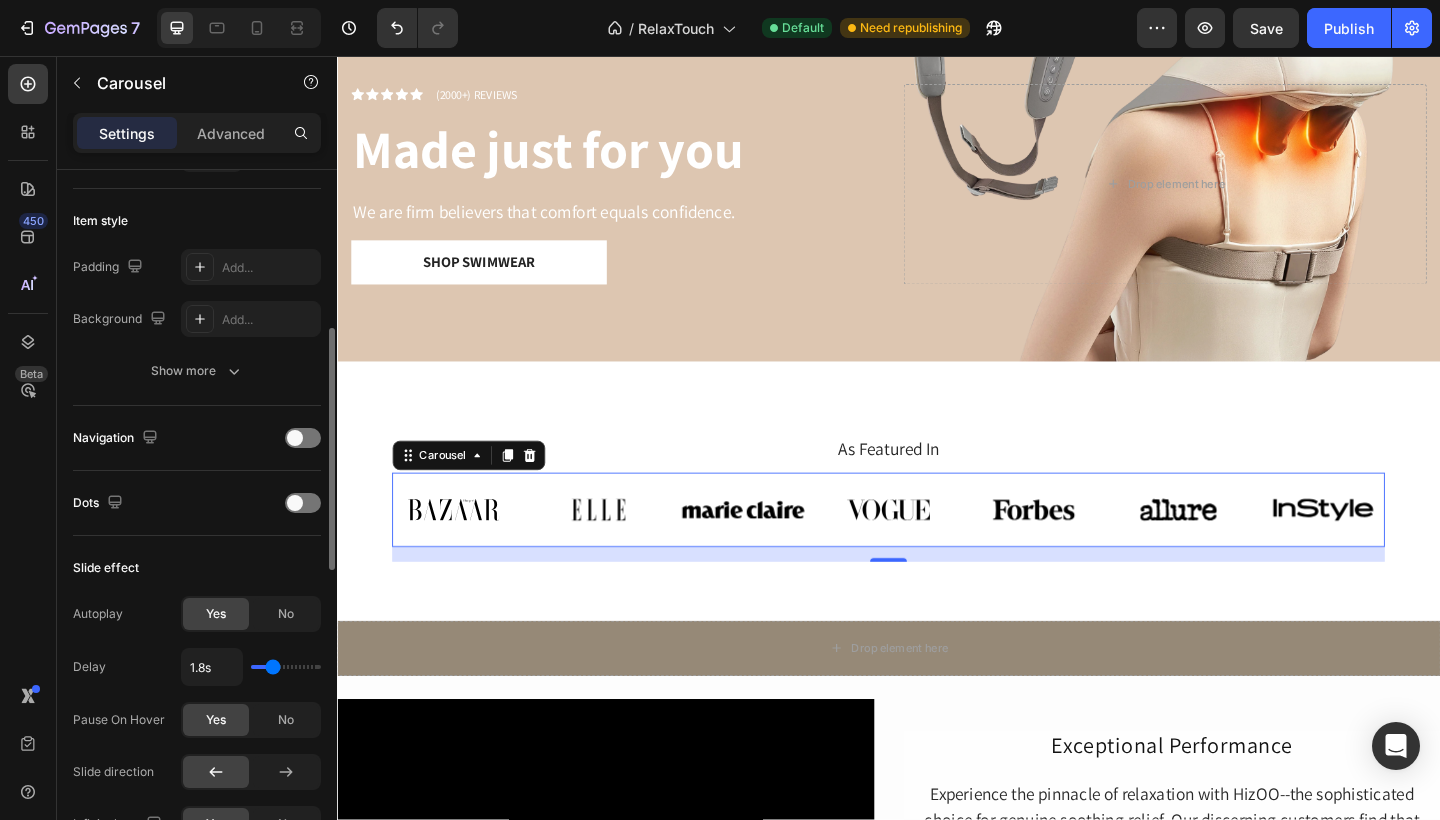 type on "1s" 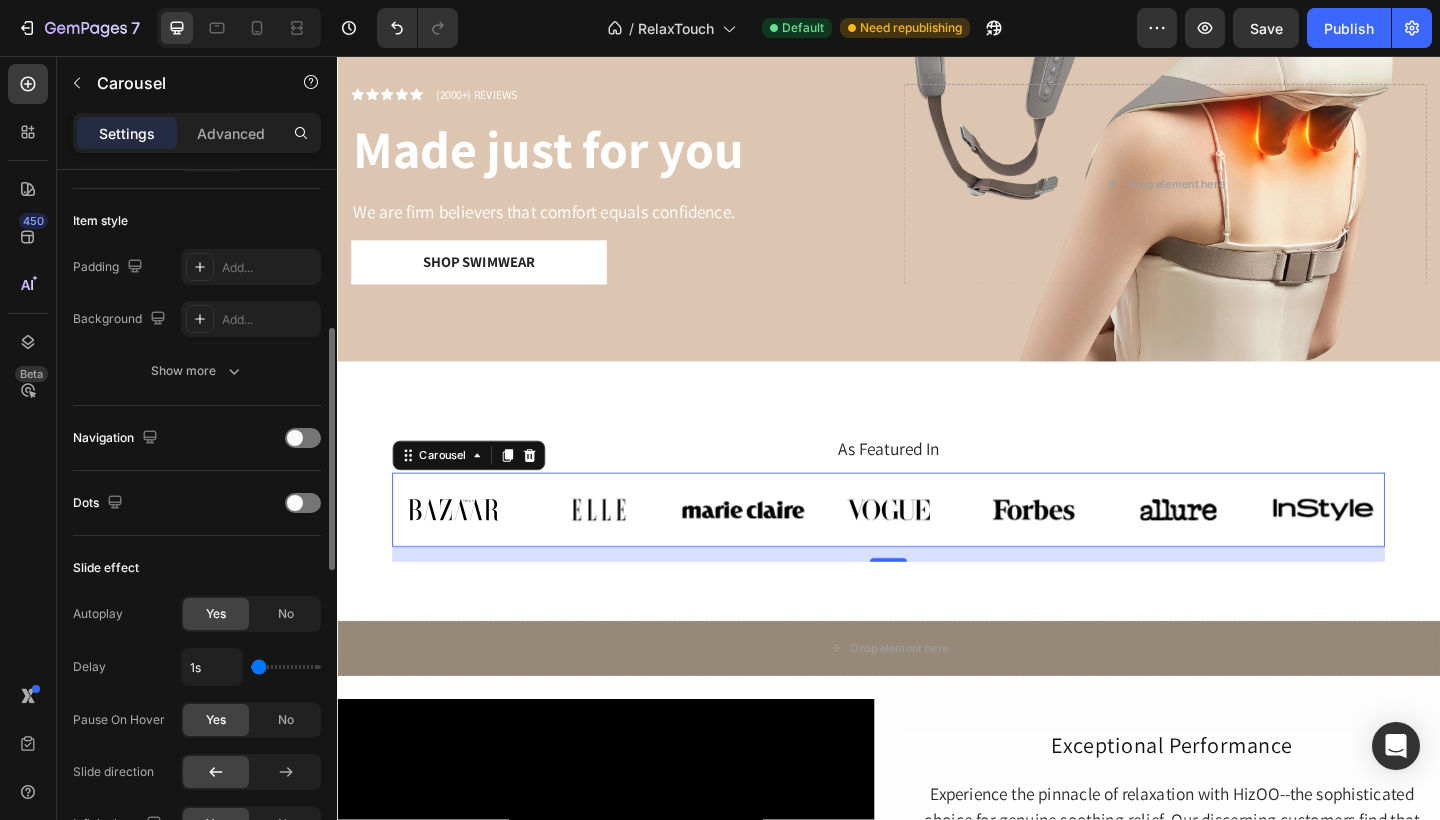 drag, startPoint x: 272, startPoint y: 666, endPoint x: 242, endPoint y: 666, distance: 30 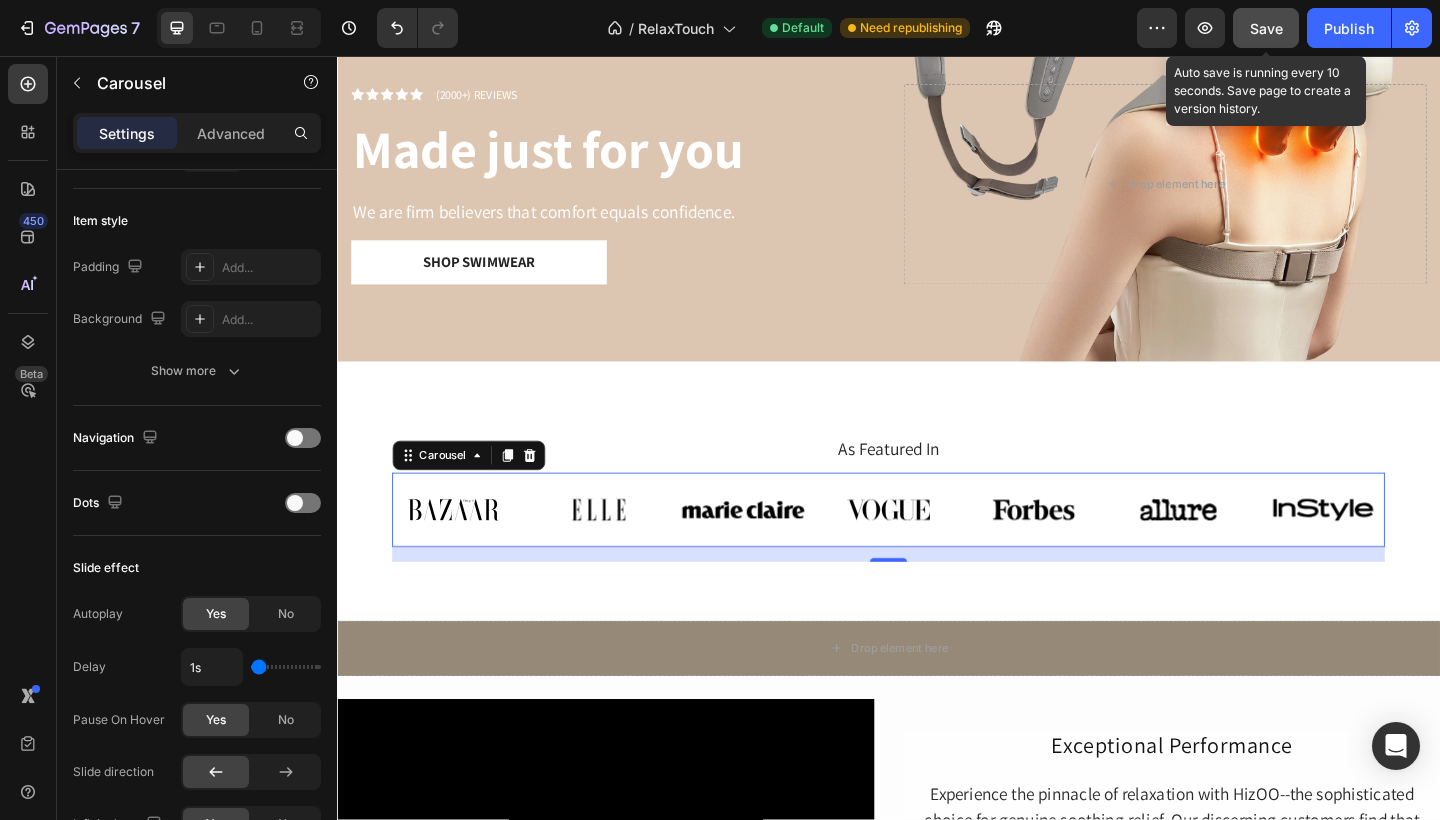 click on "Save" at bounding box center (1266, 28) 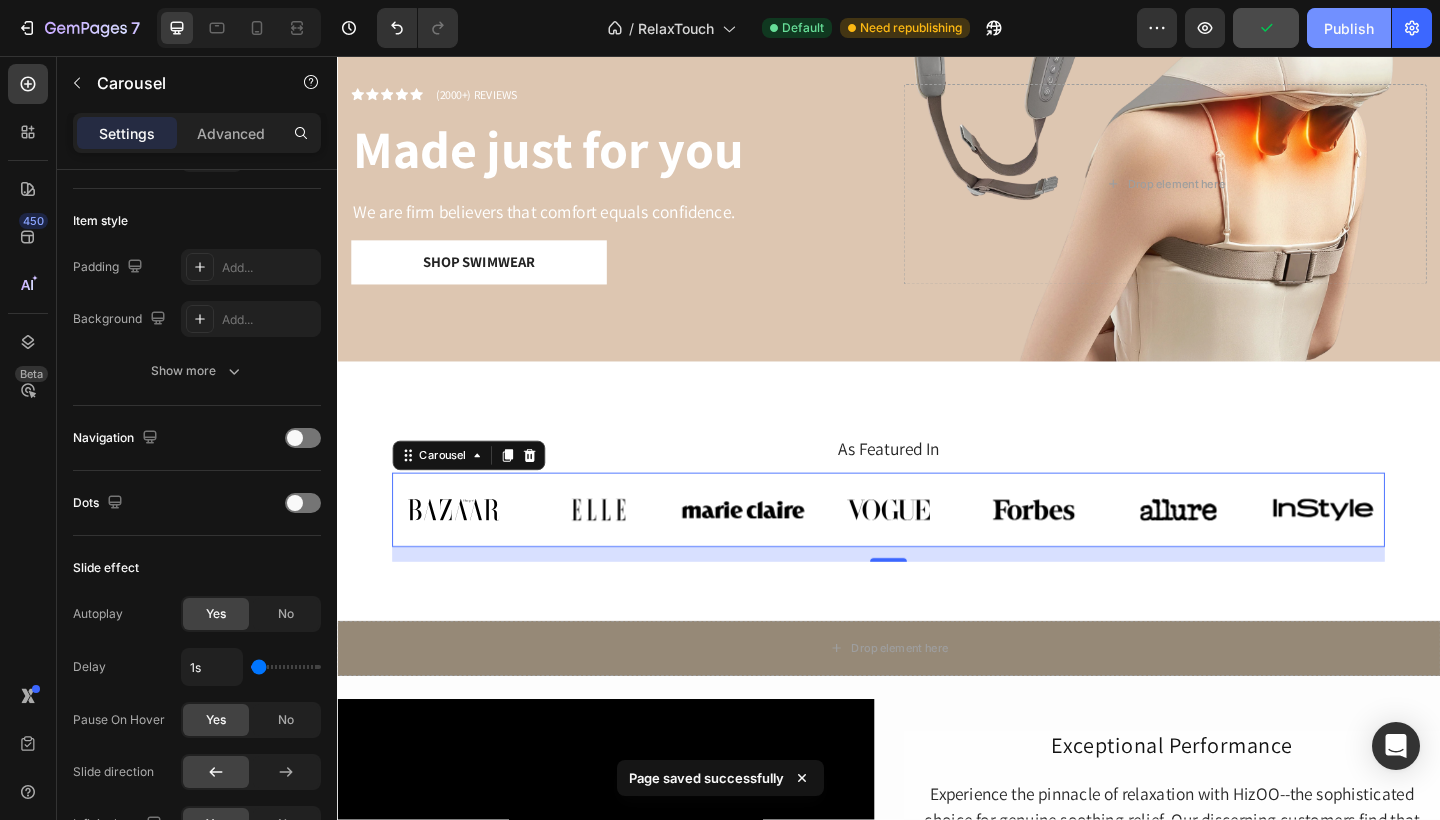 click on "Publish" at bounding box center [1349, 28] 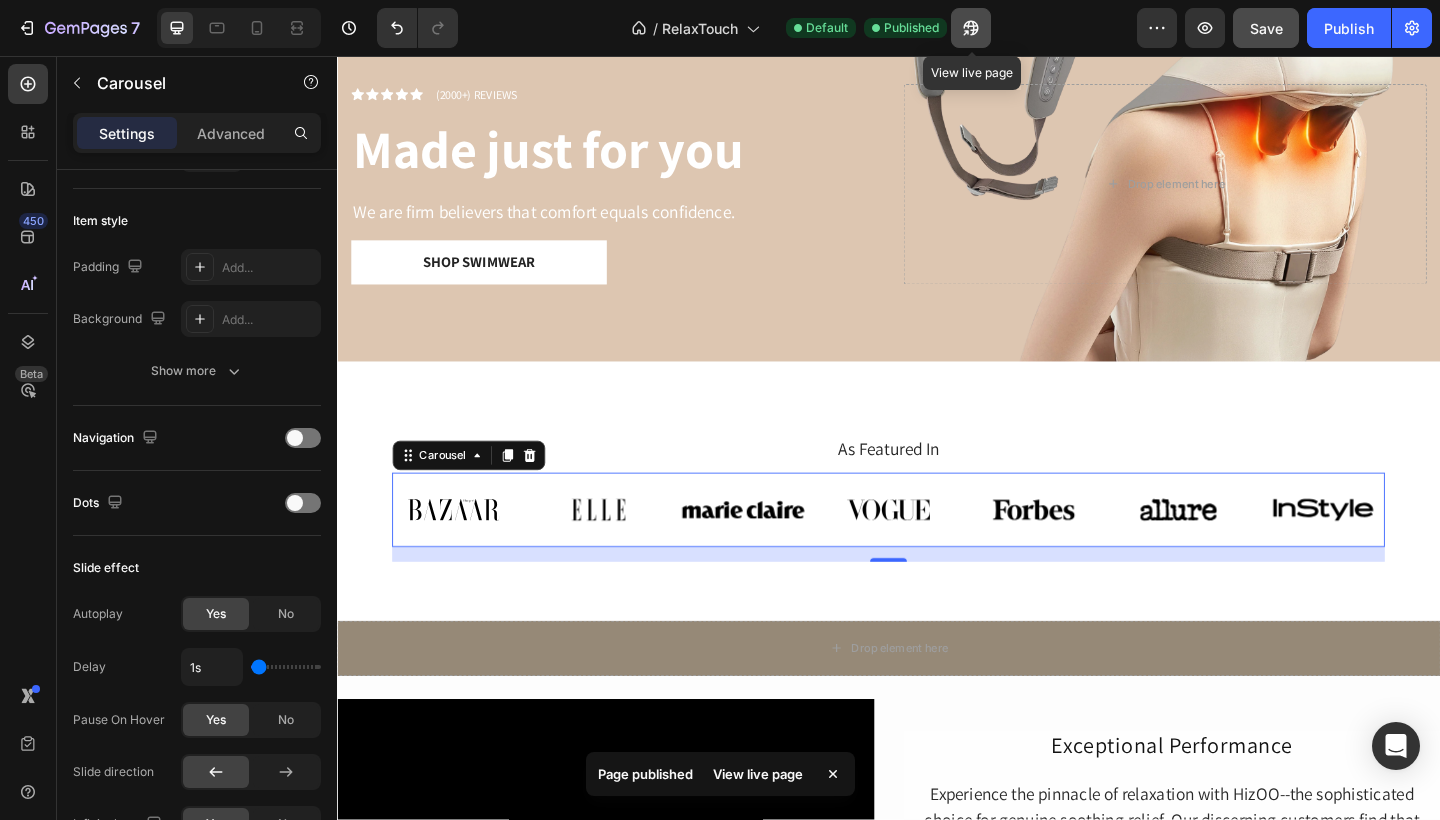 click 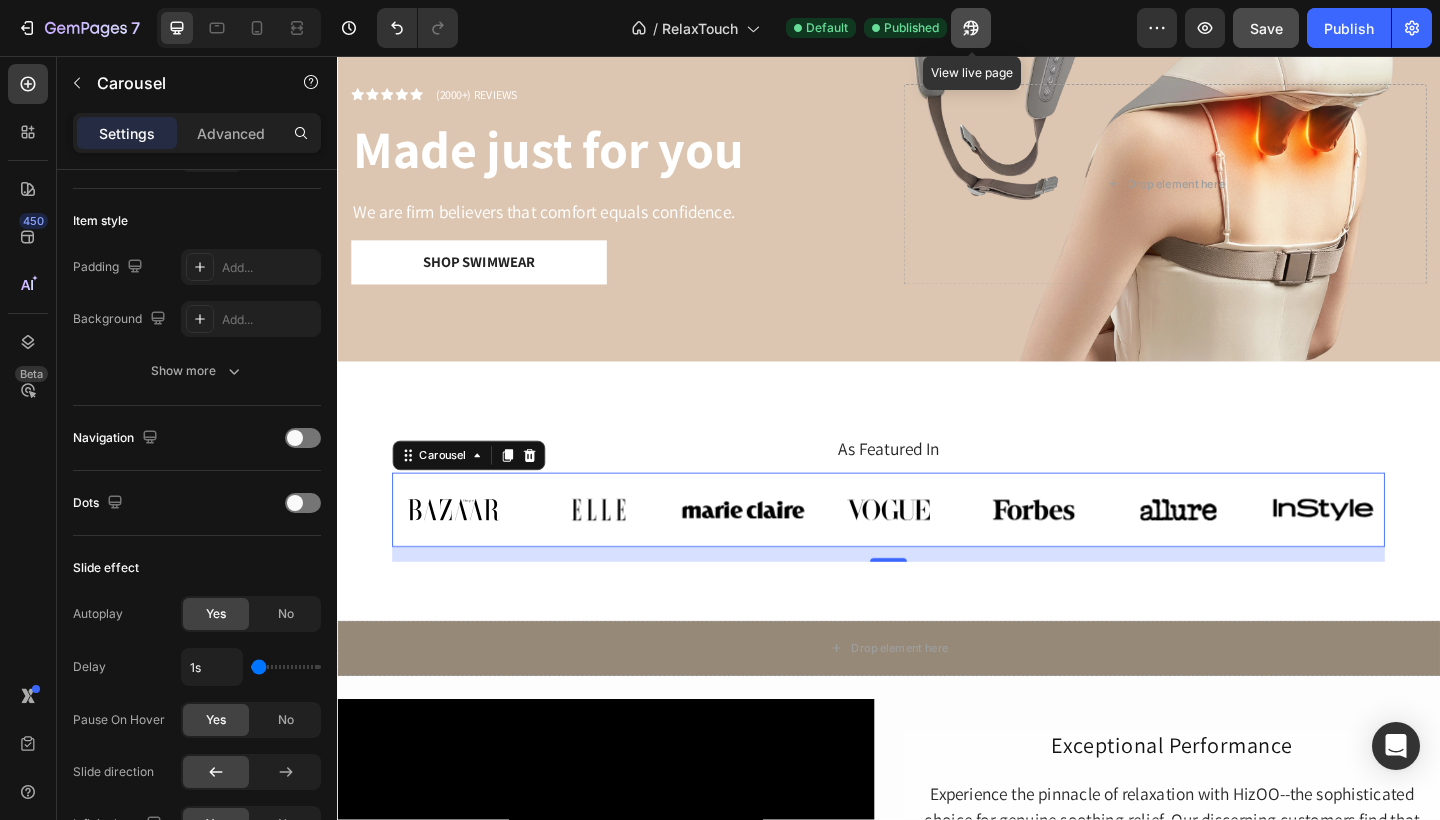 click 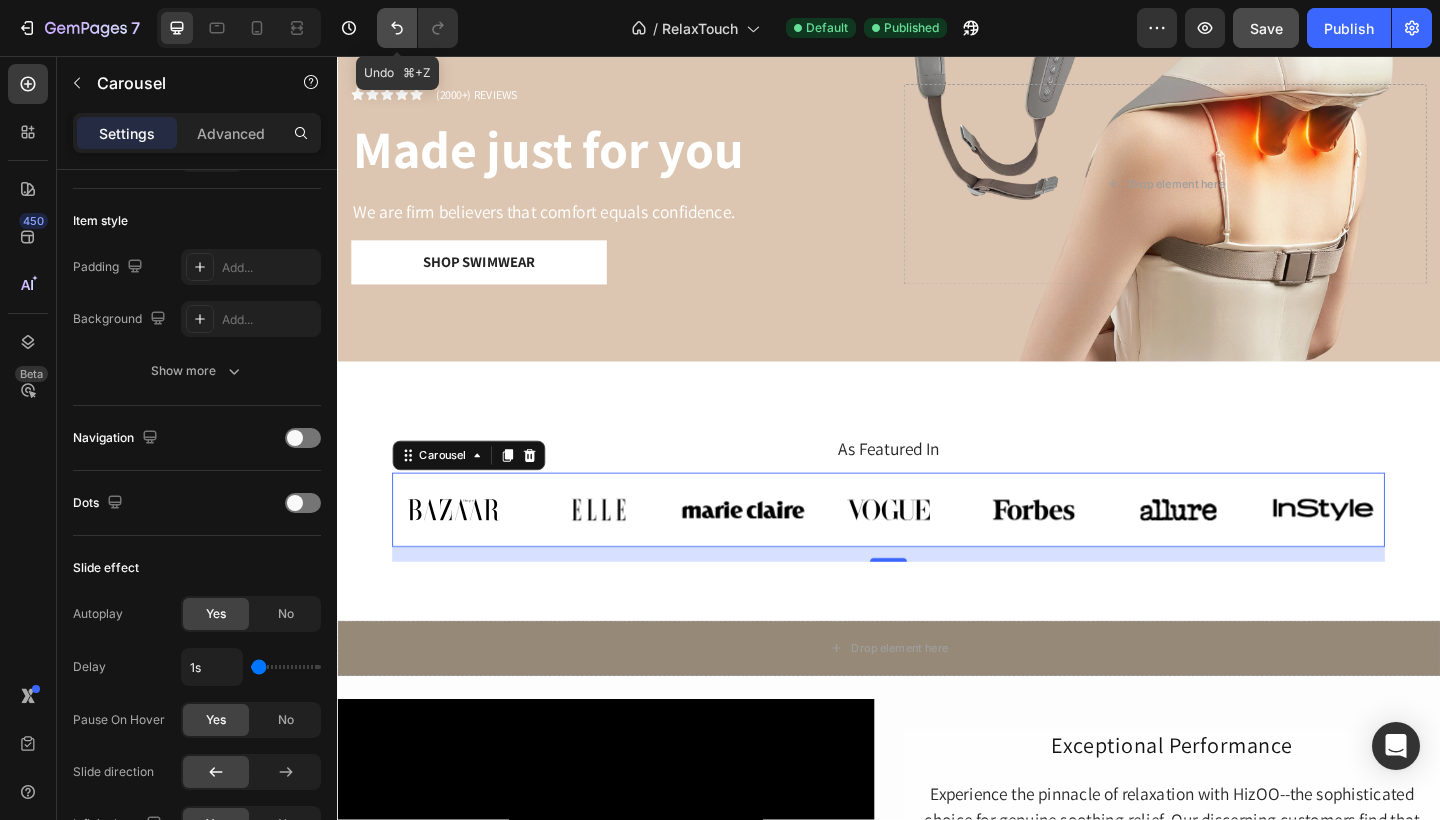 click 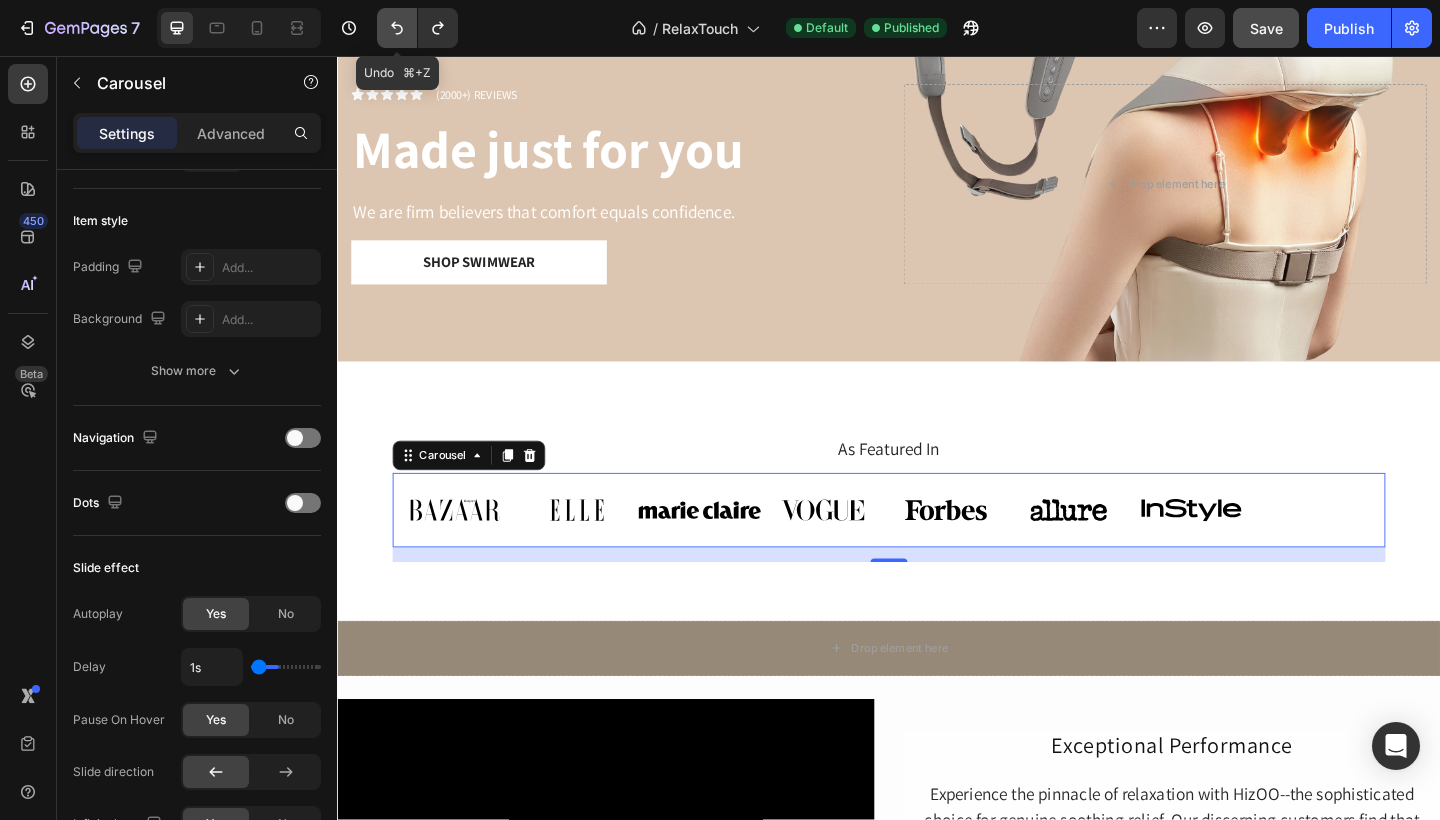 type on "2s" 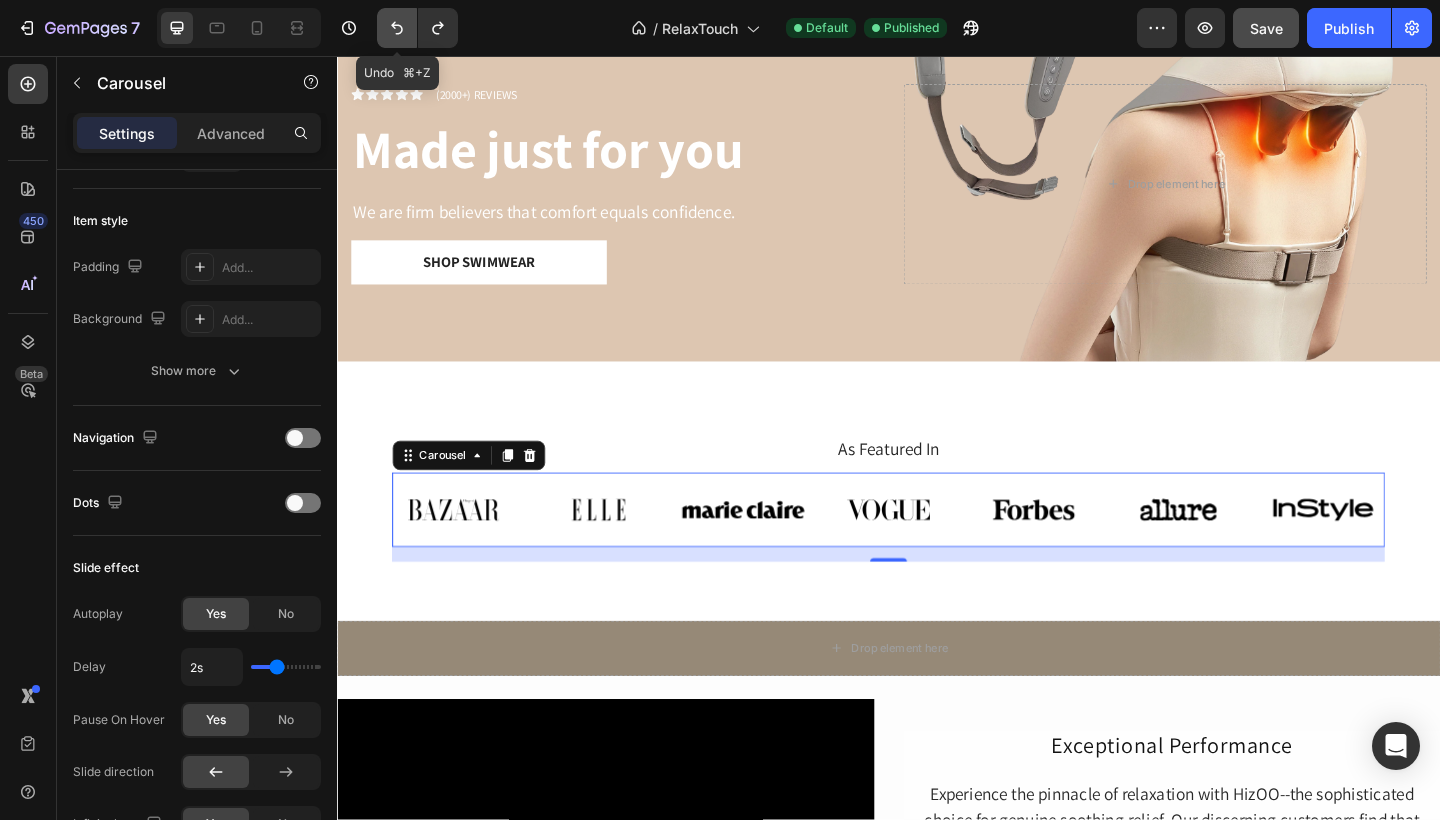 click 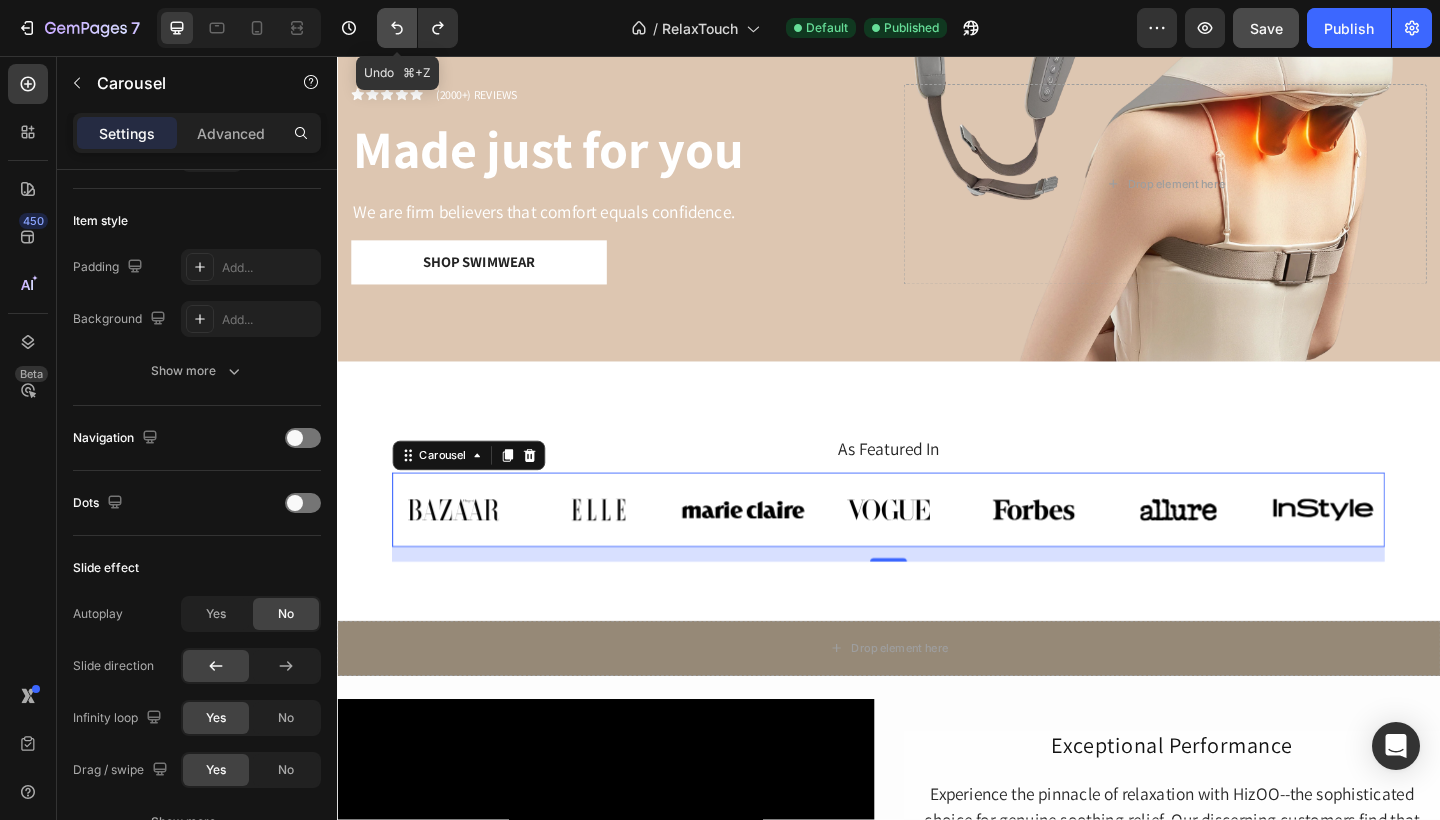 click 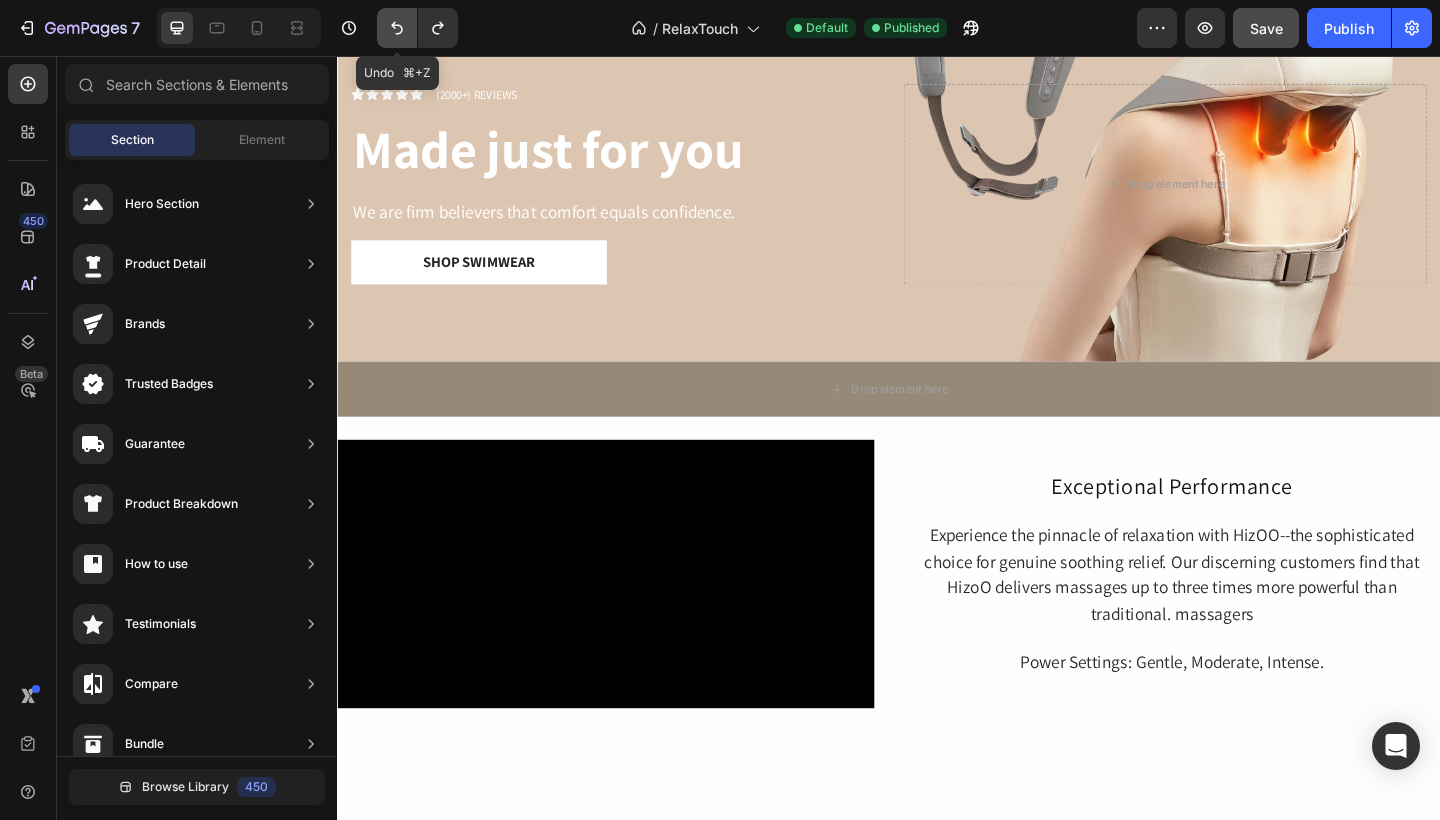 click 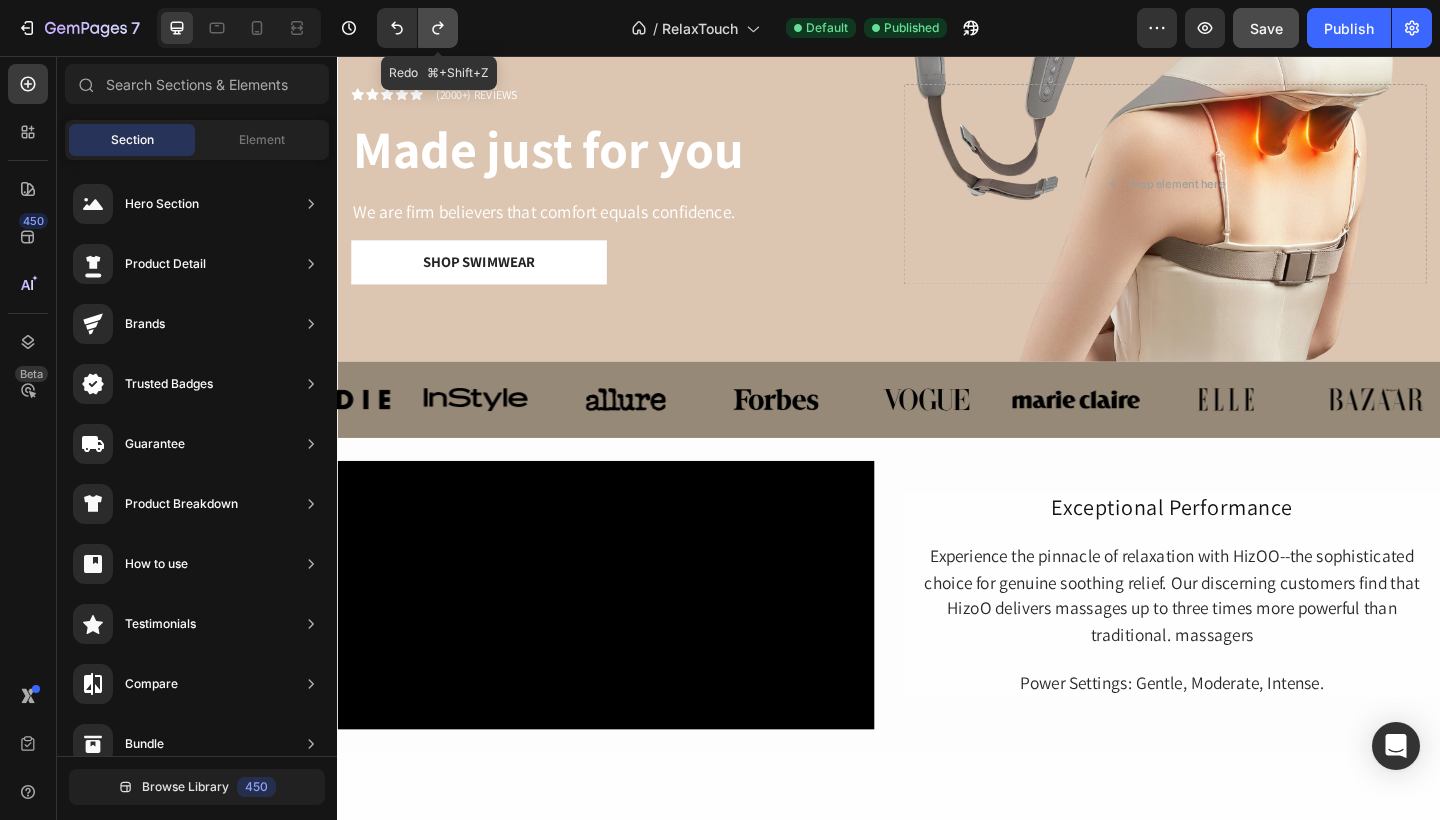 click 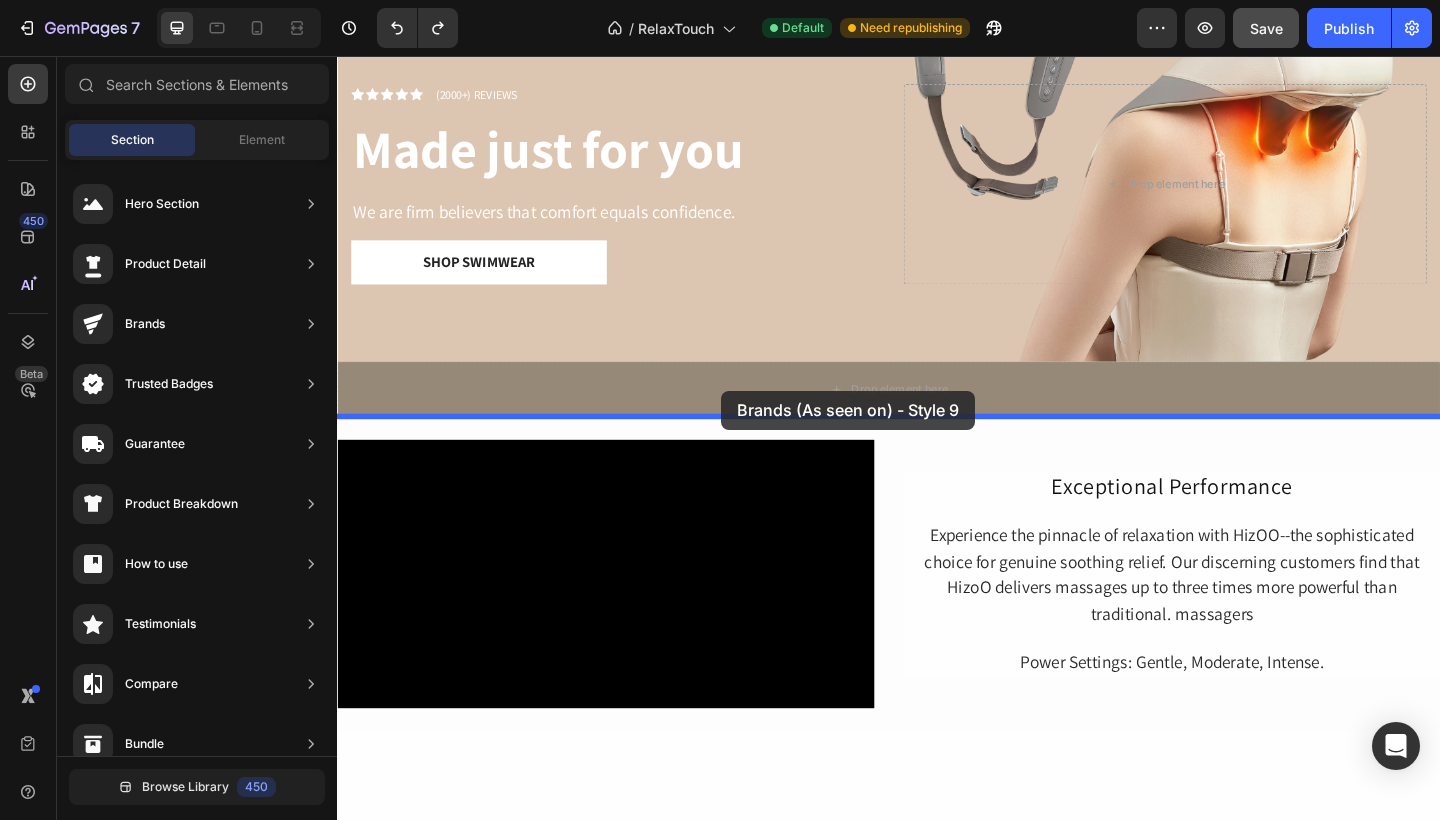 drag, startPoint x: 812, startPoint y: 656, endPoint x: 755, endPoint y: 420, distance: 242.78592 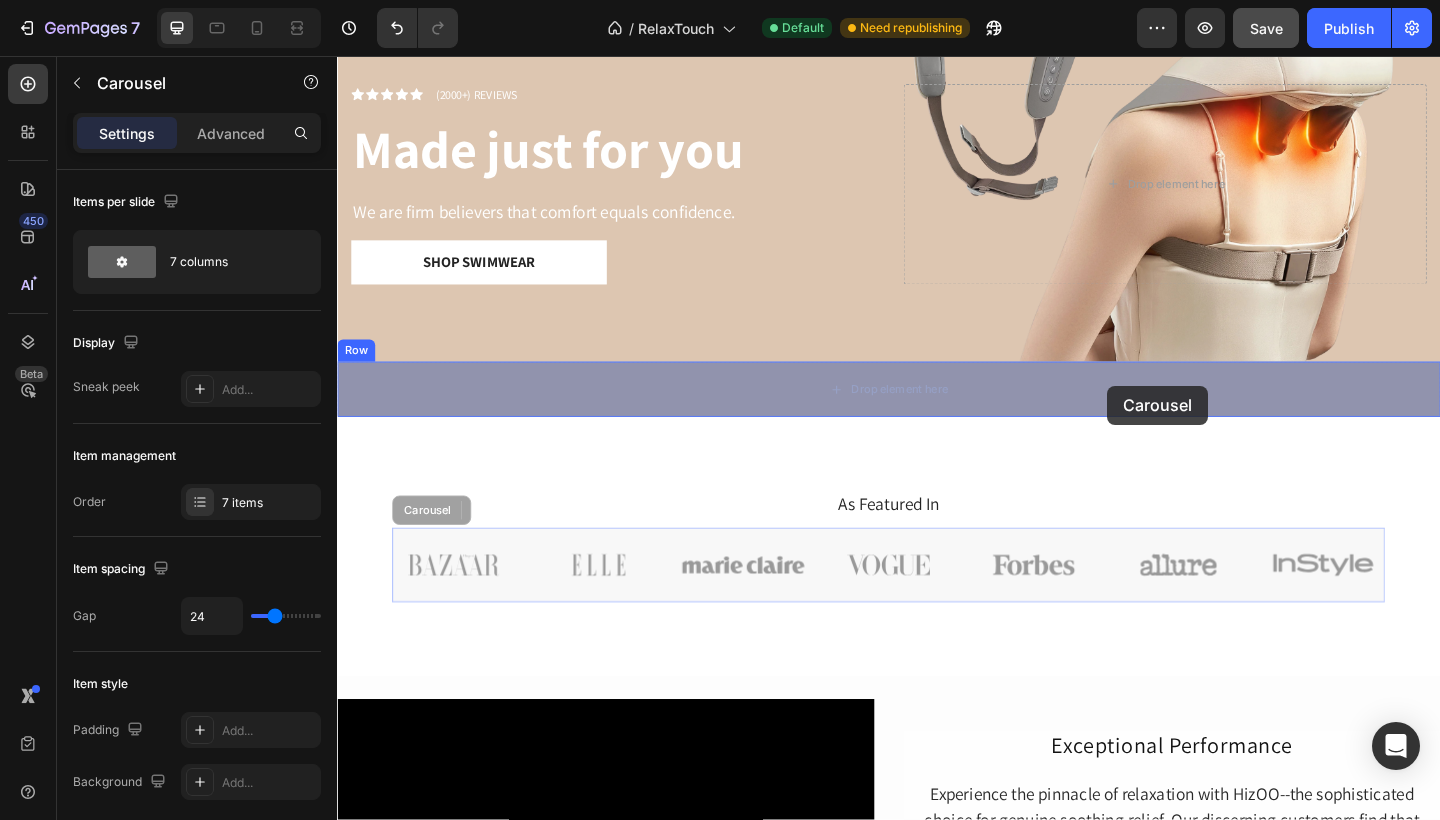 drag, startPoint x: 1211, startPoint y: 643, endPoint x: 1175, endPoint y: 415, distance: 230.82462 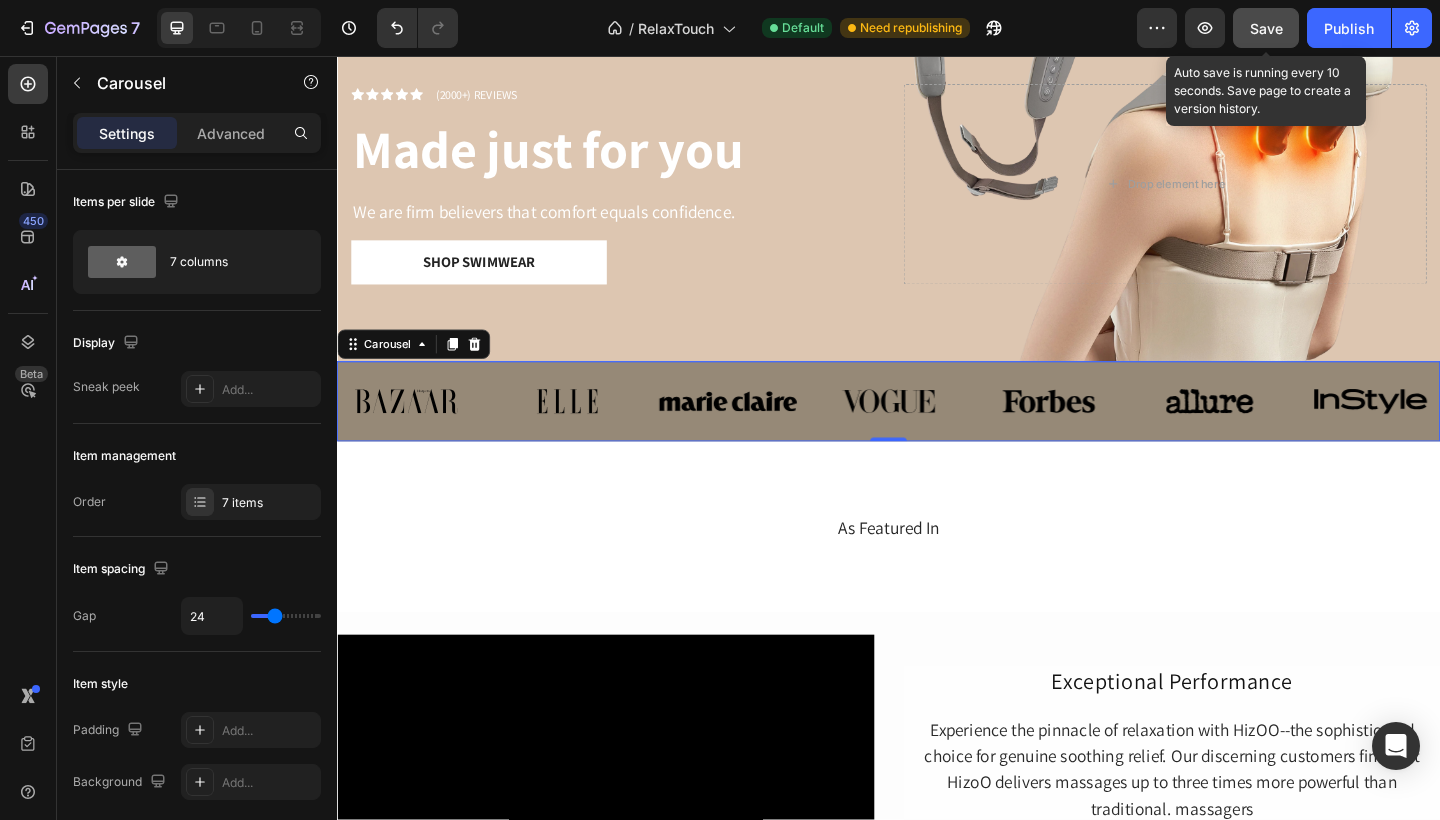 click on "Save" at bounding box center (1266, 28) 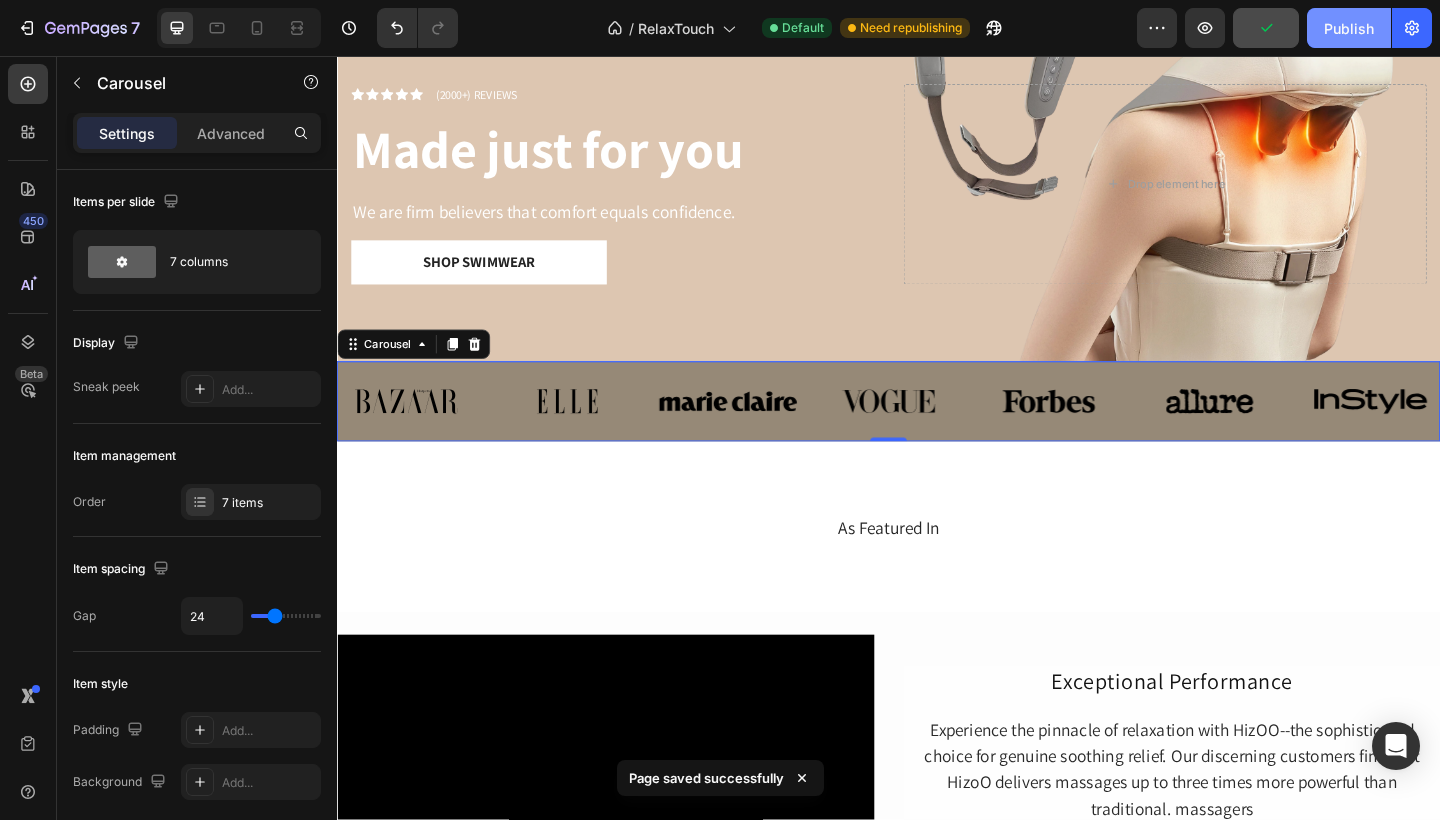 click on "Publish" at bounding box center (1349, 28) 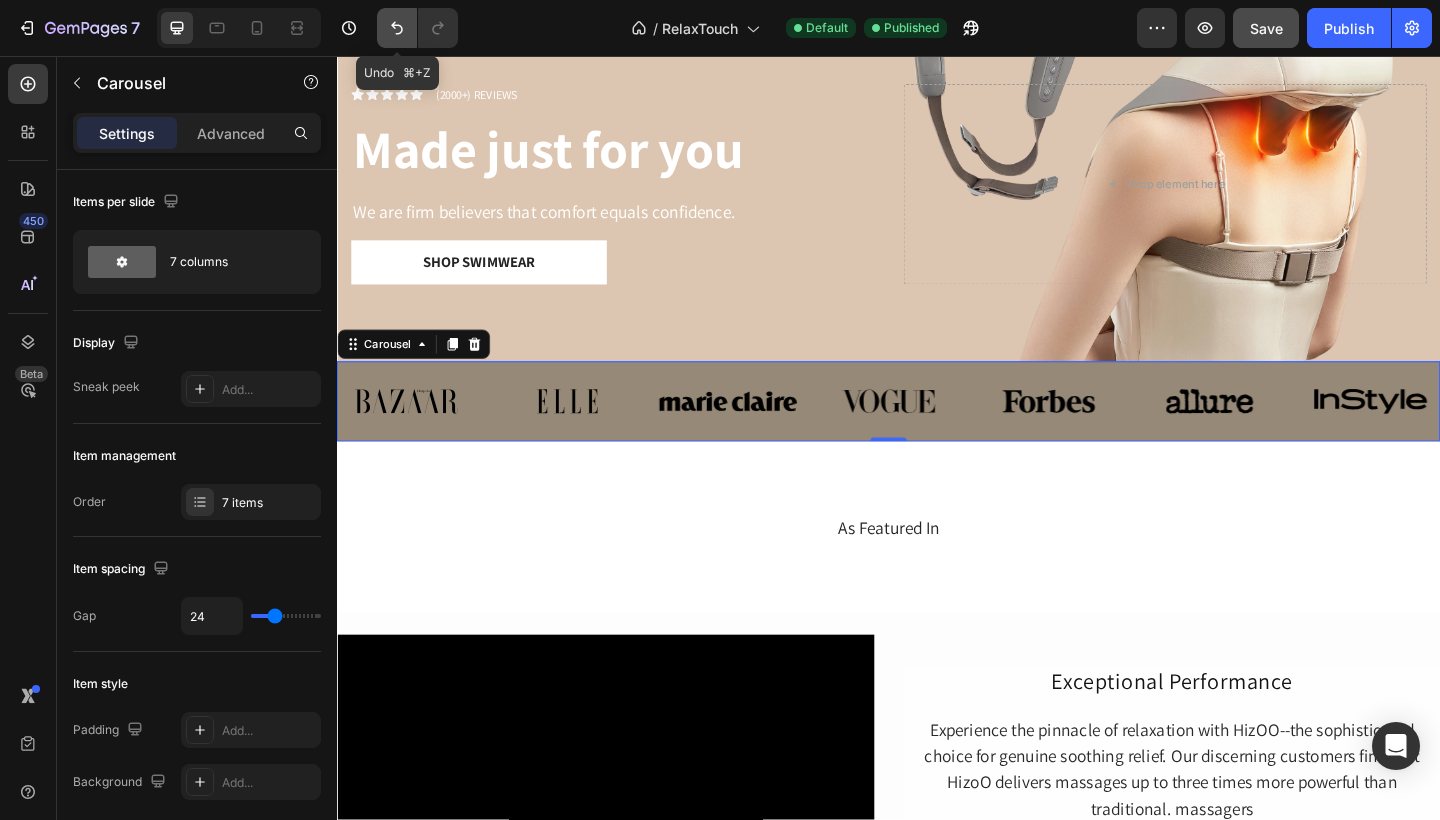 click 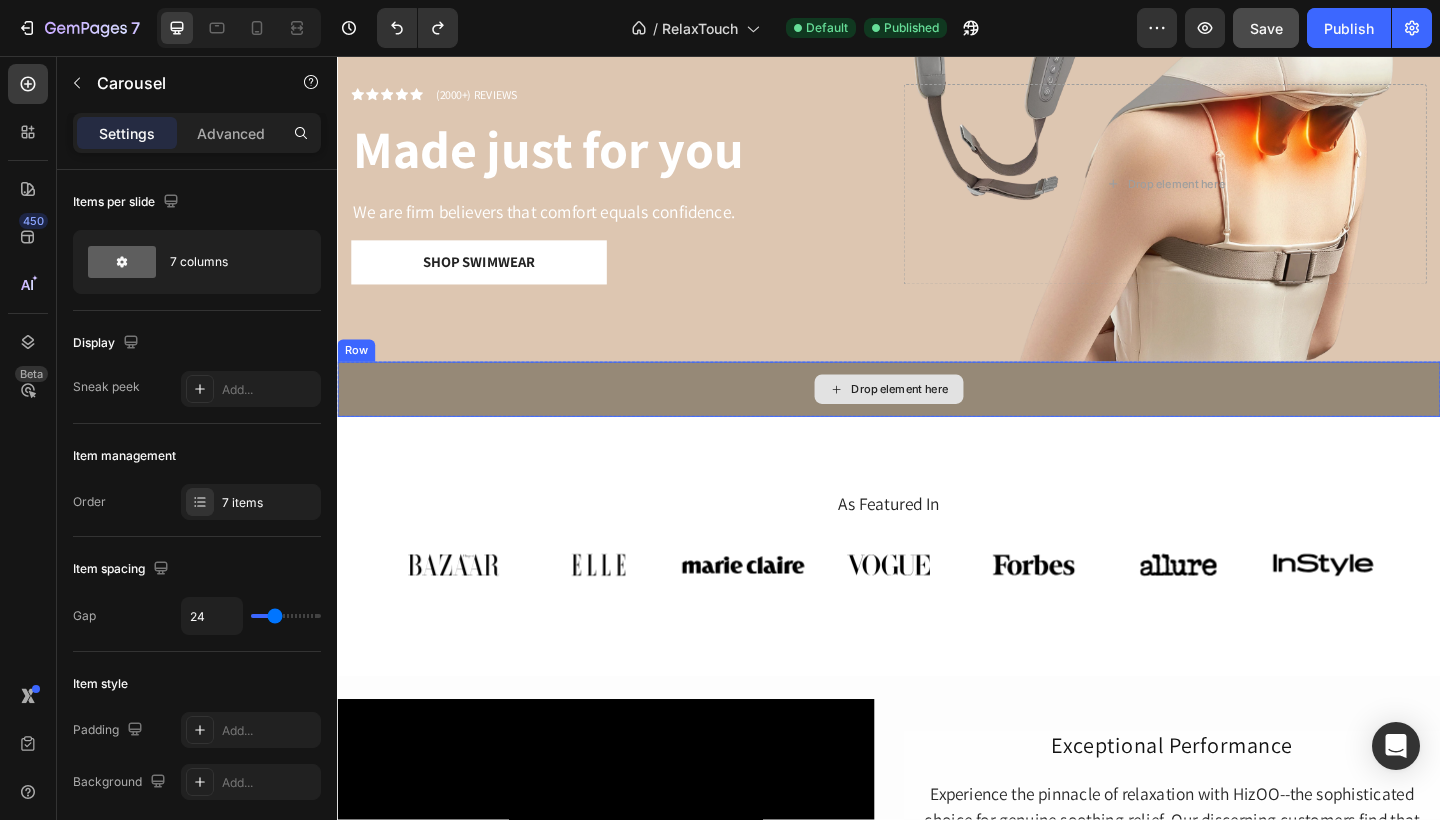 click on "Drop element here" at bounding box center [937, 419] 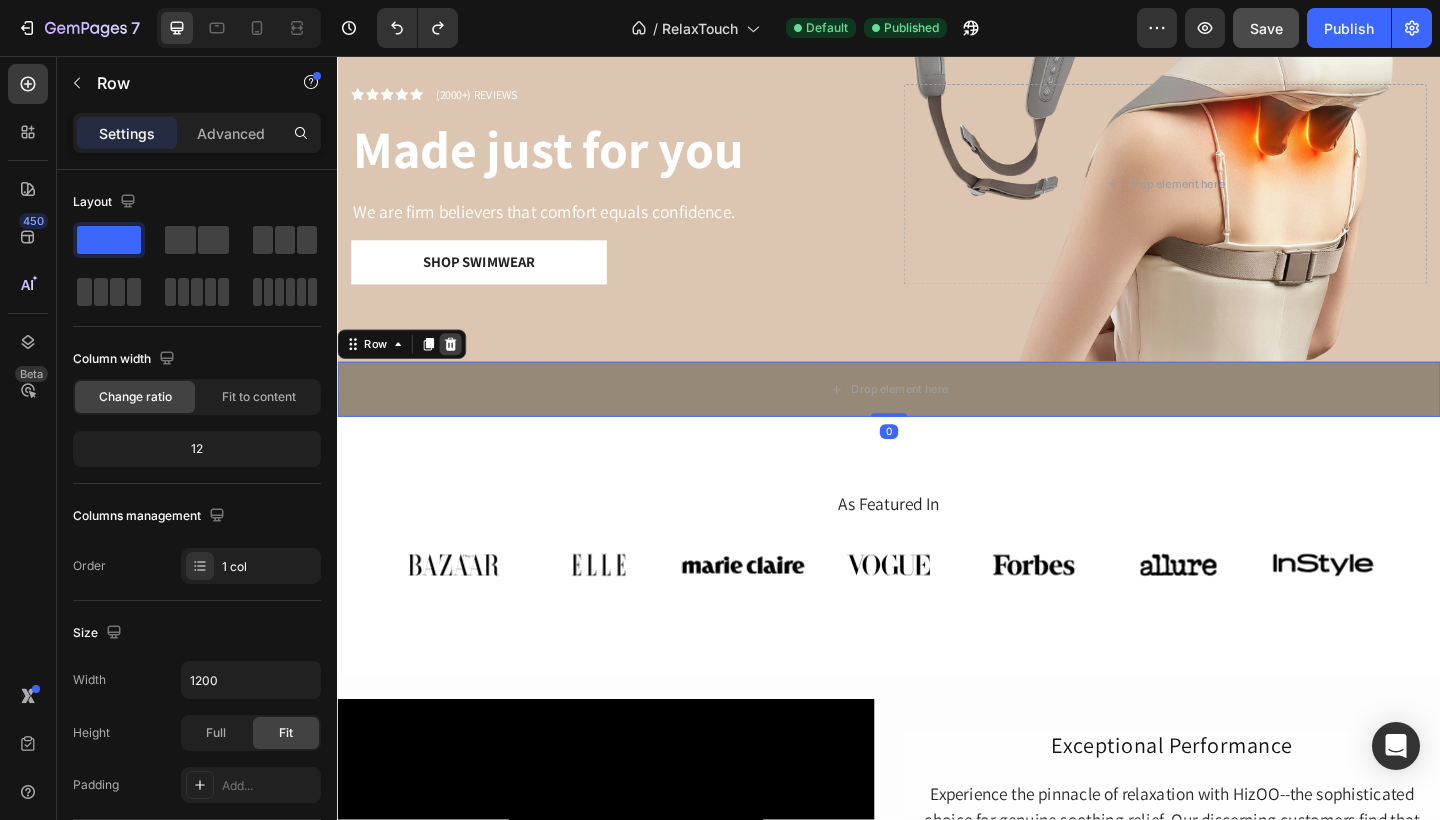click 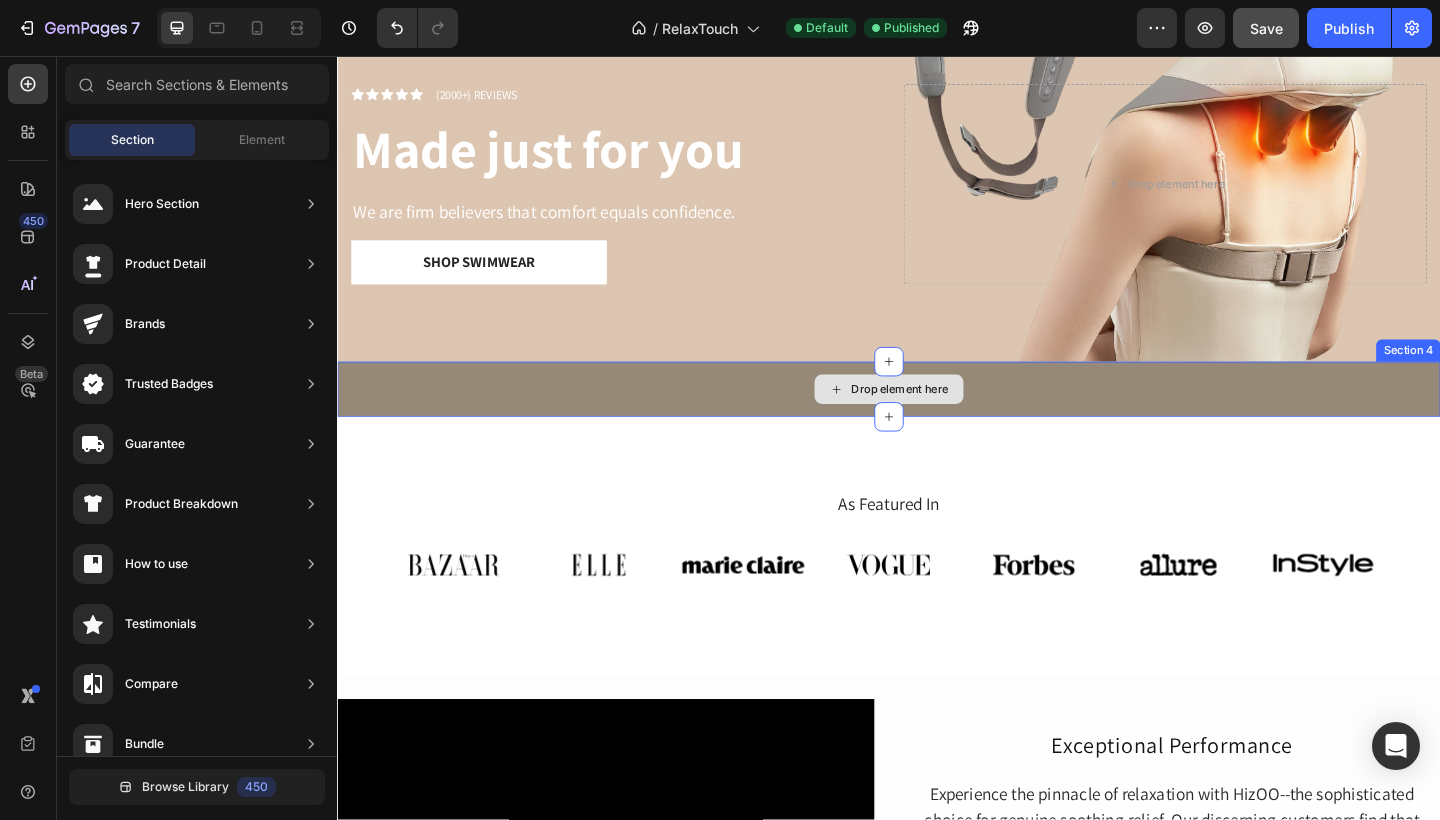 click on "Drop element here" at bounding box center [937, 419] 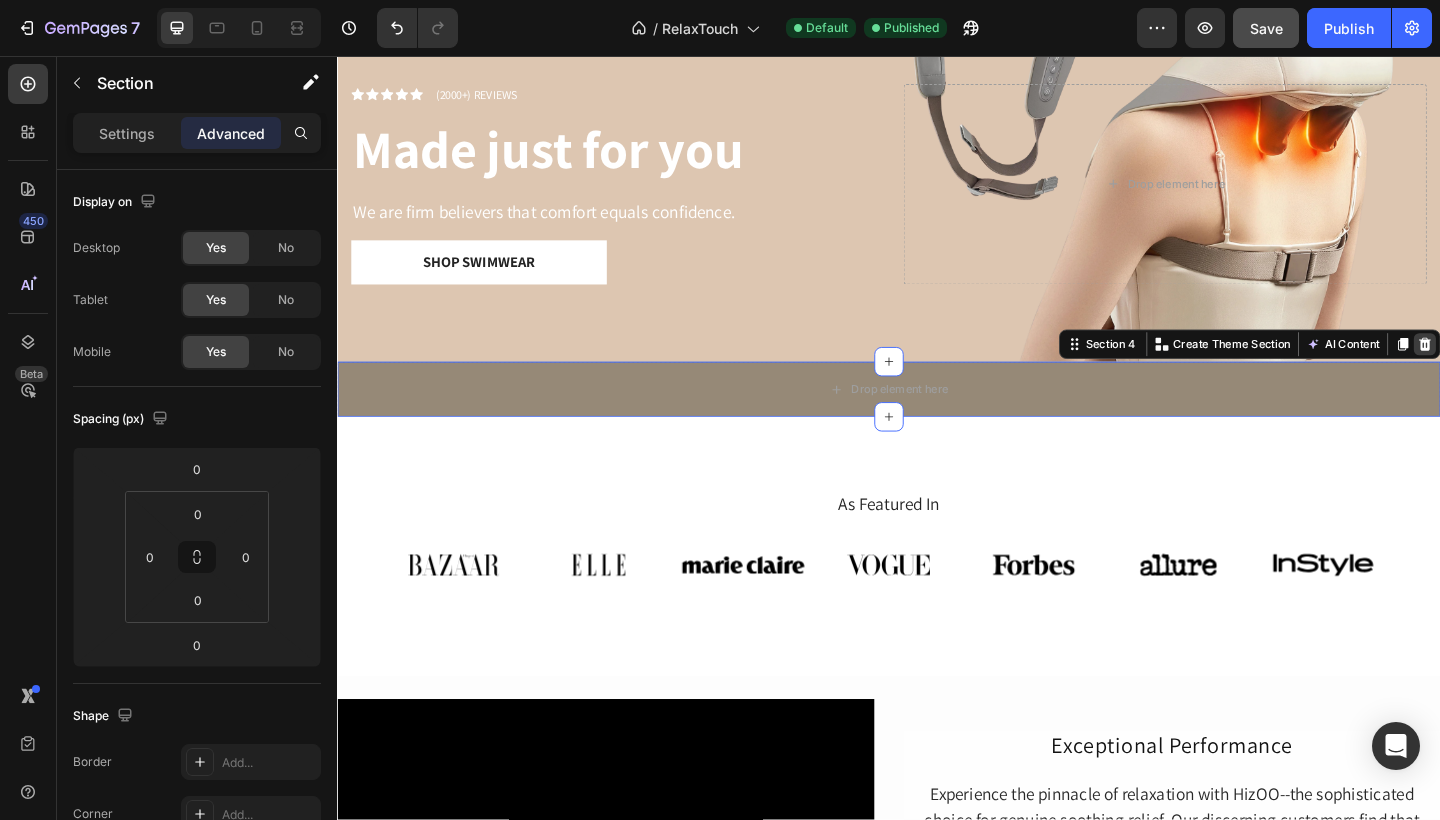click at bounding box center (1520, 370) 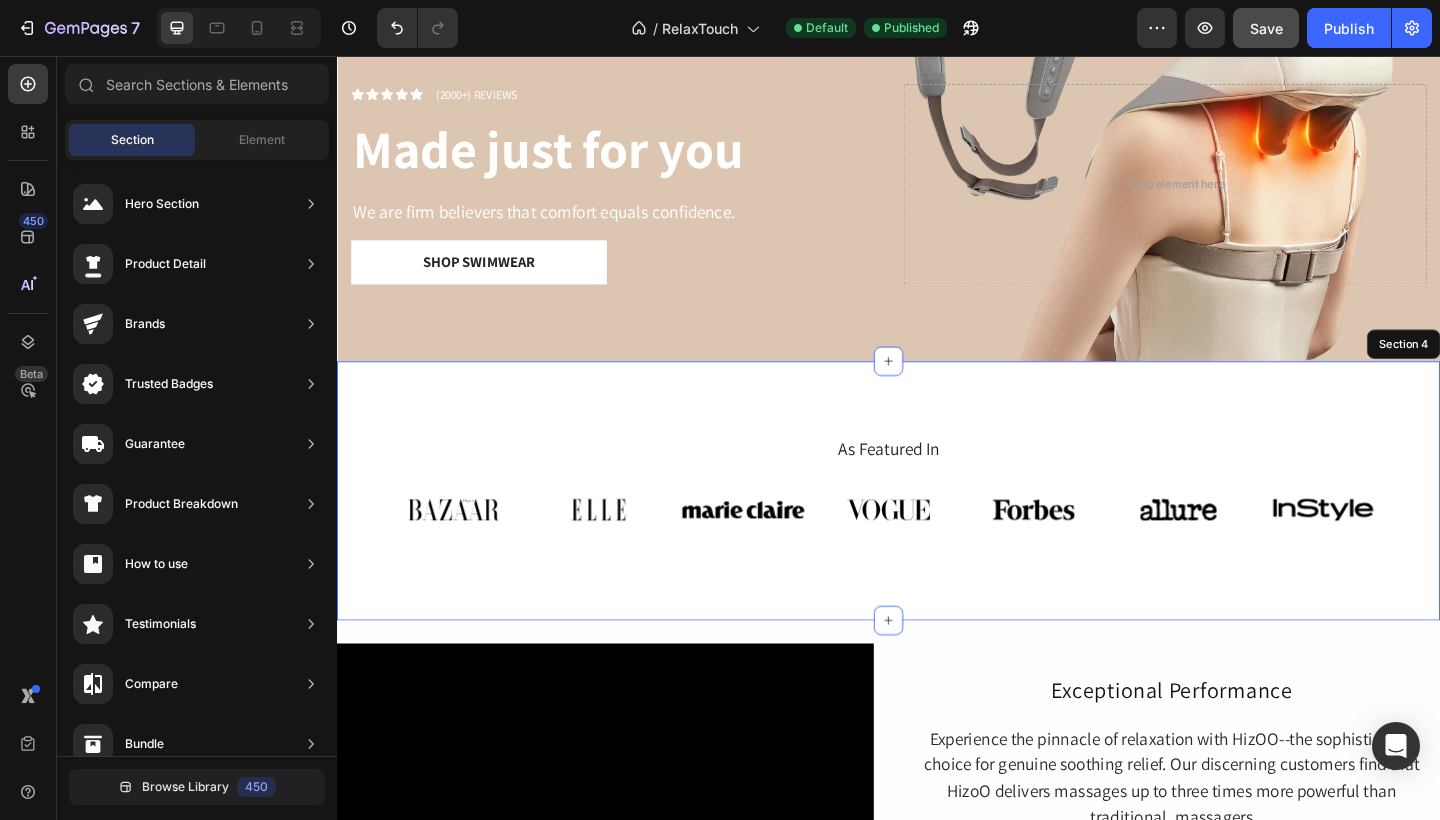 click on "As Featured In Heading Image Image Image Image Image Image Image Carousel Row Section 4" at bounding box center [937, 530] 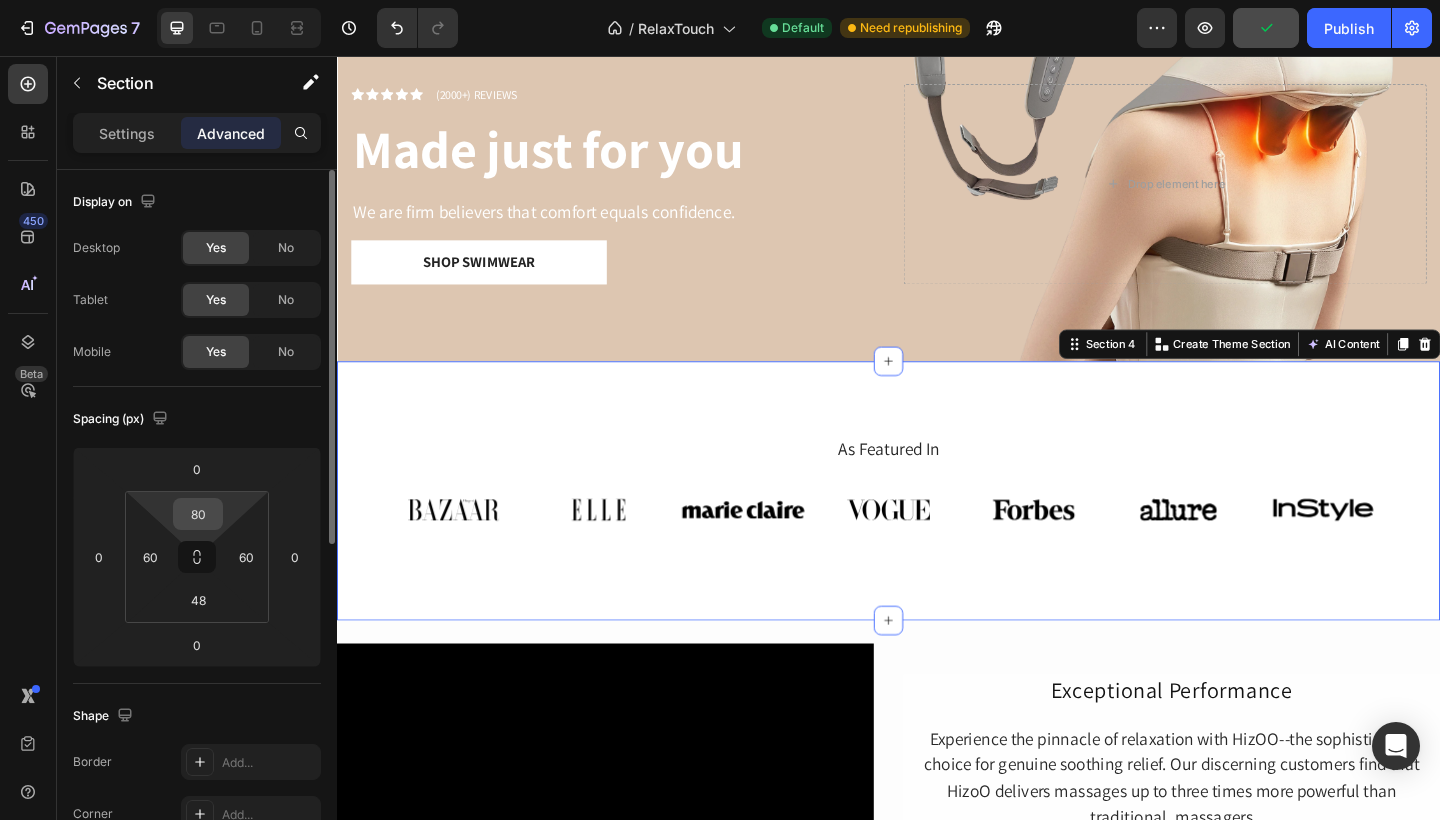 click on "80" at bounding box center [198, 514] 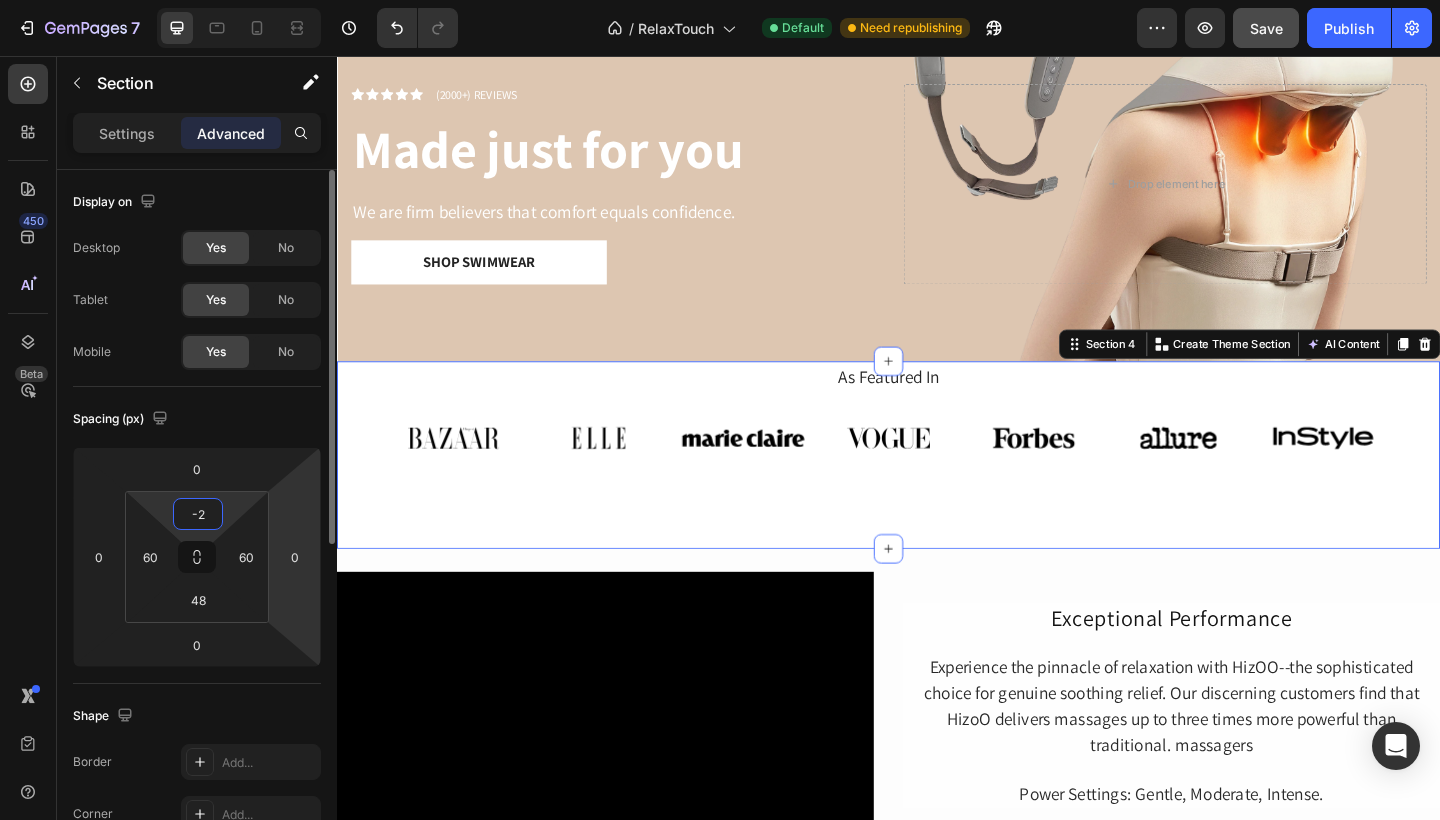 type on "-" 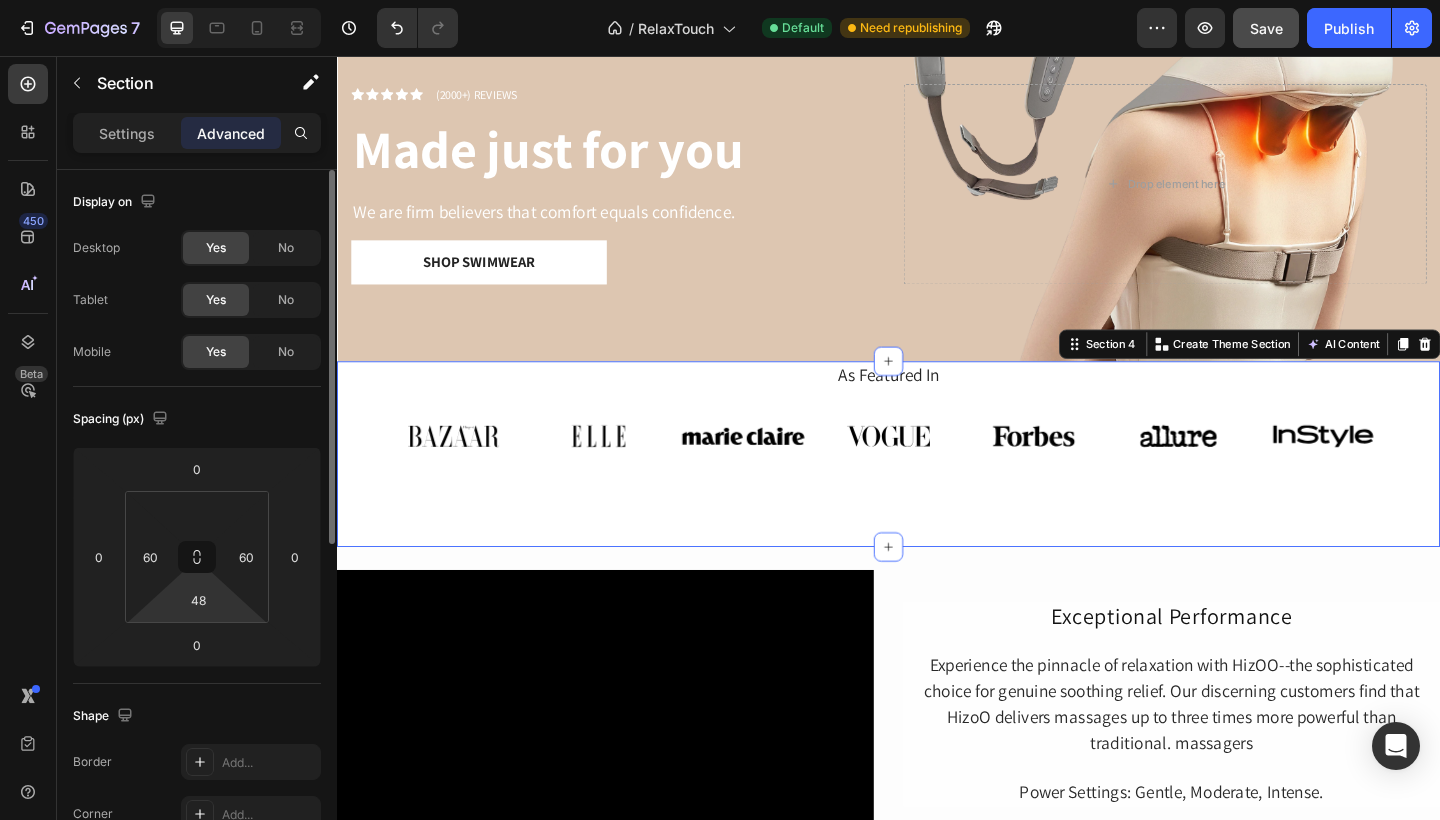 type on "0" 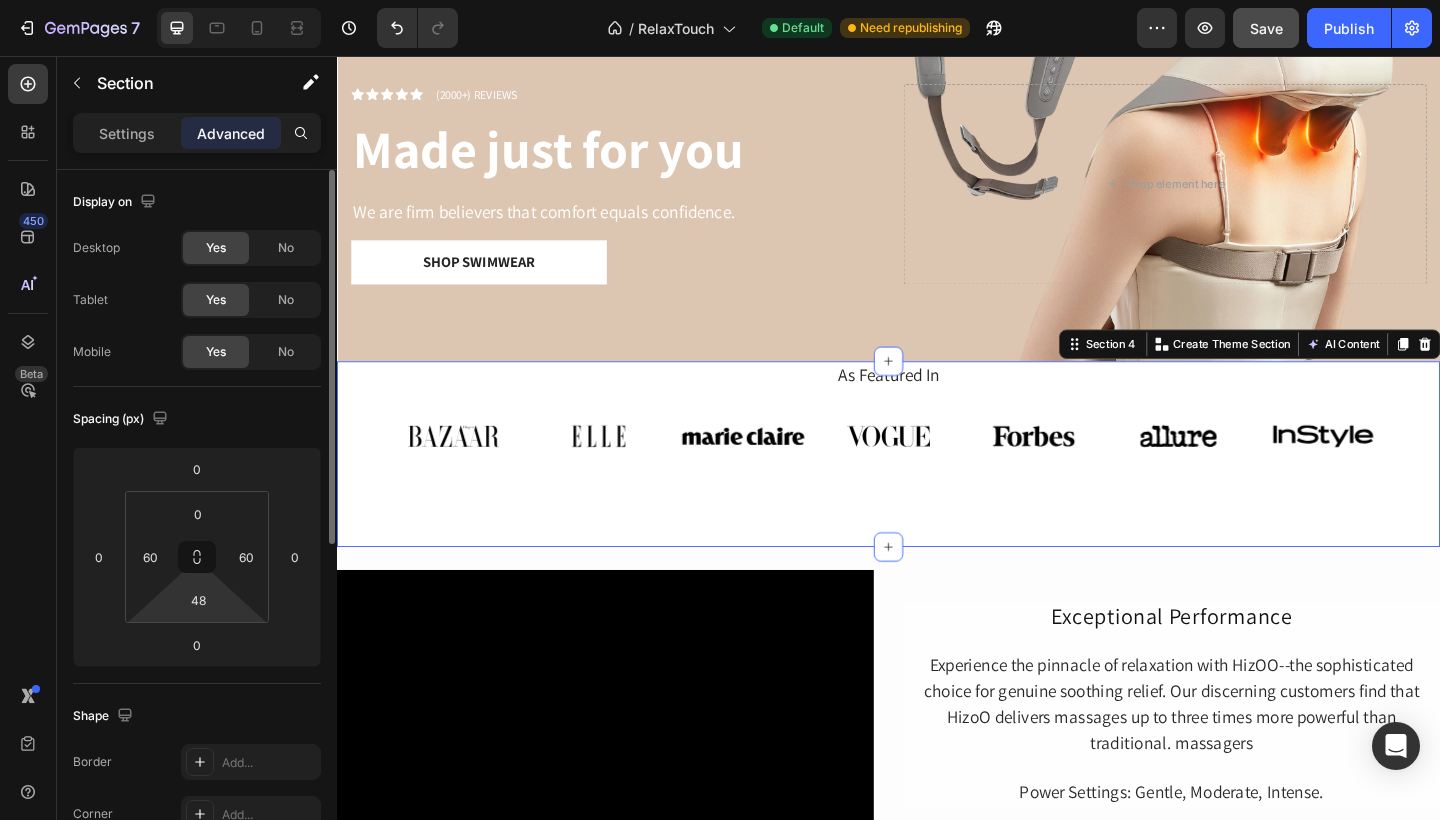 click on "7  Version history  /  RelaxTouch Default Need republishing Preview  Save   Publish  450 Beta Sections(18) Elements(83) Section Element Hero Section Product Detail Brands Trusted Badges Guarantee Product Breakdown How to use Testimonials Compare Bundle FAQs Social Proof Brand Story Product List Collection Blog List Contact Sticky Add to Cart Custom Footer Browse Library 450 Layout
Row
Row
Row
Row Text
Heading
Text Block Button
Button
Button Media
Image
Image" at bounding box center (720, 0) 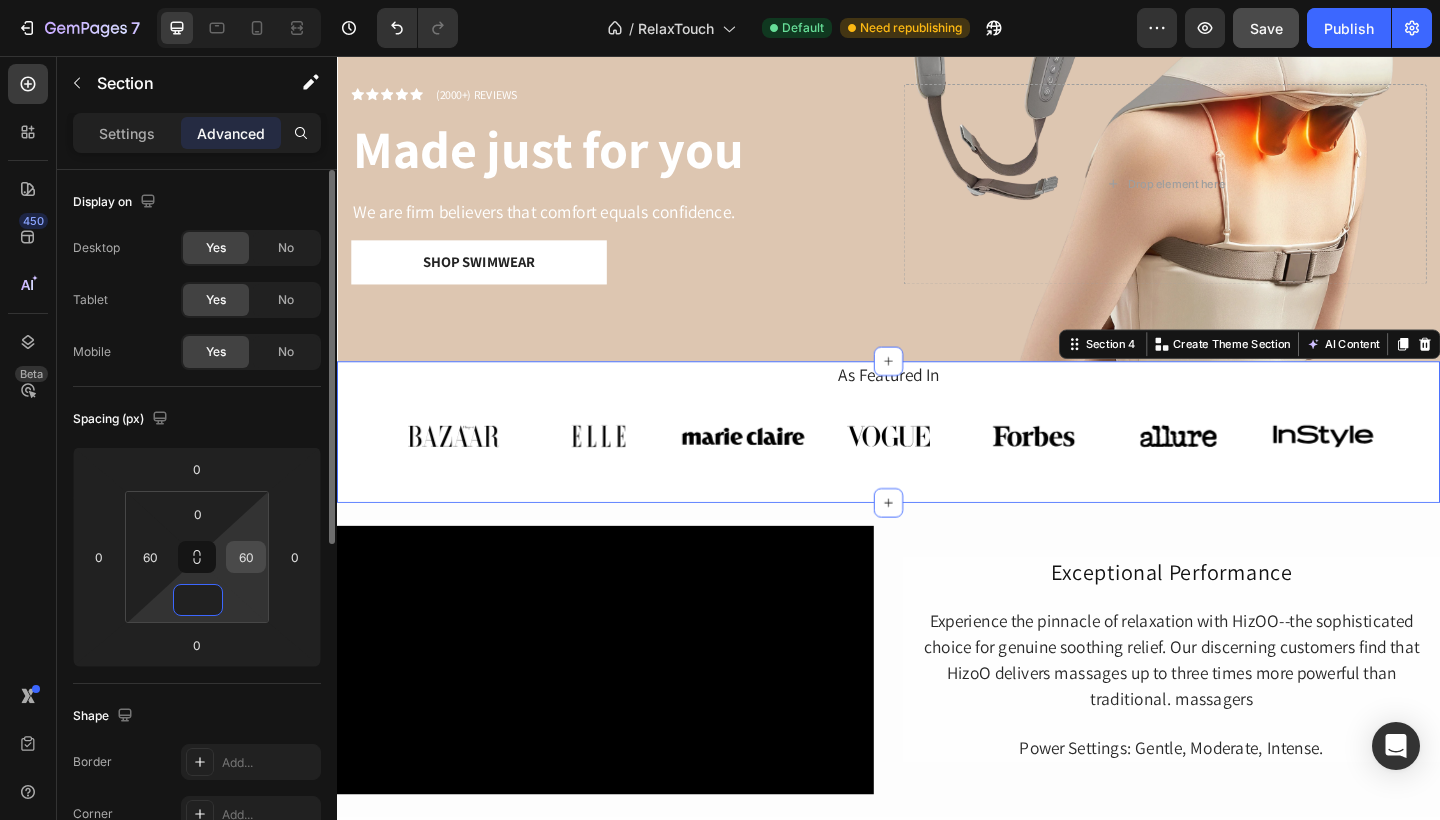 type on "0" 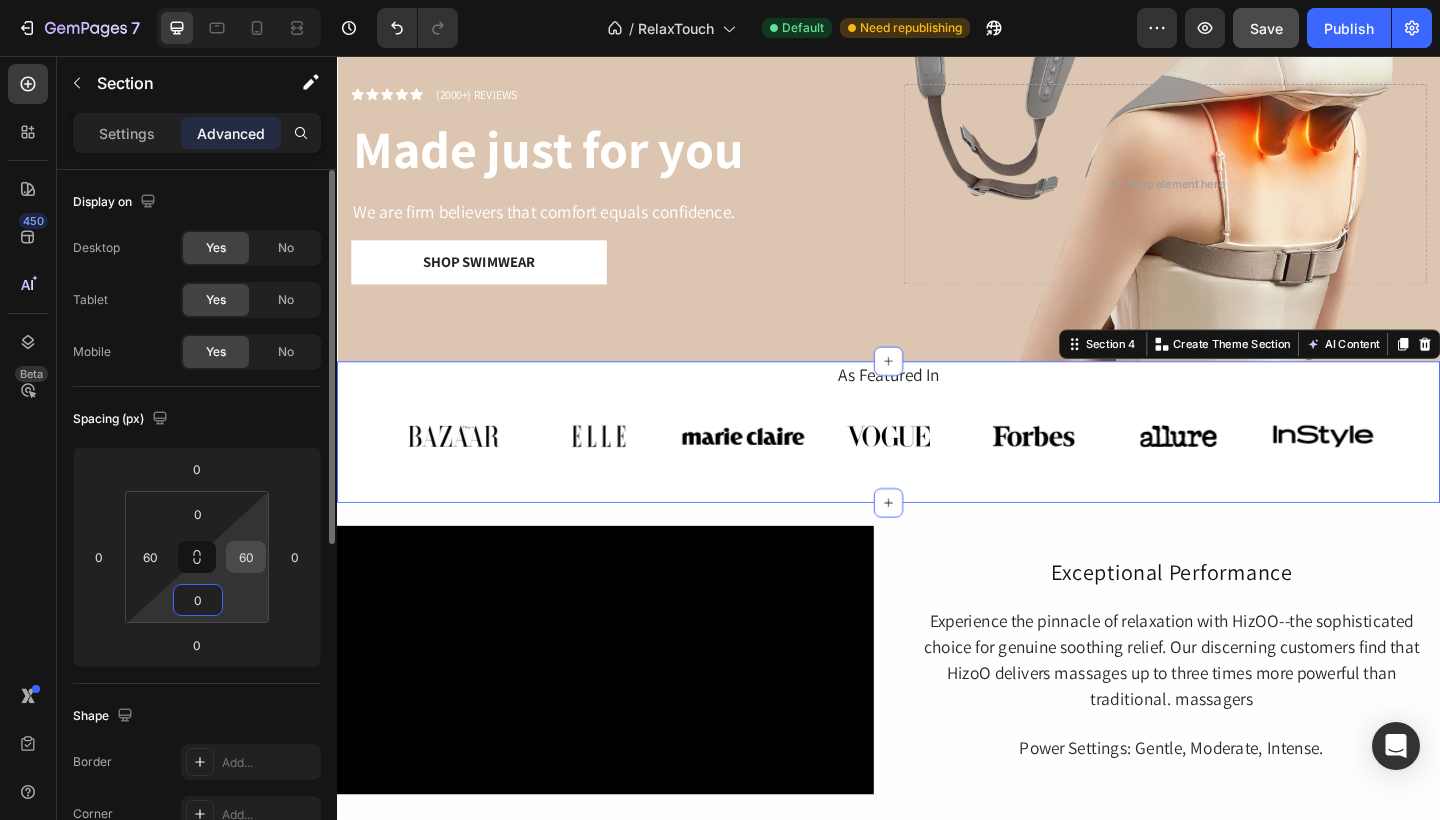 click on "60" at bounding box center (246, 557) 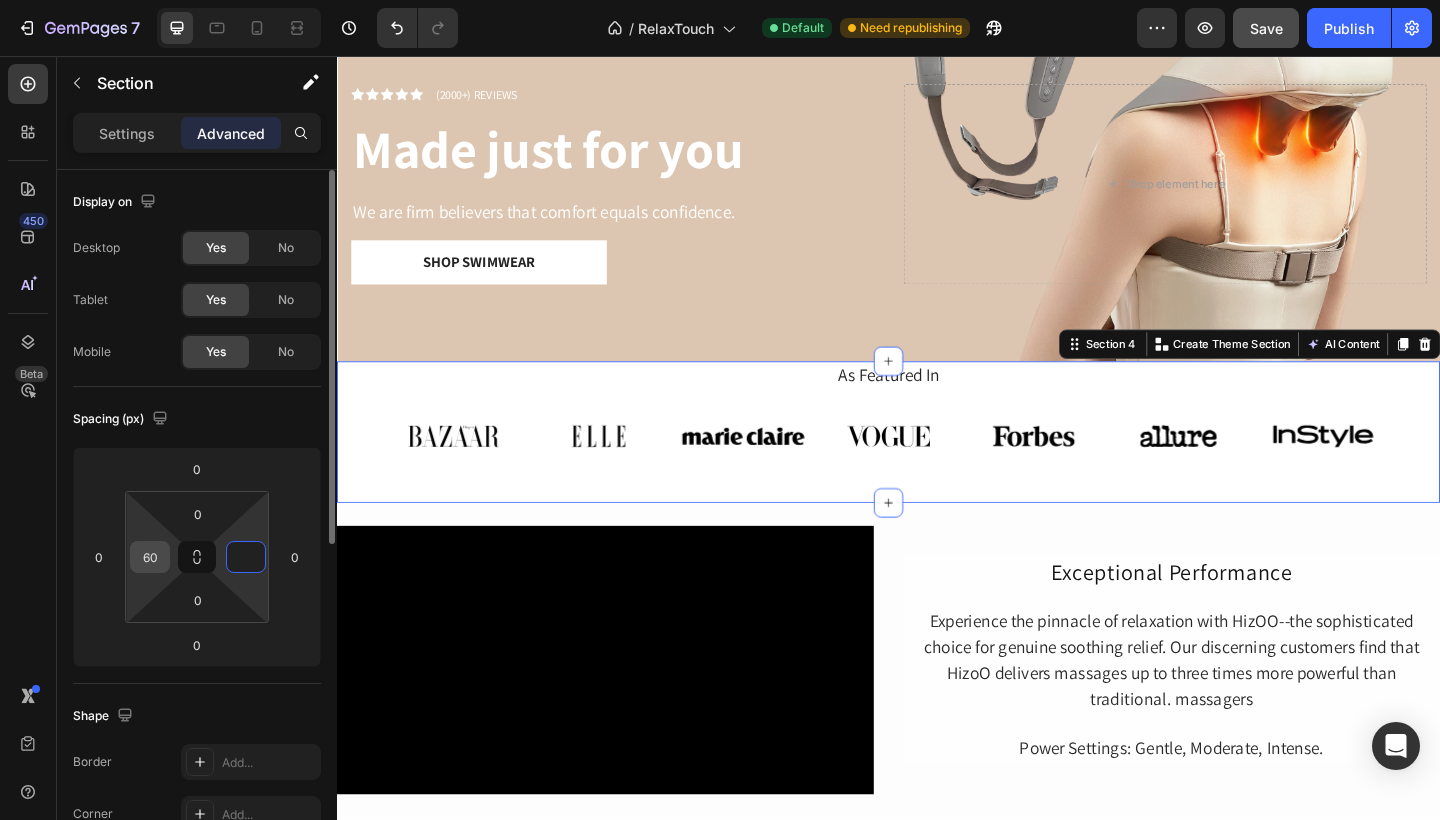 type on "0" 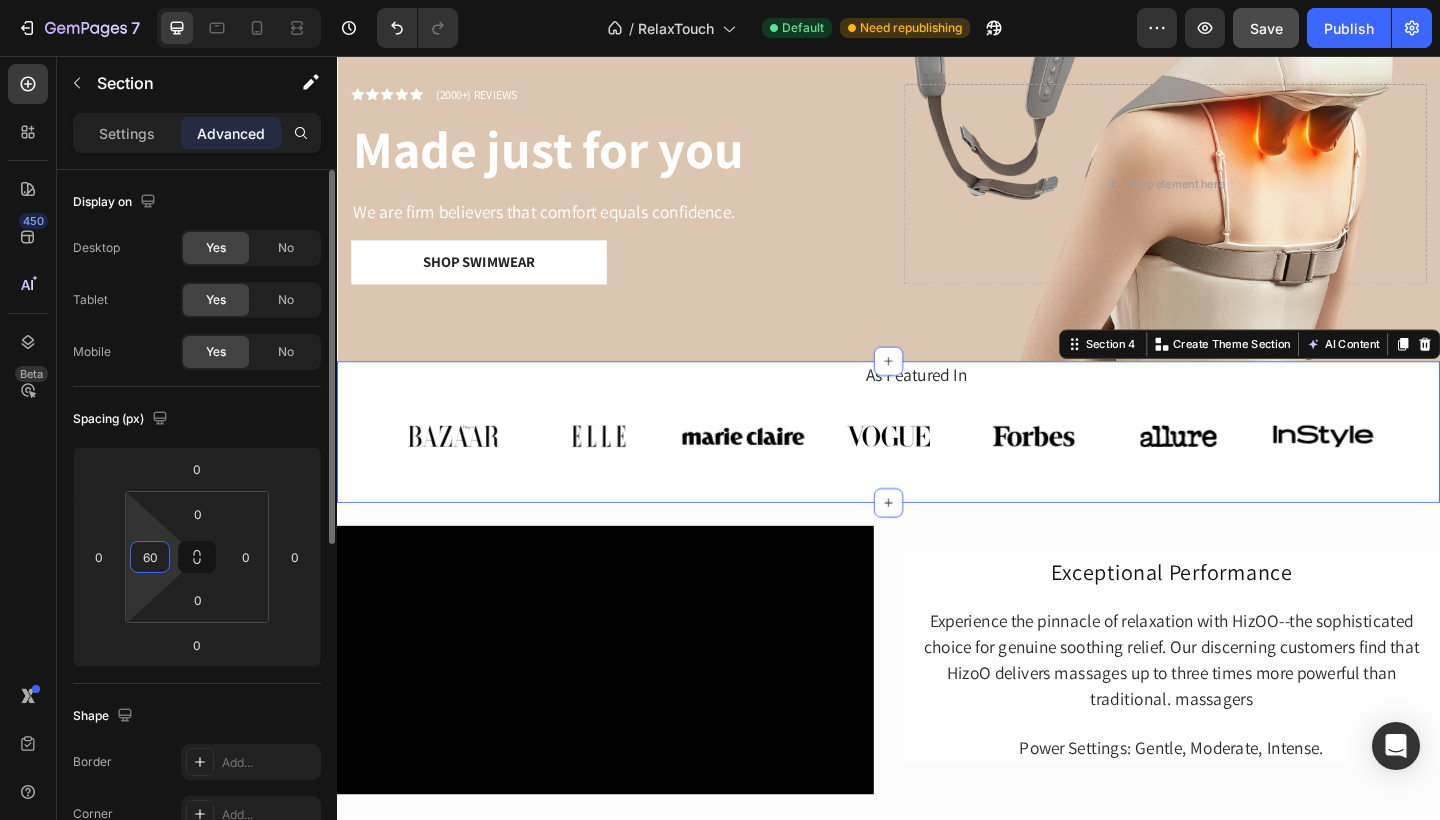 click on "60" at bounding box center [150, 557] 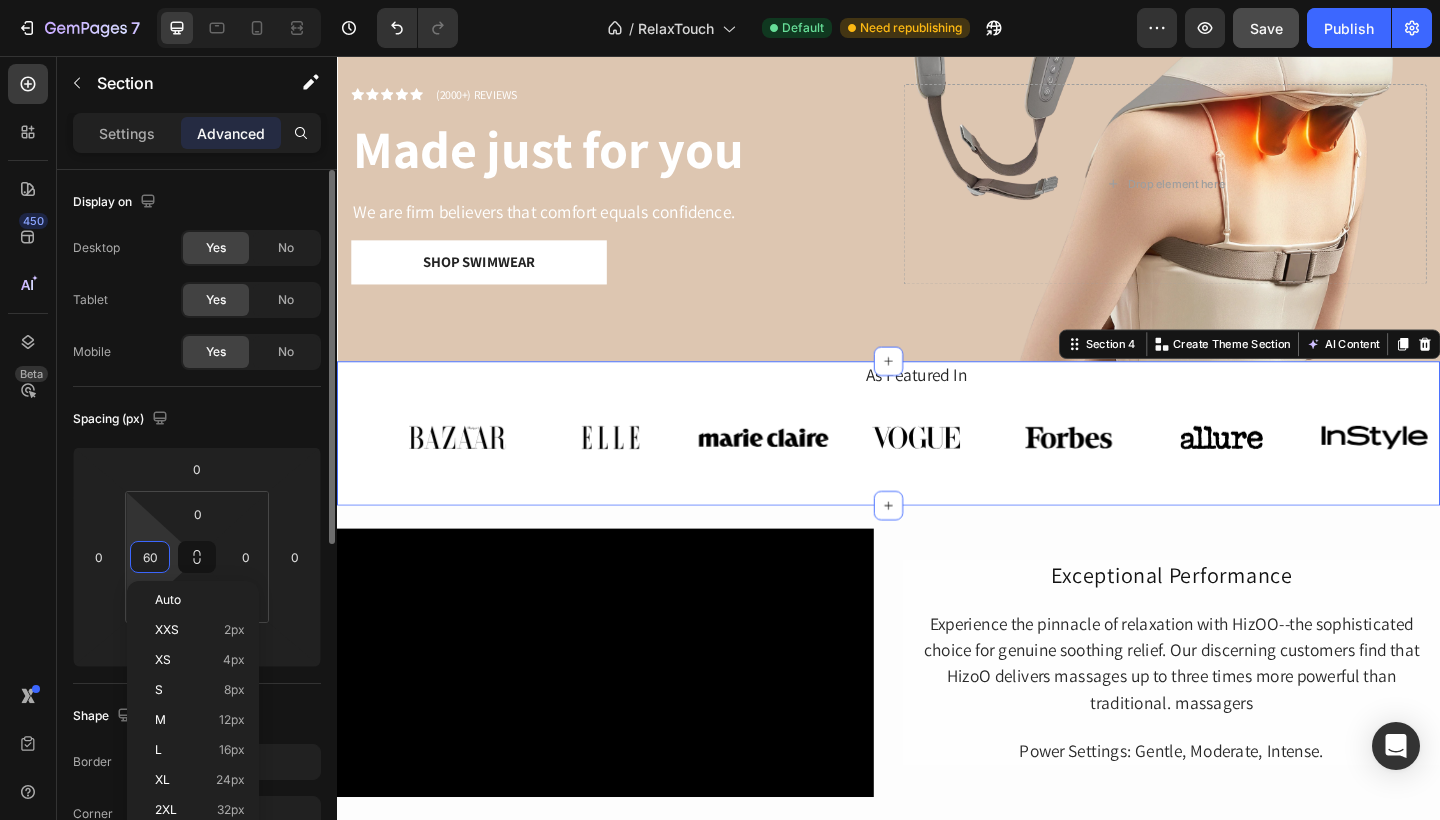type 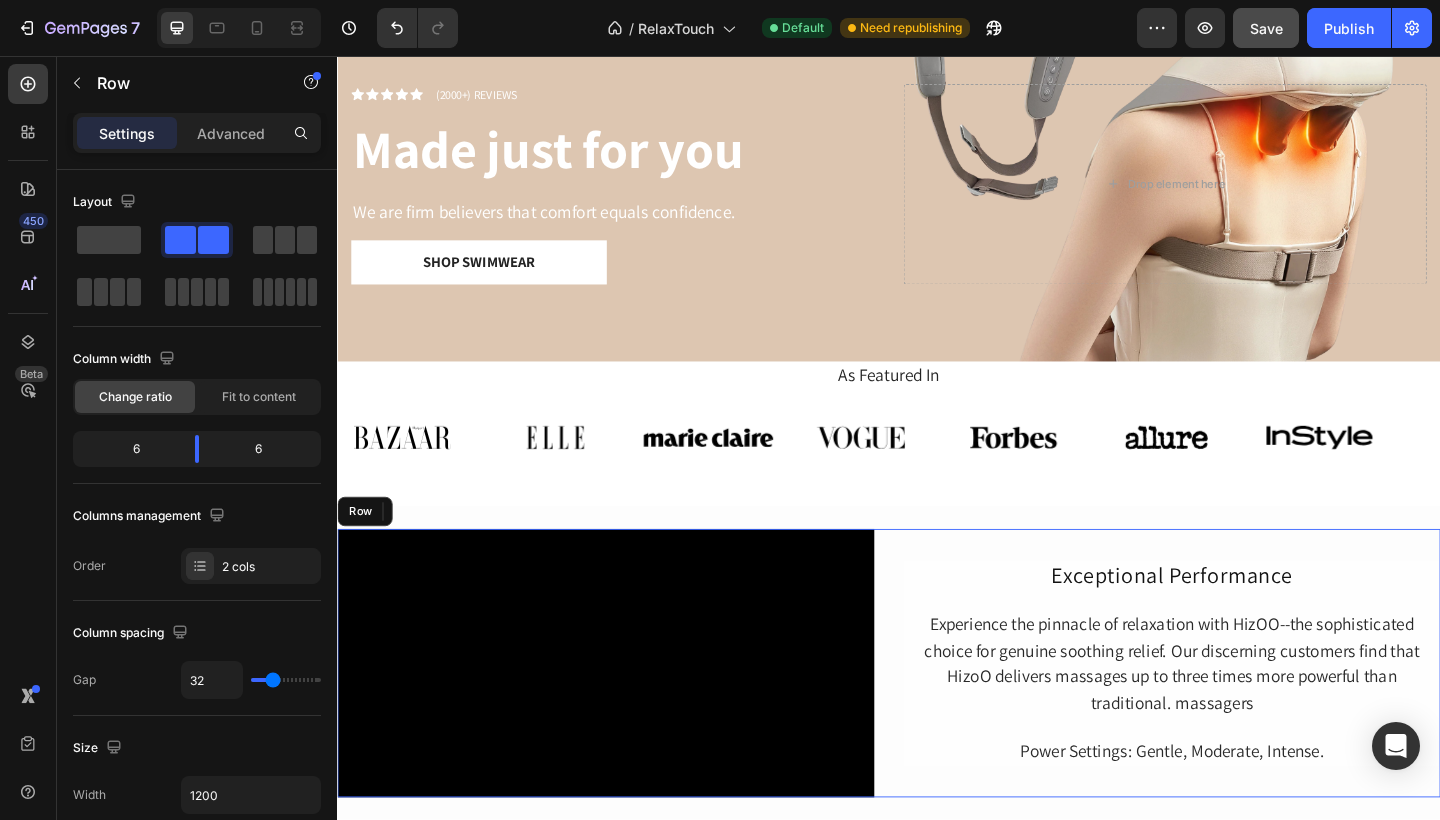 click on "Exceptional Performance Heading Experience the pinnacle of relaxation with HizOO--the sophisticated choice for genuine soothing relief. Our discerning customers find that HizoO delivers massages up to three times more powerful than traditional. massagers Text Block Power Settings: Gentle, Moderate, Intense. Text Block Row" at bounding box center [1245, 717] 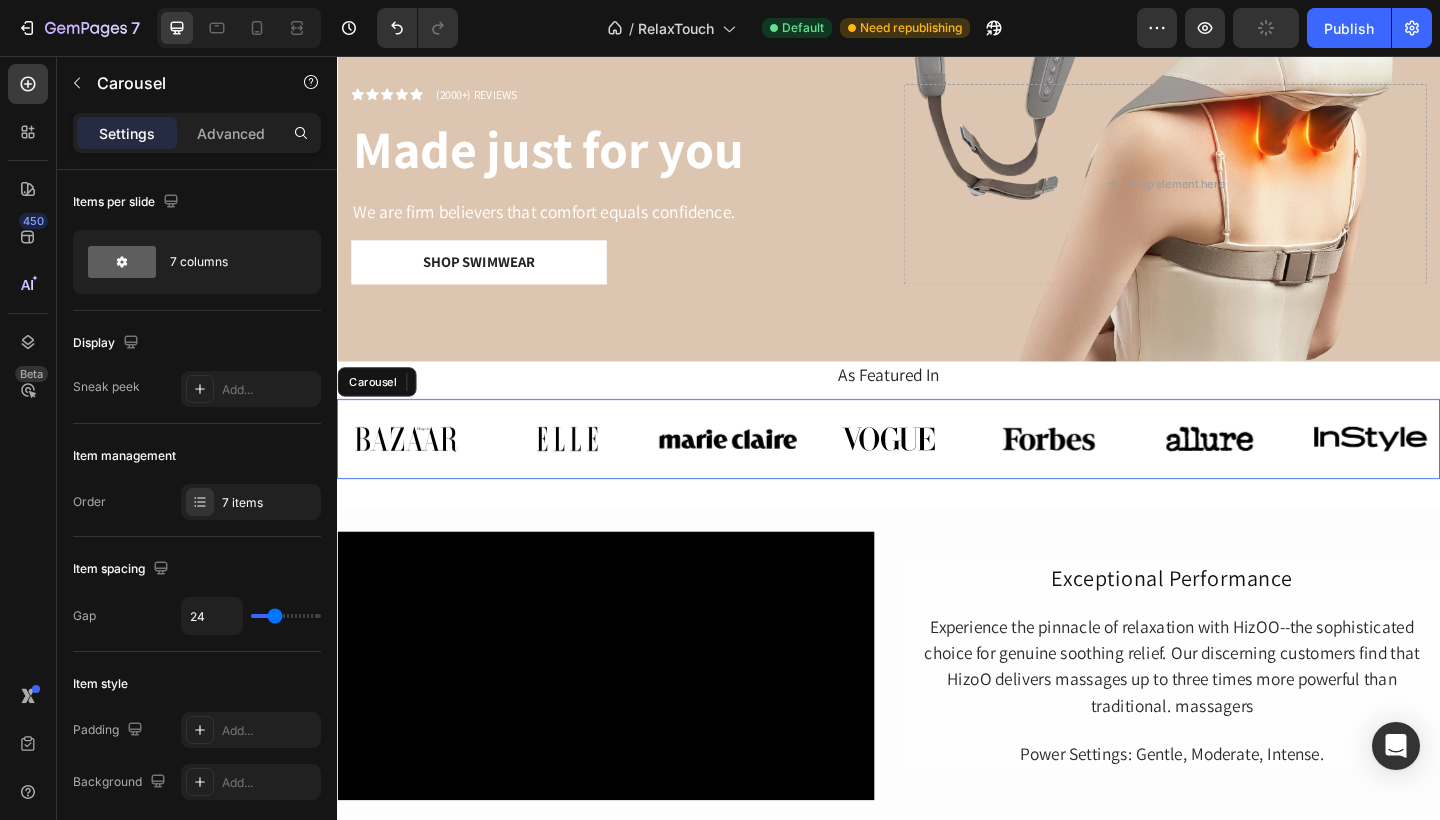 click on "Image Image Image Image Image Image Image Carousel" at bounding box center (937, 473) 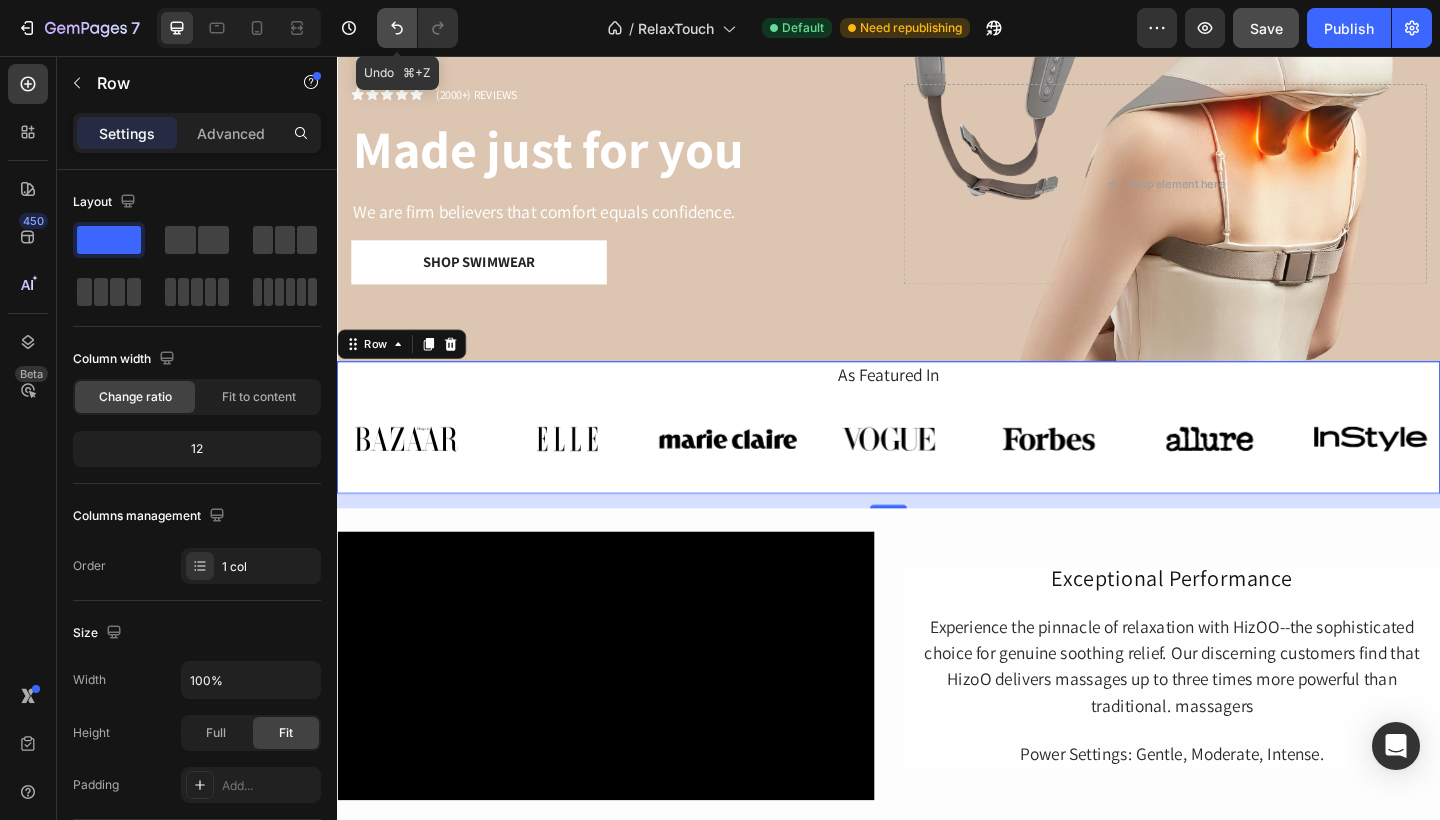 click 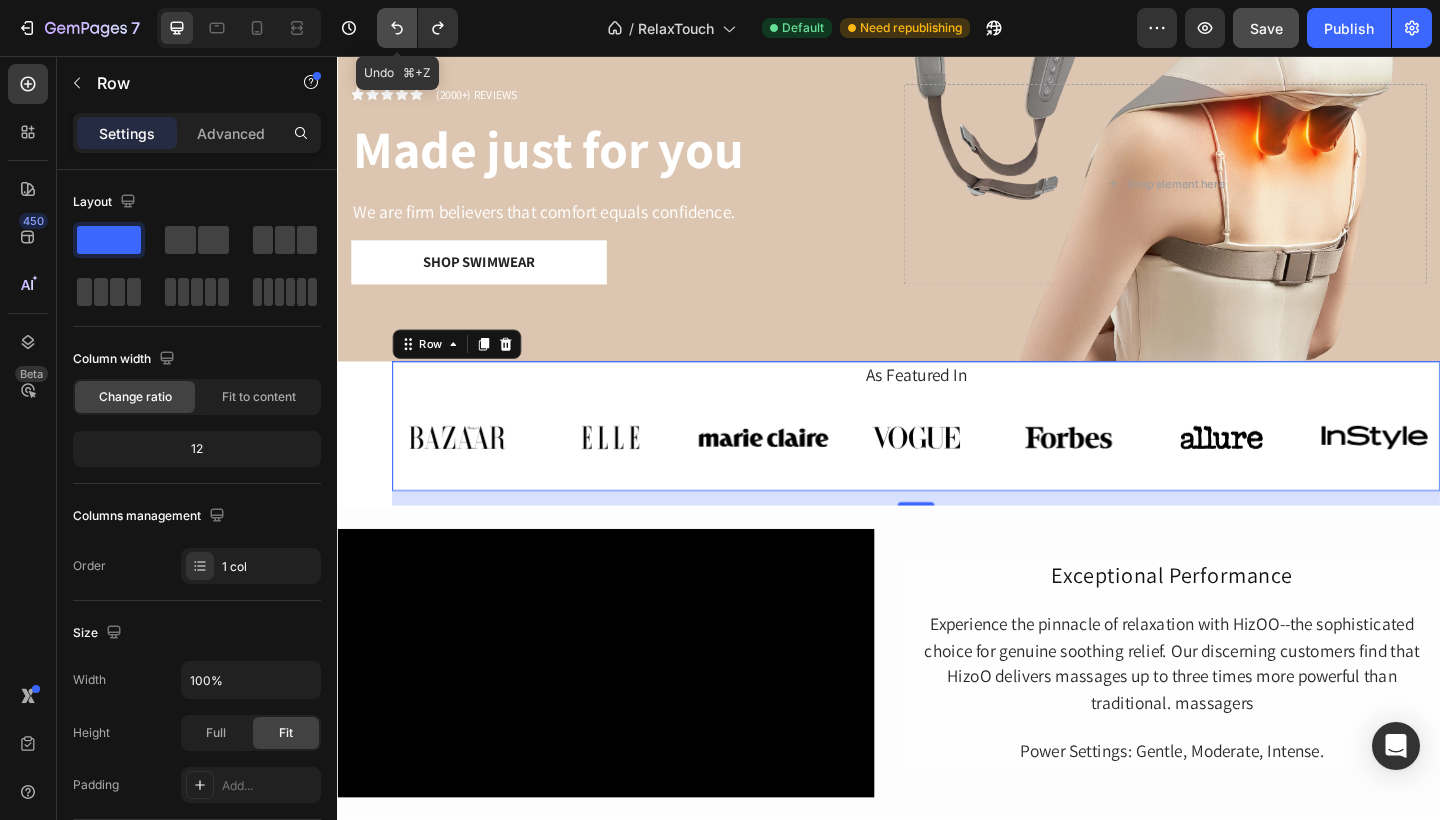 click 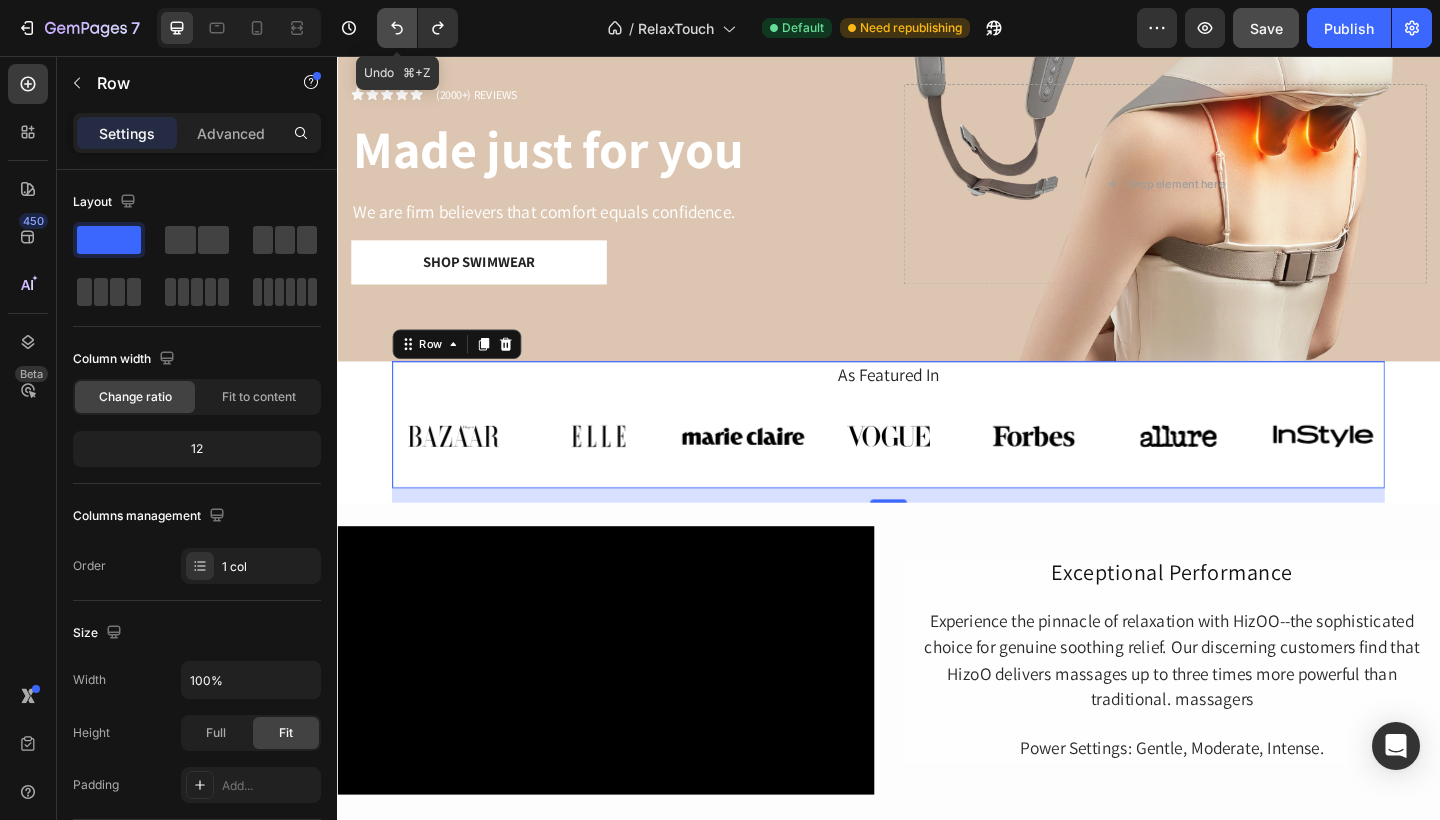 click 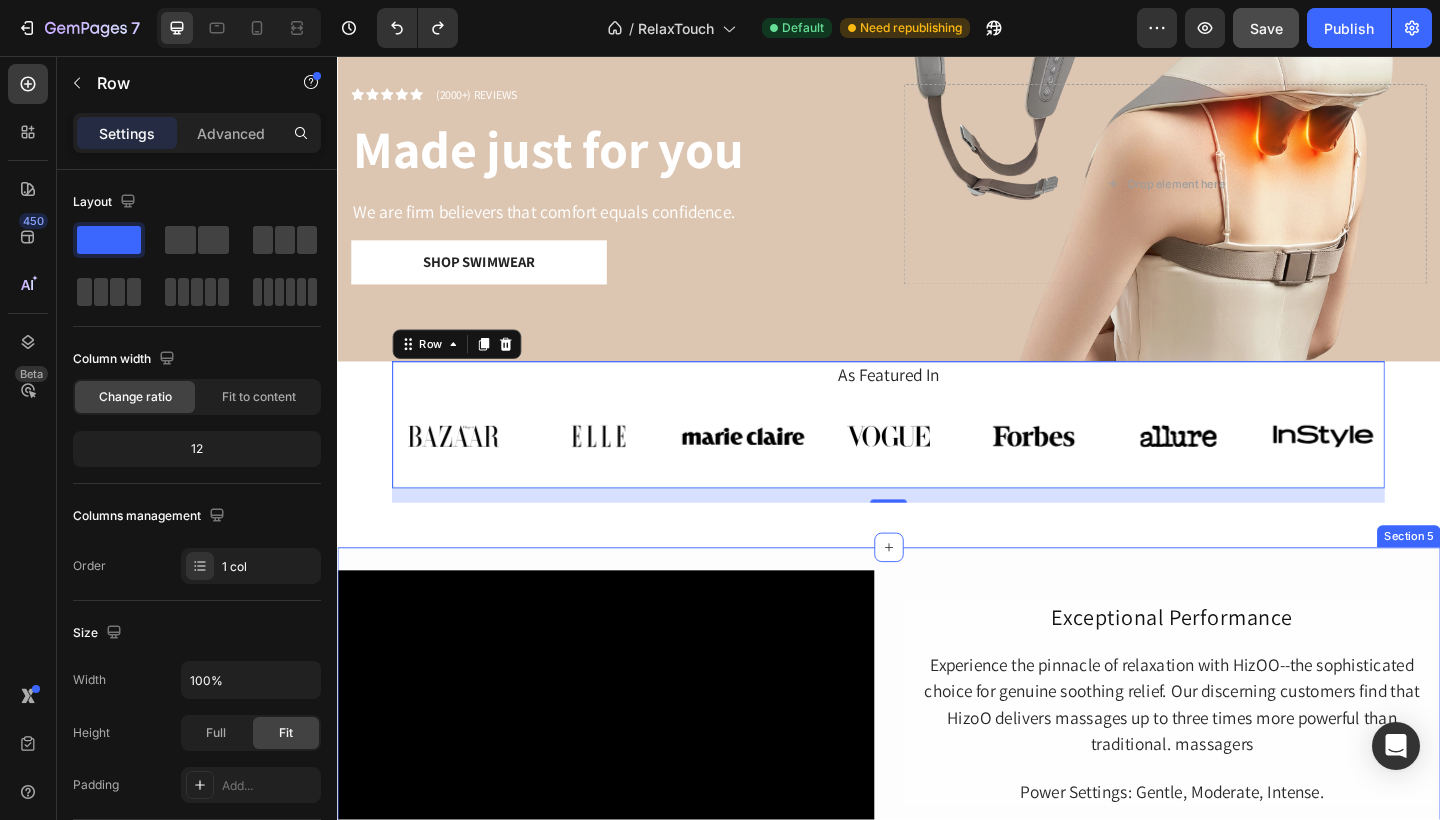 click on "Video Exceptional Performance Heading Experience the pinnacle of relaxation with HizOO--the sophisticated choice for genuine soothing relief. Our discerning customers find that HizoO delivers massages up to three times more powerful than traditional. massagers Text Block Power Settings: Gentle, Moderate, Intense. Text Block Row Row Section 5" at bounding box center (937, 762) 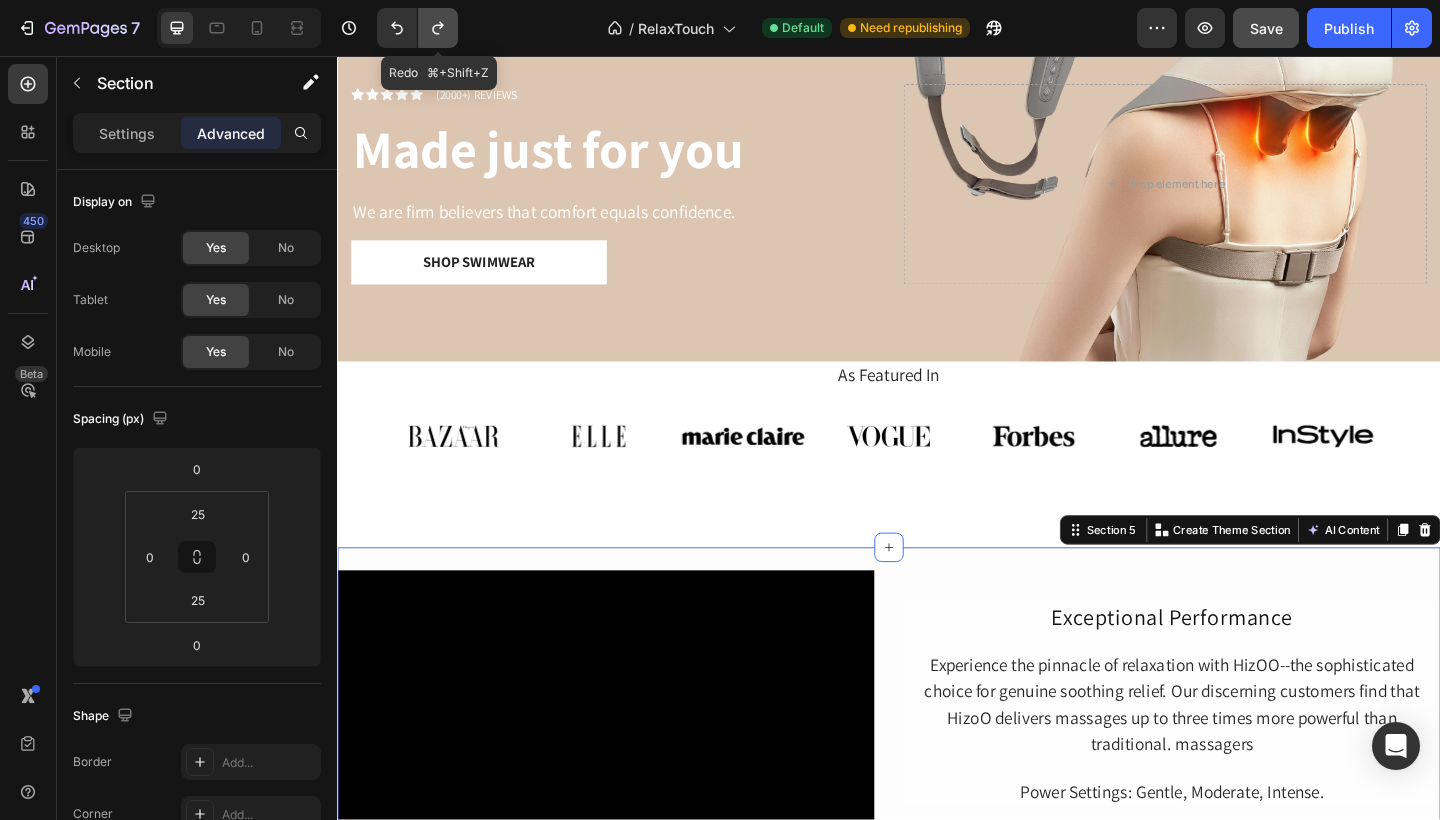 click 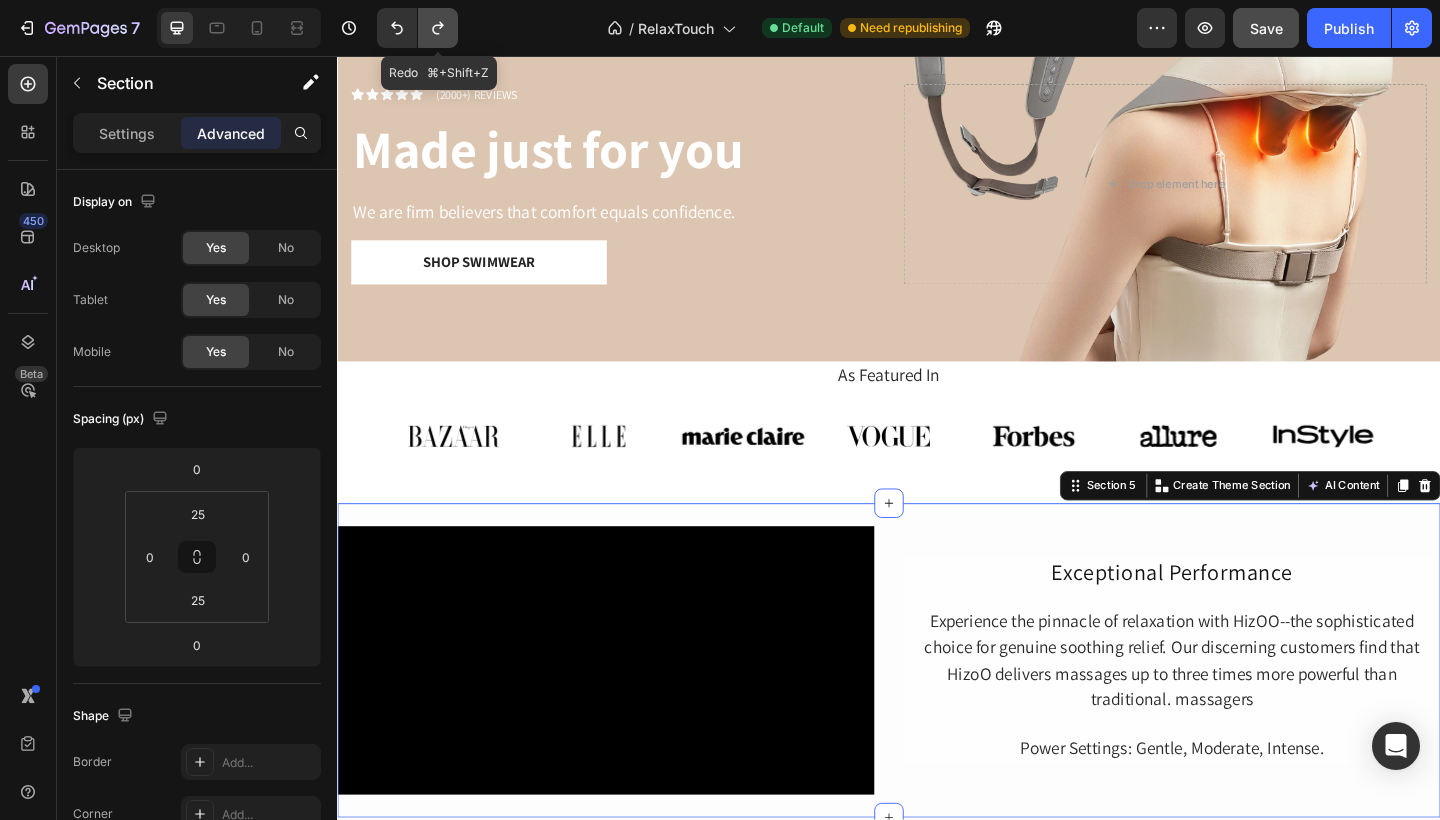 click 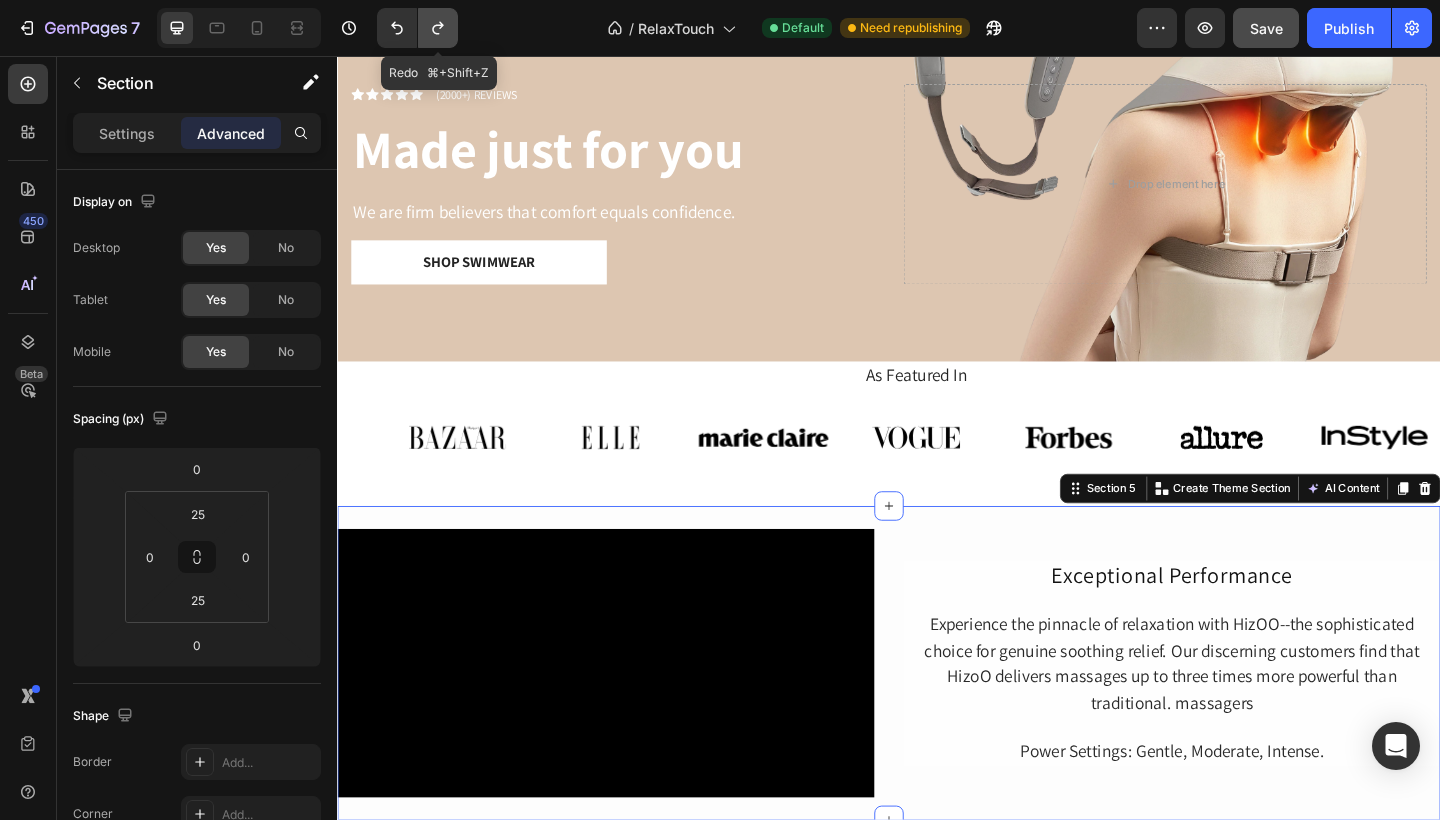click 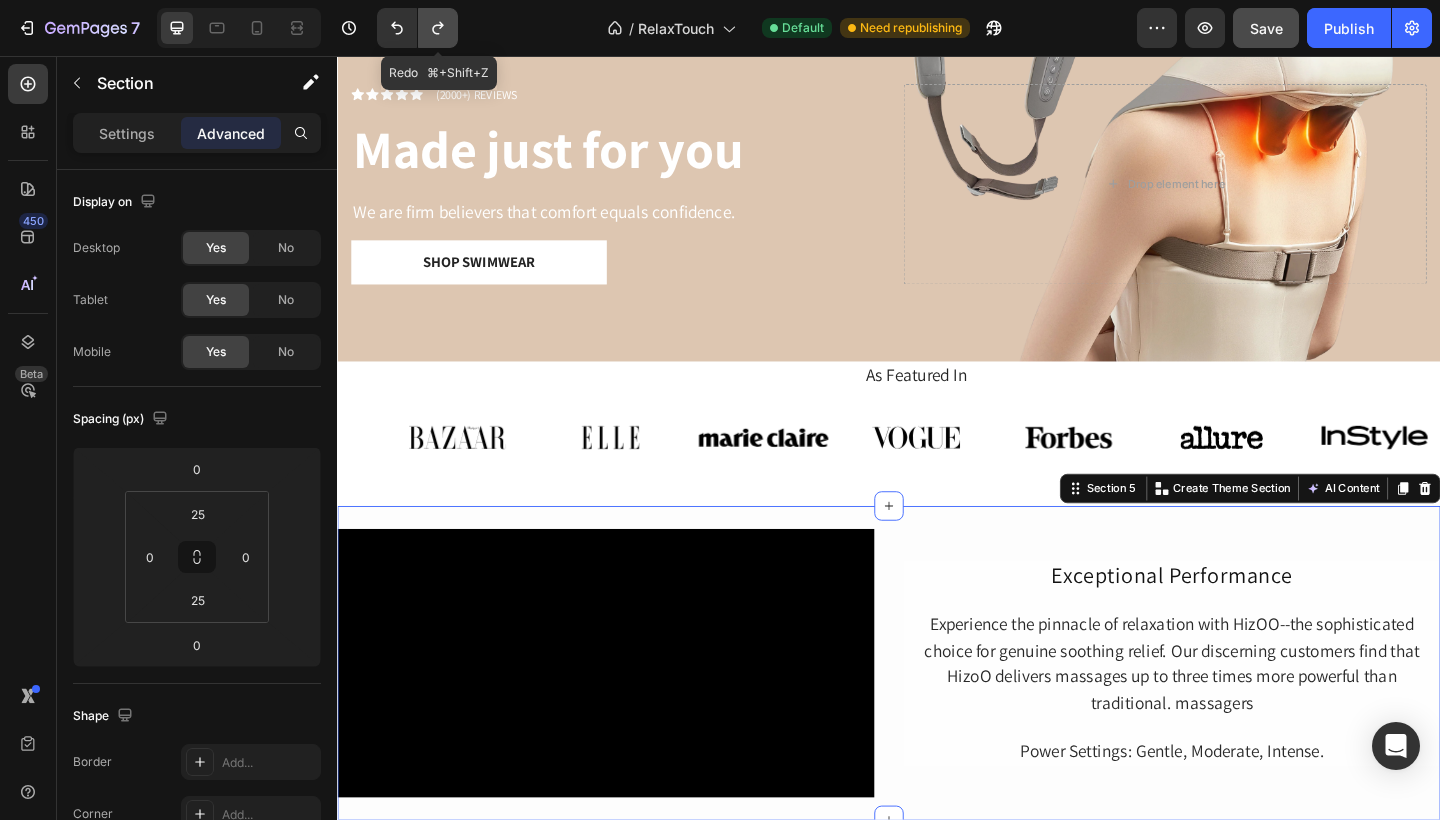 click 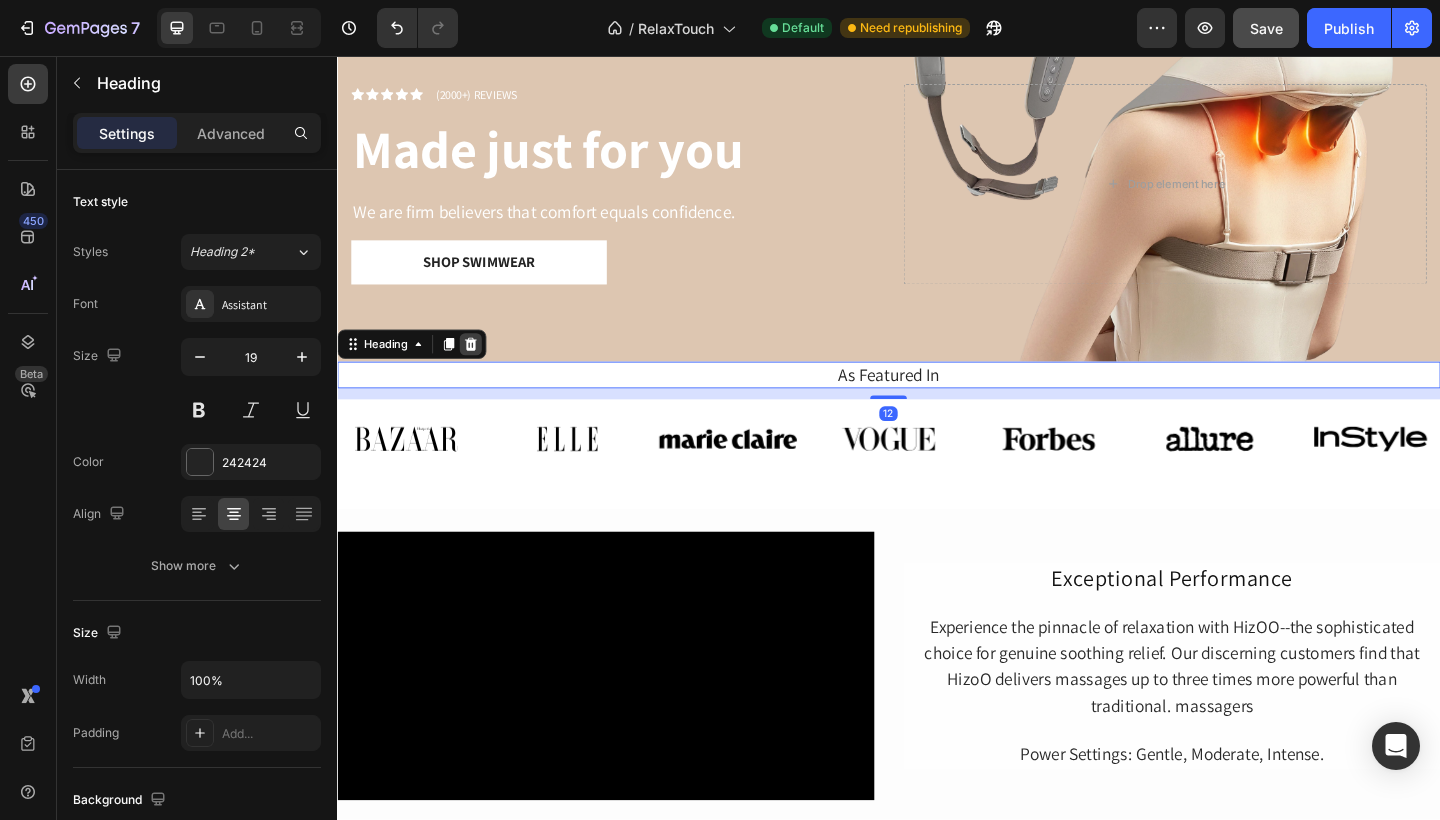 click 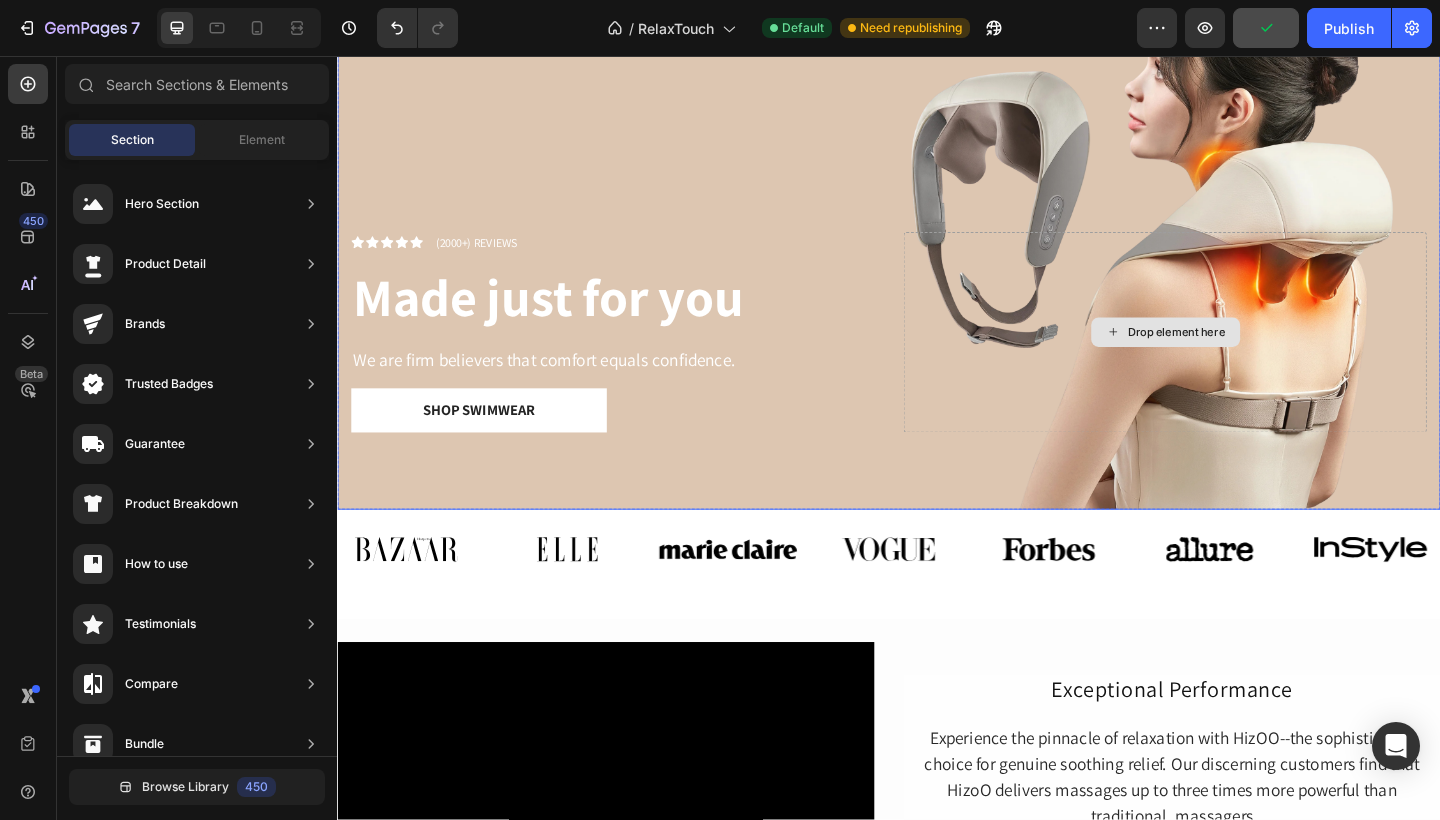 scroll, scrollTop: 271, scrollLeft: 0, axis: vertical 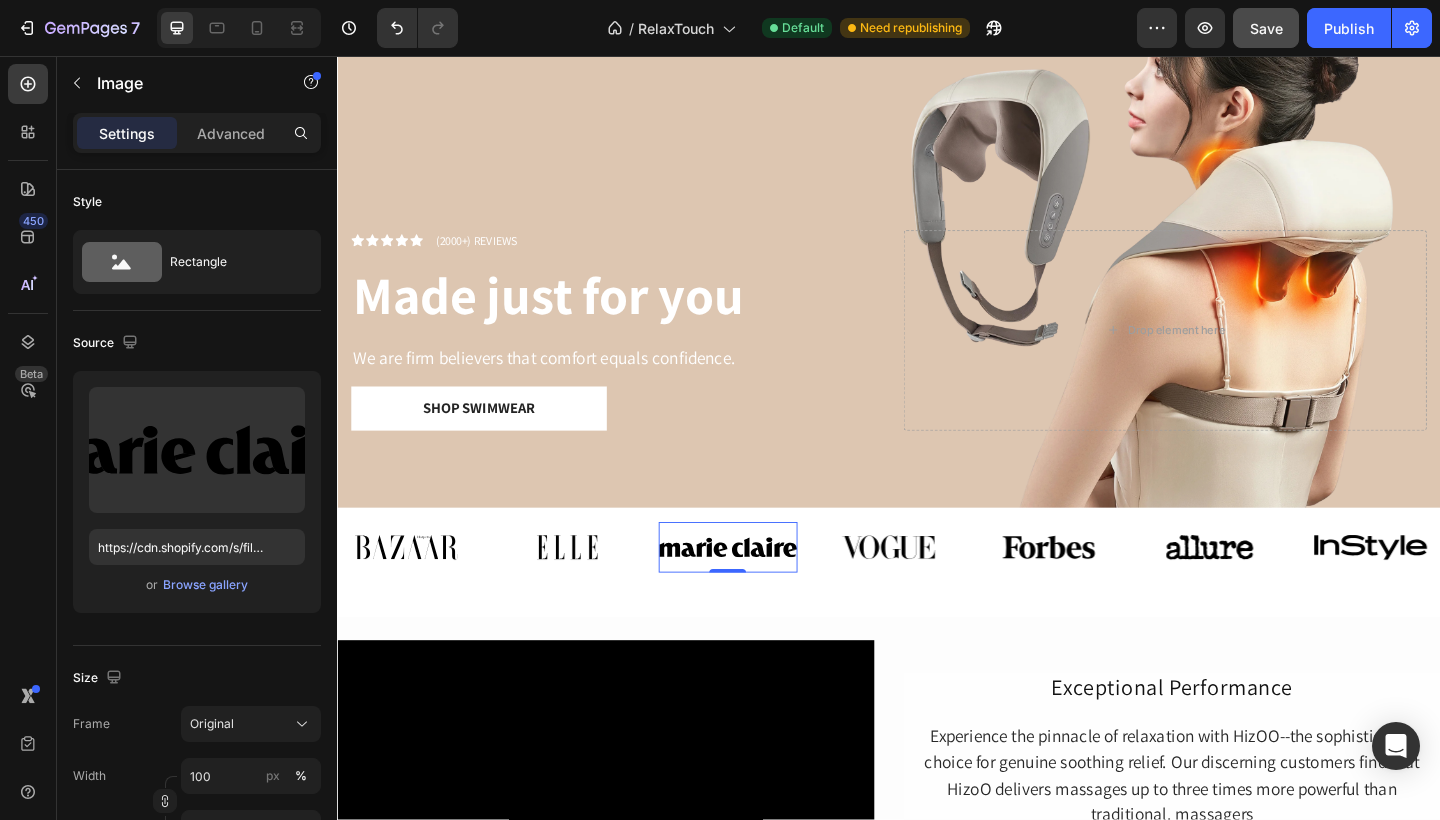 click at bounding box center (762, 591) 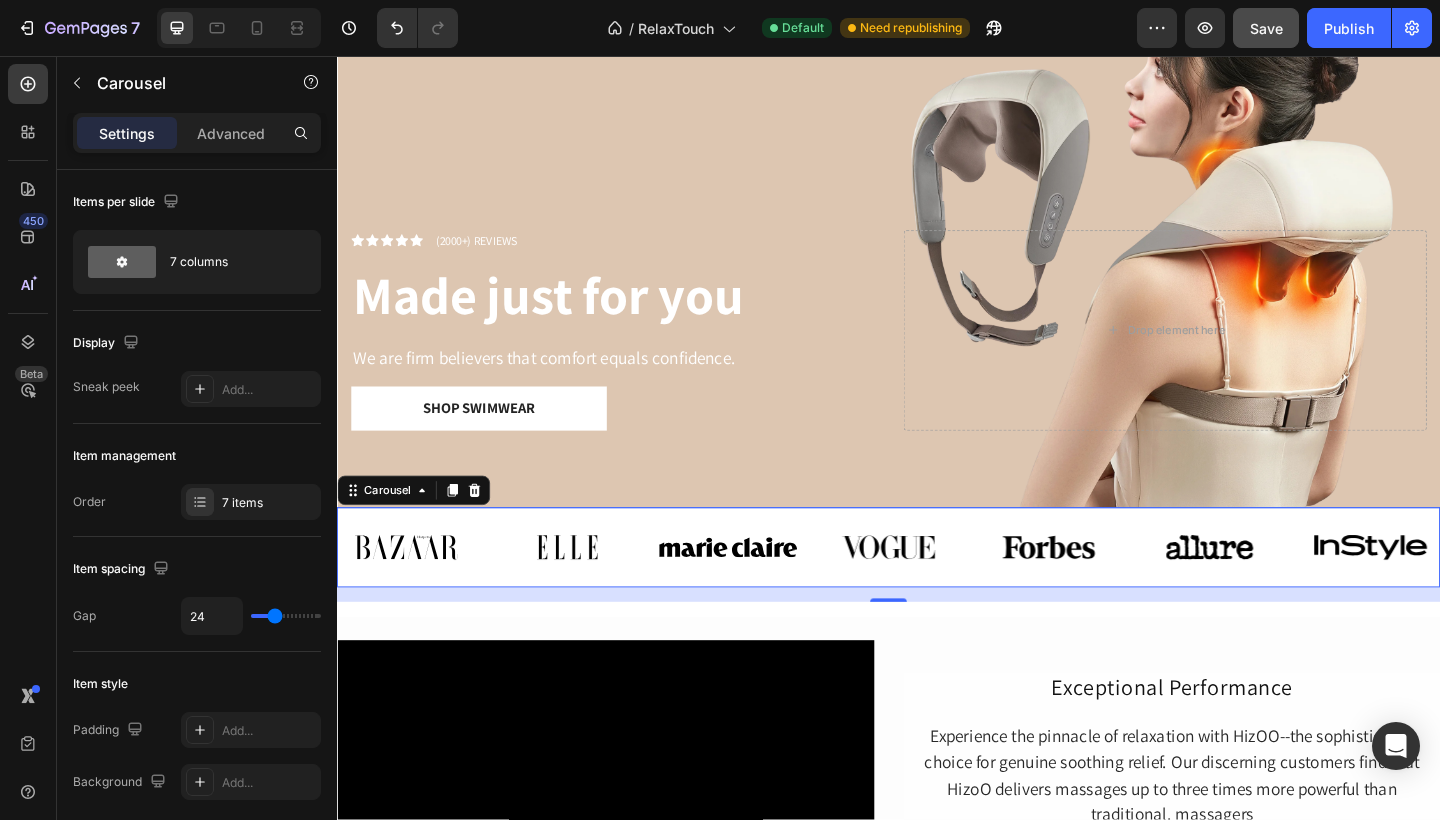 click on "Image Image Image Image Image Image Image Carousel   0" at bounding box center (937, 591) 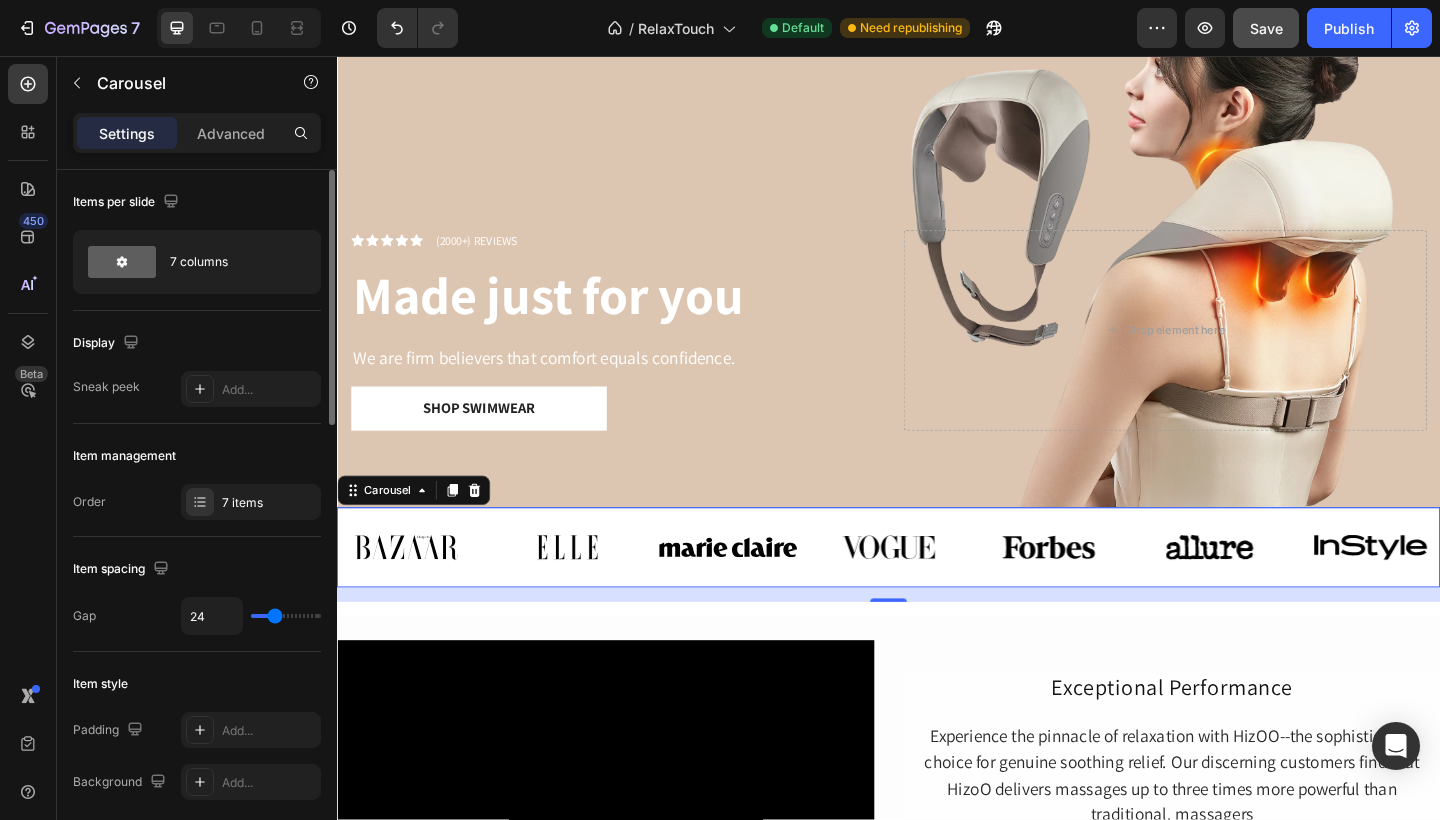 type on "22" 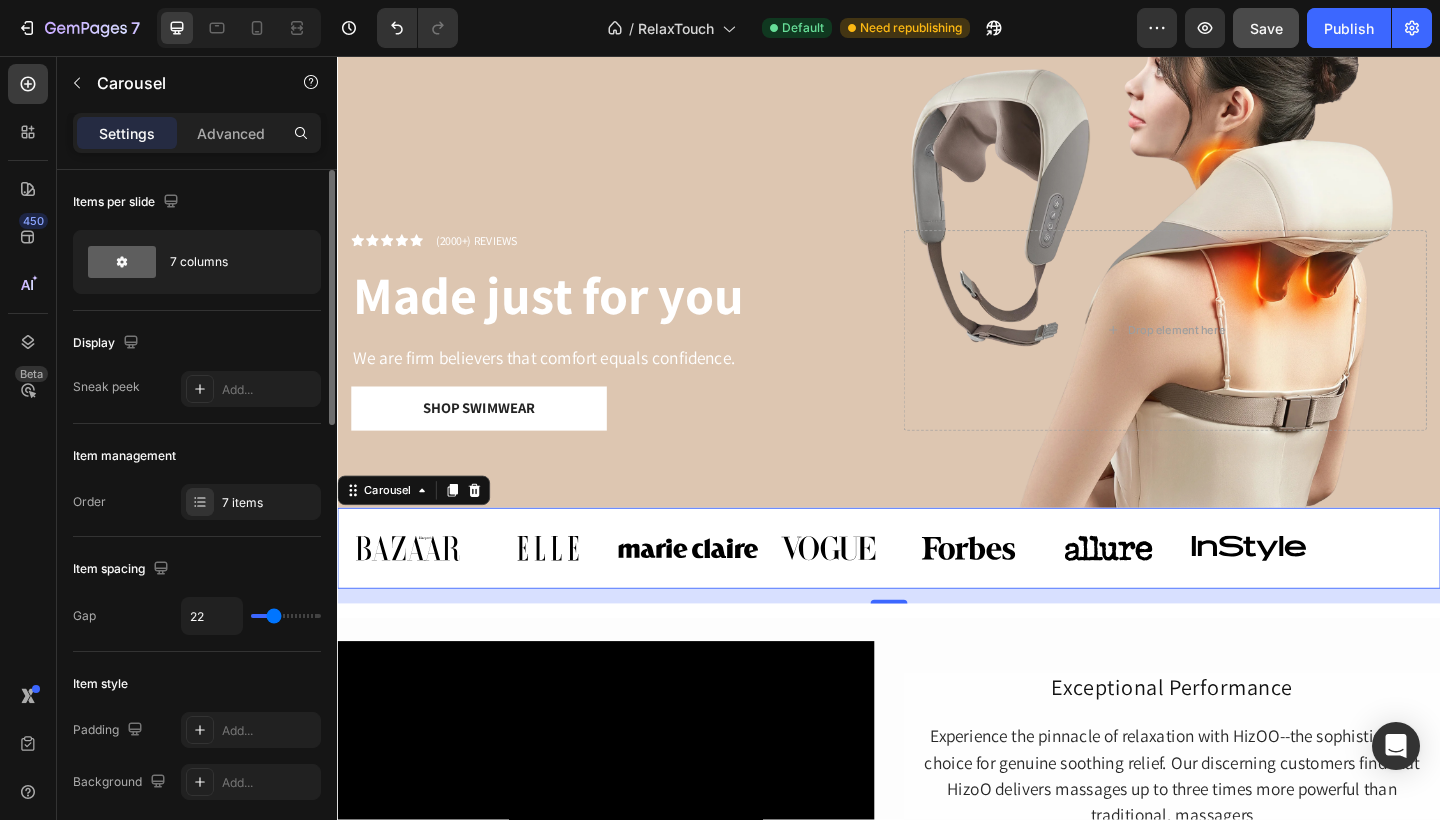 type on "13" 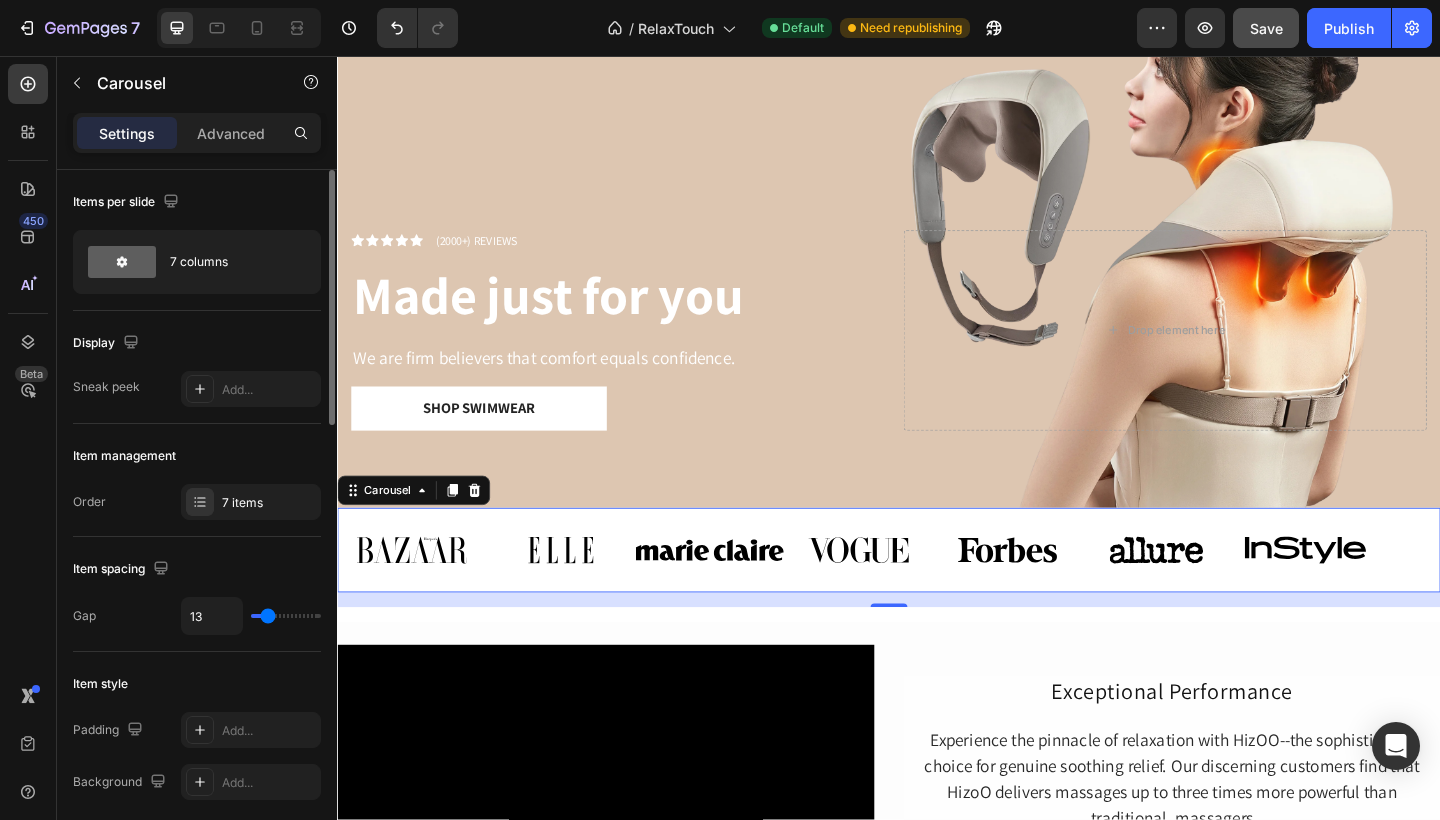 type on "9" 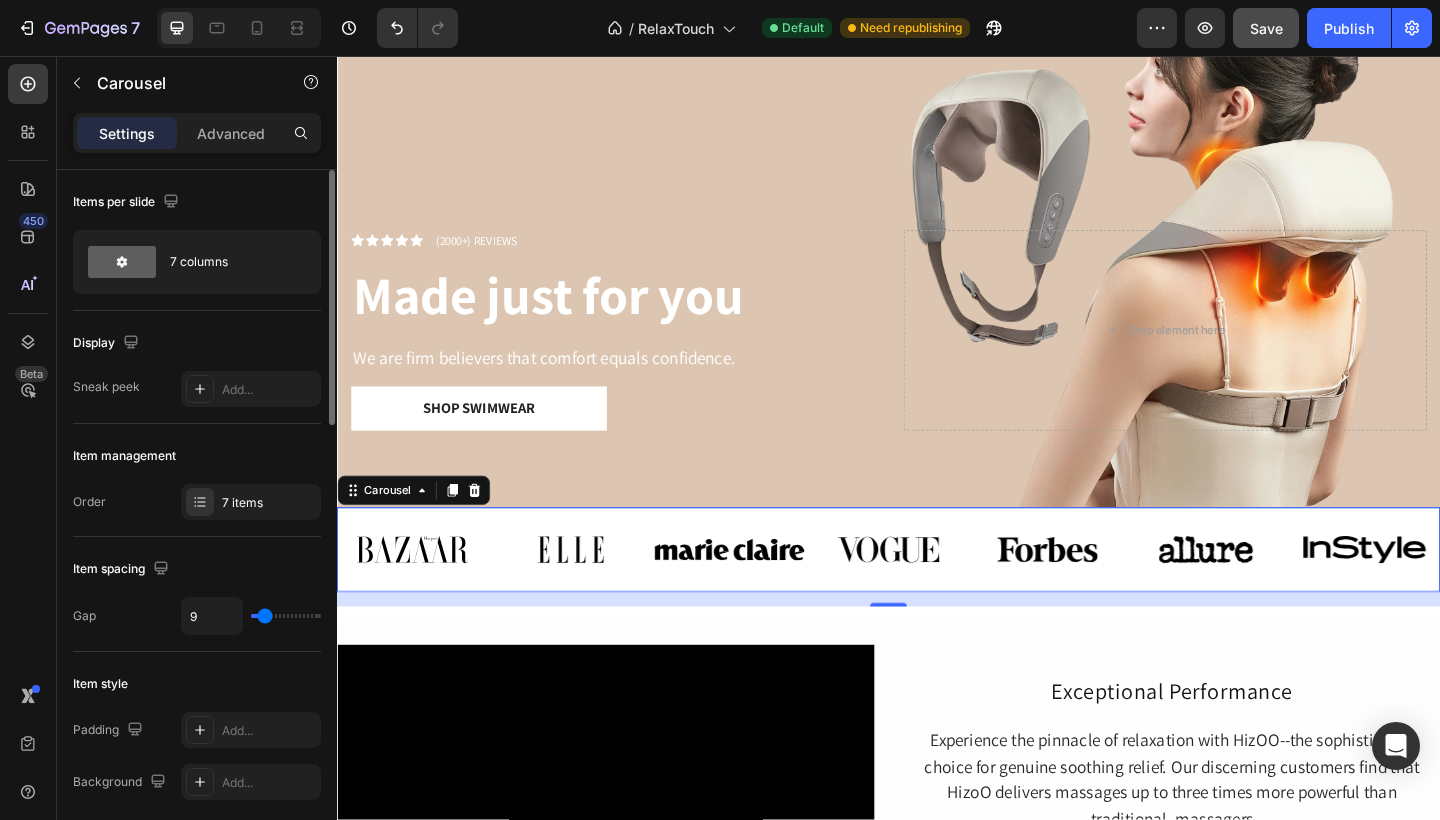 type on "6" 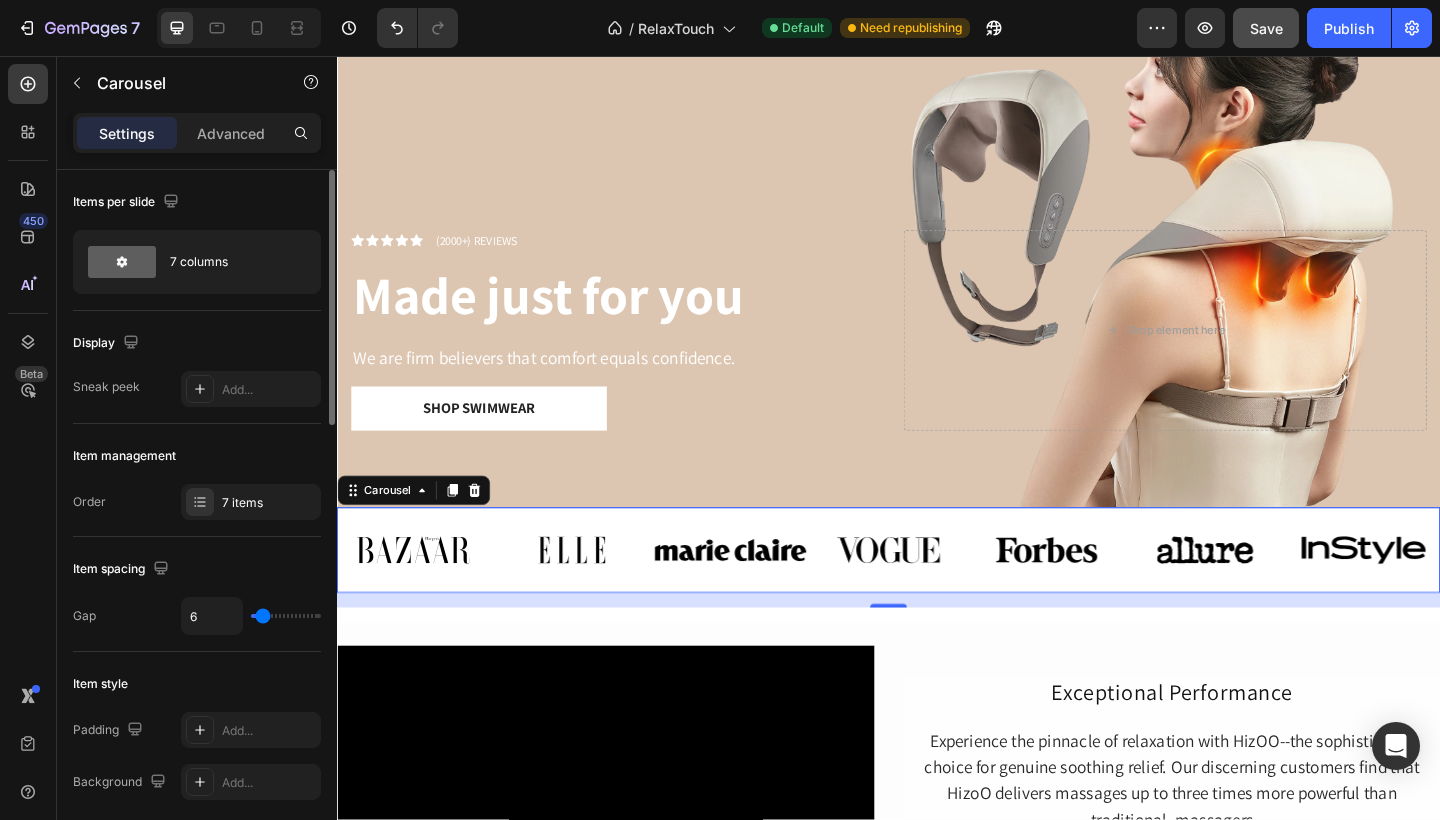 type on "5" 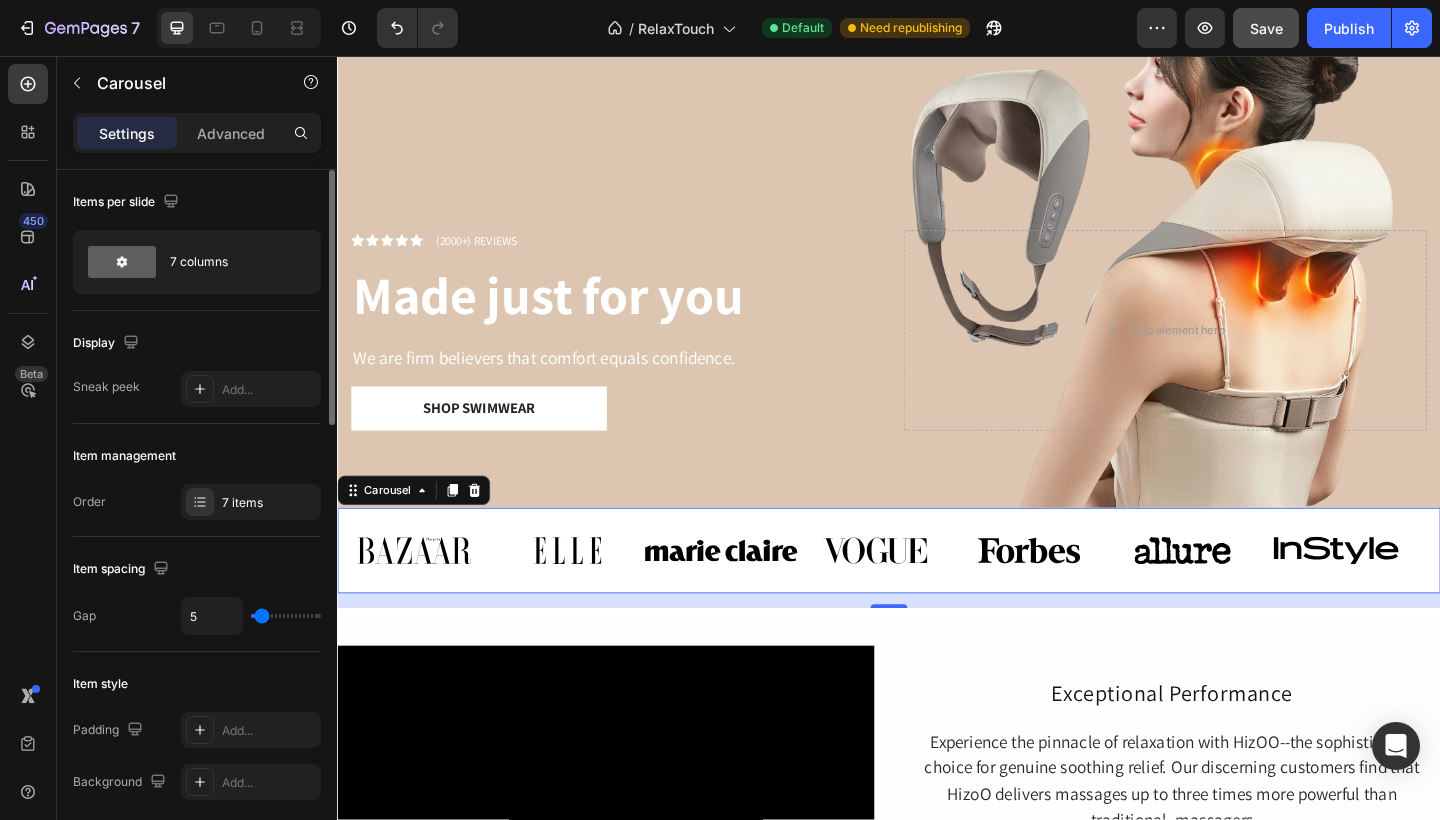 type on "9" 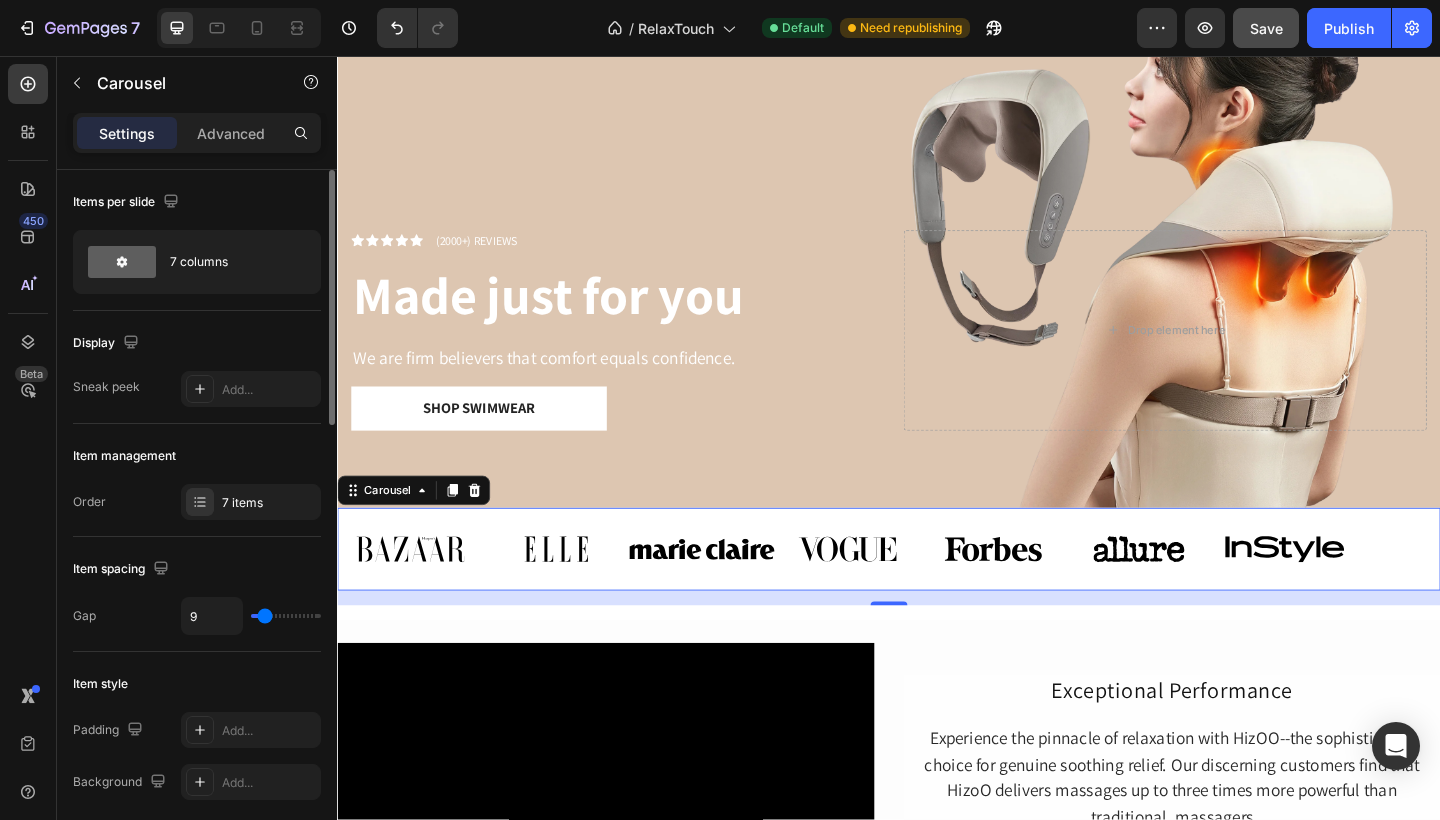 type on "15" 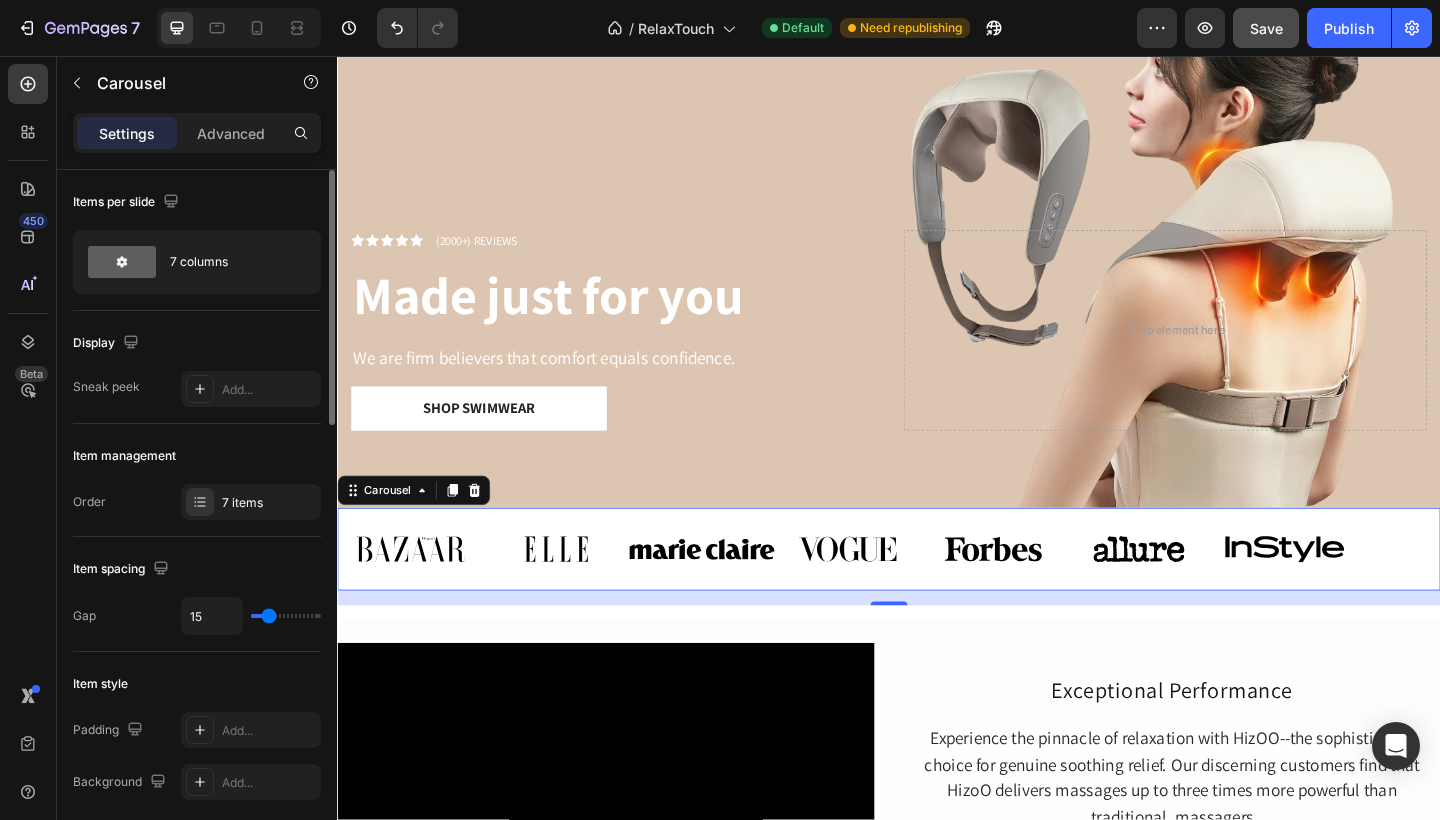 type on "18" 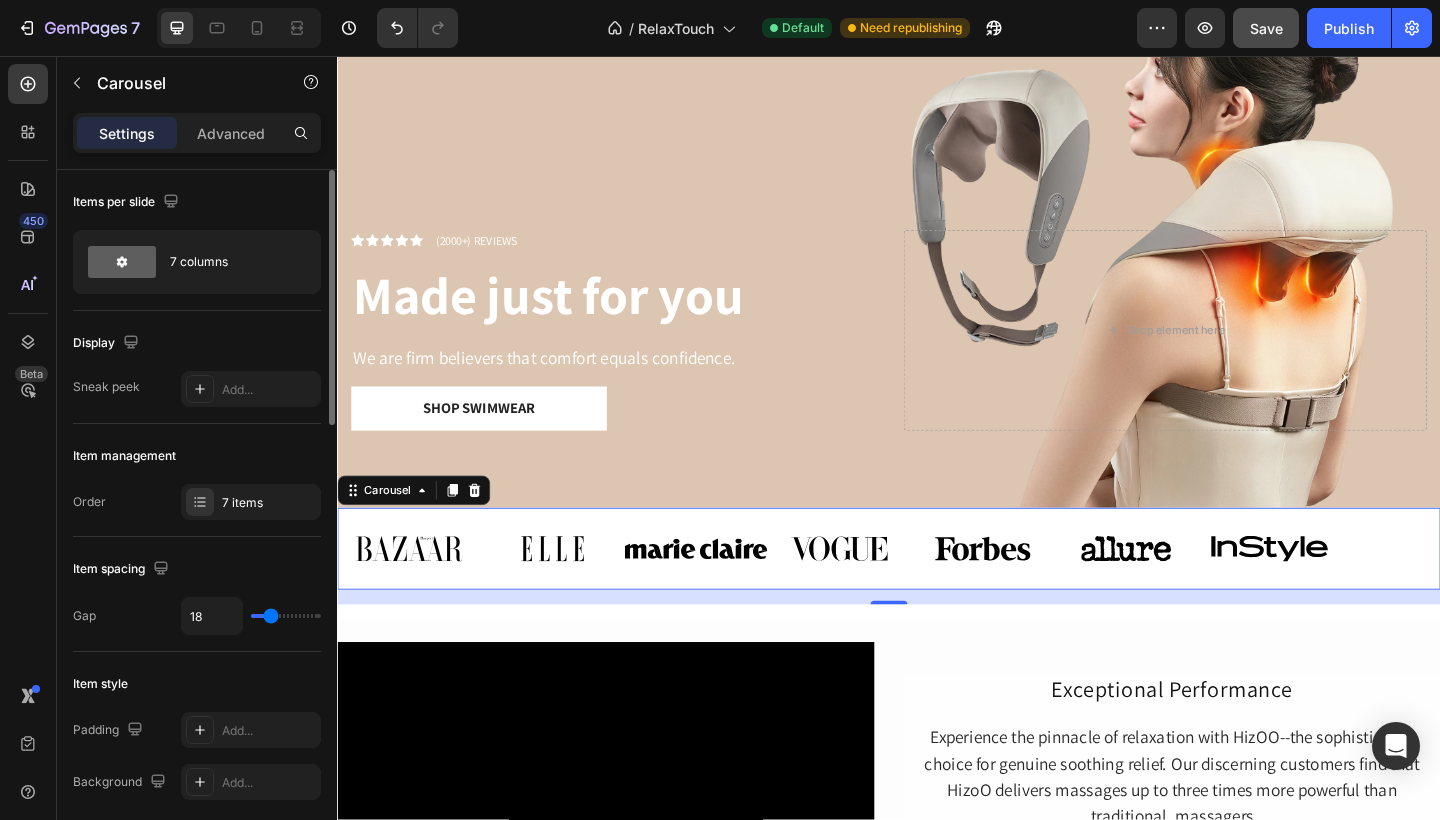 type on "20" 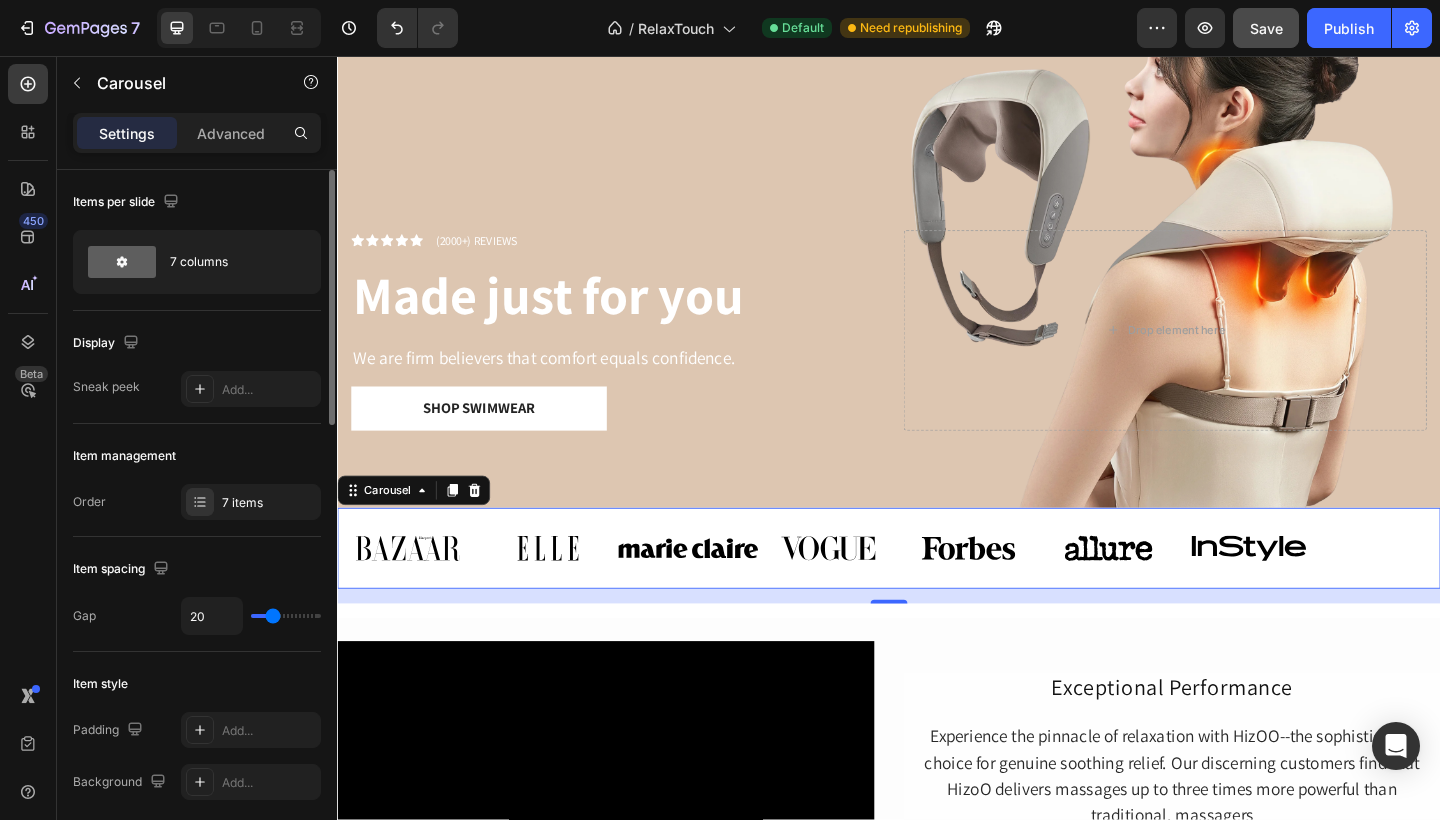 type on "23" 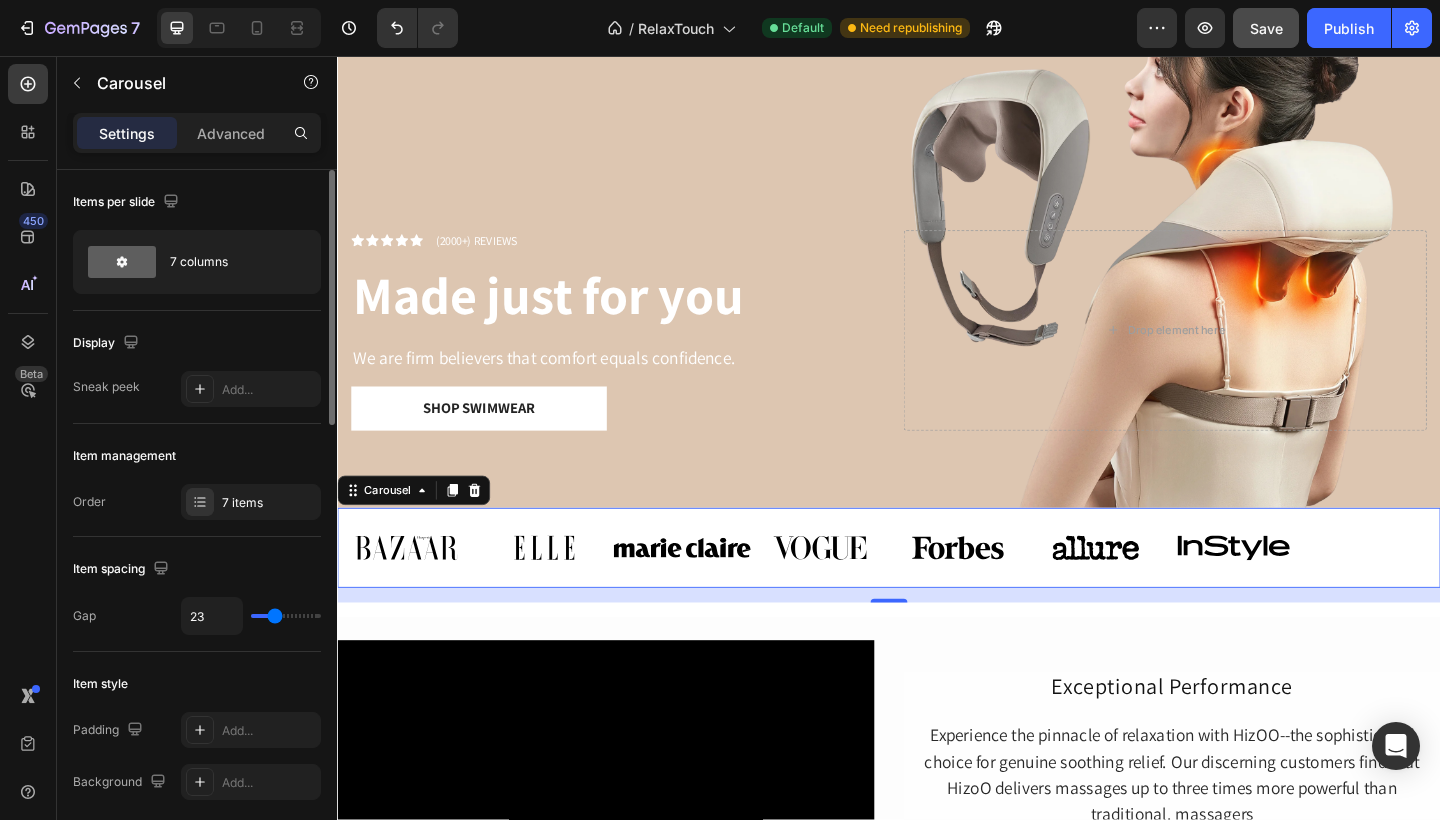 type on "25" 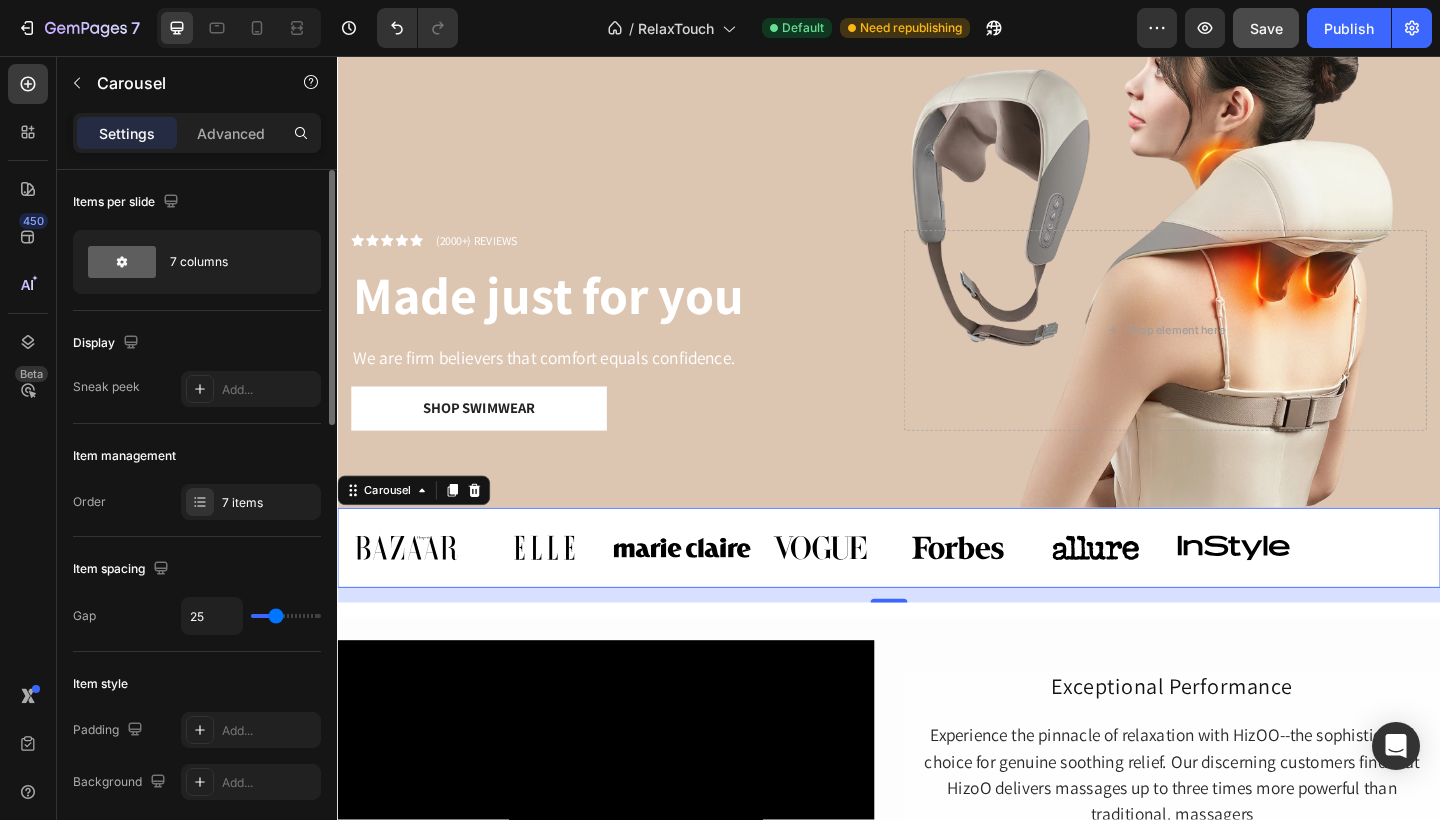 type on "29" 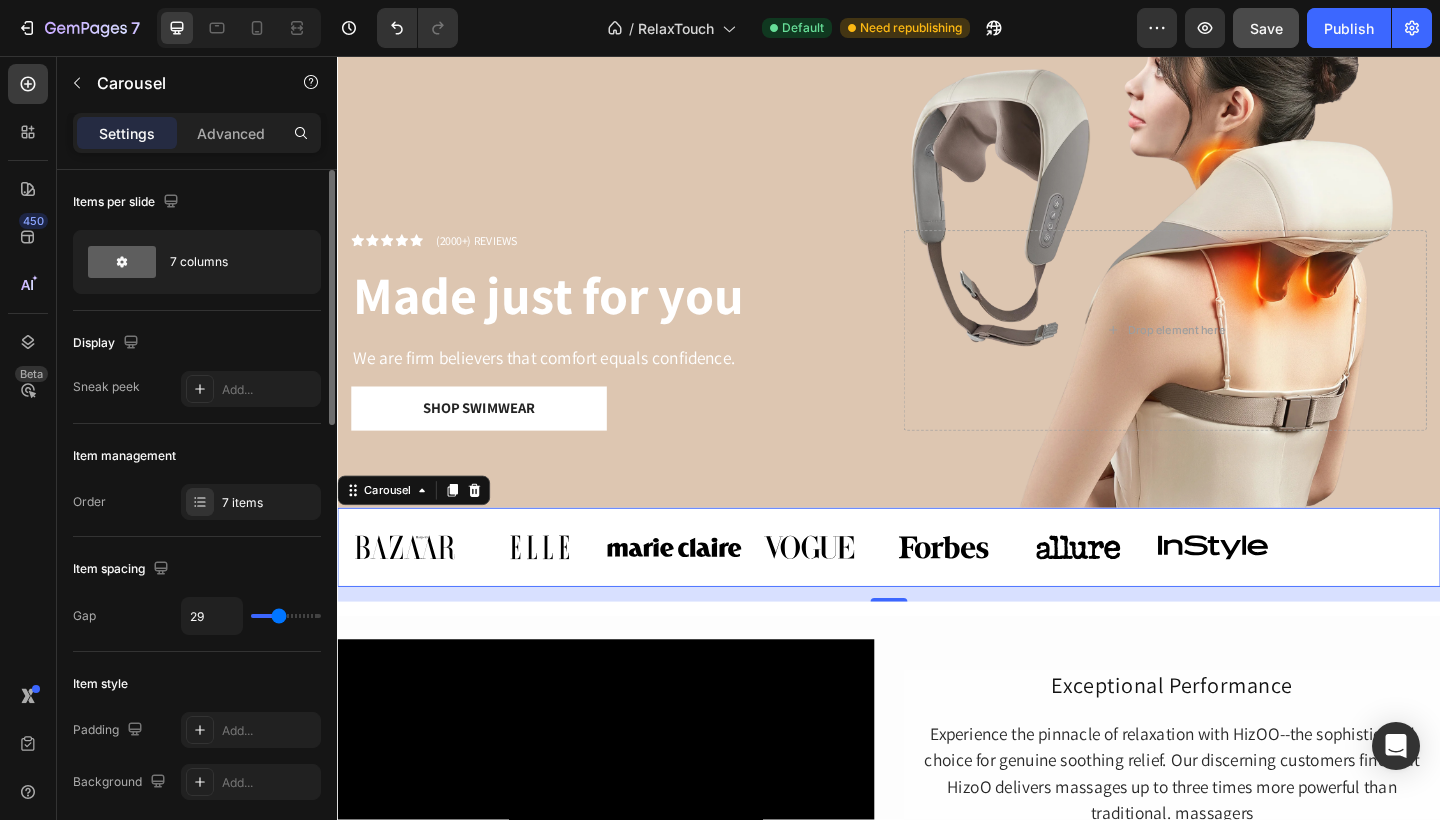 type on "34" 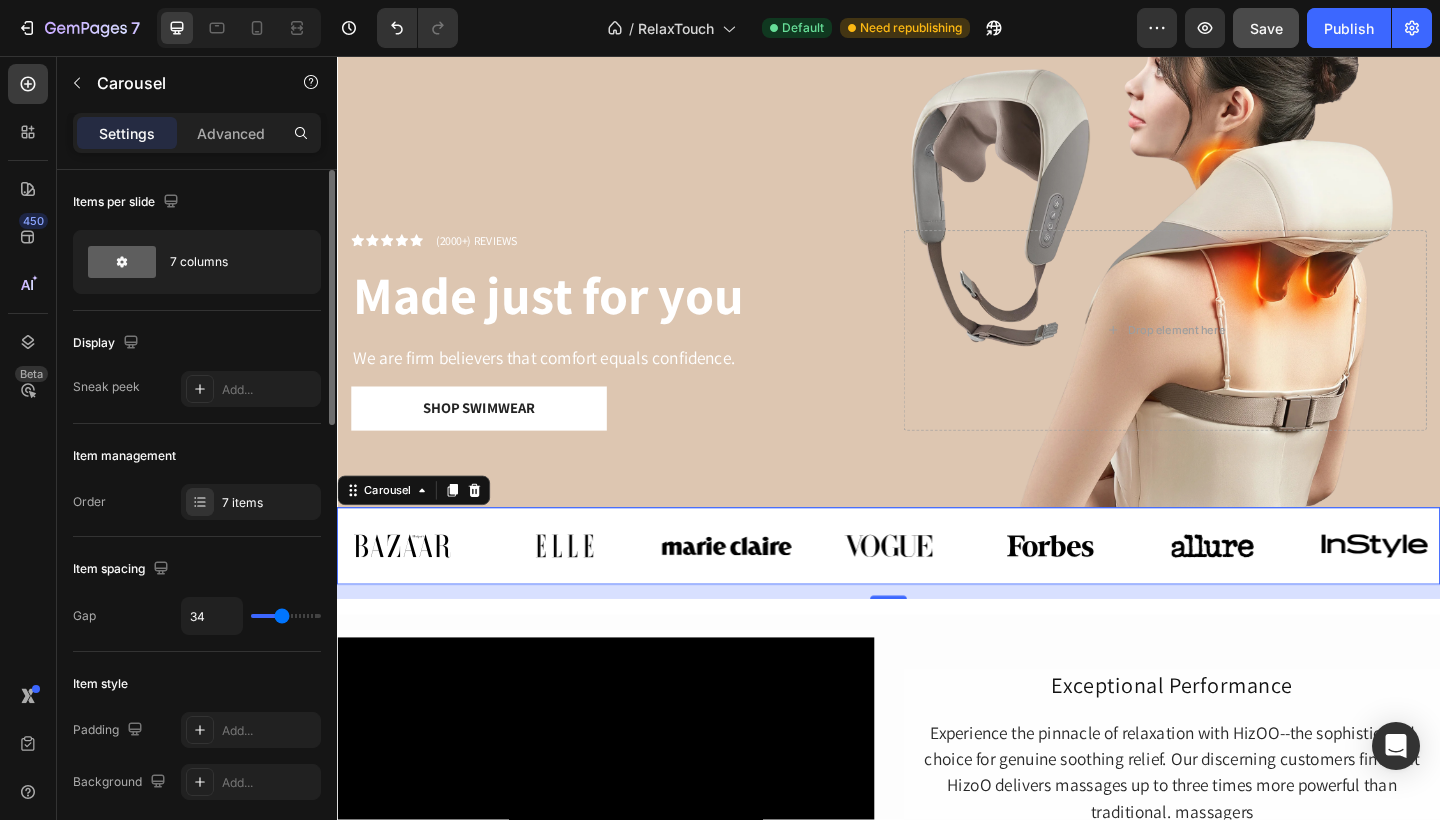 type on "33" 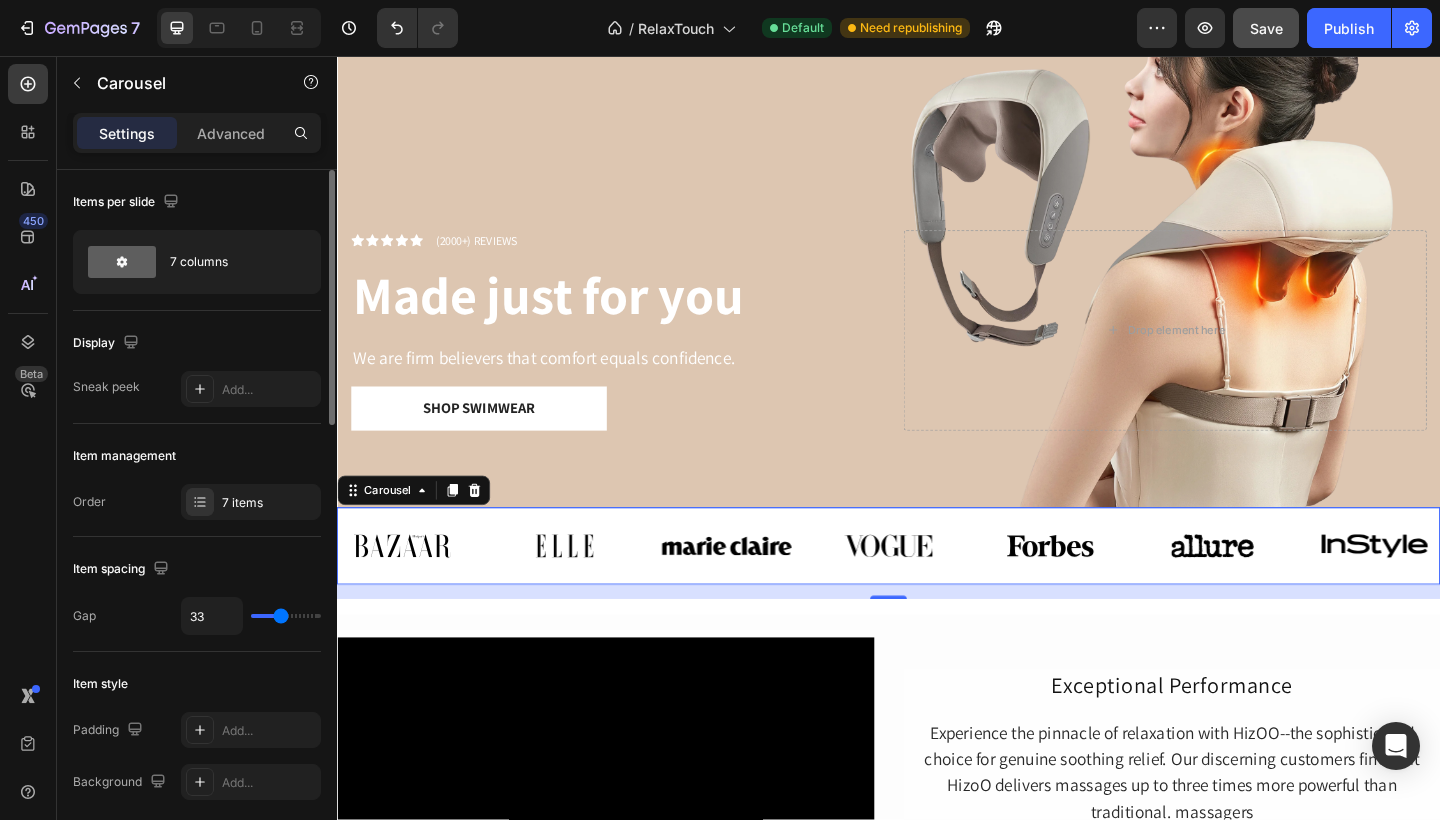 type on "32" 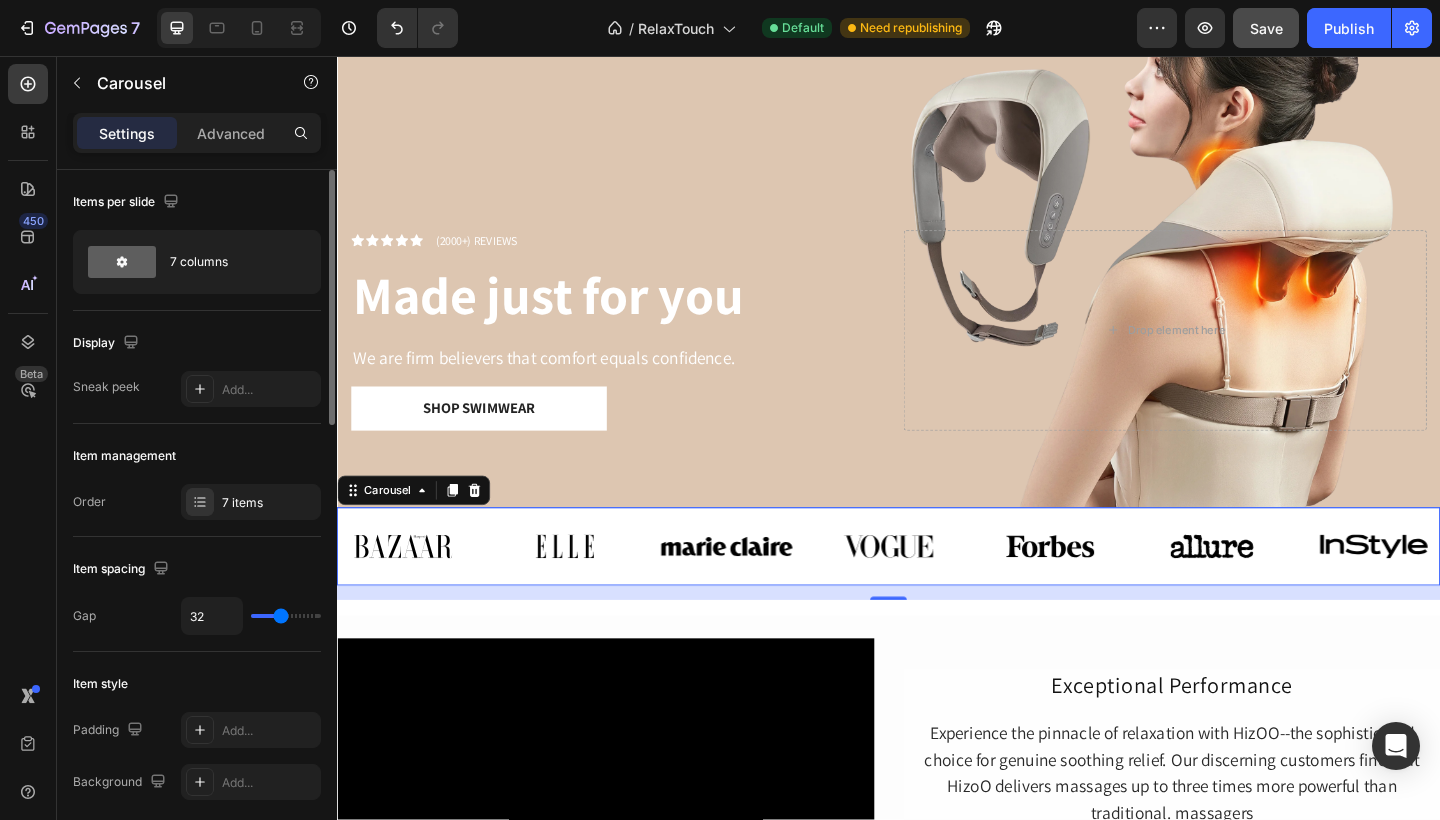 type on "30" 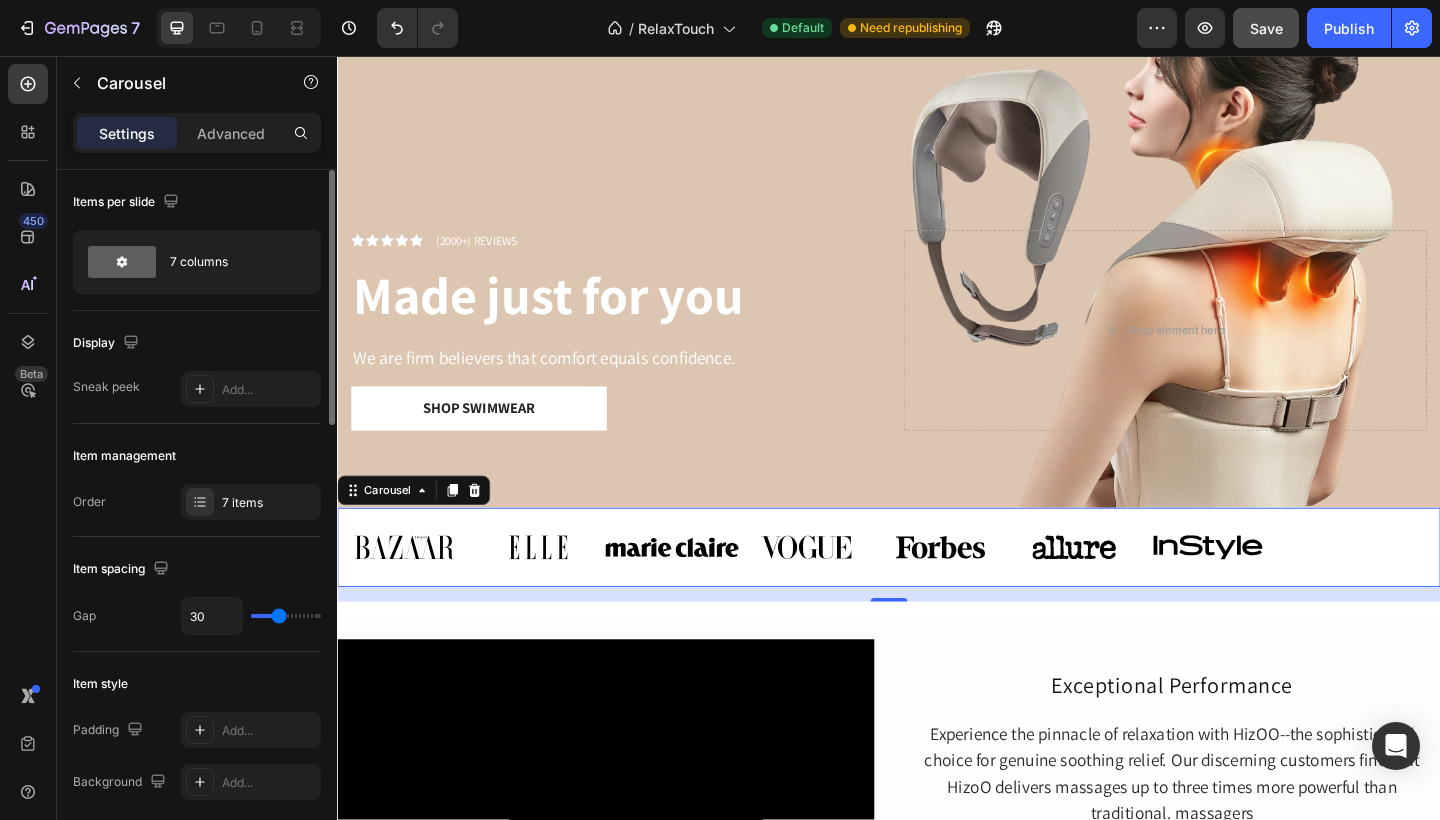 type on "29" 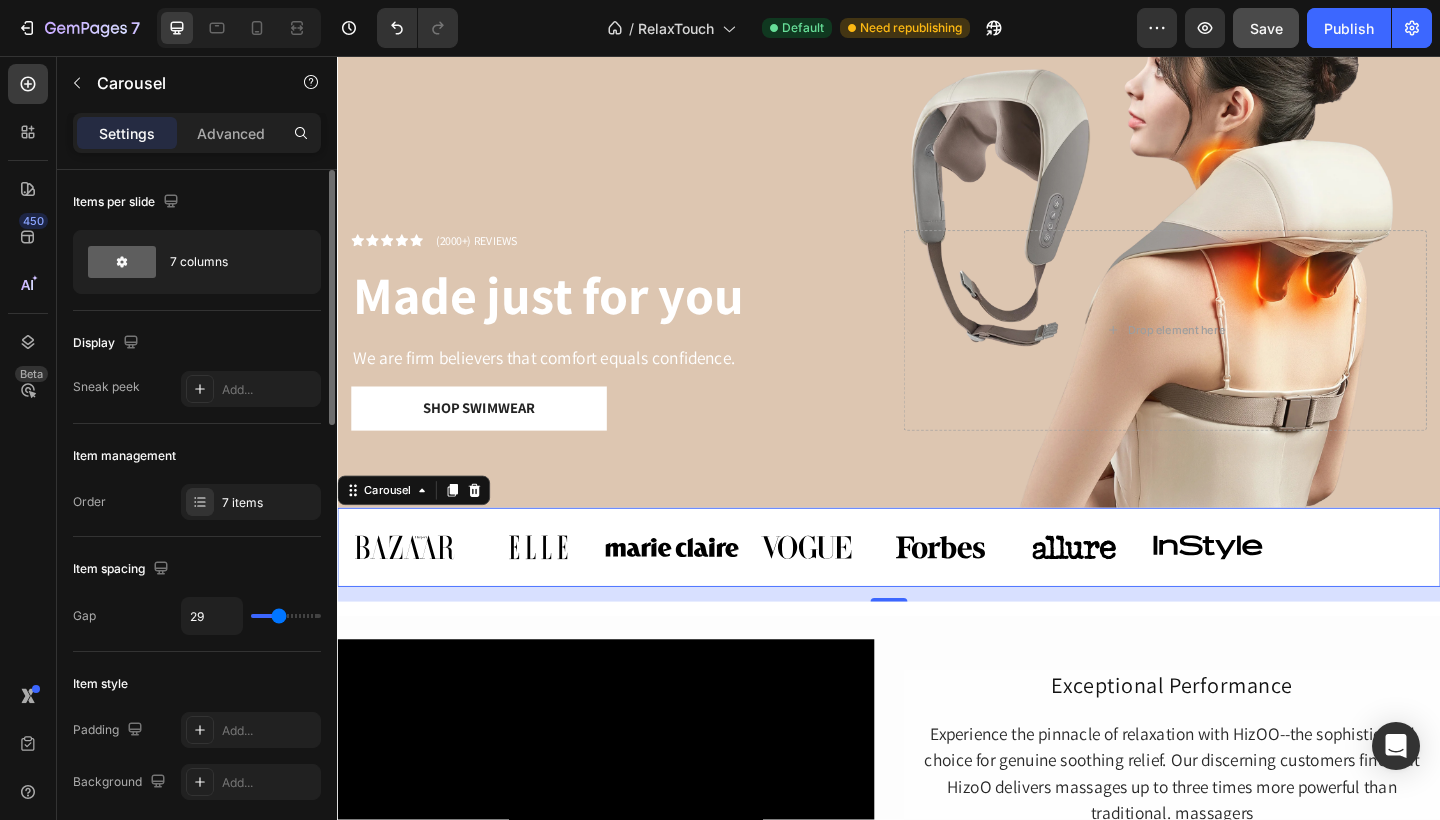 type on "27" 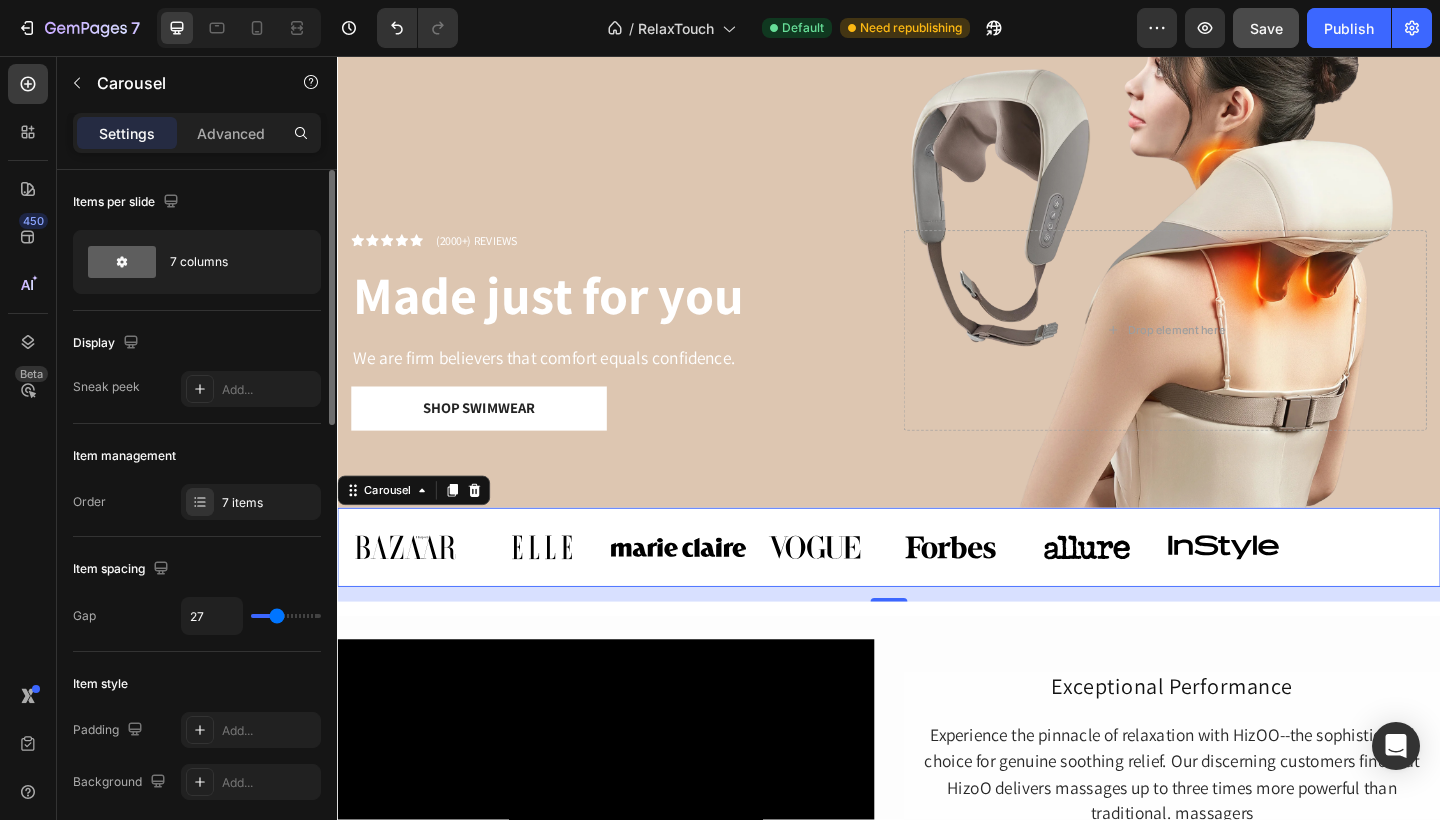 type on "26" 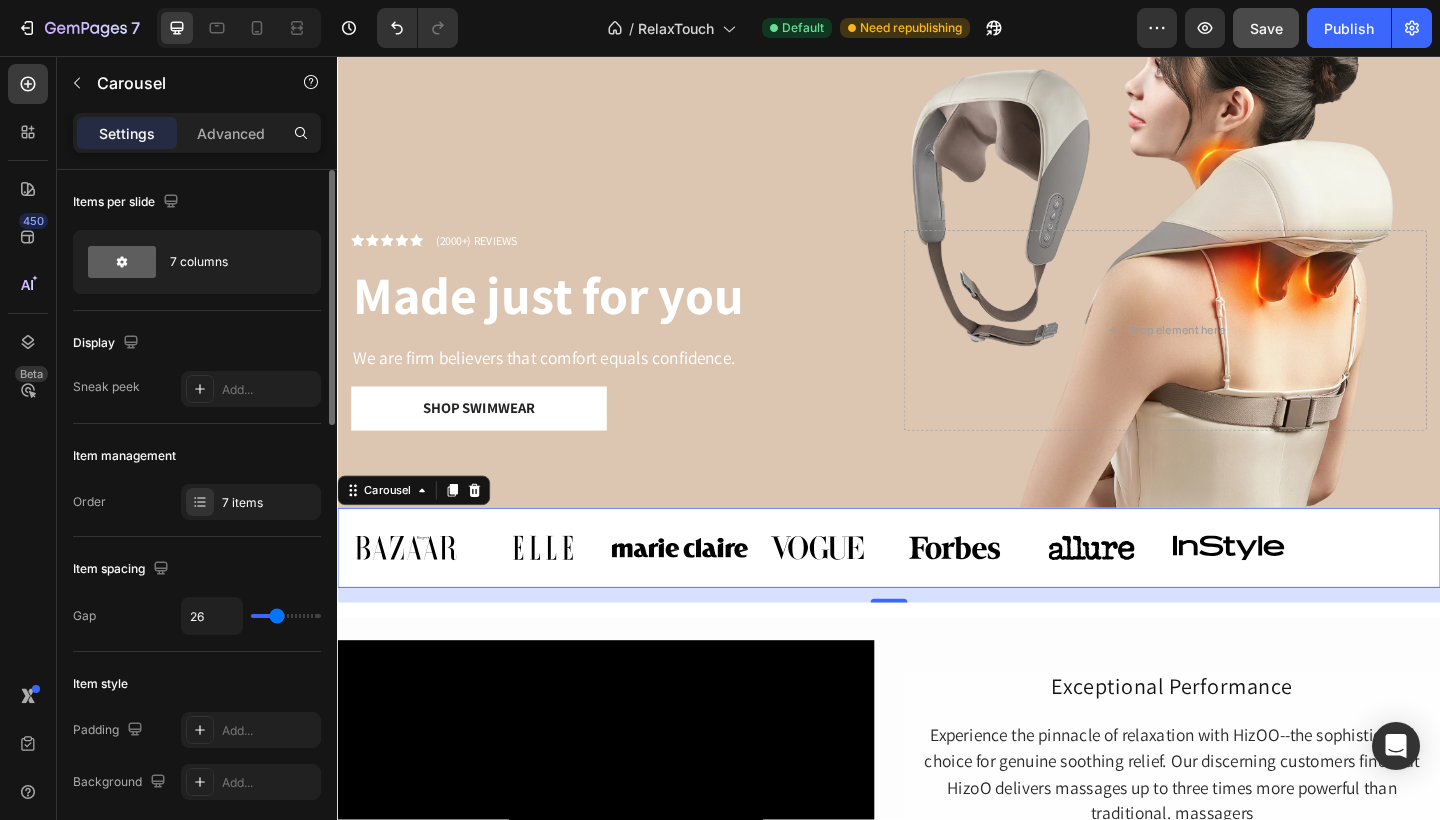 type on "25" 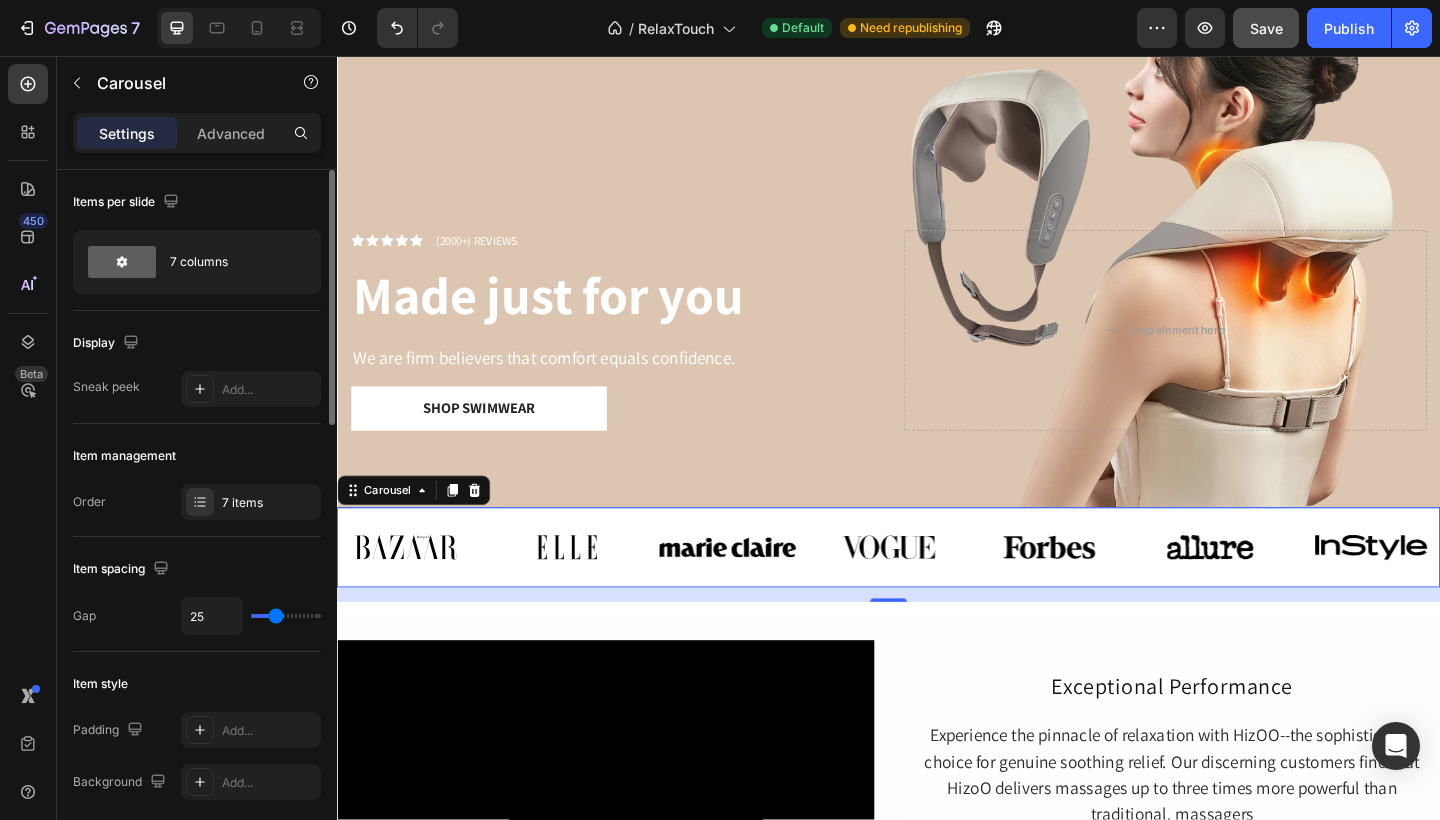 type on "25" 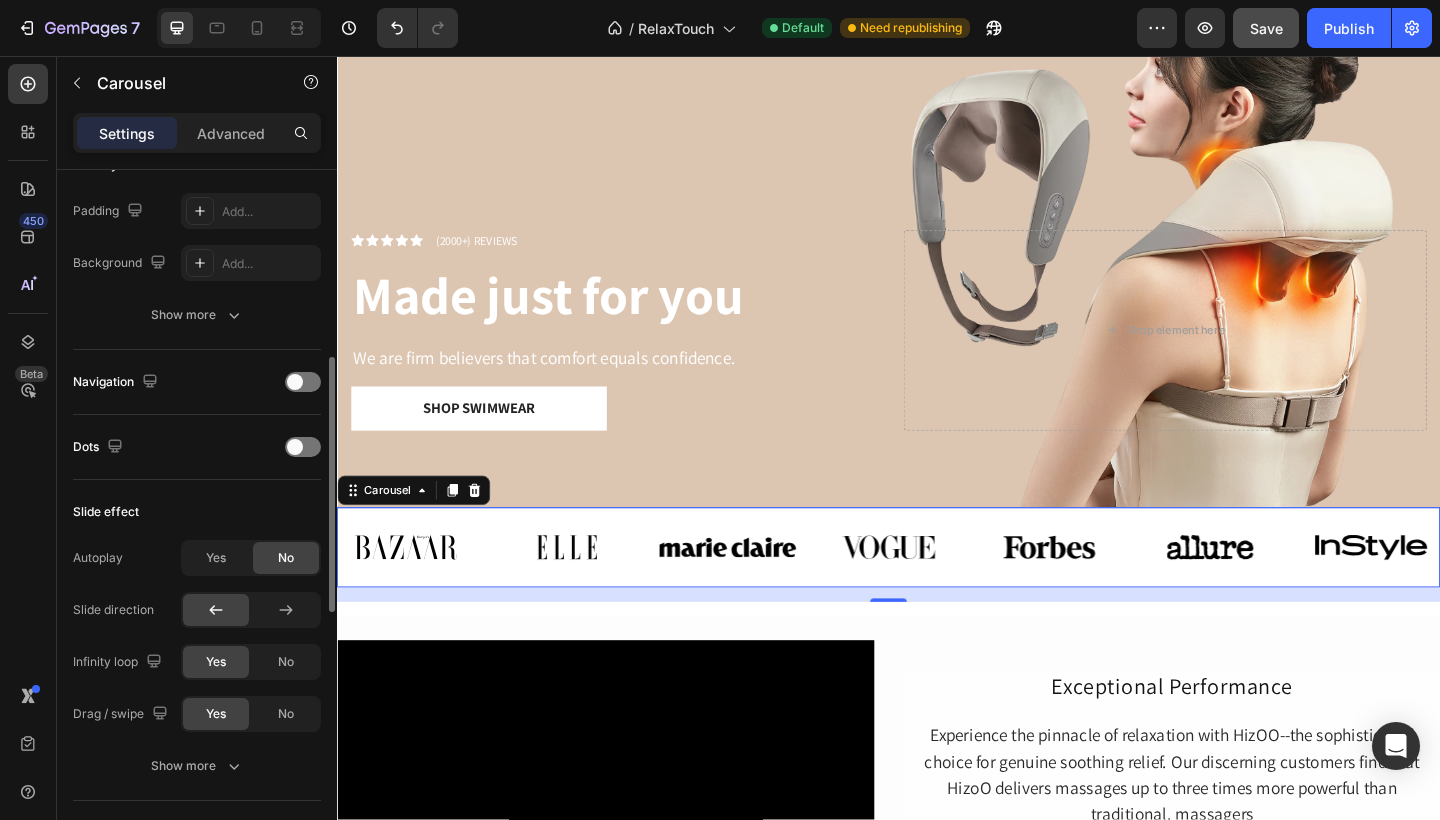scroll, scrollTop: 519, scrollLeft: 0, axis: vertical 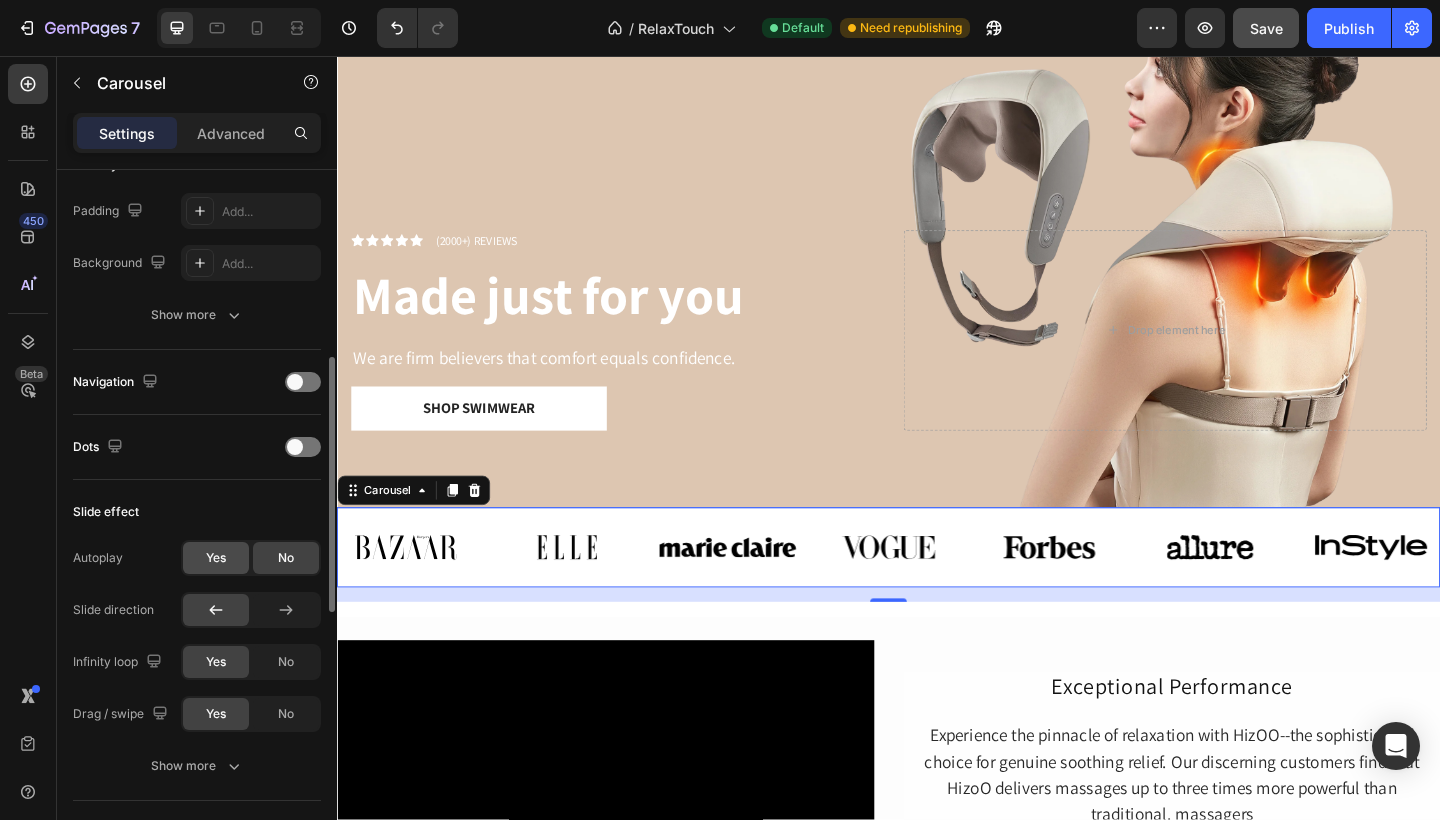 click on "Yes" 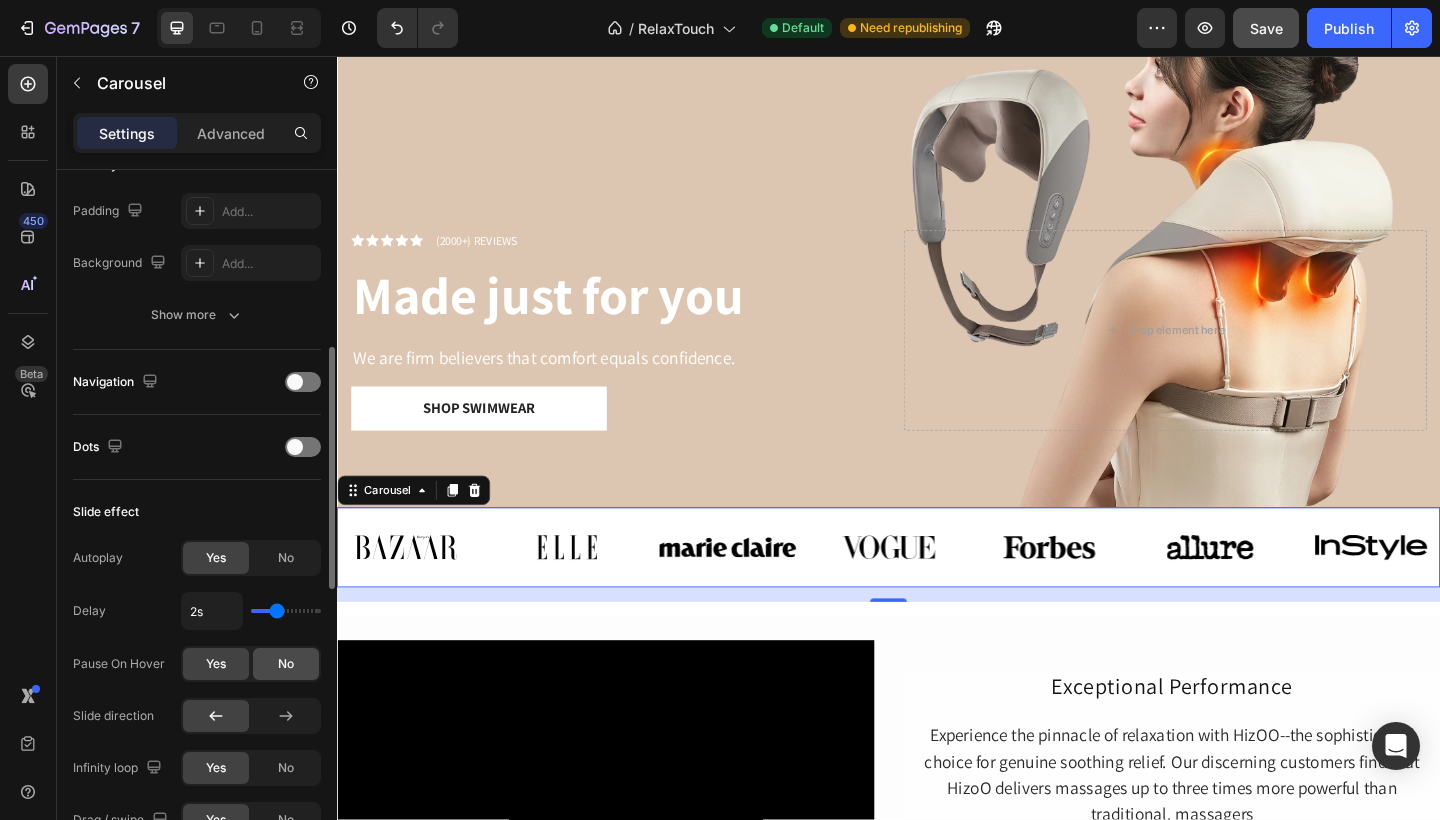 click on "No" 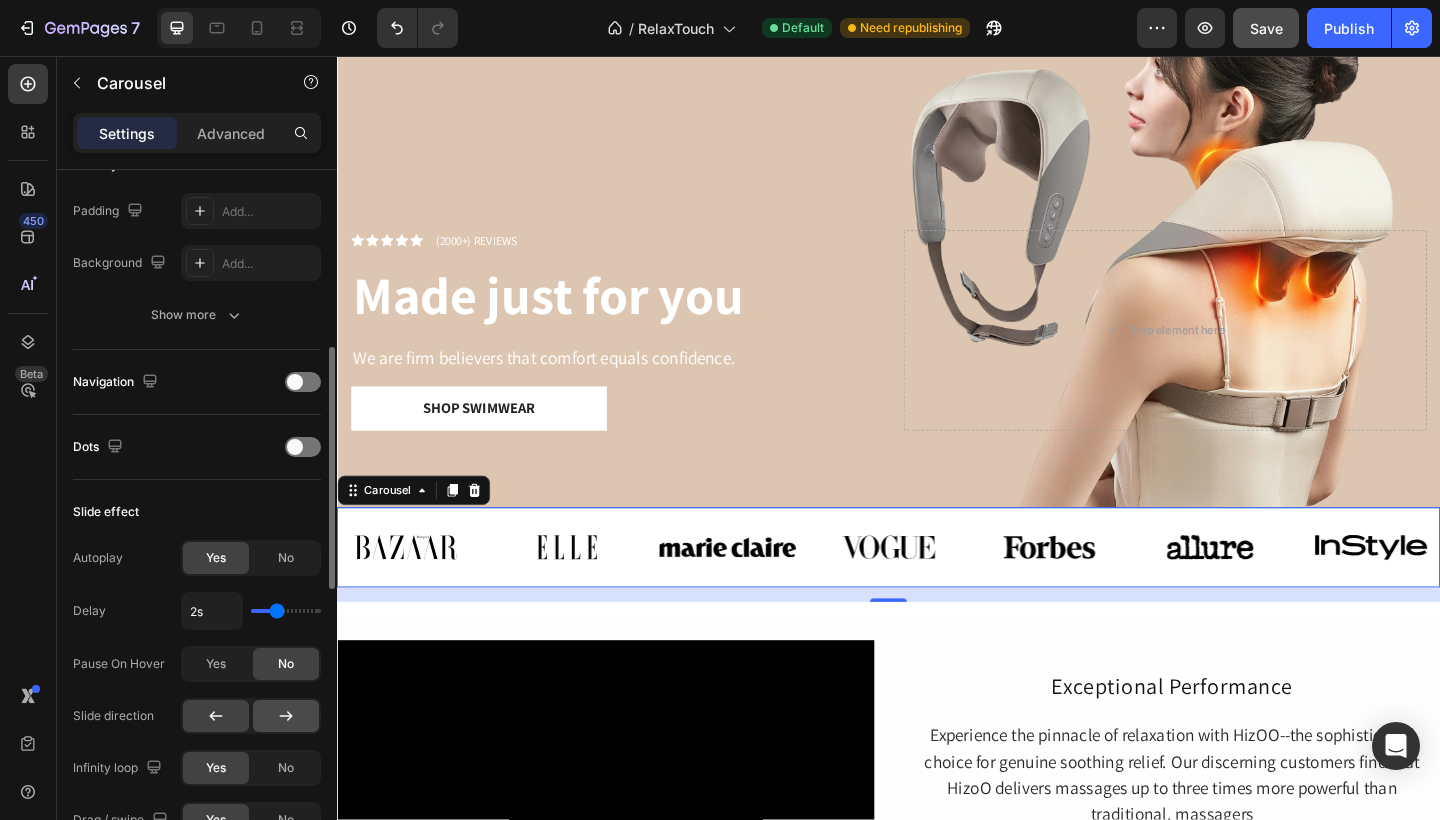 click 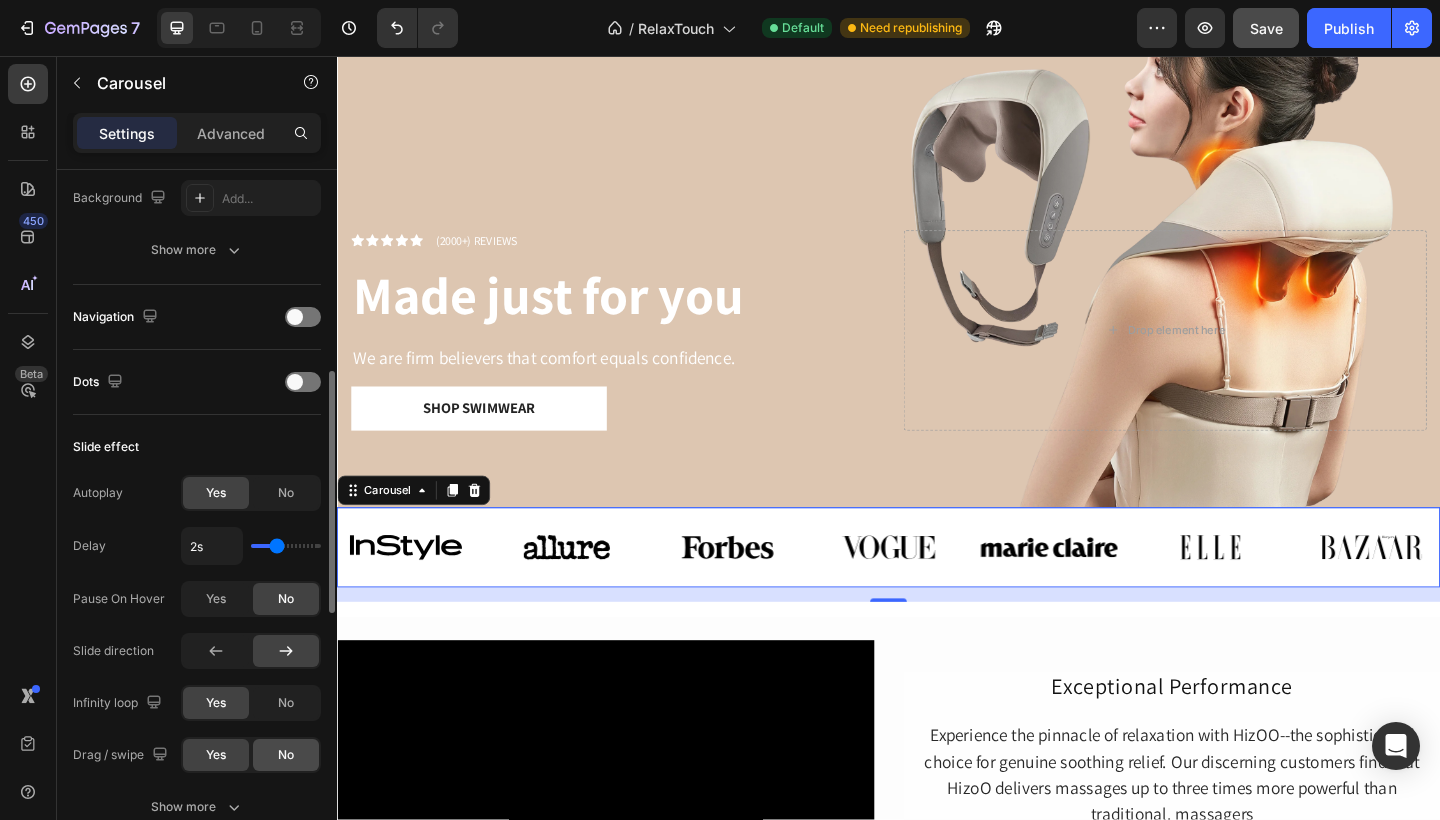 scroll, scrollTop: 585, scrollLeft: 0, axis: vertical 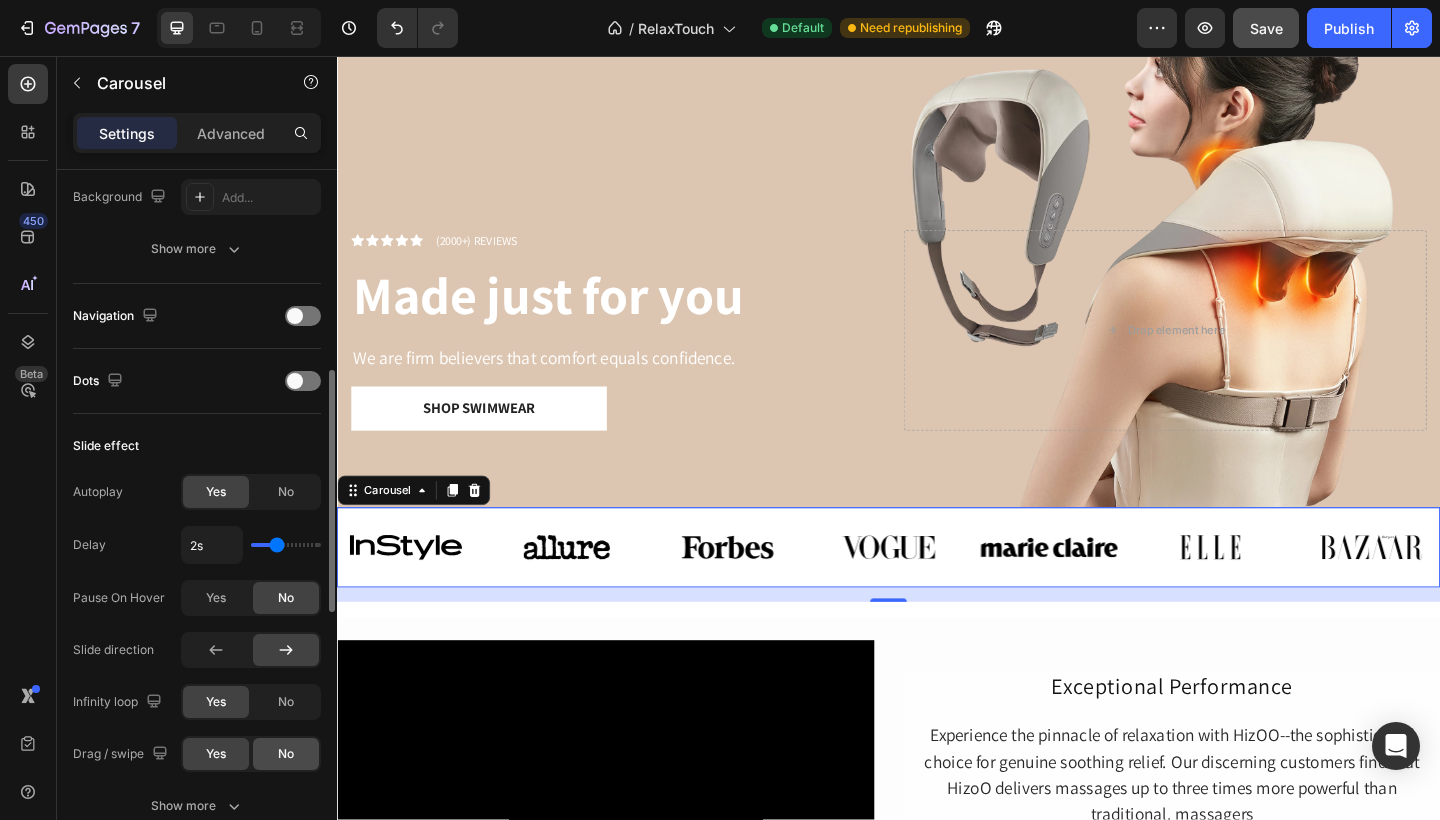 click on "No" 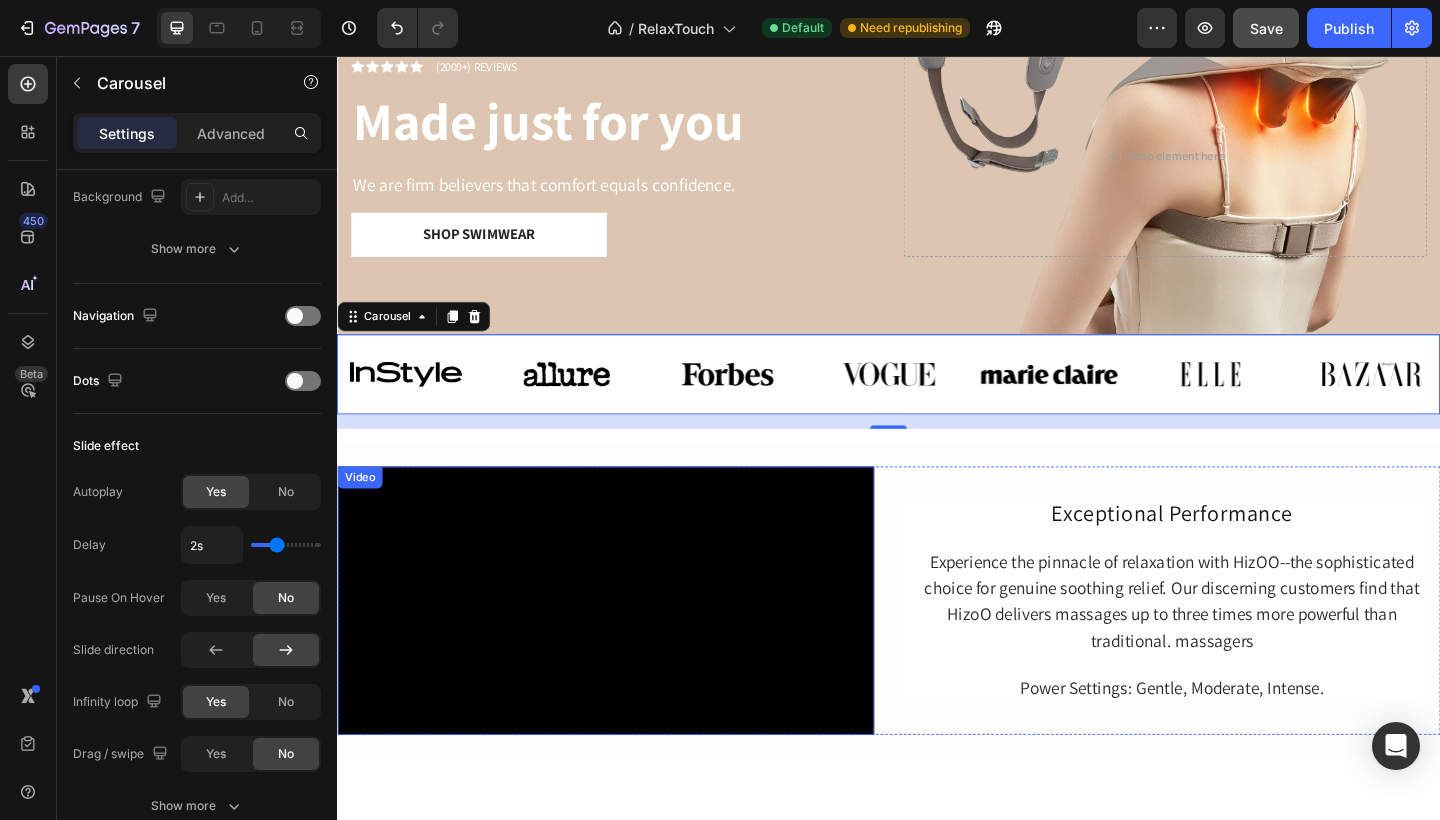 scroll, scrollTop: 464, scrollLeft: 0, axis: vertical 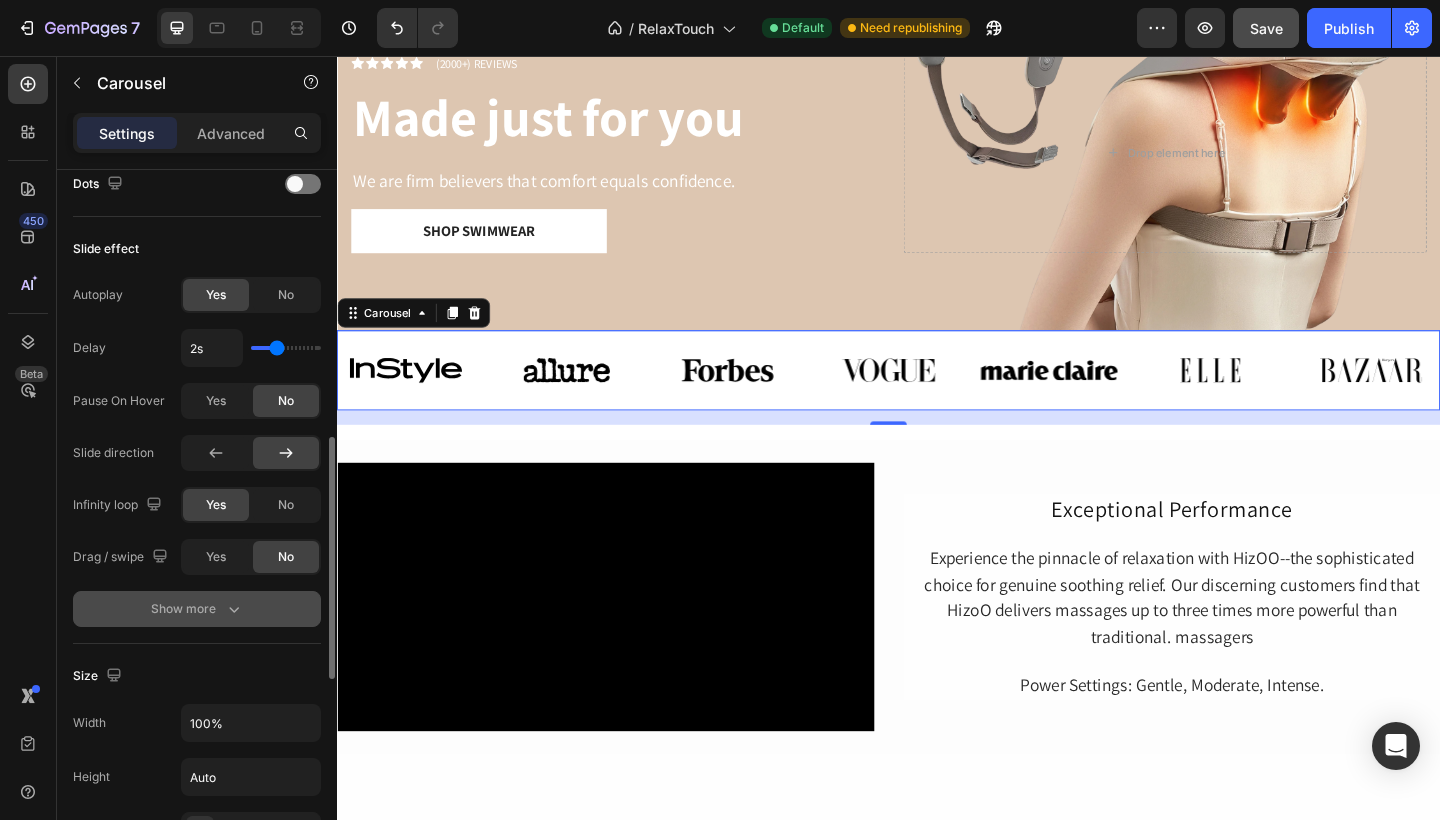click 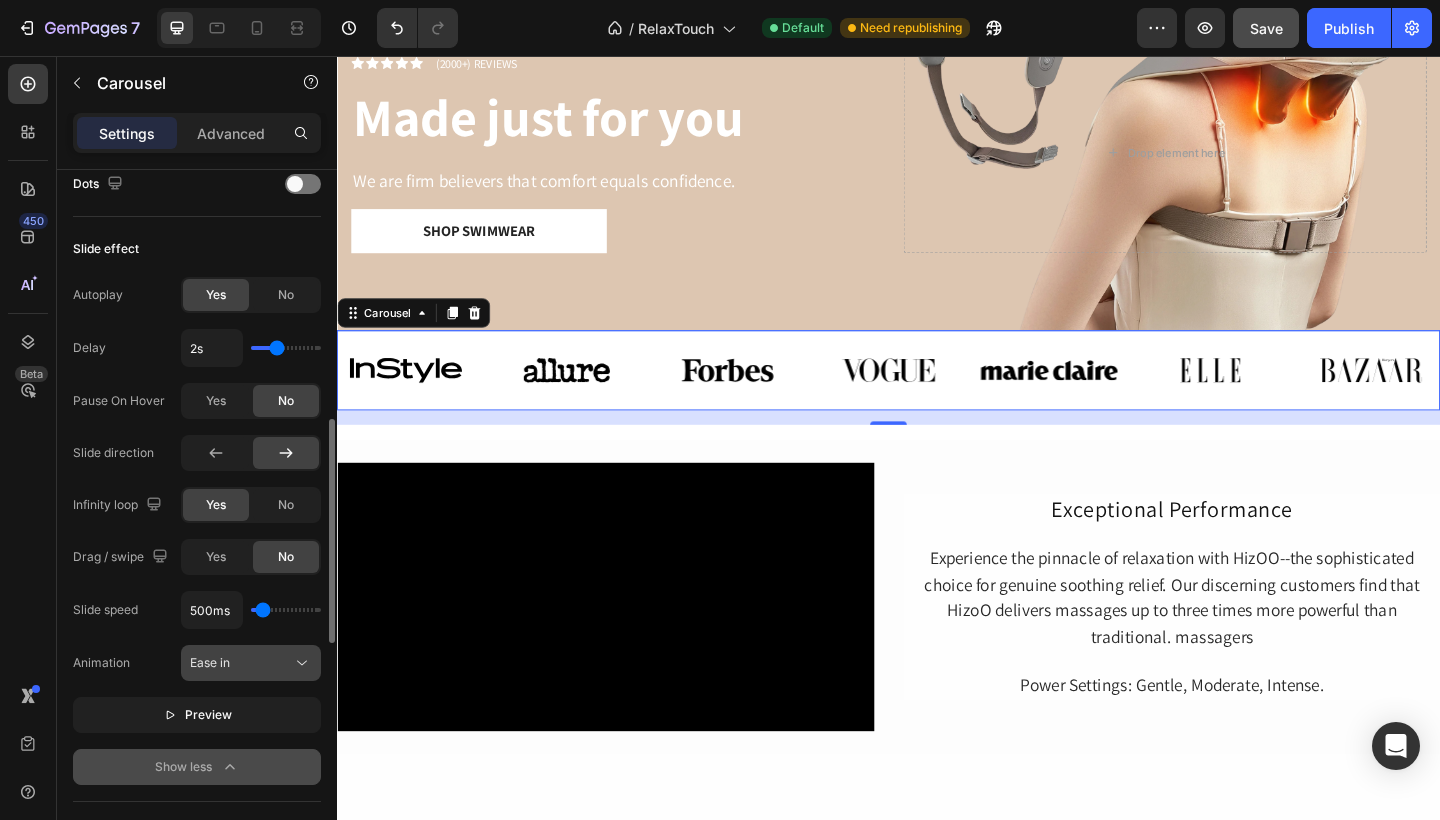 click on "Ease in" at bounding box center [241, 663] 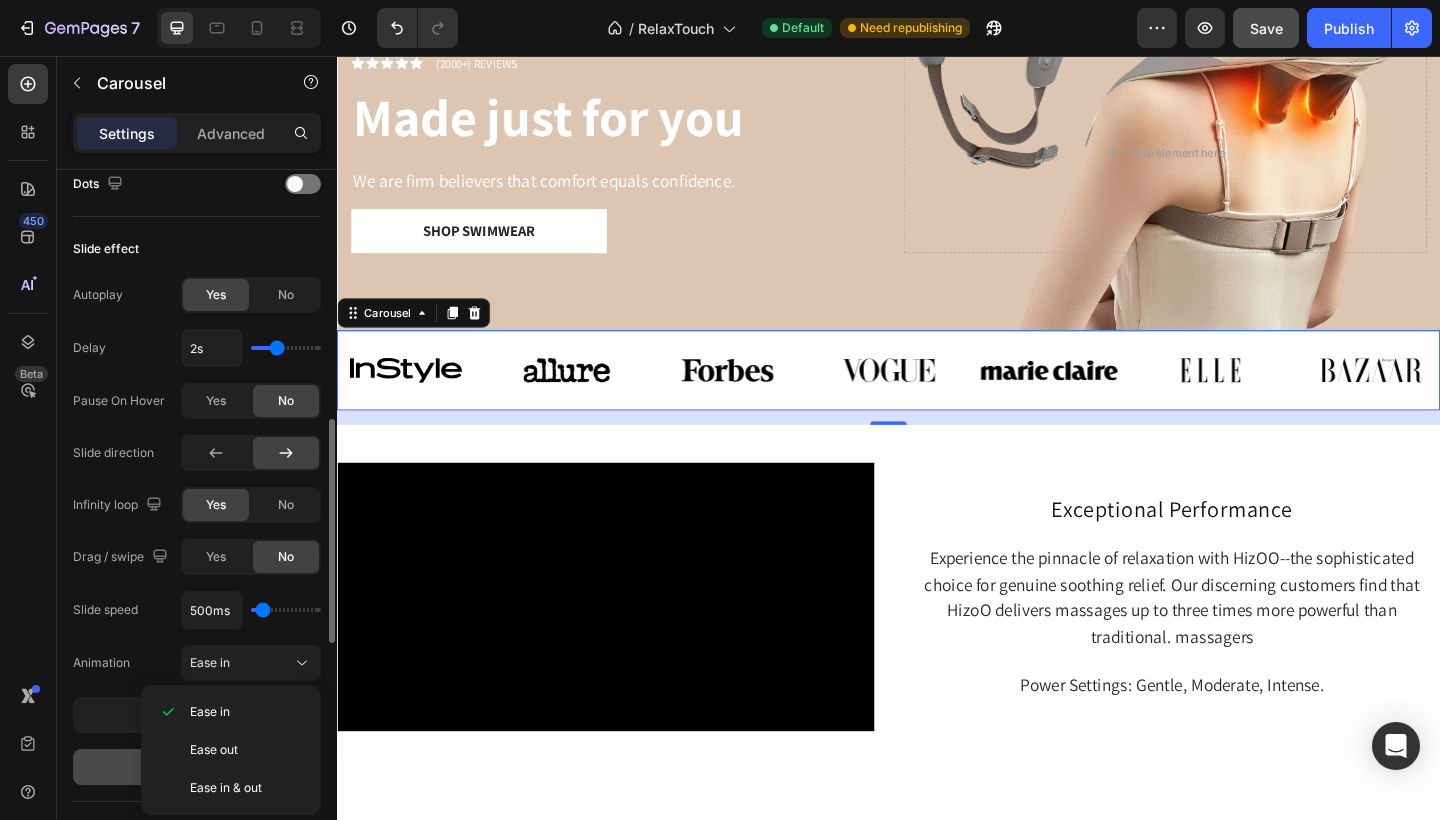 click on "Animation Ease in" at bounding box center (197, 663) 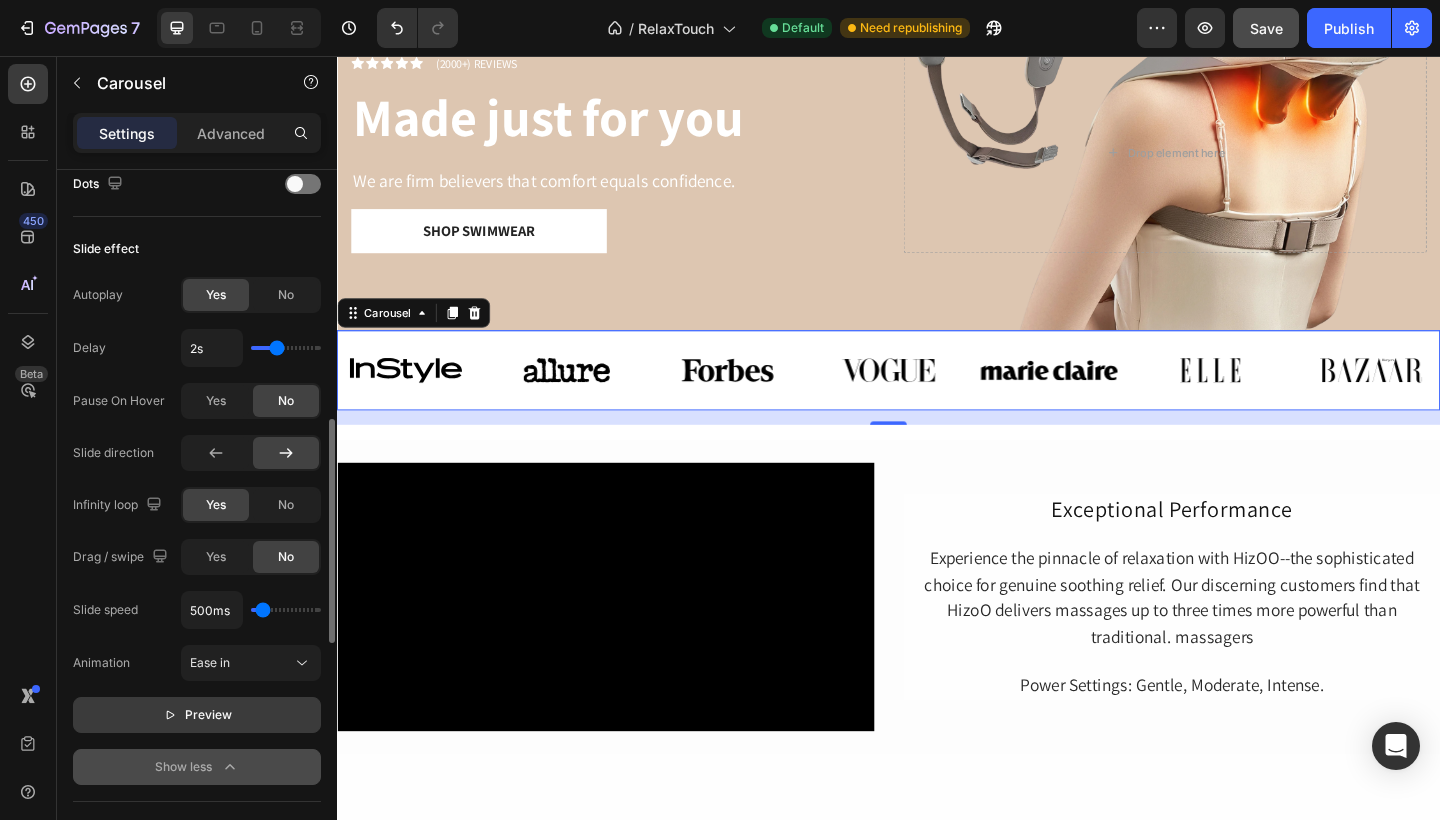 click on "Preview" 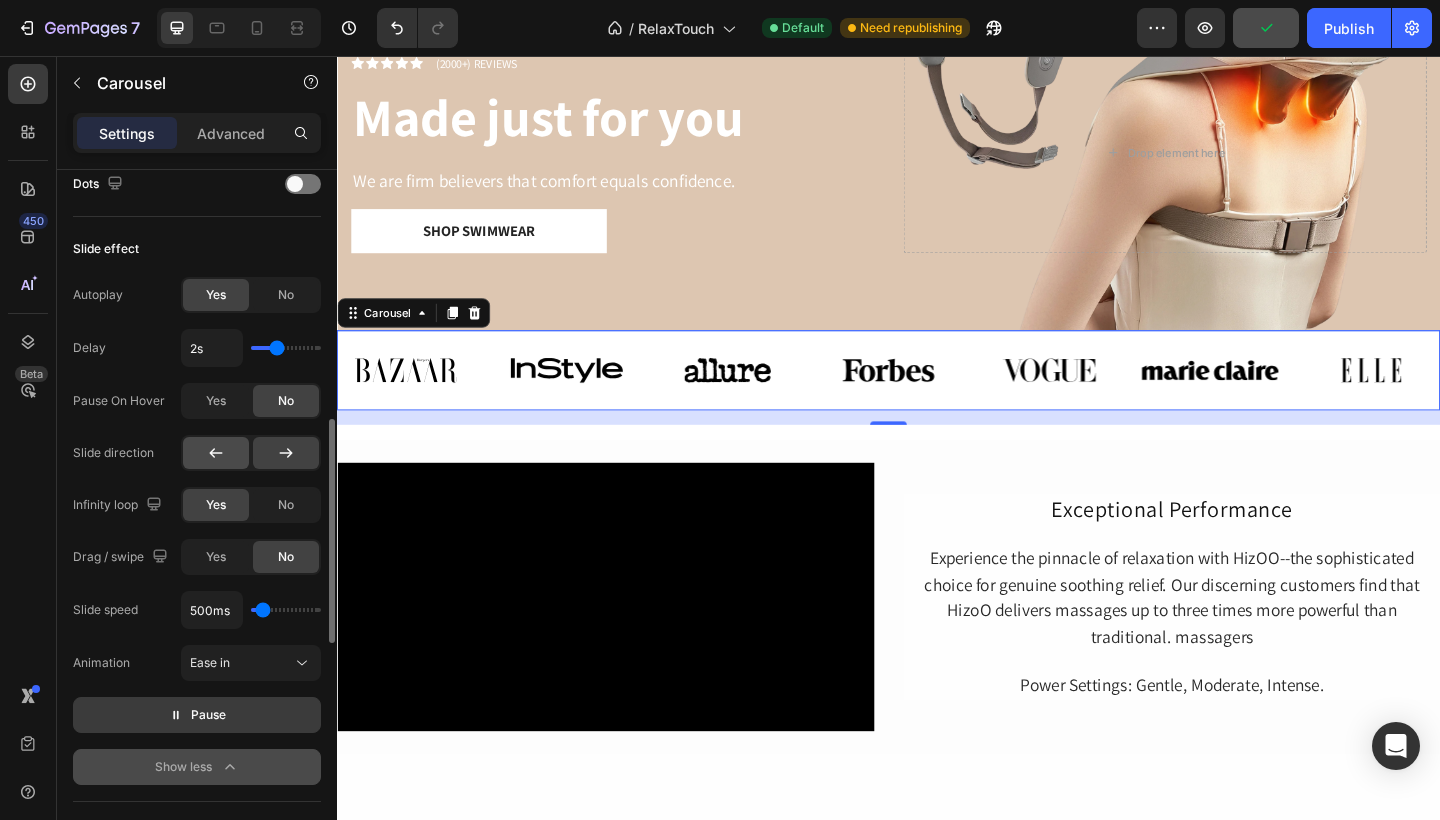 click 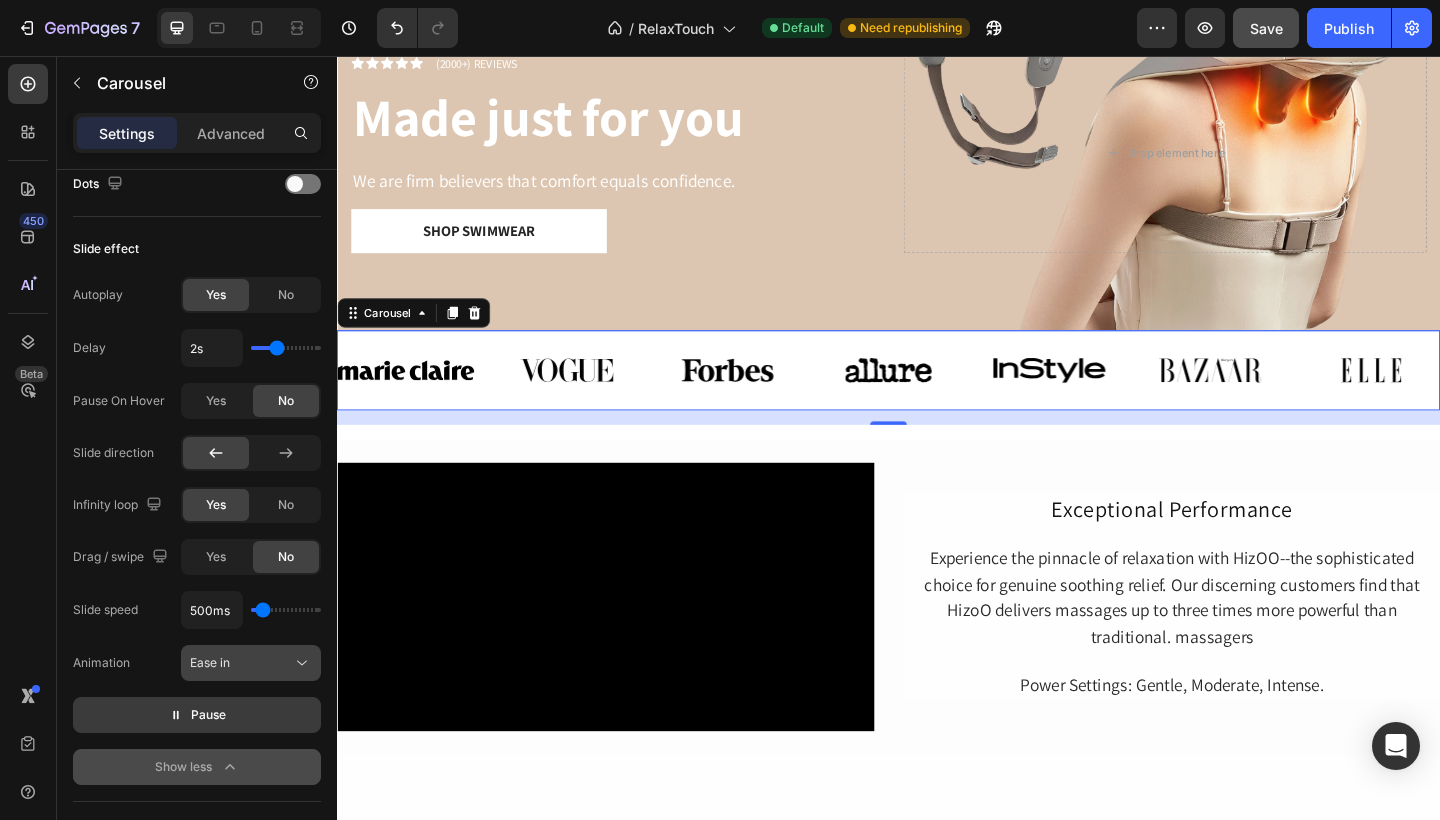 click on "Ease in" 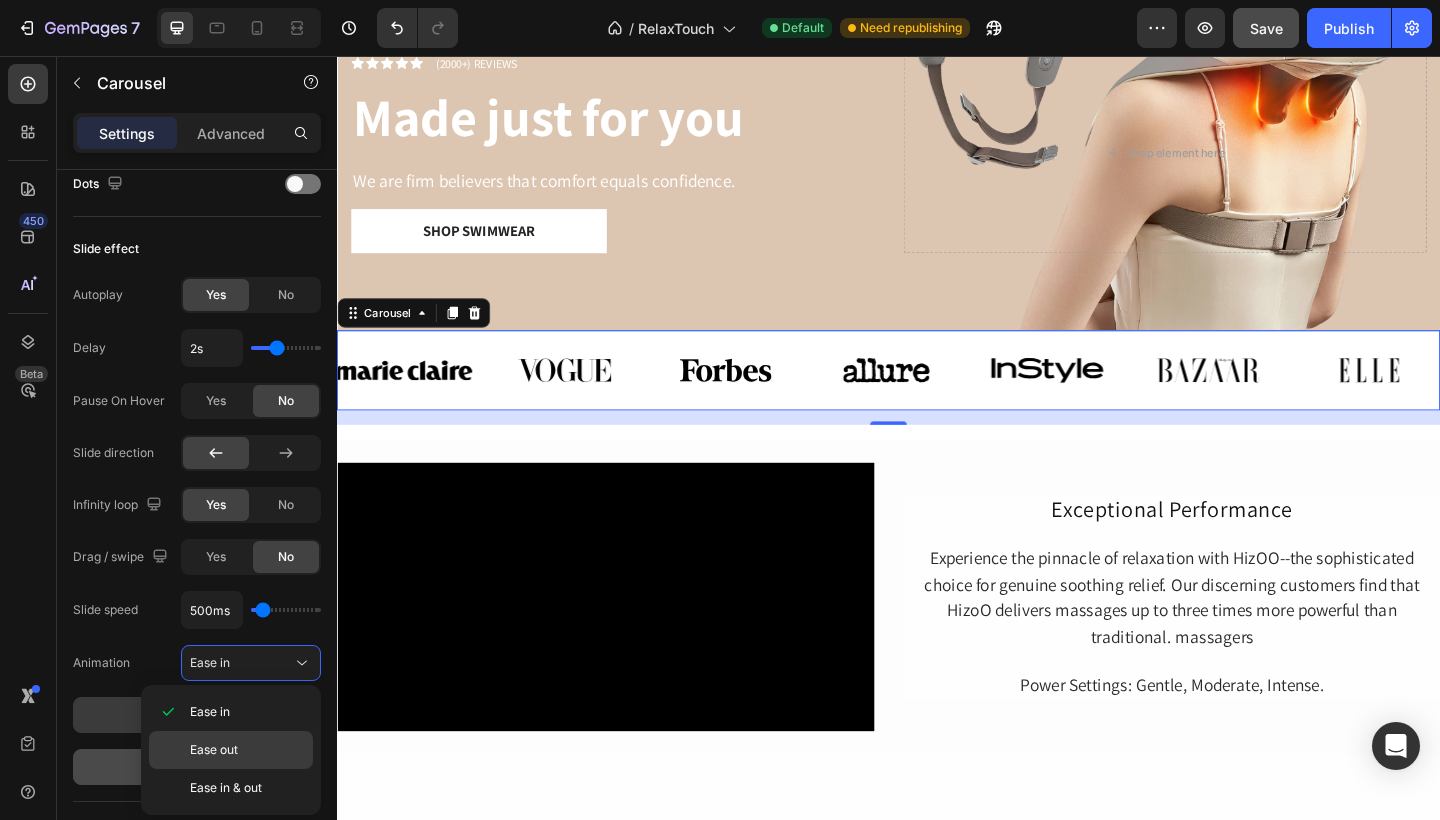 click on "Ease out" 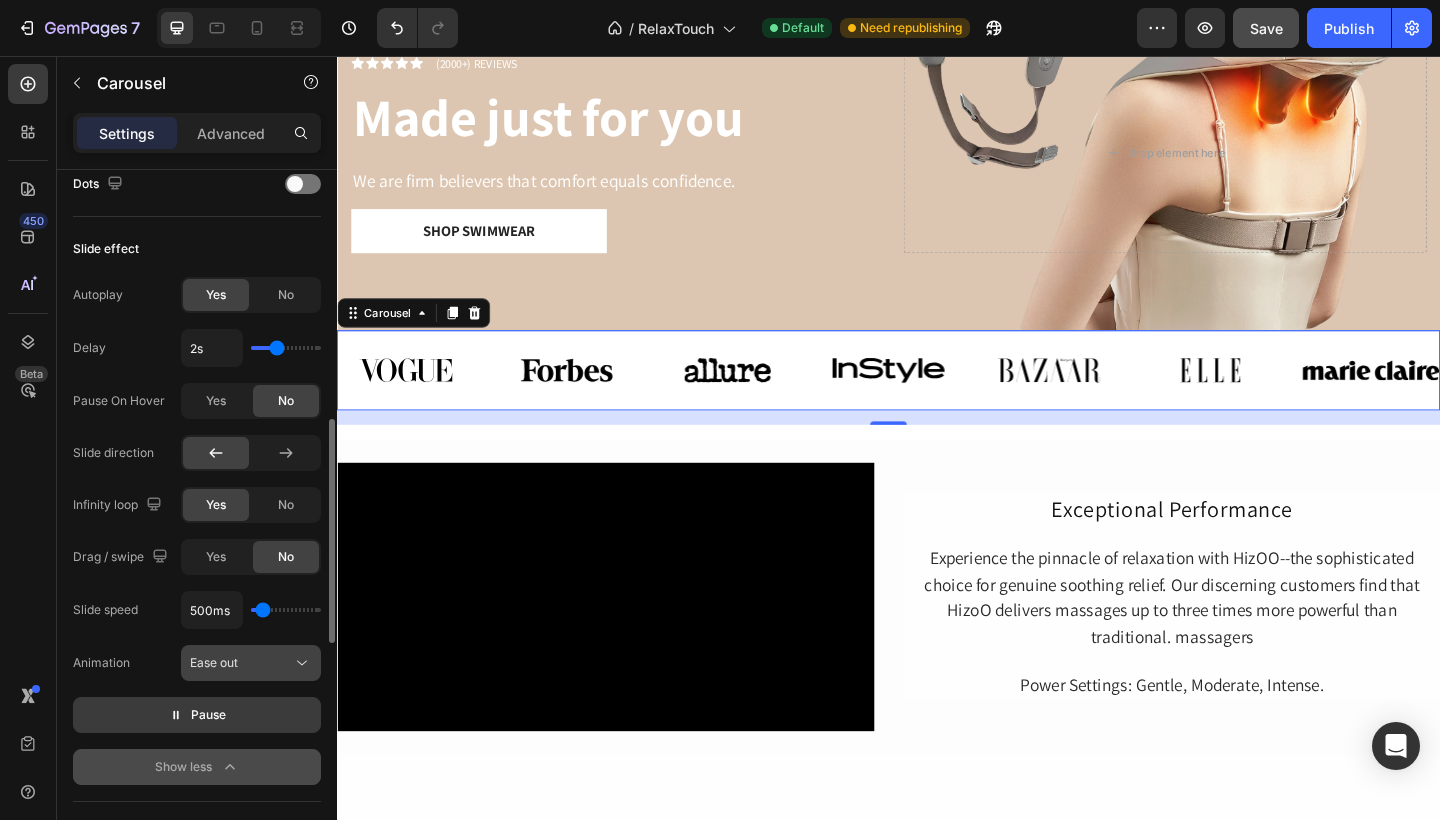 click on "Ease out" at bounding box center [241, 663] 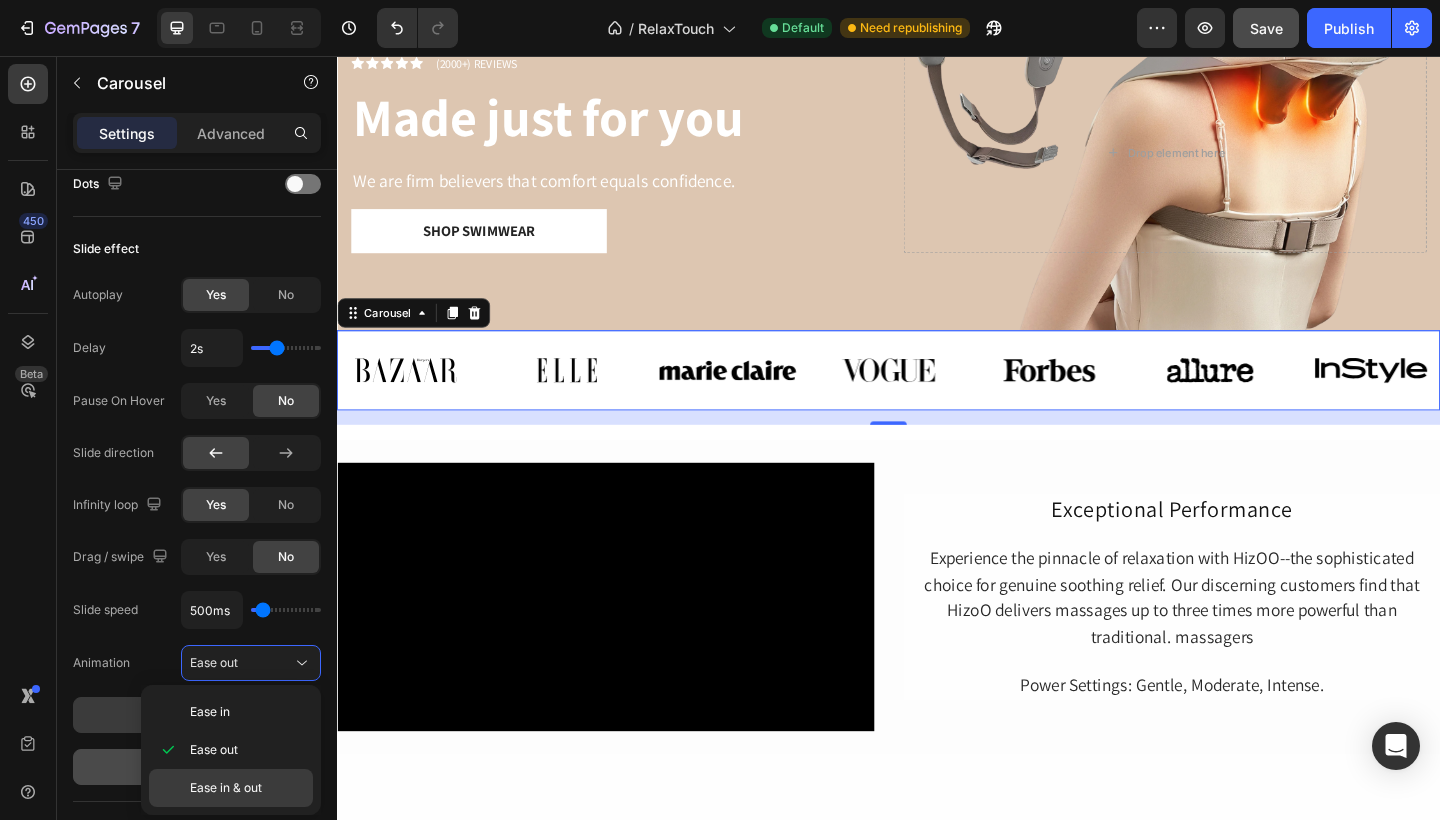 click on "Ease in & out" at bounding box center [247, 788] 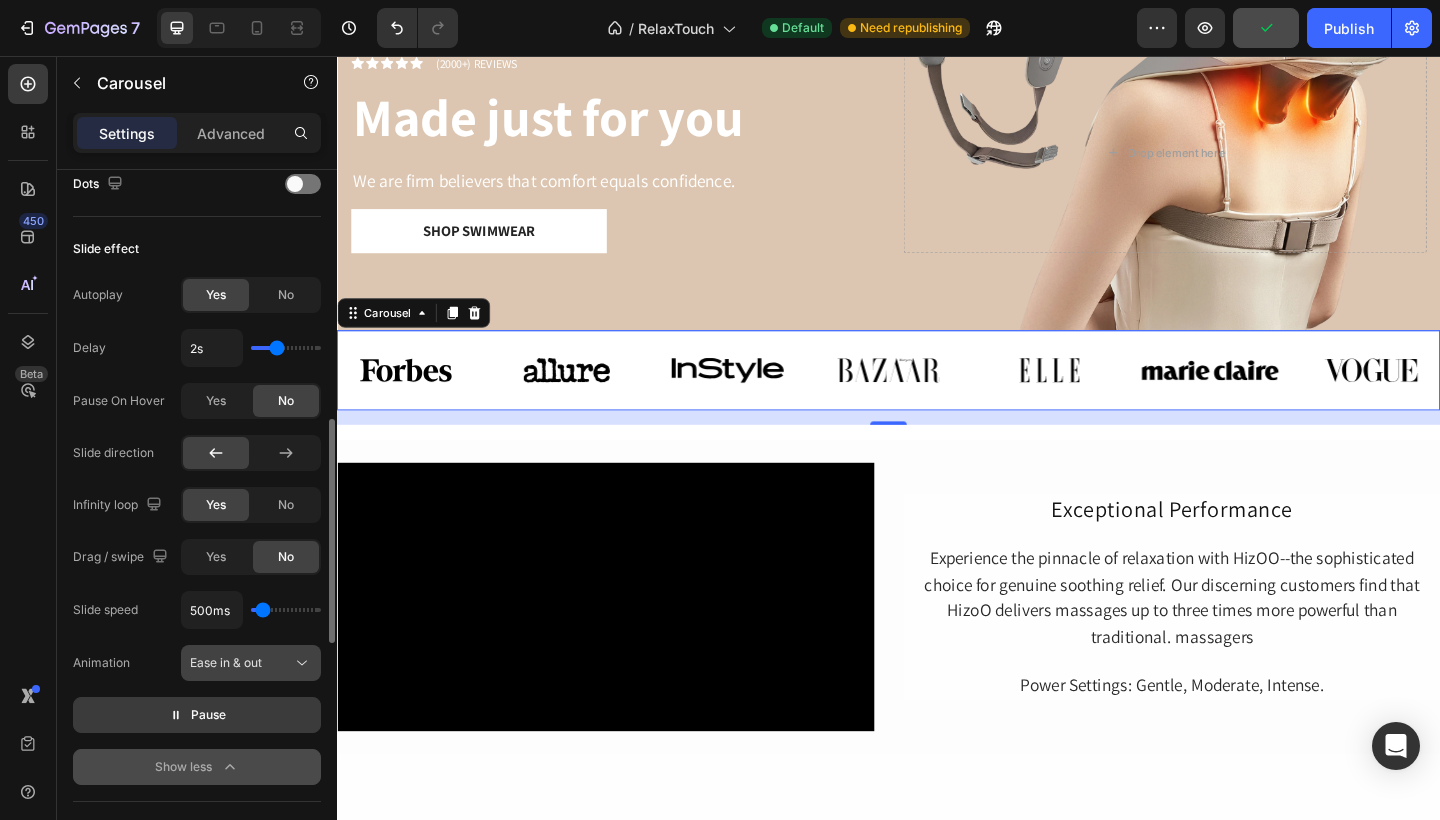 click on "Ease in & out" at bounding box center [241, 663] 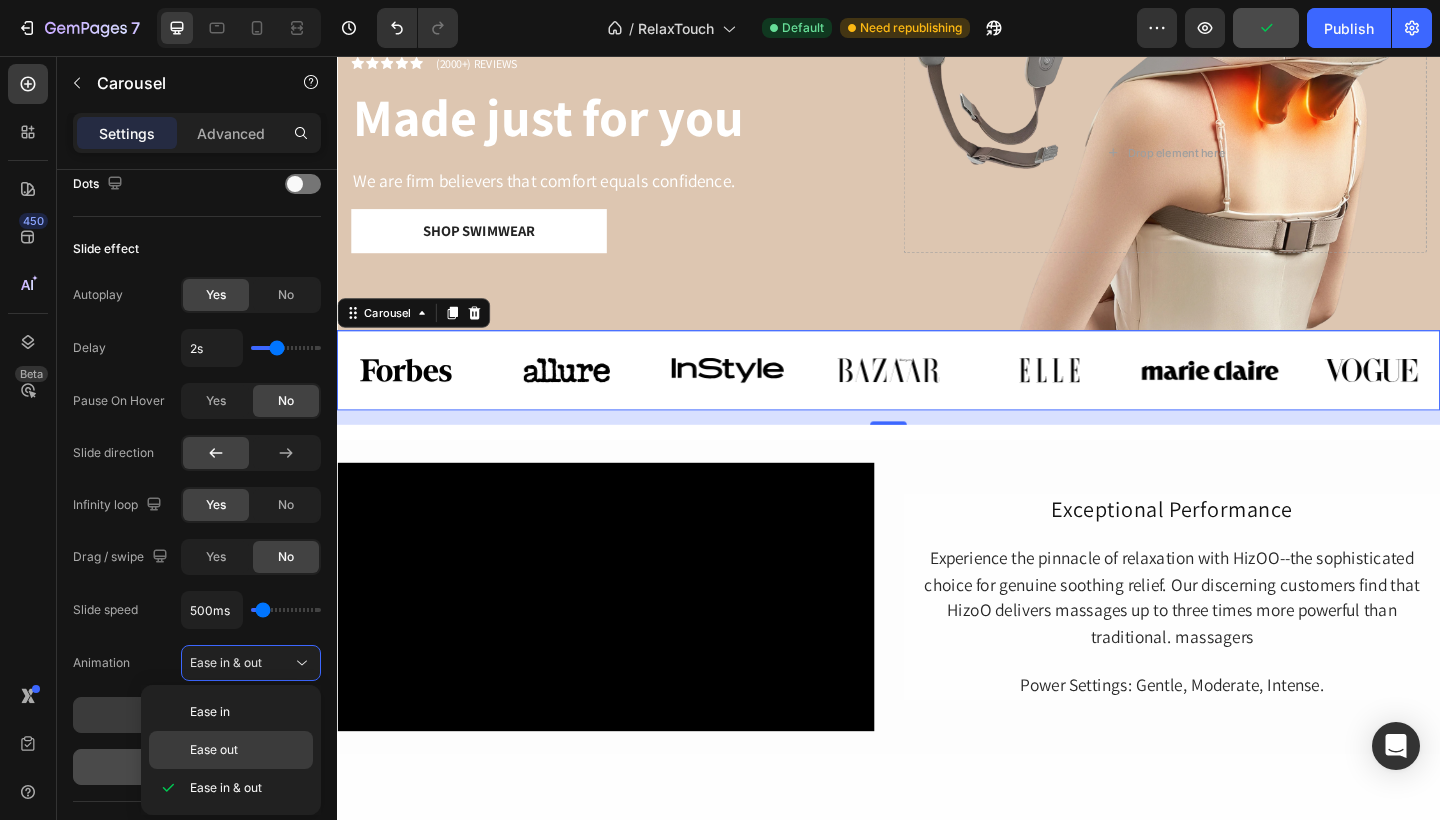 click on "Ease out" at bounding box center (247, 750) 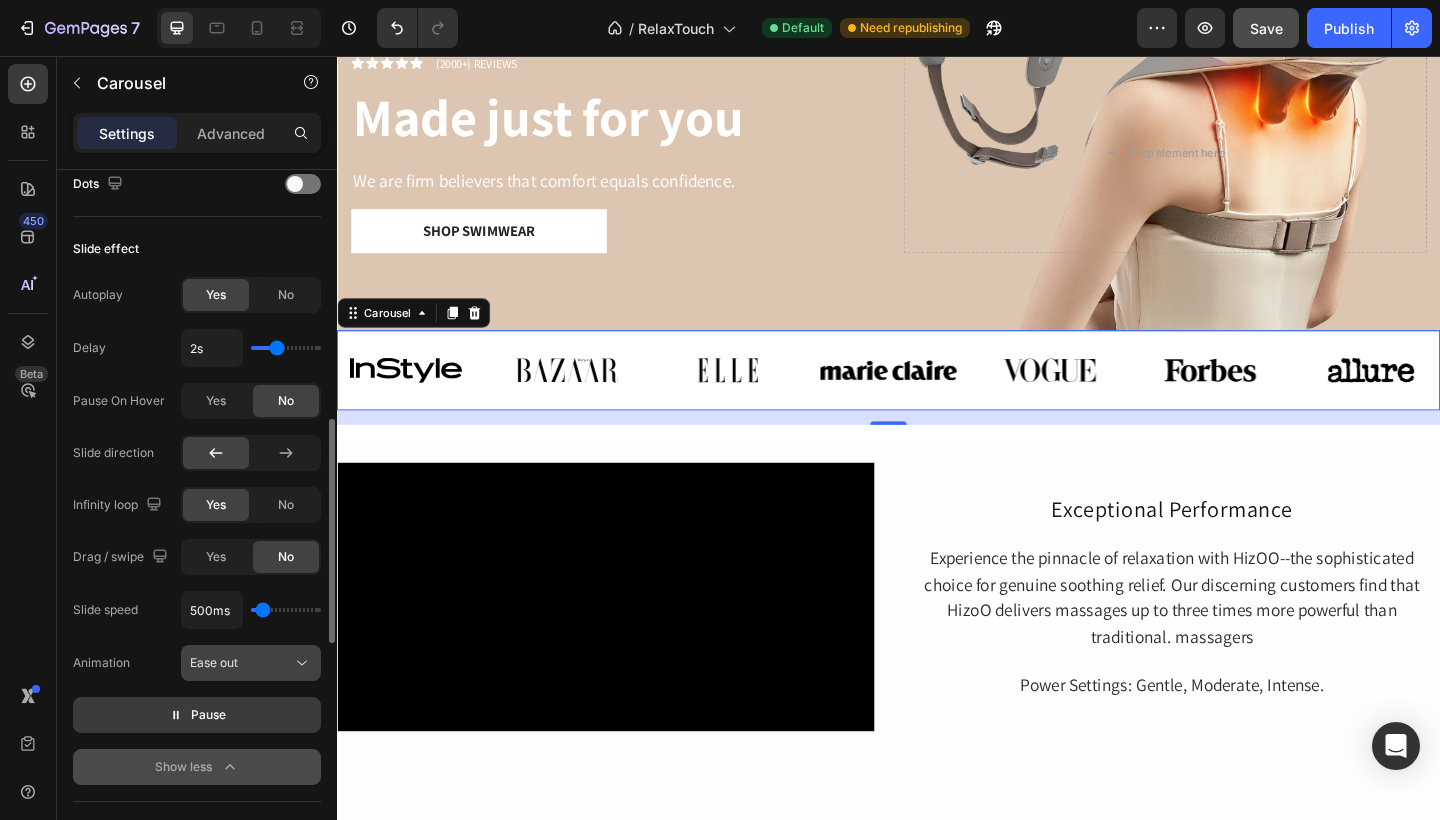 click on "Ease out" at bounding box center [241, 663] 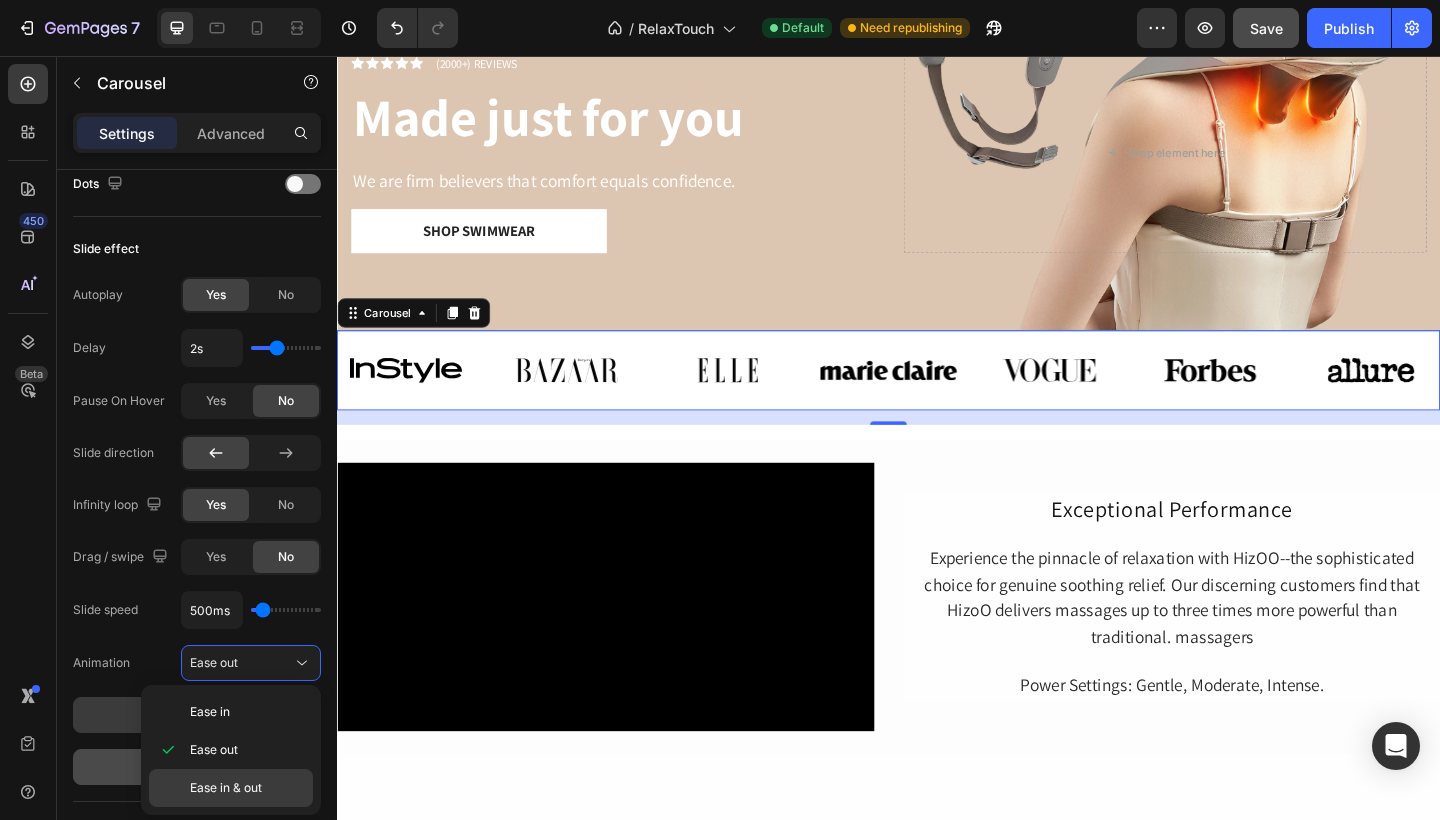 click on "Ease in & out" at bounding box center [226, 788] 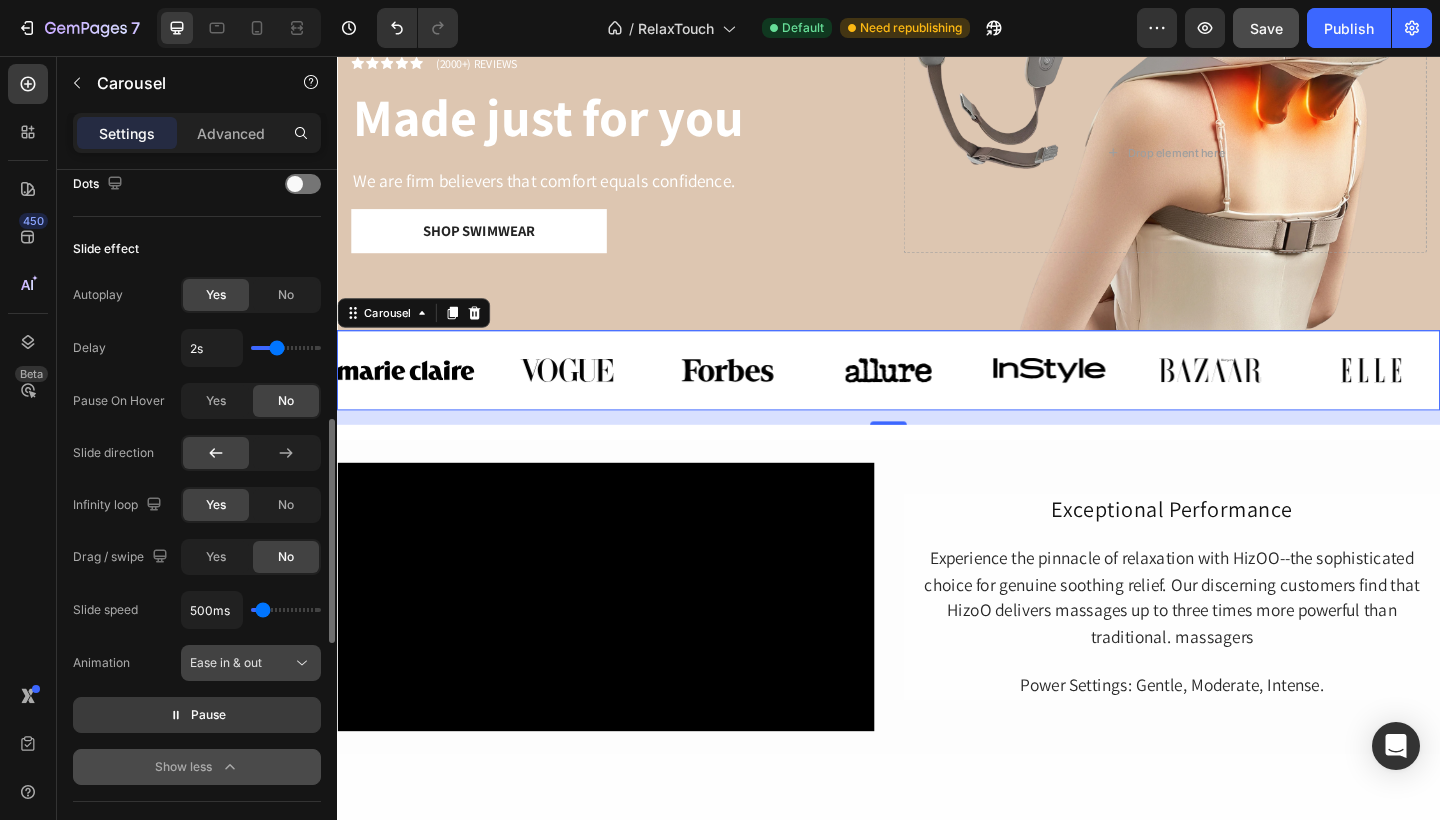 click on "Ease in & out" at bounding box center [241, 663] 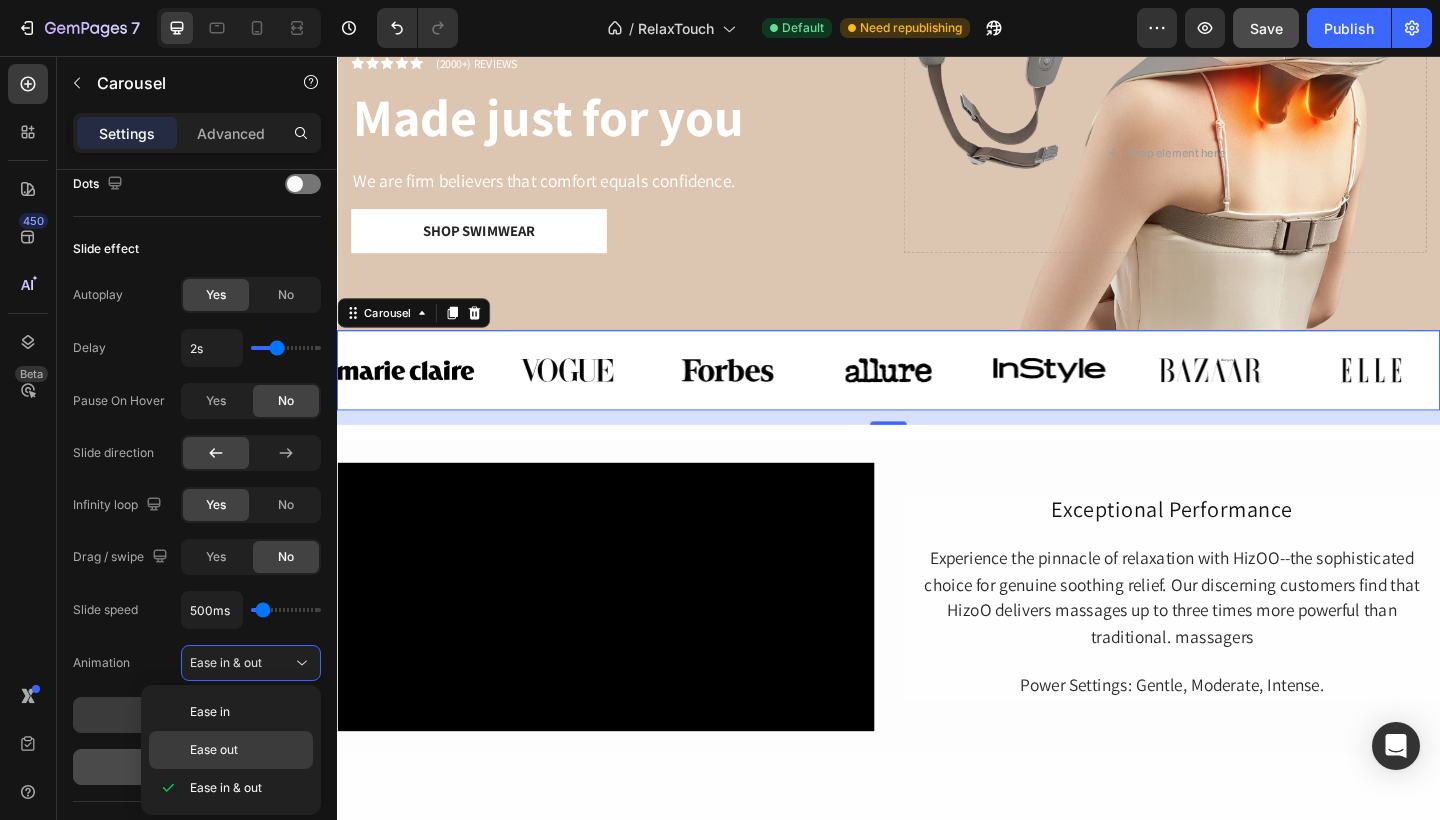 click on "Ease out" at bounding box center [247, 750] 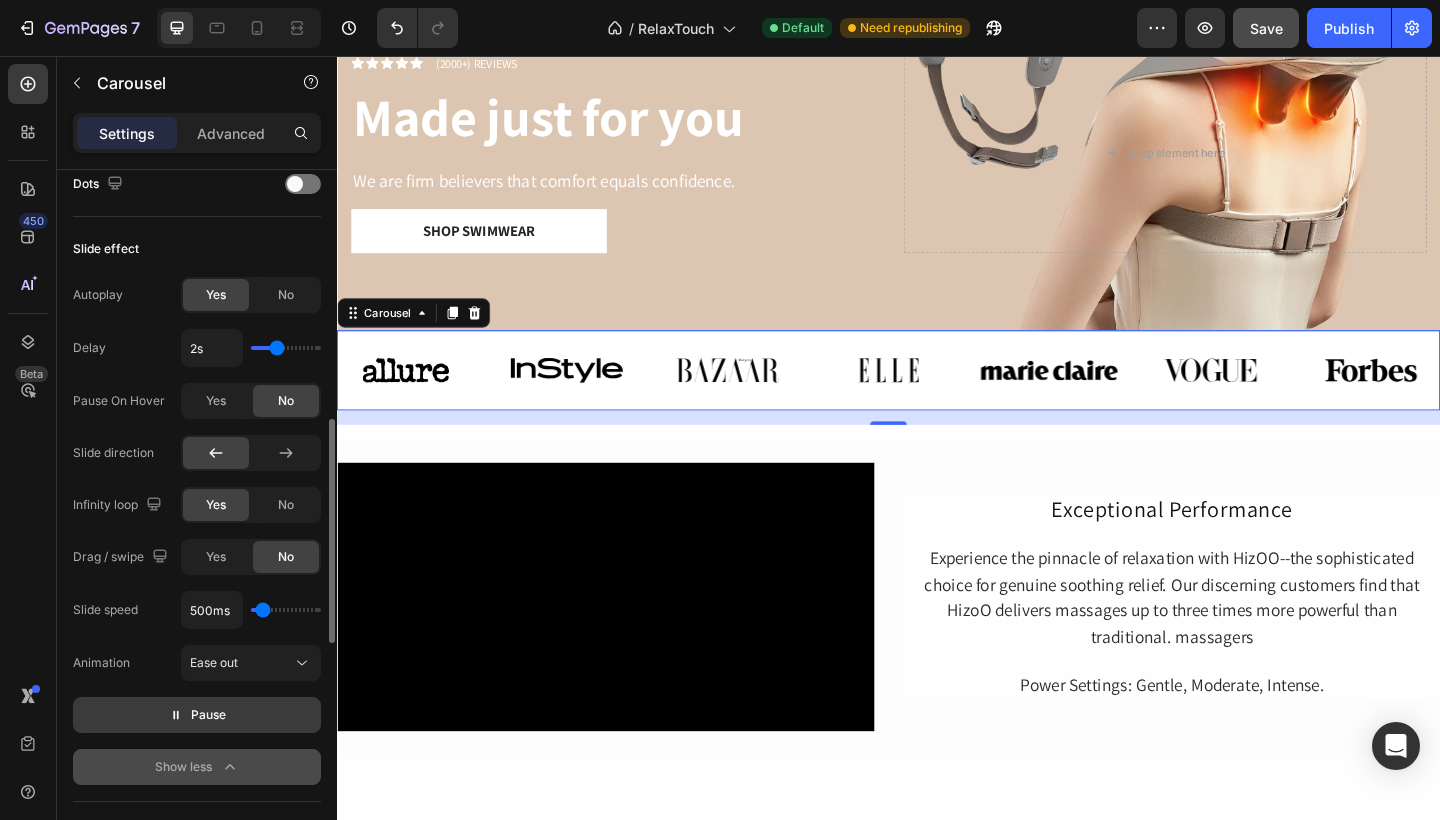 type on "2.1s" 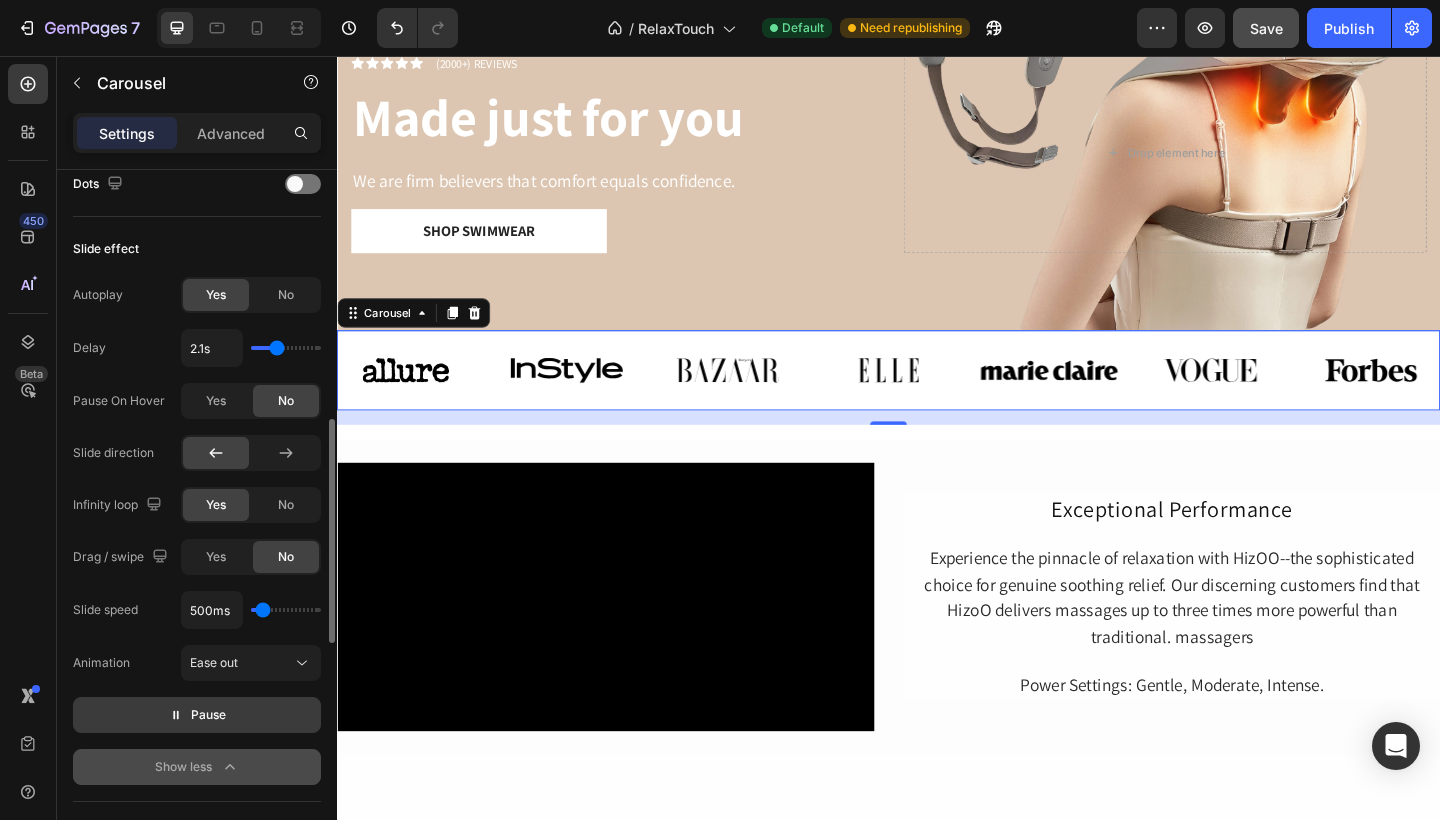 type on "2.1" 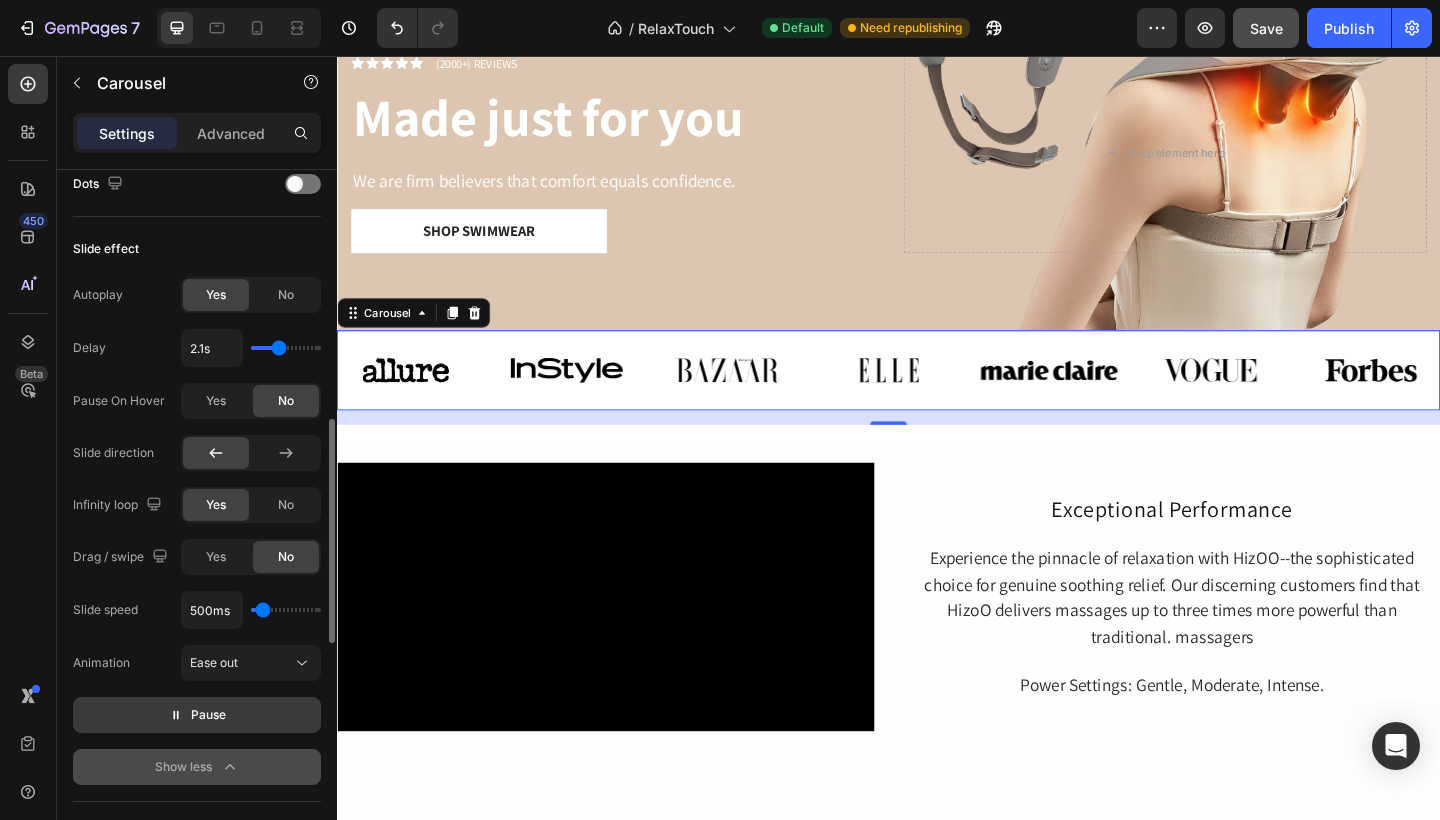 type on "1s" 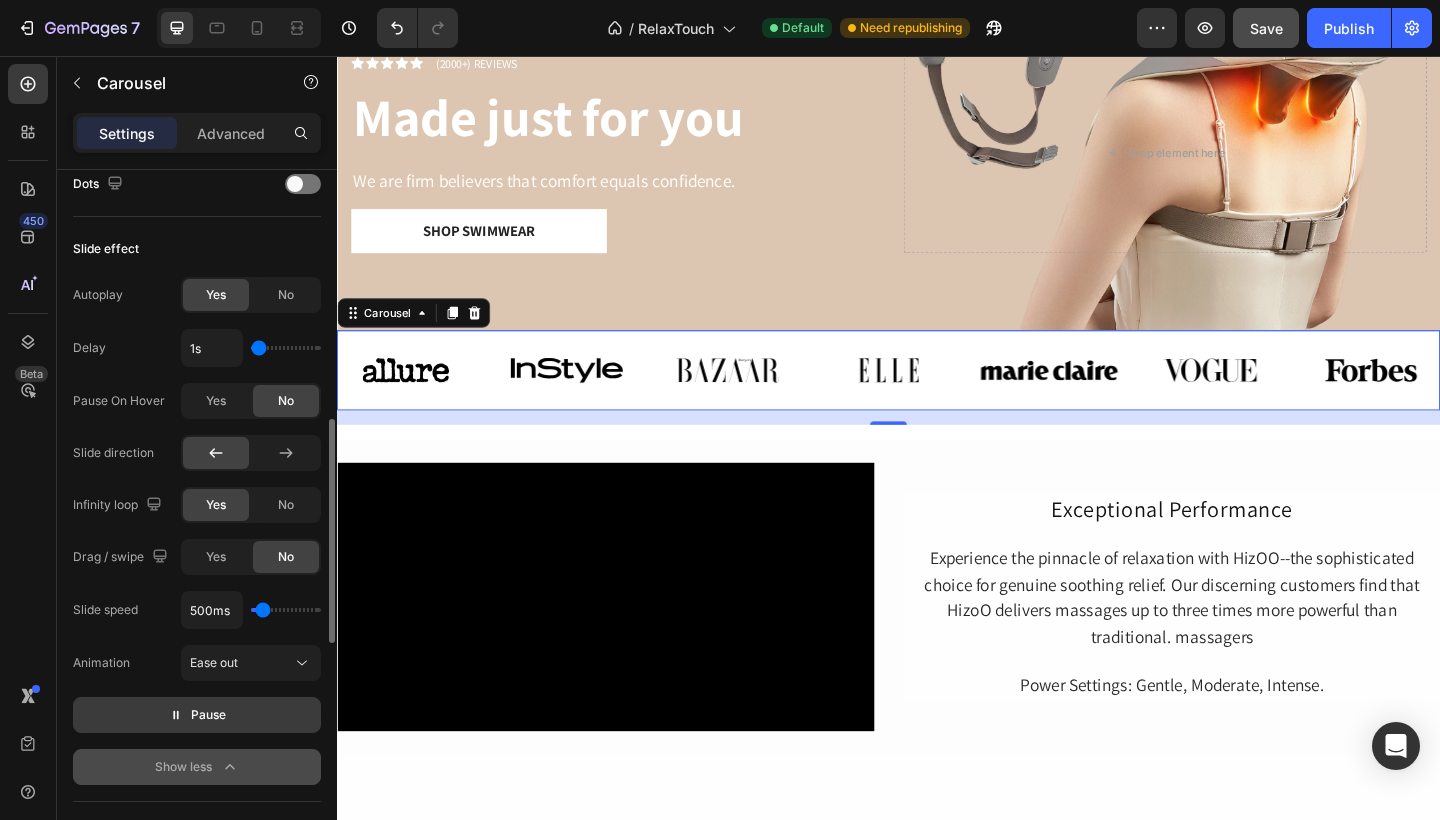 drag, startPoint x: 277, startPoint y: 346, endPoint x: 243, endPoint y: 345, distance: 34.0147 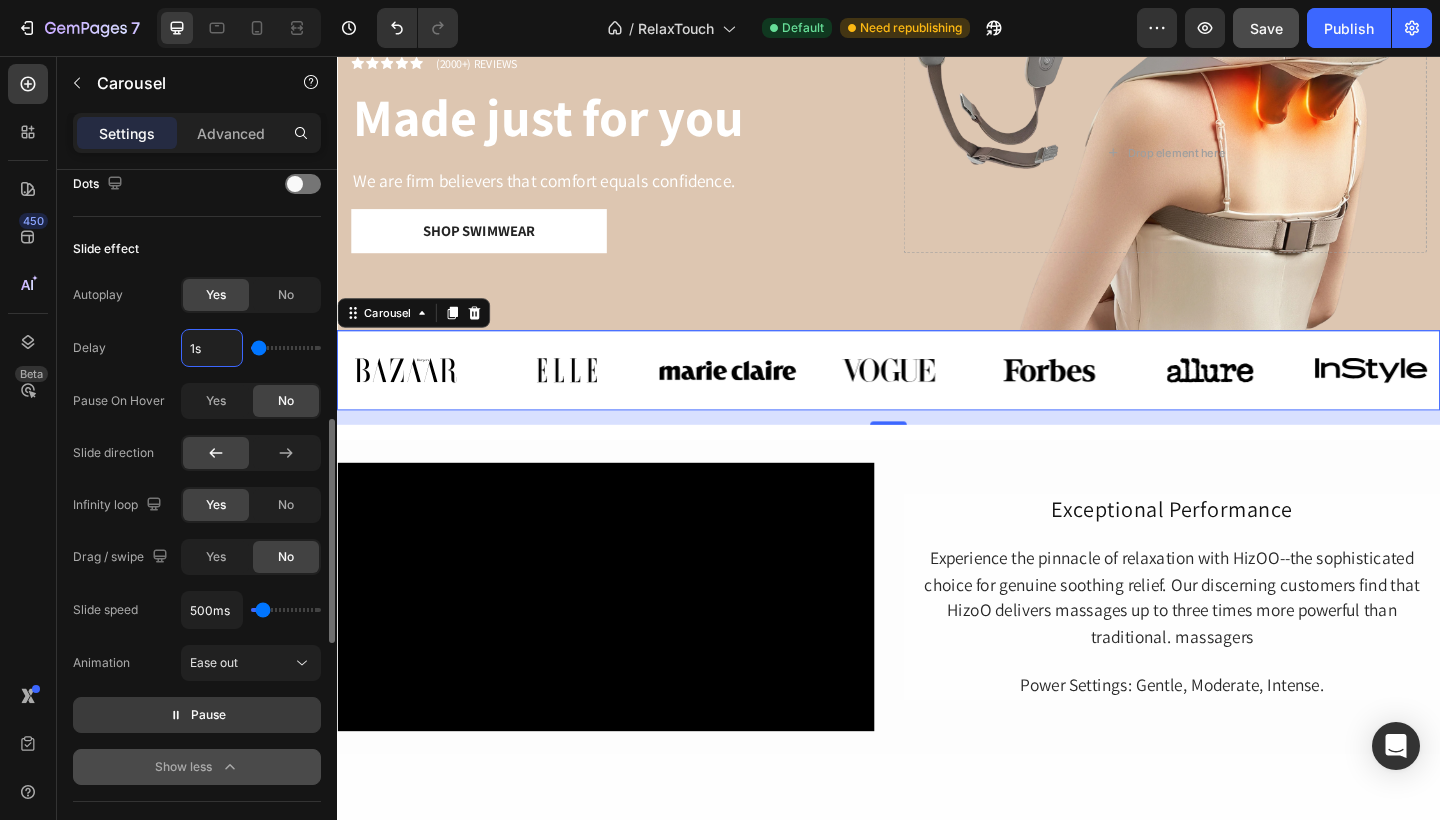 click on "1s" at bounding box center [212, 348] 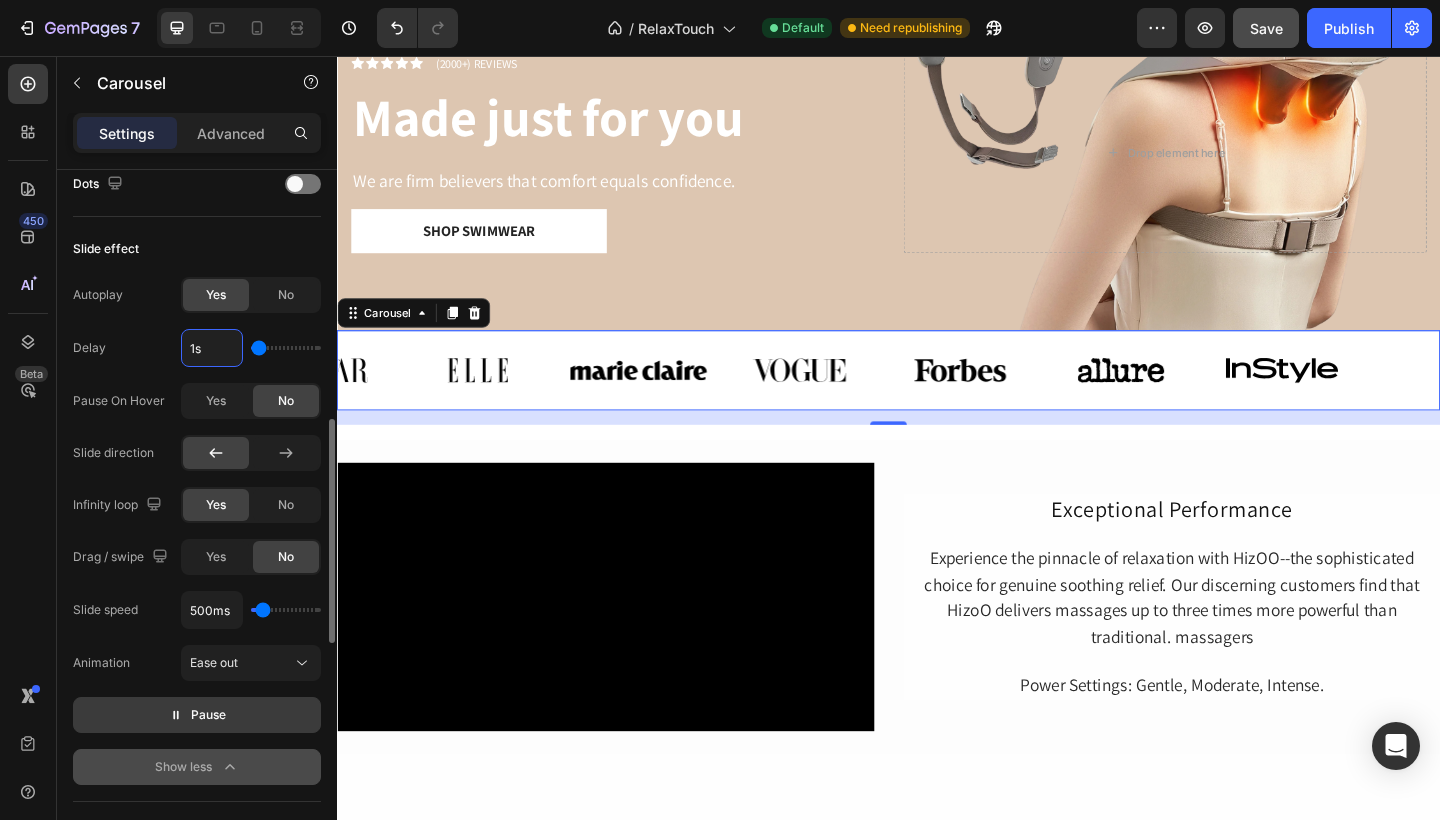 type on "1" 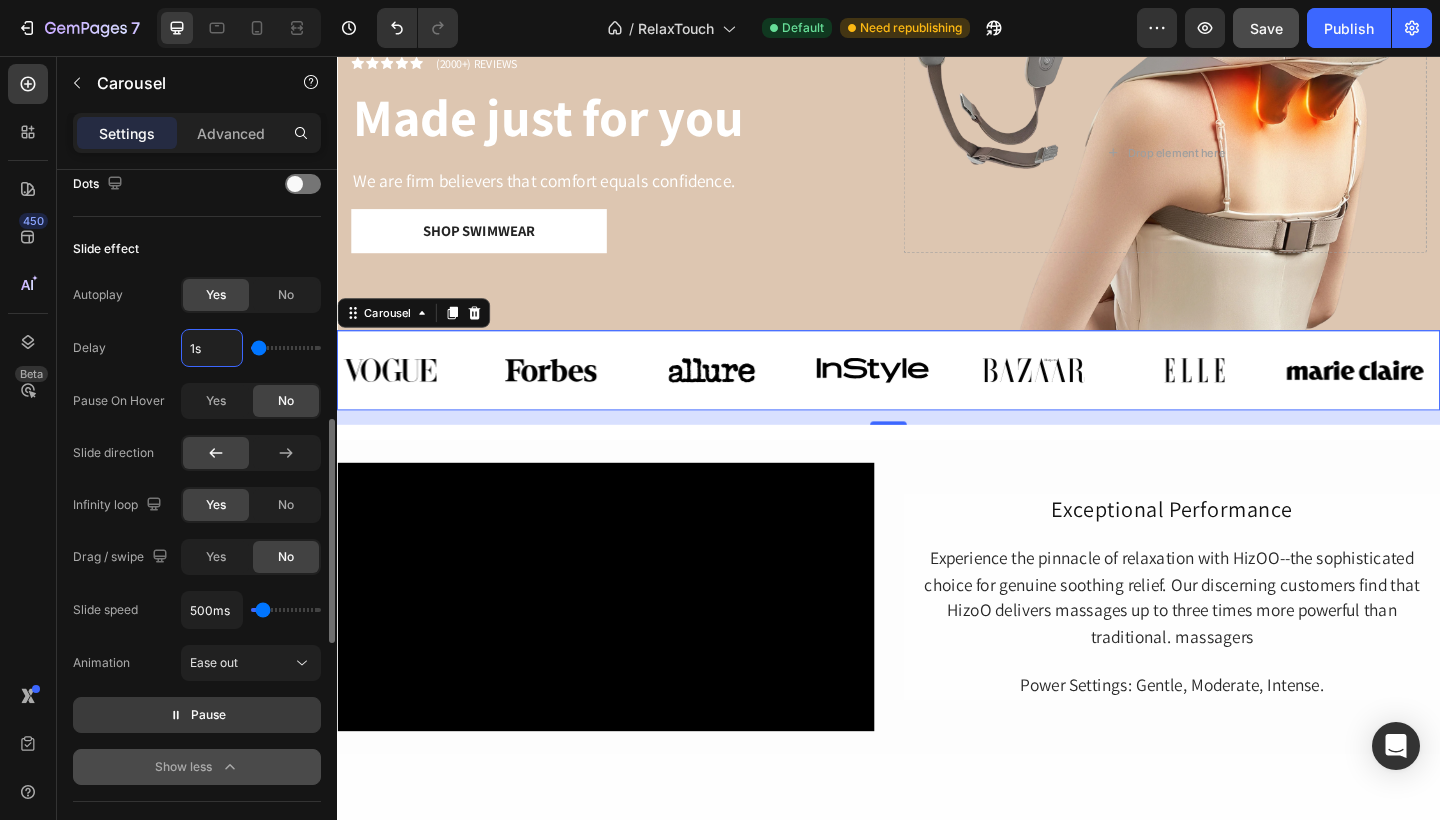 type on "1" 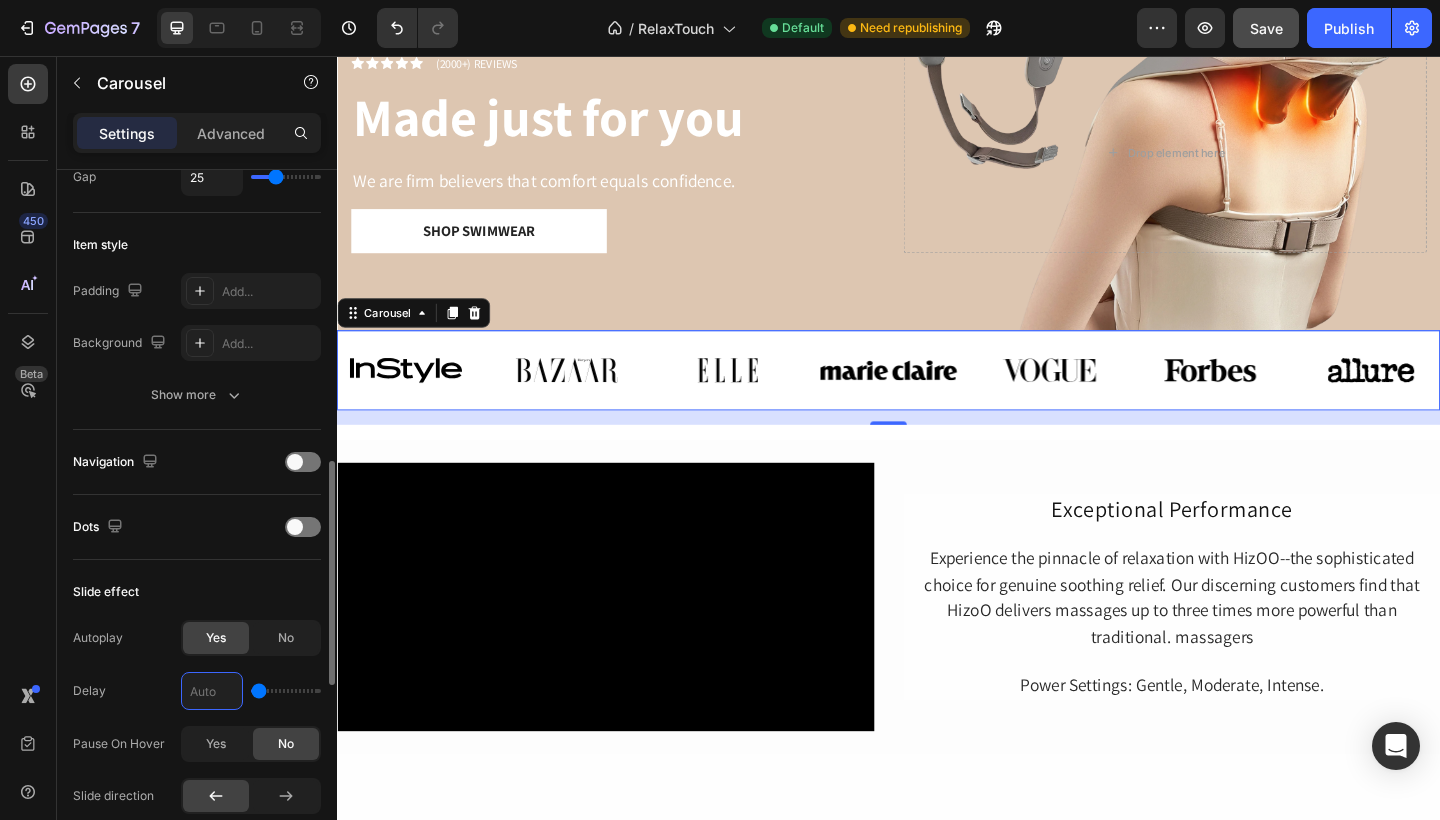scroll, scrollTop: 713, scrollLeft: 0, axis: vertical 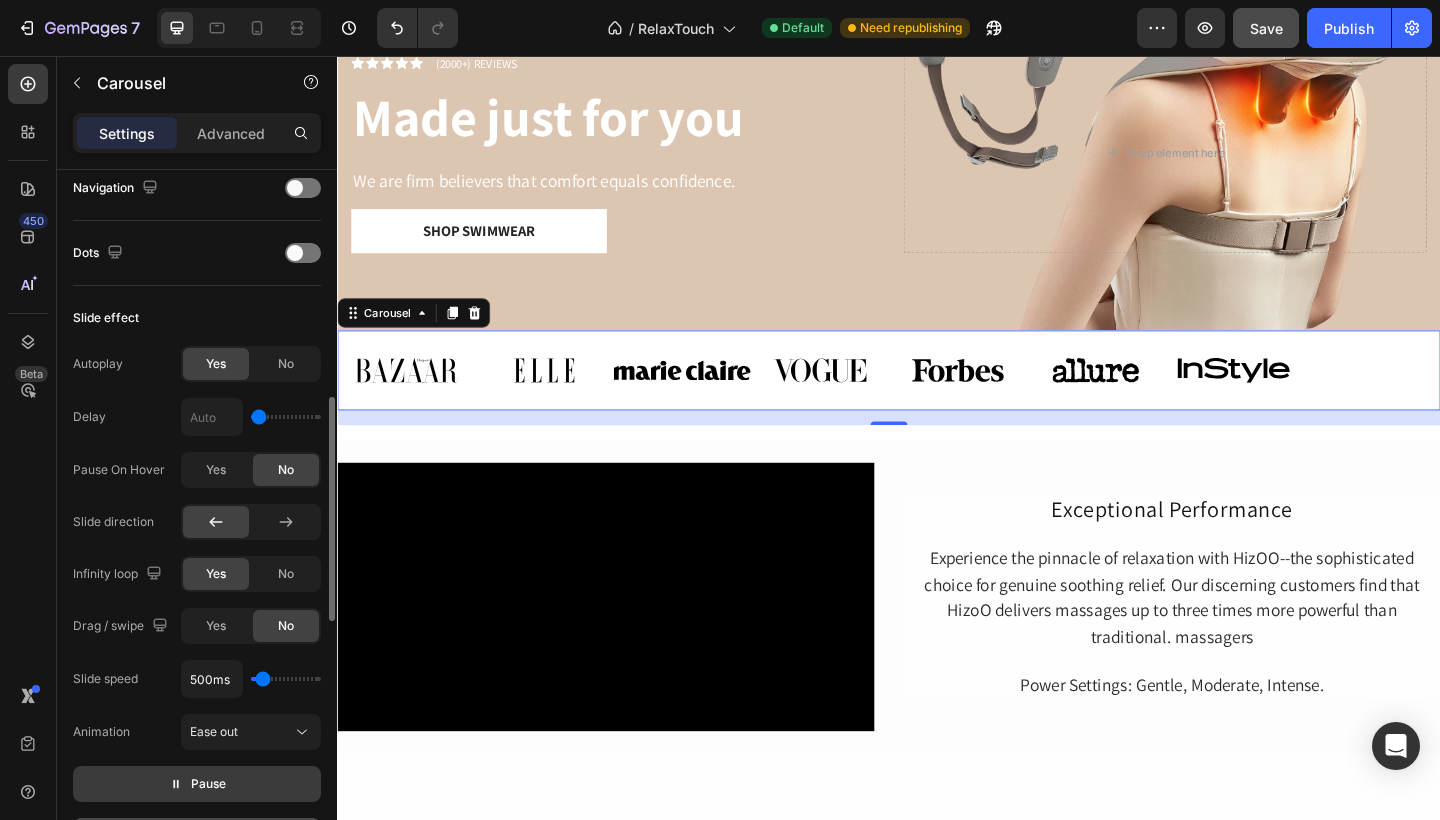 type on "1s" 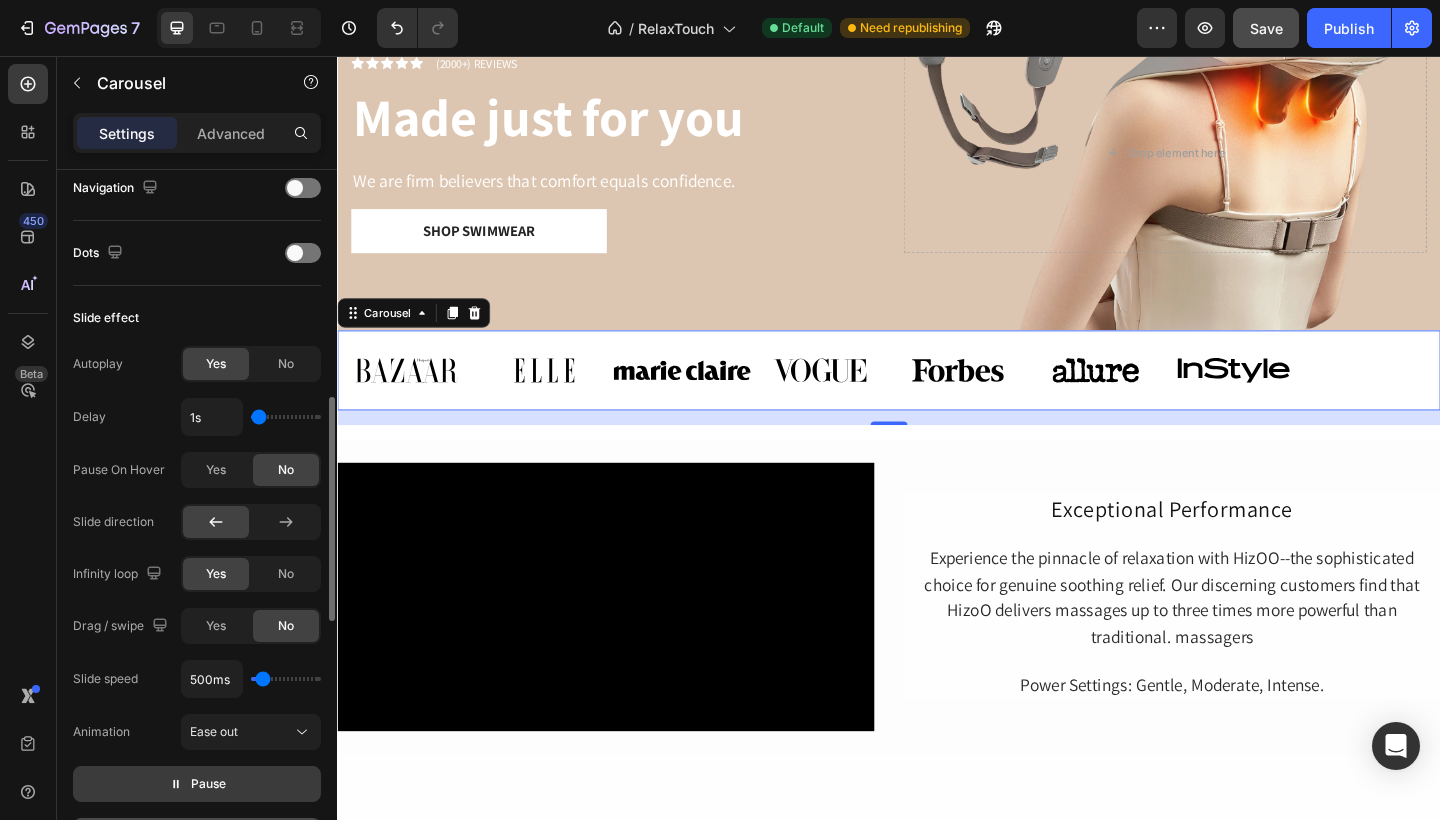 type on "550ms" 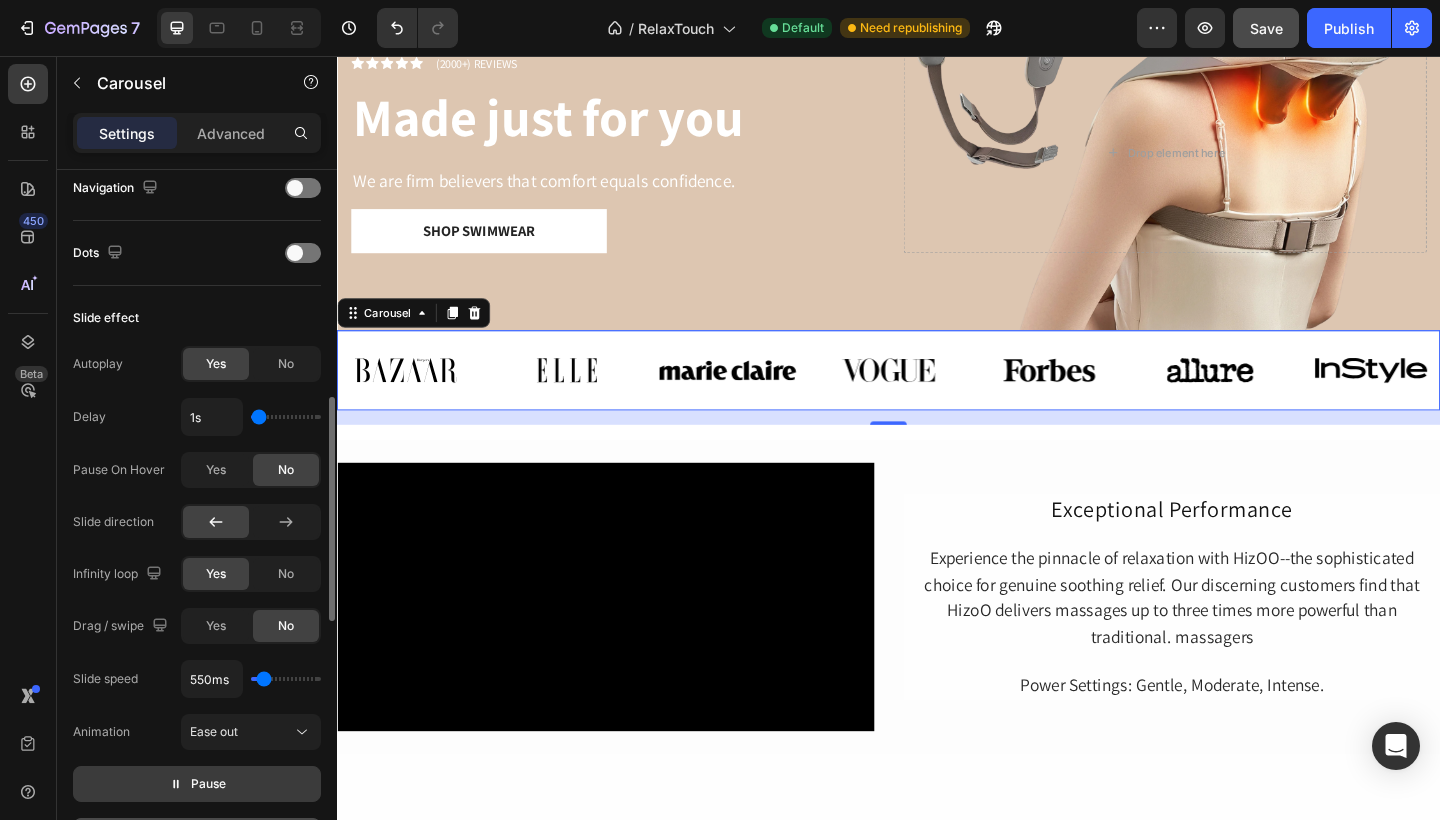 type on "500ms" 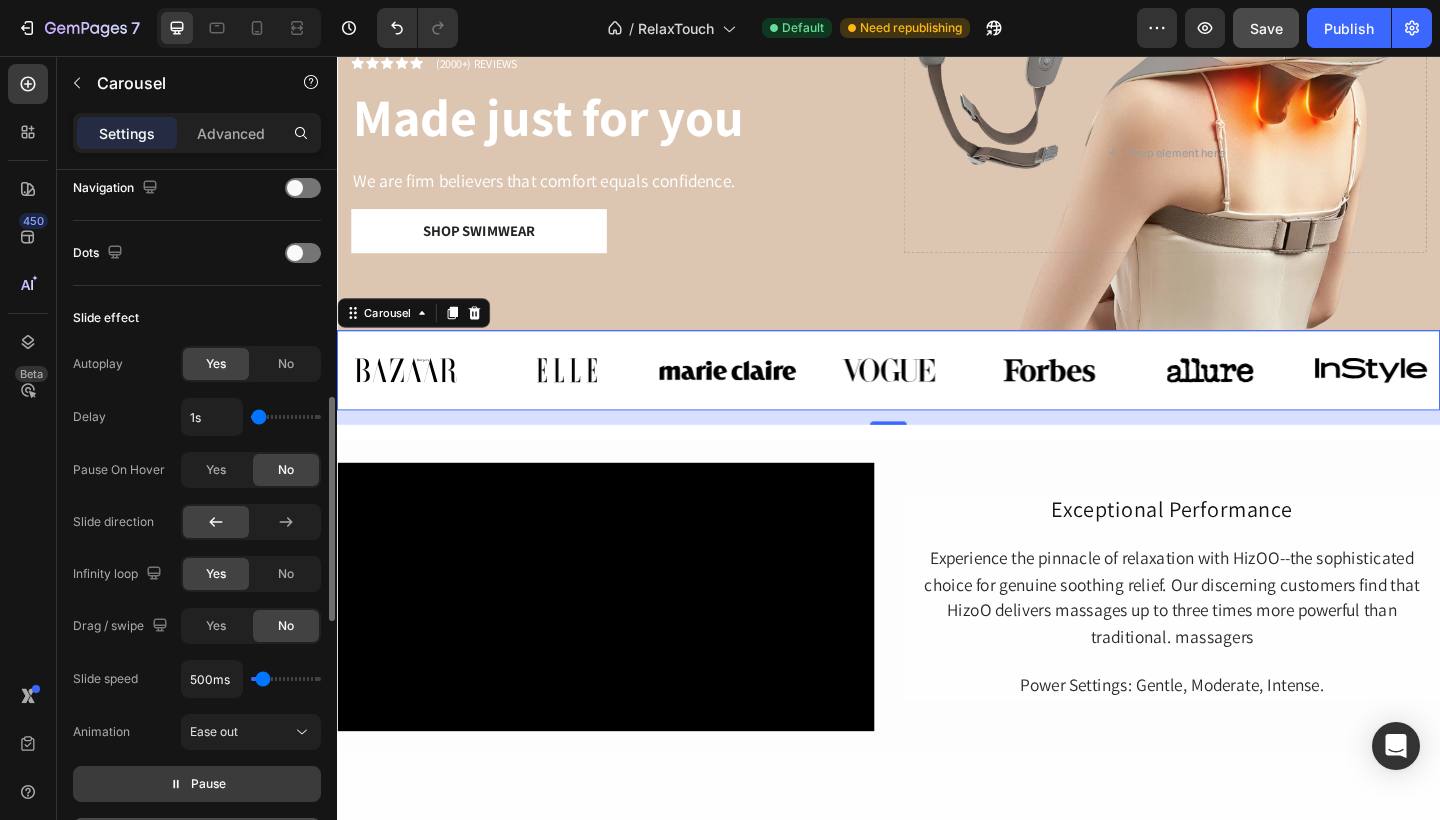 type on "400ms" 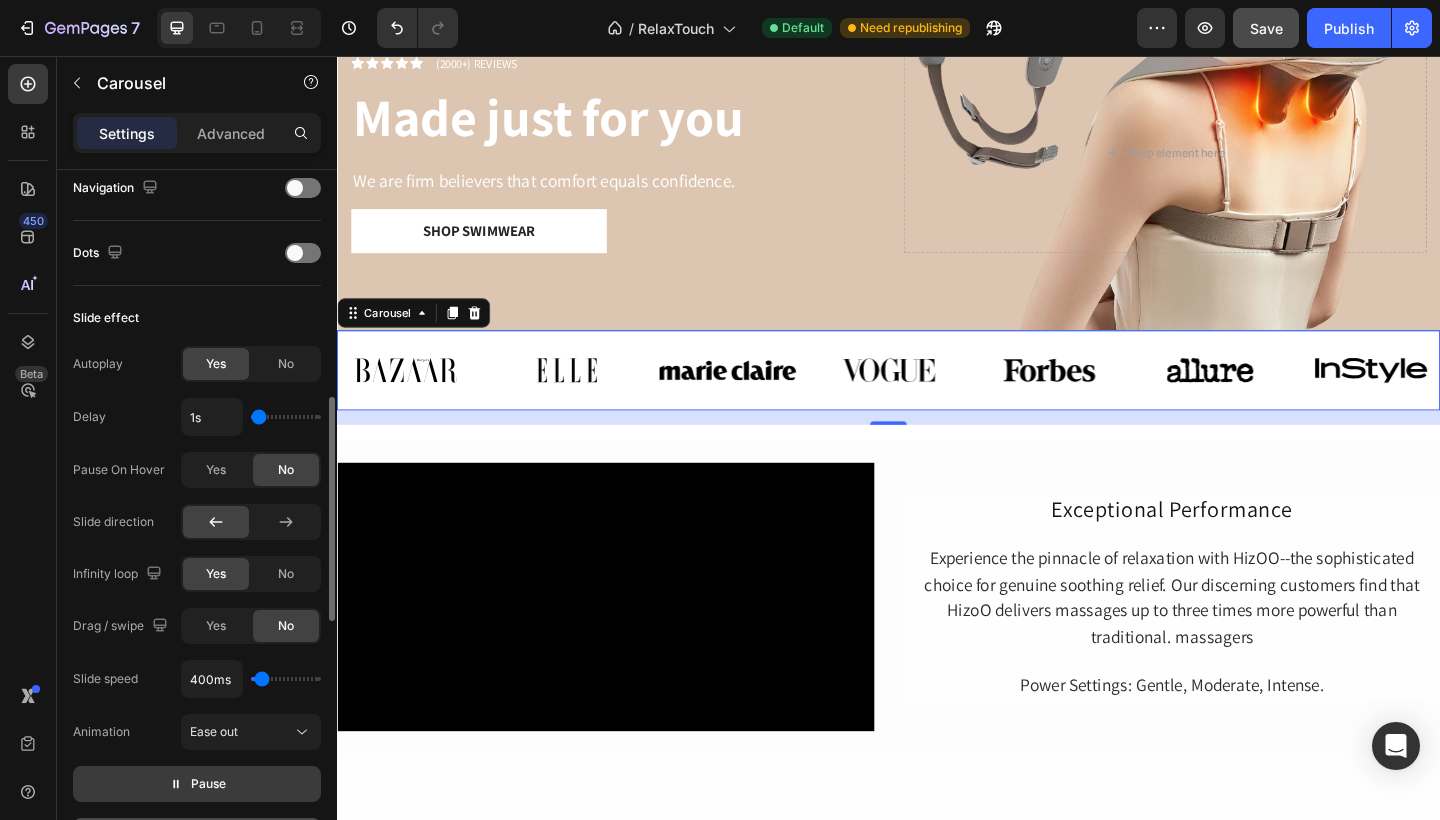 type on "300ms" 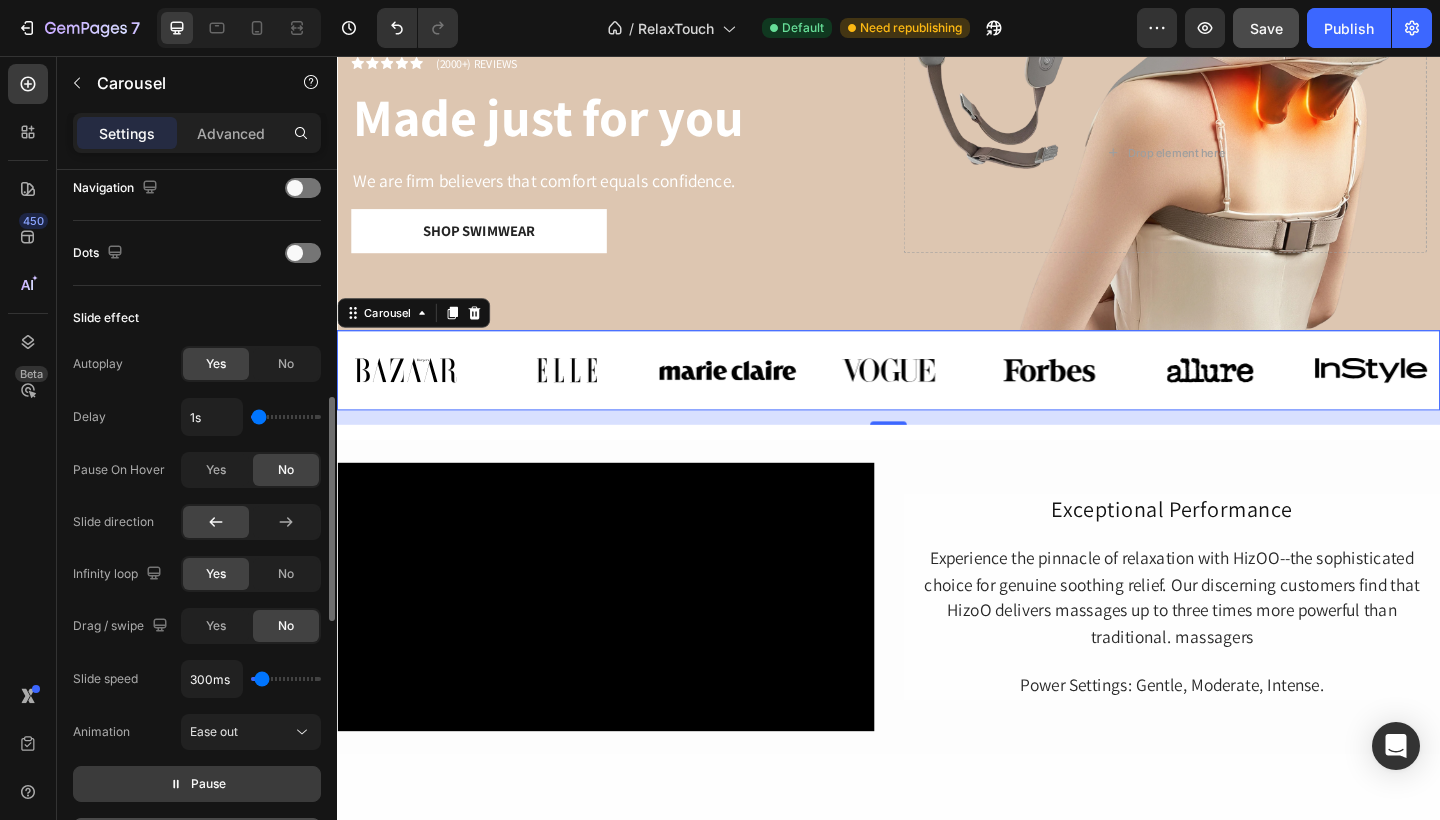 type on "300" 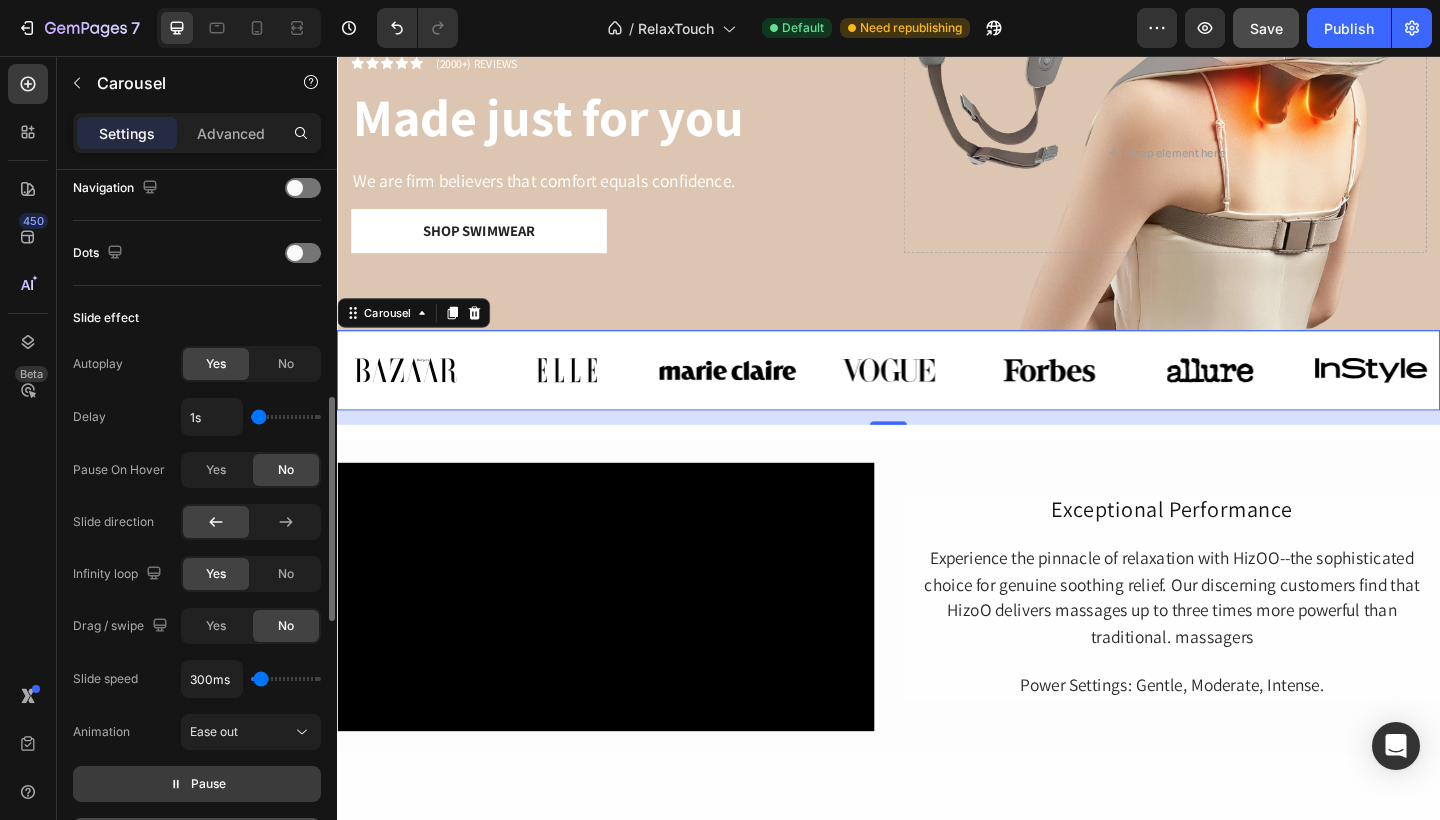 type on "250ms" 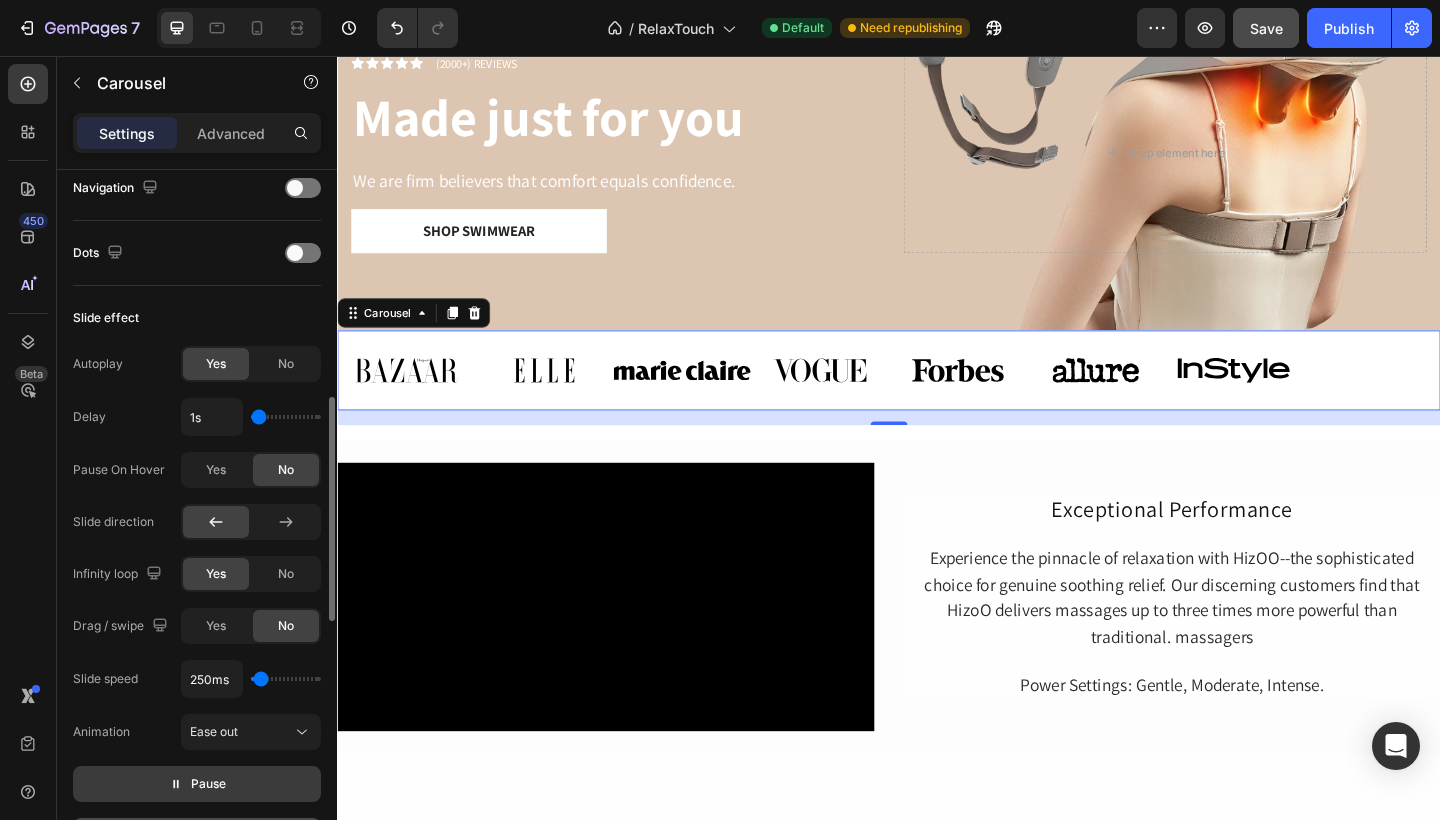type on "100ms" 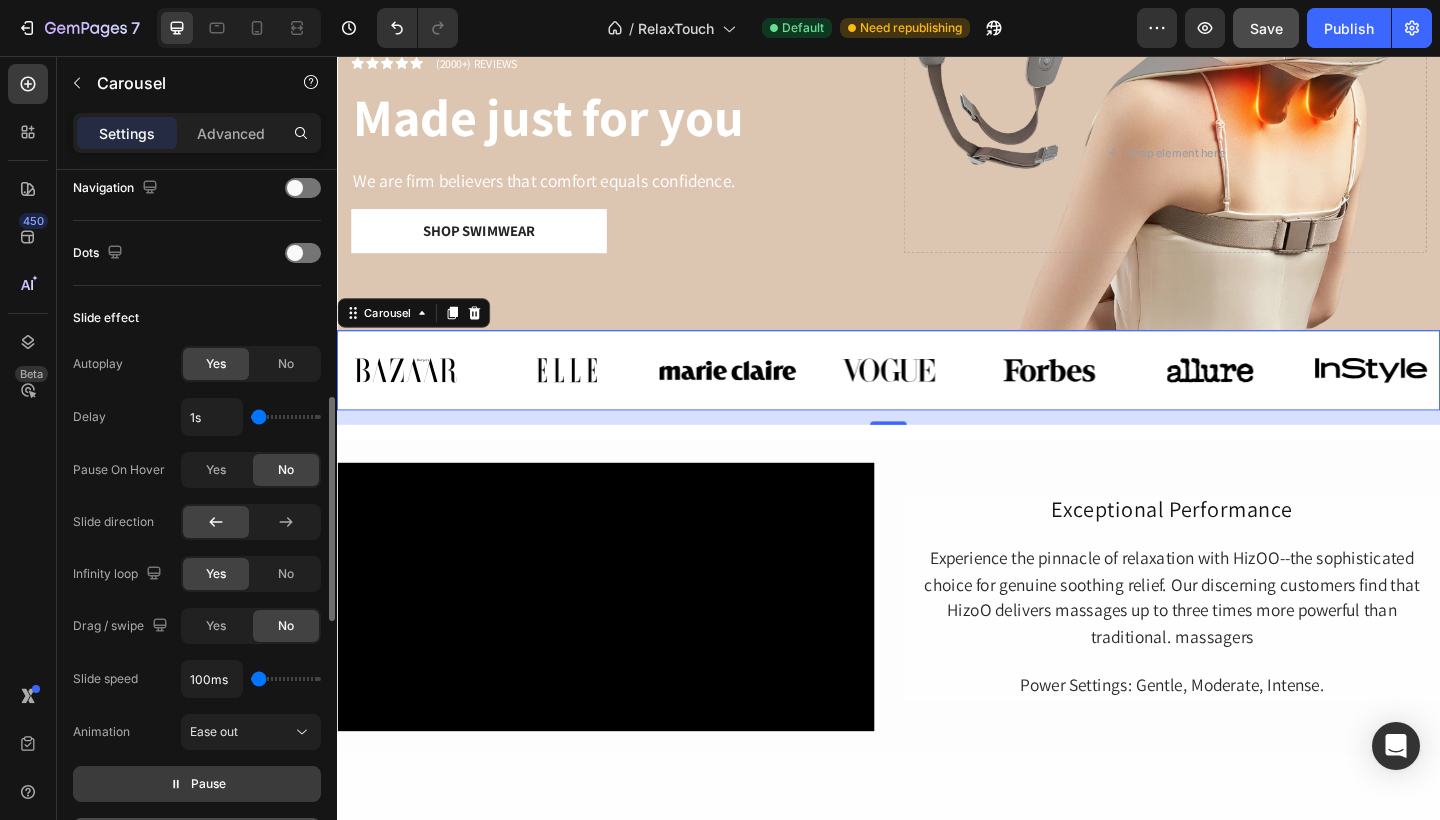 type on "300ms" 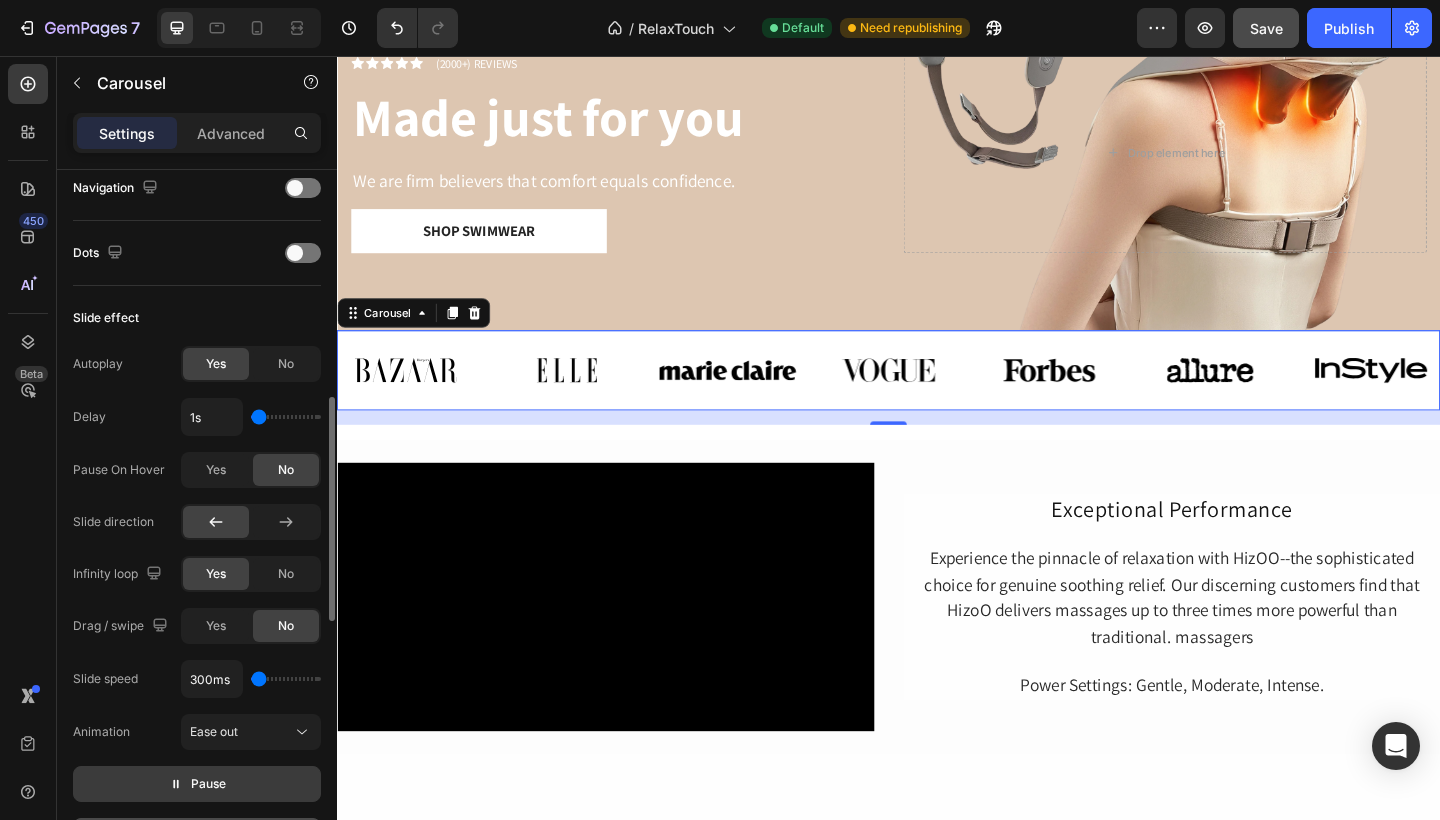 type on "300" 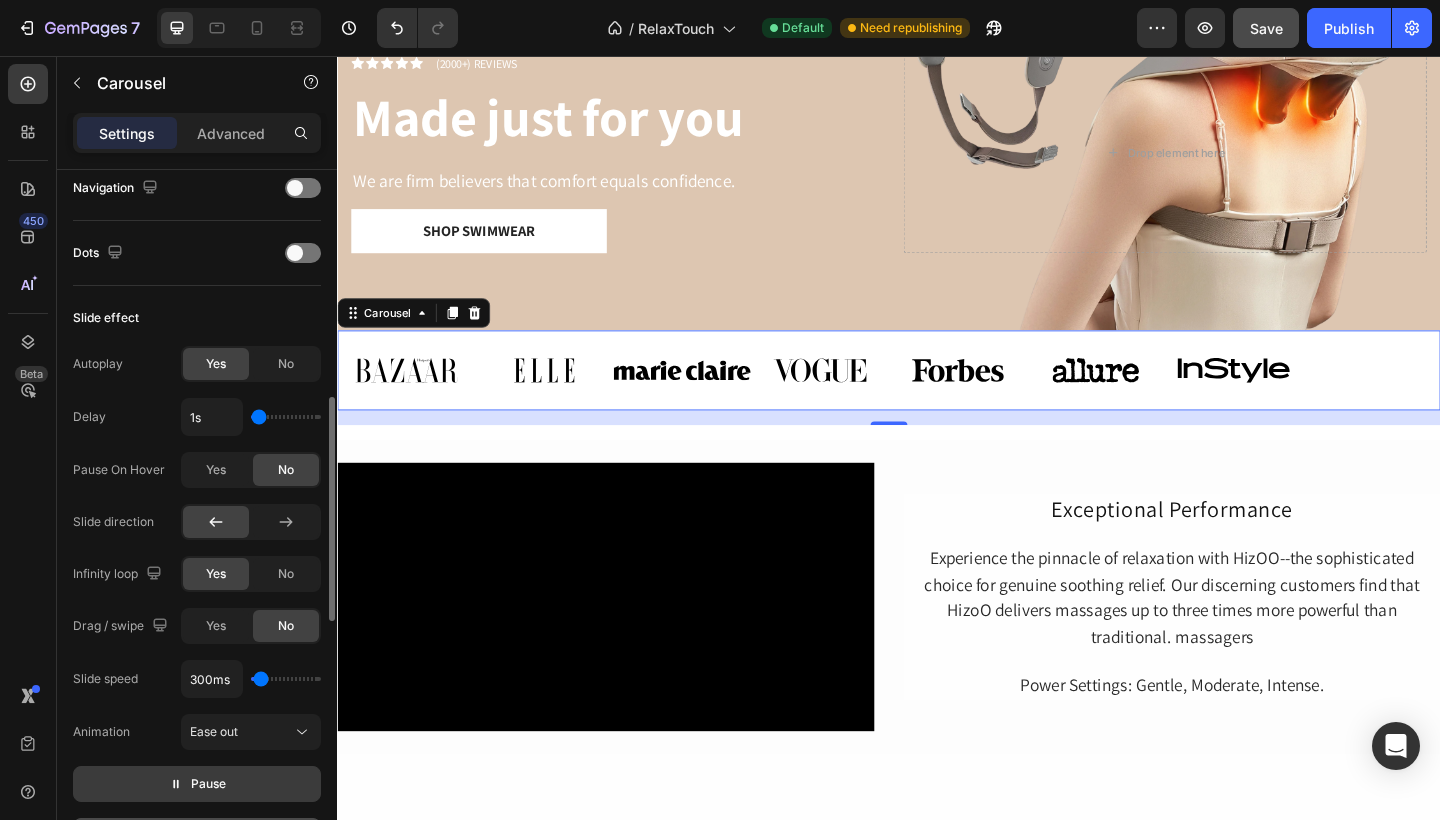 type on "2300ms" 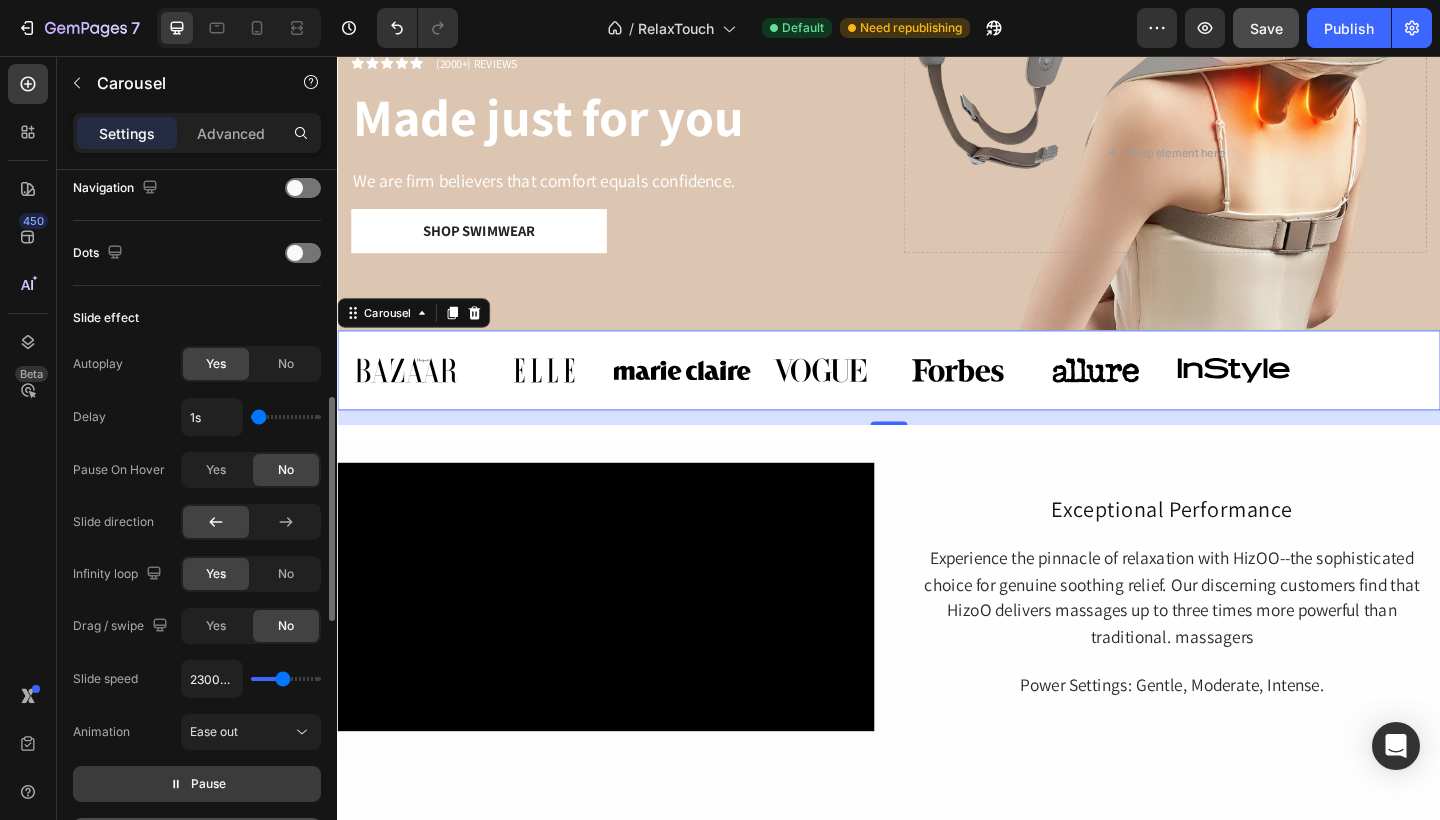 type on "2650ms" 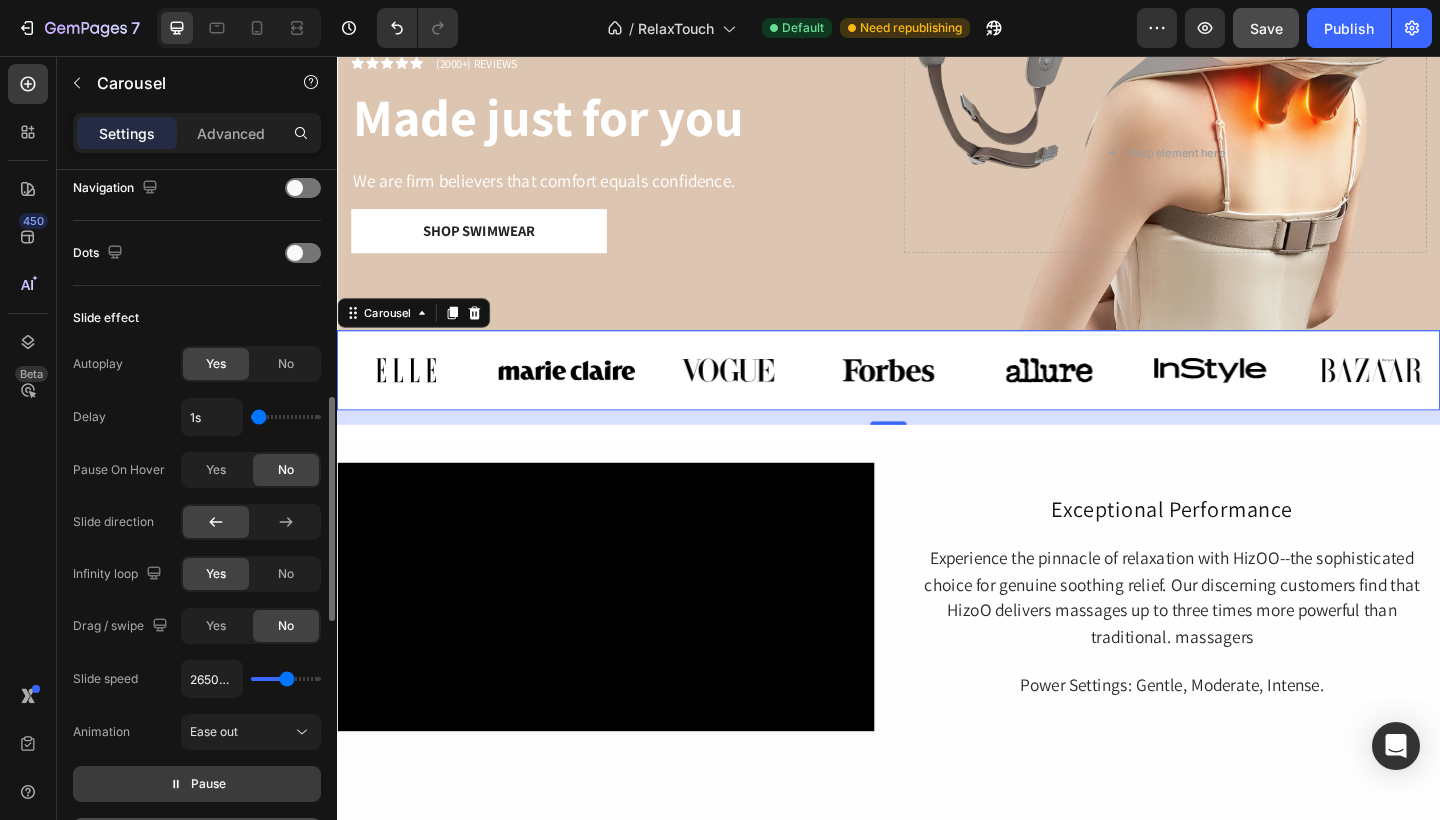 type on "2800ms" 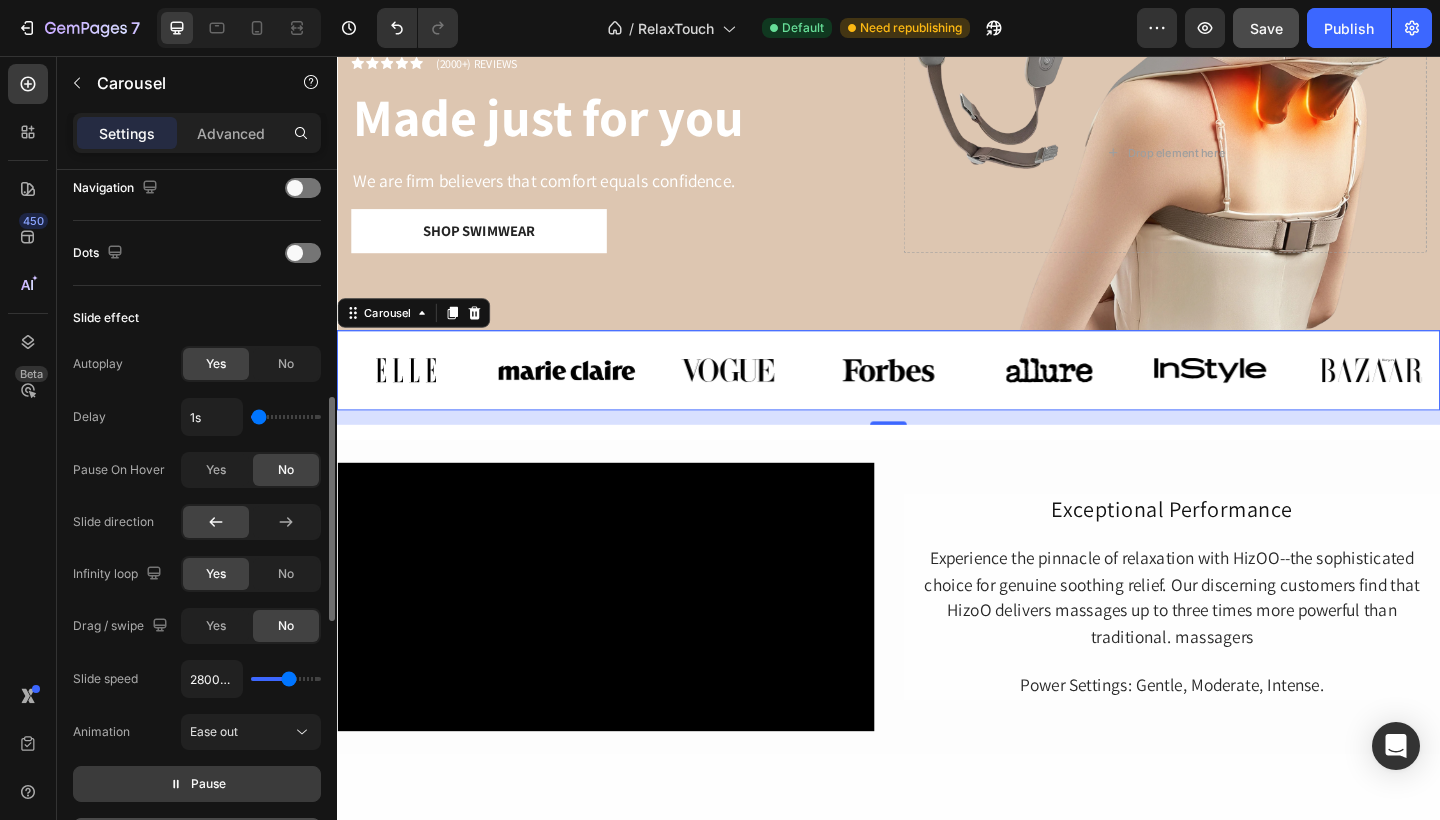 type on "2700ms" 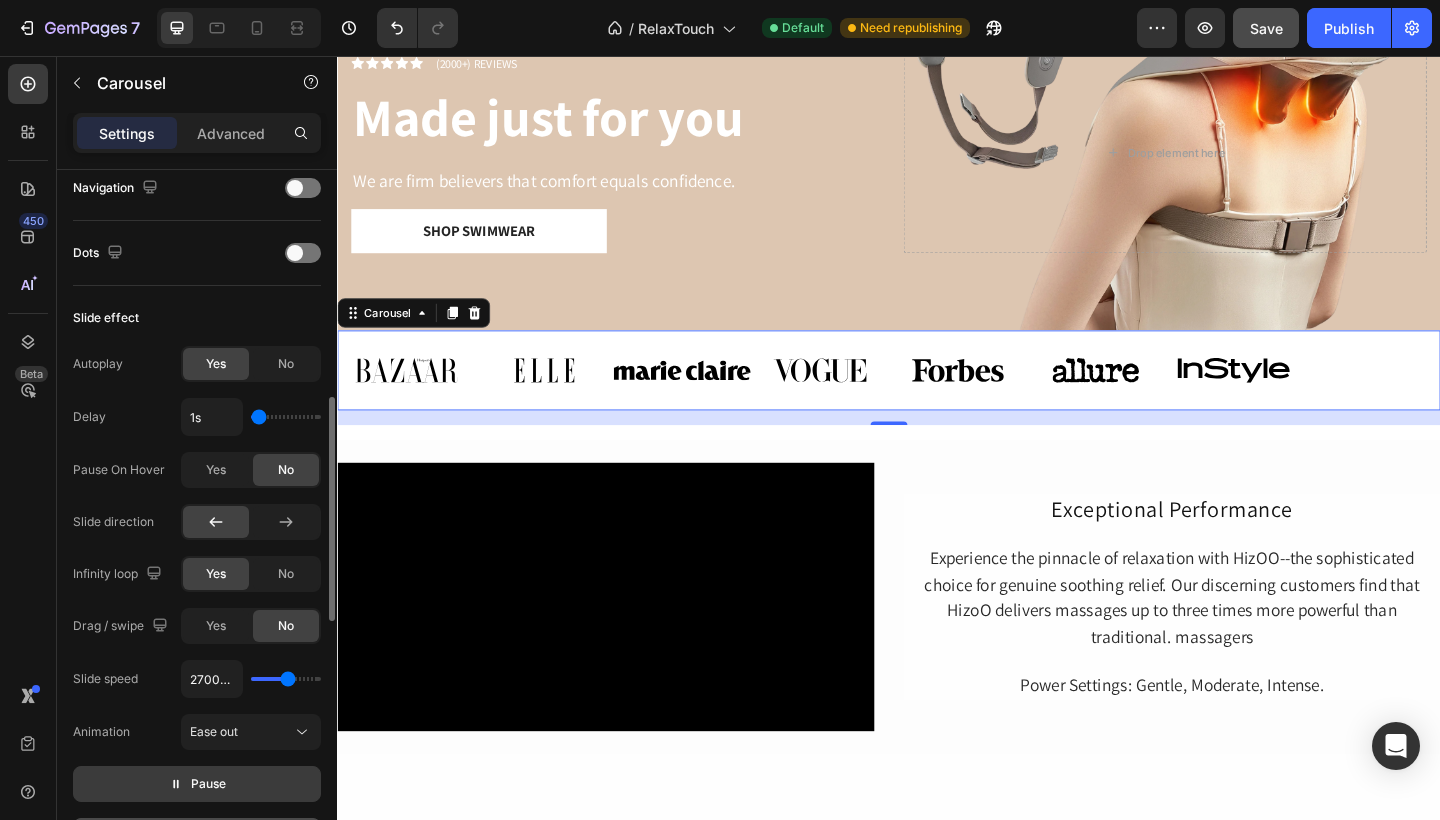 type on "2450ms" 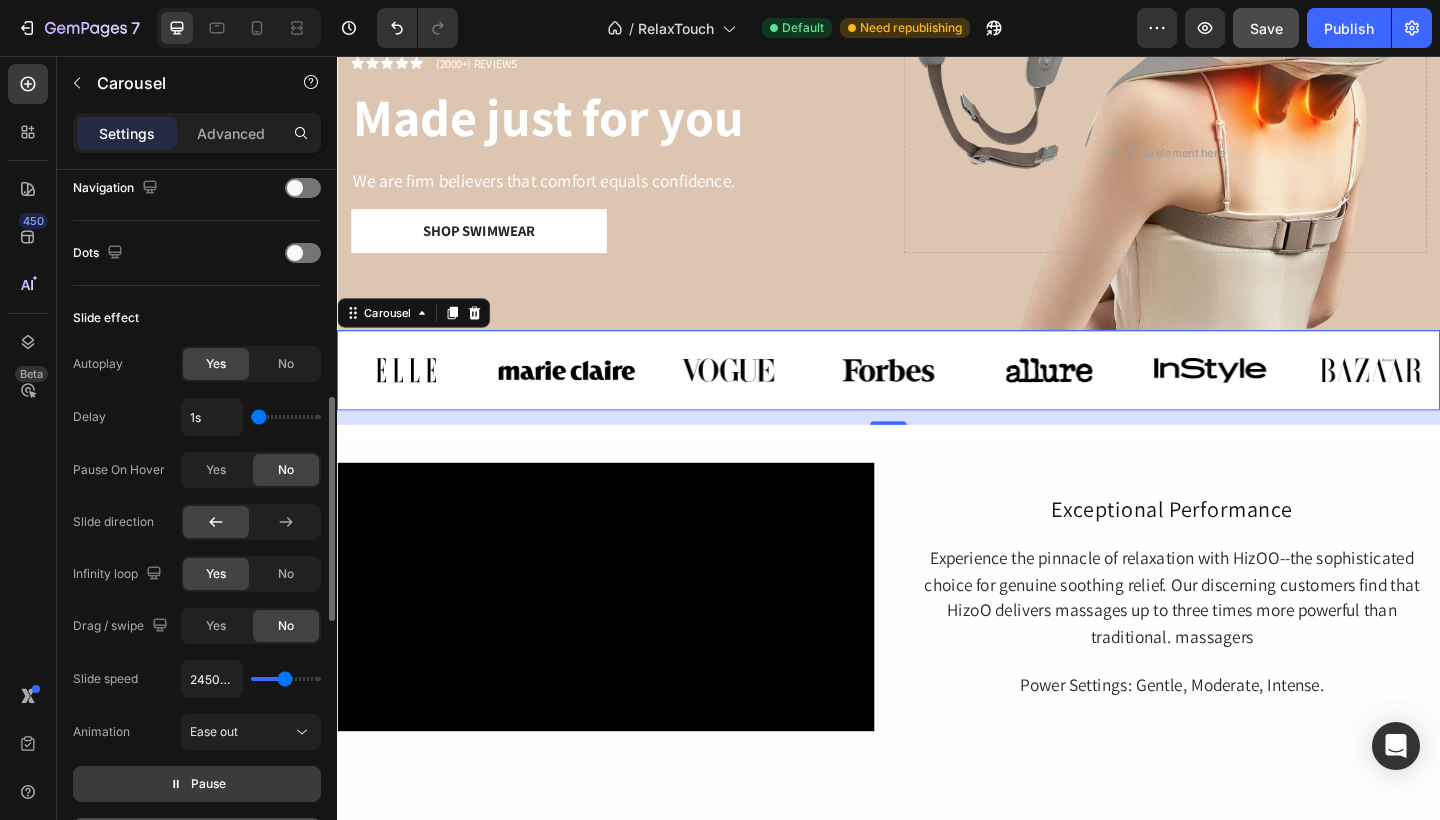 type on "2400ms" 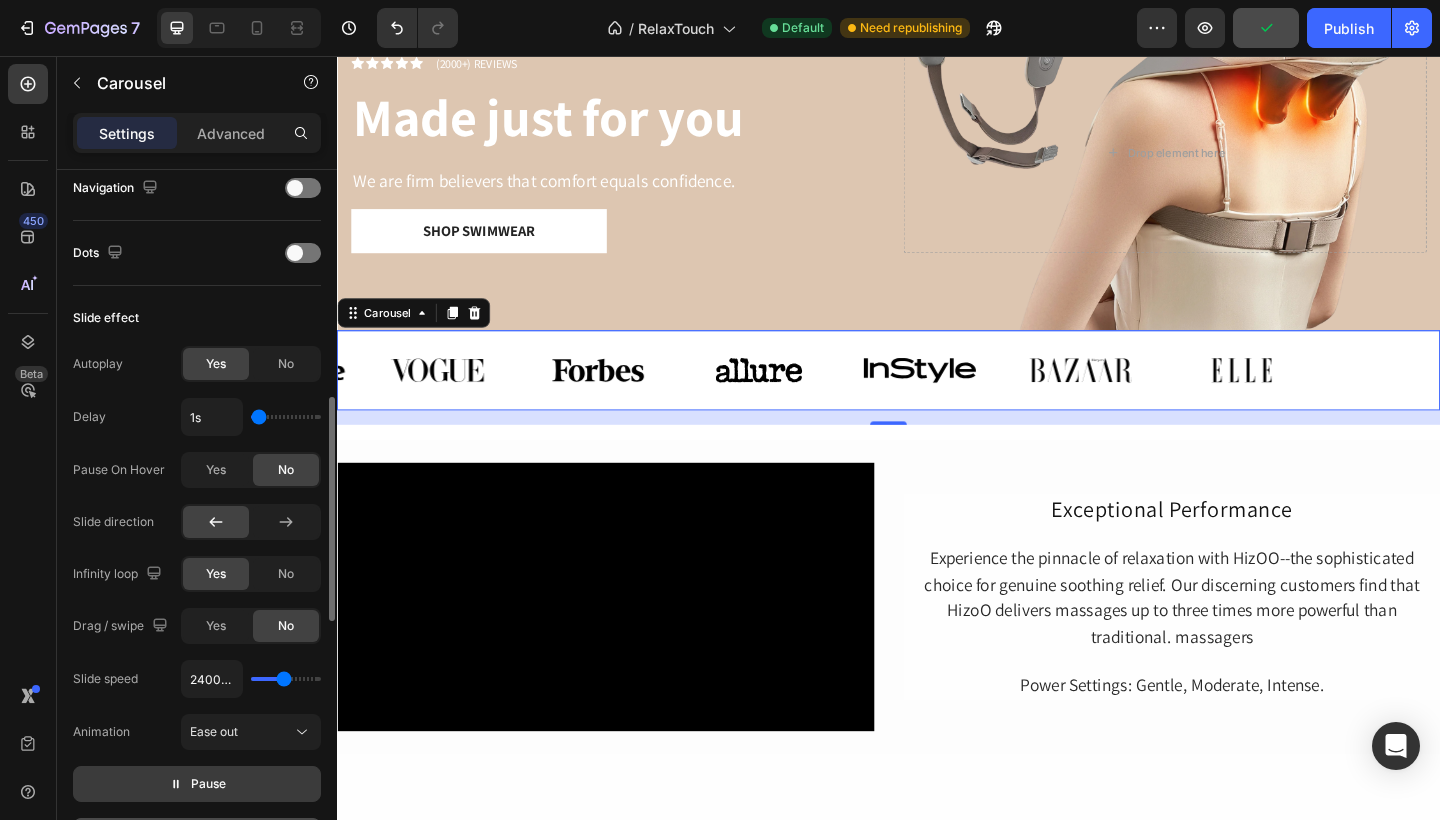 type on "3850ms" 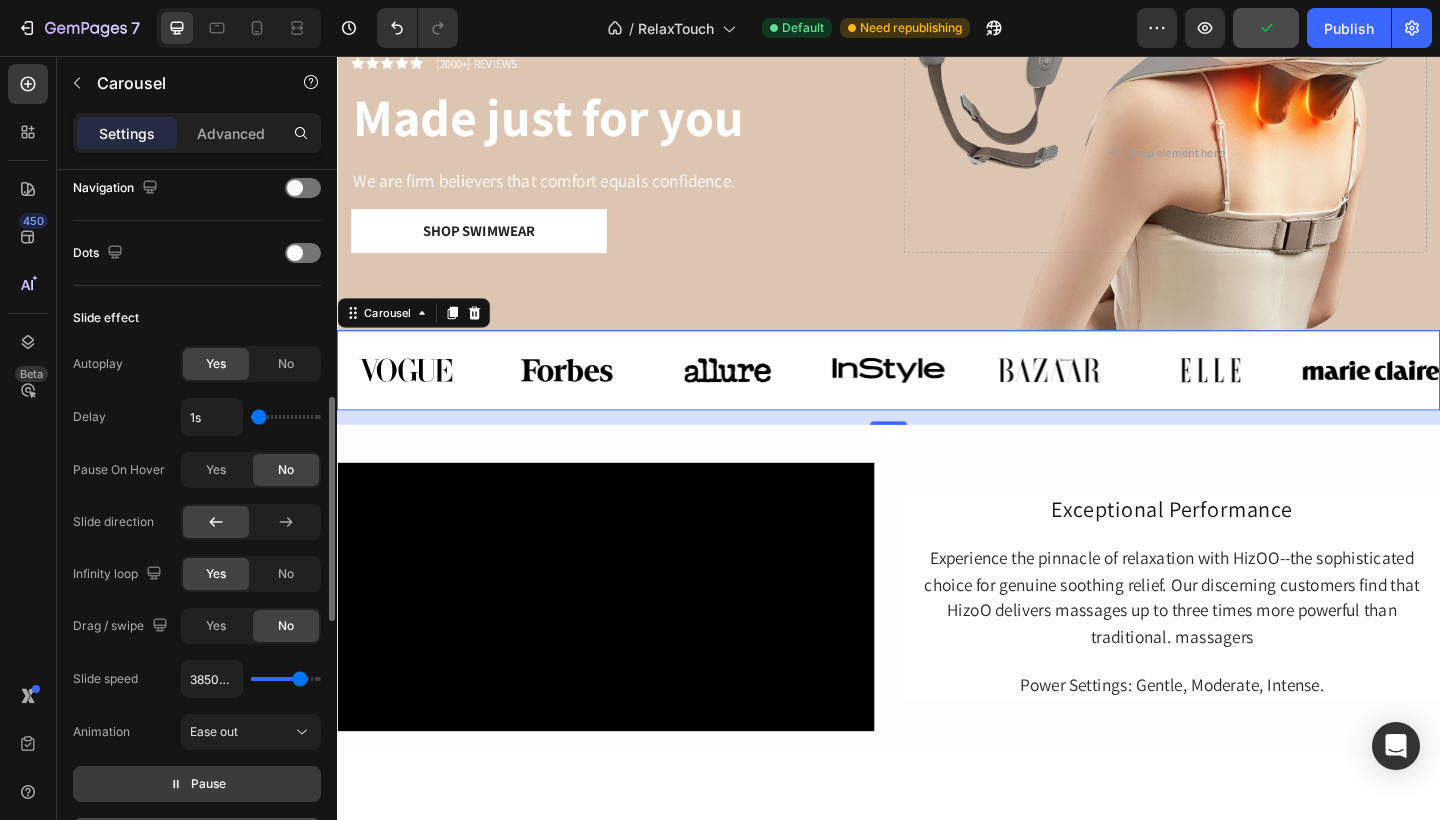 type on "5000ms" 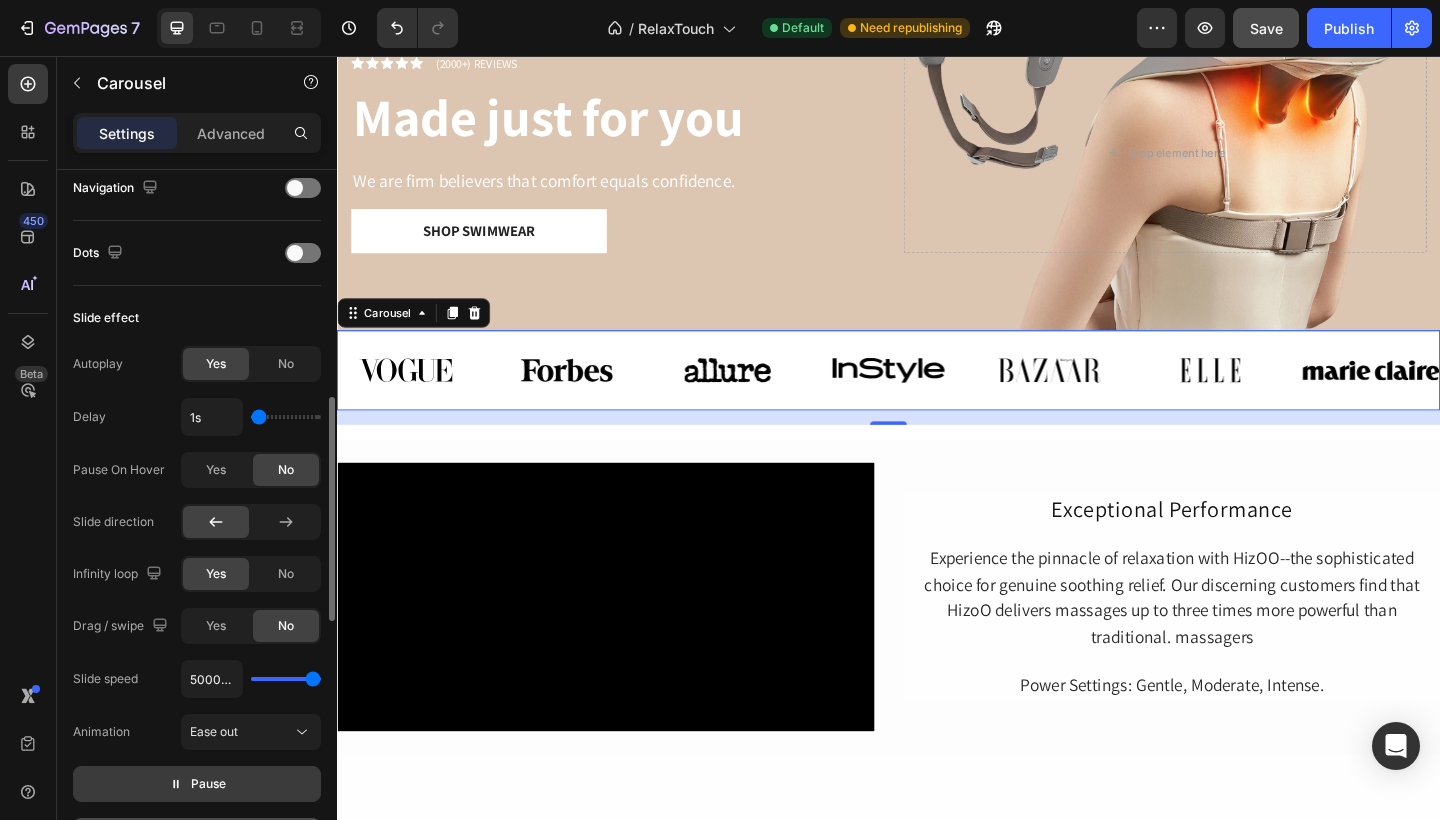 drag, startPoint x: 261, startPoint y: 683, endPoint x: 331, endPoint y: 677, distance: 70.256676 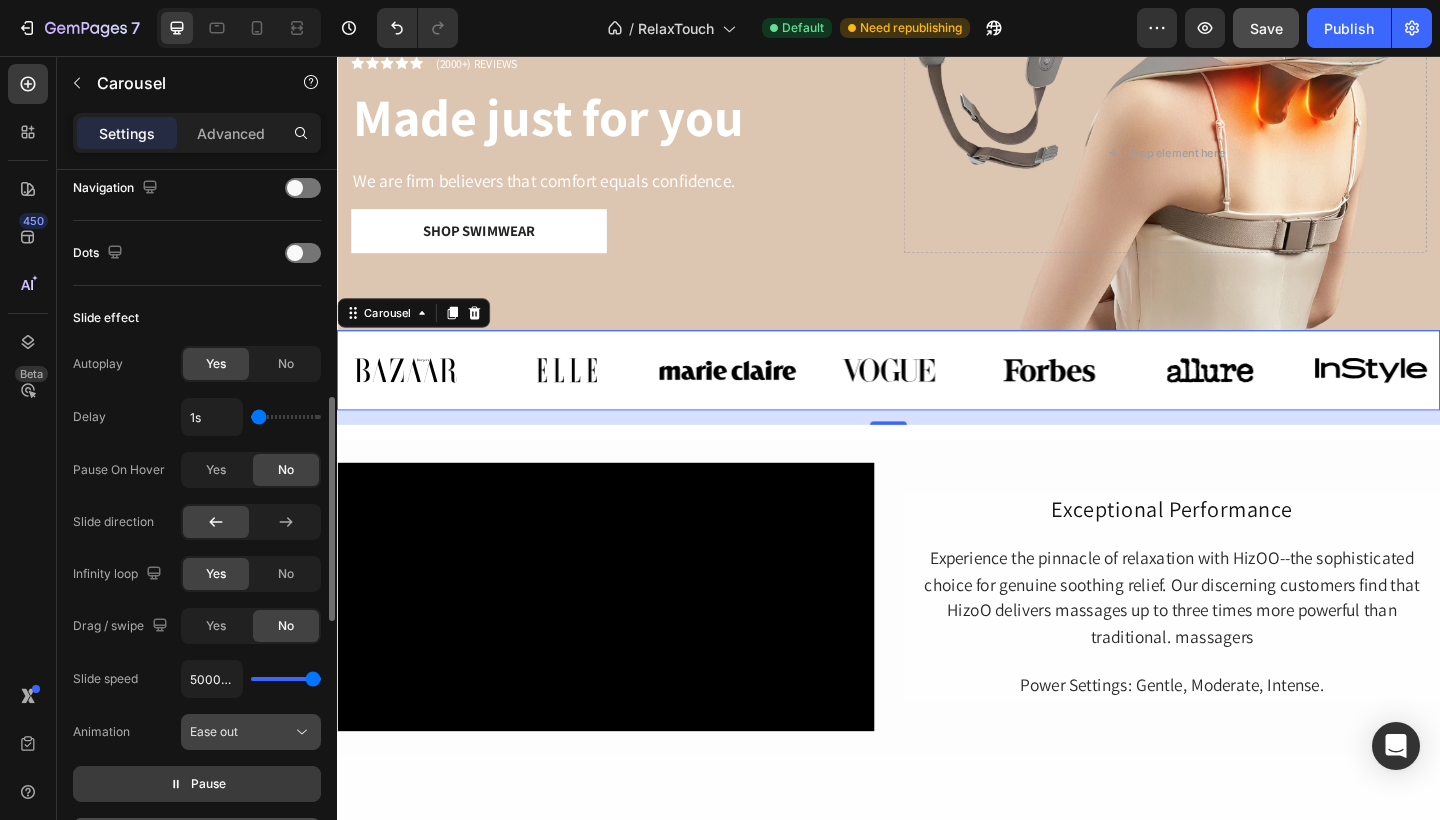 click 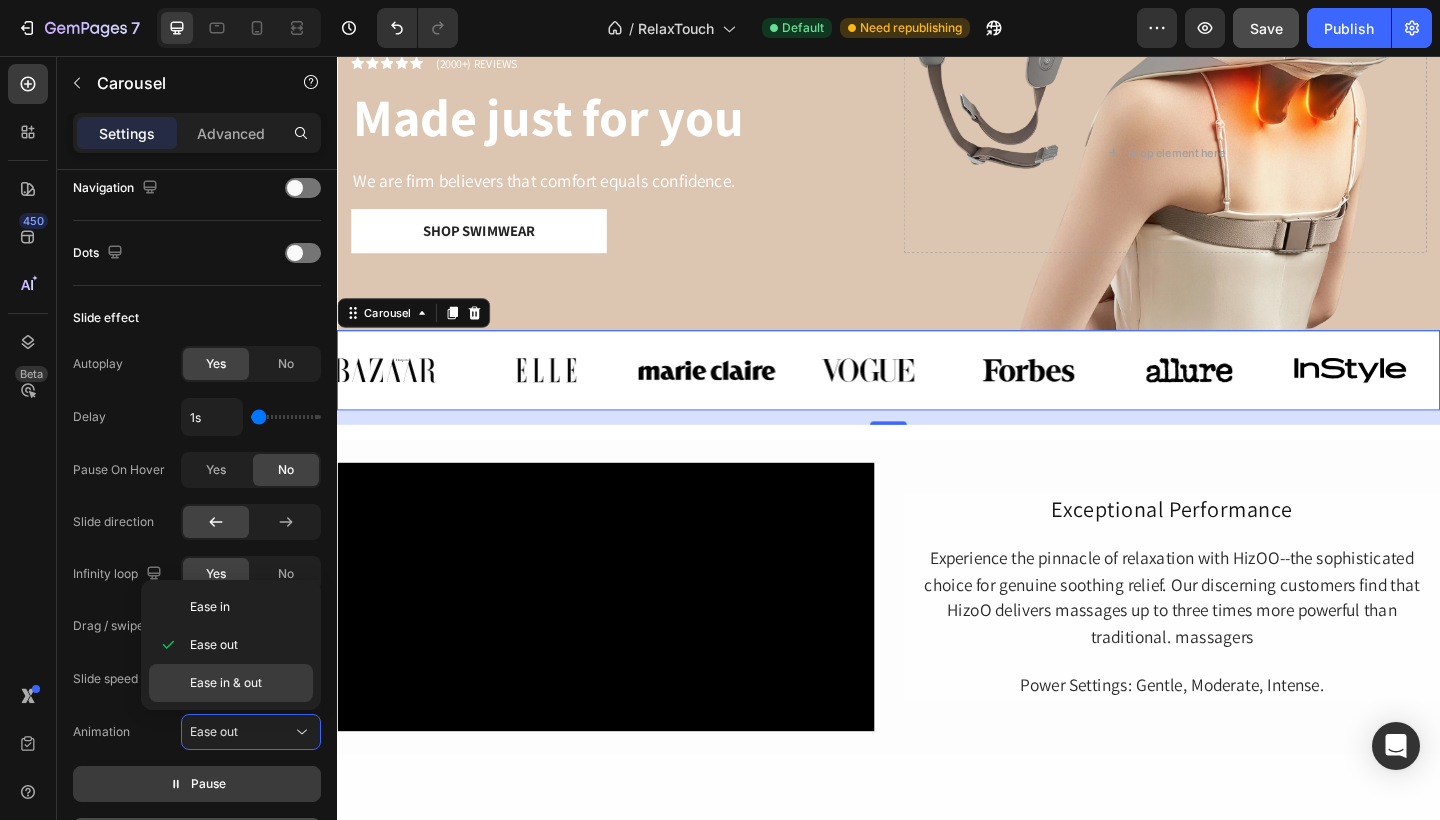click on "Ease in & out" at bounding box center (247, 683) 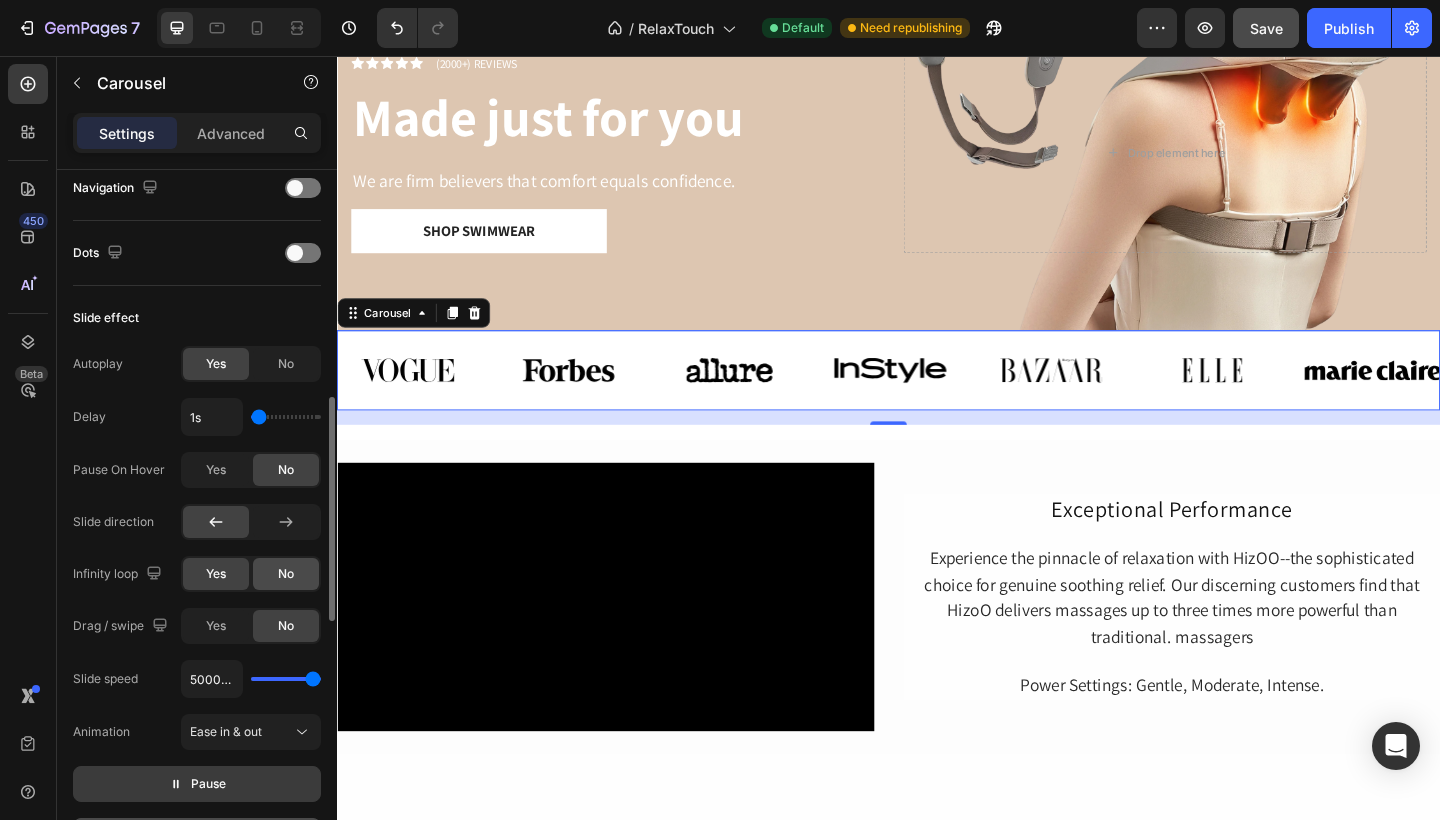click on "No" 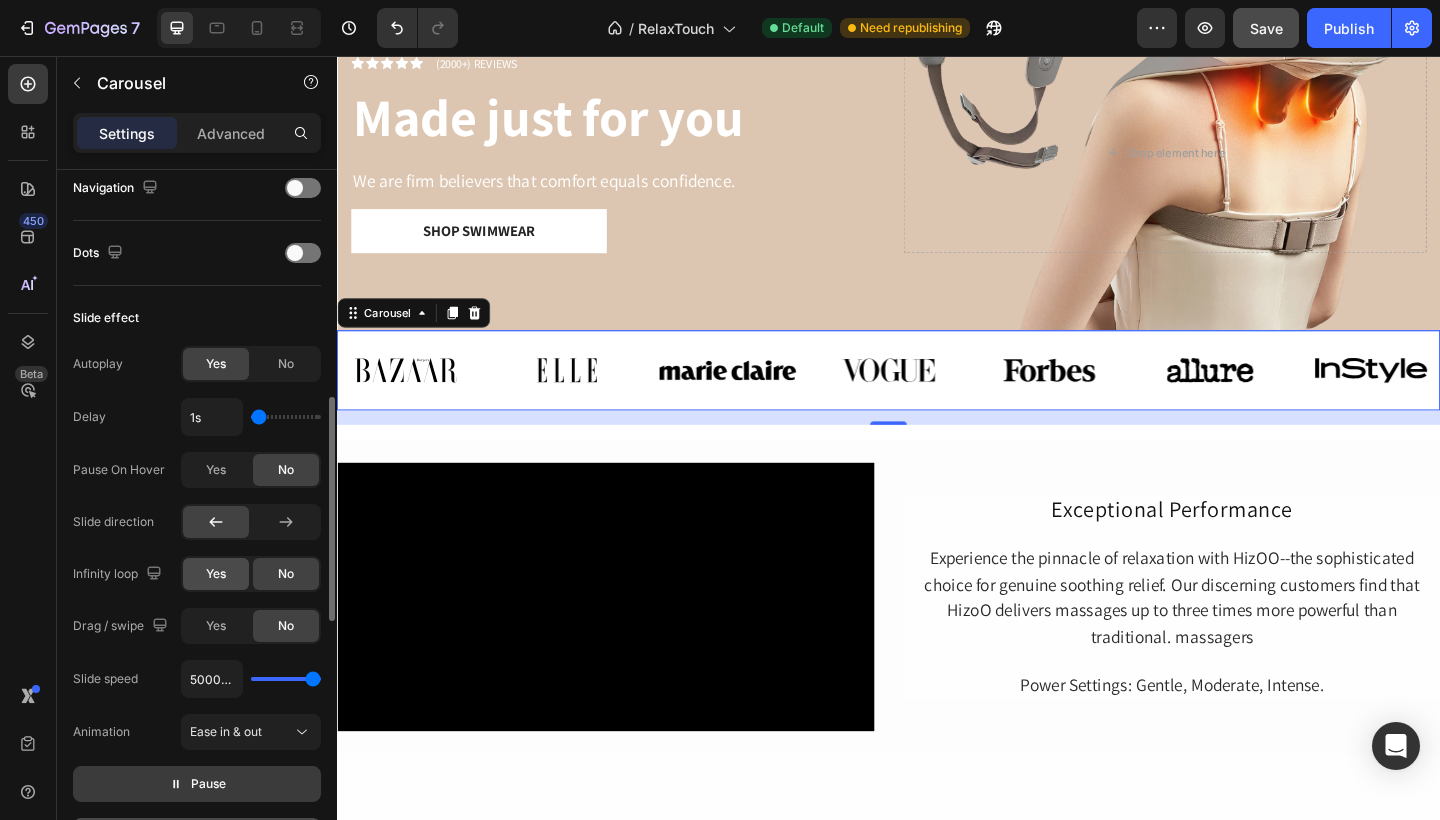 click on "Yes" 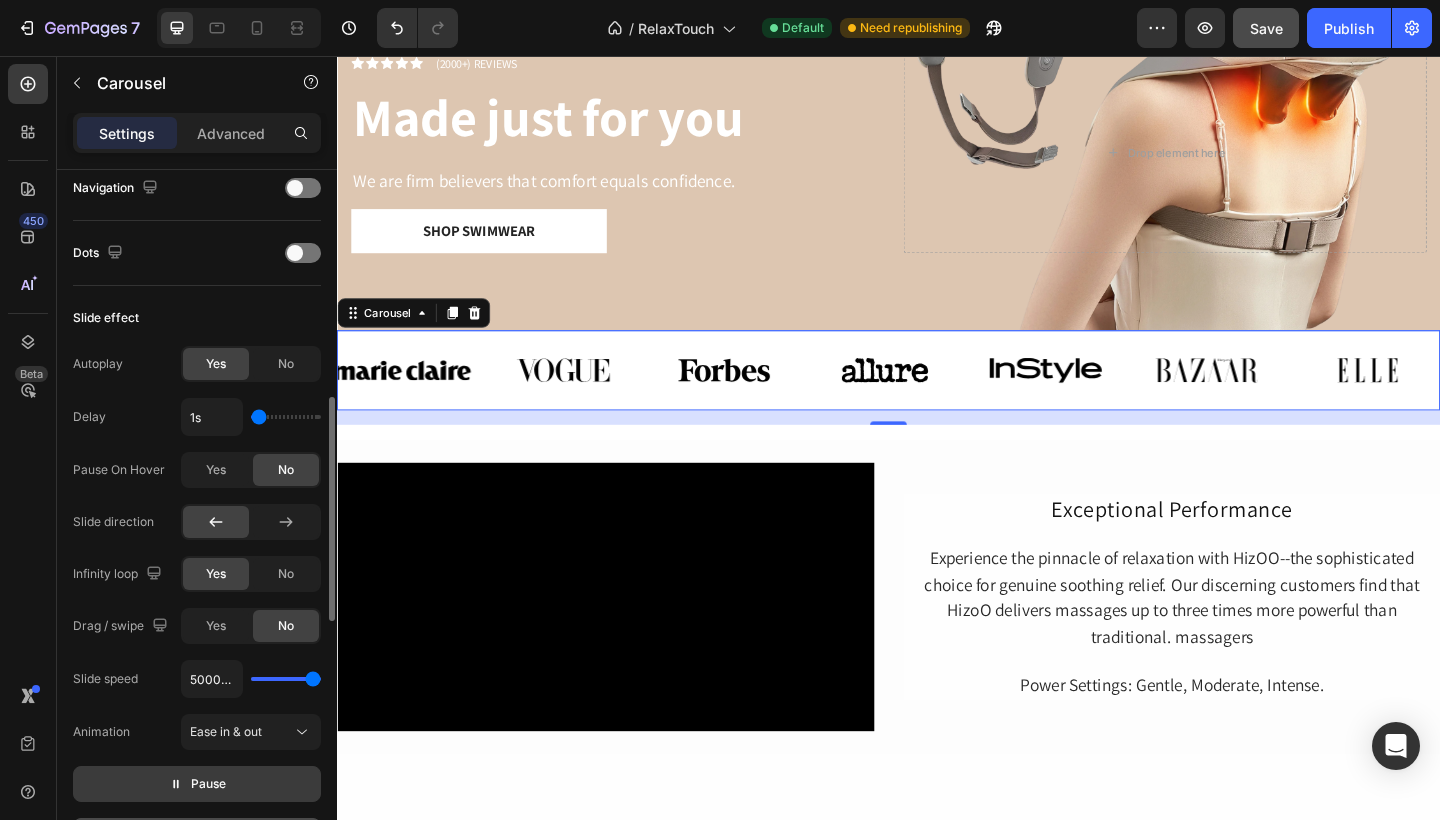type on "1.3s" 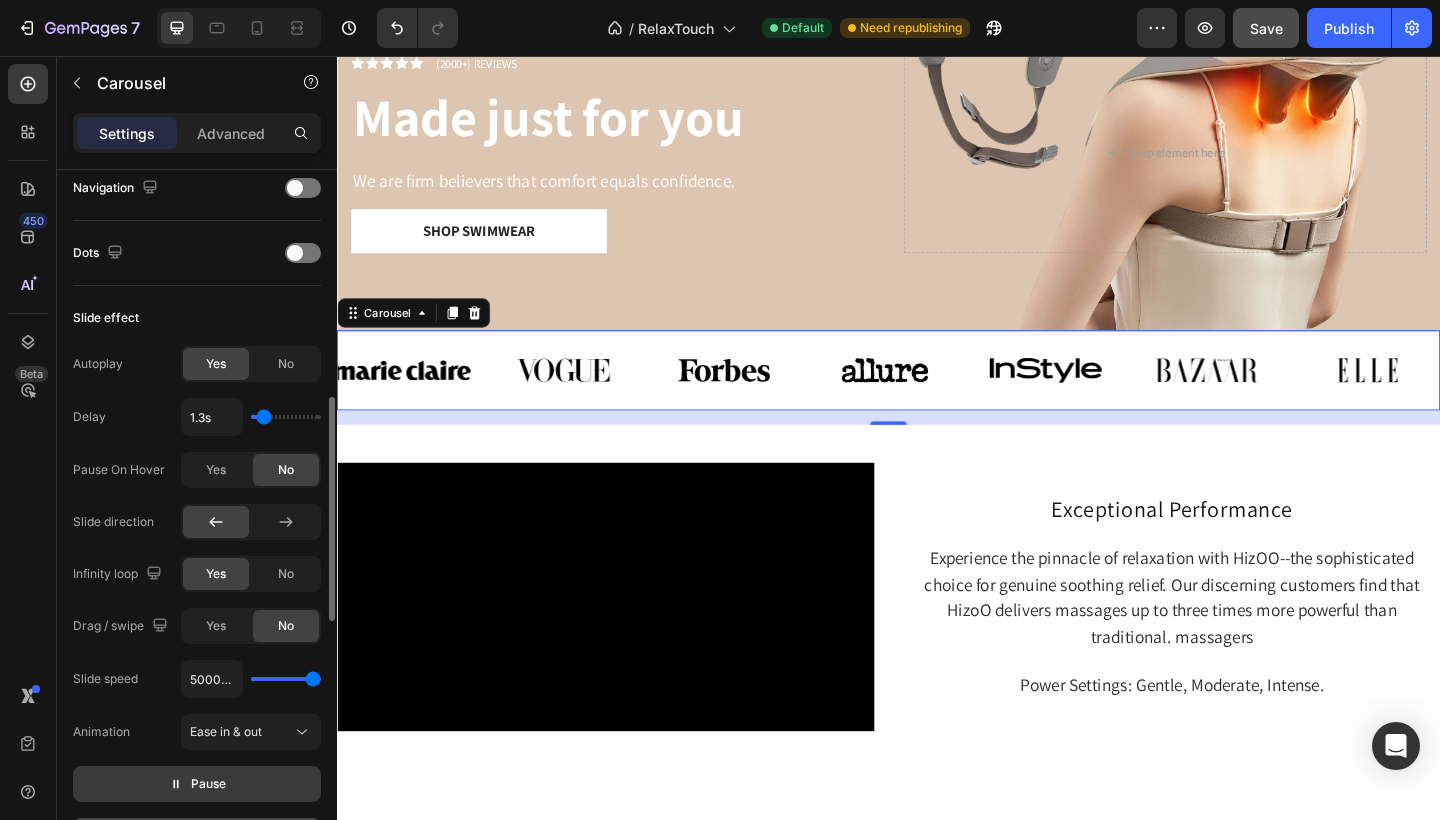 type on "2s" 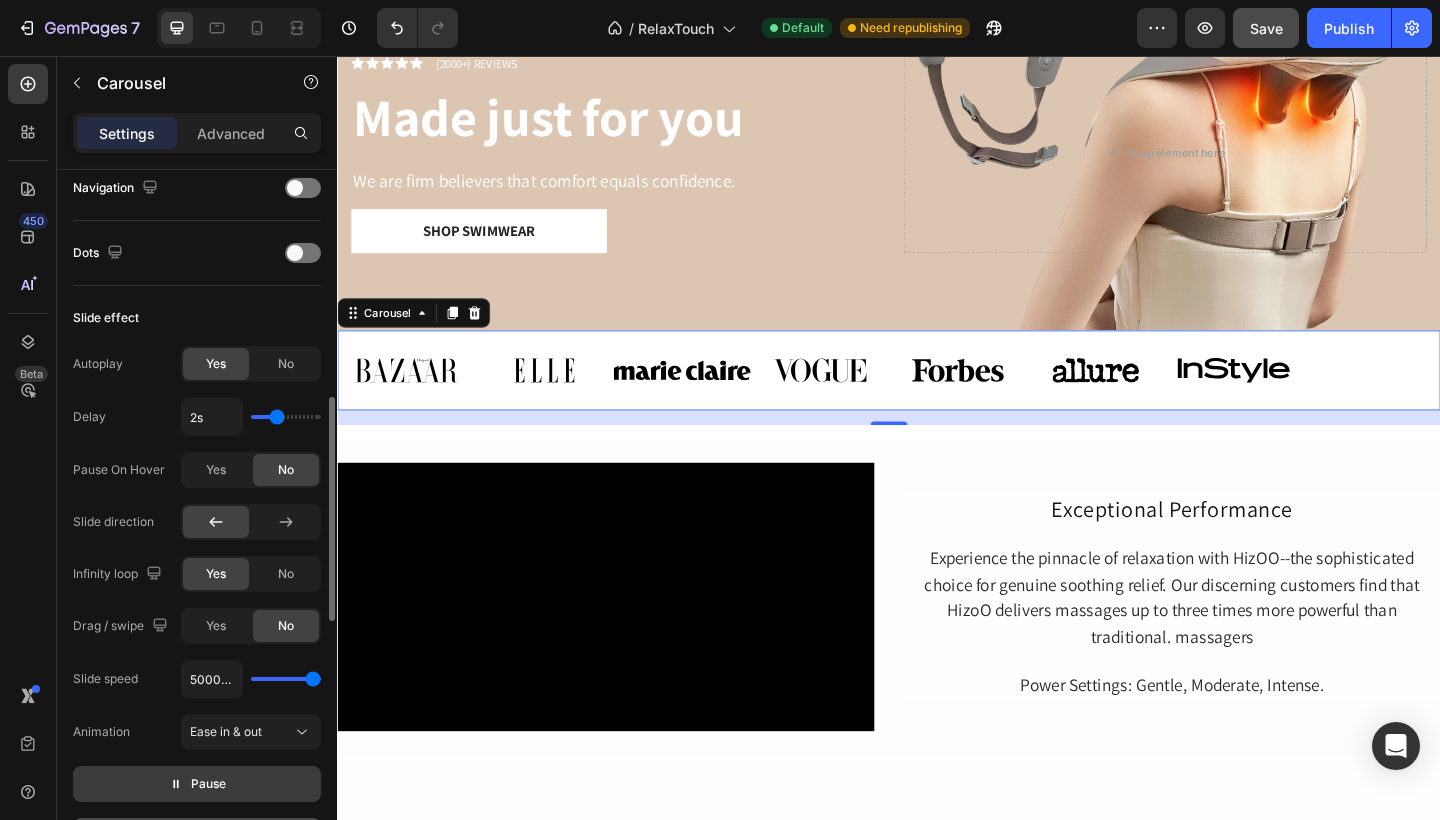 type on "2.2s" 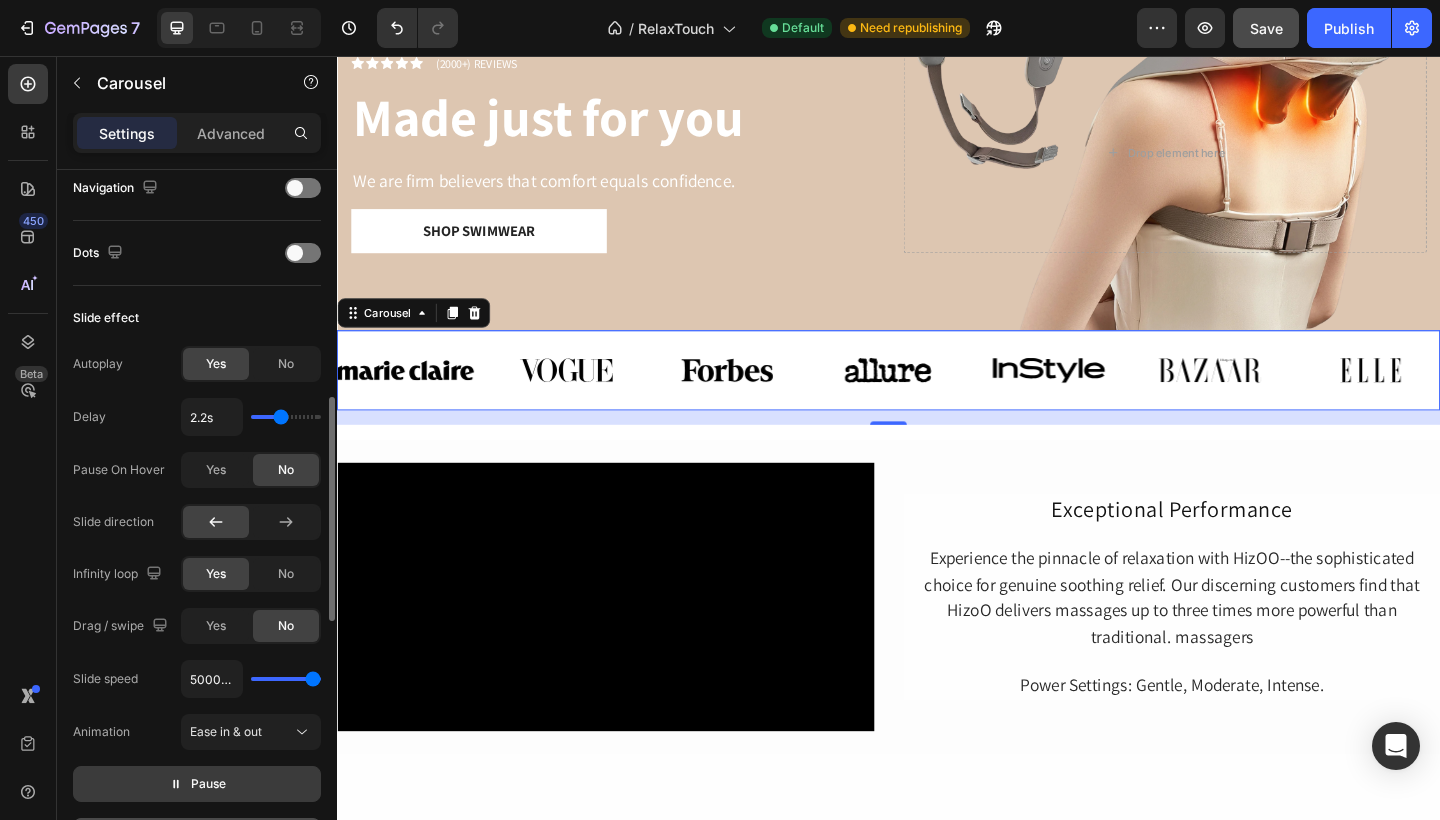 drag, startPoint x: 261, startPoint y: 415, endPoint x: 279, endPoint y: 415, distance: 18 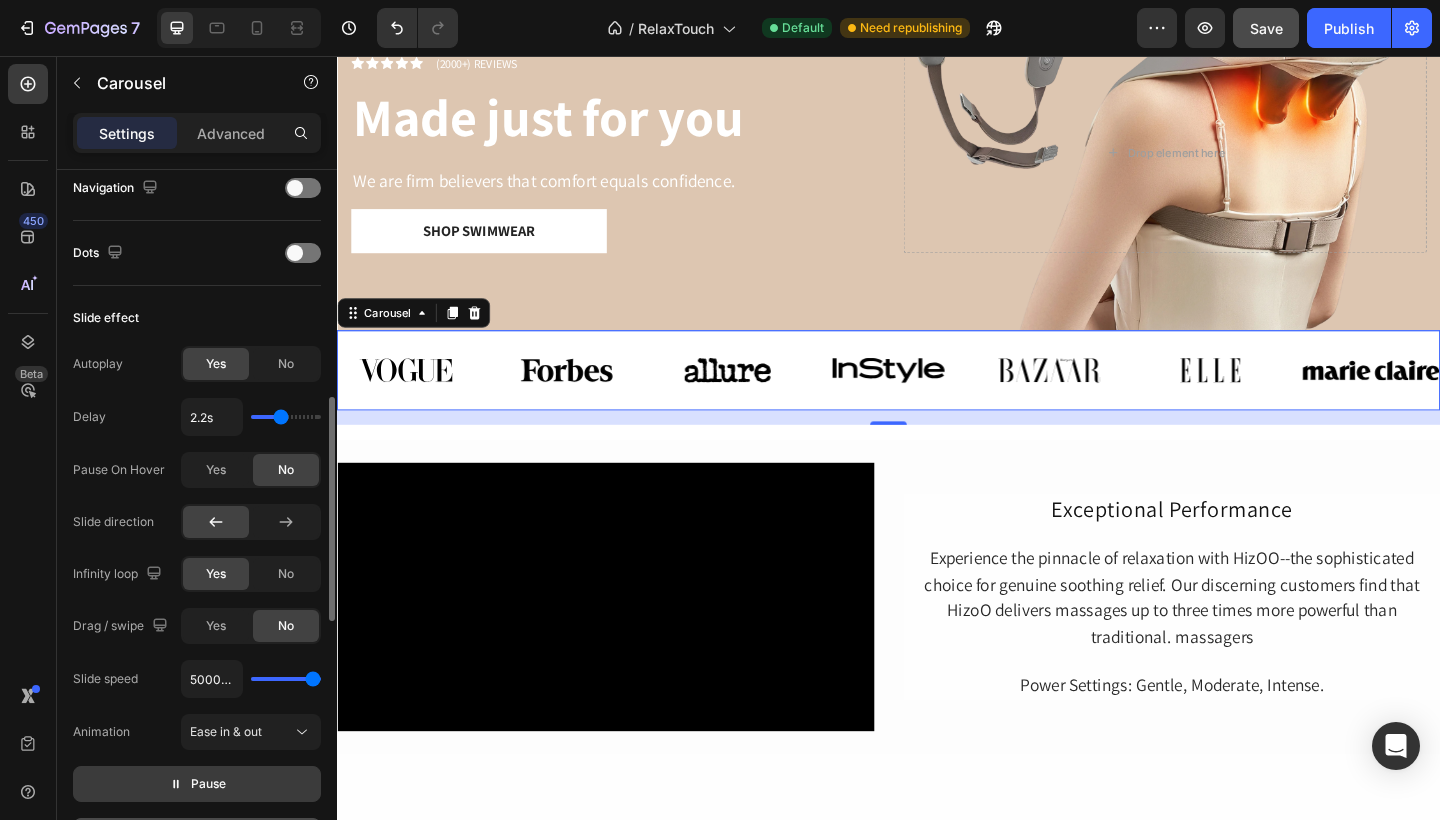 type on "2.1s" 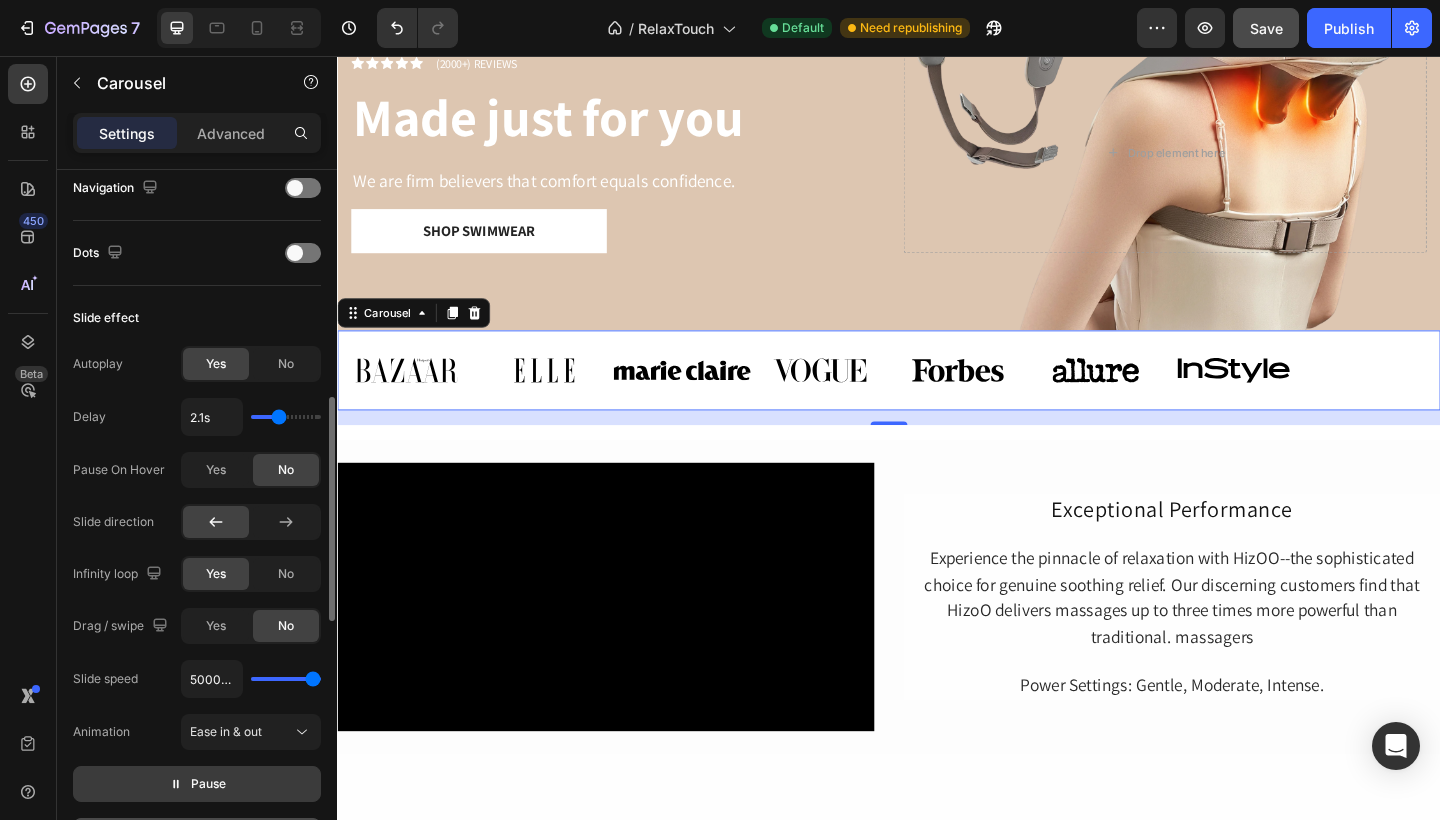 type on "1.1s" 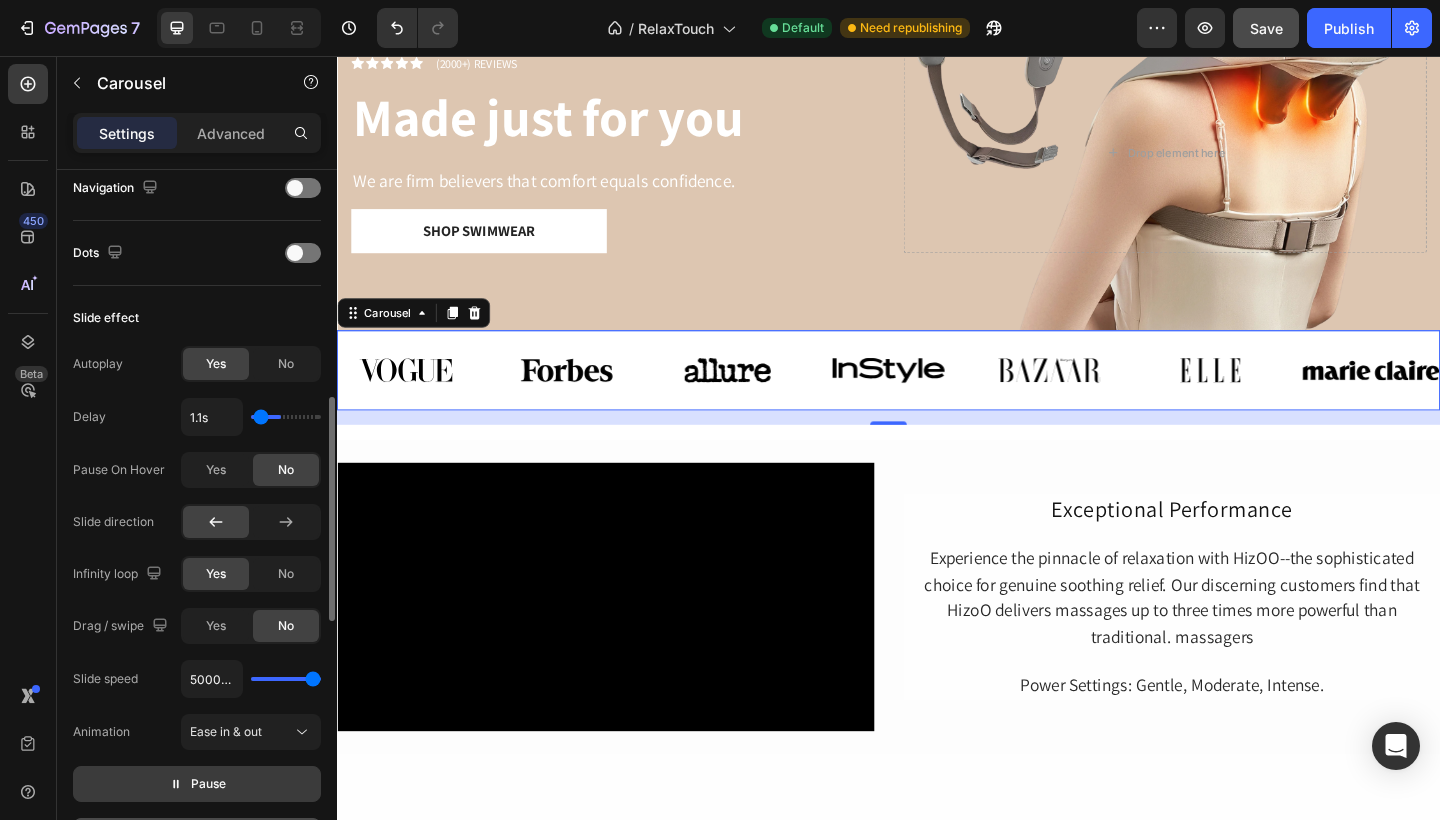 type on "1s" 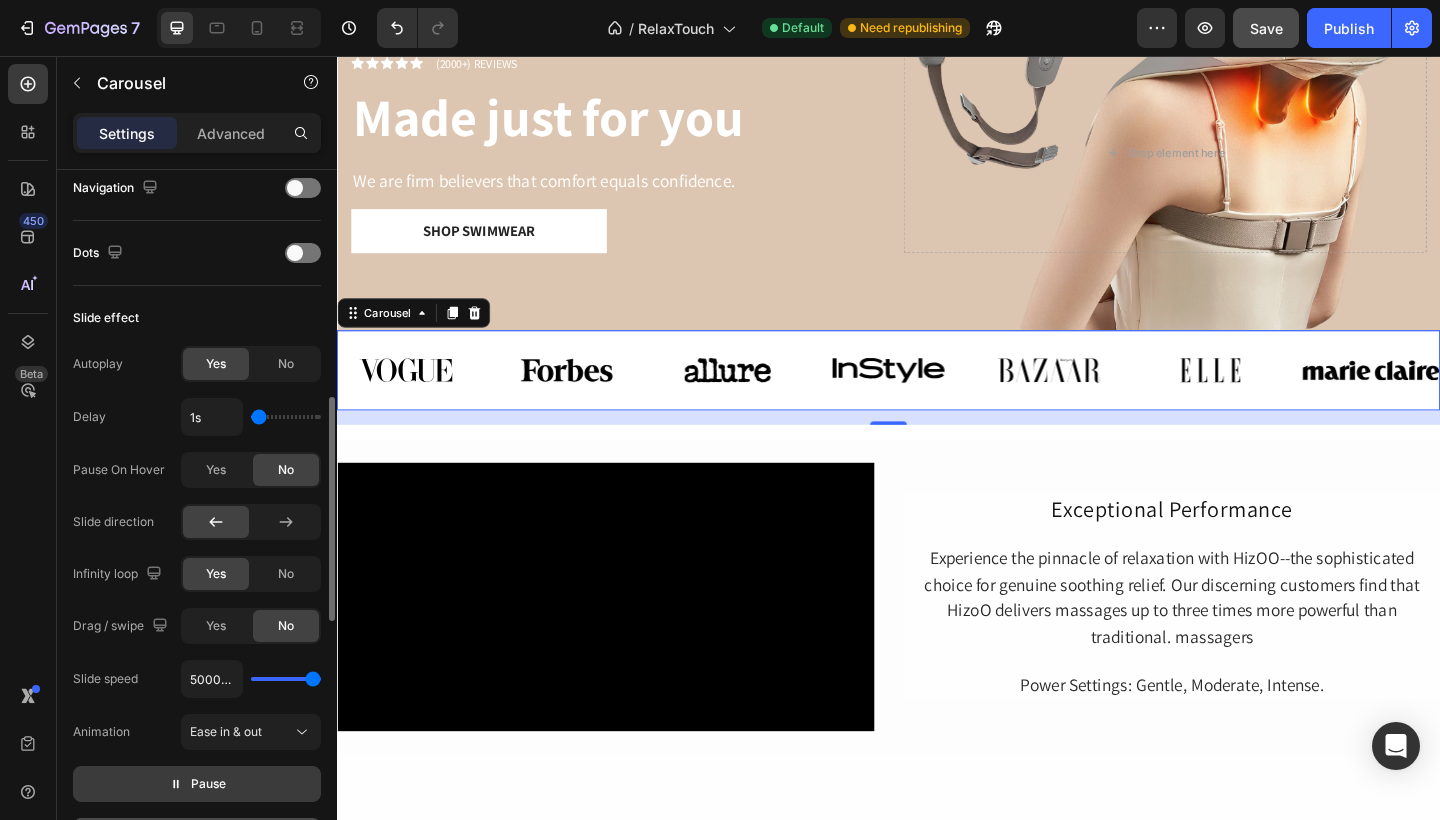drag, startPoint x: 279, startPoint y: 415, endPoint x: 229, endPoint y: 414, distance: 50.01 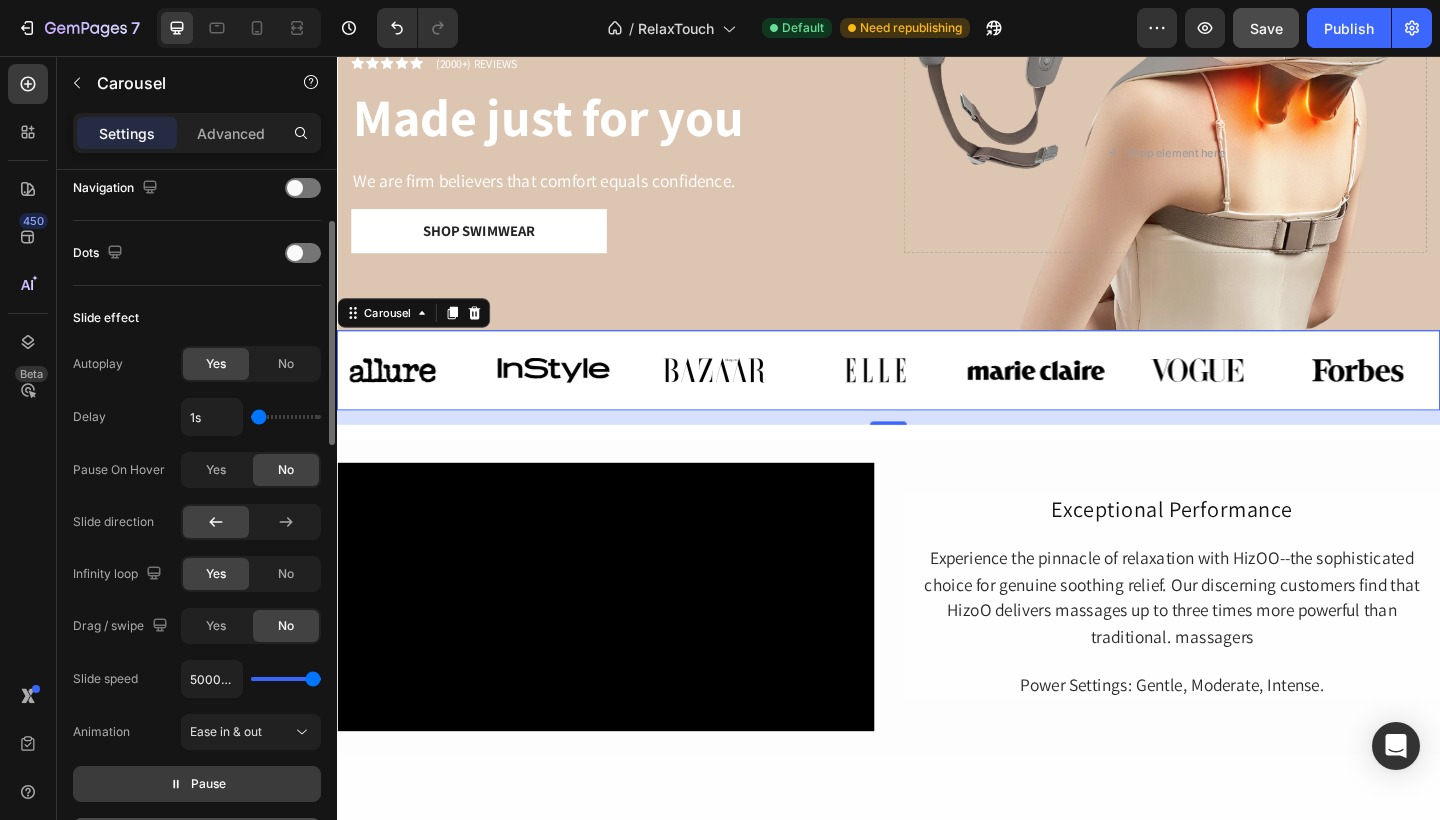 scroll, scrollTop: 0, scrollLeft: 0, axis: both 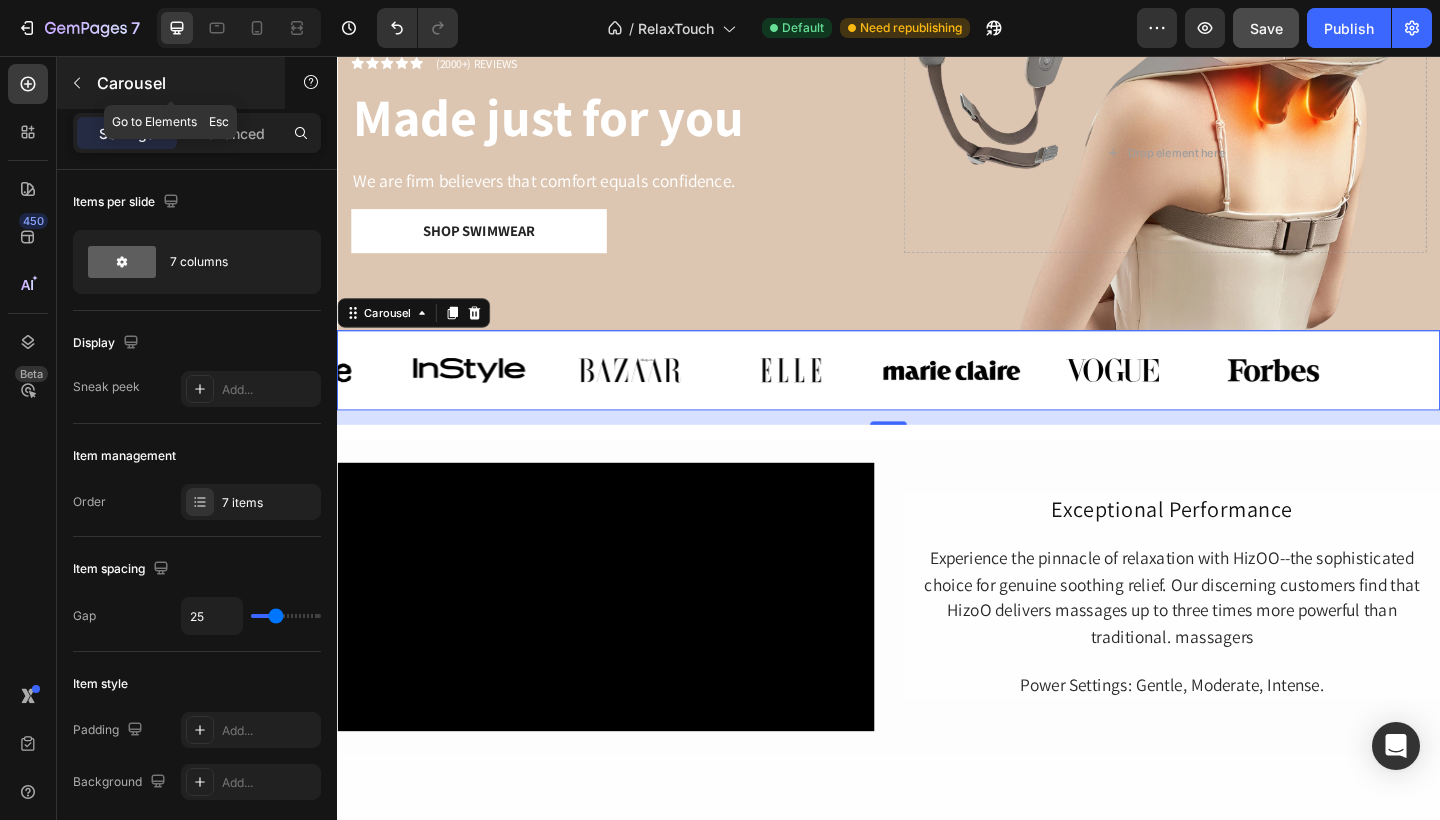 click 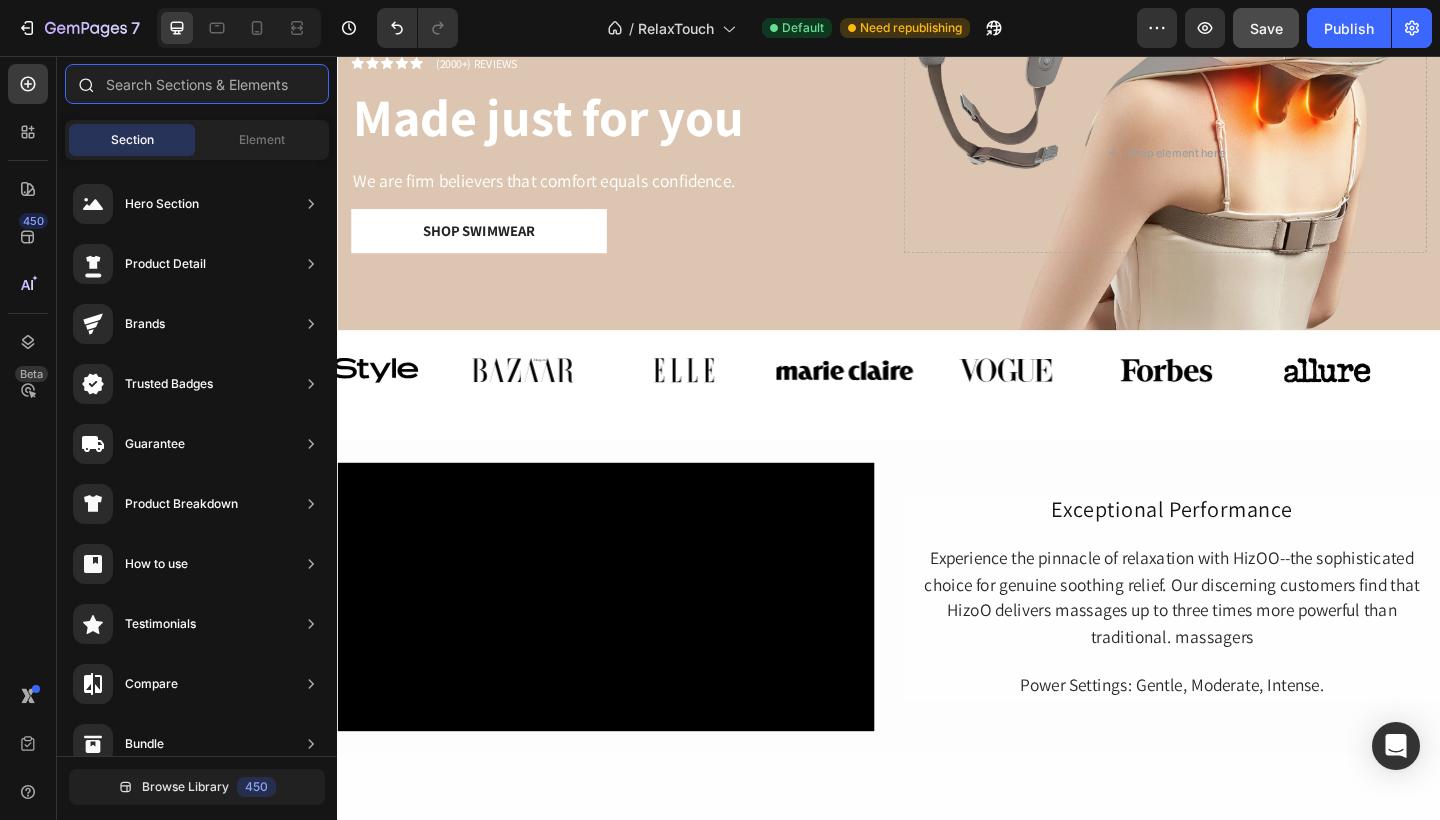 click at bounding box center (197, 84) 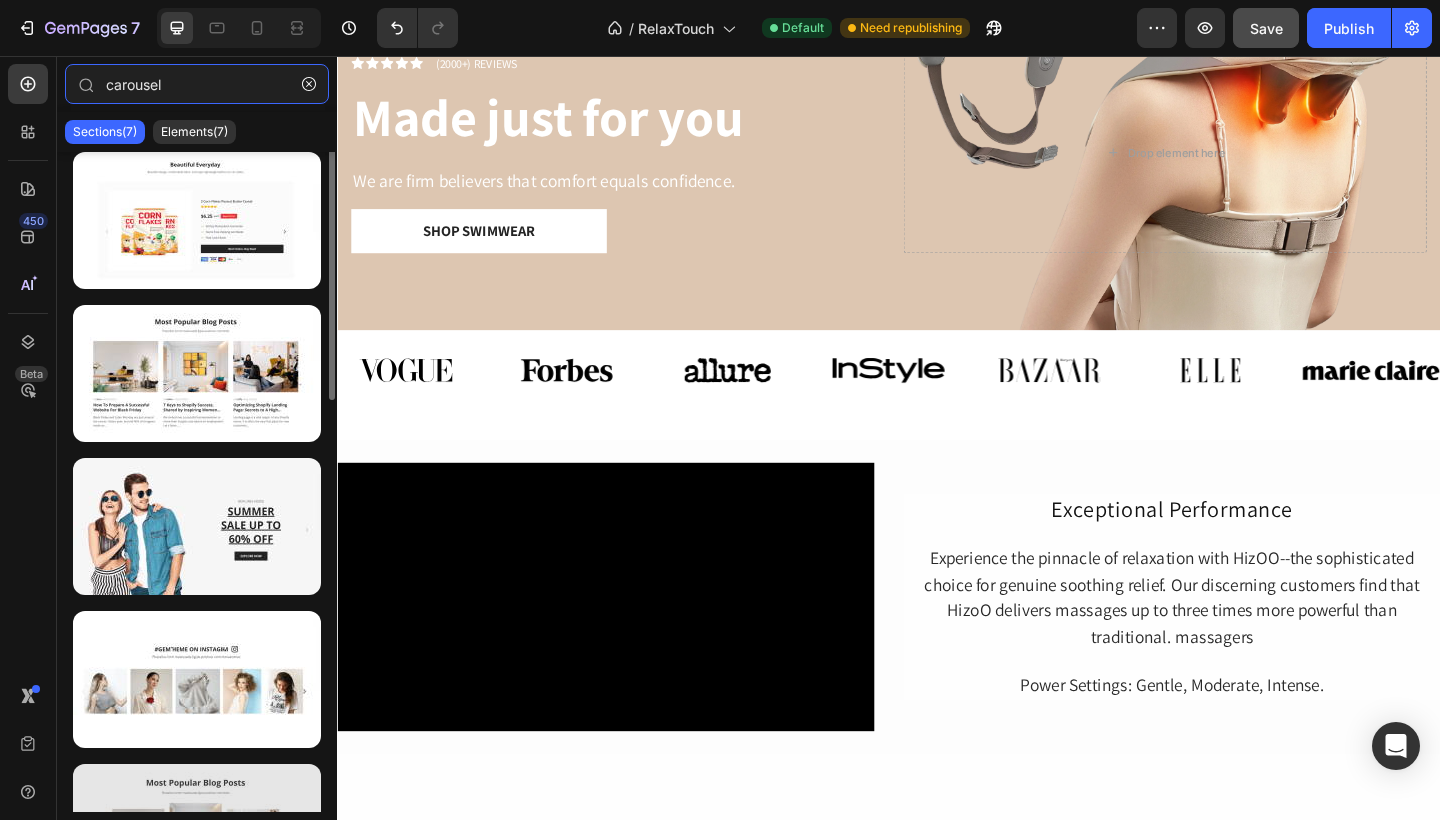 scroll, scrollTop: 0, scrollLeft: 0, axis: both 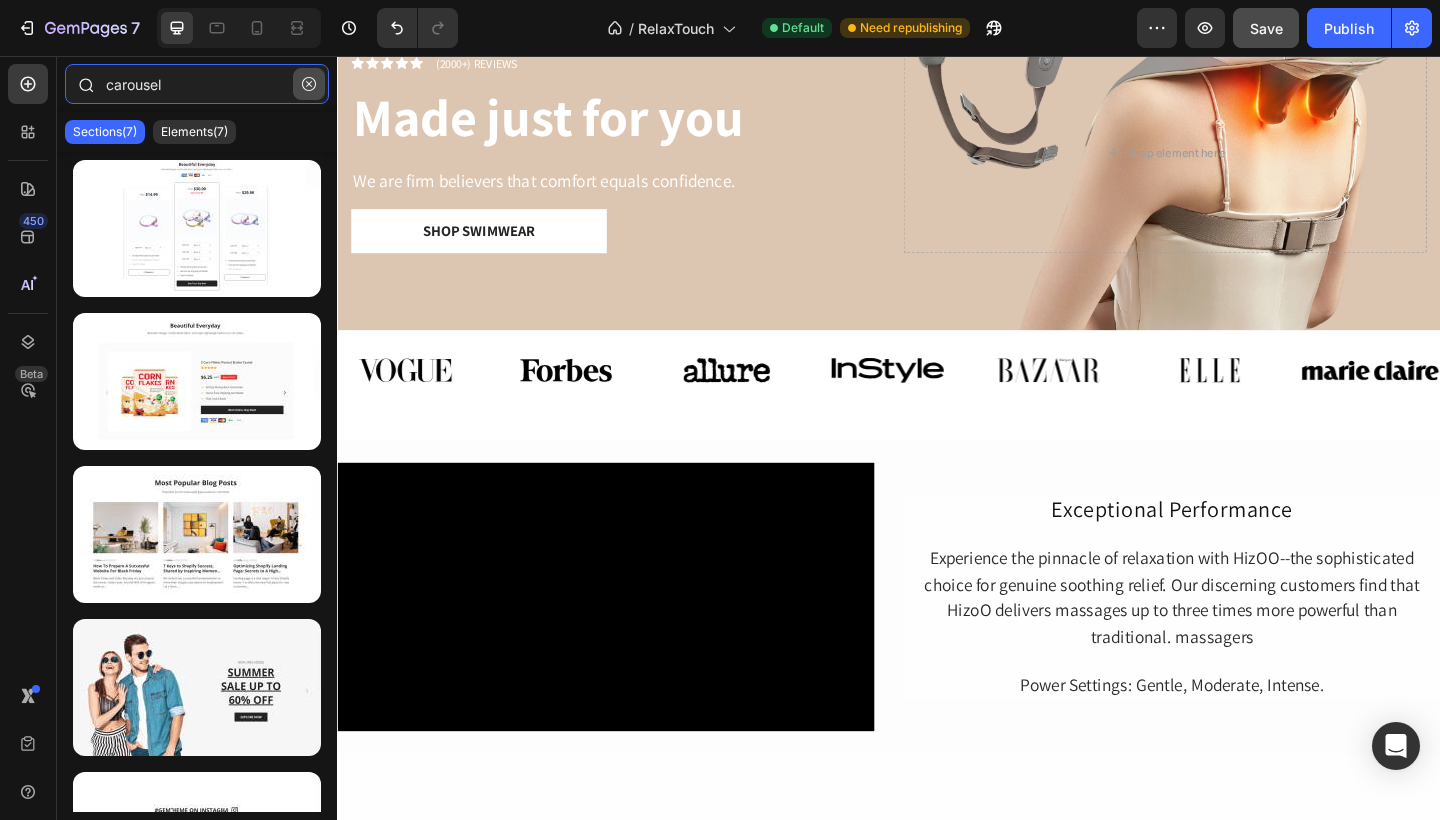 type on "carousel" 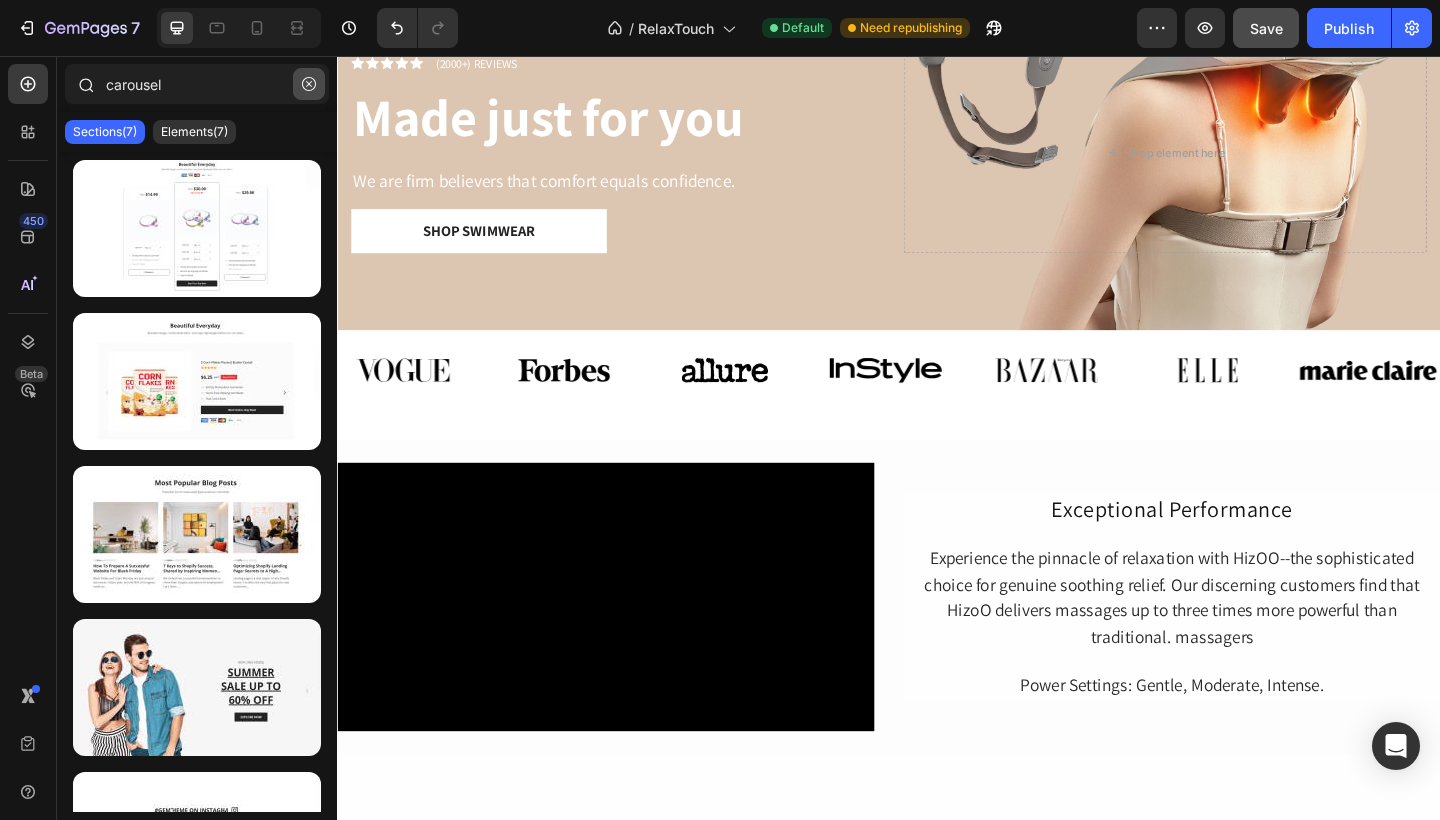 click 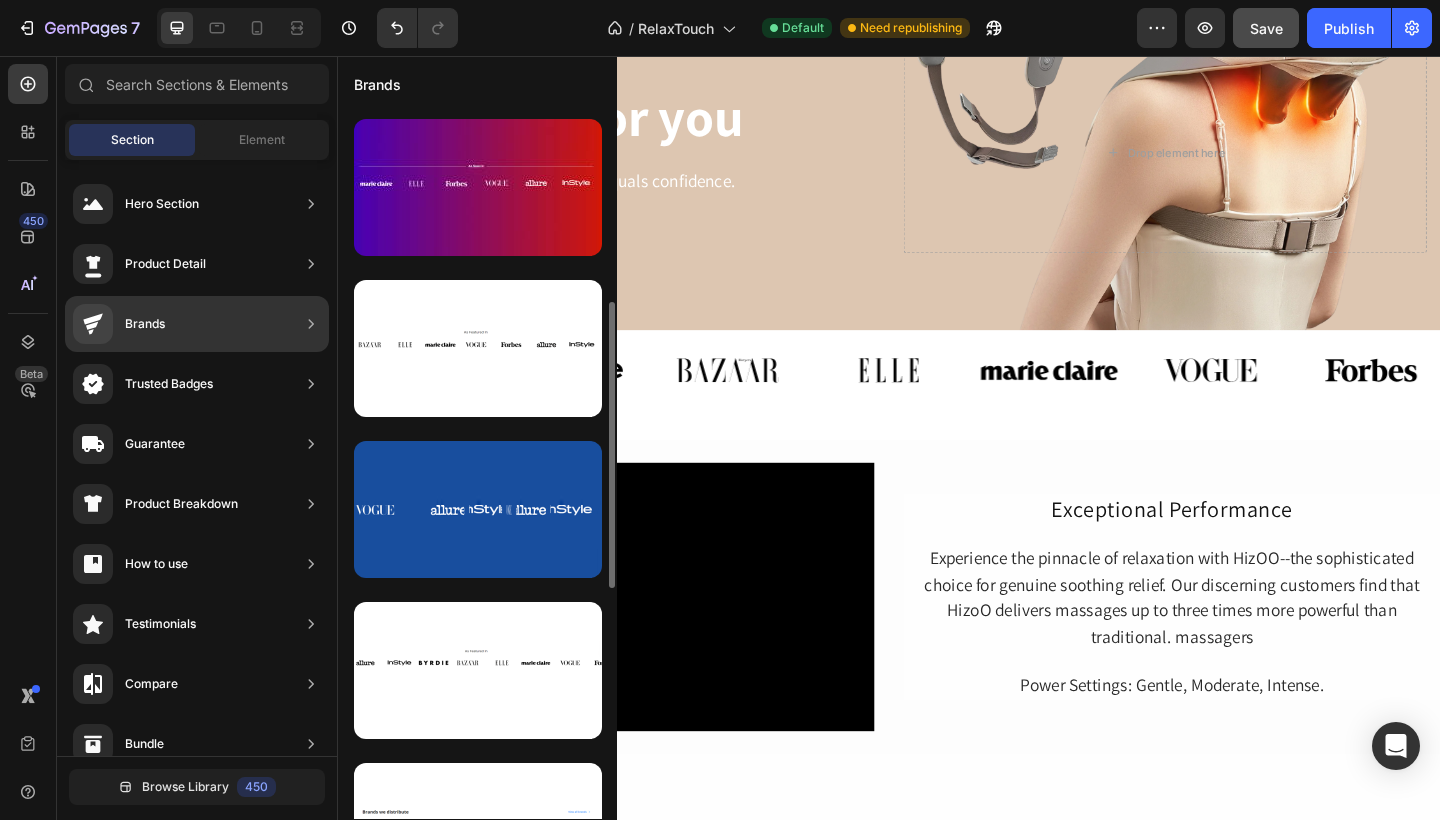 scroll, scrollTop: 365, scrollLeft: 0, axis: vertical 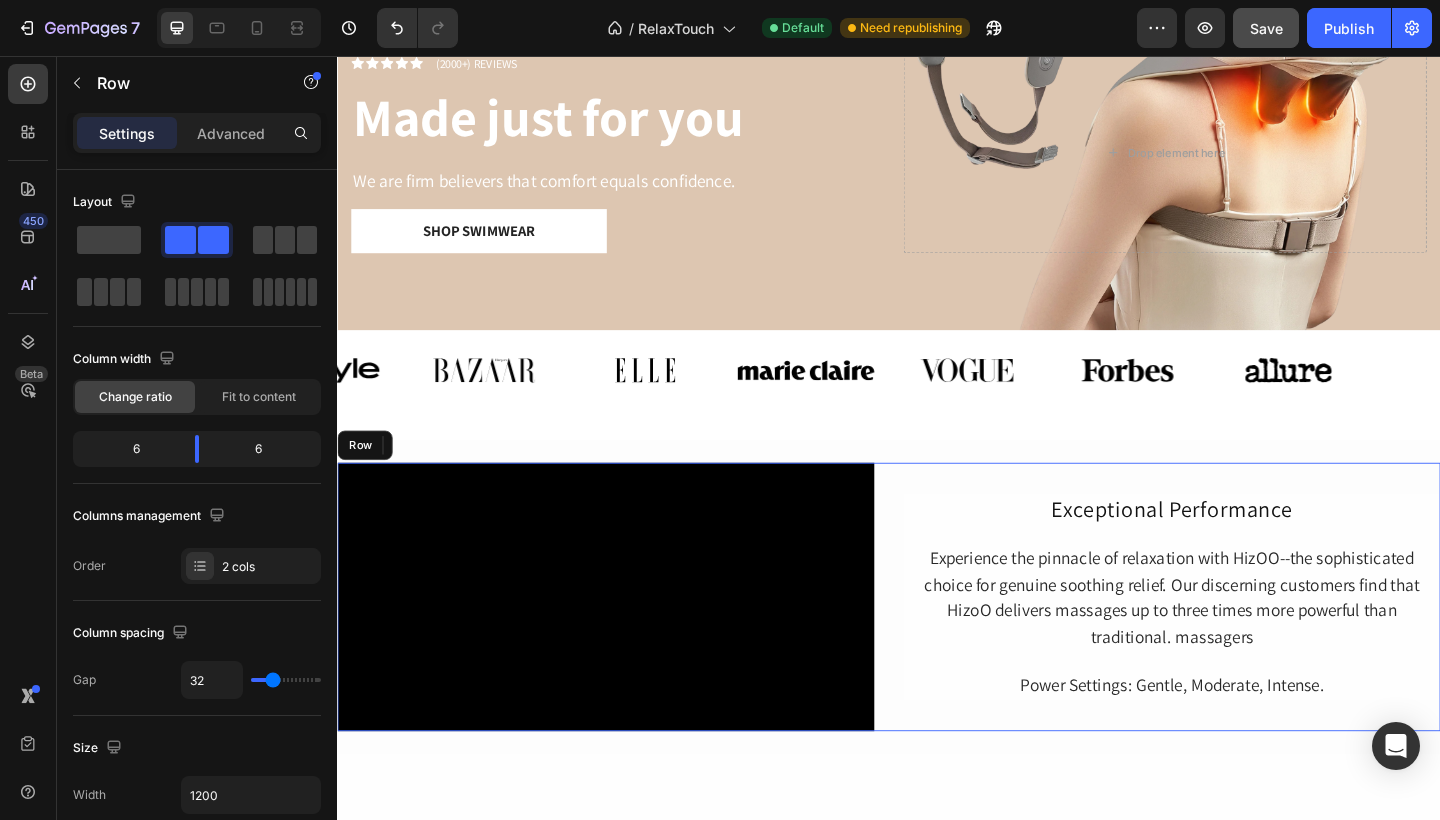 click on "Exceptional Performance Heading Experience the pinnacle of relaxation with HizOO--the sophisticated choice for genuine soothing relief. Our discerning customers find that HizoO delivers massages up to three times more powerful than traditional. massagers Text Block Power Settings: Gentle, Moderate, Intense. Text Block Row" at bounding box center (1245, 645) 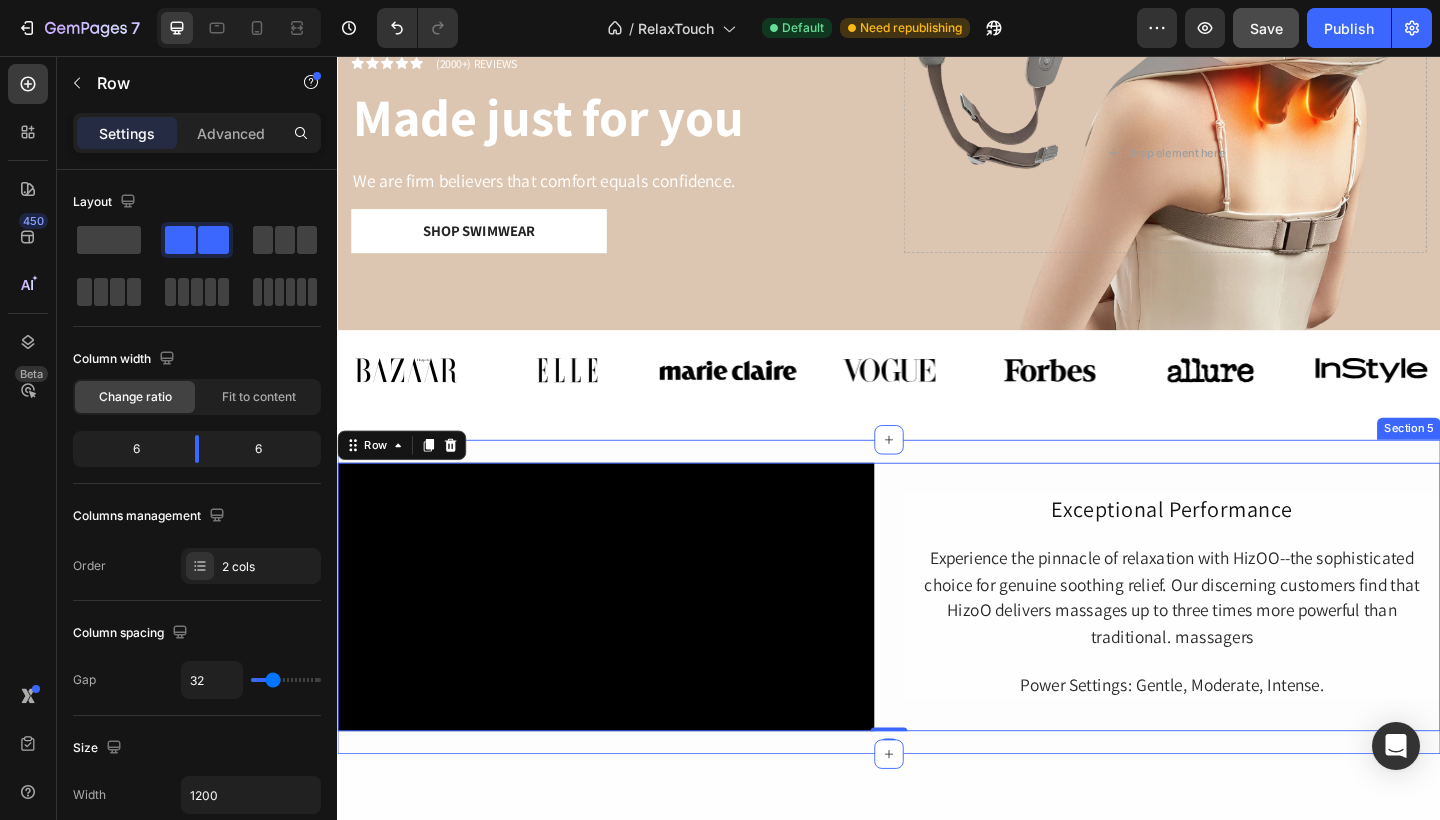 click on "Video Exceptional Performance Heading Experience the pinnacle of relaxation with HizOO--the sophisticated choice for genuine soothing relief. Our discerning customers find that HizoO delivers massages up to three times more powerful than traditional. massagers Text Block Power Settings: Gentle, Moderate, Intense. Text Block Row Row   0 Section 5" at bounding box center [937, 645] 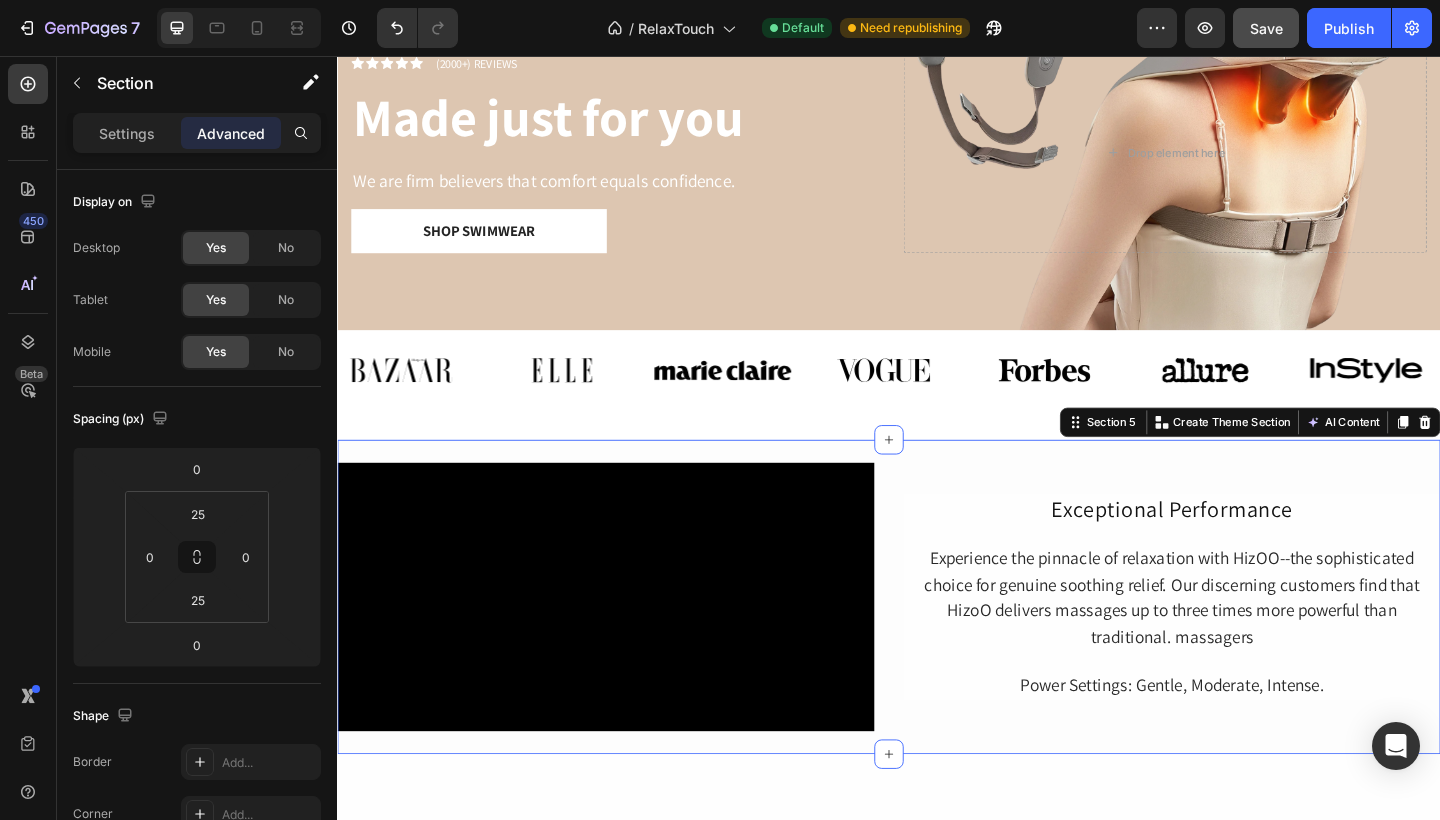 click on "Video Exceptional Performance Heading Experience the pinnacle of relaxation with HizOO--the sophisticated choice for genuine soothing relief. Our discerning customers find that HizoO delivers massages up to three times more powerful than traditional. massagers Text Block Power Settings: Gentle, Moderate, Intense. Text Block Row Row Section 5   You can create reusable sections Create Theme Section AI Content Write with GemAI What would you like to describe here? Tone and Voice Persuasive Product Show more Generate" at bounding box center [937, 645] 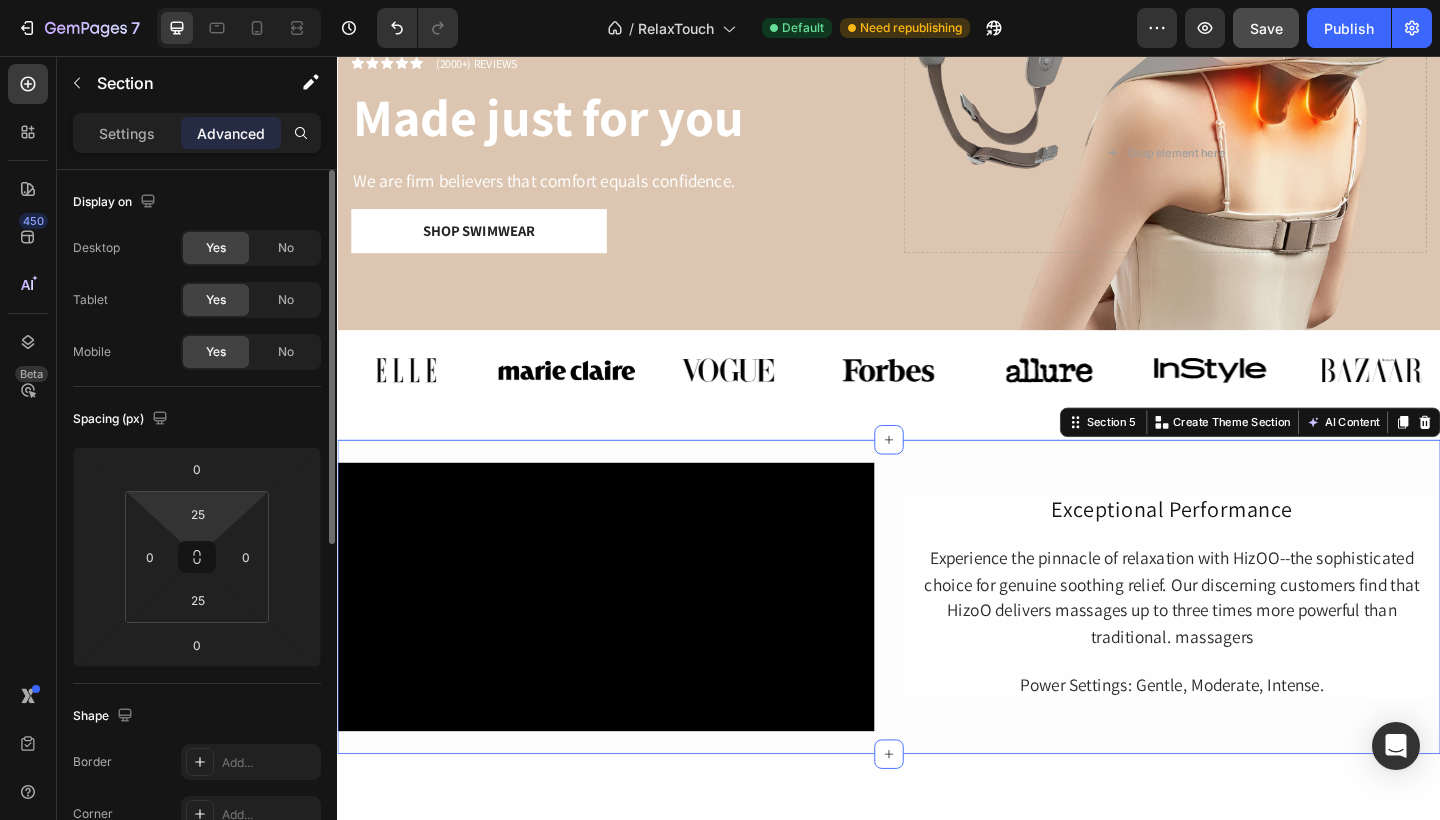 click on "7  Version history  /  RelaxTouch Default Need republishing Preview  Save   Publish  450 Beta Sections(30) Elements(83) Section Element Hero Section Product Detail Brands Trusted Badges Guarantee Product Breakdown How to use Testimonials Compare Bundle FAQs Social Proof Brand Story Product List Collection Blog List Contact Sticky Add to Cart Custom Footer Browse Library 450 Layout
Row
Row
Row
Row Text
Heading
Text Block Button
Button
Button Media
Image
Image" at bounding box center [720, 0] 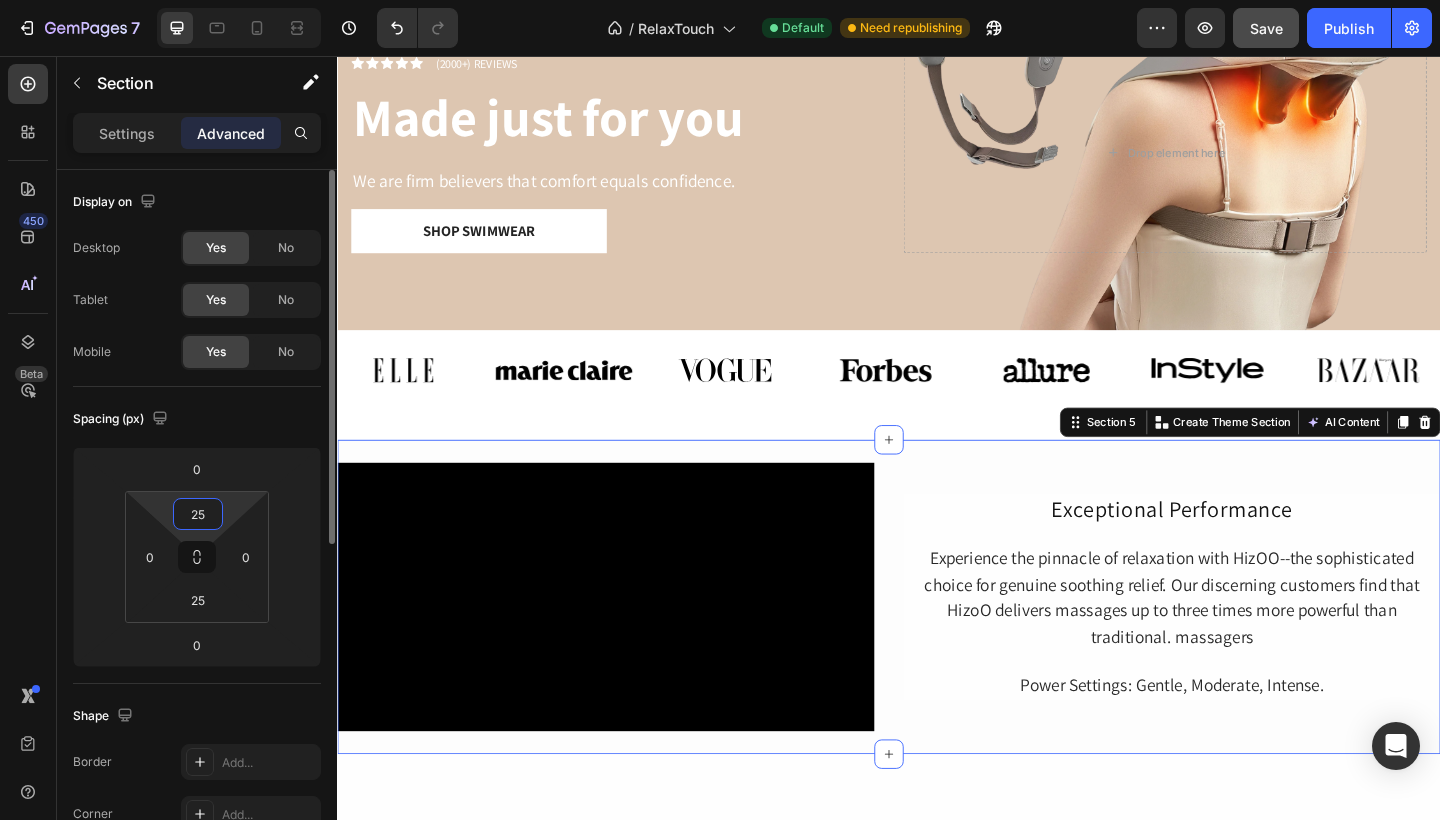 type 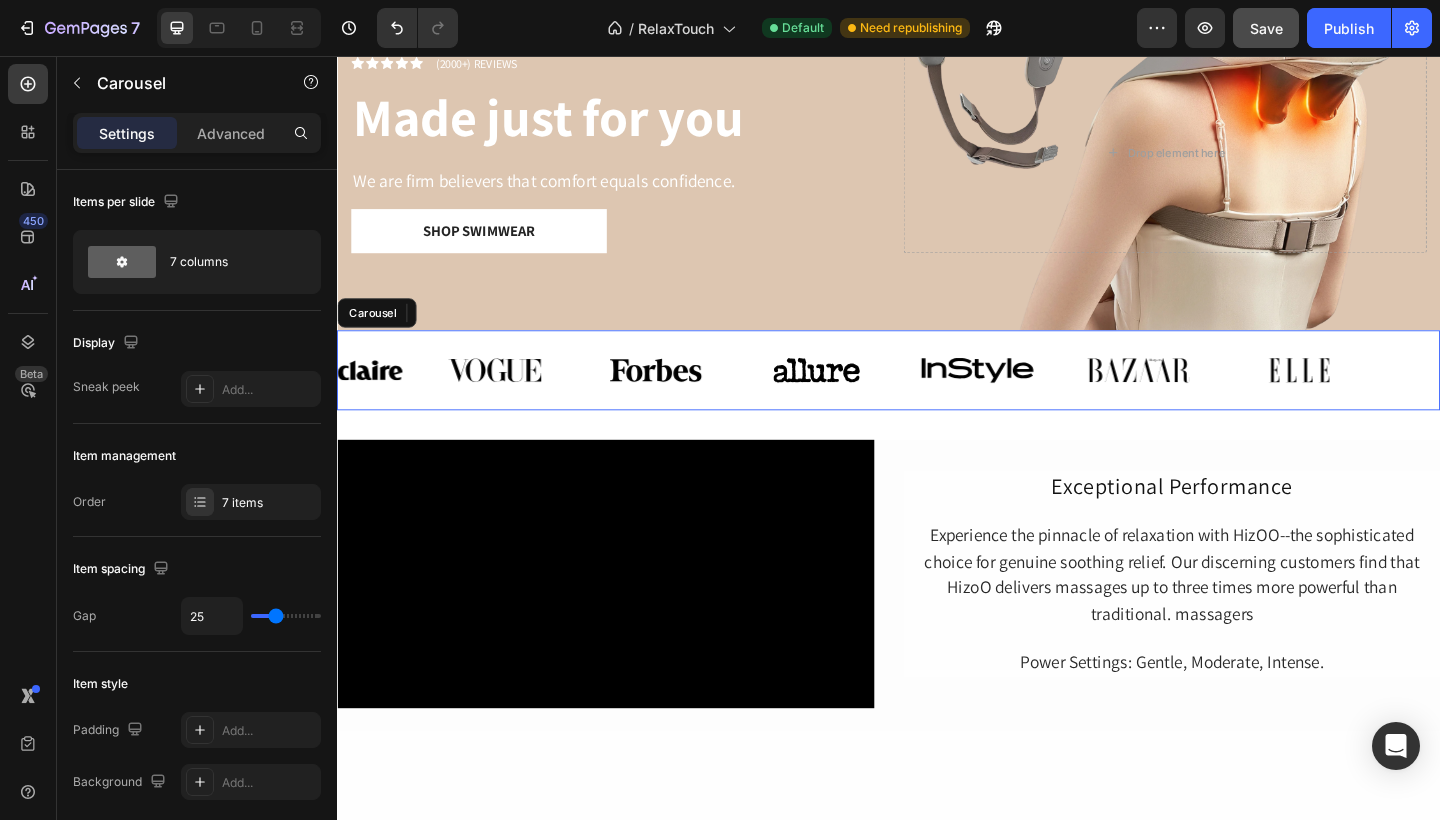 click on "Image Image Image Image Image Image Image Carousel" at bounding box center (937, 398) 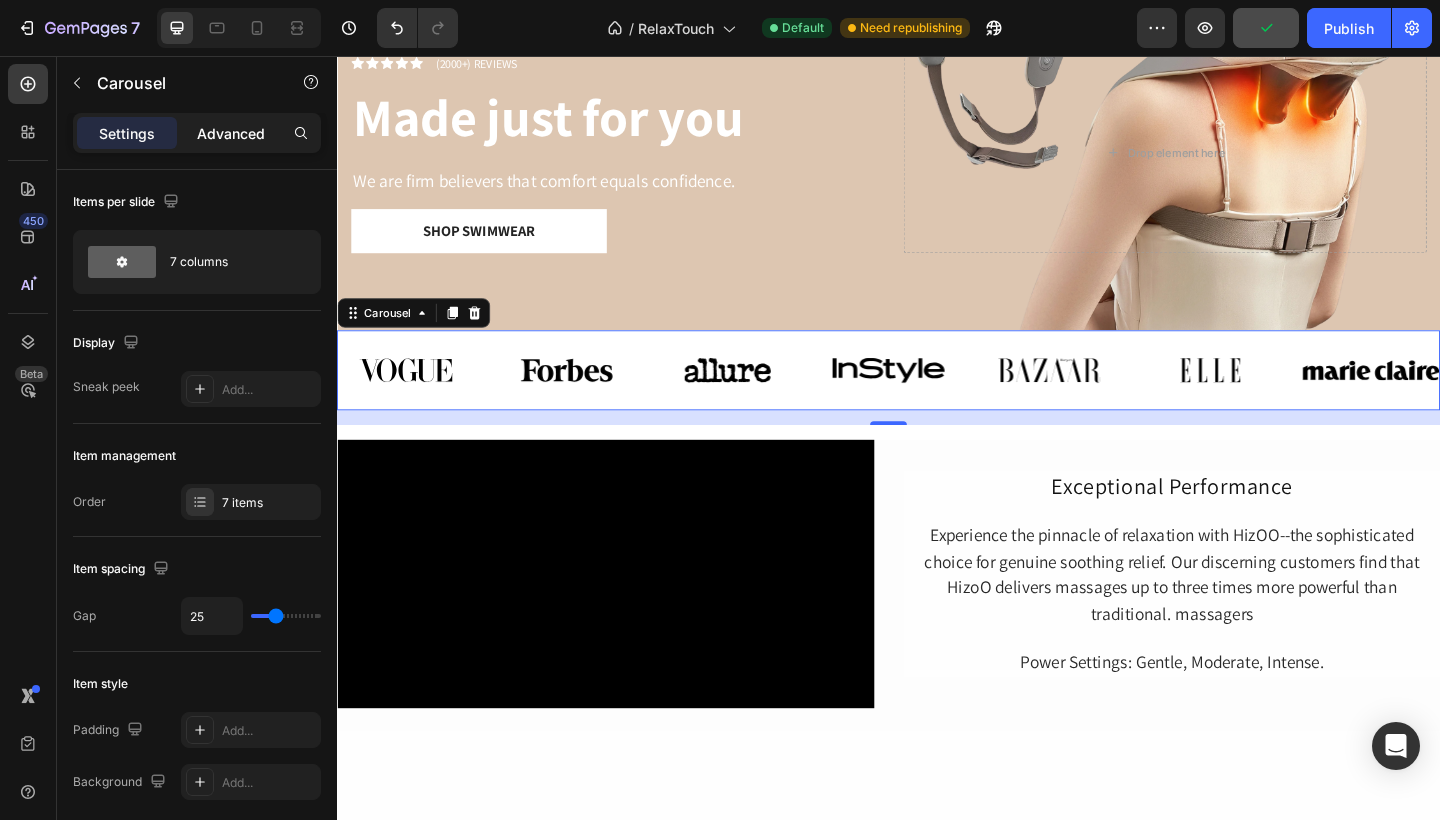 click on "Advanced" 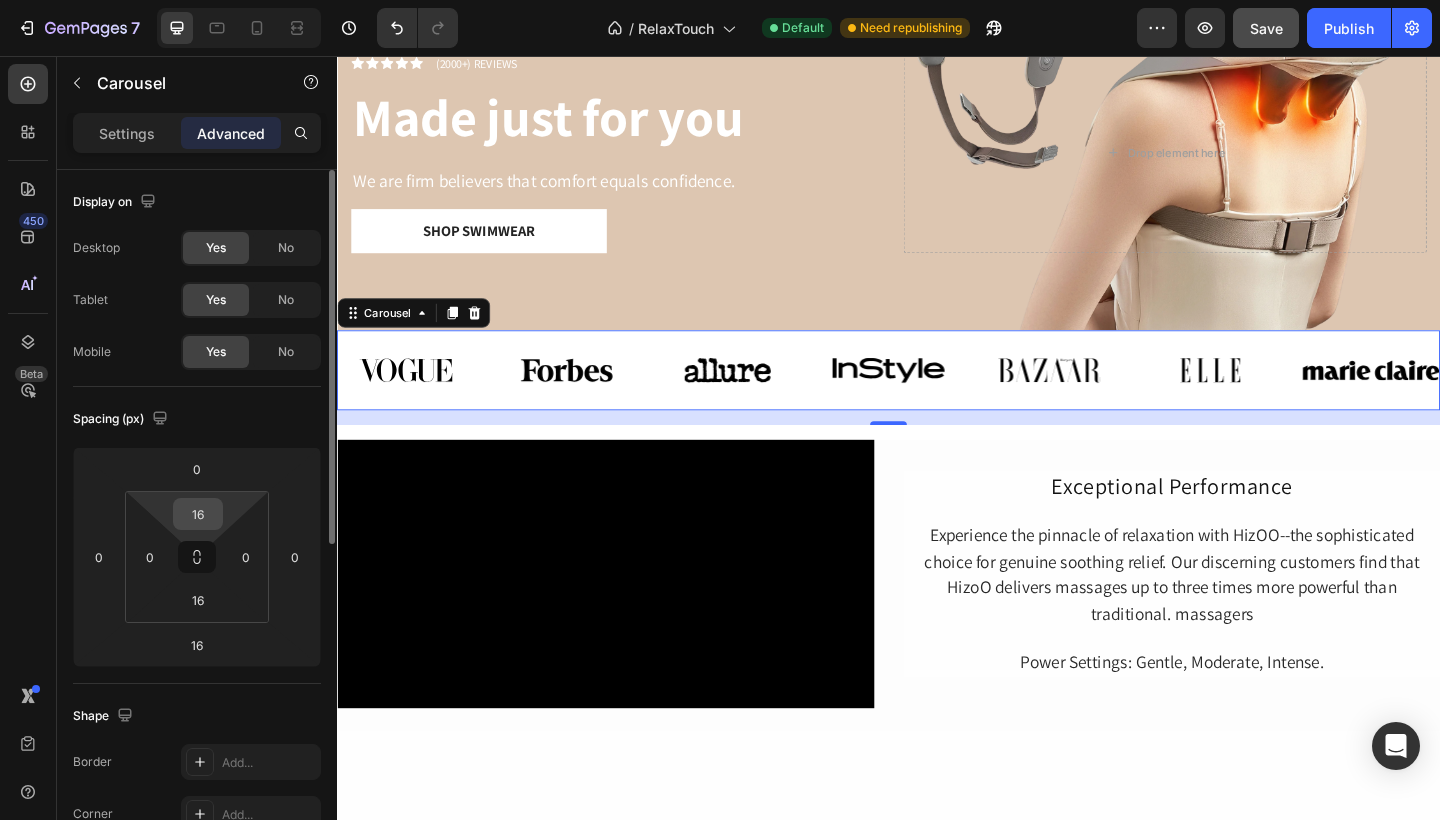 click on "16" at bounding box center [198, 514] 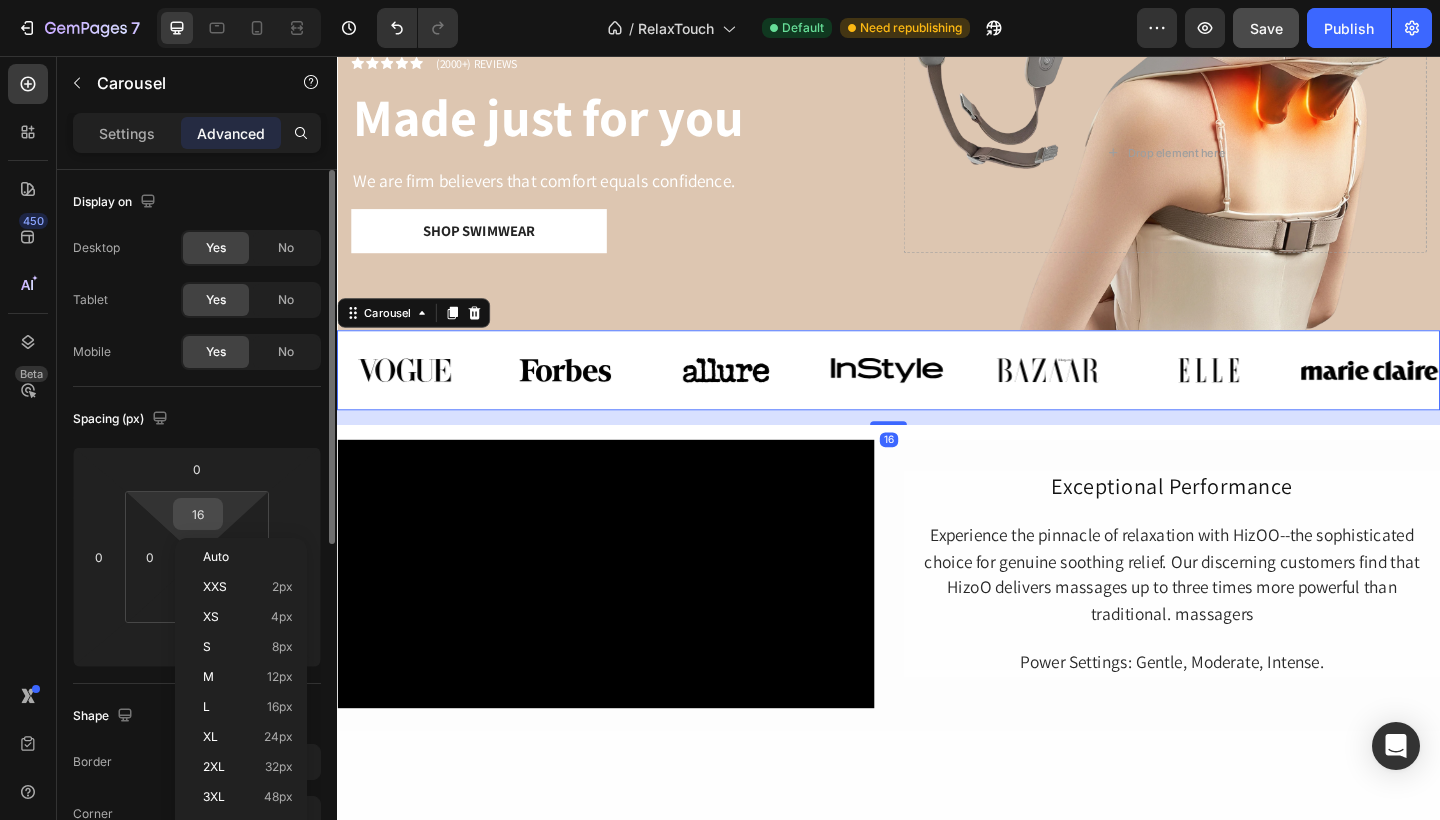 click on "16" at bounding box center (198, 514) 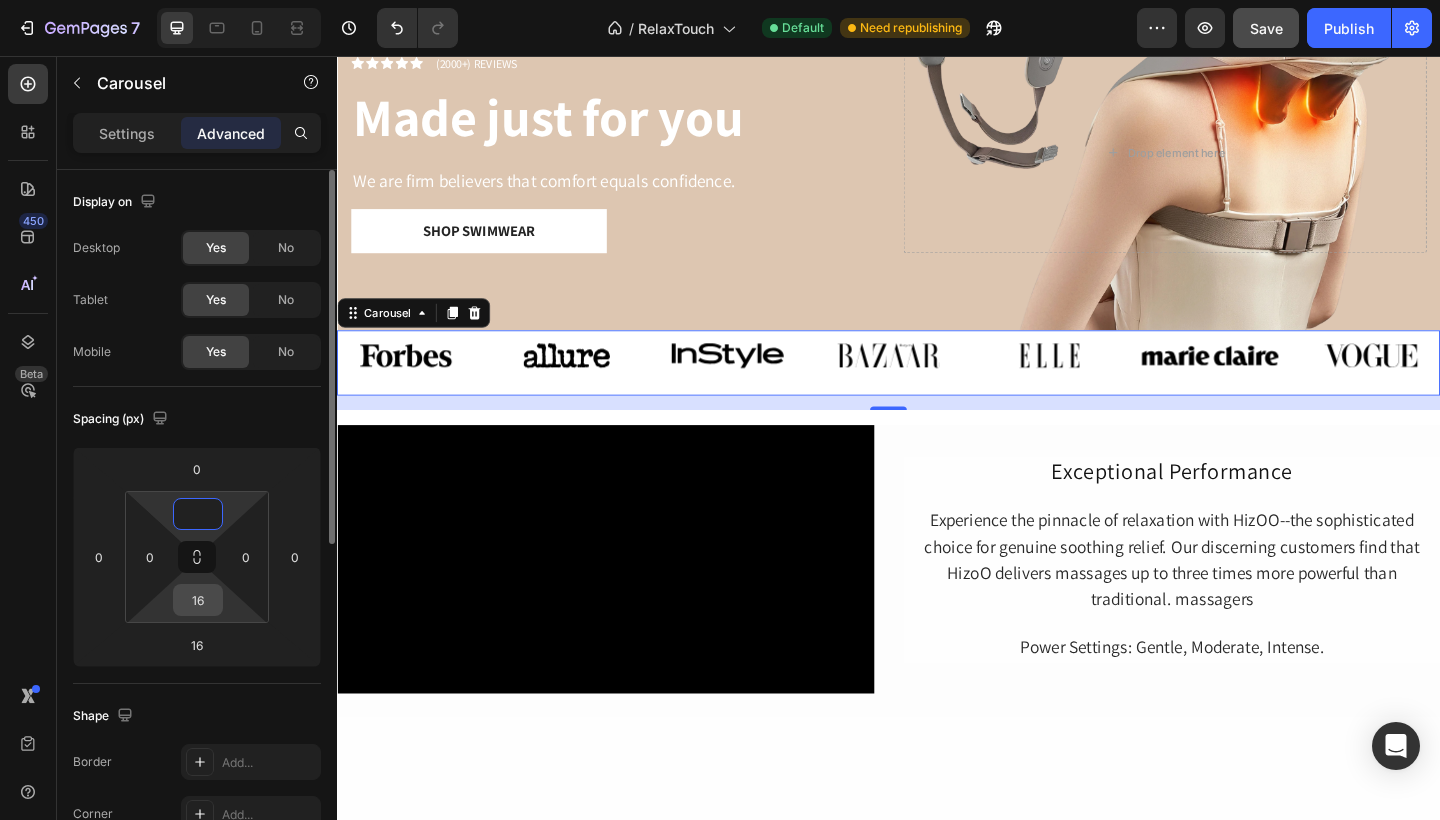 type on "0" 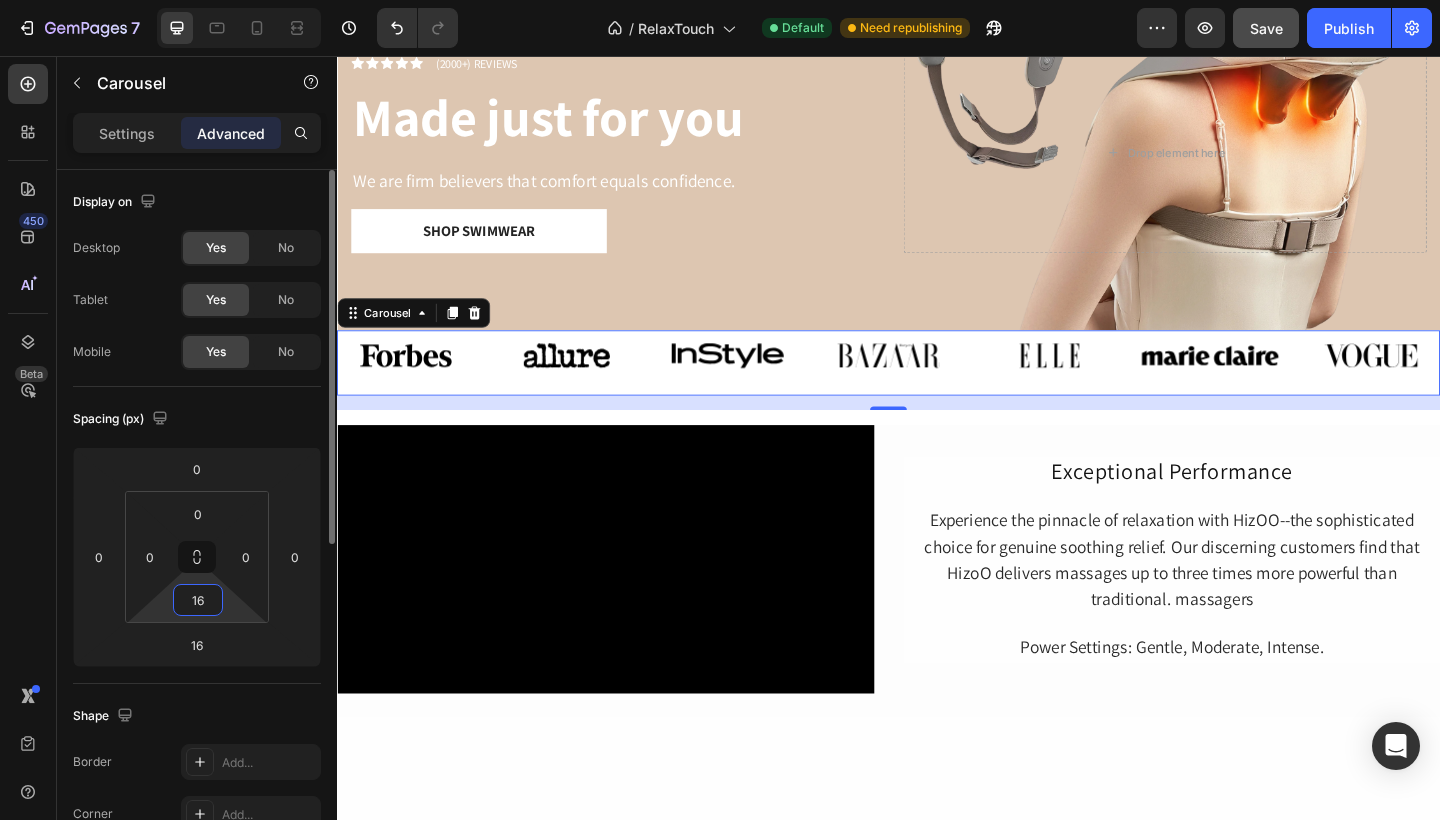 click on "16" at bounding box center [198, 600] 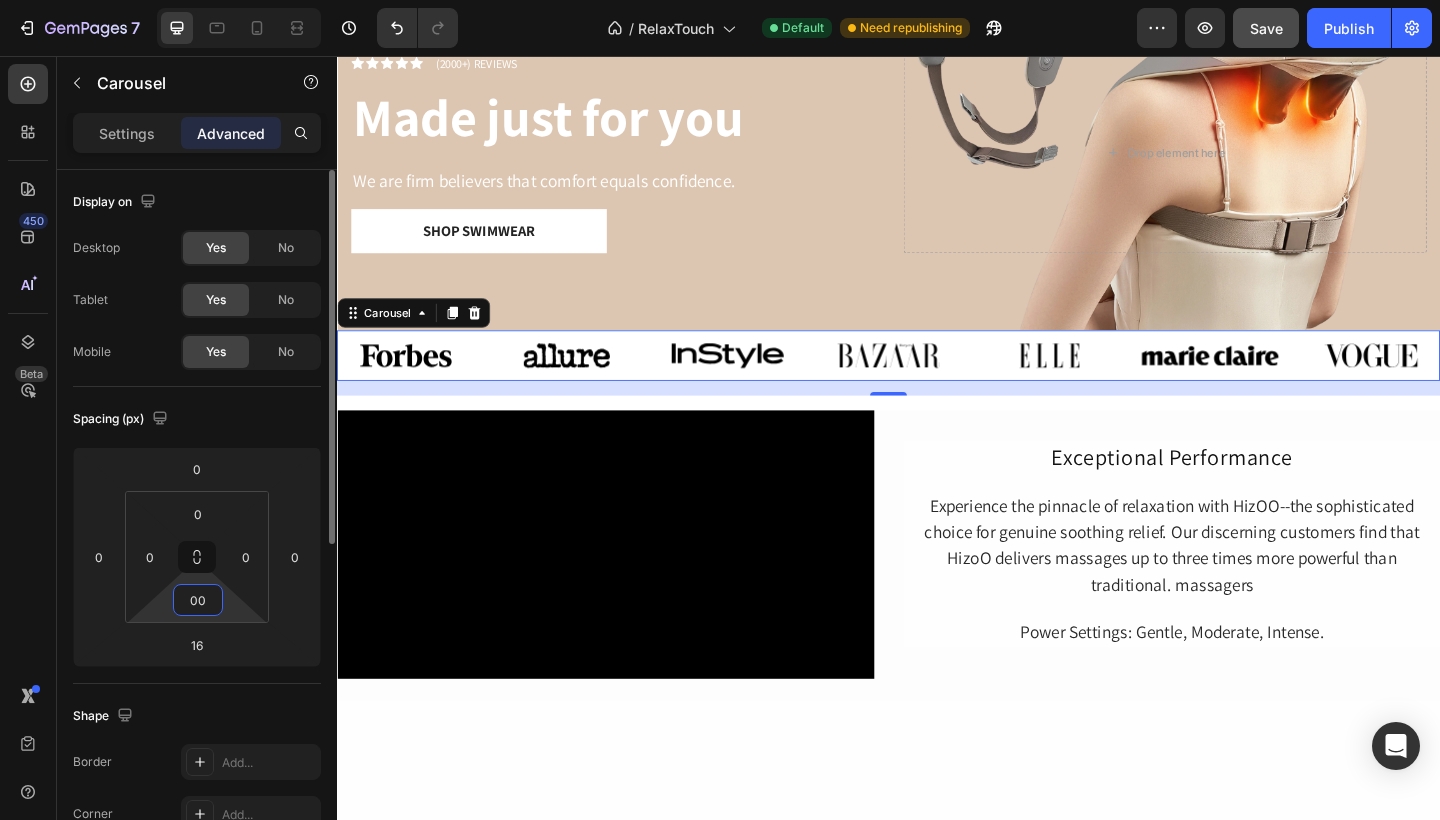 type on "0" 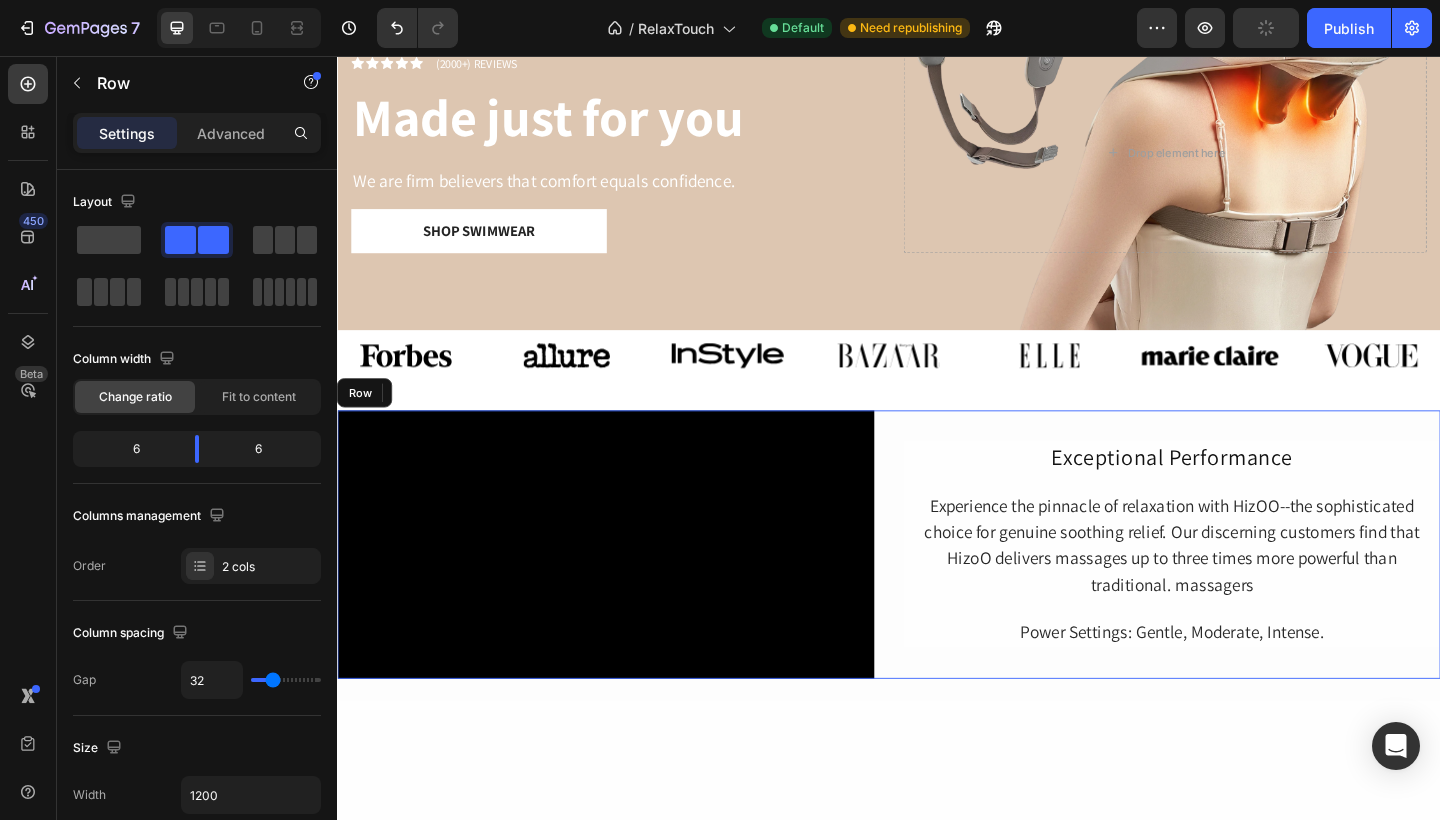 click on "Exceptional Performance Heading Experience the pinnacle of relaxation with HizOO--the sophisticated choice for genuine soothing relief. Our discerning customers find that HizoO delivers massages up to three times more powerful than traditional. massagers Text Block Power Settings: Gentle, Moderate, Intense. Text Block Row" at bounding box center [1245, 588] 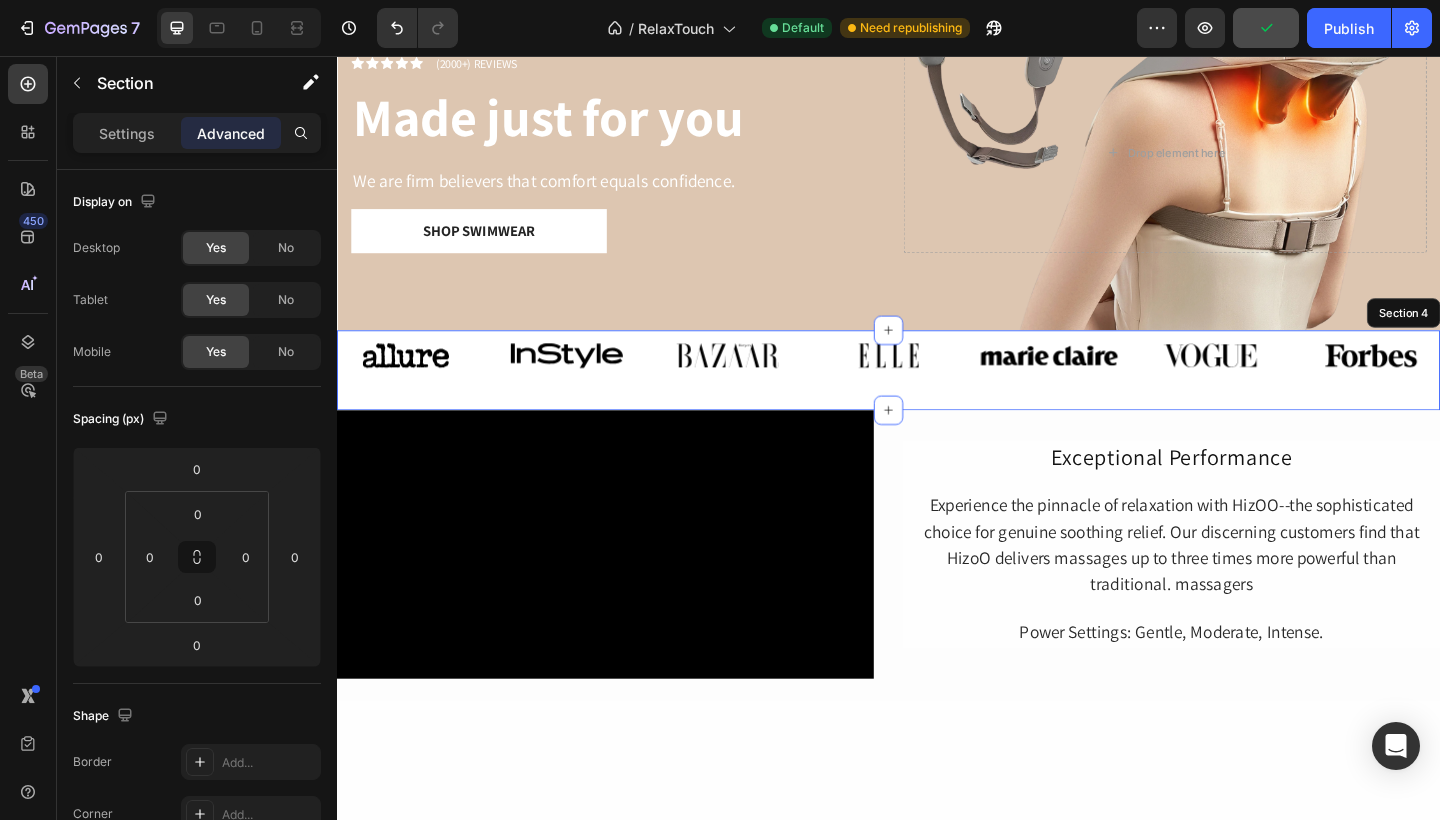 click on "Image Image Image Image Image Image Image Carousel Row" at bounding box center (937, 398) 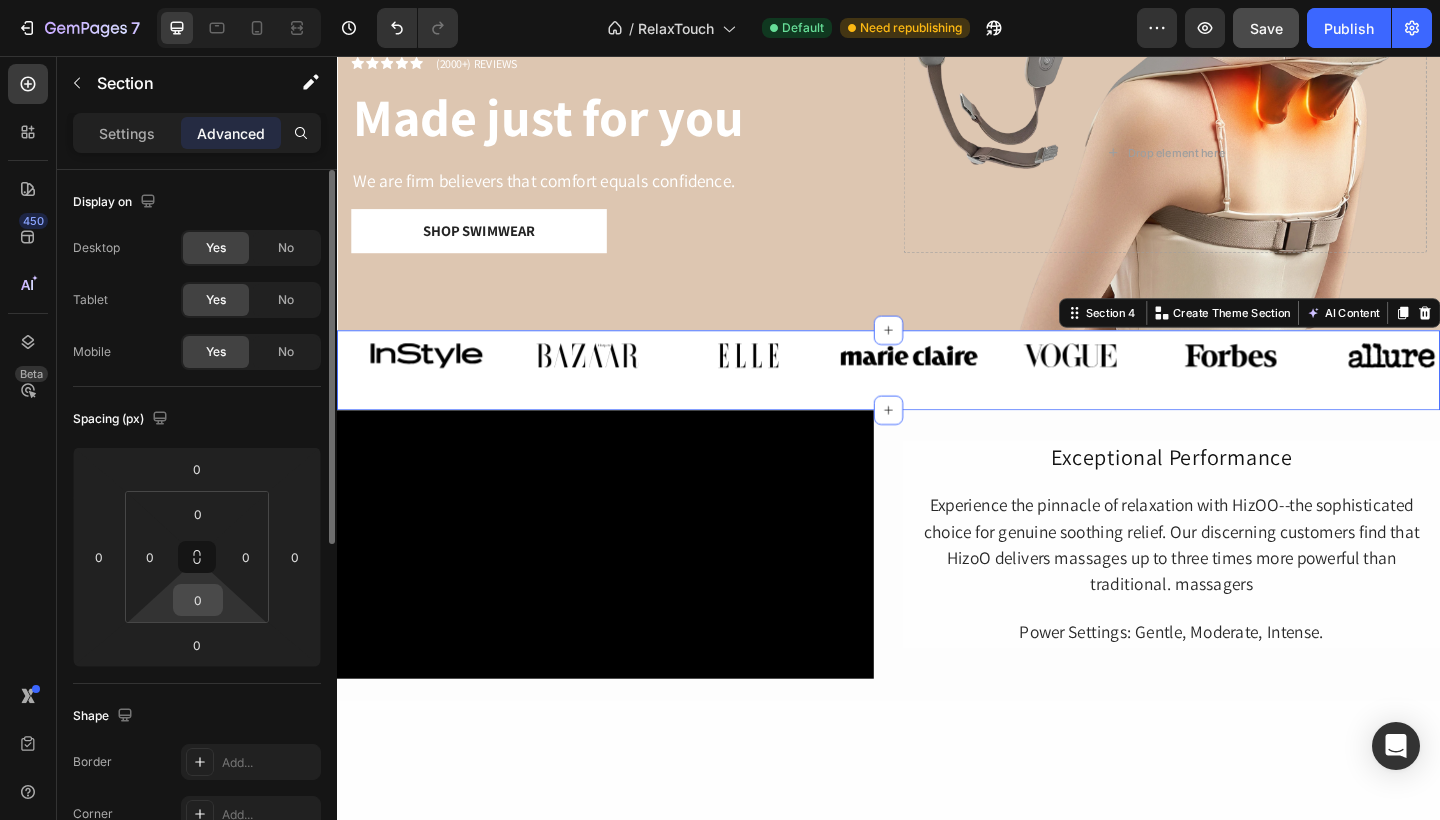 click on "0" at bounding box center (198, 600) 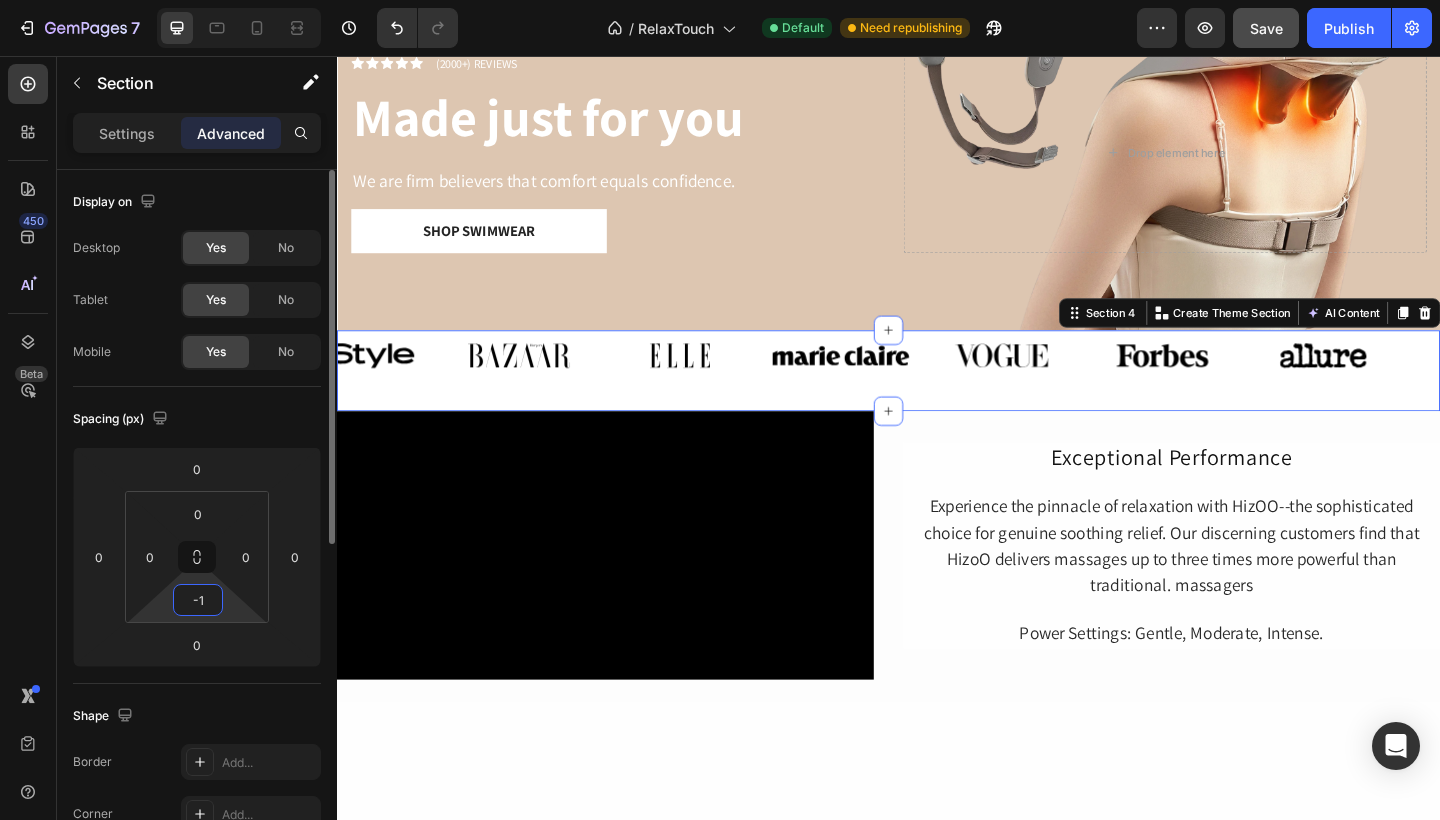 type on "-" 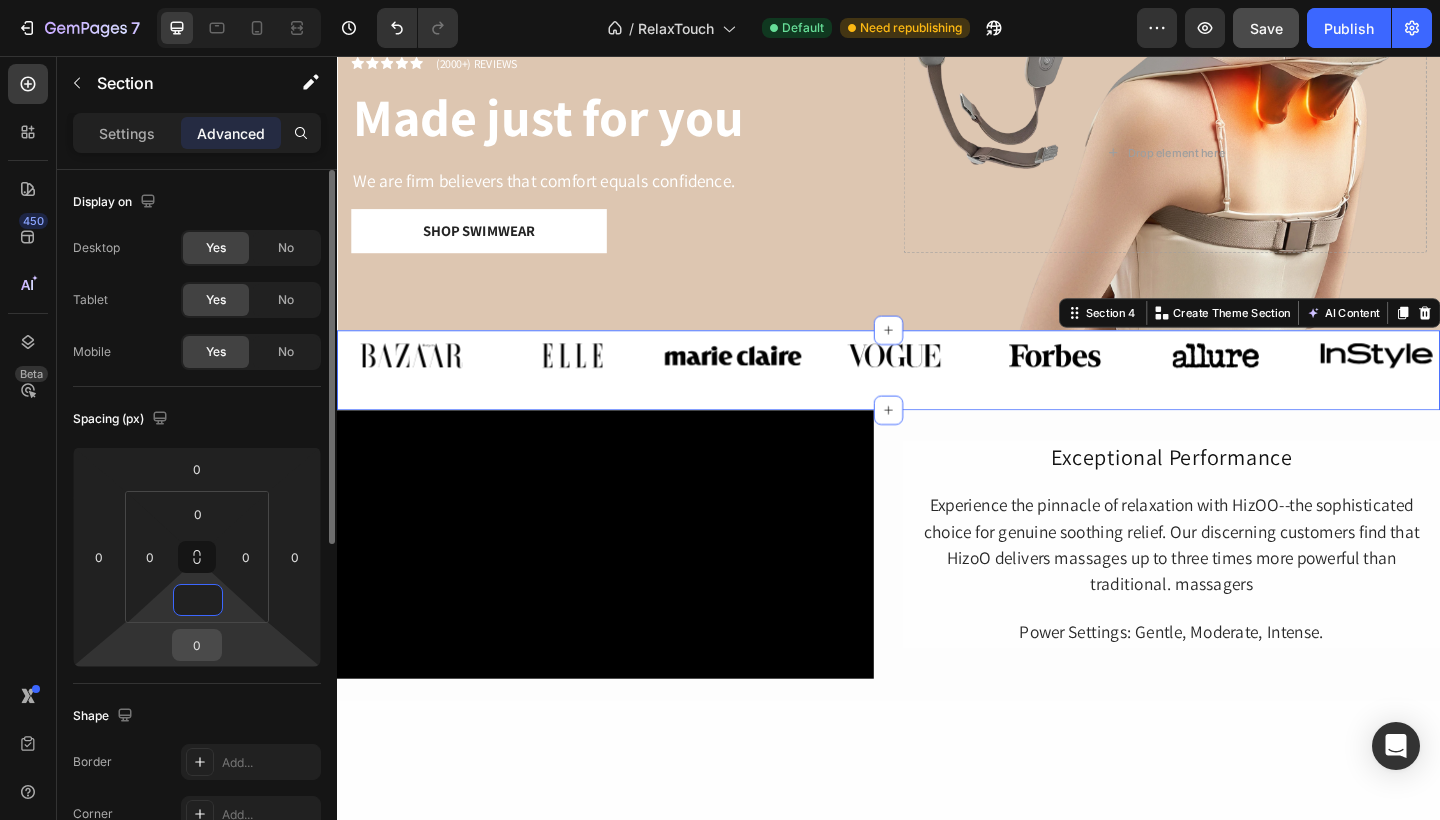 type on "0" 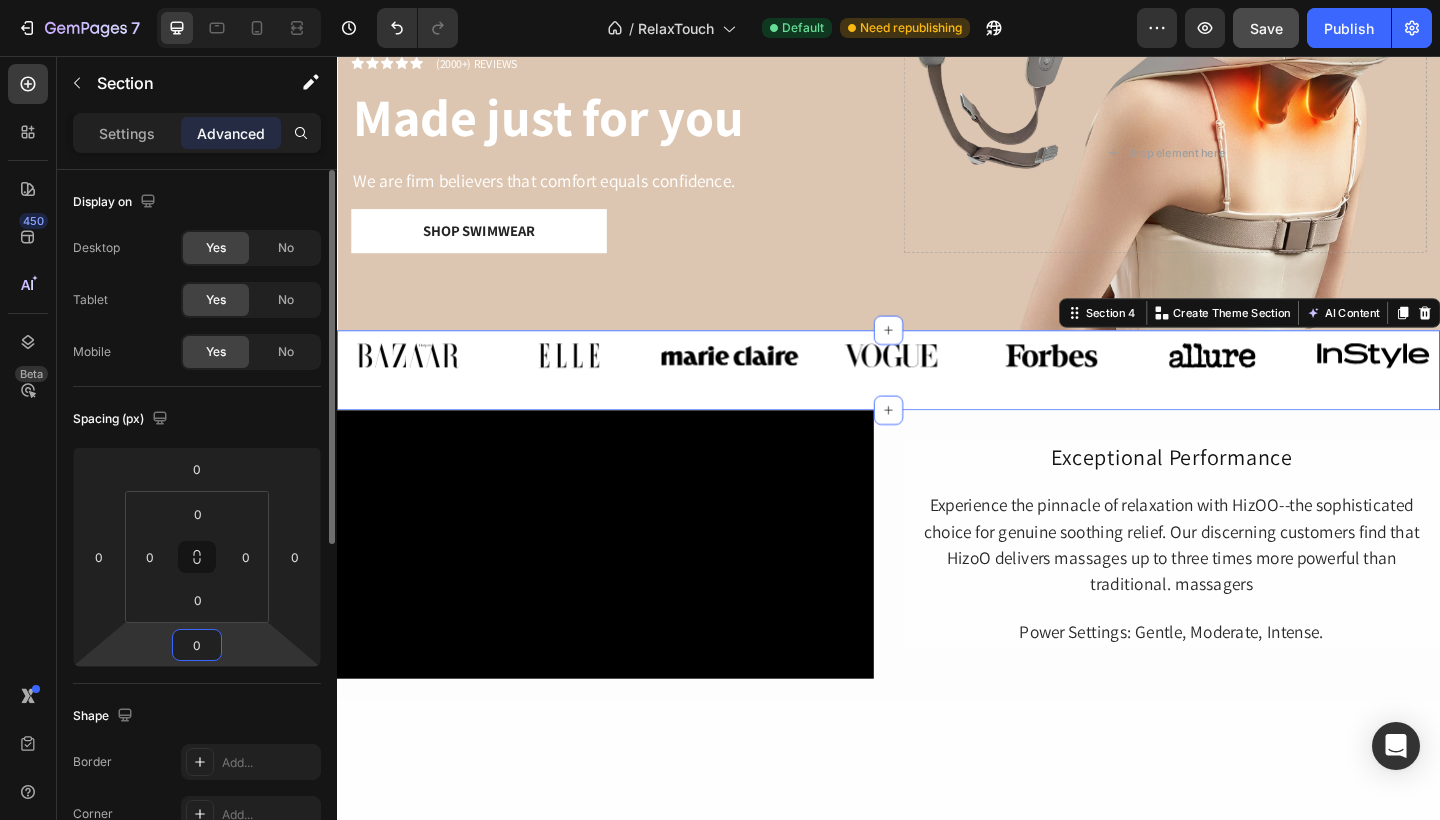 click on "0" at bounding box center (197, 645) 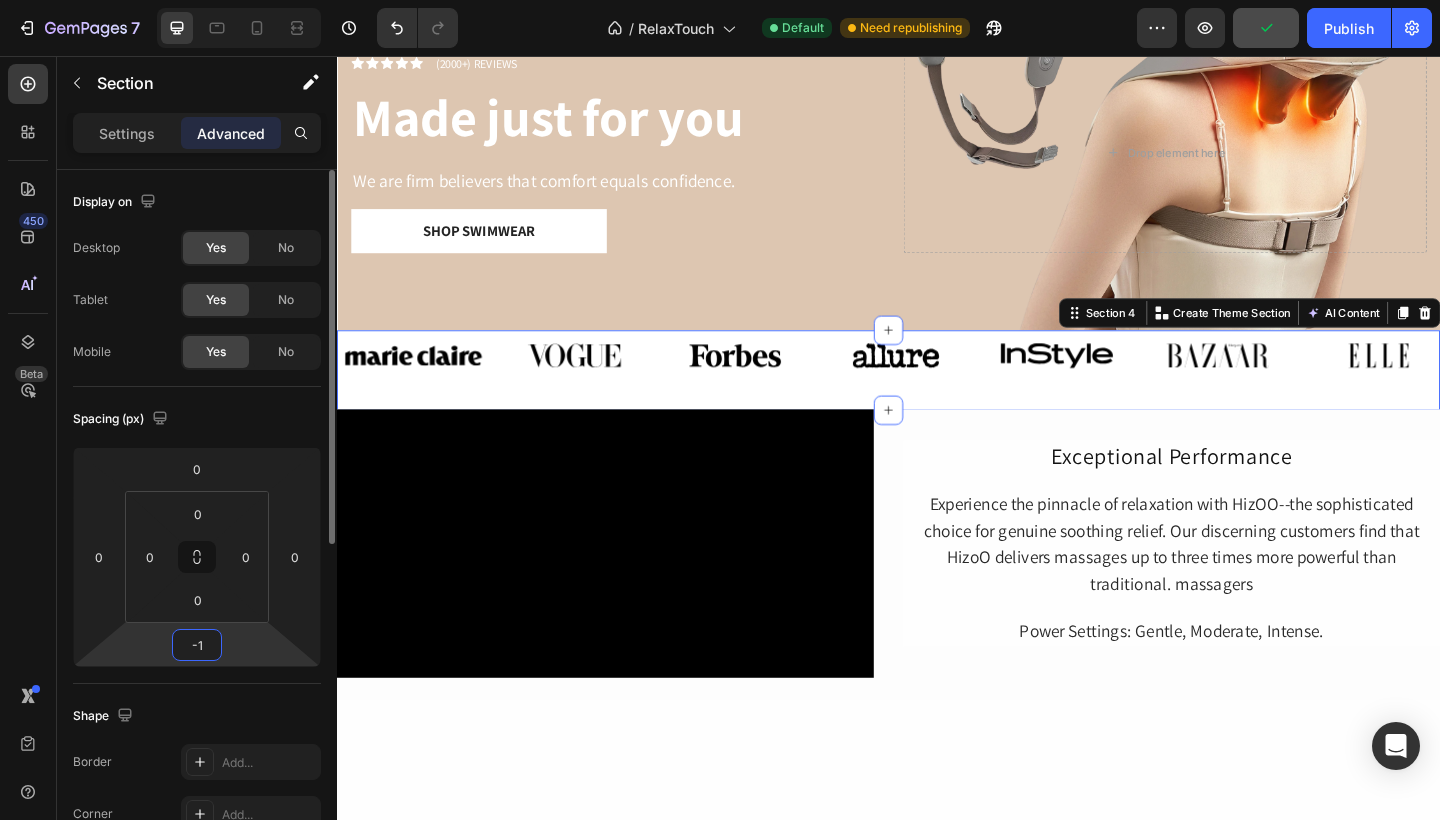 type on "-16" 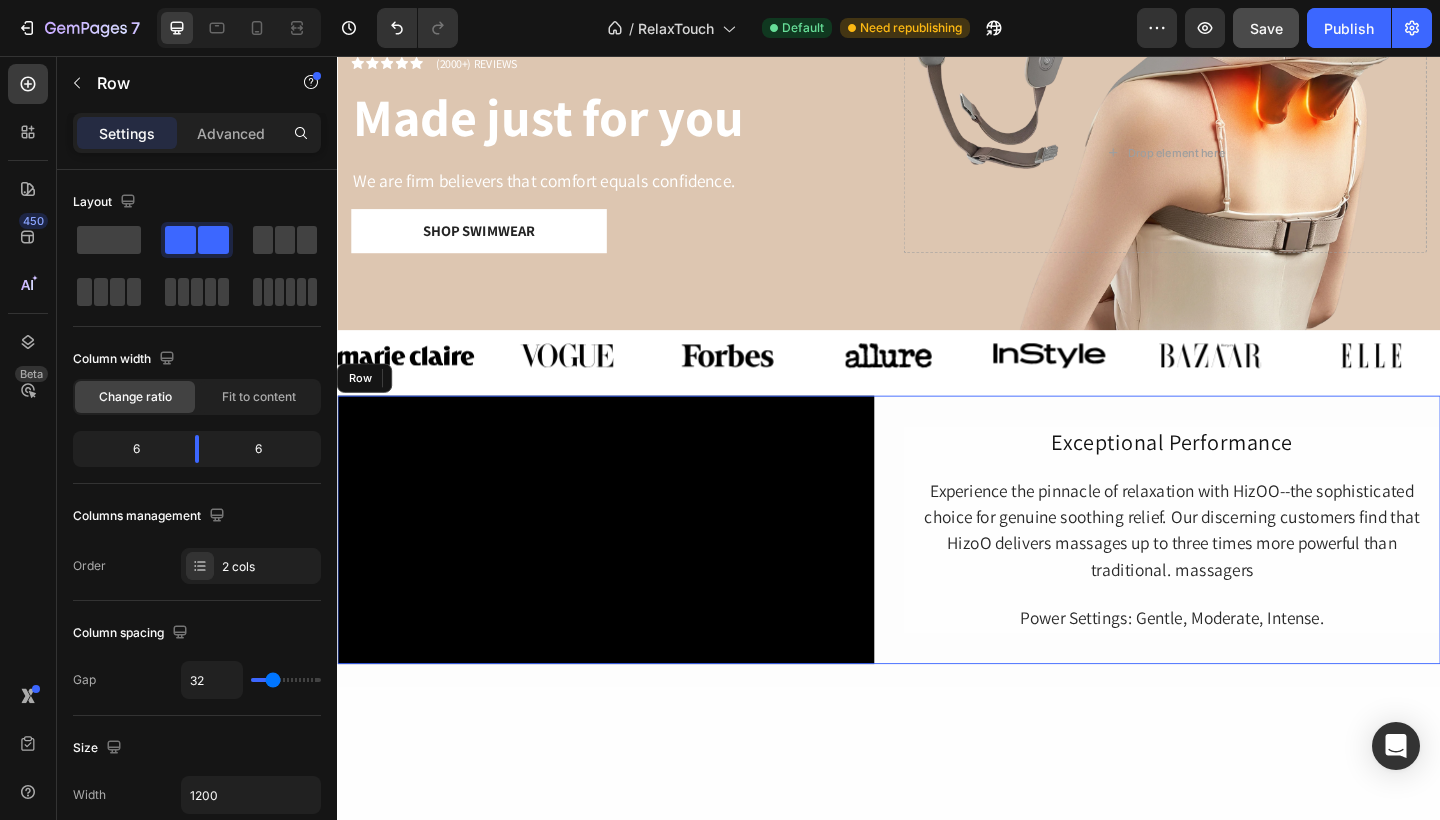 click on "Exceptional Performance Heading Experience the pinnacle of relaxation with HizOO--the sophisticated choice for genuine soothing relief. Our discerning customers find that HizoO delivers massages up to three times more powerful than traditional. massagers Text Block Power Settings: Gentle, Moderate, Intense. Text Block Row" at bounding box center (1245, 572) 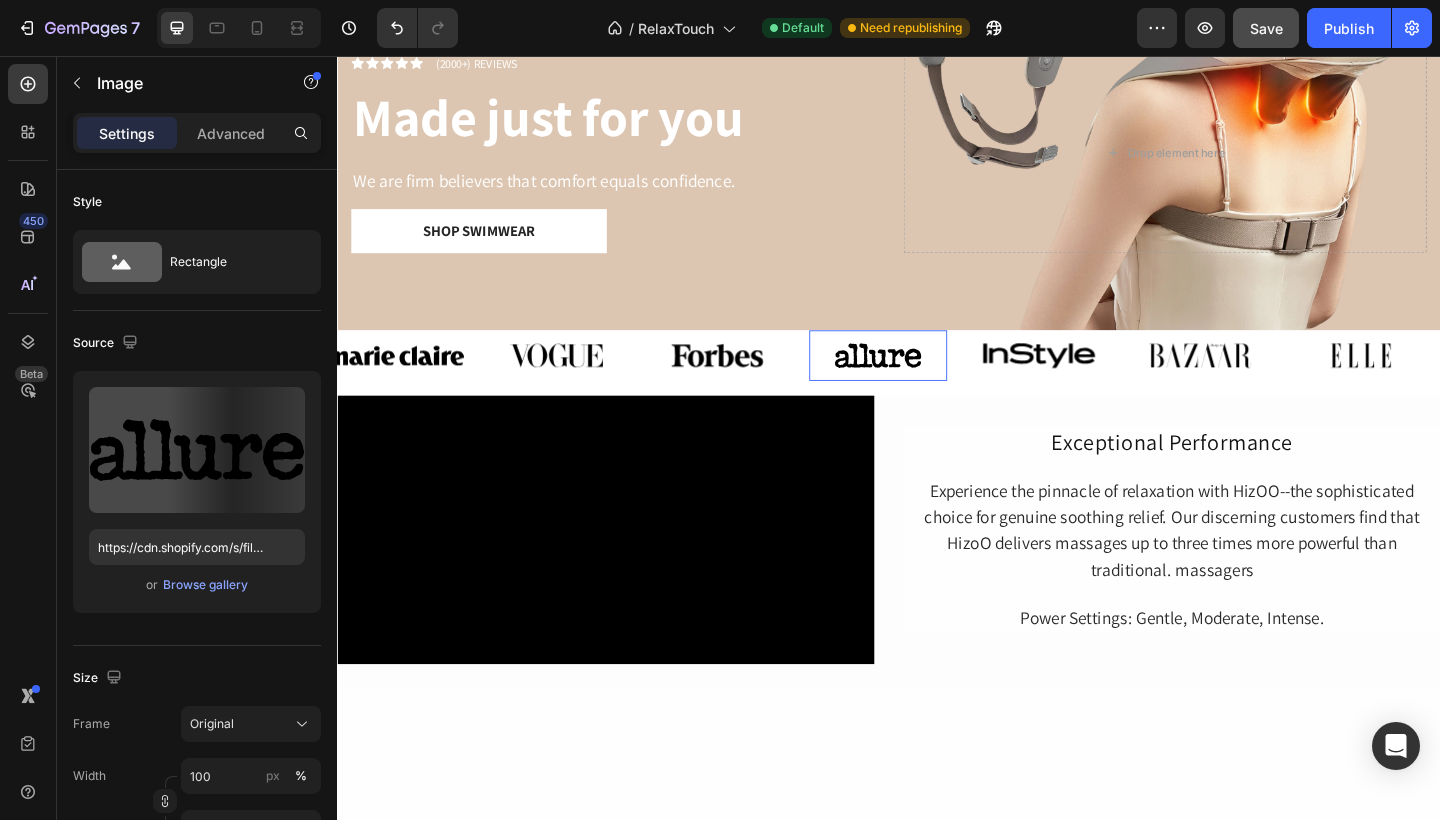click at bounding box center (926, 382) 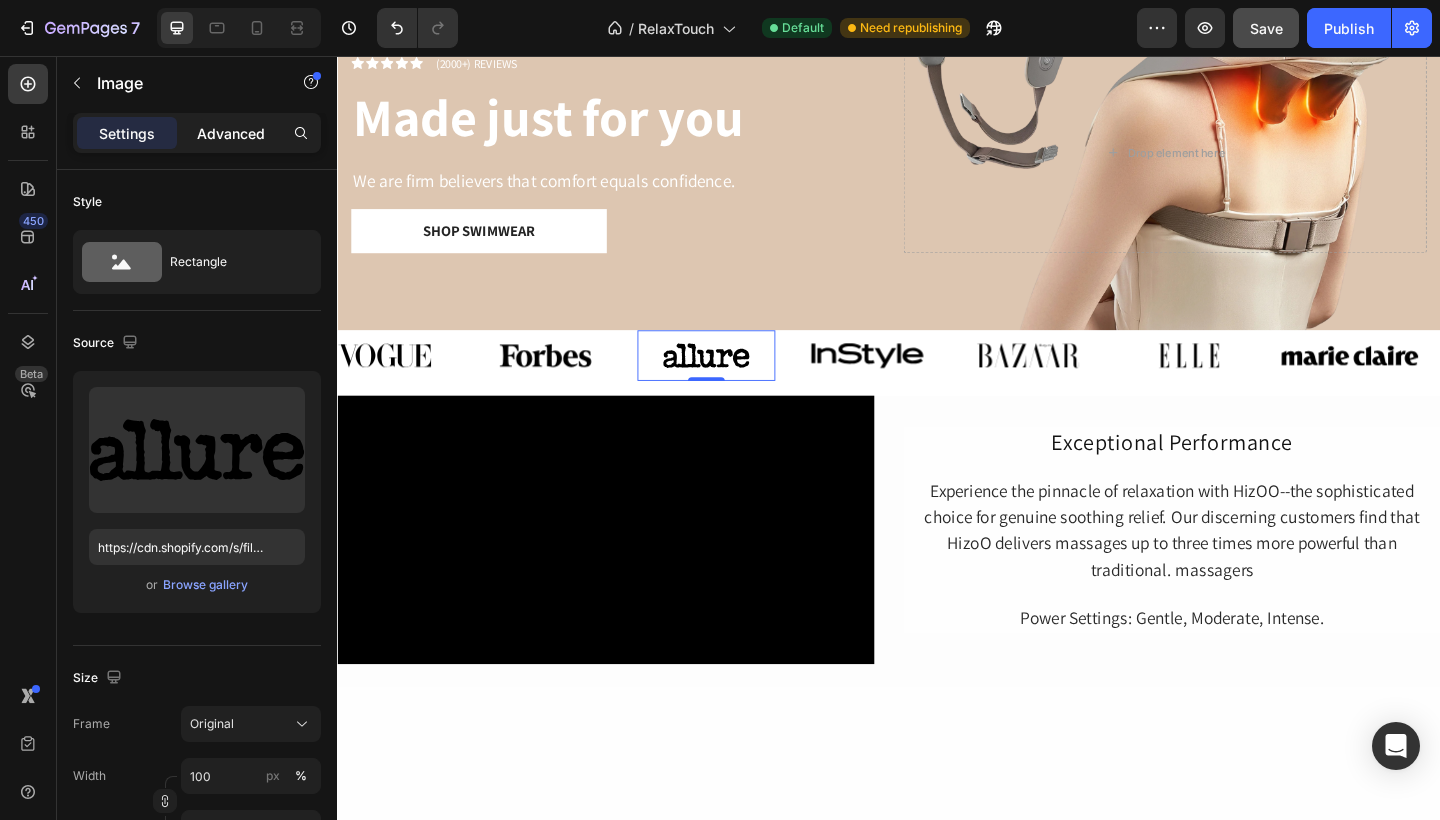 click on "Advanced" at bounding box center [231, 133] 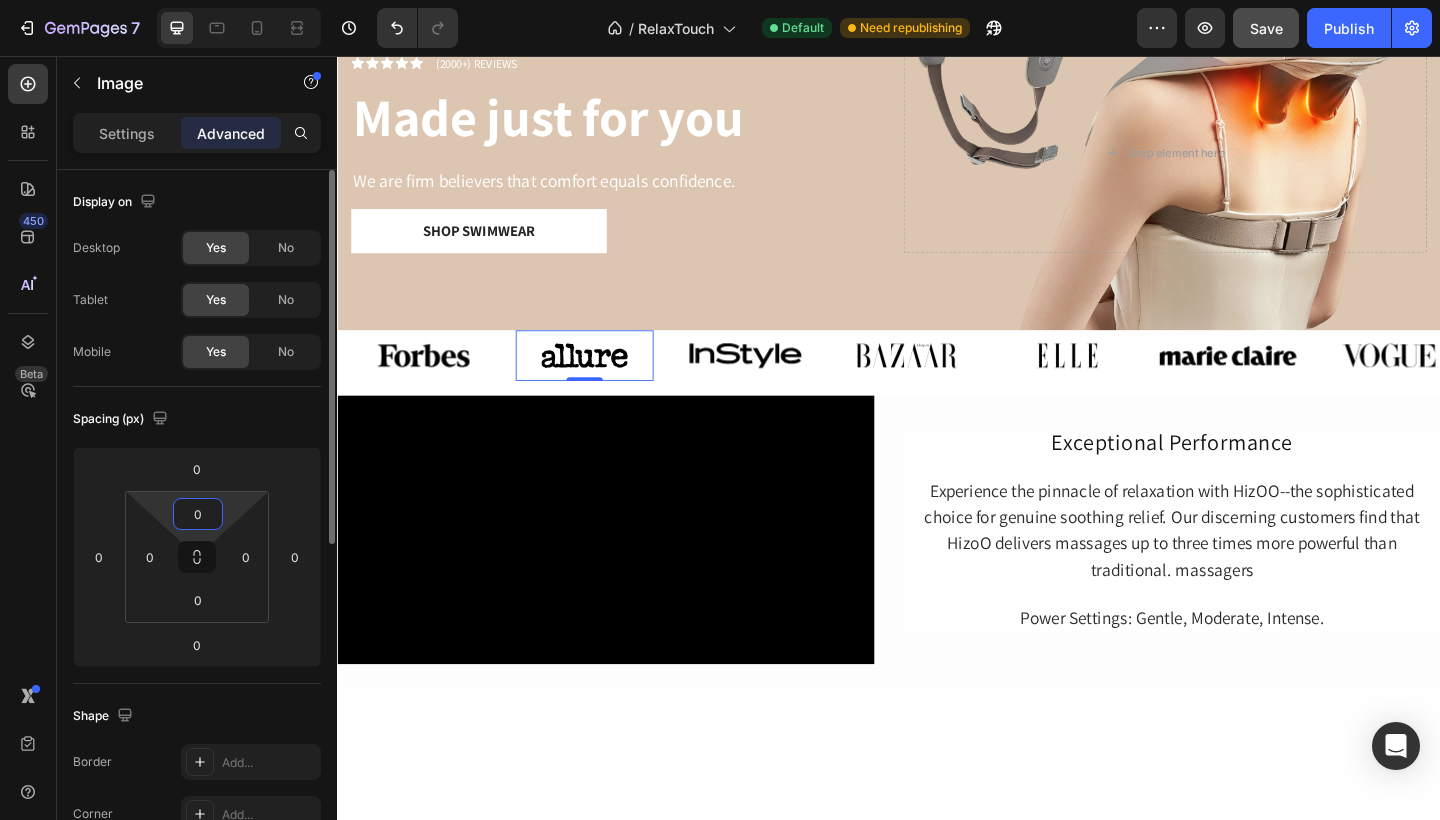click on "0" at bounding box center [198, 514] 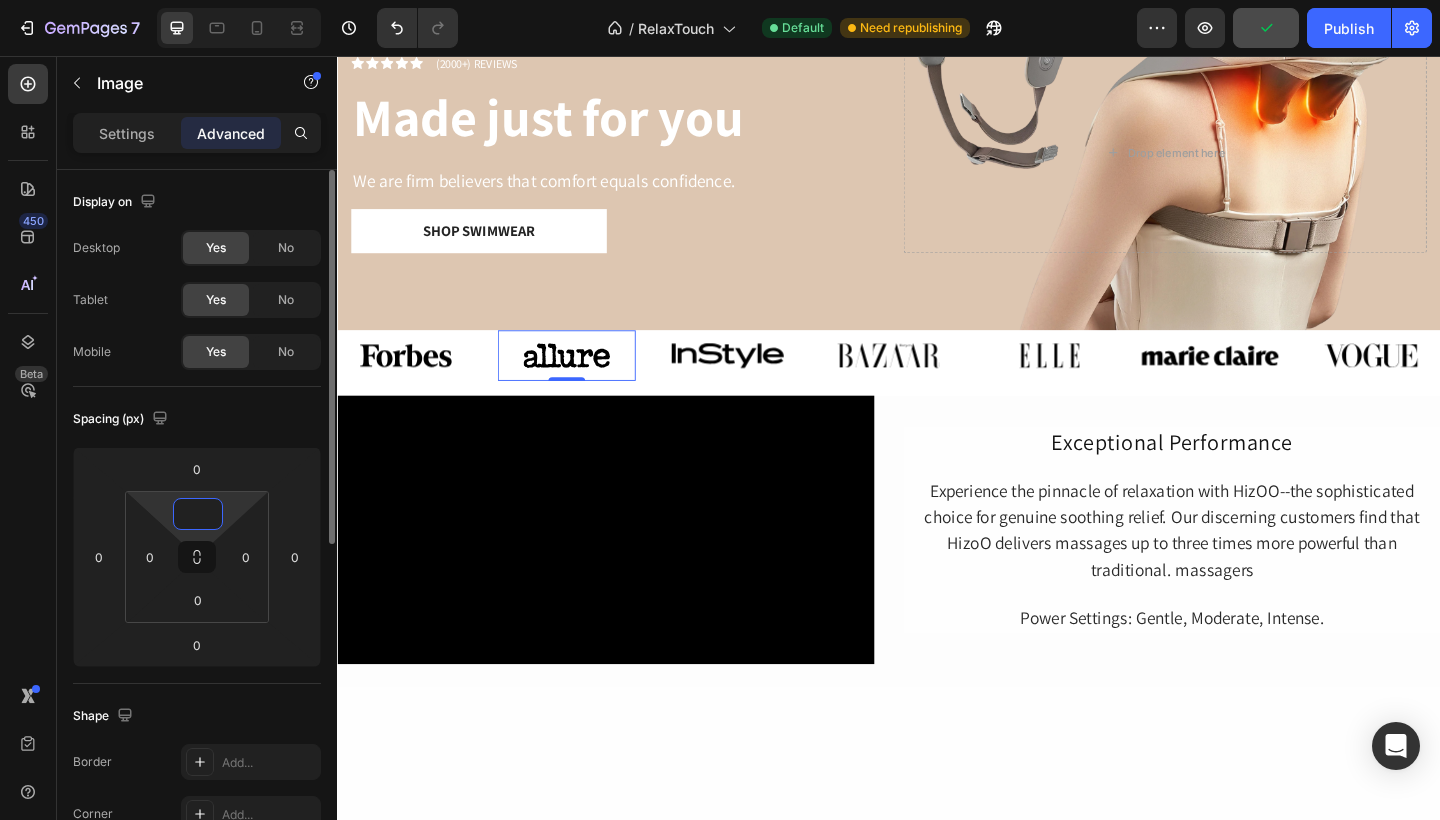 type on "5" 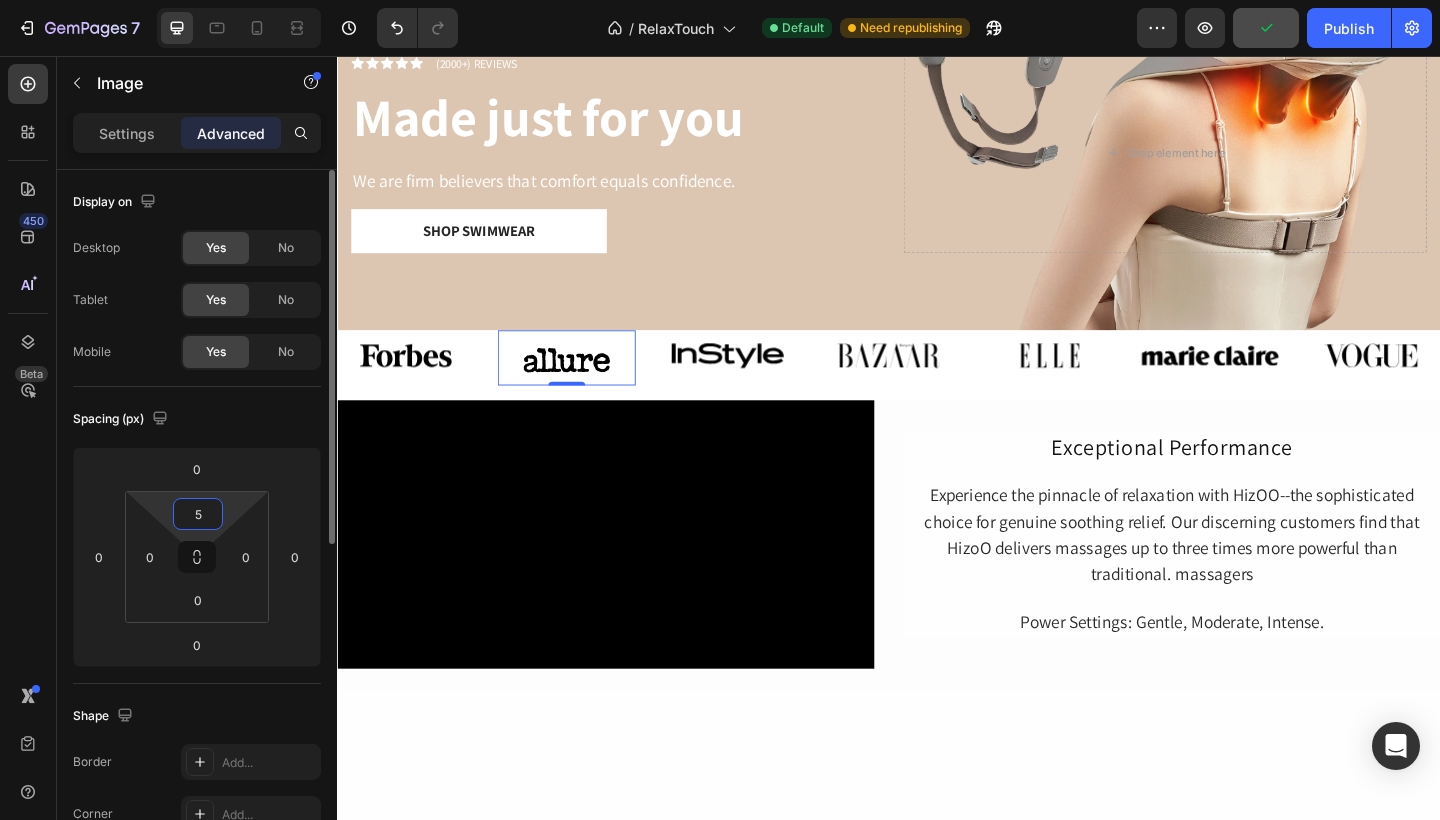 type 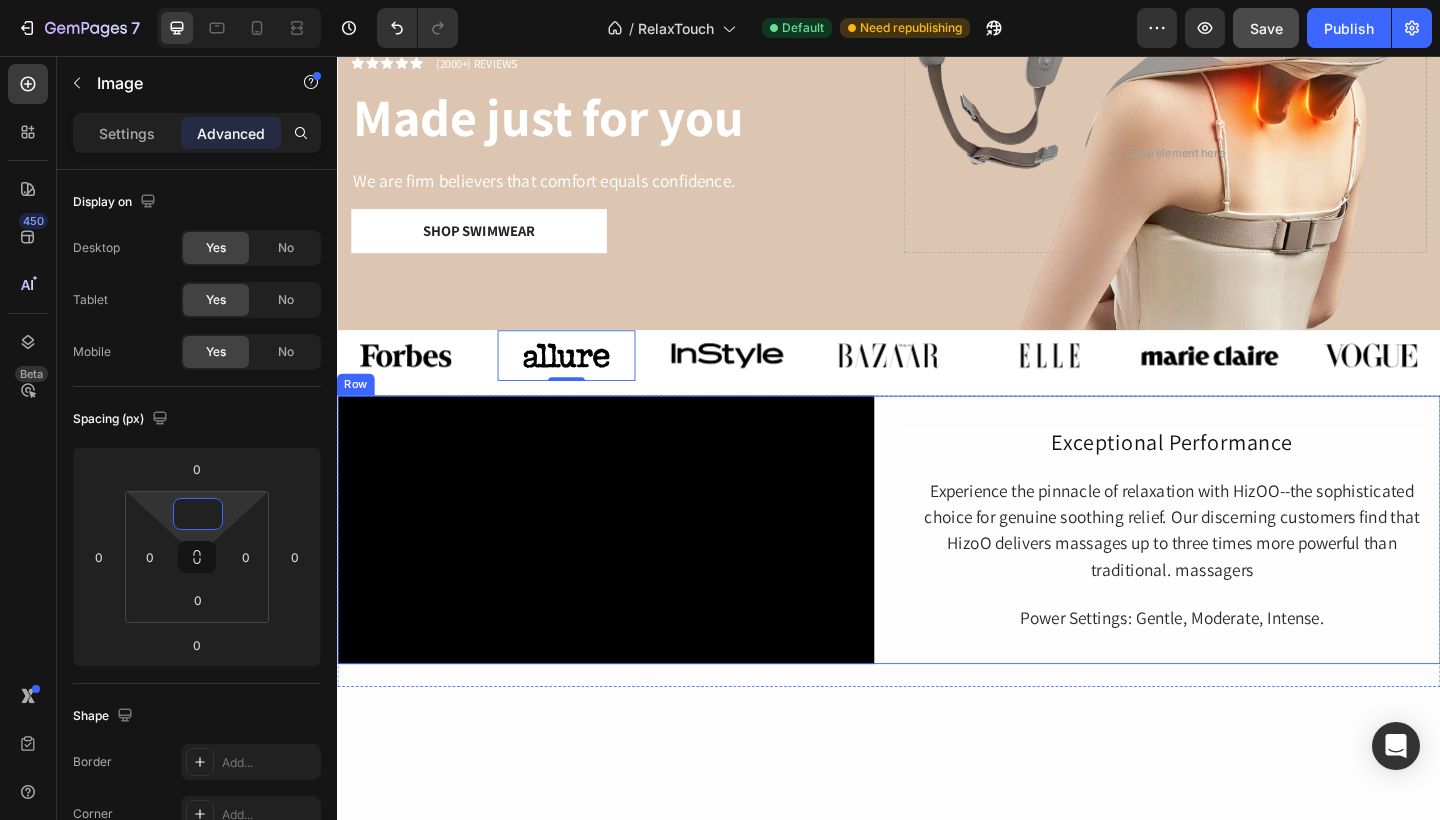 click on "Exceptional Performance Heading Experience the pinnacle of relaxation with HizOO--the sophisticated choice for genuine soothing relief. Our discerning customers find that HizoO delivers massages up to three times more powerful than traditional. massagers Text Block Power Settings: Gentle, Moderate, Intense. Text Block Row" at bounding box center [1245, 572] 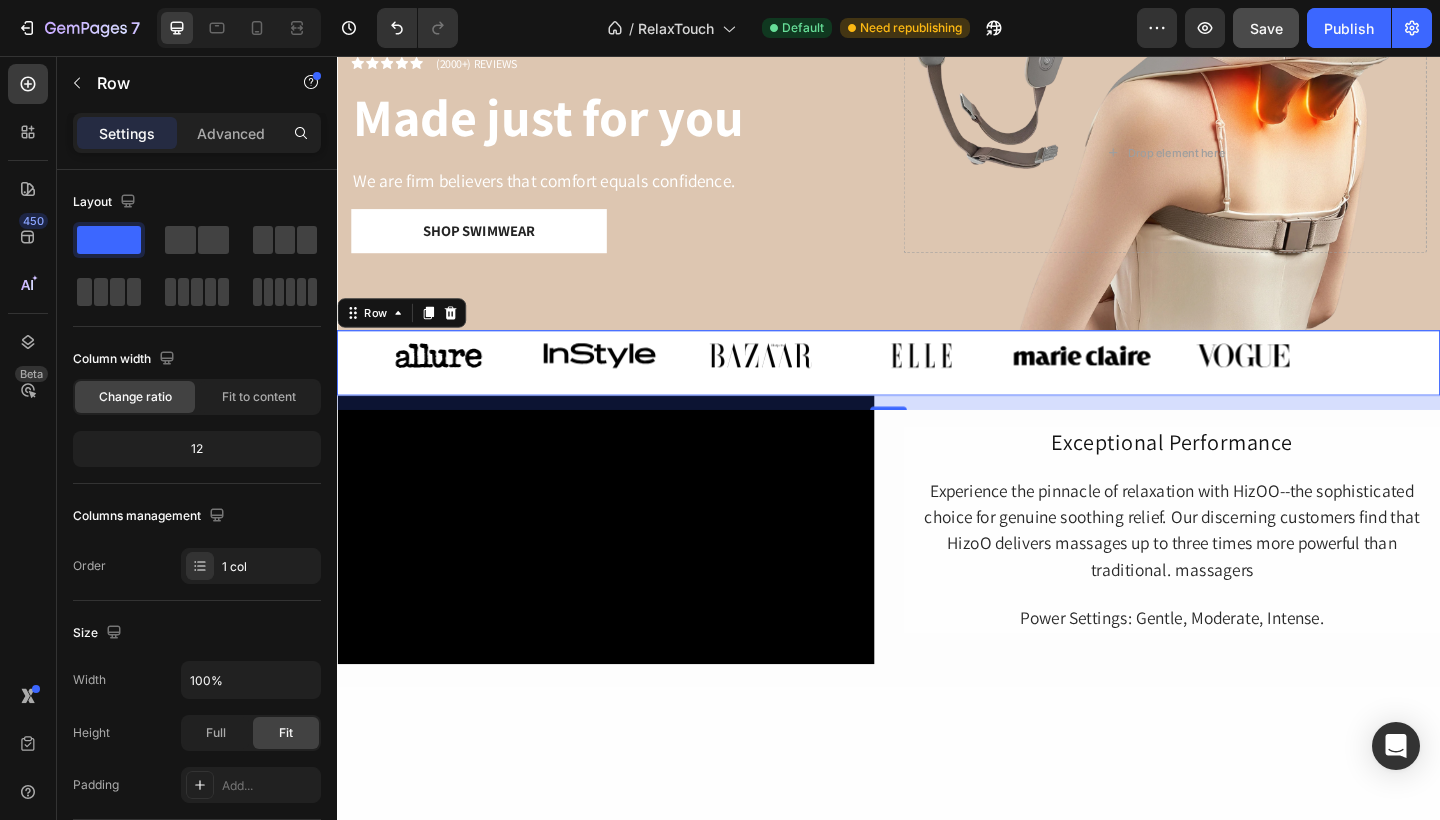 click on "Image Image Image Image Image Image Image Carousel" at bounding box center (937, 390) 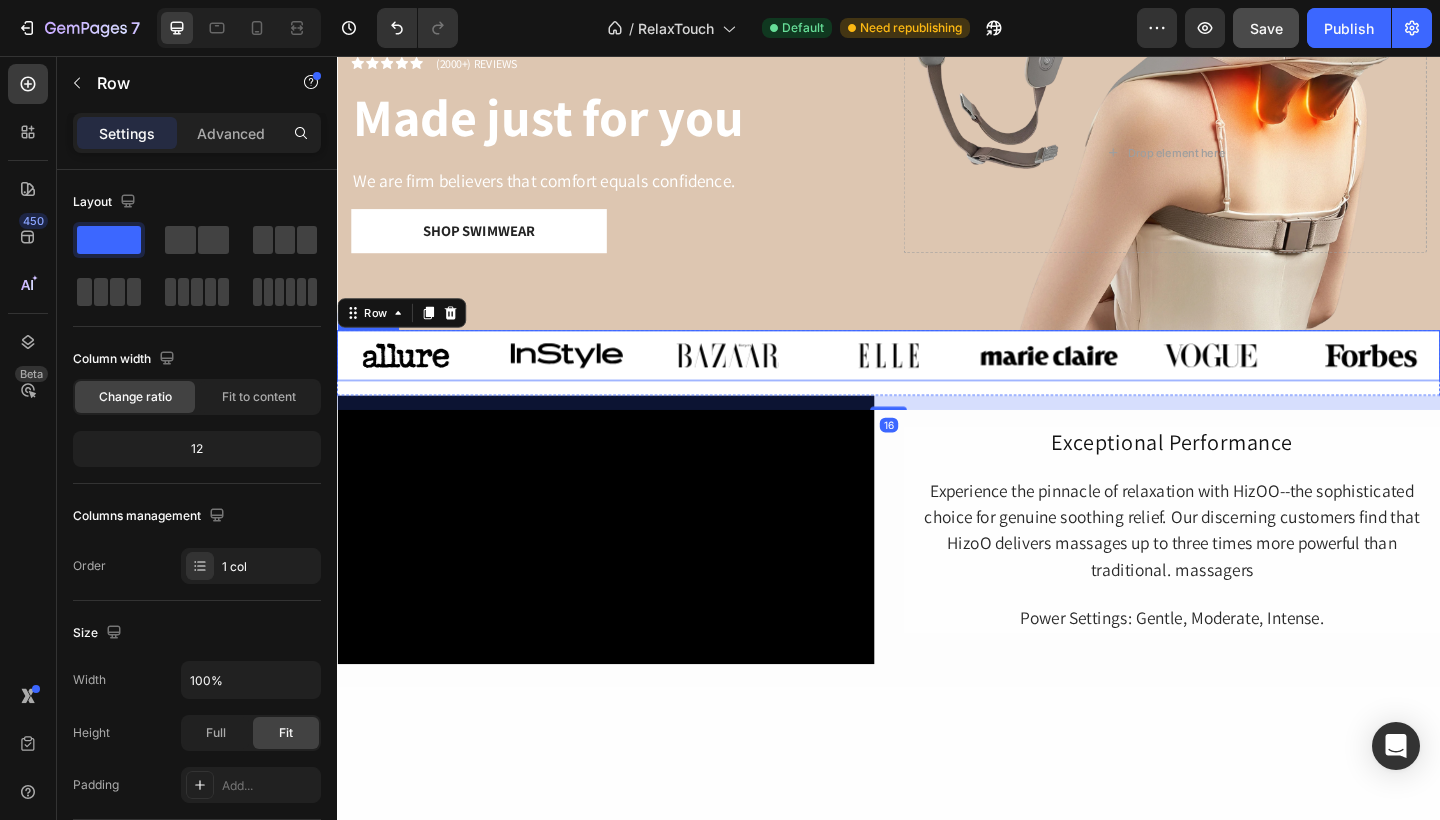 click on "Image Image Image Image Image Image Image" at bounding box center (937, 382) 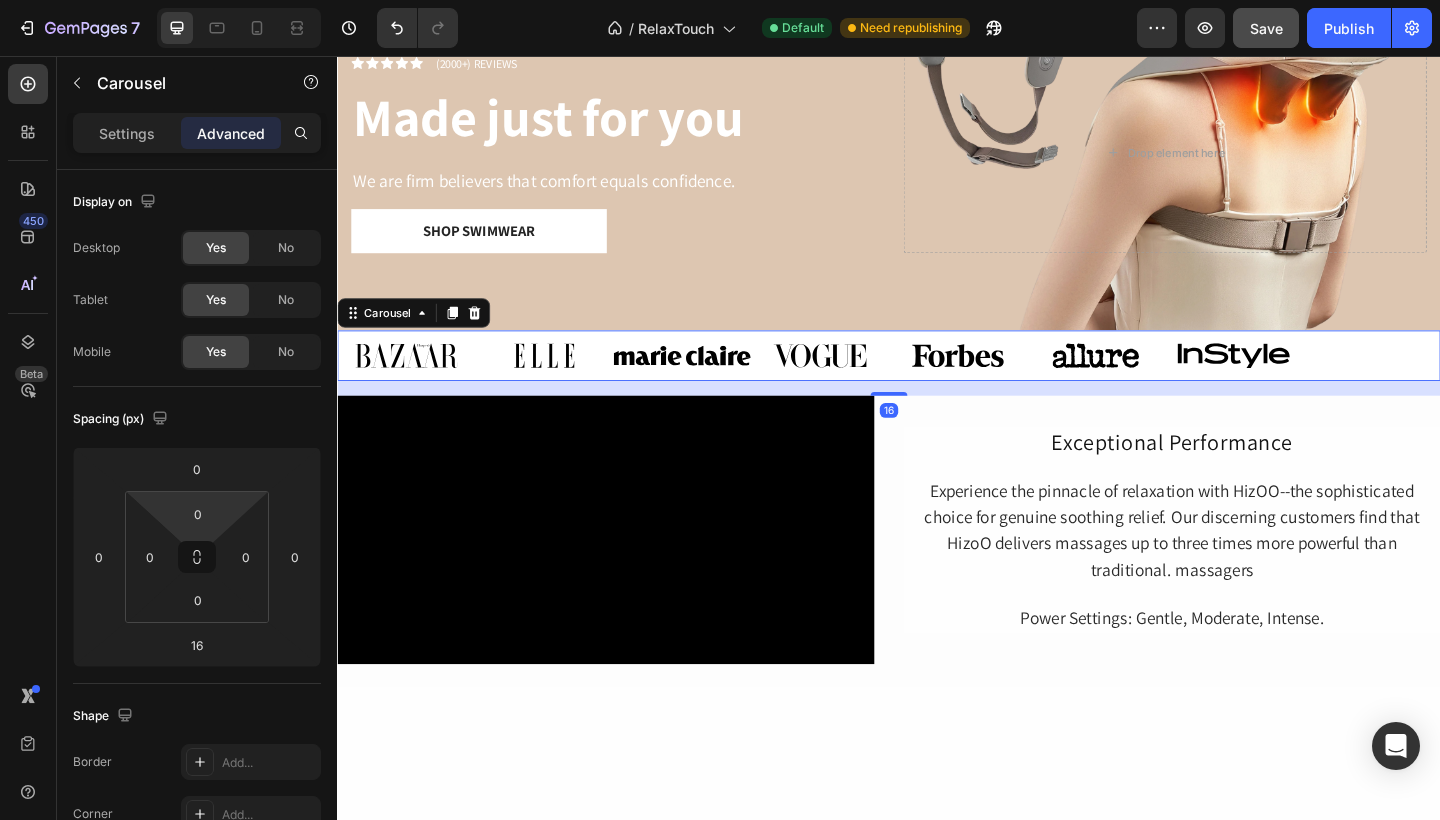 click on "7  Version history  /  RelaxTouch Default Need republishing Preview  Save   Publish  450 Beta Sections(30) Elements(83) Section Element Hero Section Product Detail Brands Trusted Badges Guarantee Product Breakdown How to use Testimonials Compare Bundle FAQs Social Proof Brand Story Product List Collection Blog List Contact Sticky Add to Cart Custom Footer Browse Library 450 Layout
Row
Row
Row
Row Text
Heading
Text Block Button
Button
Button Media
Image
Image" at bounding box center (720, 0) 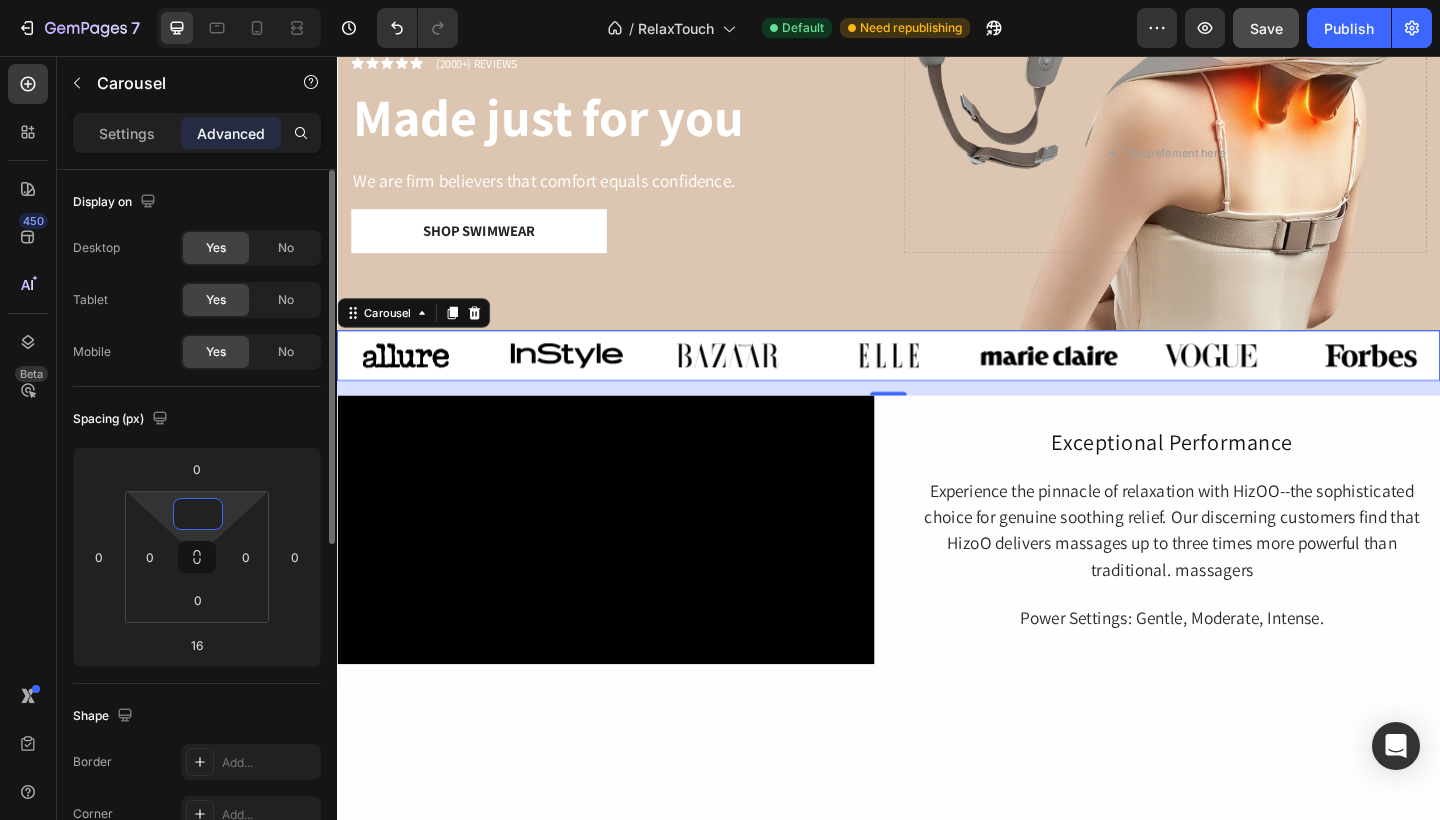 type on "5" 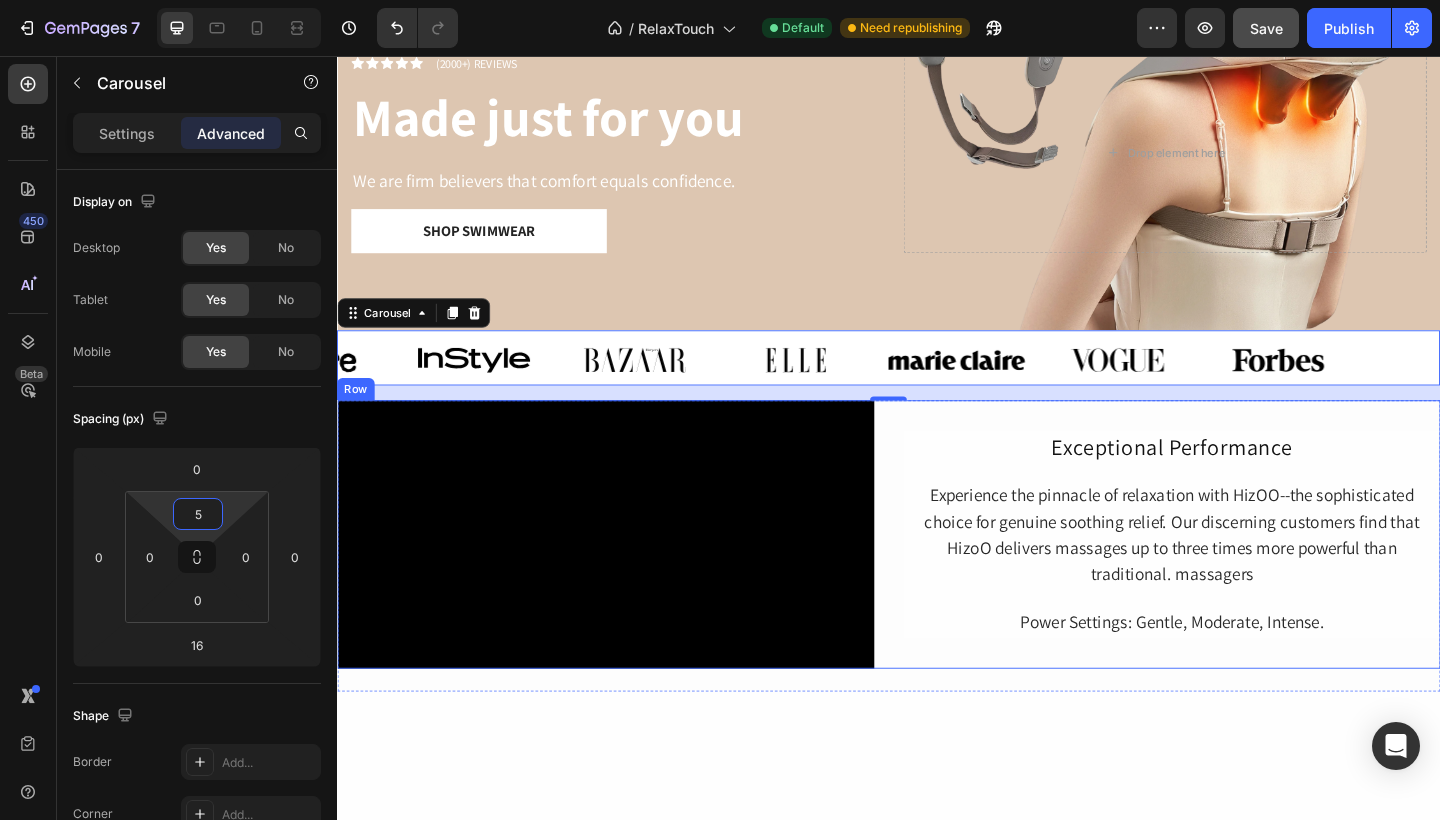 click on "Exceptional Performance Heading Experience the pinnacle of relaxation with HizOO--the sophisticated choice for genuine soothing relief. Our discerning customers find that HizoO delivers massages up to three times more powerful than traditional. massagers Text Block Power Settings: Gentle, Moderate, Intense. Text Block Row" at bounding box center (1245, 577) 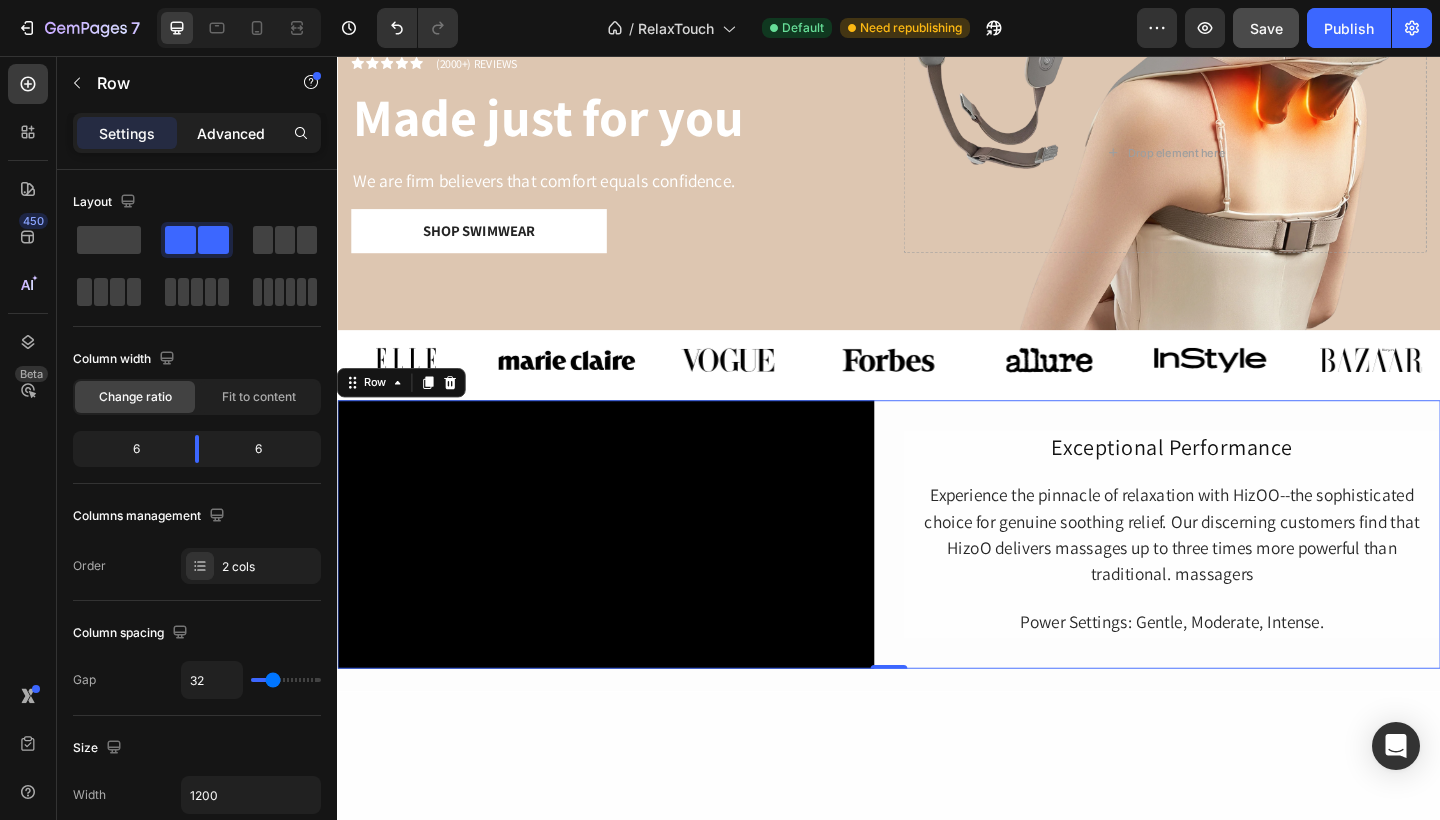 click on "Advanced" at bounding box center (231, 133) 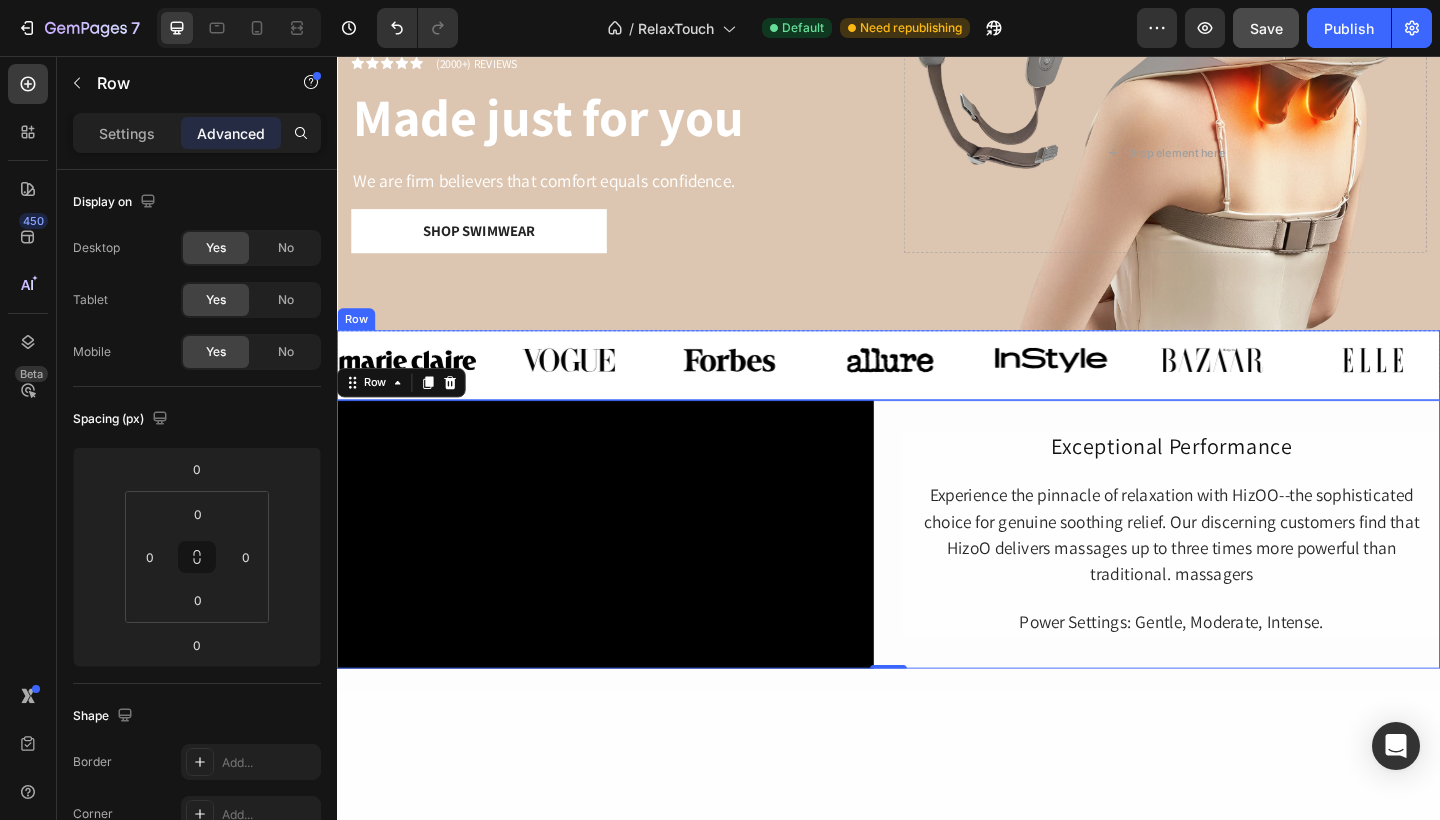 click on "Image Image Image Image Image Image Image Carousel" at bounding box center (937, 393) 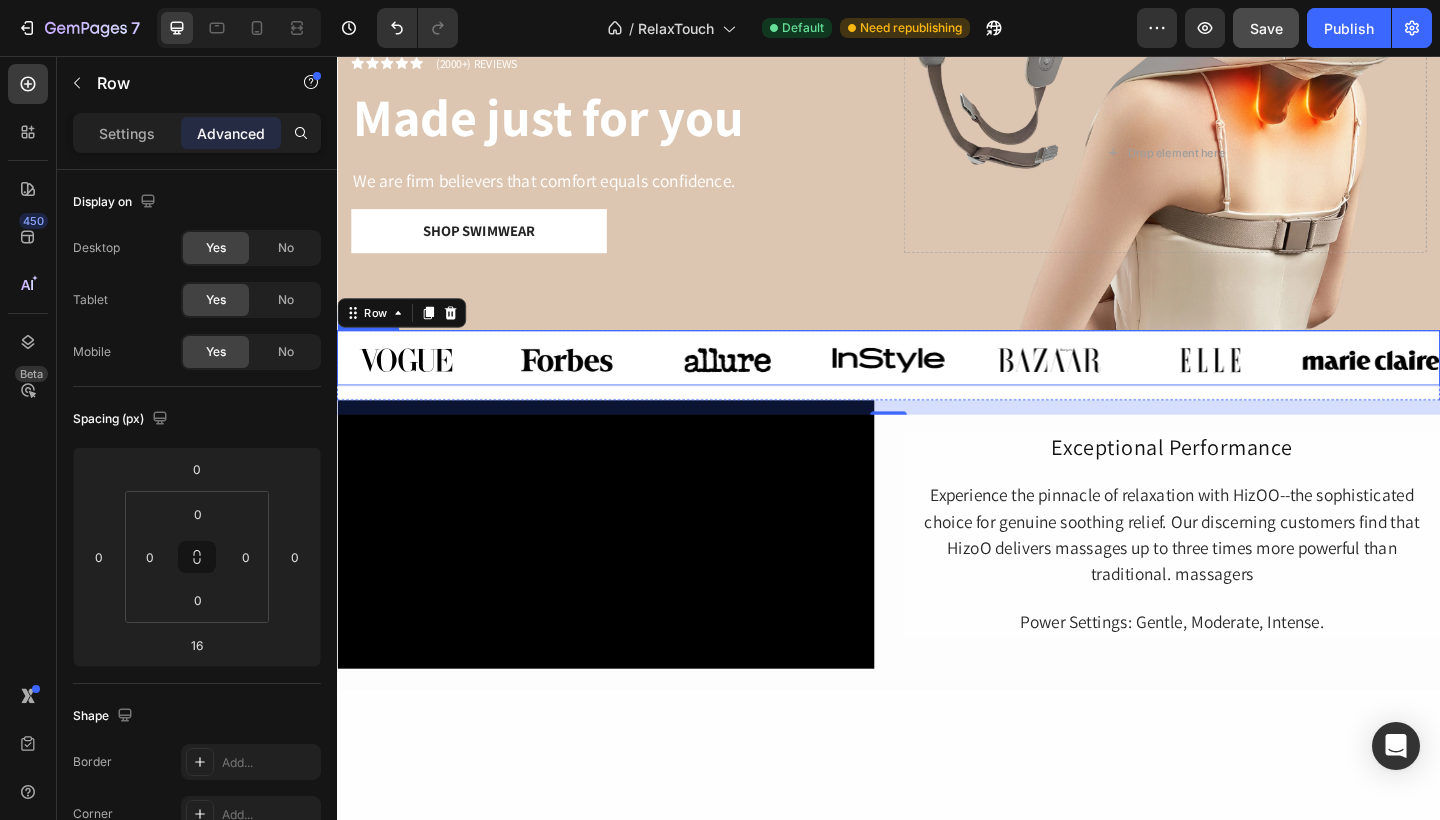 click on "Image Image Image Image Image Image Image" at bounding box center [937, 387] 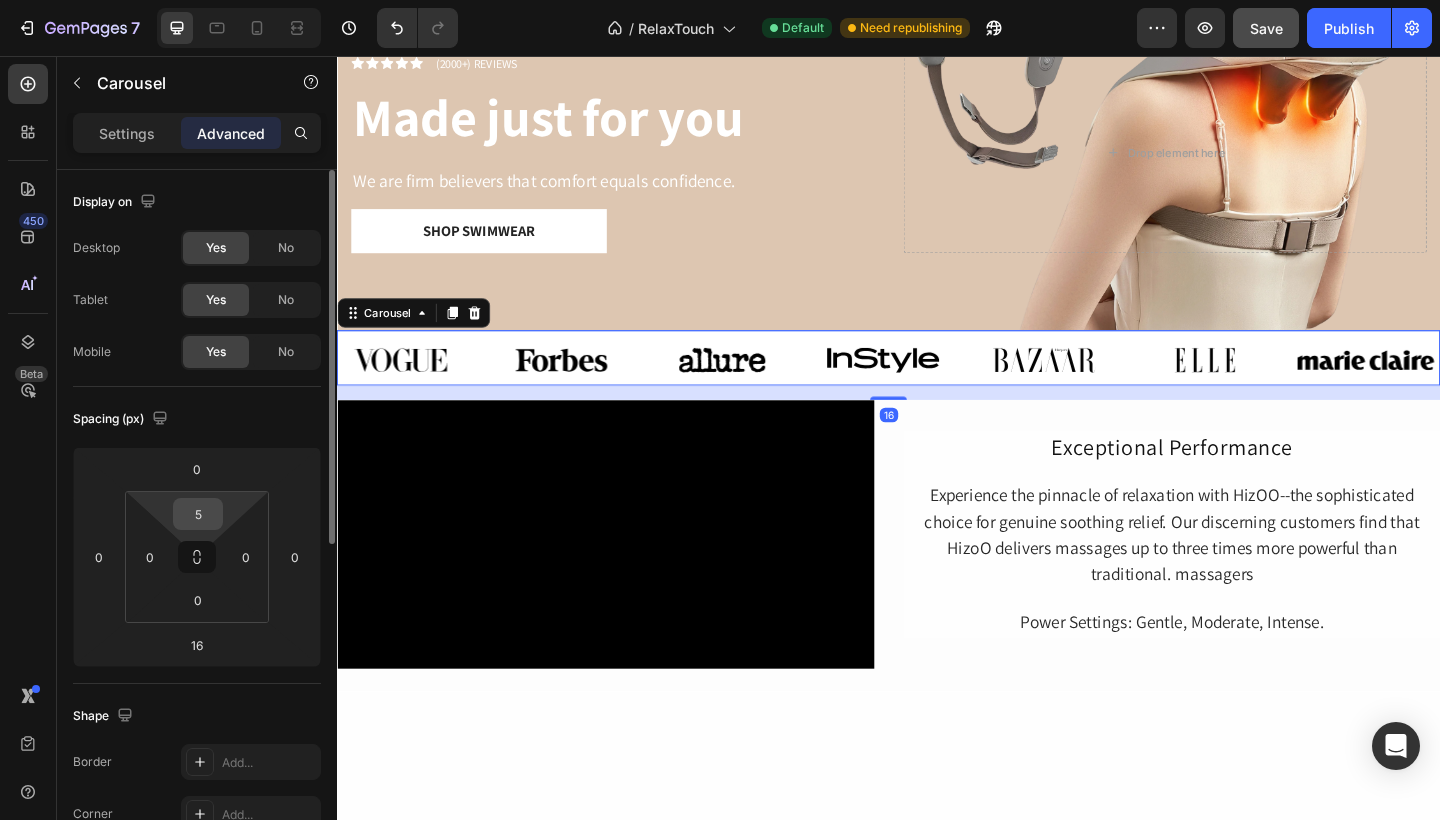 click on "5" at bounding box center [198, 514] 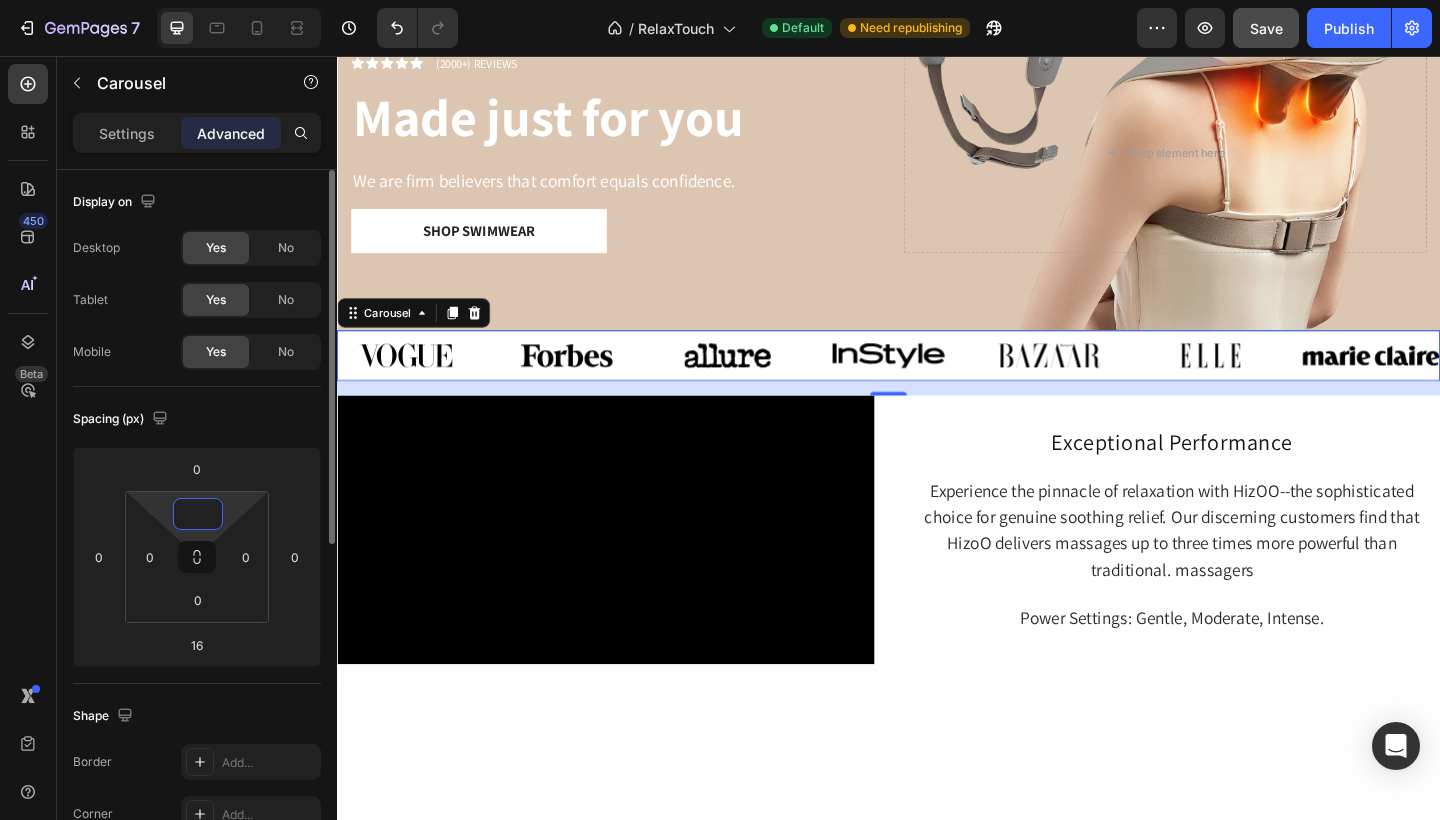 type on "7" 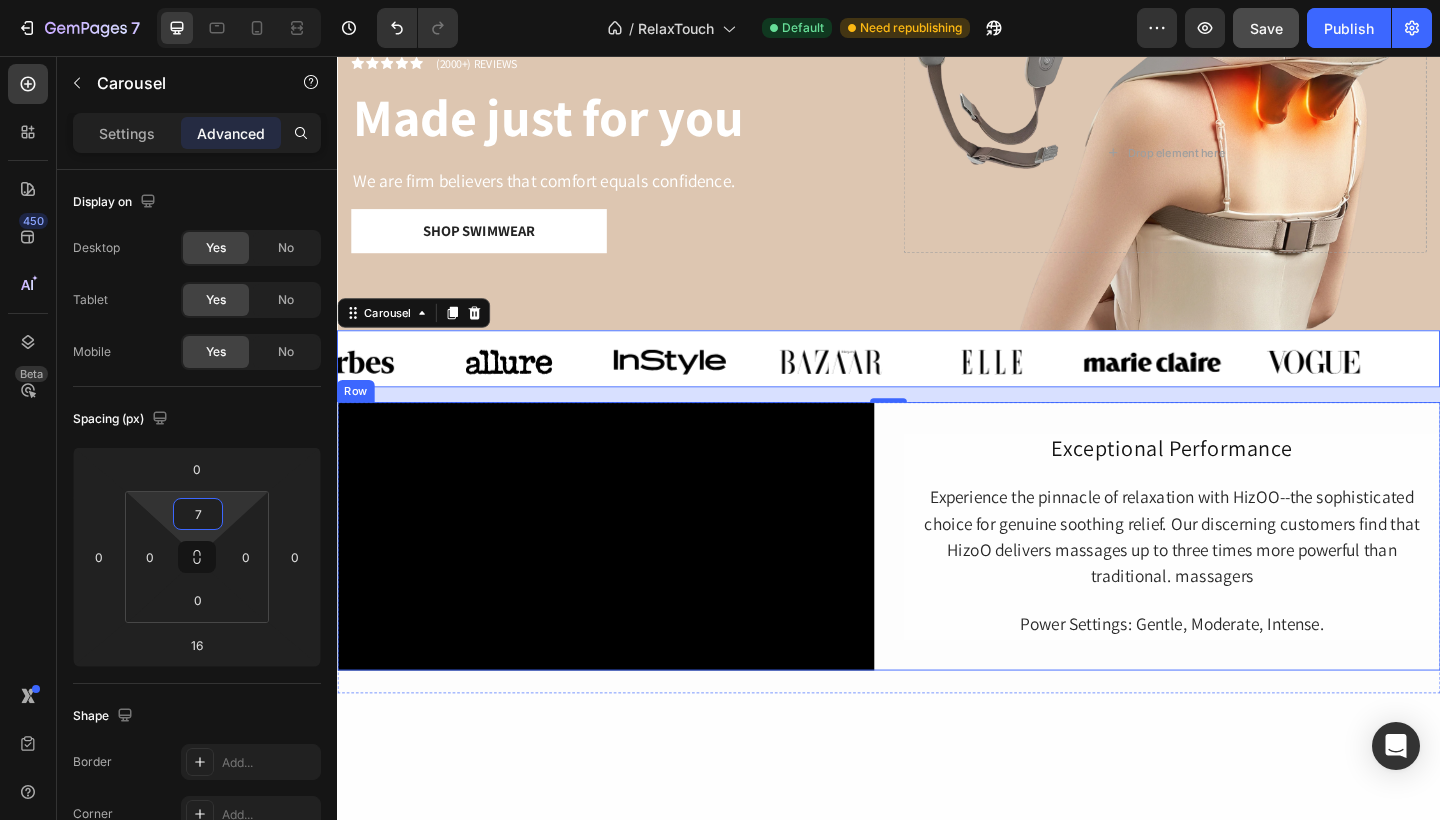 click on "Exceptional Performance Heading Experience the pinnacle of relaxation with HizOO--the sophisticated choice for genuine soothing relief. Our discerning customers find that HizoO delivers massages up to three times more powerful than traditional. massagers Text Block Power Settings: Gentle, Moderate, Intense. Text Block Row" at bounding box center (1245, 579) 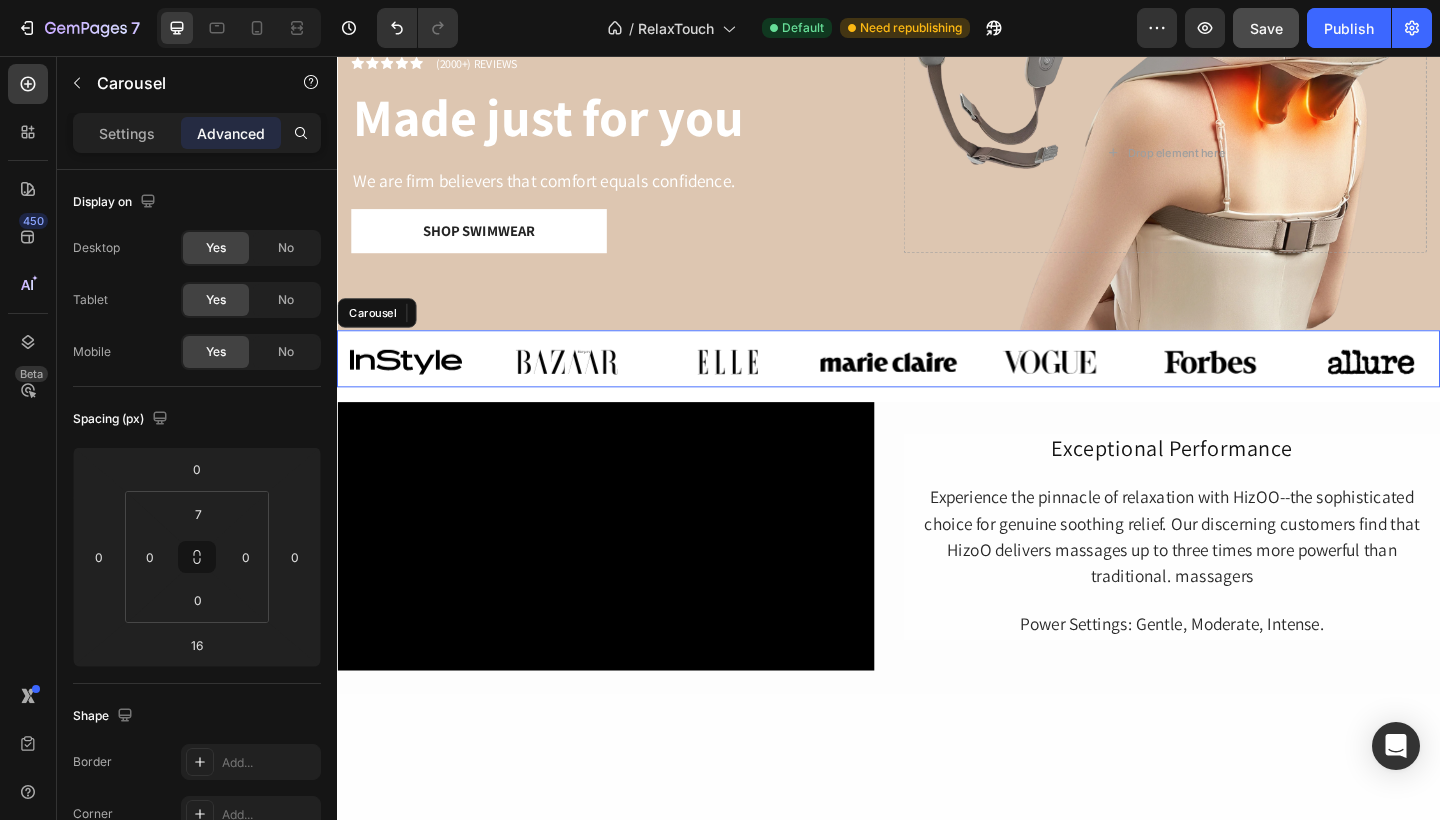 click on "Image Image Image Image Image Image Image" at bounding box center [937, 389] 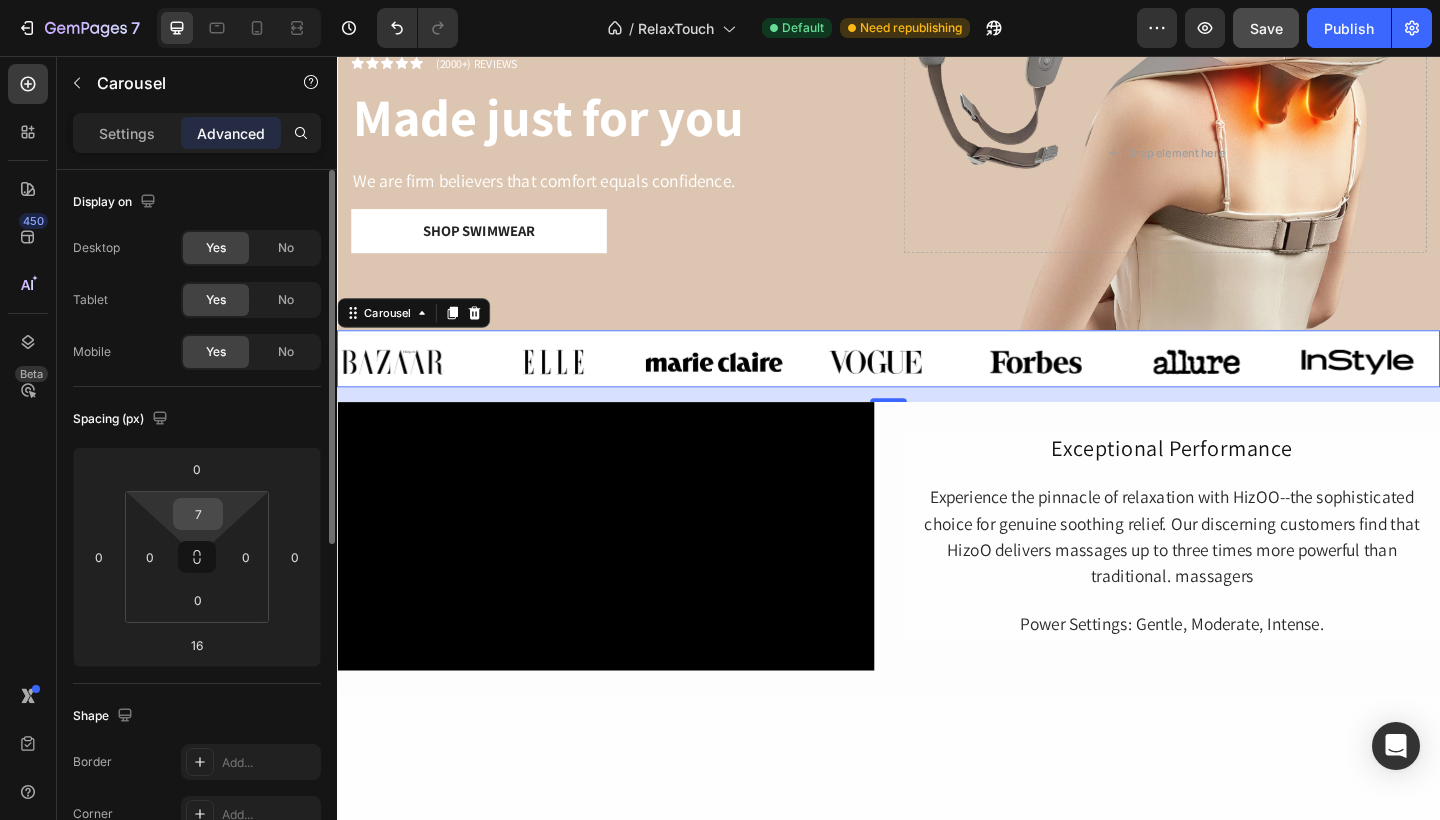 click on "7" at bounding box center (198, 514) 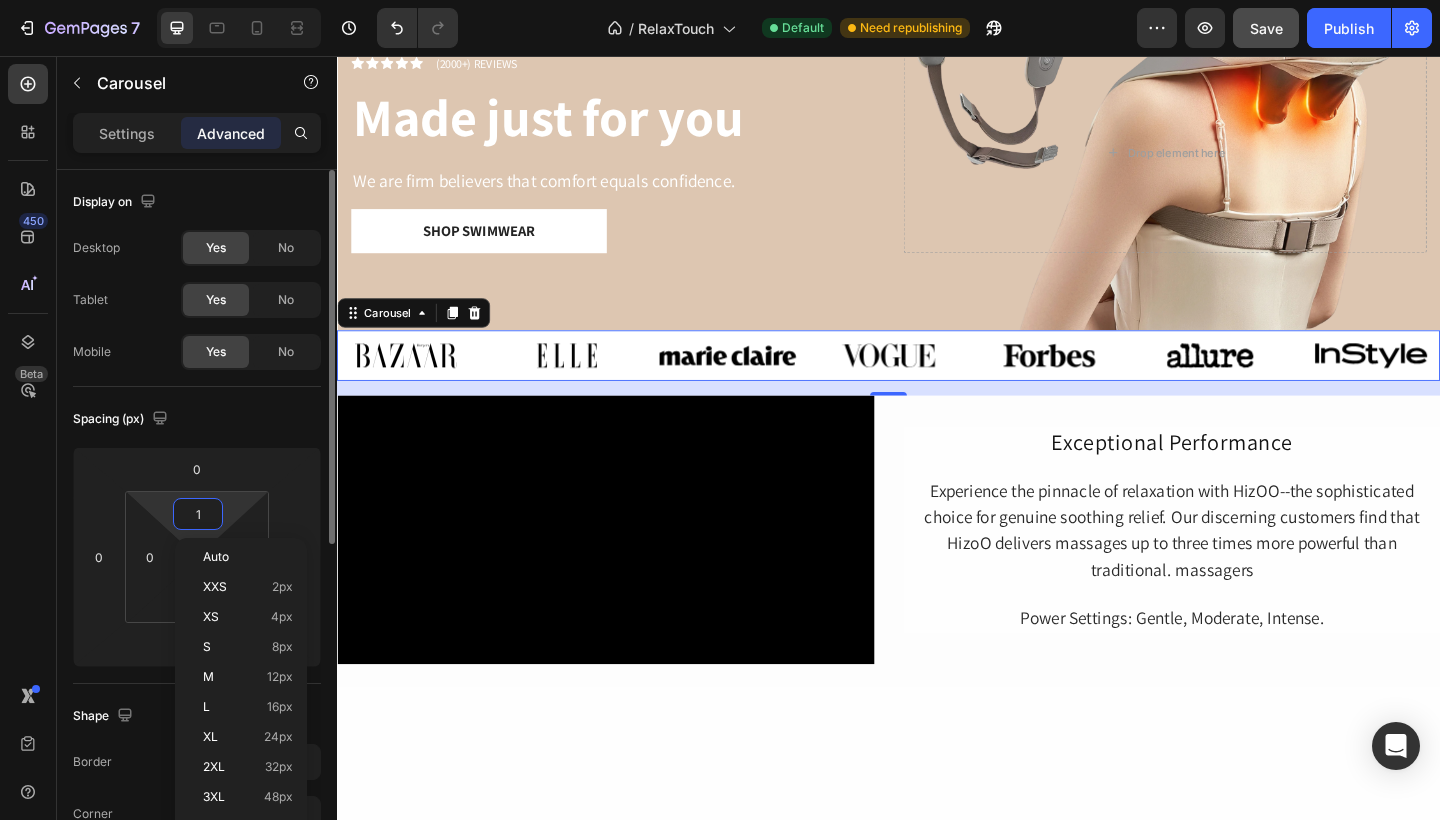 type on "10" 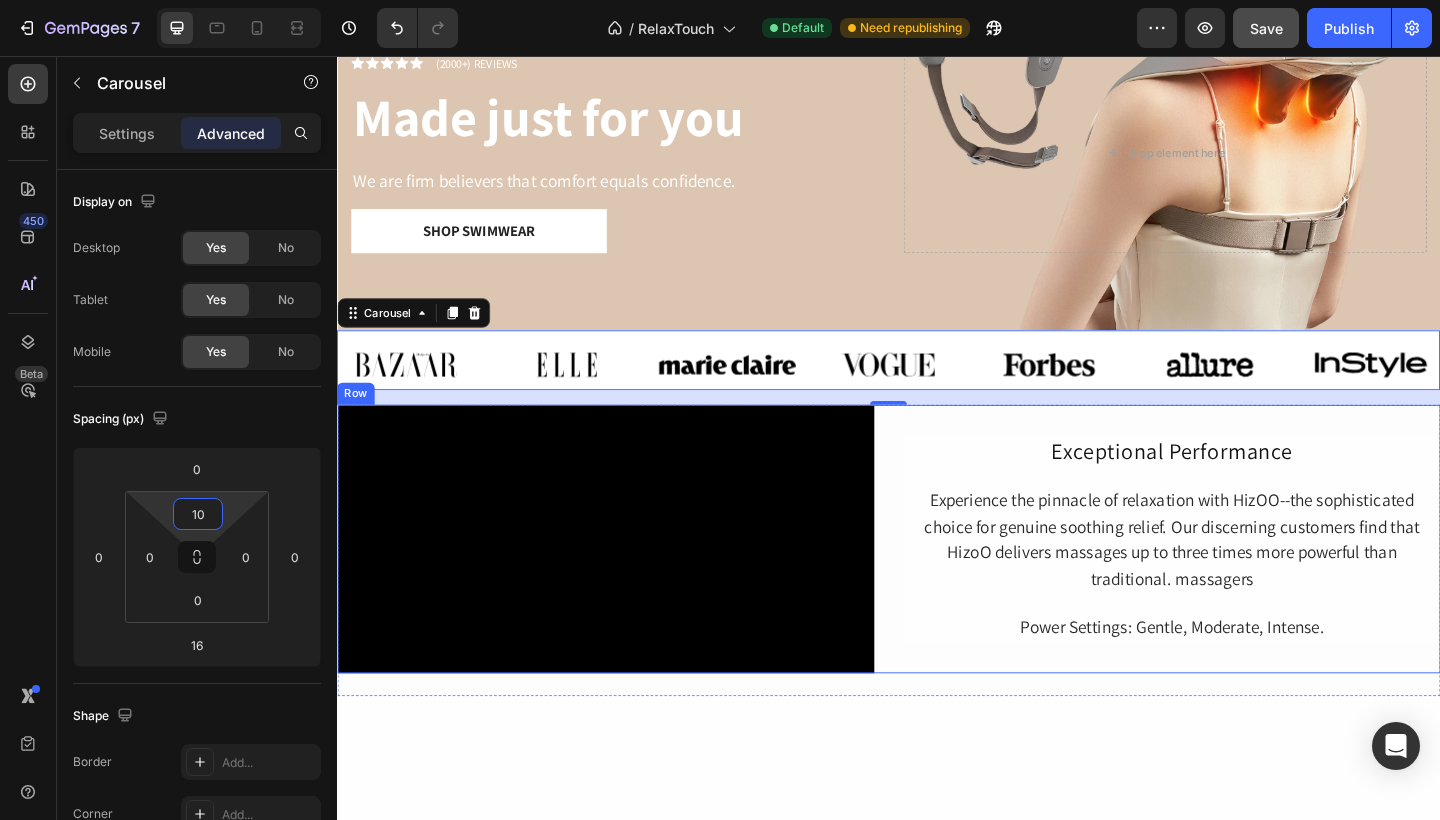click on "Exceptional Performance Heading Experience the pinnacle of relaxation with HizOO--the sophisticated choice for genuine soothing relief. Our discerning customers find that HizoO delivers massages up to three times more powerful than traditional. massagers Text Block Power Settings: Gentle, Moderate, Intense. Text Block Row" at bounding box center (1245, 582) 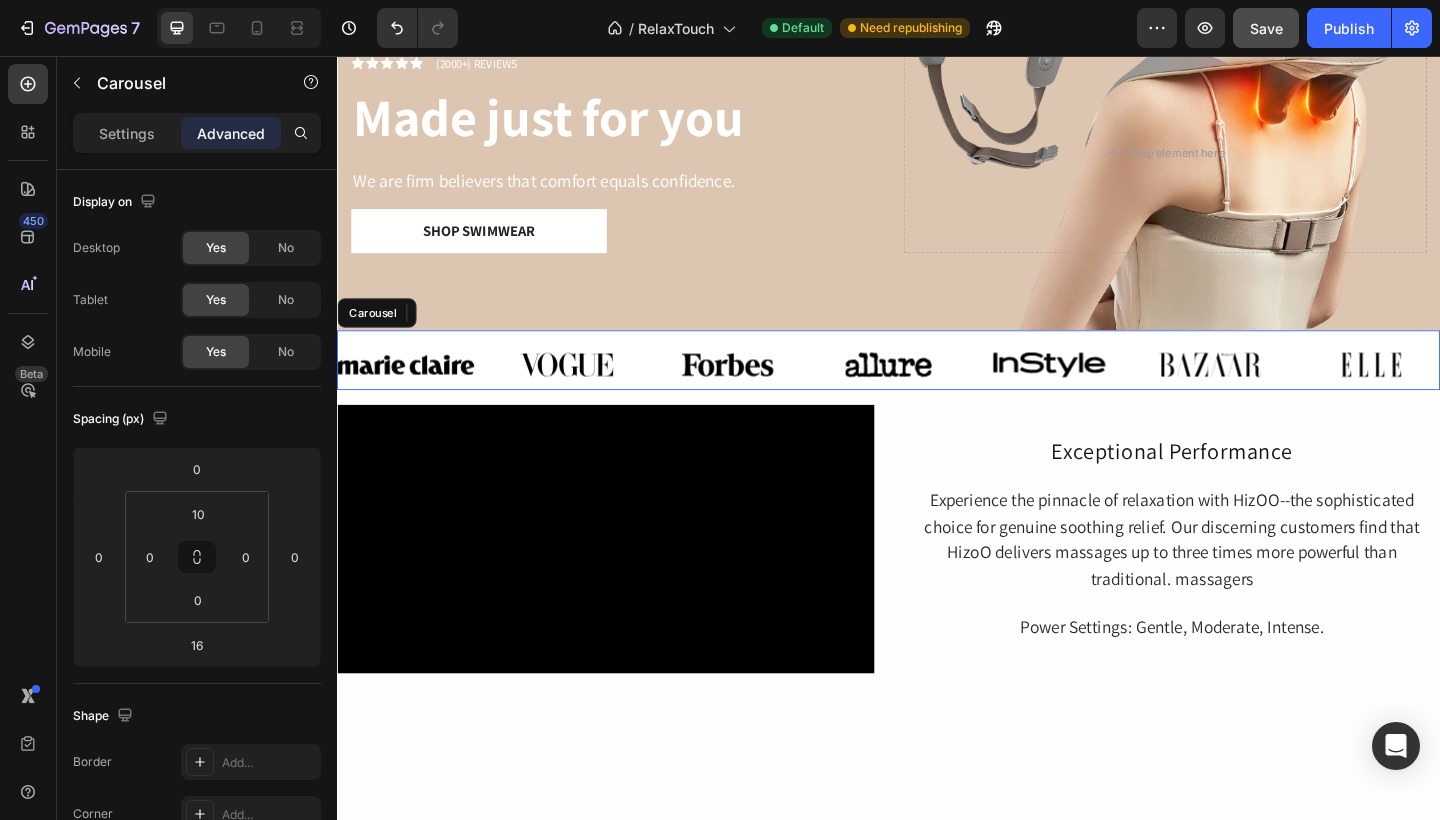 click on "Image Image Image Image Image Image Image" at bounding box center (937, 392) 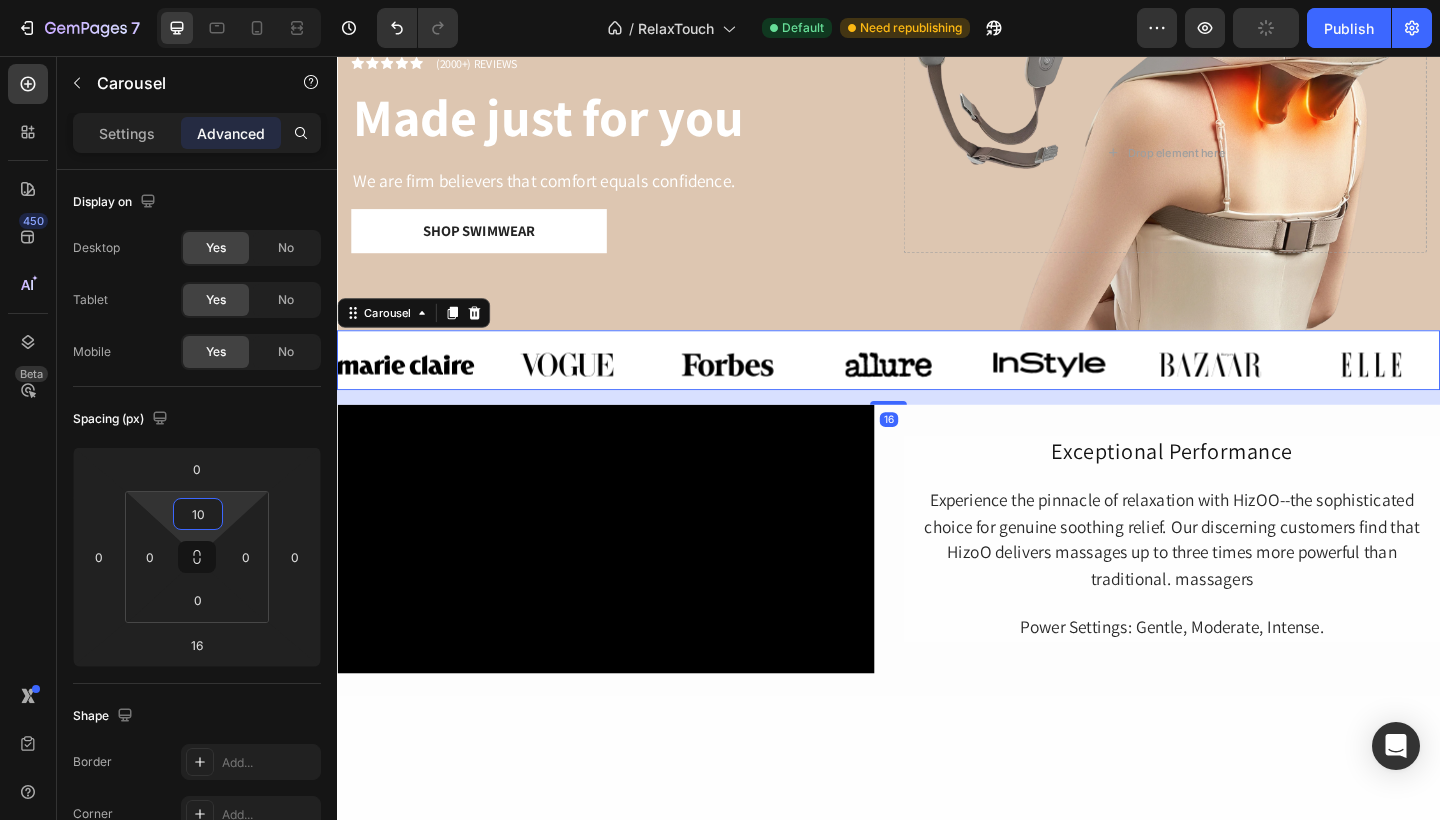 click on "7  Version history  /  RelaxTouch Default Need republishing Preview  Publish  450 Beta Sections(30) Elements(83) Section Element Hero Section Product Detail Brands Trusted Badges Guarantee Product Breakdown How to use Testimonials Compare Bundle FAQs Social Proof Brand Story Product List Collection Blog List Contact Sticky Add to Cart Custom Footer Browse Library 450 Layout
Row
Row
Row
Row Text
Heading
Text Block Button
Button
Button Media
Image
Image
Video" at bounding box center [720, 0] 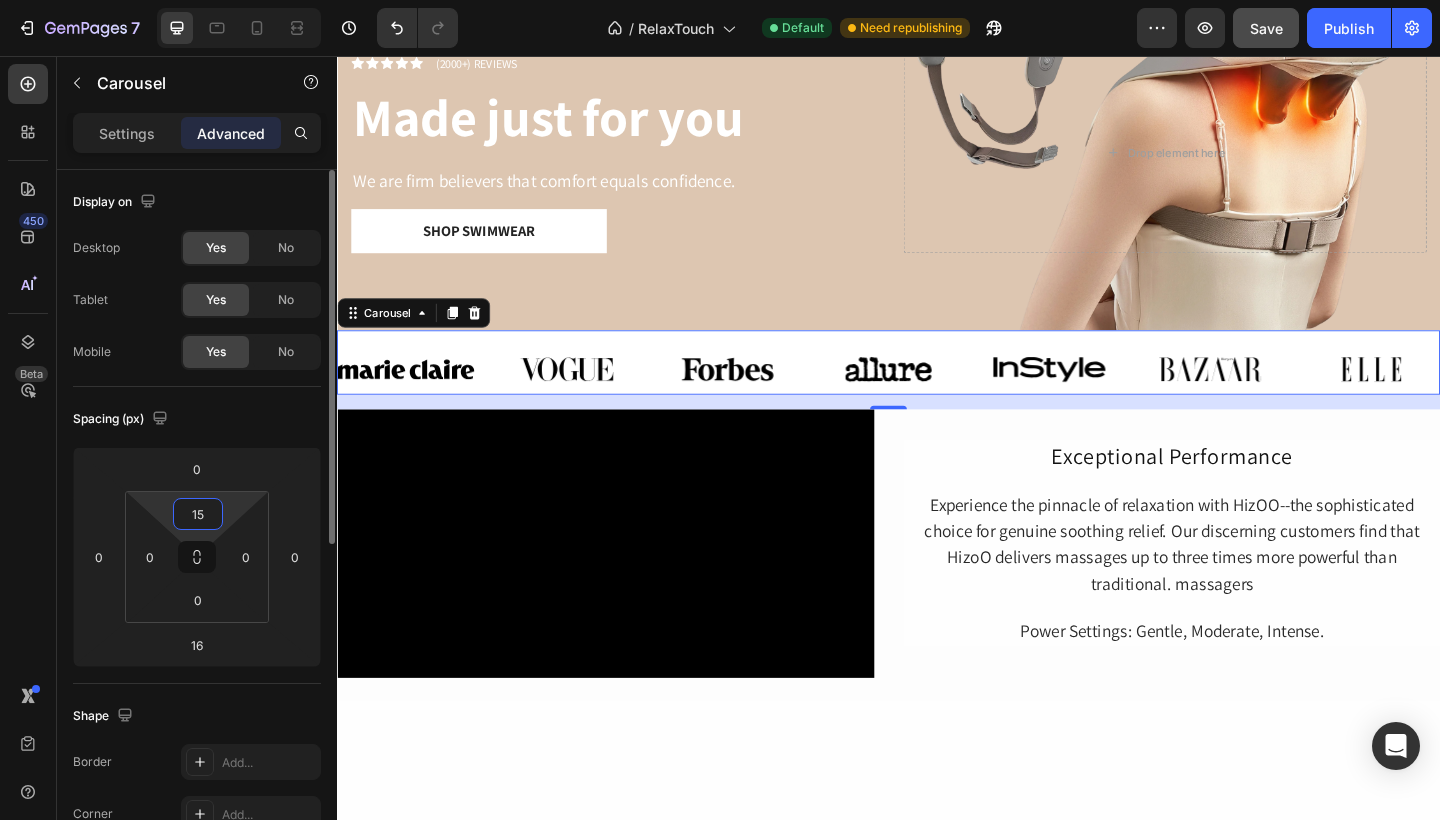 type on "15" 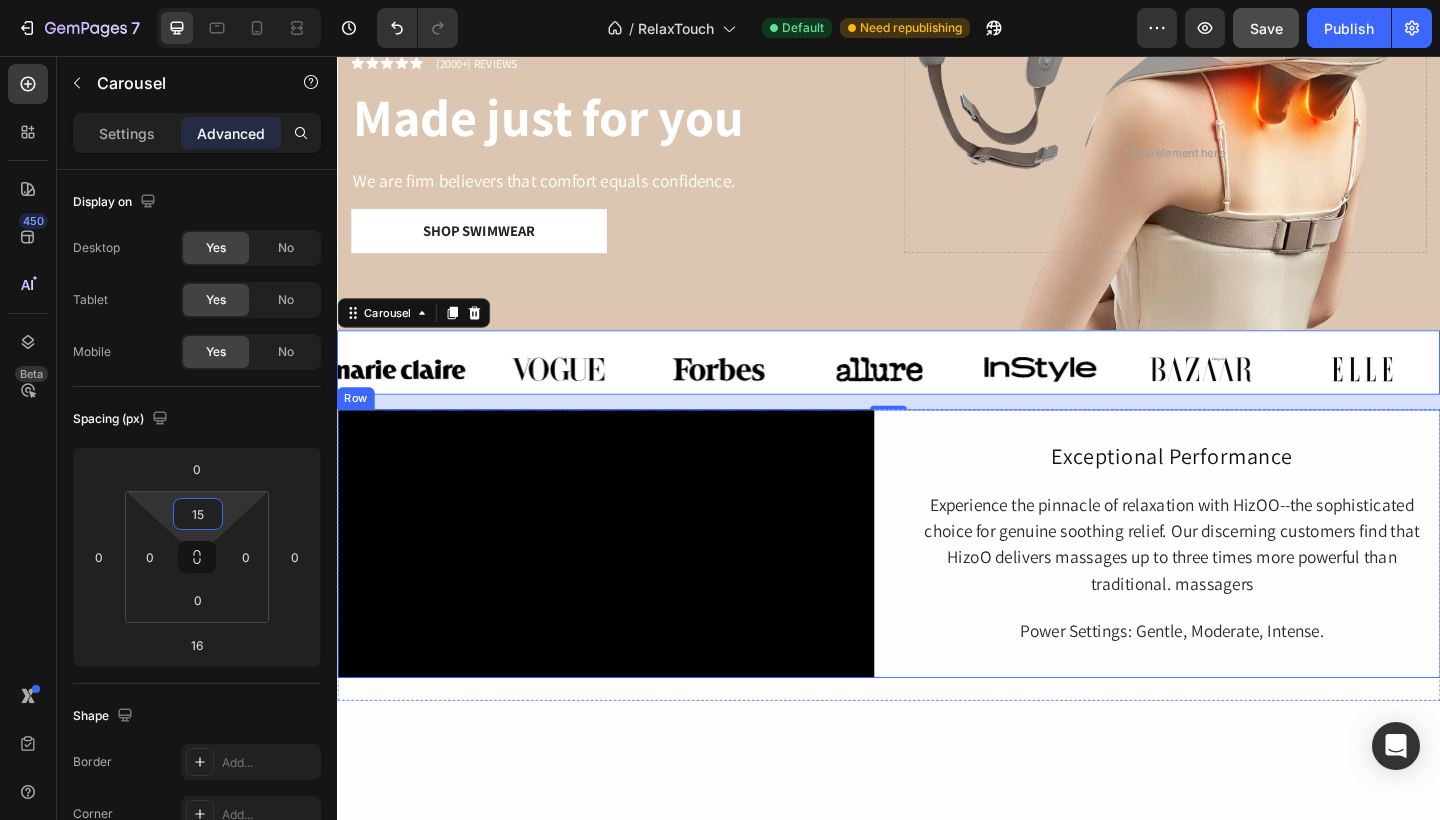 click on "Exceptional Performance Heading Experience the pinnacle of relaxation with HizOO--the sophisticated choice for genuine soothing relief. Our discerning customers find that HizoO delivers massages up to three times more powerful than traditional. massagers Text Block Power Settings: Gentle, Moderate, Intense. Text Block Row" at bounding box center [1245, 587] 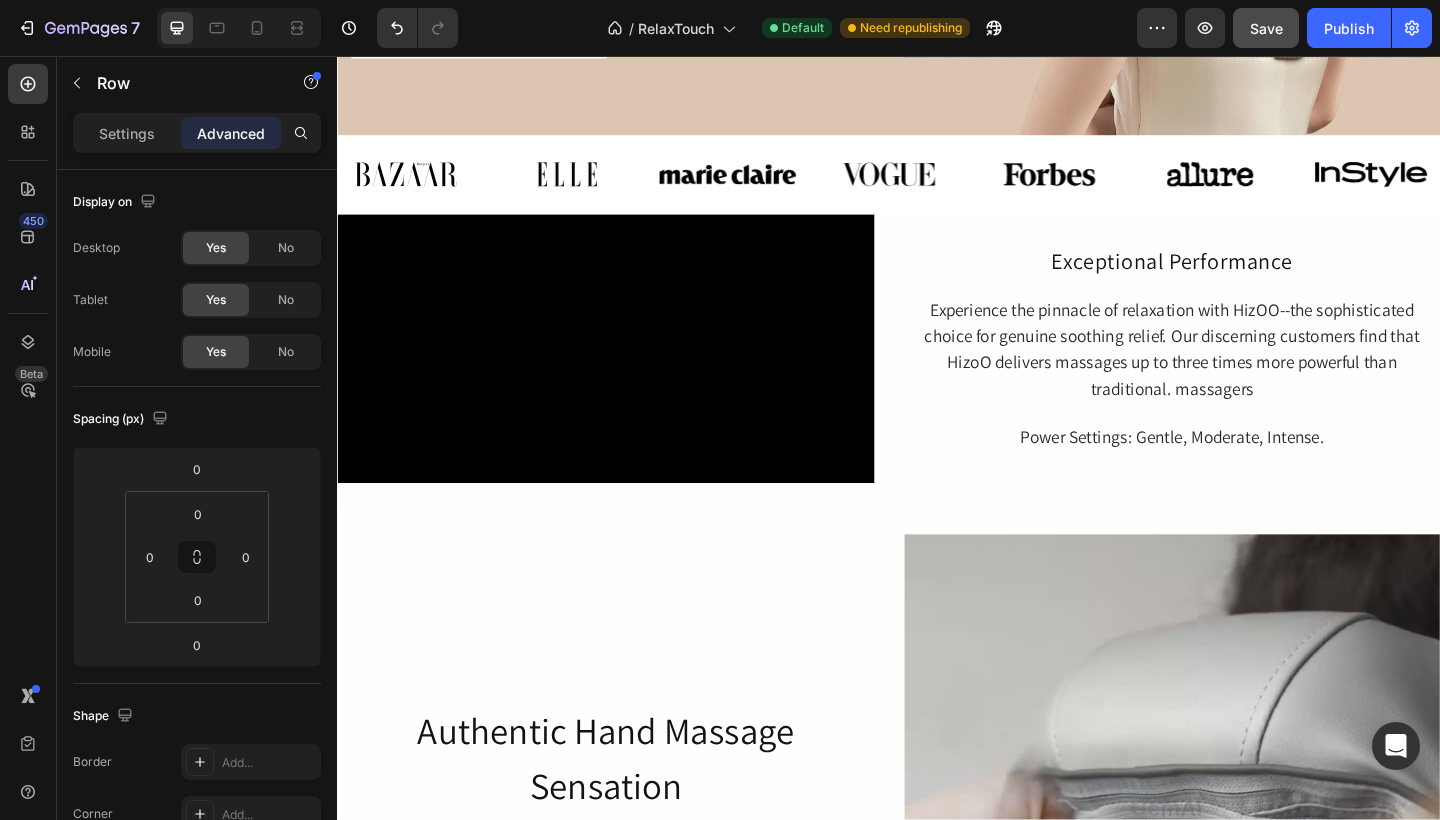 scroll, scrollTop: 679, scrollLeft: 0, axis: vertical 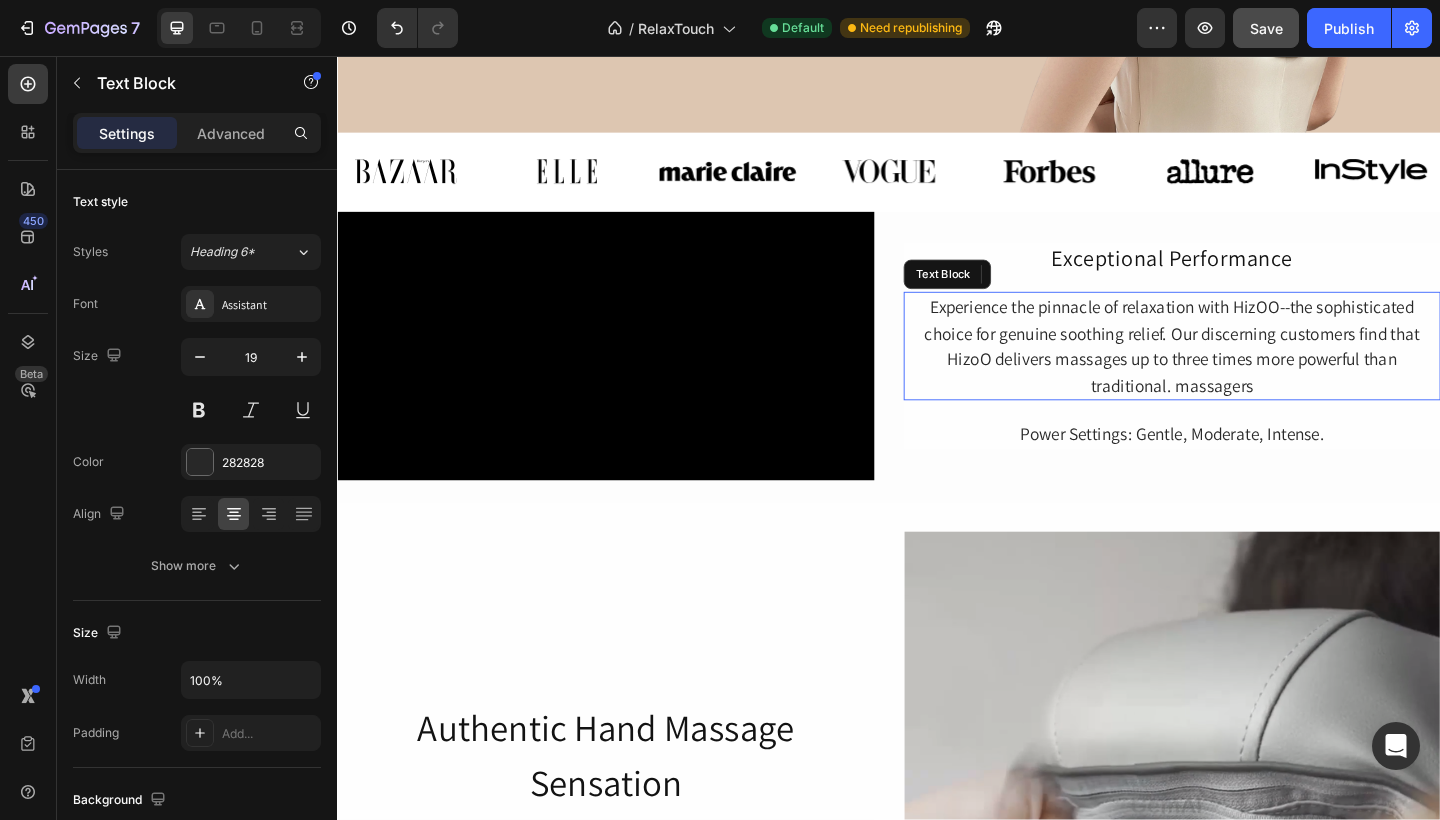 click on "Experience the pinnacle of relaxation with HizOO--the sophisticated choice for genuine soothing relief. Our discerning customers find that HizoO delivers massages up to three times more powerful than traditional. massagers" at bounding box center (1245, 372) 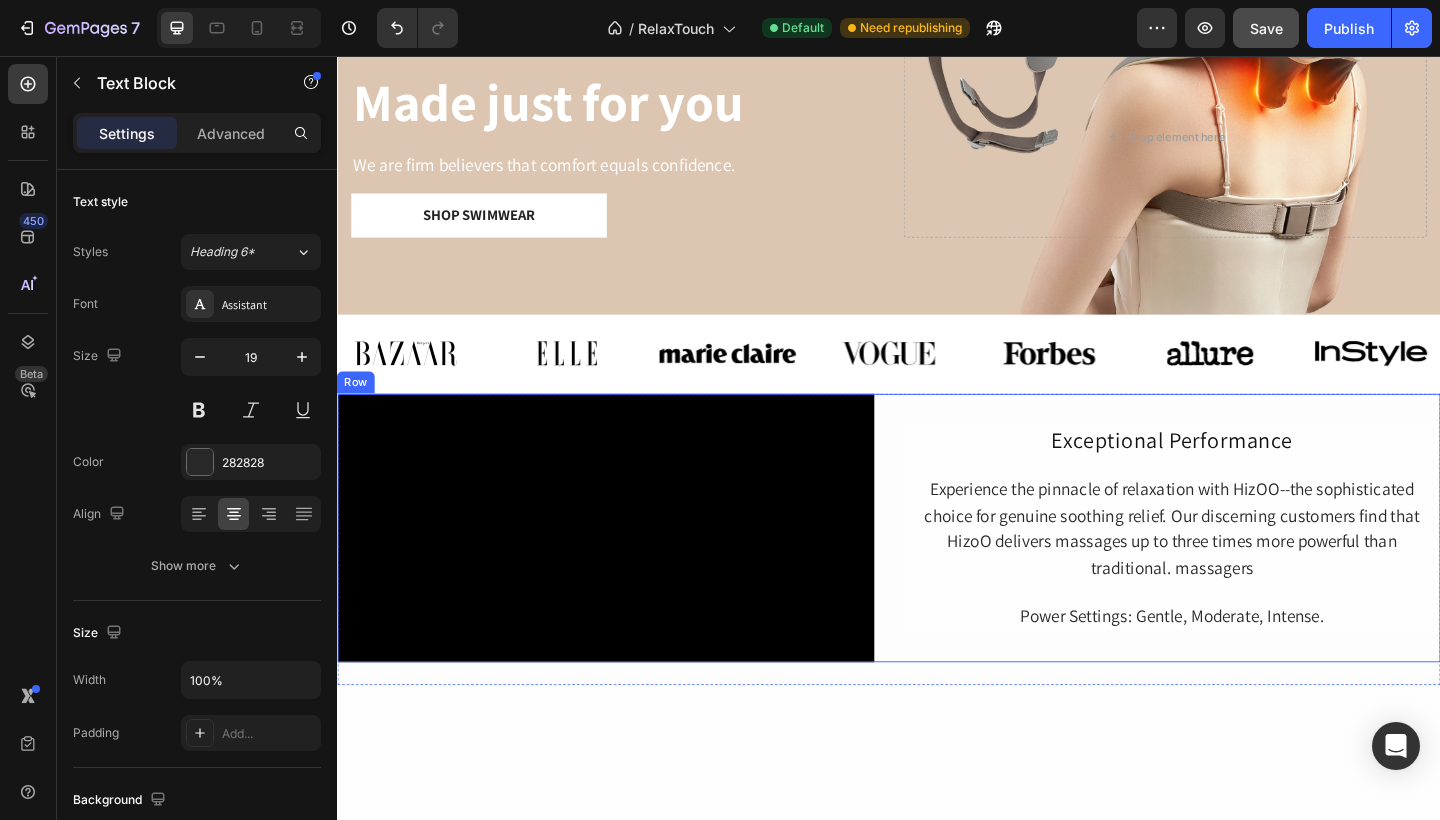 scroll, scrollTop: 430, scrollLeft: 0, axis: vertical 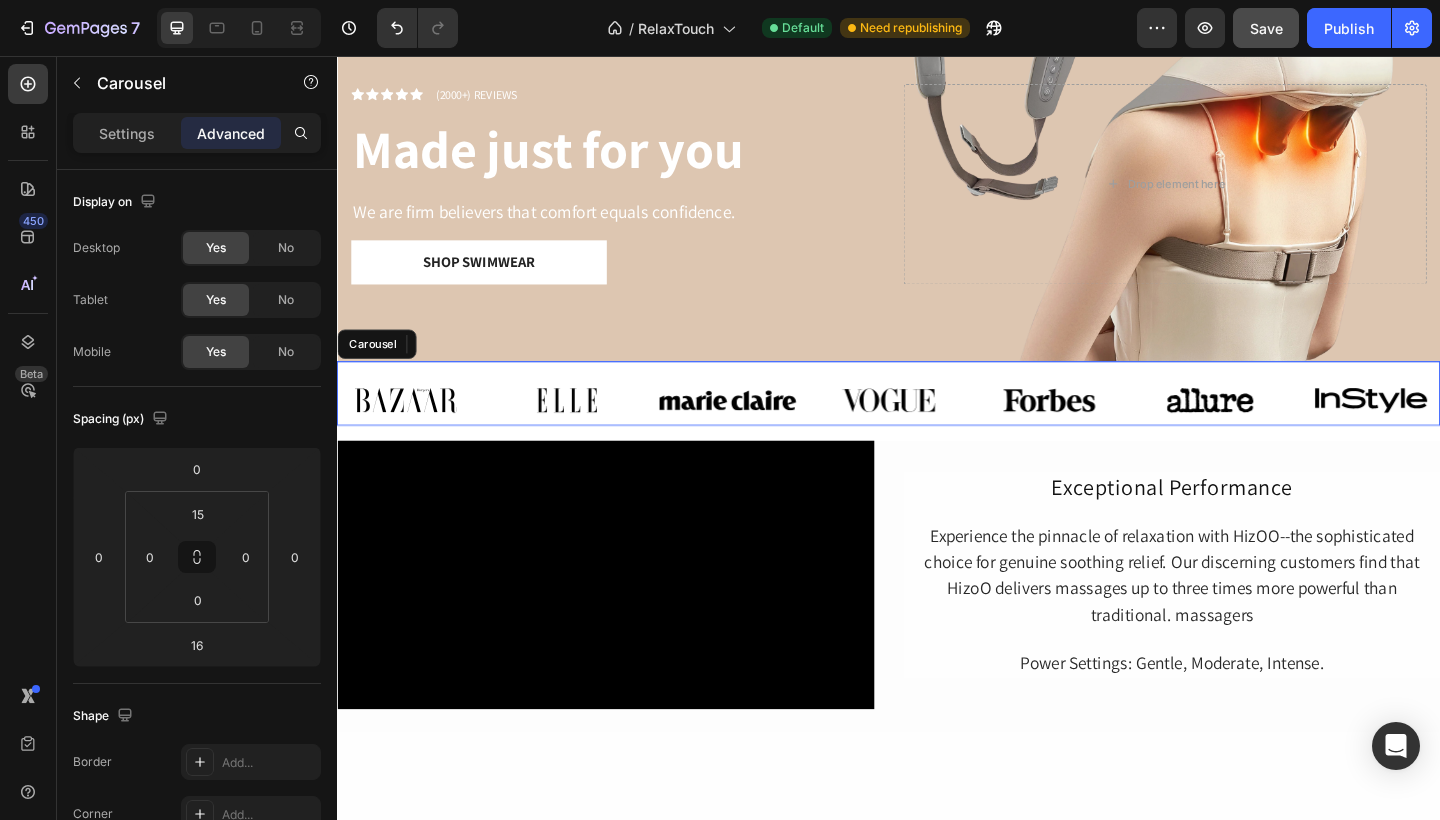 click on "Image Image Image Image Image Image Image" at bounding box center [937, 431] 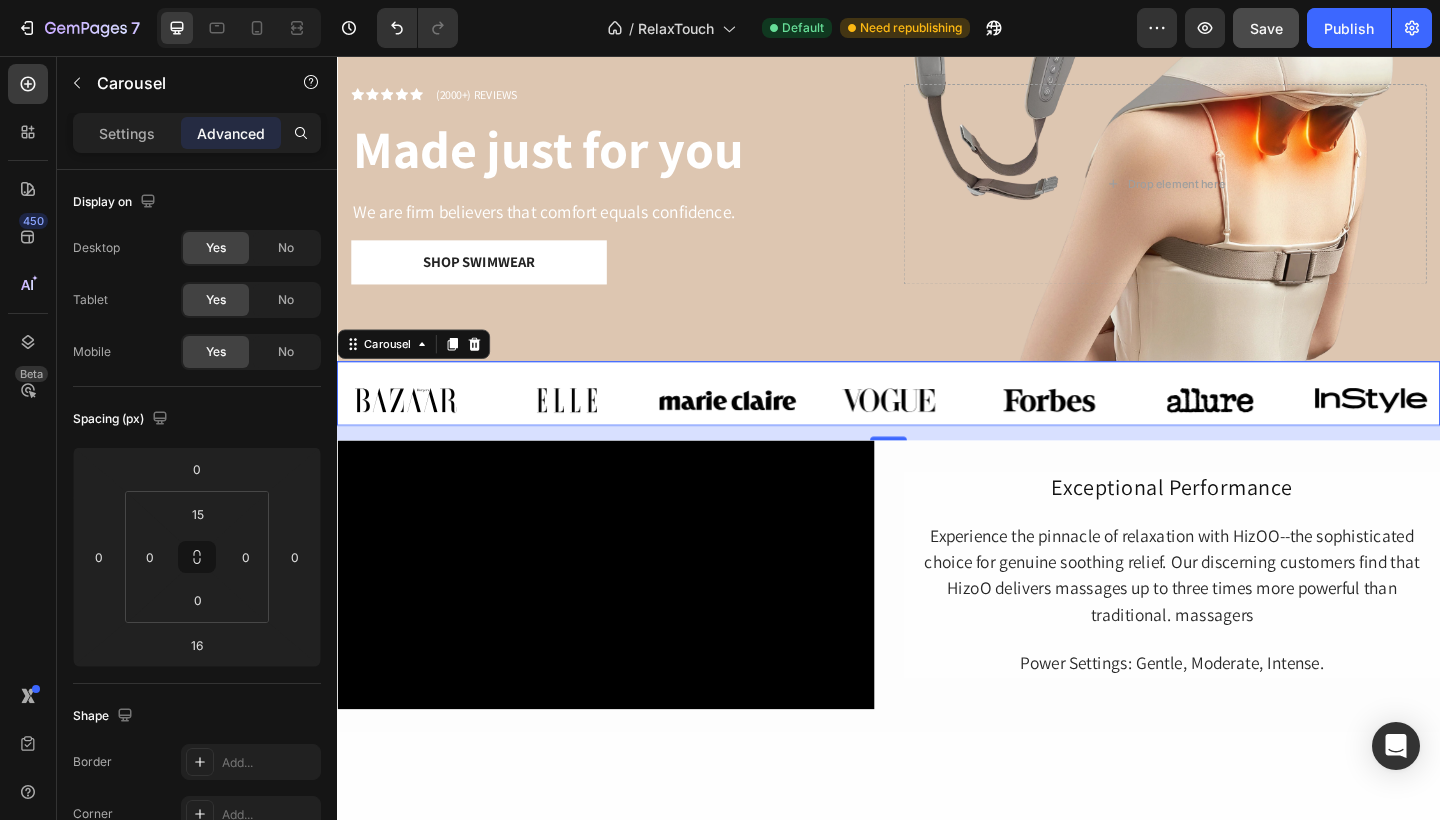click on "Image Image Image Image Image Image Image" at bounding box center [937, 431] 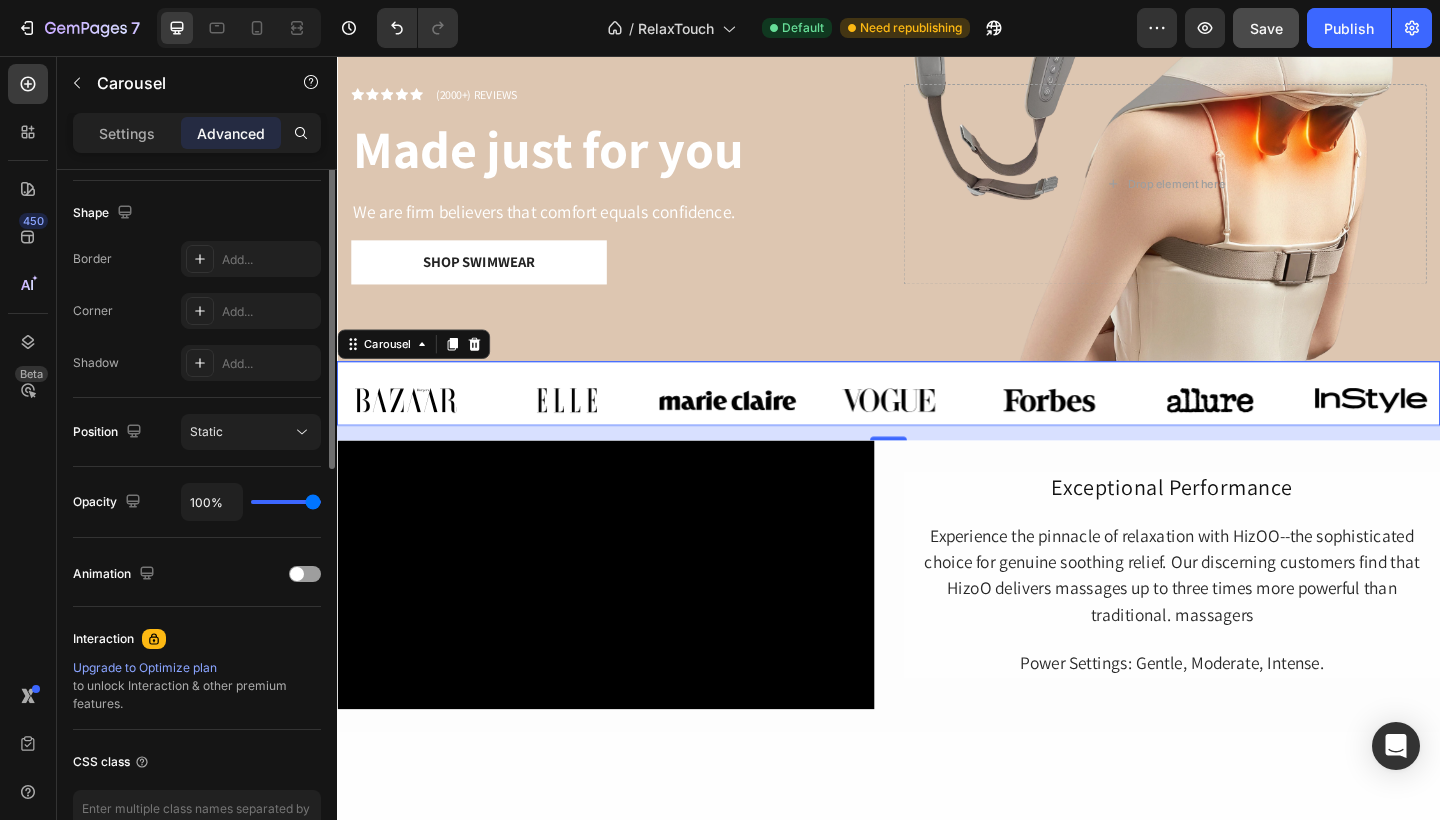 scroll, scrollTop: 627, scrollLeft: 0, axis: vertical 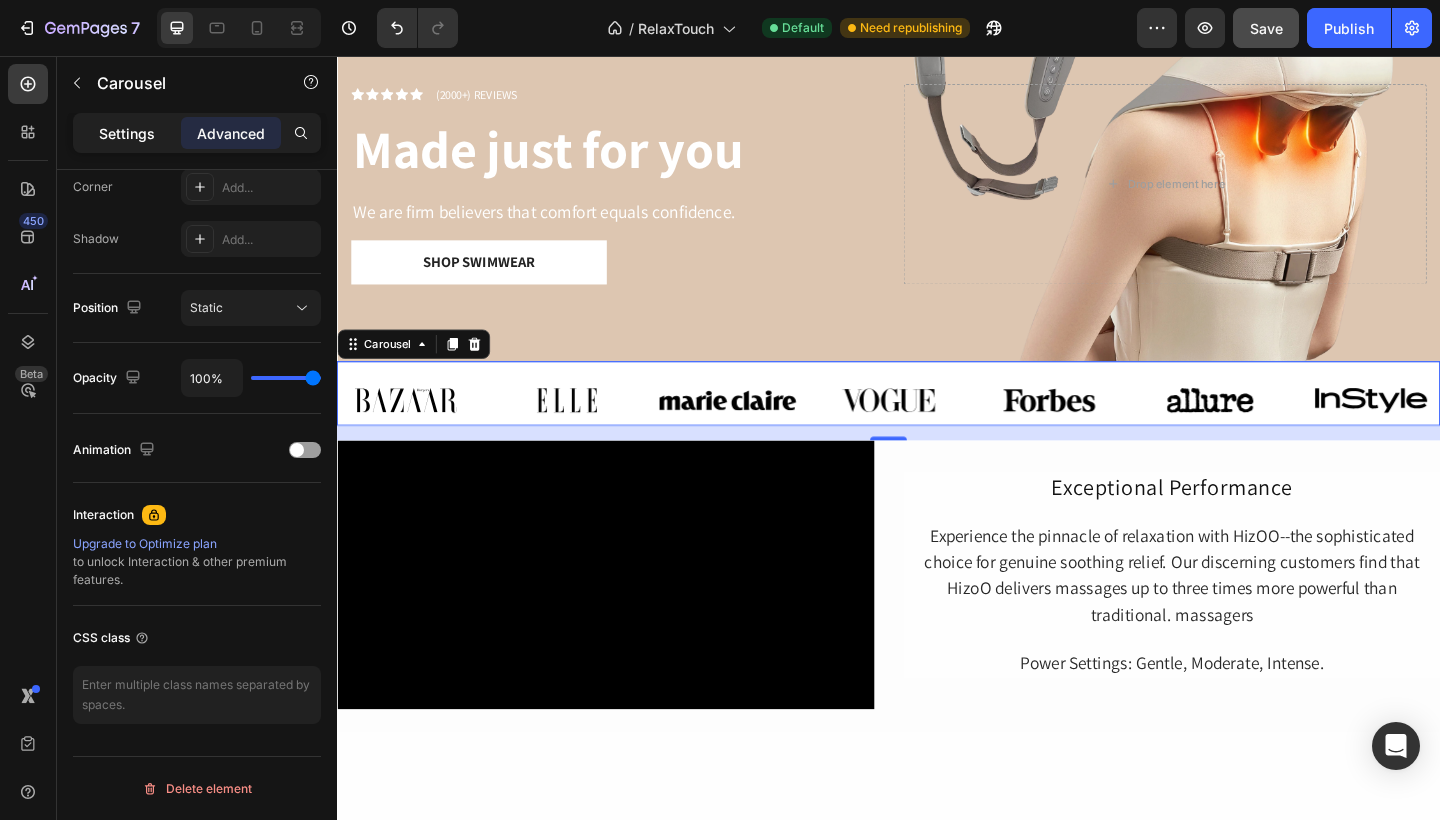 click on "Settings" at bounding box center (127, 133) 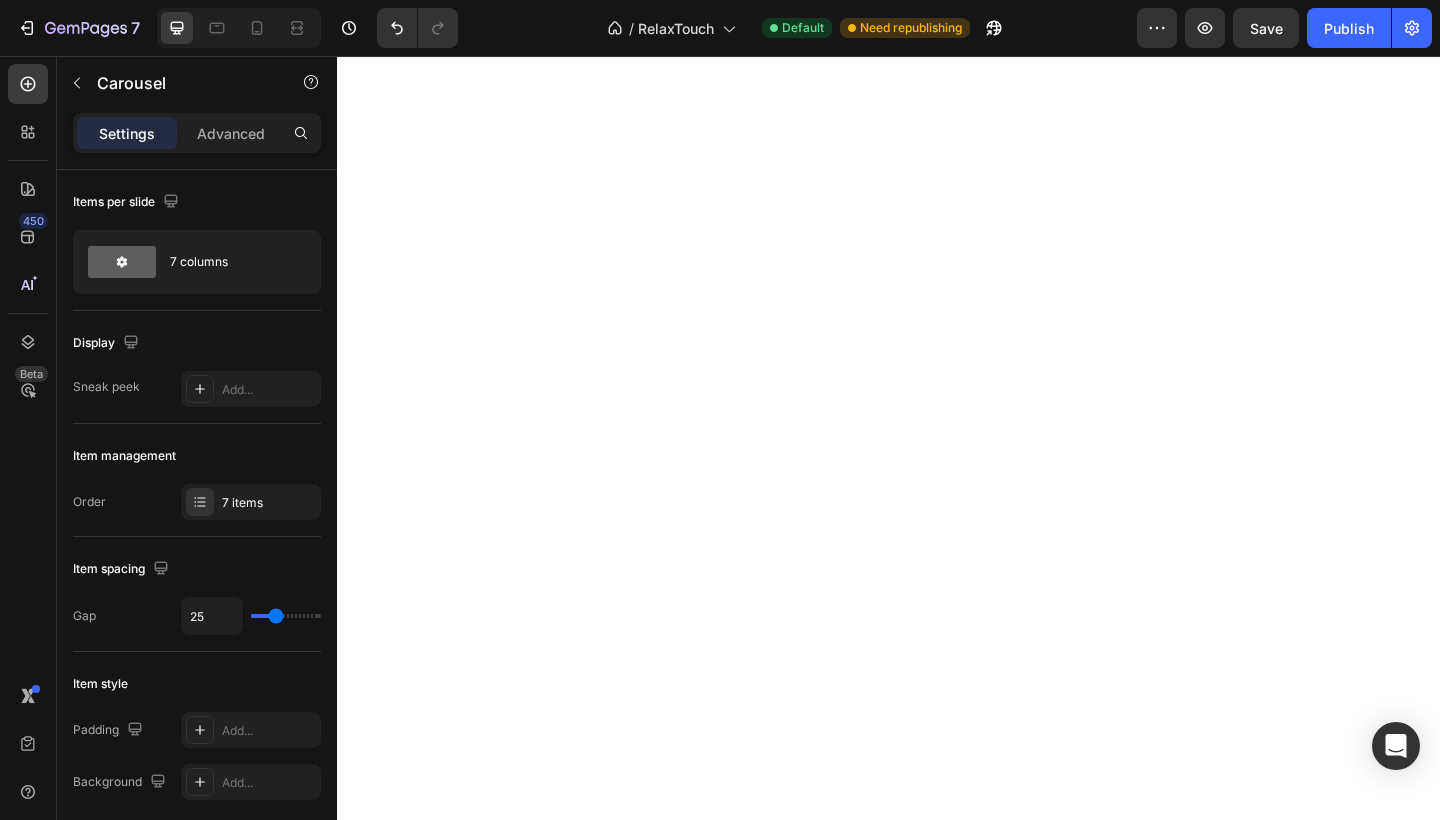 scroll, scrollTop: 0, scrollLeft: 0, axis: both 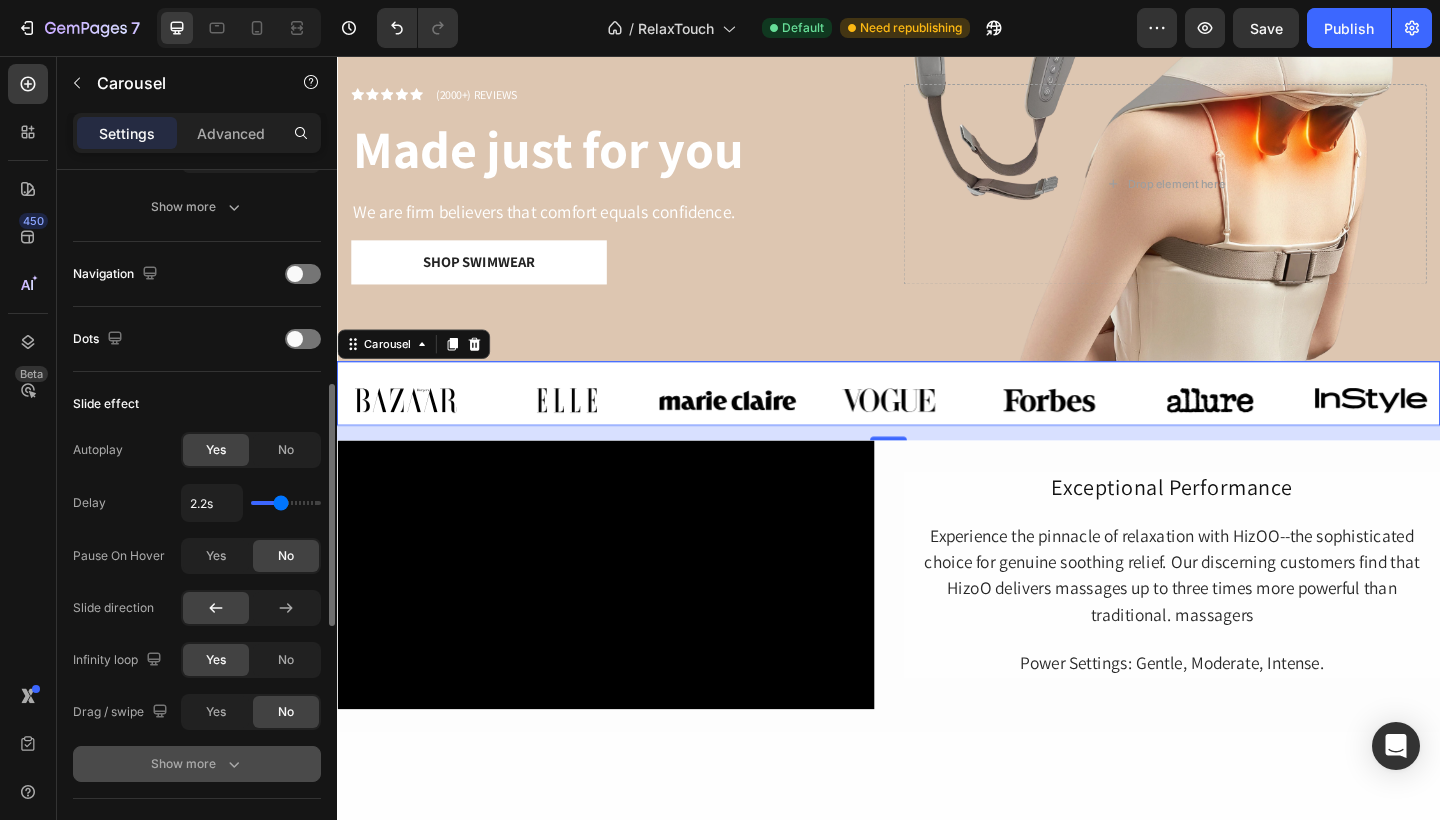 click on "Show more" at bounding box center [197, 764] 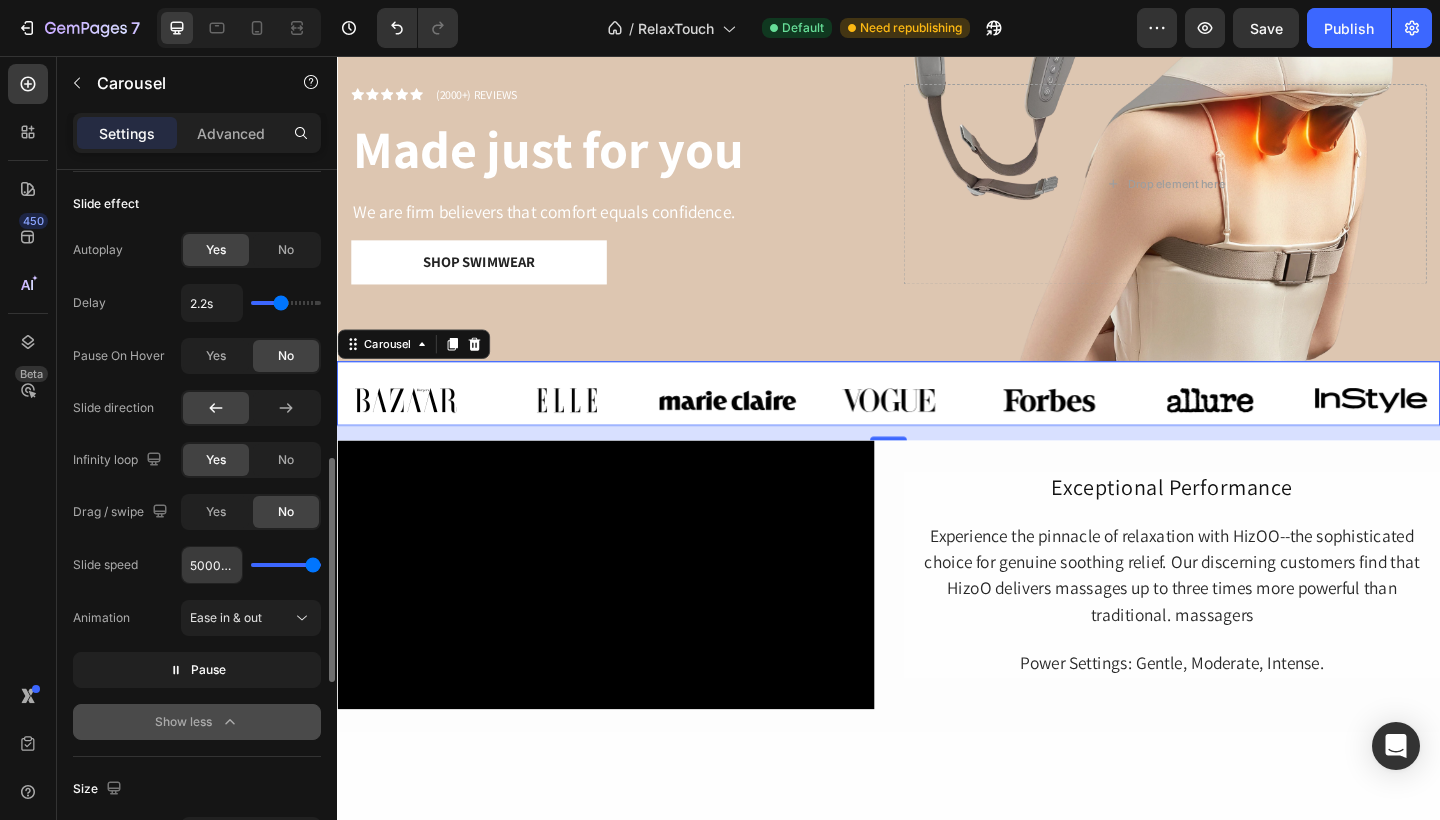 scroll, scrollTop: 856, scrollLeft: 0, axis: vertical 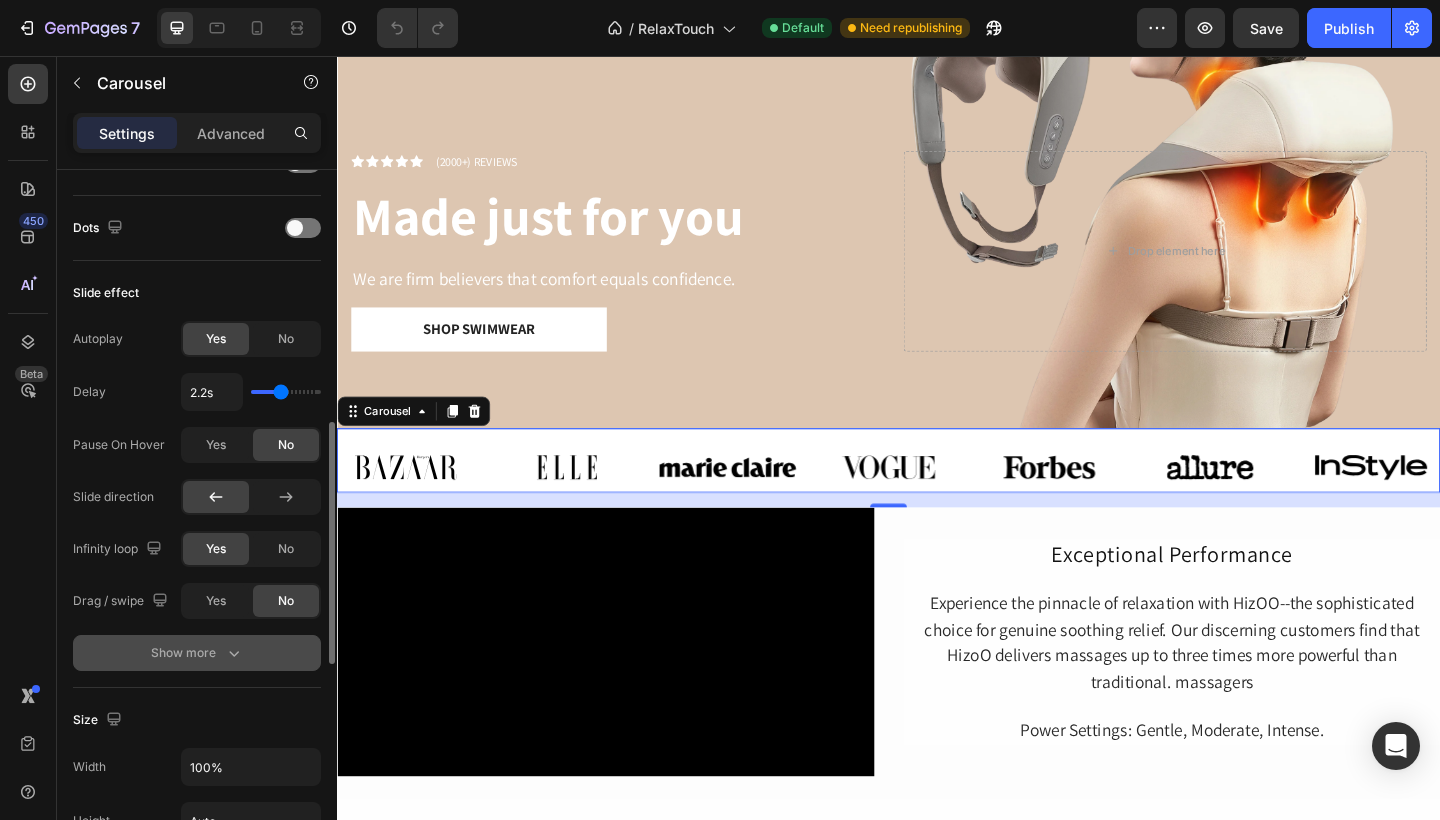 click on "Show more" at bounding box center [197, 653] 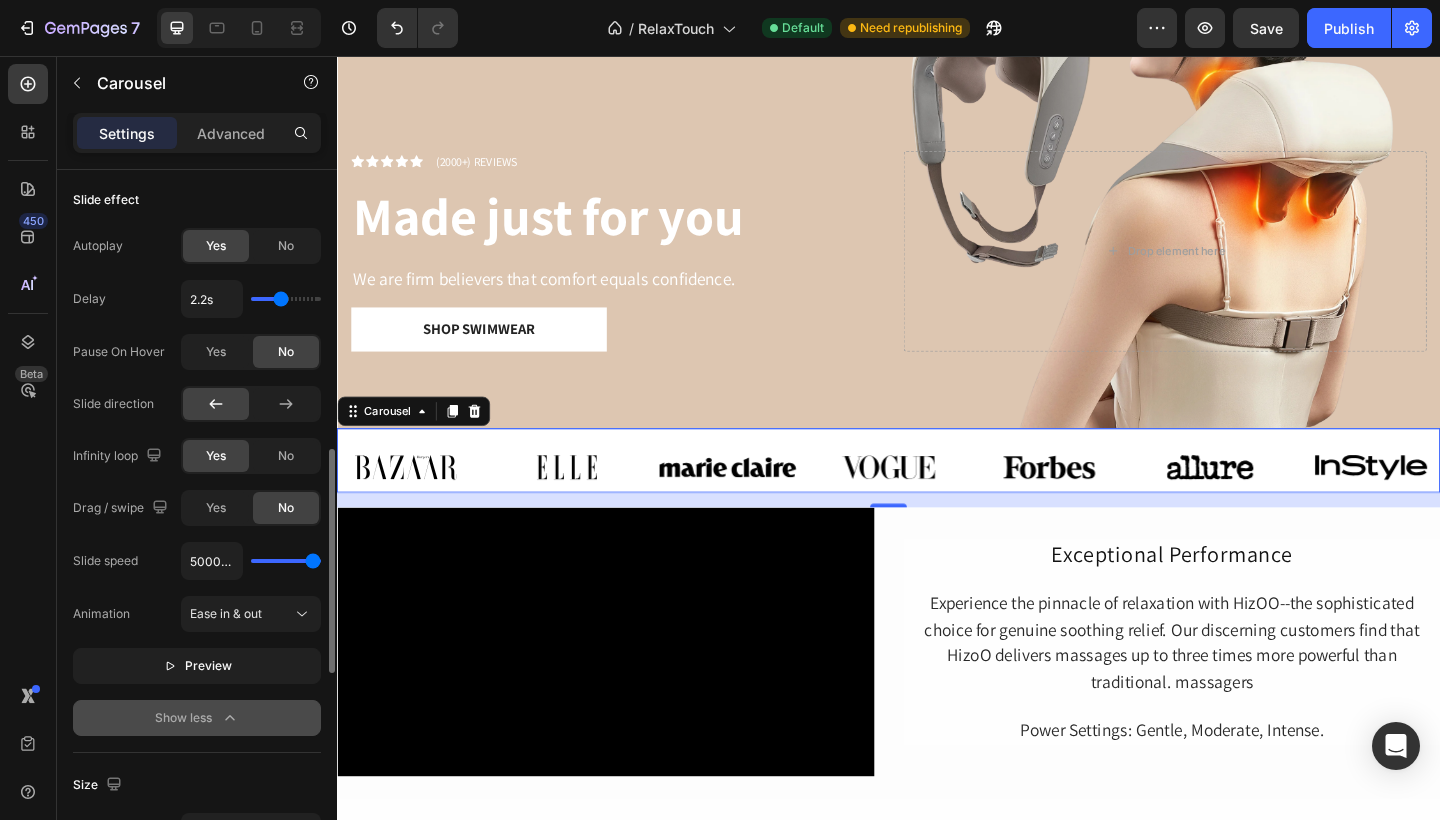 scroll, scrollTop: 869, scrollLeft: 0, axis: vertical 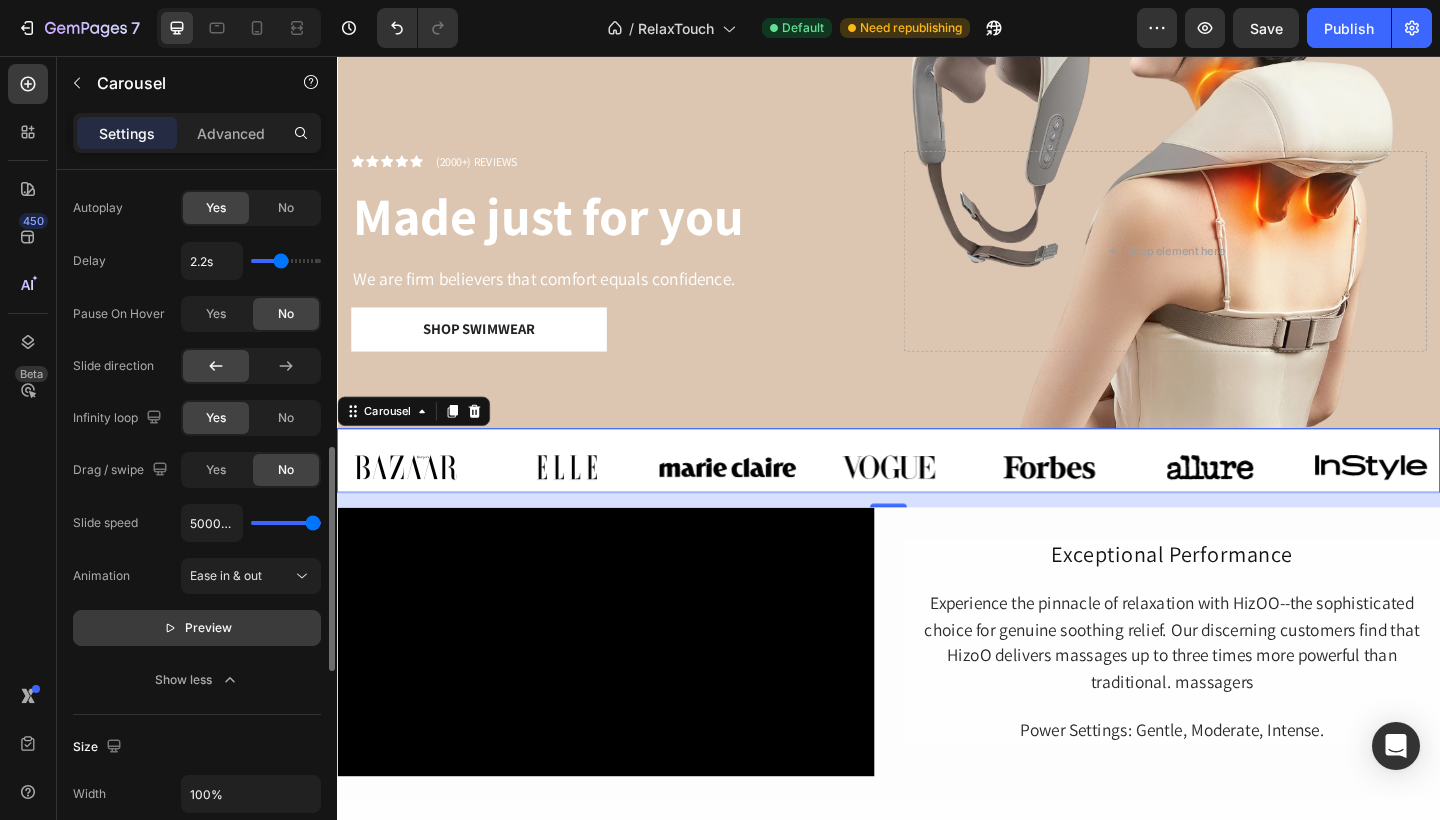 click on "Preview" at bounding box center (208, 628) 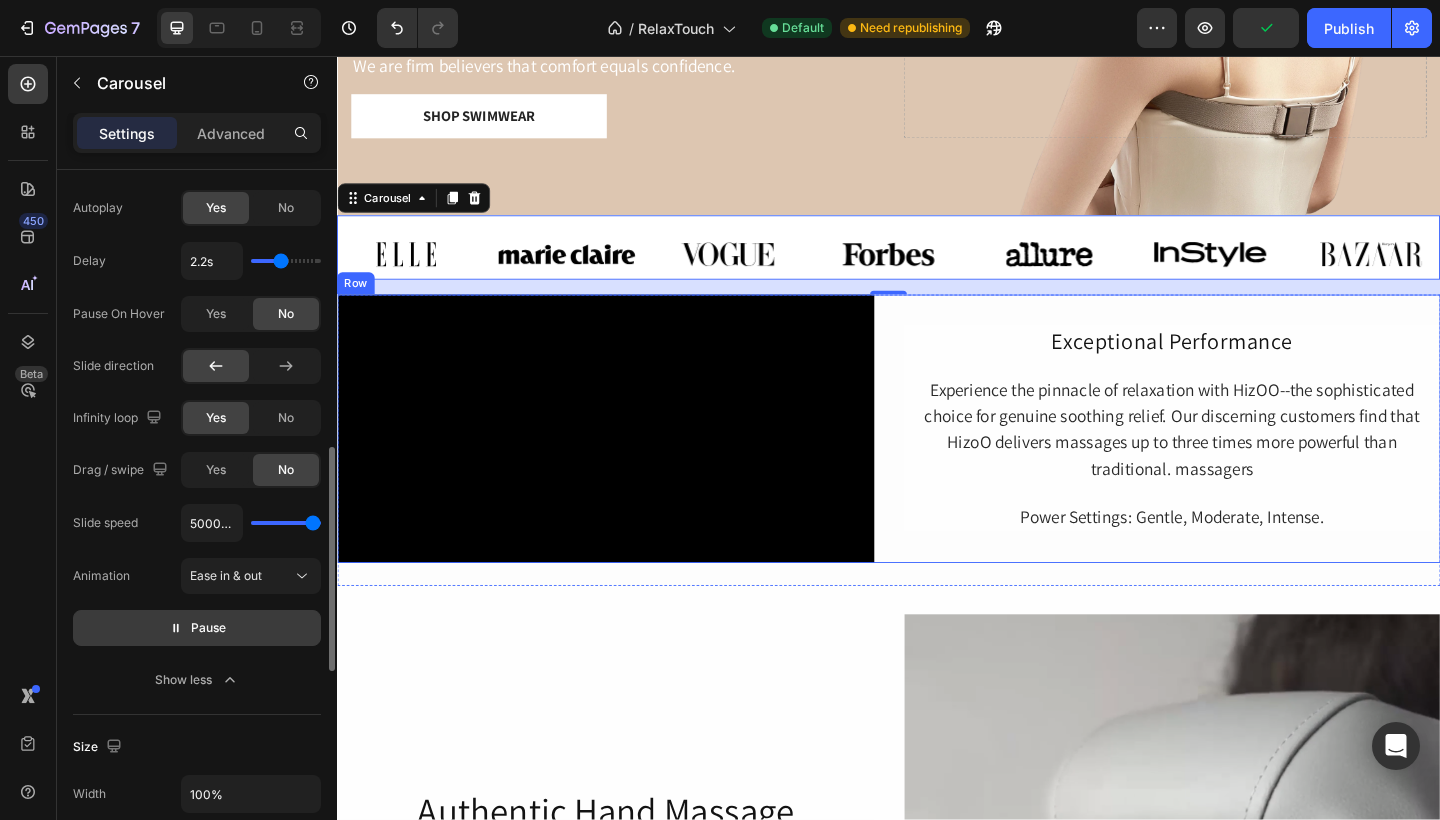 scroll, scrollTop: 598, scrollLeft: 0, axis: vertical 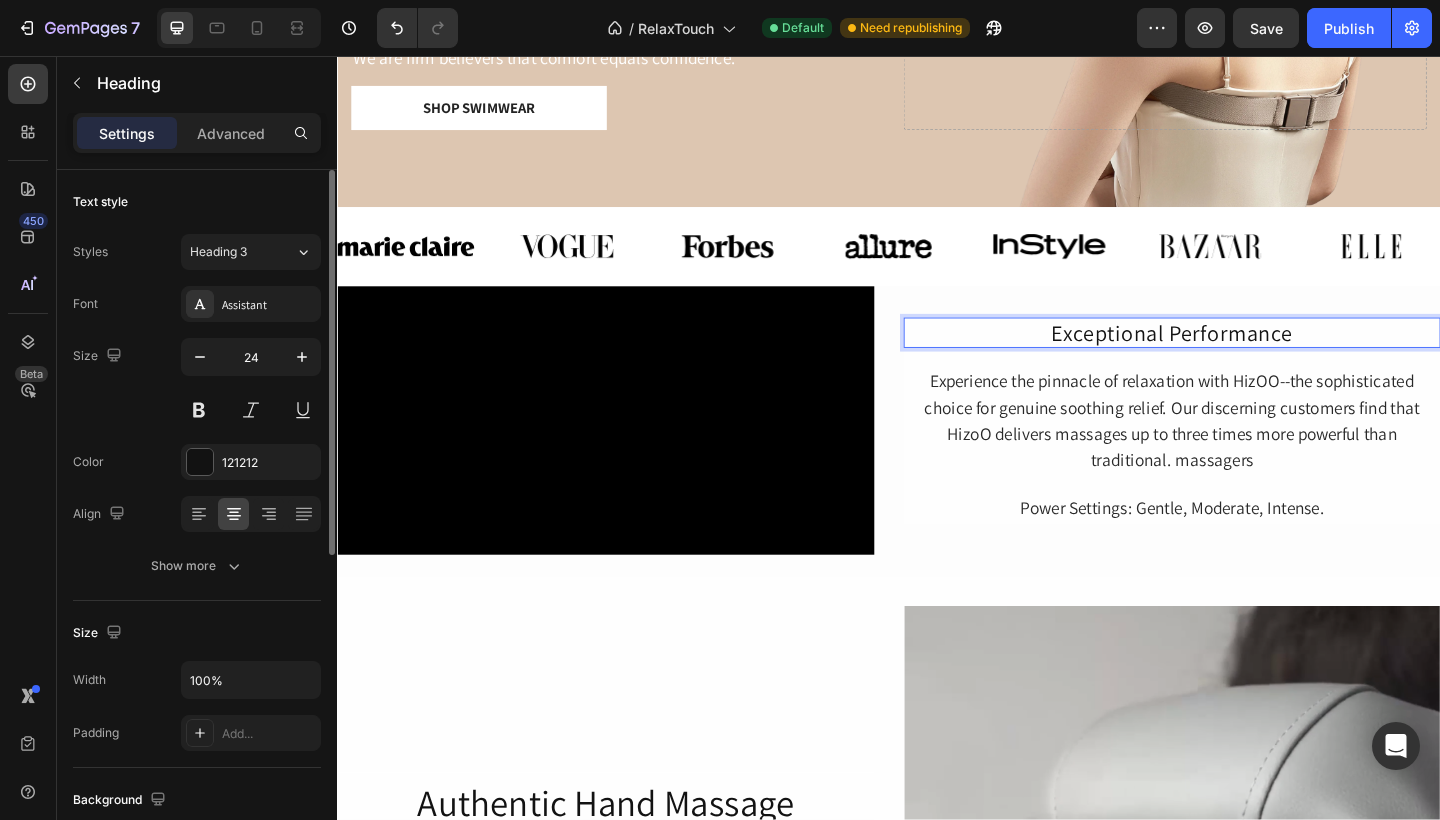 click on "Exceptional Performance" at bounding box center [1245, 357] 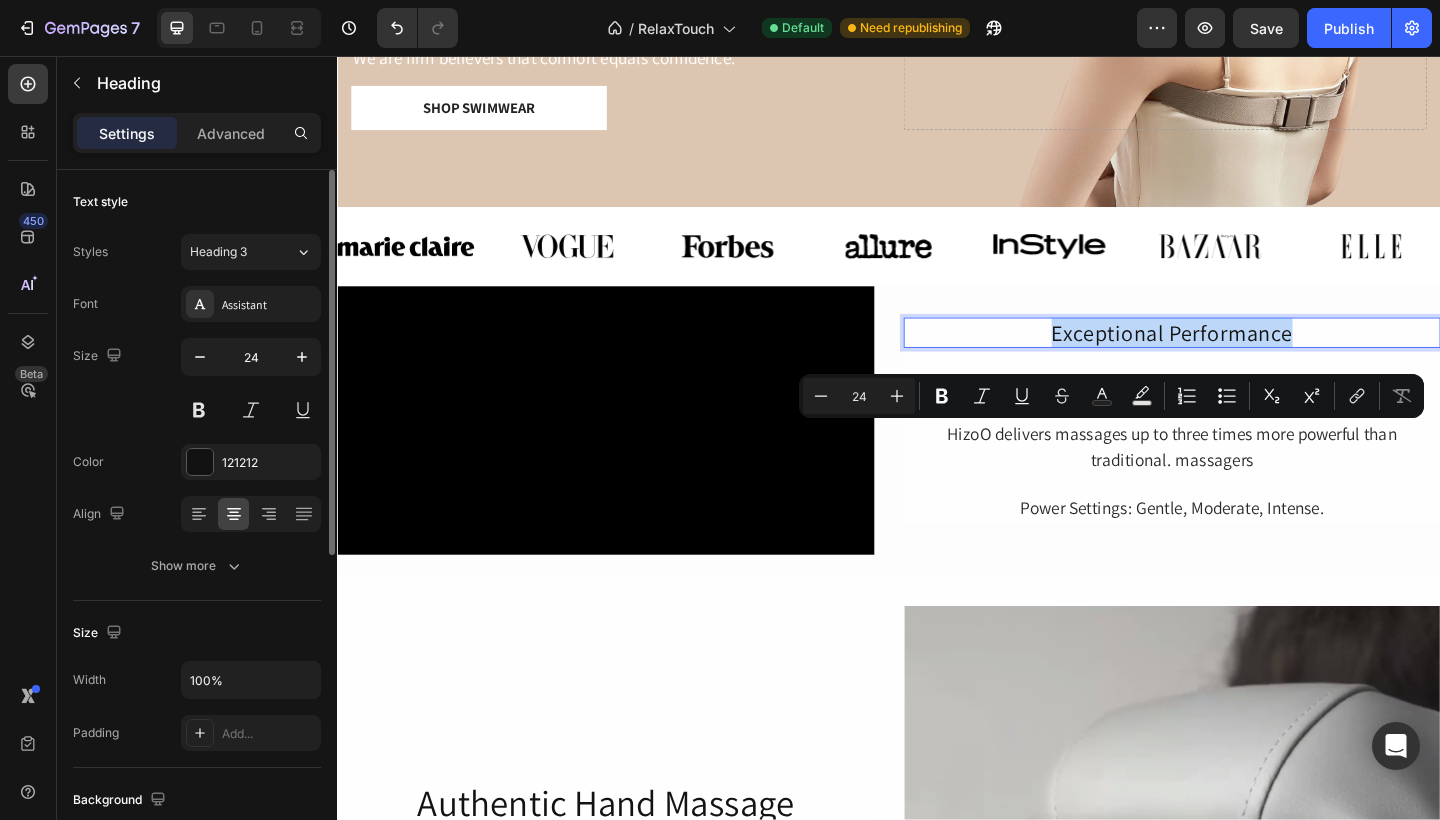 drag, startPoint x: 1378, startPoint y: 473, endPoint x: 1059, endPoint y: 486, distance: 319.26477 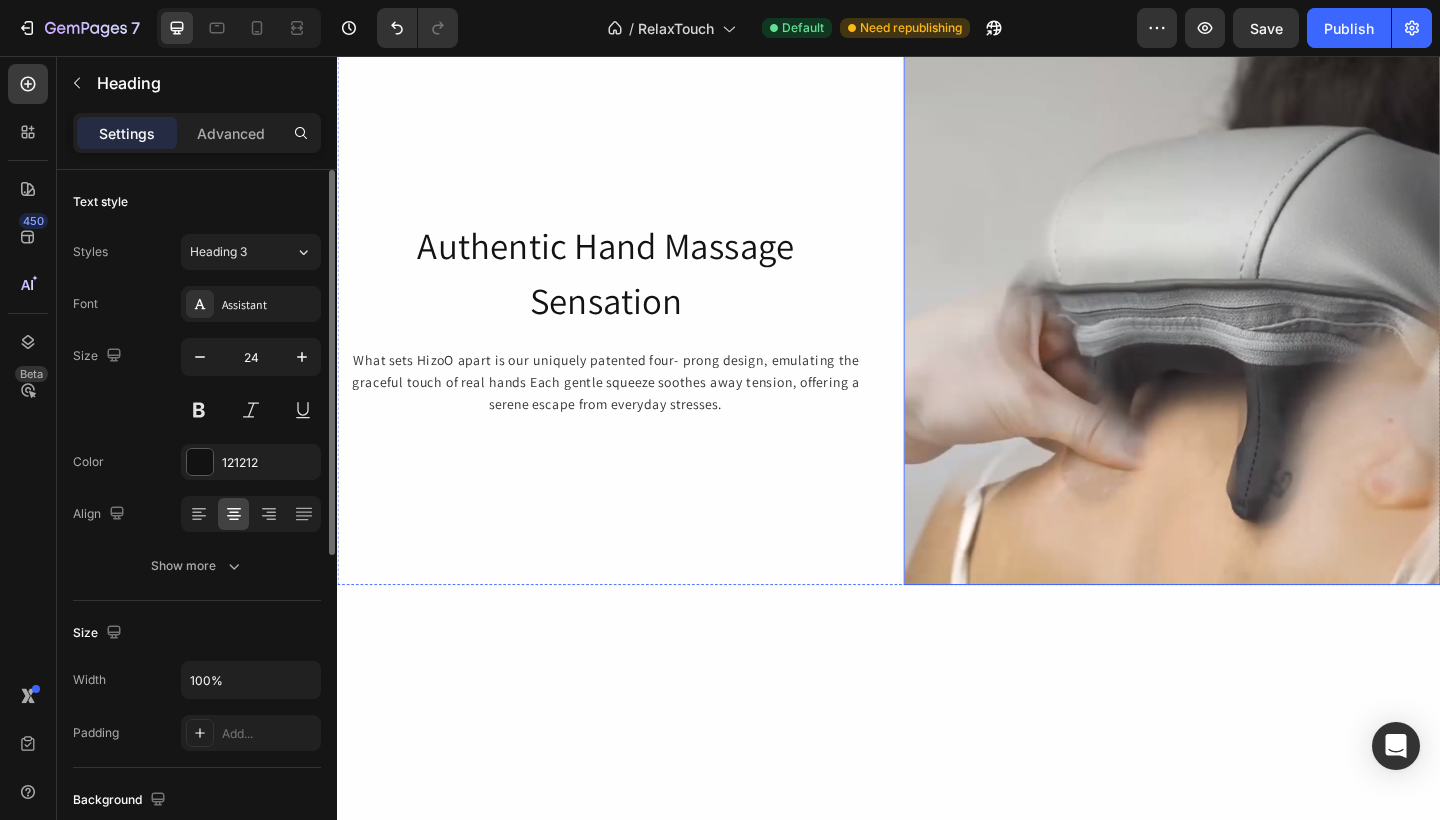 scroll, scrollTop: 1205, scrollLeft: 0, axis: vertical 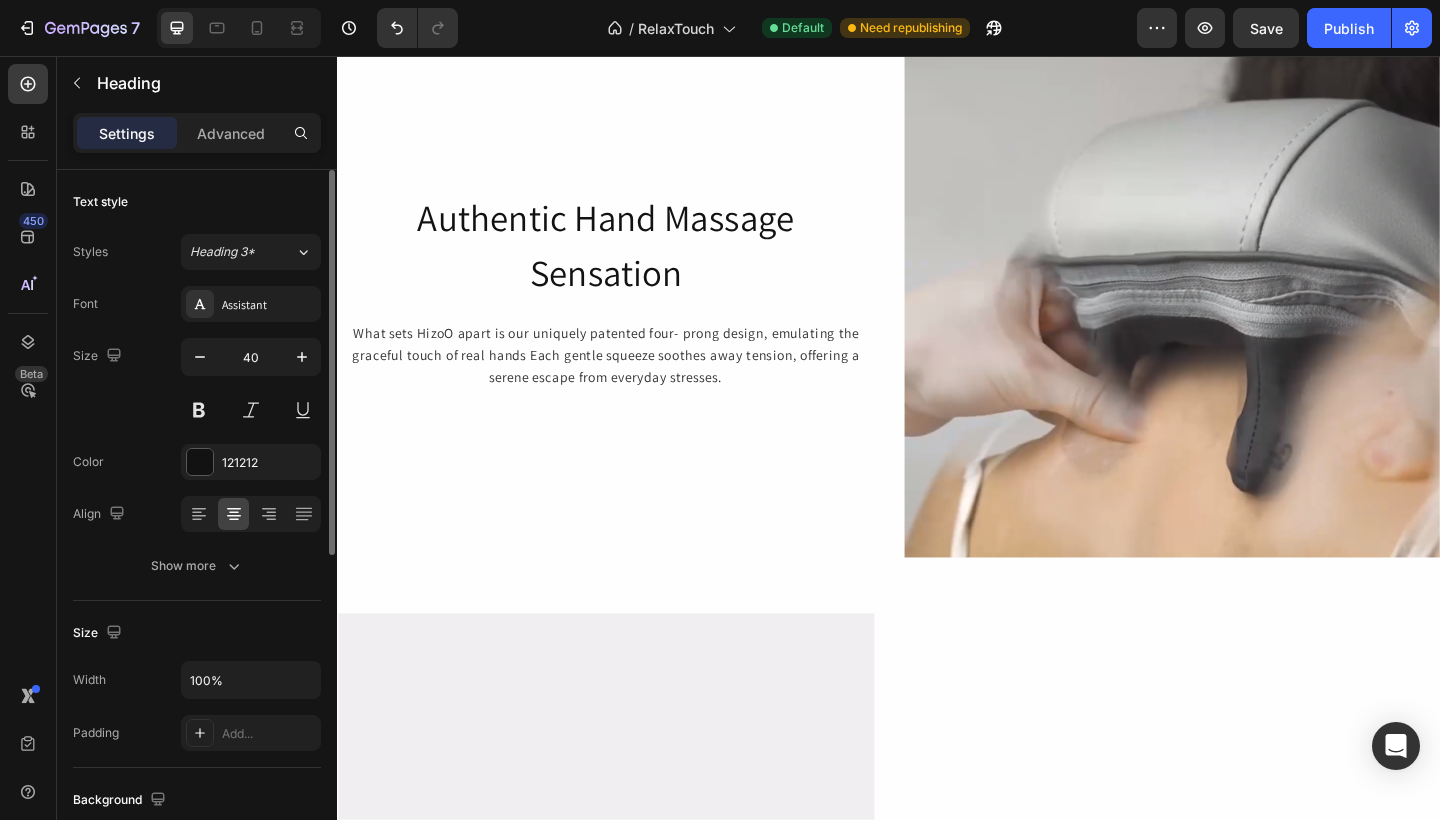 click on "Authentic Hand Massage Sensation" at bounding box center [629, 262] 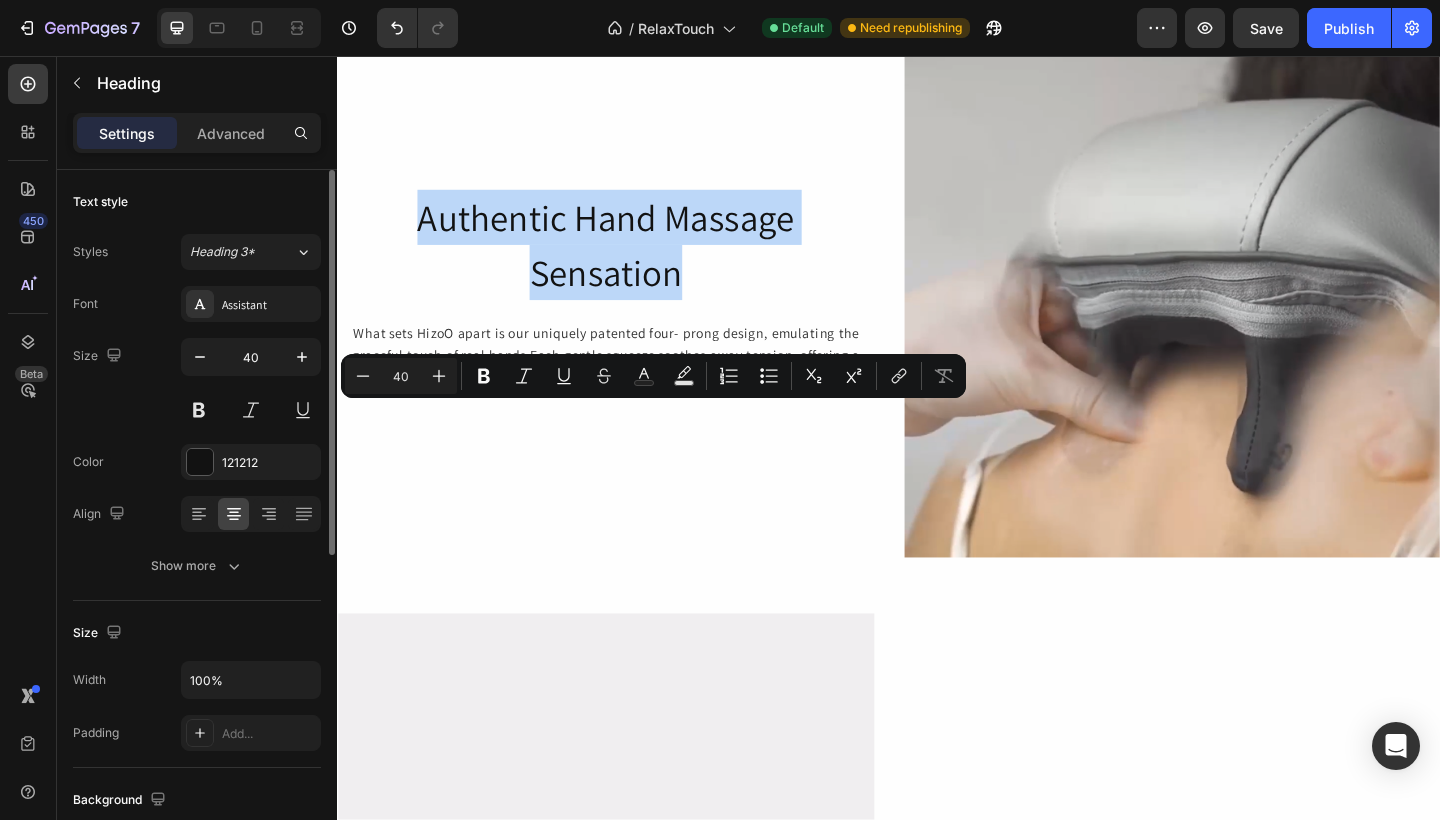 drag, startPoint x: 717, startPoint y: 526, endPoint x: 422, endPoint y: 448, distance: 305.13766 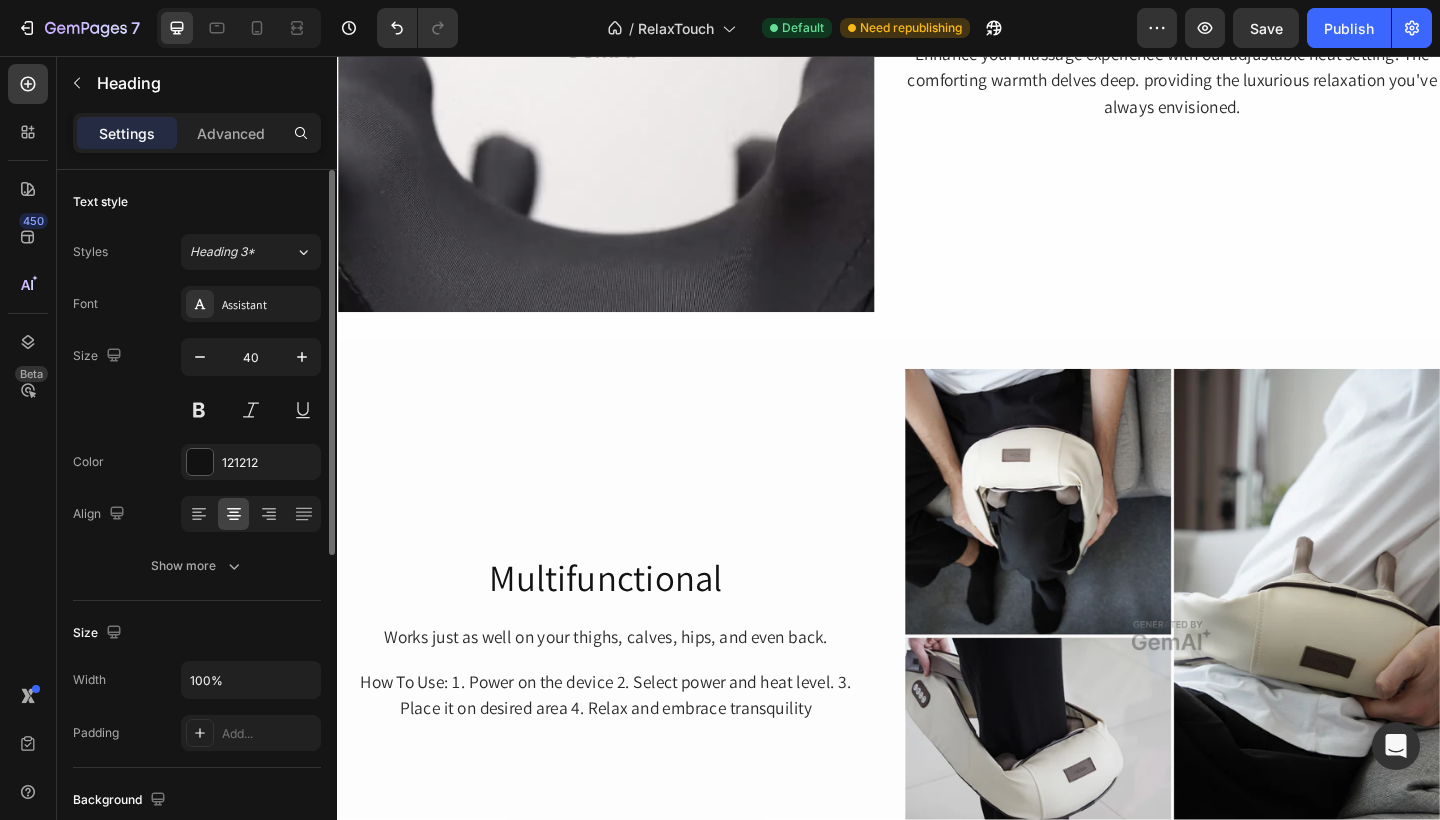 scroll, scrollTop: 2488, scrollLeft: 0, axis: vertical 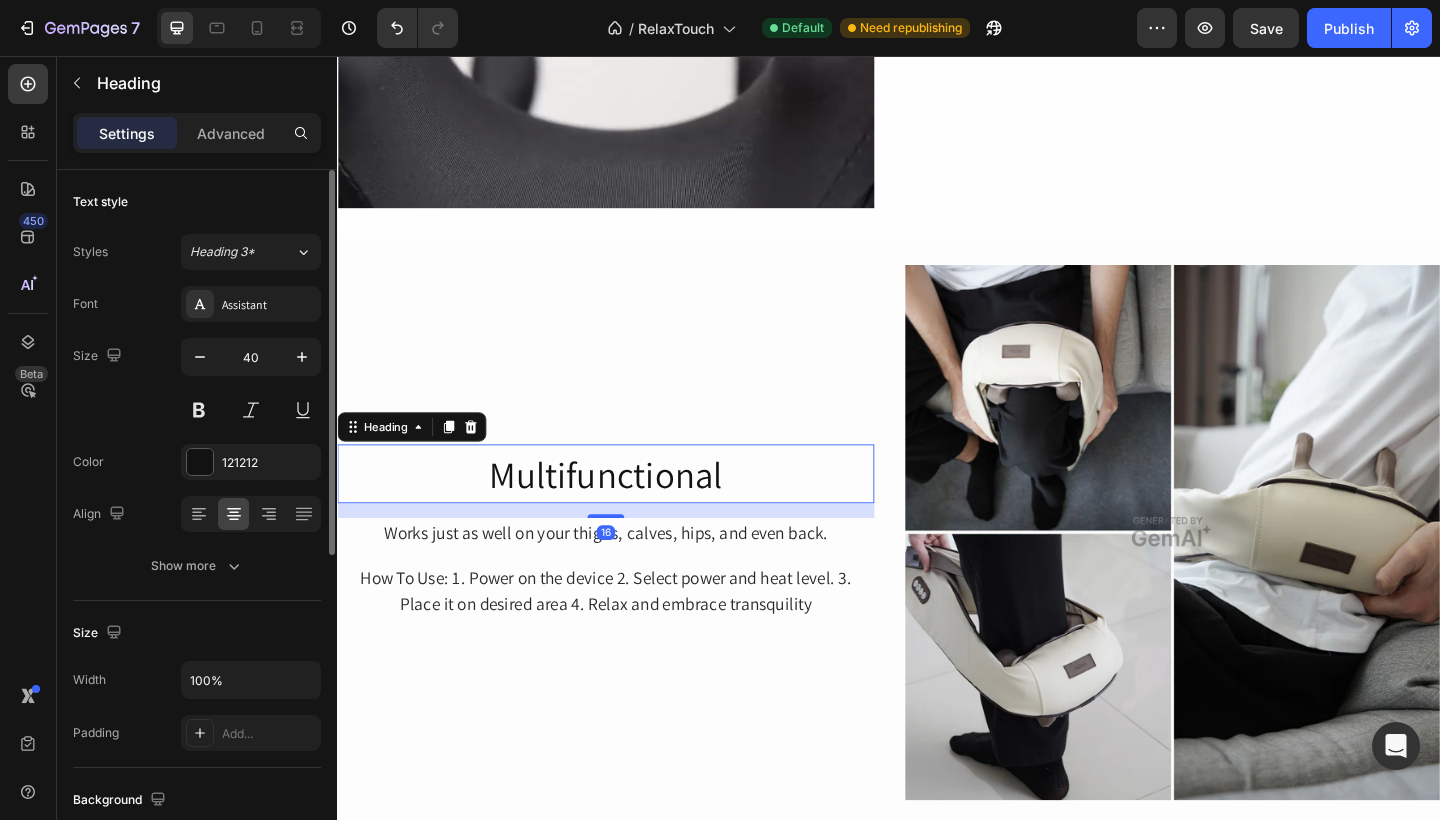 click on "Multifunctional" at bounding box center [629, 511] 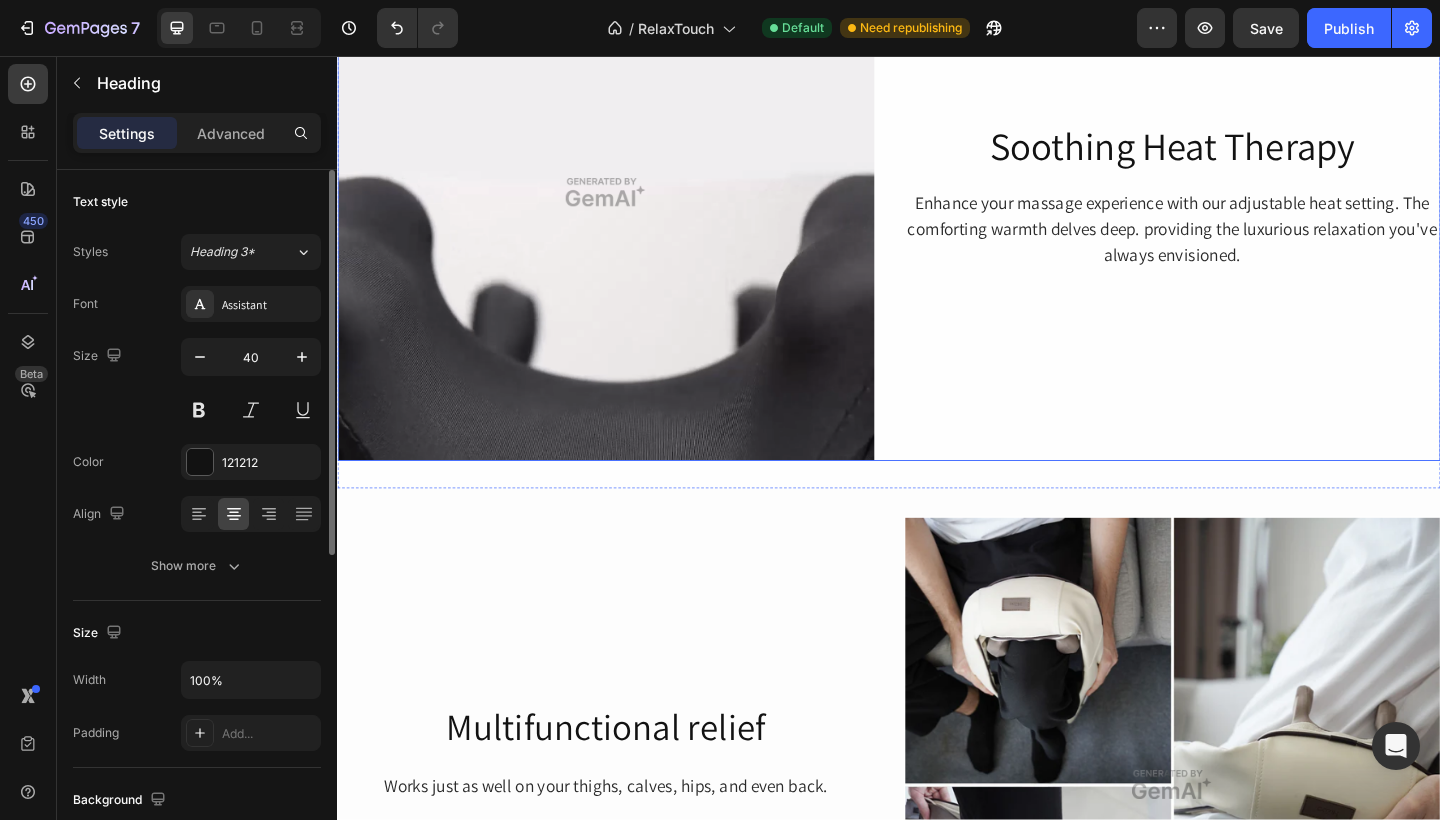 scroll, scrollTop: 1577, scrollLeft: 0, axis: vertical 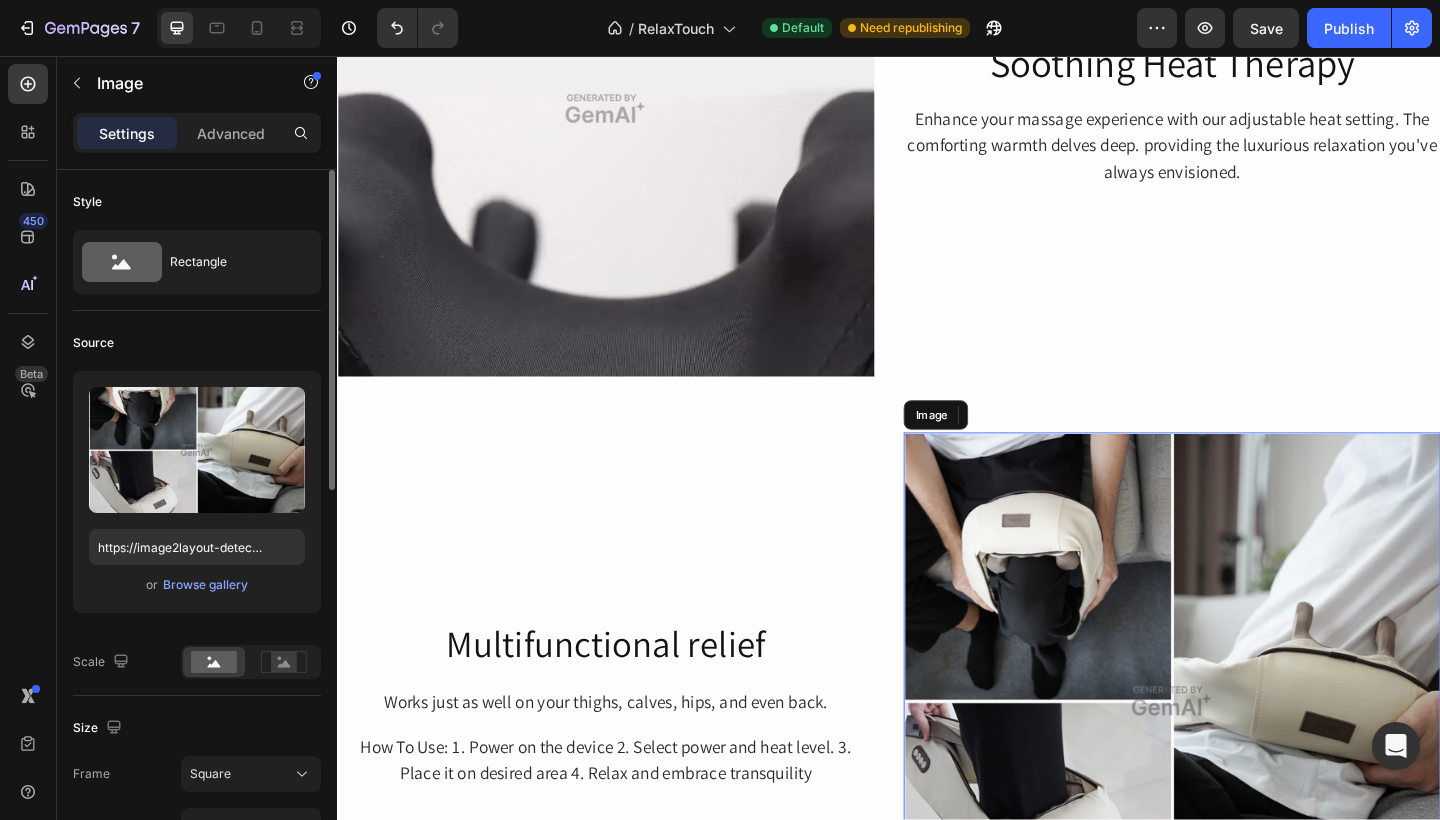 click at bounding box center [1245, 758] 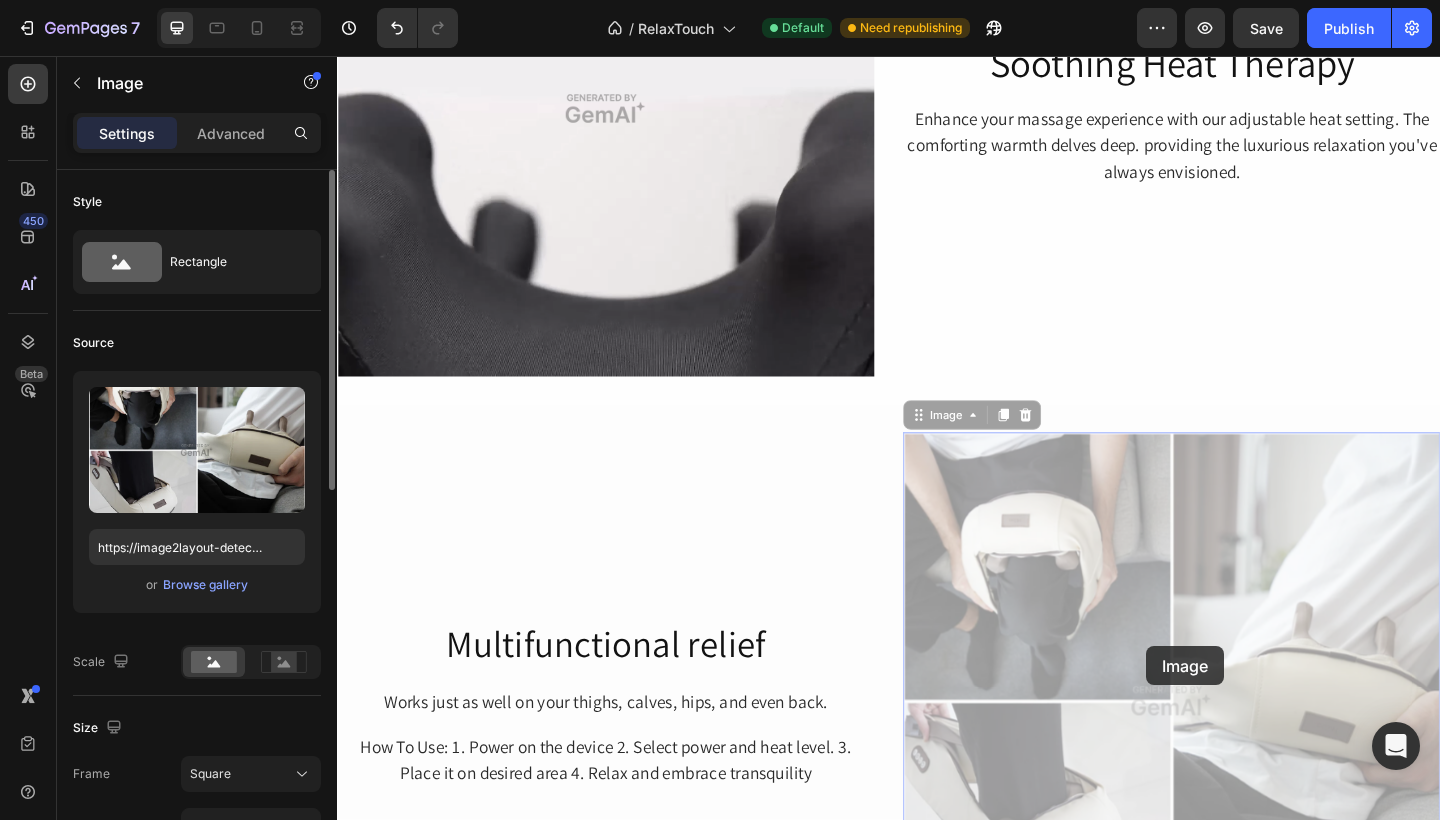 drag, startPoint x: 1217, startPoint y: 698, endPoint x: 1198, endPoint y: 687, distance: 21.954498 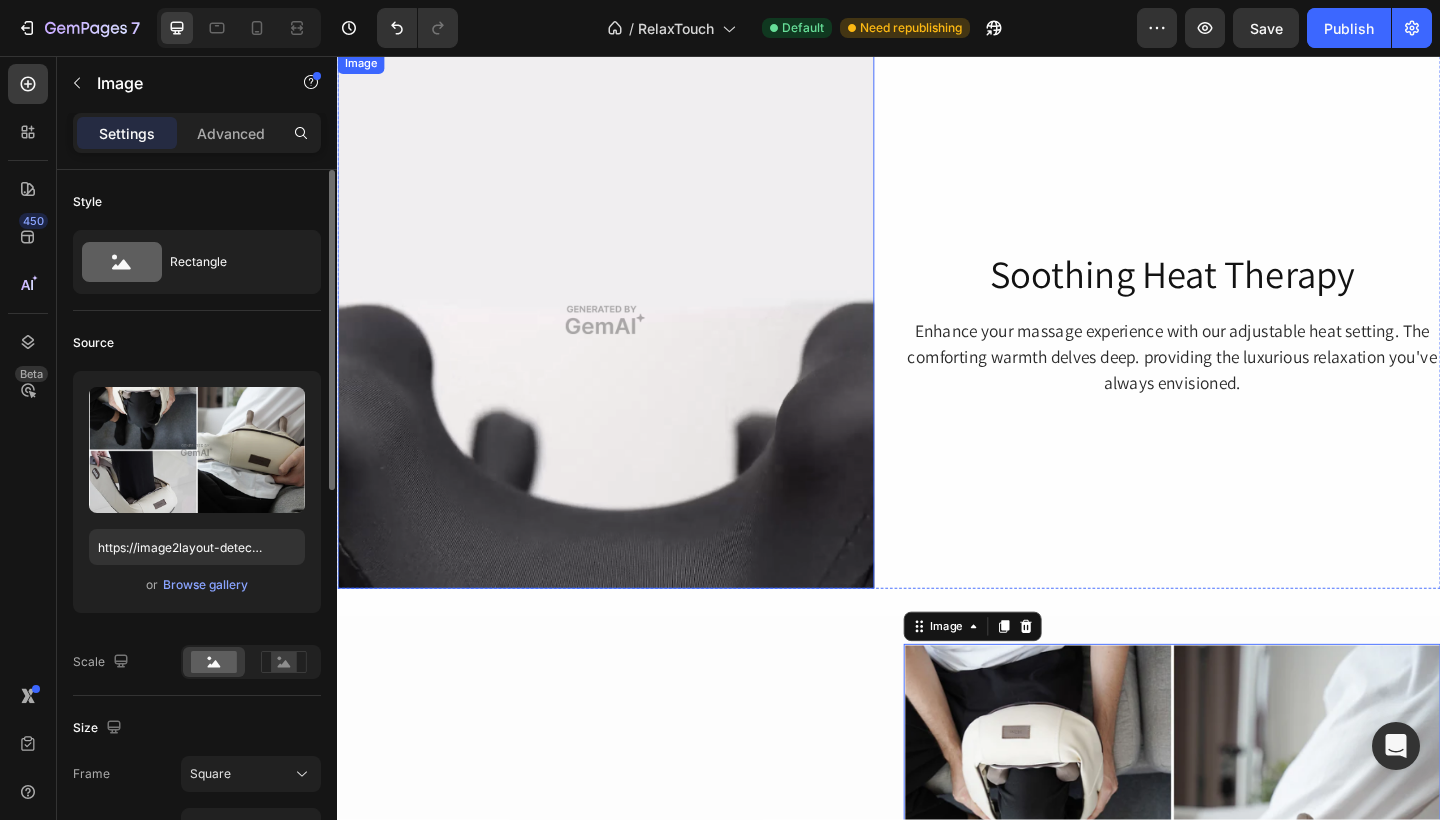 scroll, scrollTop: 1403, scrollLeft: 0, axis: vertical 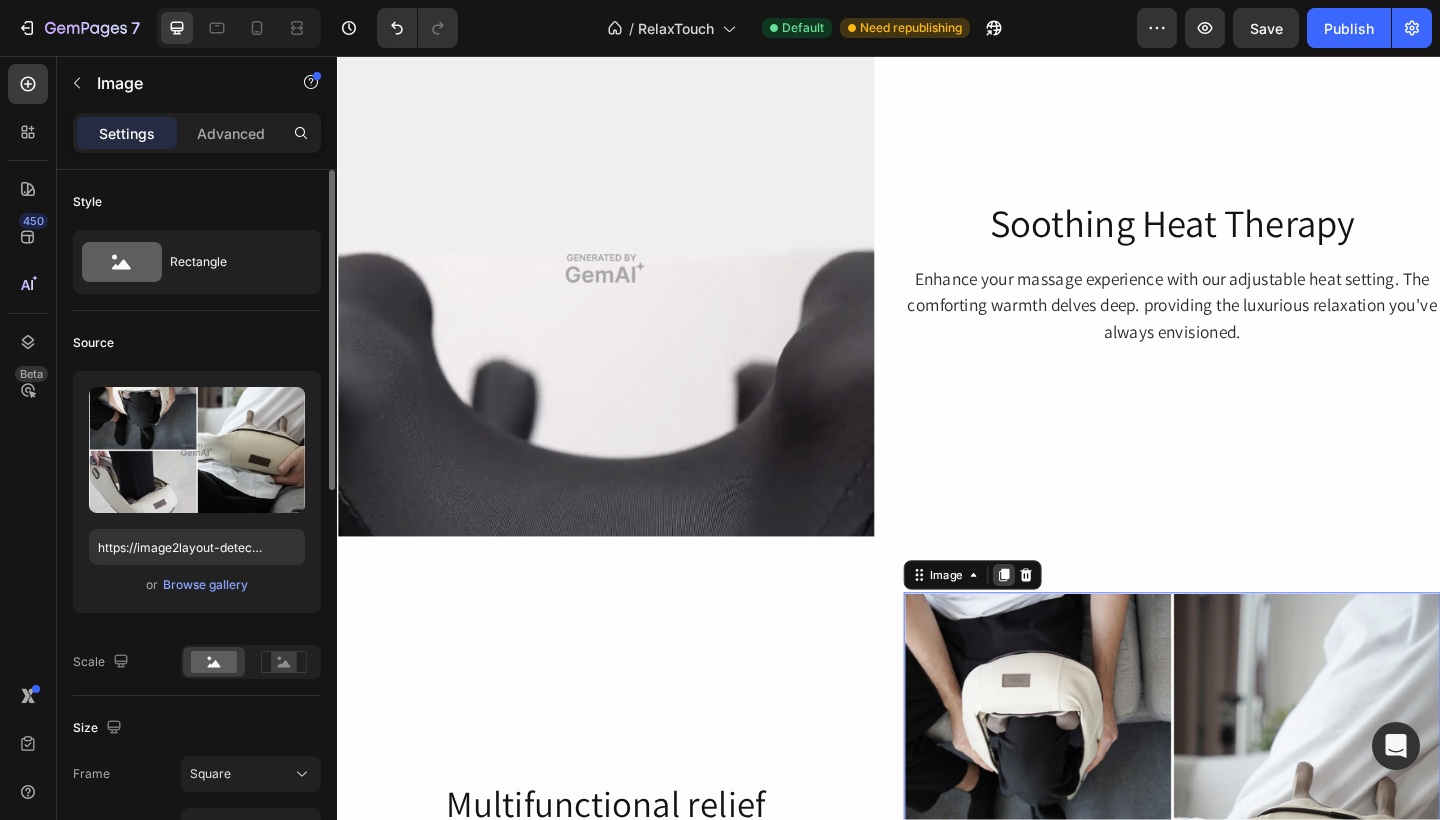 click 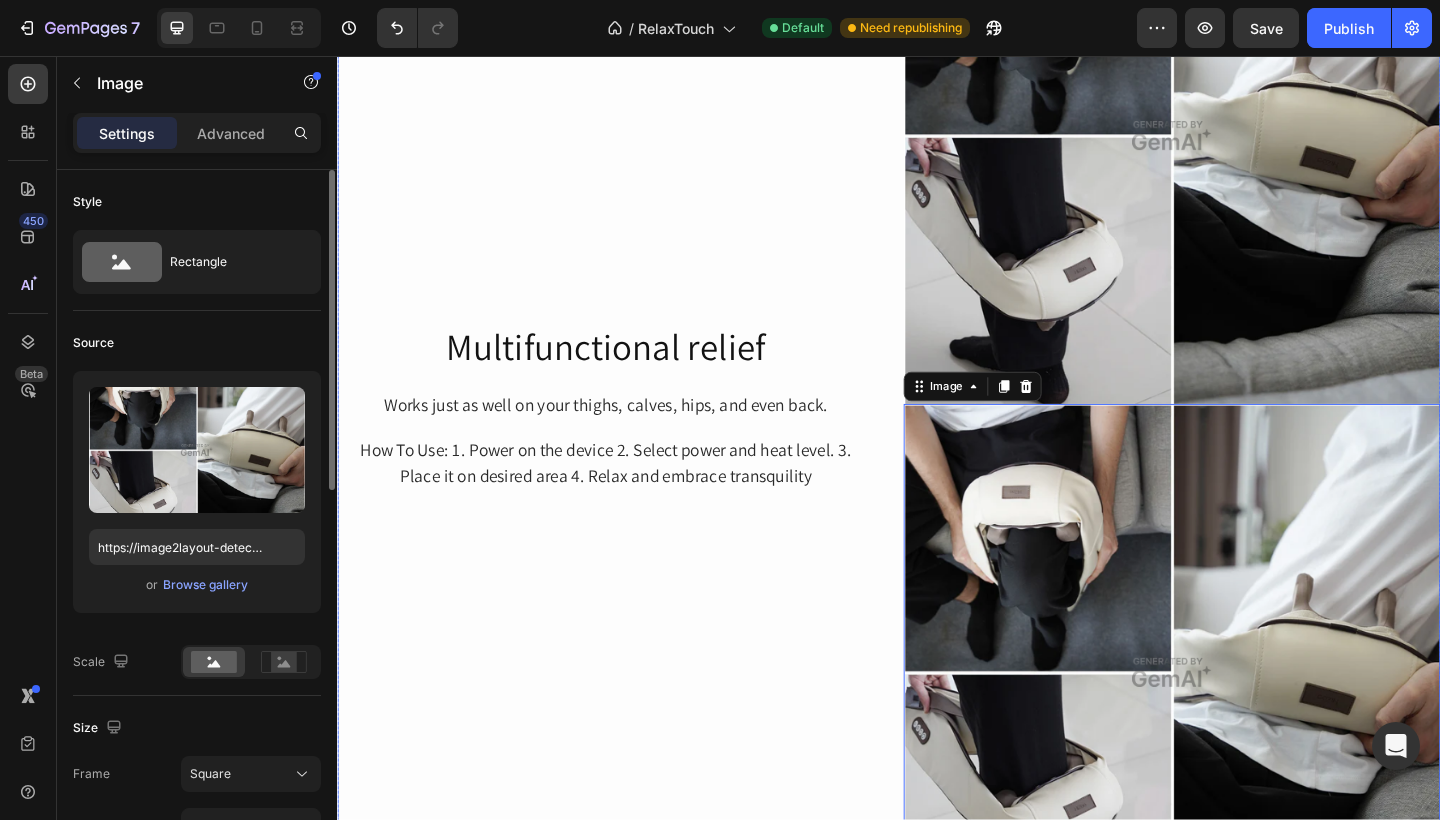 scroll, scrollTop: 2234, scrollLeft: 0, axis: vertical 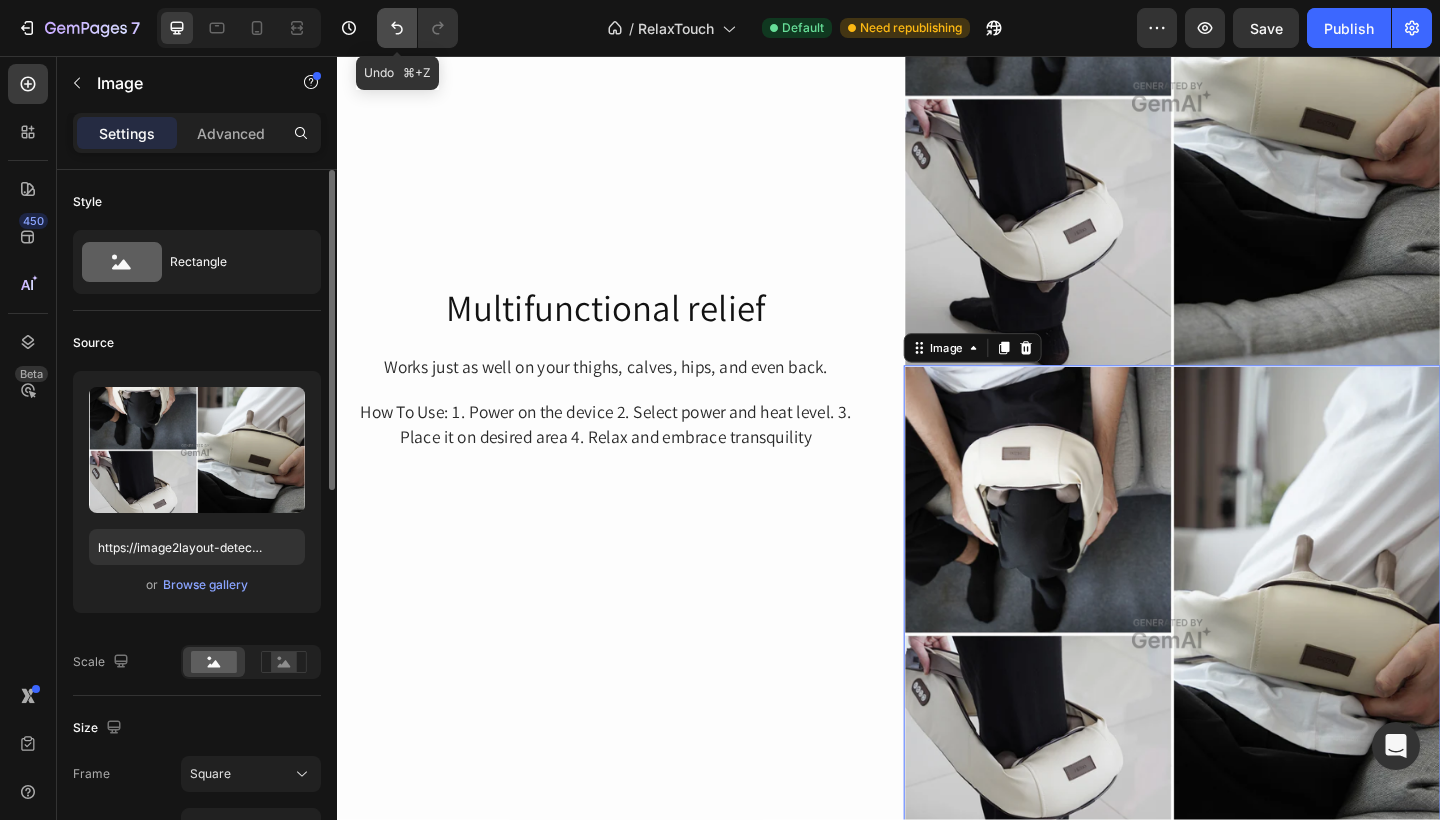 click 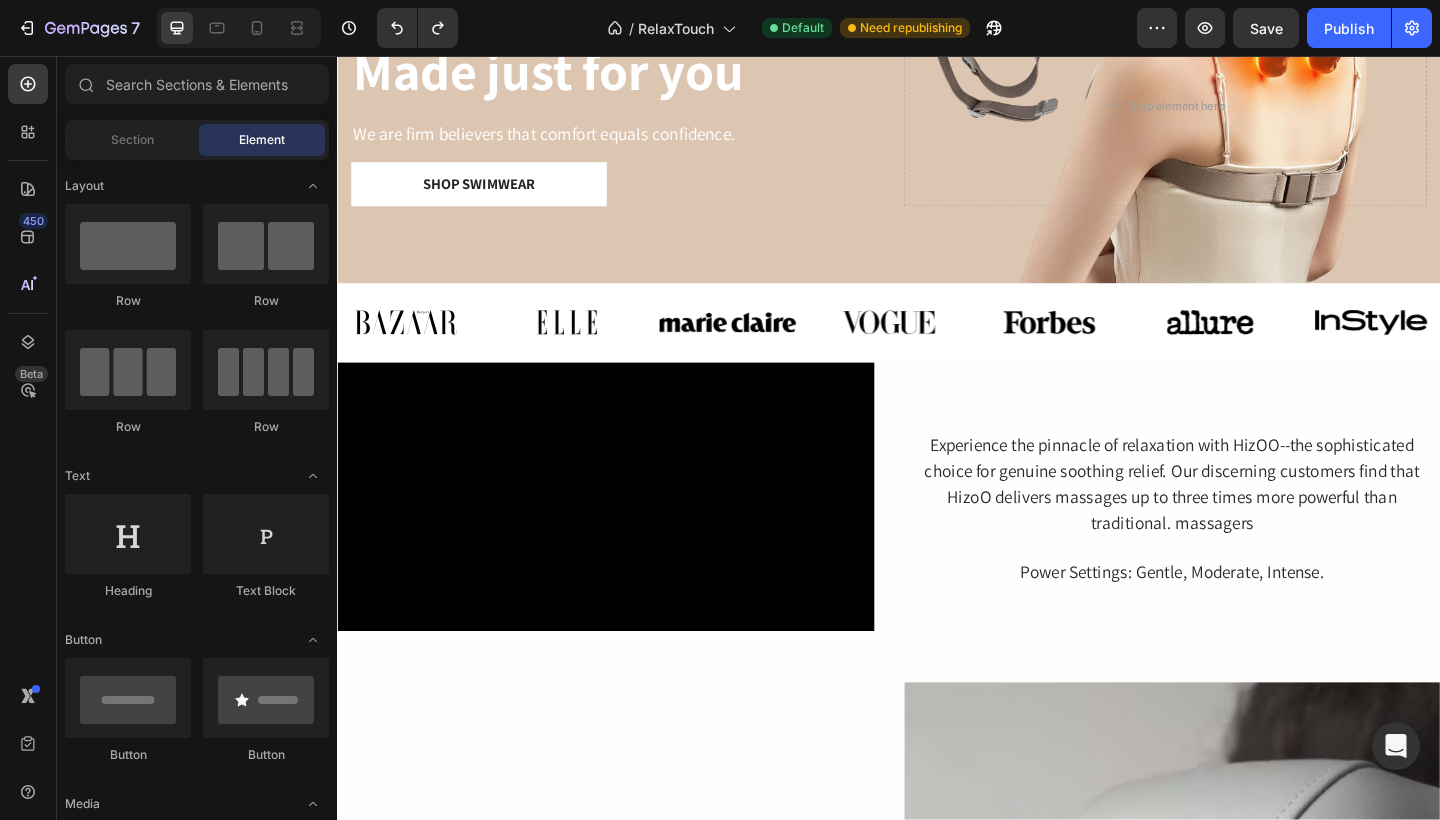 scroll, scrollTop: 603, scrollLeft: 0, axis: vertical 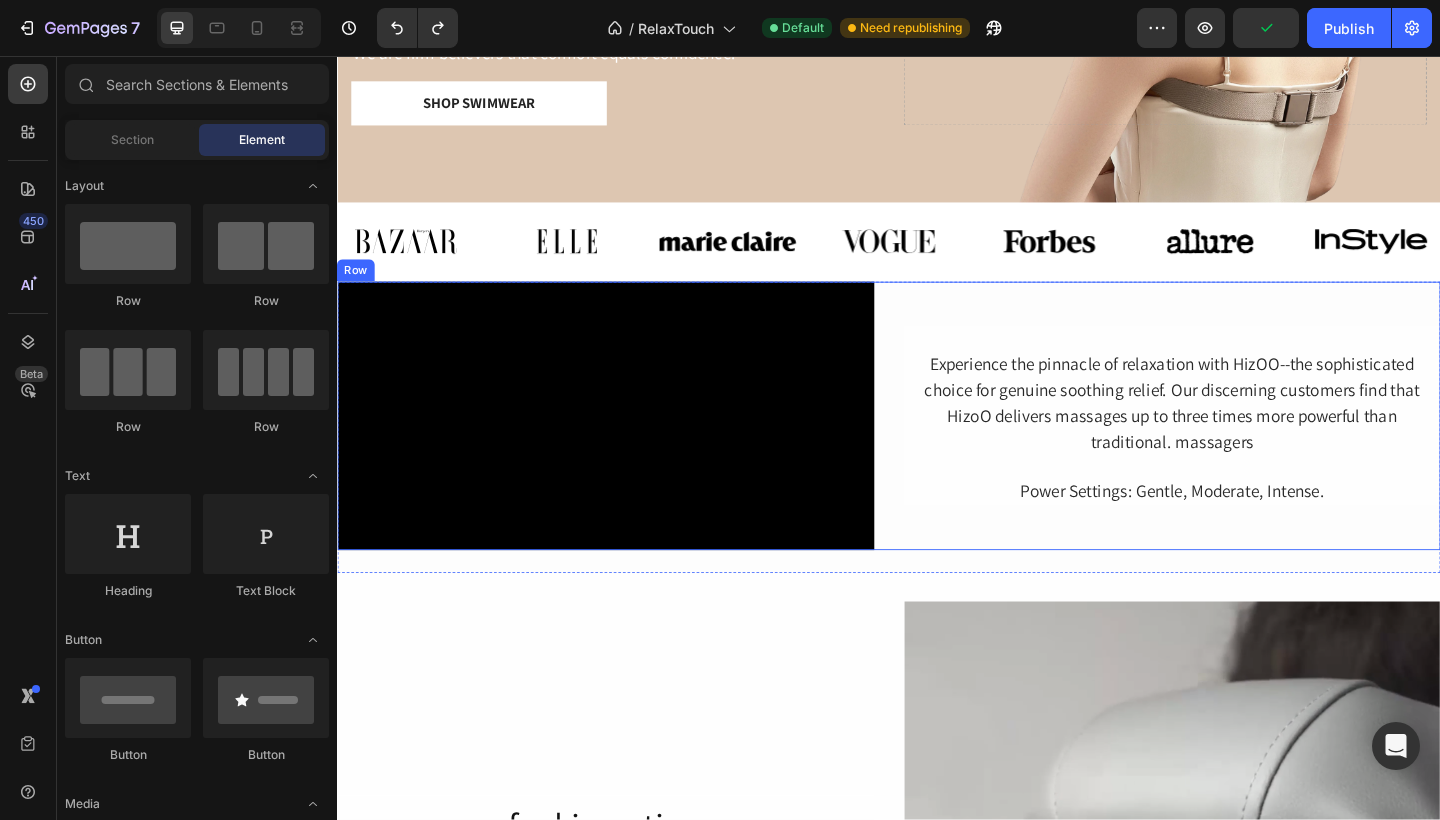click on "Heading Experience the pinnacle of relaxation with HizOO--the sophisticated choice for genuine soothing relief. Our discerning customers find that HizoO delivers massages up to three times more powerful than traditional. massagers Text Block Power Settings: Gentle, Moderate, Intense. Text Block Row" at bounding box center (1245, 448) 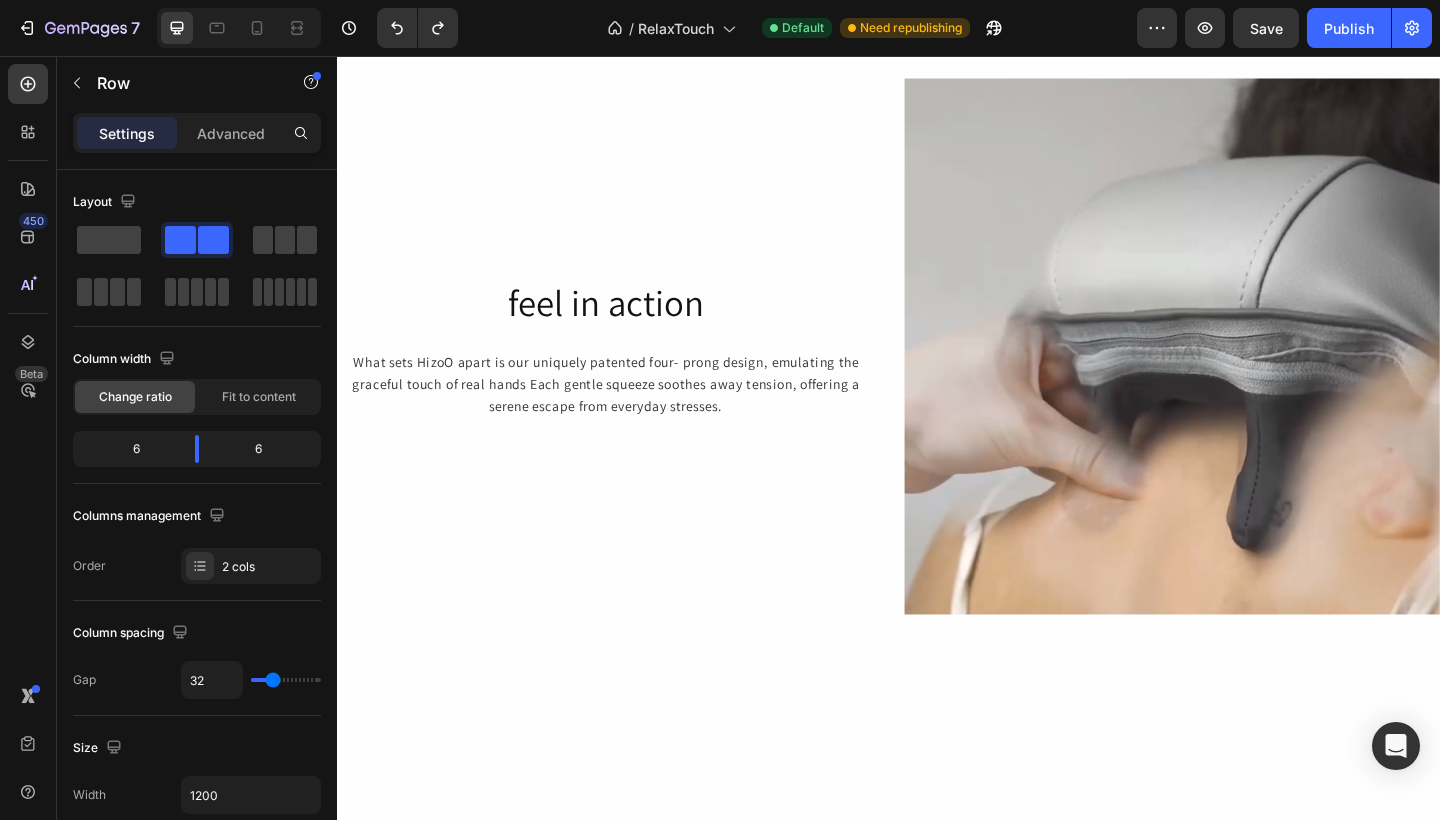 scroll, scrollTop: 1179, scrollLeft: 0, axis: vertical 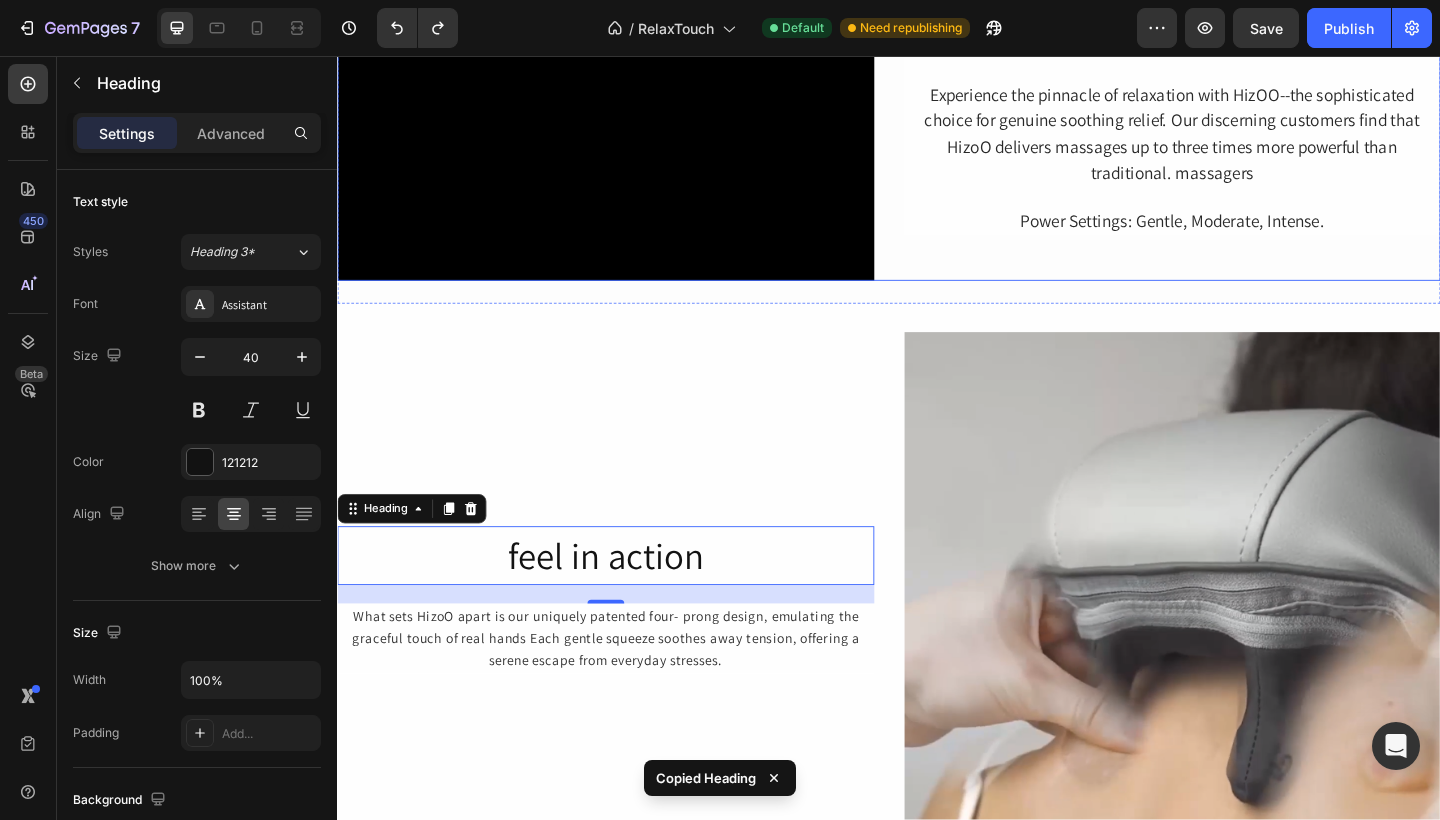 click on "Heading Experience the pinnacle of relaxation with HizOO--the sophisticated choice for genuine soothing relief. Our discerning customers find that HizoO delivers massages up to three times more powerful than traditional. massagers Text Block Power Settings: Gentle, Moderate, Intense. Text Block Row" at bounding box center (1245, 155) 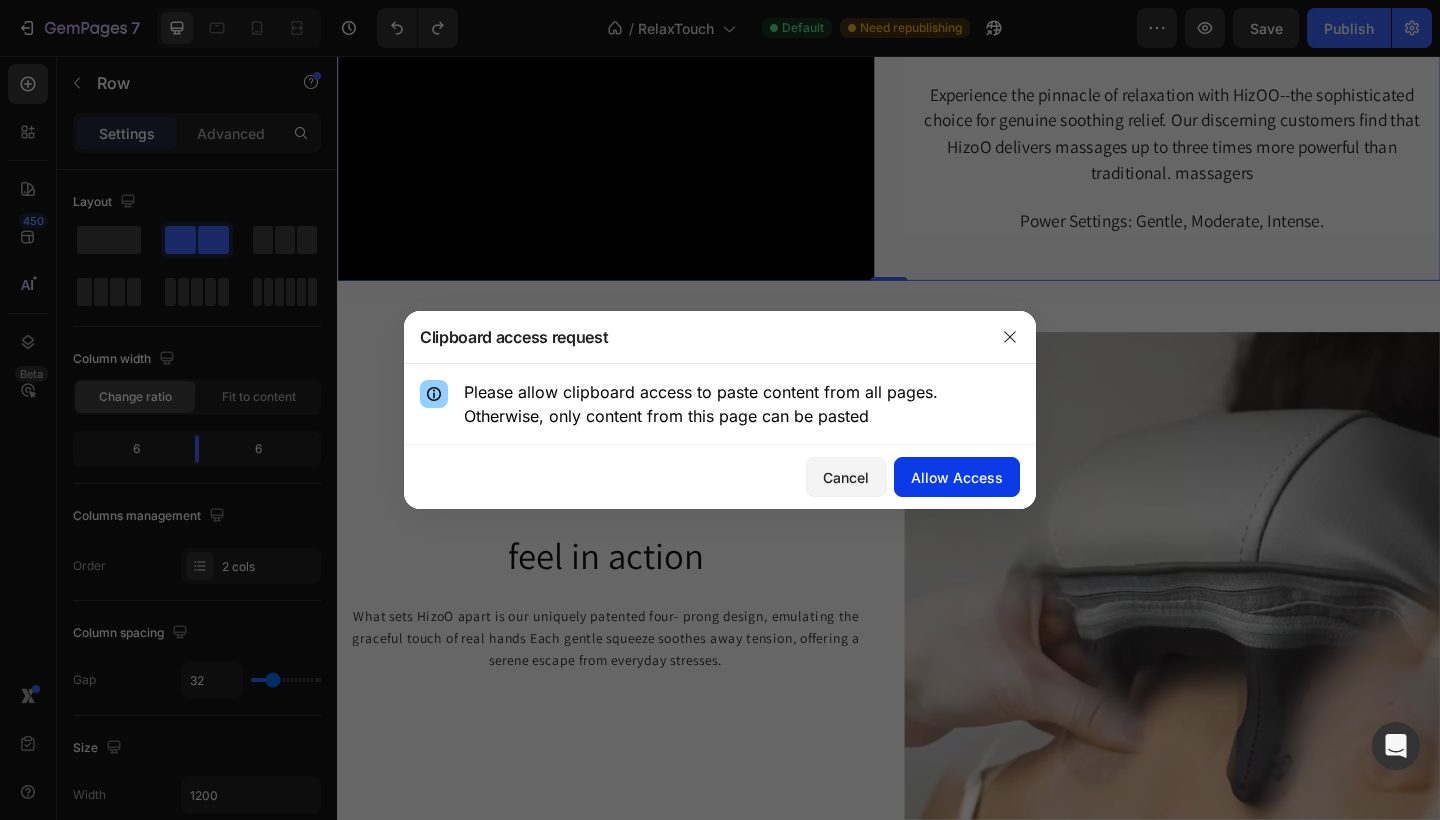 click on "Allow Access" at bounding box center [957, 477] 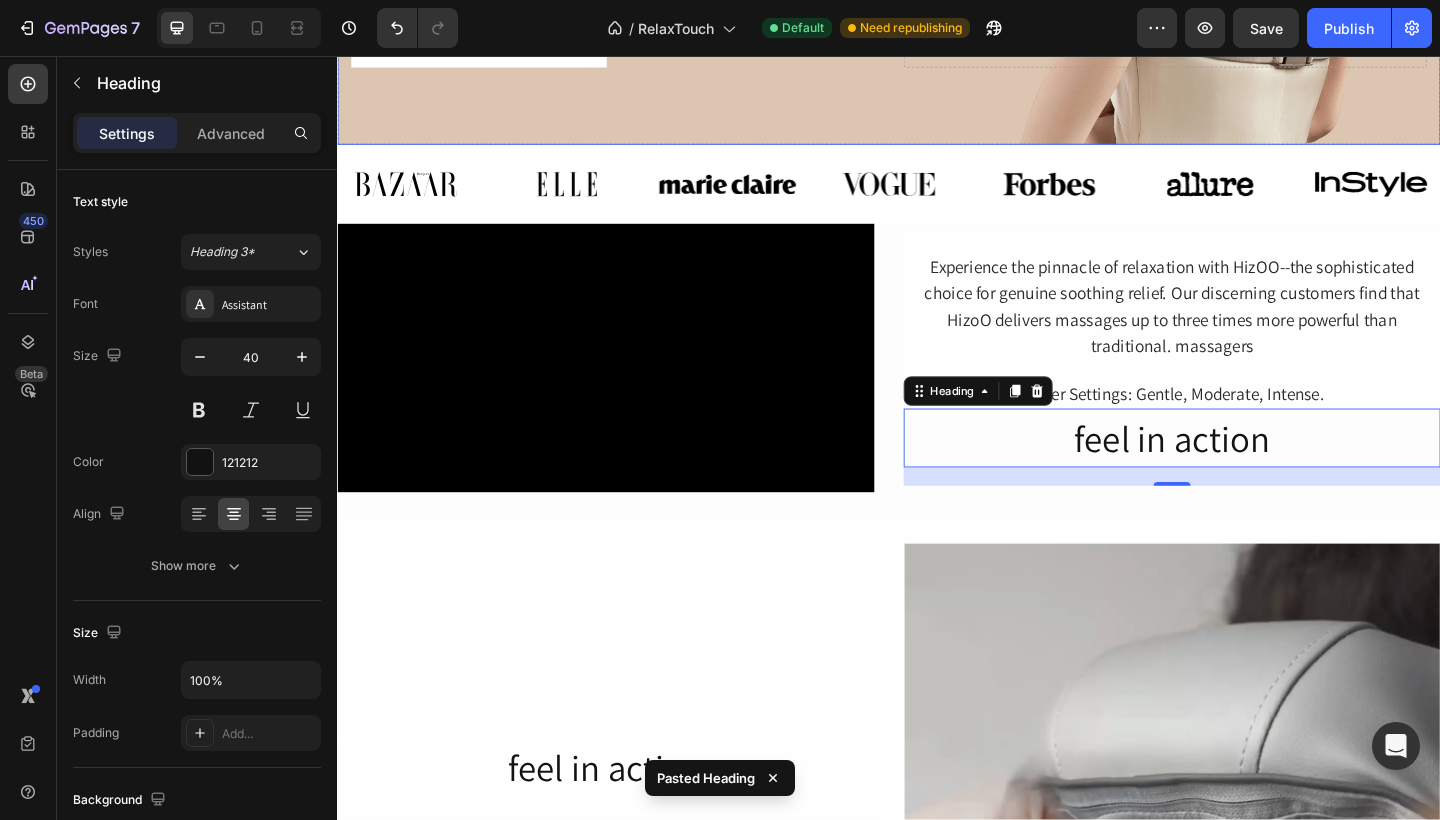 scroll, scrollTop: 595, scrollLeft: 0, axis: vertical 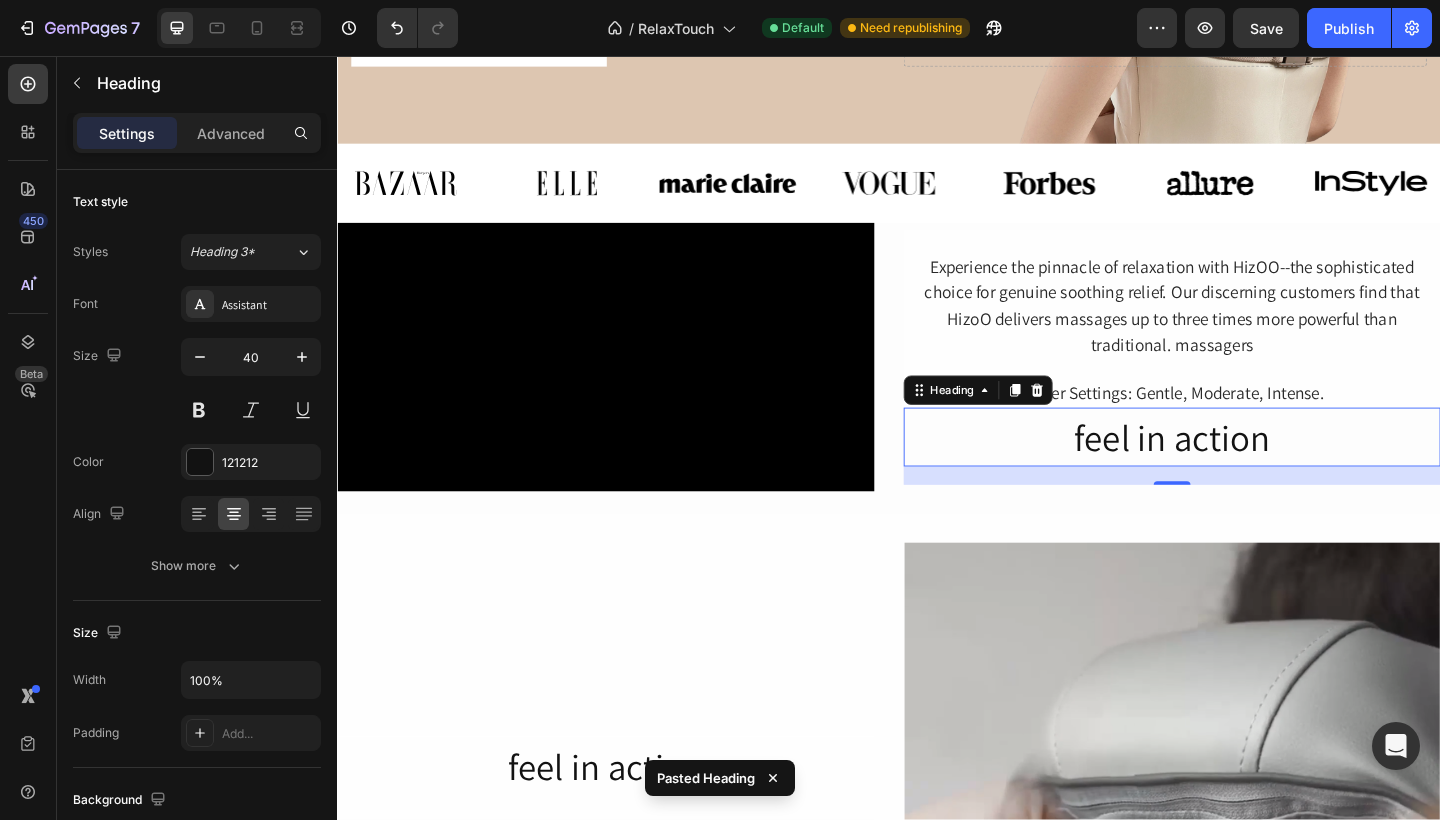 click on "feel in action" at bounding box center (1245, 471) 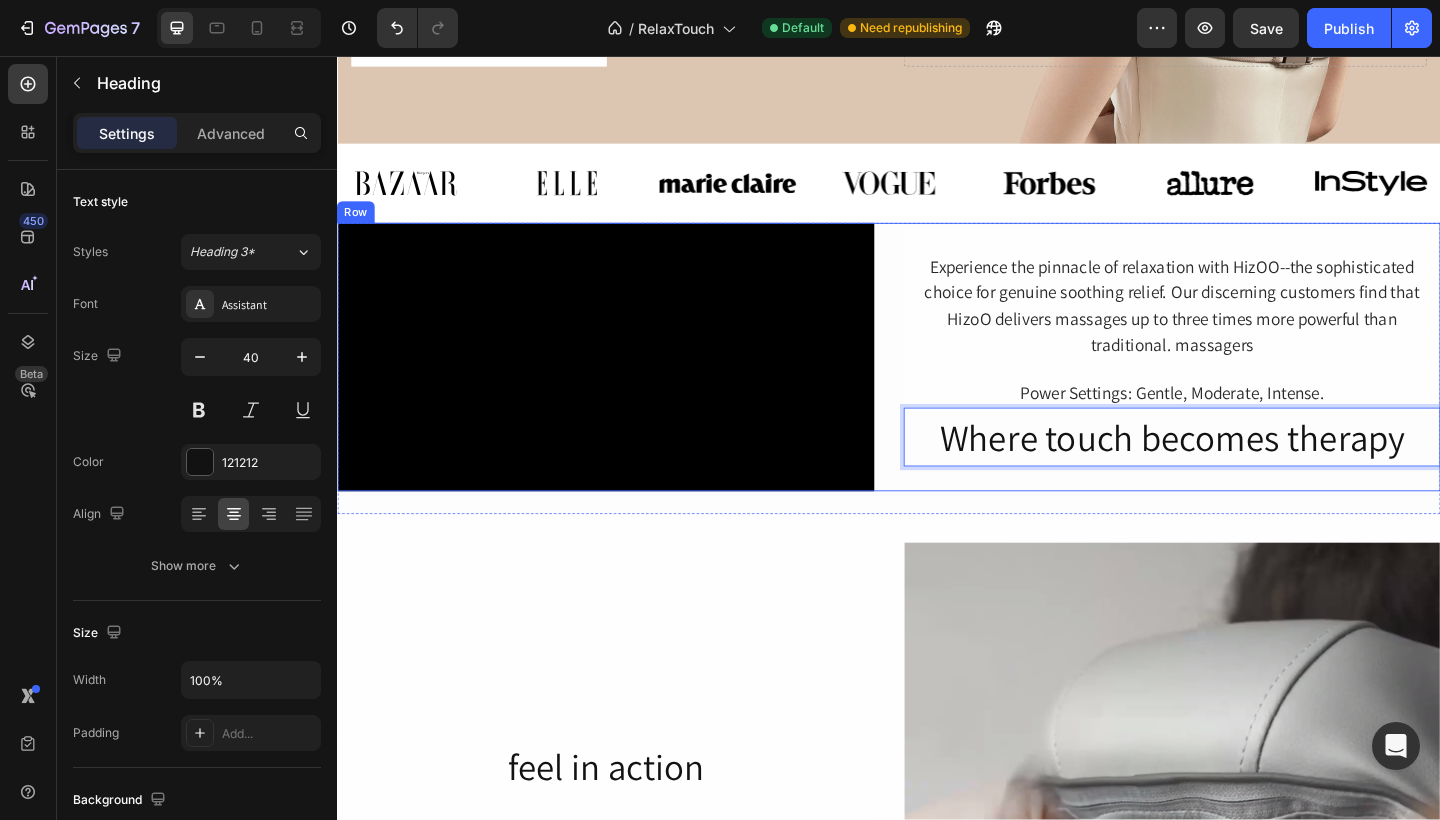 click on "Heading Experience the pinnacle of relaxation with HizOO--the sophisticated choice for genuine soothing relief. Our discerning customers find that HizoO delivers massages up to three times more powerful than traditional. massagers Text Block Power Settings: Gentle, Moderate, Intense. Text Block Row Where touch becomes therapy Heading   20" at bounding box center (1245, 384) 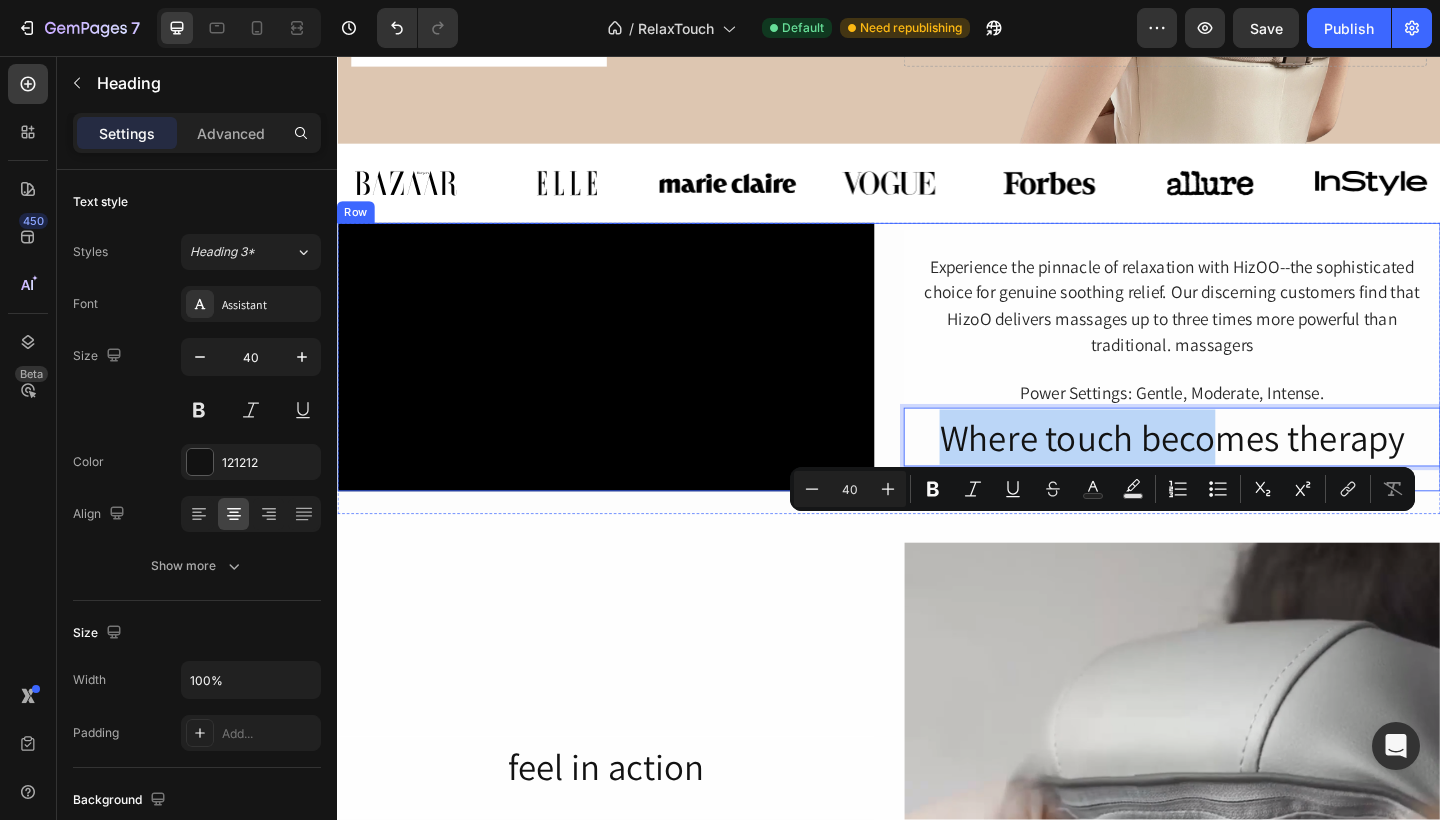 drag, startPoint x: 1290, startPoint y: 597, endPoint x: 1232, endPoint y: 331, distance: 272.24988 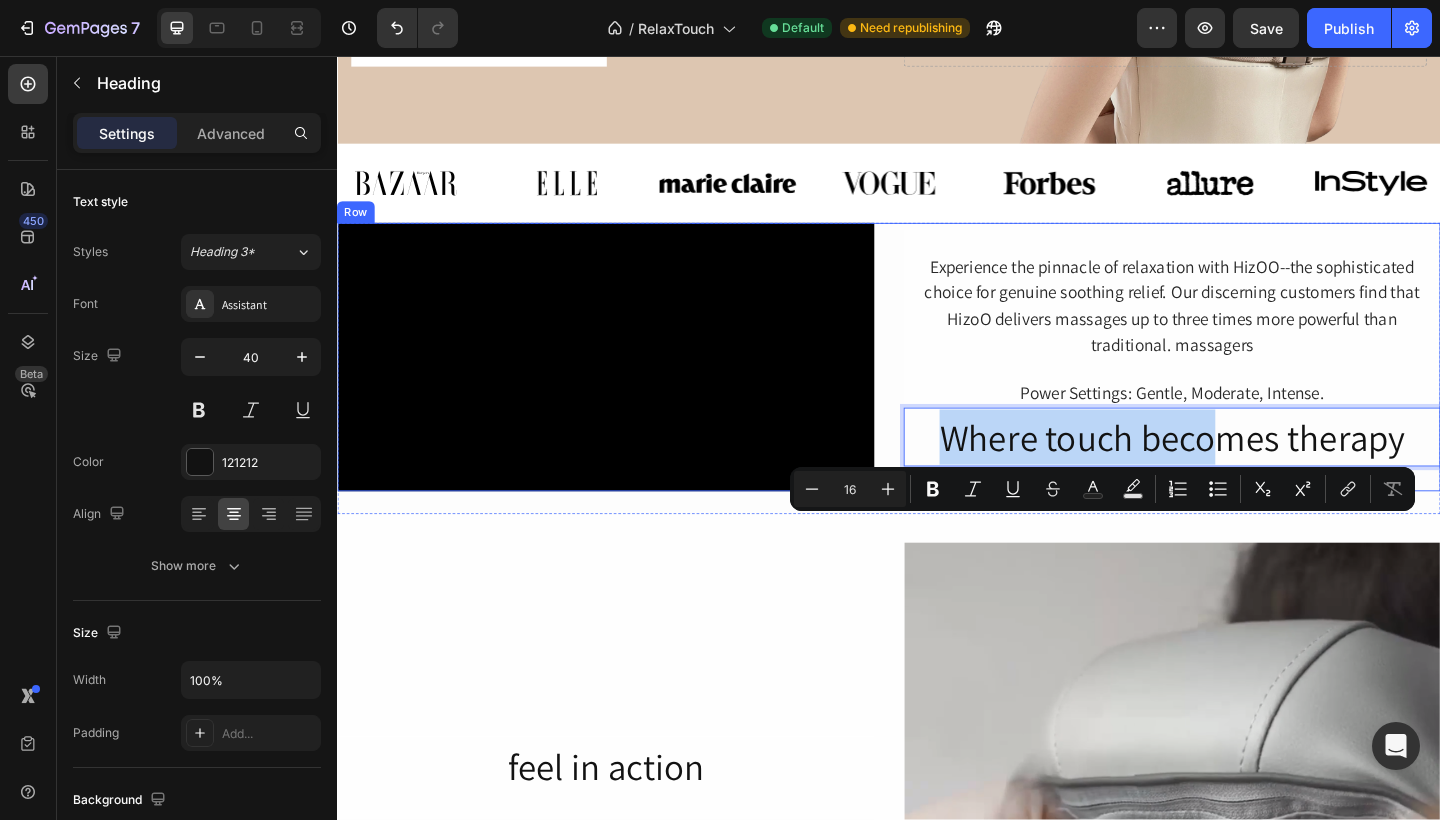 click on "Heading Experience the pinnacle of relaxation with HizOO--the sophisticated choice for genuine soothing relief. Our discerning customers find that HizoO delivers massages up to three times more powerful than traditional. massagers Text Block Power Settings: Gentle, Moderate, Intense. Text Block Row Where touch becomes therapy Heading   20" at bounding box center [1245, 384] 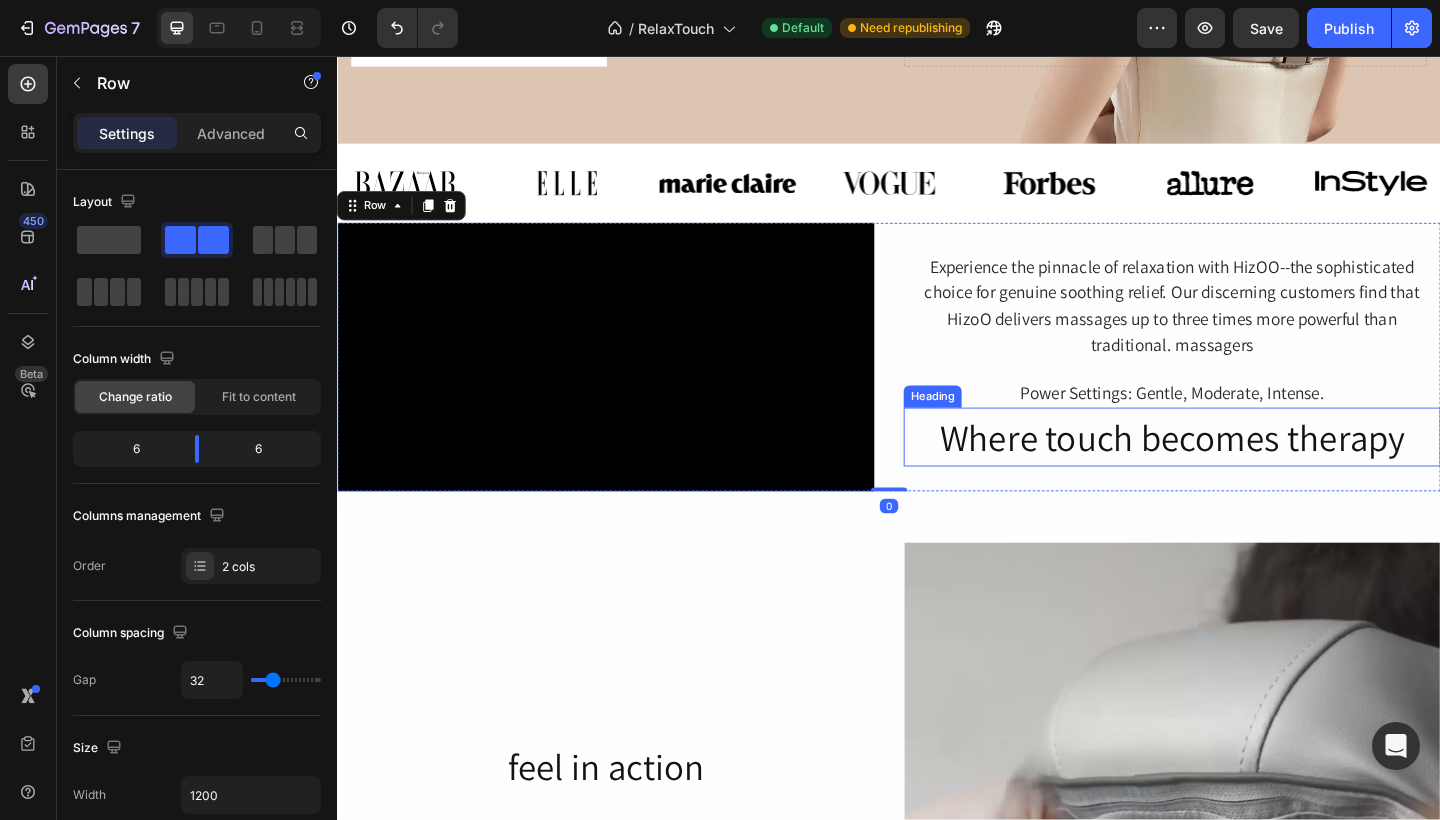 click on "Where touch becomes therapy" at bounding box center [1245, 471] 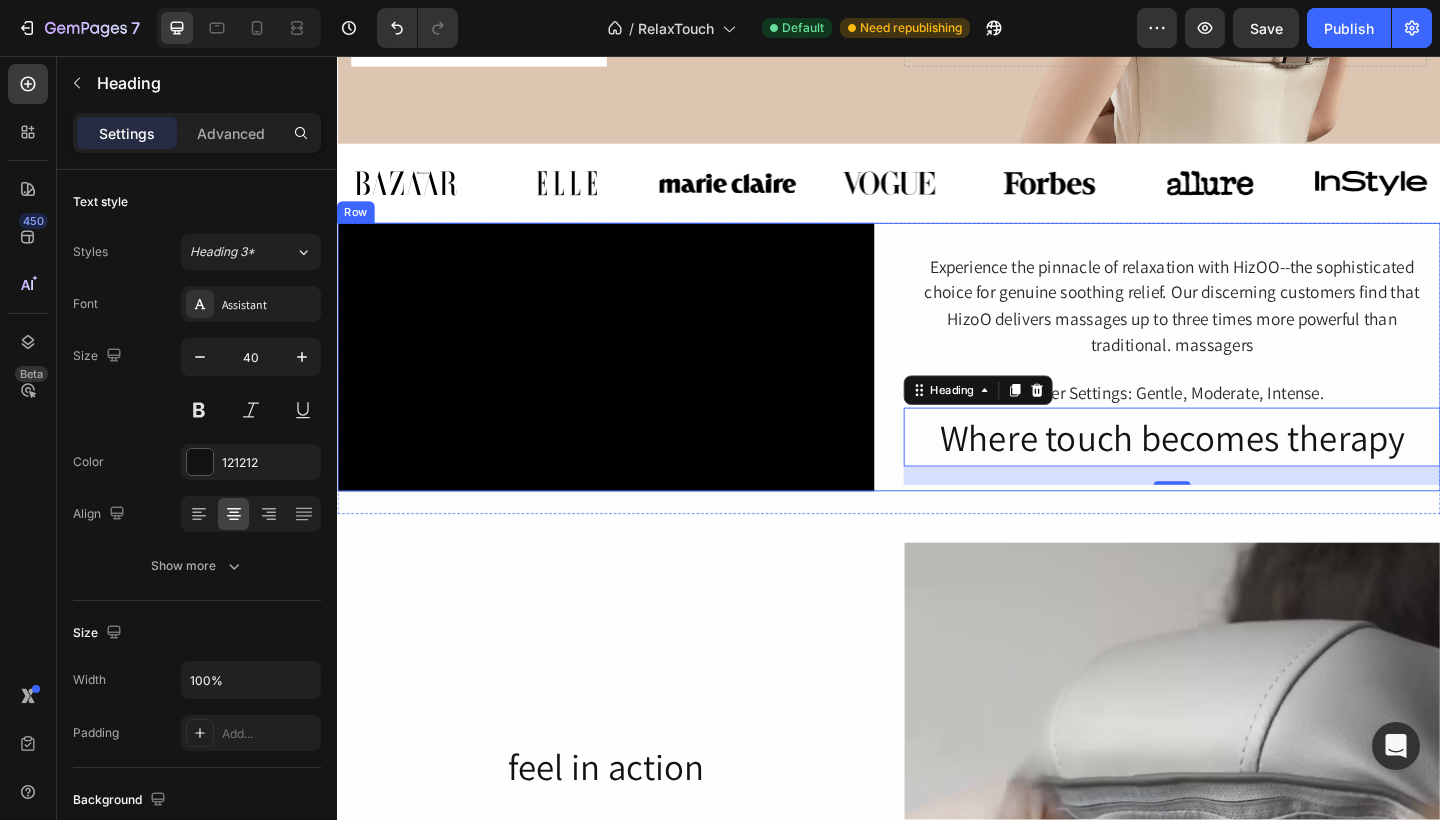 drag, startPoint x: 1267, startPoint y: 627, endPoint x: 1233, endPoint y: 315, distance: 313.8471 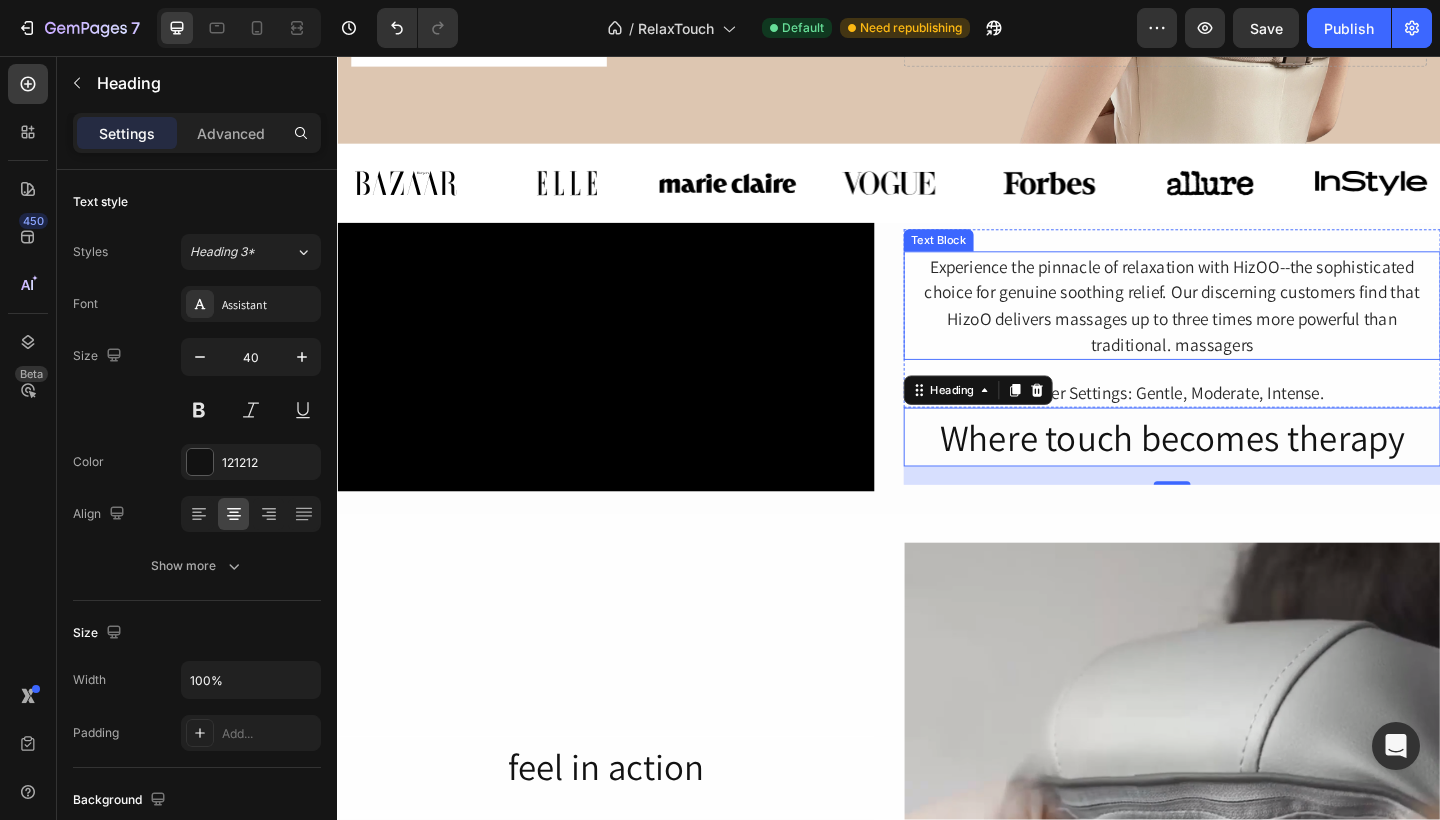 drag, startPoint x: 1113, startPoint y: 628, endPoint x: 1218, endPoint y: 391, distance: 259.21805 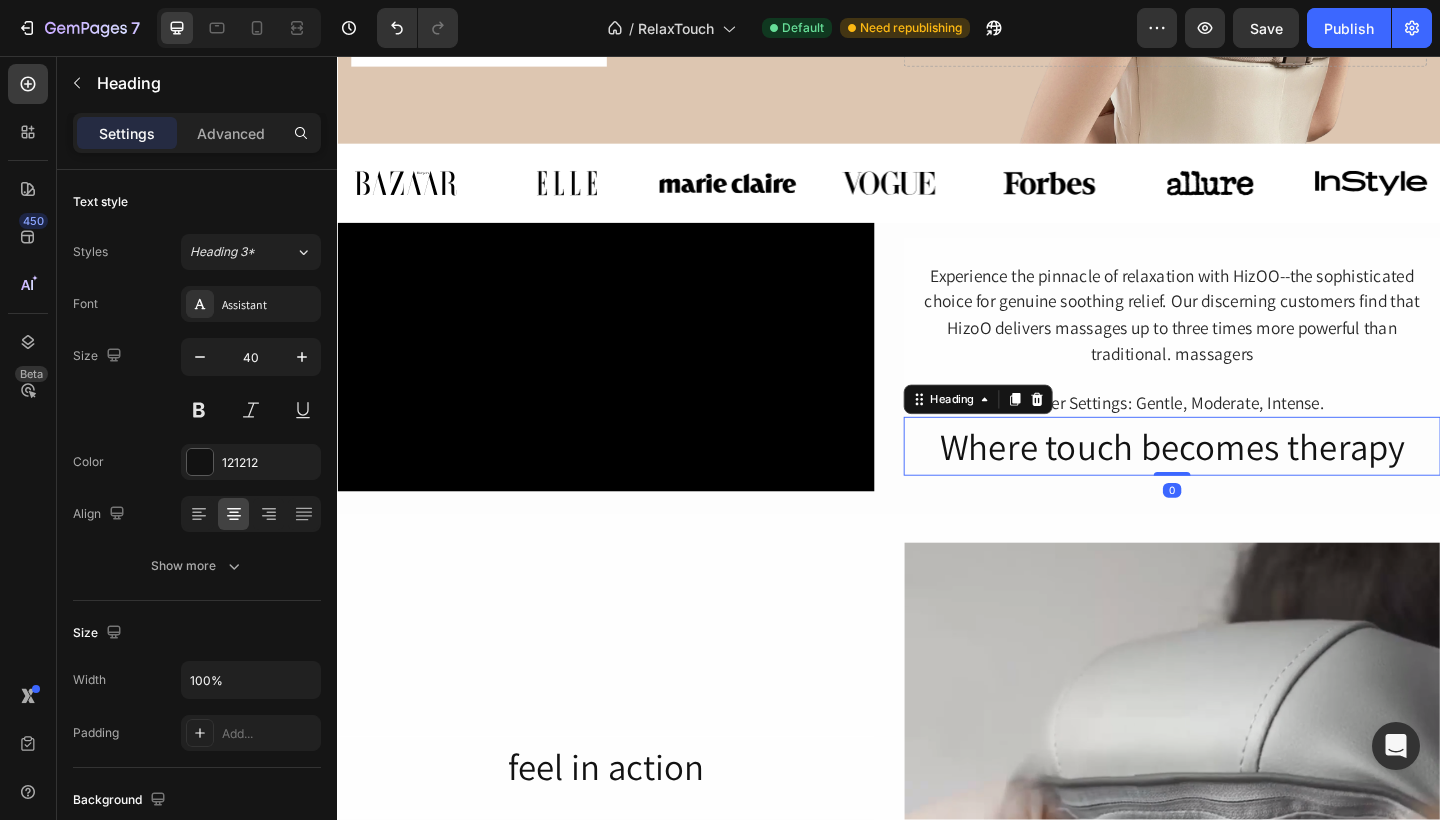 drag, startPoint x: 1253, startPoint y: 635, endPoint x: 1231, endPoint y: 308, distance: 327.73923 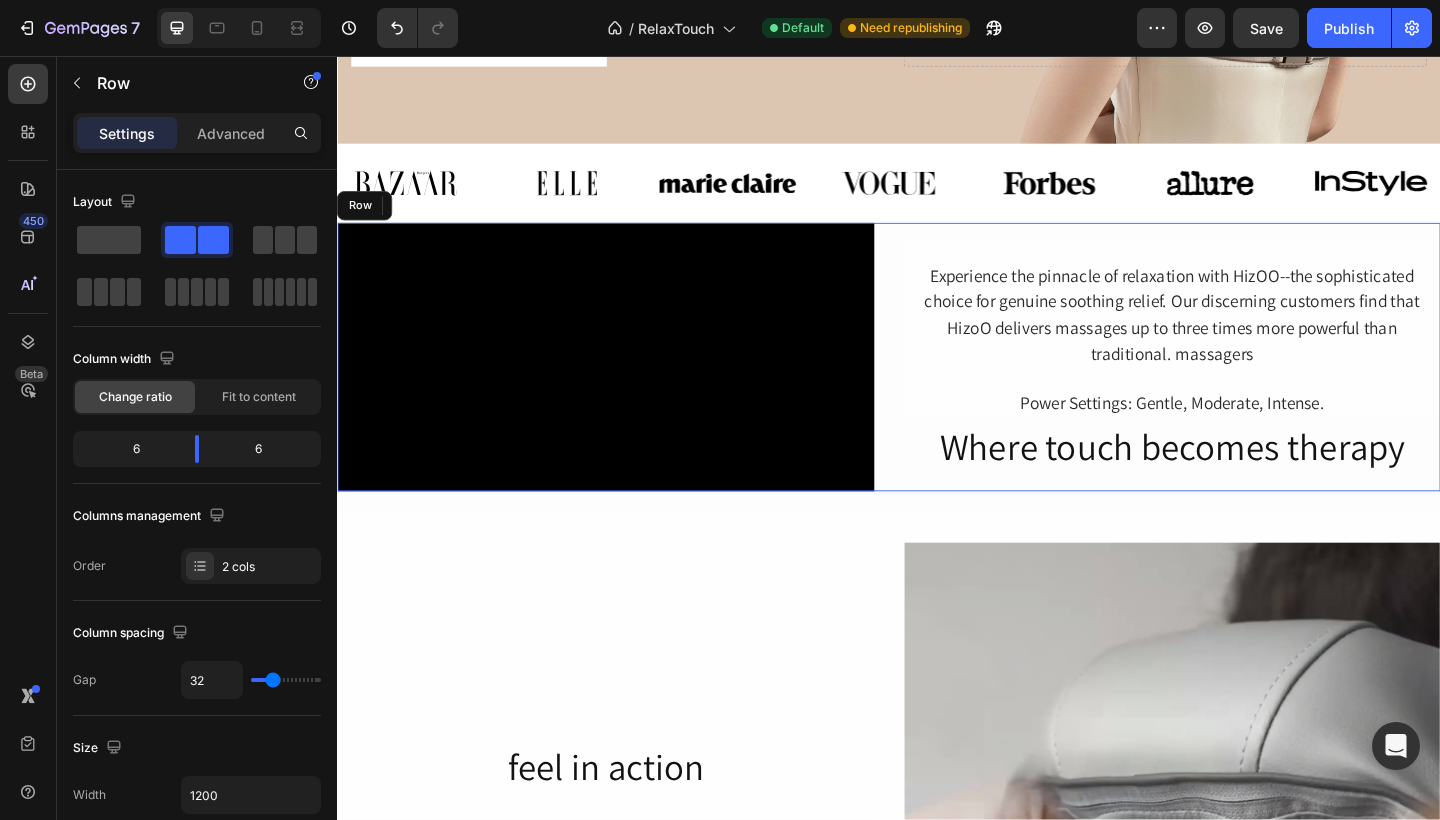 click on "Heading Experience the pinnacle of relaxation with HizOO--the sophisticated choice for genuine soothing relief. Our discerning customers find that HizoO delivers massages up to three times more powerful than traditional. massagers Text Block Power Settings: Gentle, Moderate, Intense. Text Block Row Where touch becomes therapy Heading   0" at bounding box center (1245, 384) 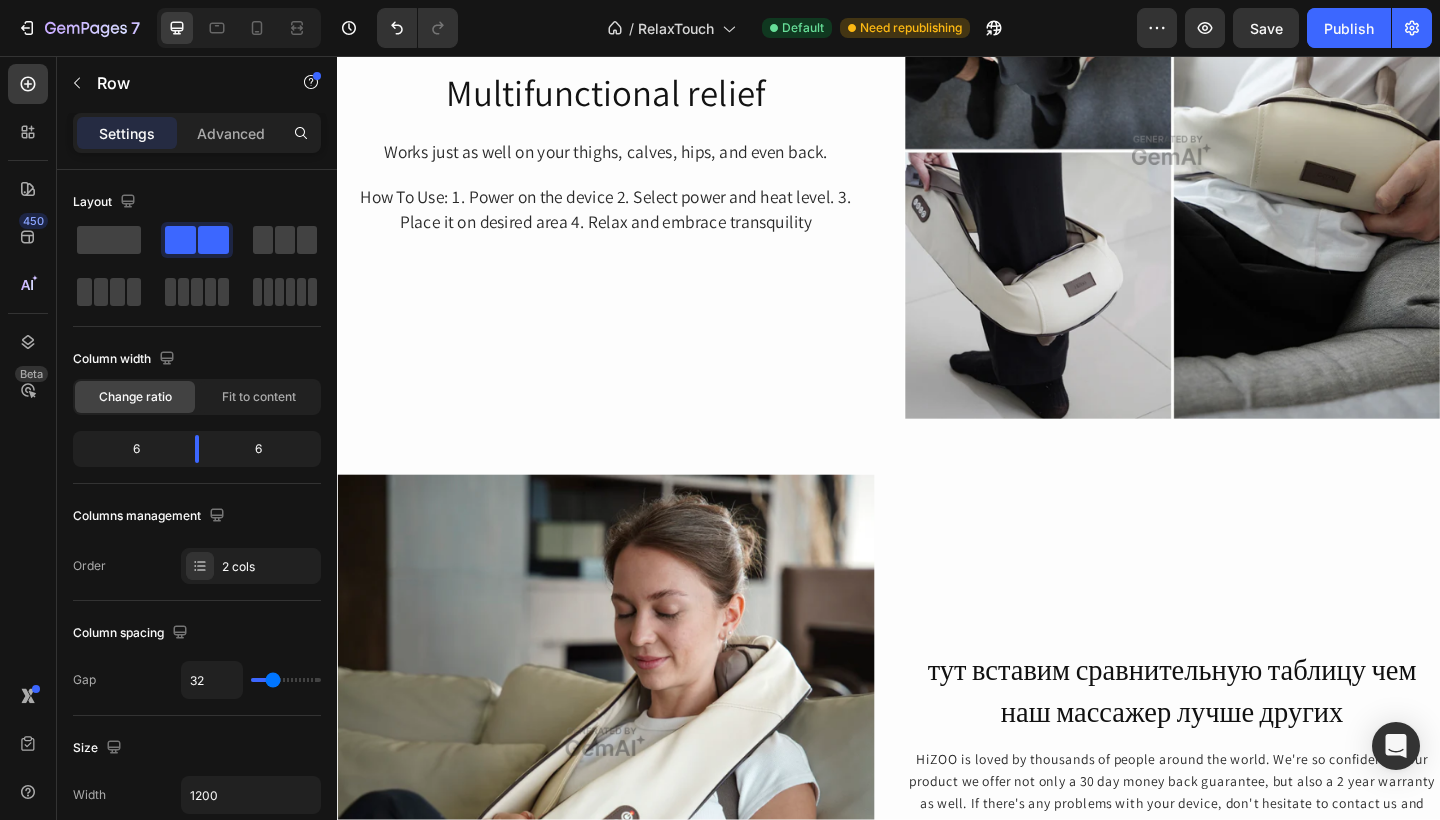 scroll, scrollTop: 3072, scrollLeft: 0, axis: vertical 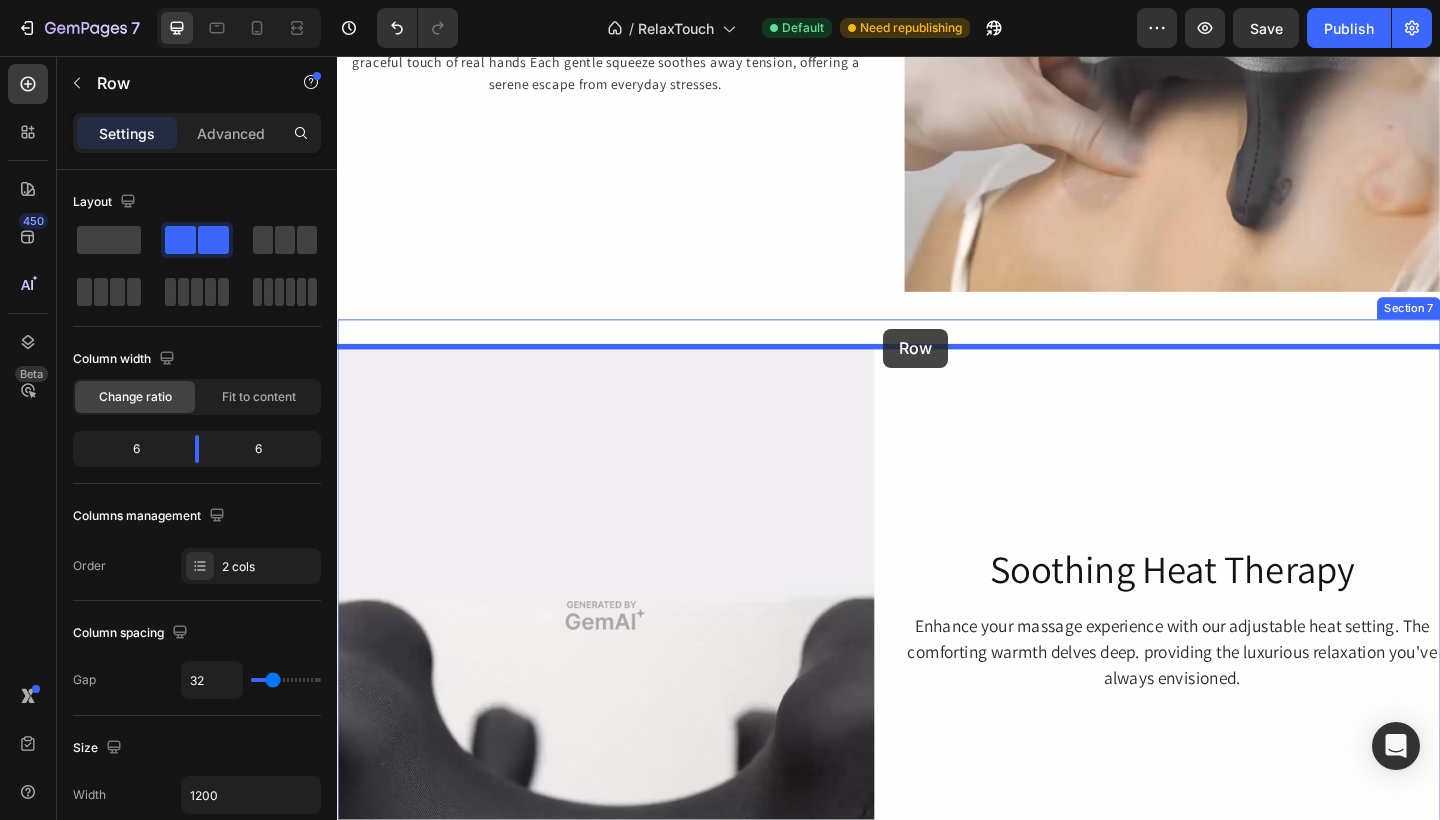 drag, startPoint x: 997, startPoint y: 450, endPoint x: 931, endPoint y: 353, distance: 117.32433 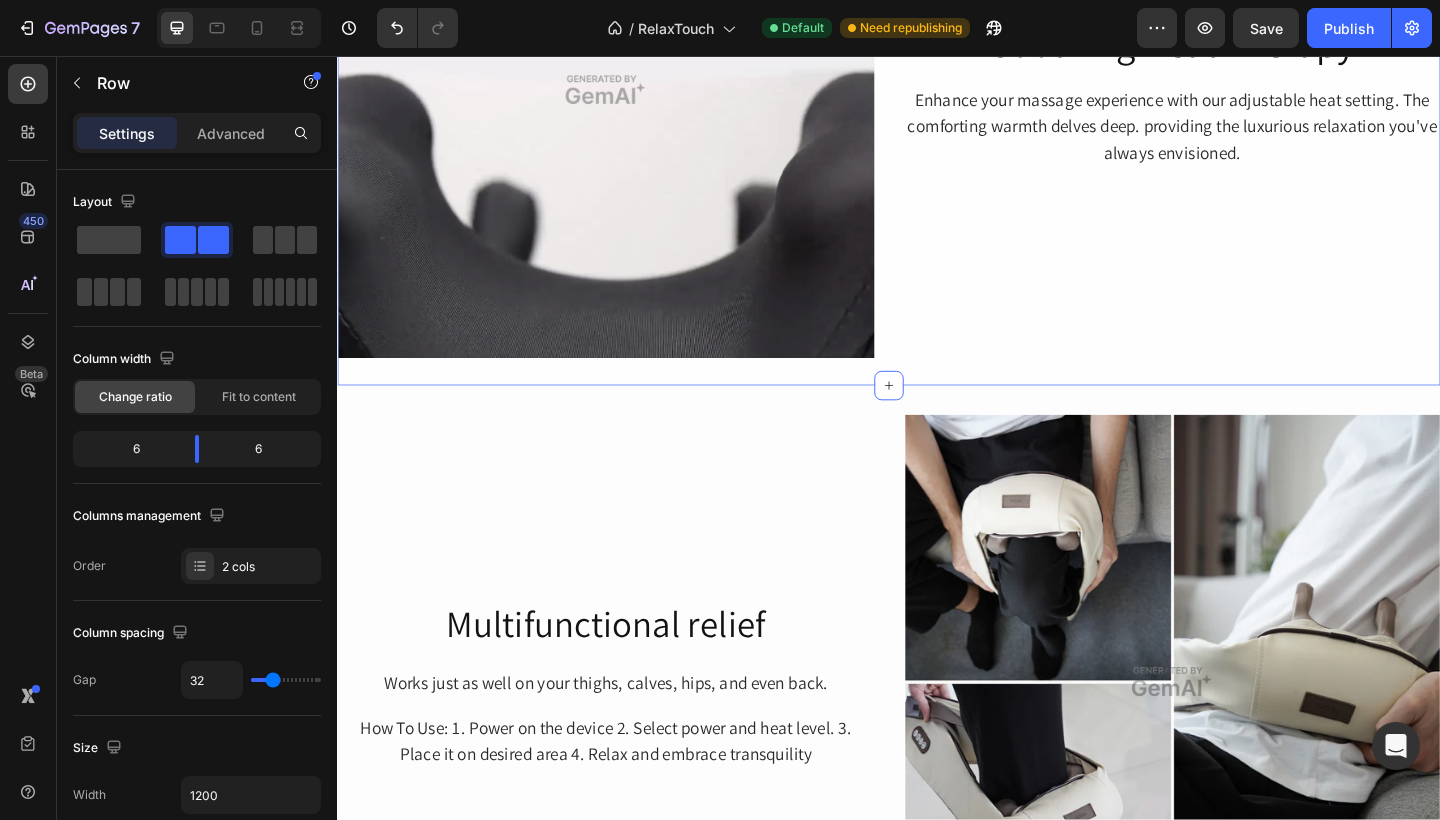 scroll, scrollTop: 2959, scrollLeft: 0, axis: vertical 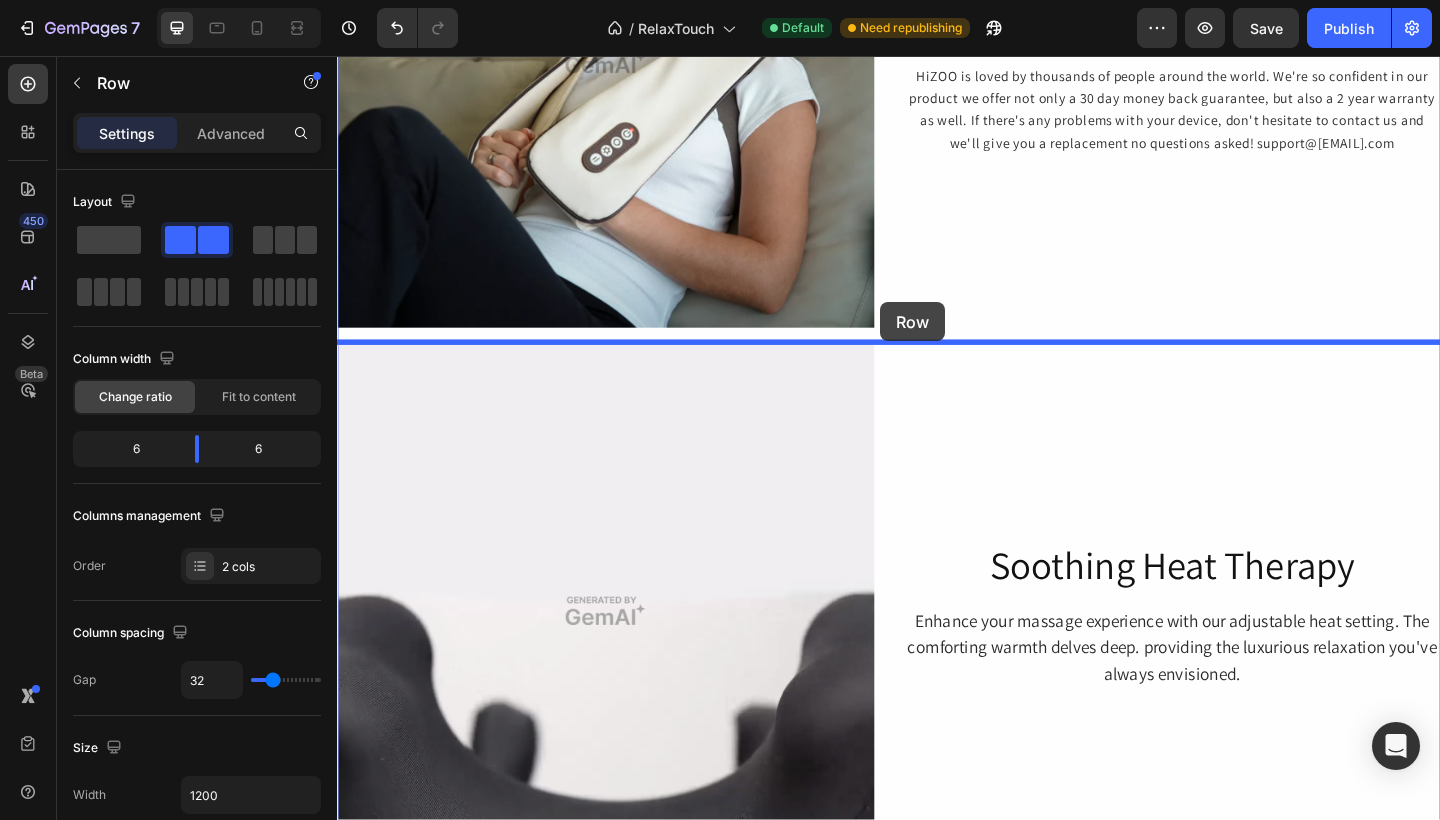 drag, startPoint x: 914, startPoint y: 476, endPoint x: 929, endPoint y: 328, distance: 148.7582 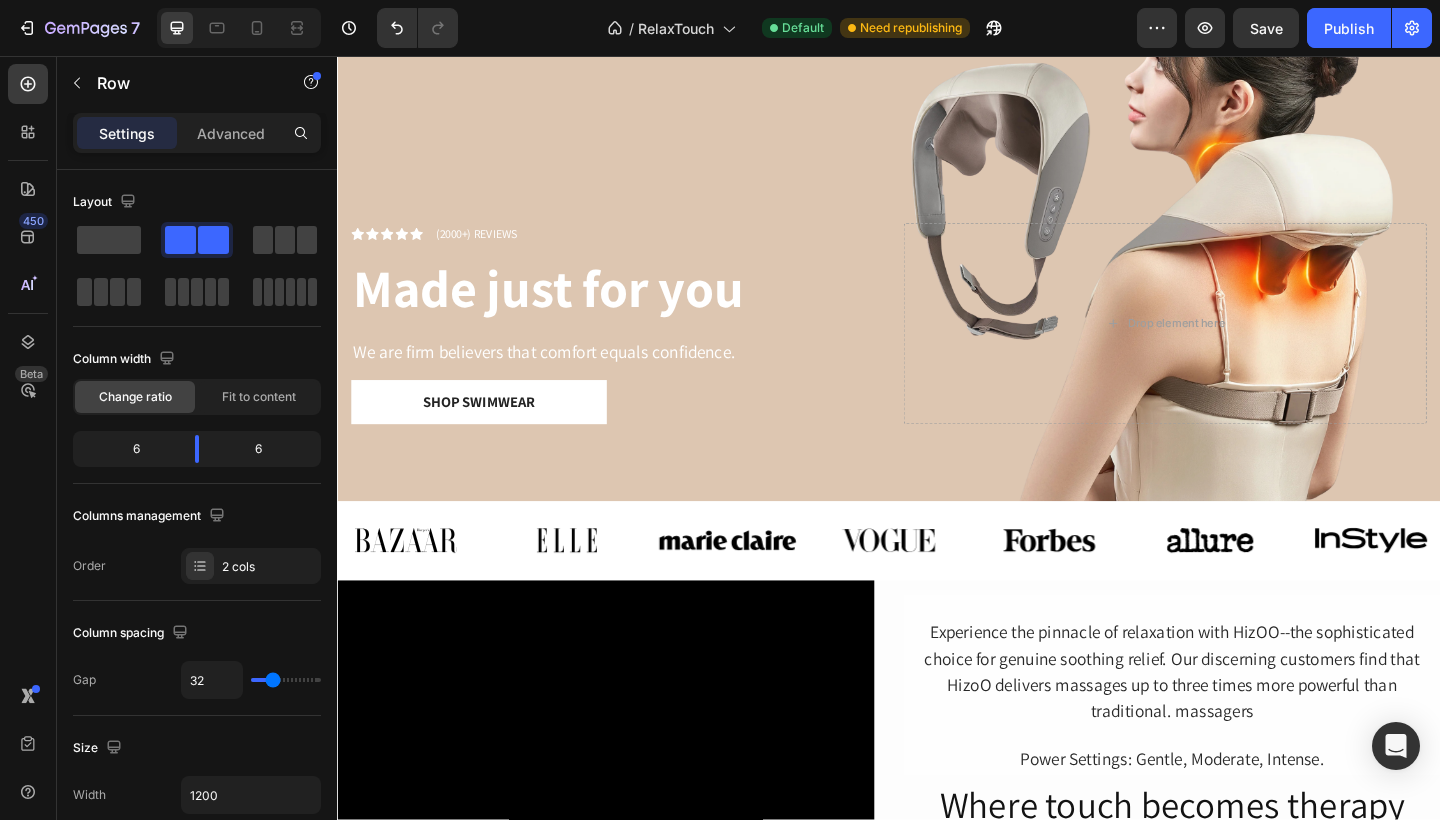 scroll, scrollTop: 0, scrollLeft: 0, axis: both 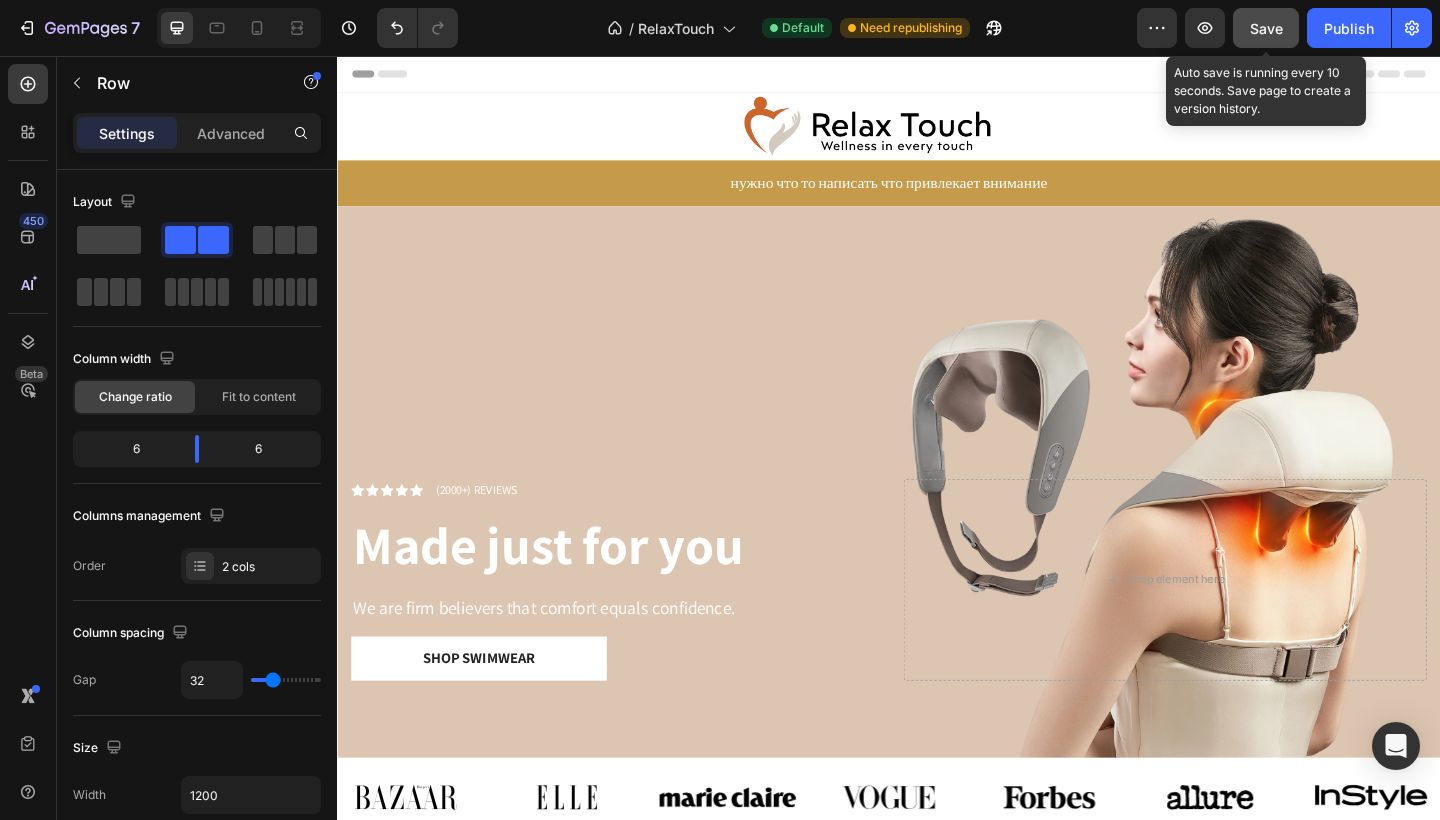 click on "Save" at bounding box center [1266, 28] 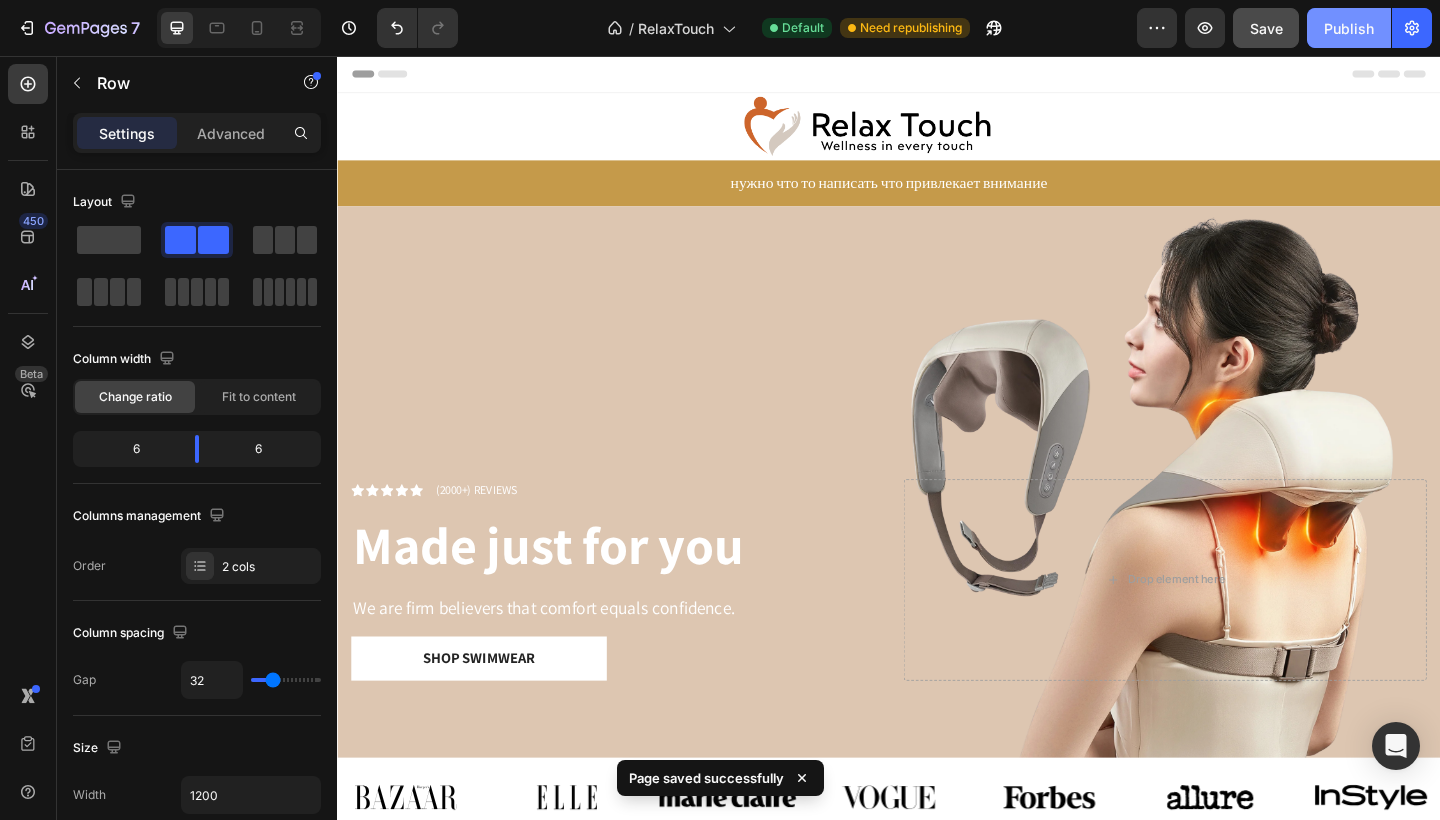 click on "Publish" at bounding box center (1349, 28) 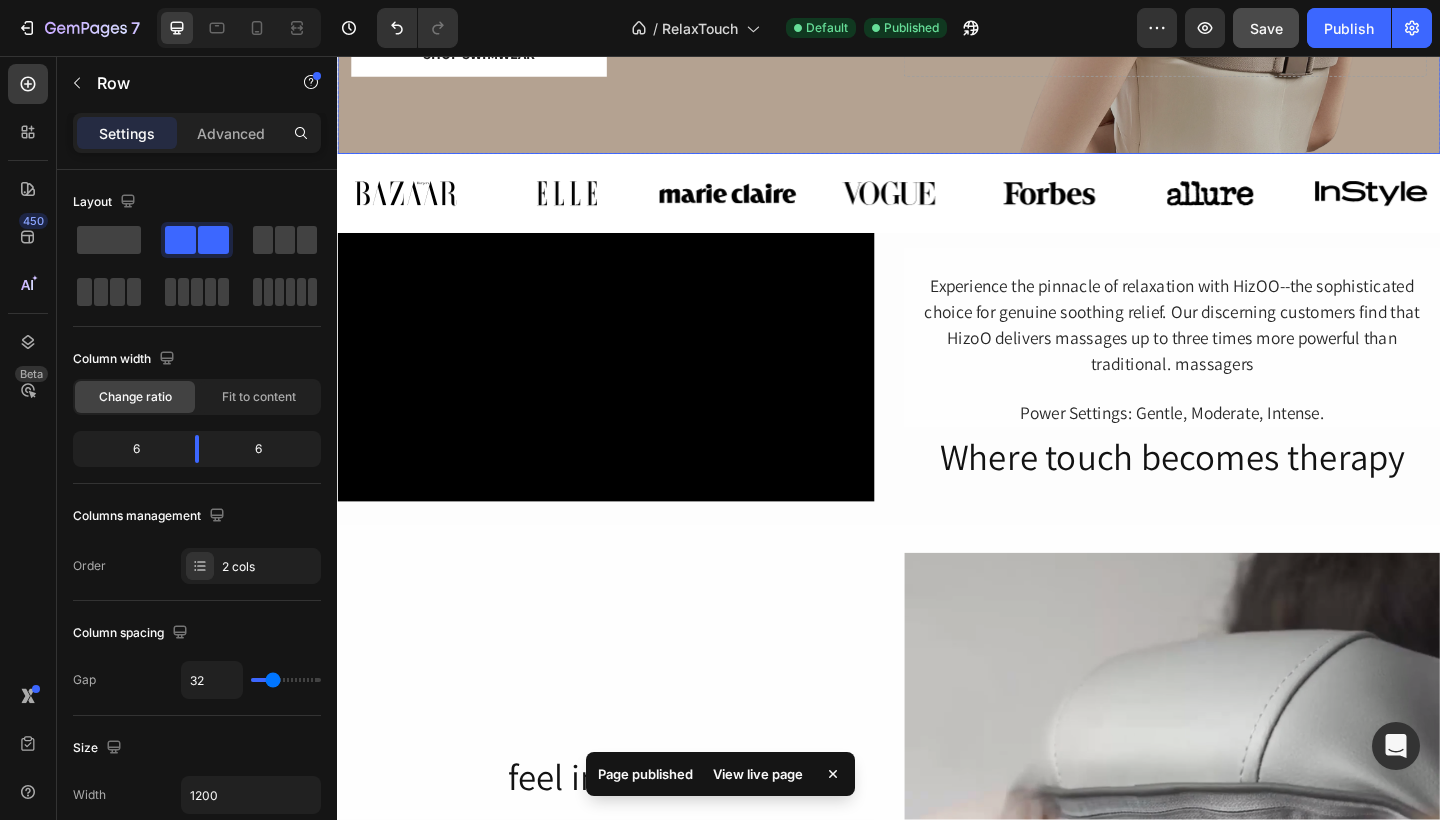 scroll, scrollTop: 683, scrollLeft: 0, axis: vertical 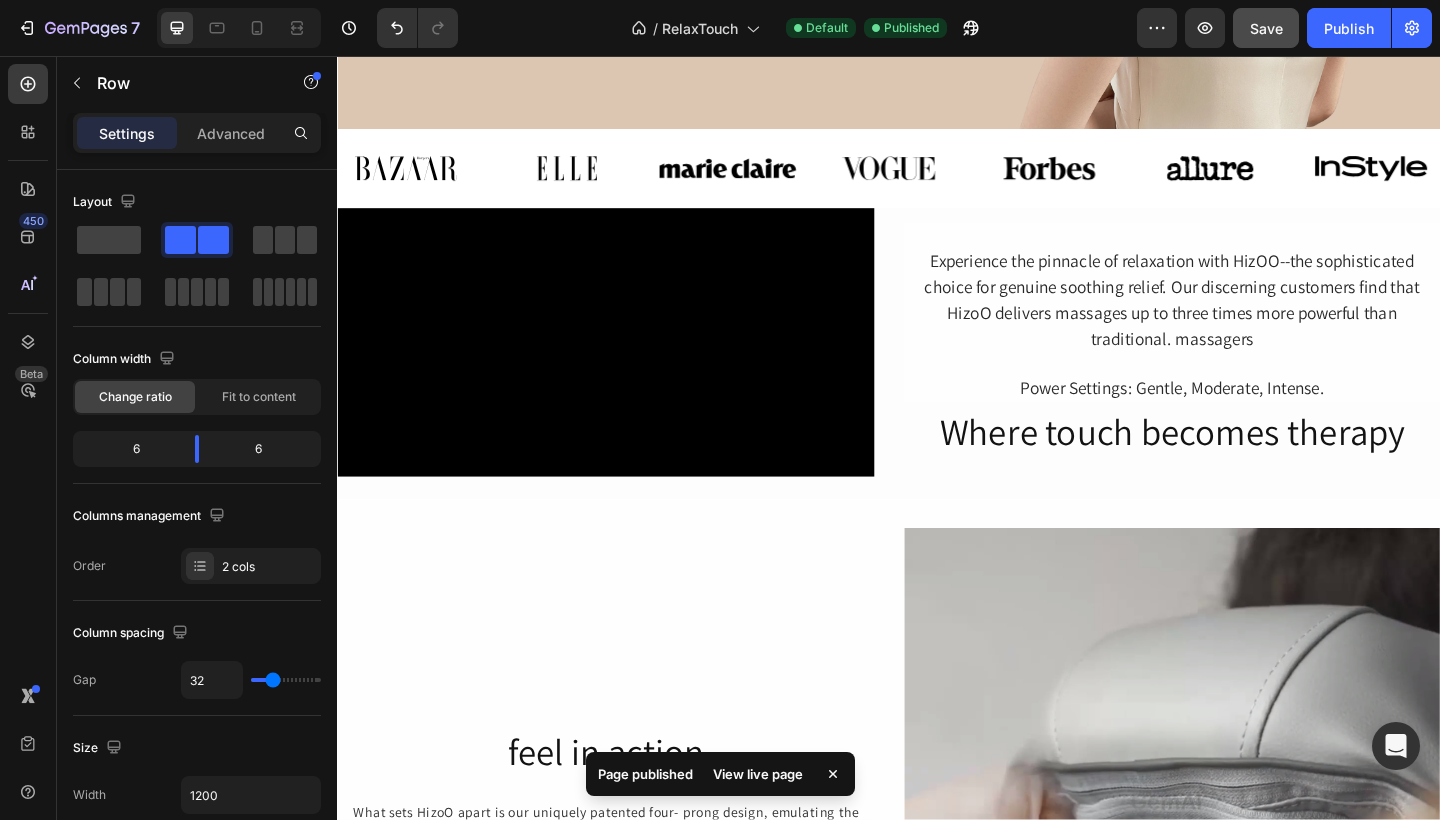 click on "View live page" at bounding box center [758, 774] 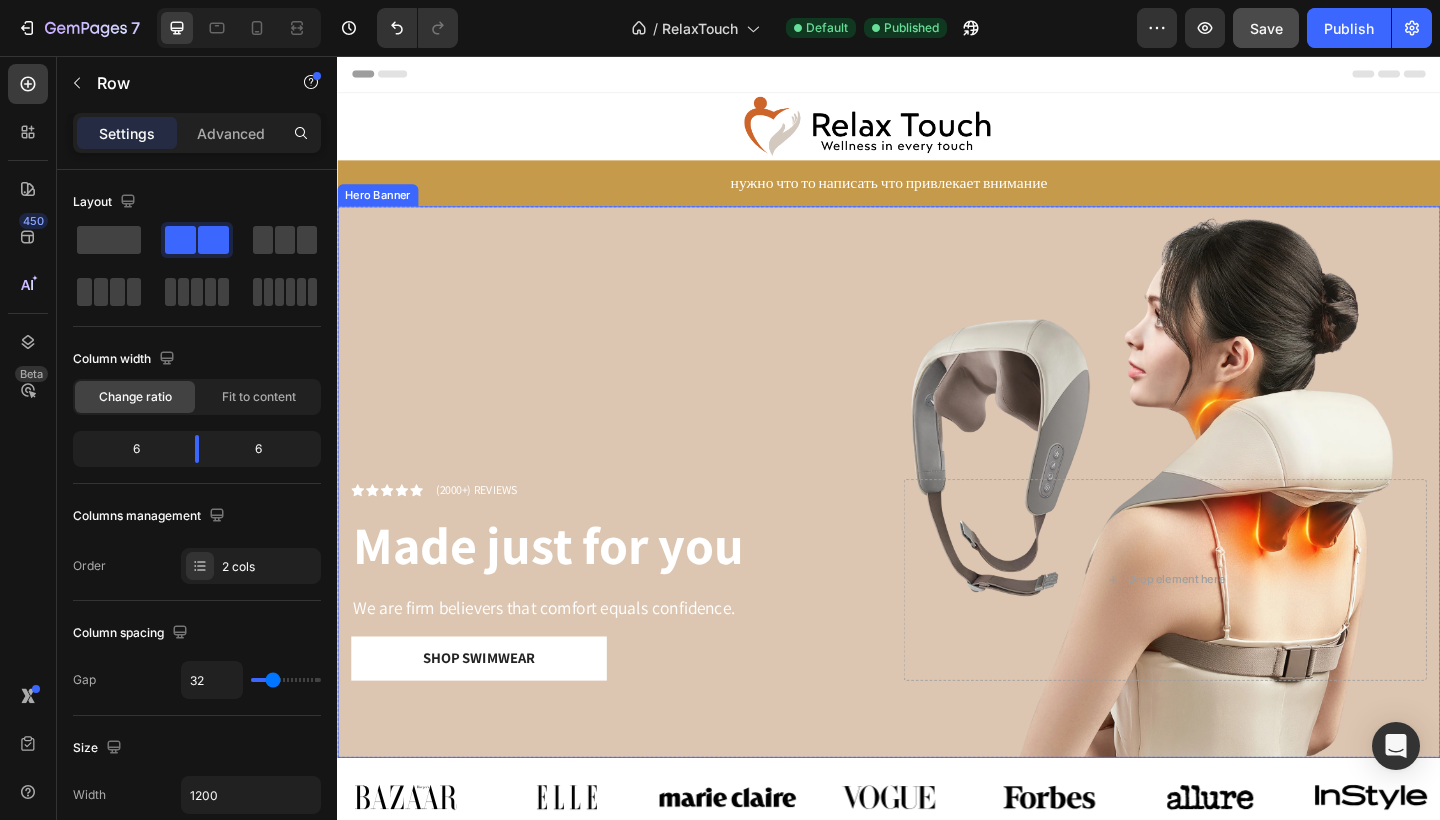 scroll, scrollTop: 0, scrollLeft: 0, axis: both 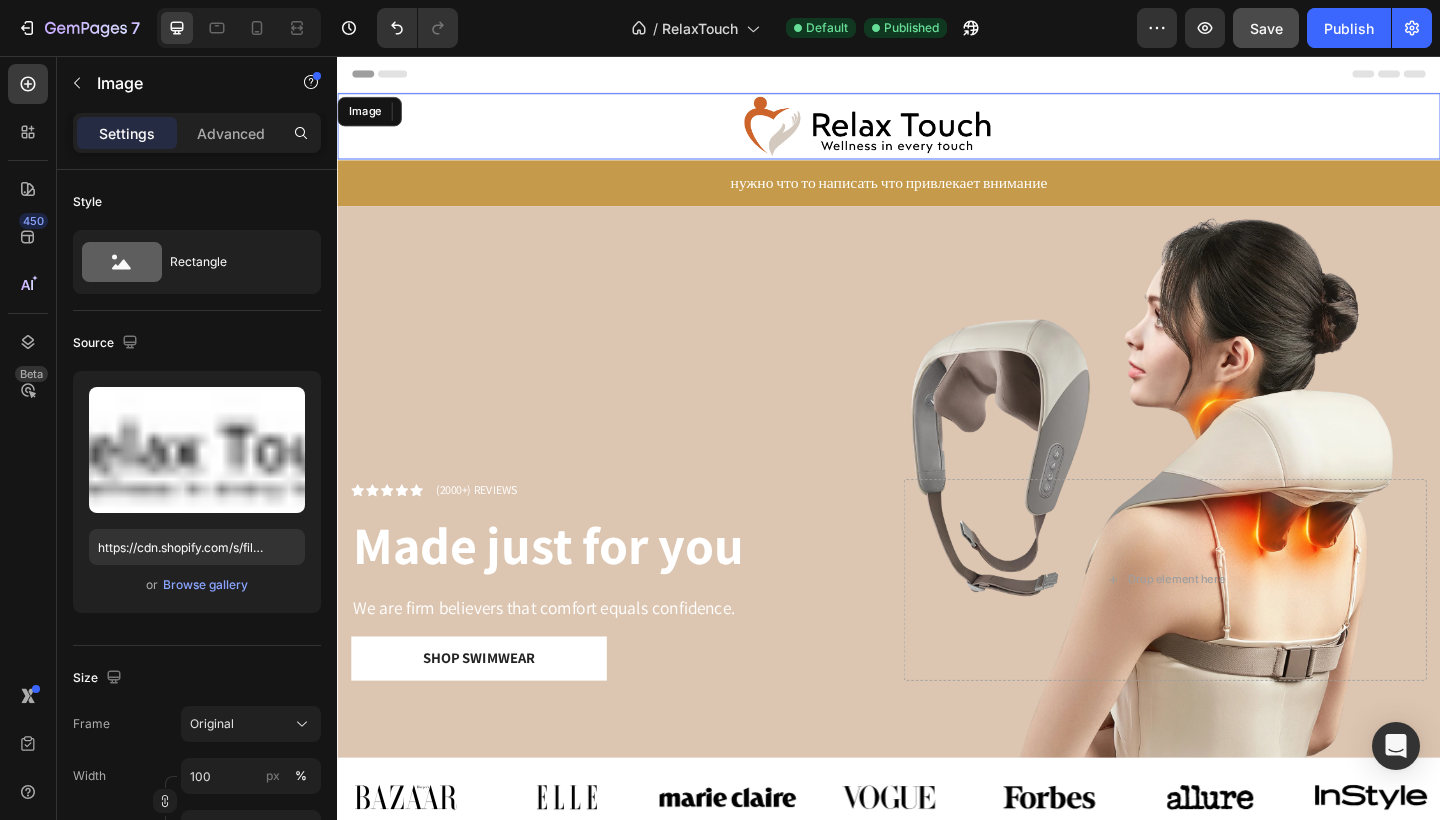 click at bounding box center [937, 133] 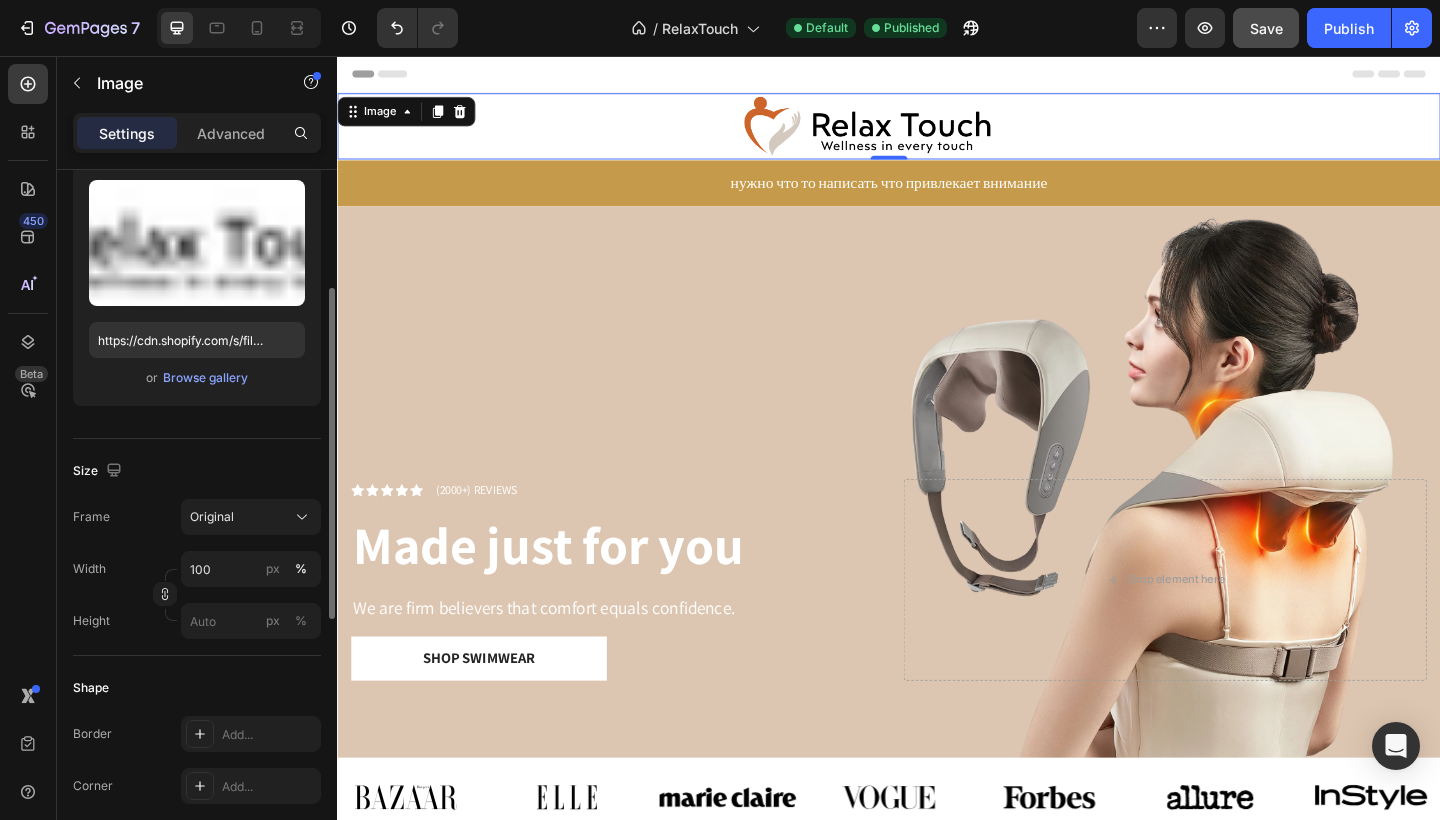 scroll, scrollTop: 287, scrollLeft: 0, axis: vertical 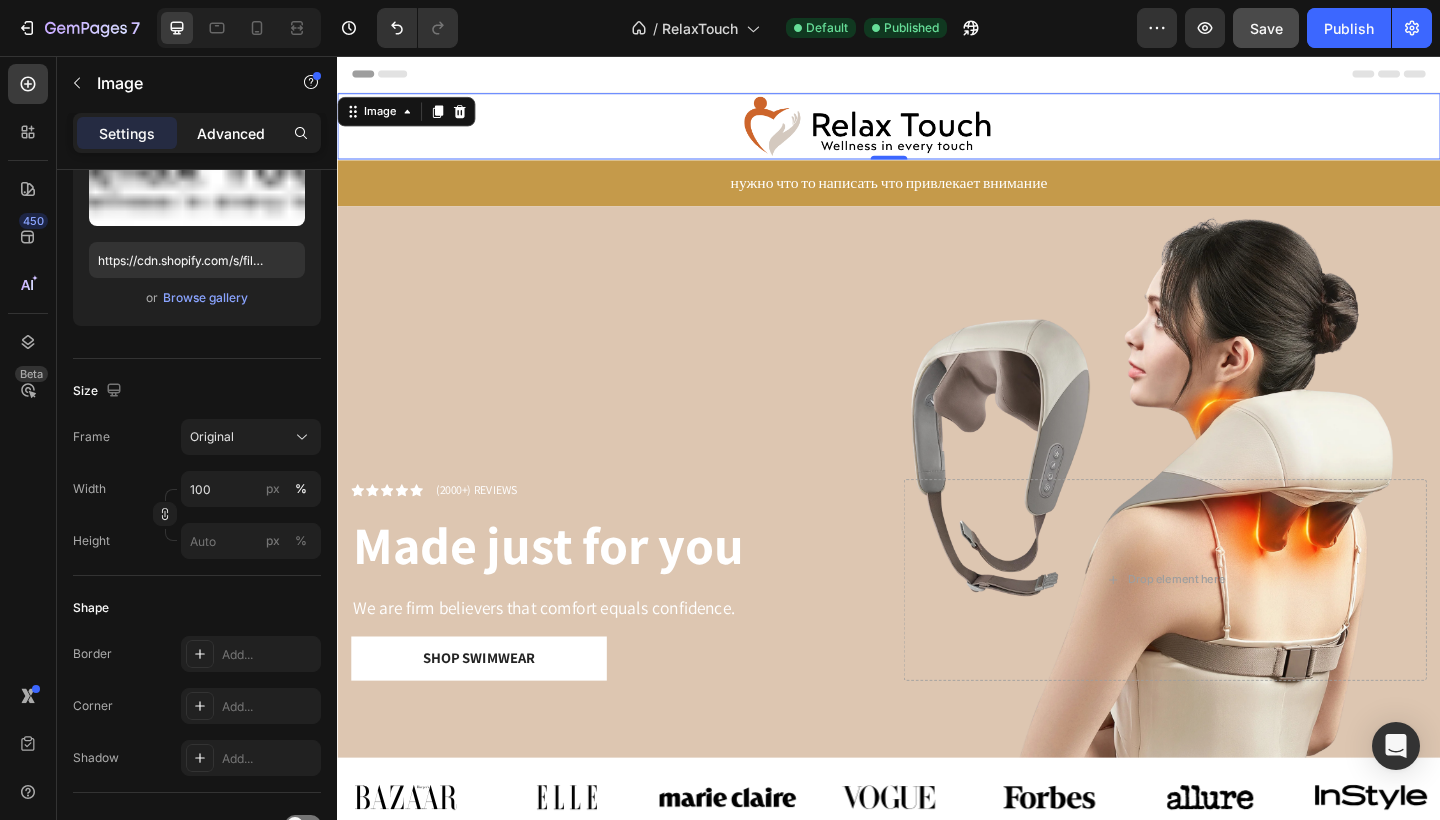 click on "Advanced" at bounding box center [231, 133] 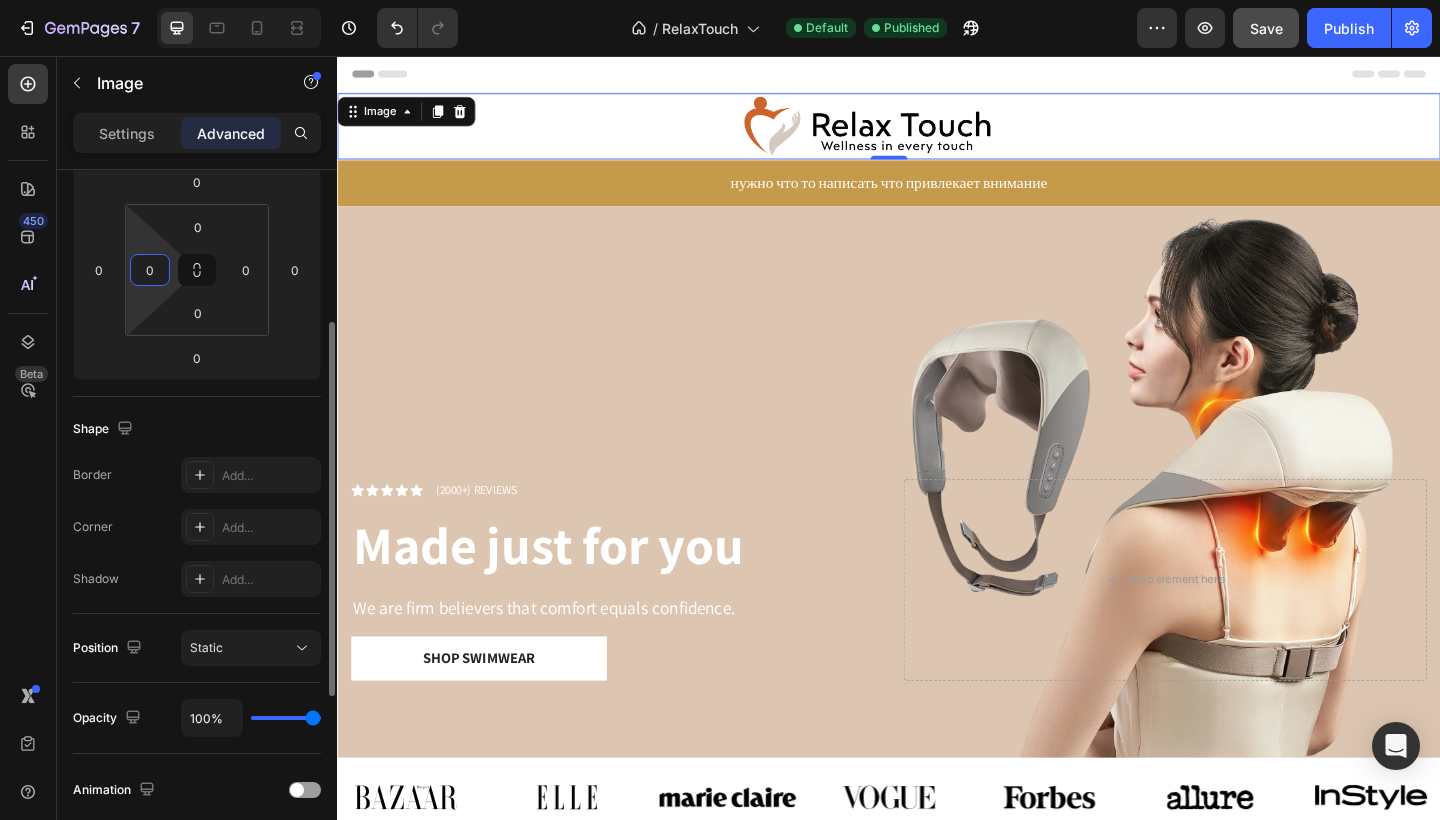 click on "0" at bounding box center (150, 270) 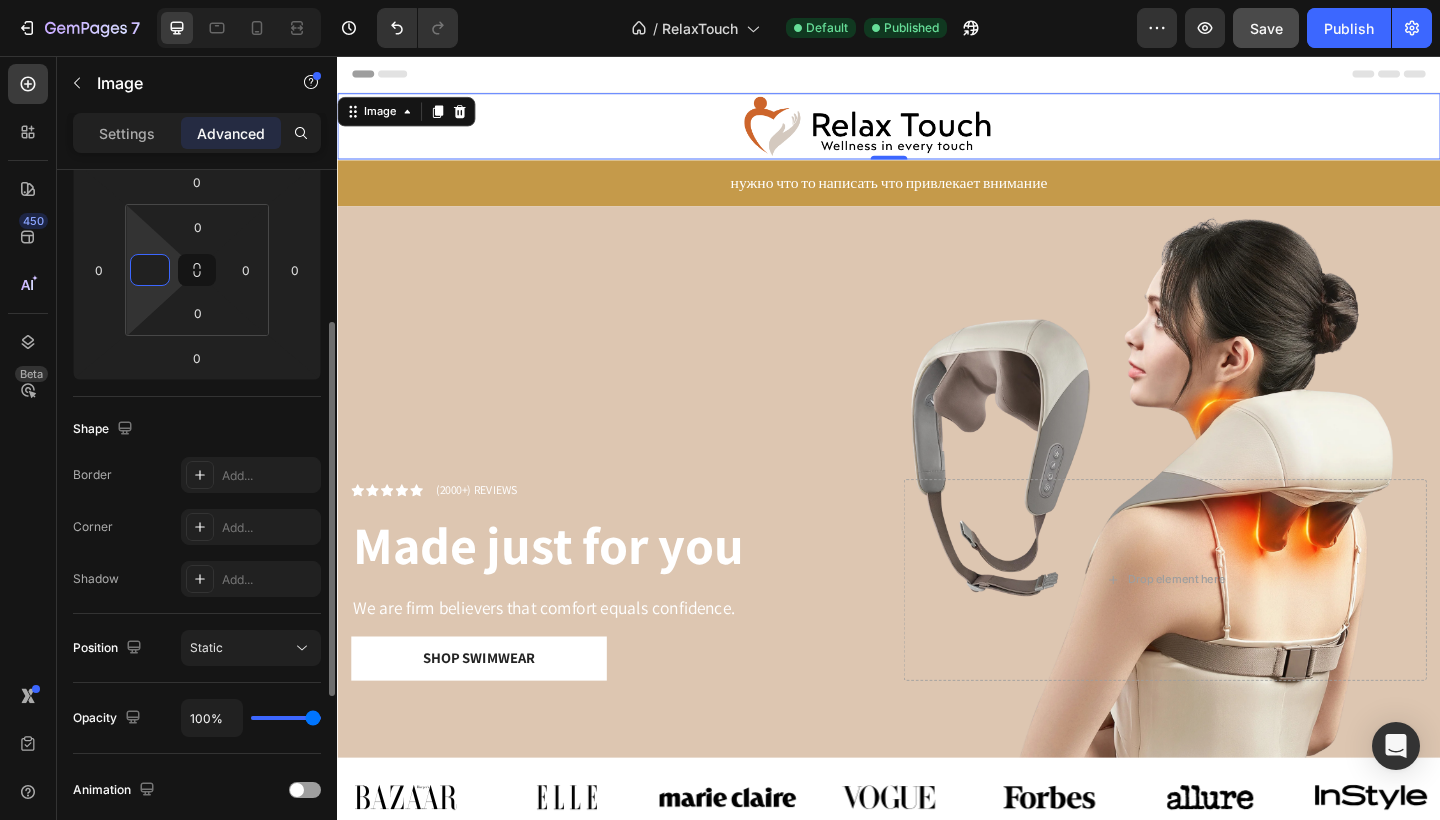 type on "5" 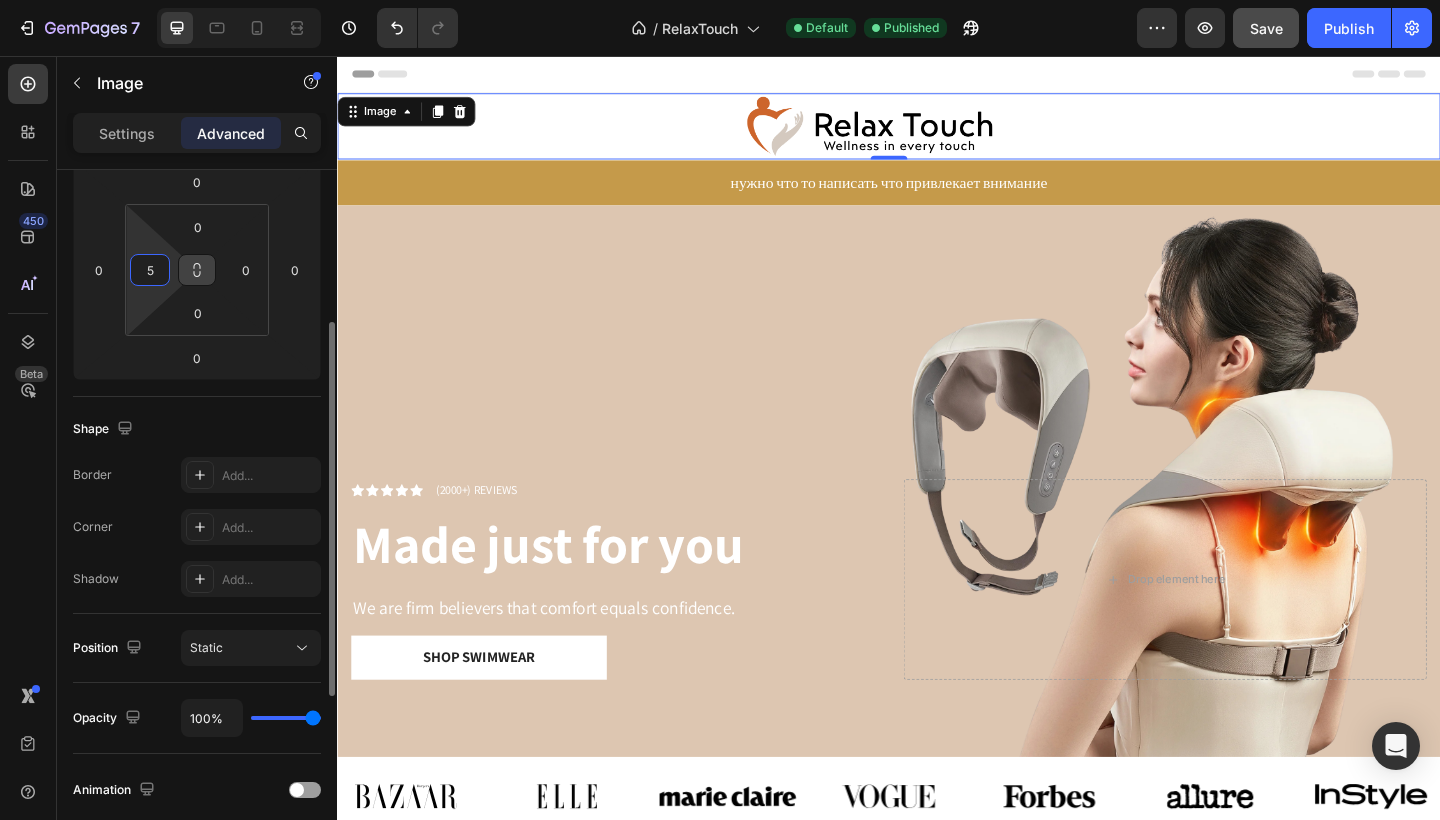 type on "5" 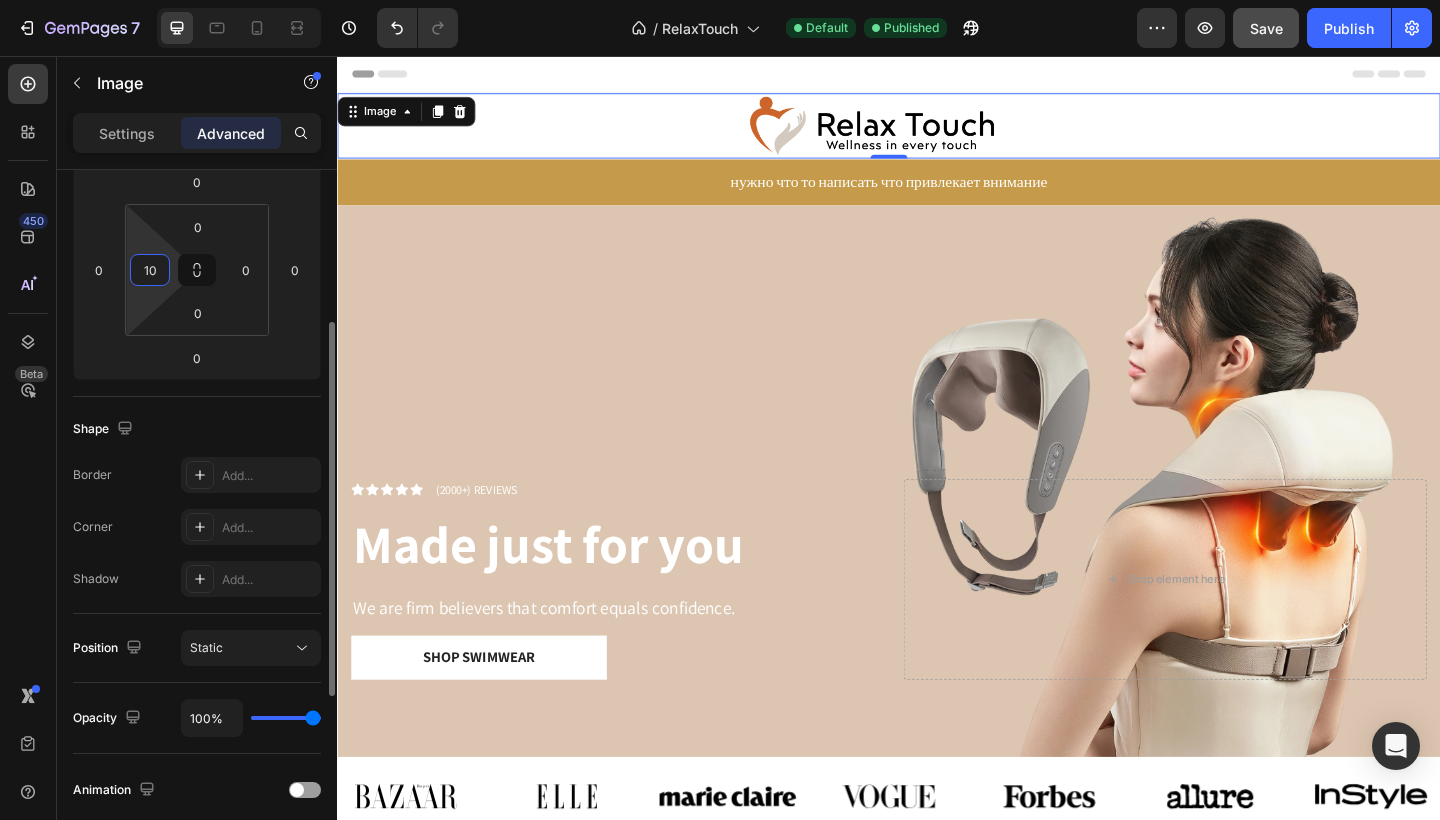 type on "1" 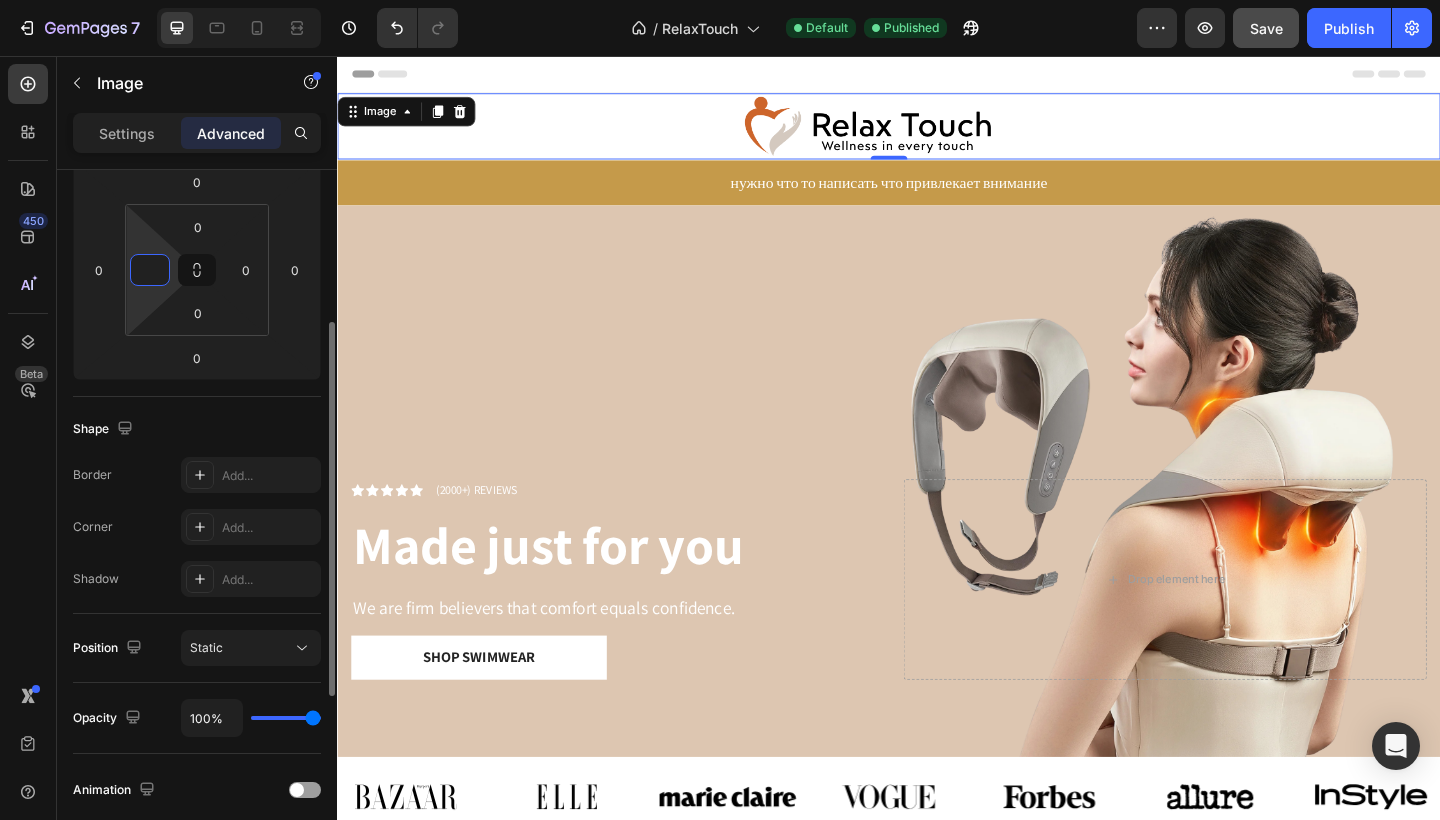 type on "7" 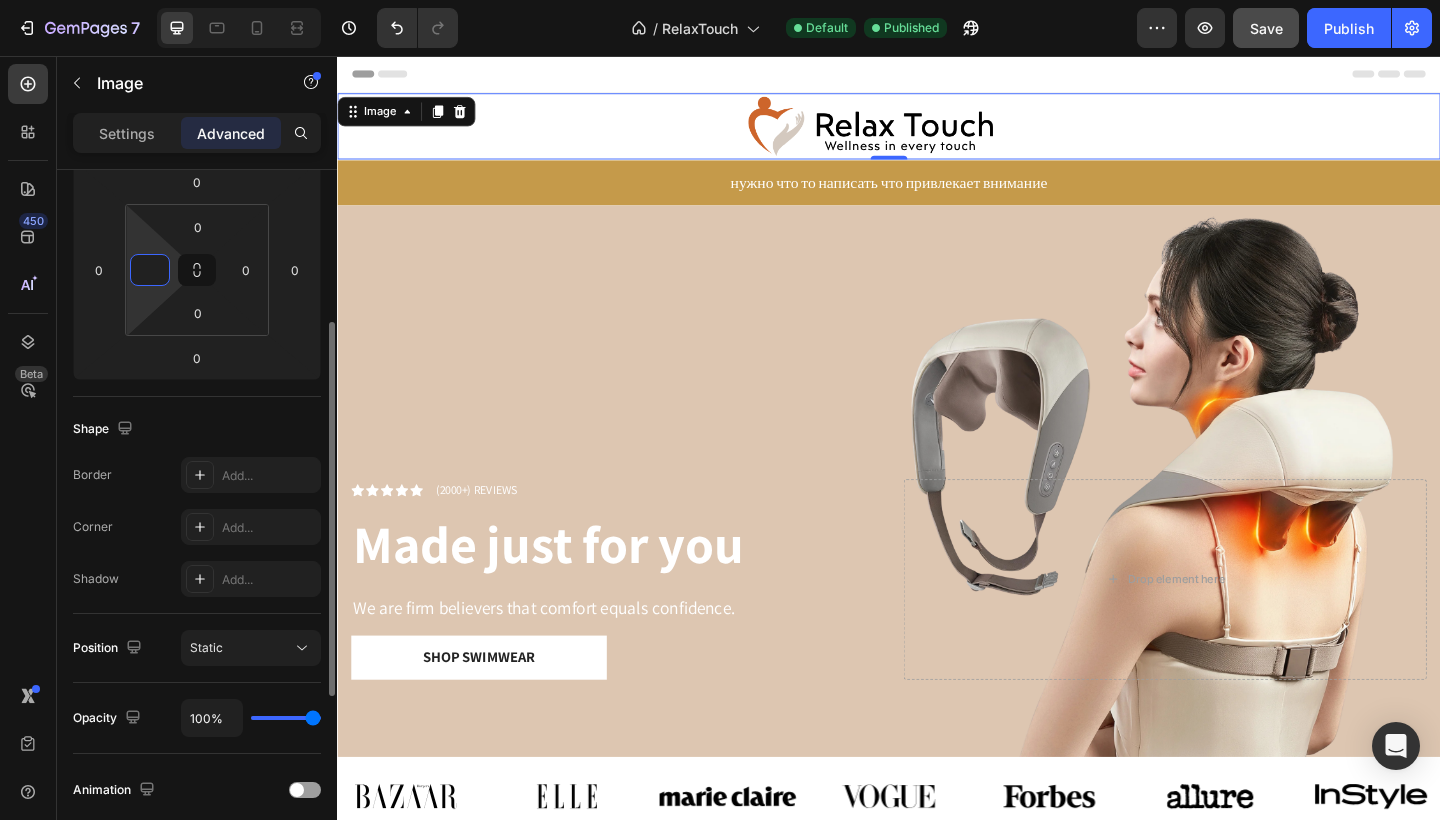 type on "5" 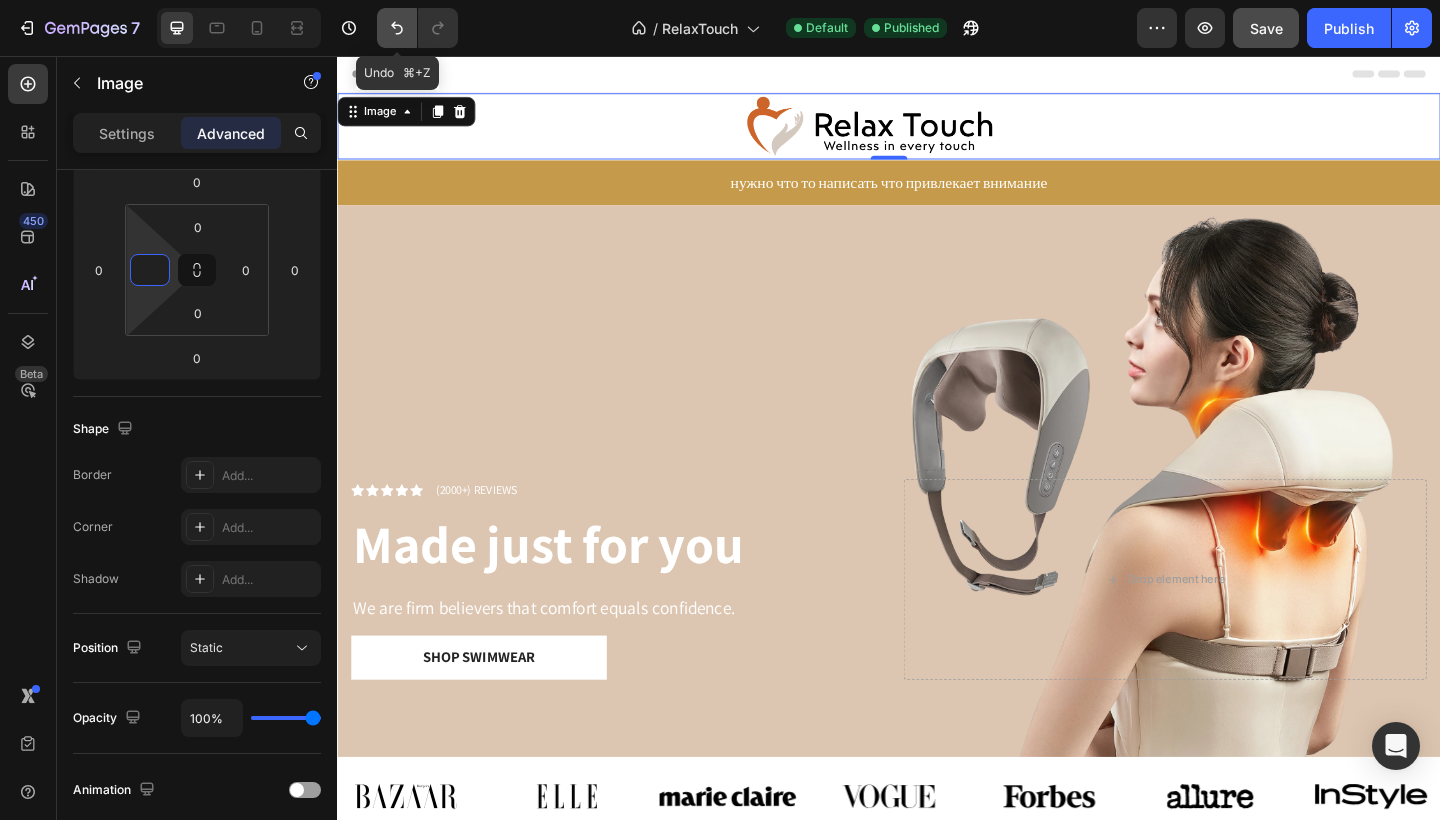 click 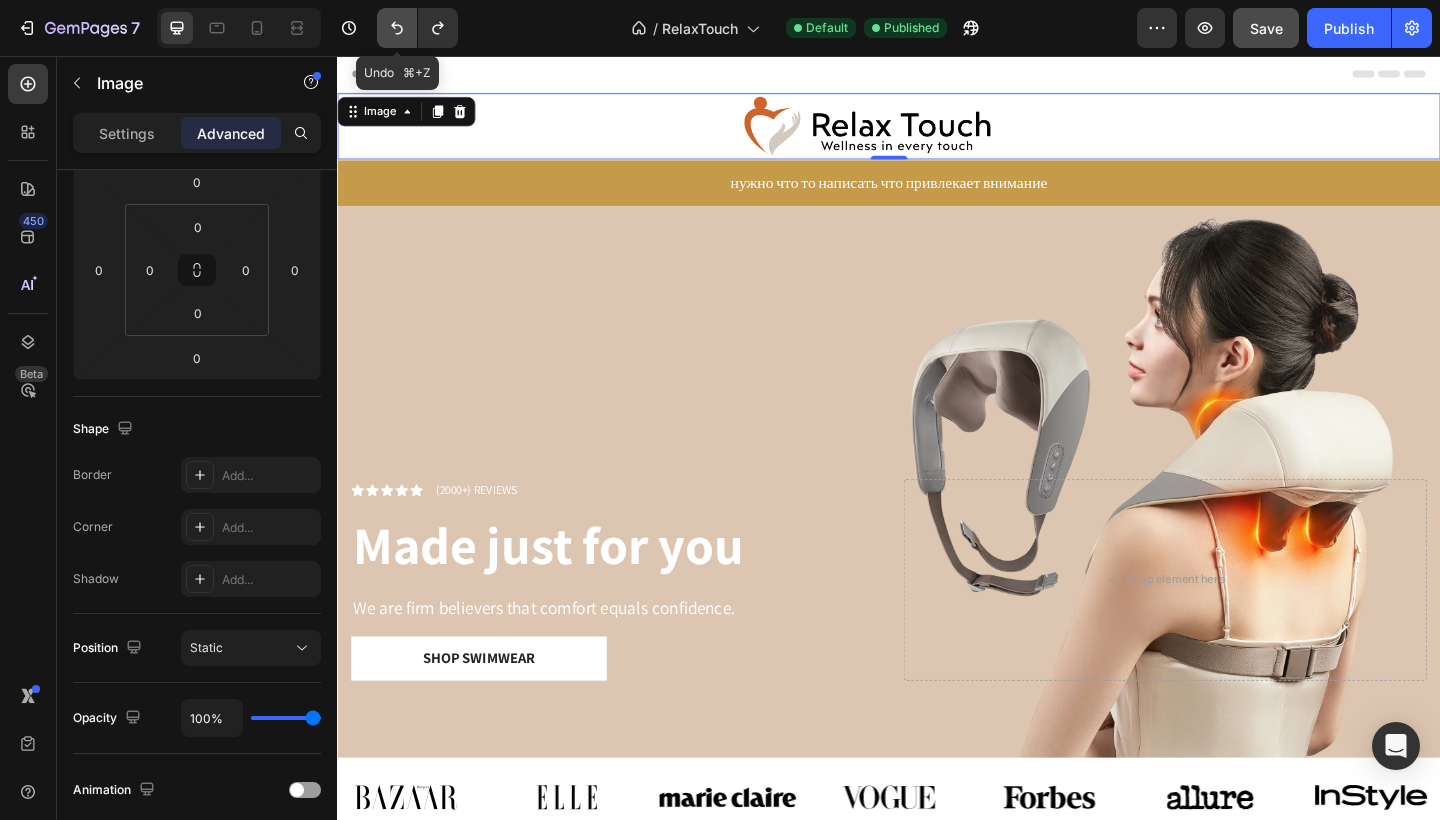 click 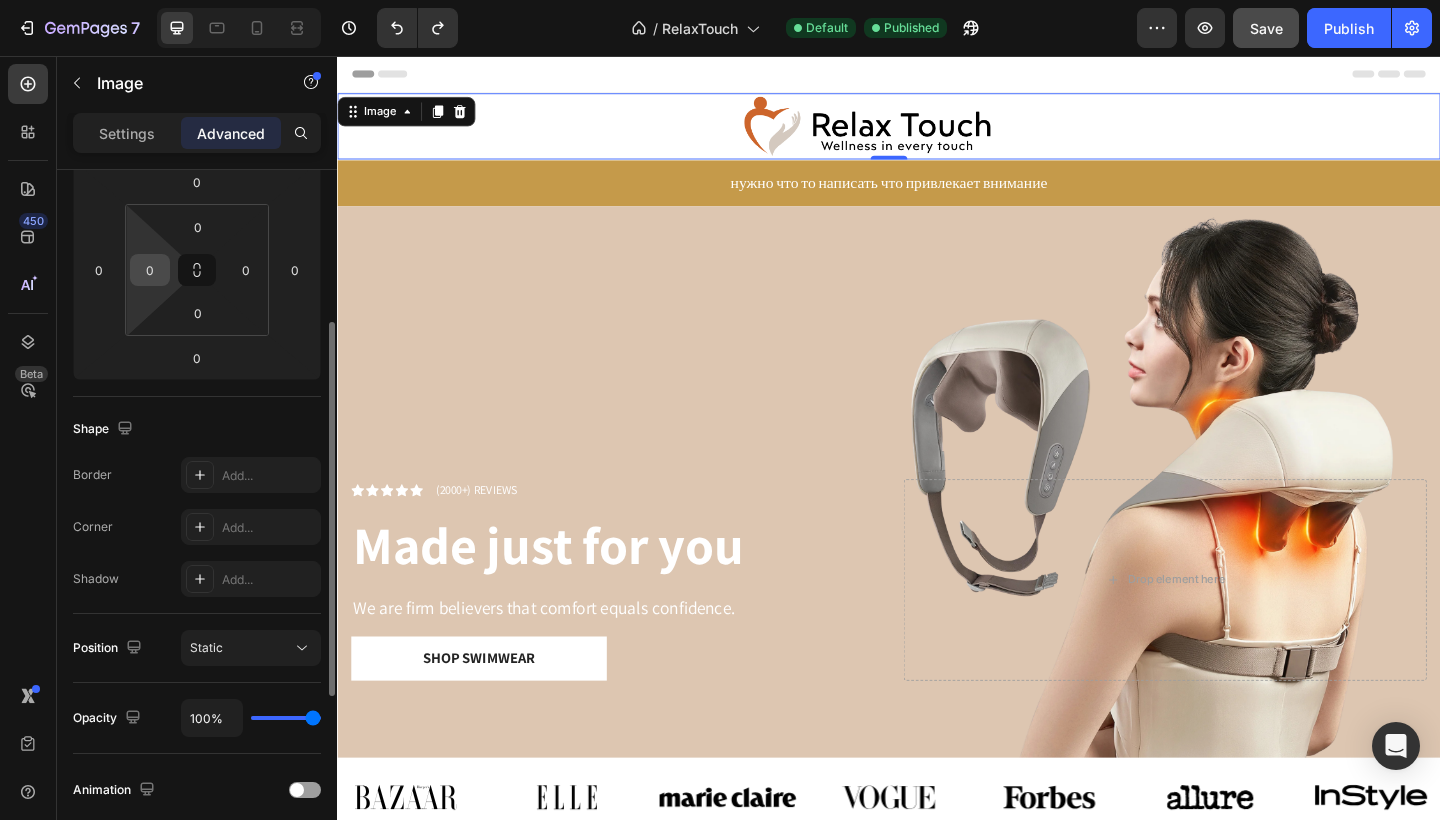 click on "0" at bounding box center [150, 270] 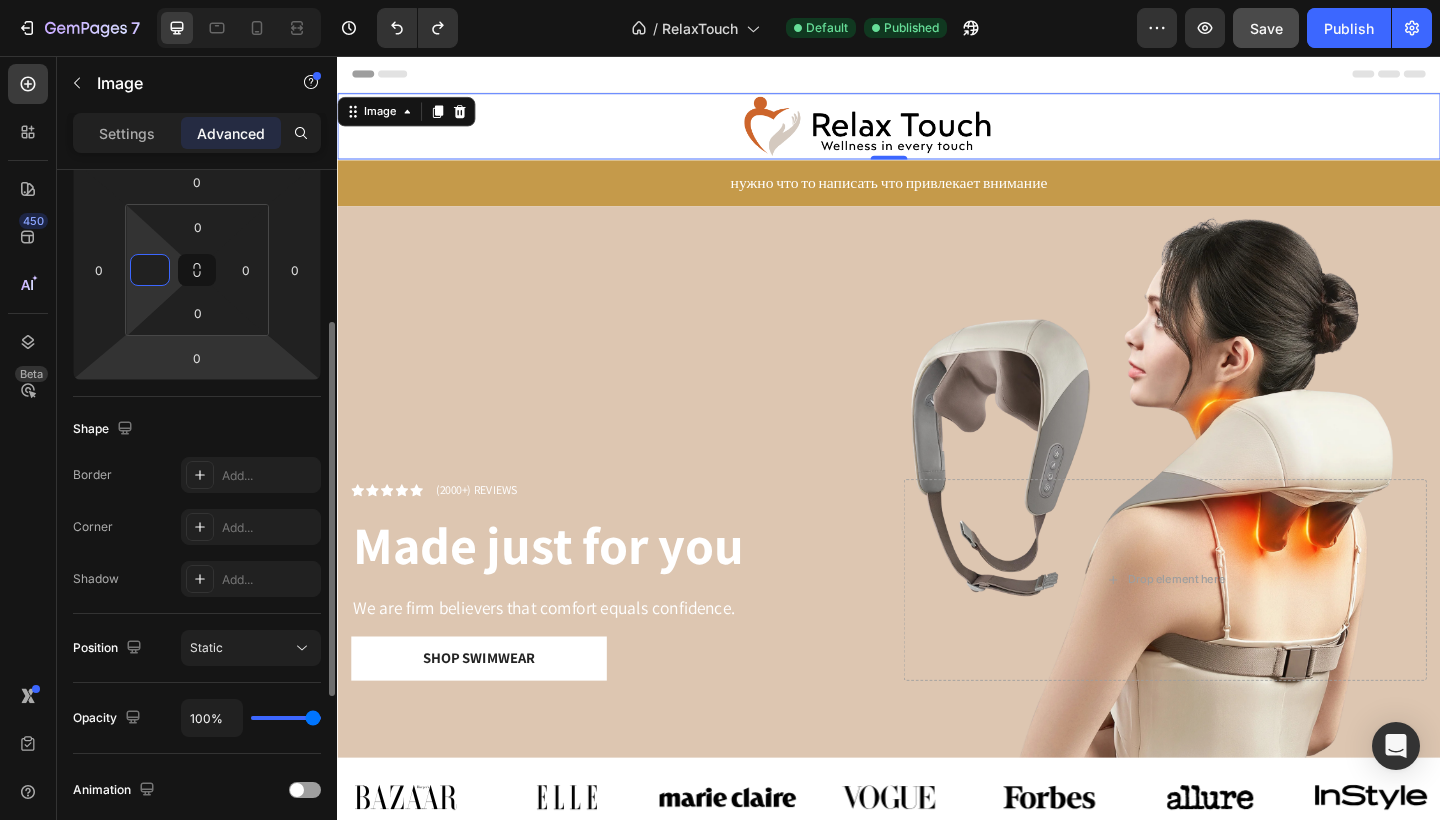 type on "6" 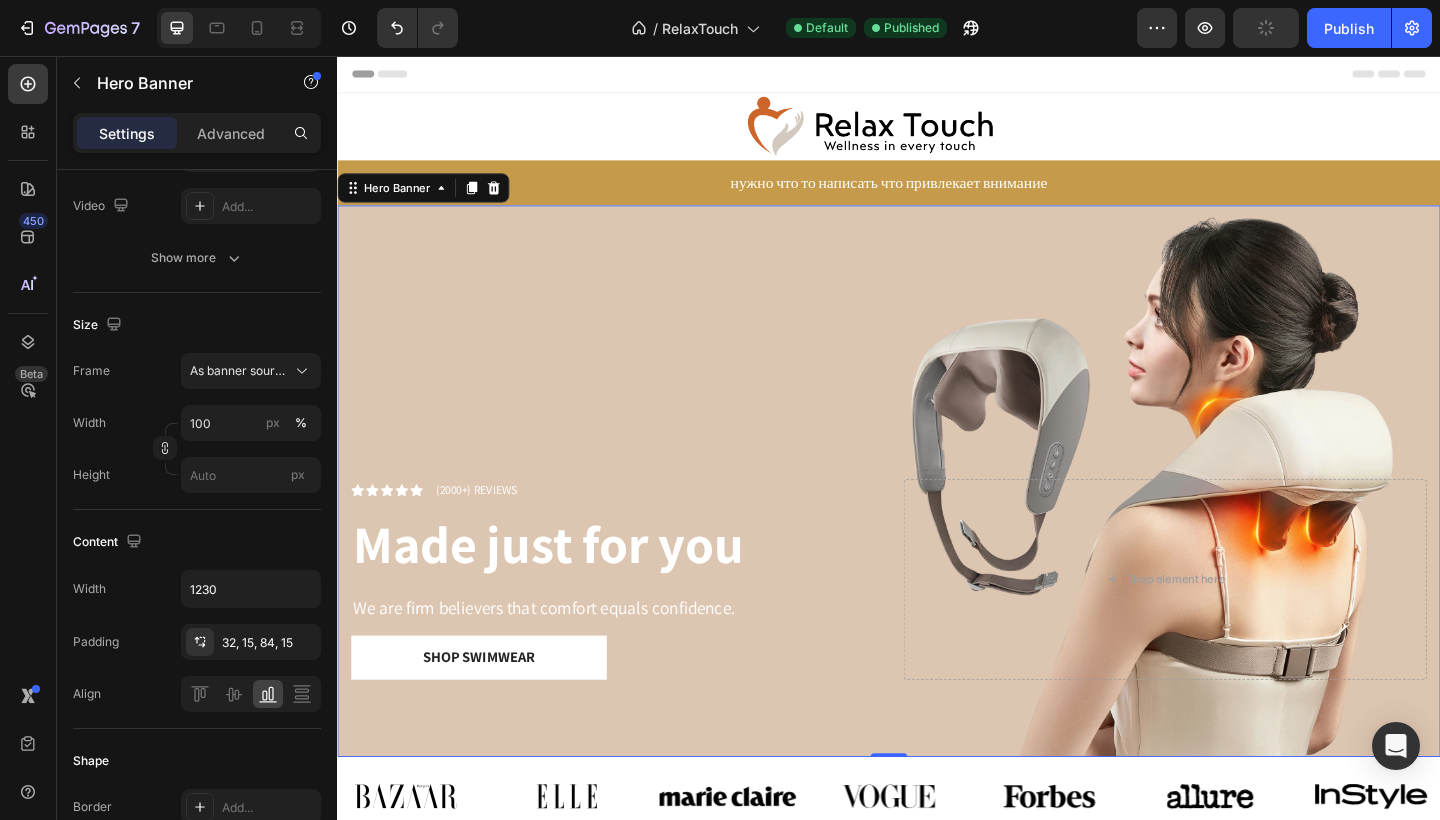 scroll, scrollTop: 0, scrollLeft: 0, axis: both 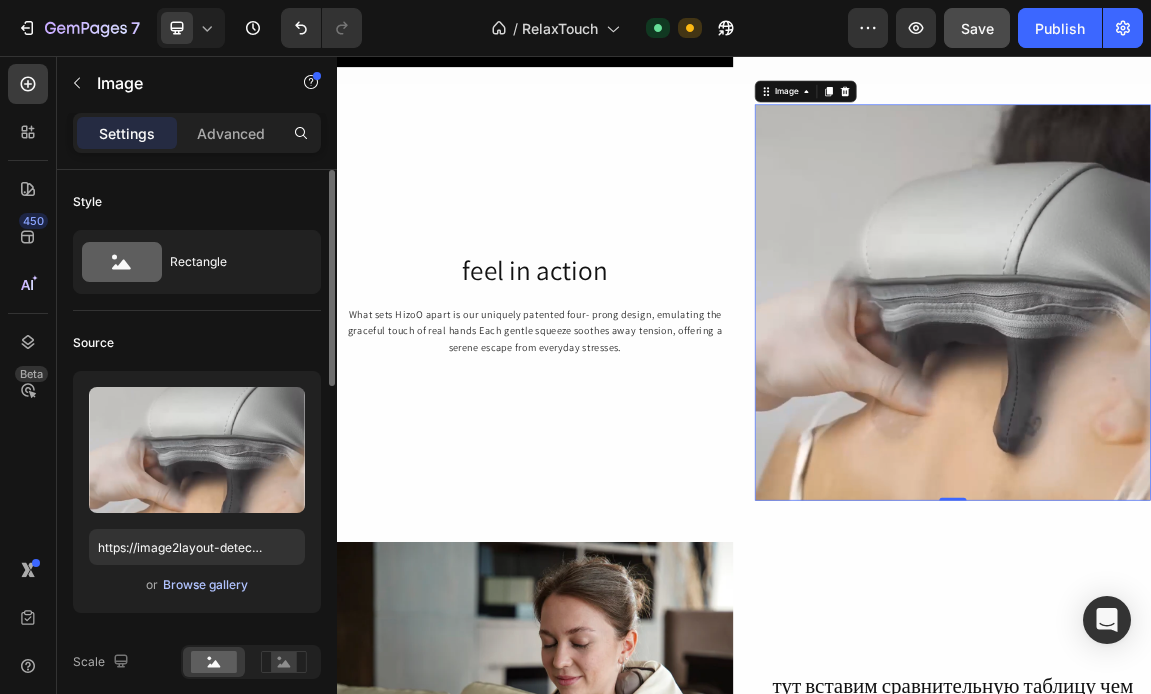 click on "Browse gallery" at bounding box center (205, 585) 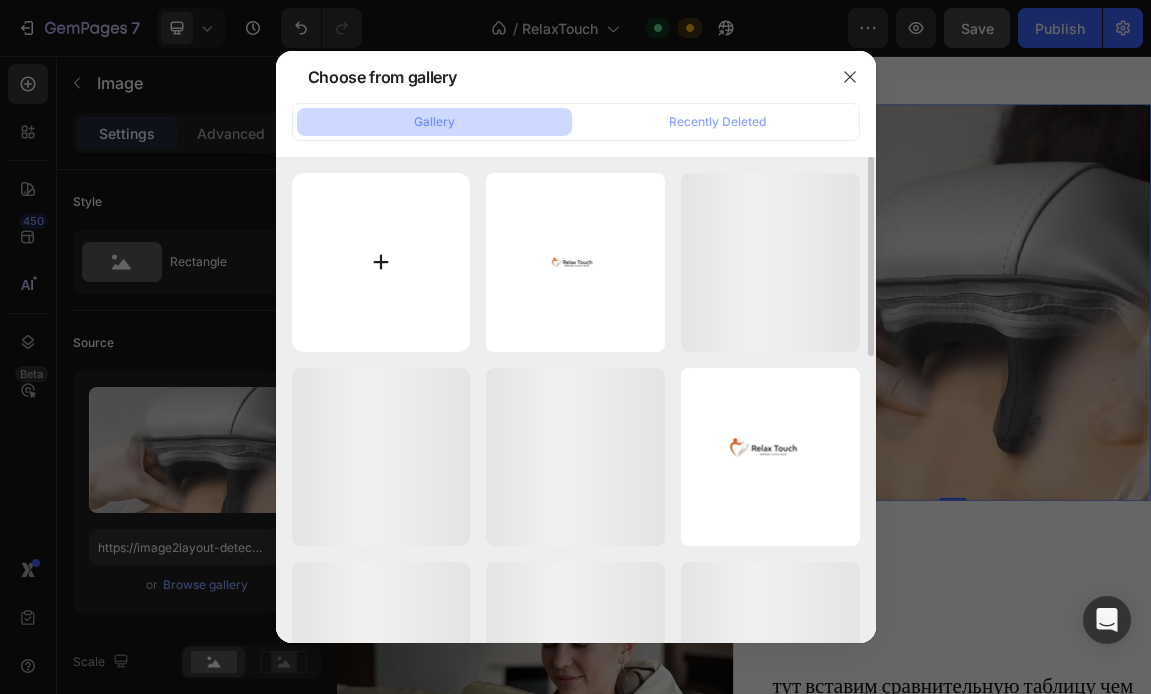 click at bounding box center [381, 262] 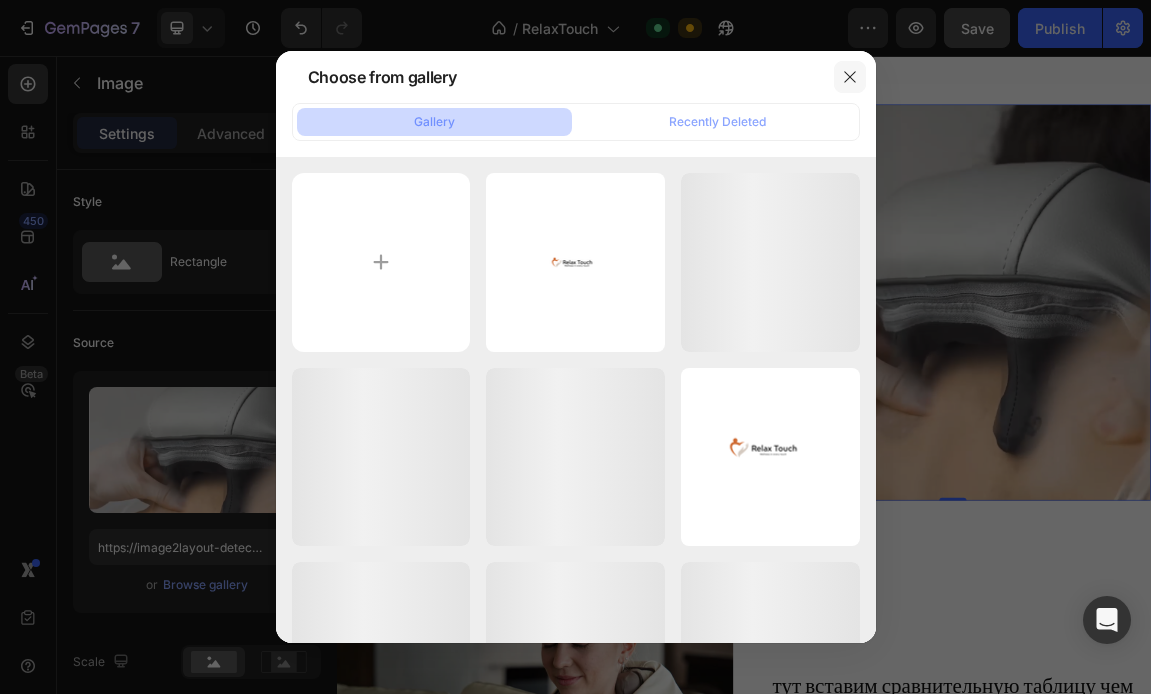 click 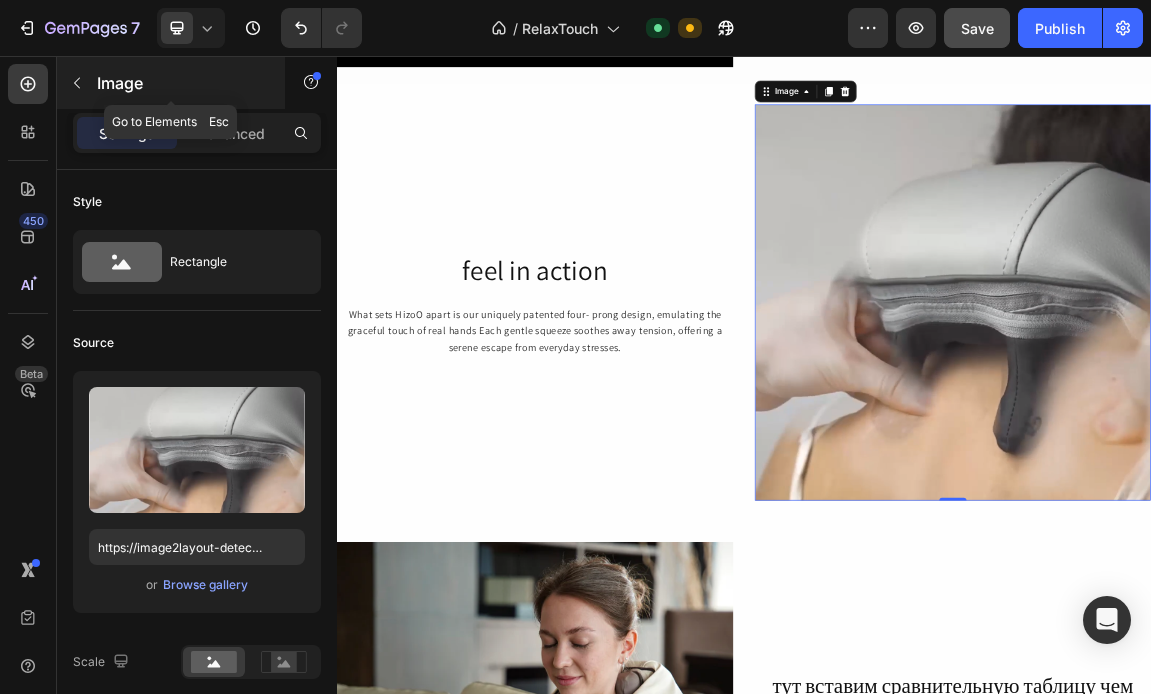 click on "Image" at bounding box center [182, 83] 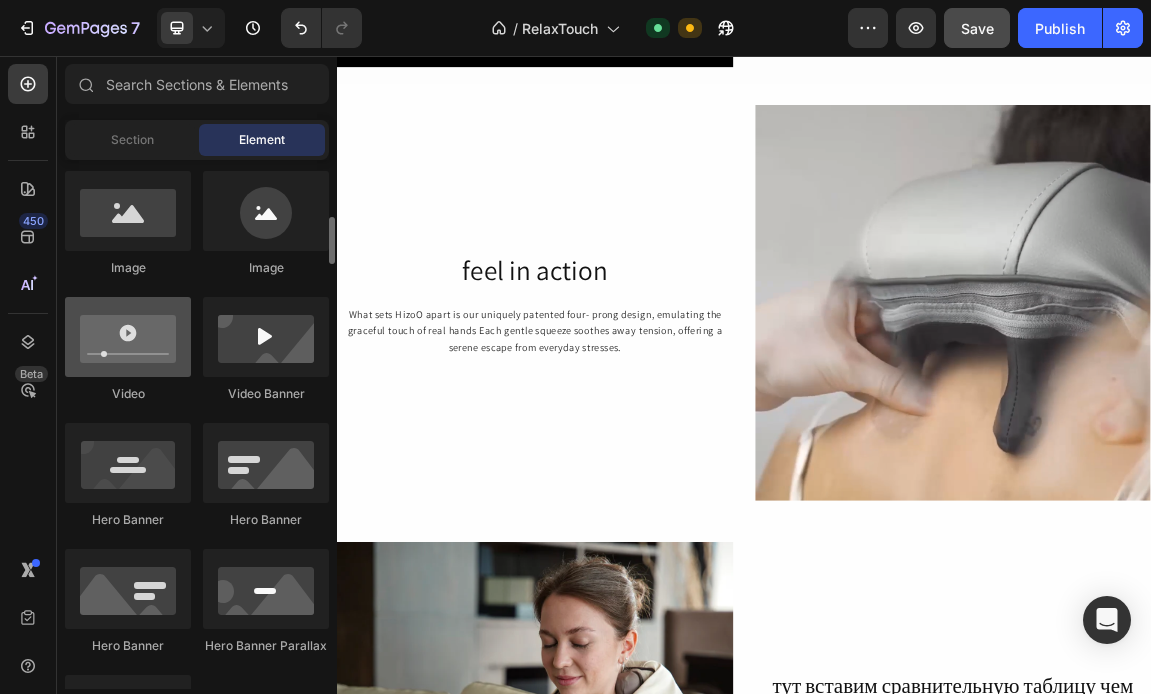 scroll, scrollTop: 650, scrollLeft: 0, axis: vertical 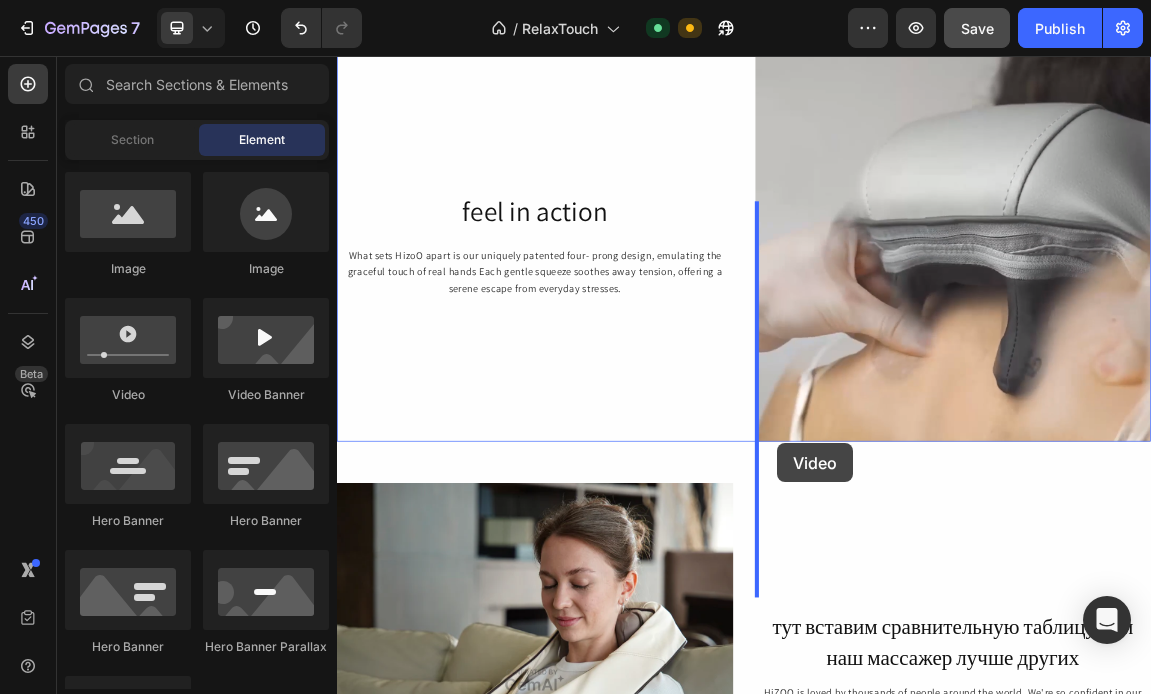 drag, startPoint x: 486, startPoint y: 386, endPoint x: 986, endPoint y: 627, distance: 555.0505 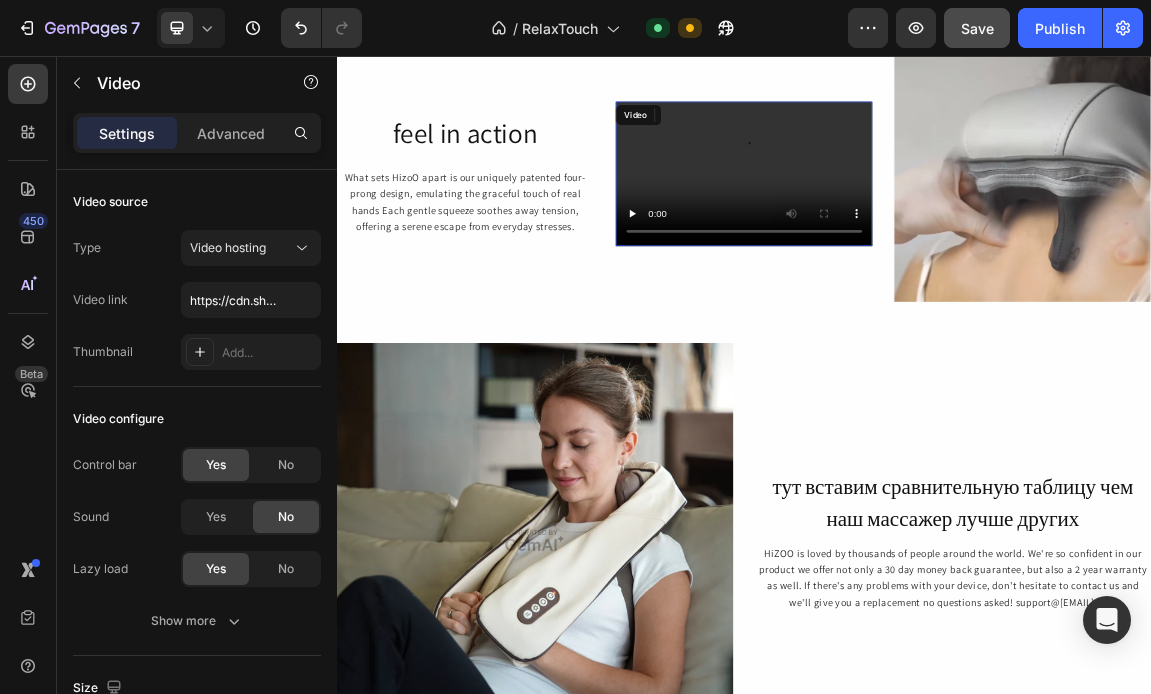scroll, scrollTop: 1237, scrollLeft: 0, axis: vertical 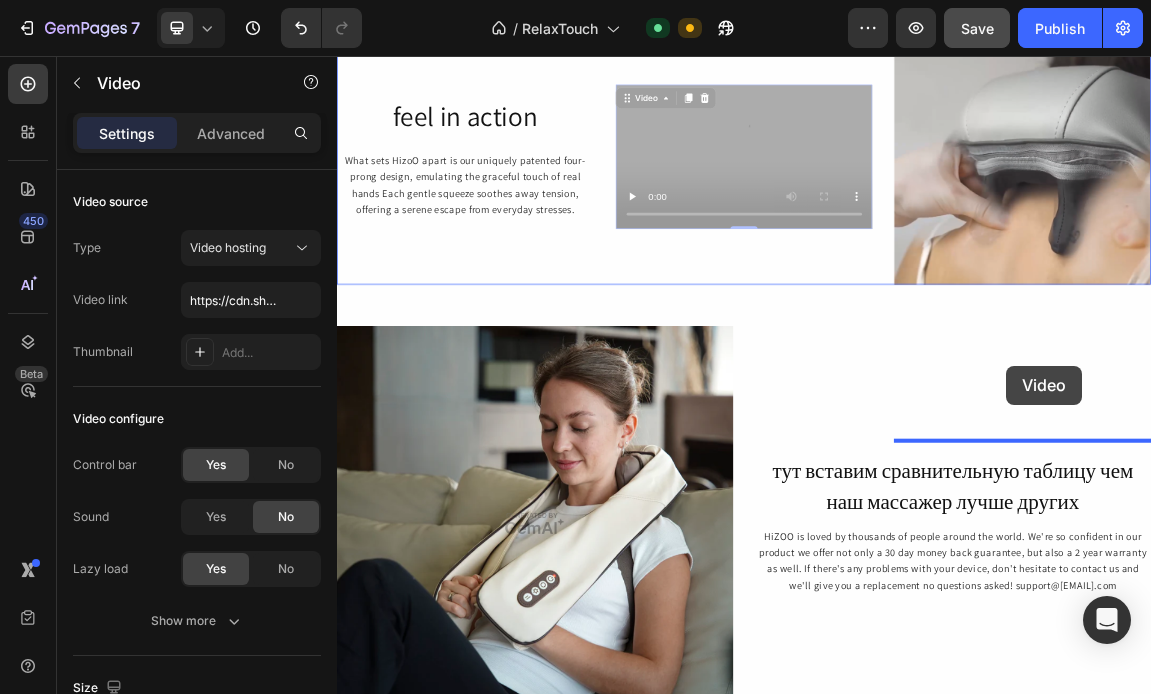 drag, startPoint x: 819, startPoint y: 501, endPoint x: 1323, endPoint y: 513, distance: 504.14282 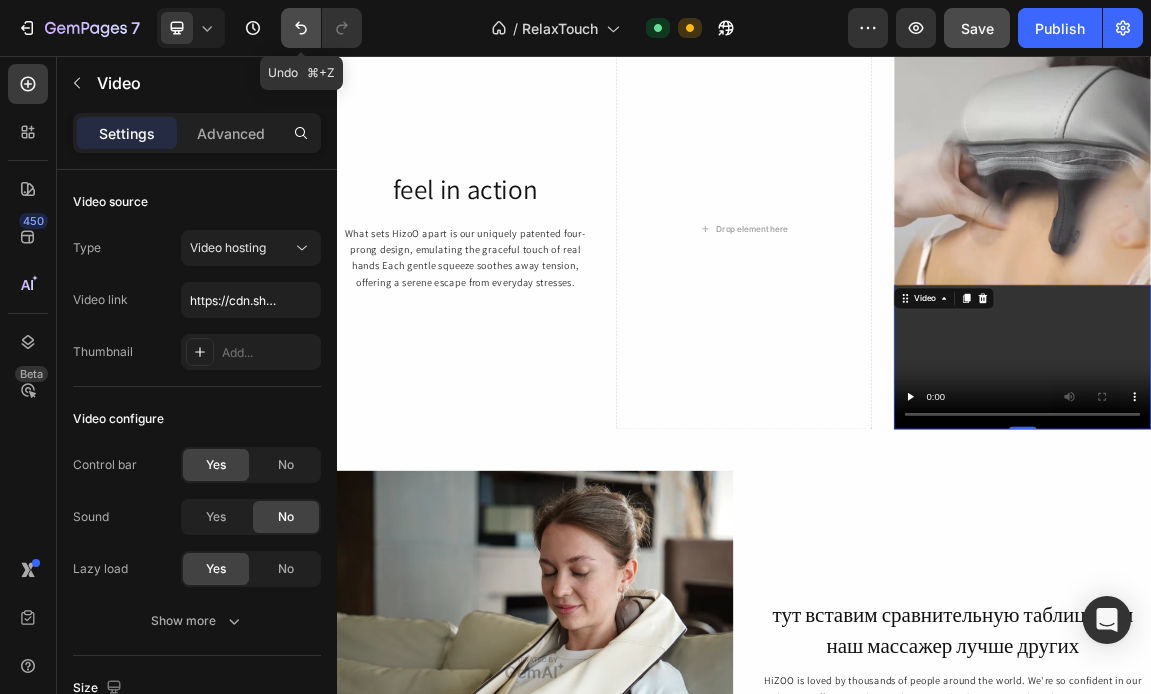 click 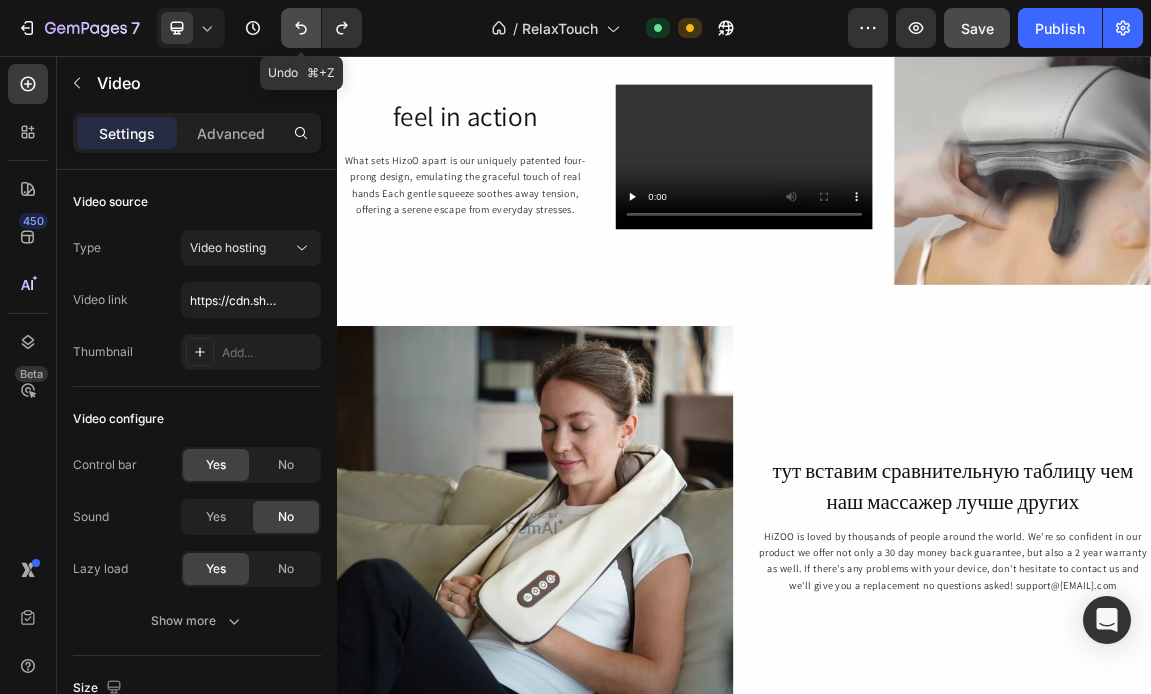click 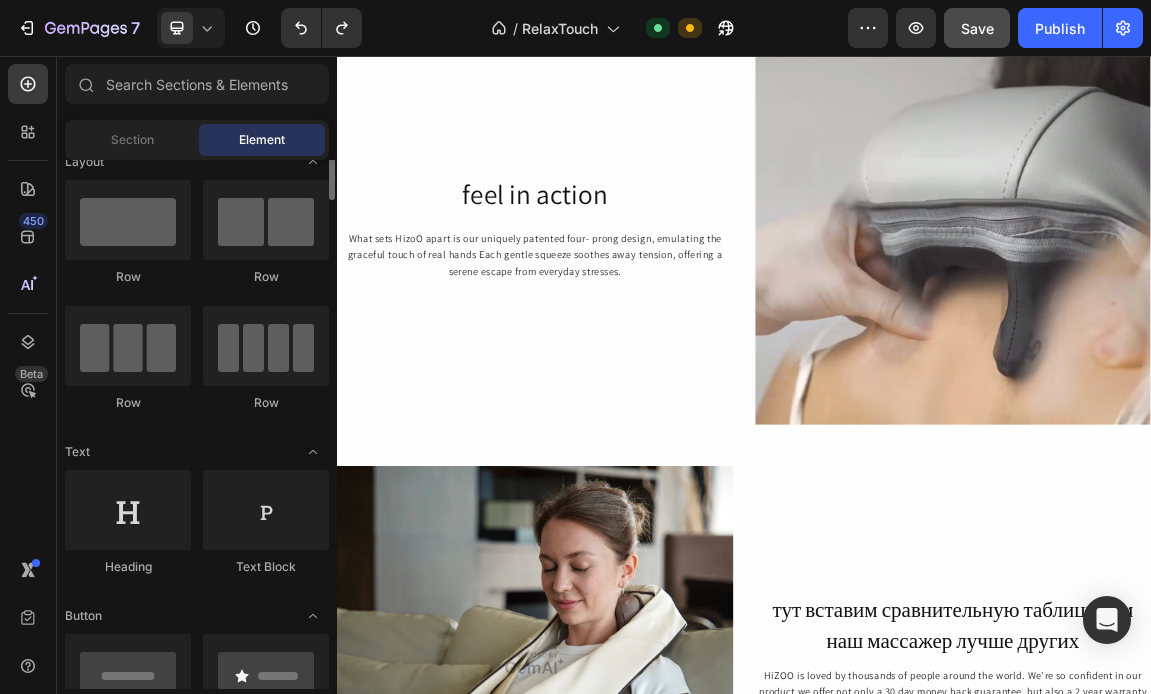 scroll, scrollTop: 0, scrollLeft: 0, axis: both 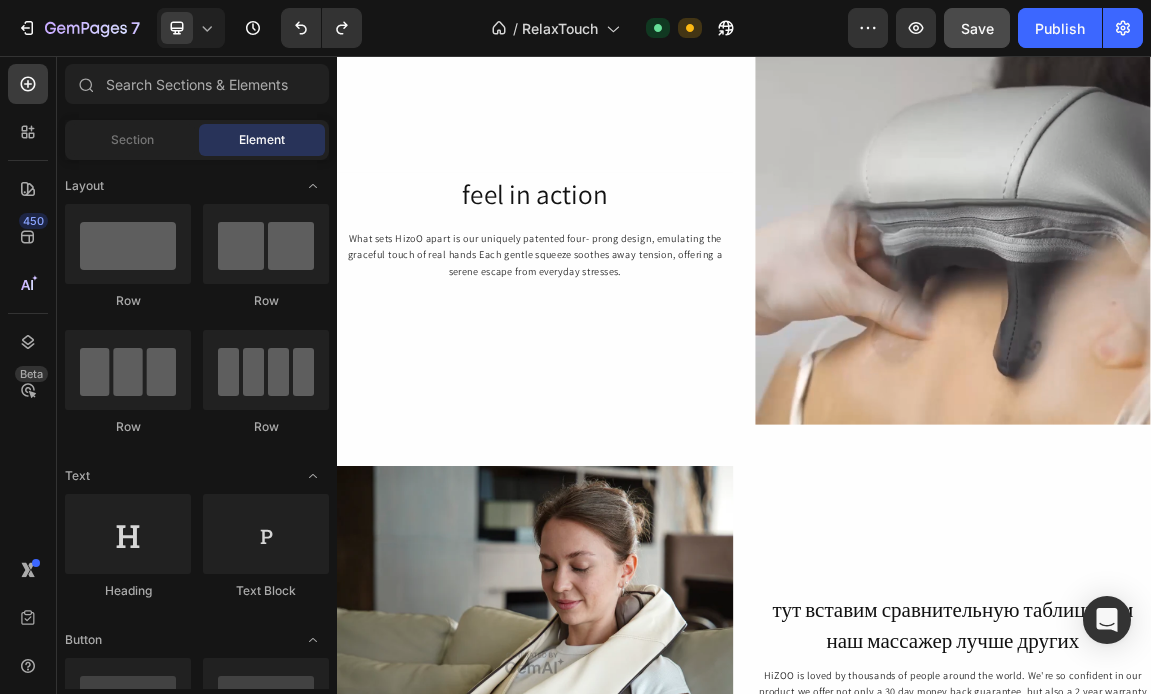click at bounding box center (629, -186) 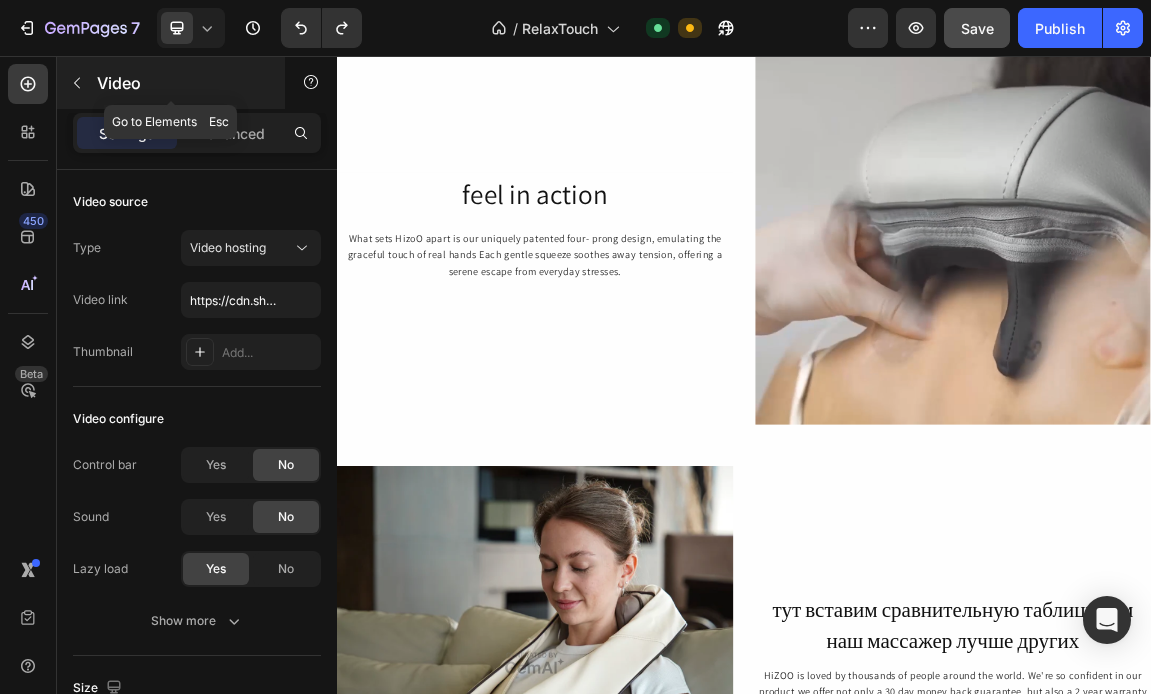 click on "Video" at bounding box center [182, 83] 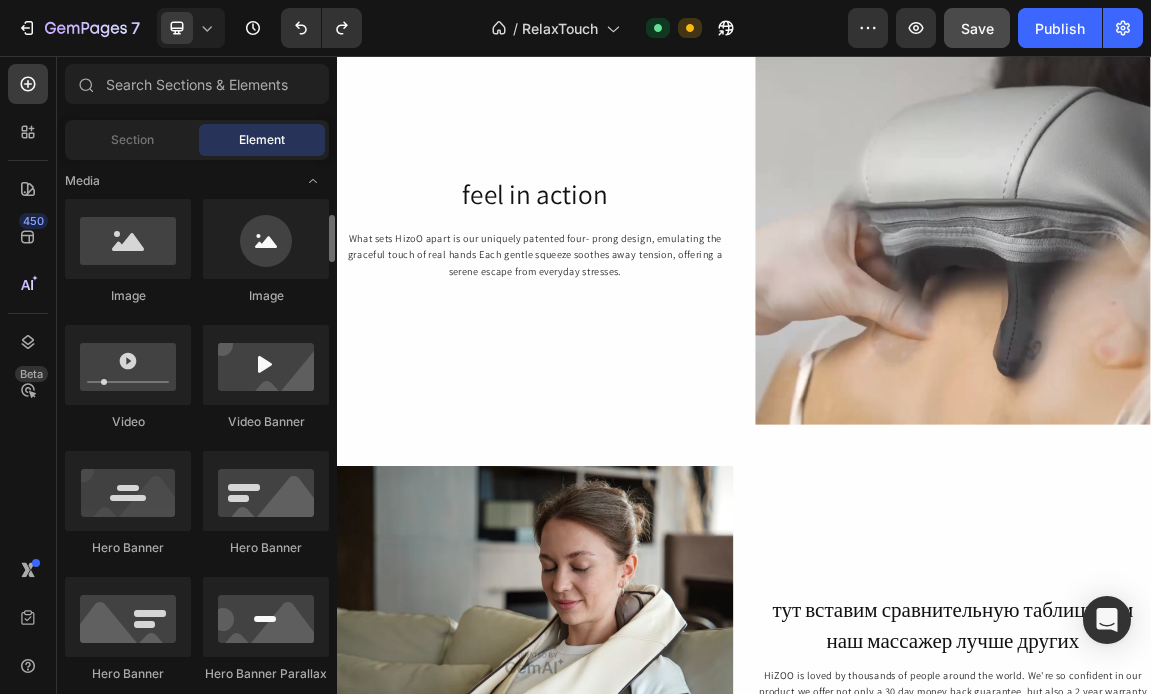 scroll, scrollTop: 383, scrollLeft: 0, axis: vertical 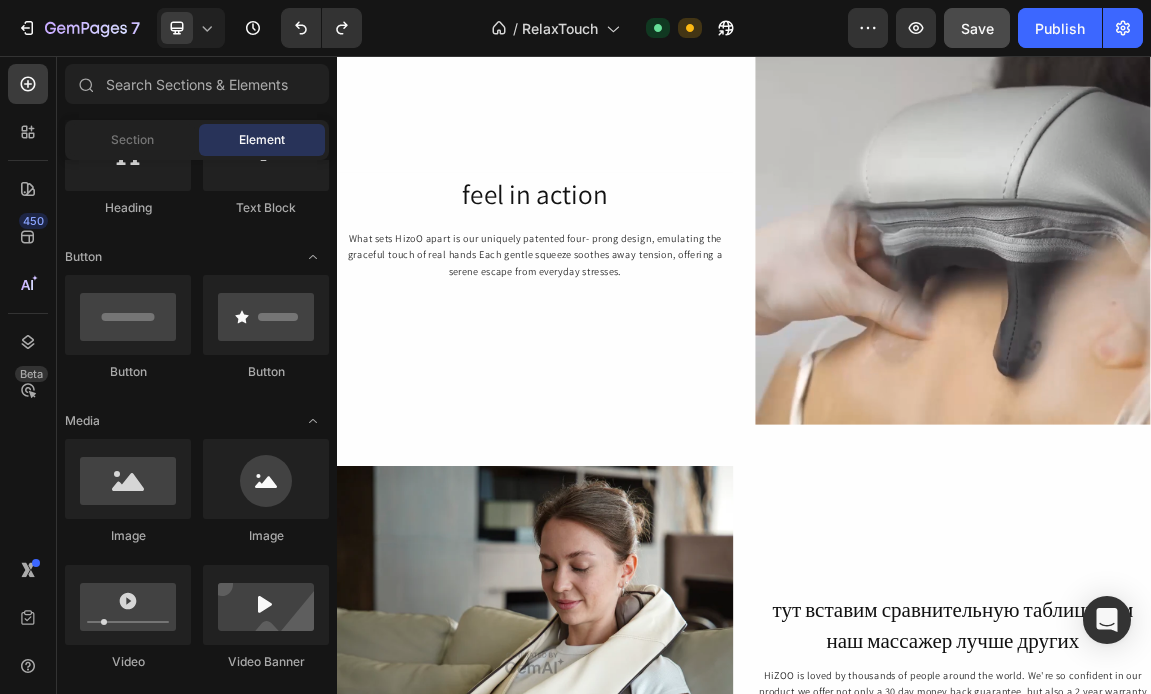 click at bounding box center (629, -186) 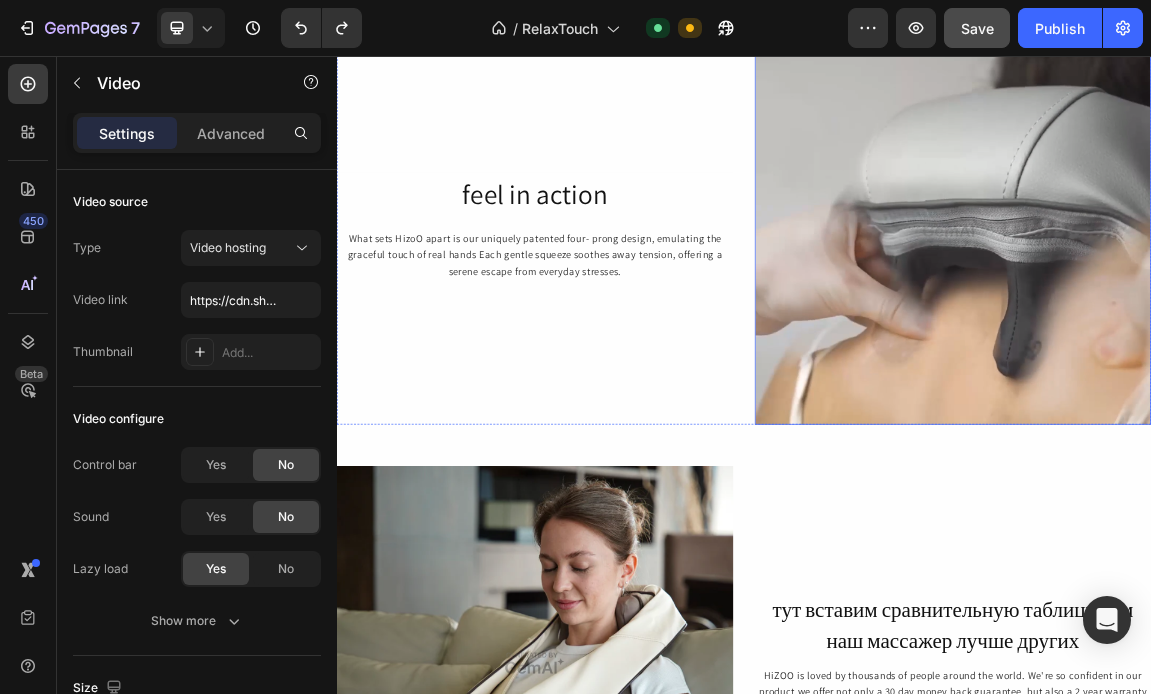 click at bounding box center [1245, 307] 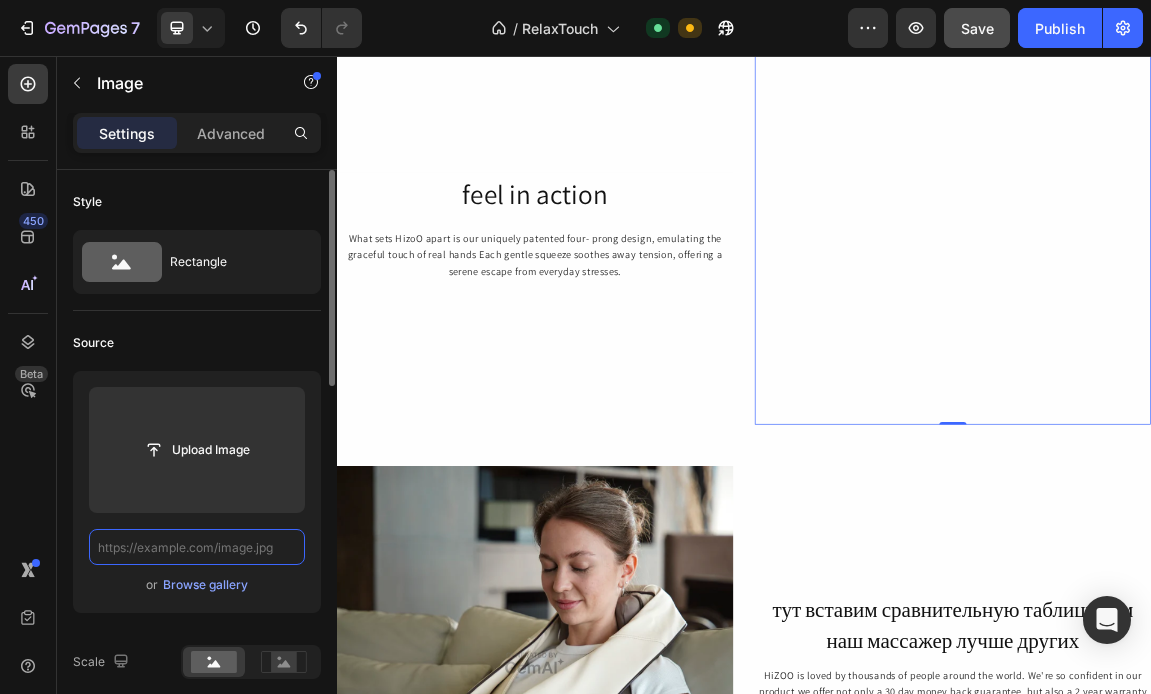 paste on "https://cdn.shopify.com/videos/c/o/v/72c1b267e7a84233baa4ed9e1166b648.mov" 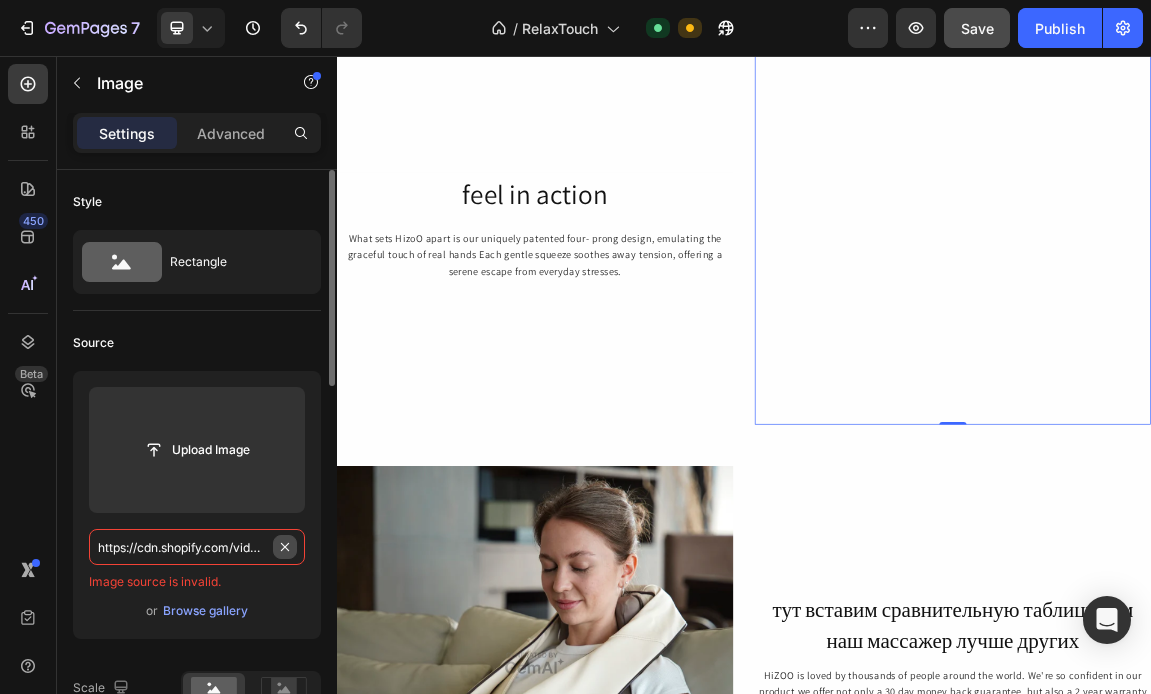 type 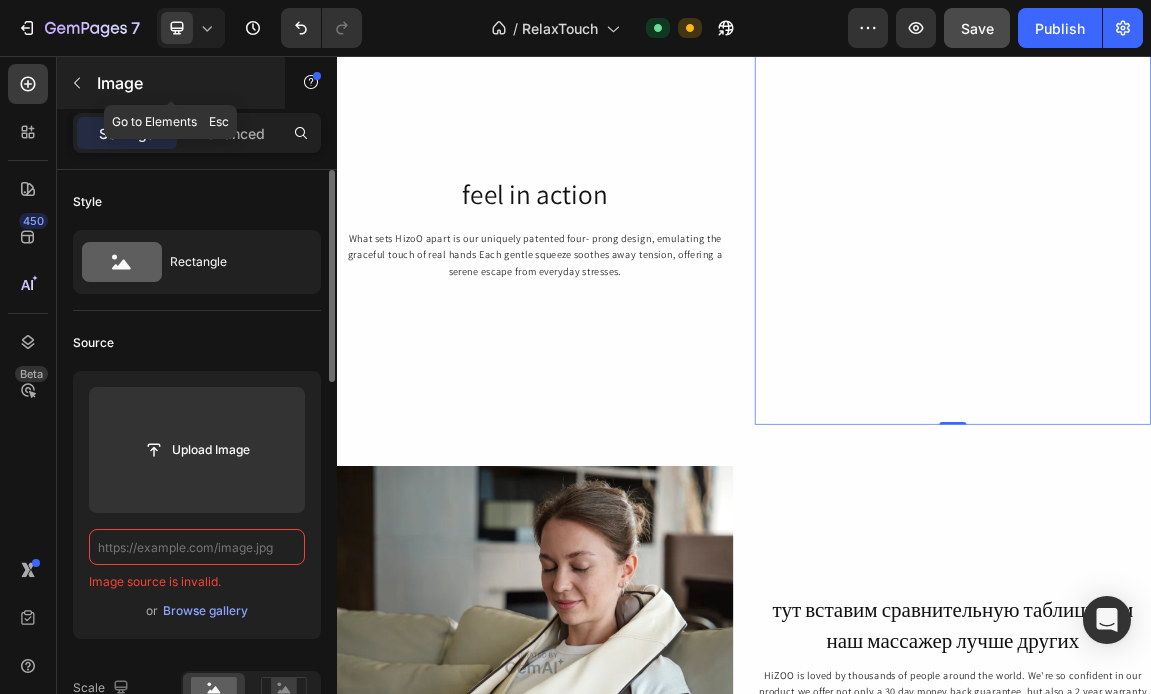 click on "Image" at bounding box center (182, 83) 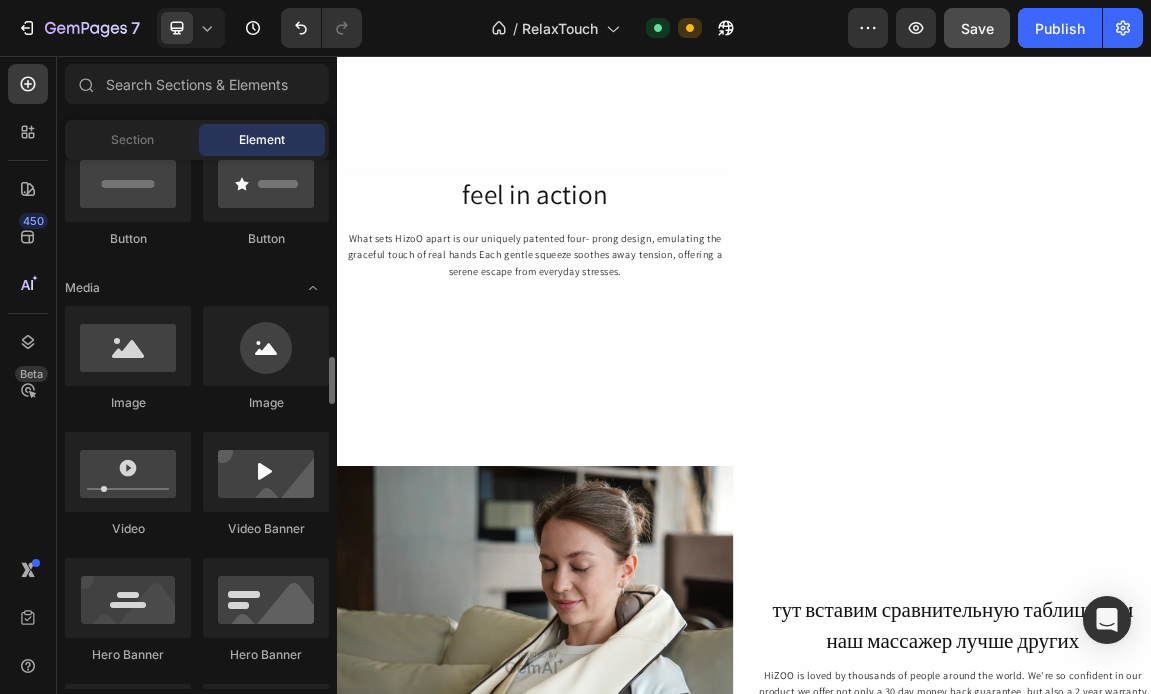 scroll, scrollTop: 655, scrollLeft: 0, axis: vertical 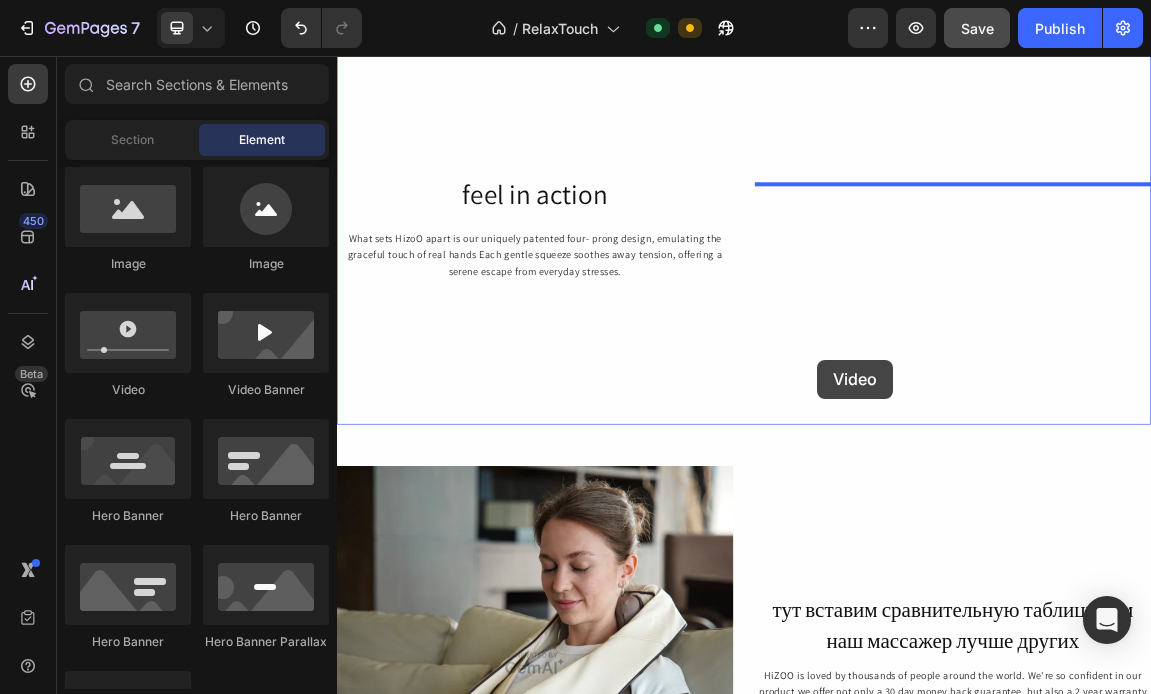 drag, startPoint x: 504, startPoint y: 391, endPoint x: 1045, endPoint y: 504, distance: 552.6753 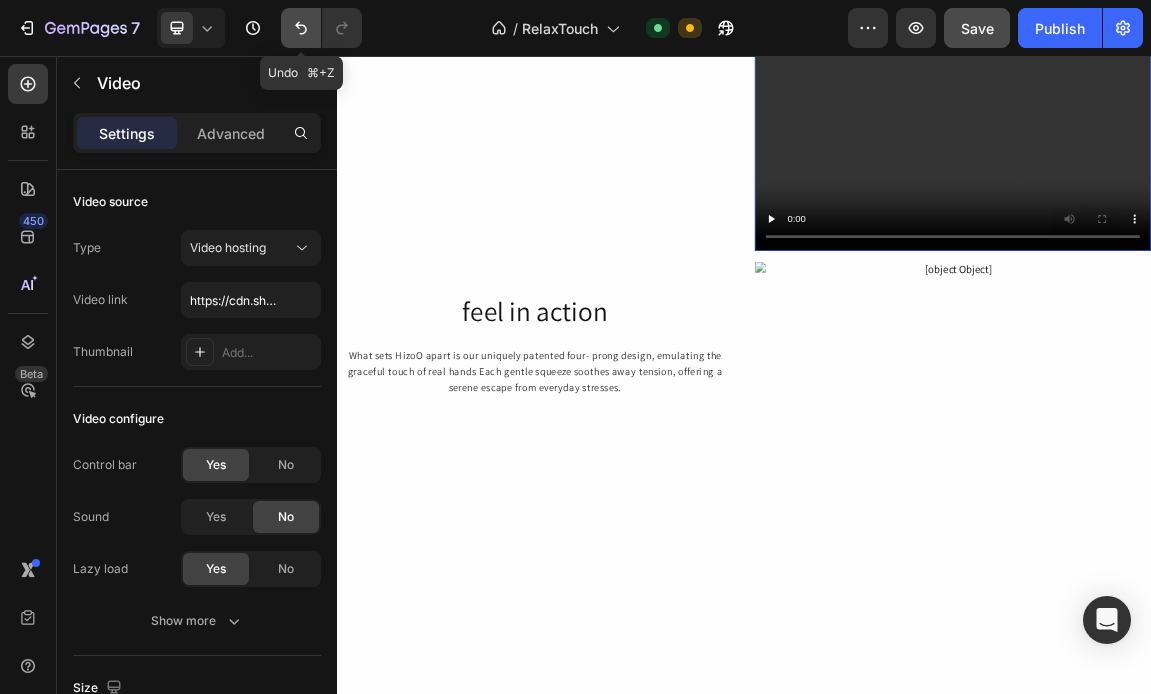 click 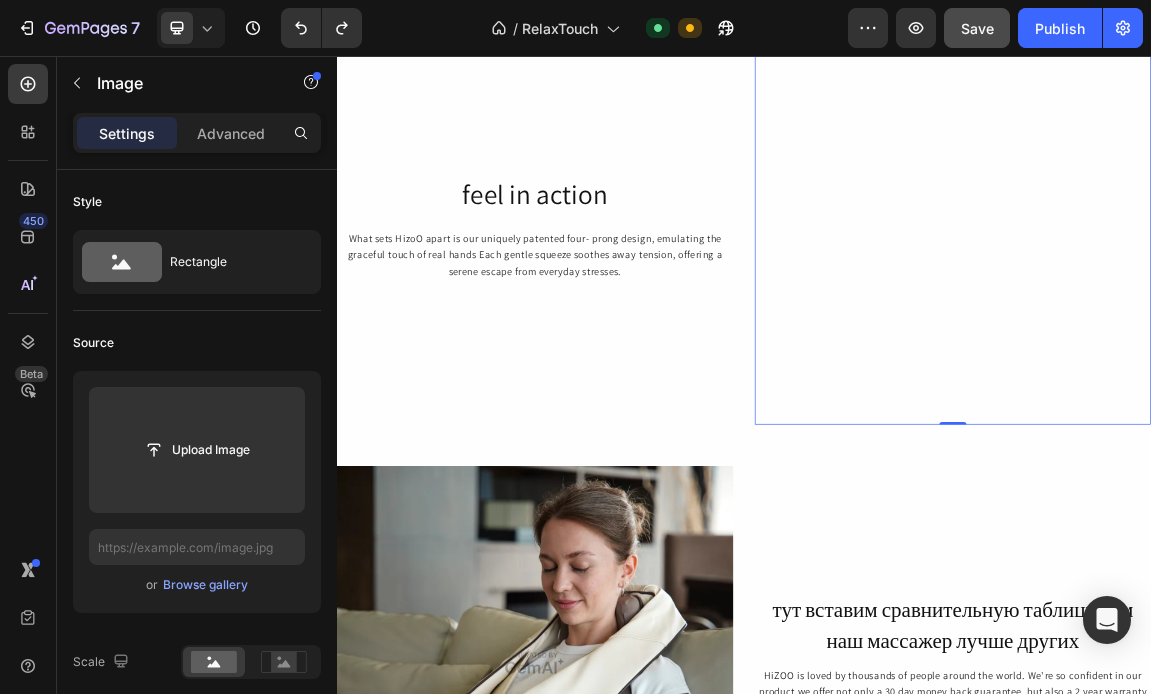 click 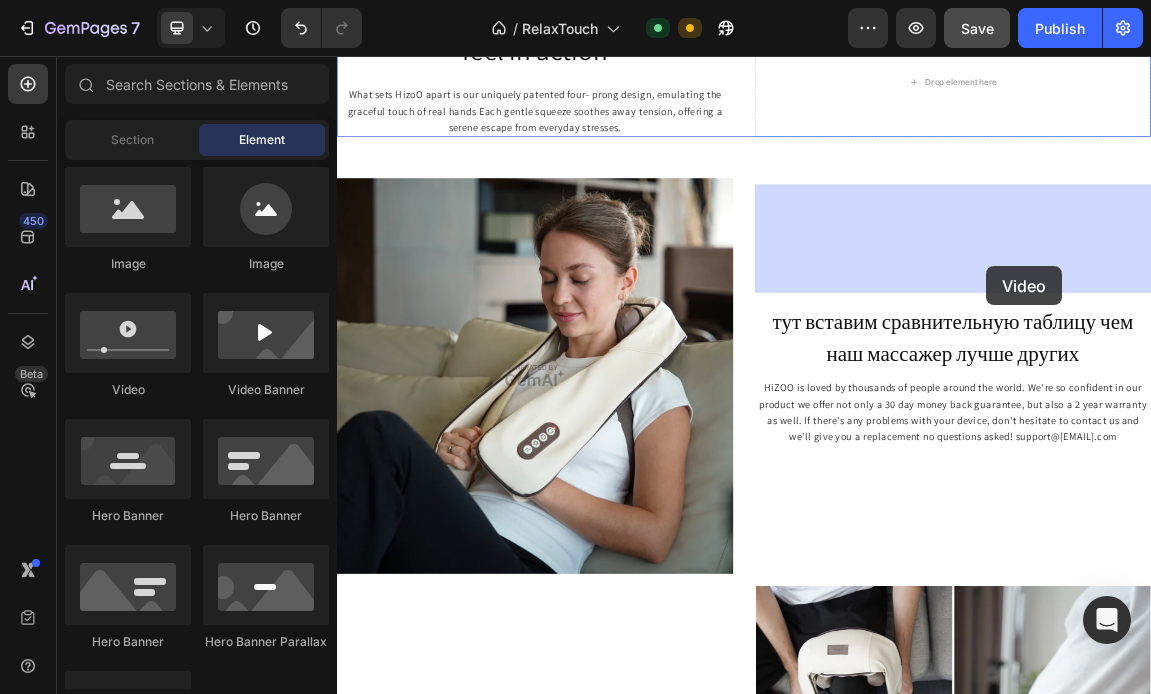 drag, startPoint x: 473, startPoint y: 421, endPoint x: 1294, endPoint y: 366, distance: 822.8402 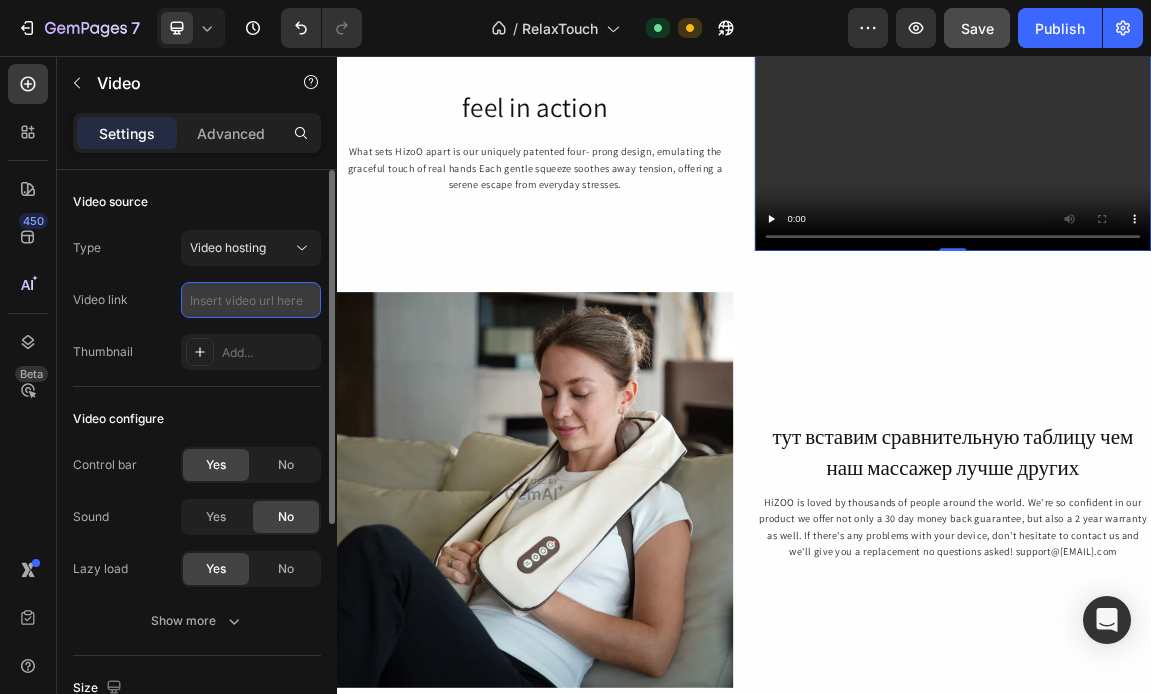 click at bounding box center [251, 300] 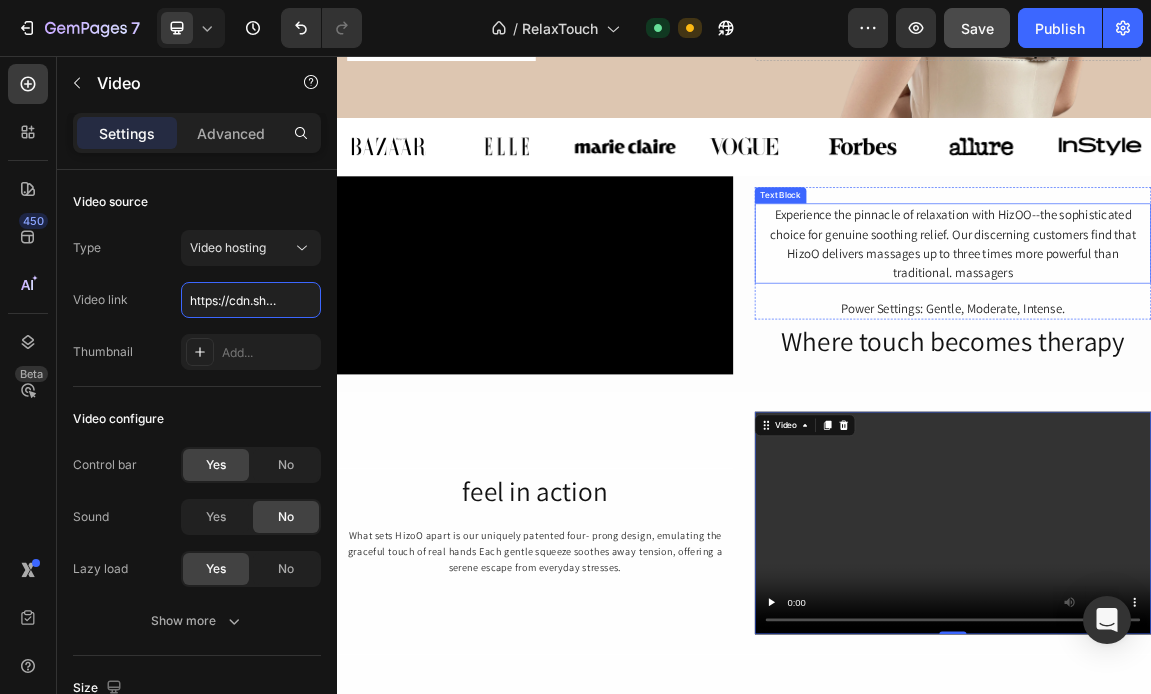 scroll, scrollTop: 1151, scrollLeft: 0, axis: vertical 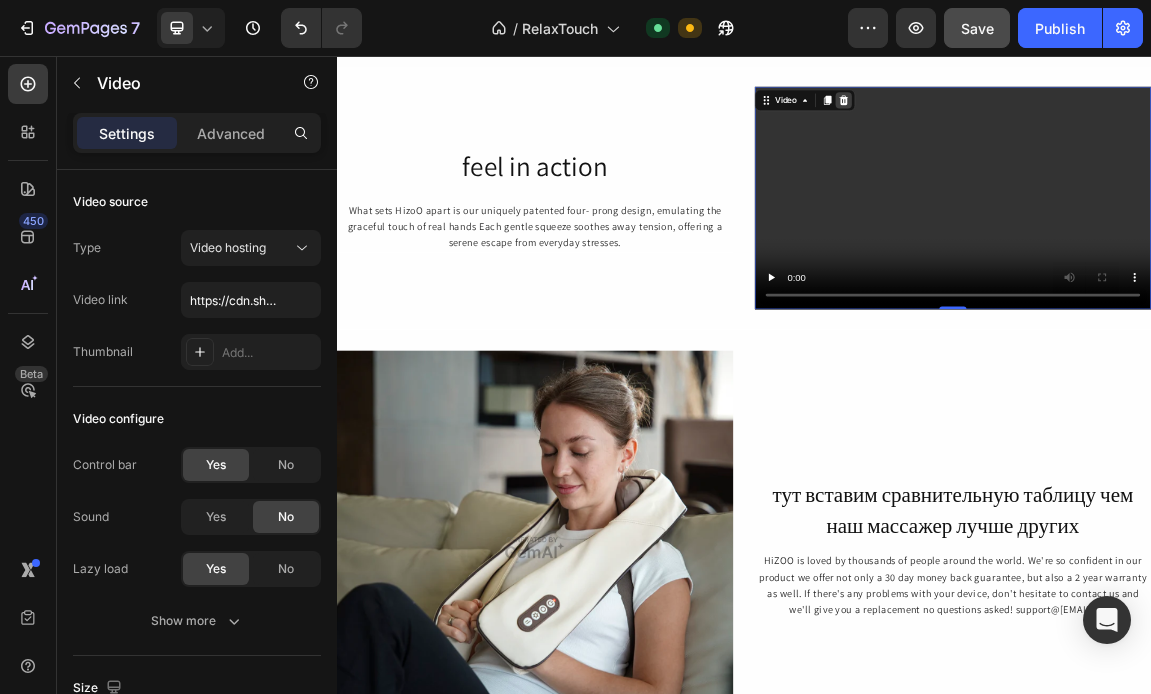 click 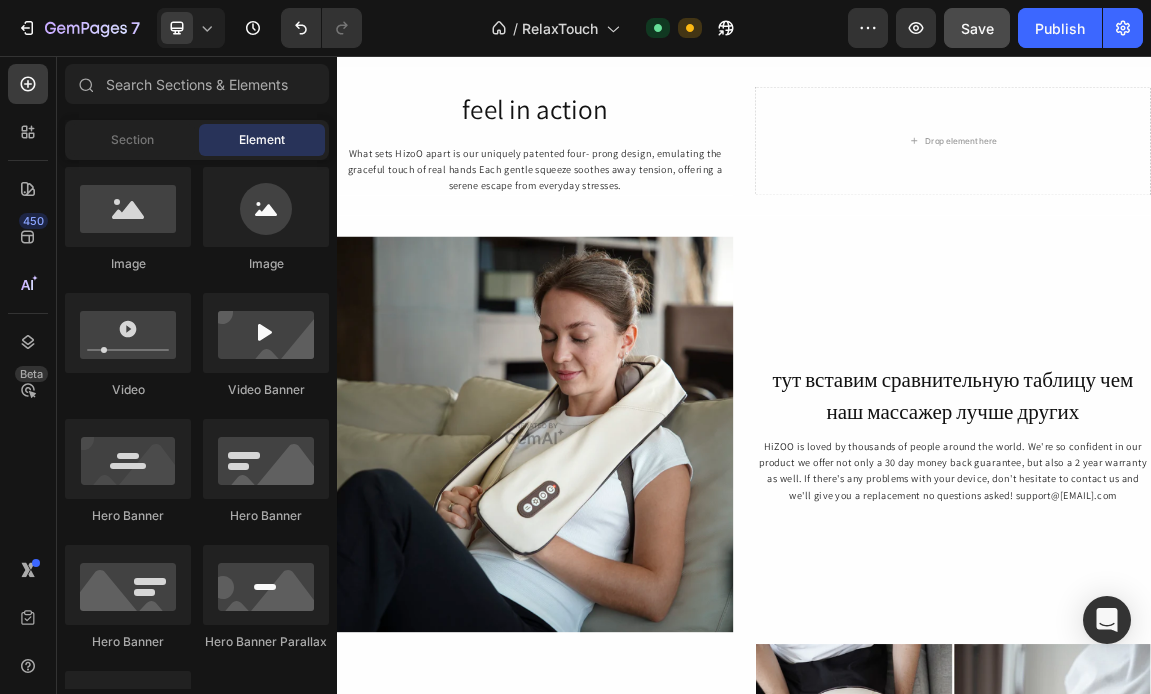 scroll, scrollTop: 392, scrollLeft: 0, axis: vertical 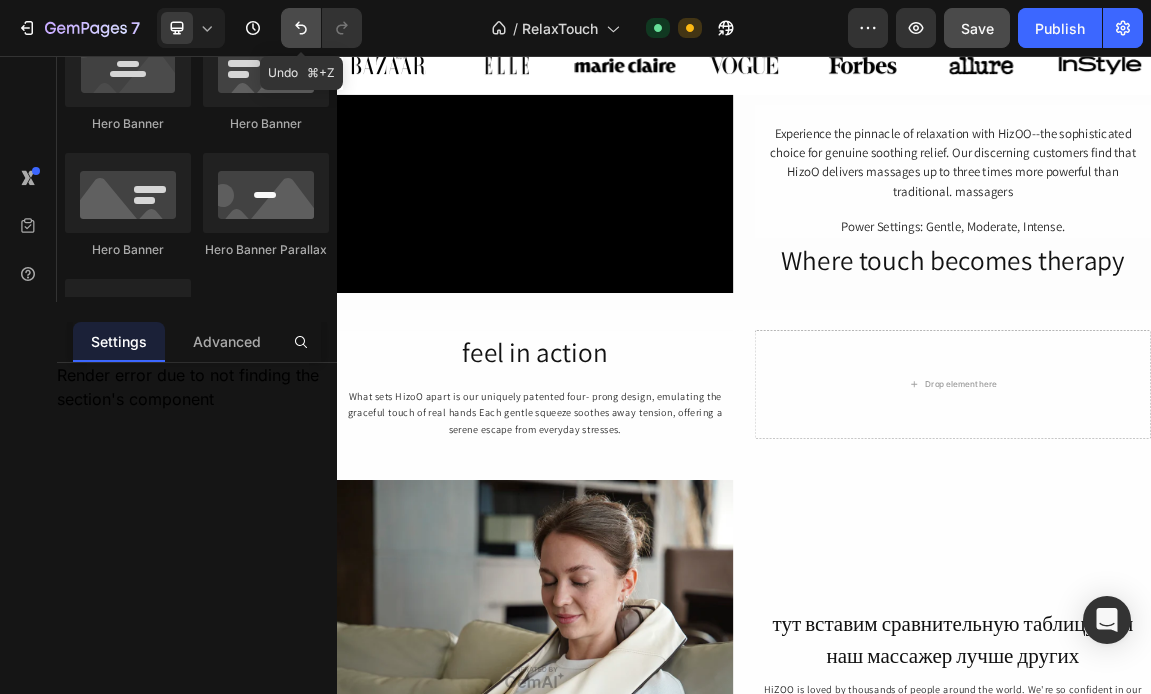 click 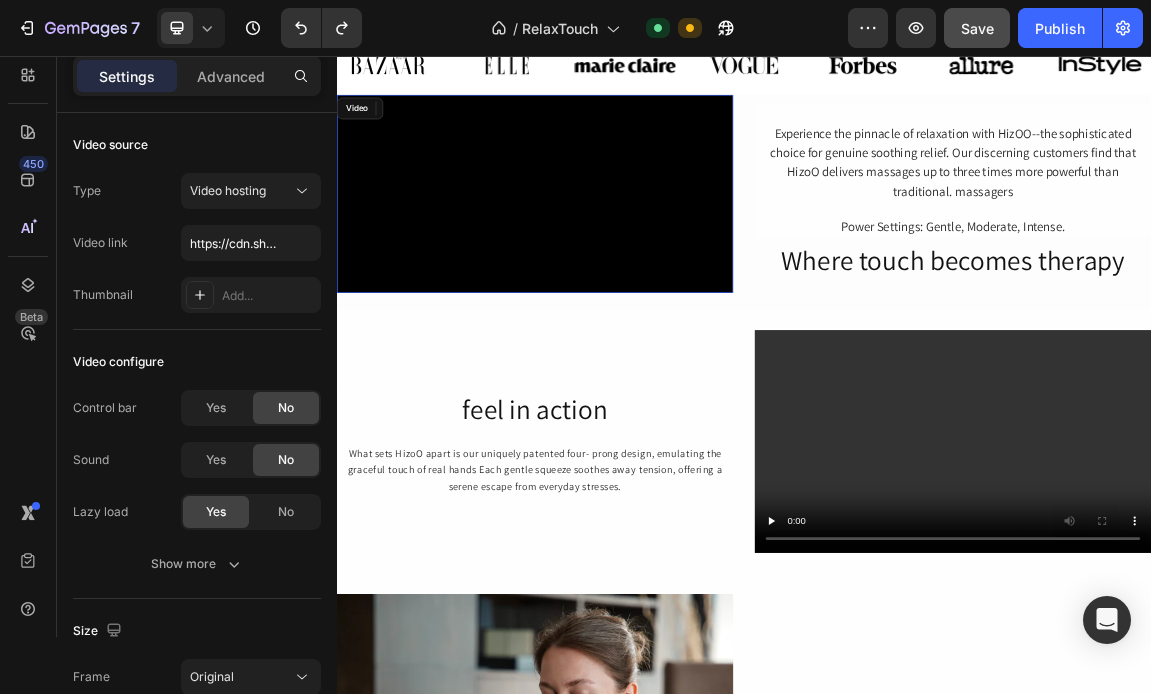 click at bounding box center (629, 259) 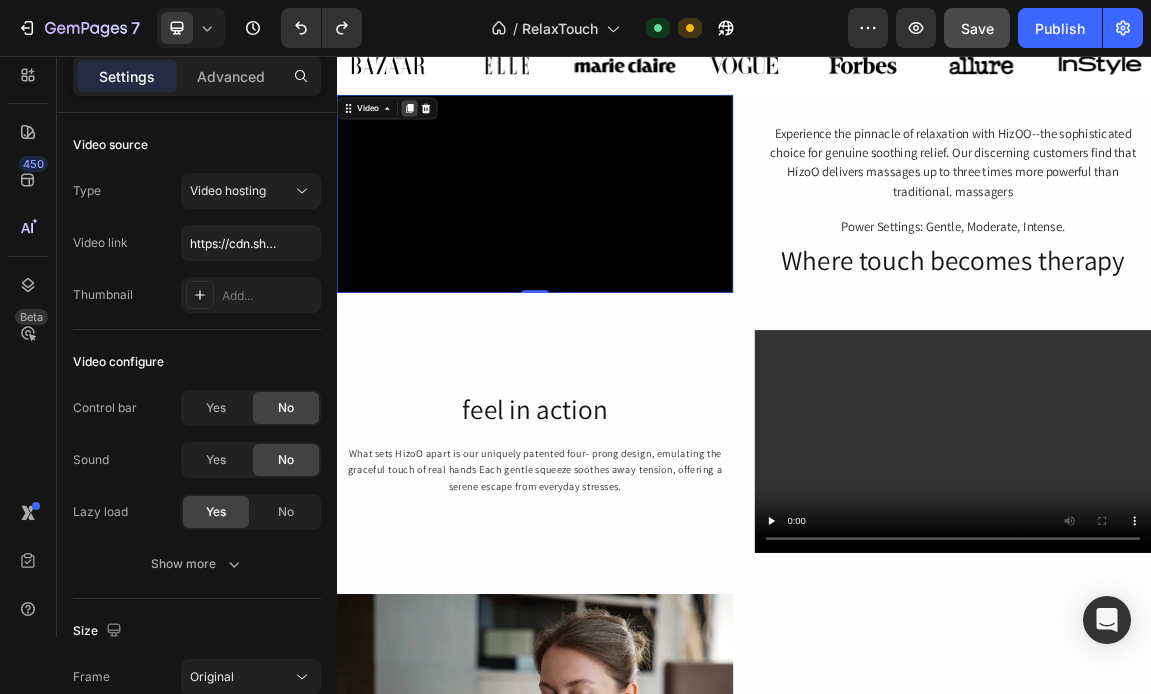 click 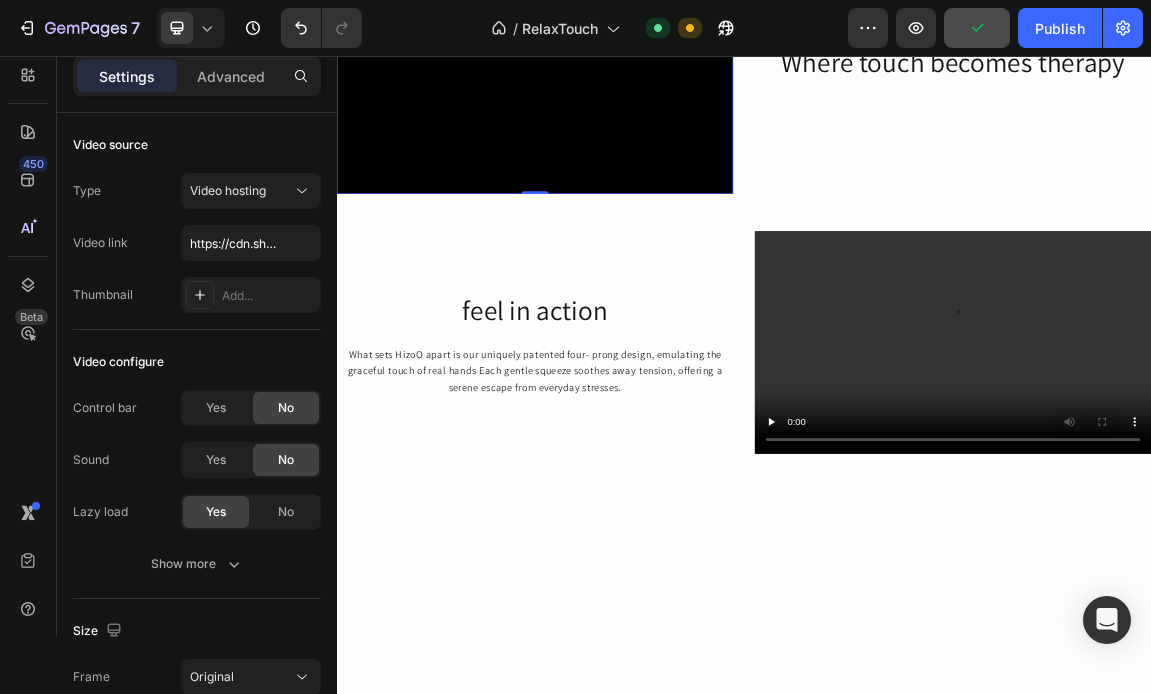 scroll, scrollTop: 1231, scrollLeft: 0, axis: vertical 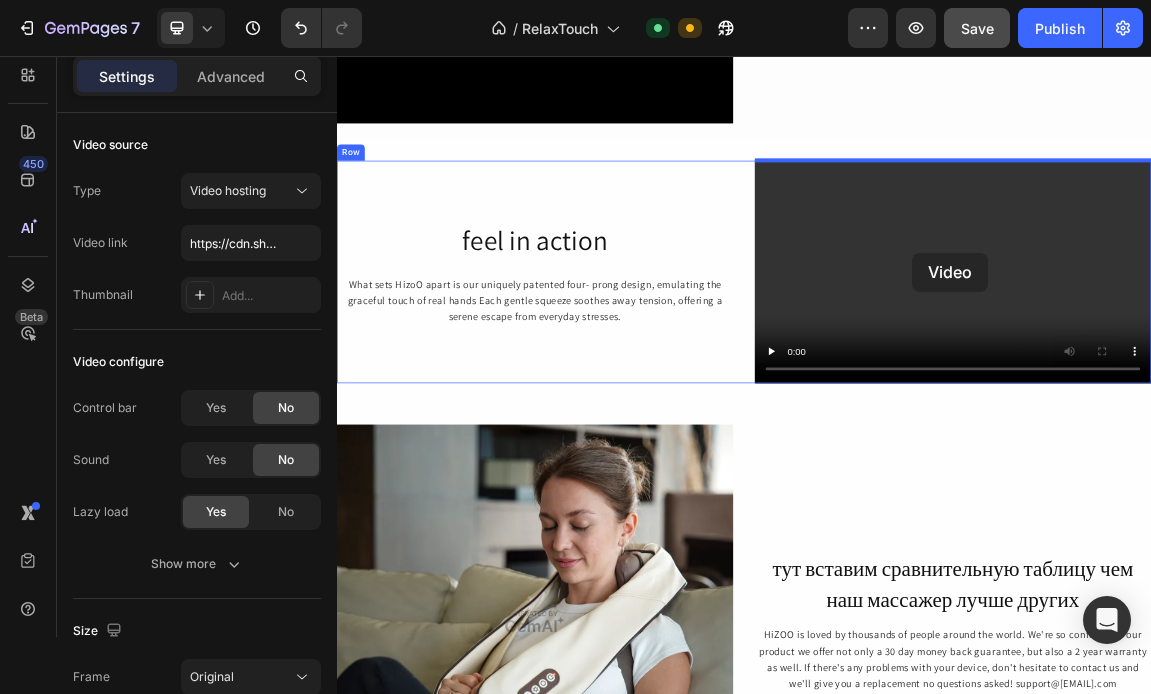 drag, startPoint x: 655, startPoint y: 519, endPoint x: 1183, endPoint y: 345, distance: 555.93164 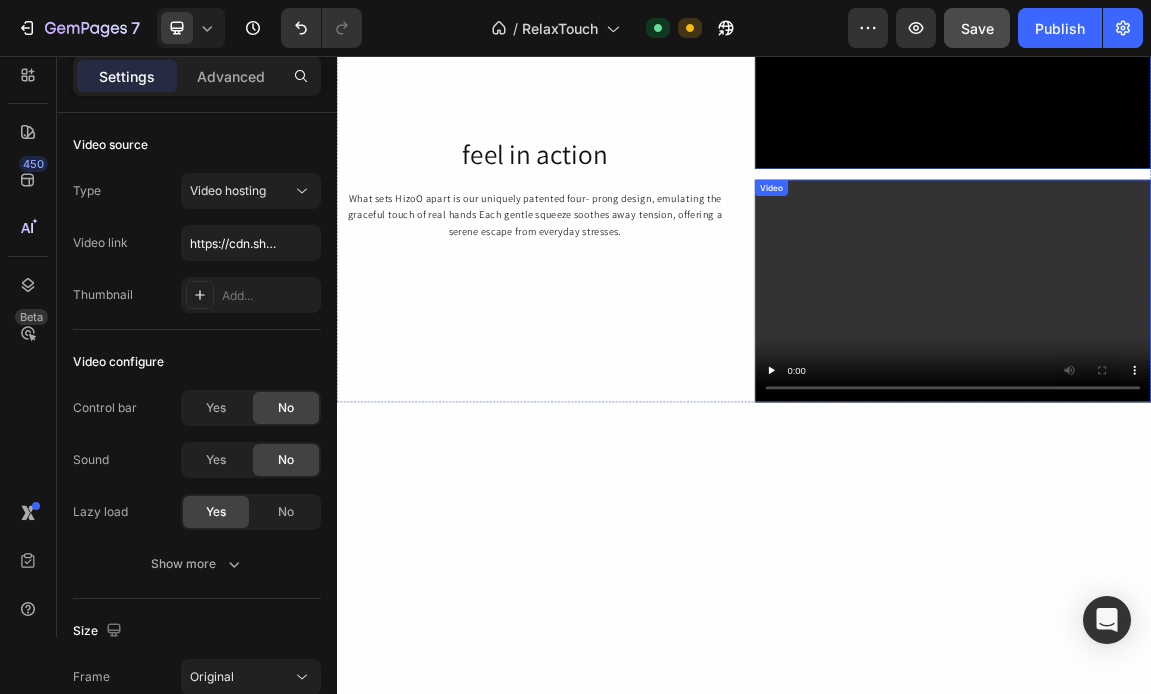 scroll, scrollTop: 1311, scrollLeft: 0, axis: vertical 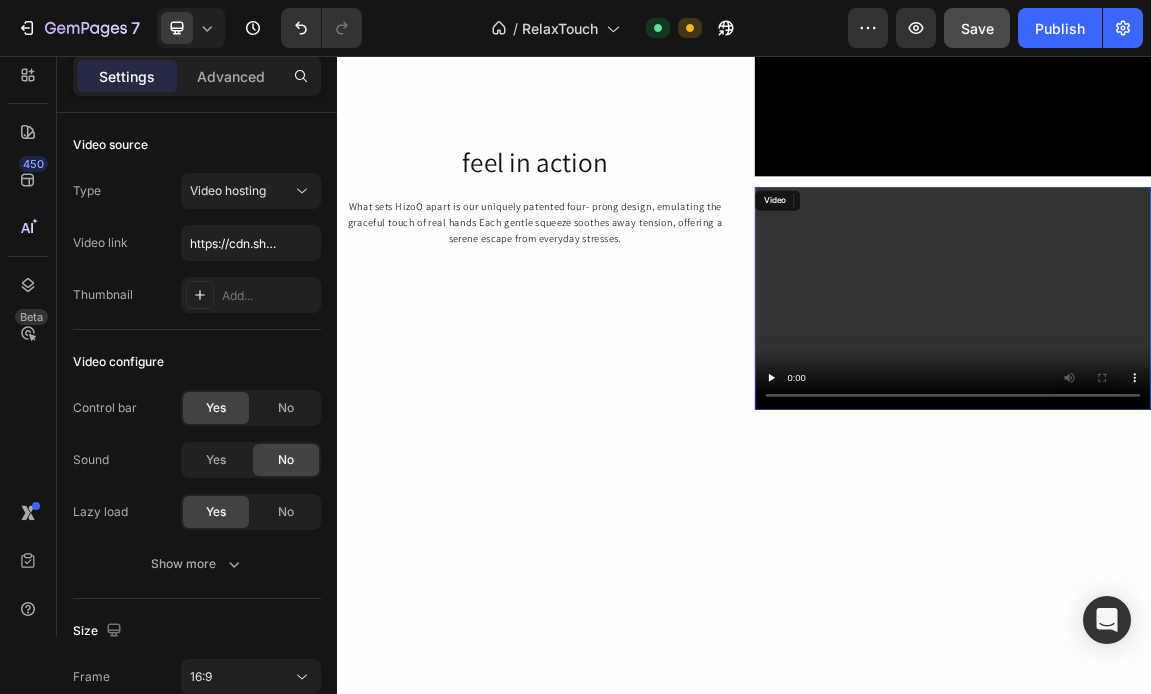 click at bounding box center (1245, 413) 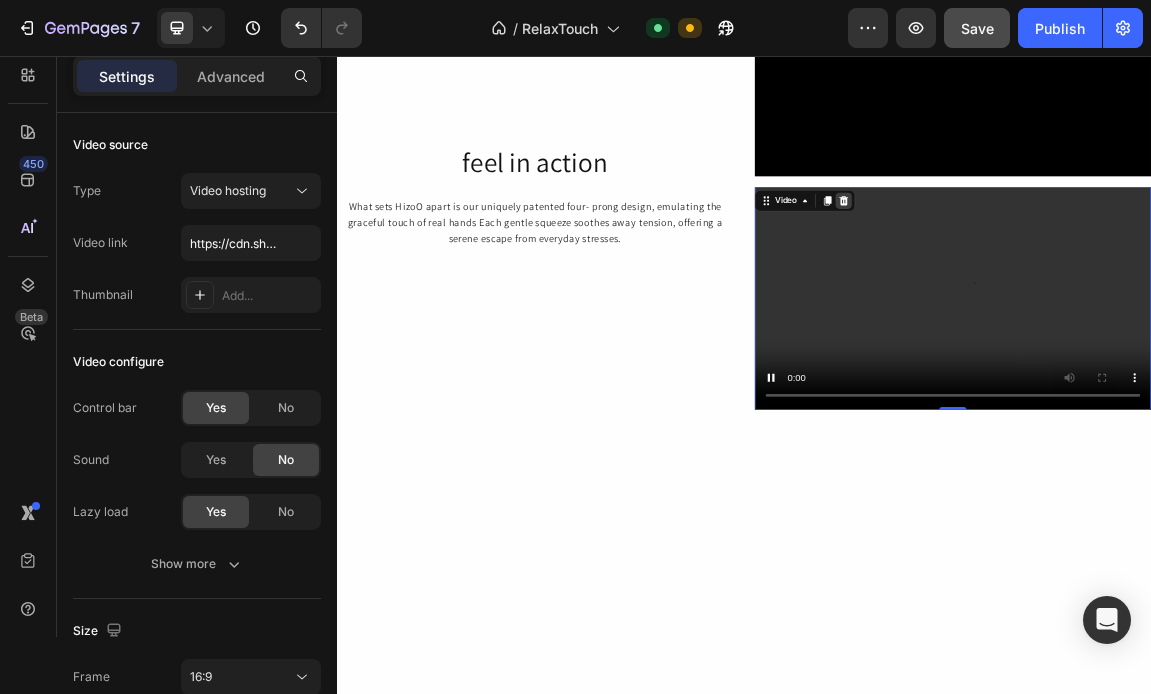 click 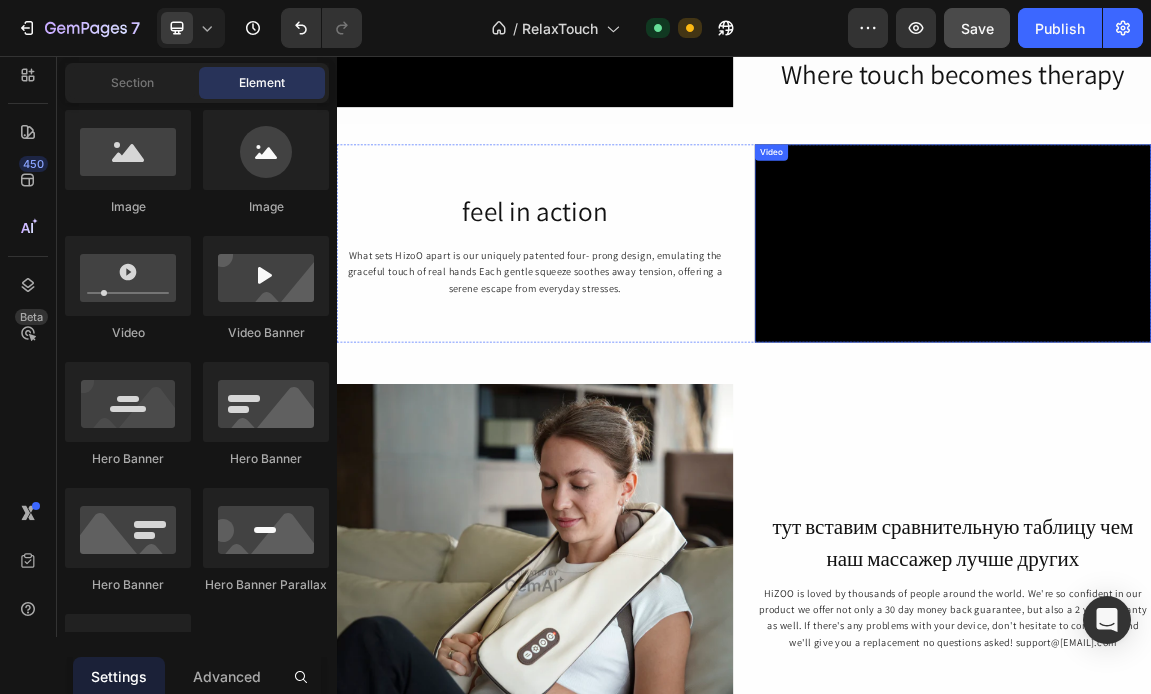 scroll, scrollTop: 1212, scrollLeft: 0, axis: vertical 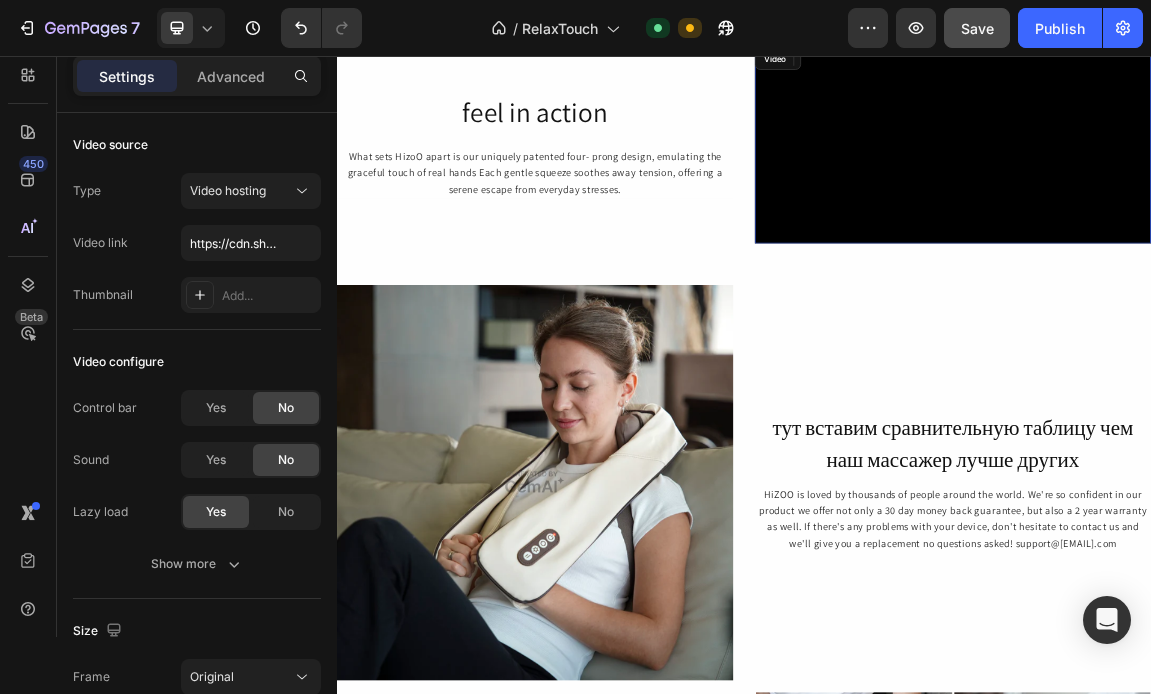 click at bounding box center [1245, 186] 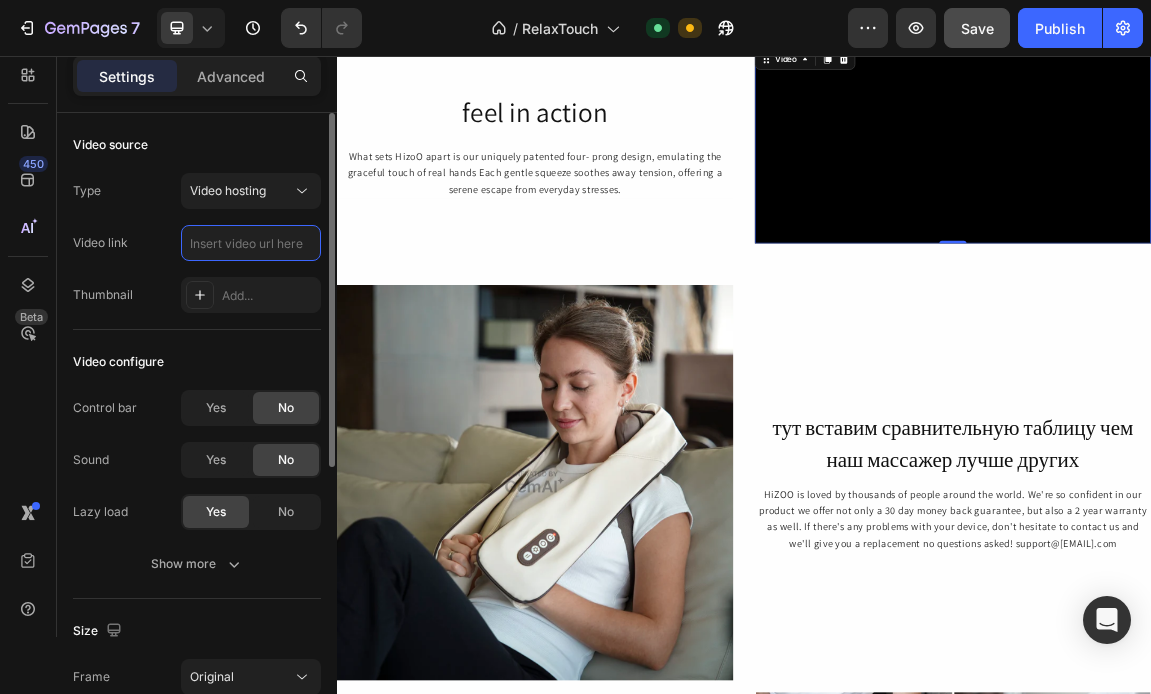 paste on "https://cdn.shopify.com/videos/c/o/v/72c1b267e7a84233baa4ed9e1166b648.mov" 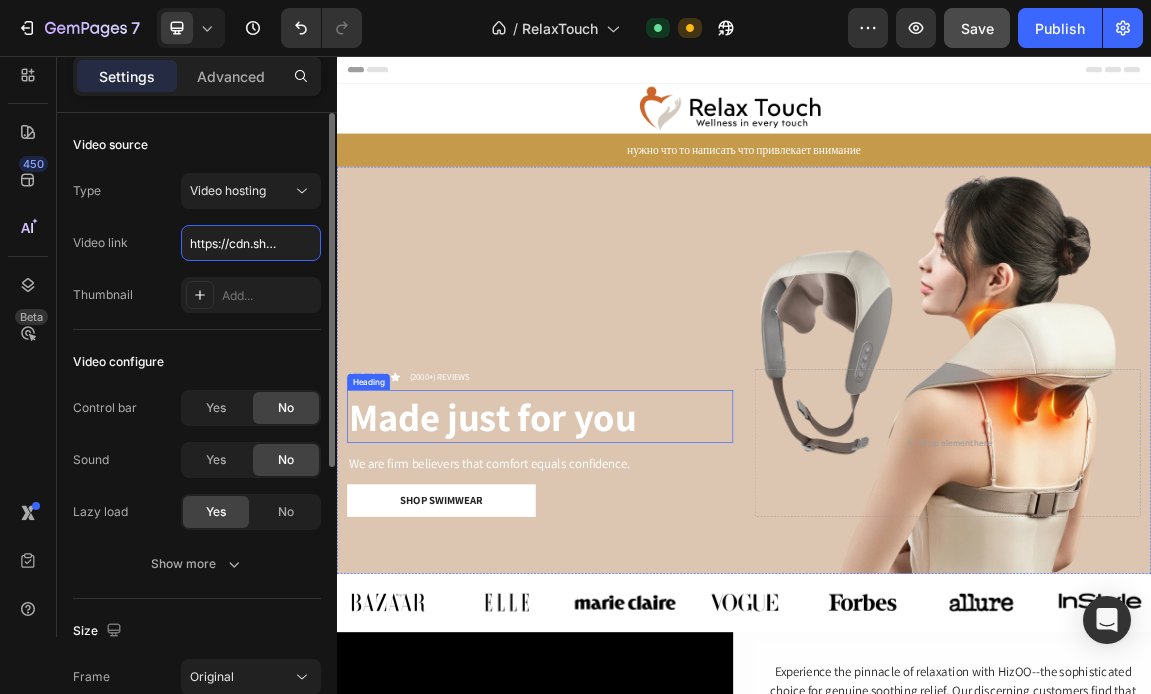 scroll, scrollTop: 0, scrollLeft: 0, axis: both 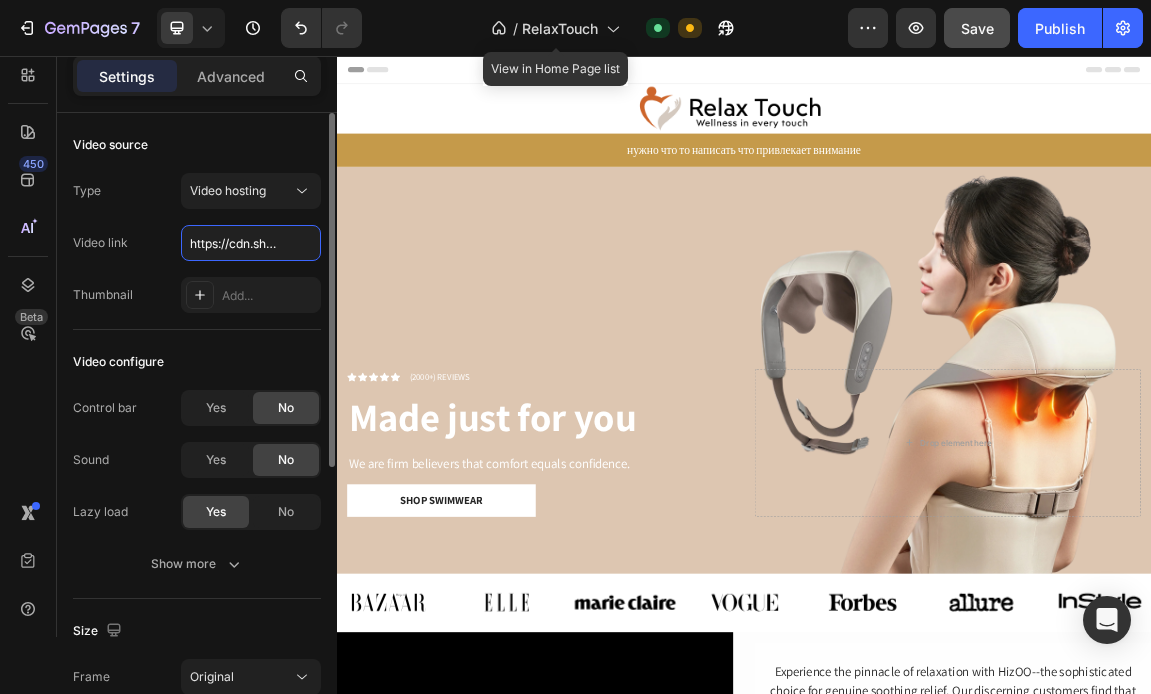 type on "https://cdn.shopify.com/videos/c/o/v/72c1b267e7a84233baa4ed9e1166b648.mov" 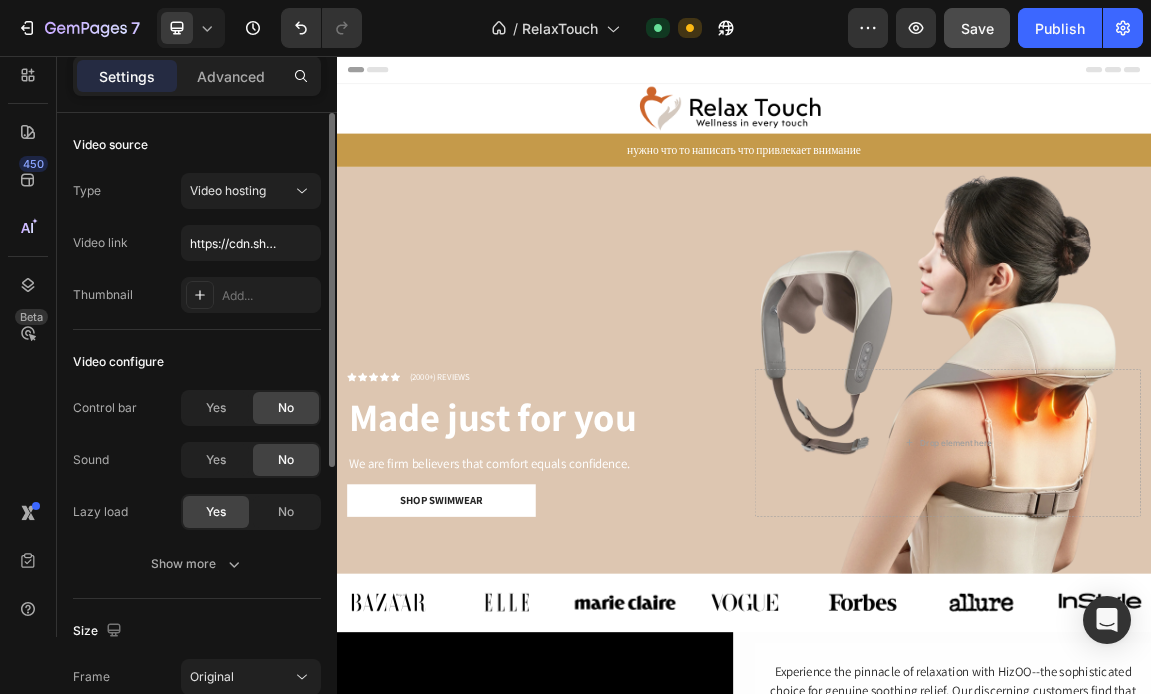 click on "7  Version history  /  RelaxTouch Default Need republishing Preview  Save   Publish" 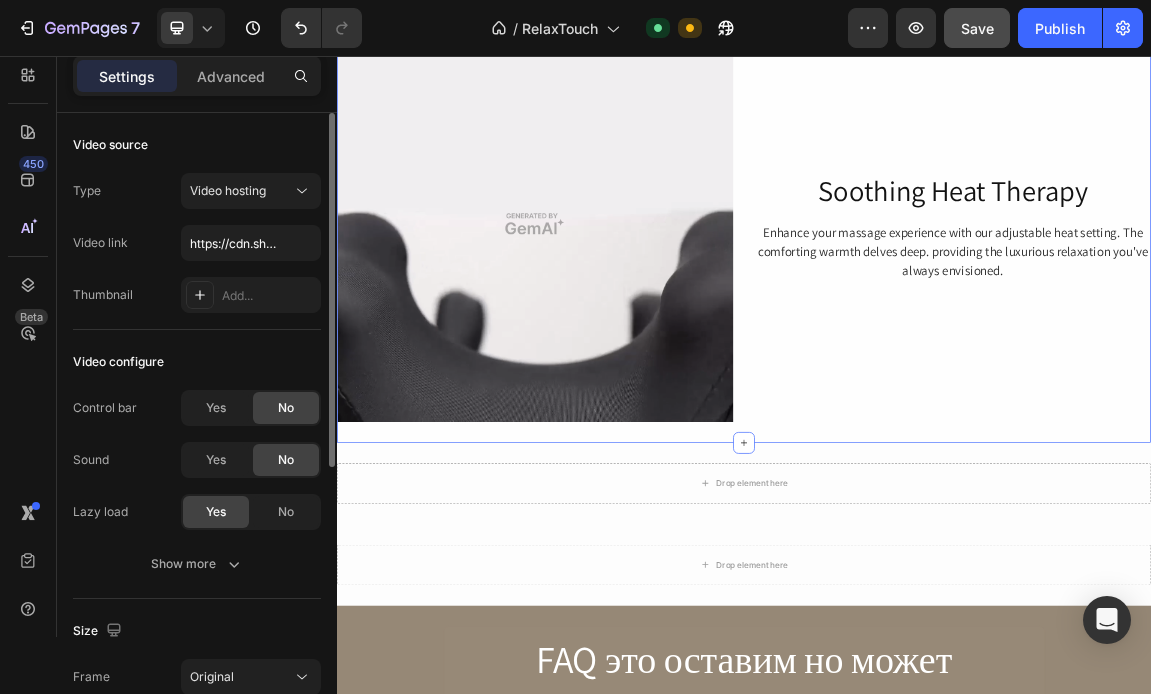 scroll, scrollTop: 3310, scrollLeft: 0, axis: vertical 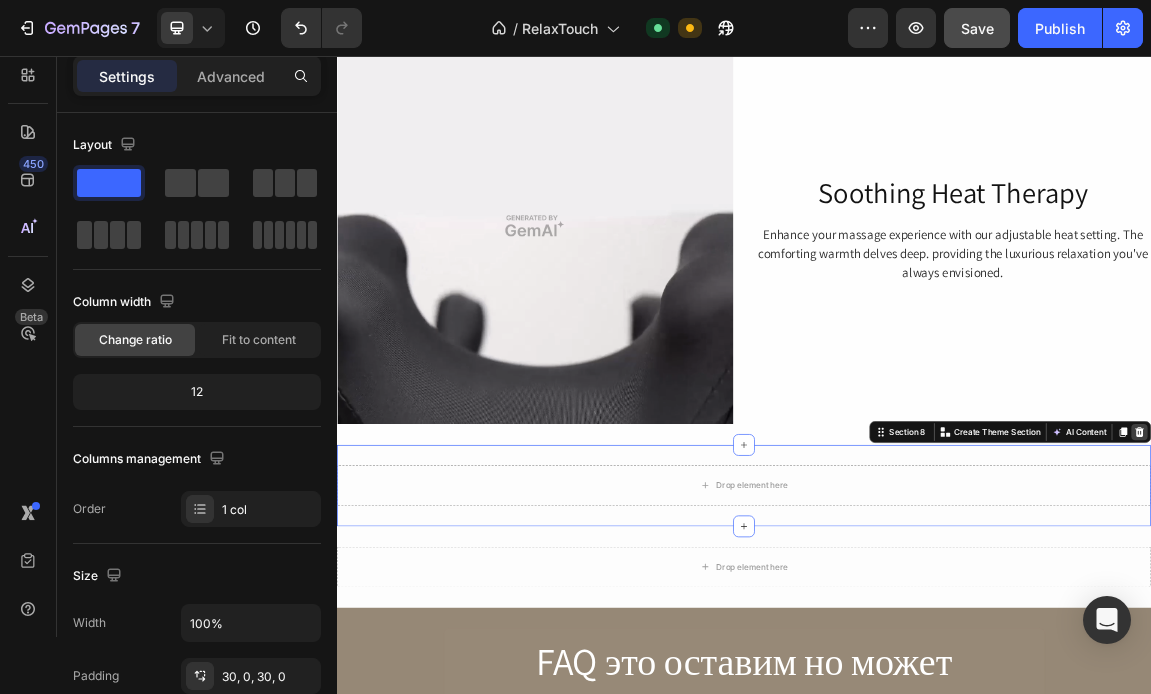 click 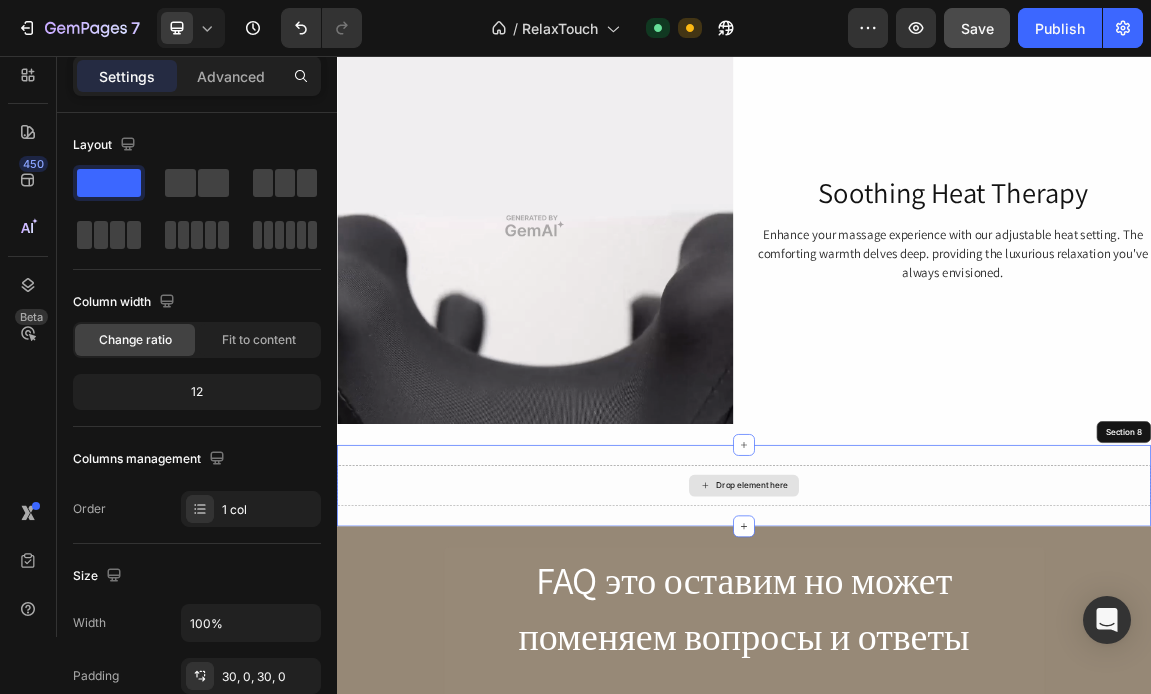 click on "Drop element here" at bounding box center [937, 689] 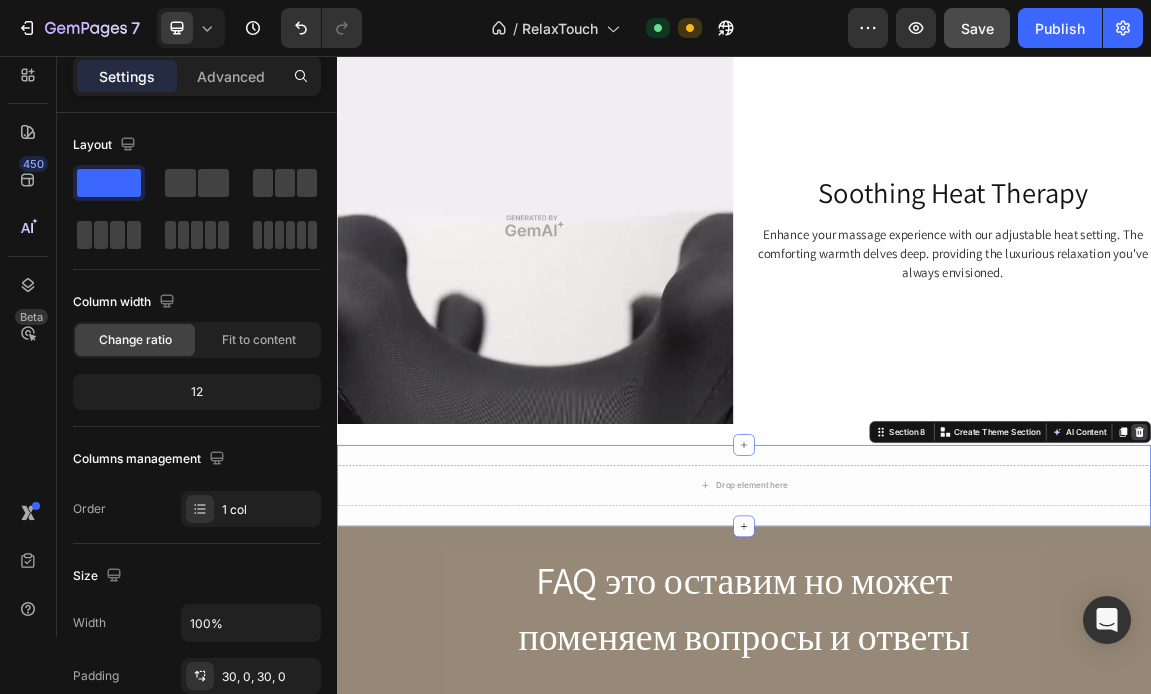 click 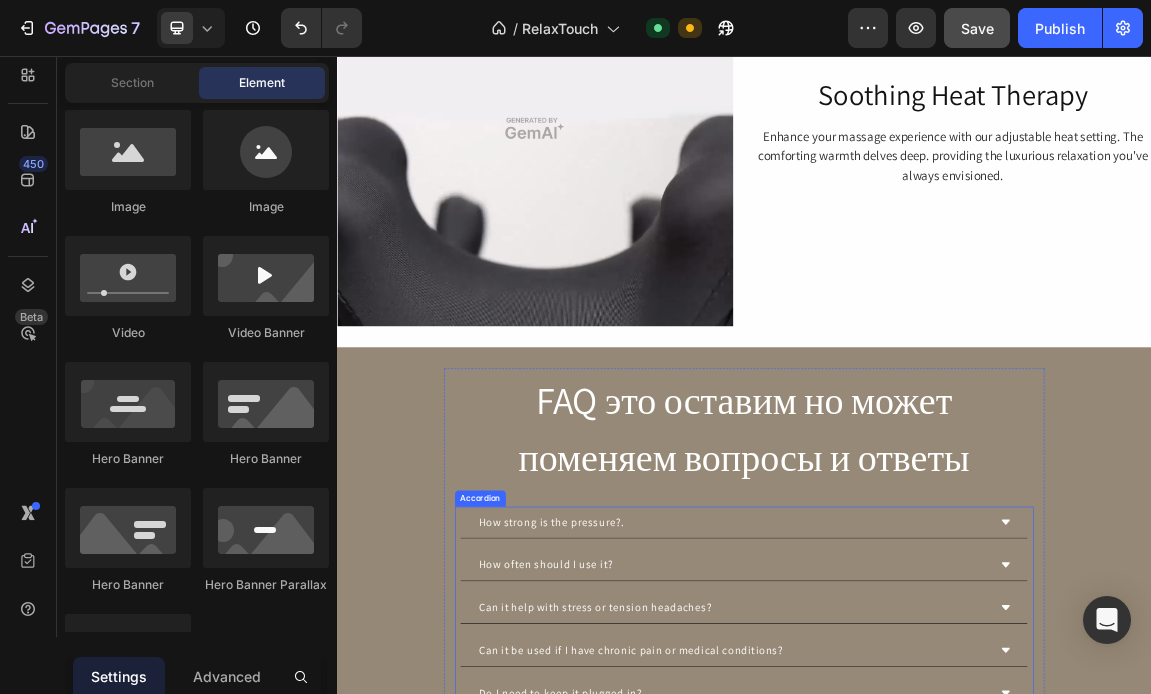 scroll, scrollTop: 3947, scrollLeft: 0, axis: vertical 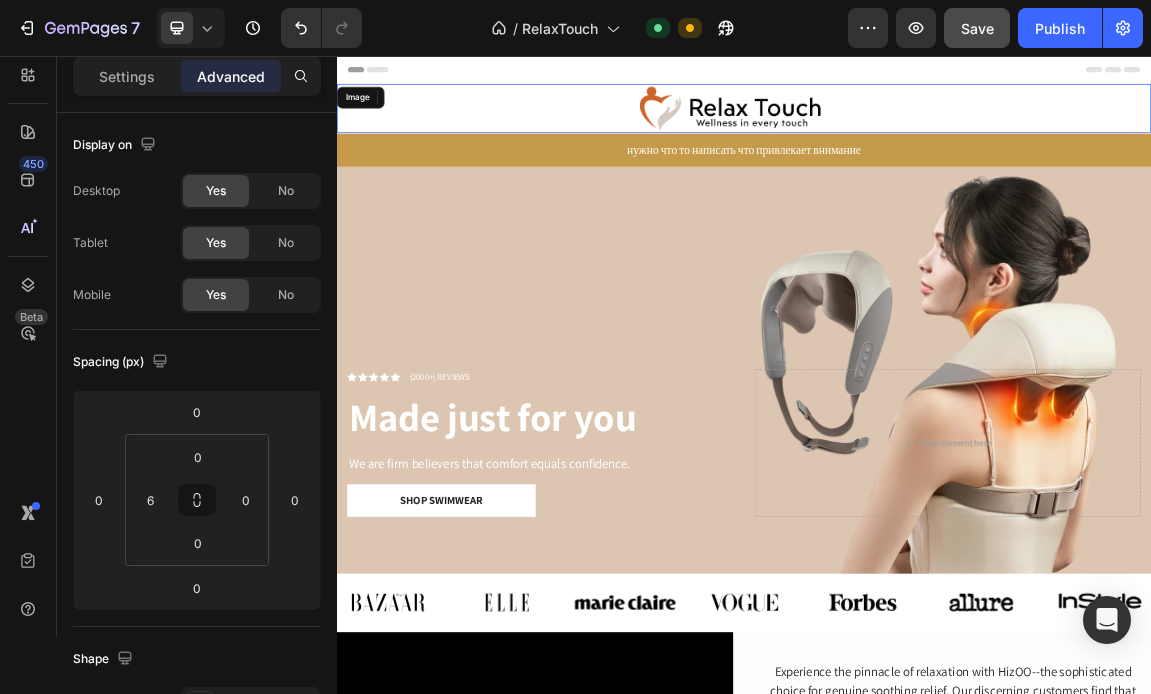 click at bounding box center (940, 133) 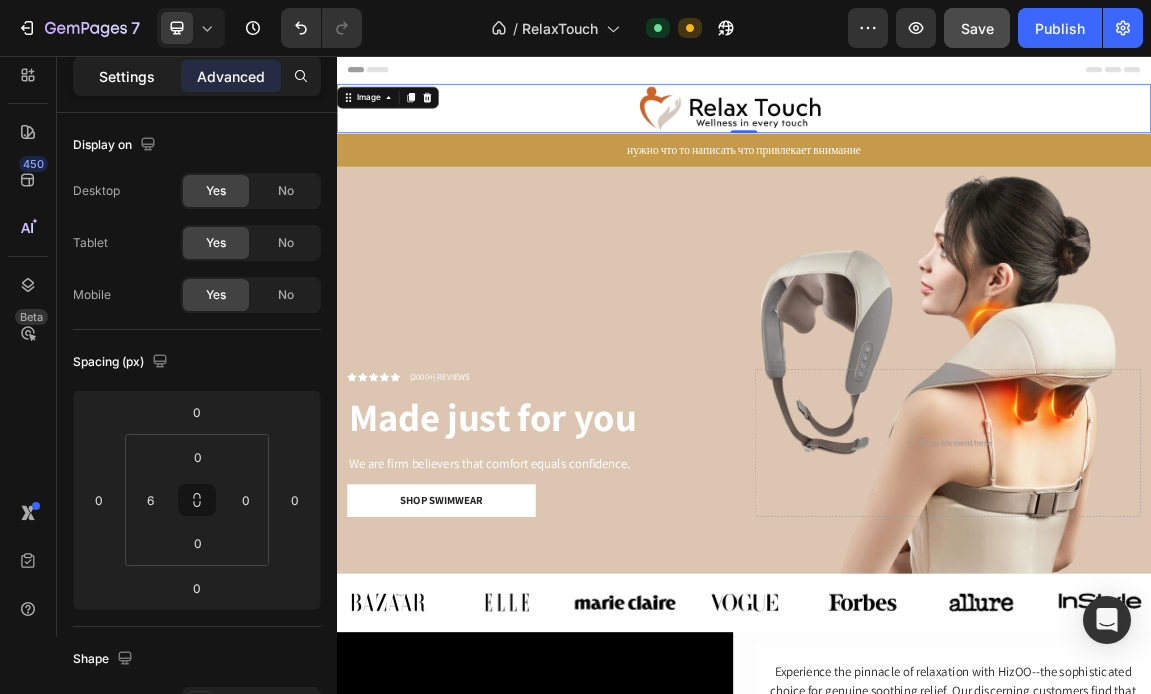 click on "Settings" at bounding box center [127, 76] 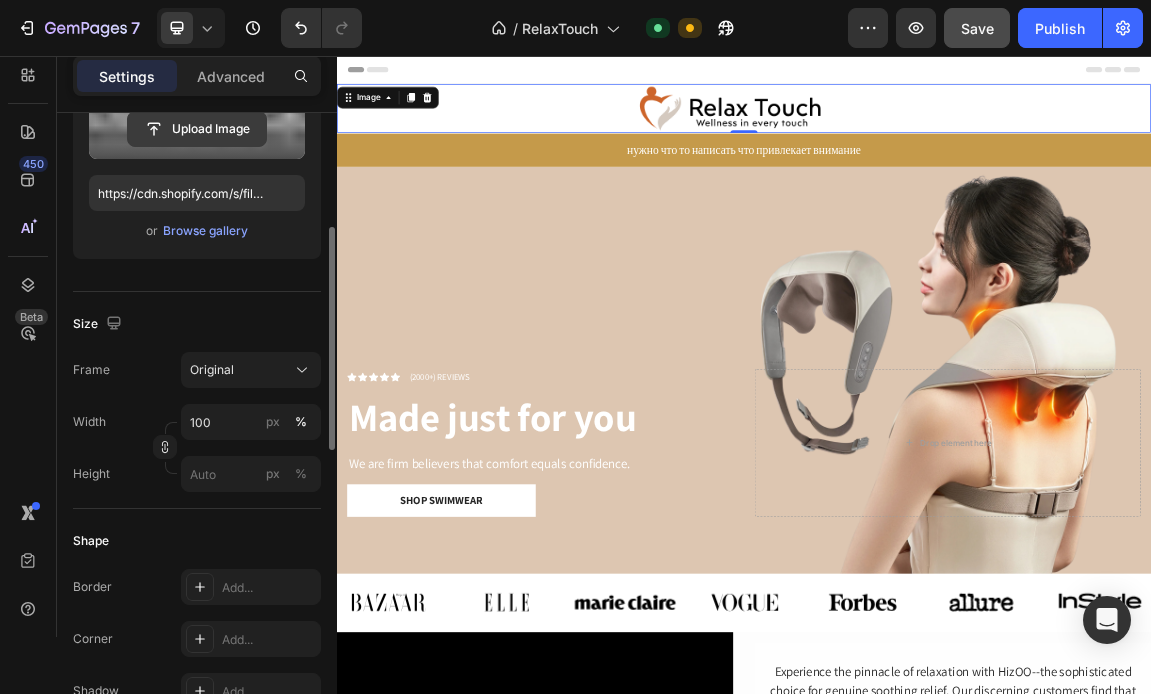 scroll, scrollTop: 297, scrollLeft: 0, axis: vertical 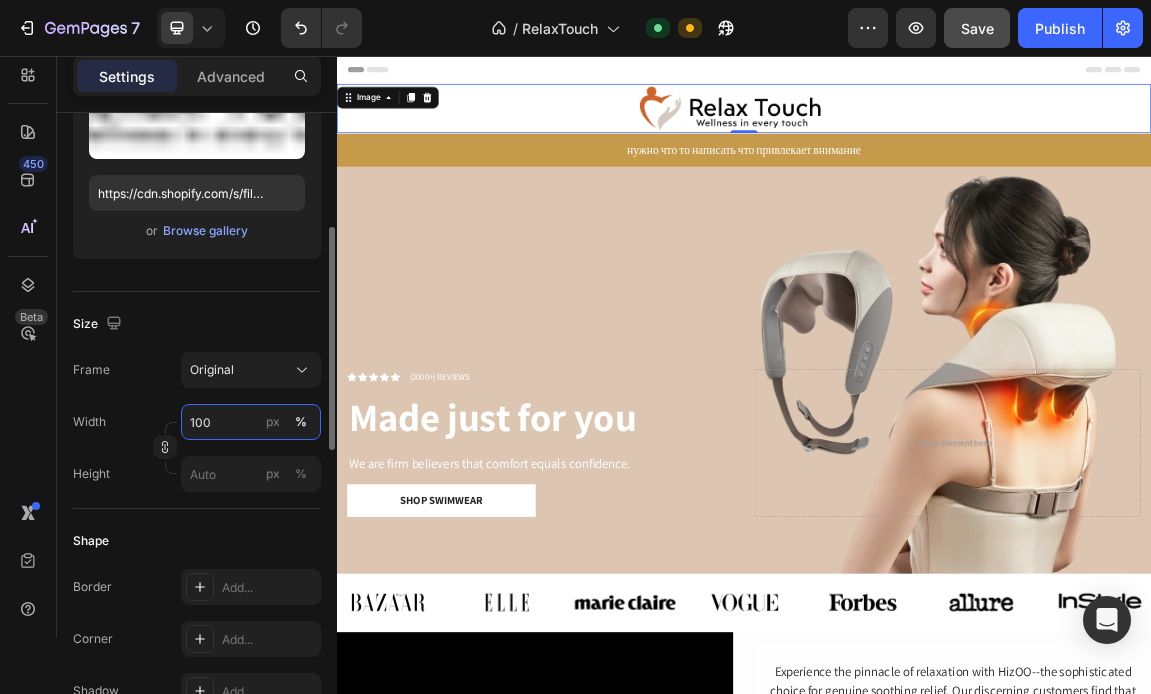 click on "100" at bounding box center [251, 422] 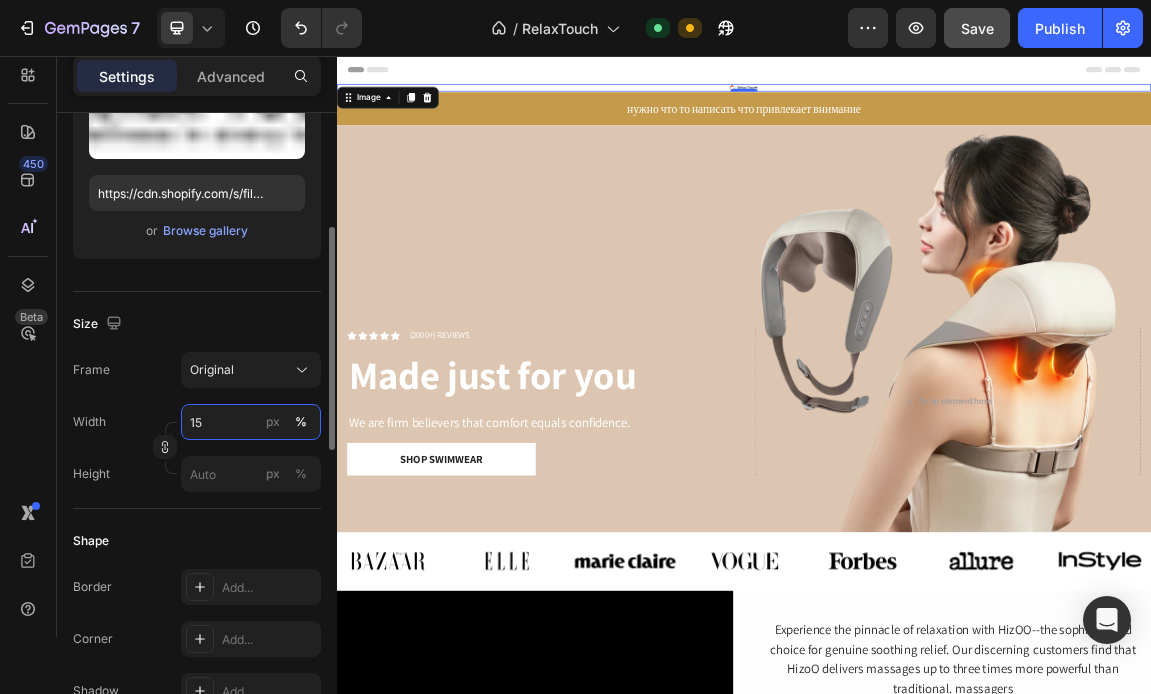 type on "1" 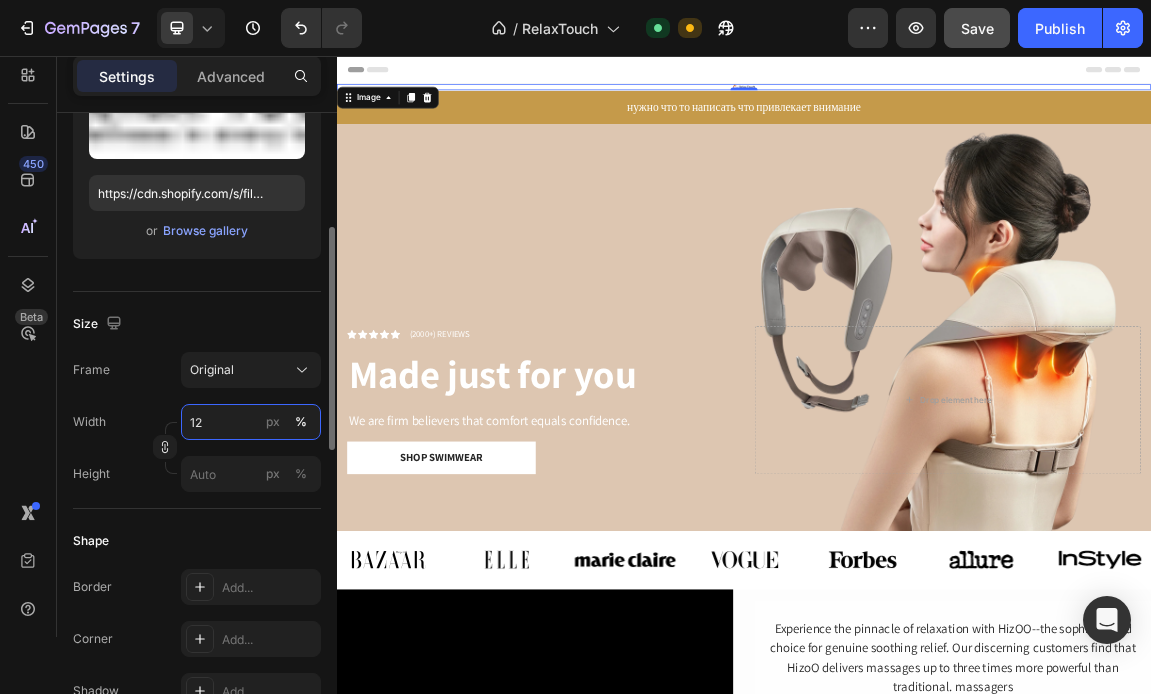 type on "1" 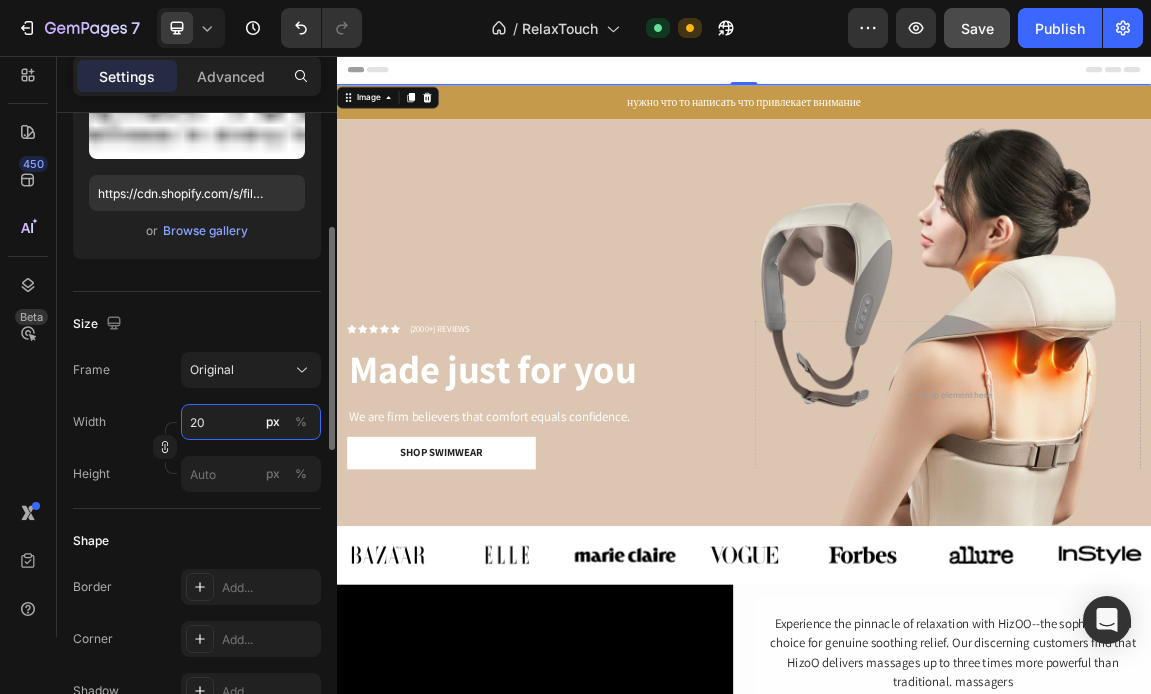 type on "2" 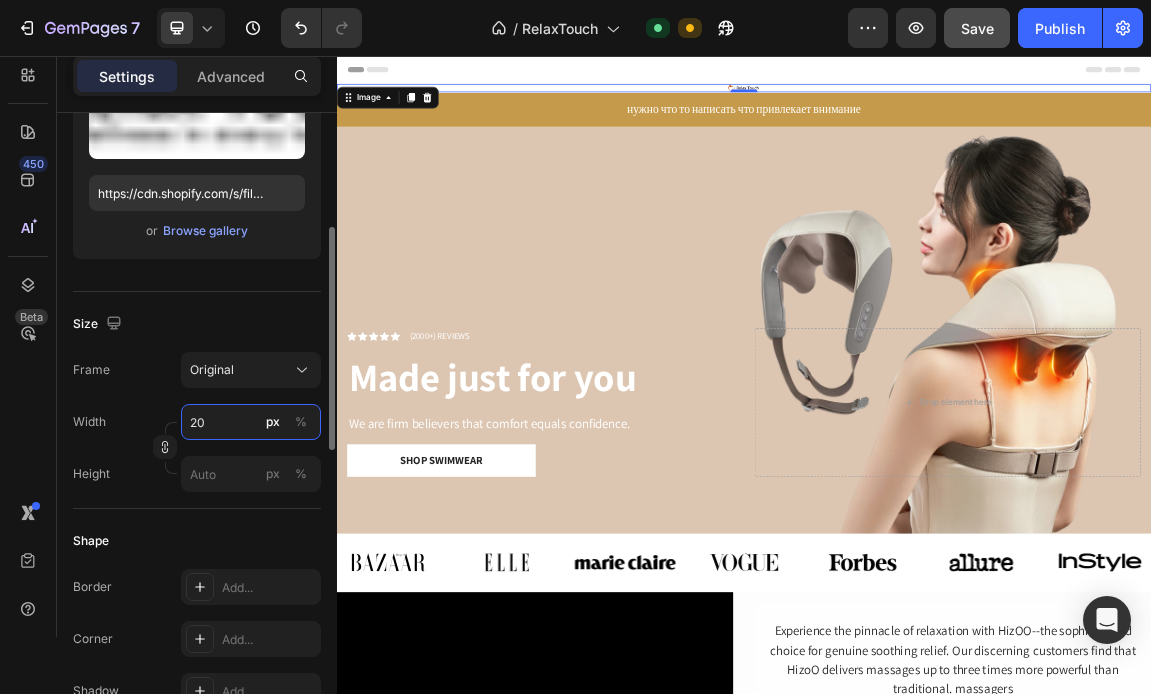 type on "2" 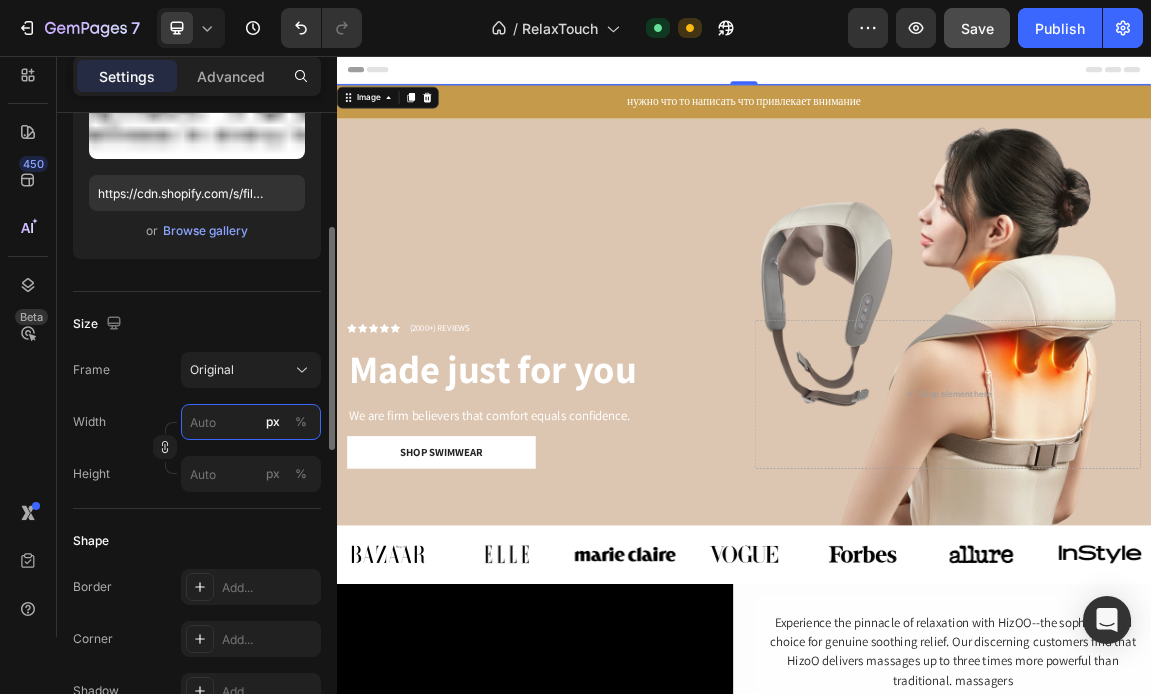 type on "2" 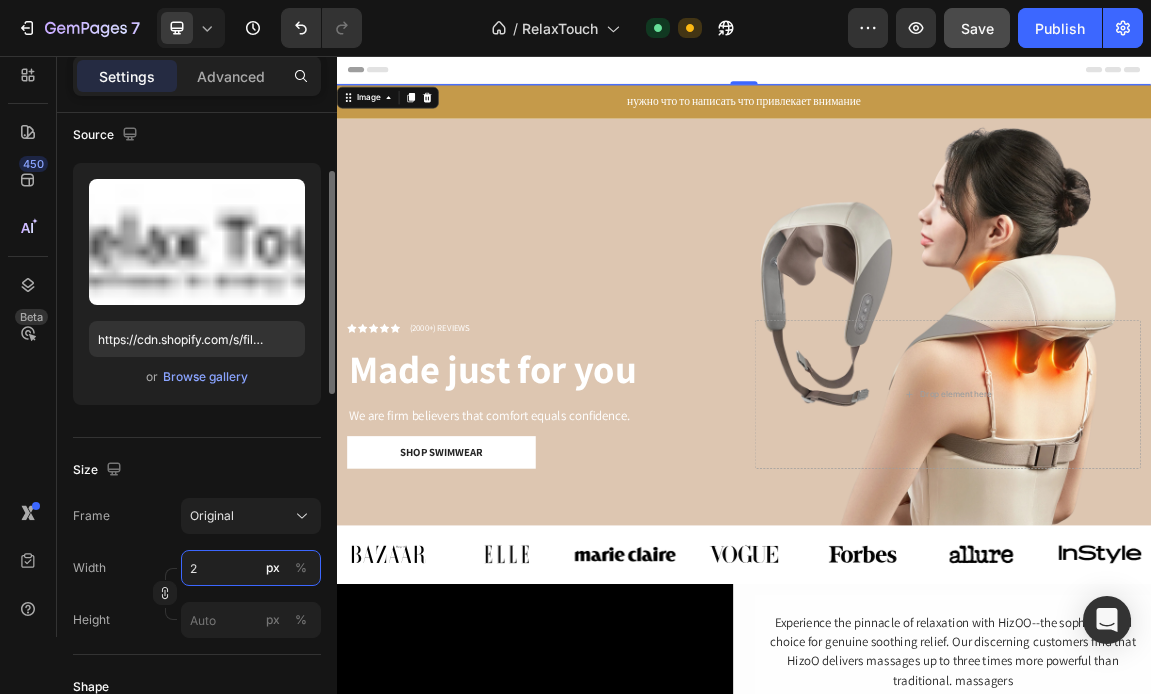 scroll, scrollTop: 98, scrollLeft: 0, axis: vertical 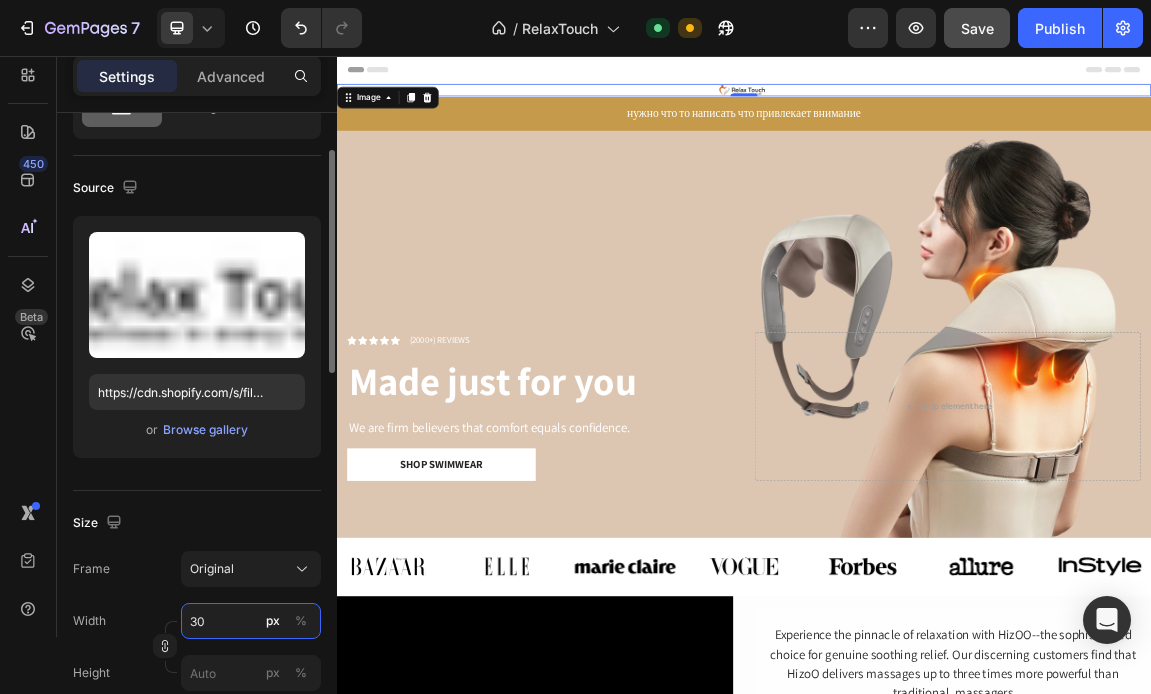 type on "3" 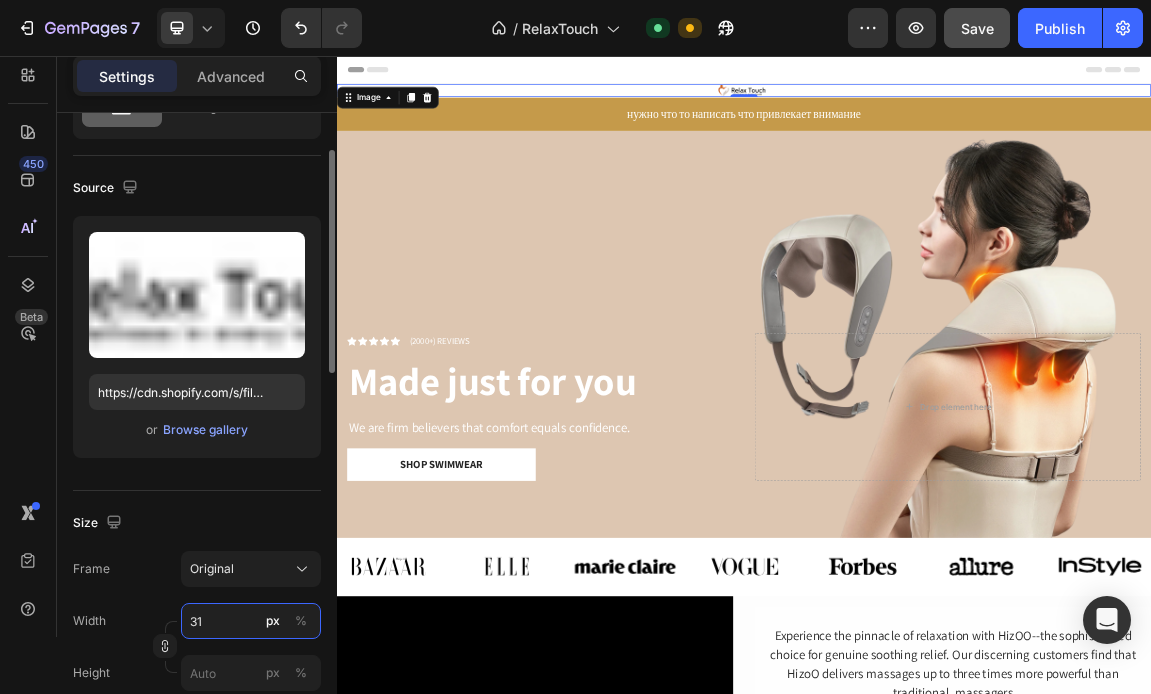 type on "3" 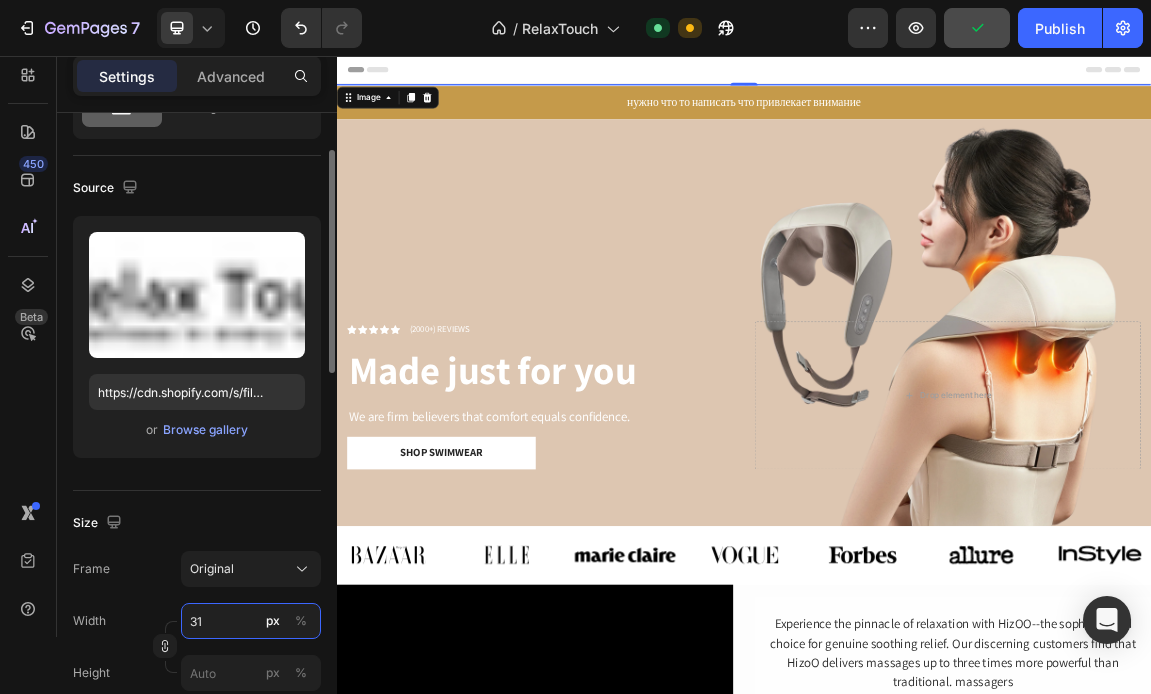 type on "3" 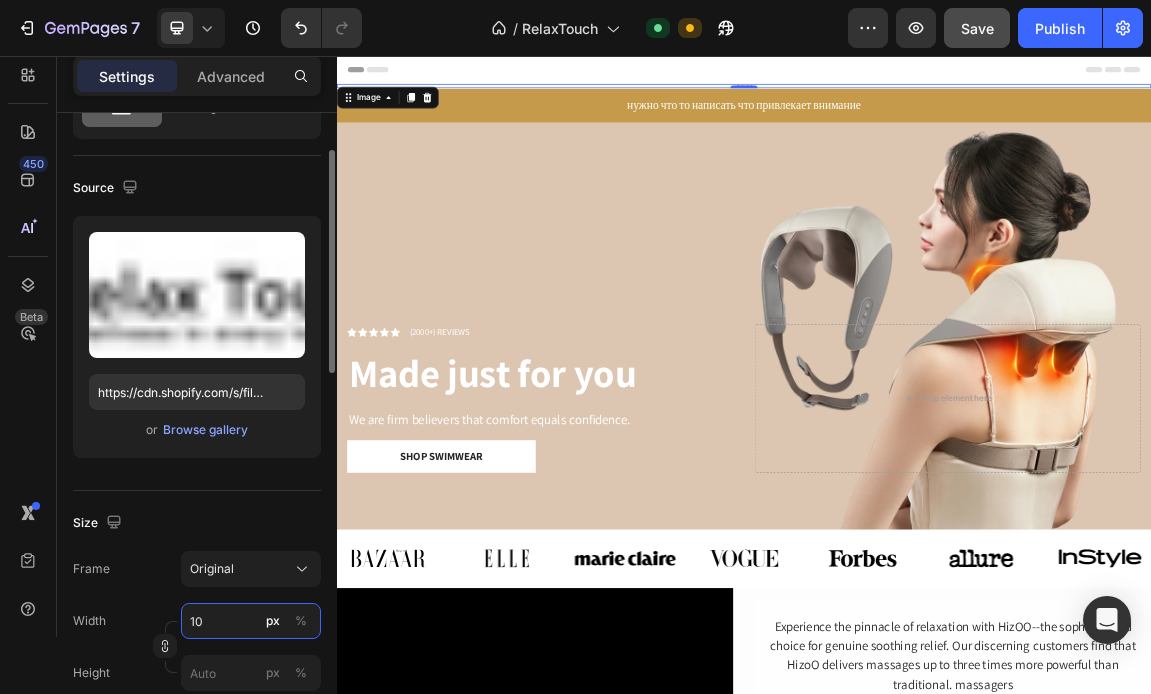 type on "1" 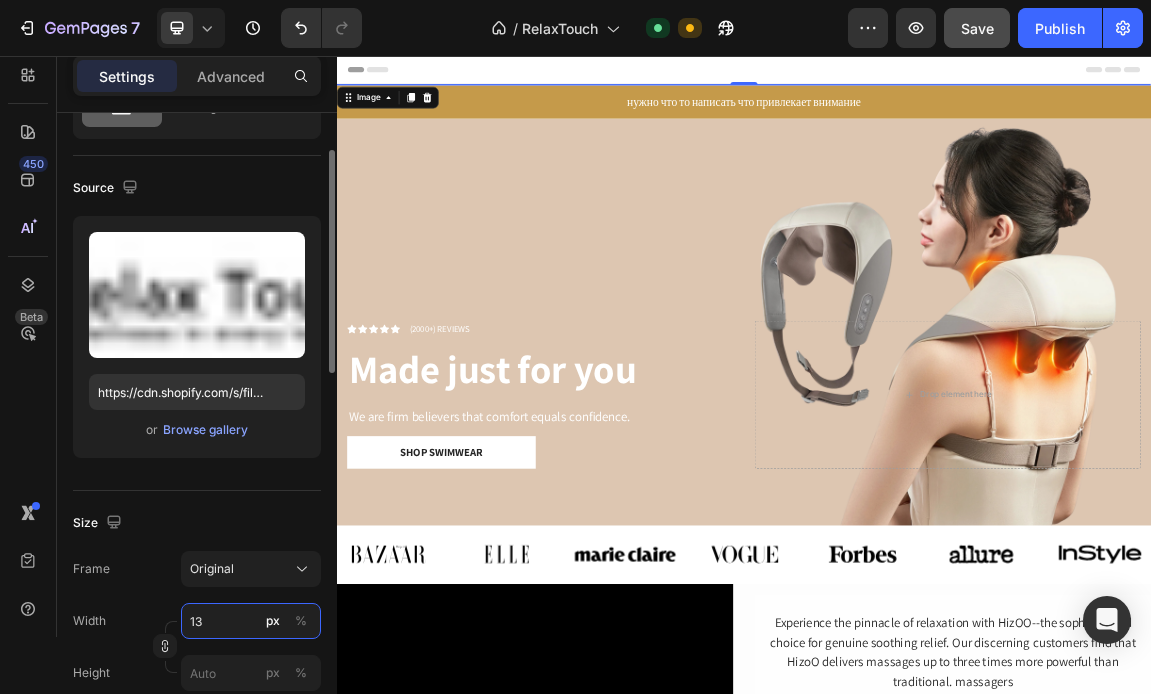 type on "1" 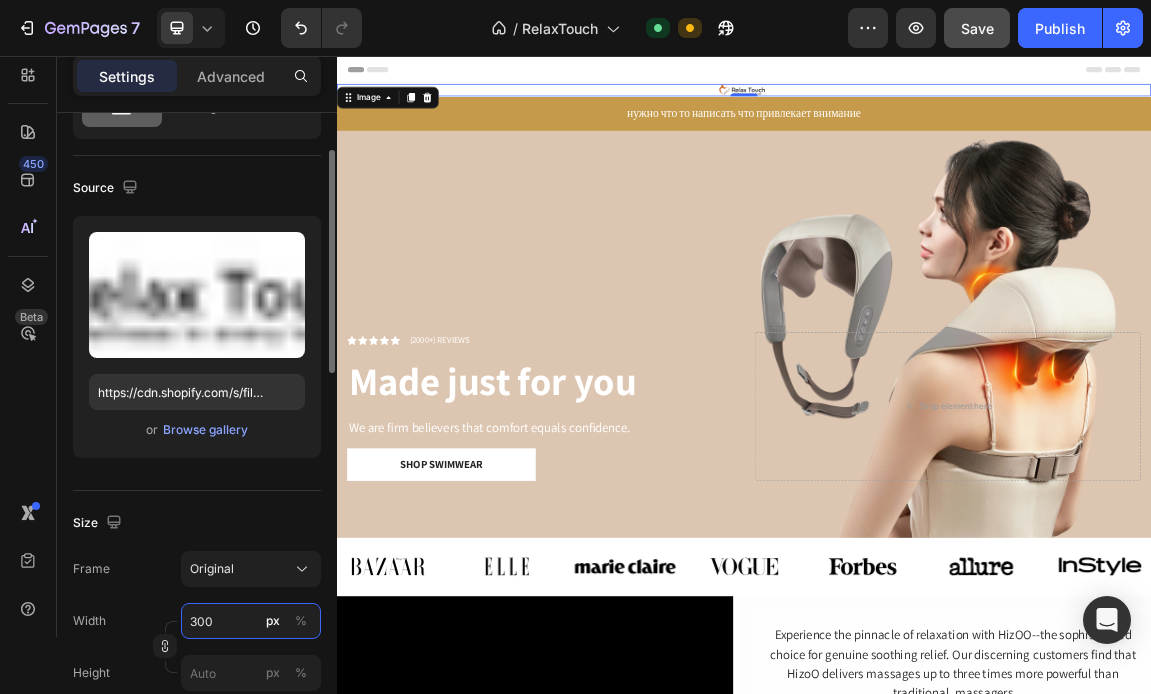 type on "3000" 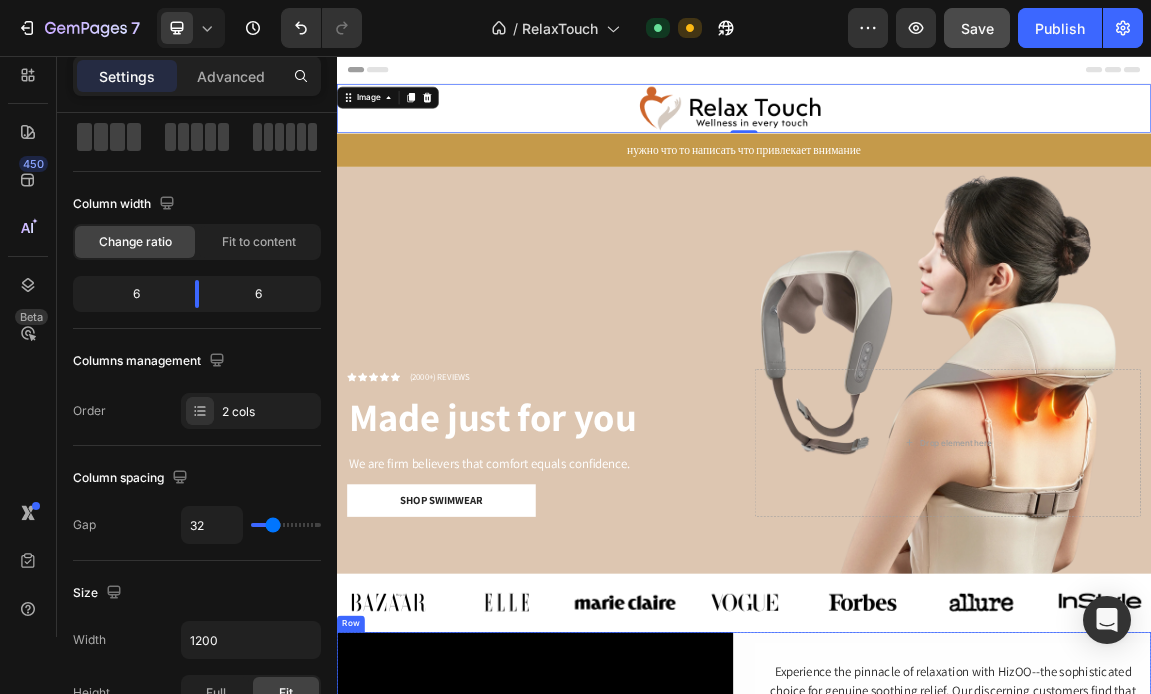 click on "Heading Experience the pinnacle of relaxation with HizOO--the sophisticated choice for genuine soothing relief. Our discerning customers find that HizoO delivers massages up to three times more powerful than traditional. massagers Text Block Power Settings: Gentle, Moderate, Intense. Text Block Row Where touch becomes therapy Heading" at bounding box center (1245, 1051) 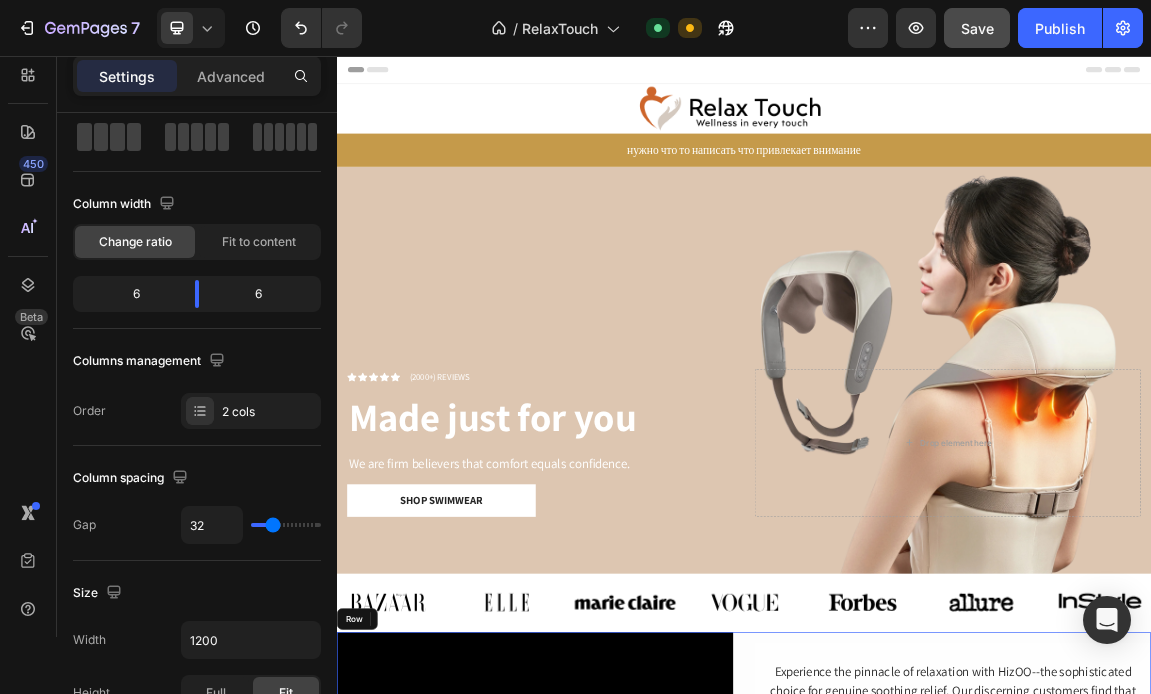 scroll, scrollTop: 0, scrollLeft: 0, axis: both 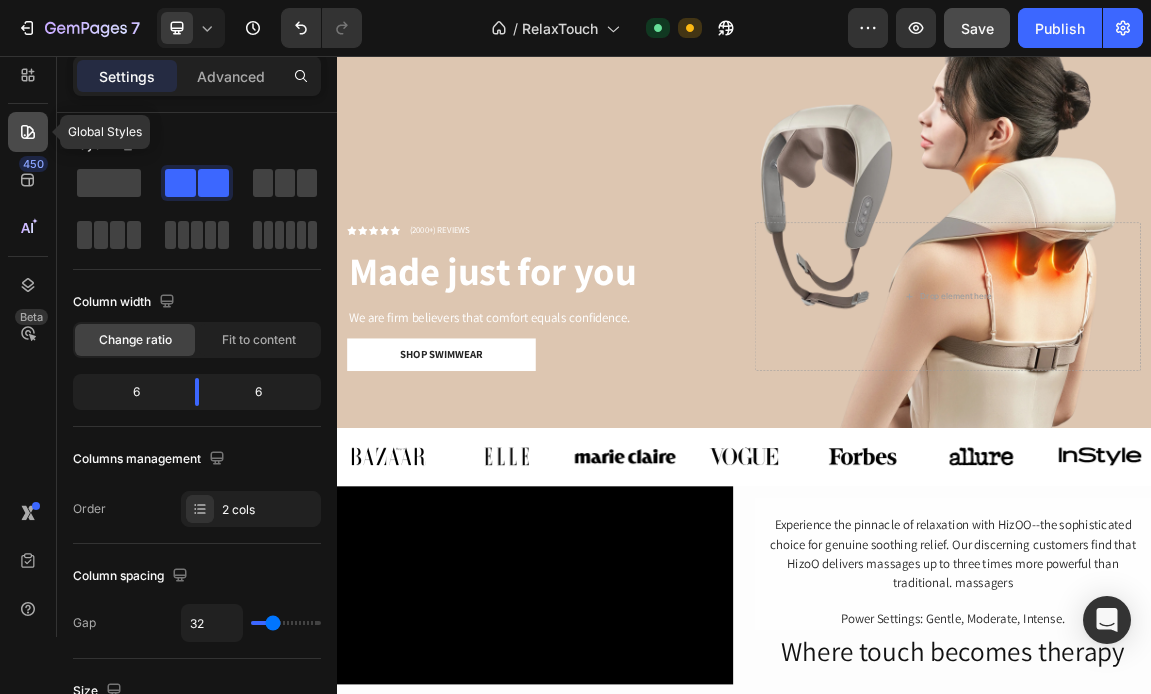 click 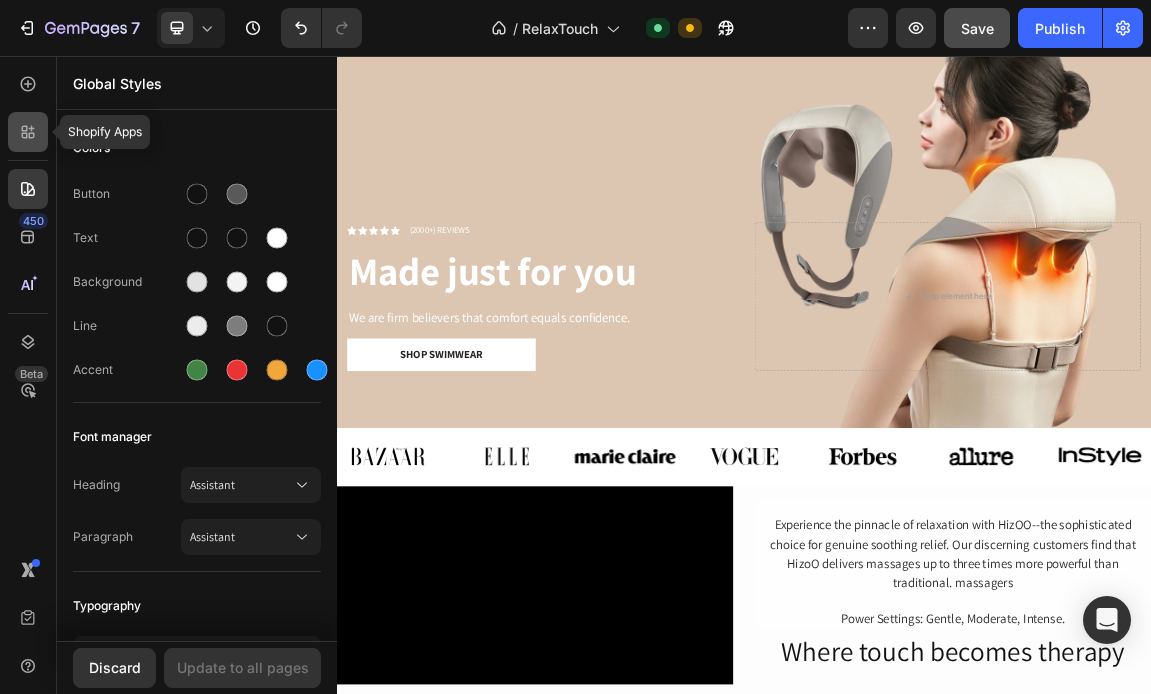 scroll, scrollTop: 0, scrollLeft: 0, axis: both 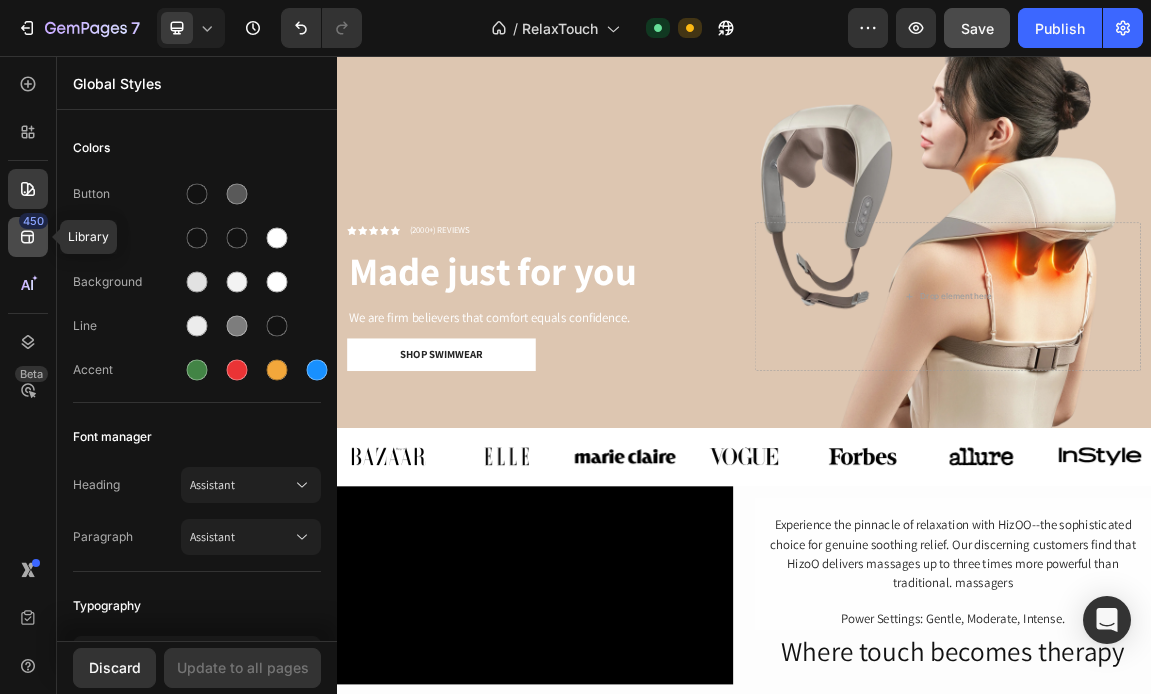 click 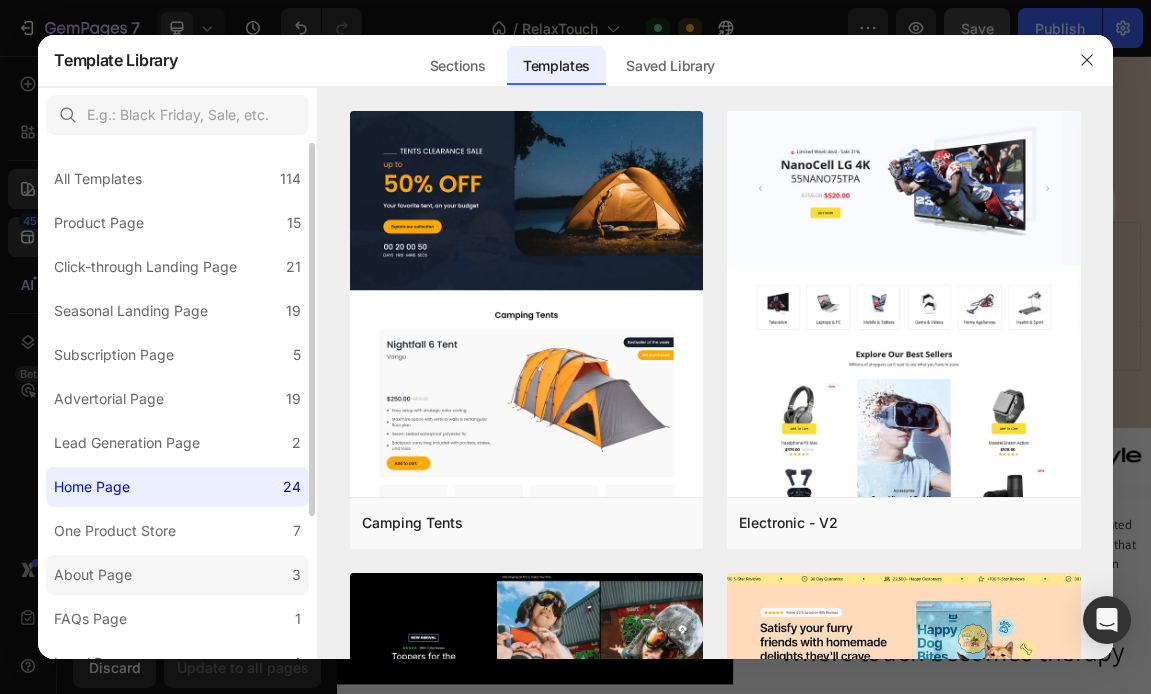 click on "About Page 3" 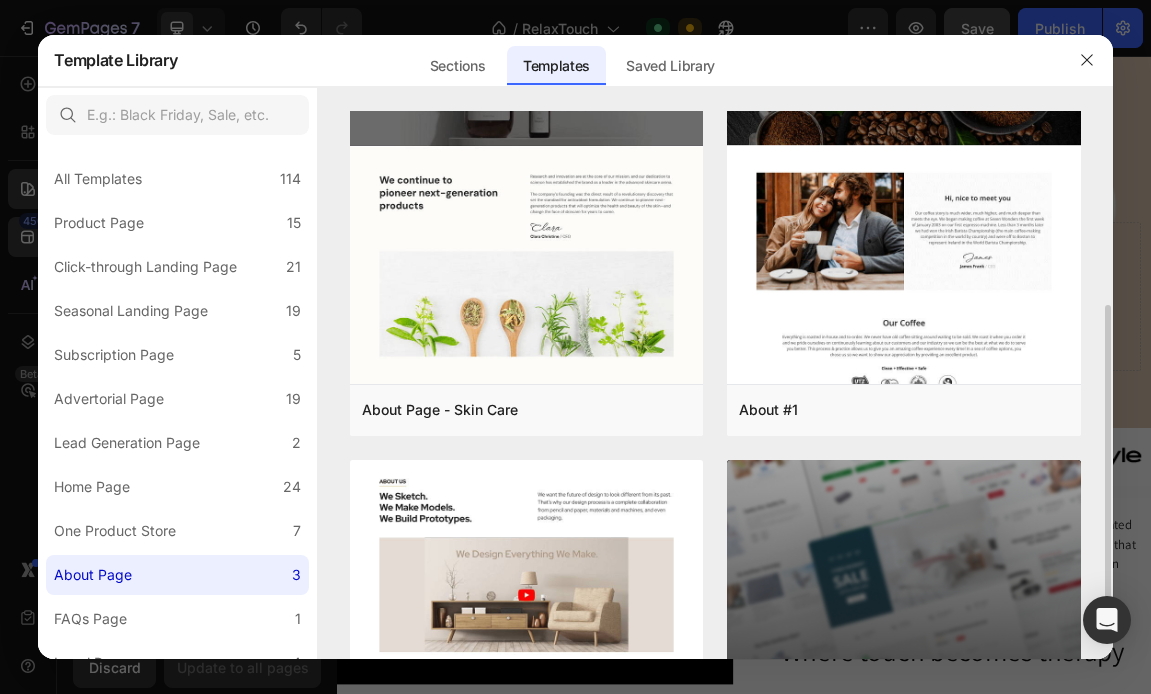 scroll, scrollTop: 0, scrollLeft: 0, axis: both 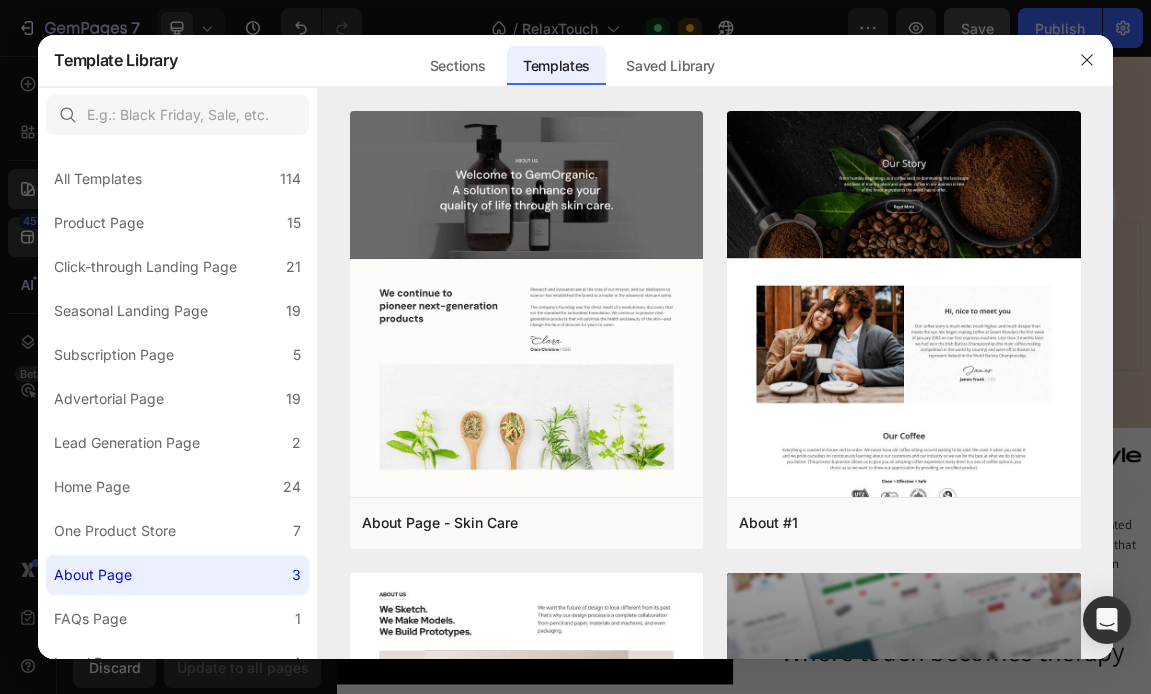 click at bounding box center [575, 347] 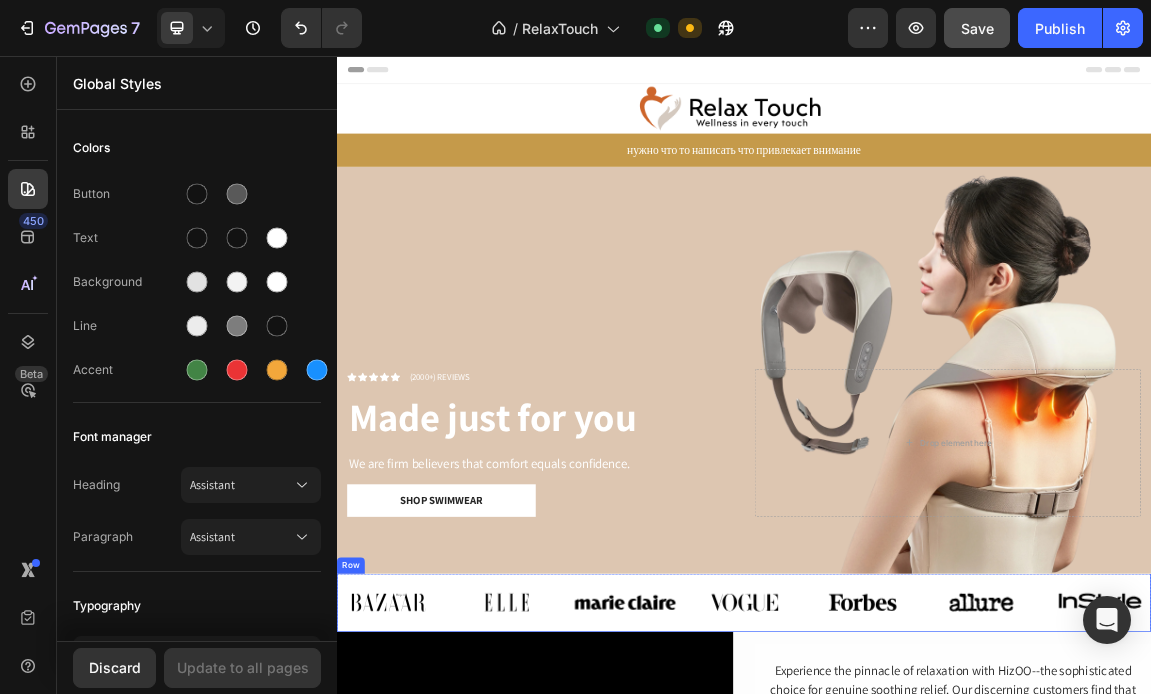 scroll, scrollTop: 0, scrollLeft: 0, axis: both 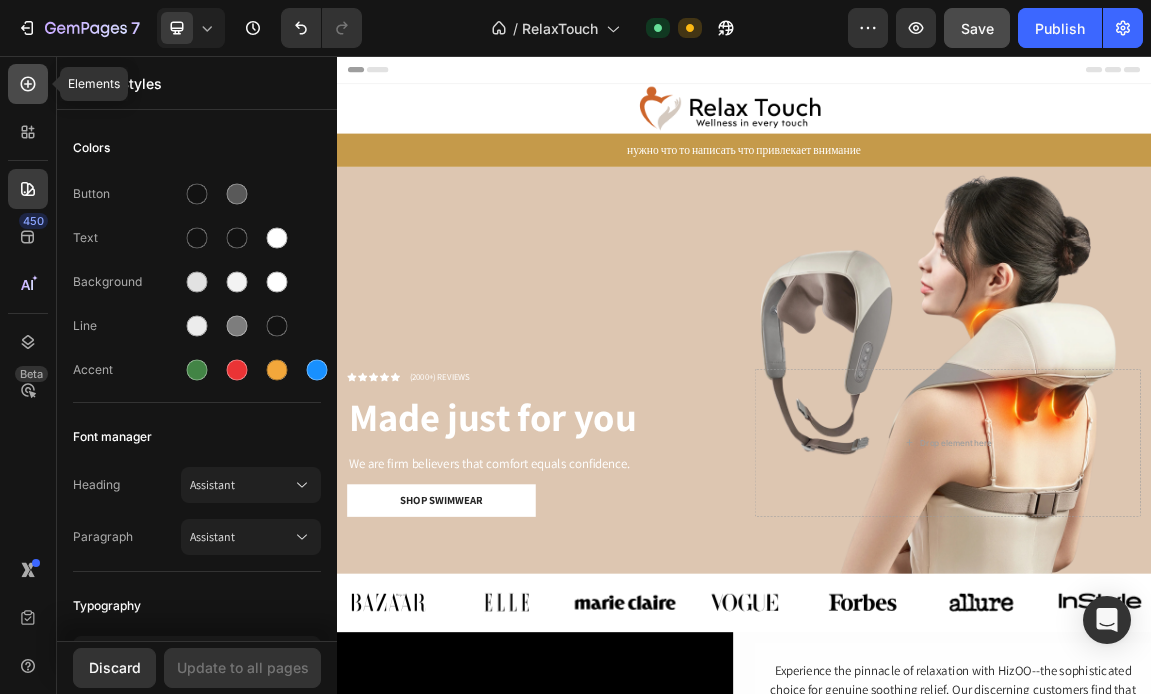 click 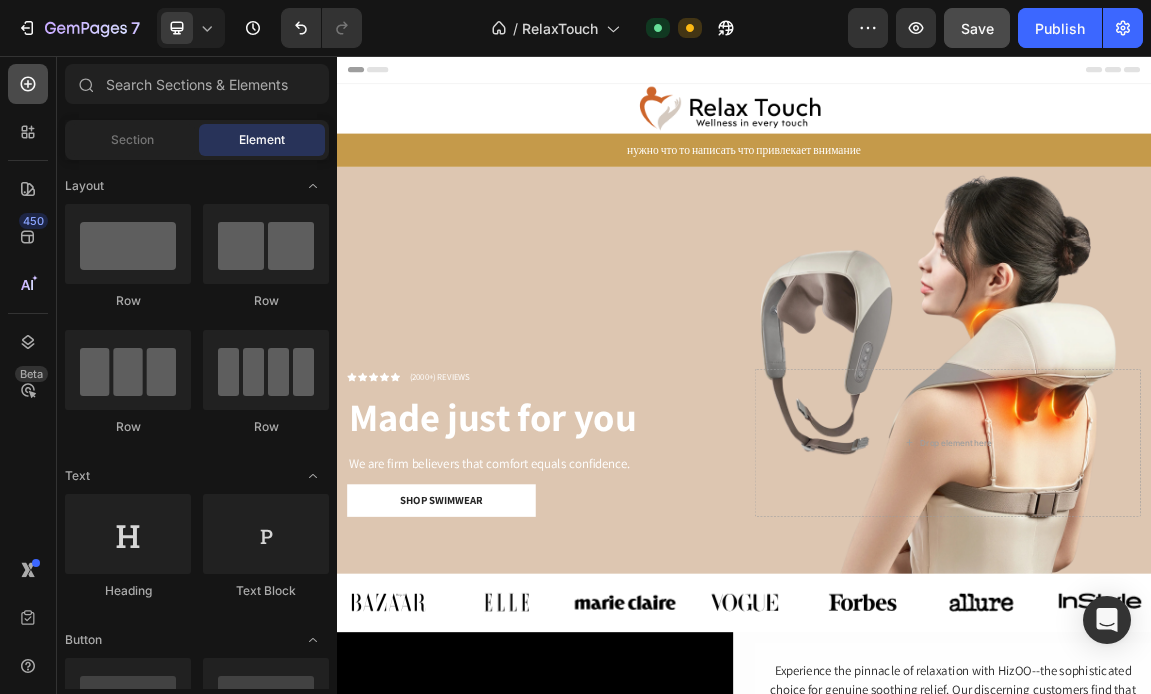 scroll, scrollTop: 655, scrollLeft: 0, axis: vertical 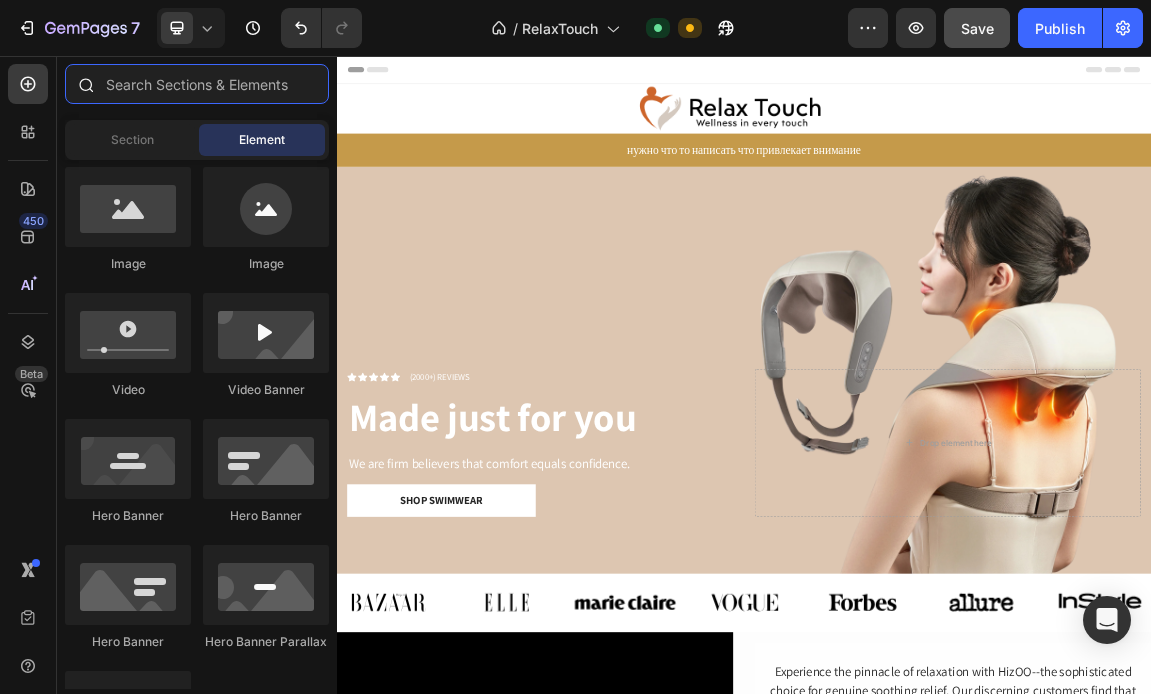 click at bounding box center [197, 84] 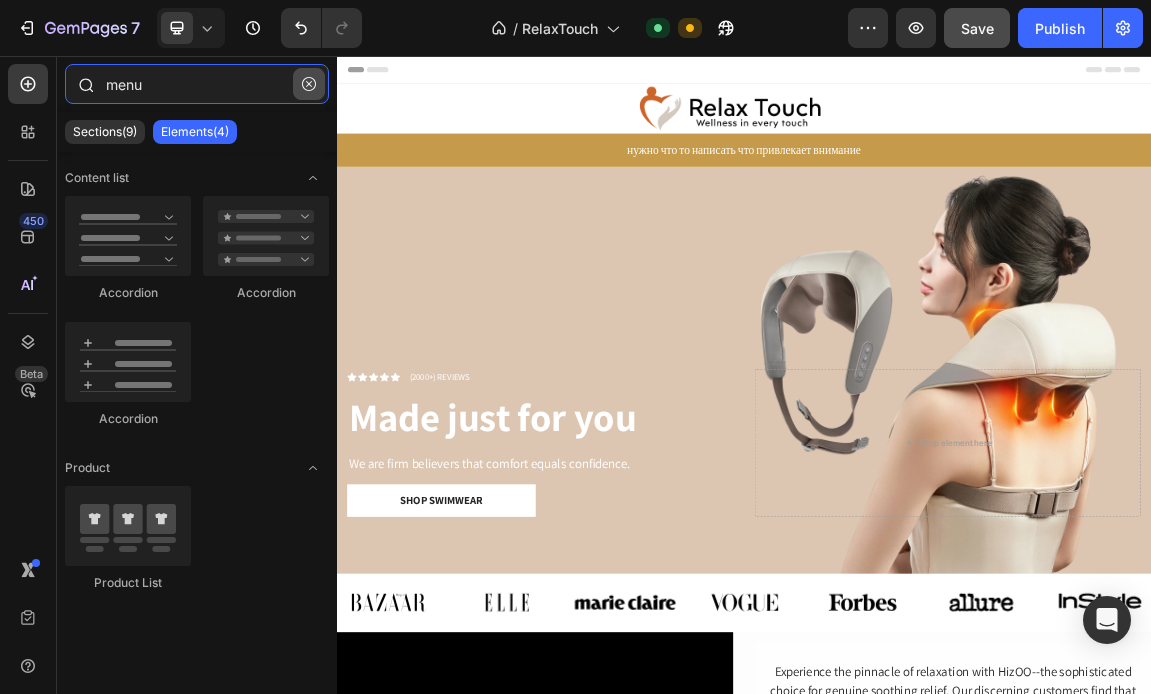 type on "menu" 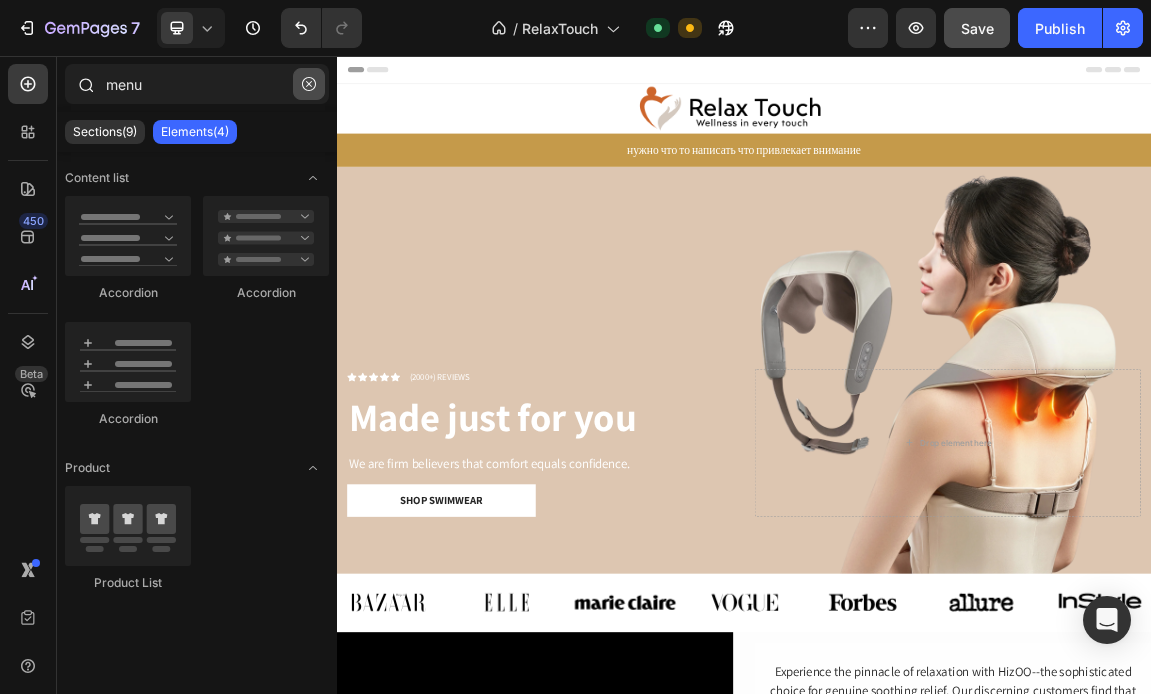 click 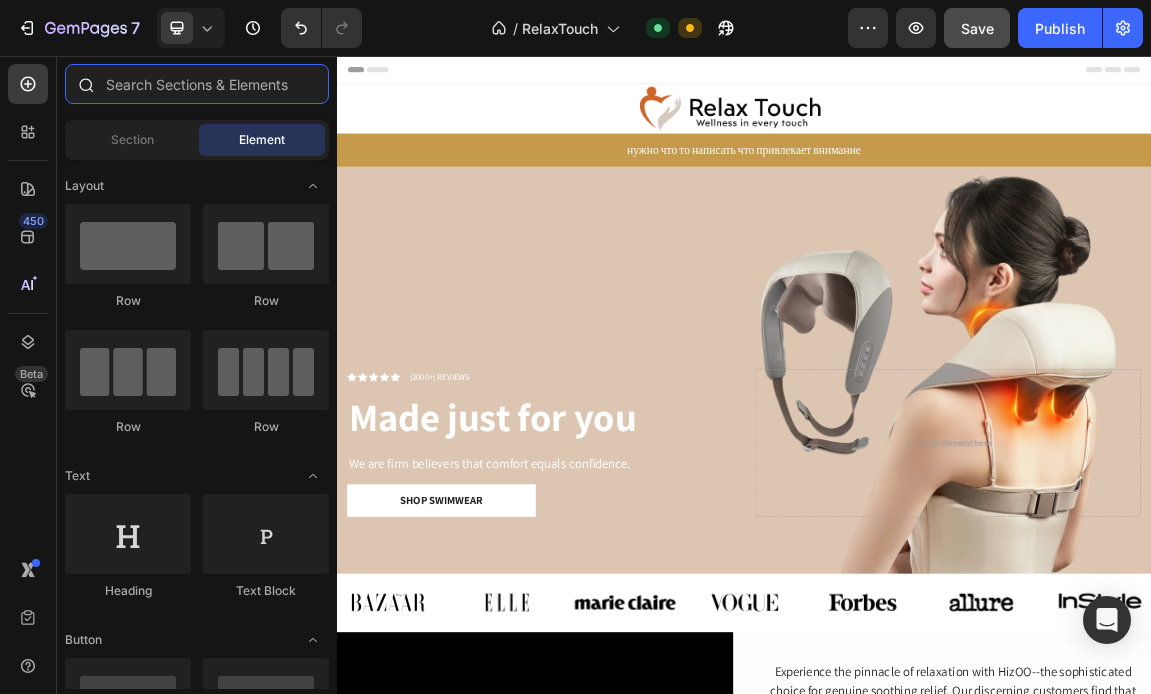 click at bounding box center (197, 84) 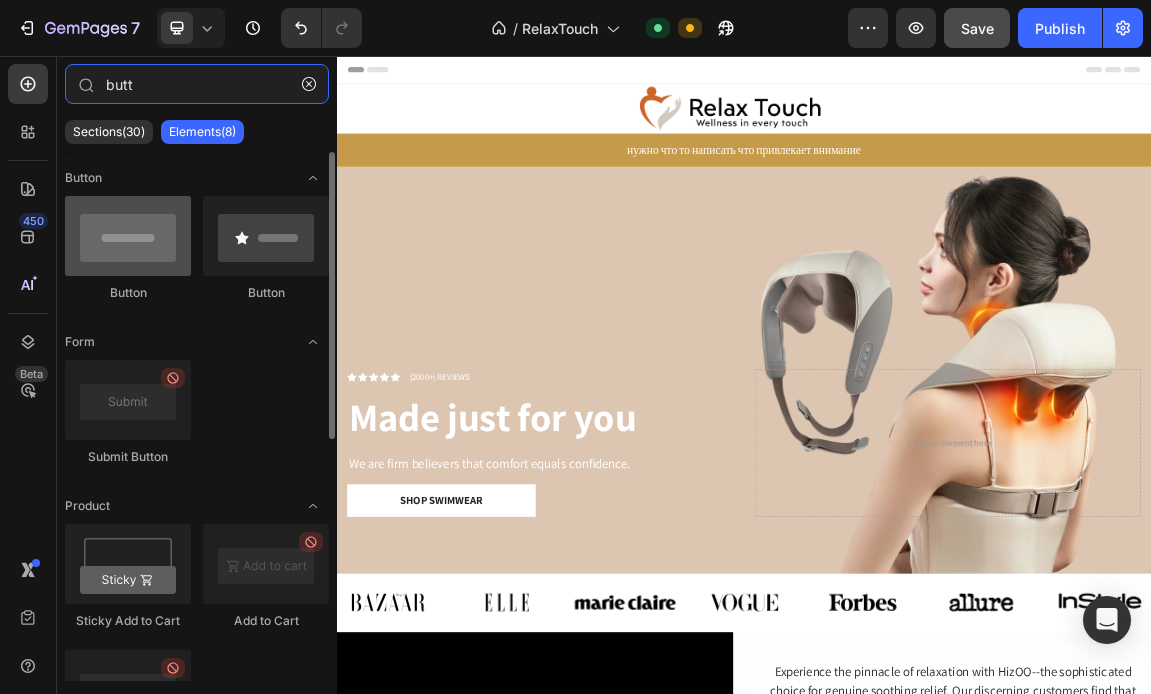 type on "butt" 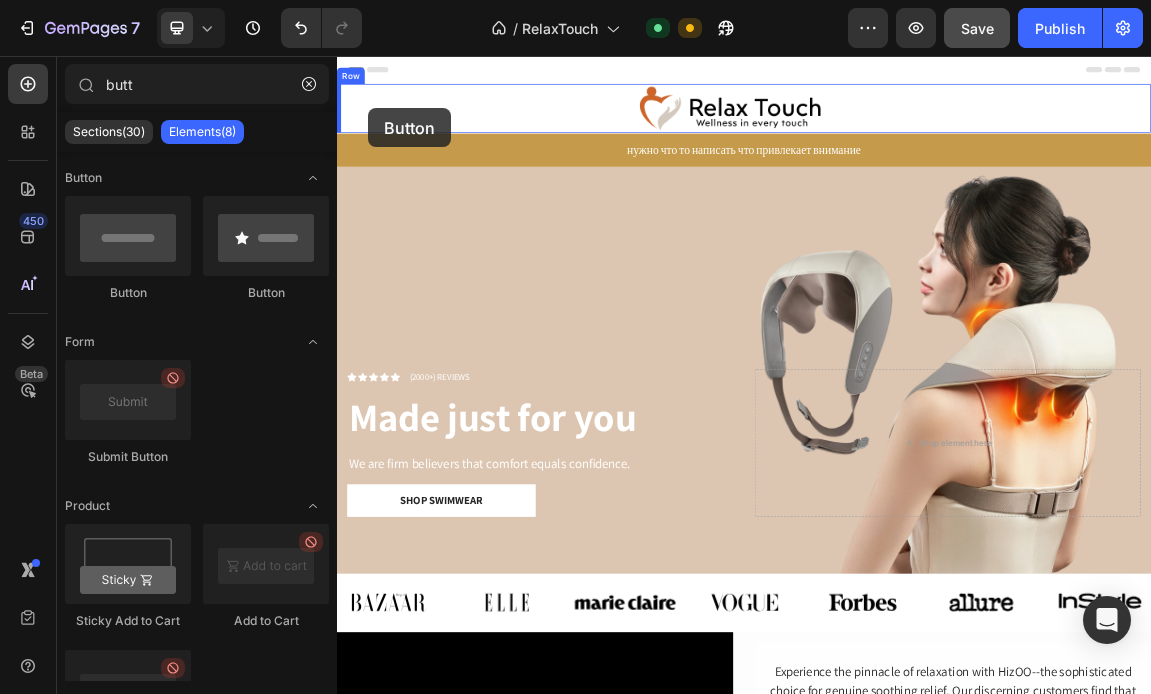 drag, startPoint x: 459, startPoint y: 311, endPoint x: 383, endPoint y: 133, distance: 193.54585 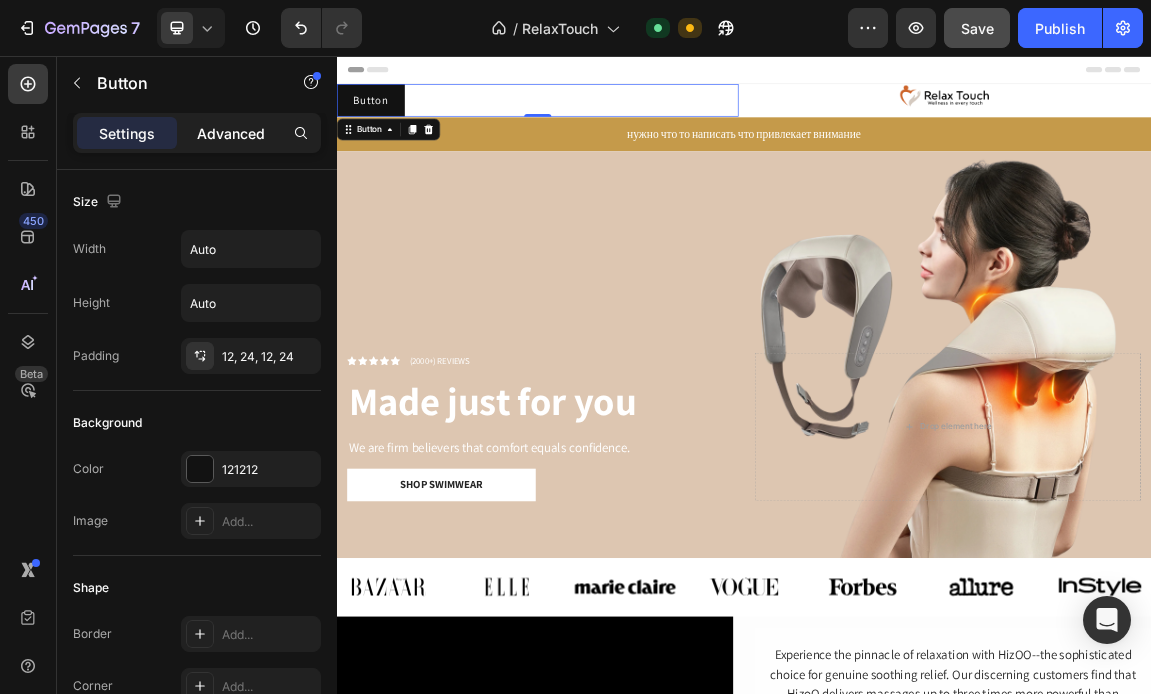 click on "Advanced" at bounding box center (231, 133) 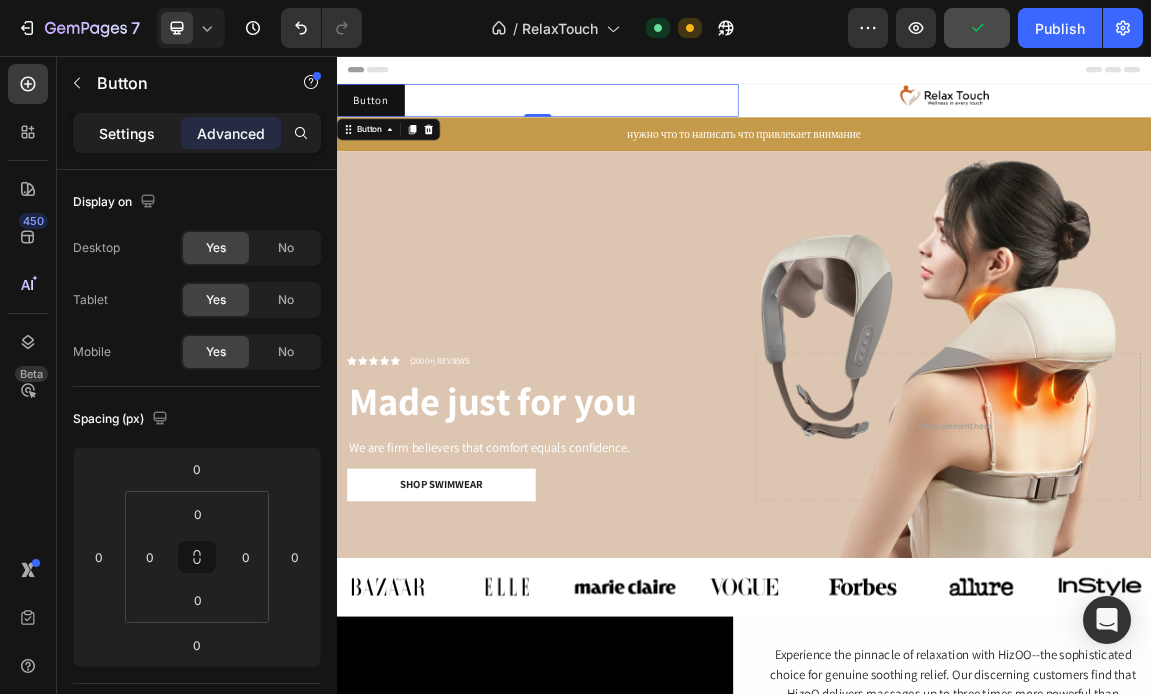 click on "Settings" at bounding box center [127, 133] 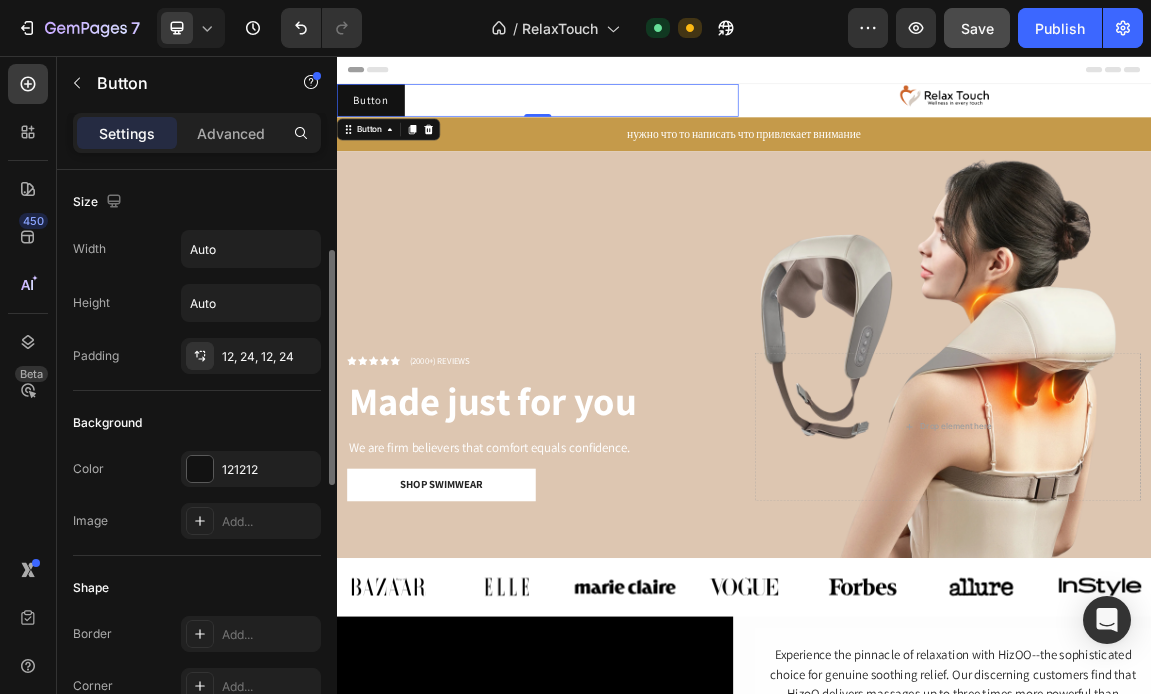 scroll, scrollTop: 0, scrollLeft: 0, axis: both 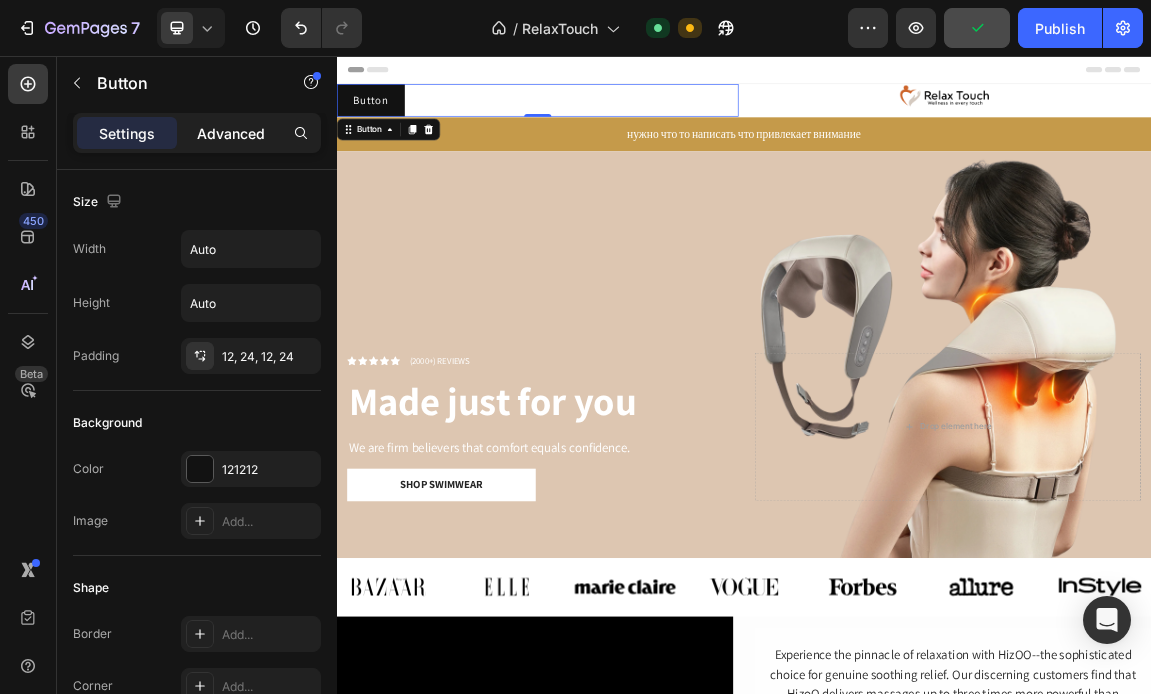 click on "Advanced" at bounding box center [231, 133] 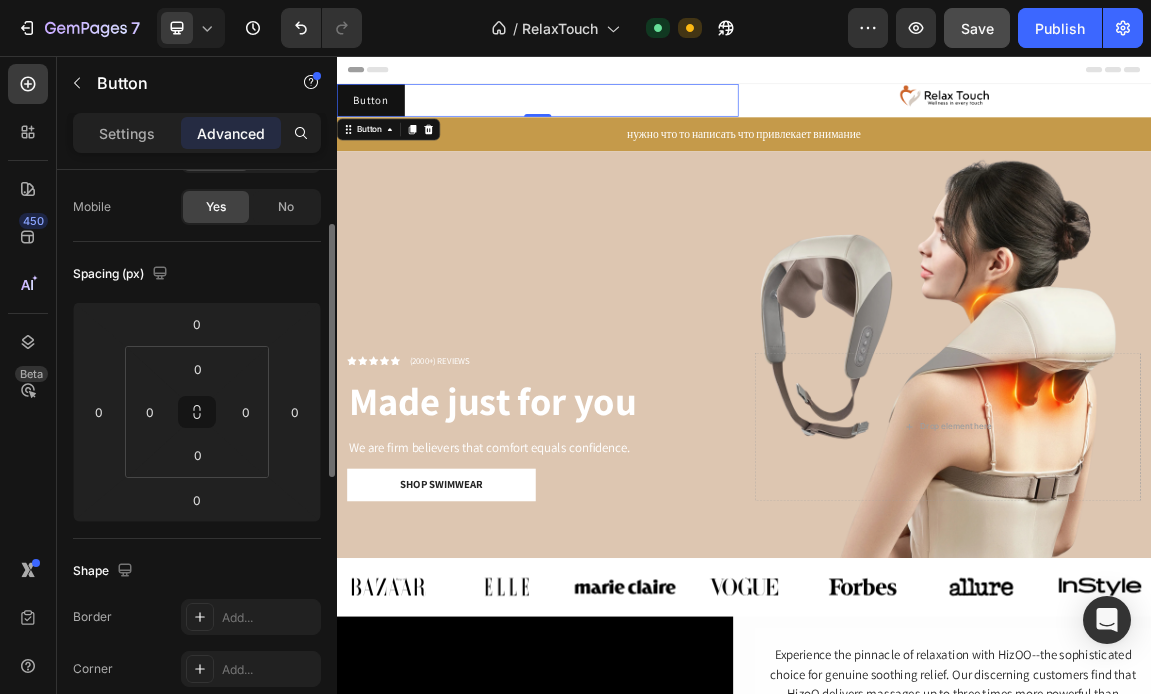 scroll, scrollTop: 145, scrollLeft: 0, axis: vertical 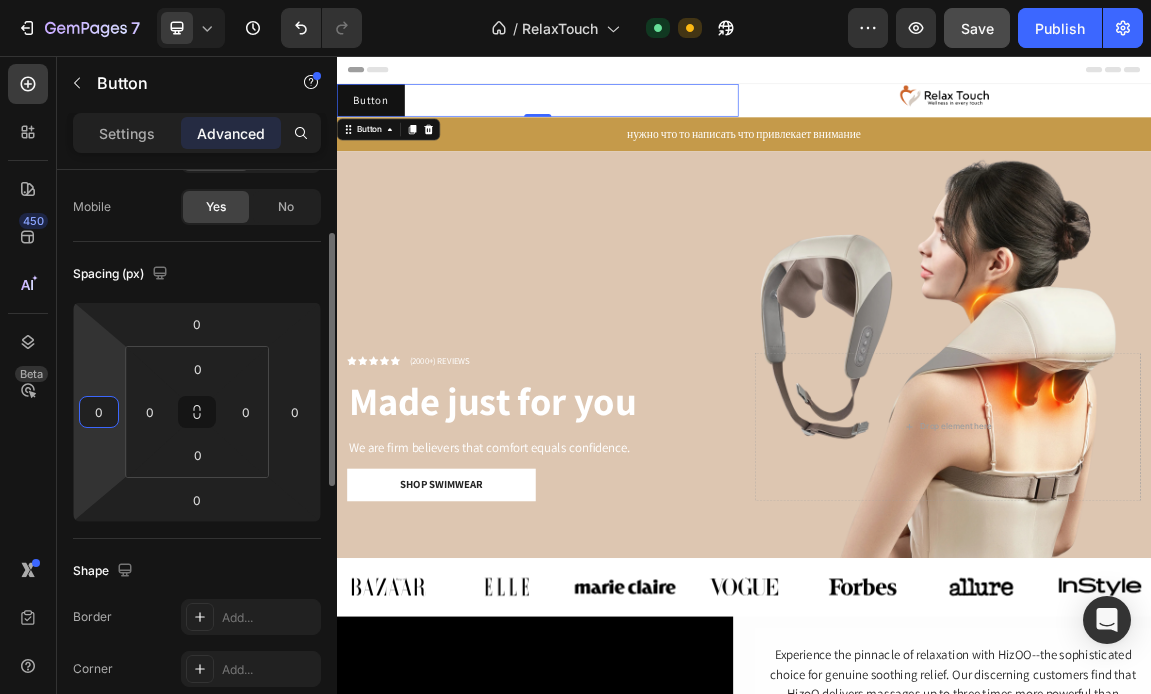 click on "0" at bounding box center (99, 412) 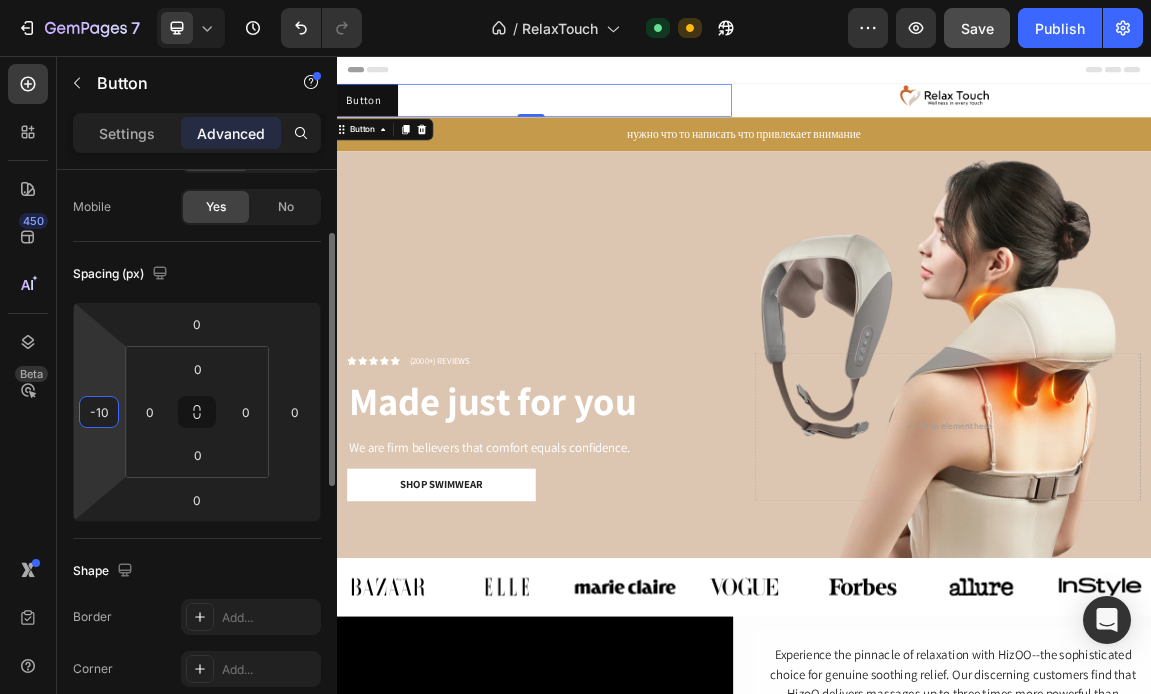type on "-1" 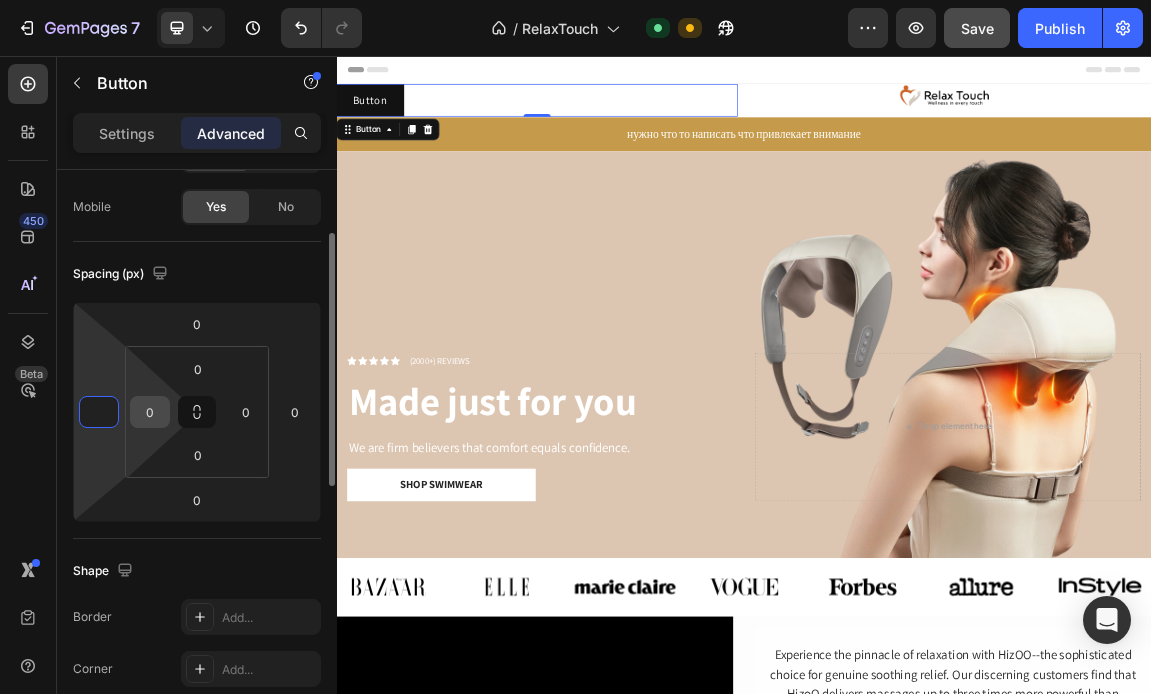 click on "0" at bounding box center [150, 412] 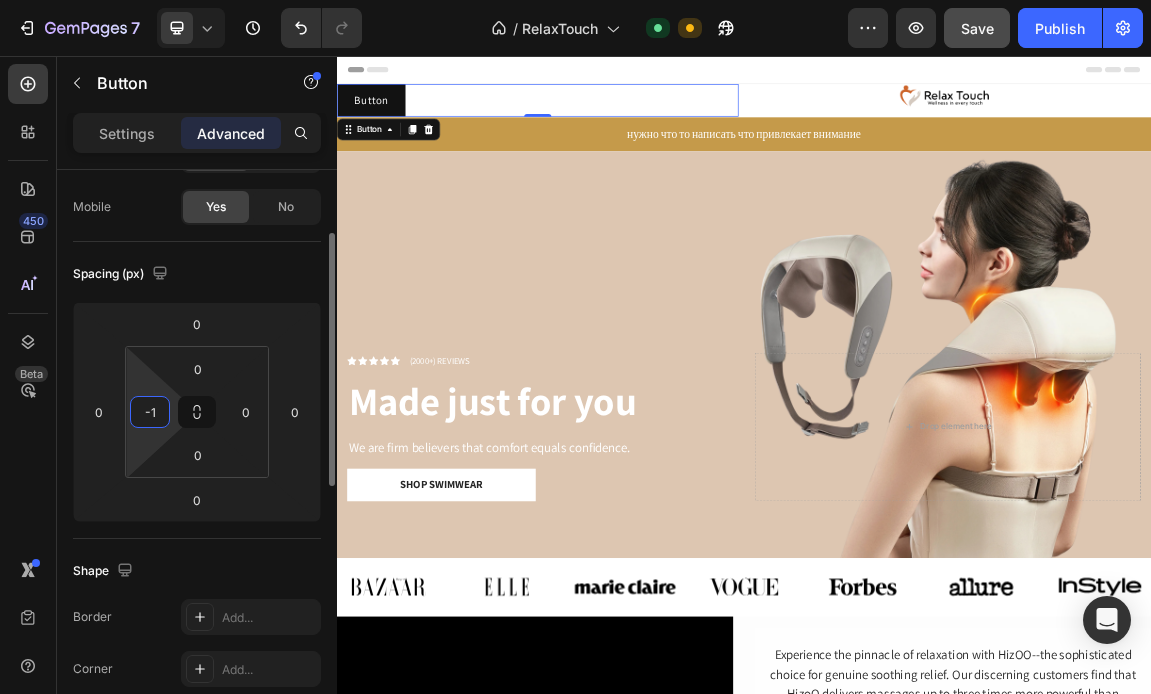 type on "-" 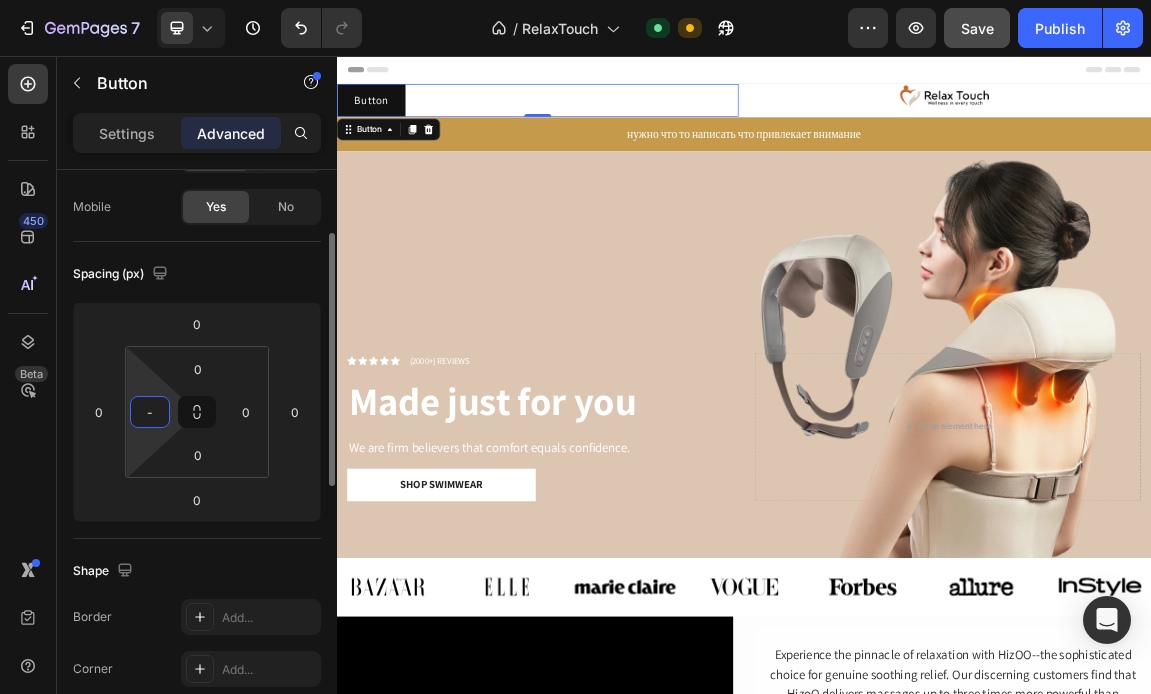 type 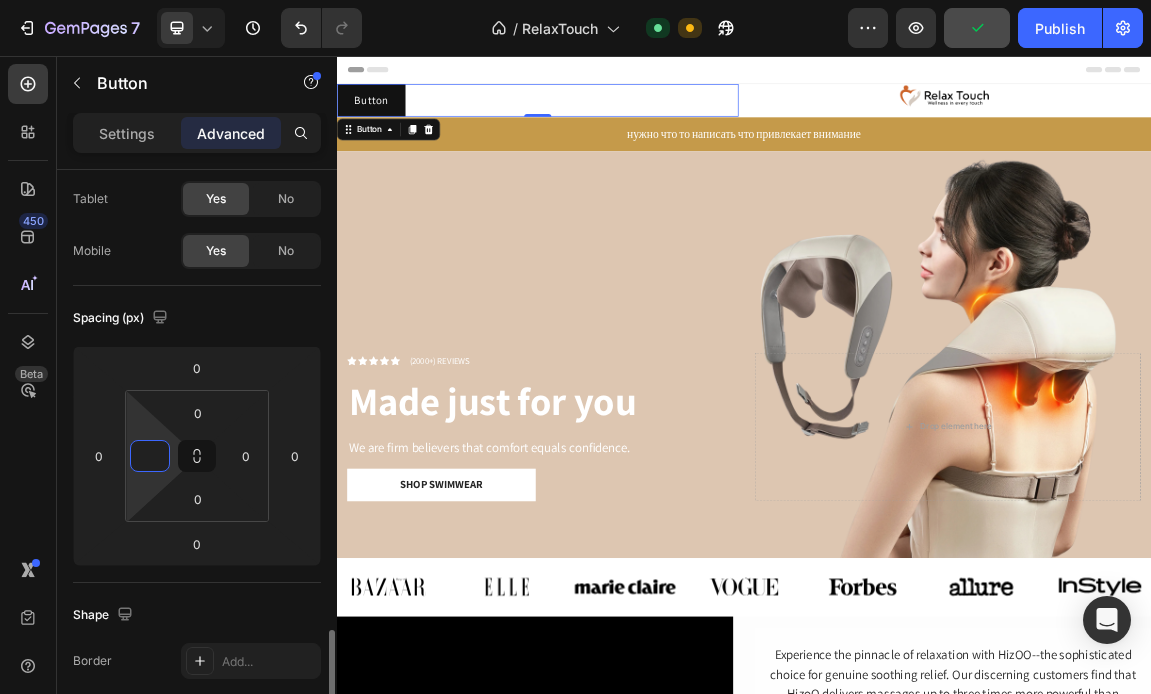scroll, scrollTop: 0, scrollLeft: 0, axis: both 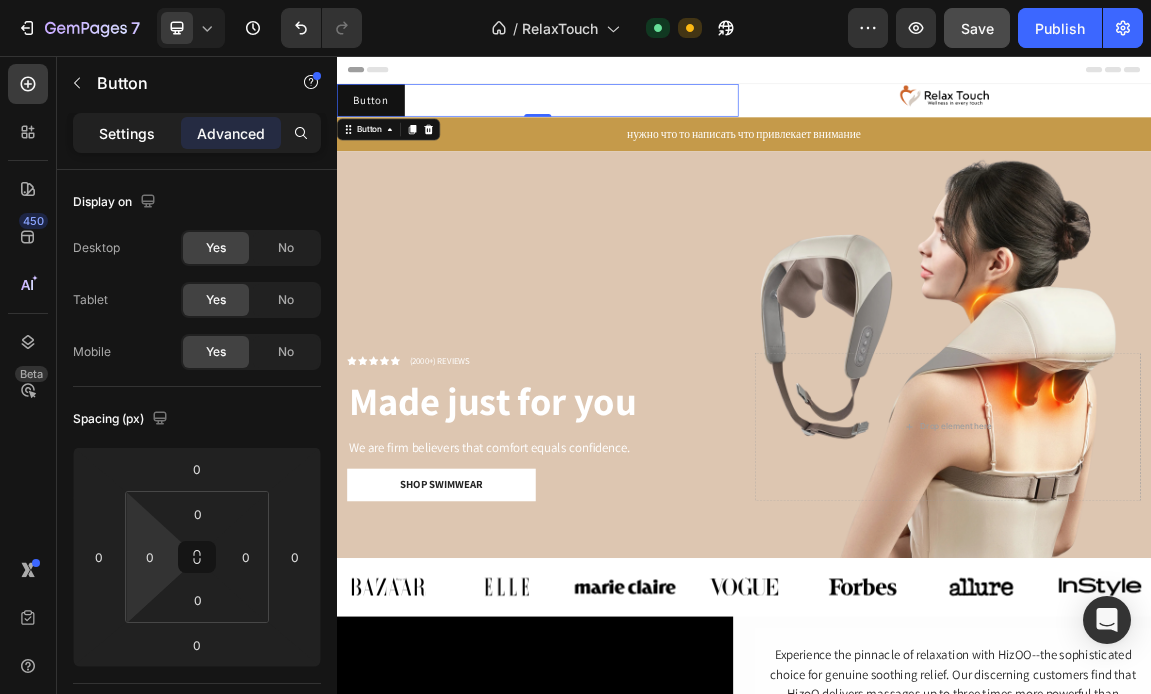 click on "Settings" at bounding box center (127, 133) 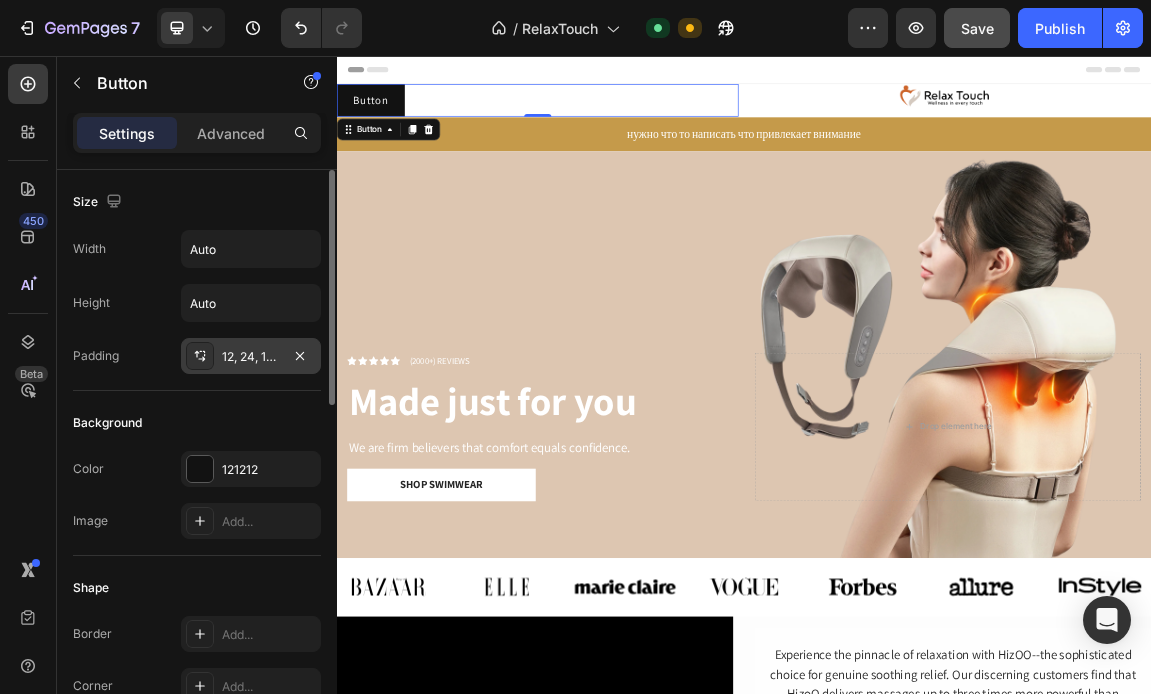 click on "12, 24, 12, 24" at bounding box center (251, 357) 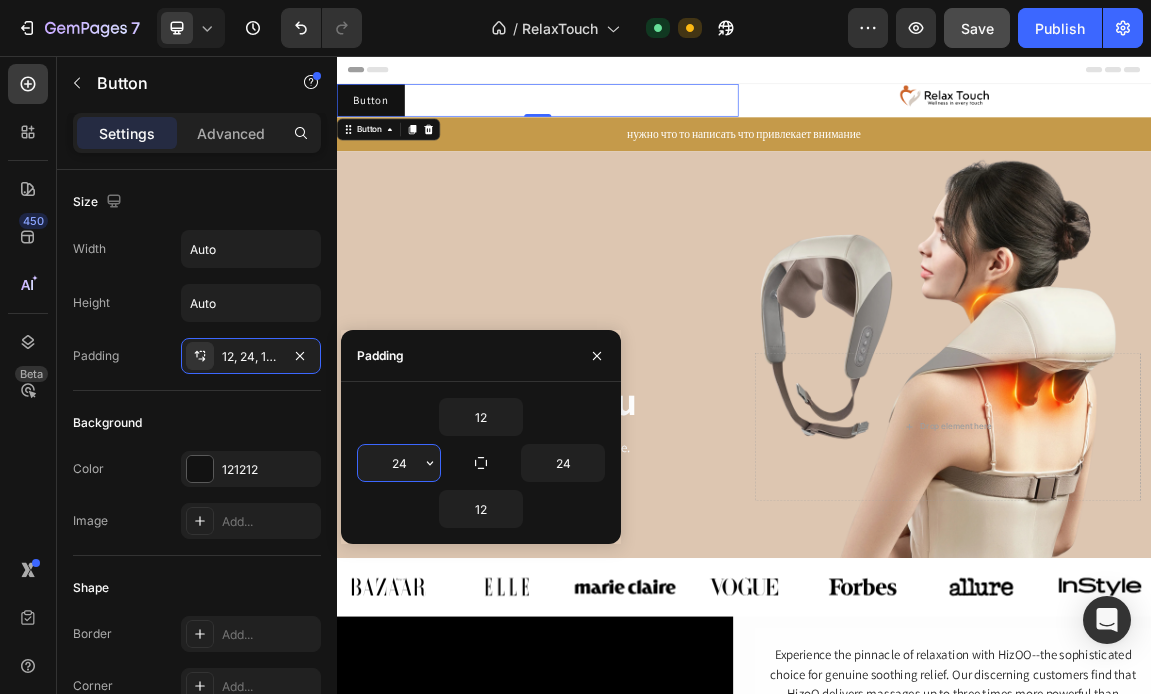 click on "24" at bounding box center (399, 463) 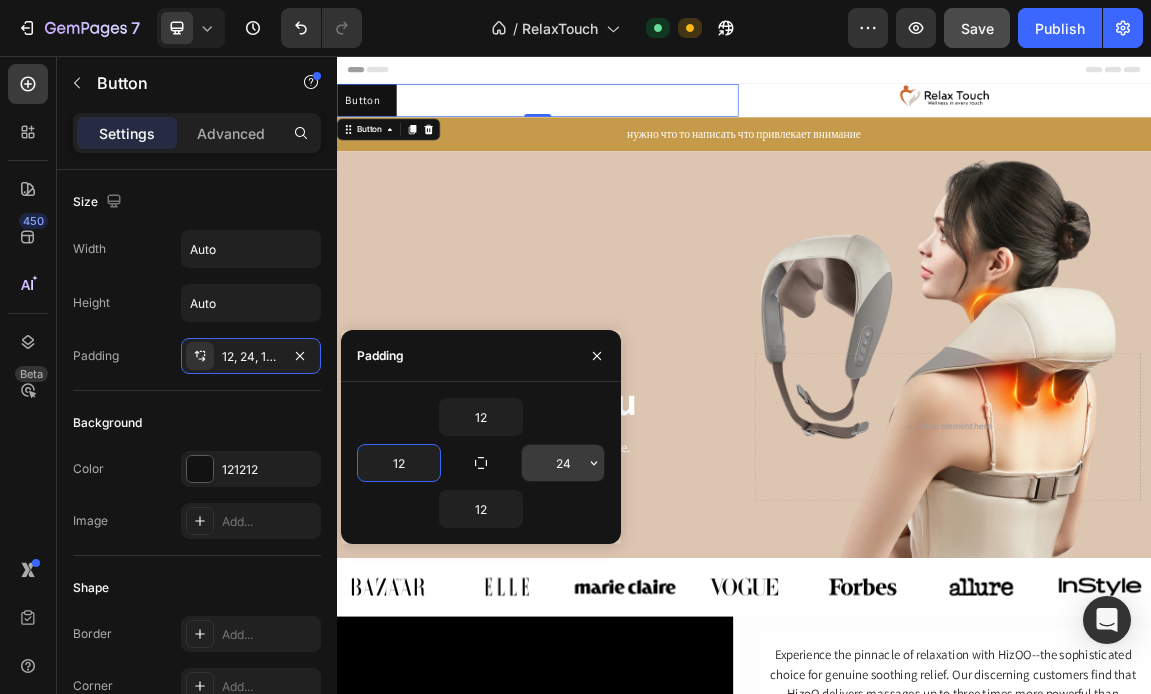 type on "12" 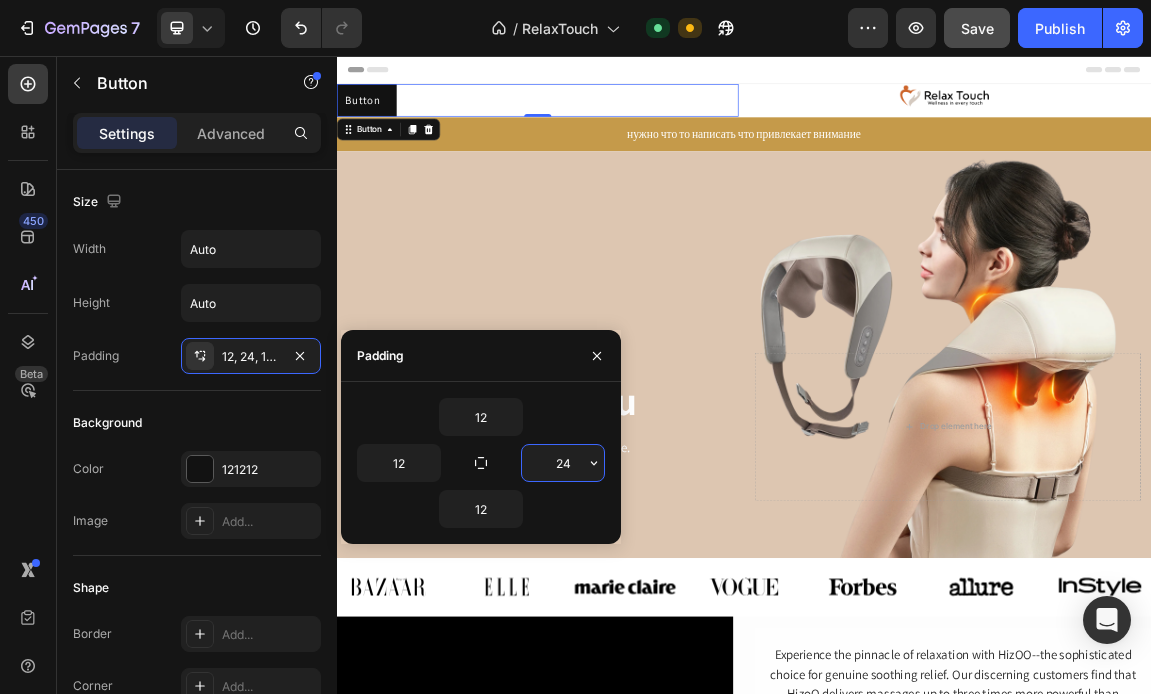 type on "2" 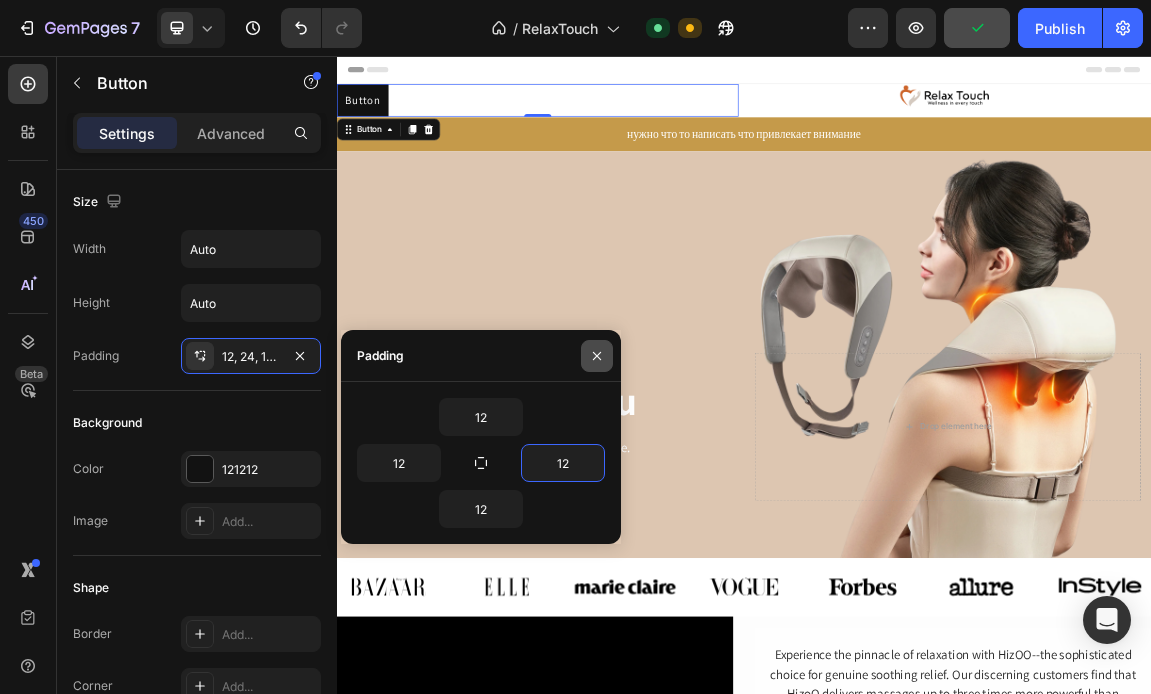 type on "12" 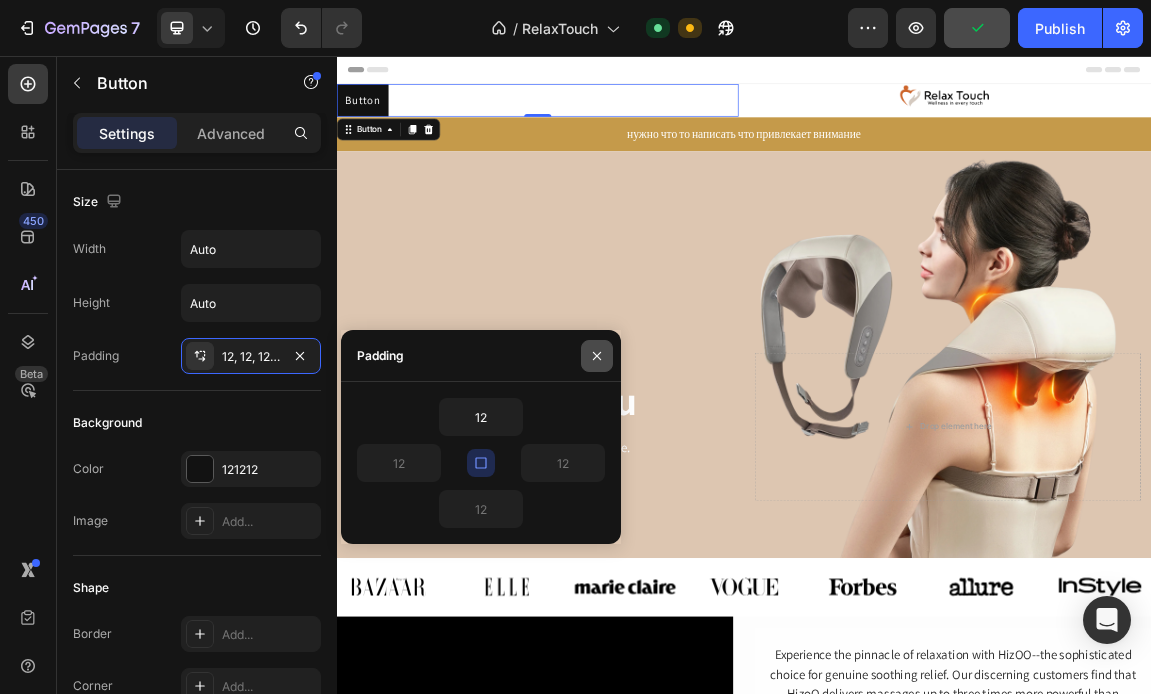 click 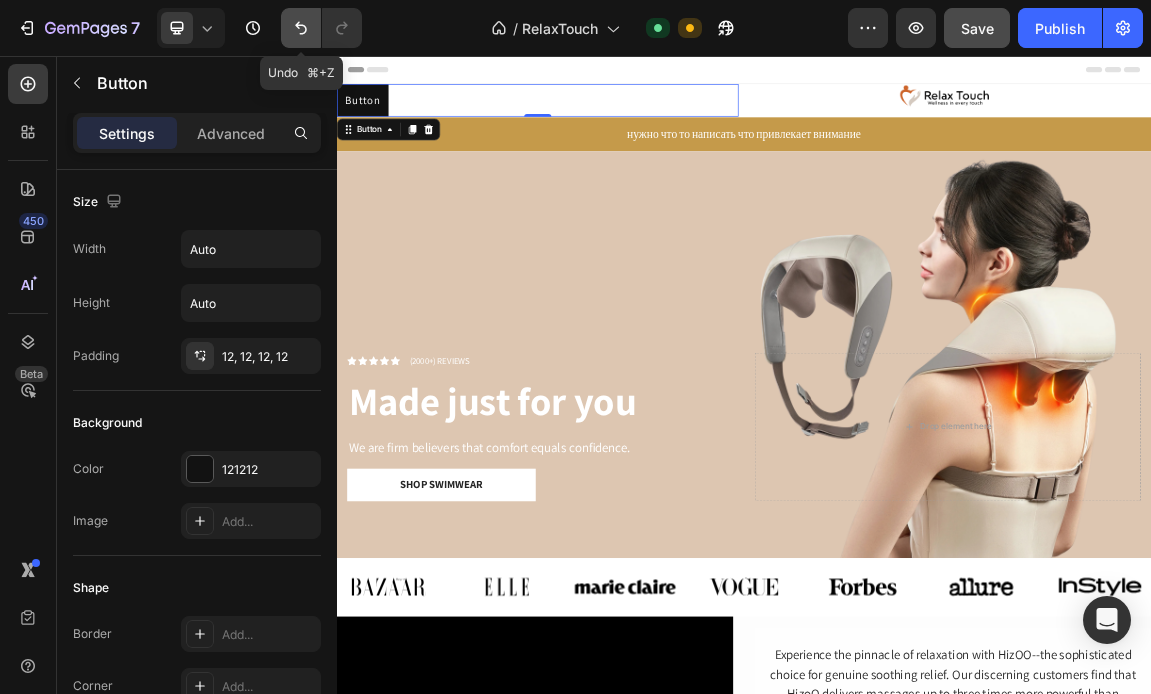 click 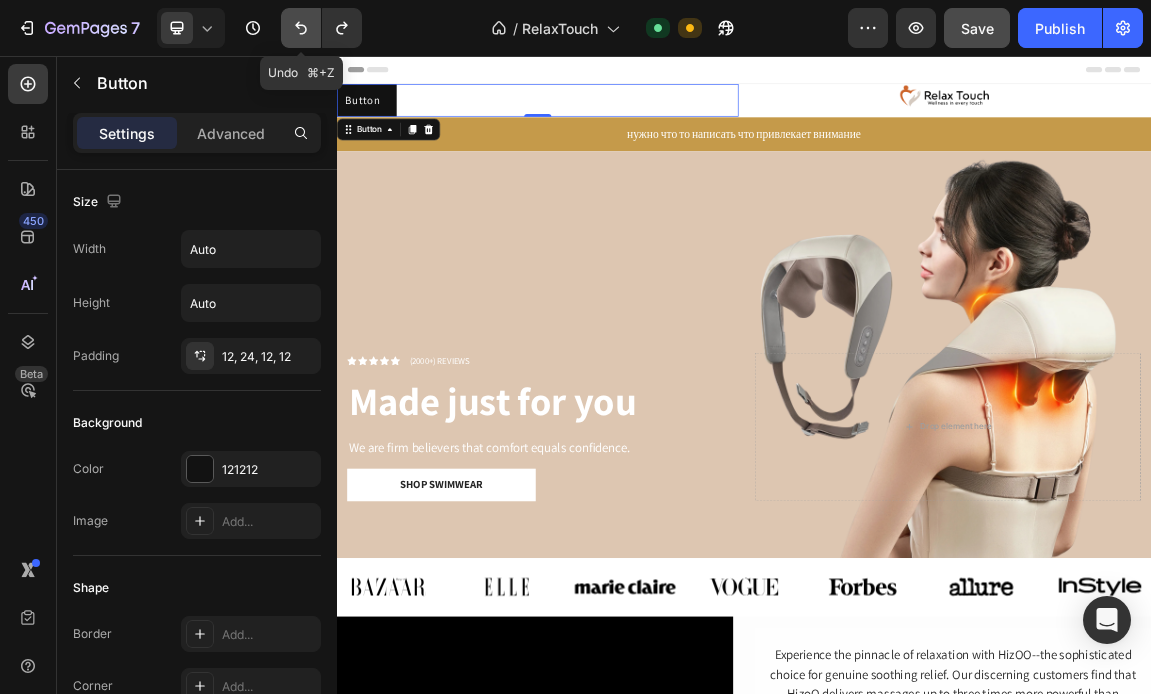 click 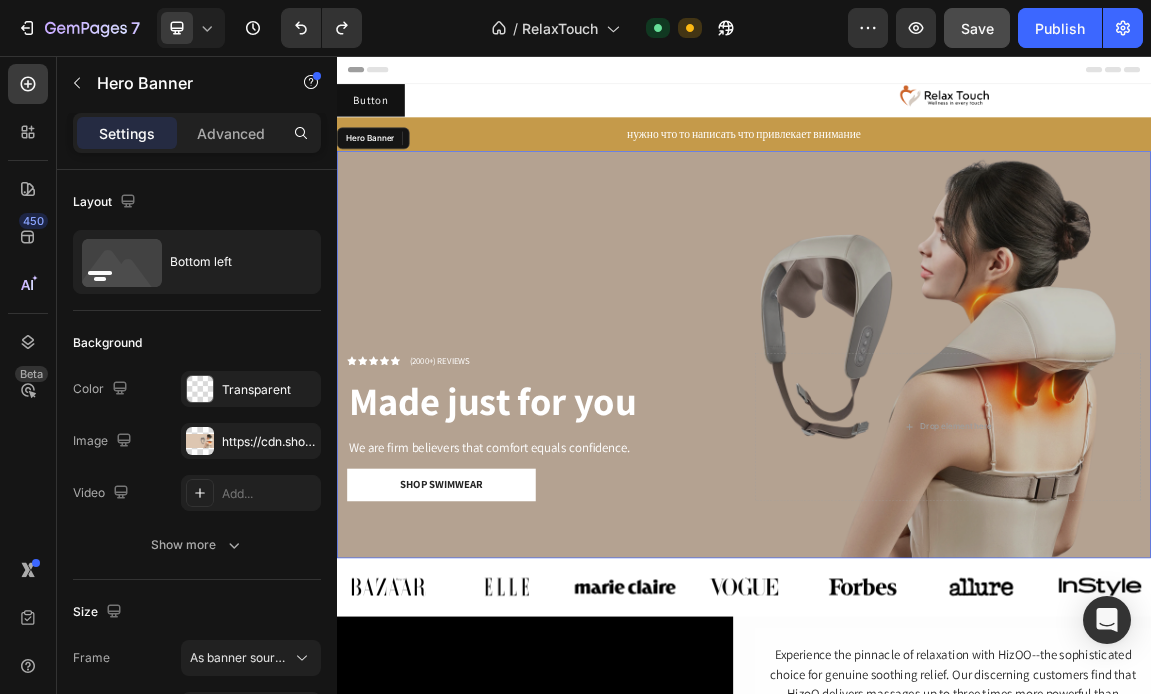 click at bounding box center (937, 496) 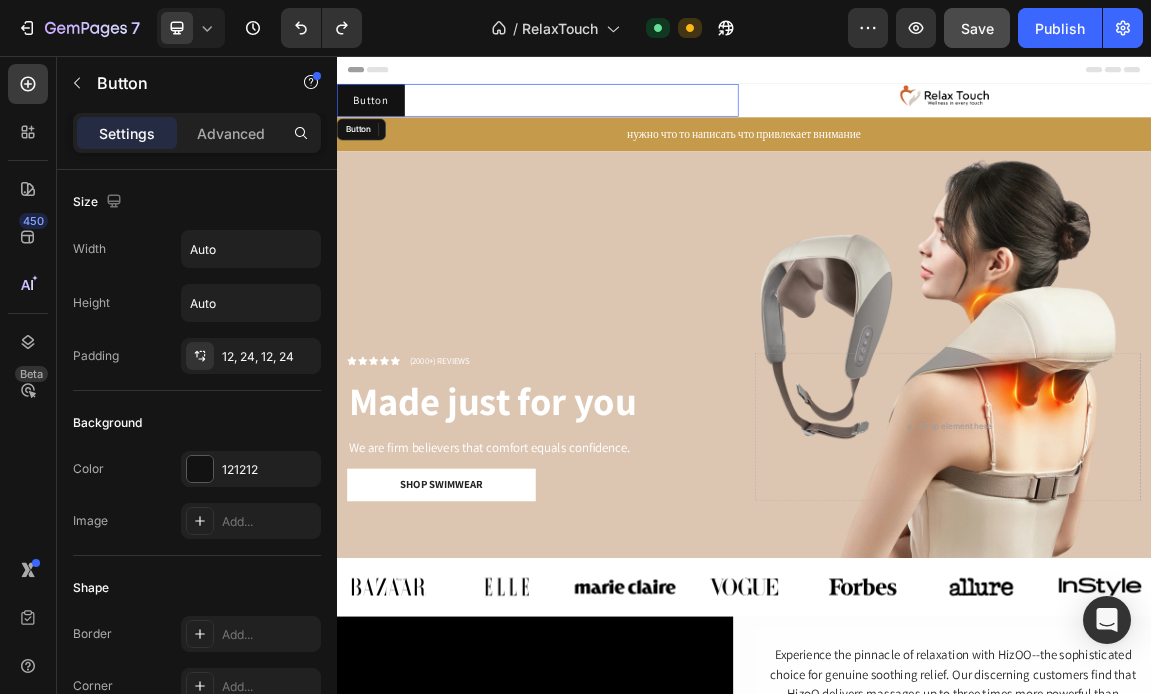 click on "Button Button" at bounding box center [633, 121] 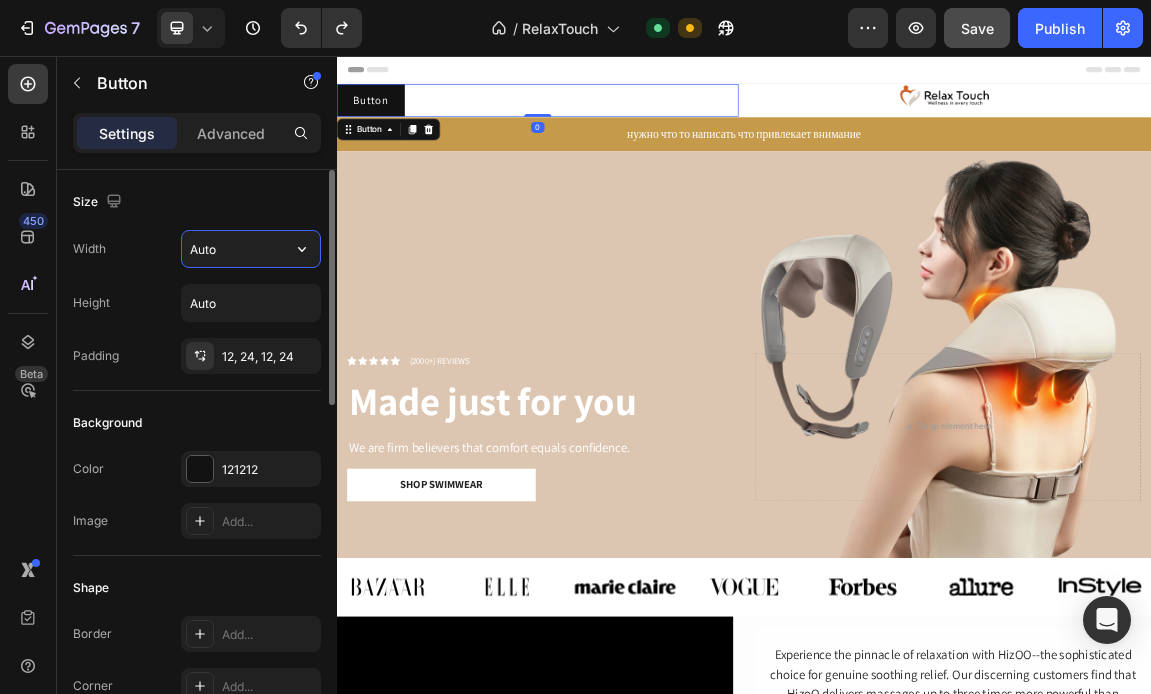 click on "Auto" at bounding box center (251, 249) 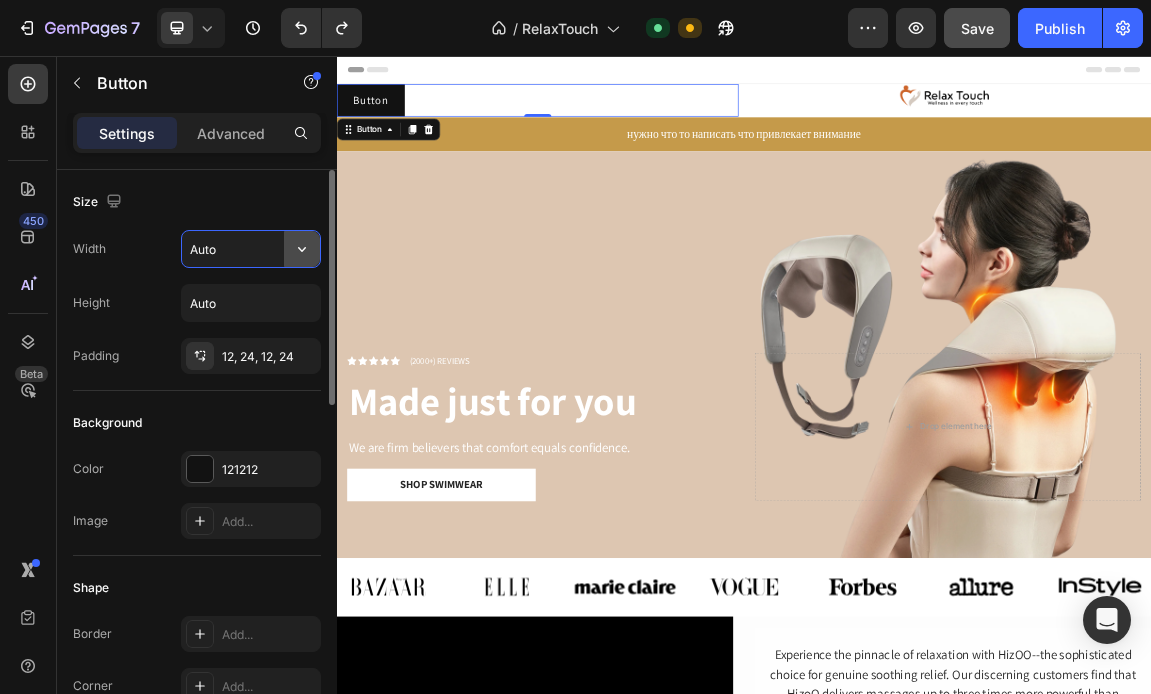 click 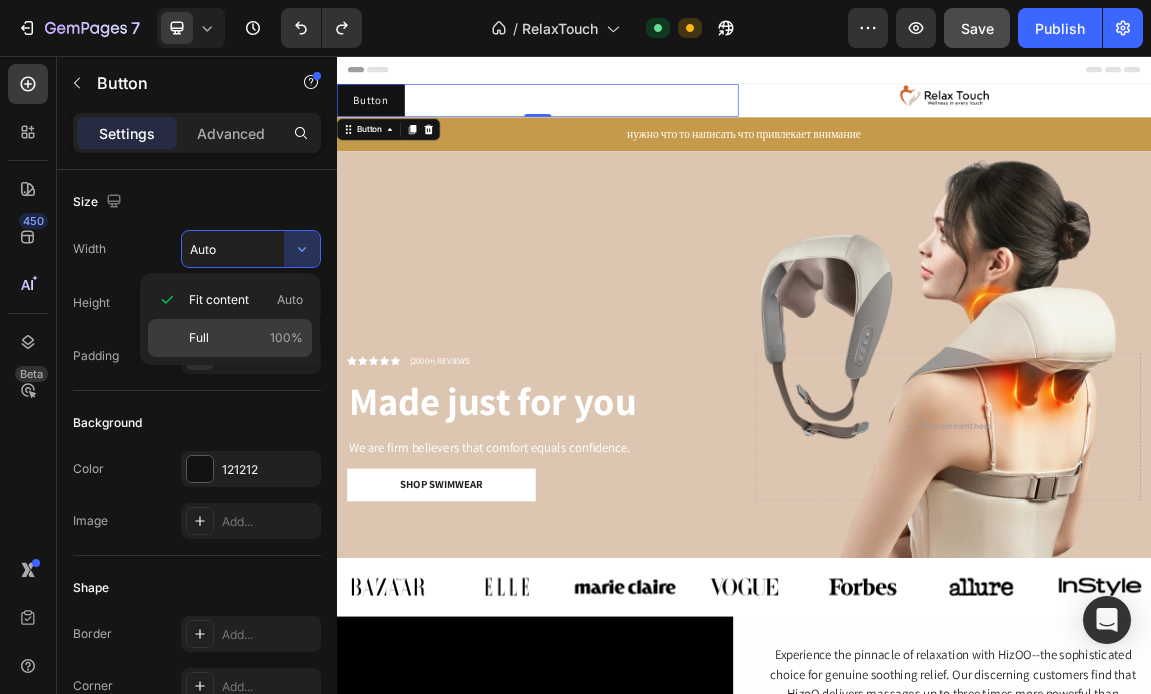 click on "100%" at bounding box center (286, 338) 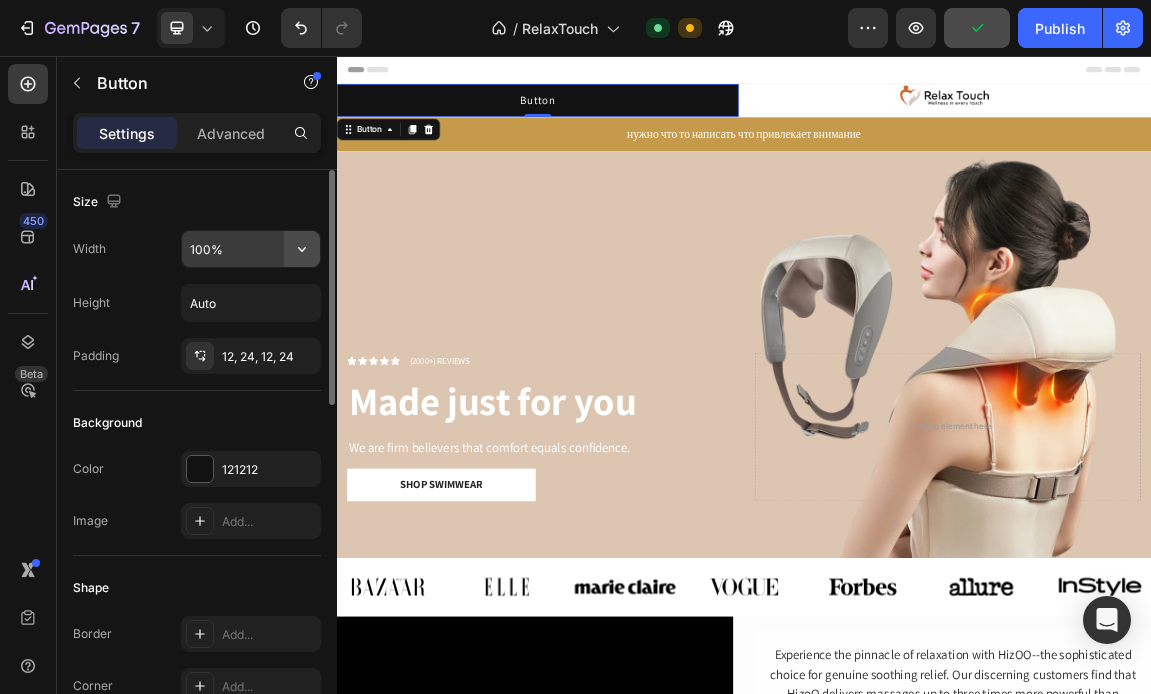 click 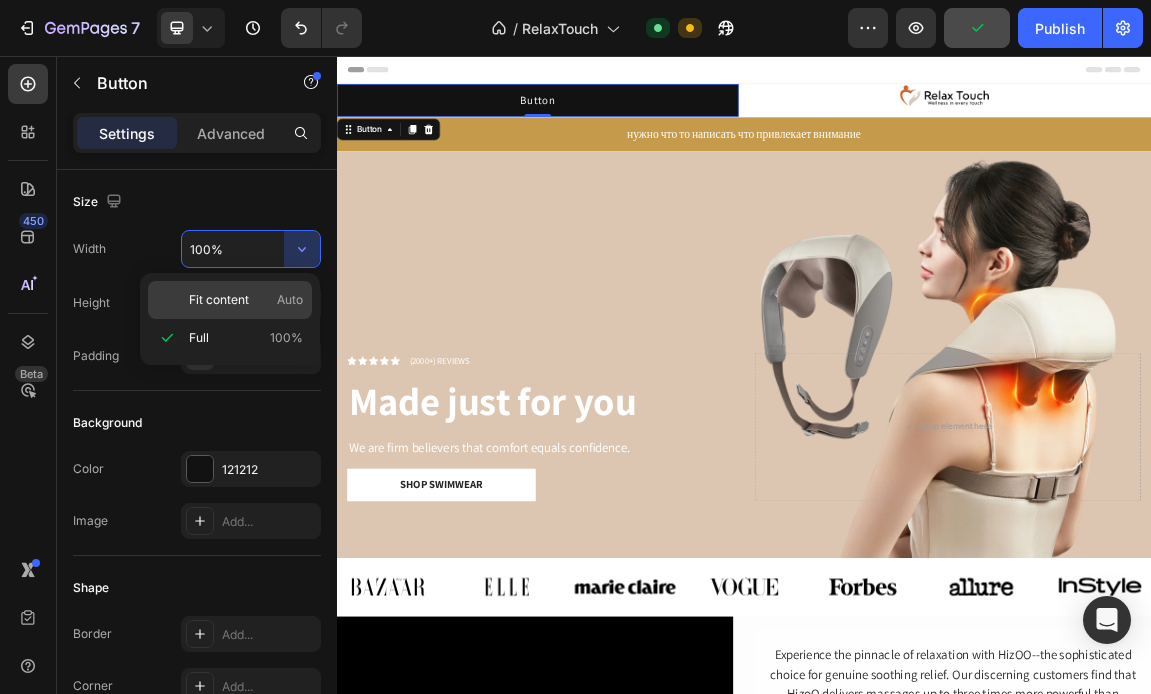 click on "Fit content Auto" at bounding box center (246, 300) 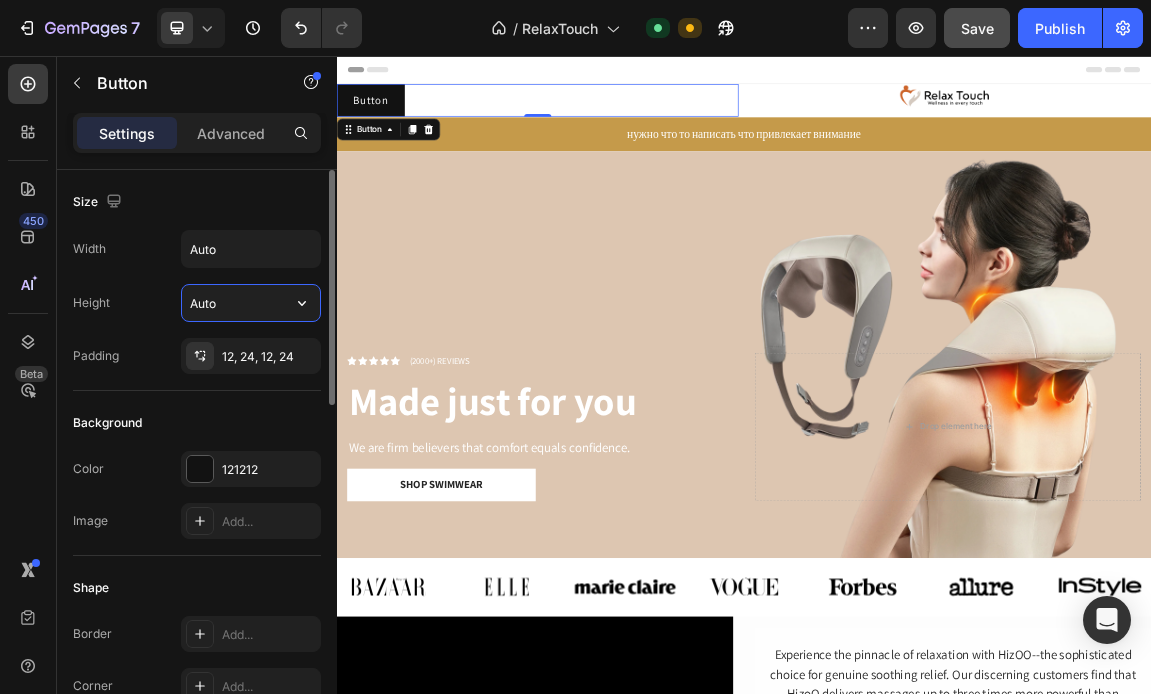 click on "Auto" at bounding box center (251, 303) 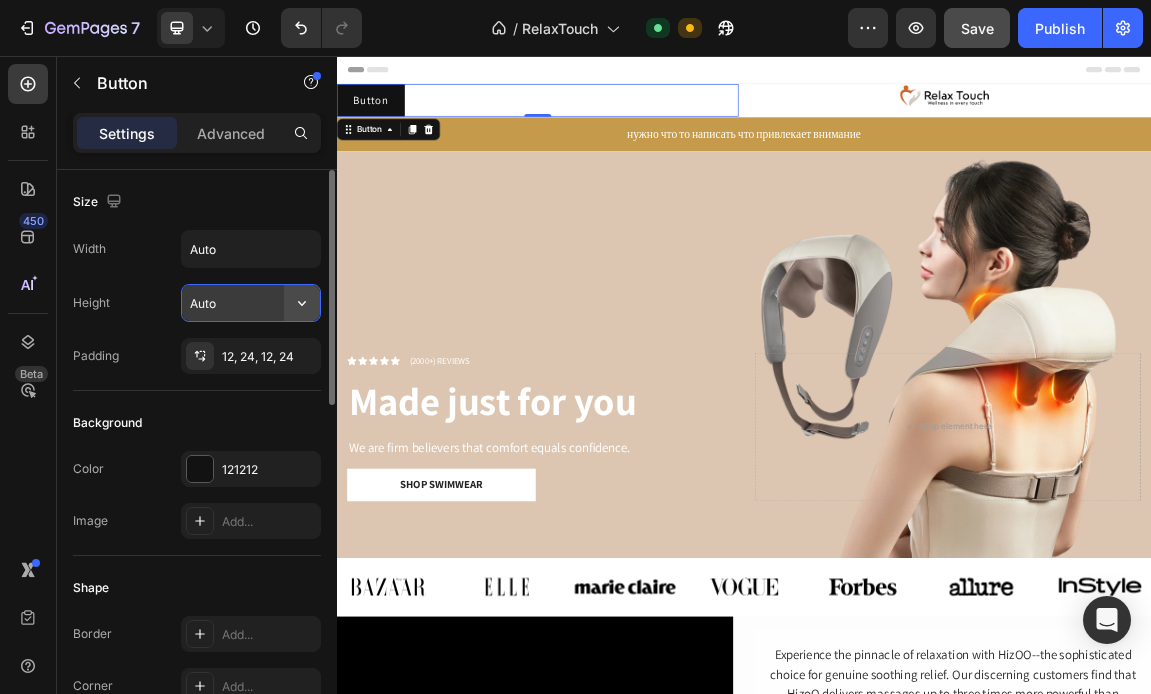 click 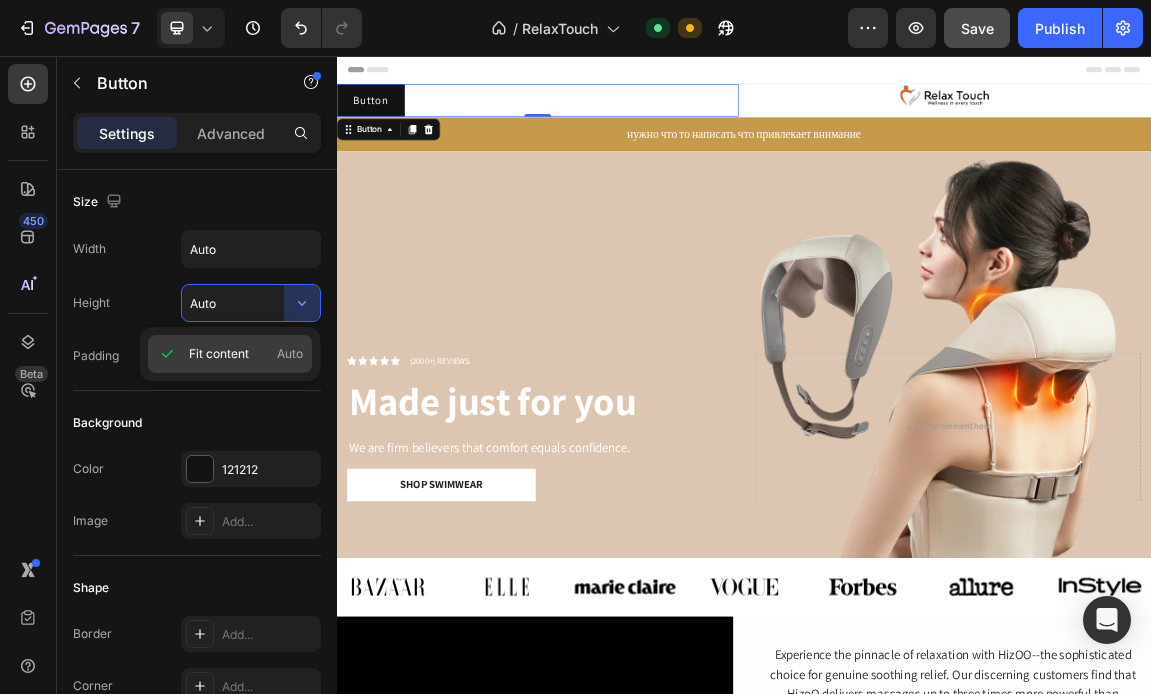 click on "Auto" at bounding box center [290, 354] 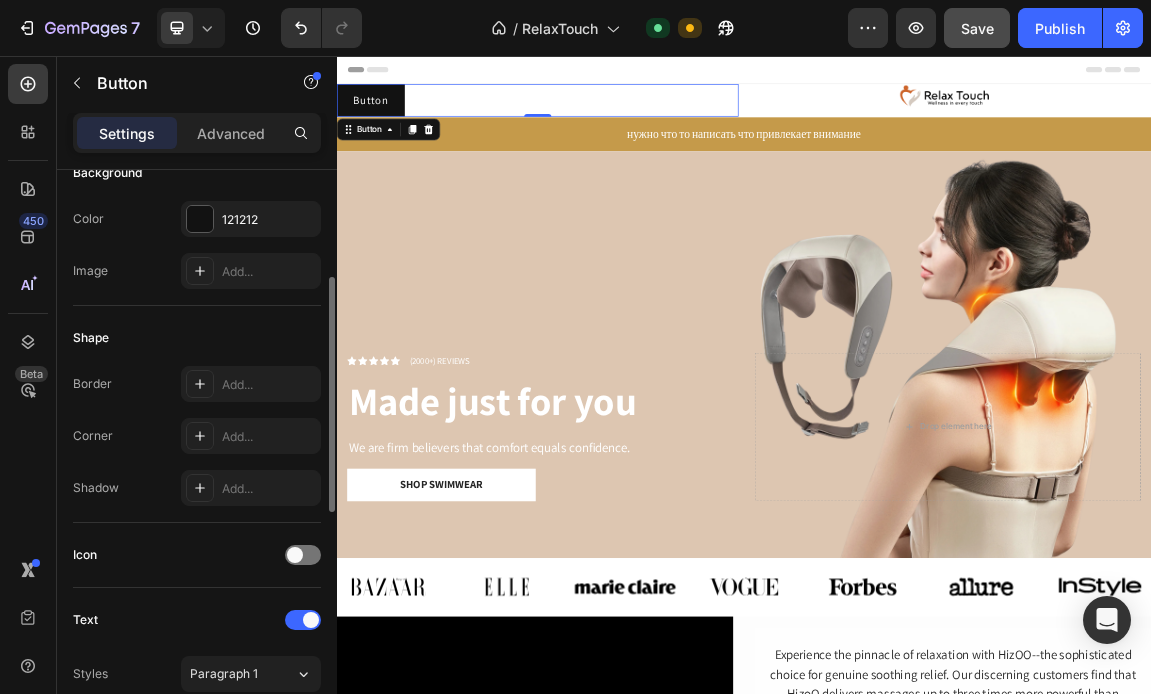 scroll, scrollTop: 285, scrollLeft: 0, axis: vertical 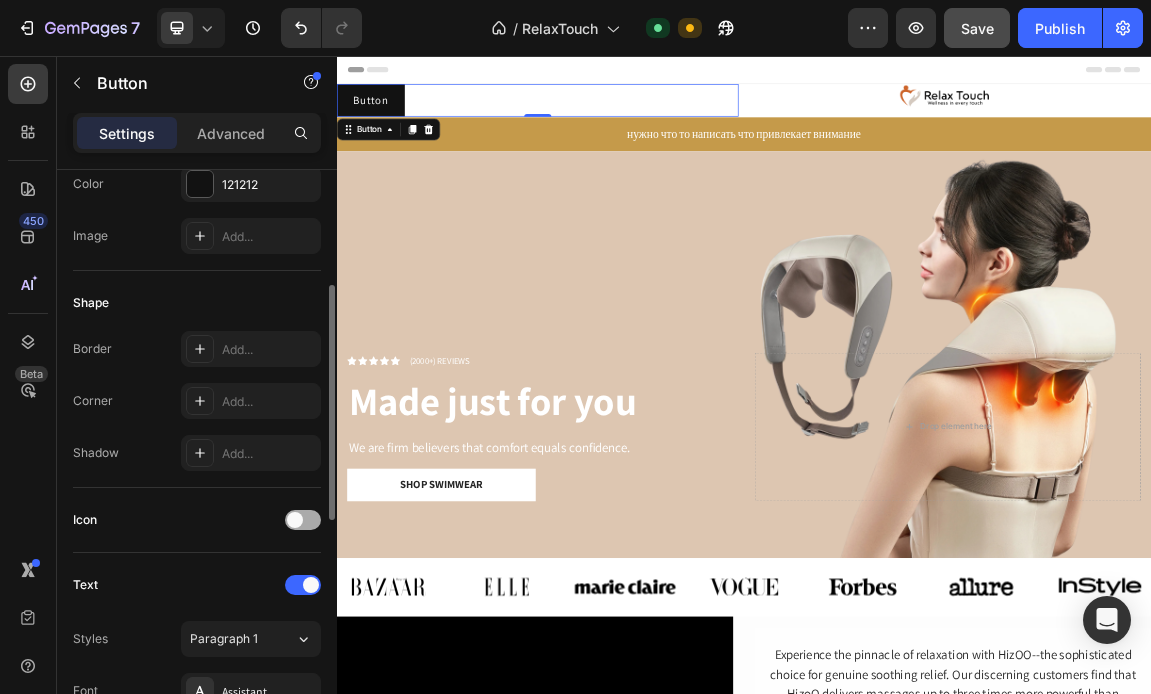 click at bounding box center [295, 520] 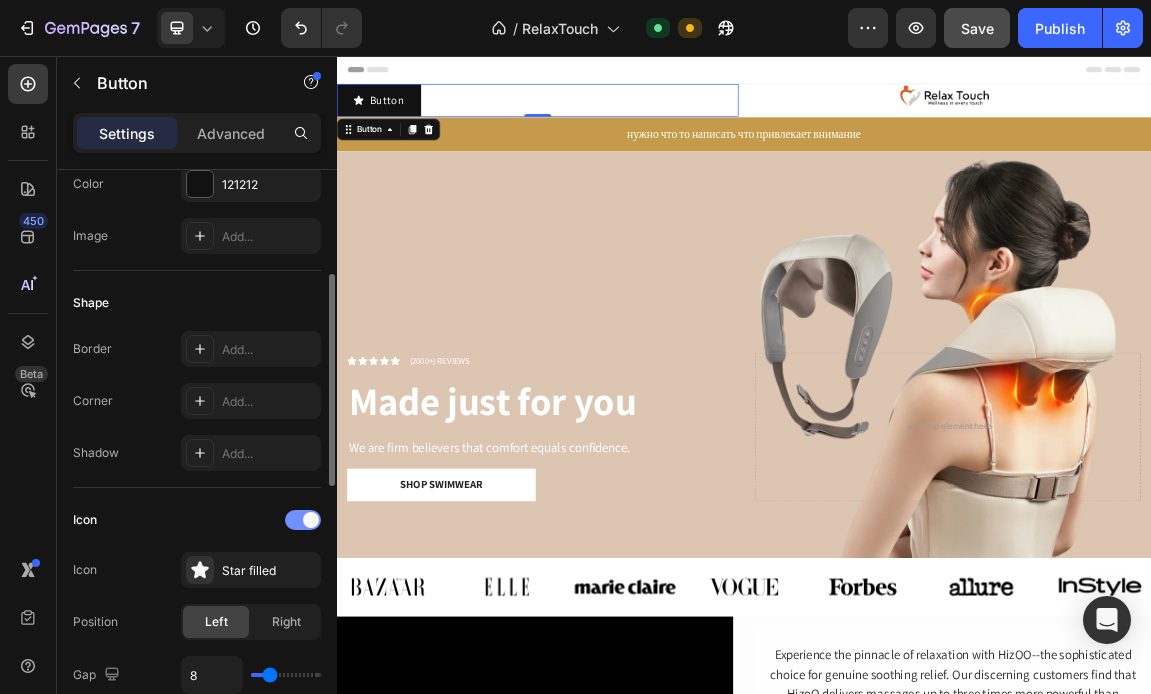 click at bounding box center [303, 520] 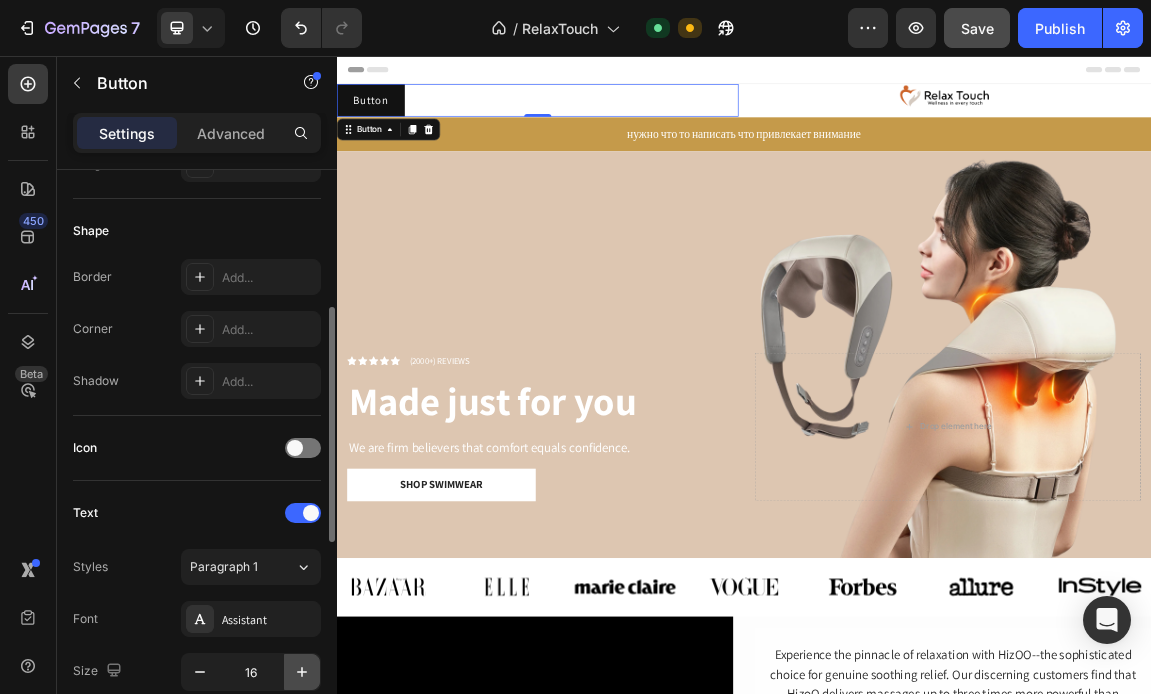 scroll, scrollTop: 352, scrollLeft: 0, axis: vertical 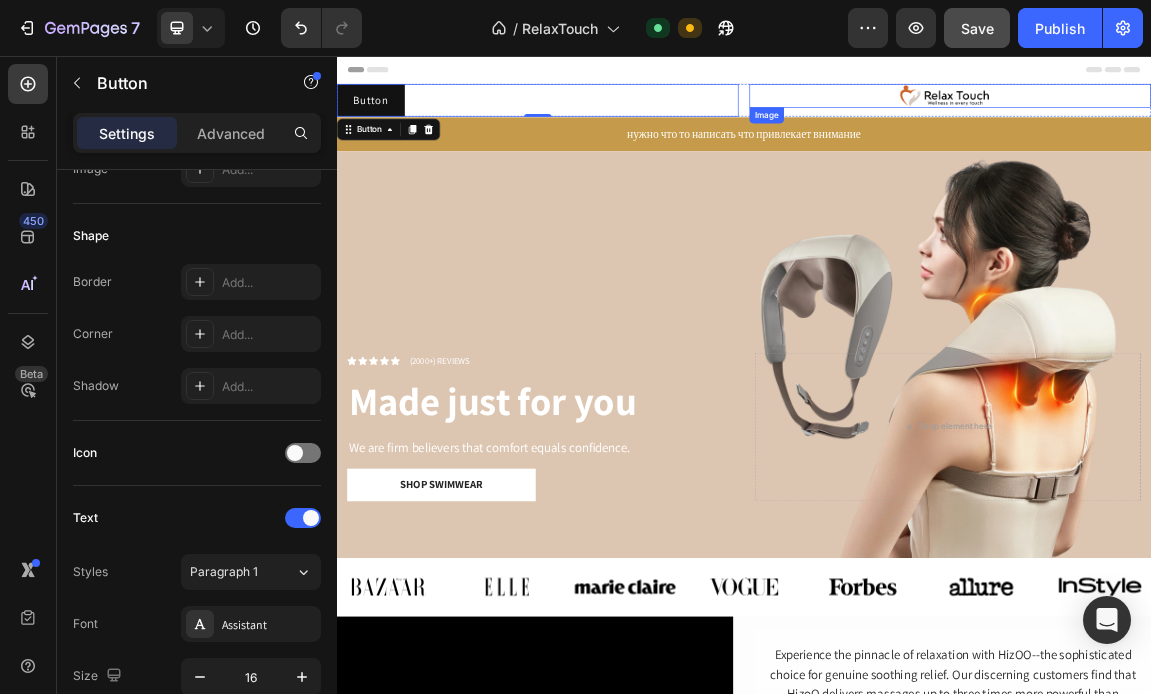 click at bounding box center [1244, 114] 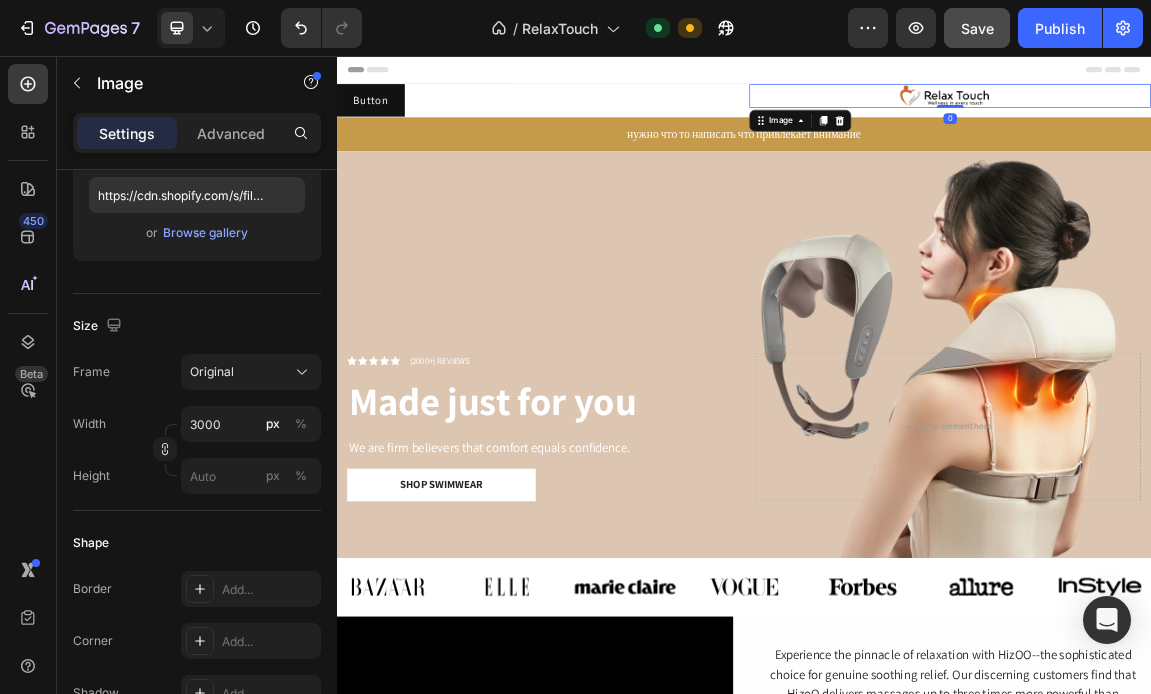 scroll, scrollTop: 0, scrollLeft: 0, axis: both 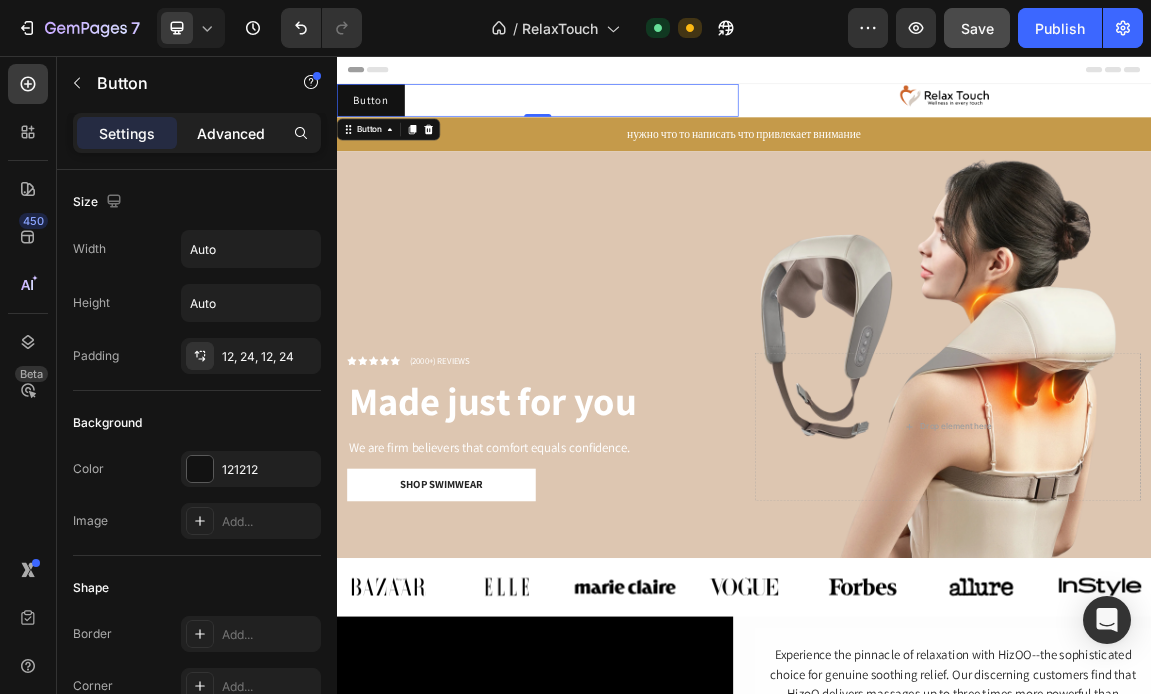 click on "Advanced" at bounding box center (231, 133) 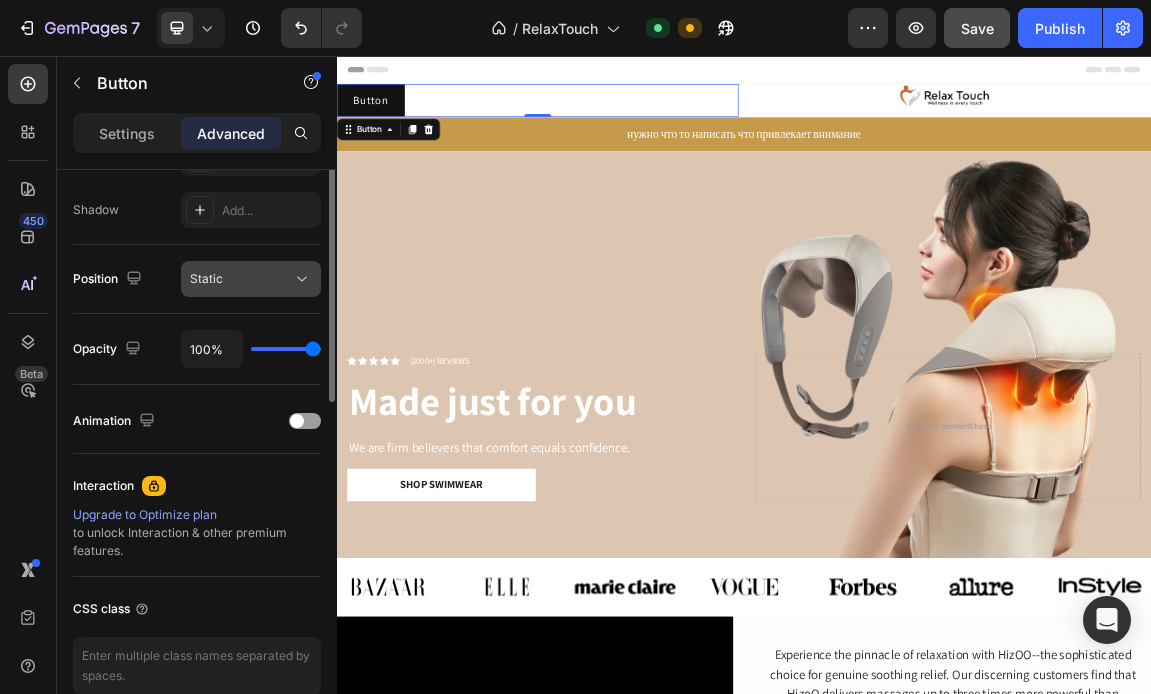 scroll, scrollTop: 753, scrollLeft: 0, axis: vertical 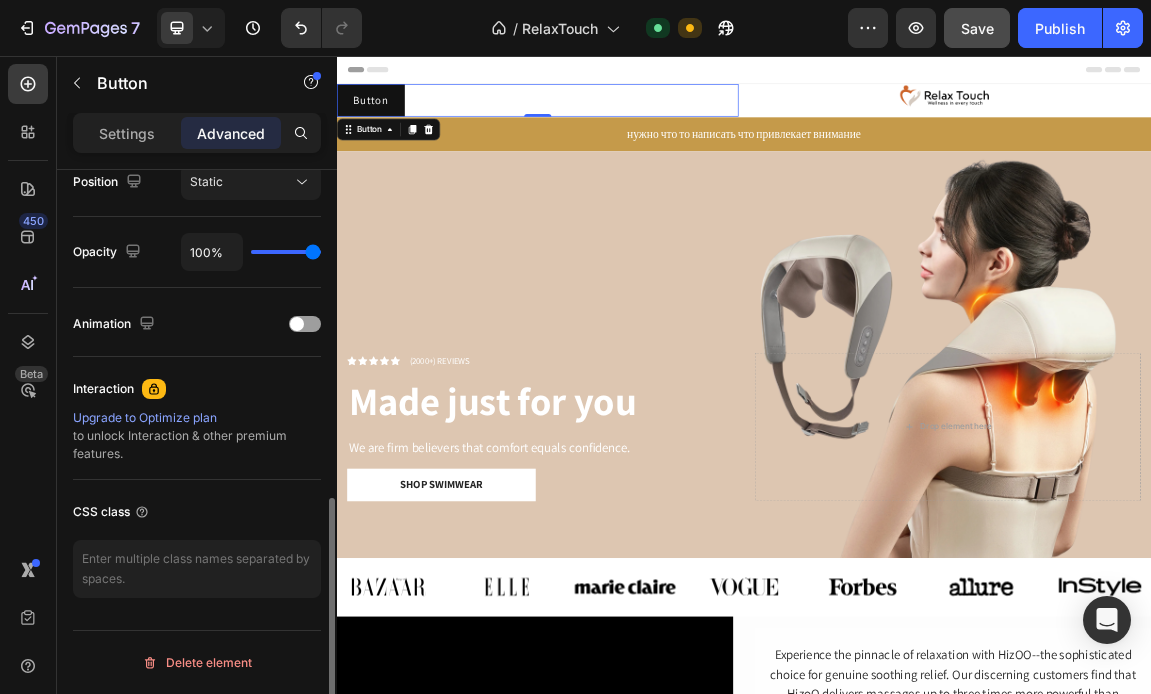 type on "99%" 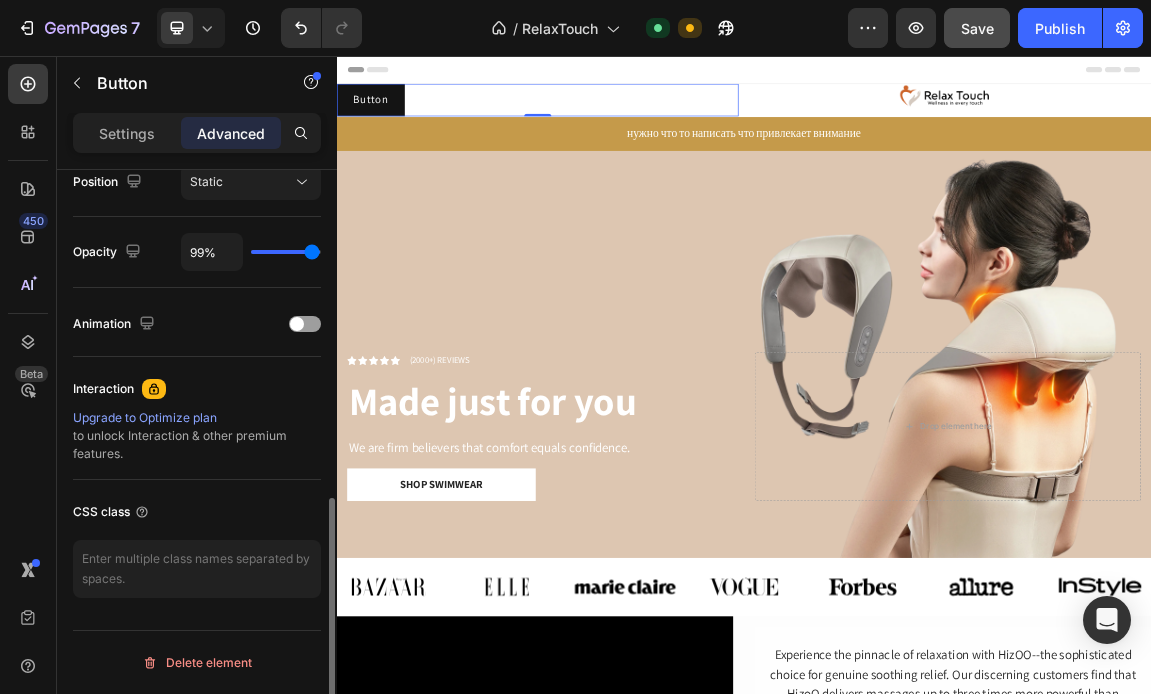 type on "71%" 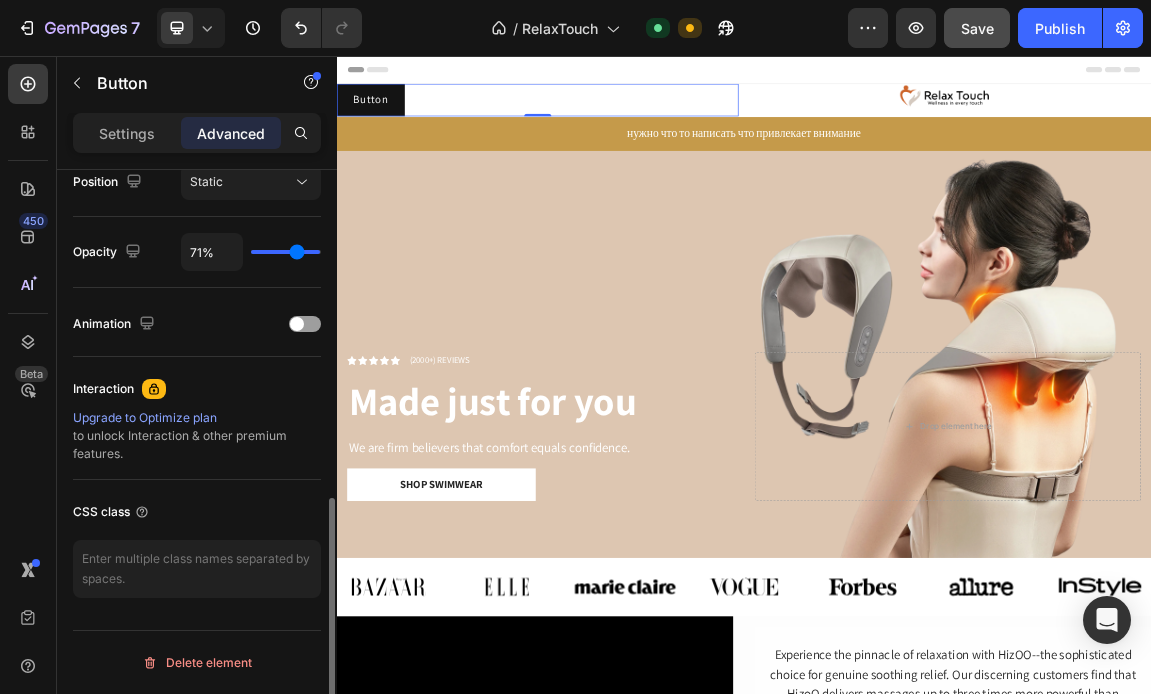 type on "41%" 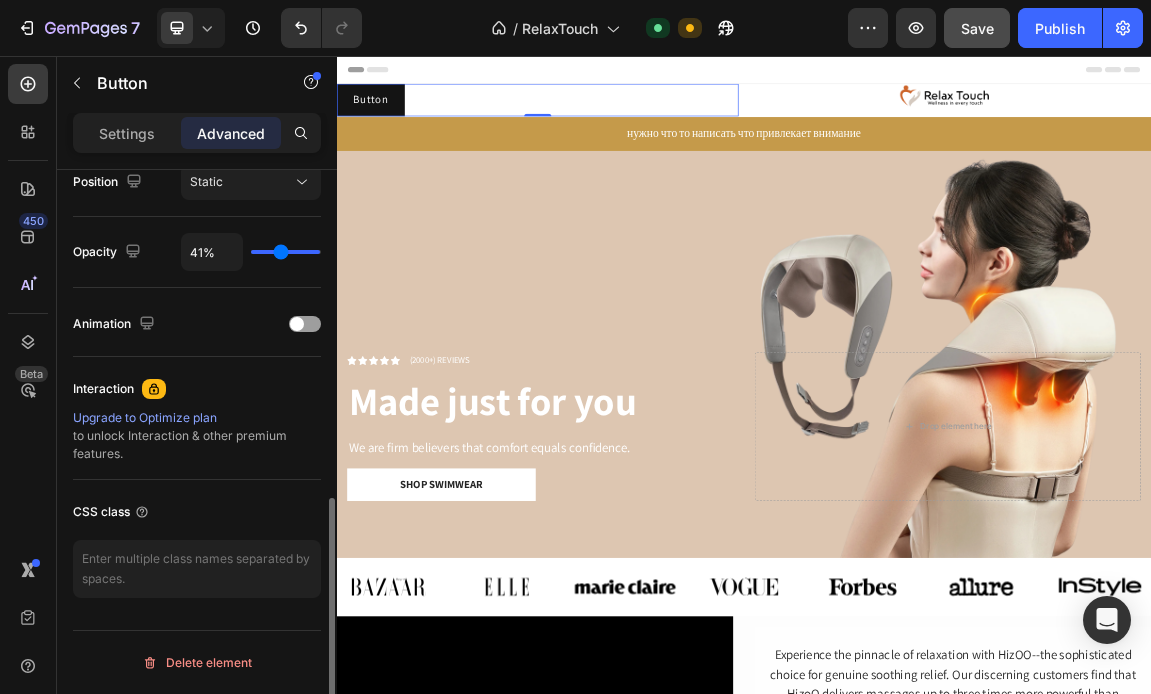 type on "0%" 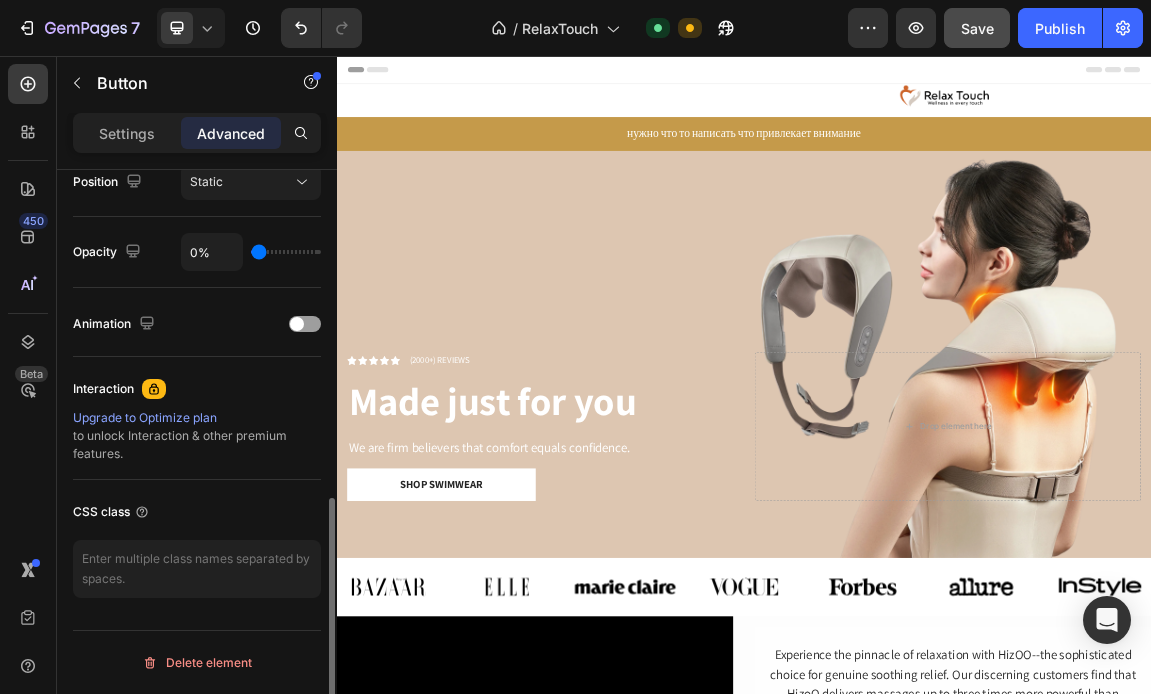 type on "3%" 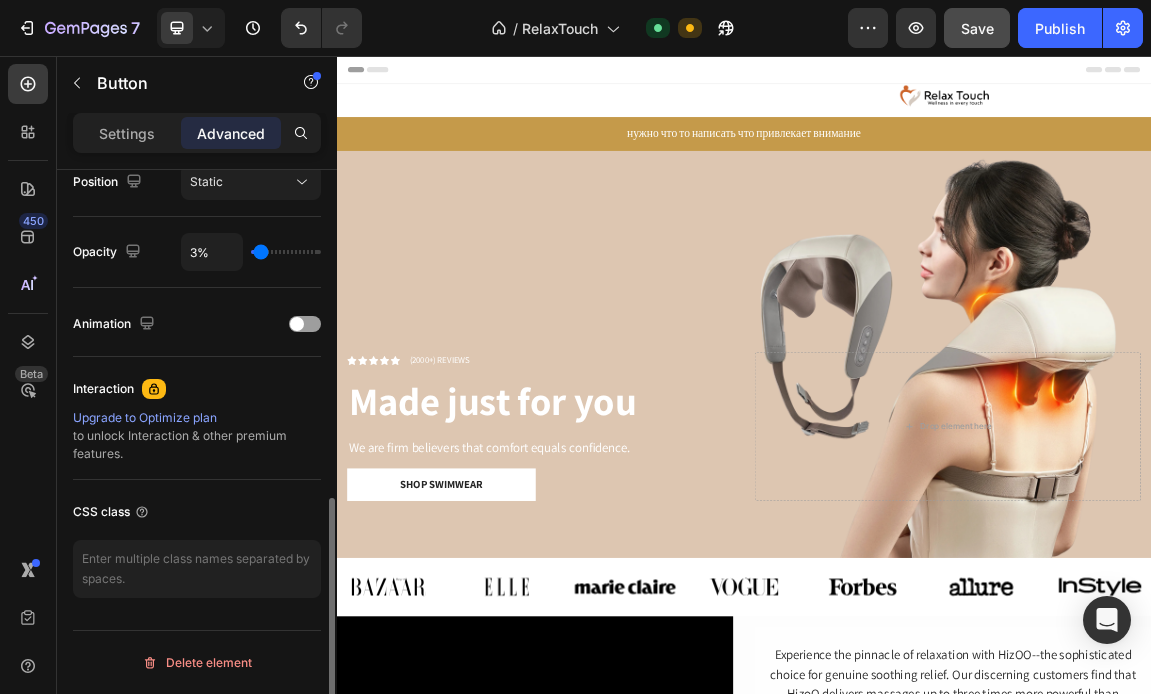 type on "10%" 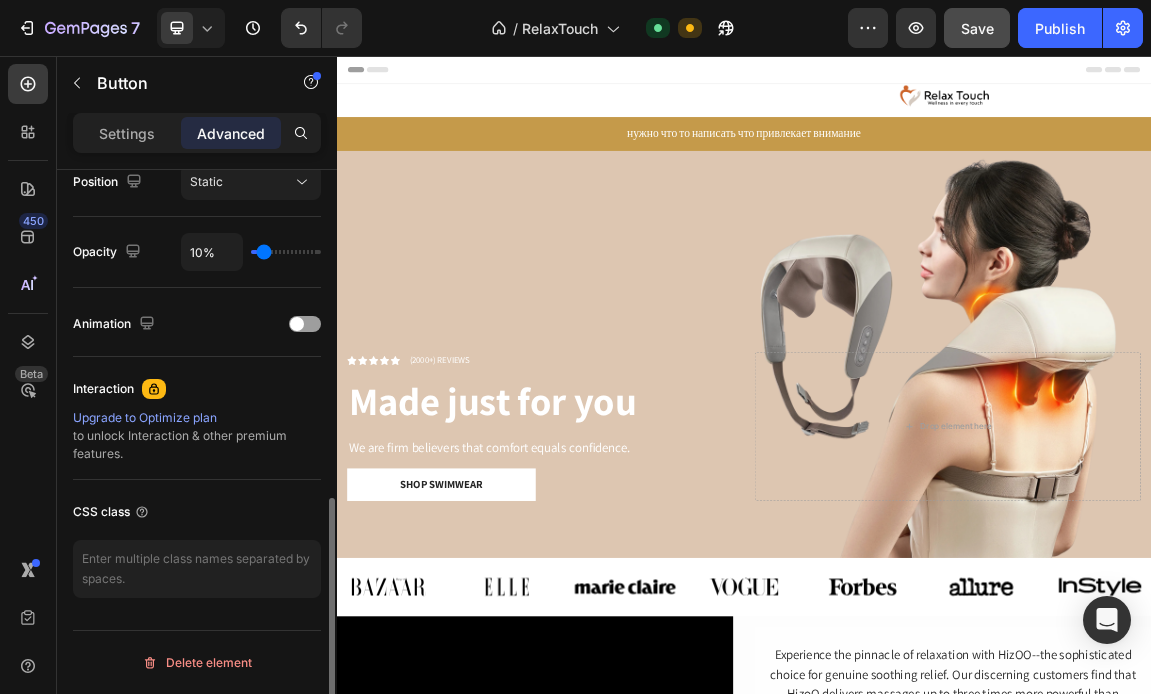 type on "31%" 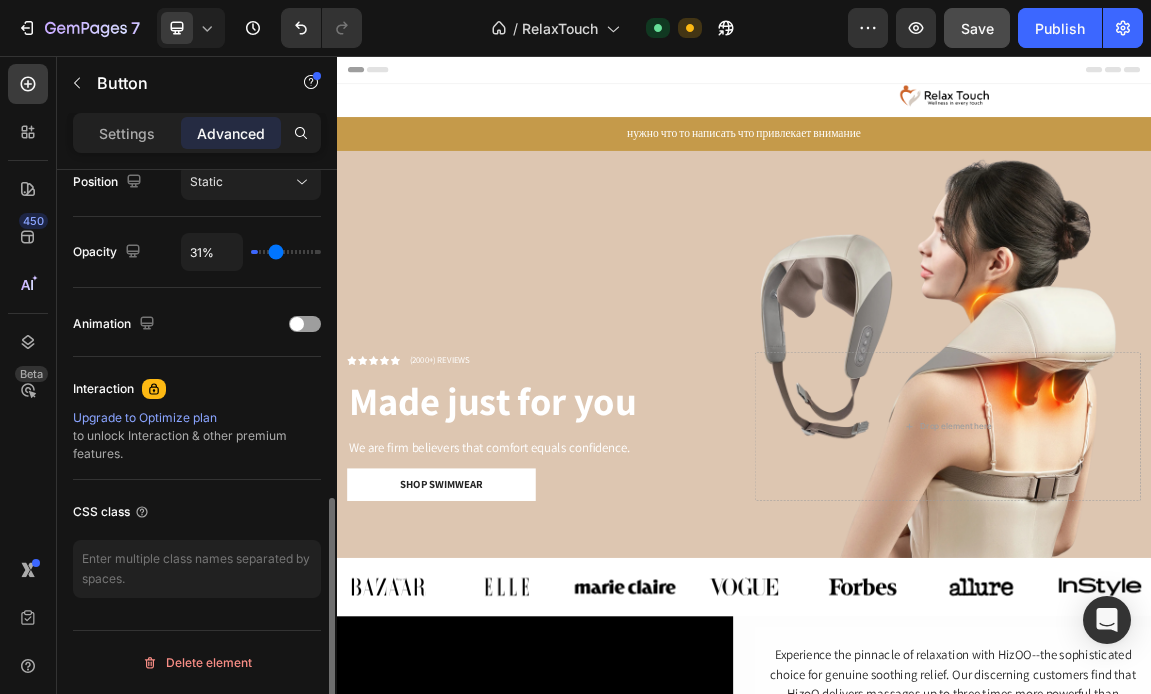 type on "75%" 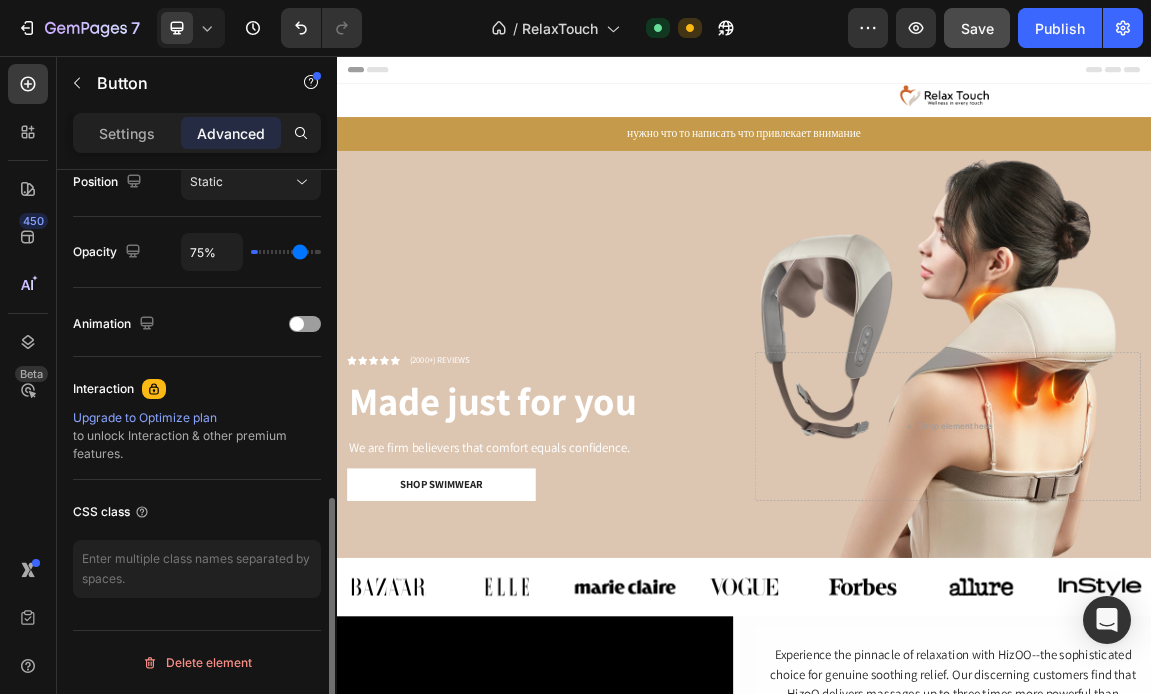 type on "94%" 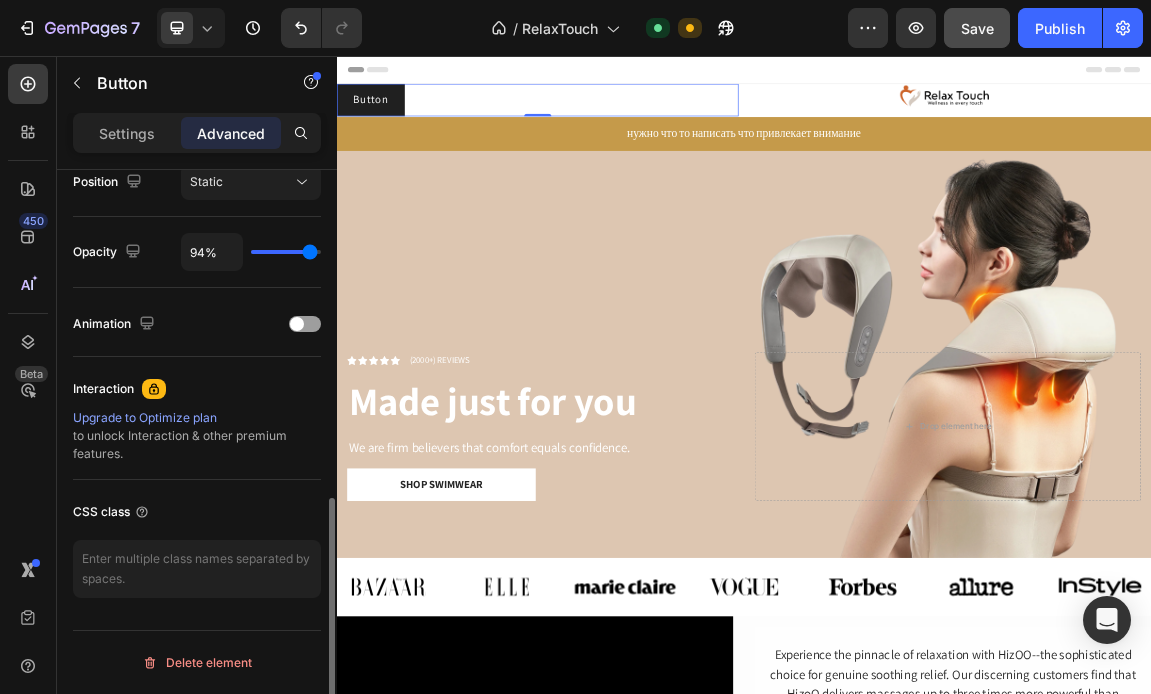 type on "100%" 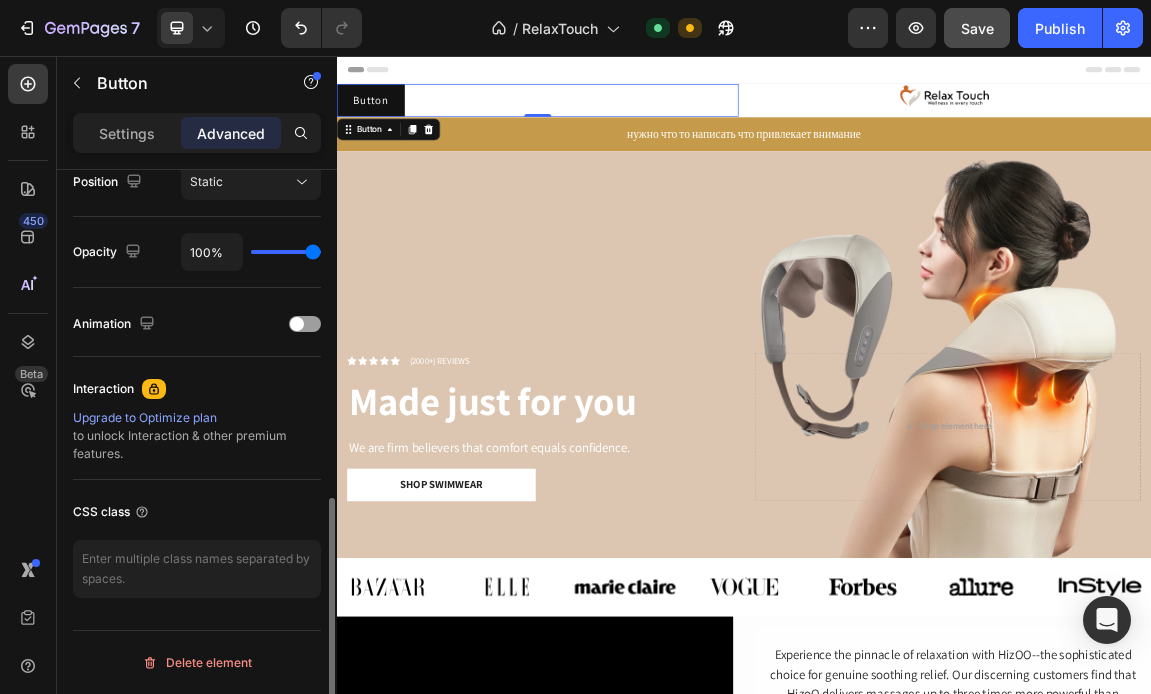 type on "83%" 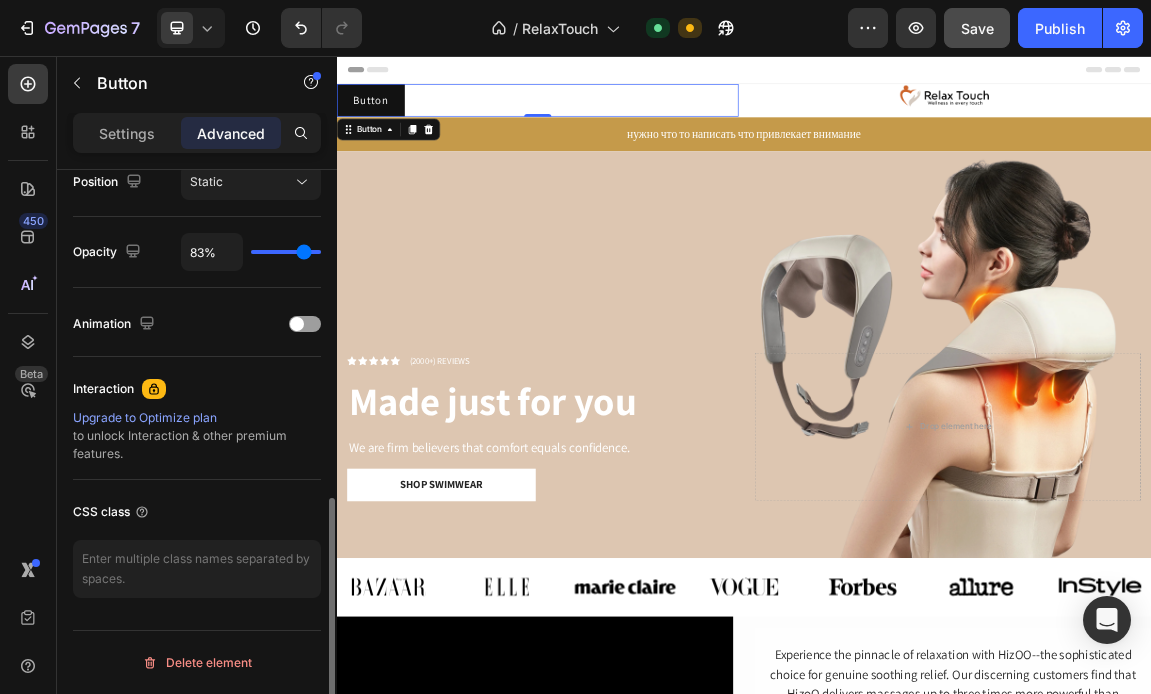 type on "62%" 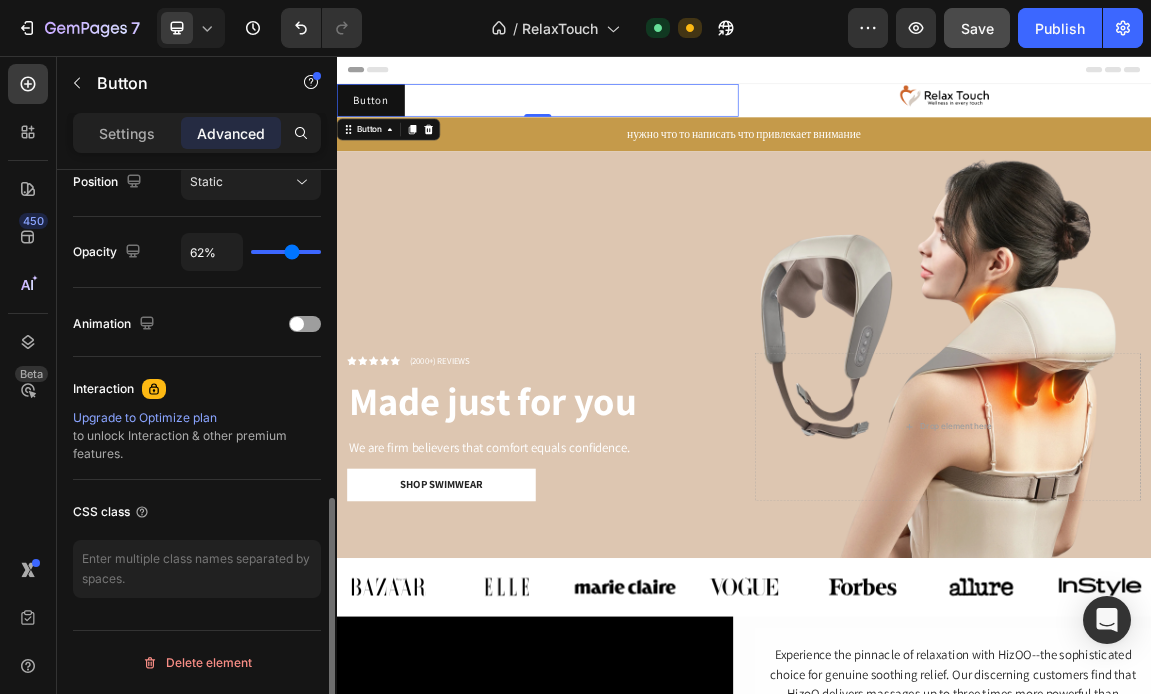 type on "18%" 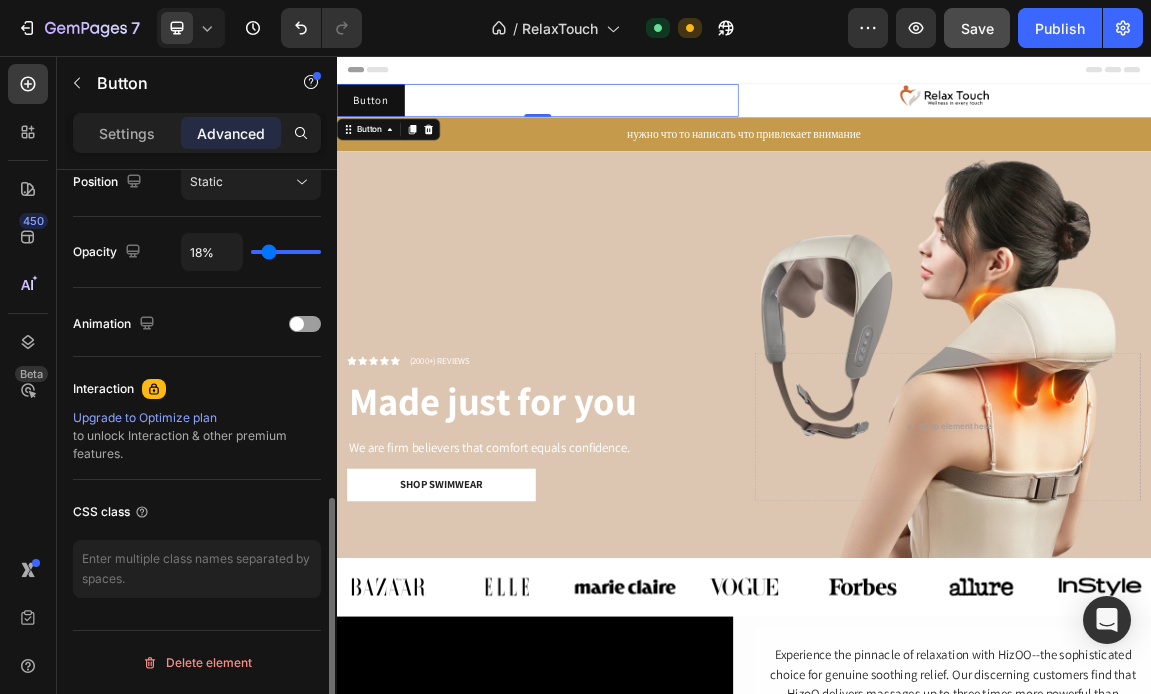 type on "0%" 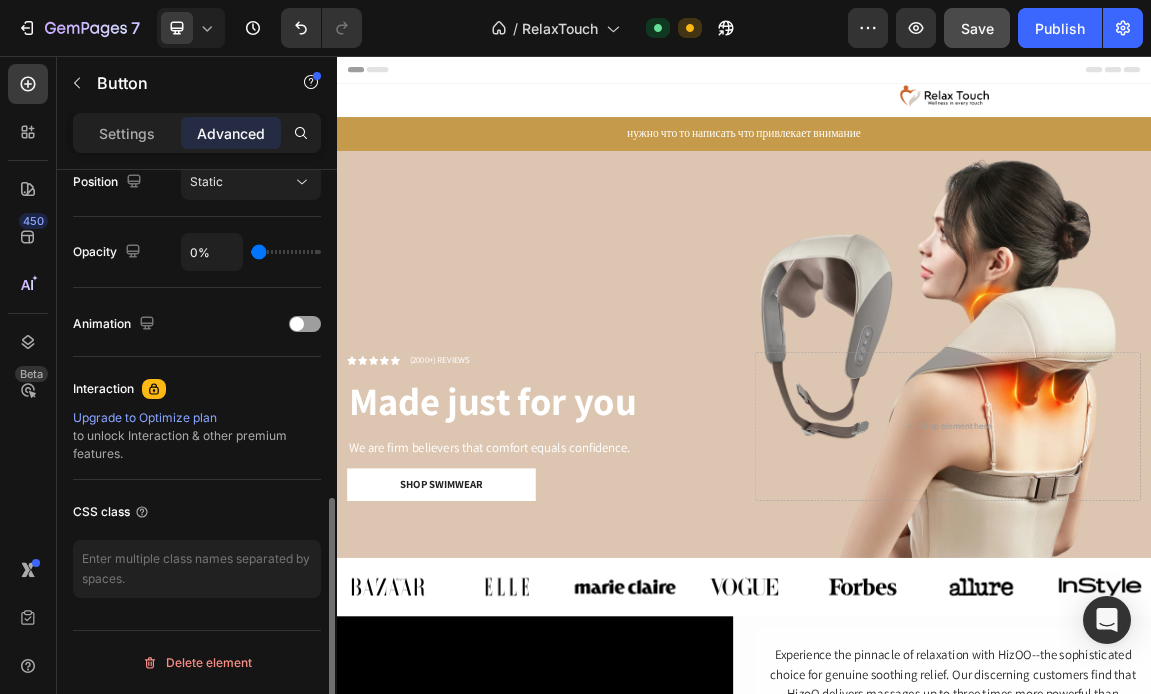 type on "22%" 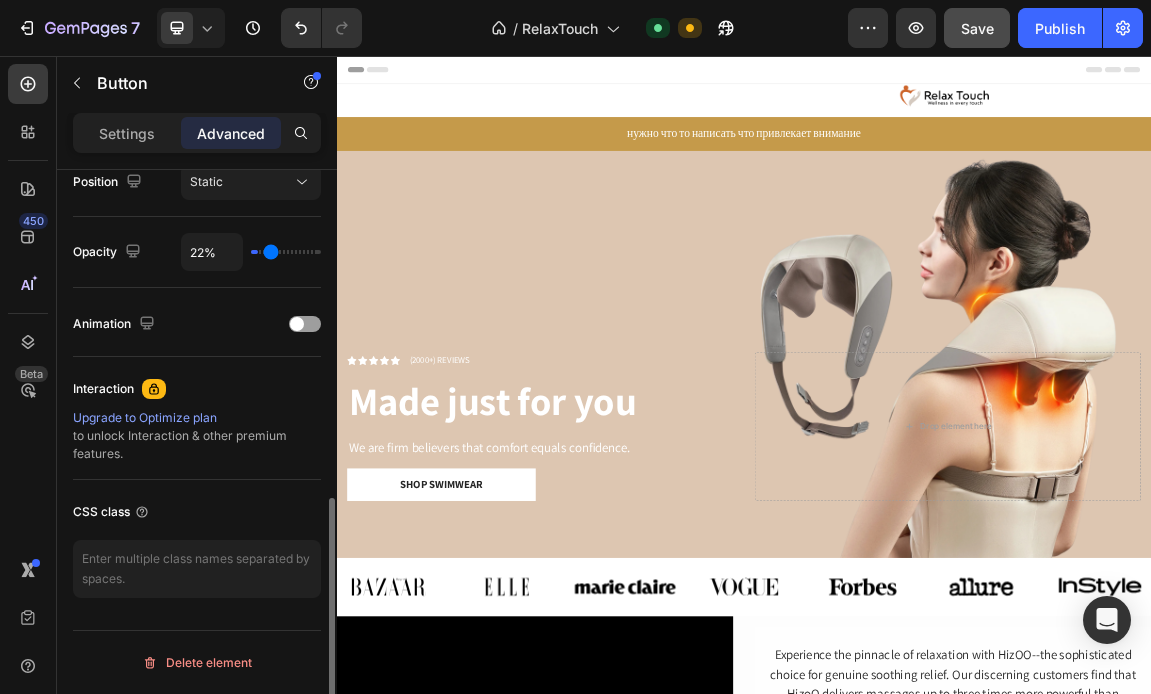 type on "54%" 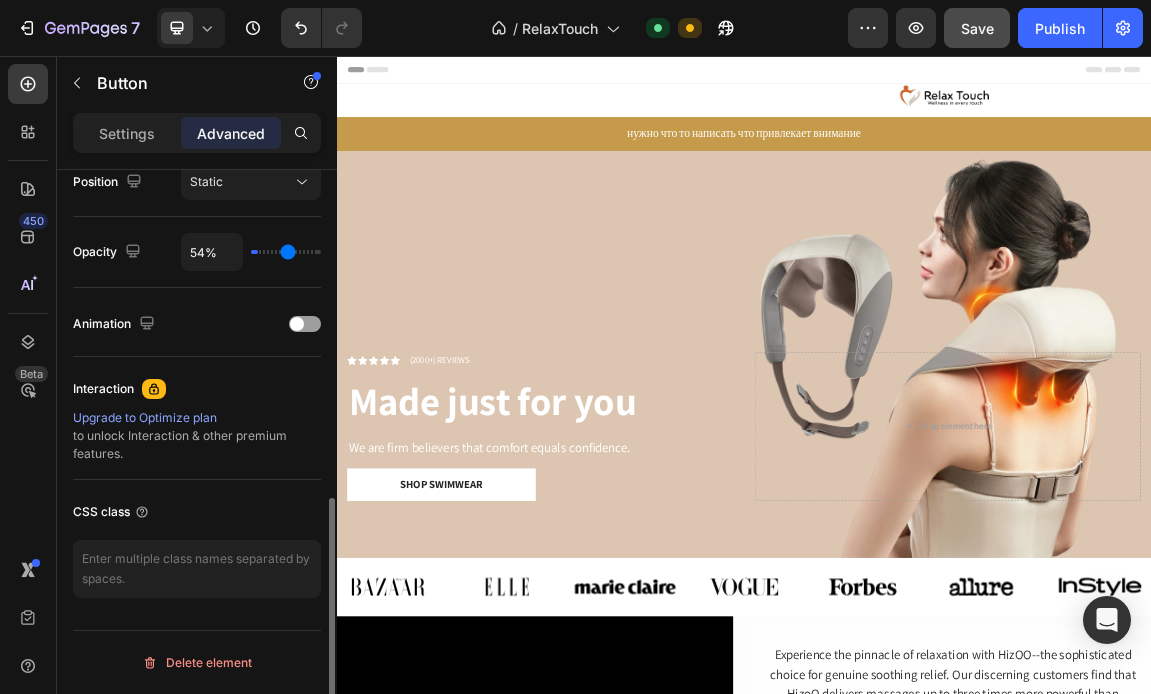 type on "99%" 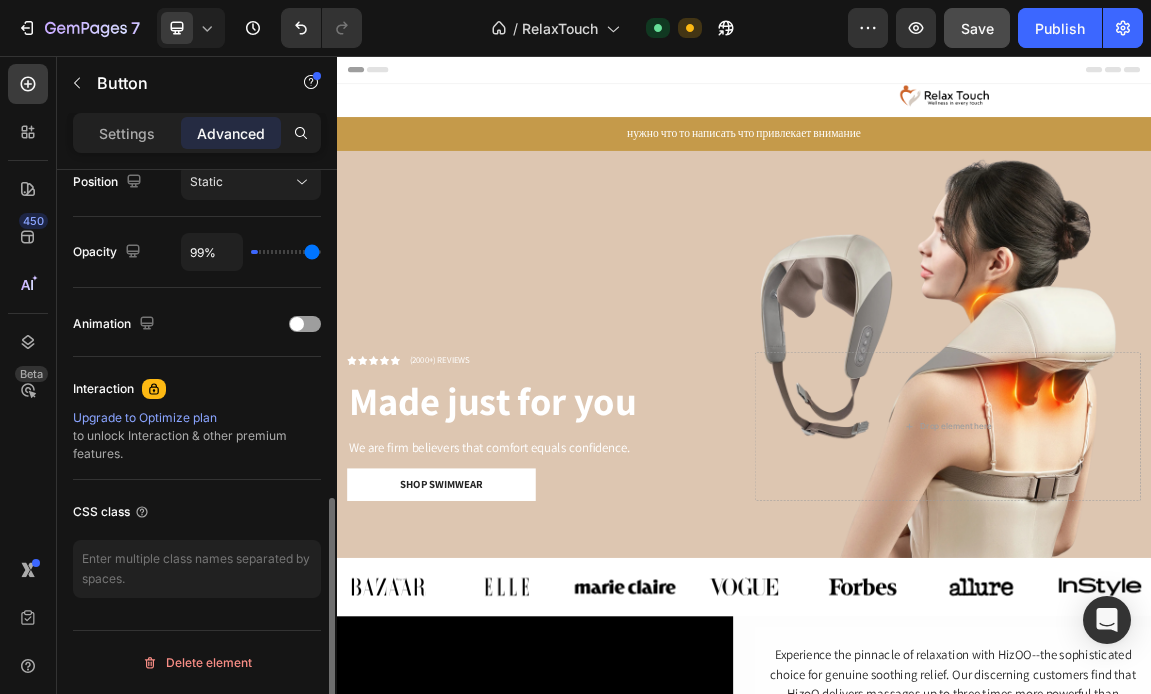 type on "100%" 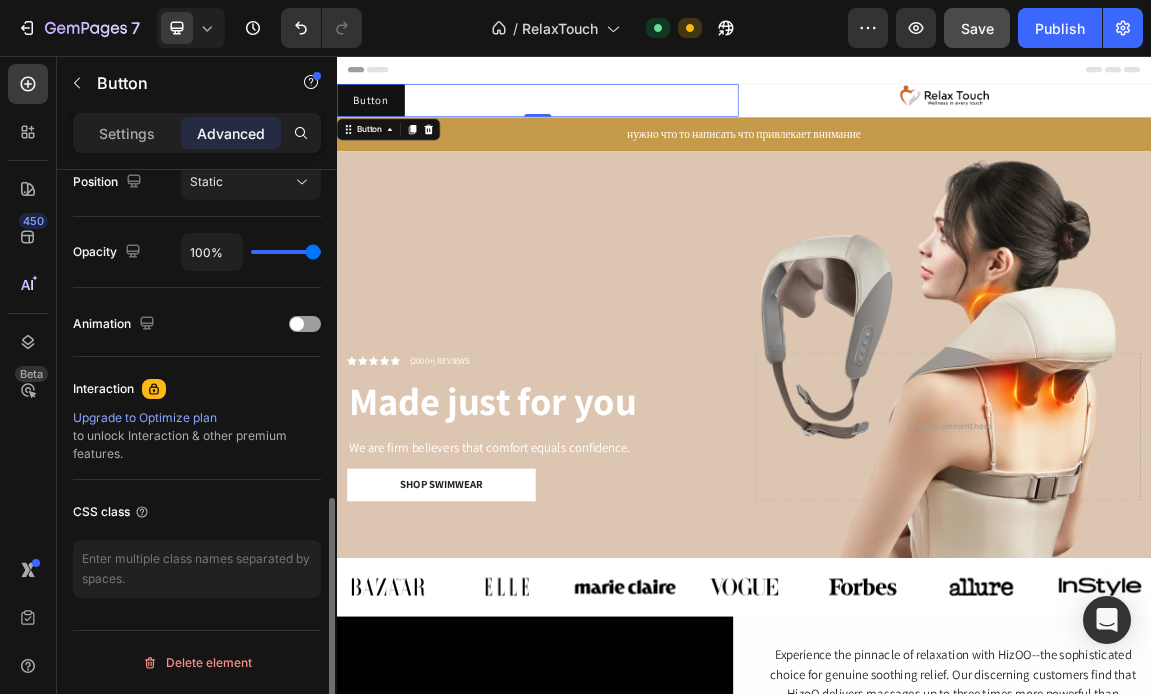 drag, startPoint x: 314, startPoint y: 251, endPoint x: 355, endPoint y: 235, distance: 44.011364 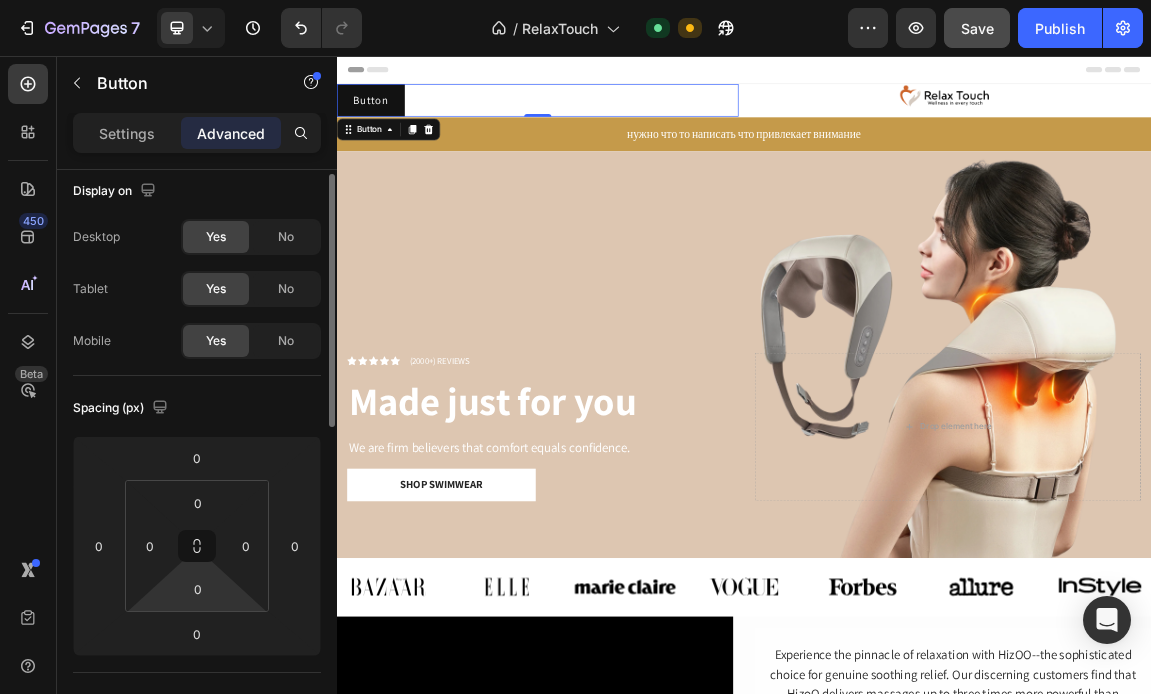 scroll, scrollTop: 0, scrollLeft: 0, axis: both 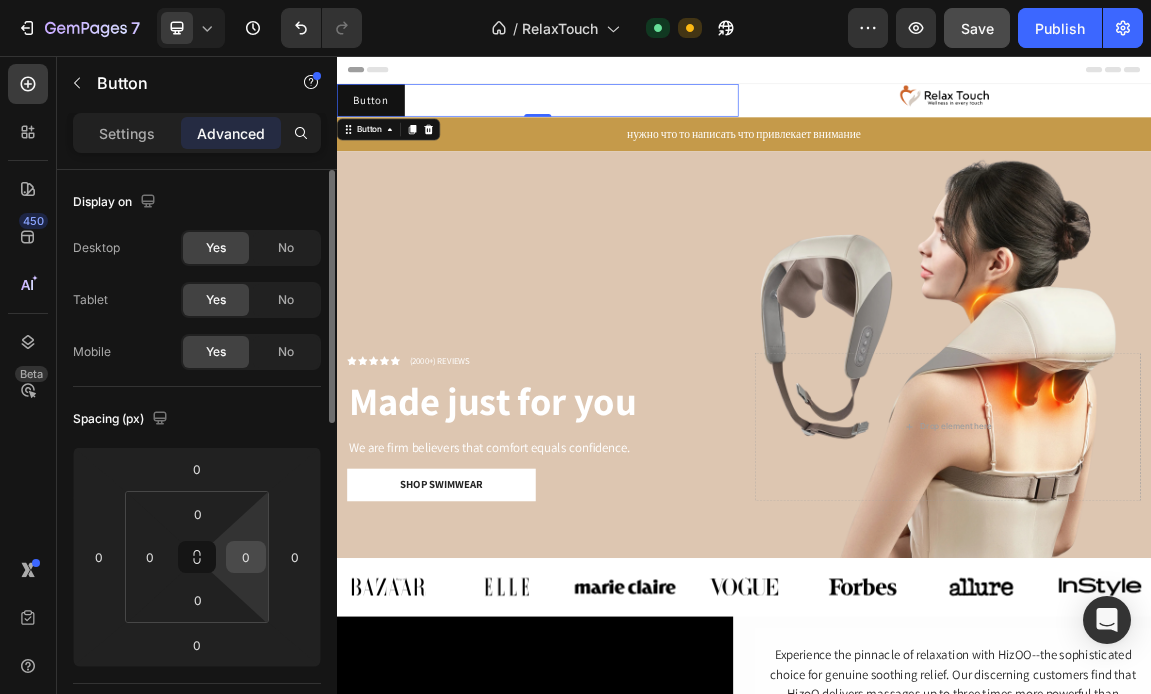 click on "0" at bounding box center [246, 557] 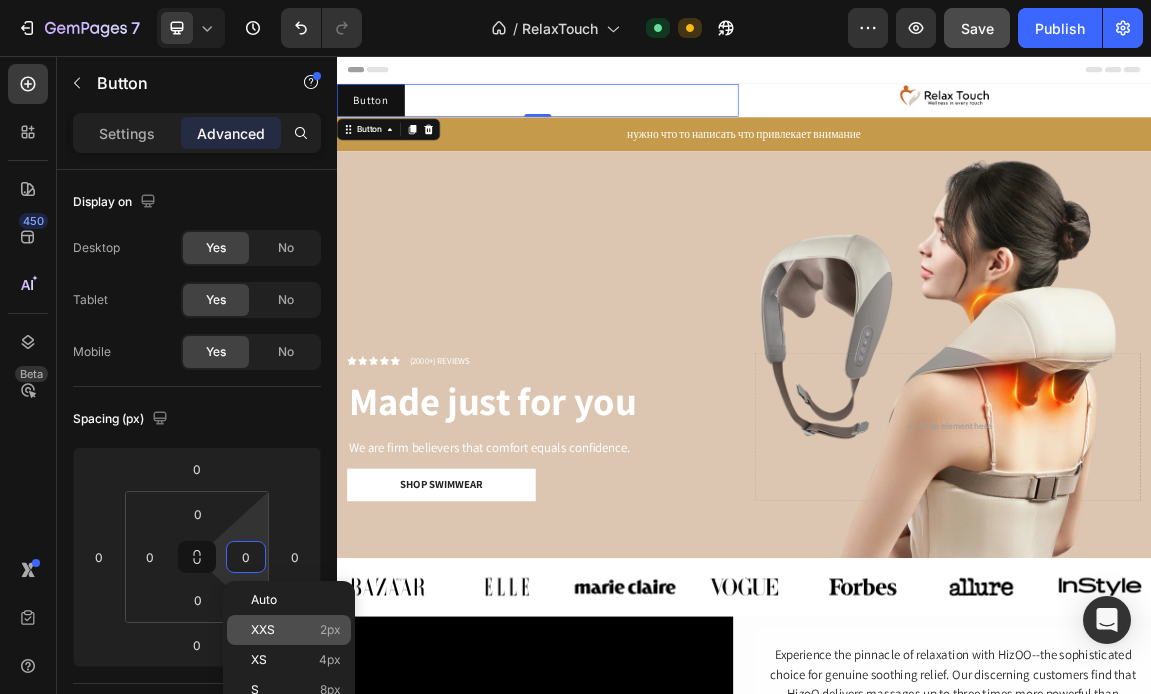 click on "XXS 2px" at bounding box center [296, 630] 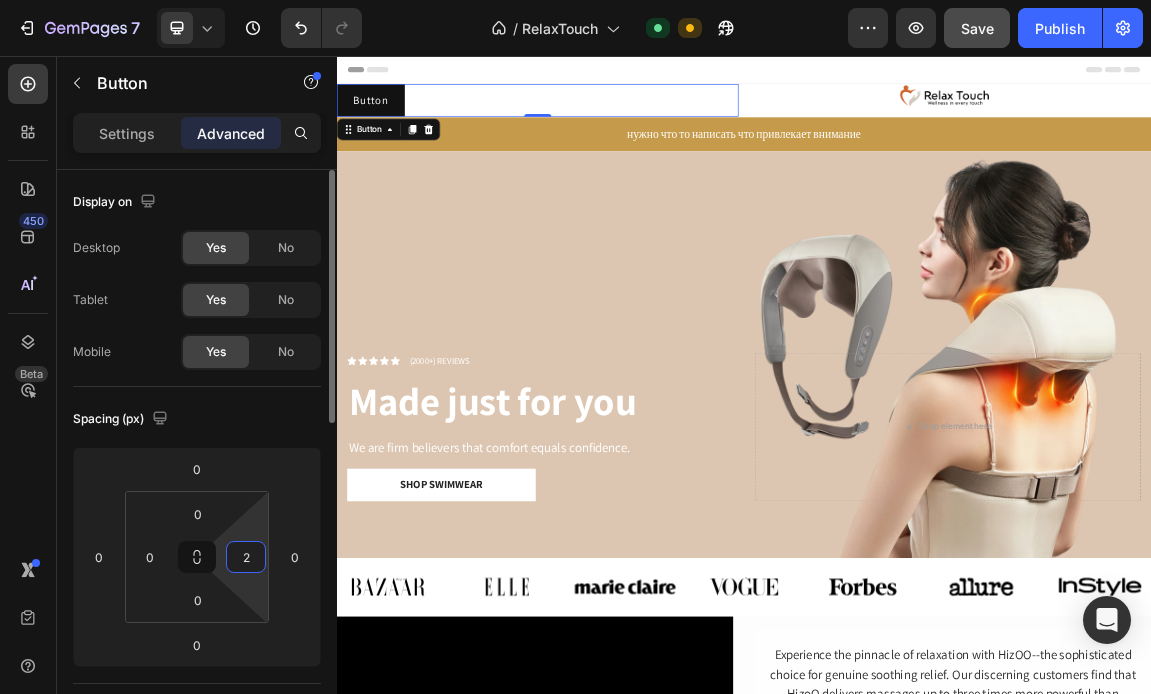 click on "2" at bounding box center [246, 557] 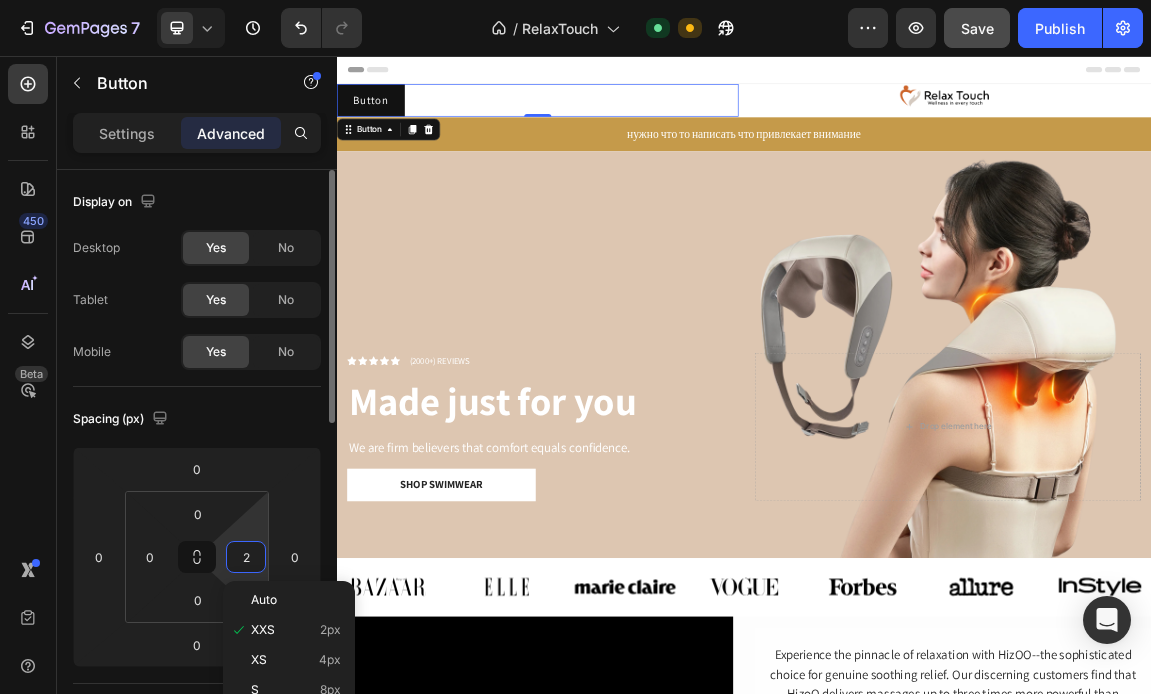 type on "\" 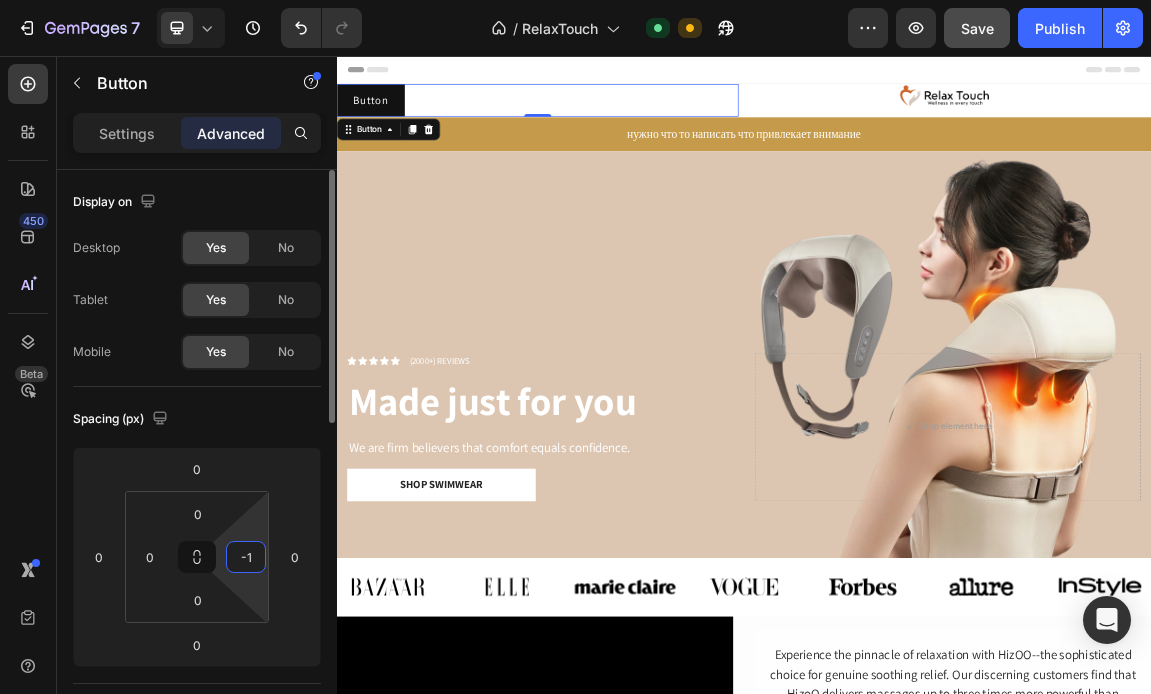 type on "-" 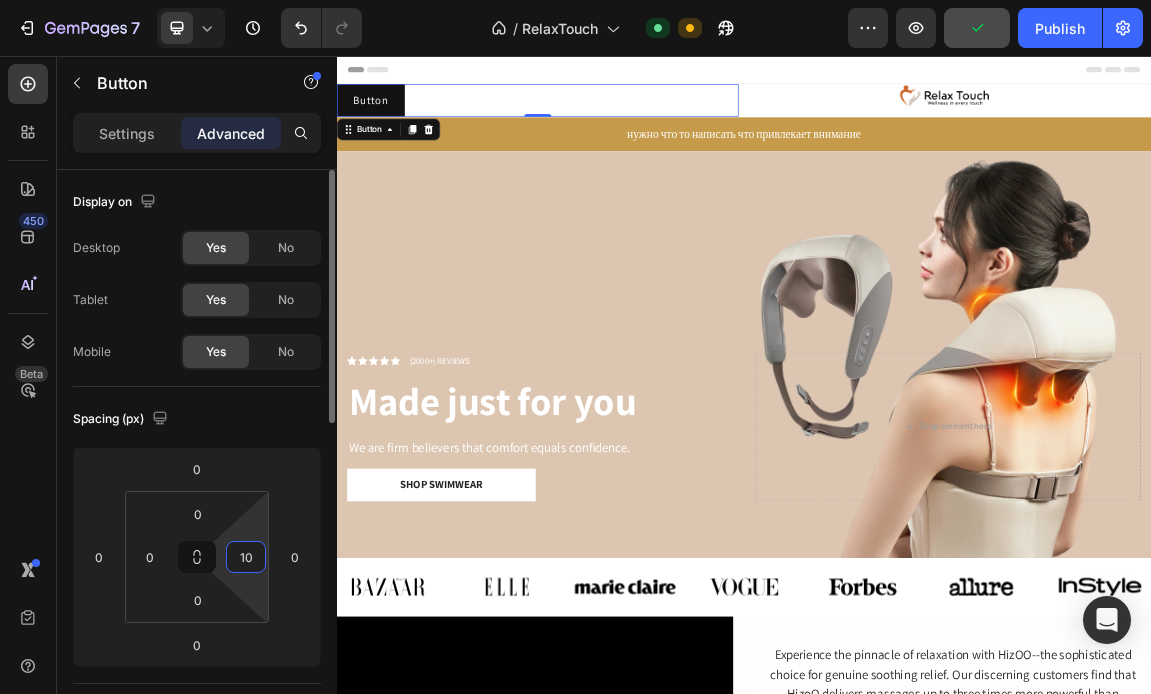 type on "1" 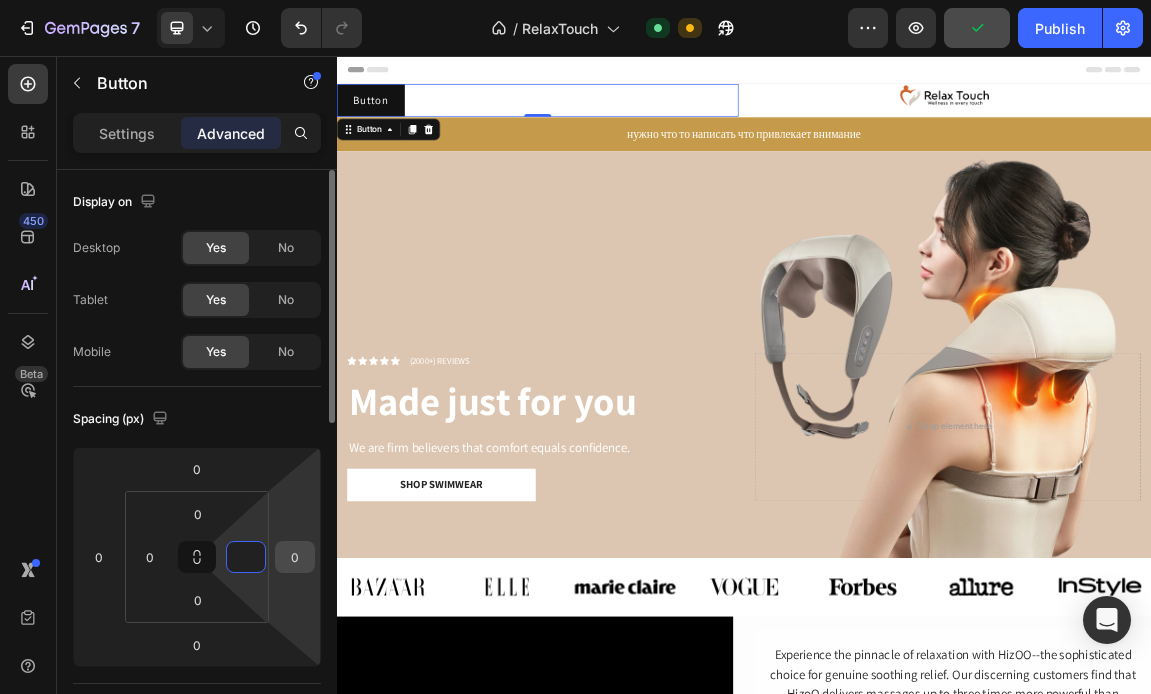 click on "0" at bounding box center (295, 557) 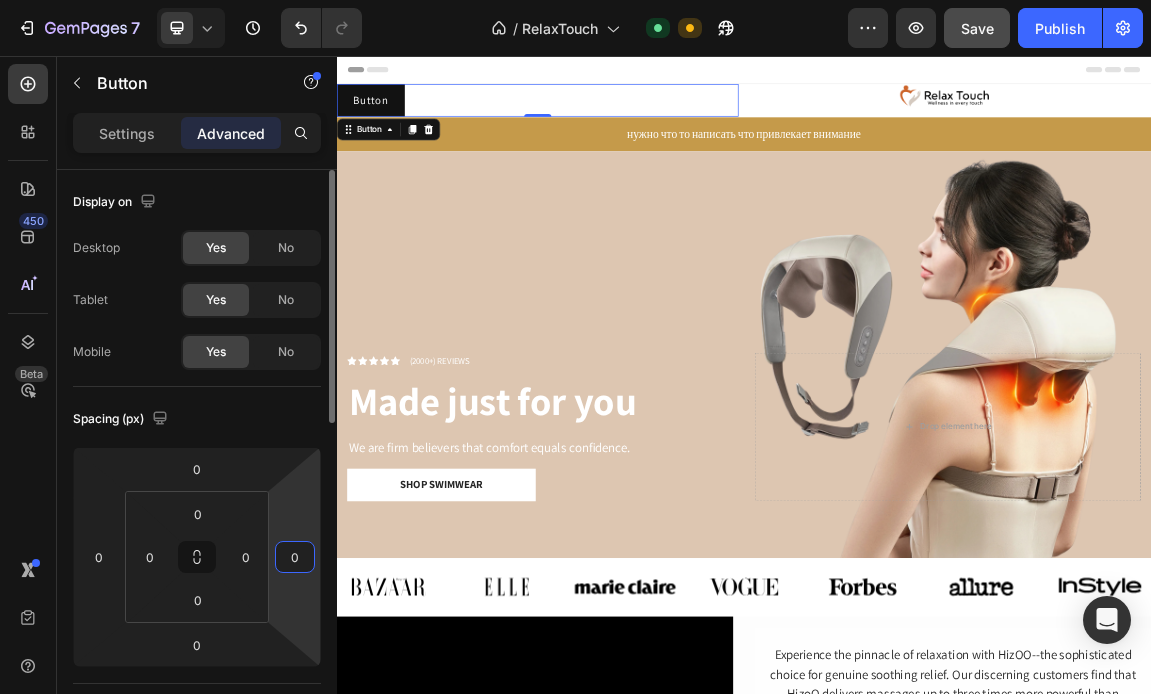 click on "0" at bounding box center [295, 557] 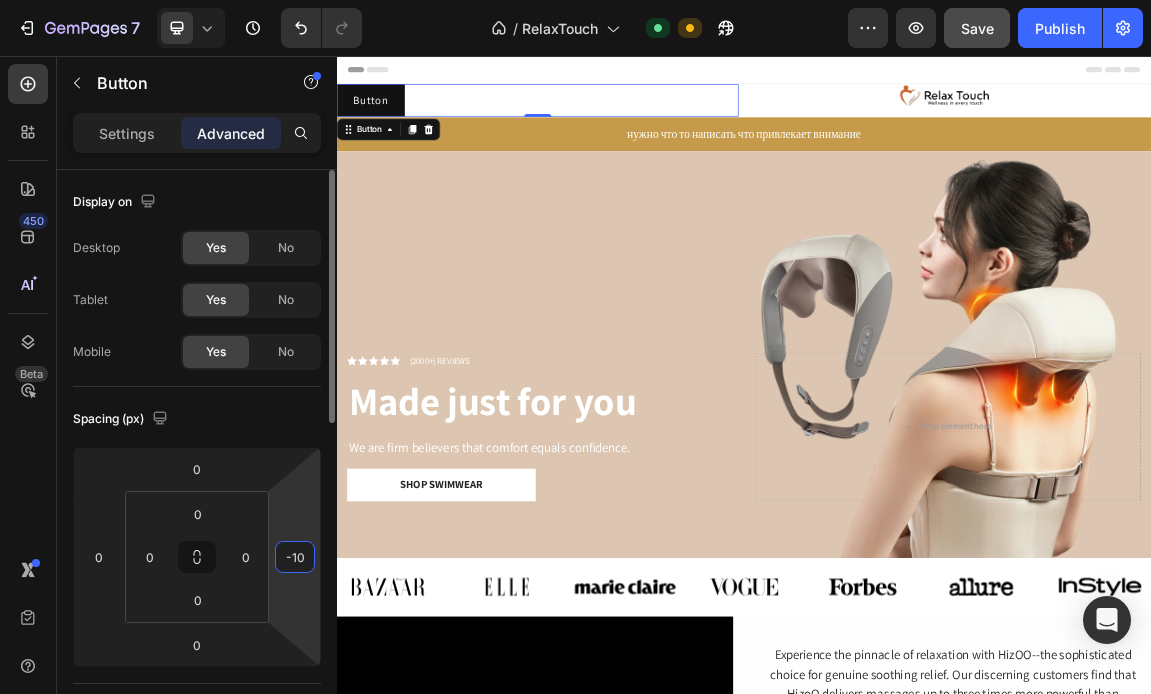 type on "-1" 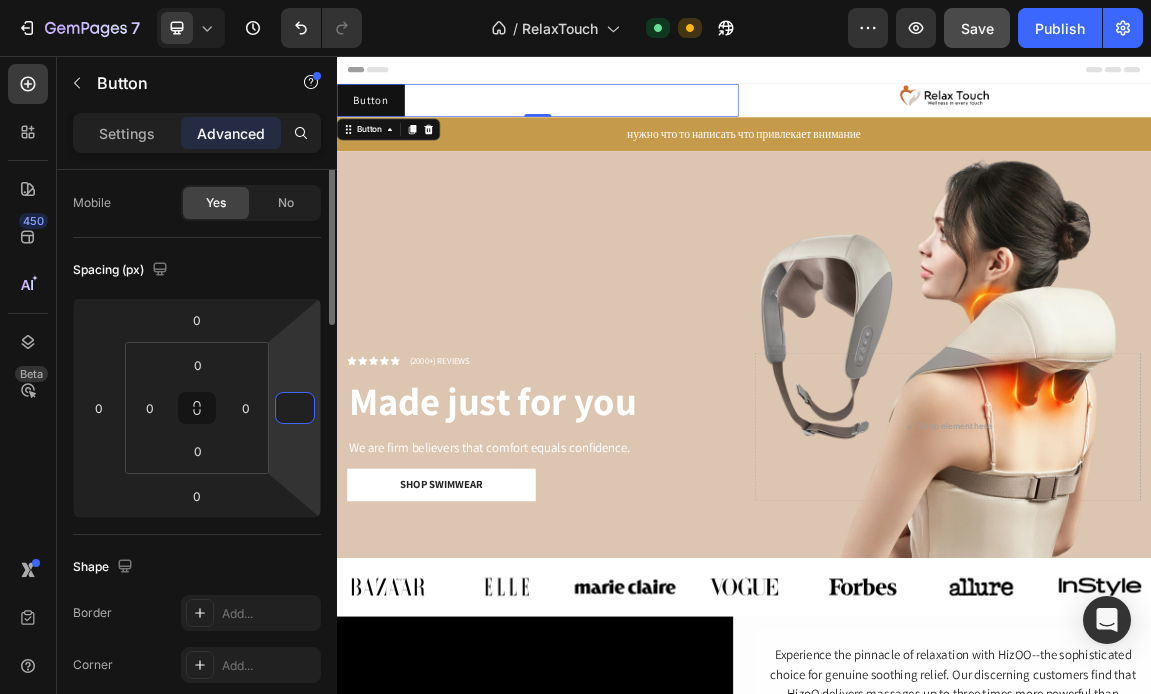 type on "-1" 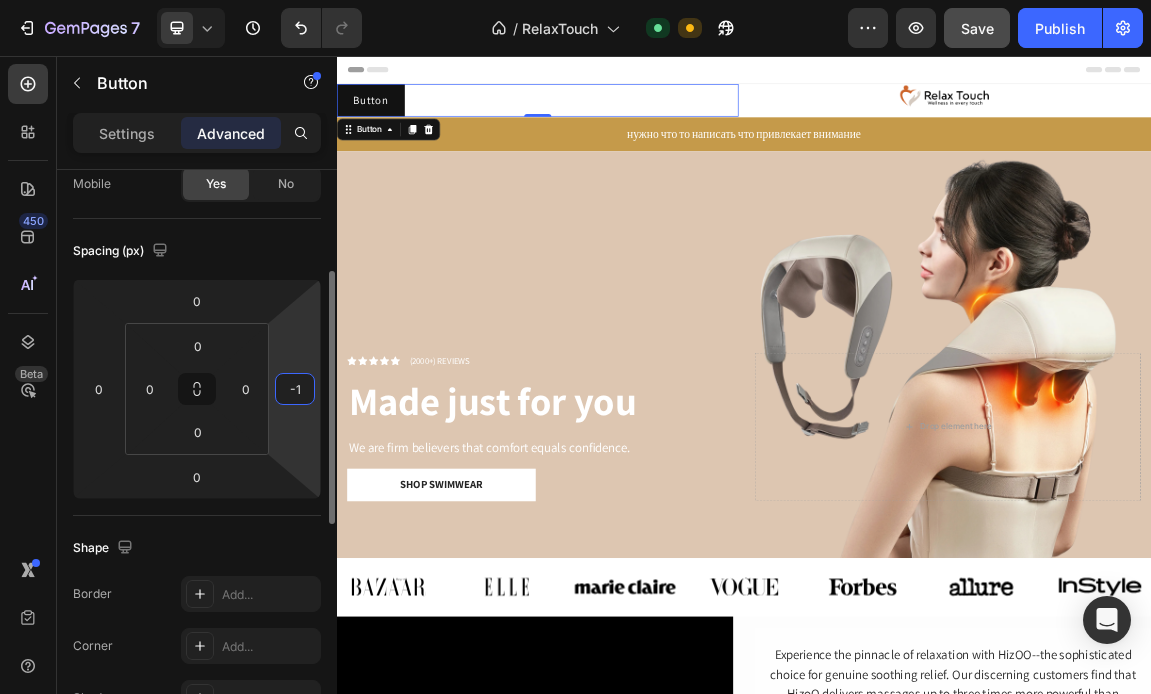 scroll, scrollTop: 188, scrollLeft: 0, axis: vertical 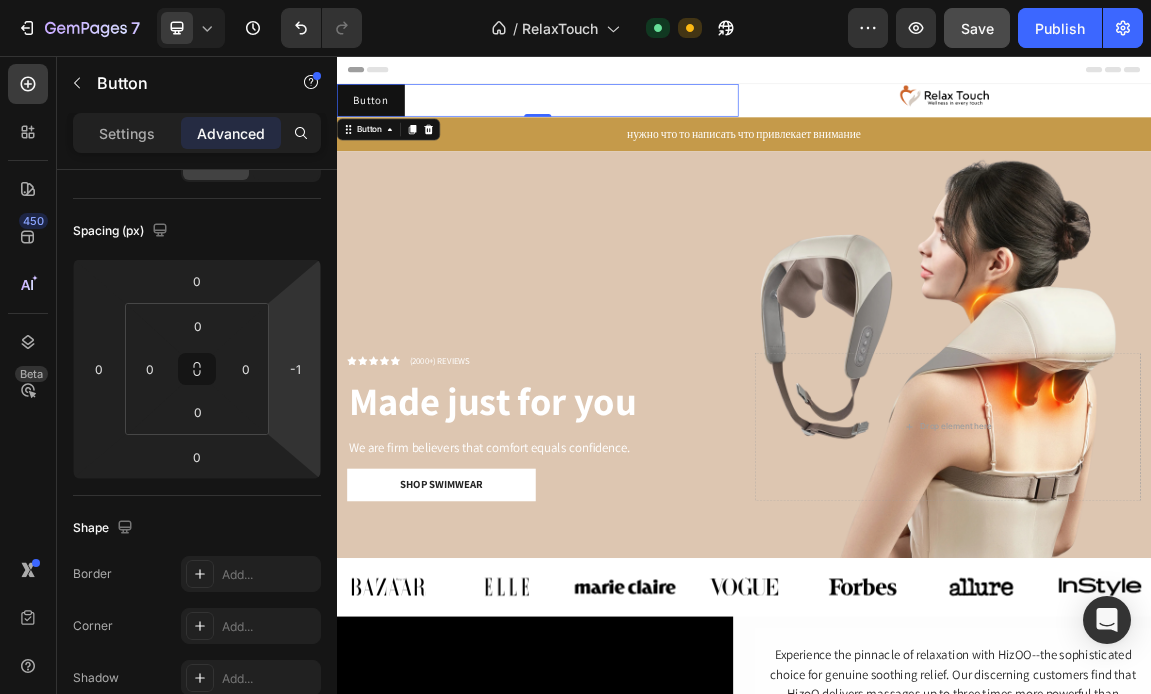 click on "Button Button   0" at bounding box center [633, 121] 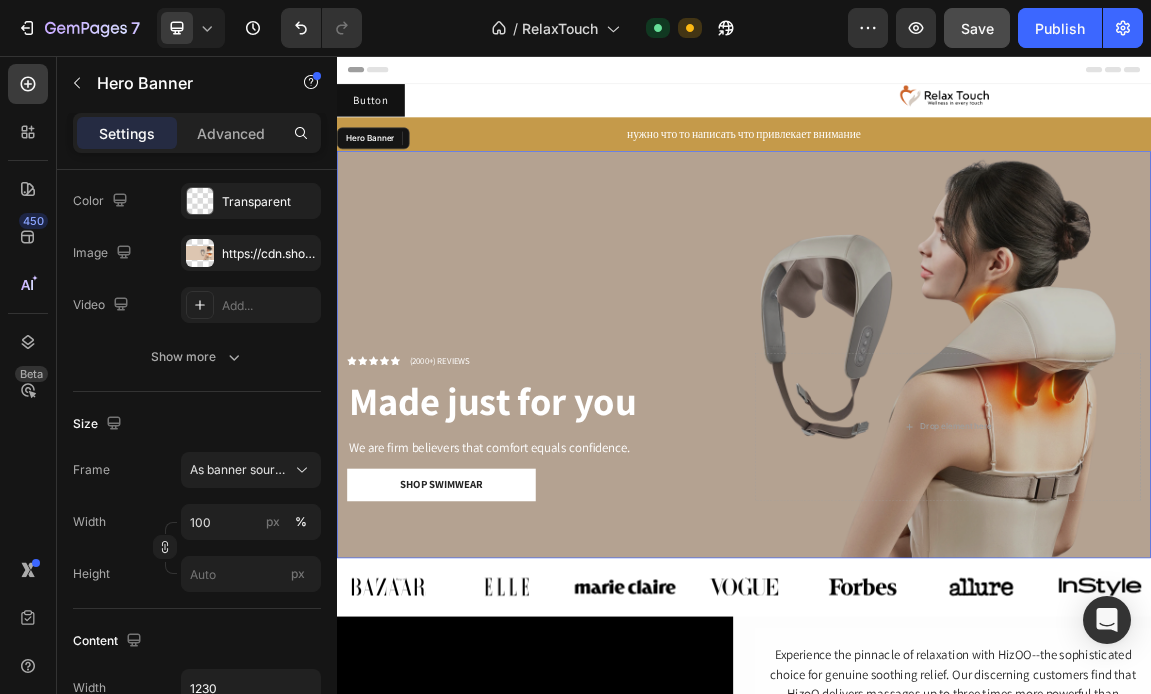 click at bounding box center [937, 496] 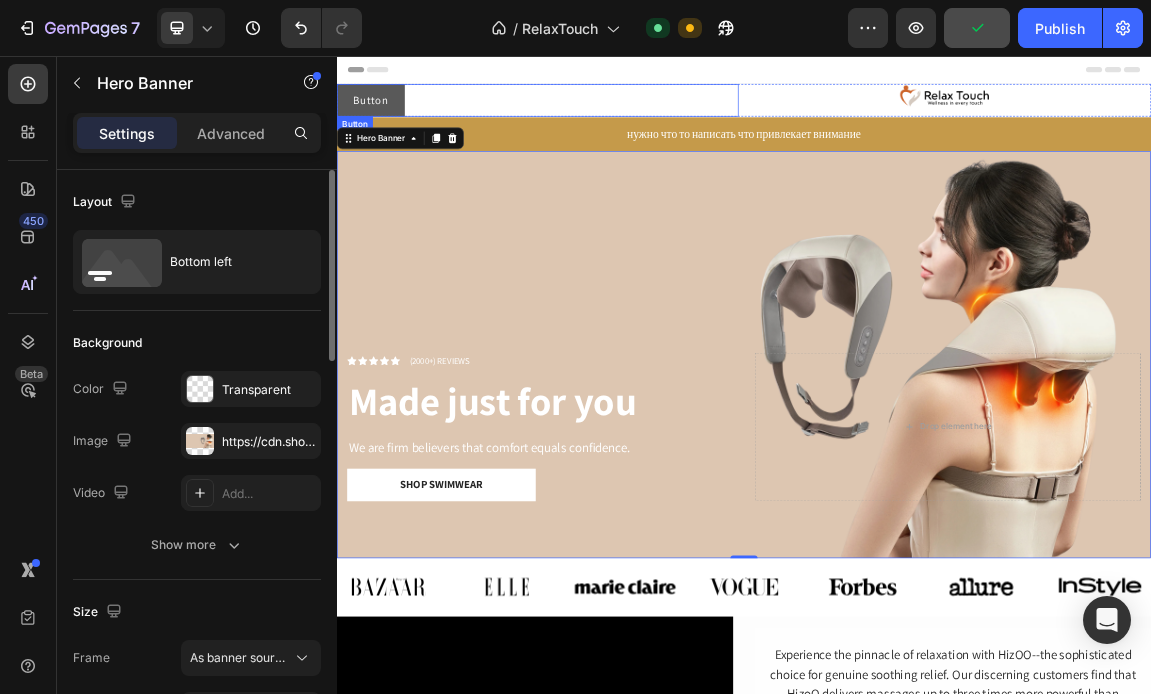 click on "Button" at bounding box center (387, 121) 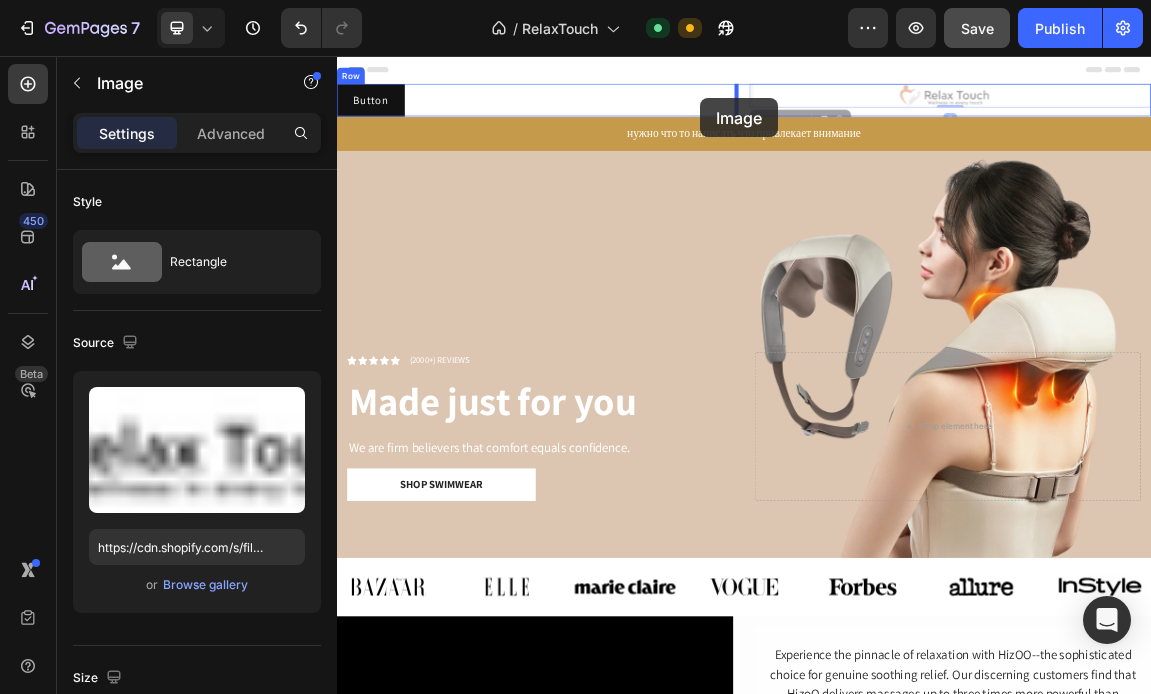 drag, startPoint x: 968, startPoint y: 116, endPoint x: 872, endPoint y: 118, distance: 96.02083 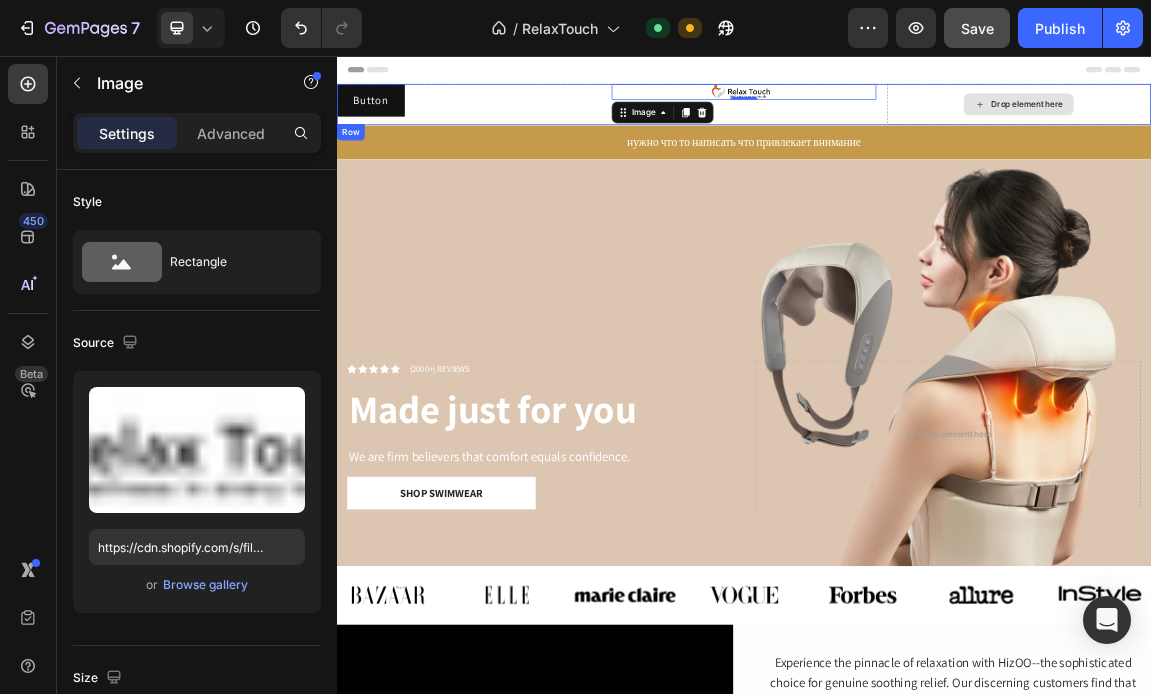 click on "Drop element here" at bounding box center [1354, 127] 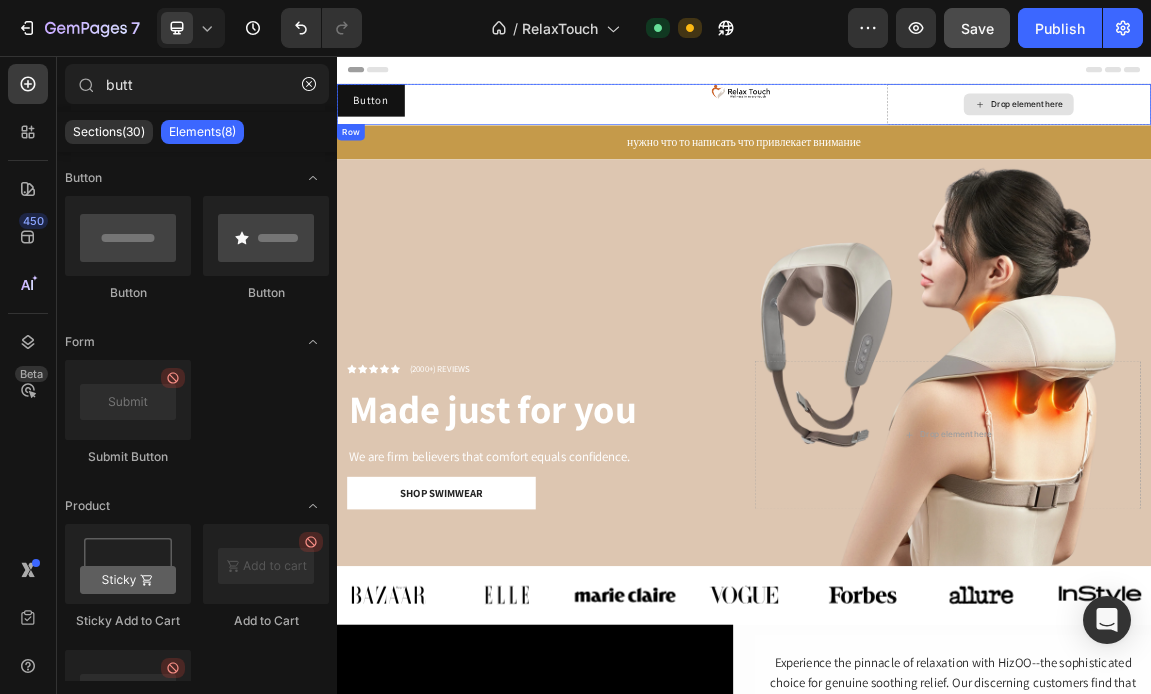 click on "Drop element here" at bounding box center (1342, 127) 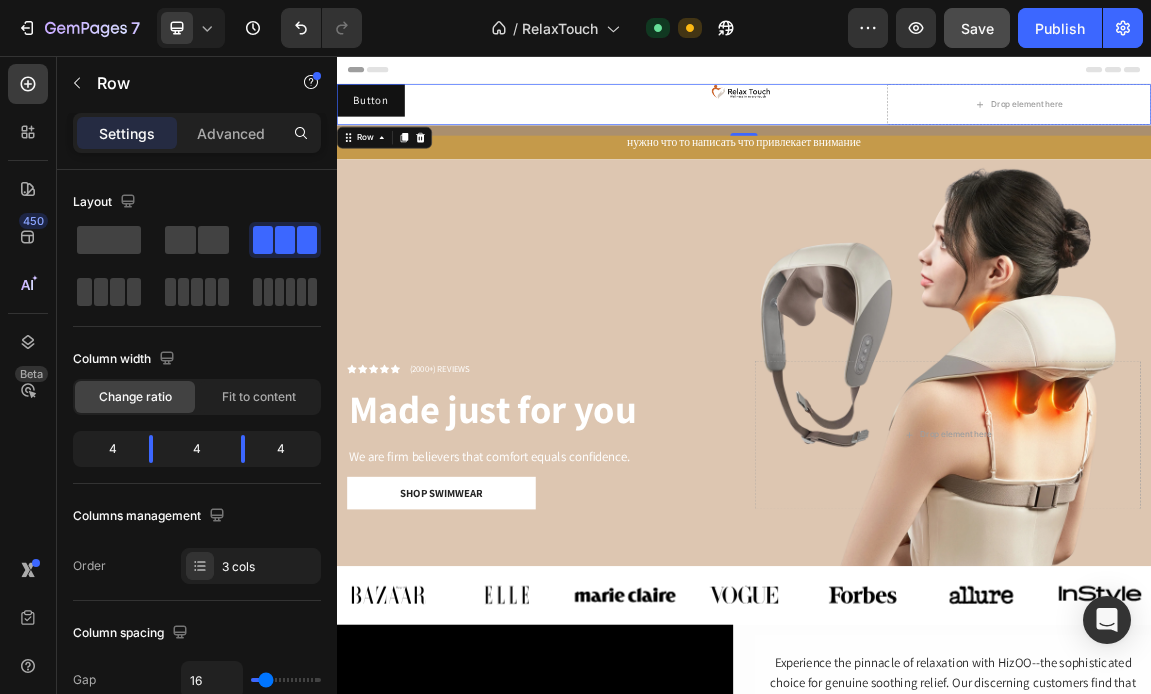 click on "Image" at bounding box center [936, 127] 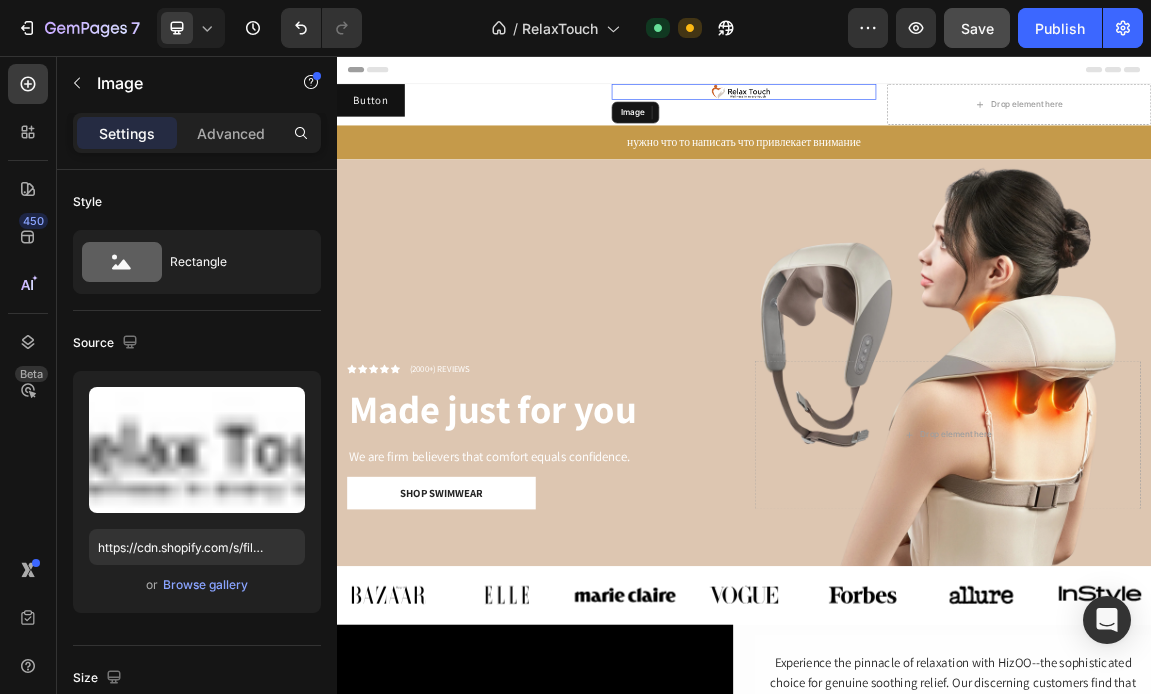 click at bounding box center [939, 108] 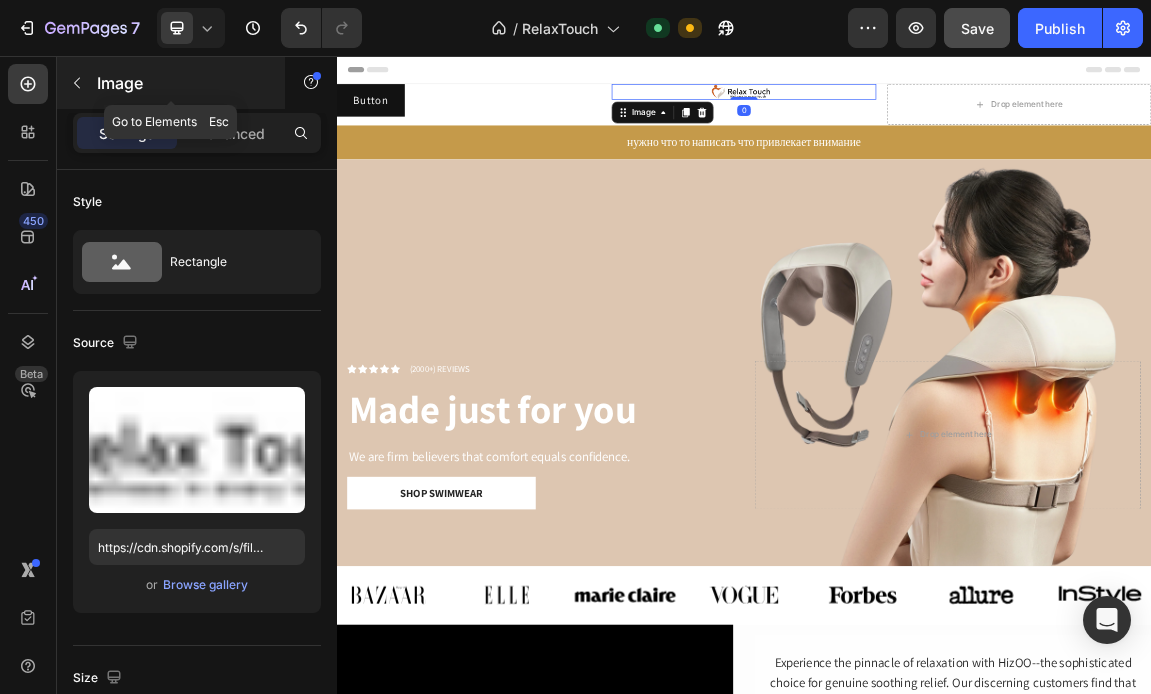 click on "Image" at bounding box center [171, 83] 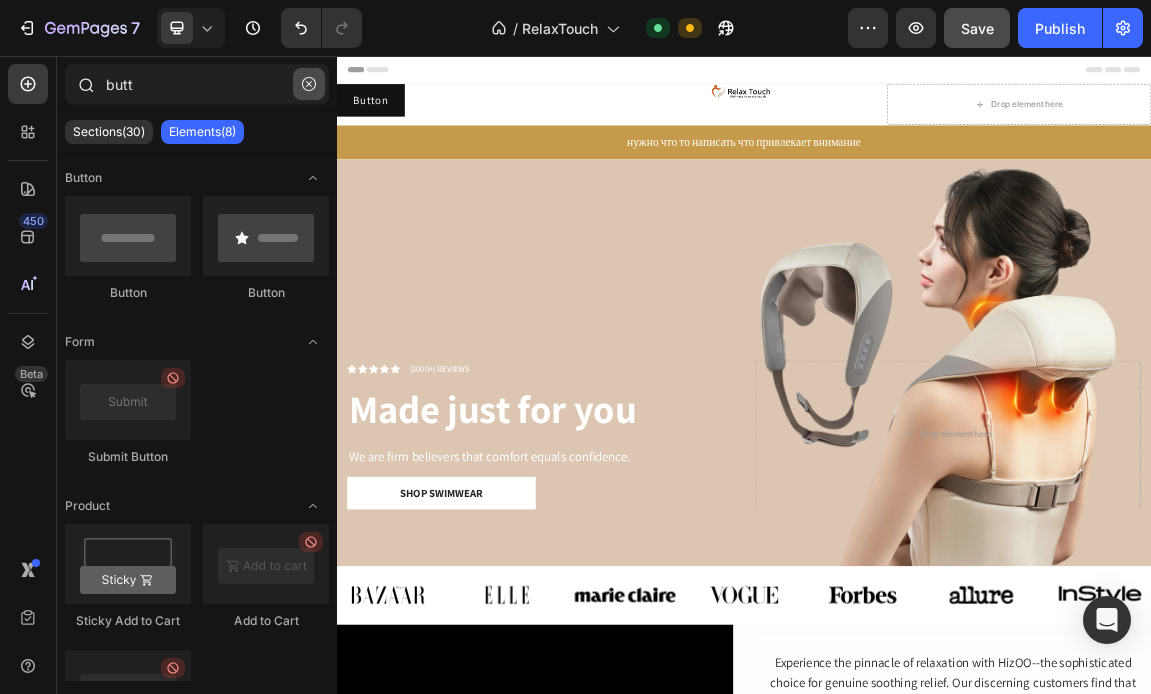 click at bounding box center (309, 84) 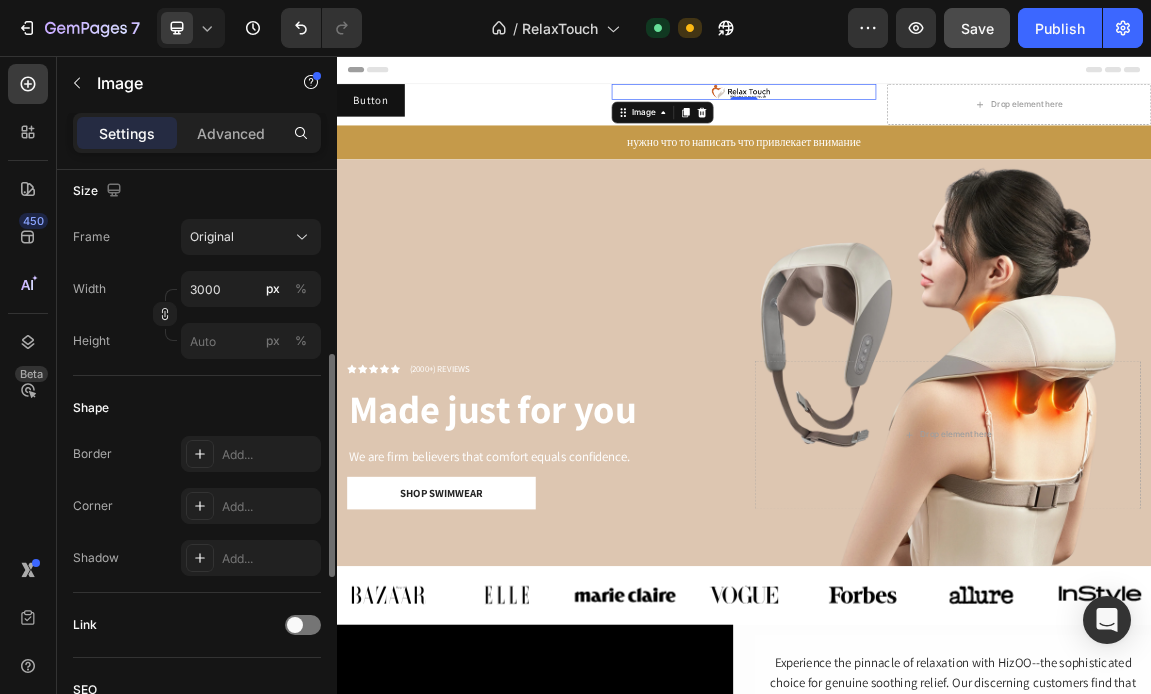 scroll, scrollTop: 485, scrollLeft: 0, axis: vertical 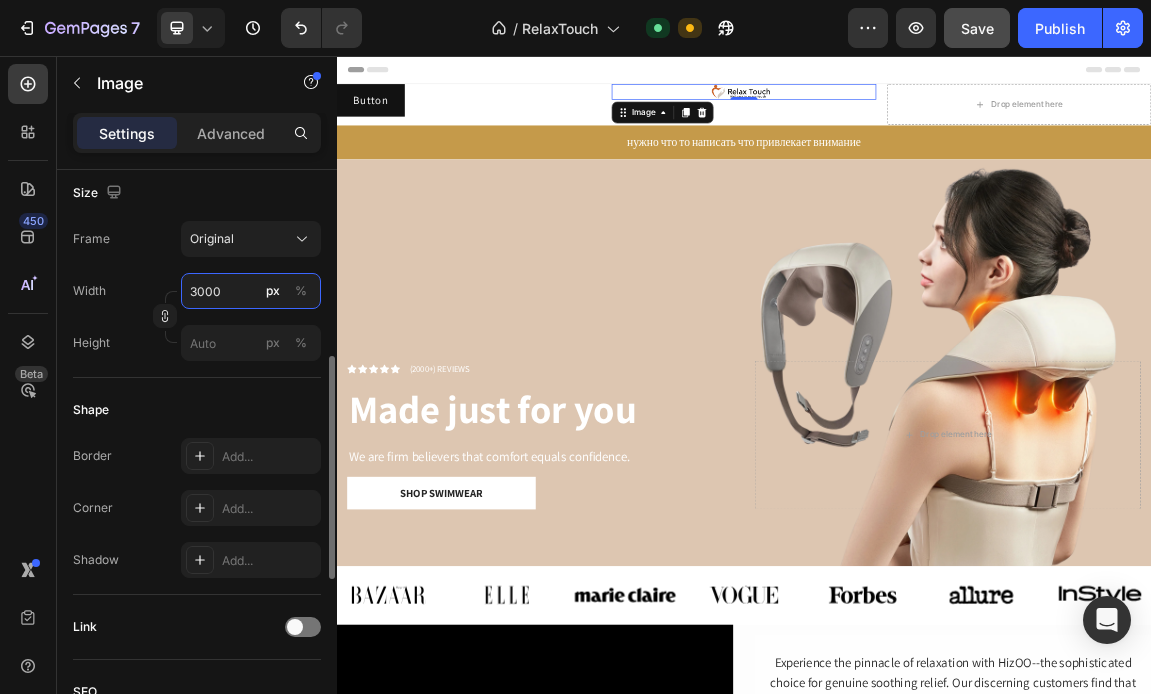 click on "3000" at bounding box center (251, 291) 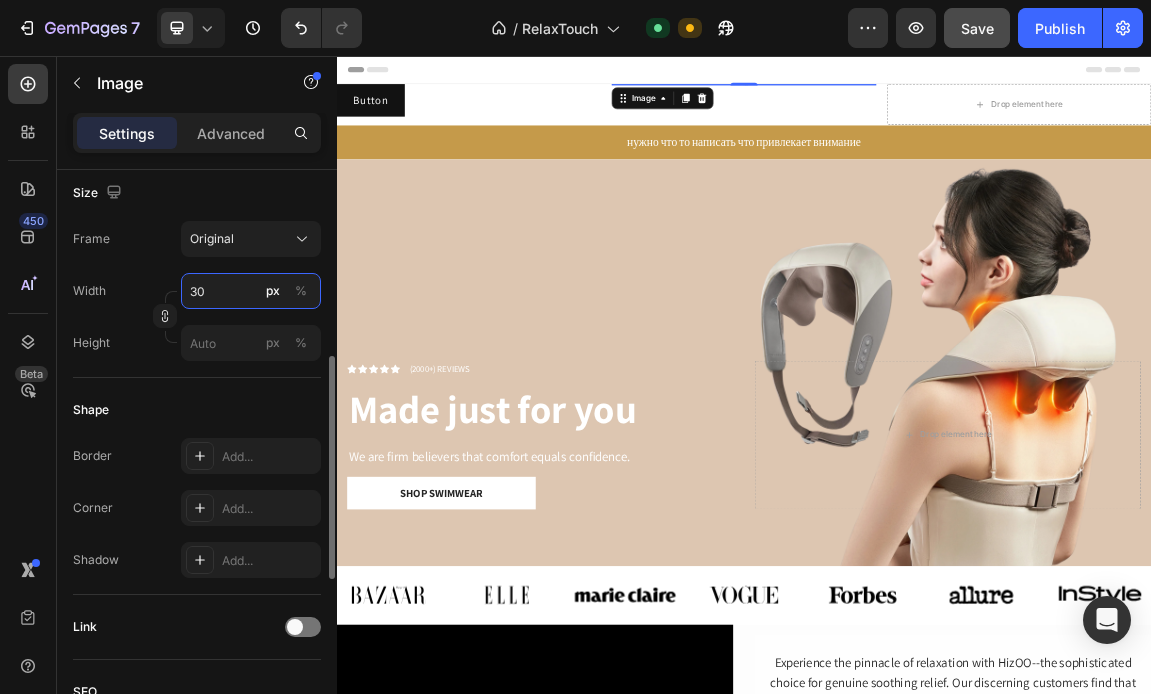 type on "3" 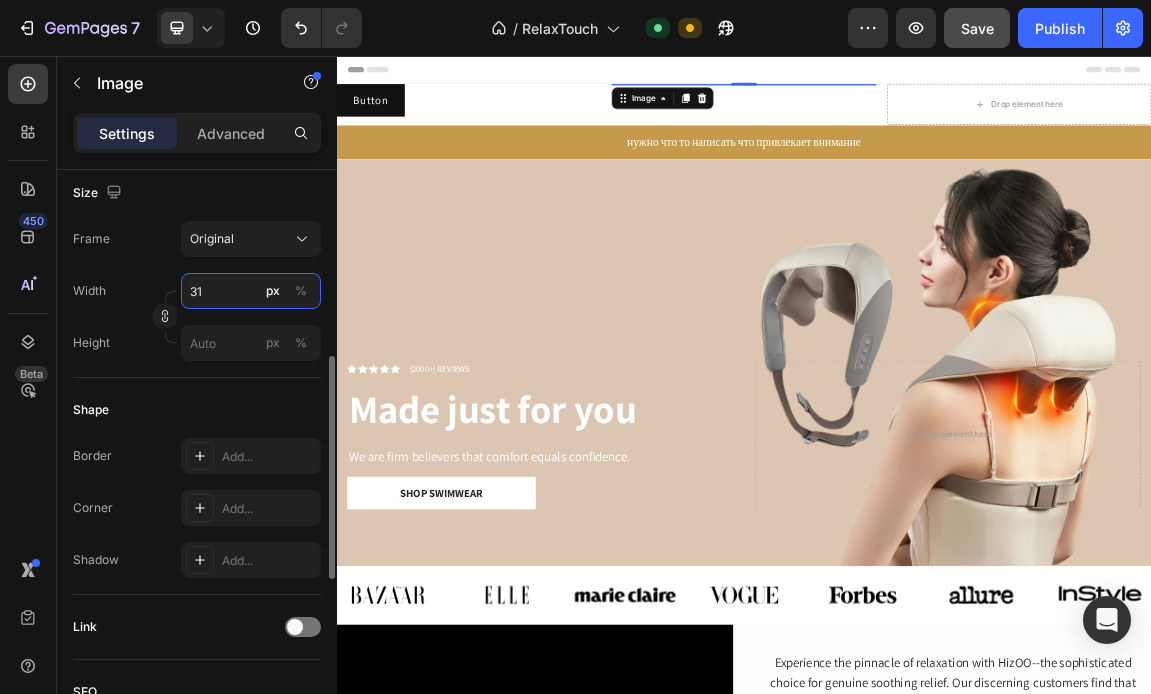 type on "3" 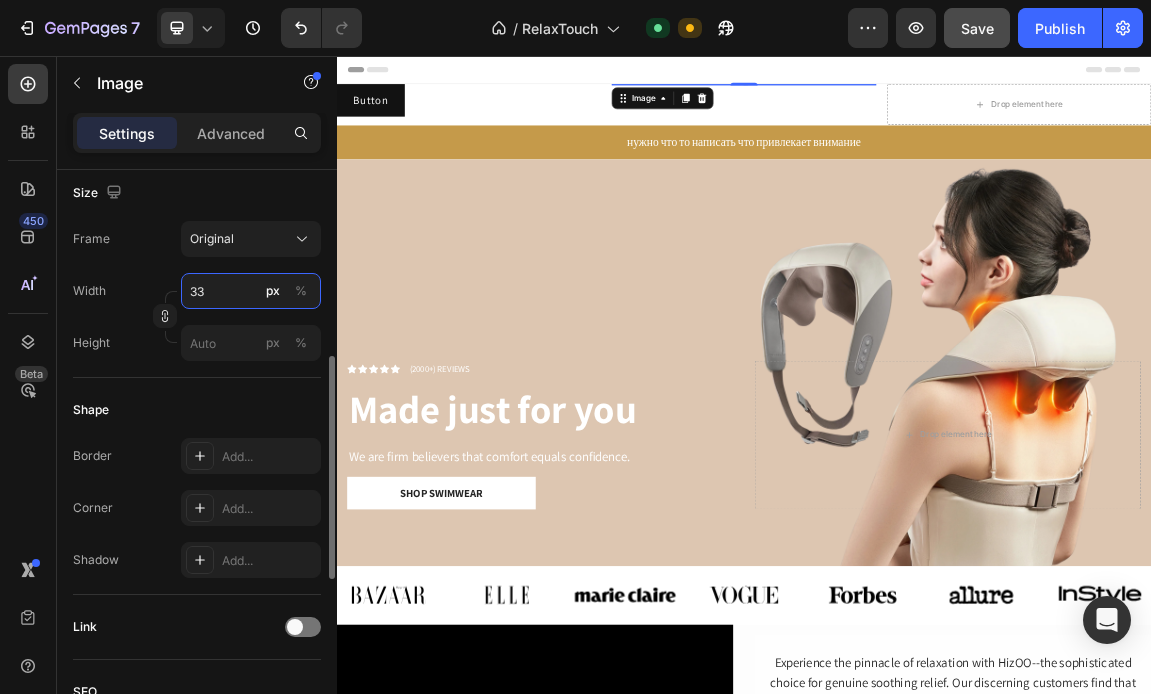 type on "3" 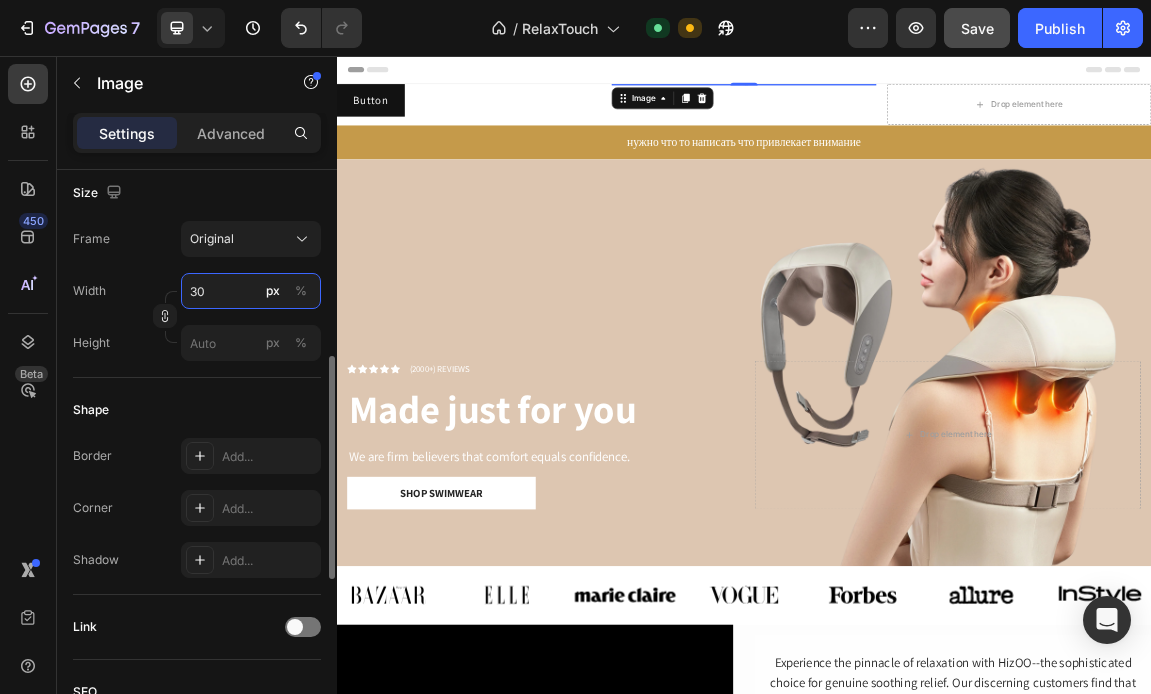 type on "300" 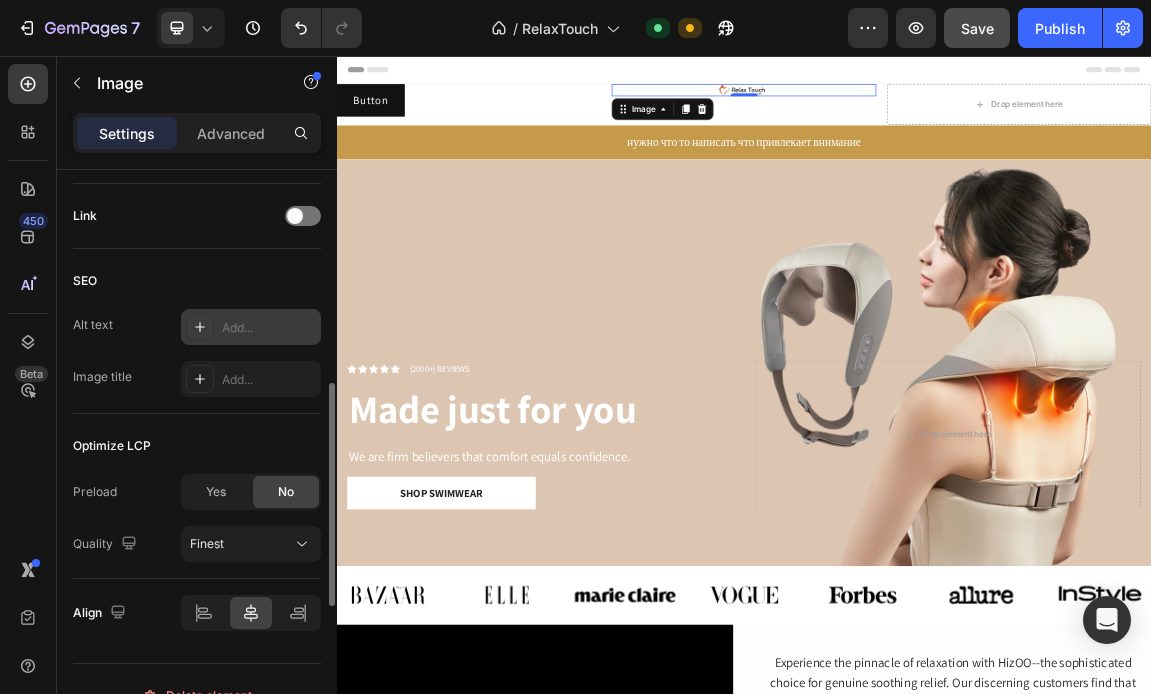scroll, scrollTop: 929, scrollLeft: 0, axis: vertical 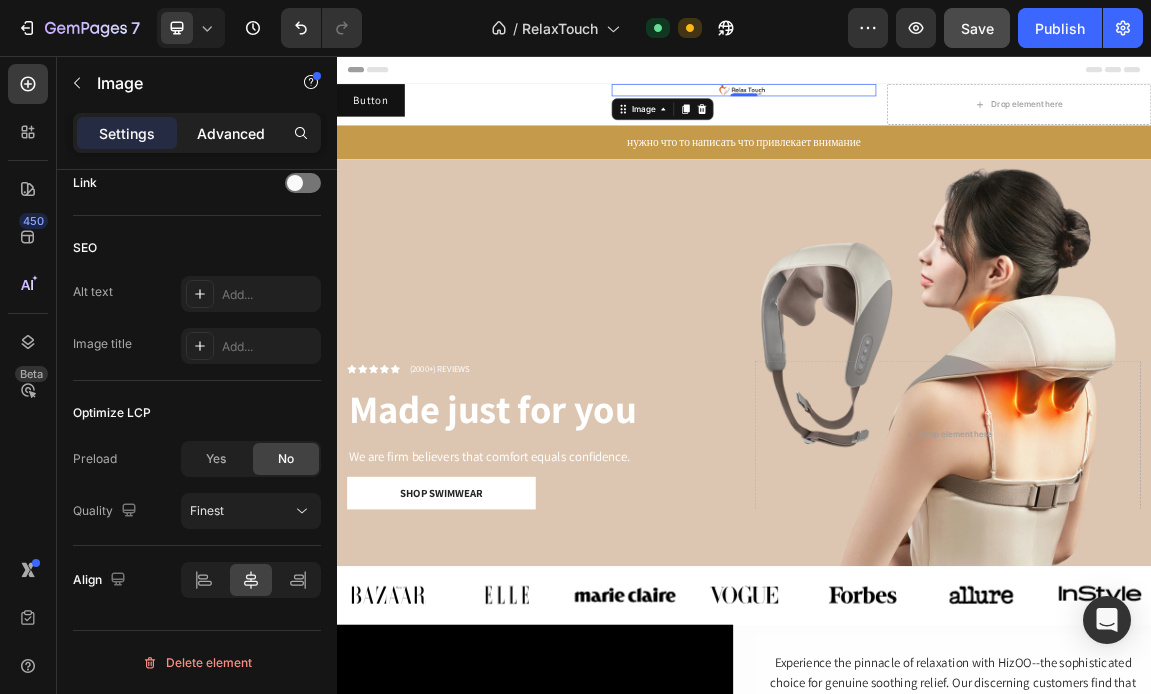 click on "Advanced" at bounding box center [231, 133] 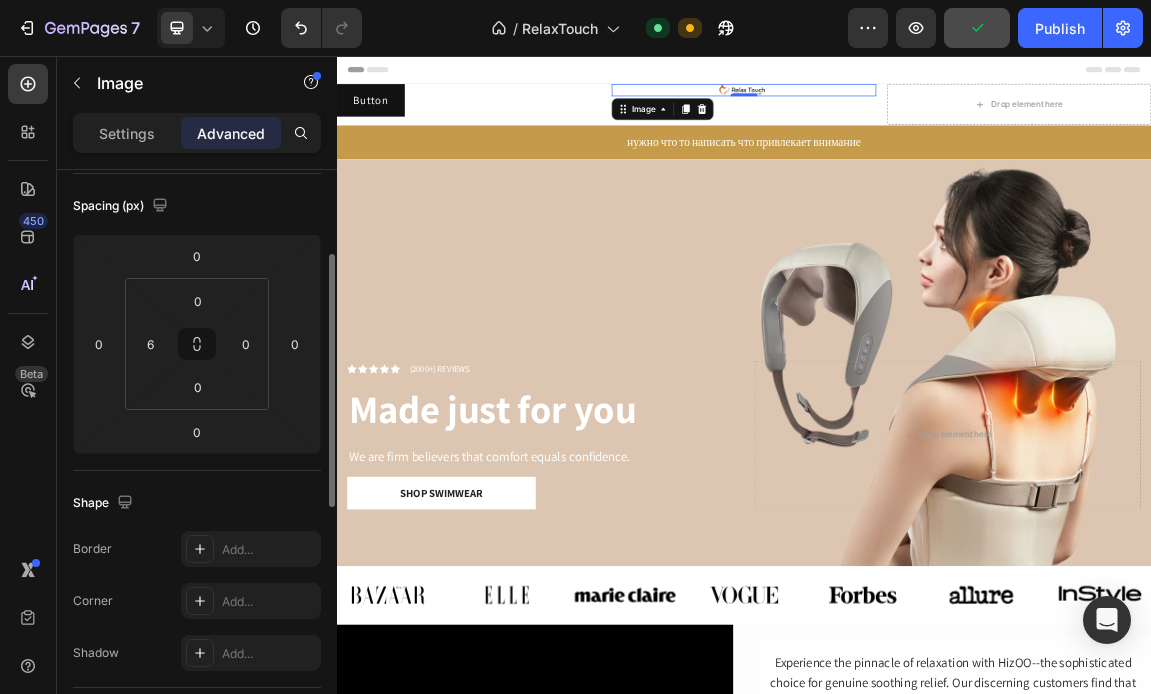 scroll, scrollTop: 207, scrollLeft: 0, axis: vertical 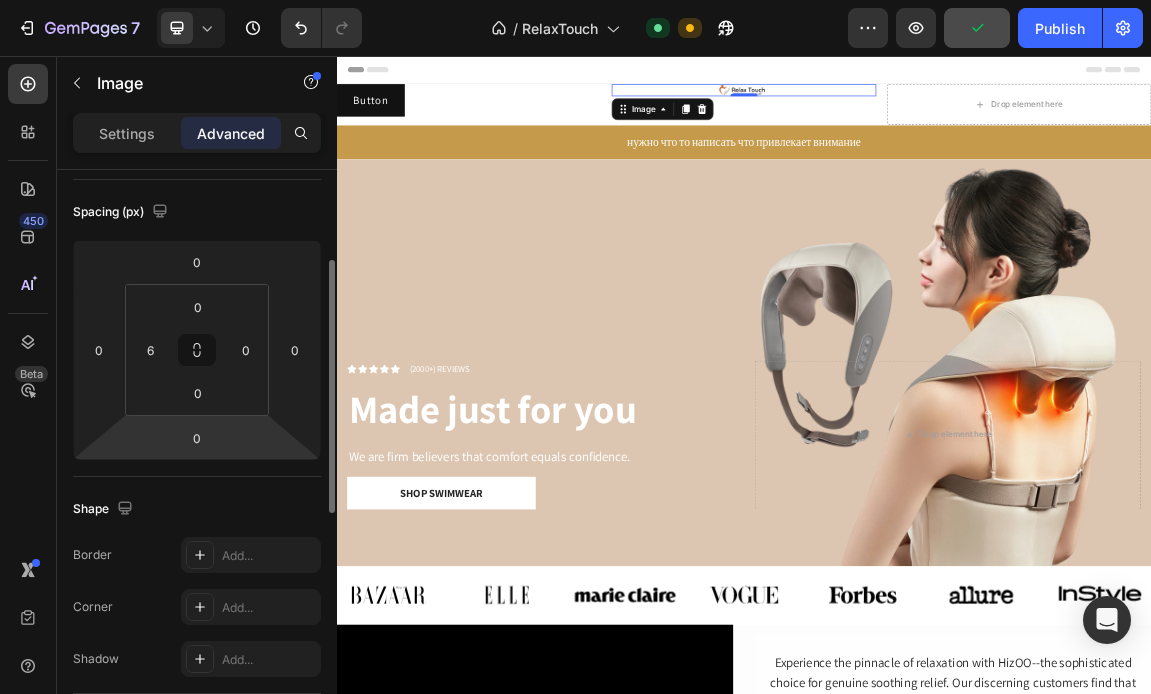 click on "7  Version history  /  RelaxTouch Default Need republishing Preview  Publish  450 Beta Sections(30) Elements(83) Section Element Hero Section Product Detail Brands Trusted Badges Guarantee Product Breakdown How to use Testimonials Compare Bundle FAQs Social Proof Brand Story Product List Collection Blog List Contact Sticky Add to Cart Custom Footer Browse Library 450 Layout
Row
Row
Row
Row Text
Heading
Text Block Button
Button
Button Media
Image
Image
Video" at bounding box center [575, 0] 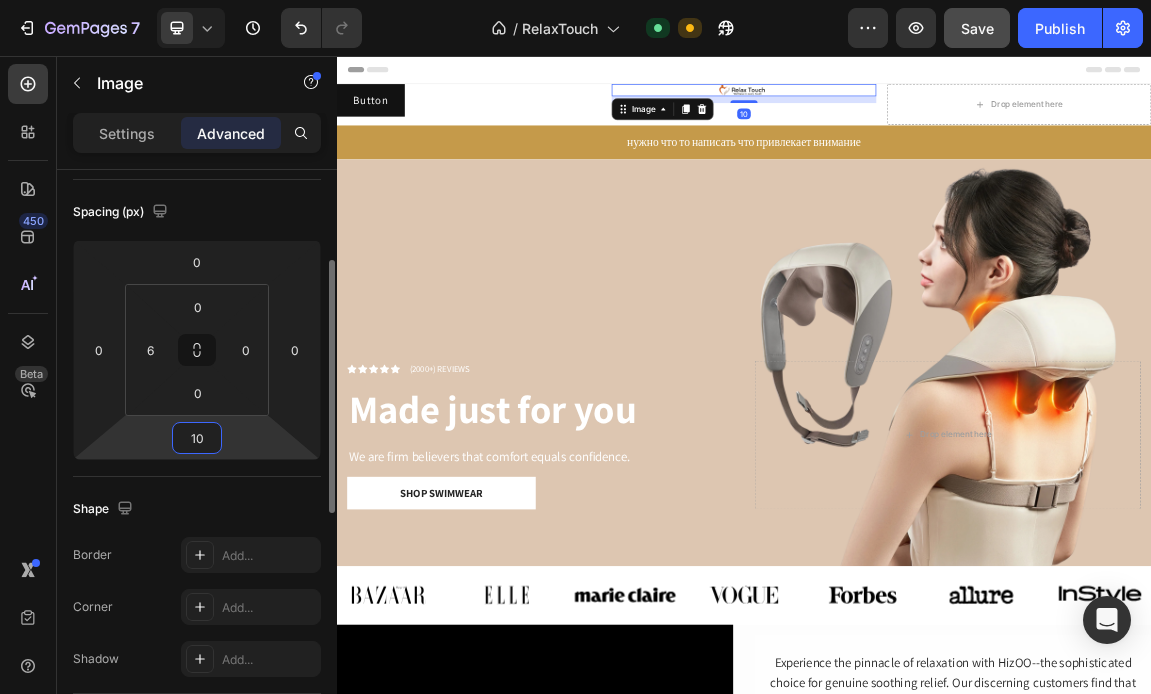 type on "1" 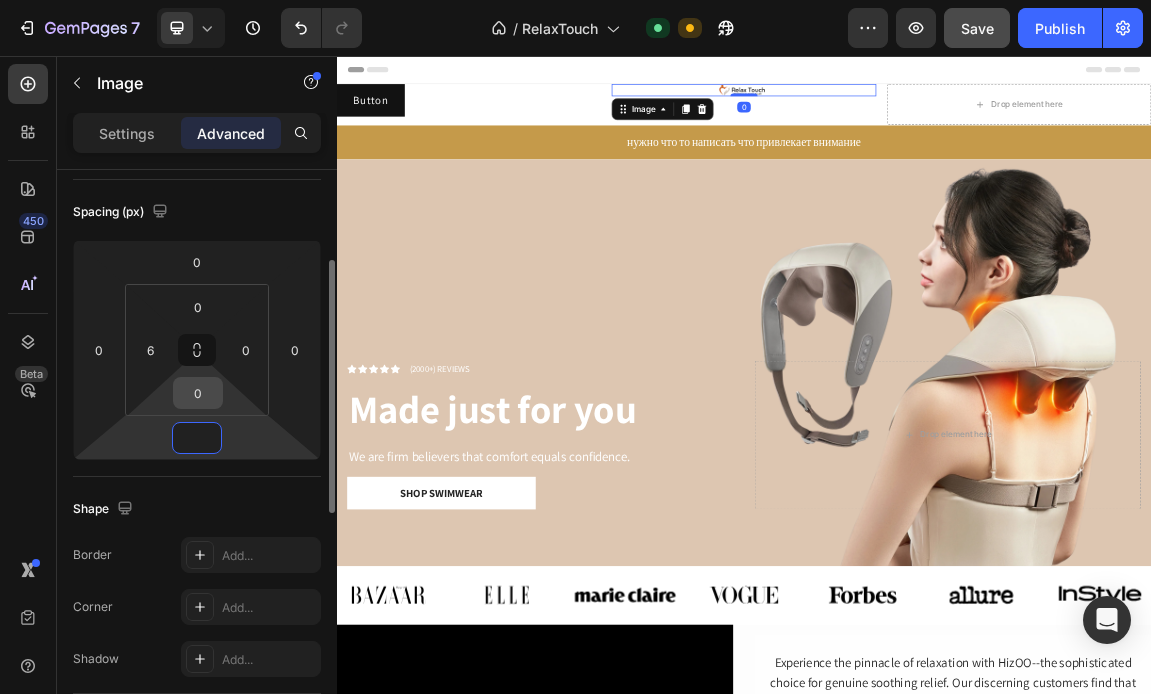 type on "0" 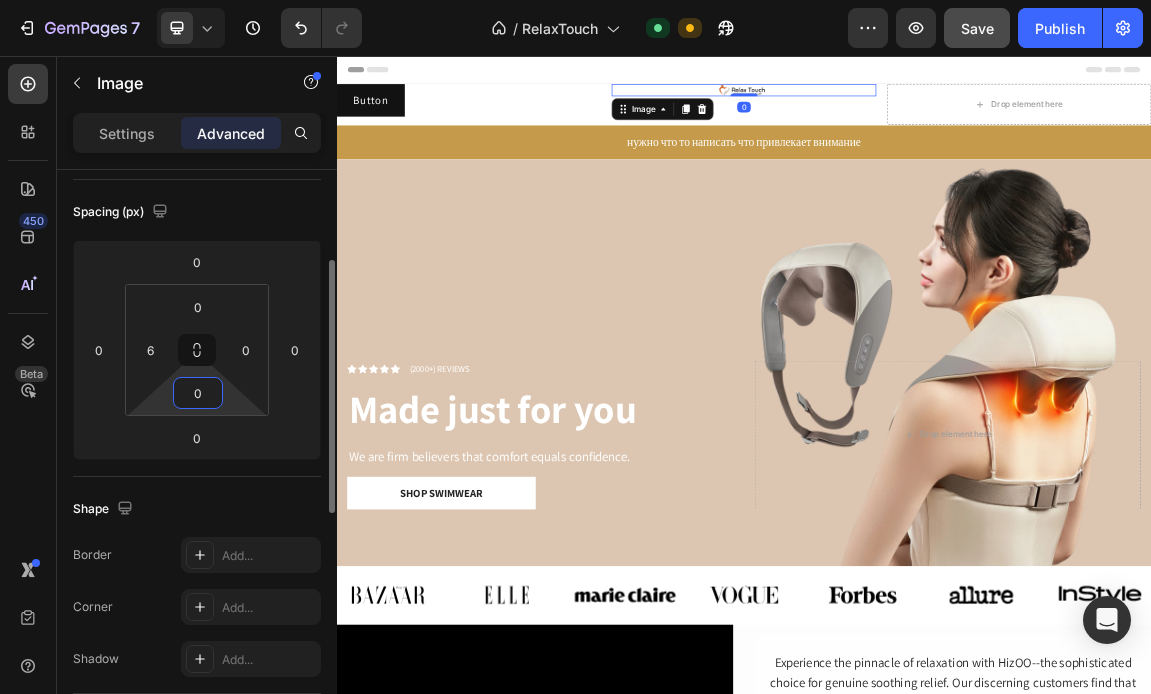 click on "0" at bounding box center (198, 393) 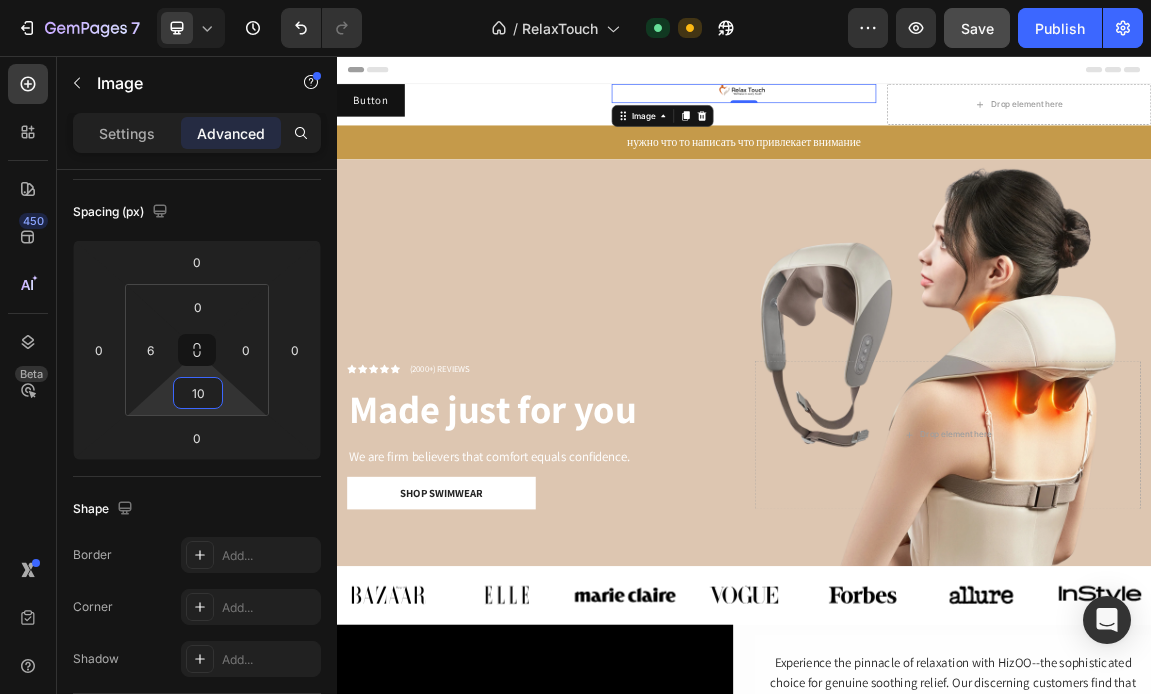 type on "10" 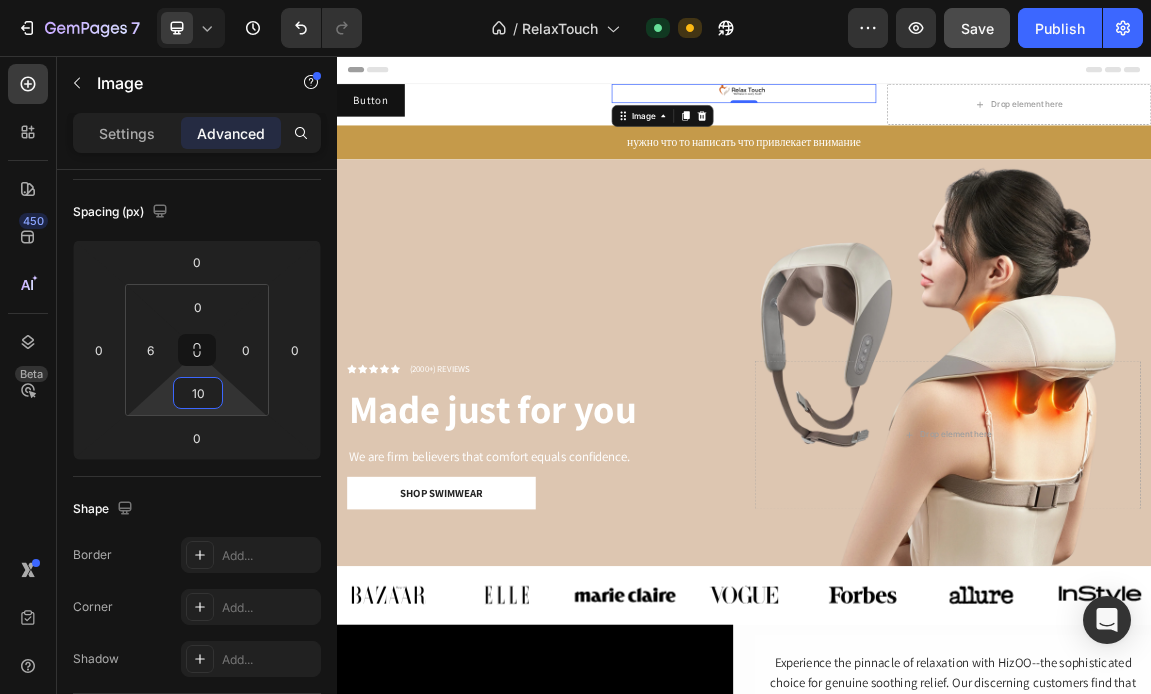 click at bounding box center (940, 106) 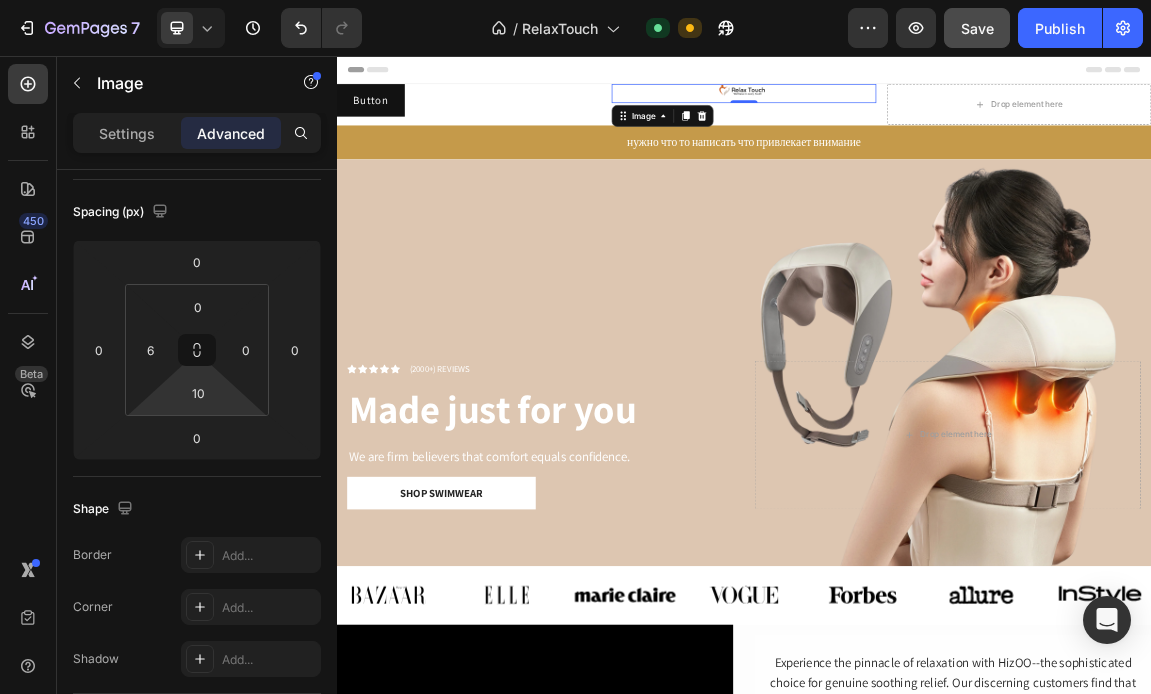 click on "Image   0" at bounding box center [936, 111] 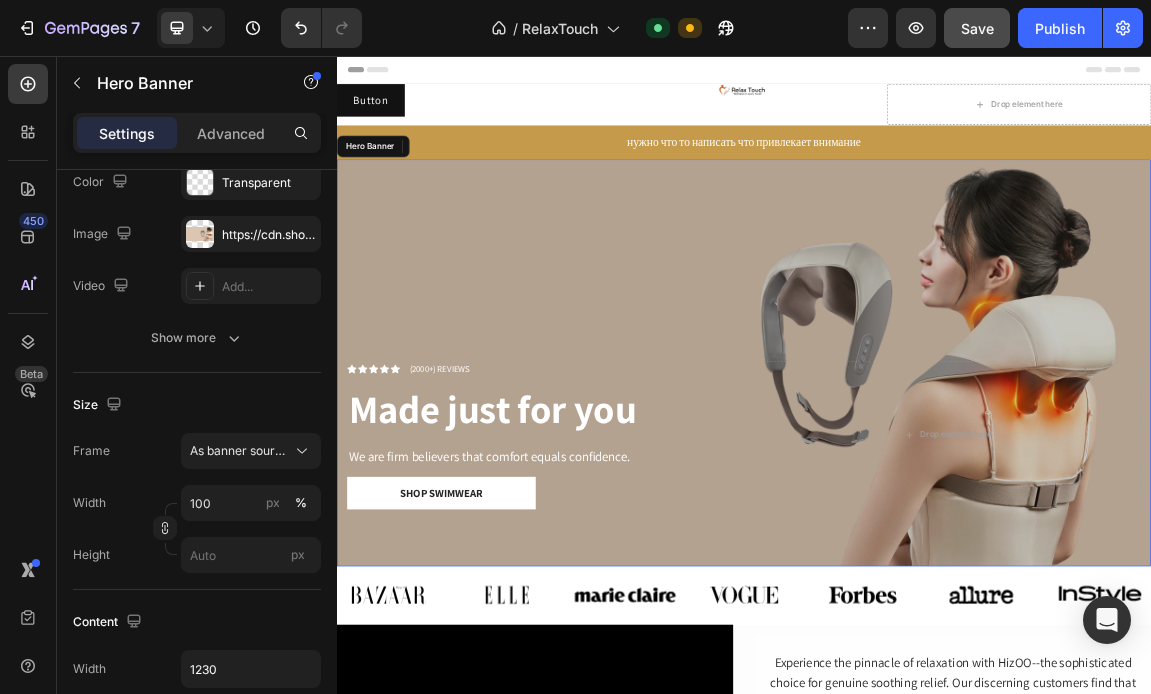 click at bounding box center [937, 508] 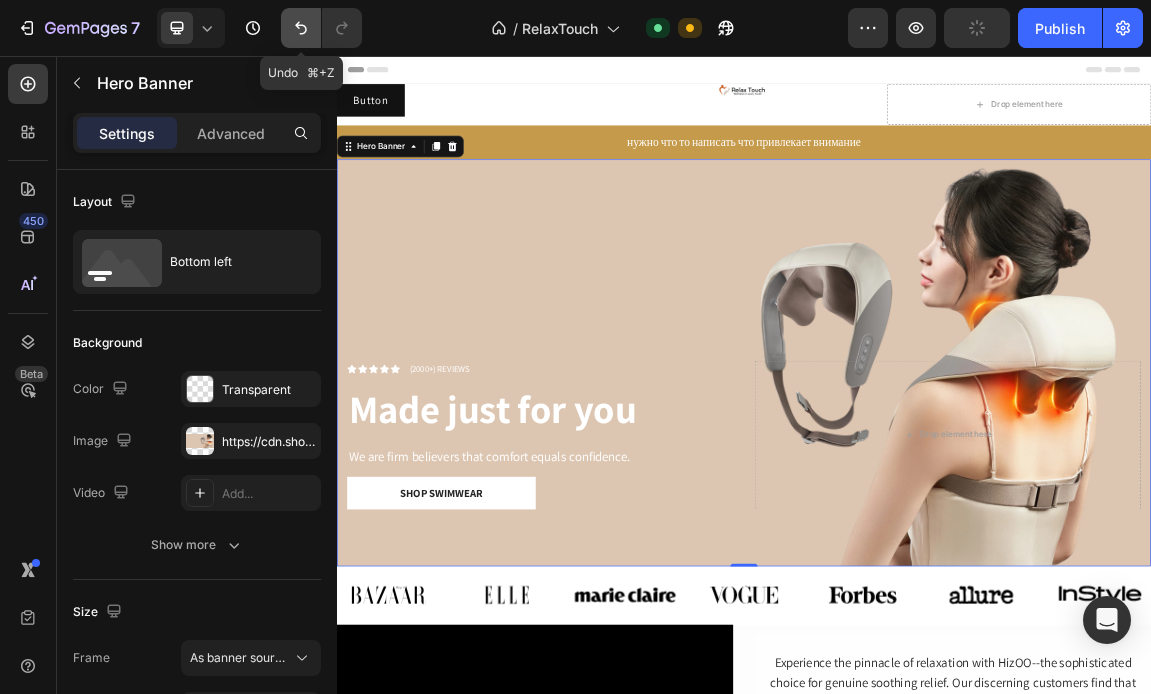click 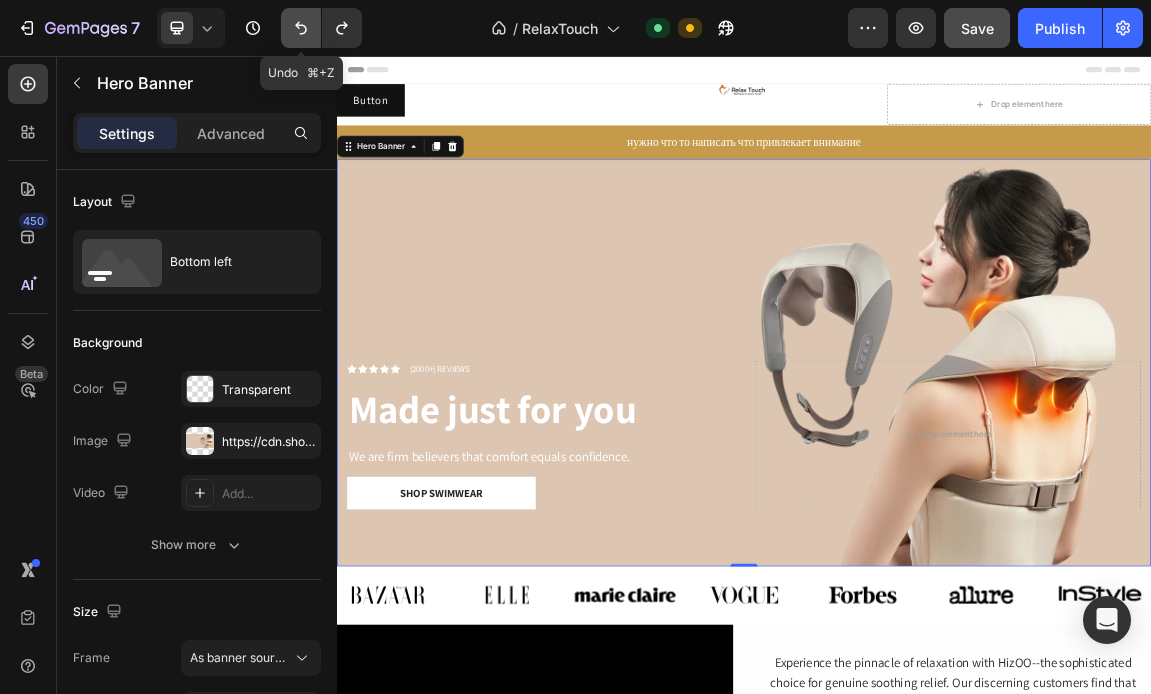 click 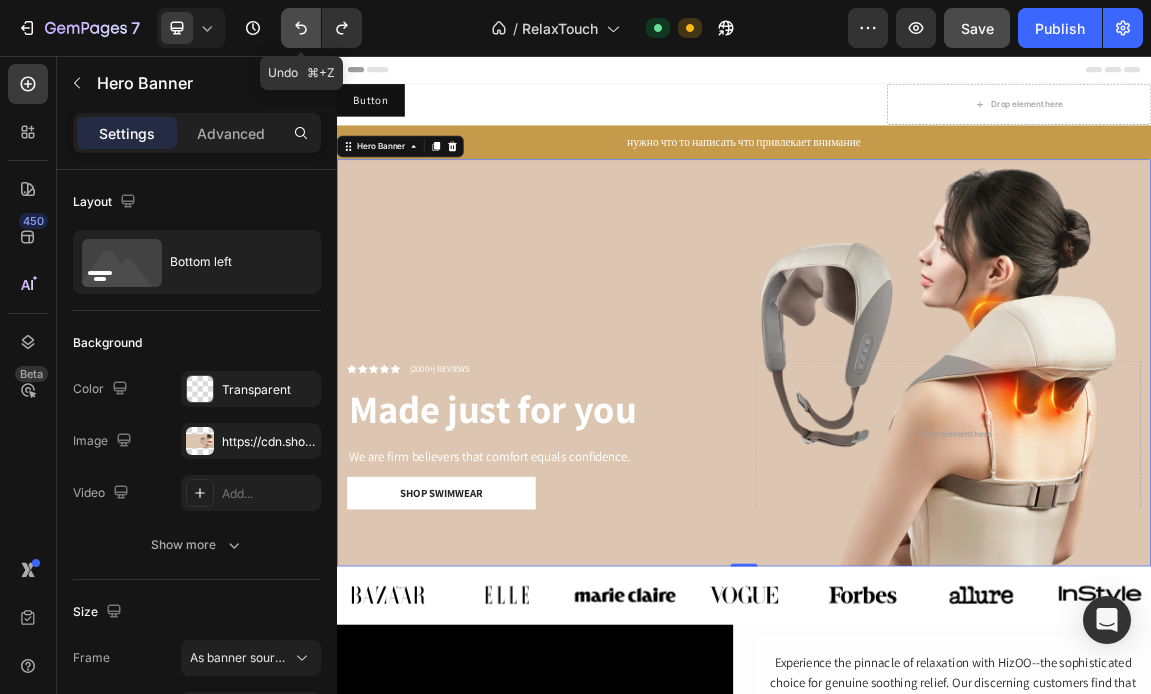 click 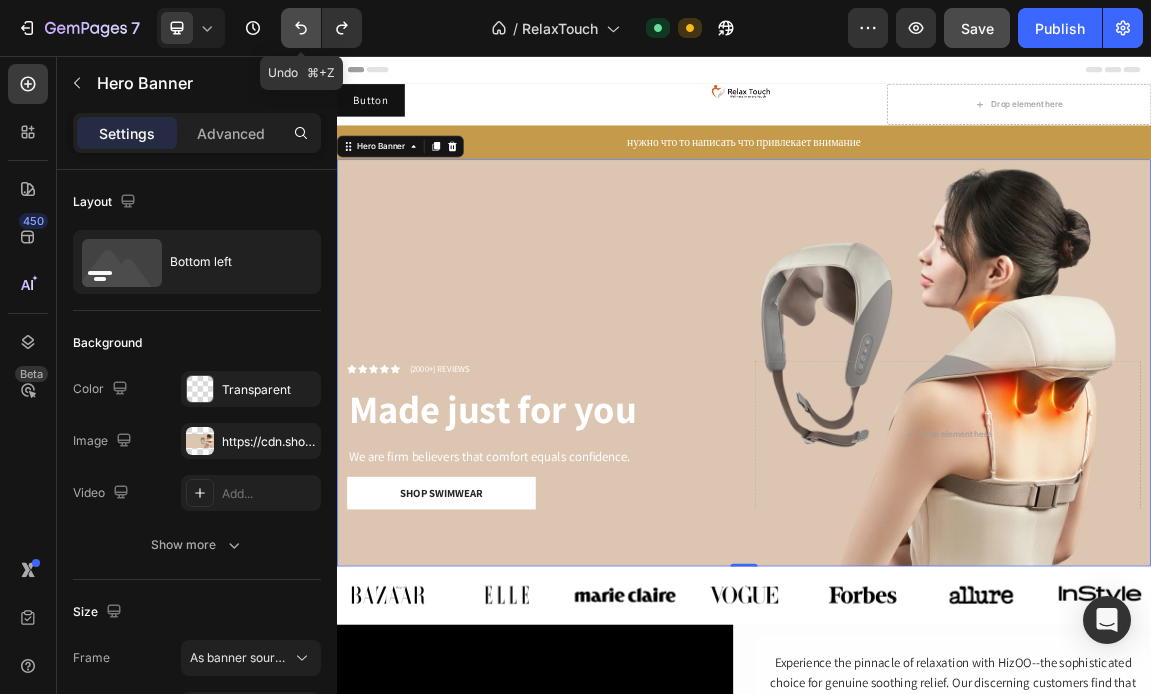 click 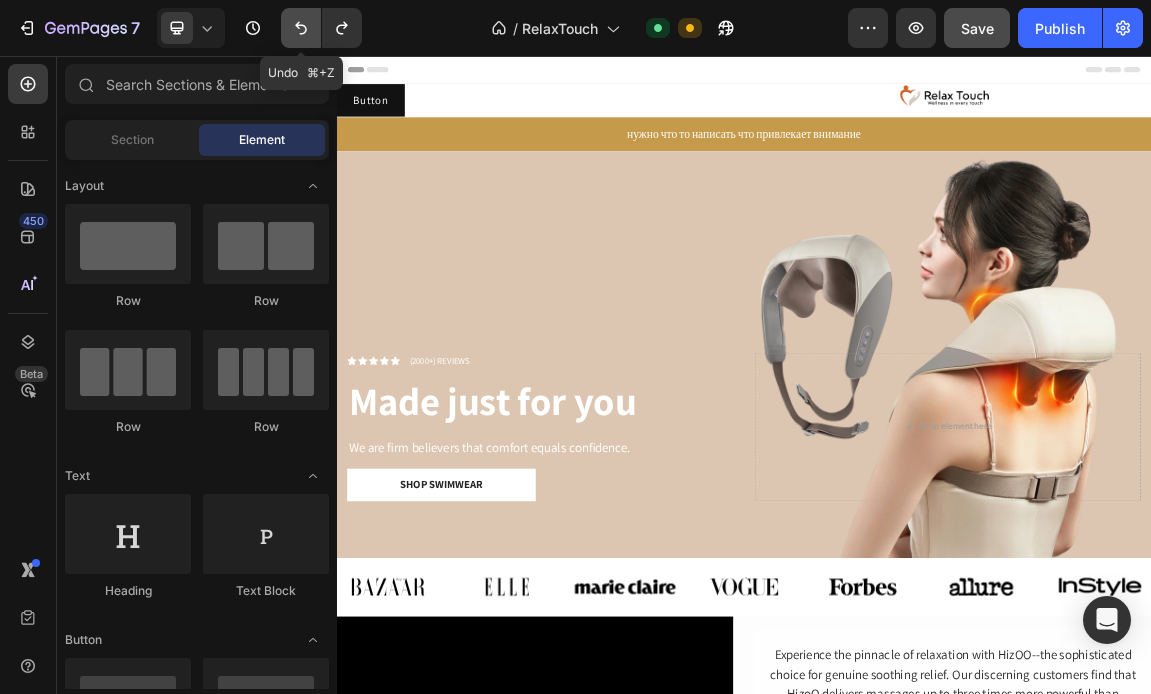 click 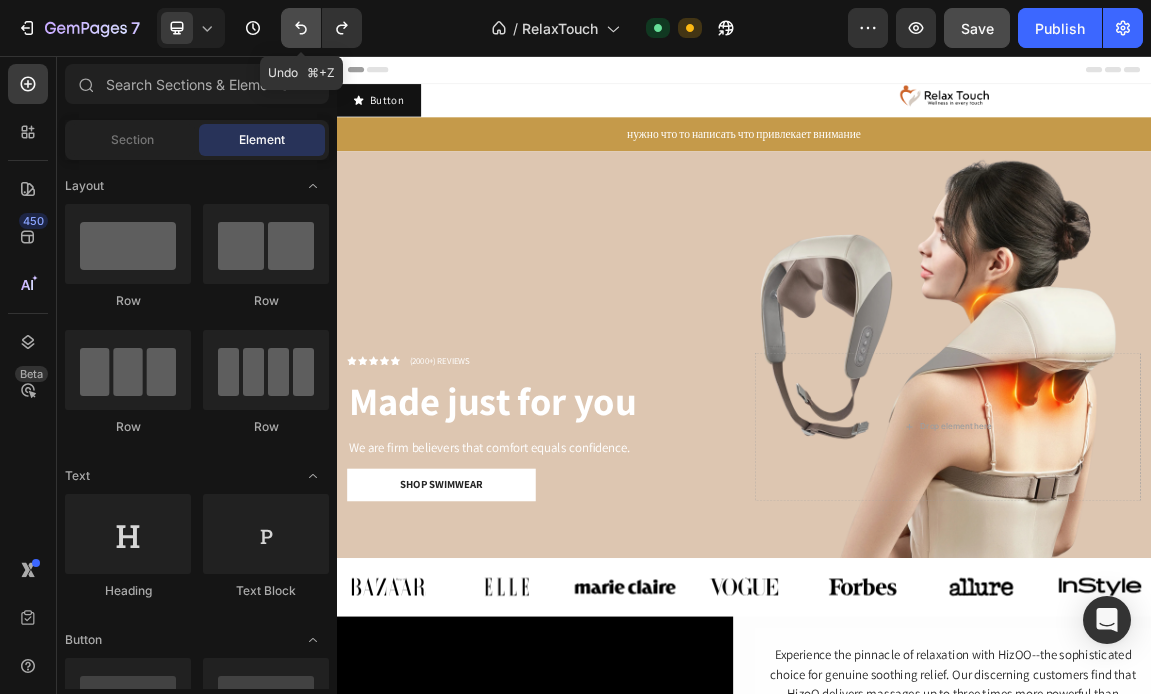 click 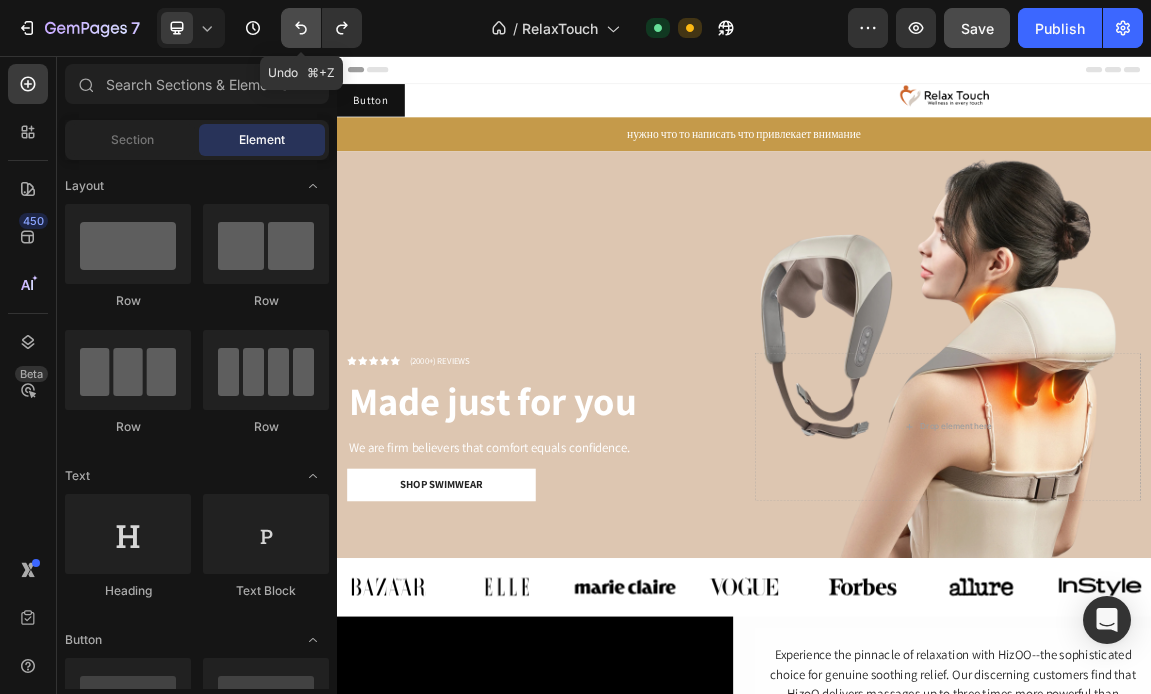 click 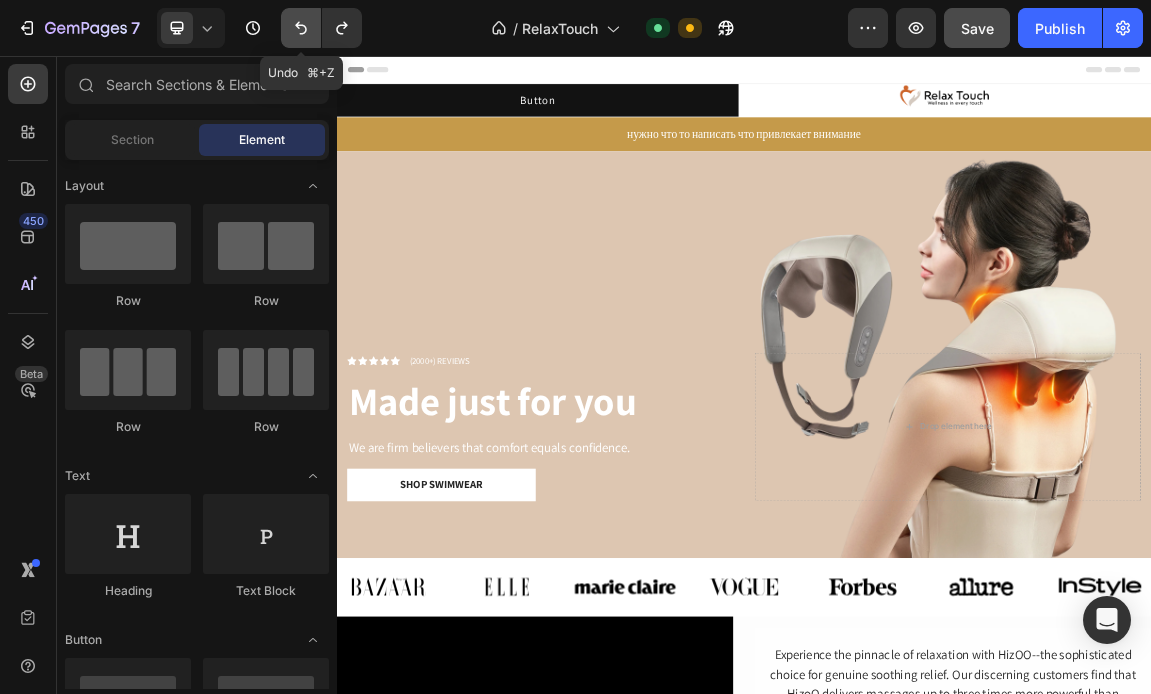 click 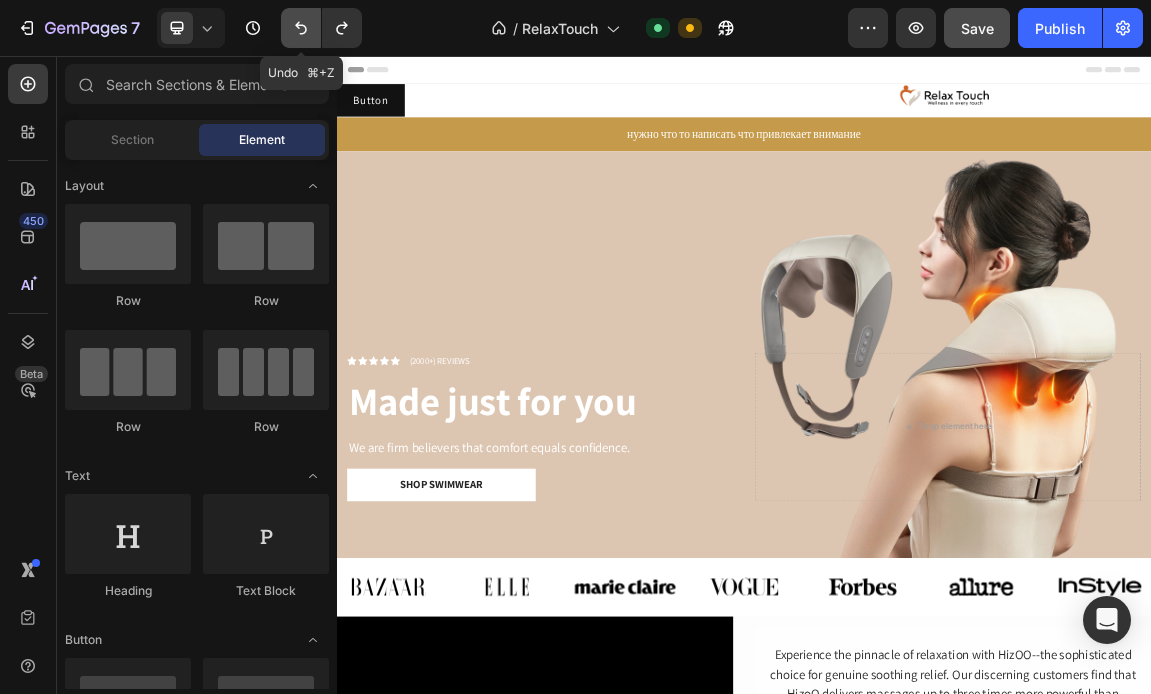 click 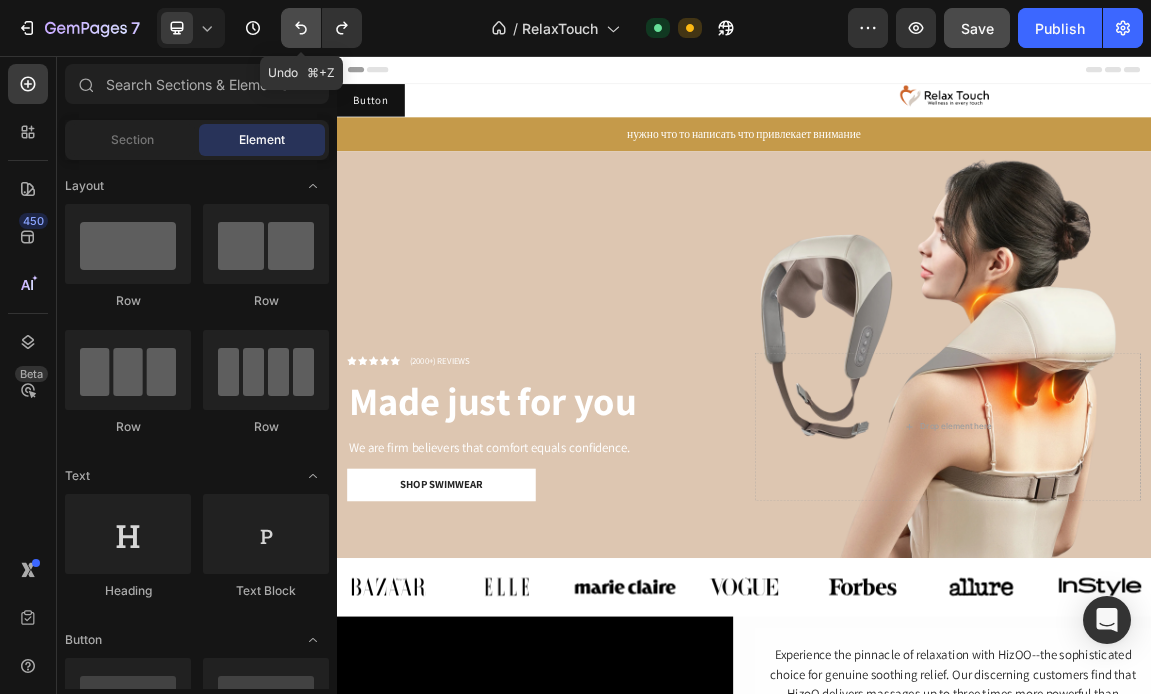 click 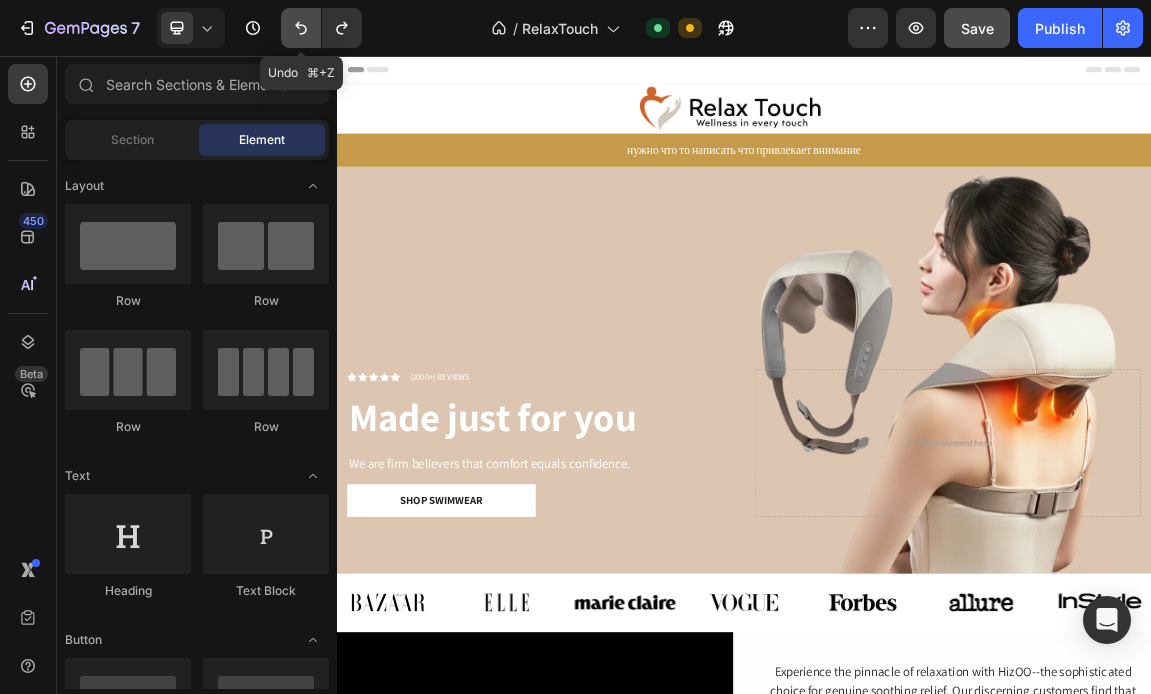 click 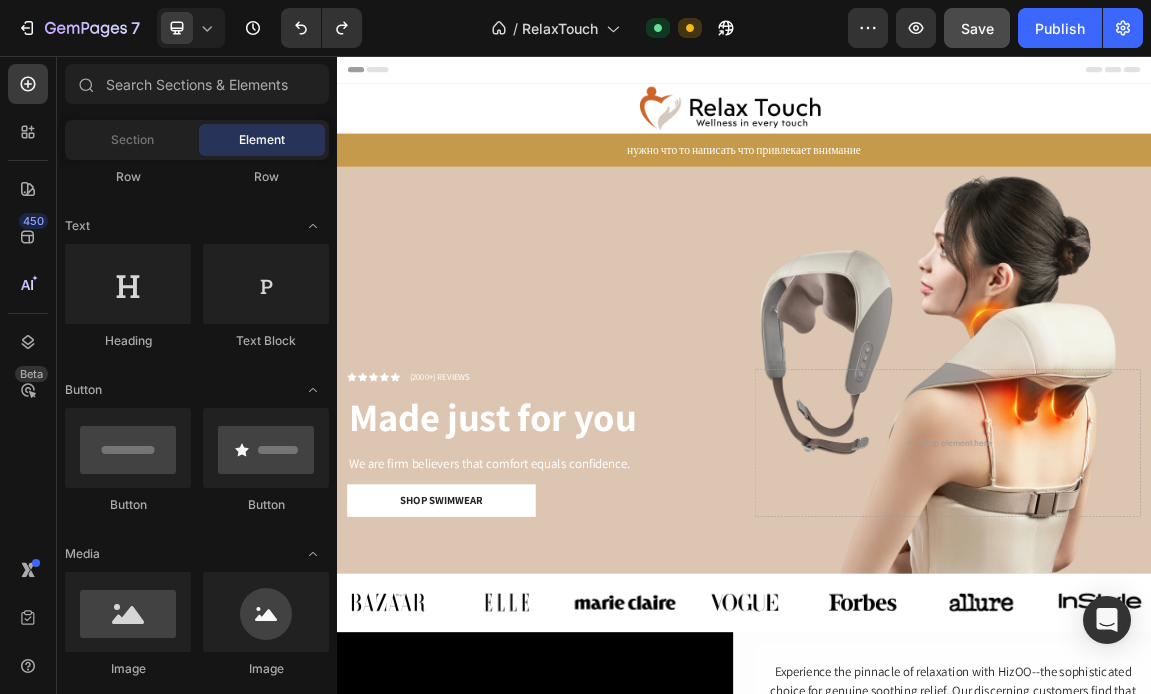 scroll, scrollTop: 352, scrollLeft: 0, axis: vertical 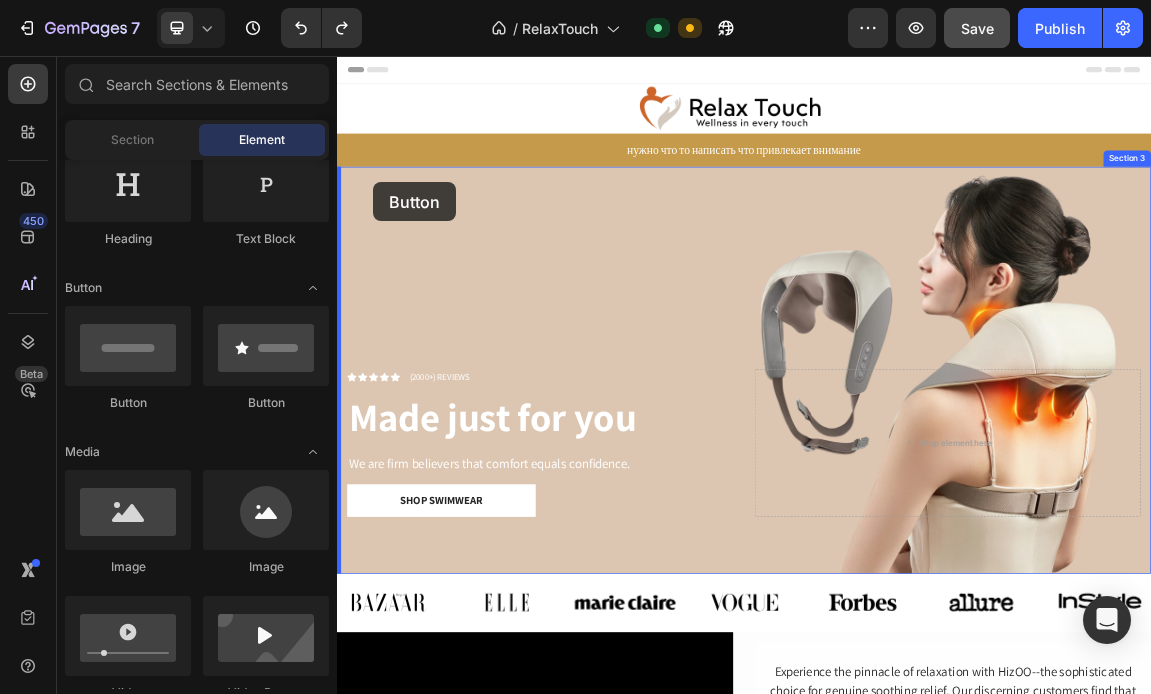 drag, startPoint x: 463, startPoint y: 427, endPoint x: 390, endPoint y: 243, distance: 197.95201 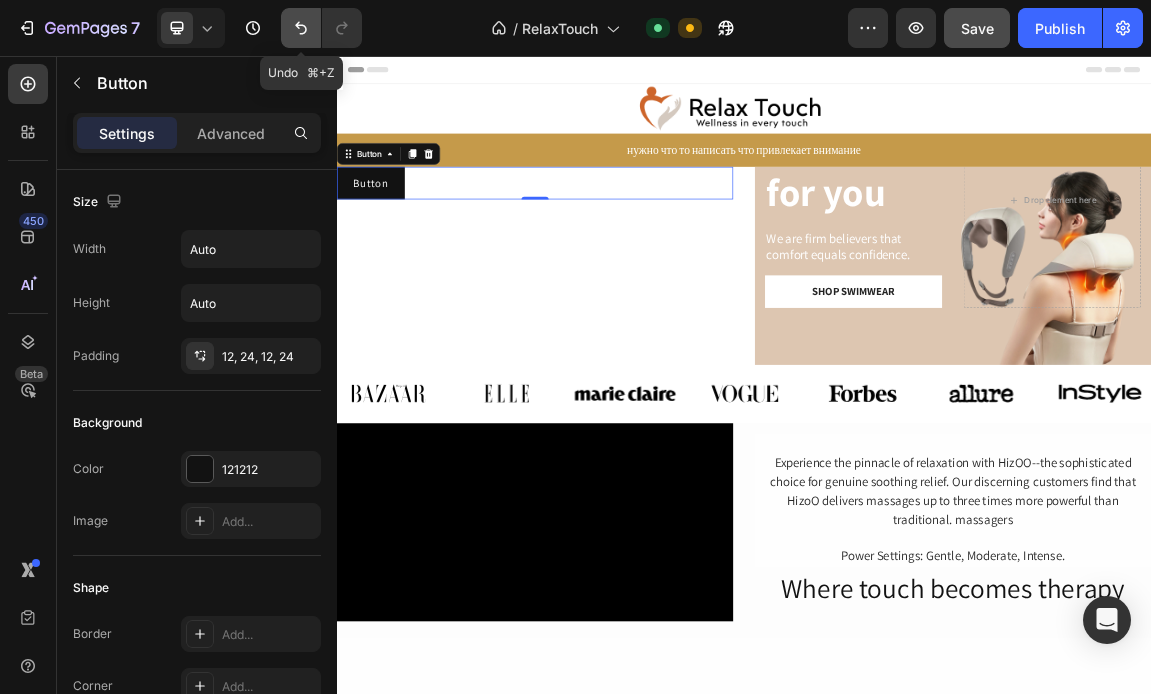 click 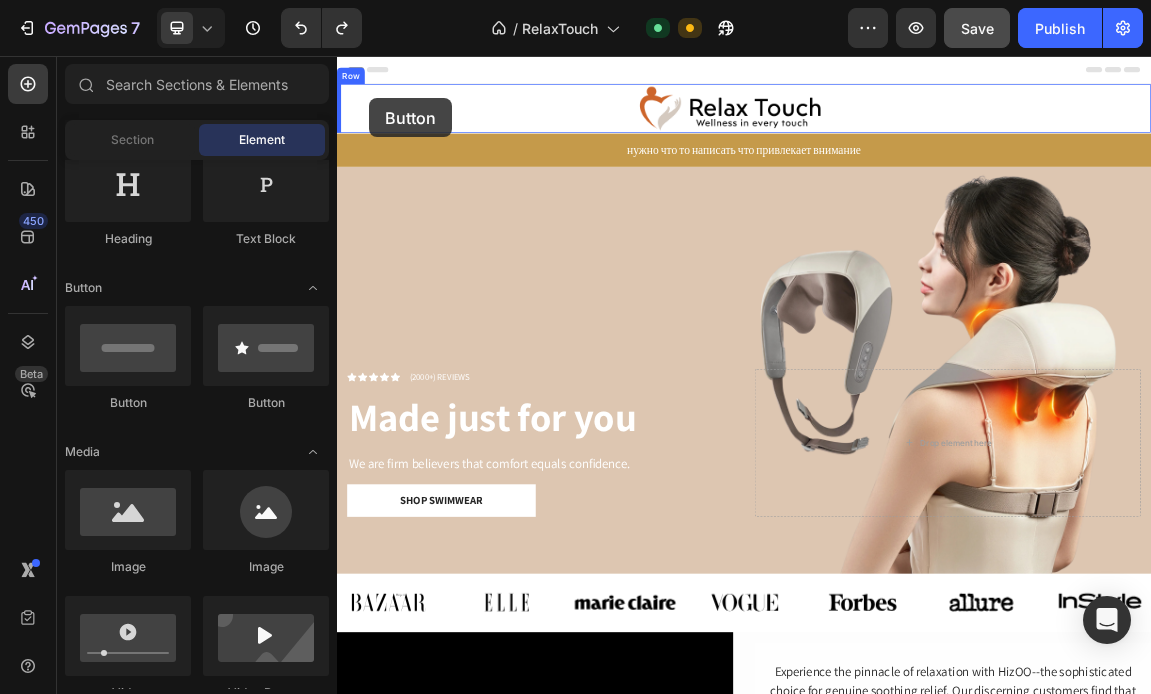 drag, startPoint x: 465, startPoint y: 424, endPoint x: 381, endPoint y: 118, distance: 317.32004 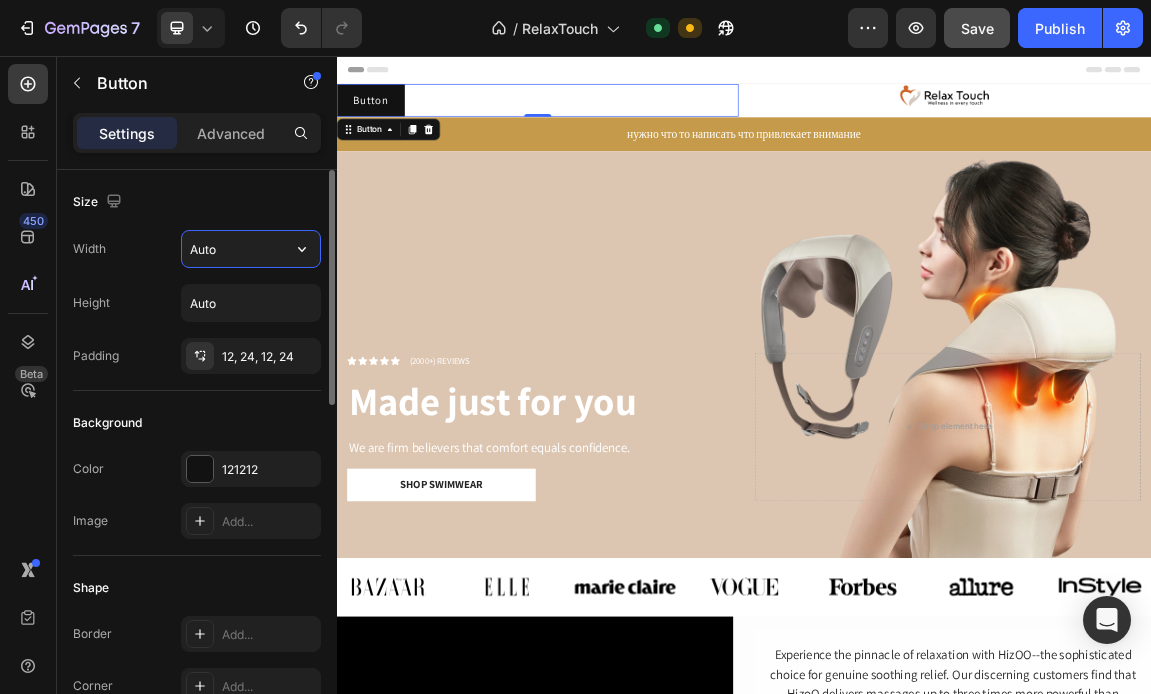 click on "Auto" at bounding box center [251, 249] 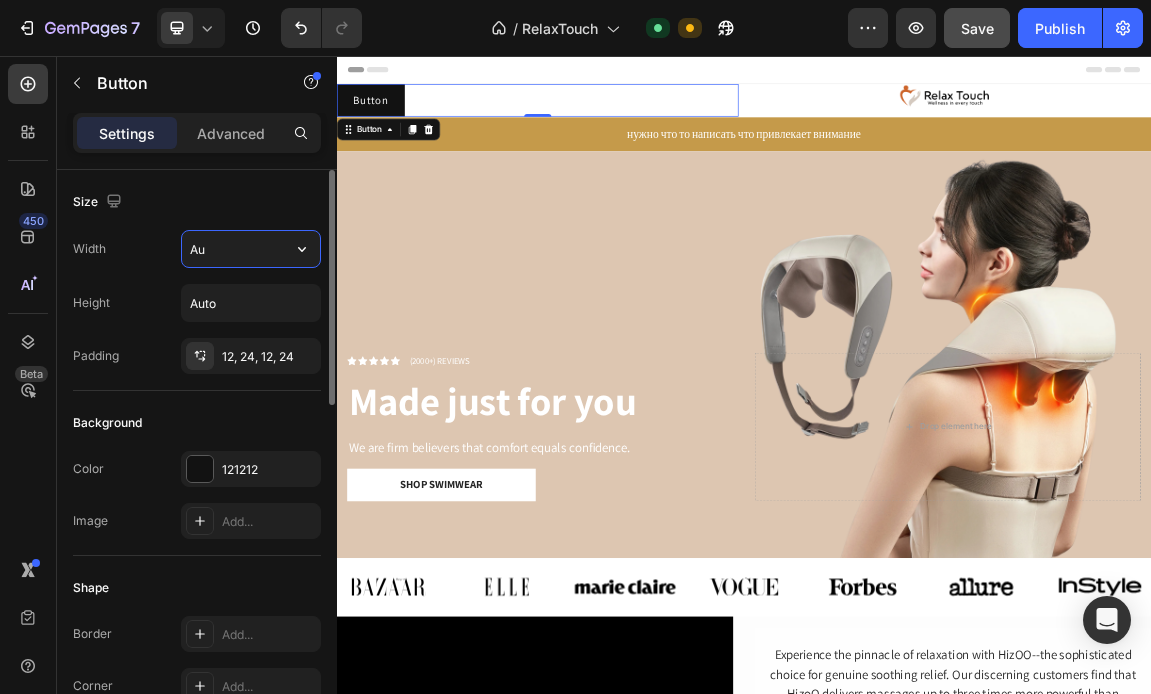 type on "A" 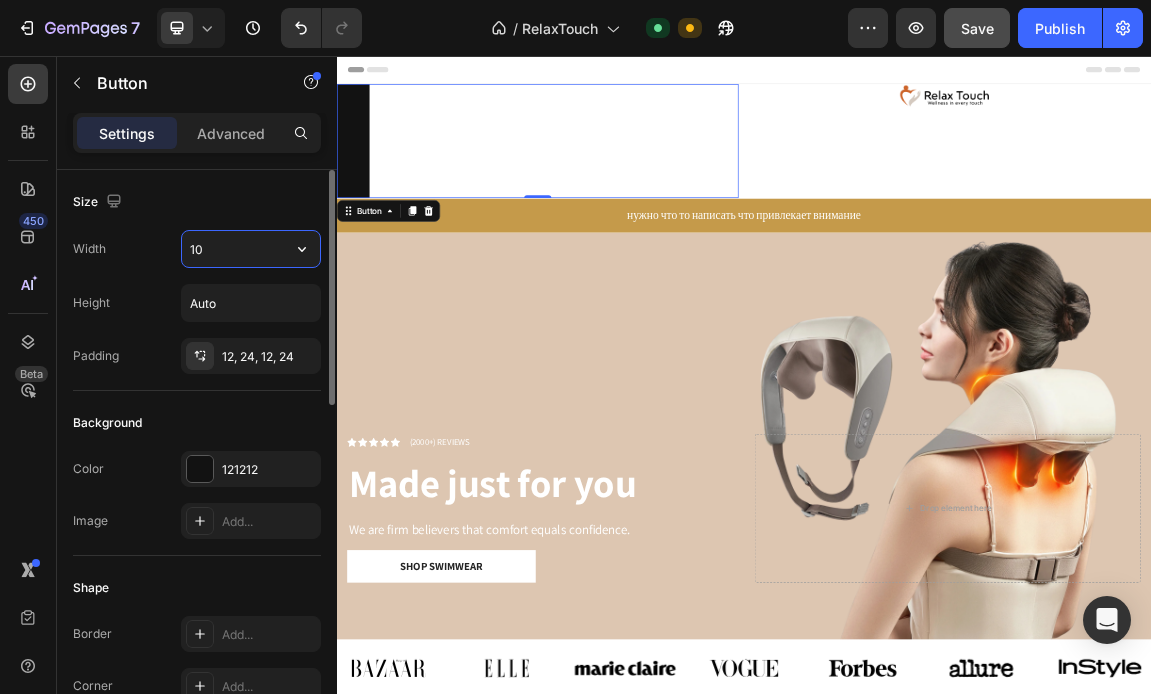 type on "1" 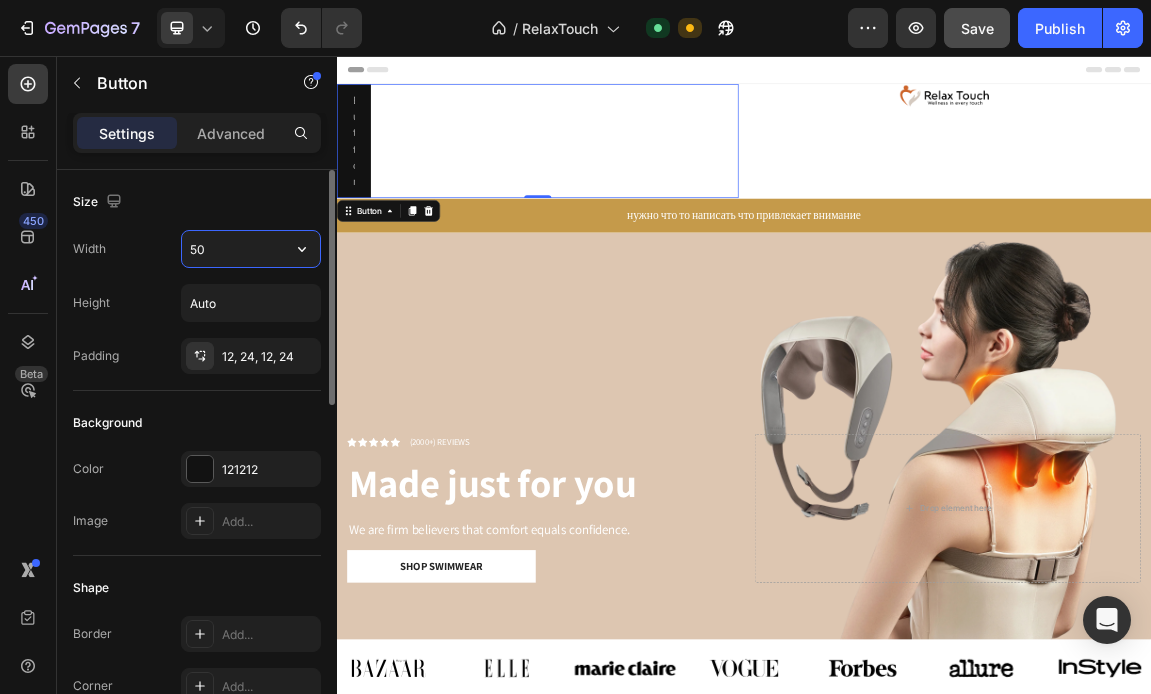 type on "5" 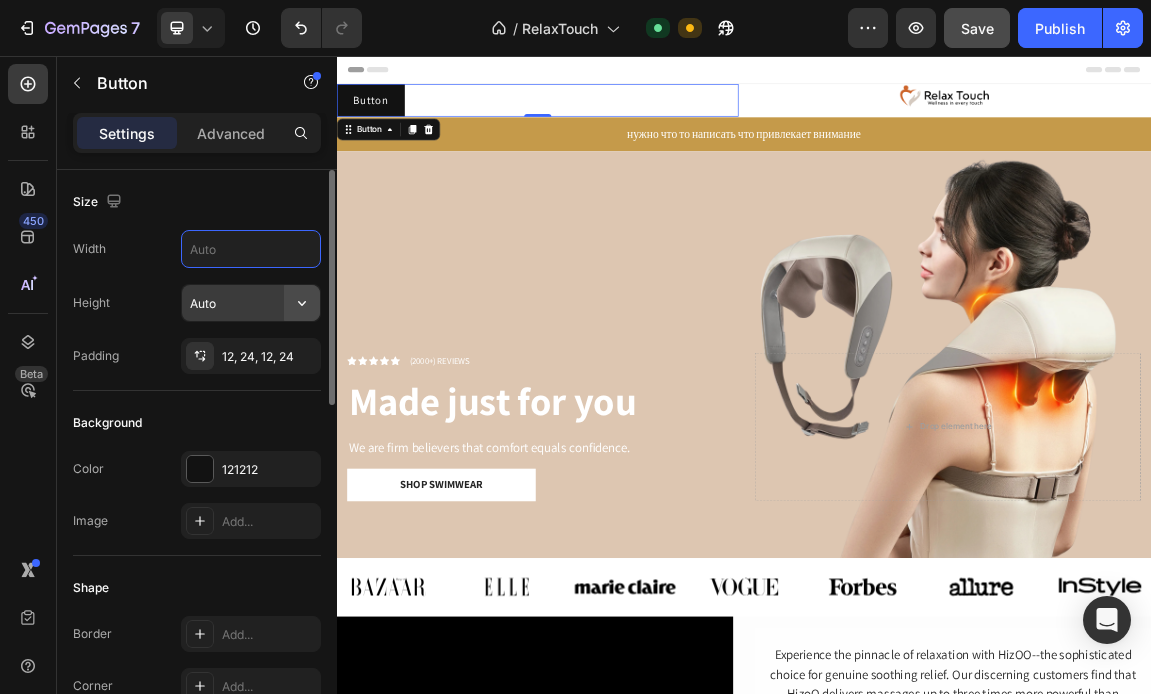 type 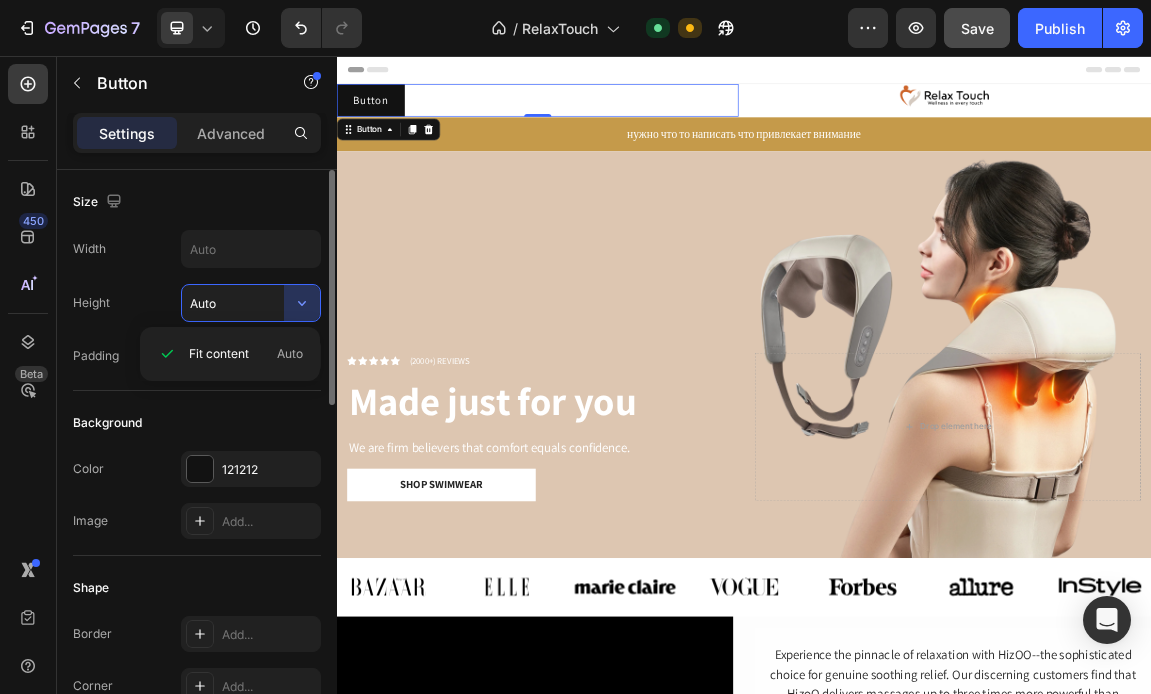 type 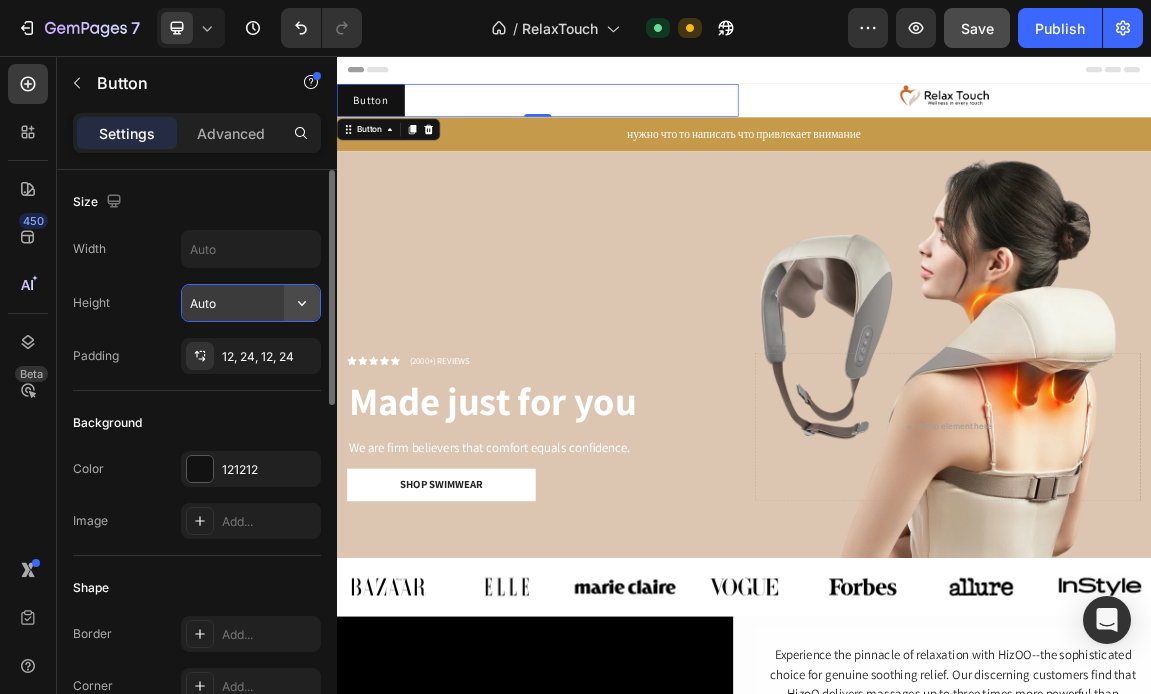 click 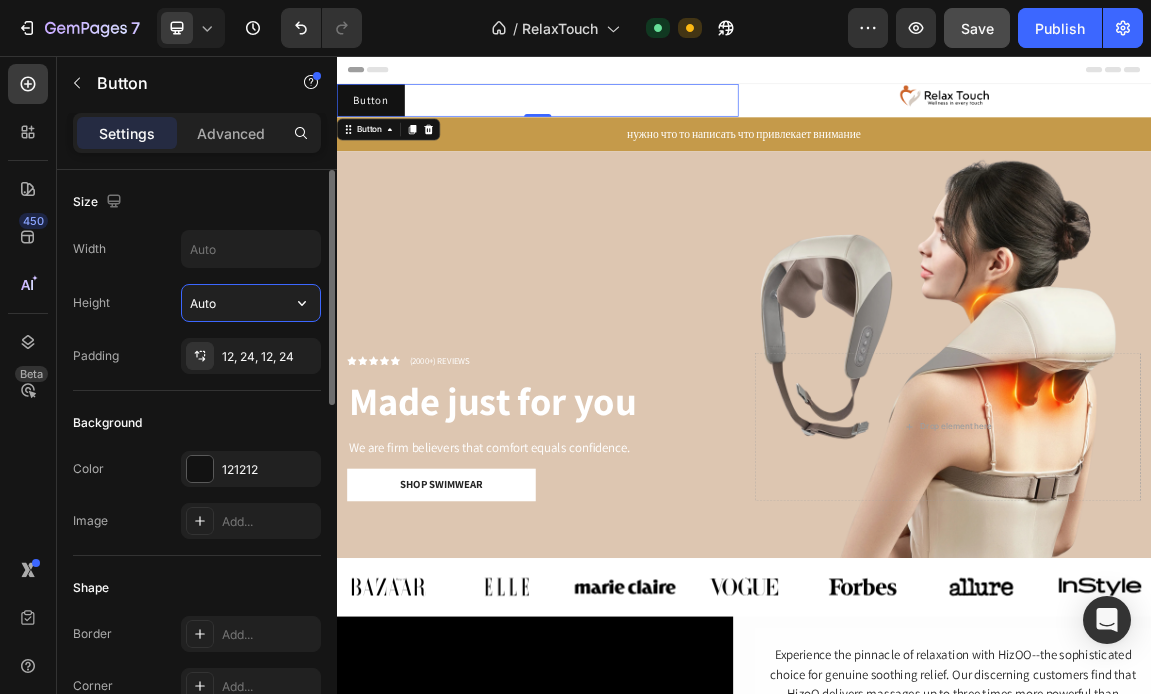 click on "Auto" at bounding box center (251, 303) 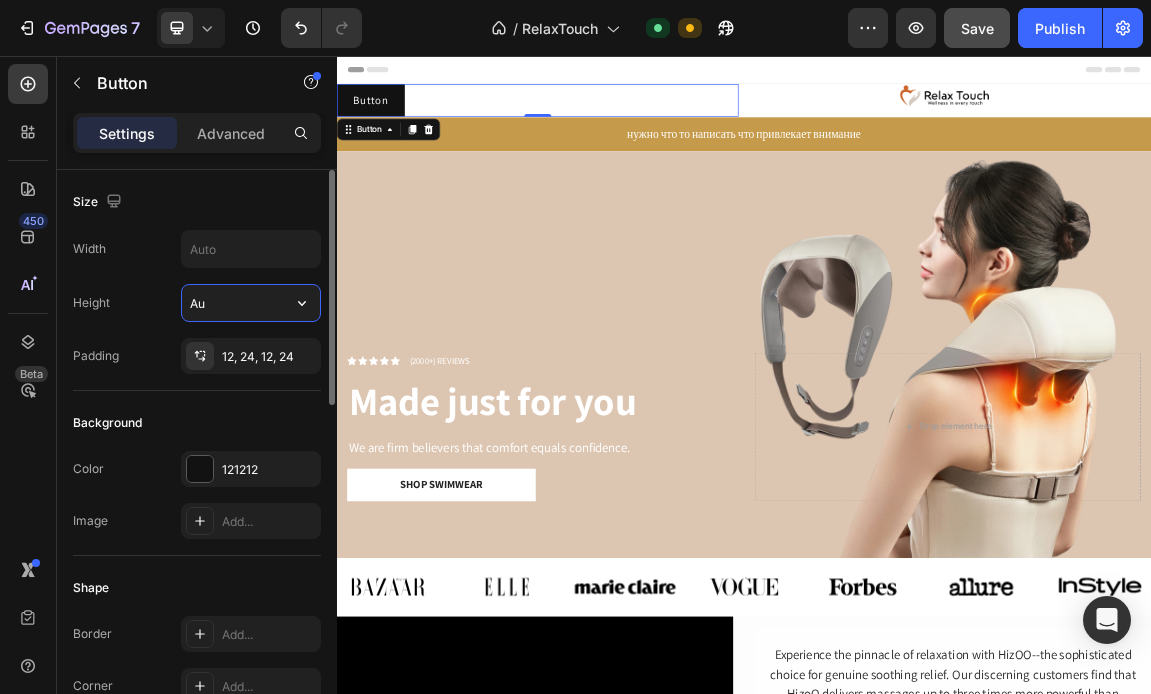 type on "A" 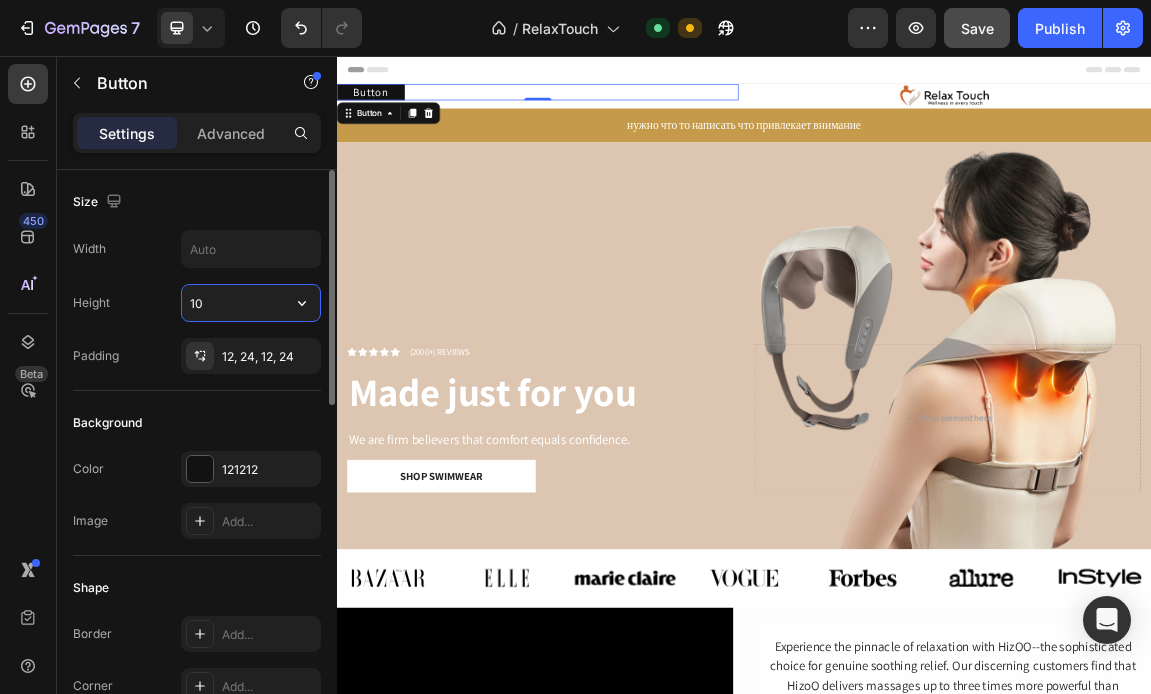 type on "1" 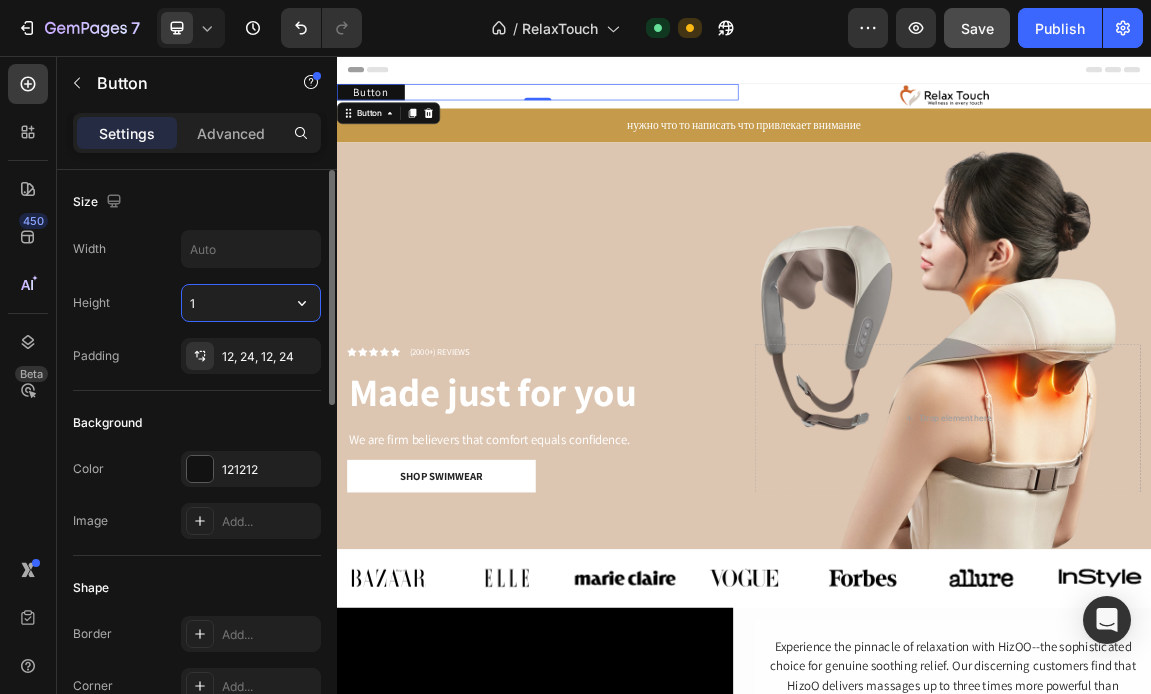 type 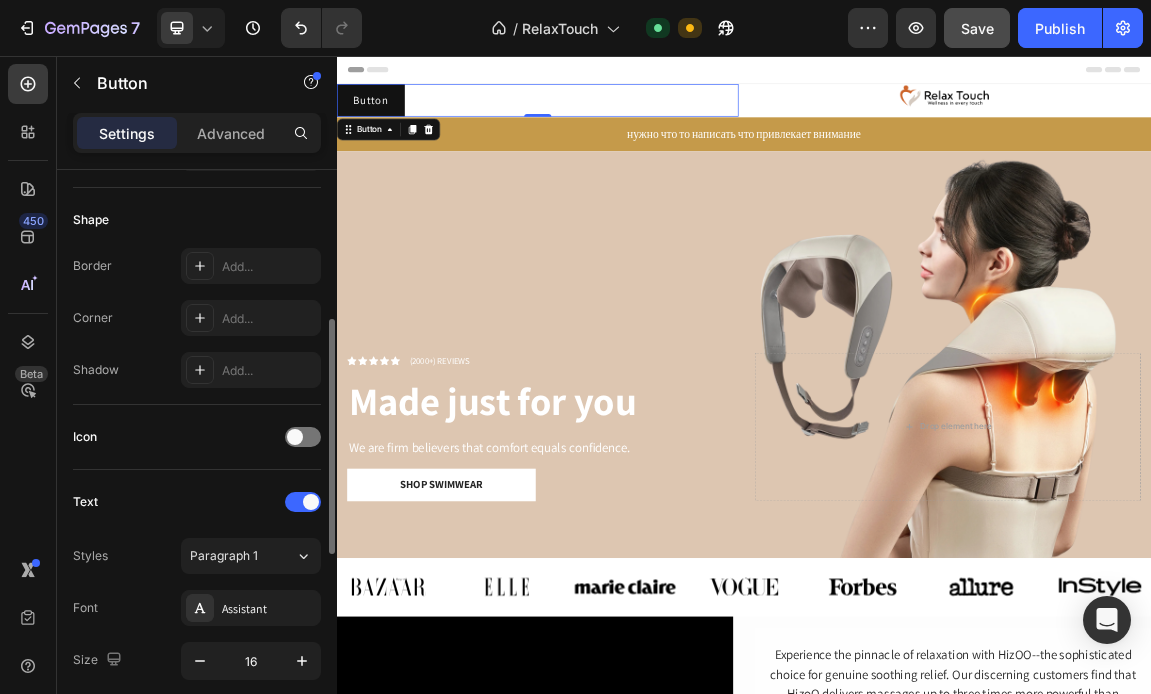 scroll, scrollTop: 0, scrollLeft: 0, axis: both 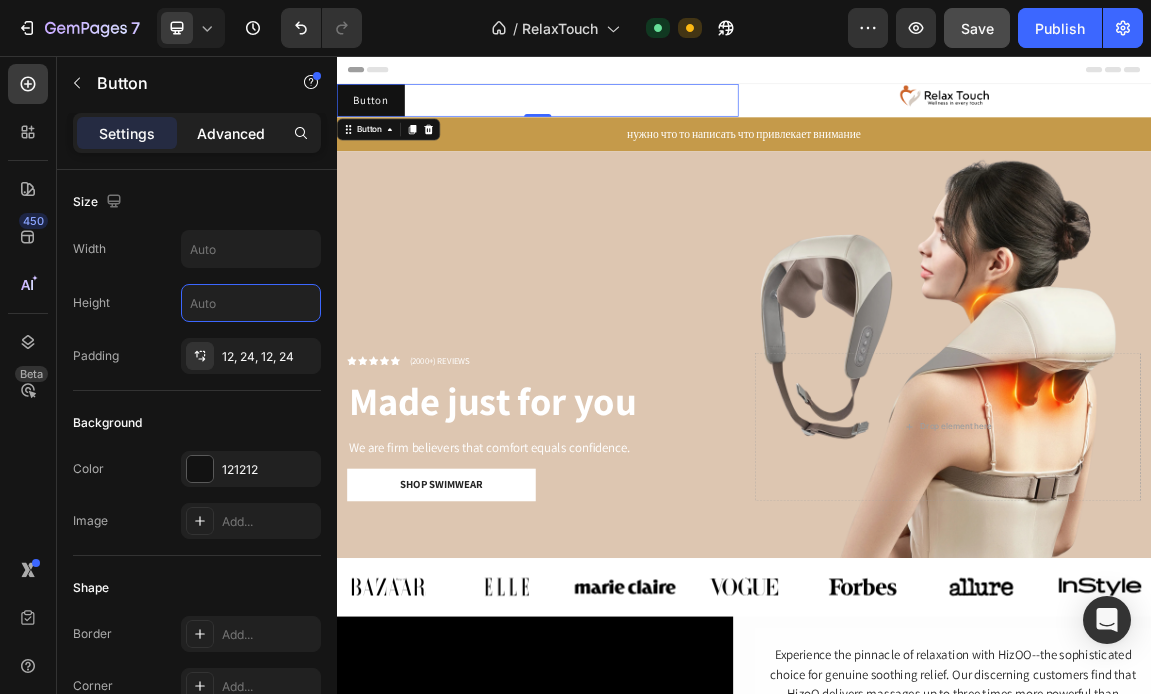 click on "Advanced" at bounding box center [231, 133] 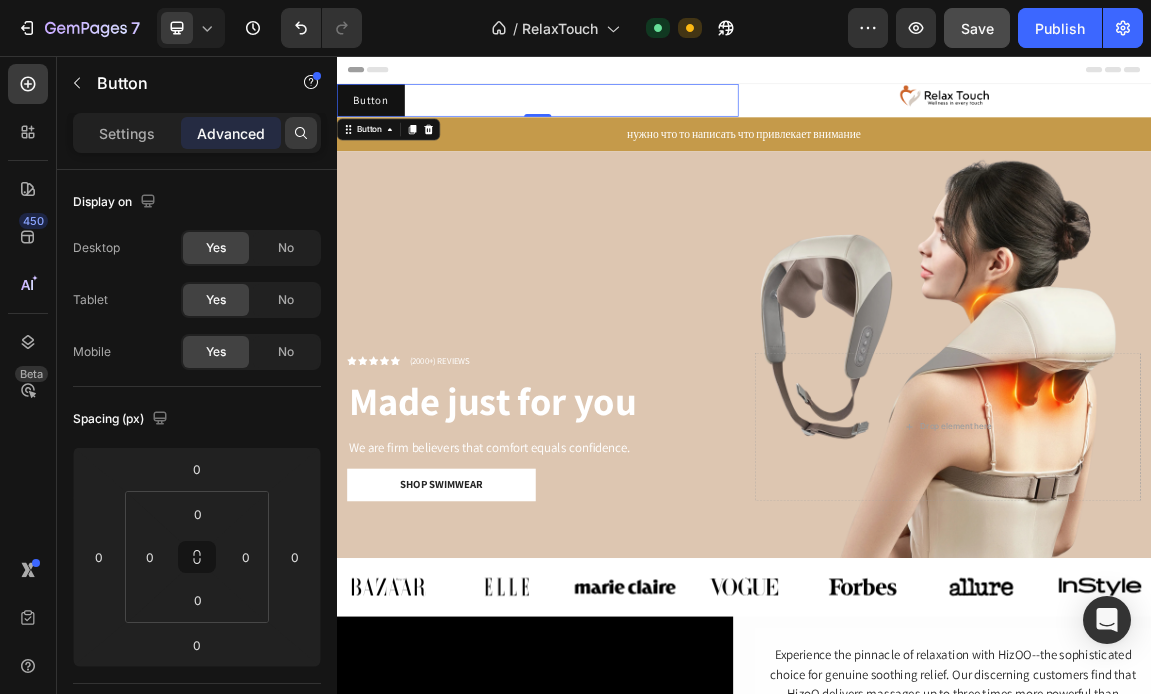 click 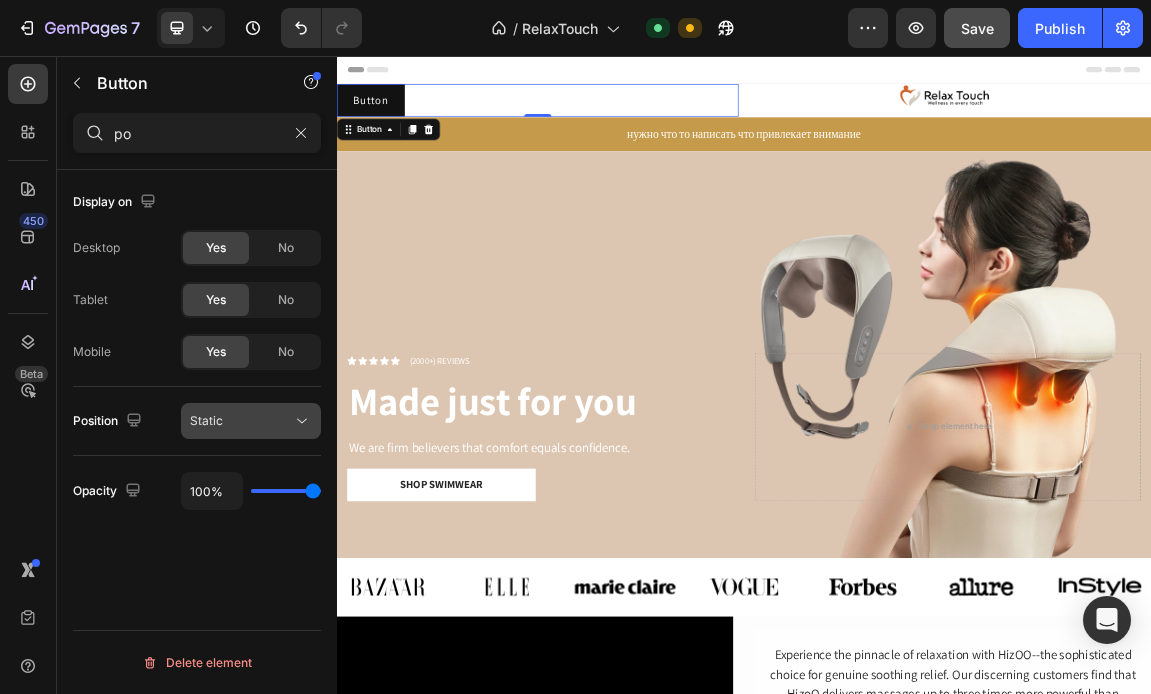 type on "po" 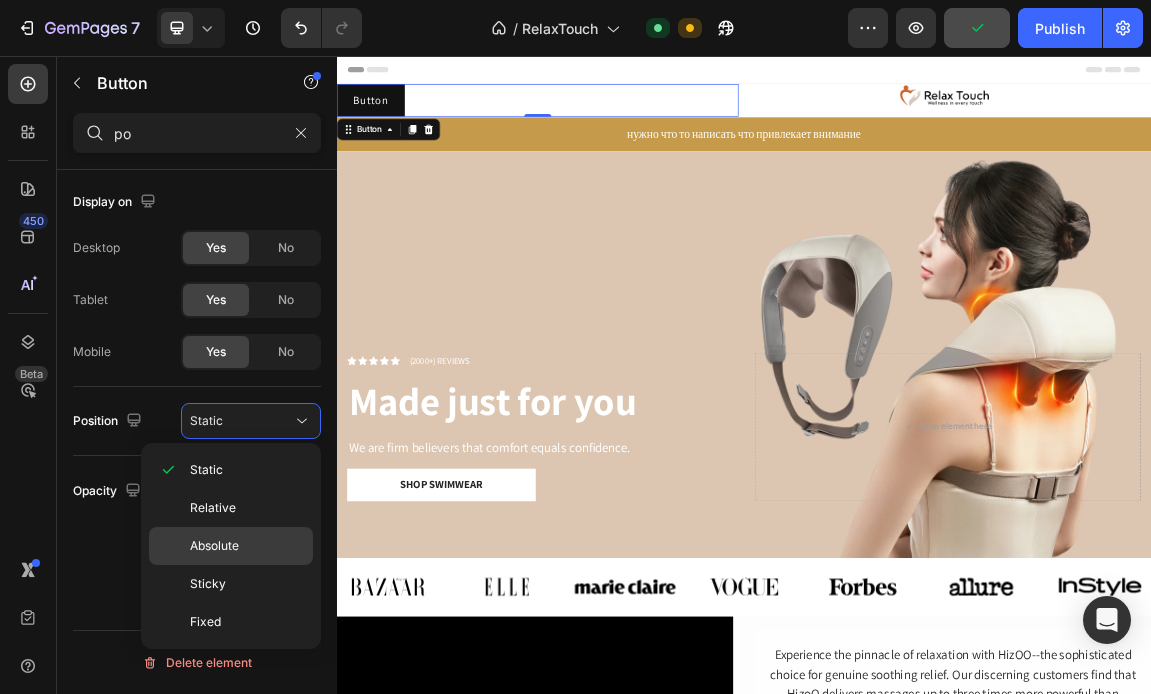 click on "Absolute" at bounding box center (214, 546) 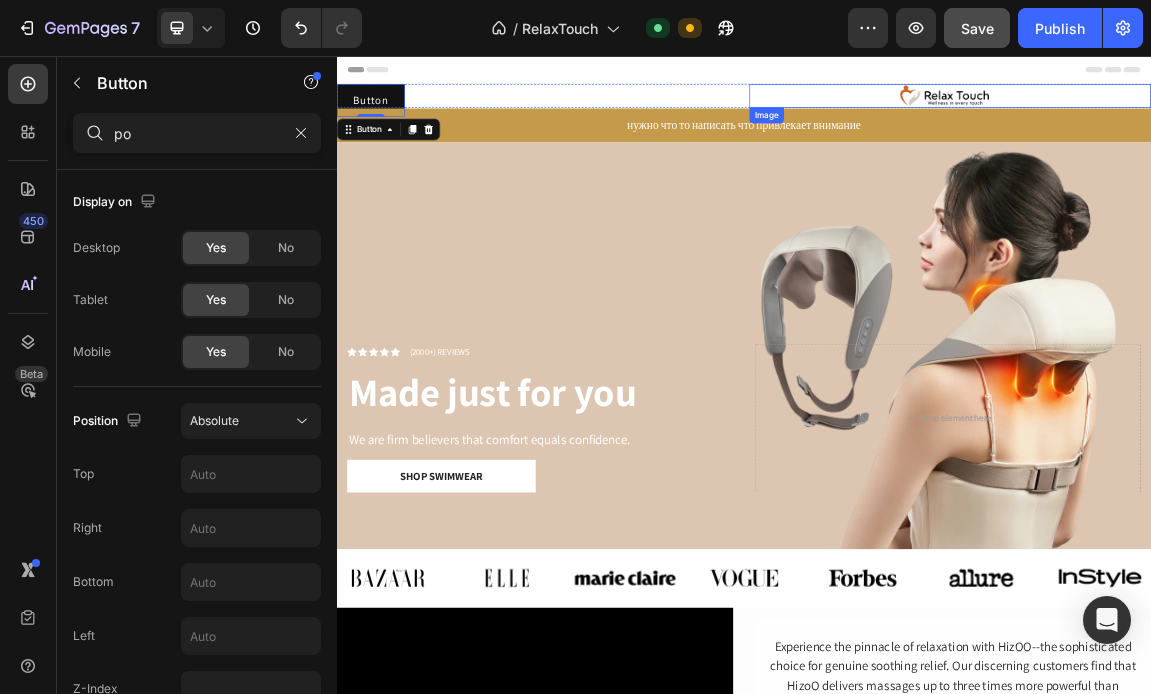 click at bounding box center [1244, 114] 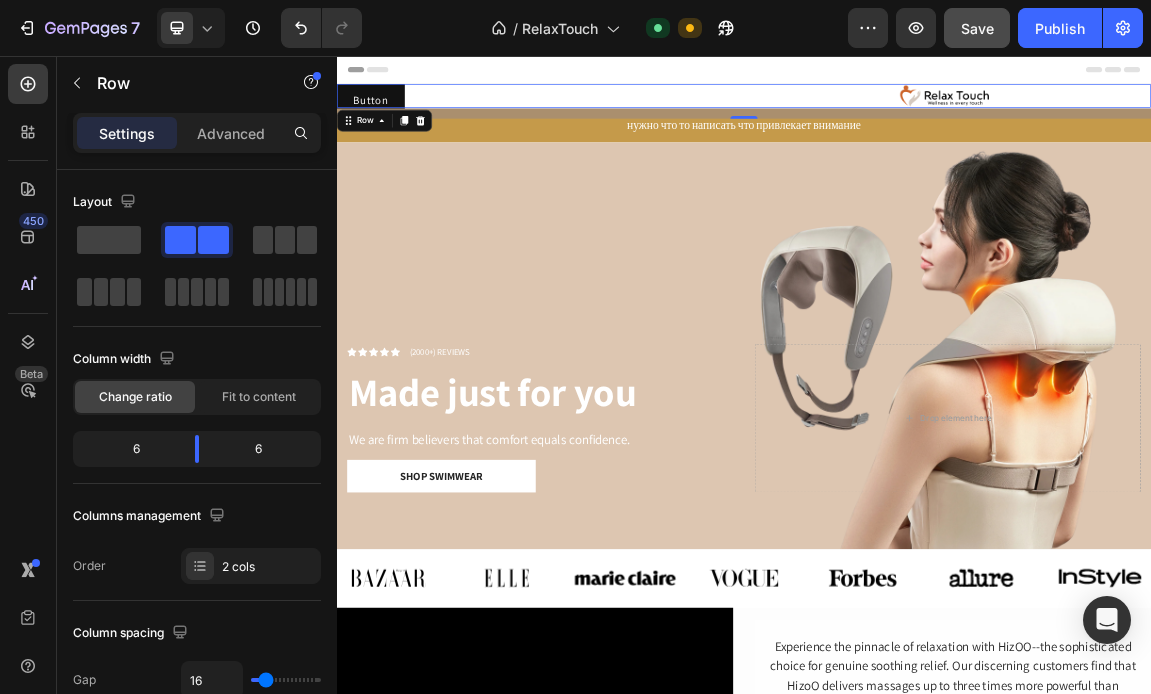 click on "Button Button" at bounding box center [633, 114] 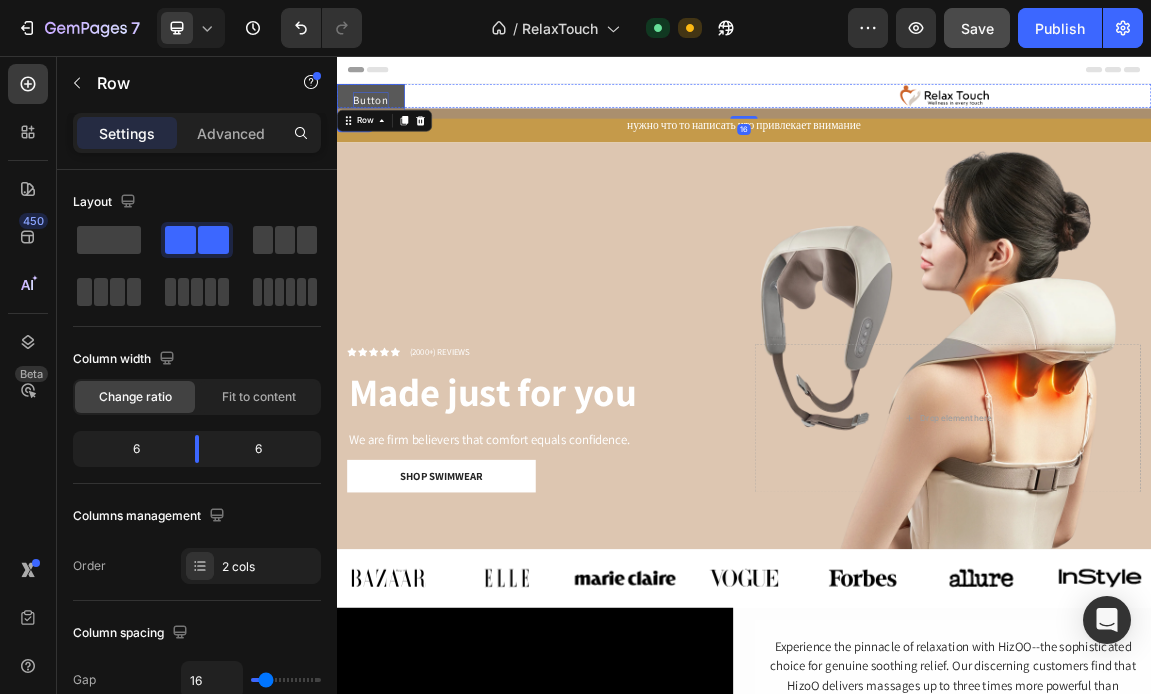click on "Button" at bounding box center [387, 121] 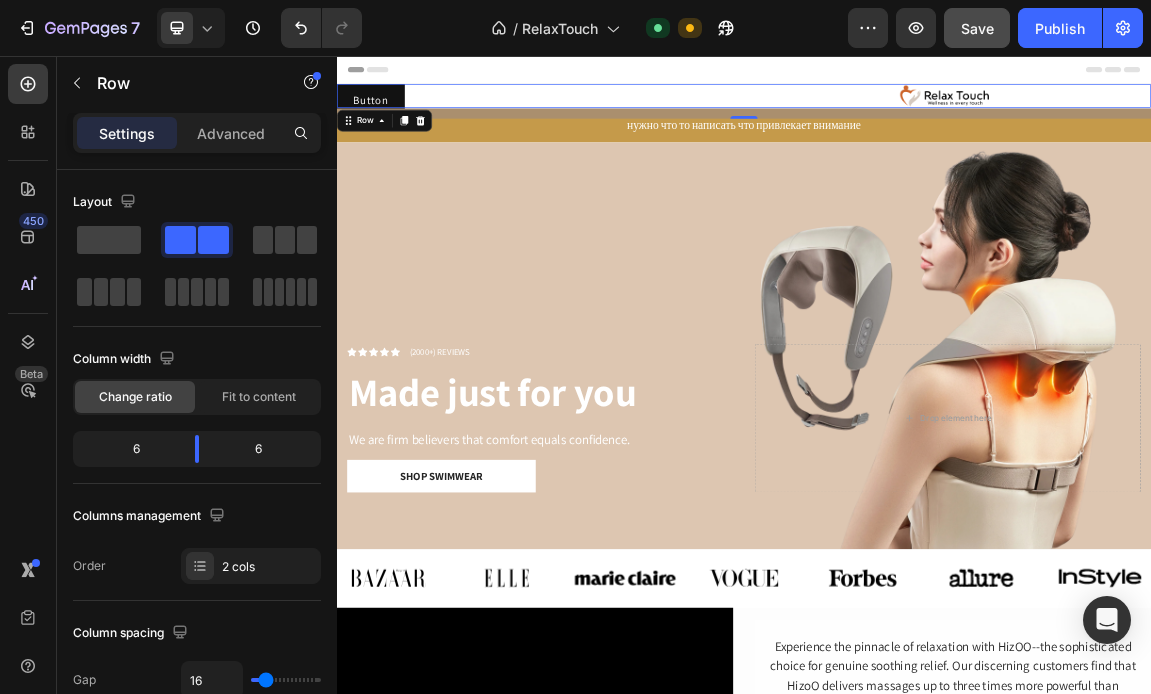 click on "Button Button" at bounding box center [633, 114] 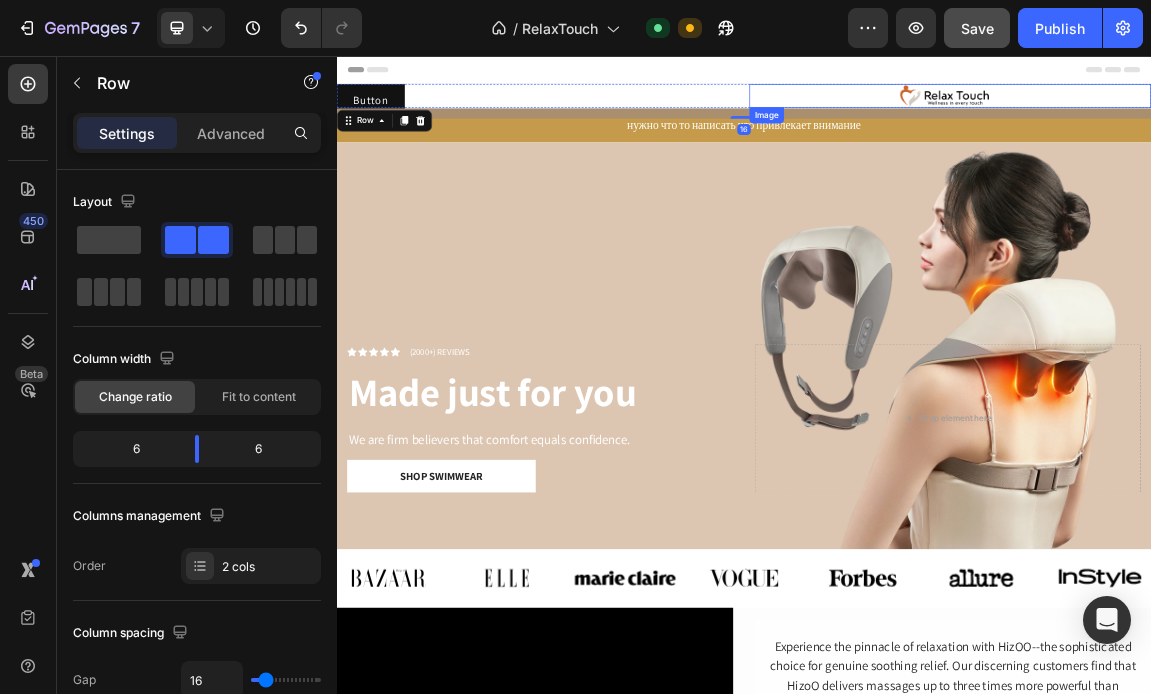 click at bounding box center [1244, 114] 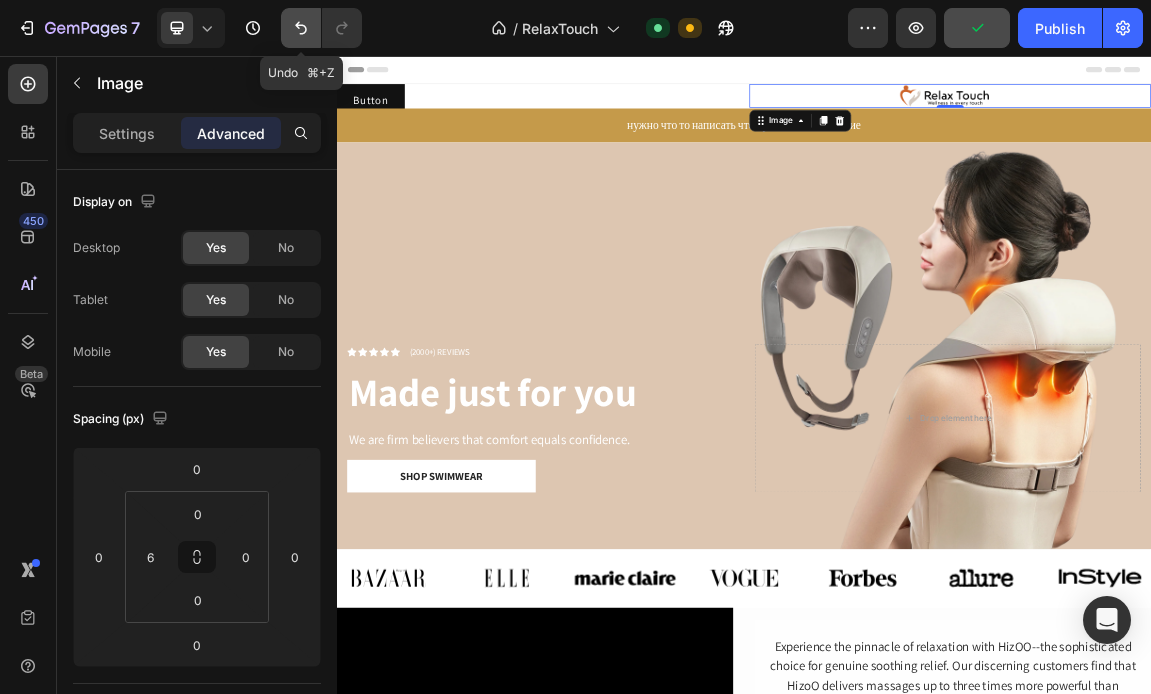 click 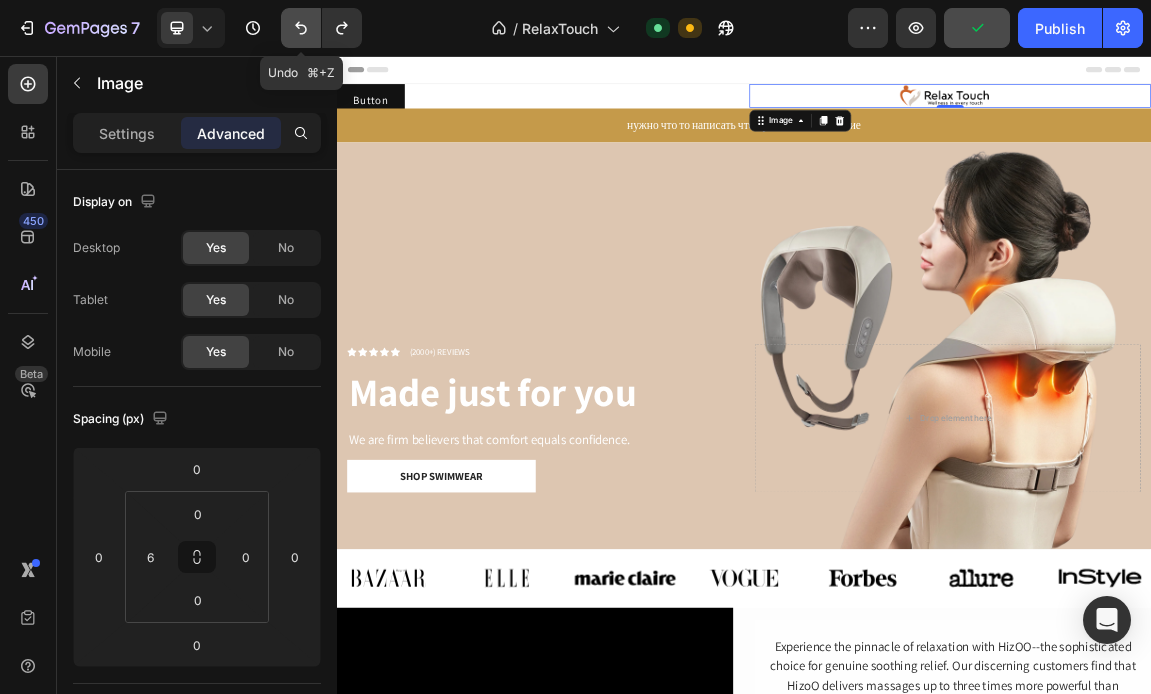 click 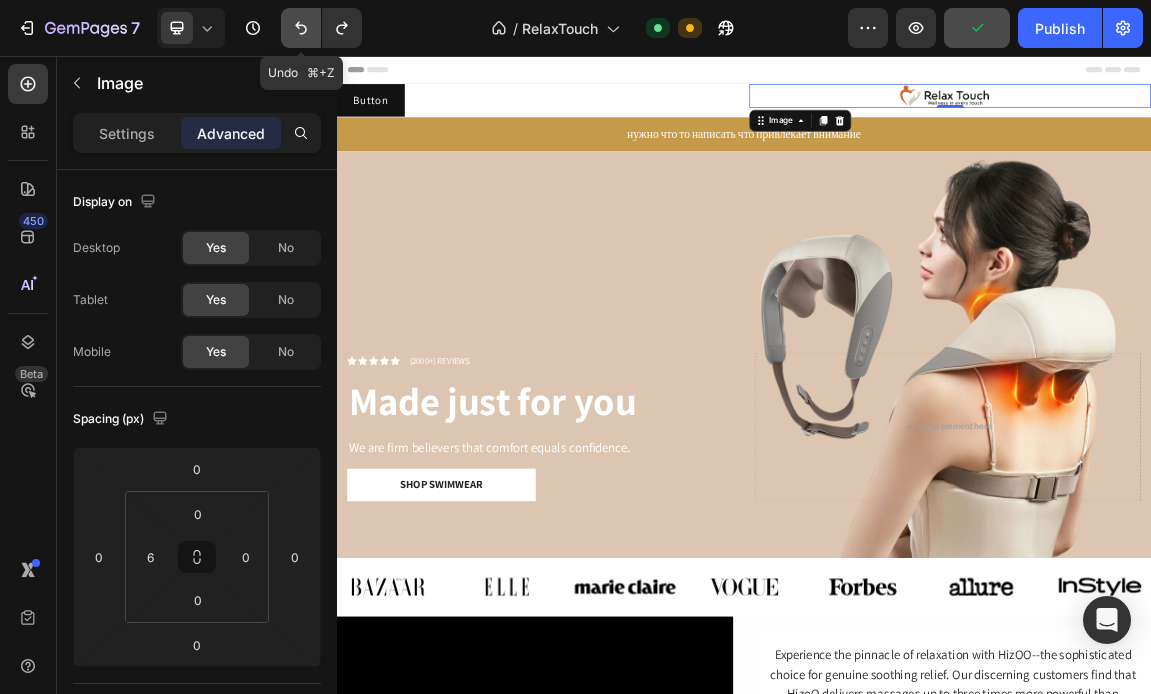 click 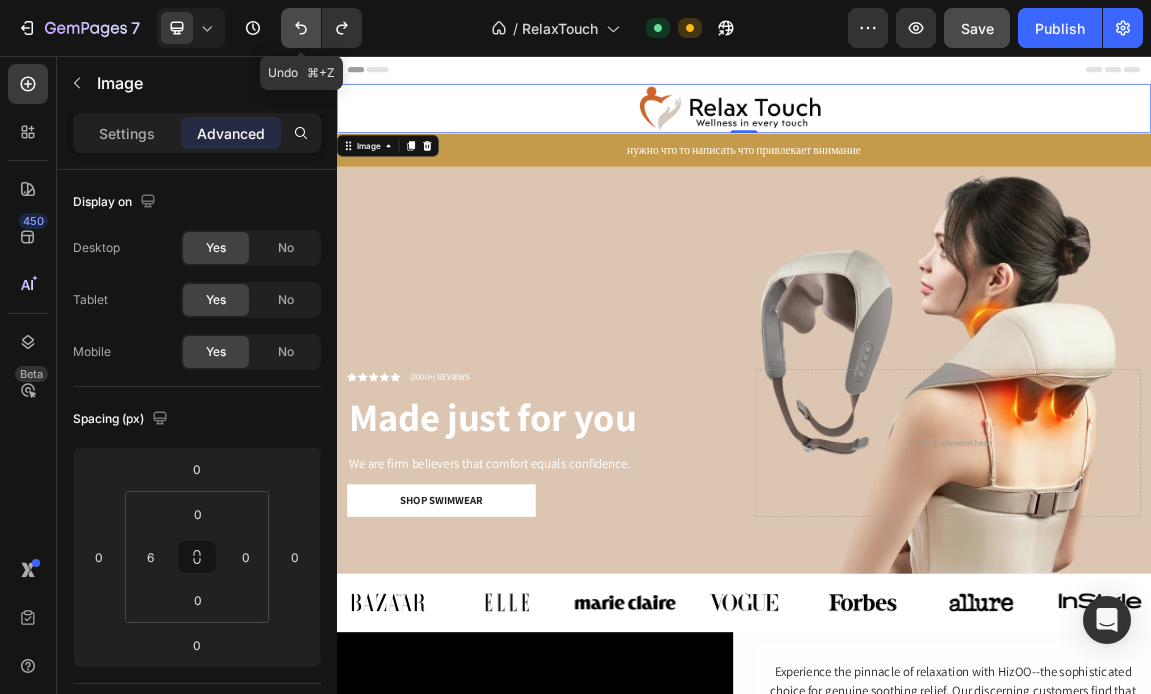 click 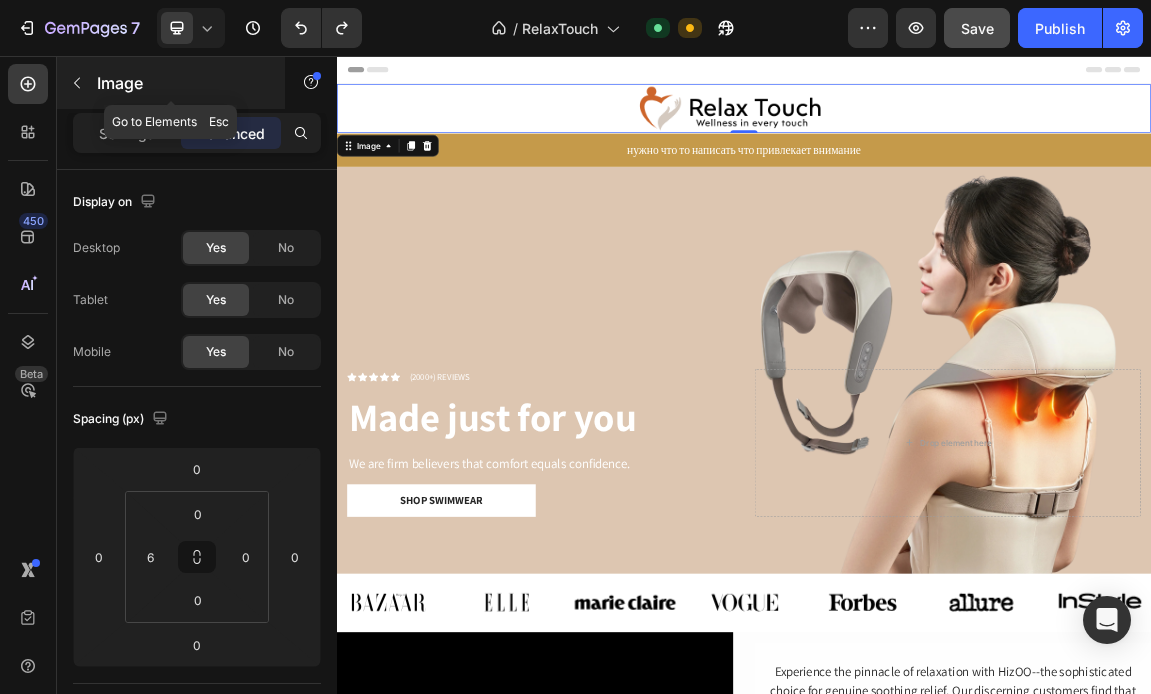 click at bounding box center (77, 83) 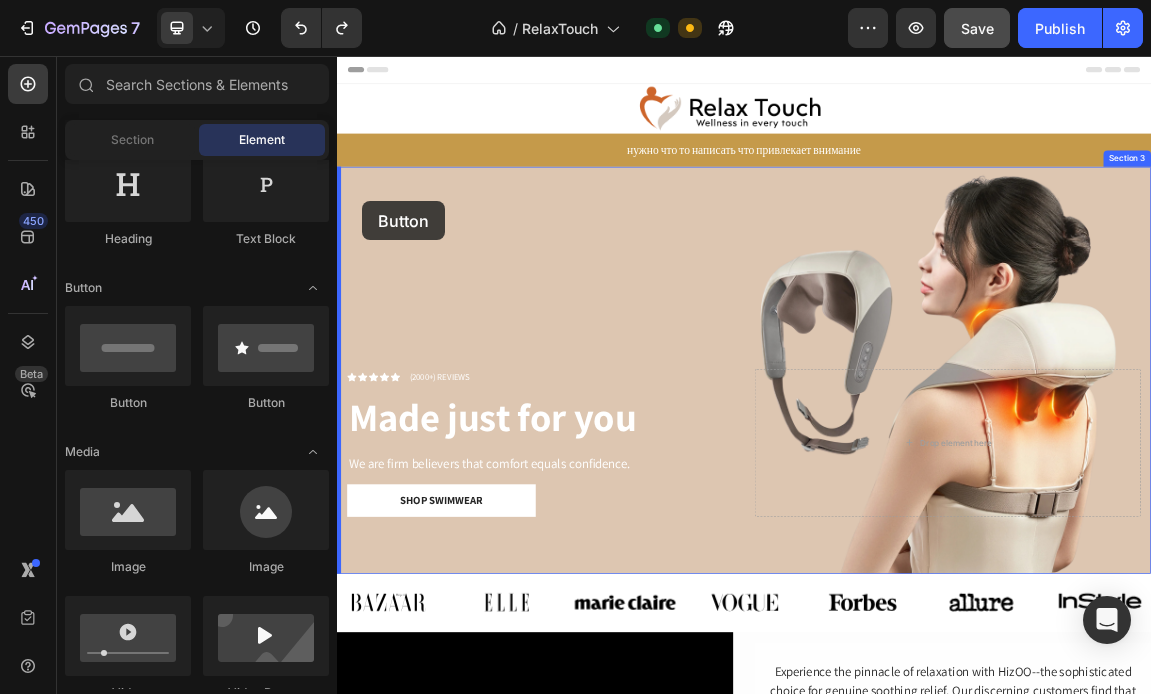 drag, startPoint x: 489, startPoint y: 417, endPoint x: 372, endPoint y: 268, distance: 189.44656 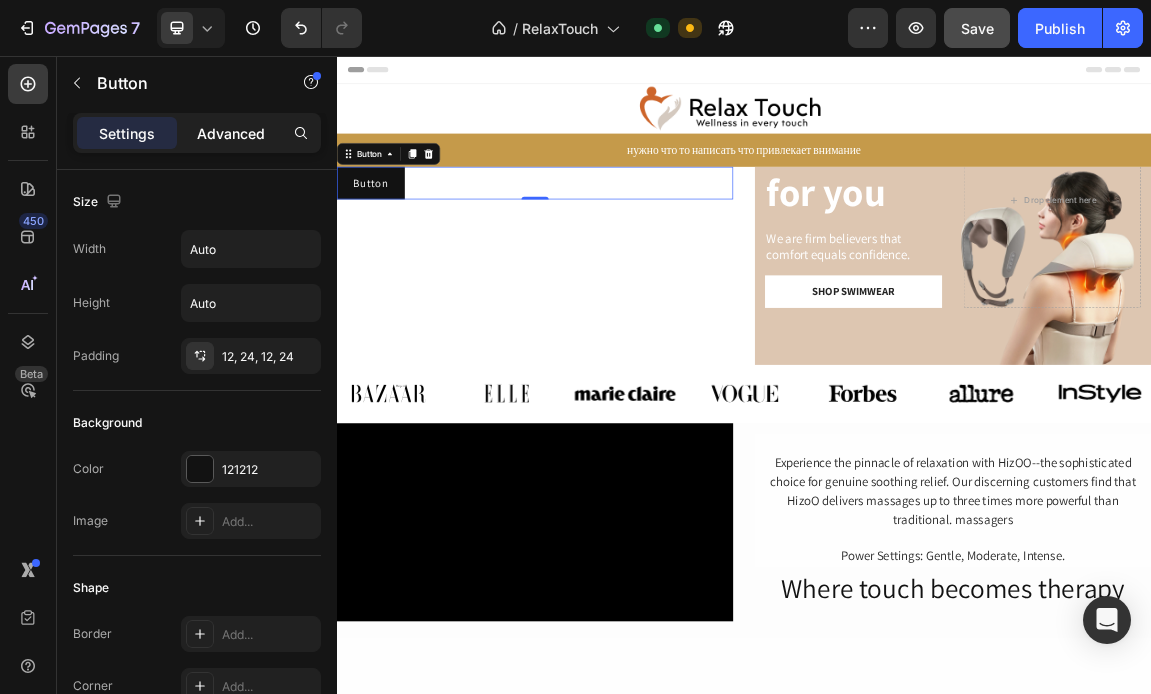 click on "Advanced" at bounding box center [231, 133] 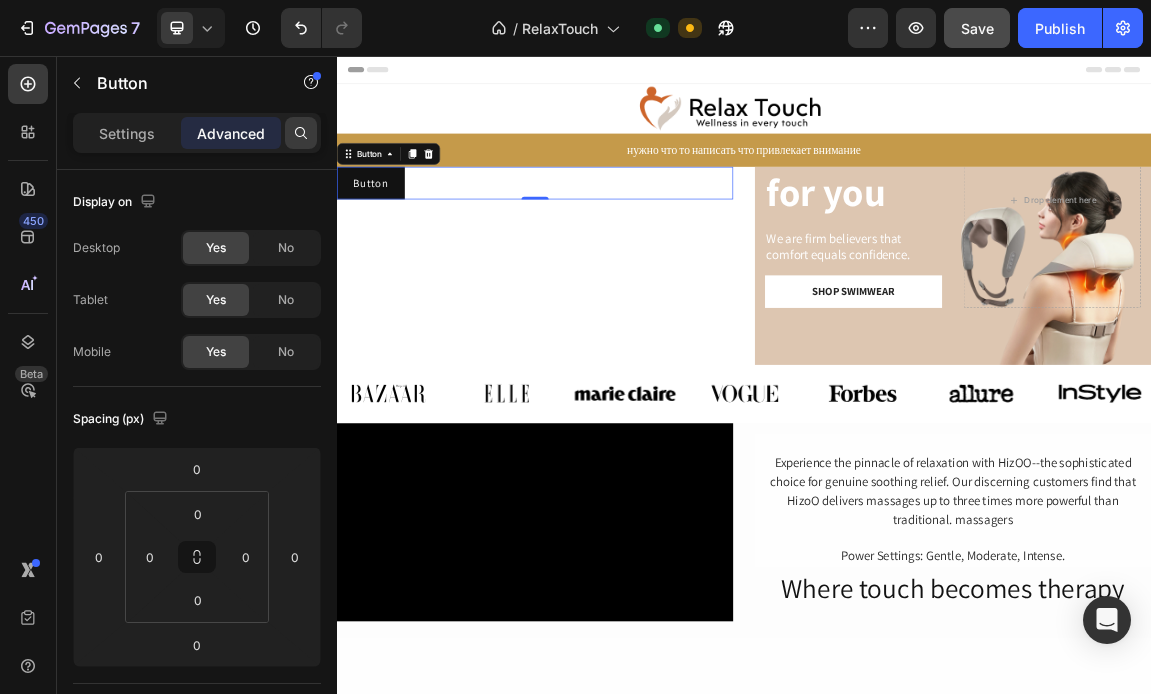 click 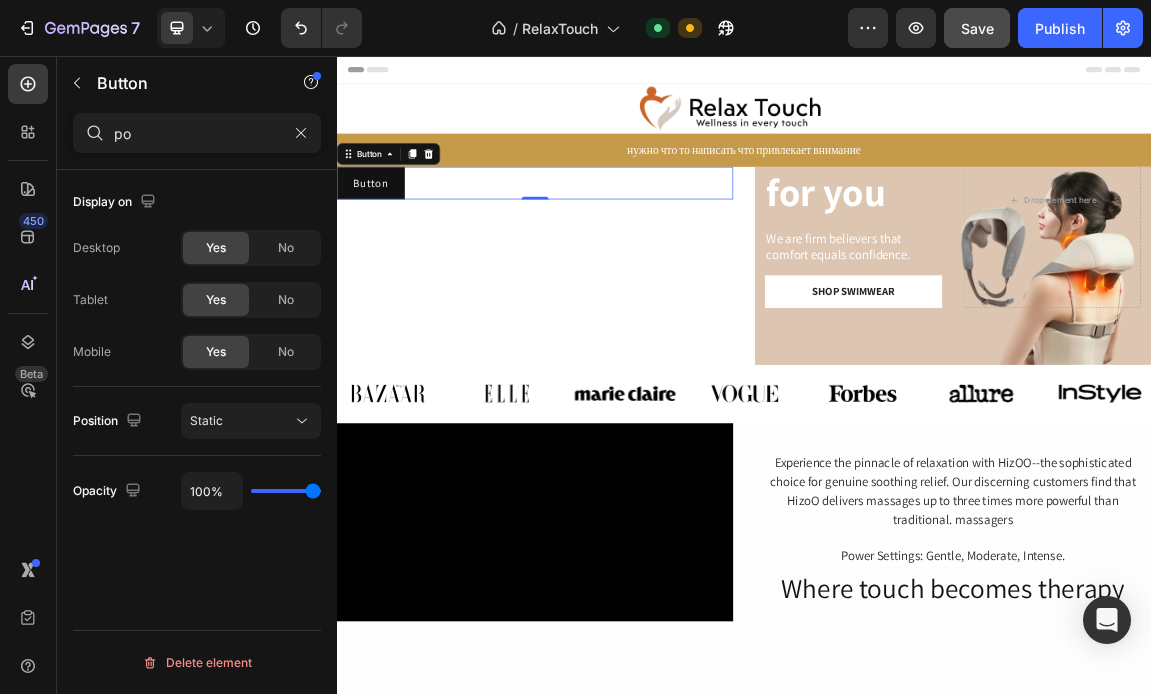 type on "po" 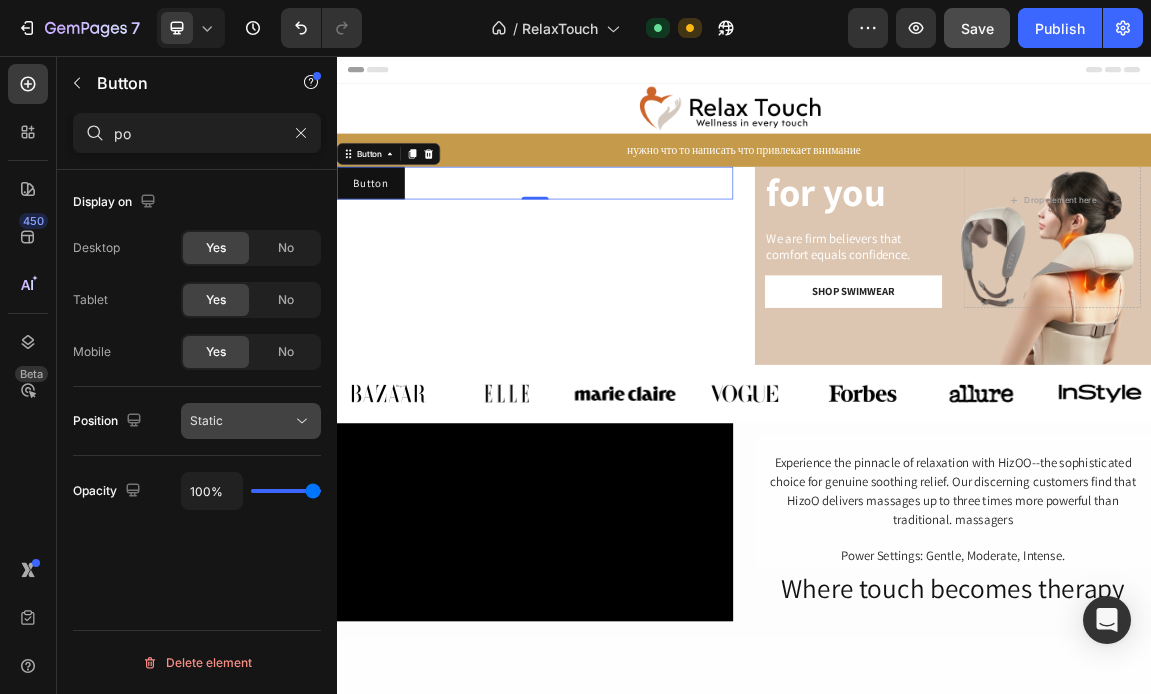 click on "Static" at bounding box center [241, 421] 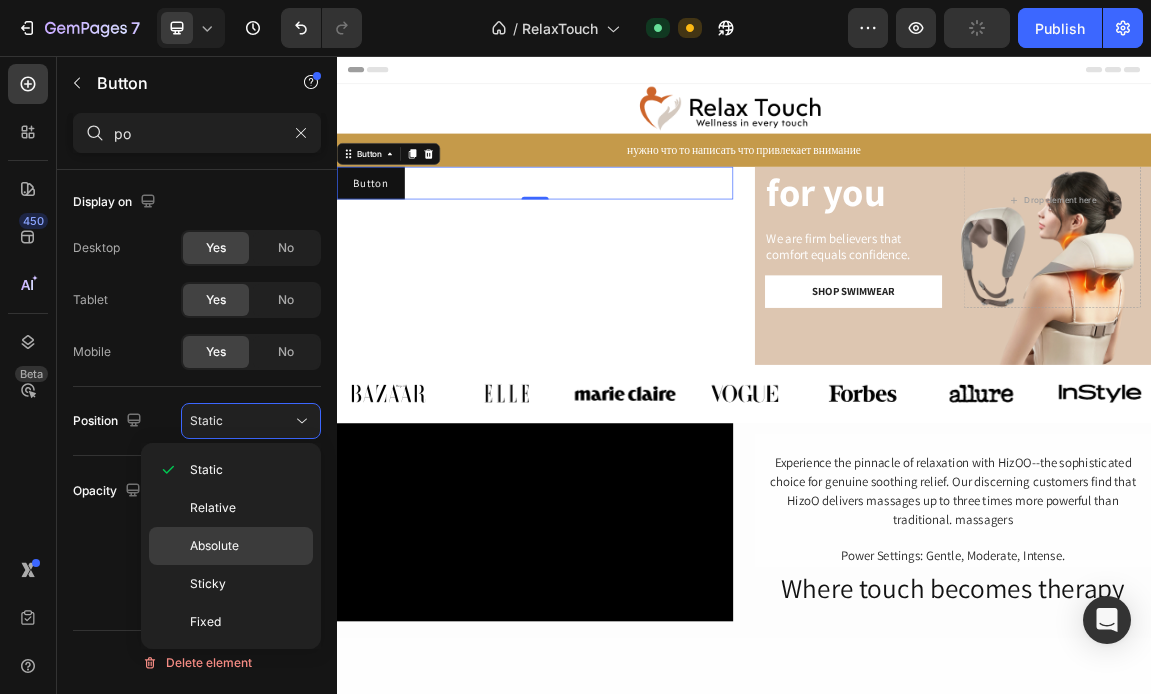 click on "Absolute" 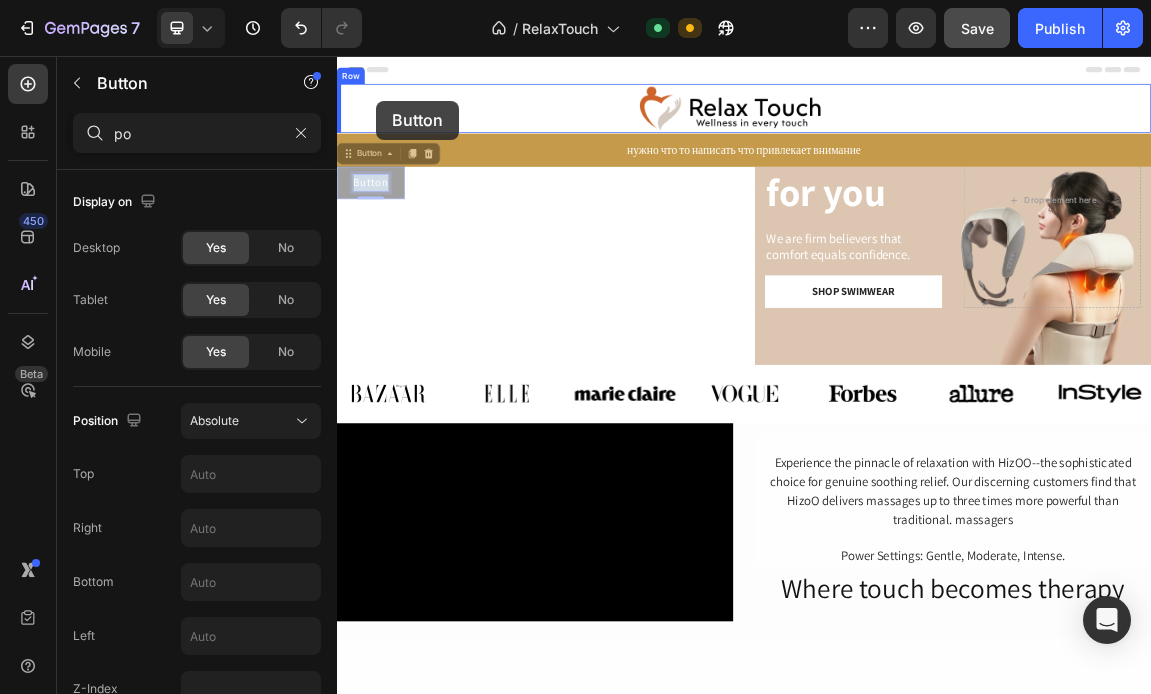 drag, startPoint x: 403, startPoint y: 245, endPoint x: 393, endPoint y: 122, distance: 123.40584 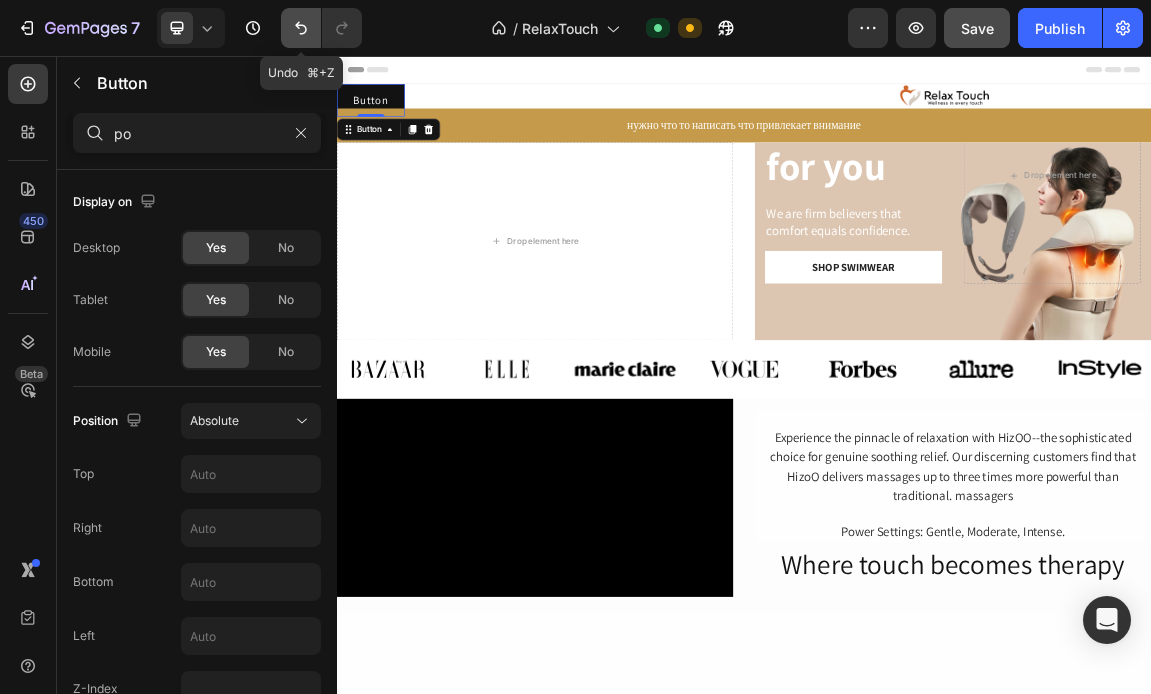 click 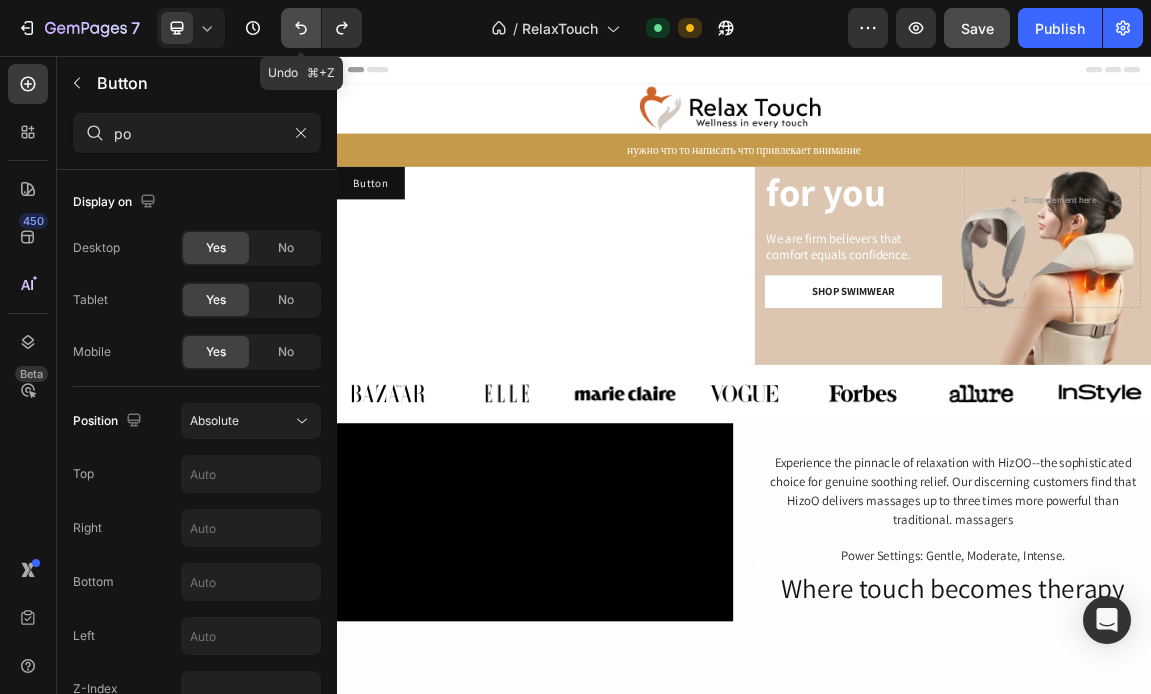click 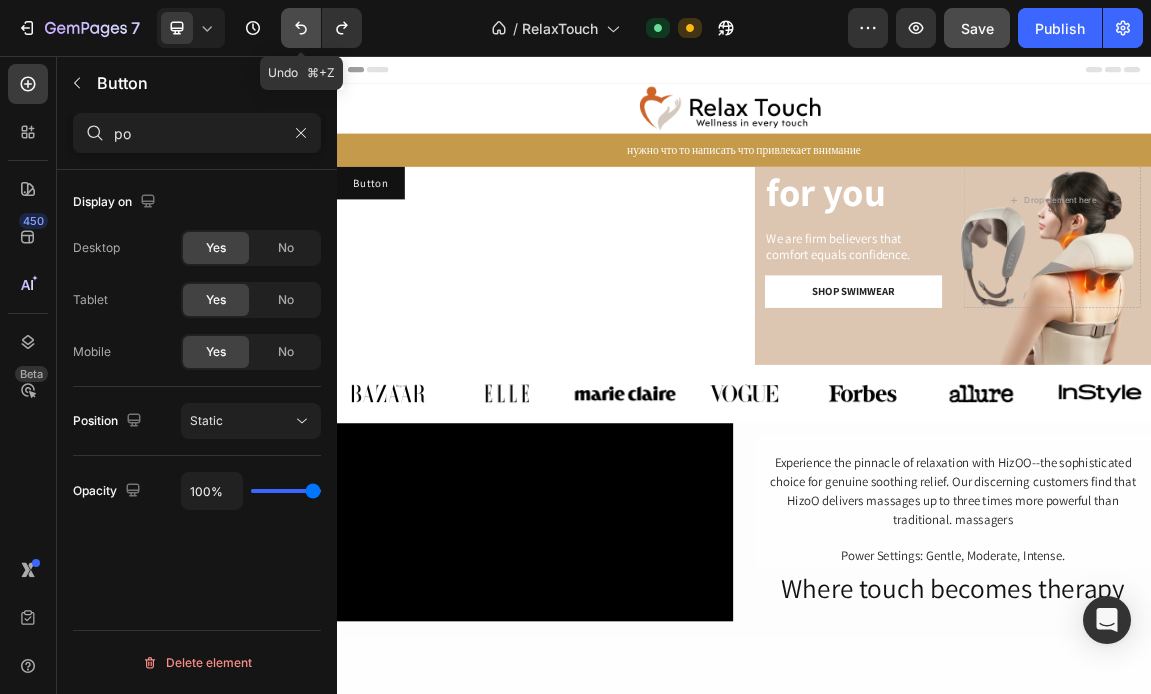 click 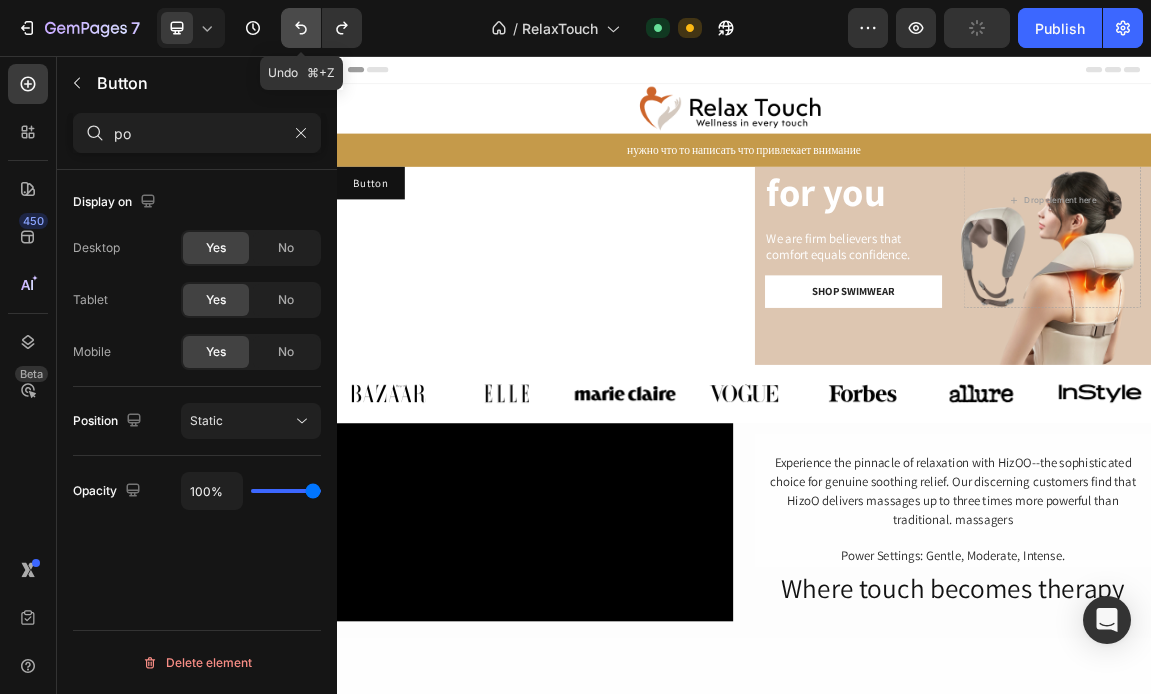 click 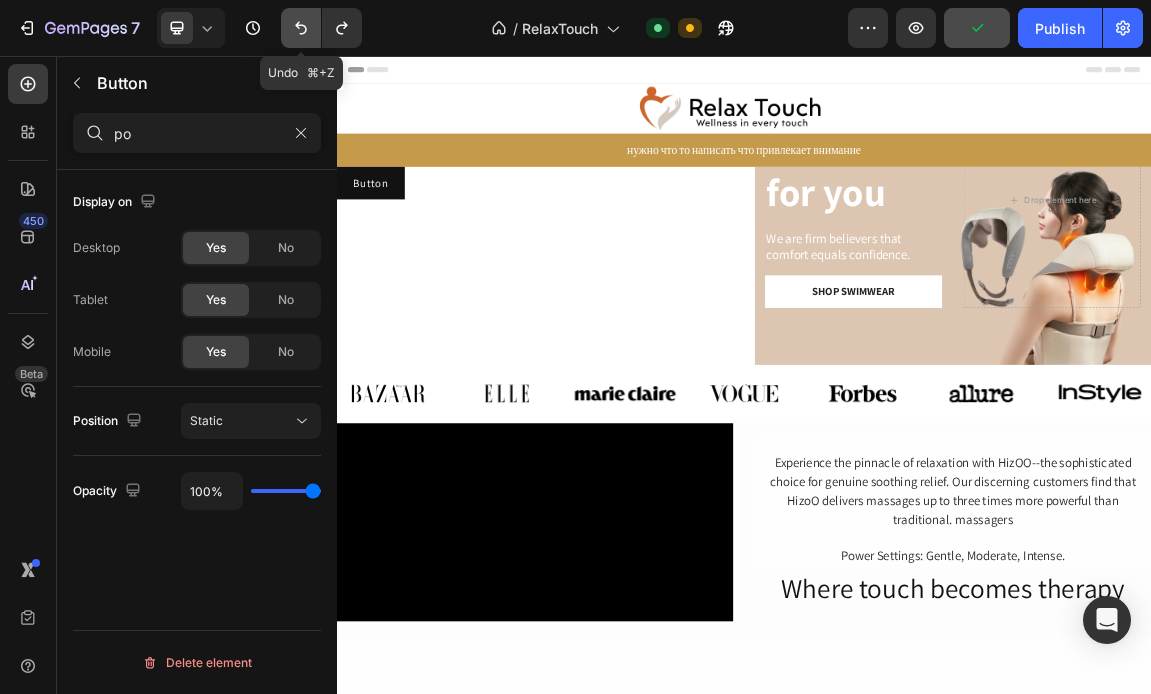 click 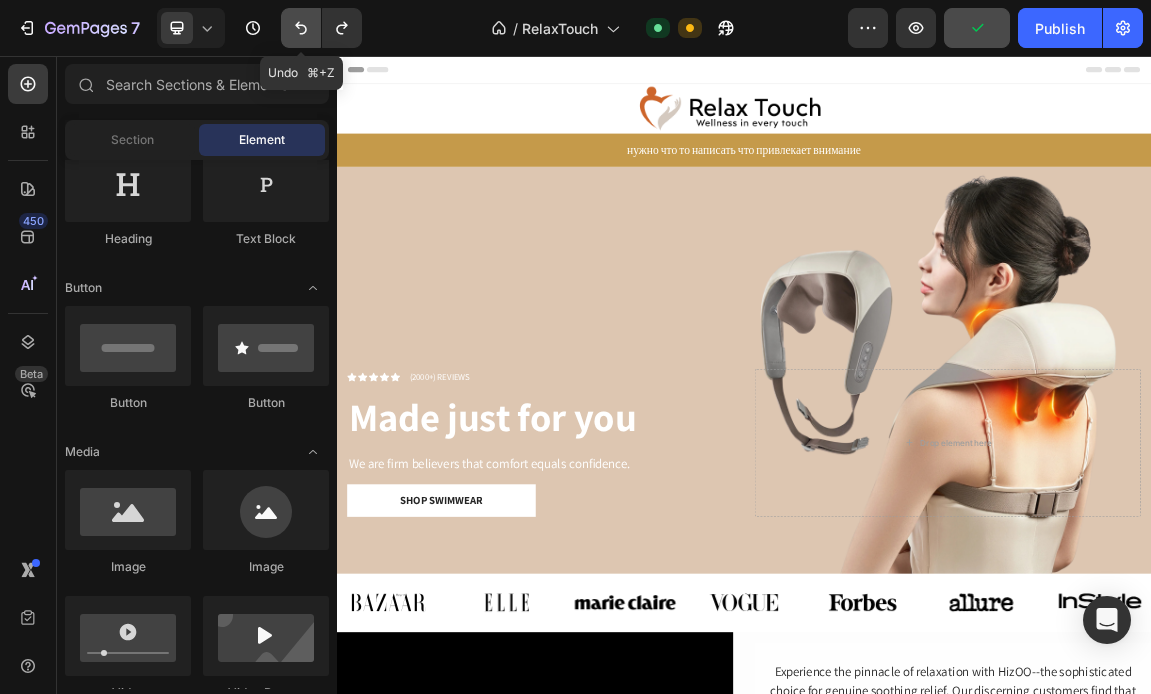 click 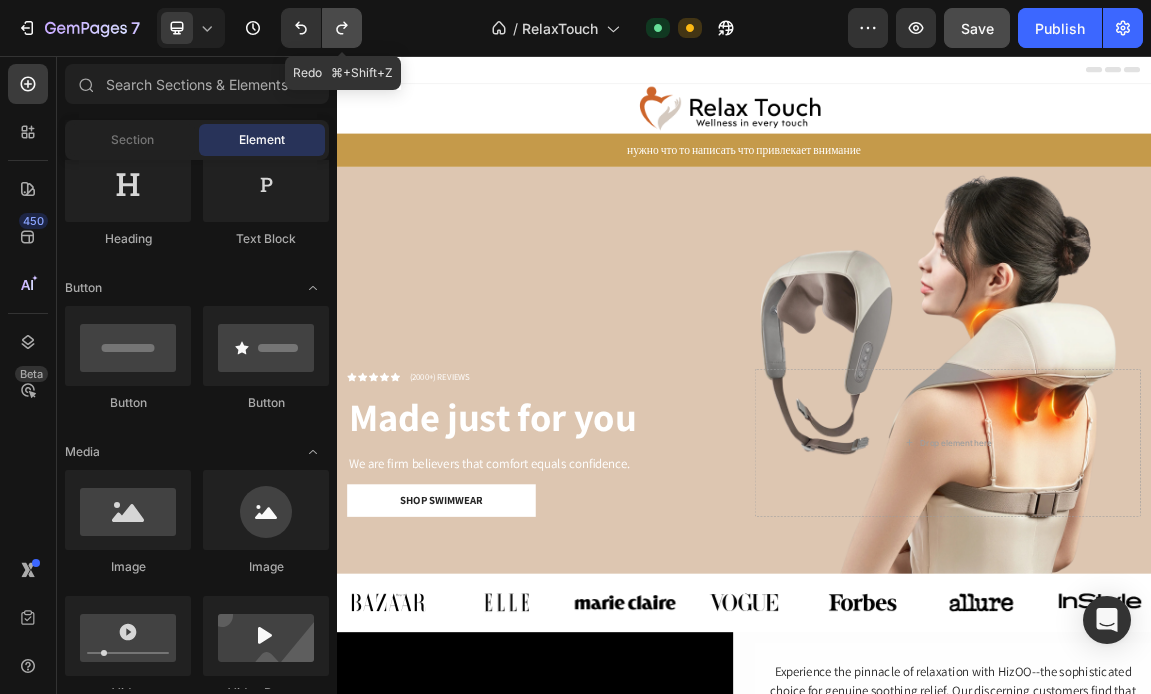 click 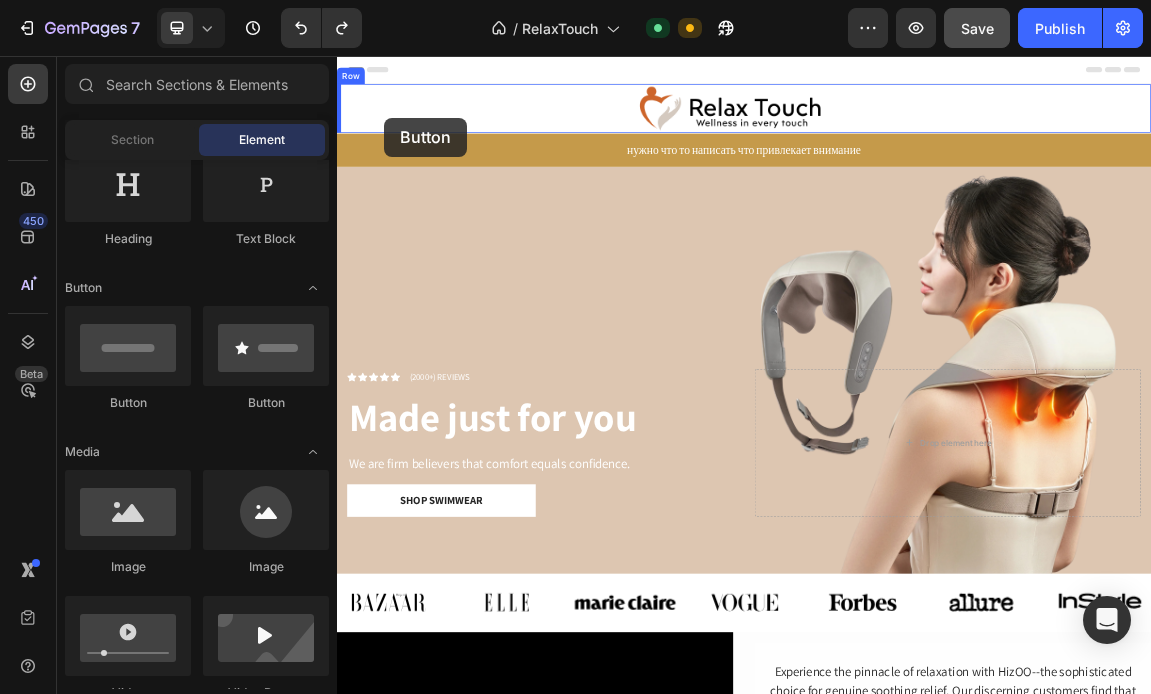 drag, startPoint x: 480, startPoint y: 428, endPoint x: 406, endPoint y: 146, distance: 291.5476 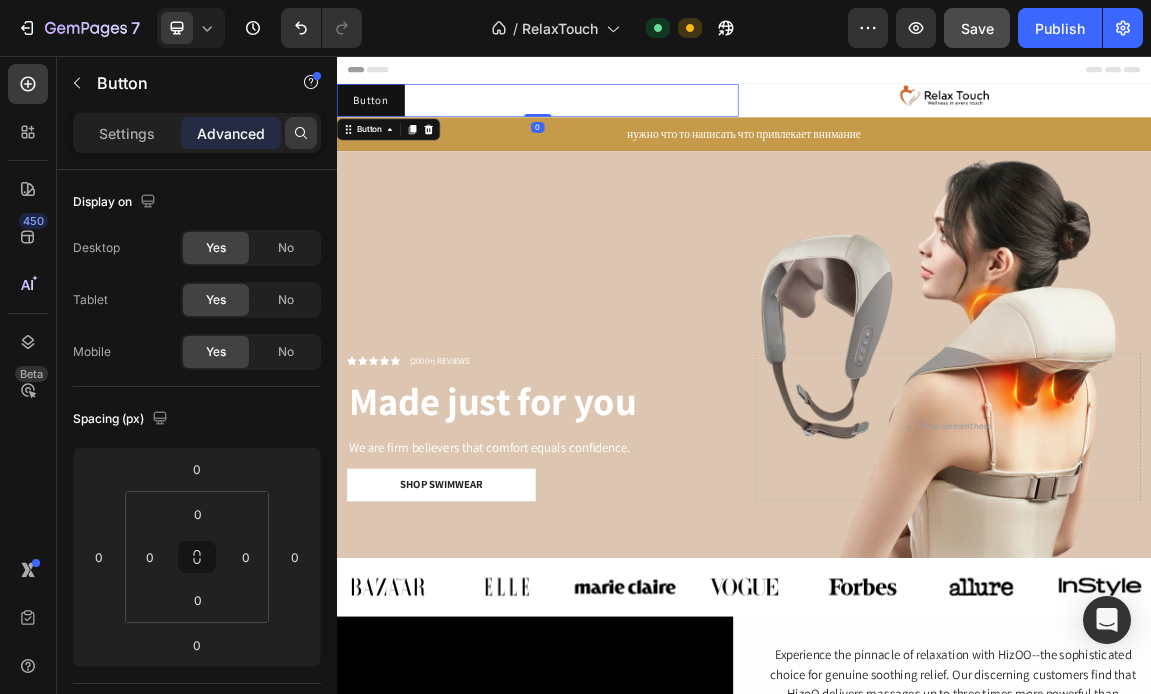 click 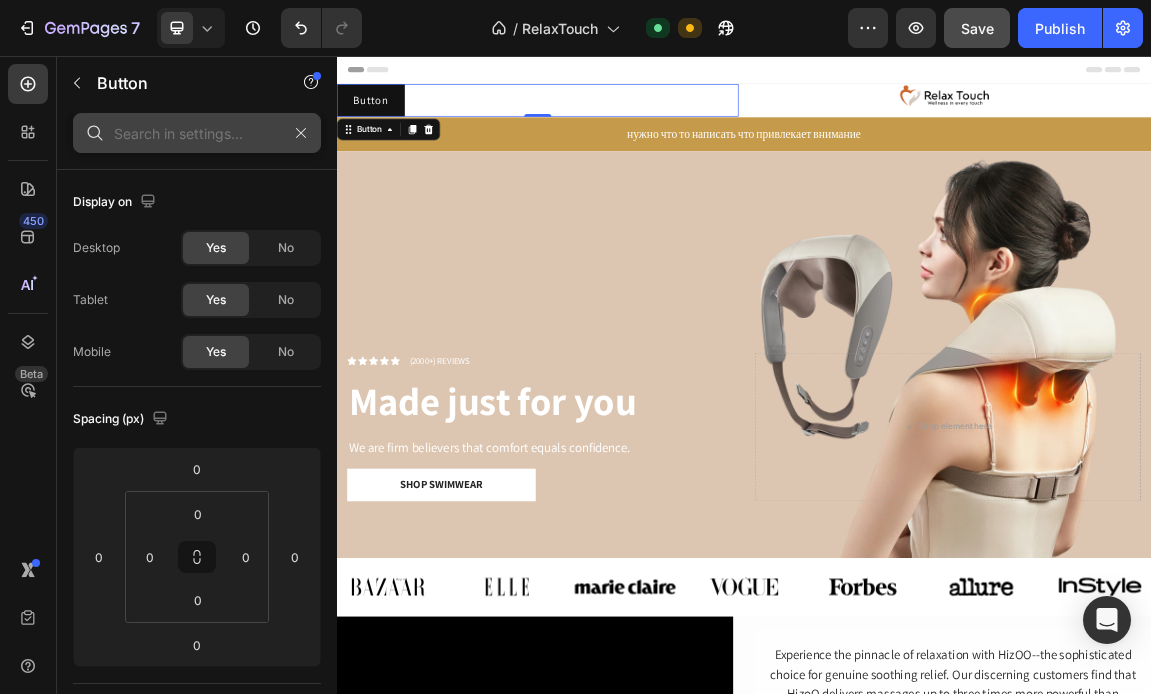 click 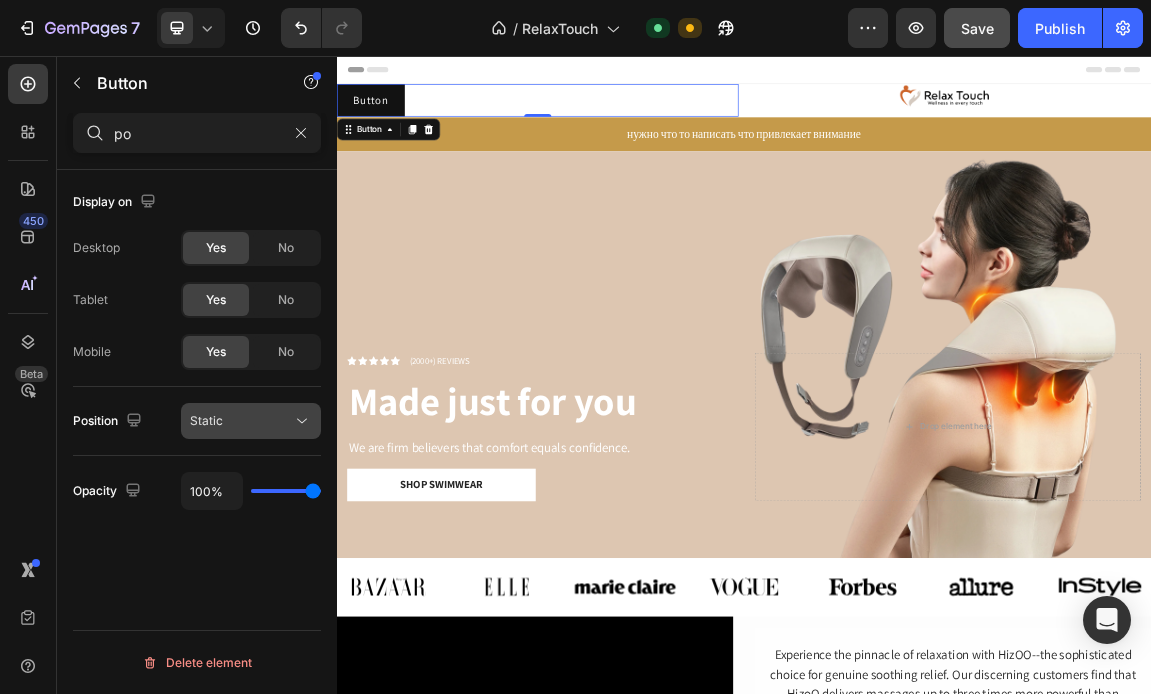 type on "po" 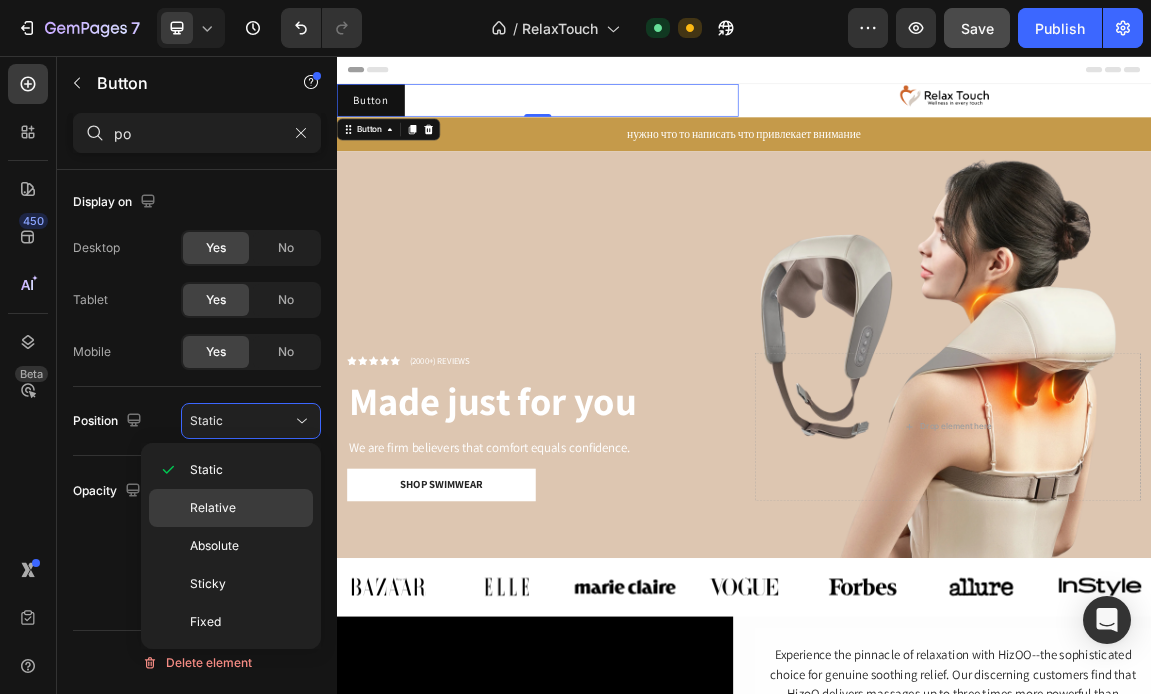 click on "Relative" 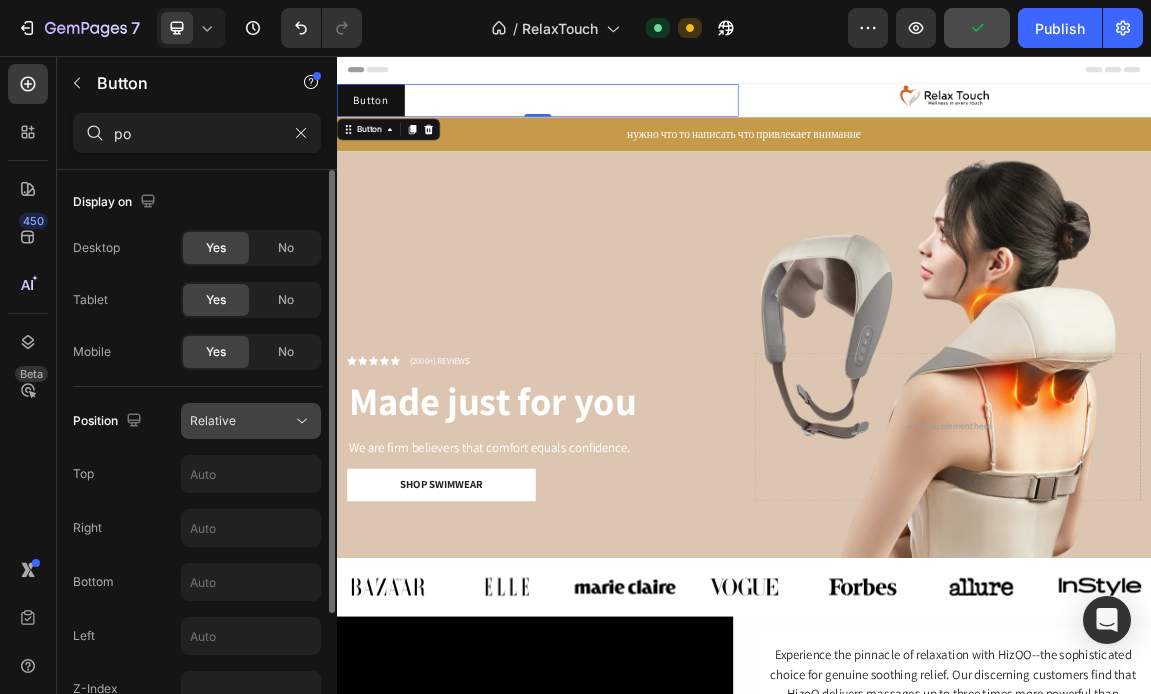 click on "Relative" at bounding box center (241, 421) 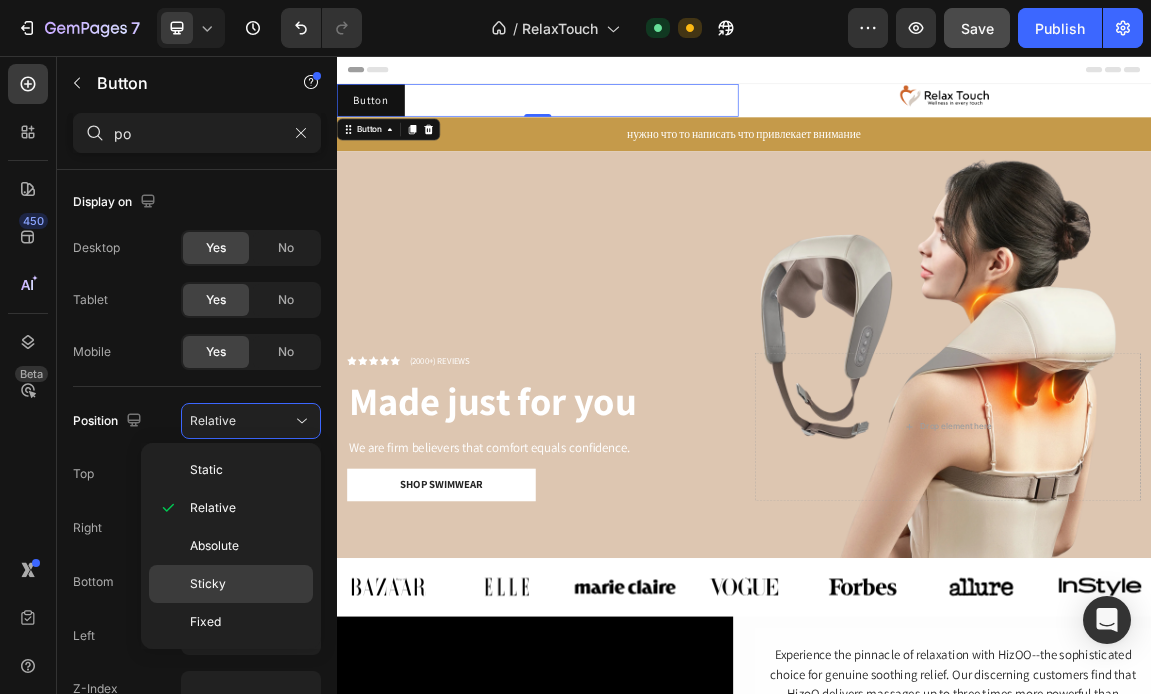 click on "Sticky" 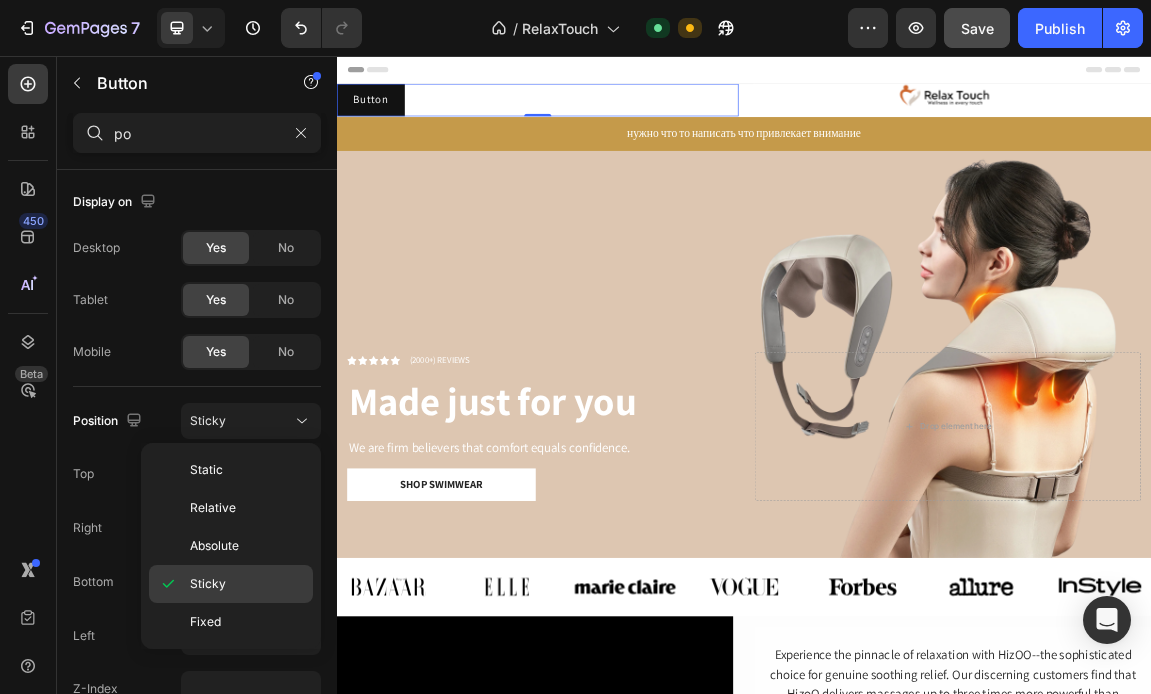 type on "0" 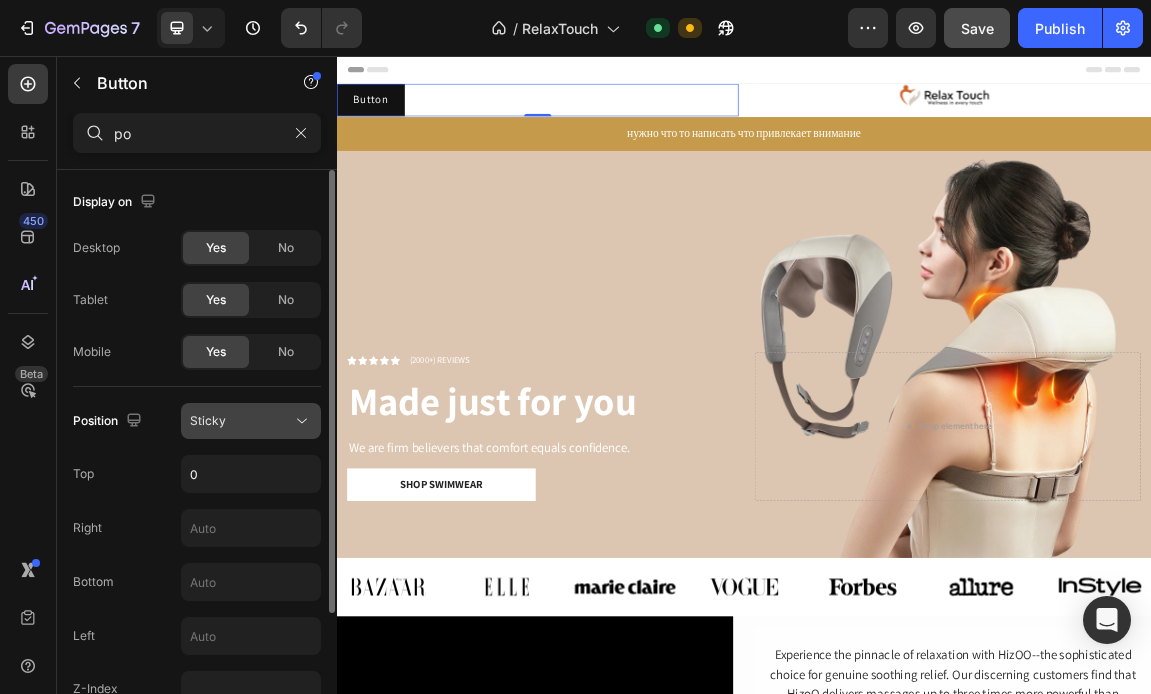 click on "Sticky" 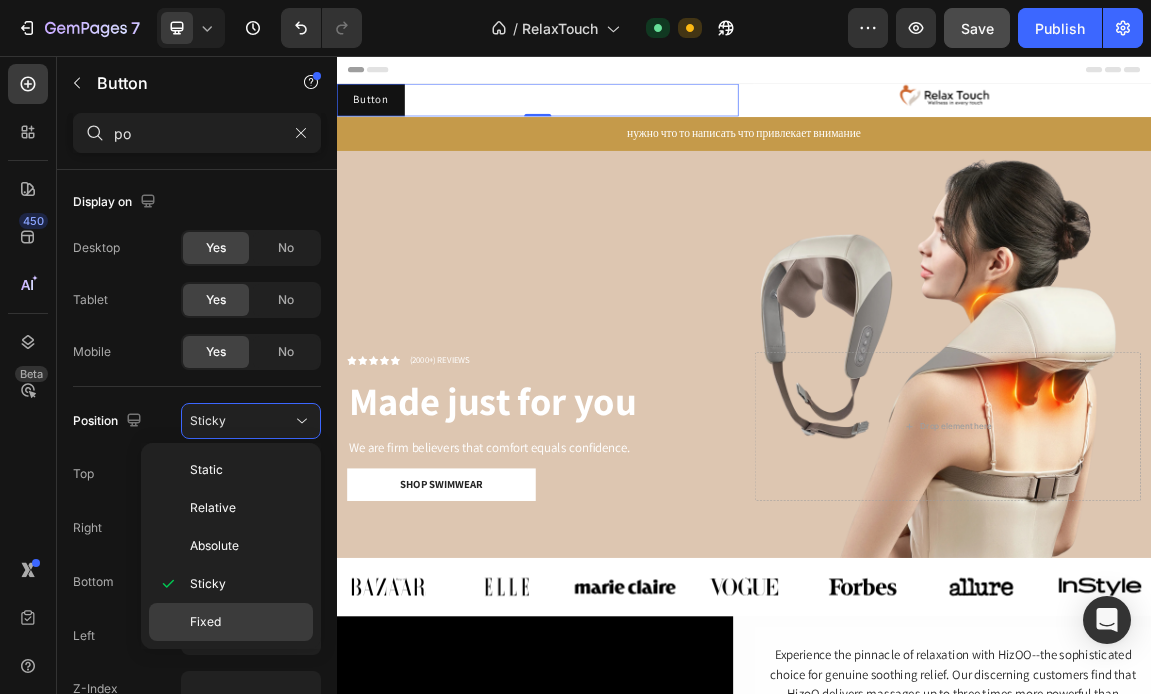 click on "Fixed" at bounding box center (247, 622) 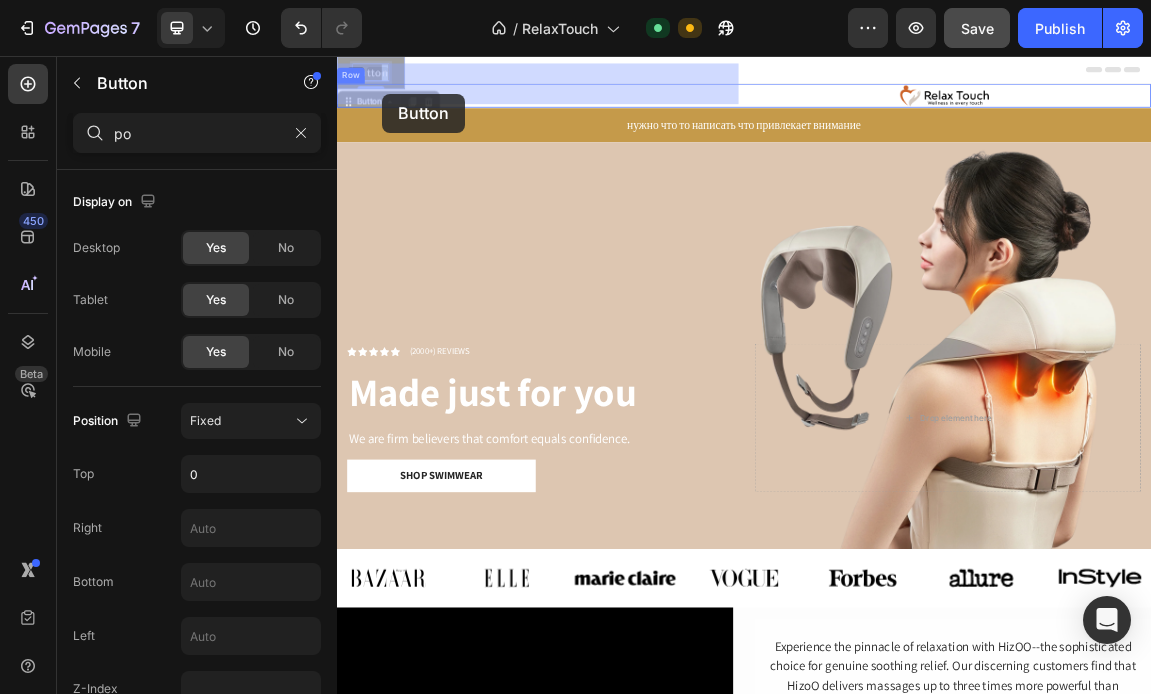 drag, startPoint x: 405, startPoint y: 84, endPoint x: 403, endPoint y: 112, distance: 28.071337 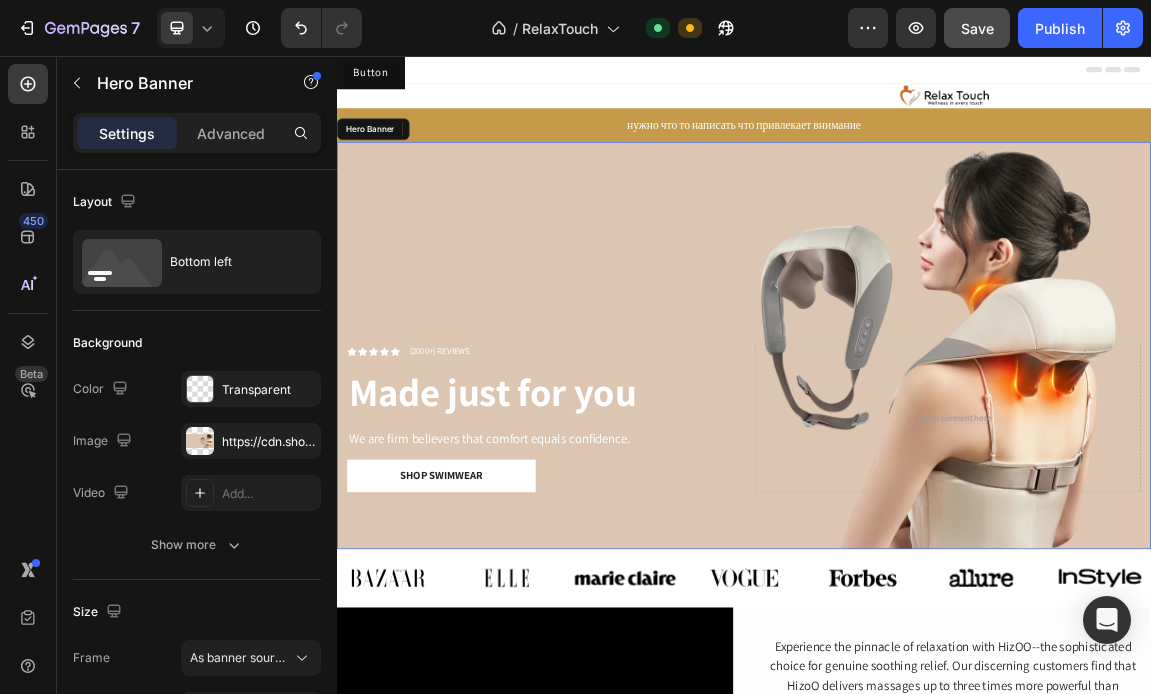 drag, startPoint x: 555, startPoint y: 255, endPoint x: 762, endPoint y: 168, distance: 224.53954 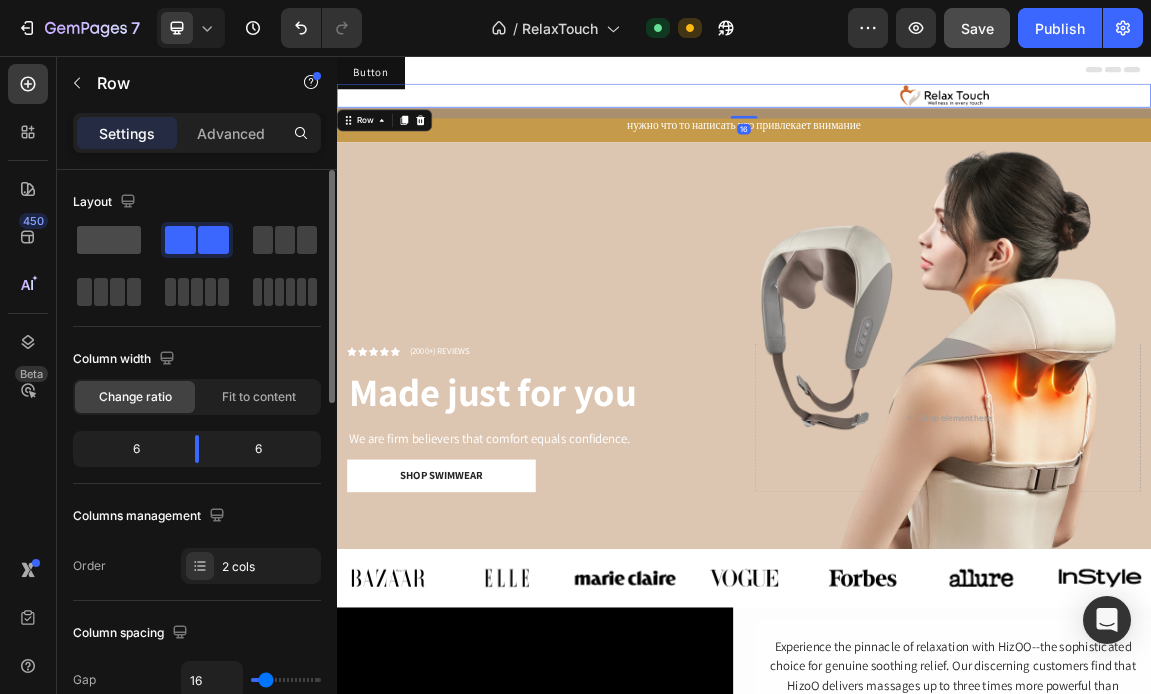 click 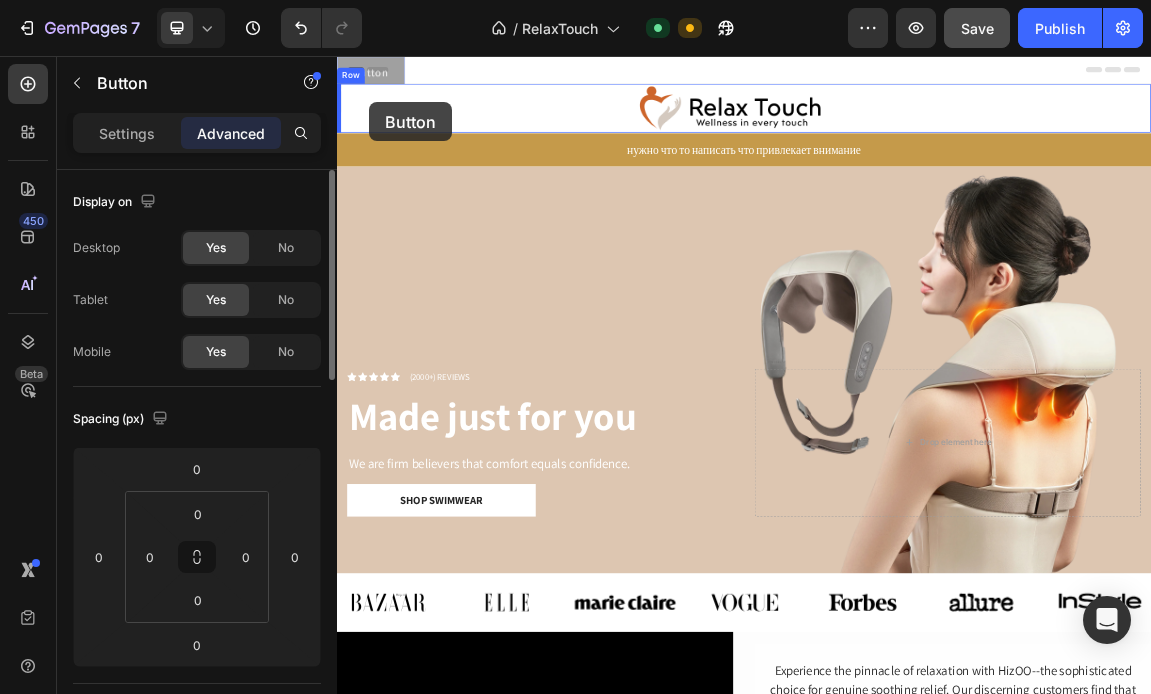 drag, startPoint x: 389, startPoint y: 75, endPoint x: 384, endPoint y: 124, distance: 49.25444 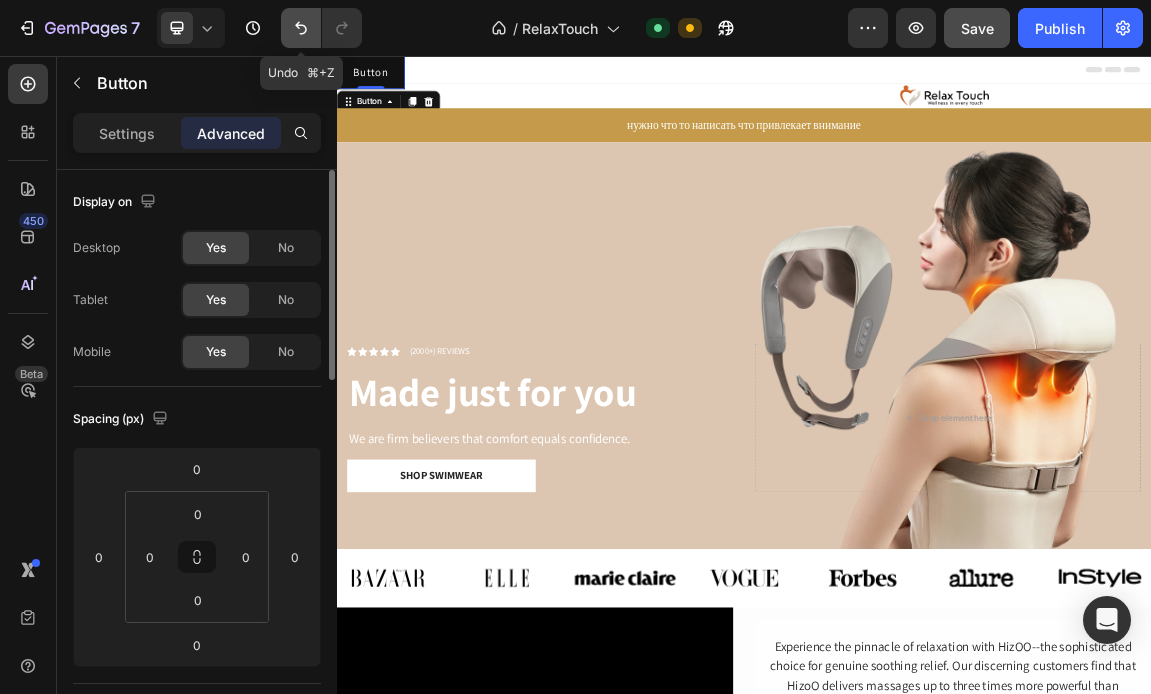 click 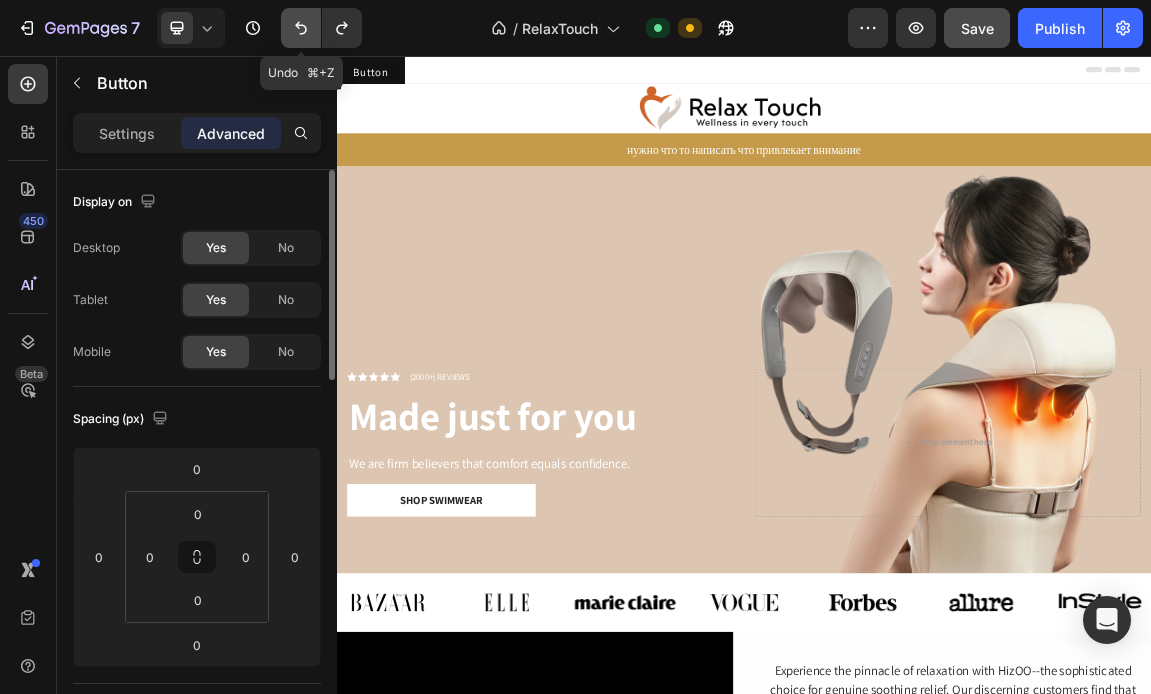 click 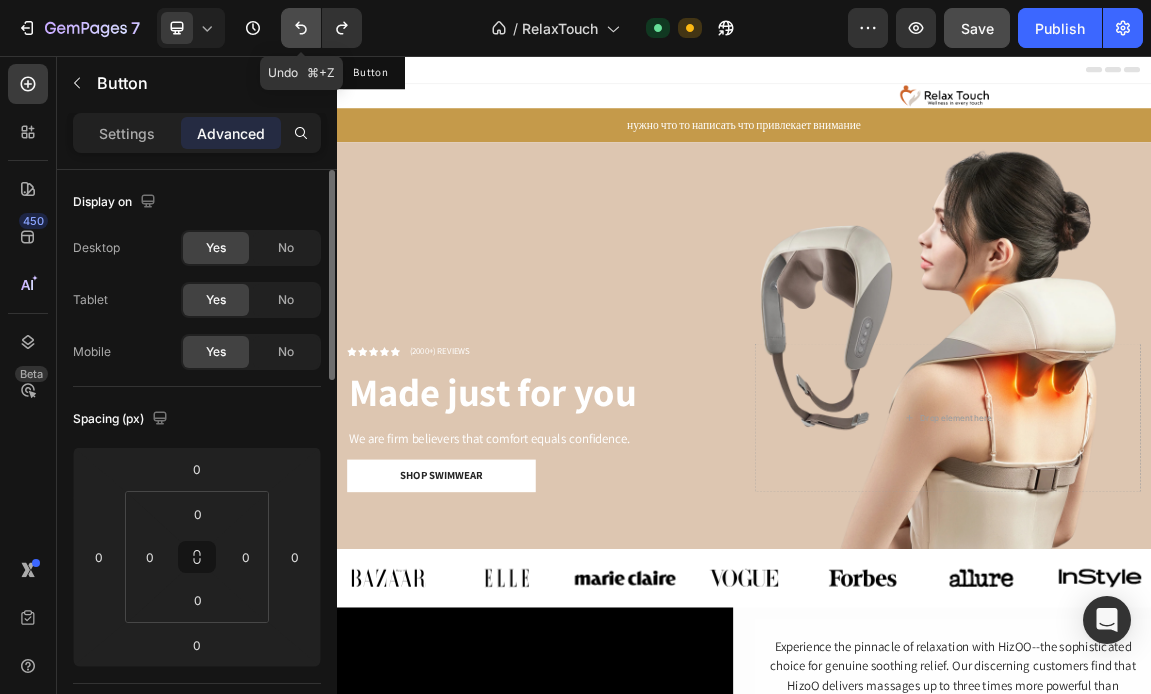 click 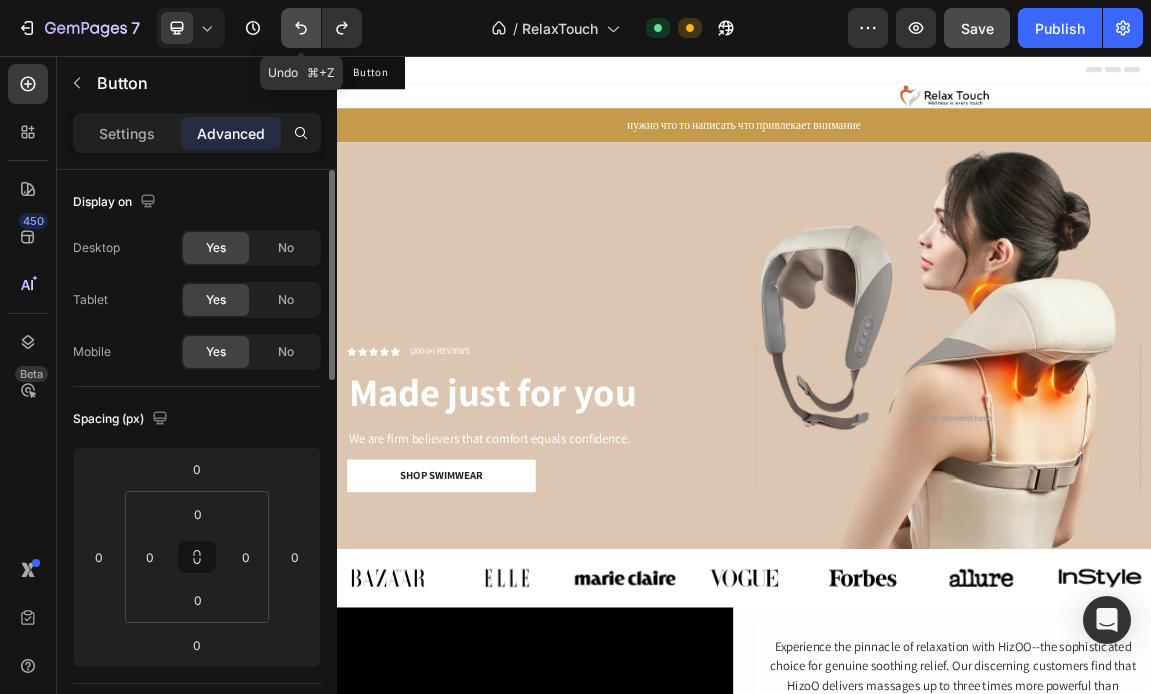 click 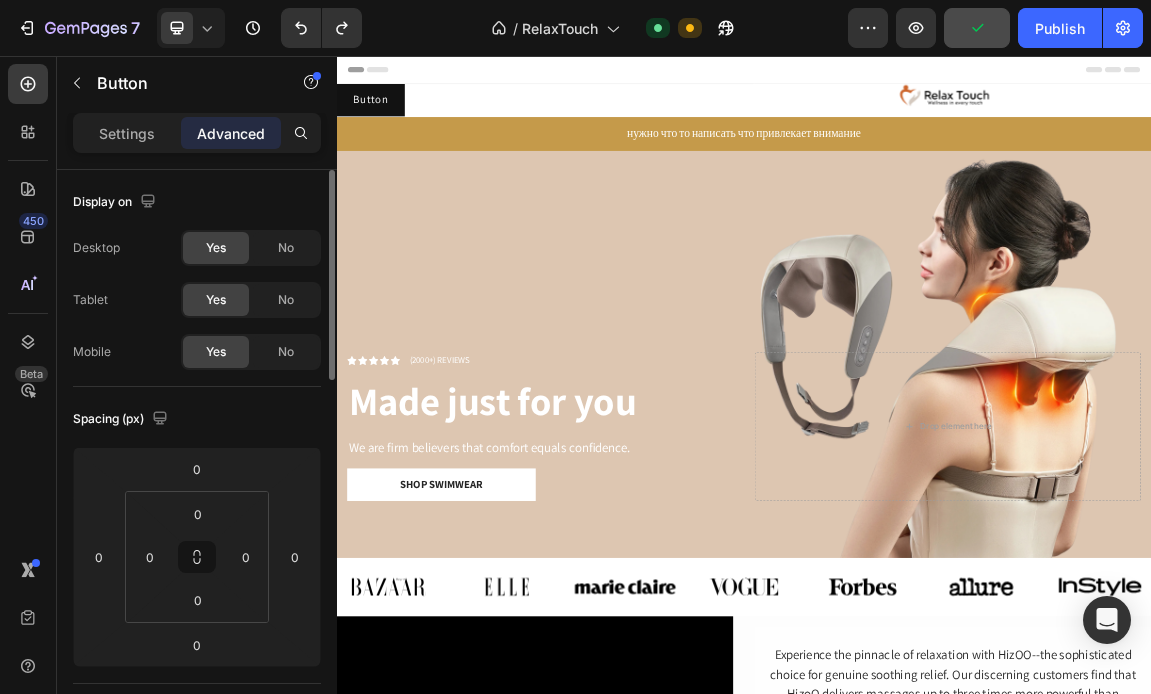 click on "Button Button" at bounding box center [633, 121] 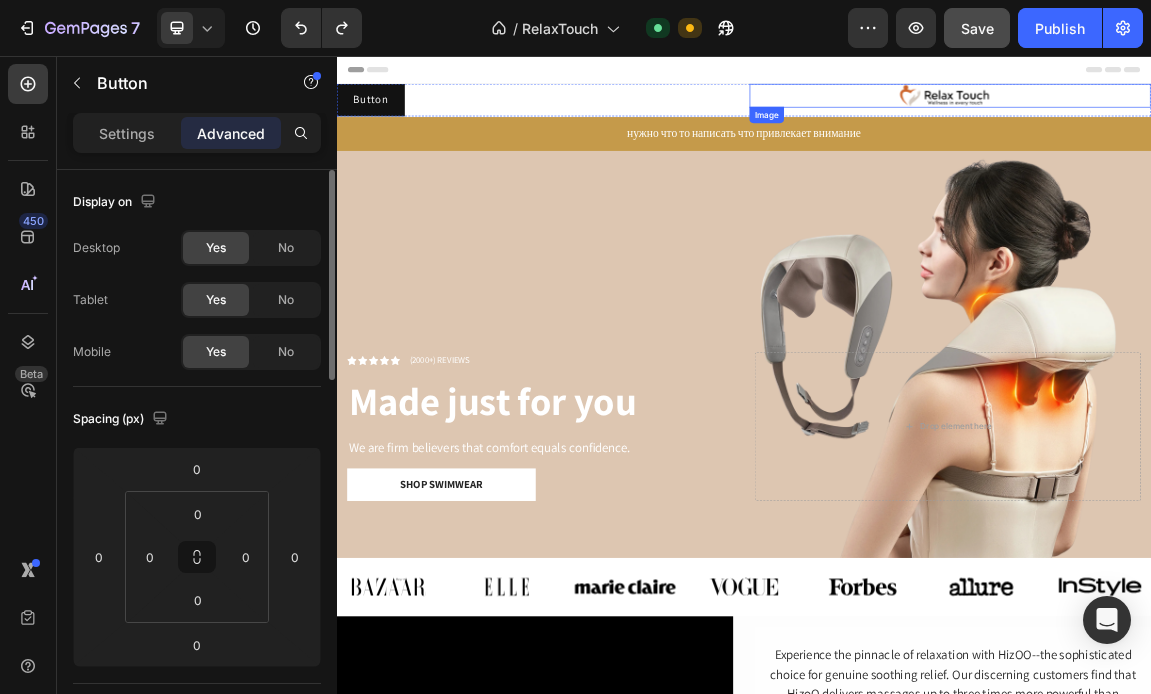 click at bounding box center (1244, 114) 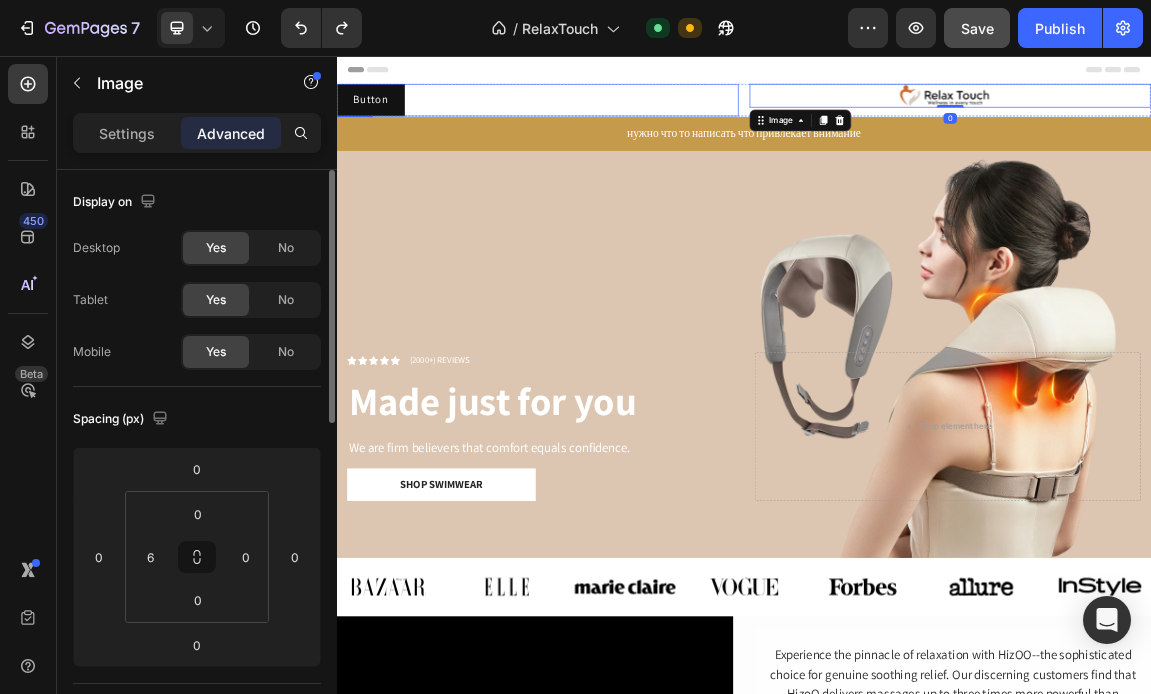 click on "Button Button" at bounding box center (633, 121) 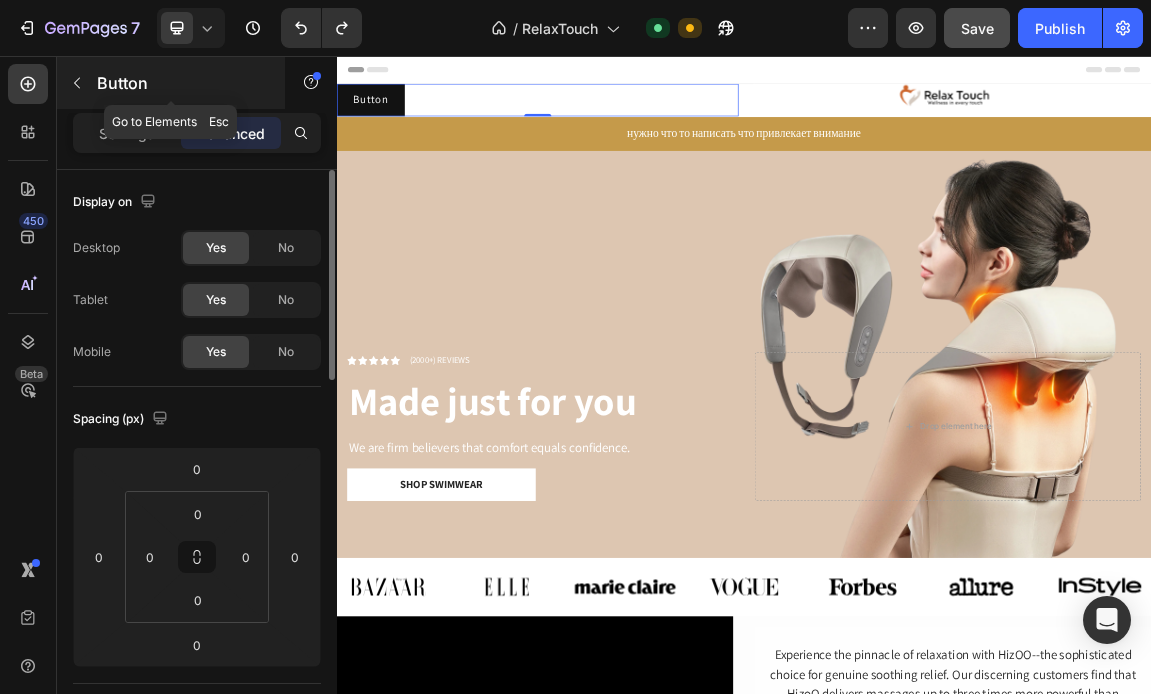 click on "Button" at bounding box center (182, 83) 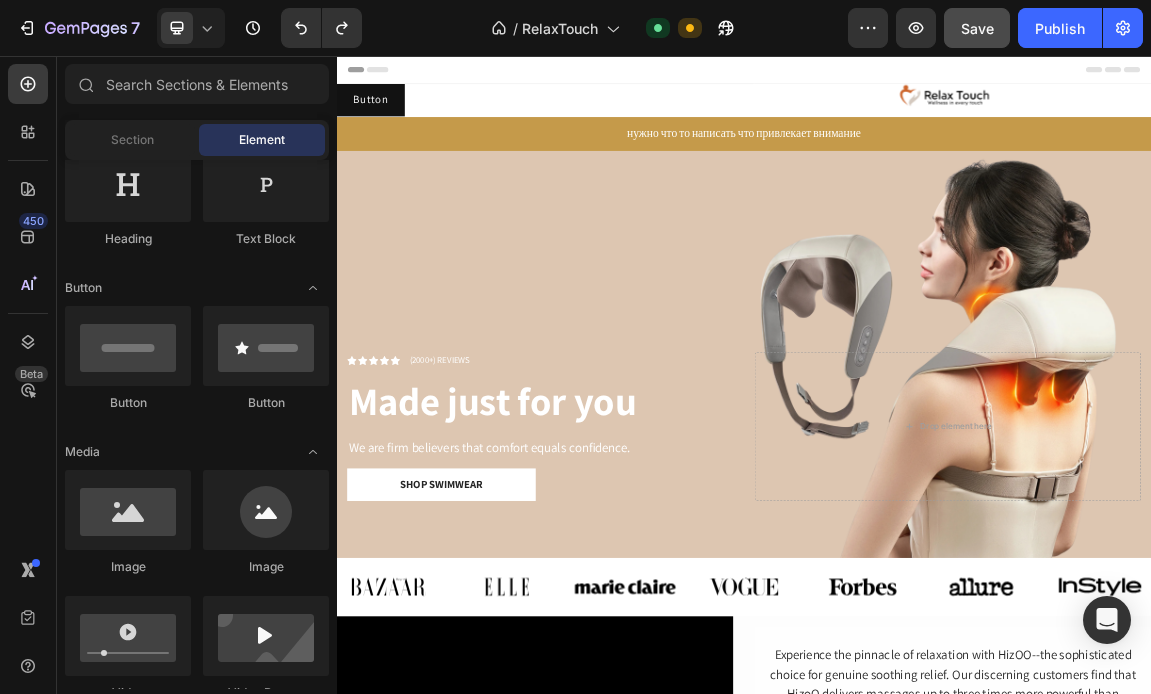 scroll, scrollTop: 0, scrollLeft: 0, axis: both 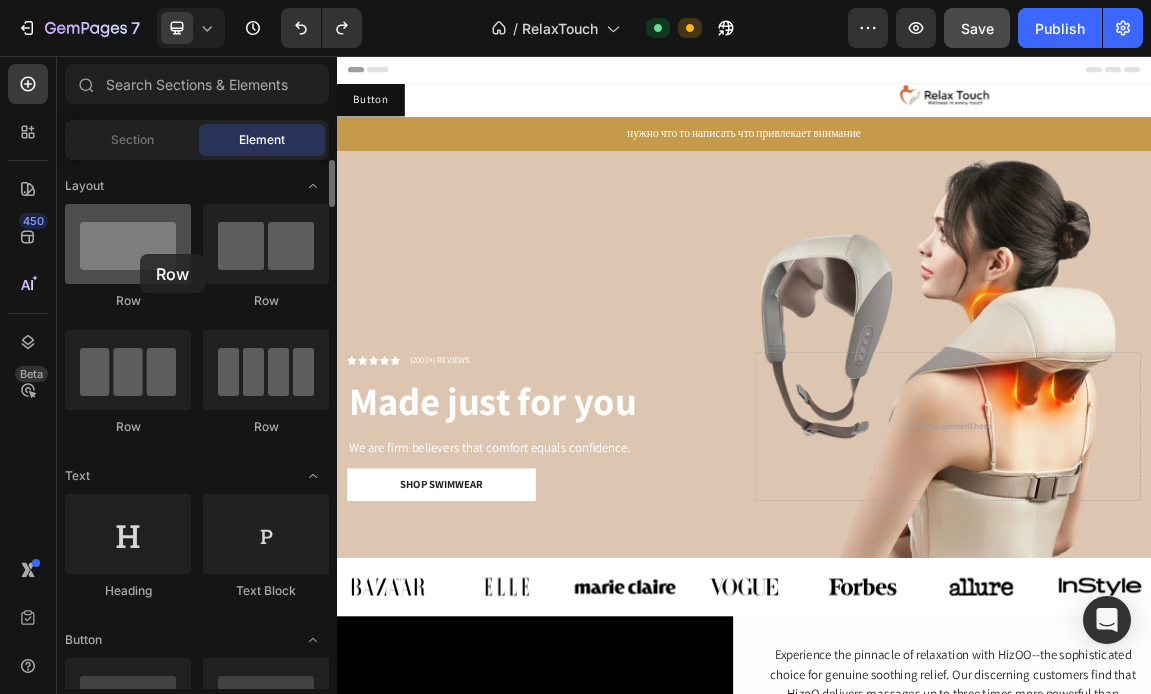 click at bounding box center [128, 244] 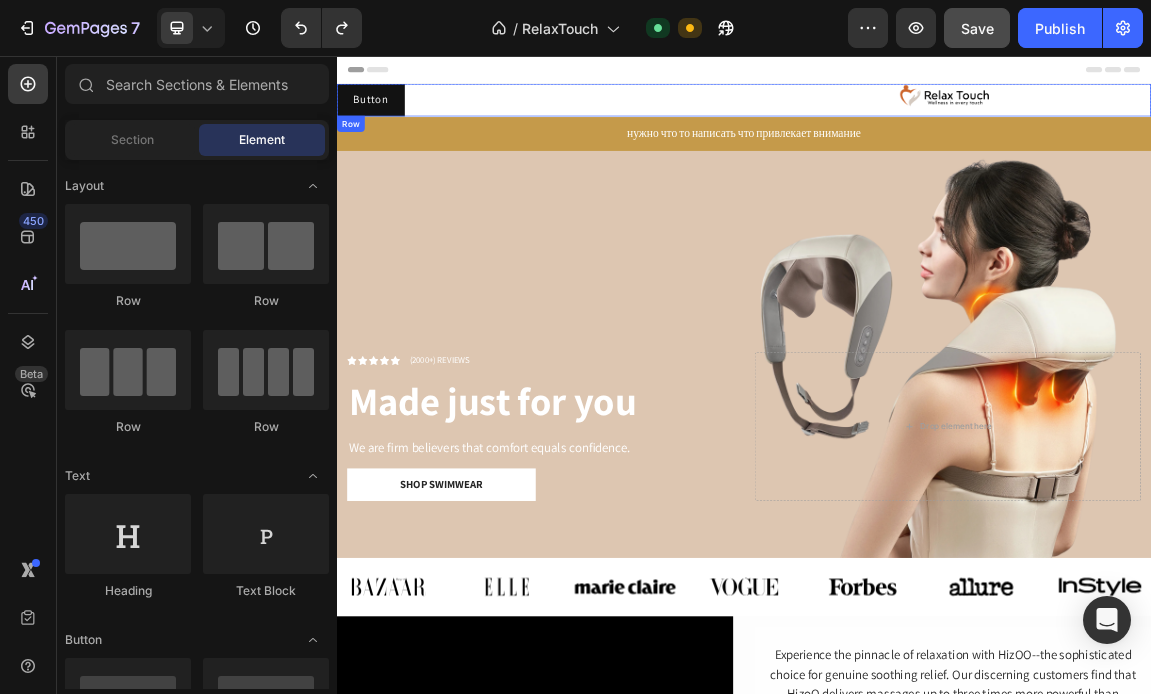 click on "Image" at bounding box center (1241, 121) 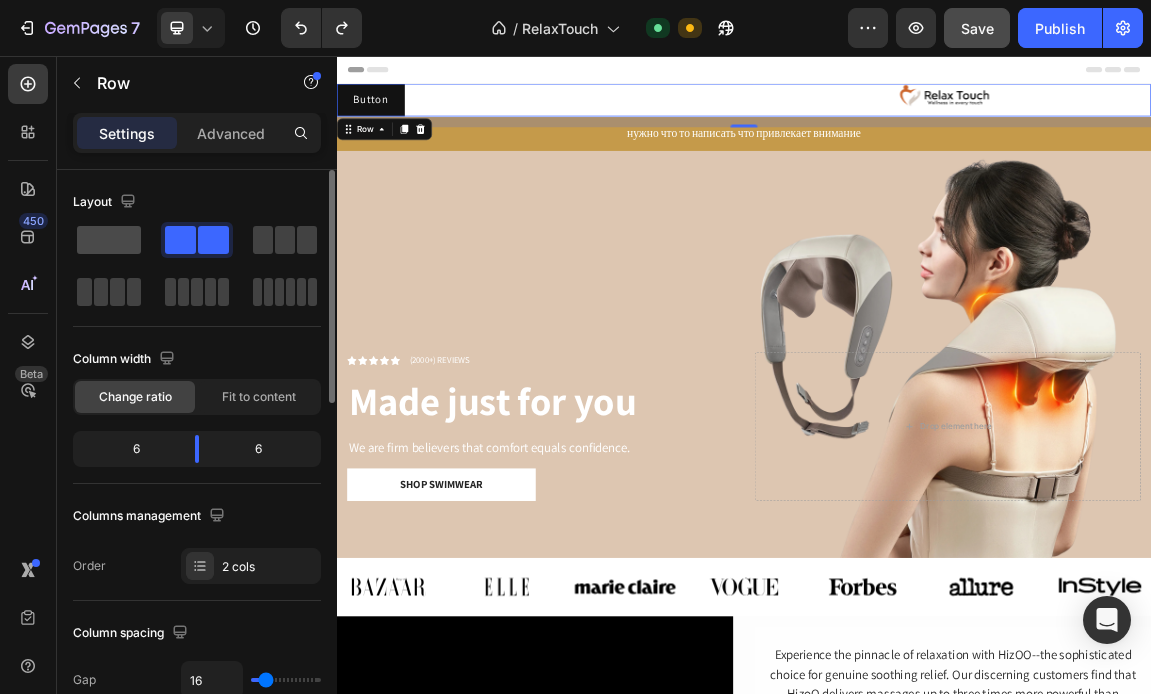 click 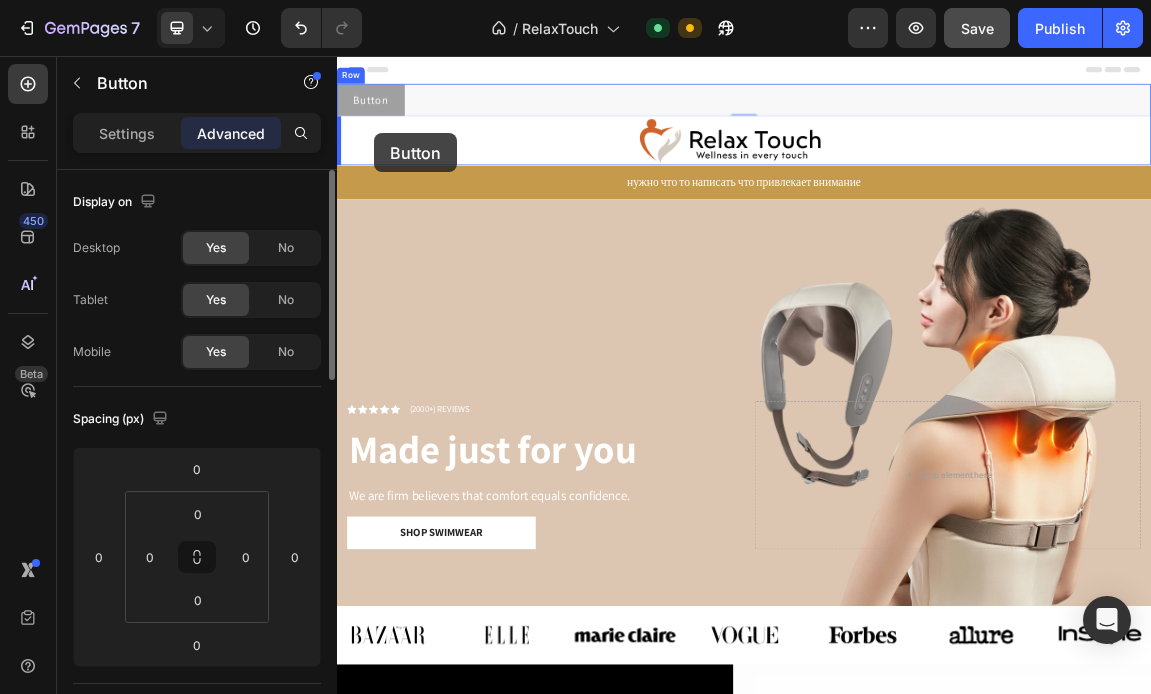 drag, startPoint x: 393, startPoint y: 128, endPoint x: 392, endPoint y: 170, distance: 42.0119 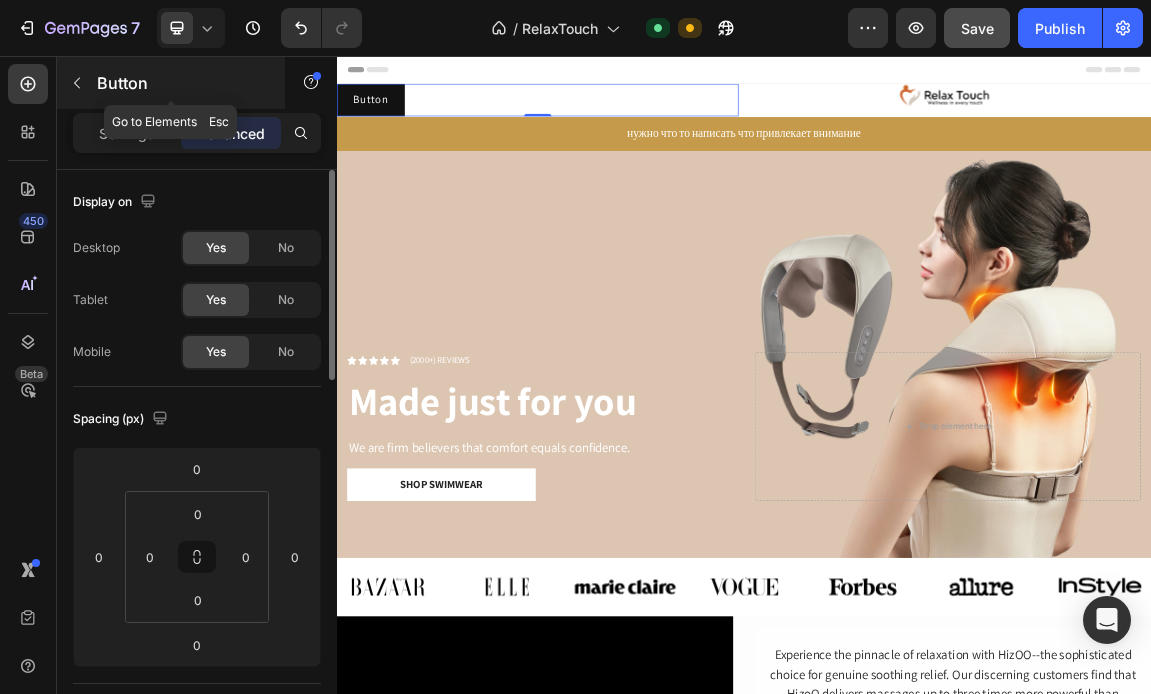 click on "Button" at bounding box center (171, 83) 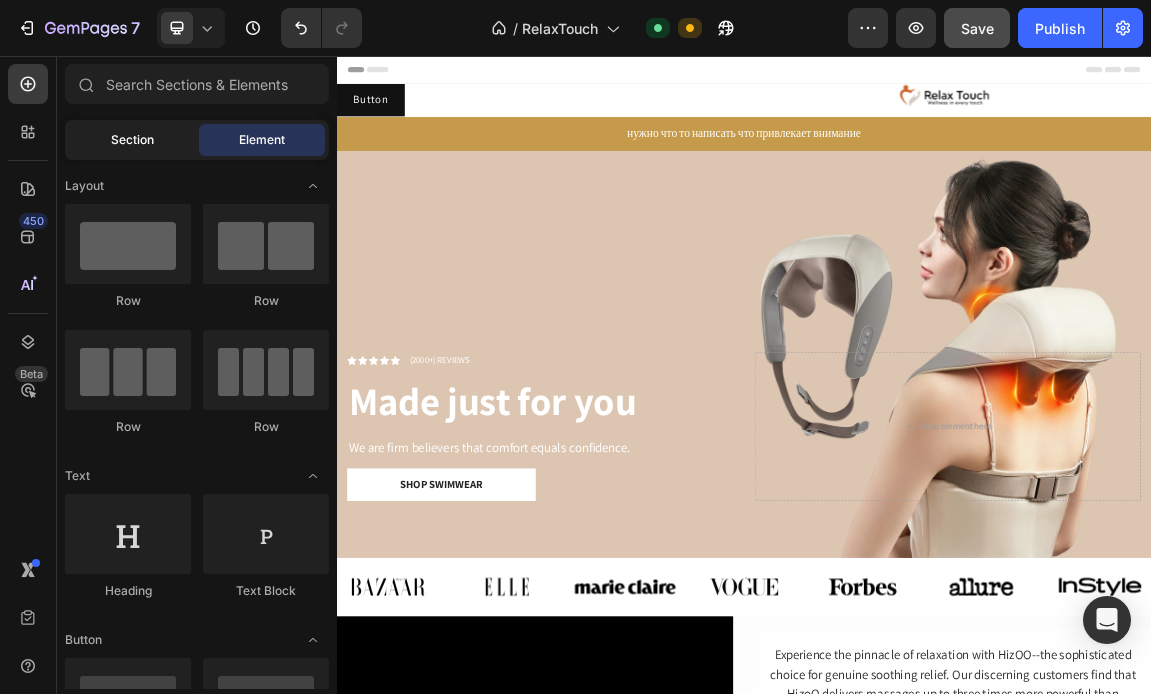 click on "Section" at bounding box center (132, 140) 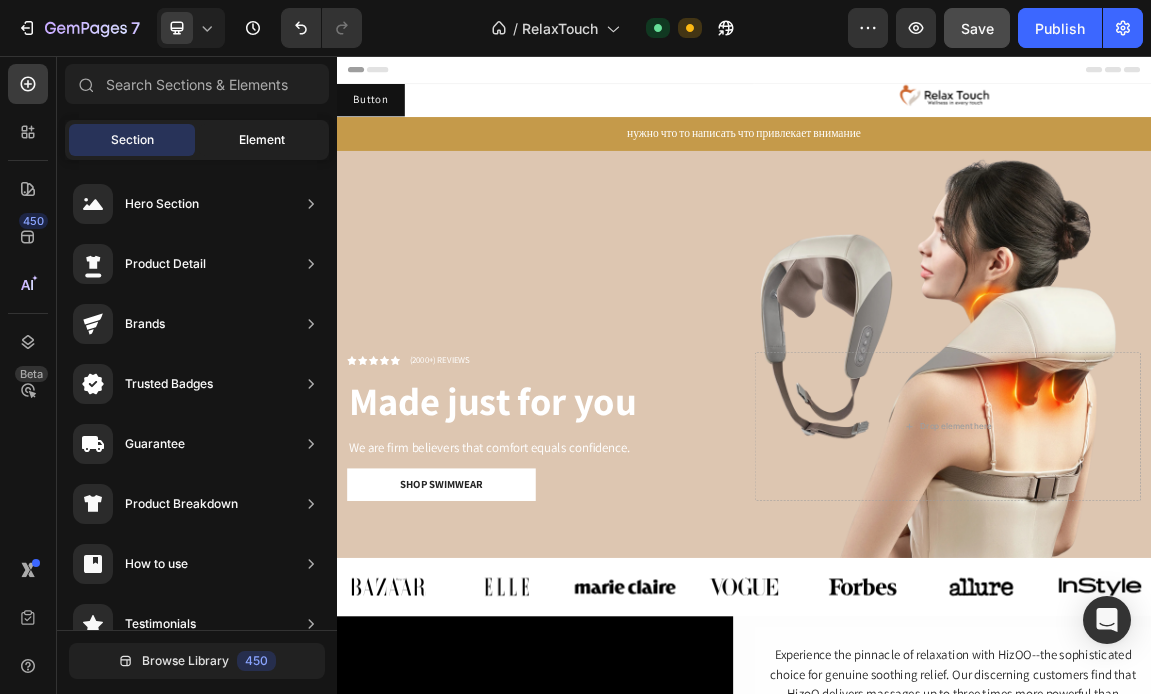click on "Element" at bounding box center [262, 140] 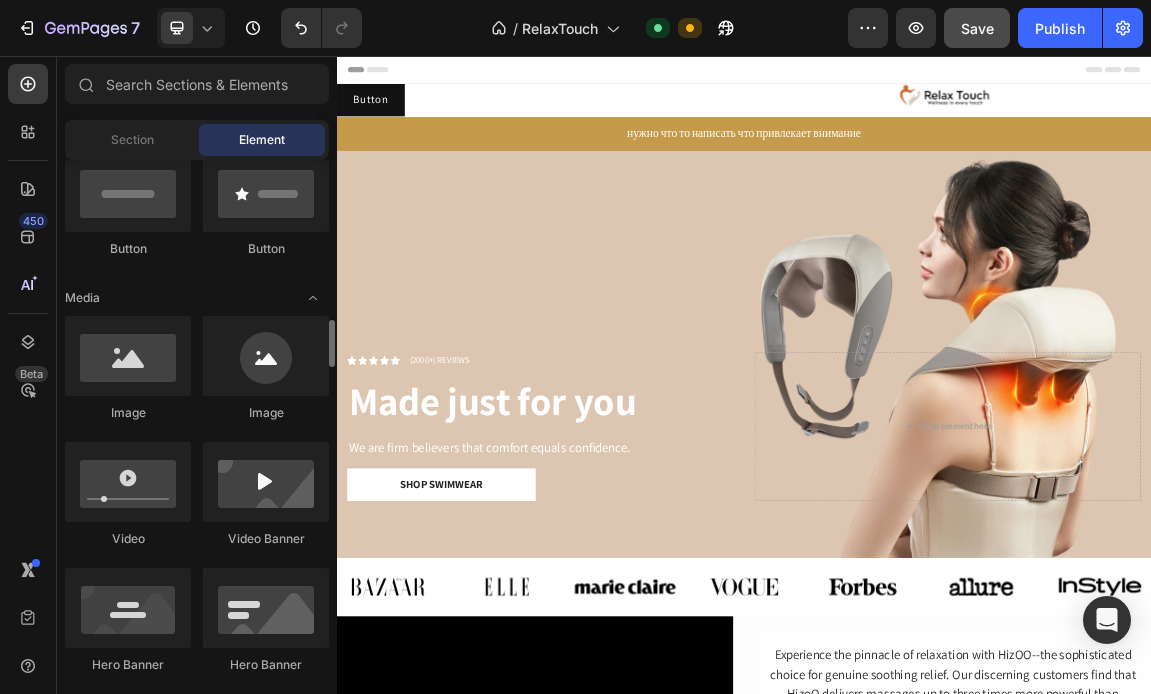 scroll, scrollTop: 0, scrollLeft: 0, axis: both 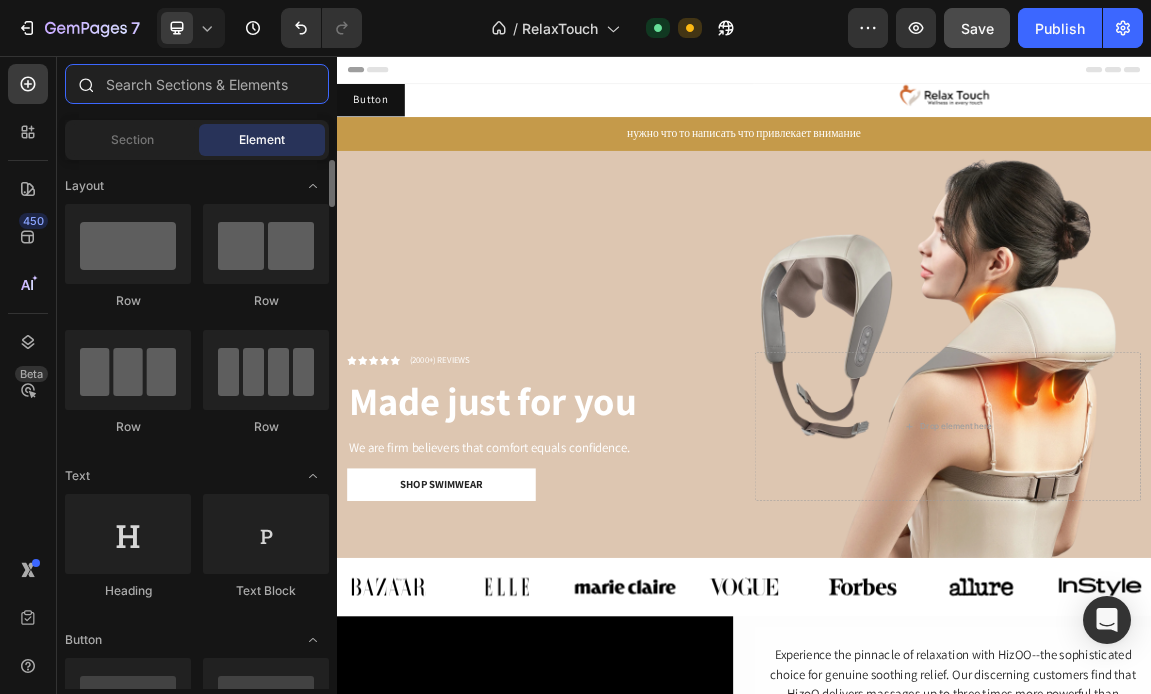 click at bounding box center [197, 84] 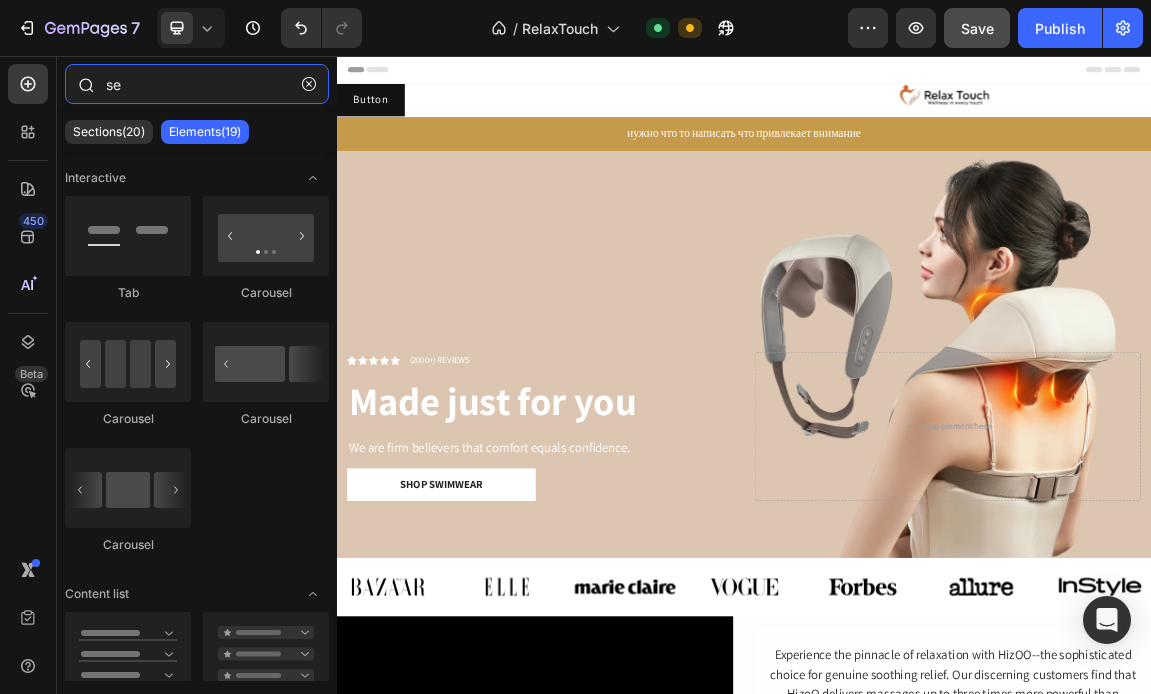 type on "s" 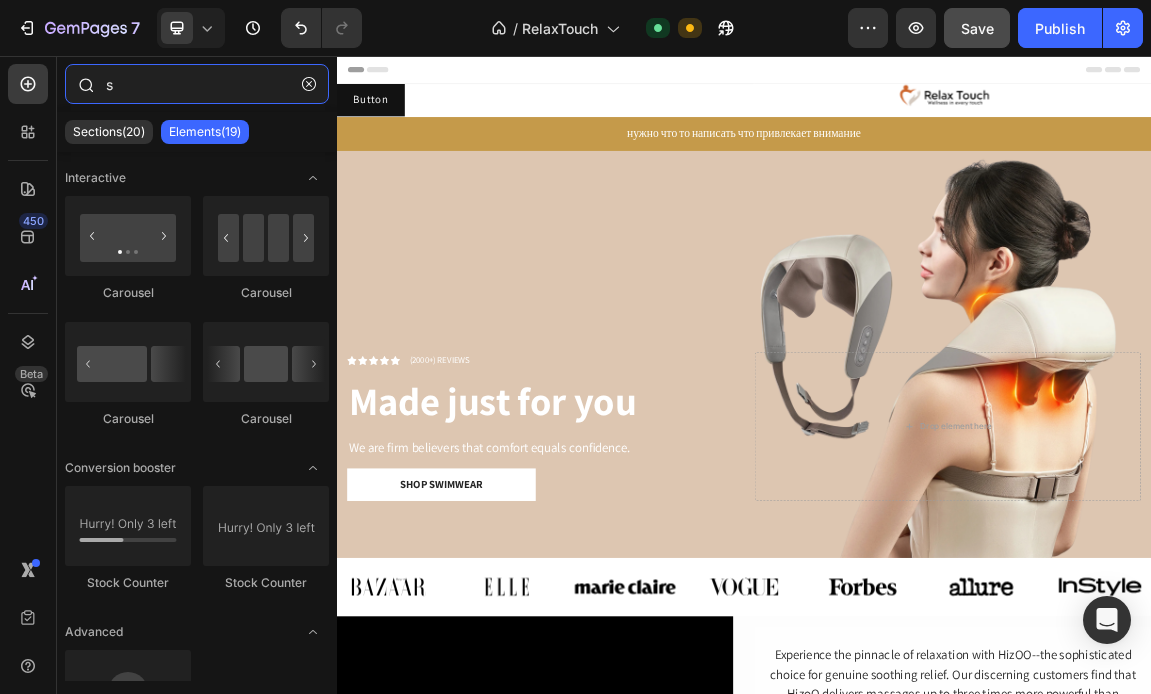 type 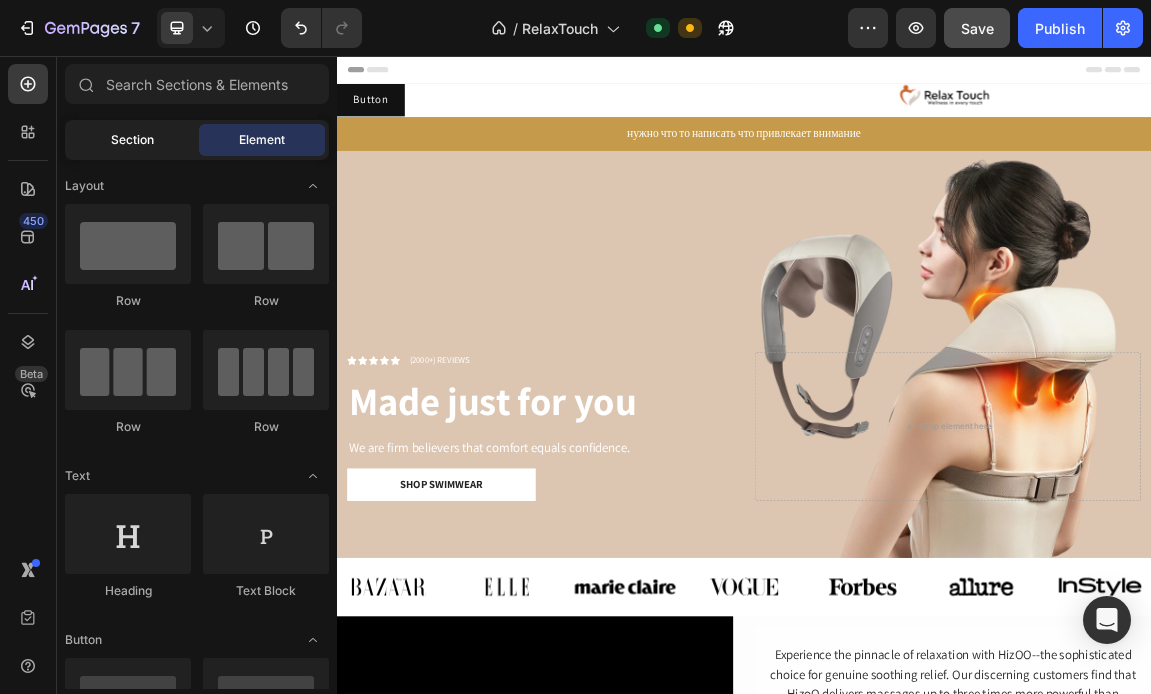 click on "Section" at bounding box center [132, 140] 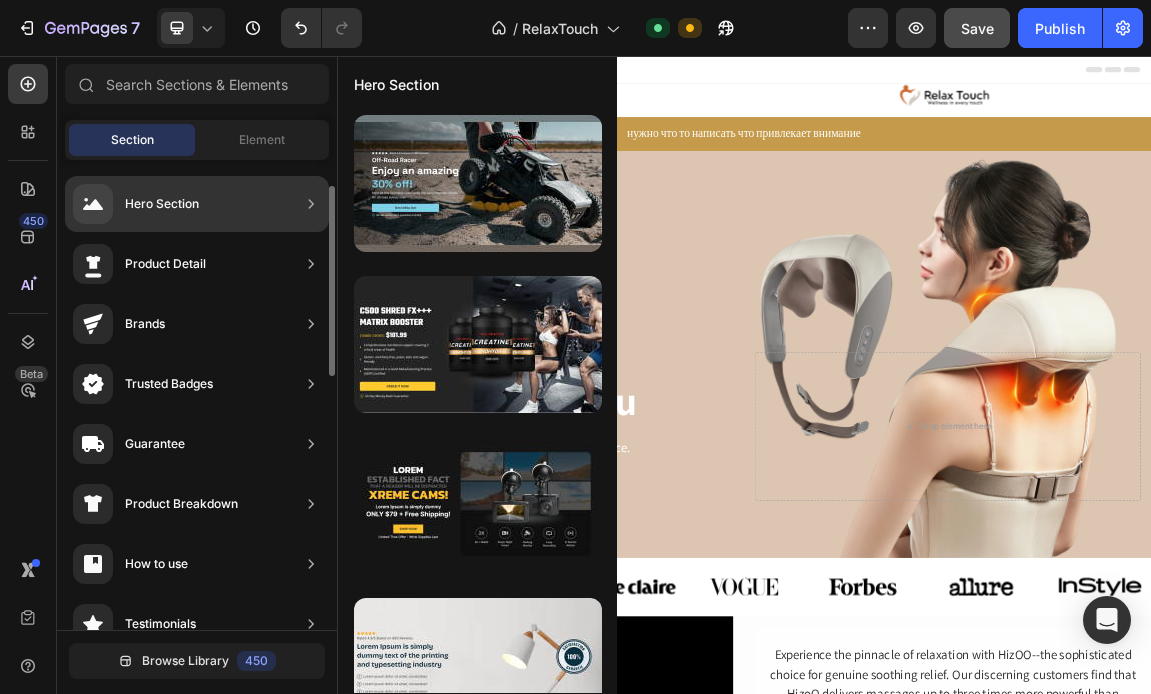 scroll, scrollTop: 0, scrollLeft: 0, axis: both 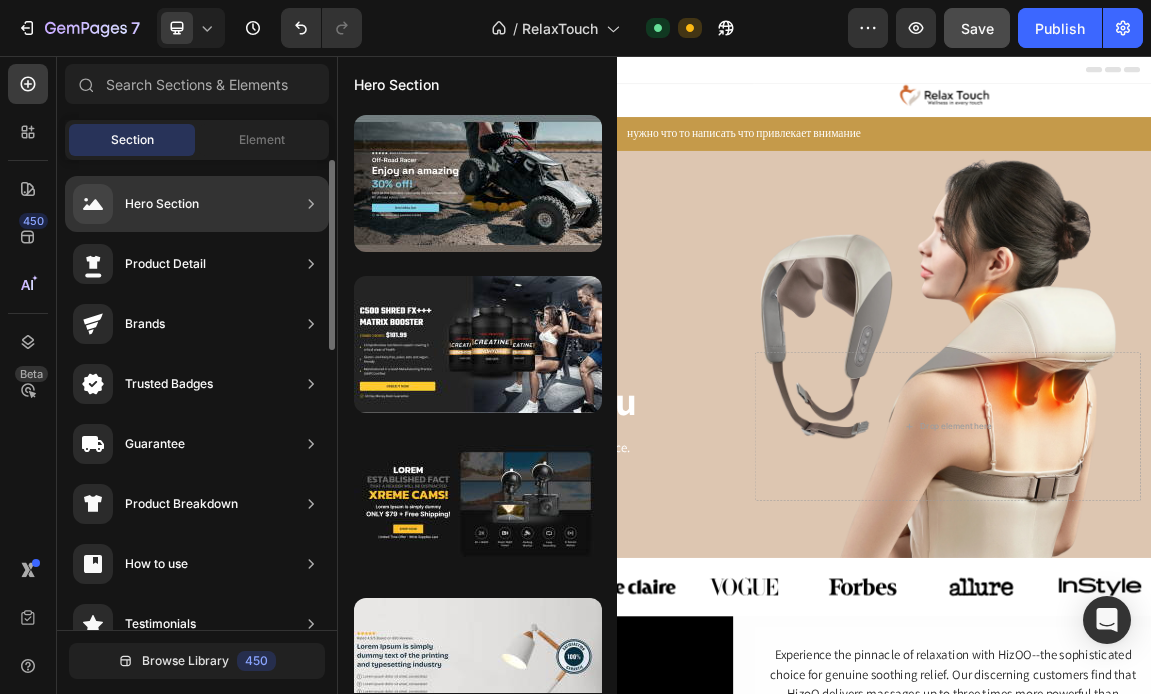 click 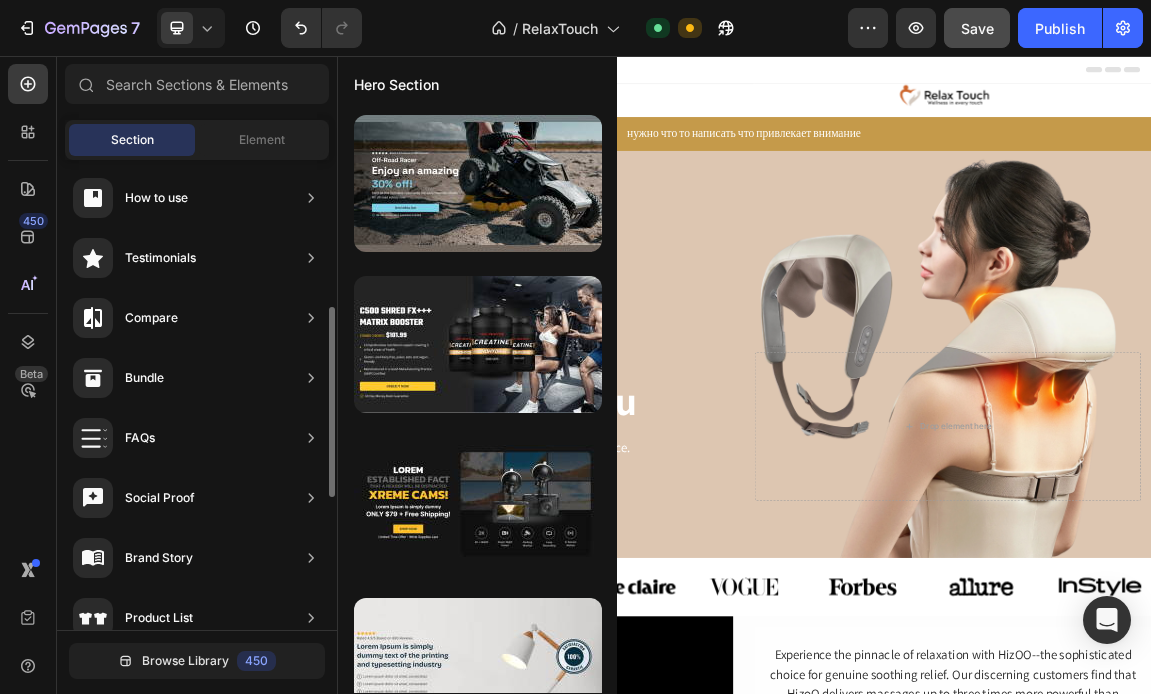 scroll, scrollTop: 0, scrollLeft: 0, axis: both 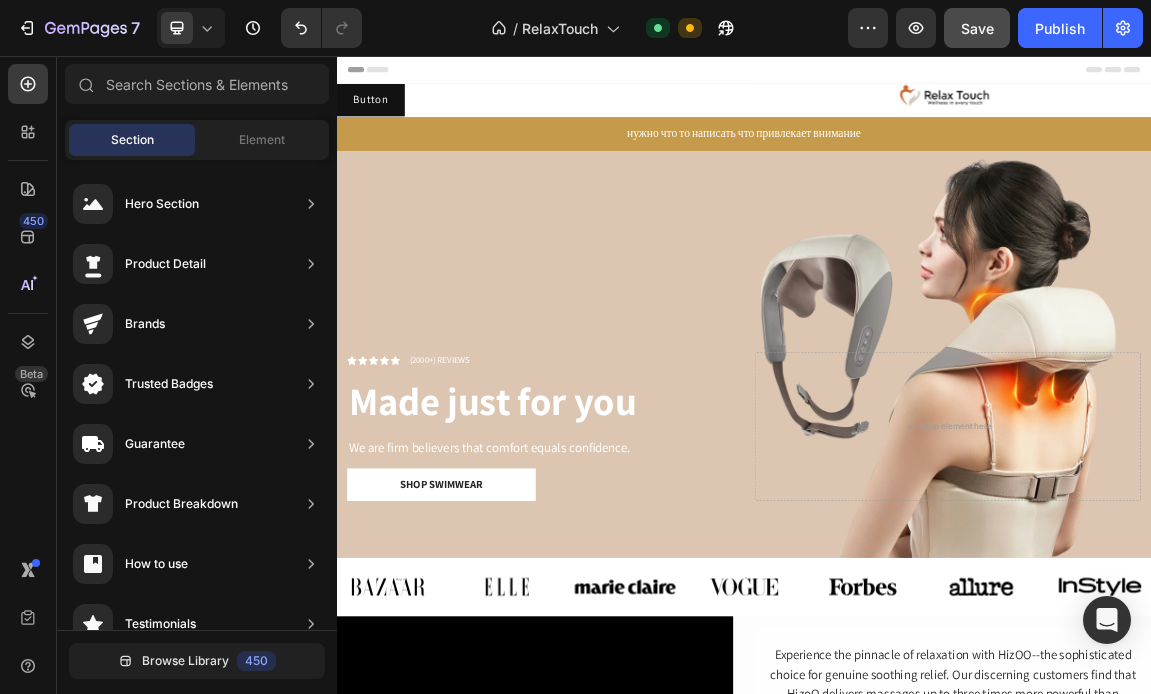 click on "Section" at bounding box center (132, 140) 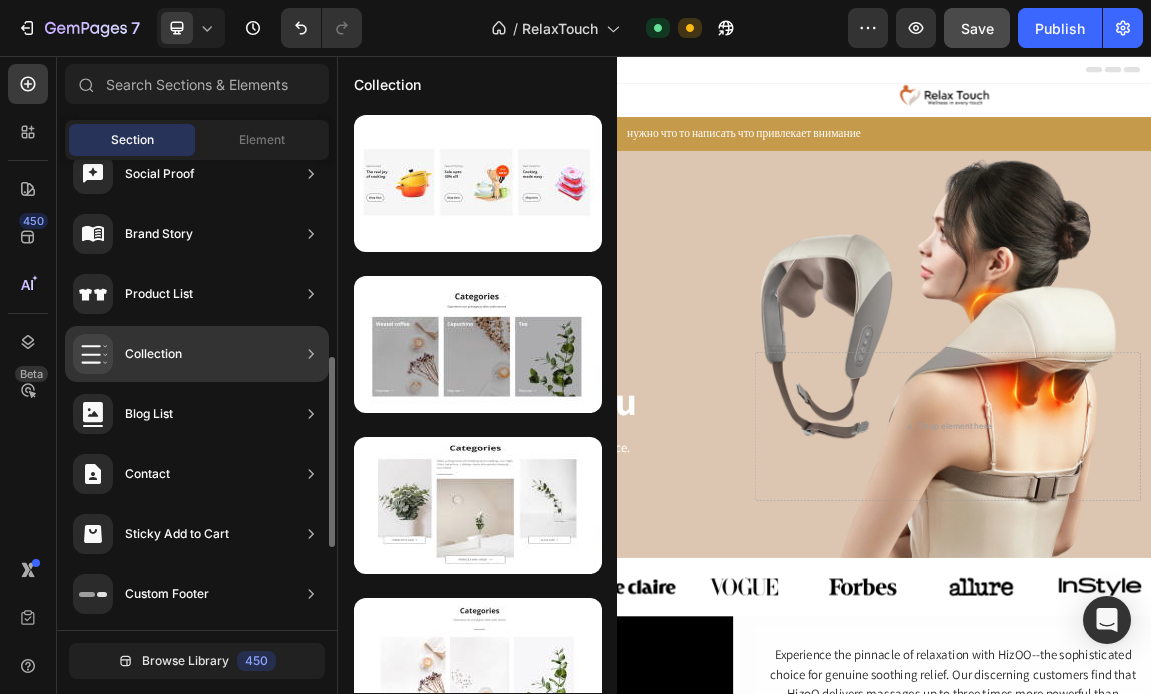scroll, scrollTop: 0, scrollLeft: 0, axis: both 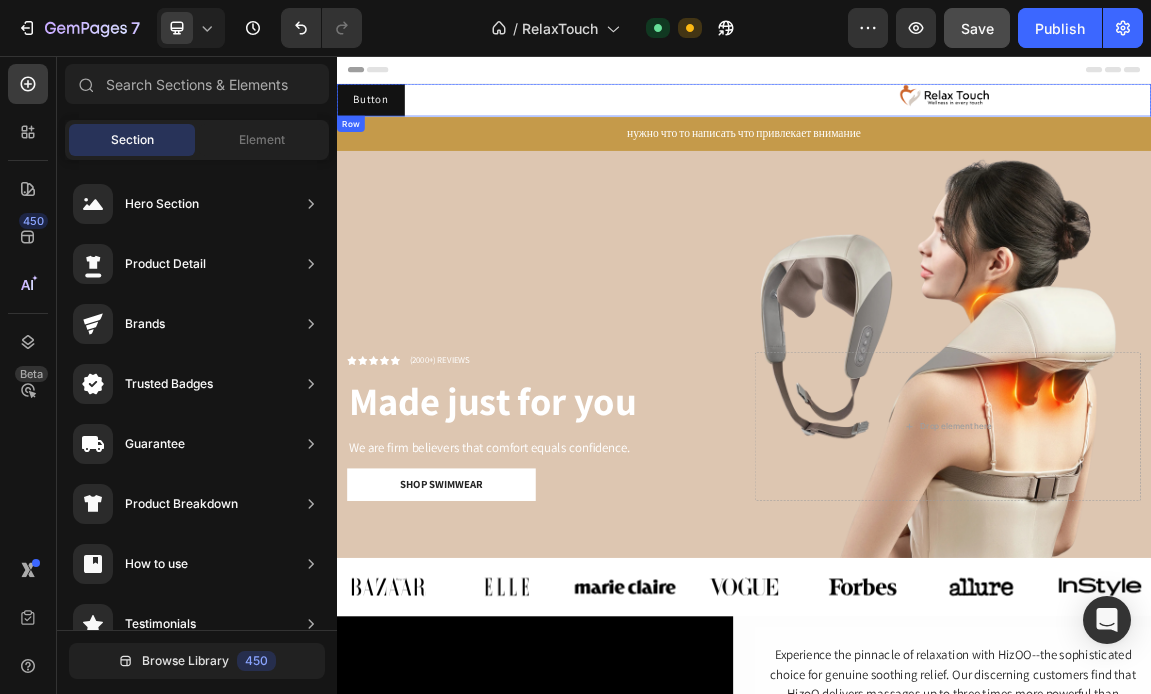 click on "Button Button Image Row" at bounding box center (937, 121) 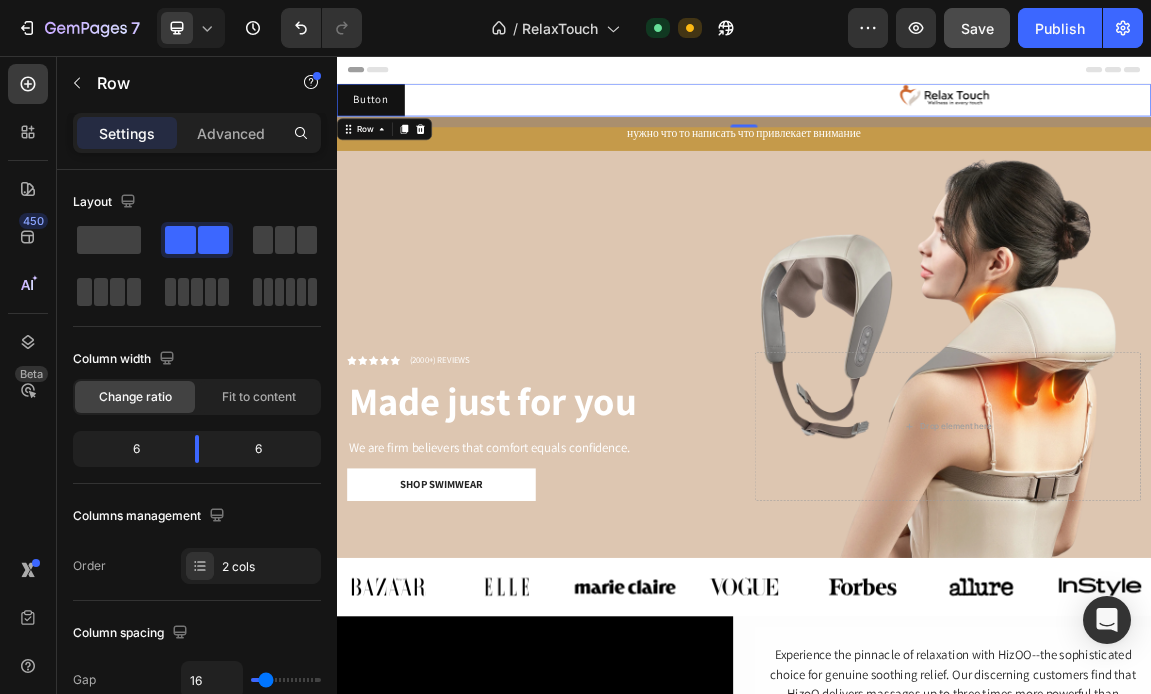 click on "Header" at bounding box center (937, 76) 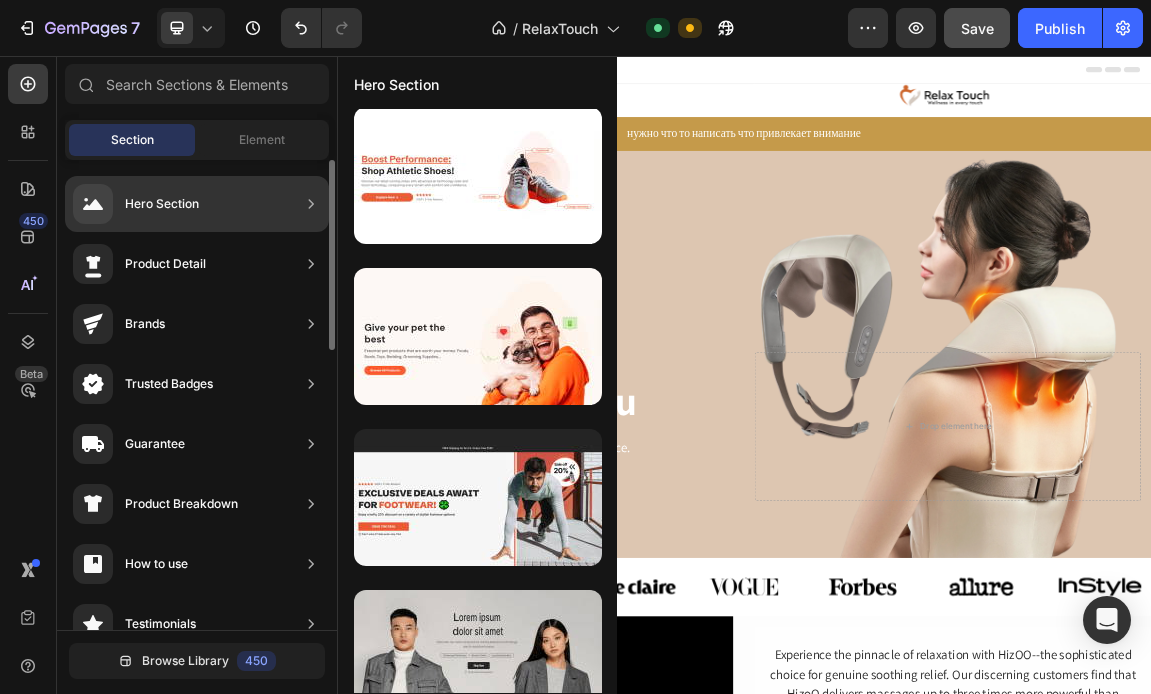 scroll, scrollTop: 1014, scrollLeft: 0, axis: vertical 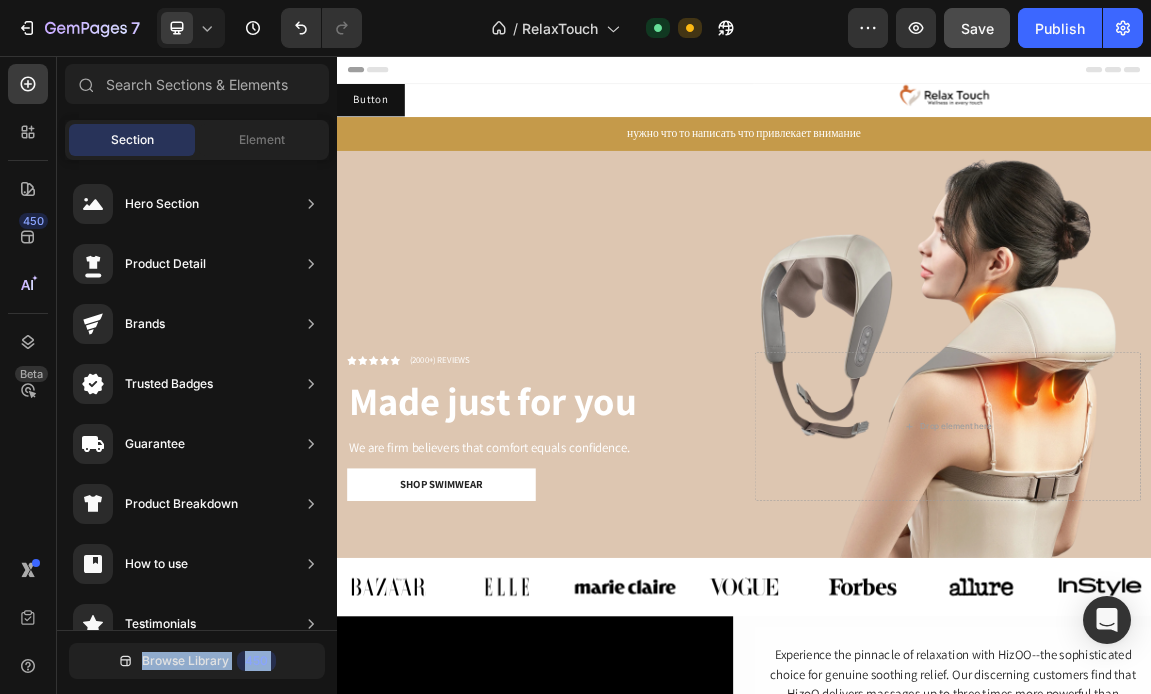 drag, startPoint x: 603, startPoint y: 267, endPoint x: 850, endPoint y: 83, distance: 308.00162 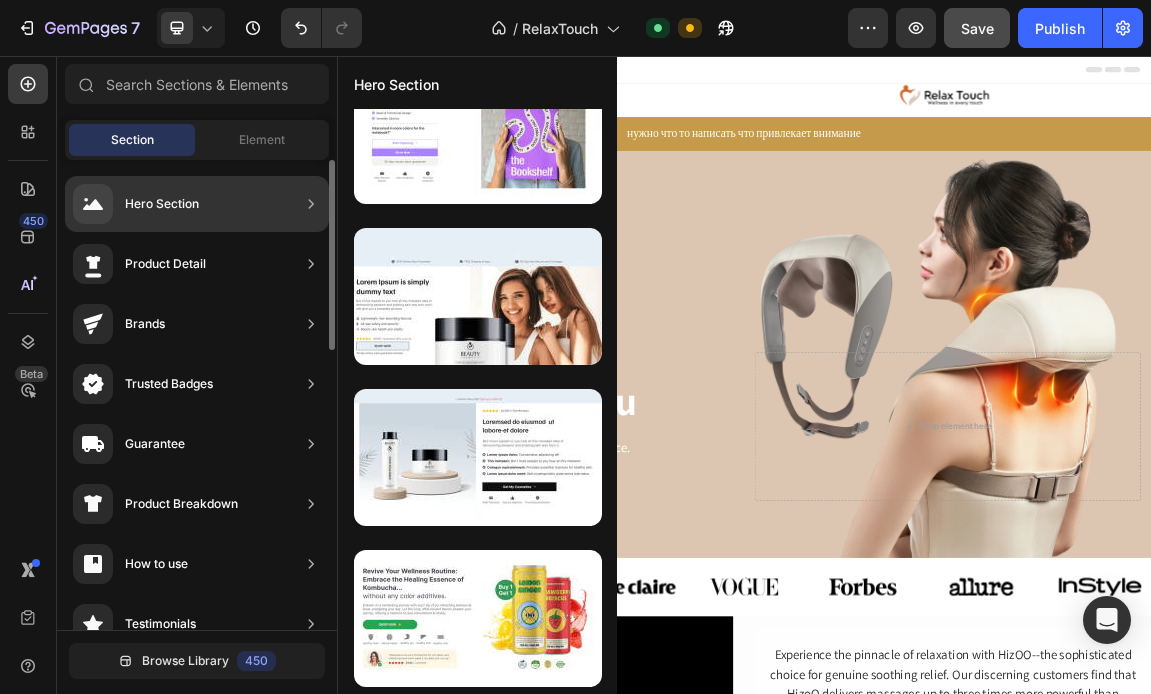 click on "Hero Section" 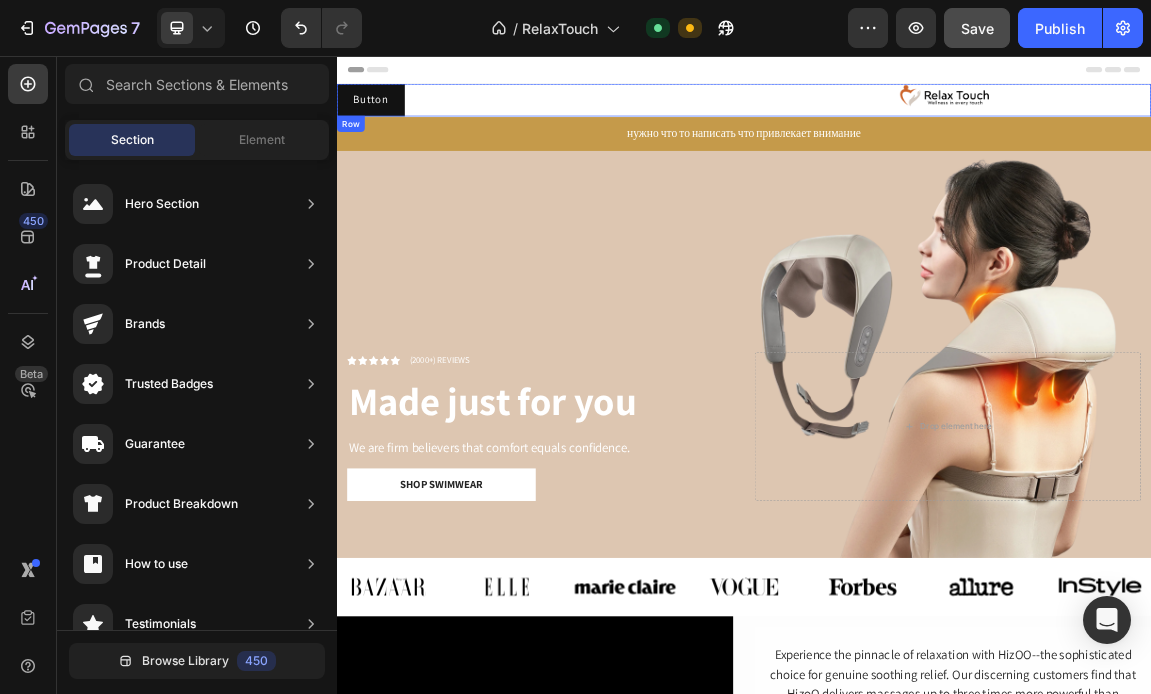 click on "Button Button" at bounding box center [633, 121] 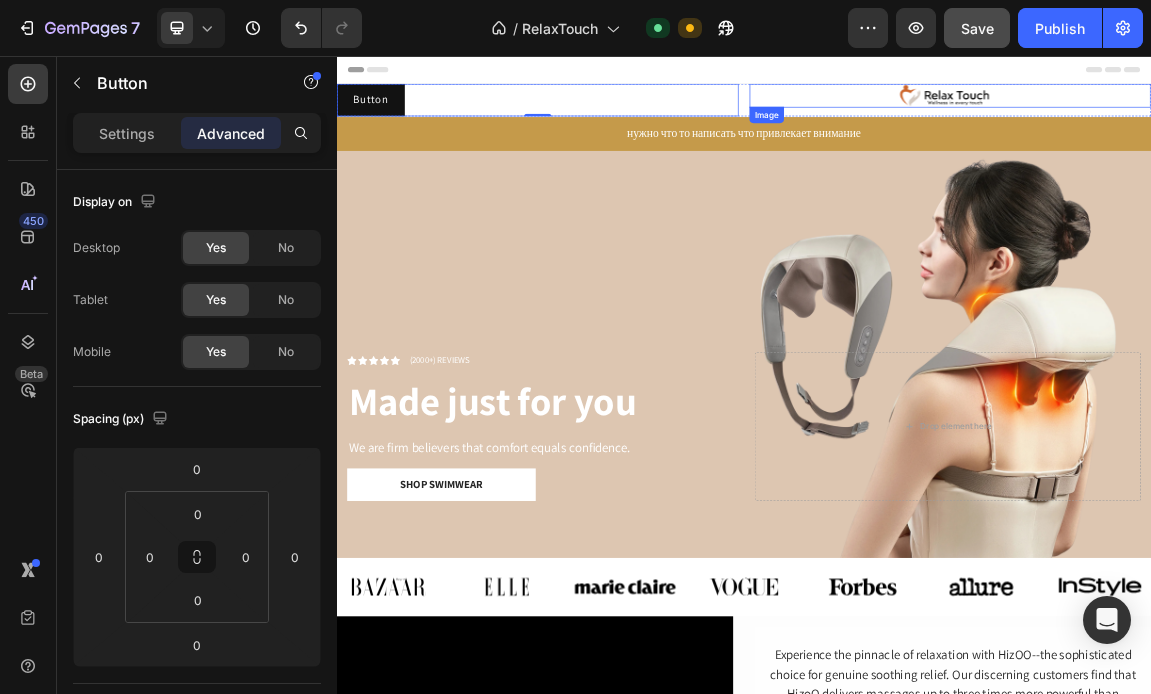 click at bounding box center (1244, 114) 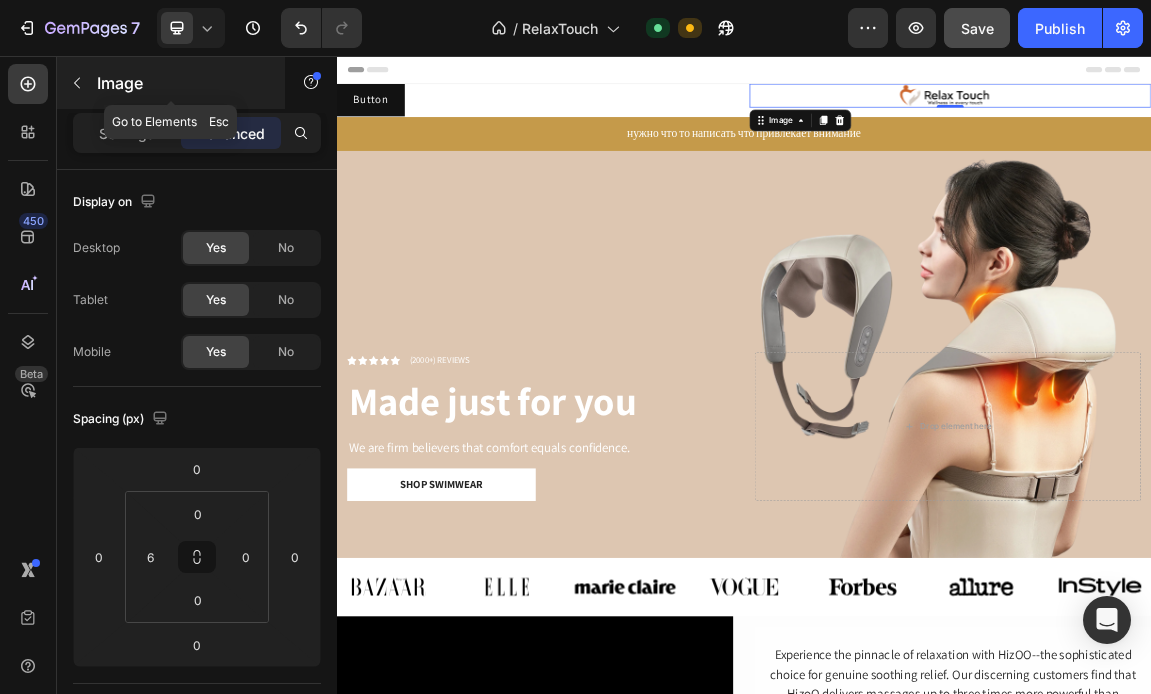 click on "Image" at bounding box center [182, 83] 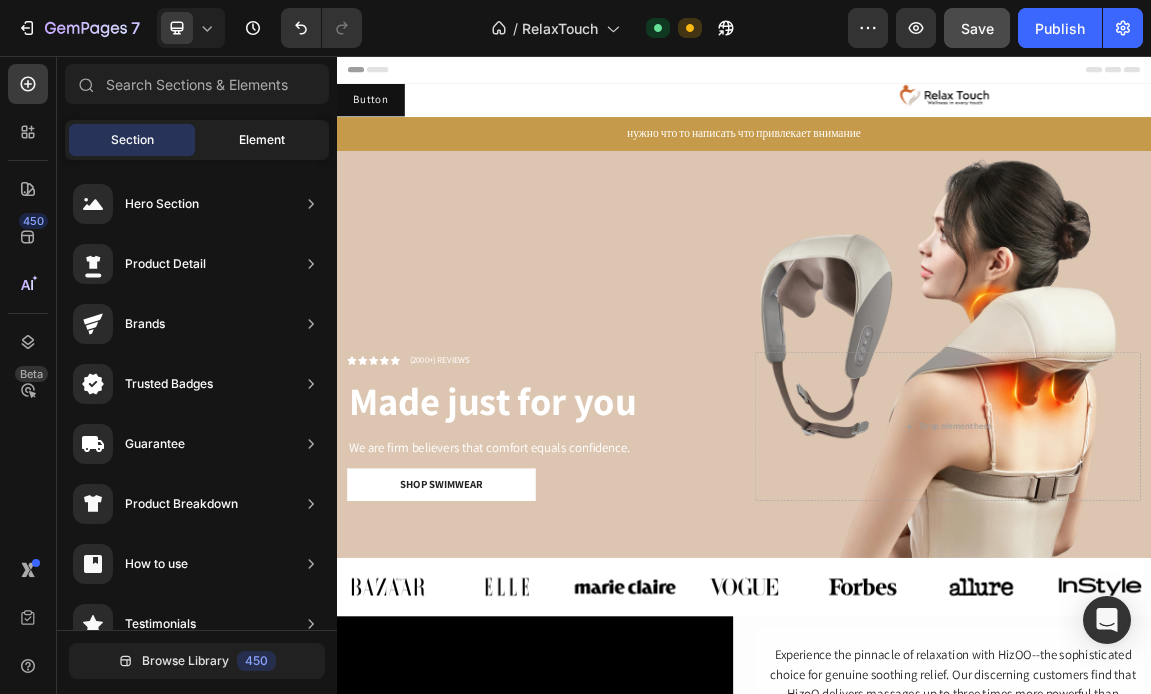 click on "Element" at bounding box center [262, 140] 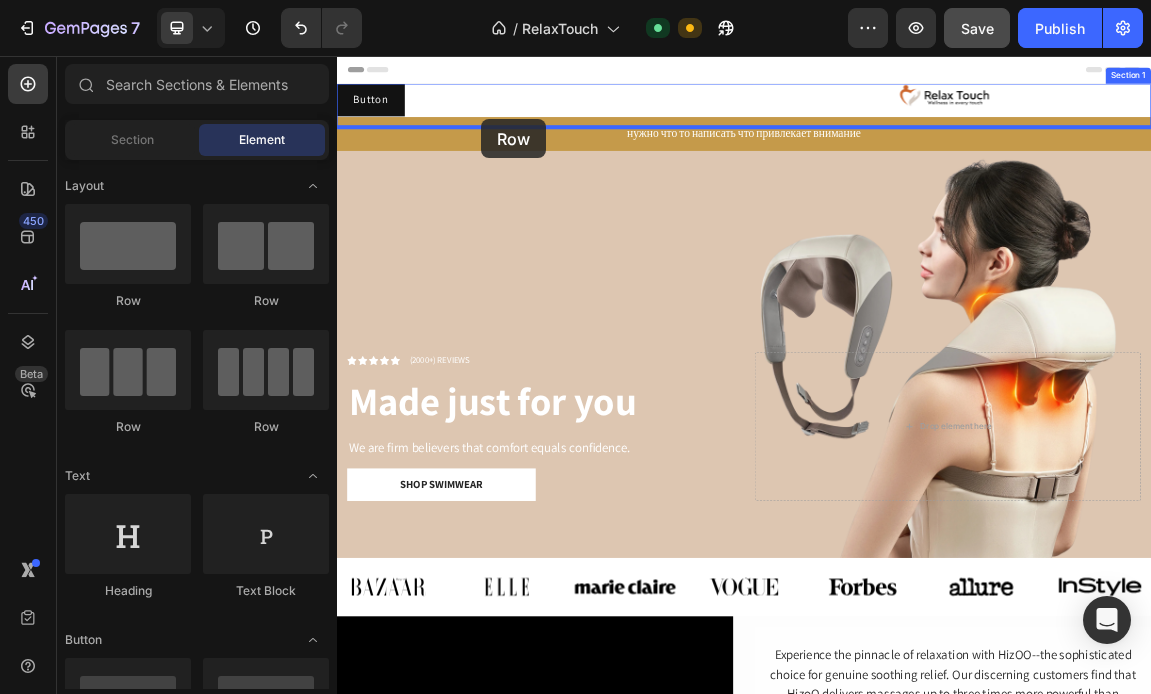 drag, startPoint x: 459, startPoint y: 338, endPoint x: 549, endPoint y: 147, distance: 211.14214 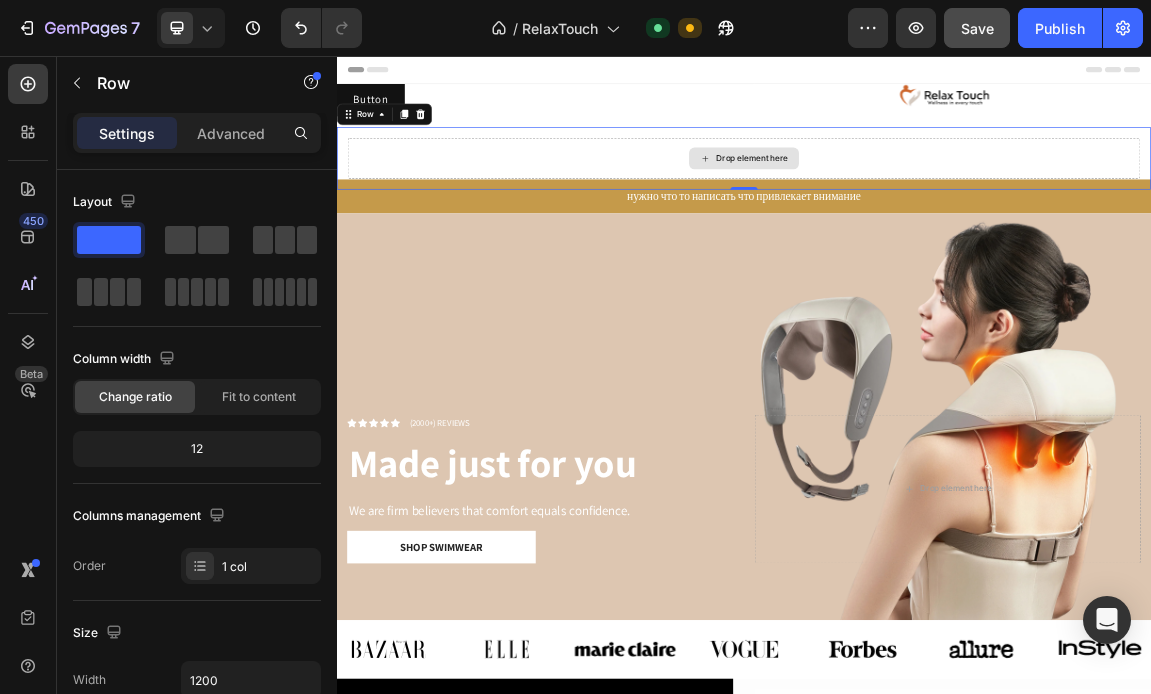click on "Drop element here" at bounding box center [937, 207] 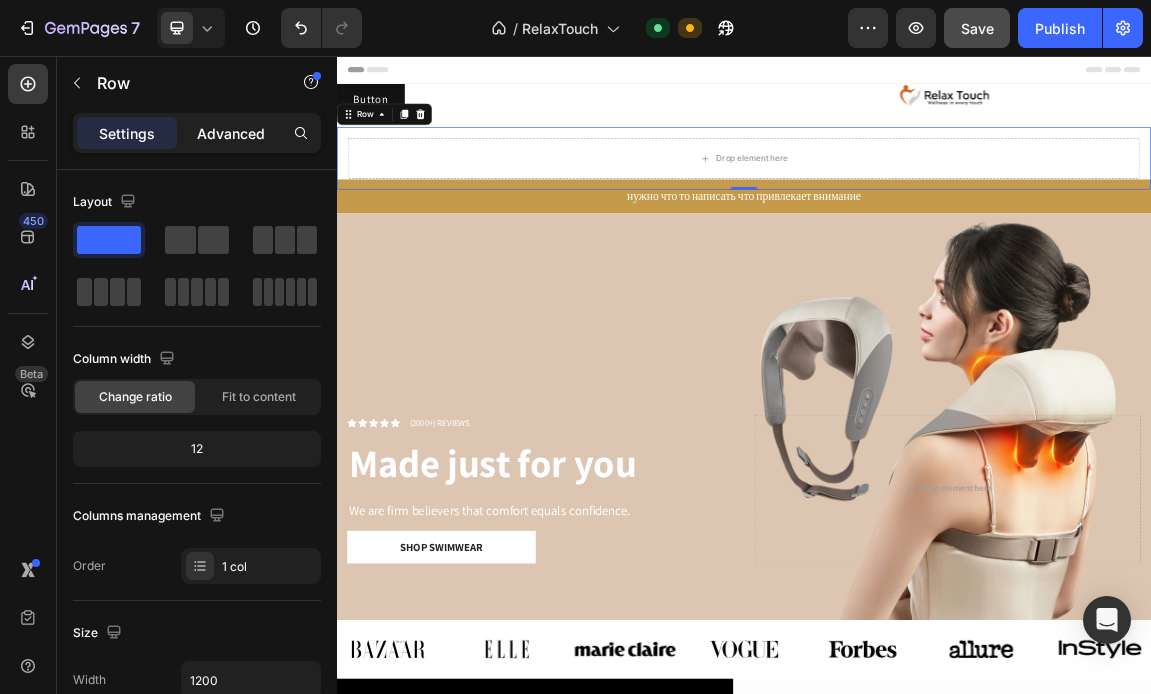 click on "Advanced" at bounding box center (231, 133) 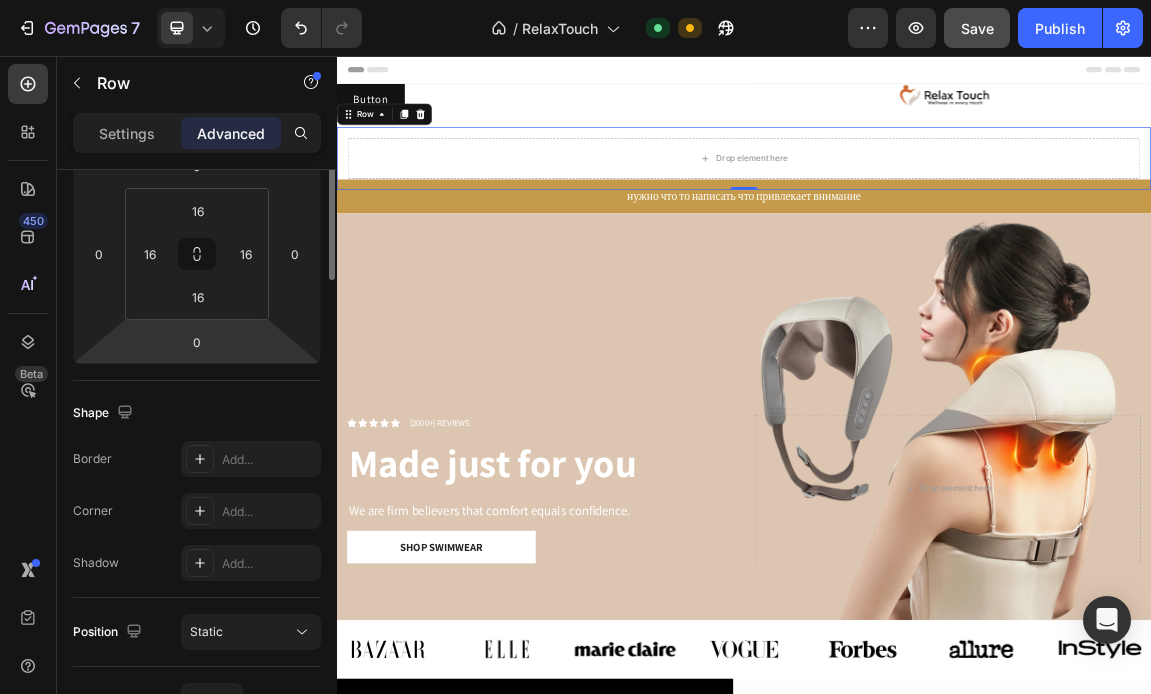 scroll, scrollTop: 0, scrollLeft: 0, axis: both 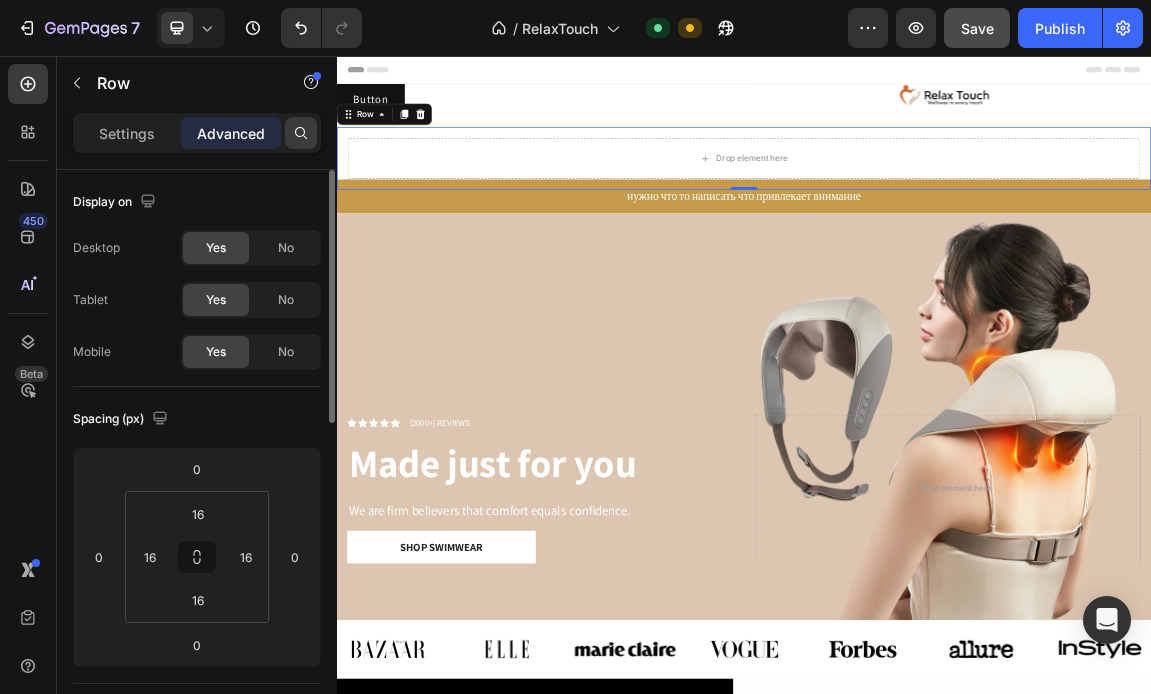 click 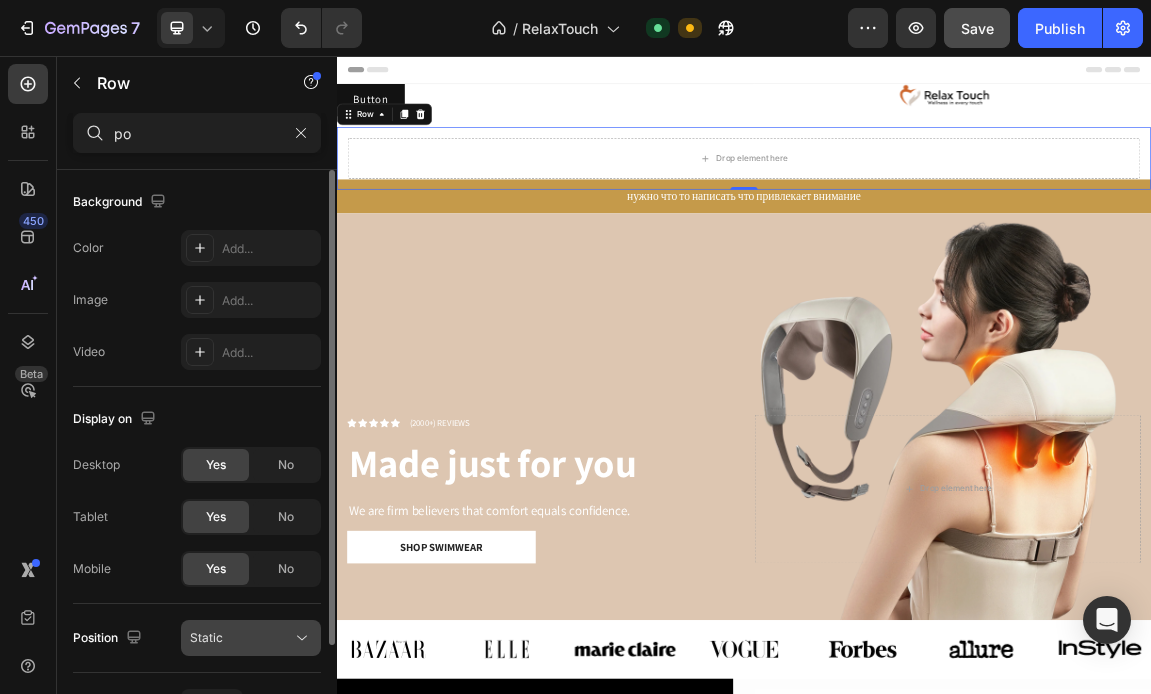 type on "po" 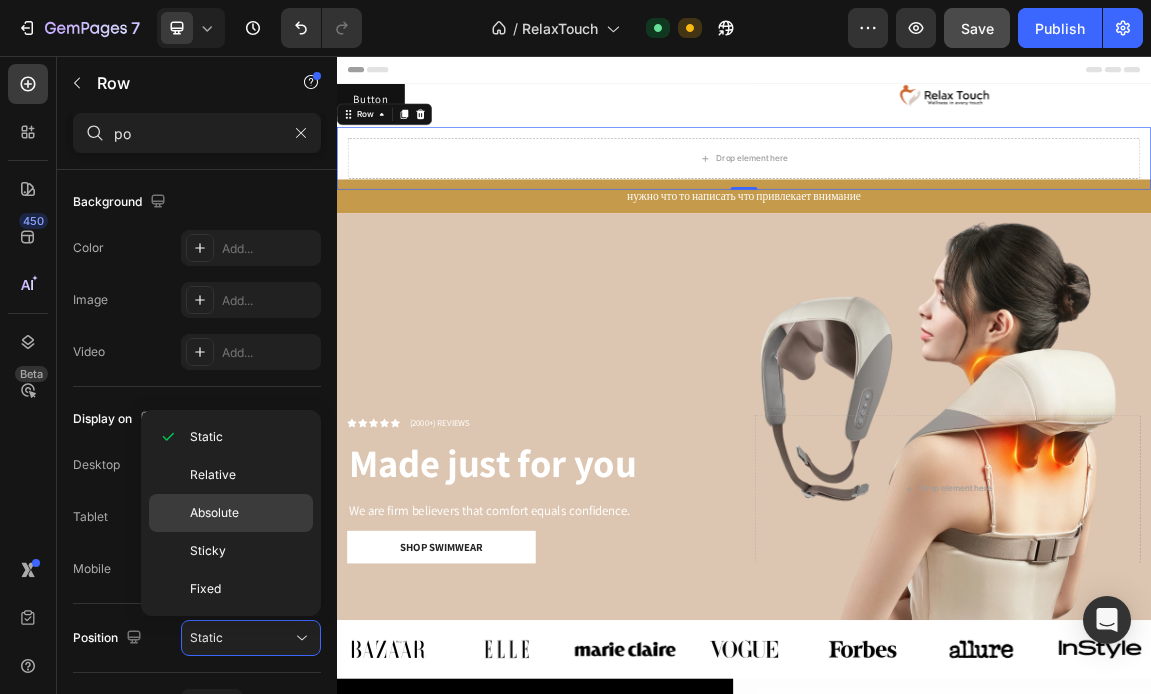 click on "Absolute" at bounding box center [247, 513] 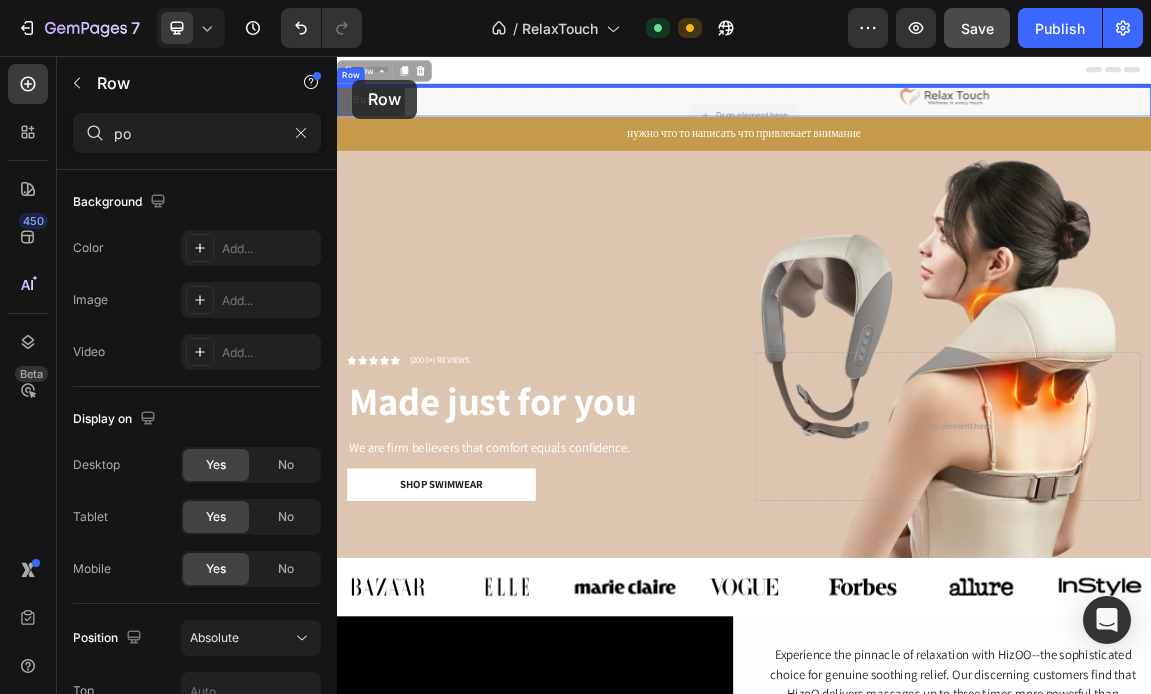 drag, startPoint x: 380, startPoint y: 127, endPoint x: 359, endPoint y: 91, distance: 41.677334 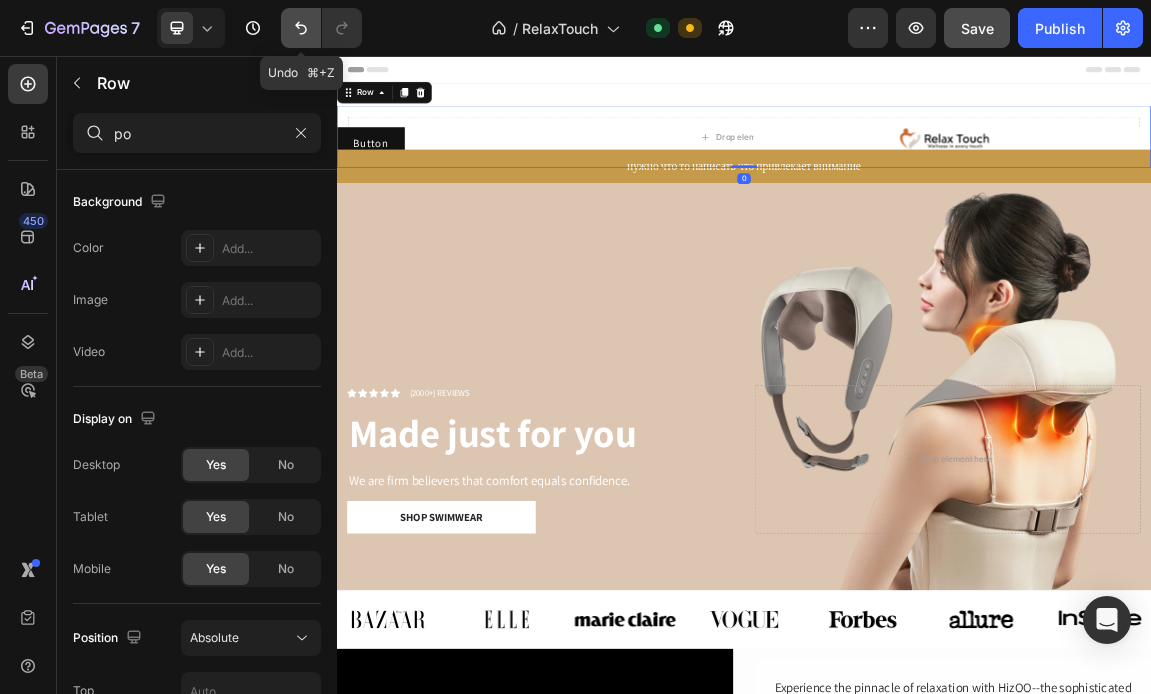 click 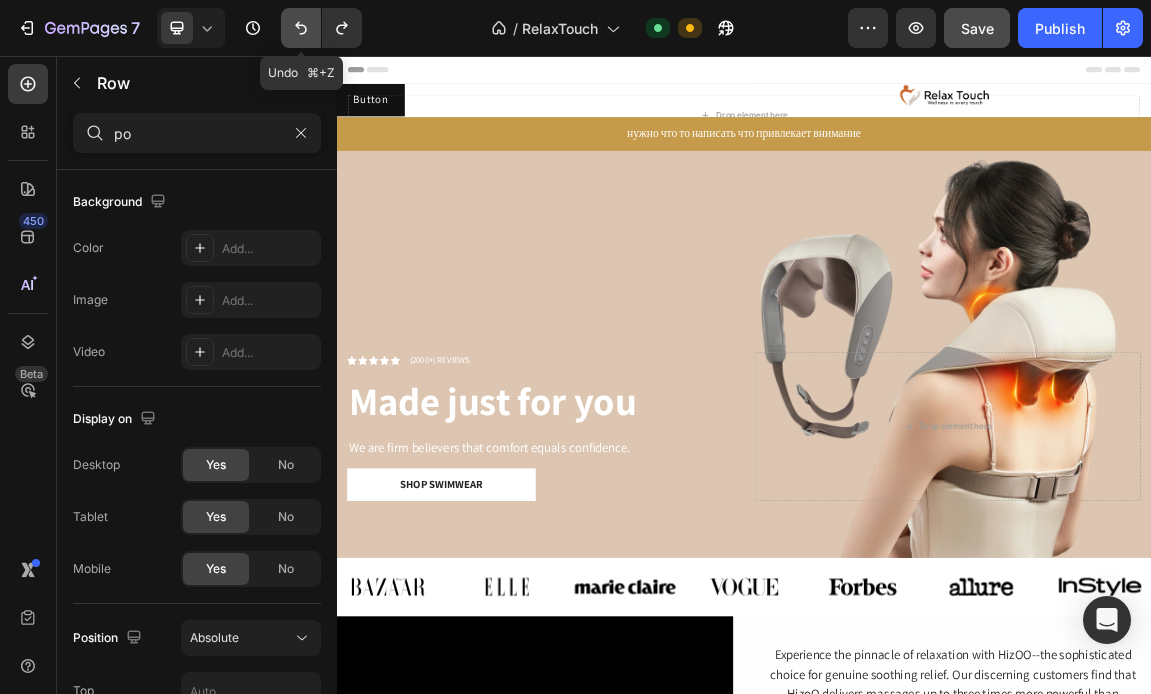 click 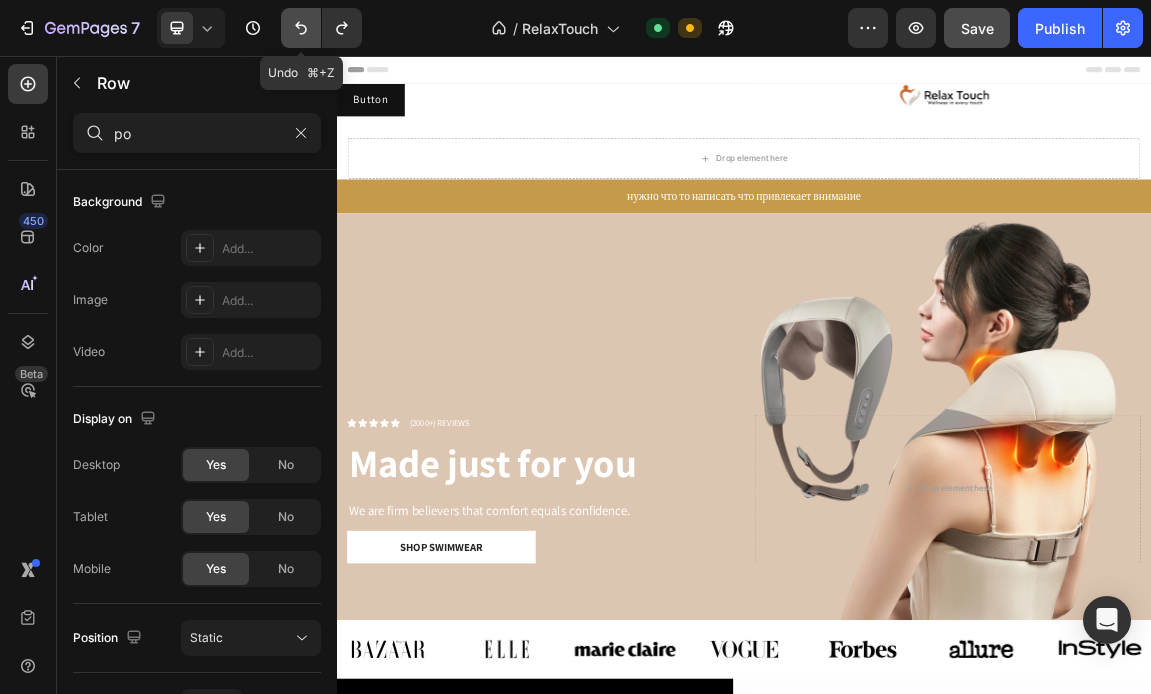 click 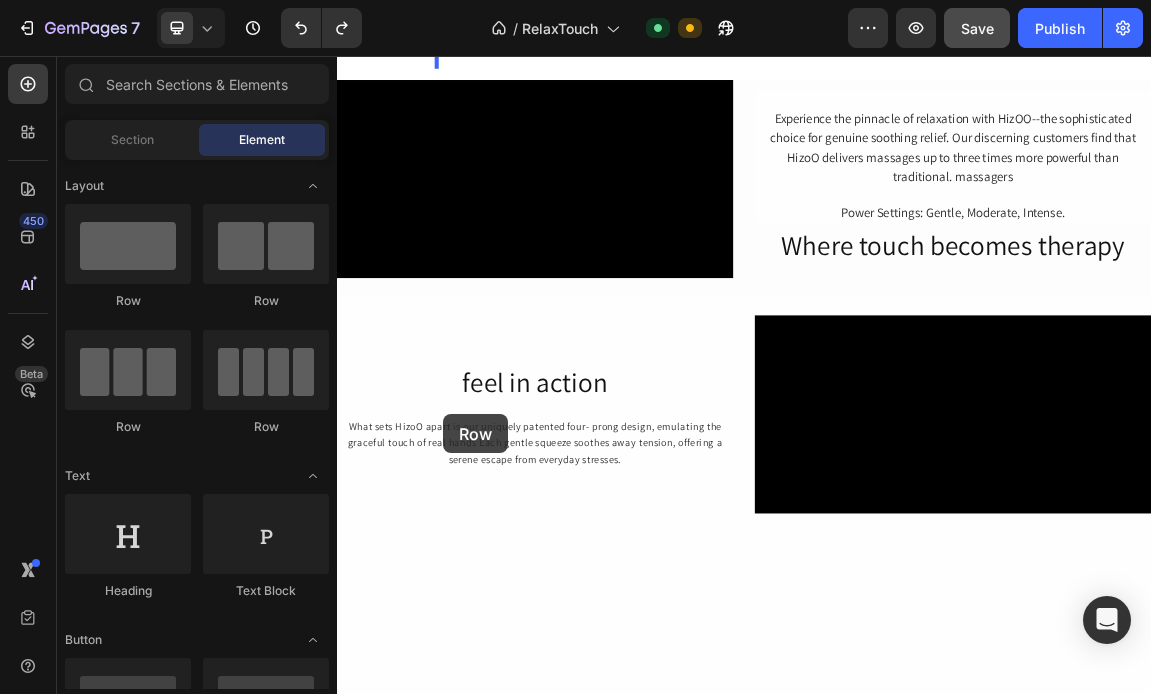scroll, scrollTop: 865, scrollLeft: 0, axis: vertical 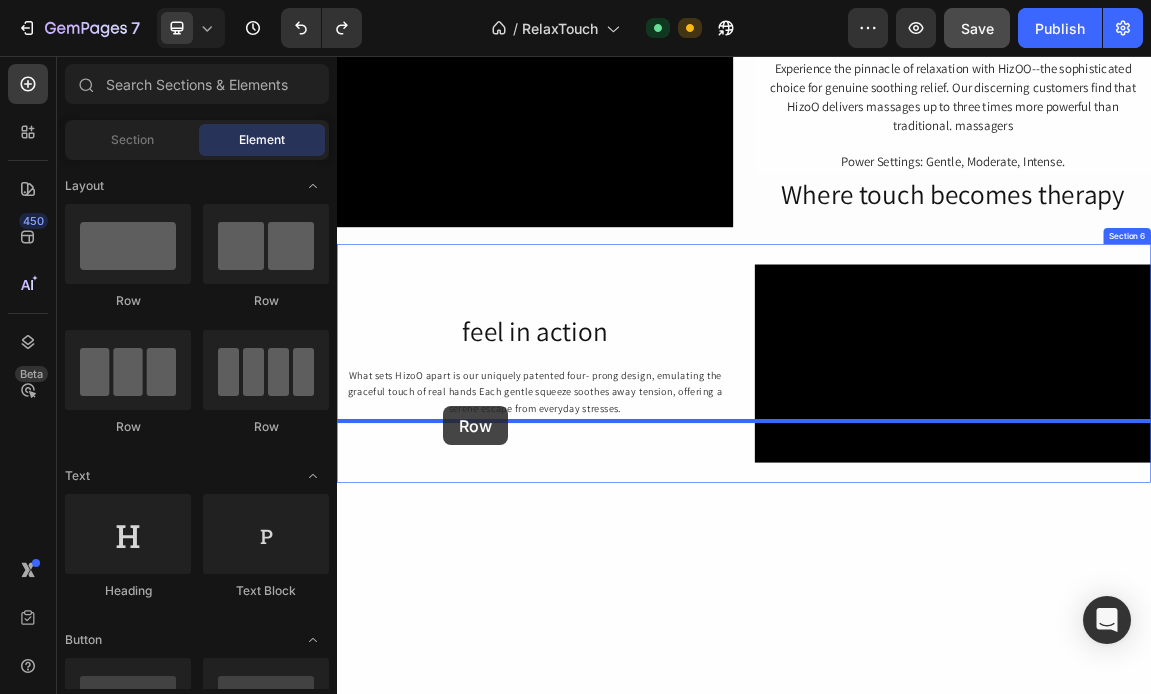 drag, startPoint x: 470, startPoint y: 302, endPoint x: 492, endPoint y: 572, distance: 270.8948 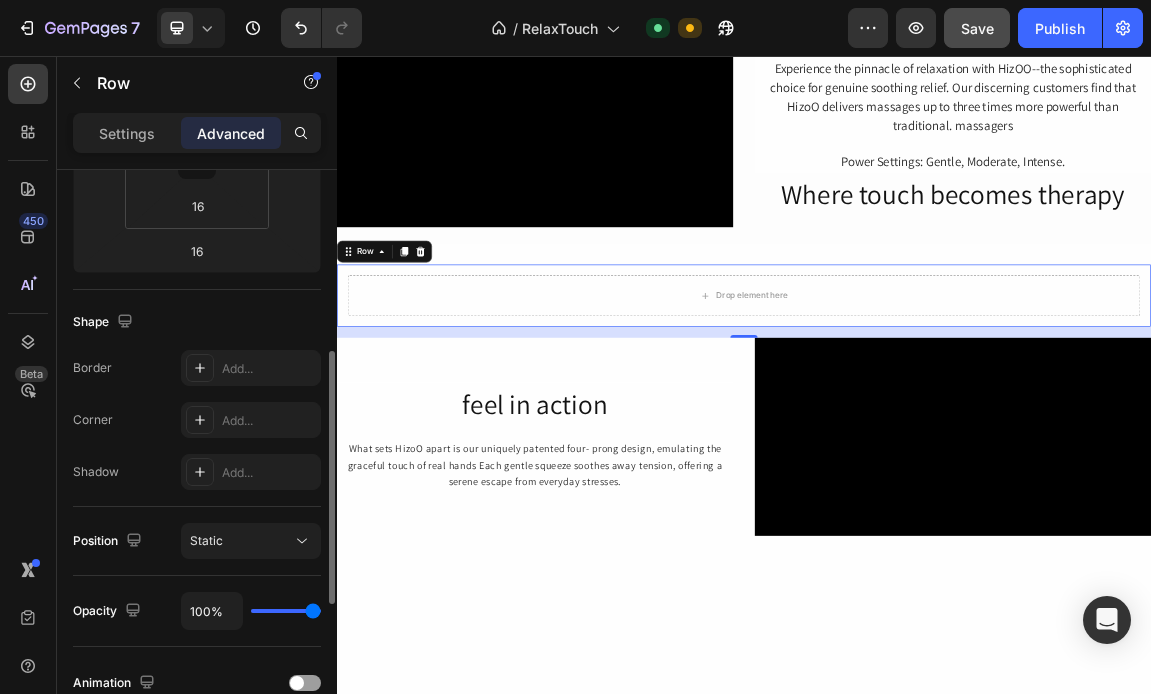 scroll, scrollTop: 406, scrollLeft: 0, axis: vertical 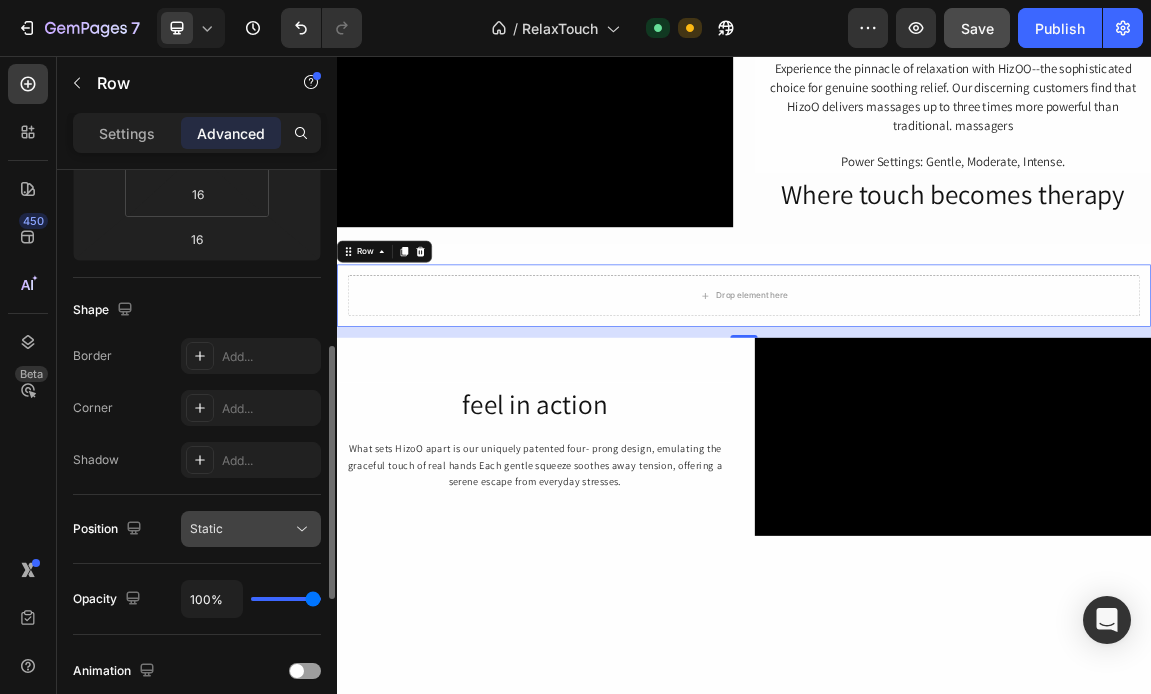 click on "Static" at bounding box center [241, 529] 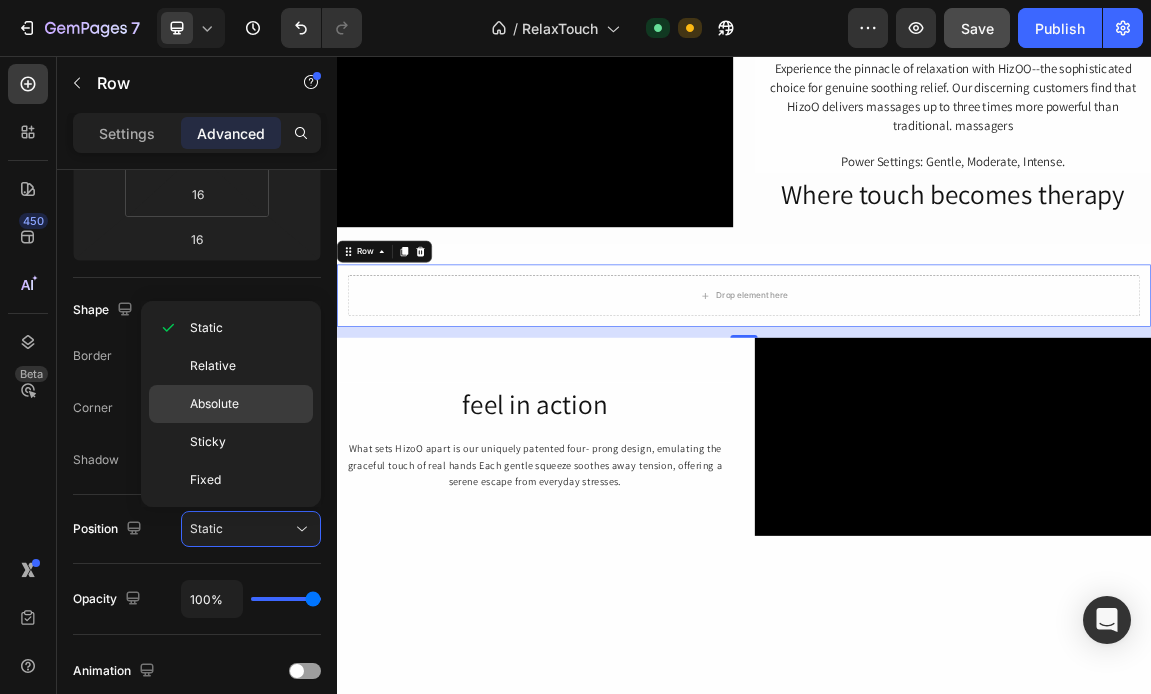 click on "Absolute" at bounding box center (247, 404) 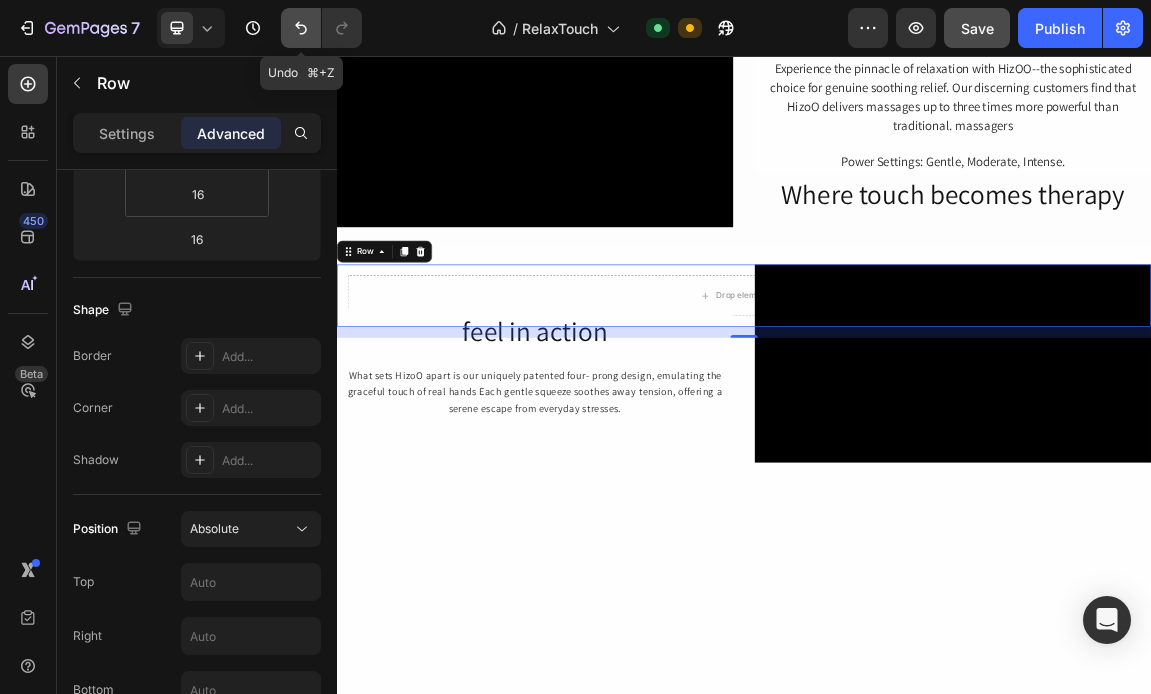 click 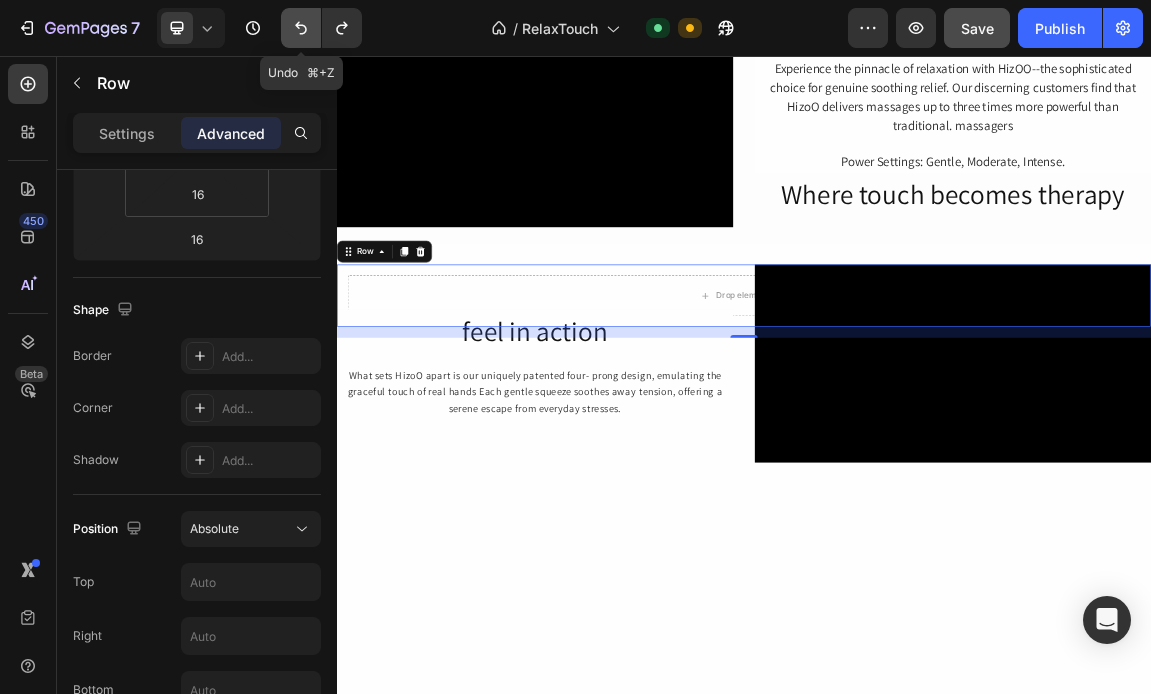 click 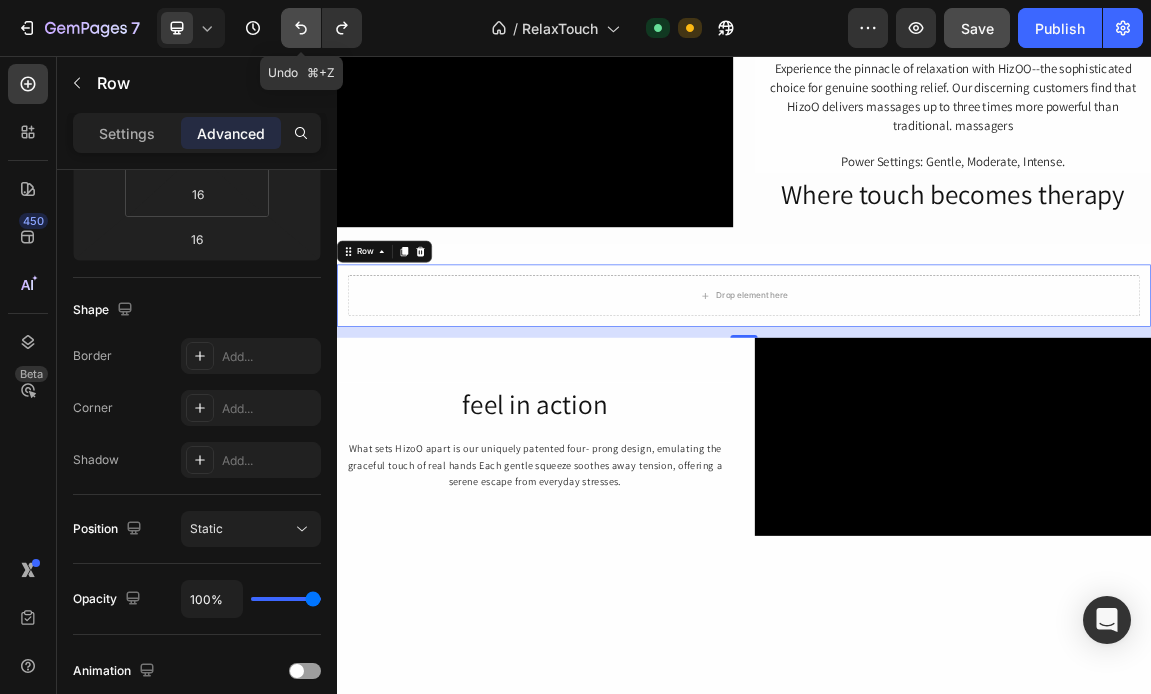 click 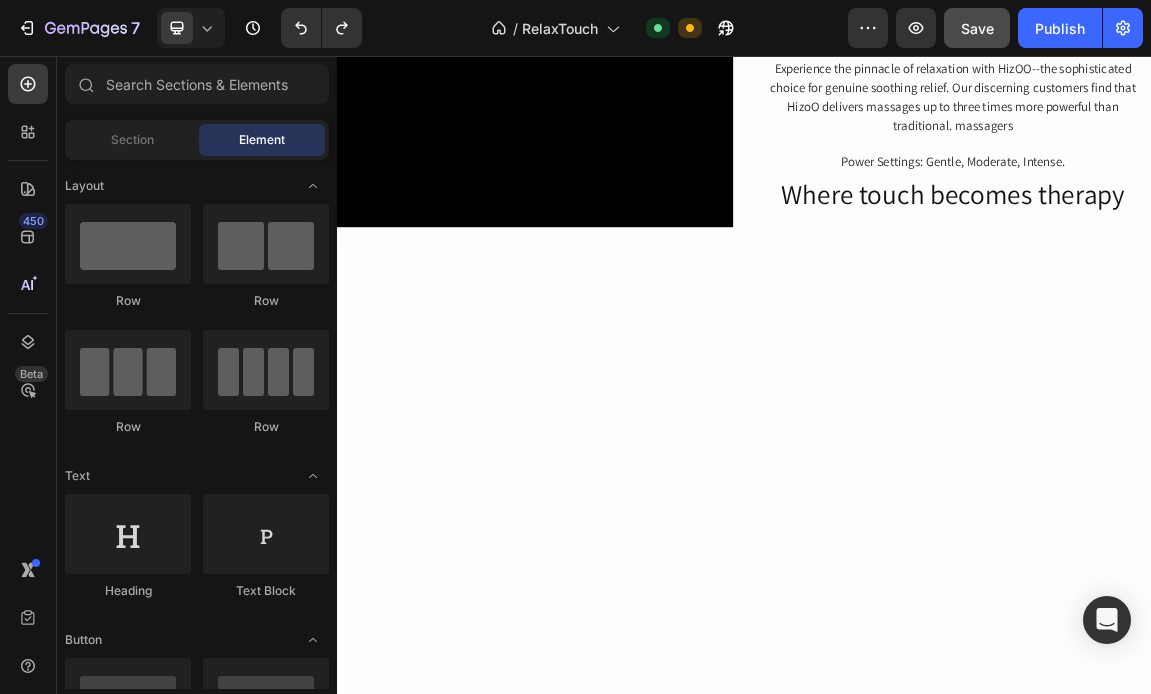 scroll, scrollTop: 0, scrollLeft: 0, axis: both 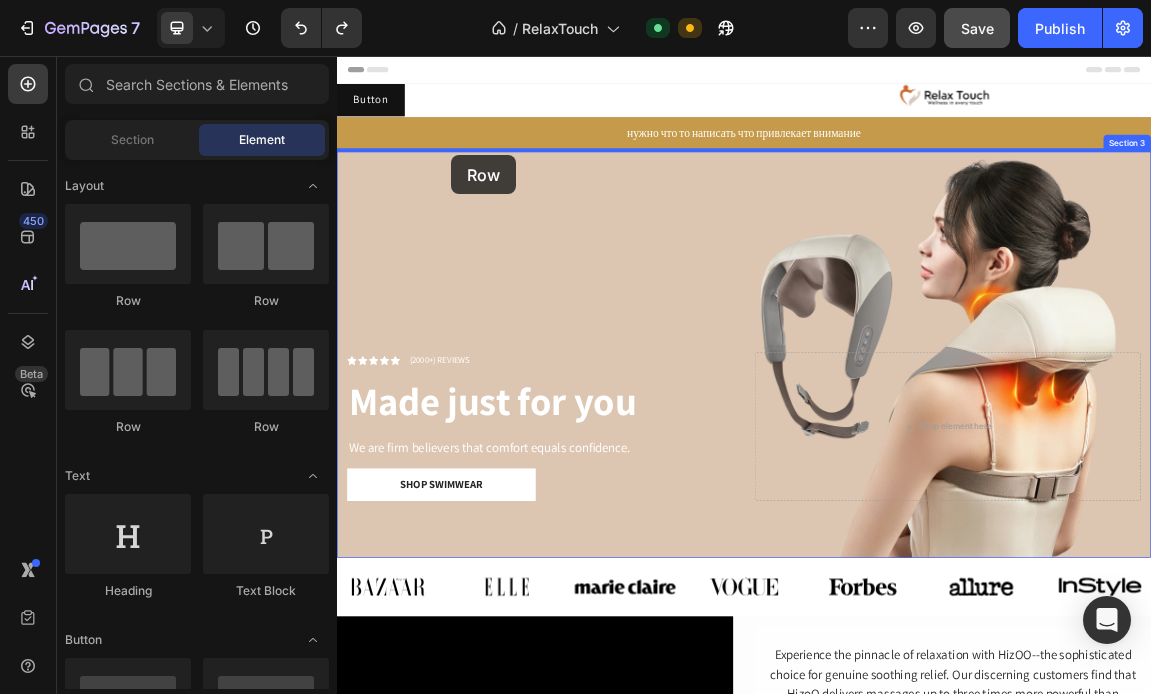 drag, startPoint x: 443, startPoint y: 301, endPoint x: 502, endPoint y: 205, distance: 112.68097 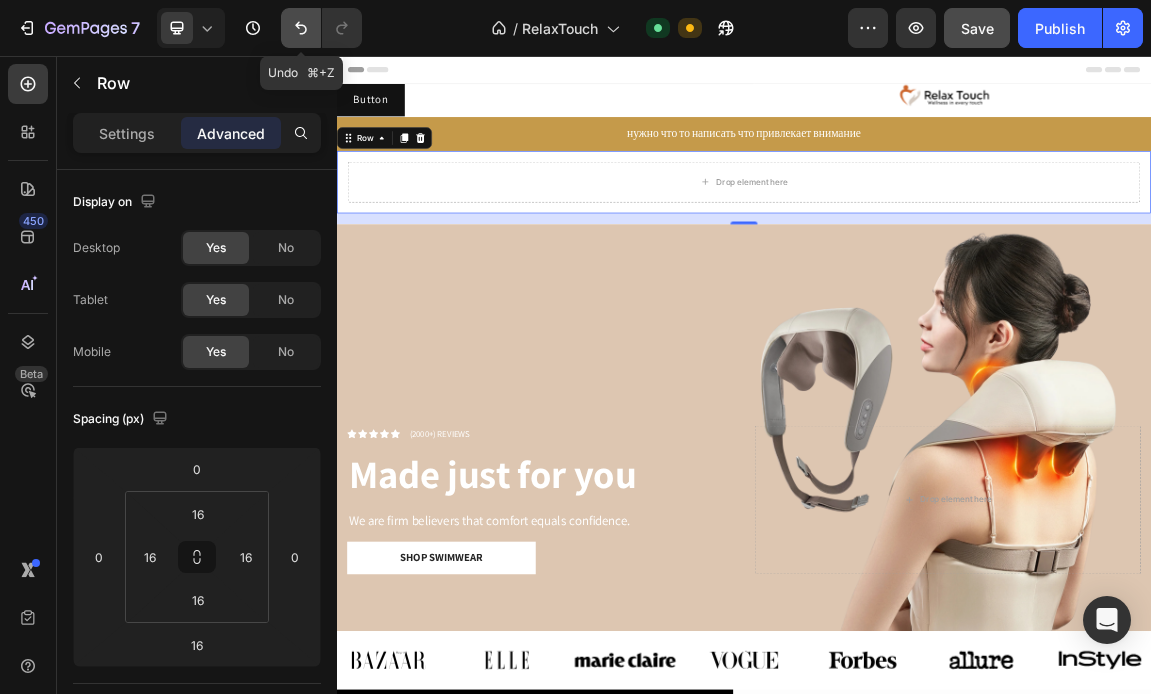 click 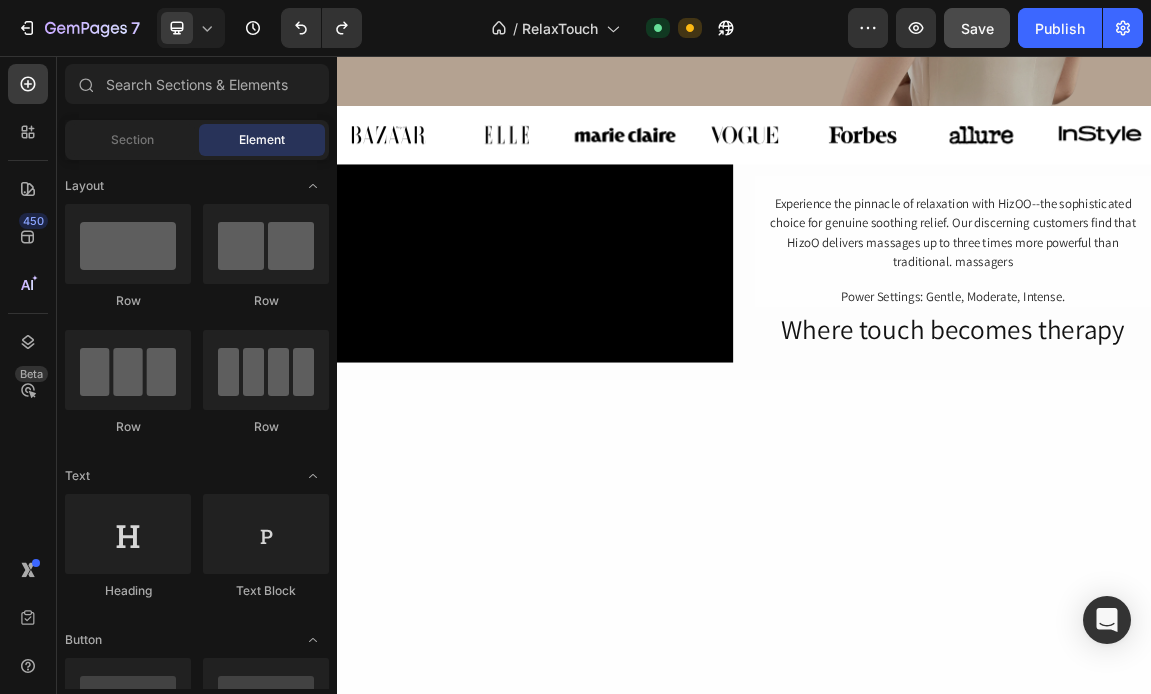 scroll, scrollTop: 0, scrollLeft: 0, axis: both 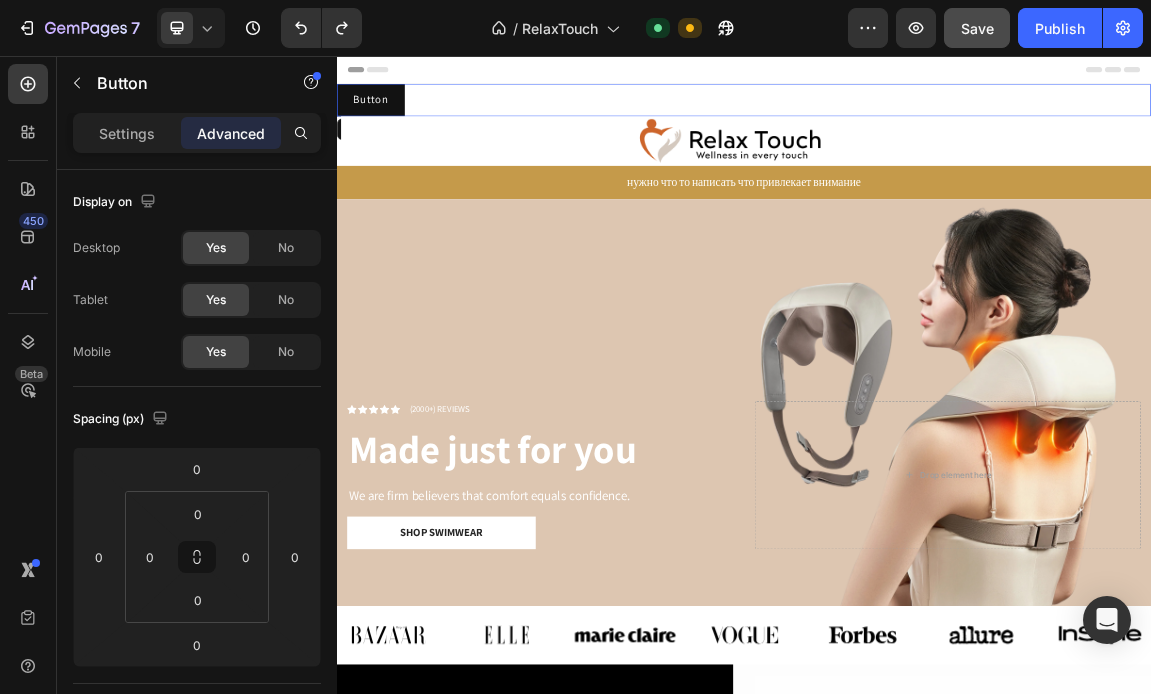 click on "Button Button" at bounding box center [937, 121] 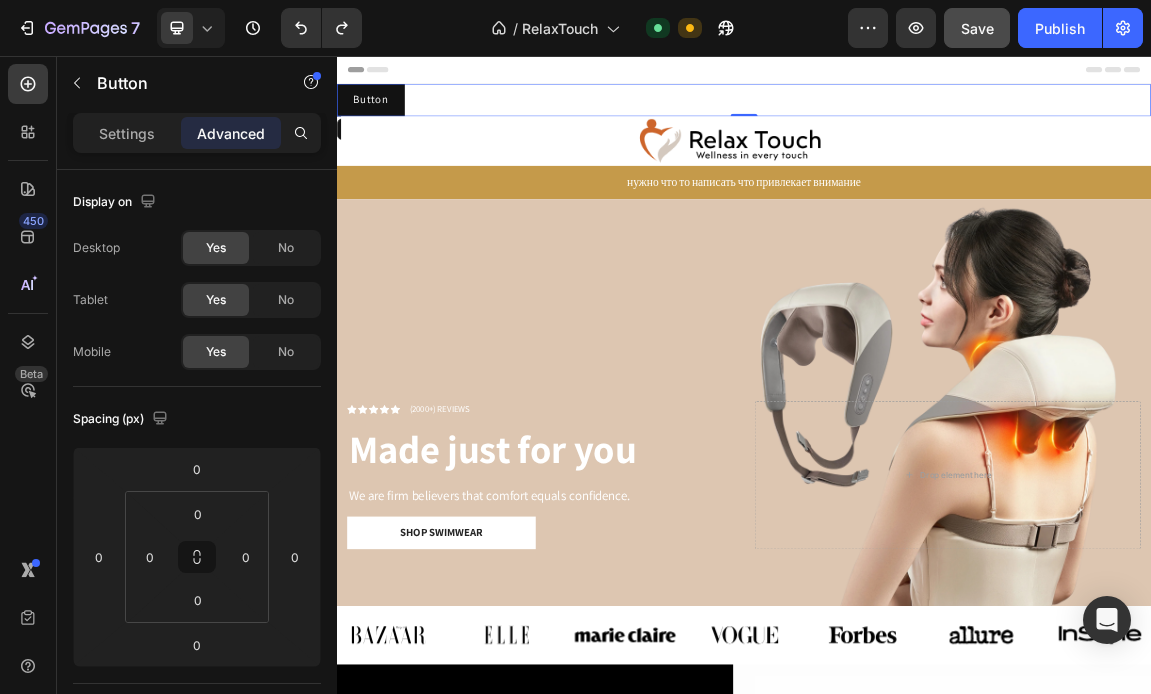 click on "Button Button   0" at bounding box center (937, 121) 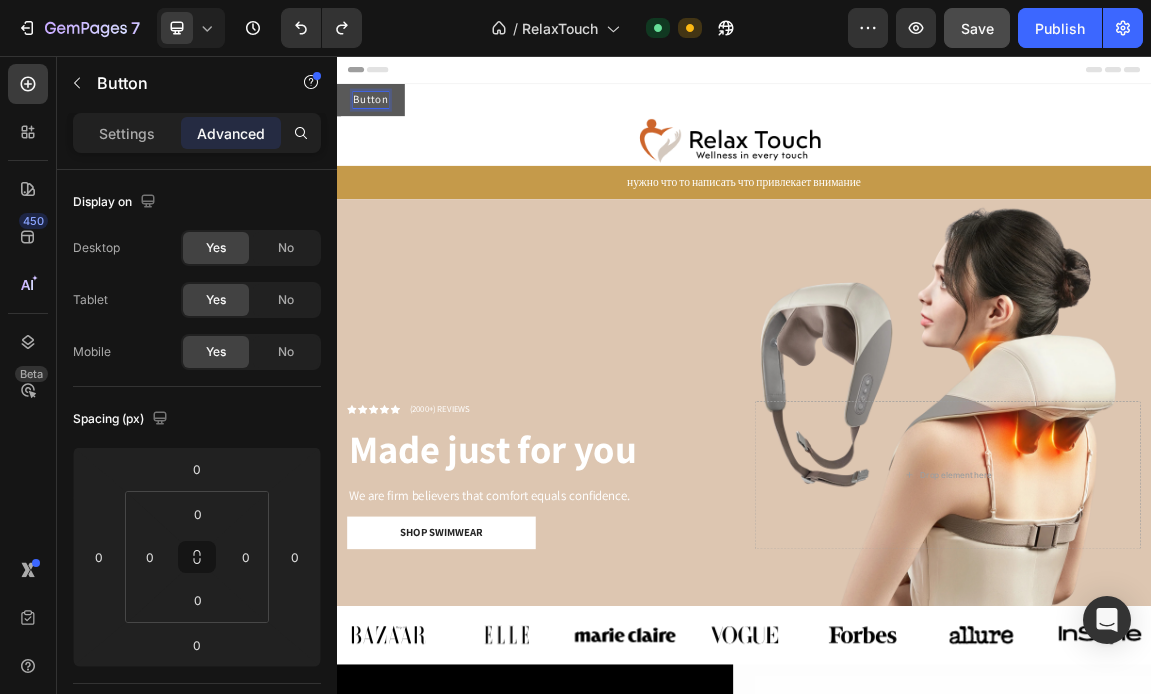 click on "Button" at bounding box center (387, 121) 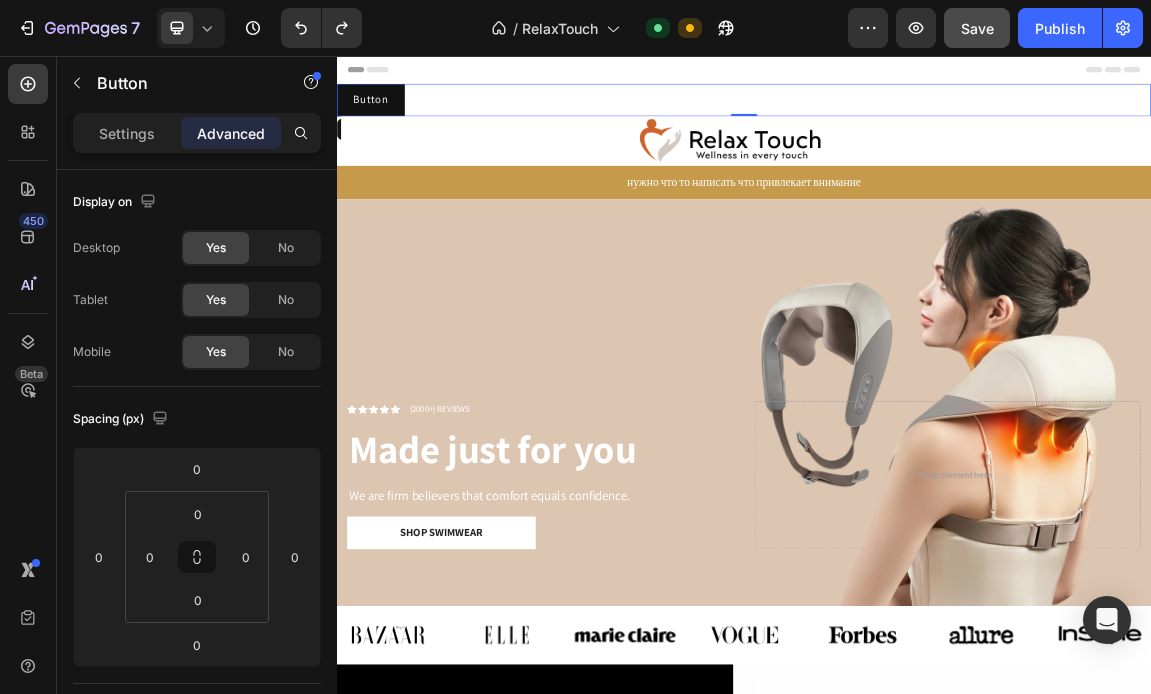 click on "Button Button   0" at bounding box center [937, 121] 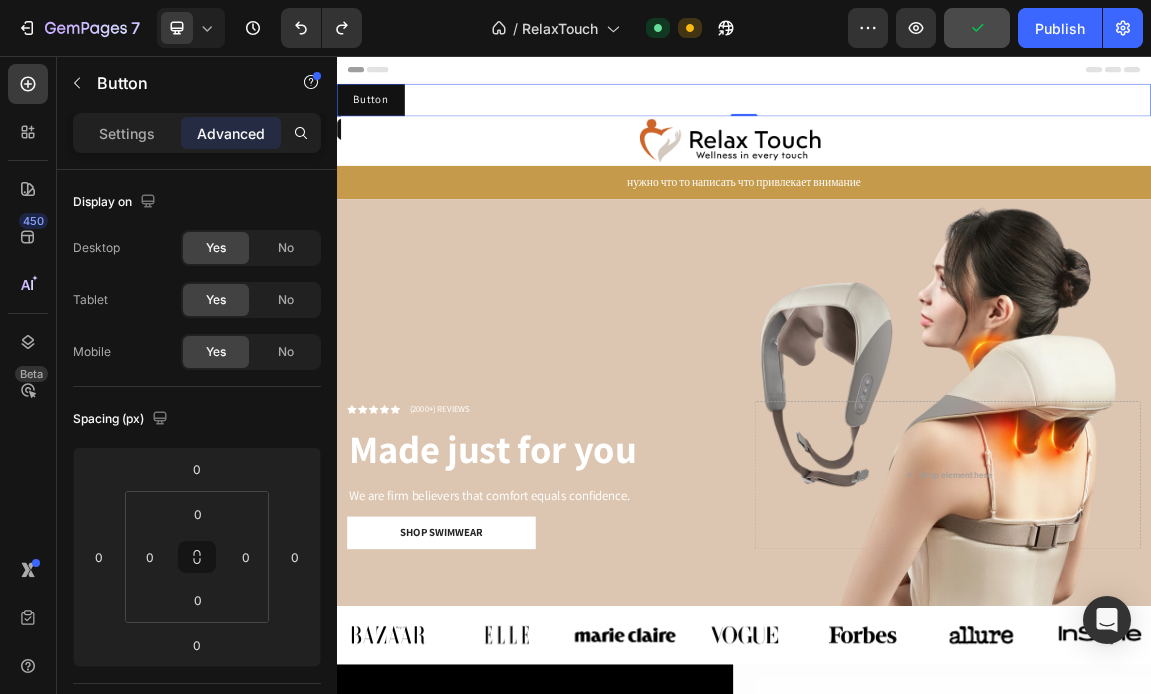 click on "Button Button   0" at bounding box center (937, 121) 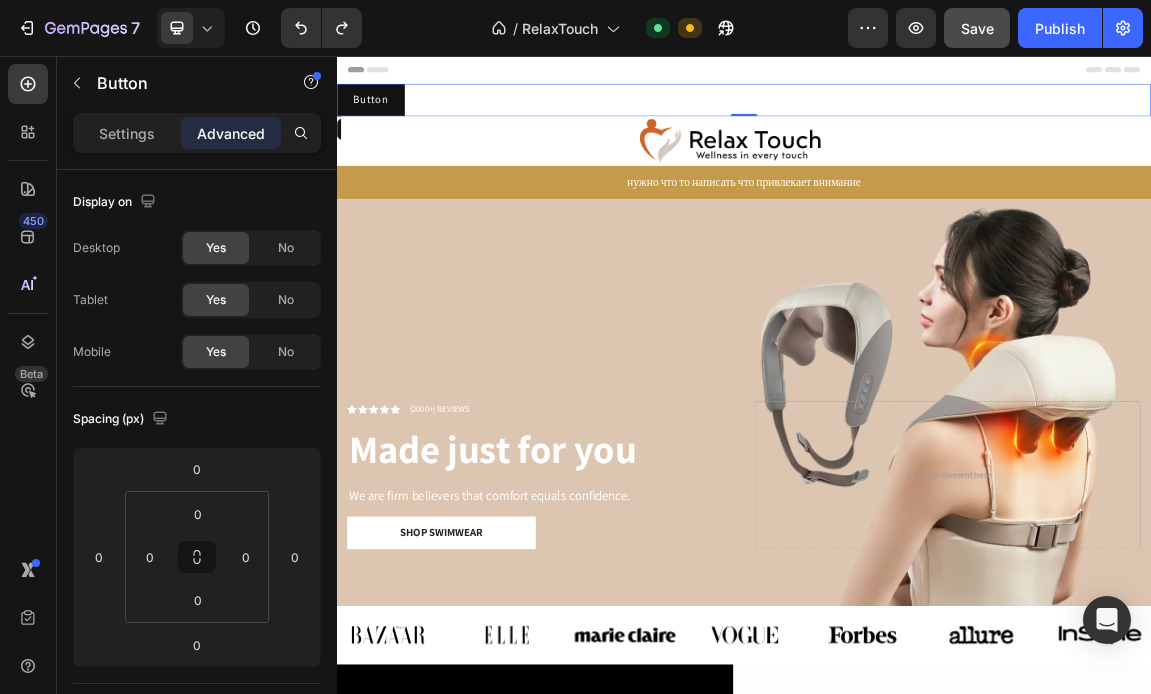 click on "Button Button   0" at bounding box center (937, 121) 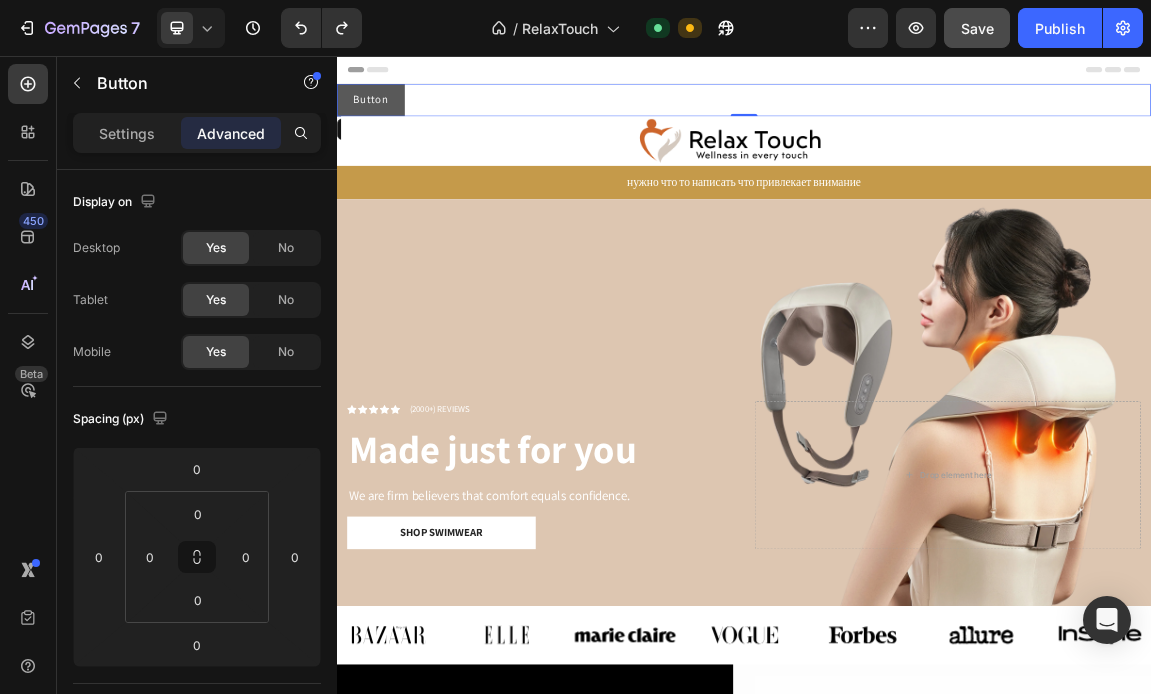 click on "Button" at bounding box center (387, 121) 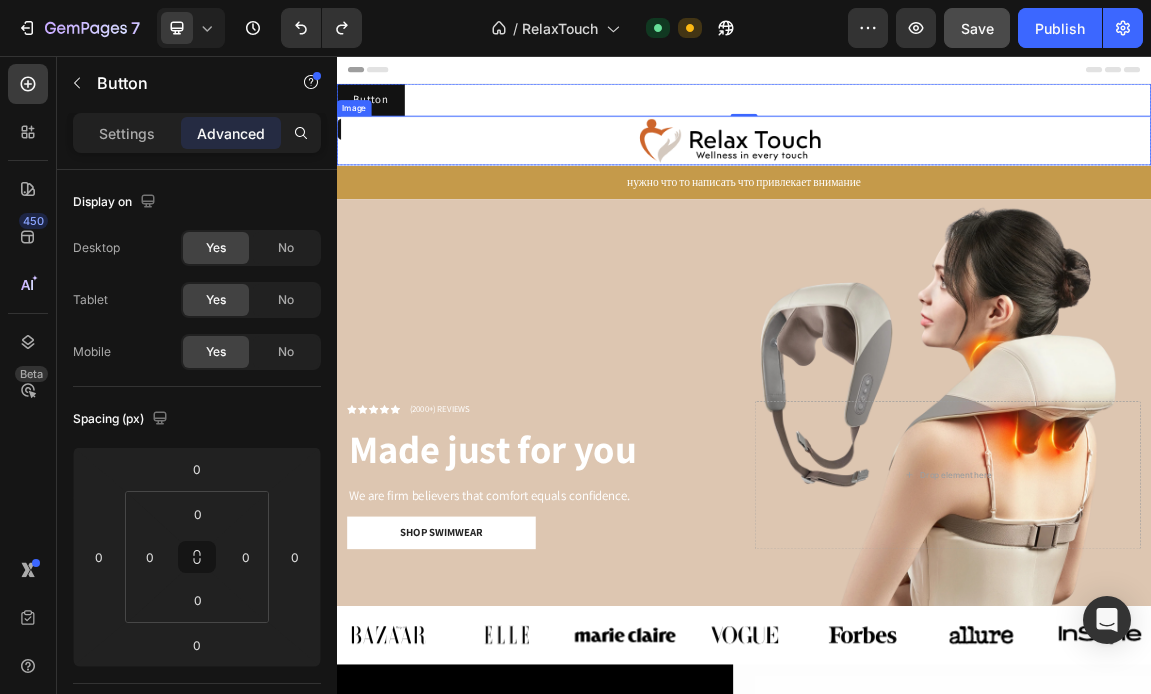 click at bounding box center (940, 181) 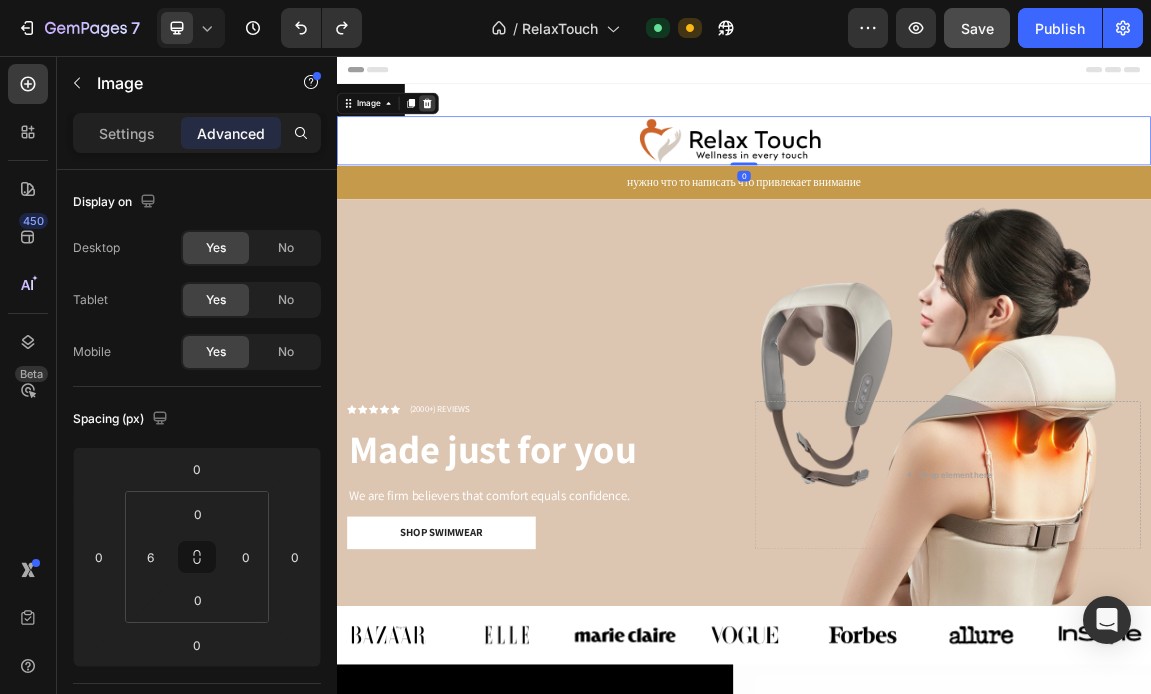 click 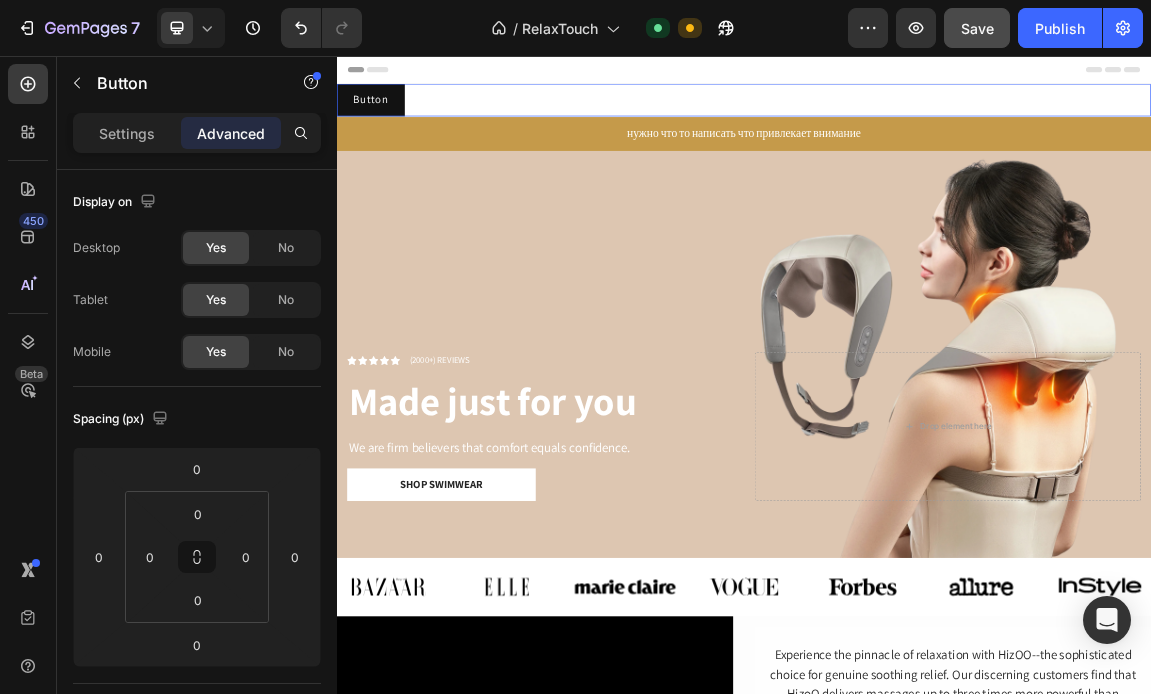 click on "Button Button" at bounding box center [937, 121] 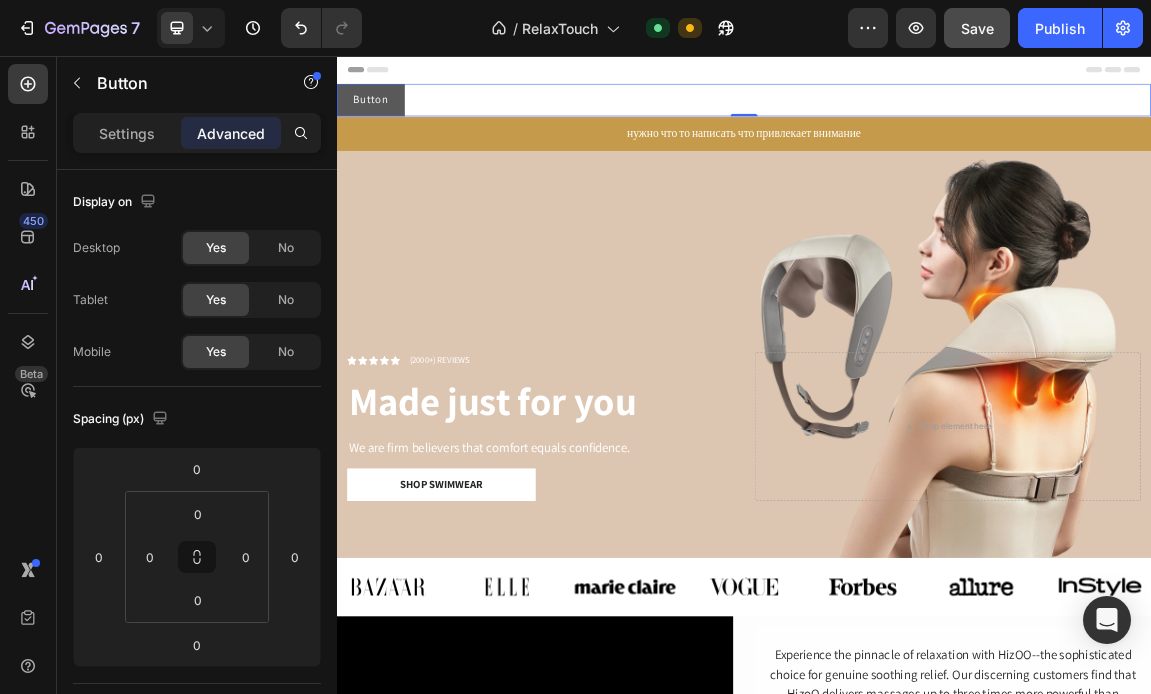 click on "Button" at bounding box center [387, 121] 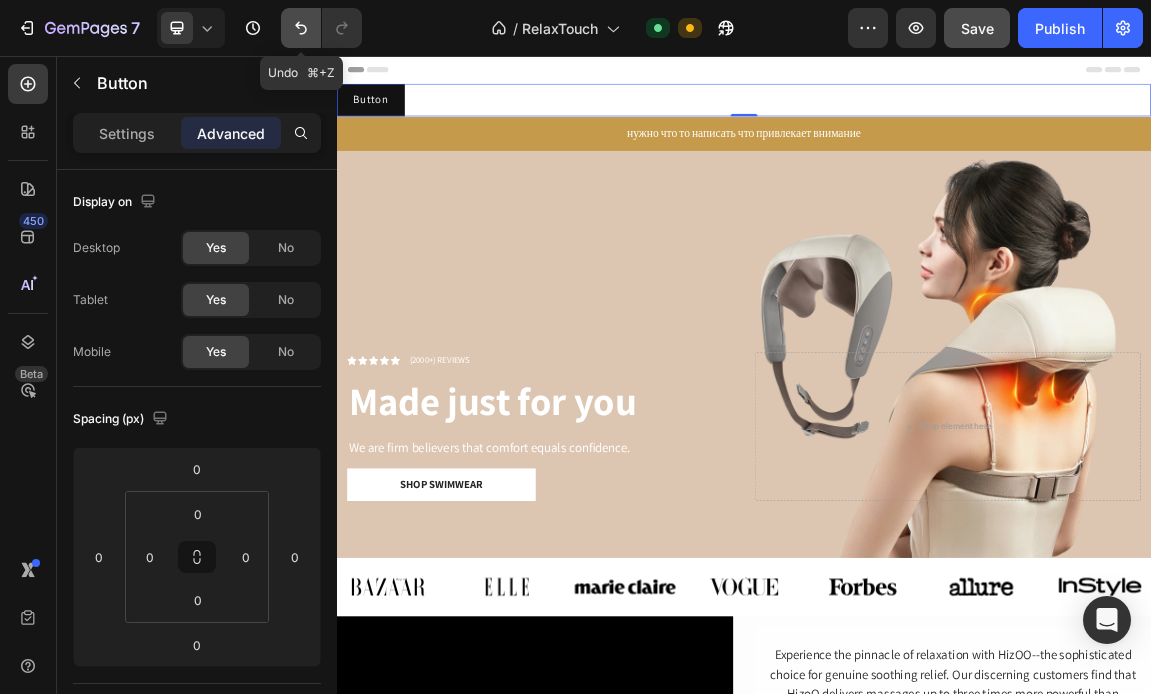 click 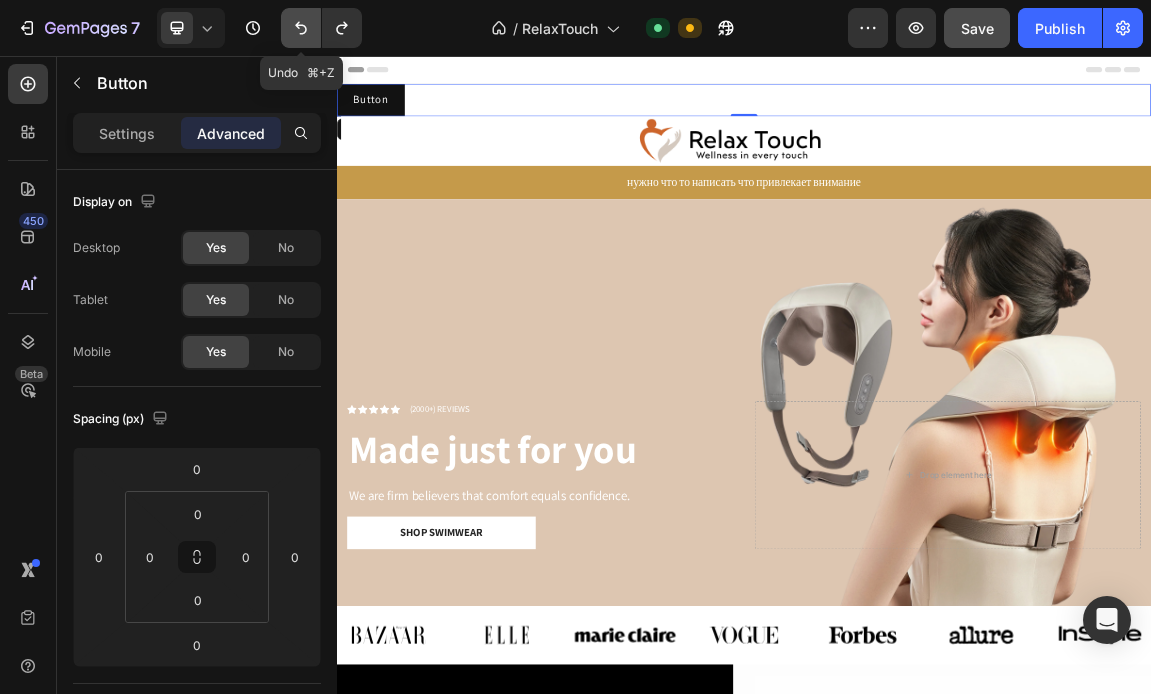 click 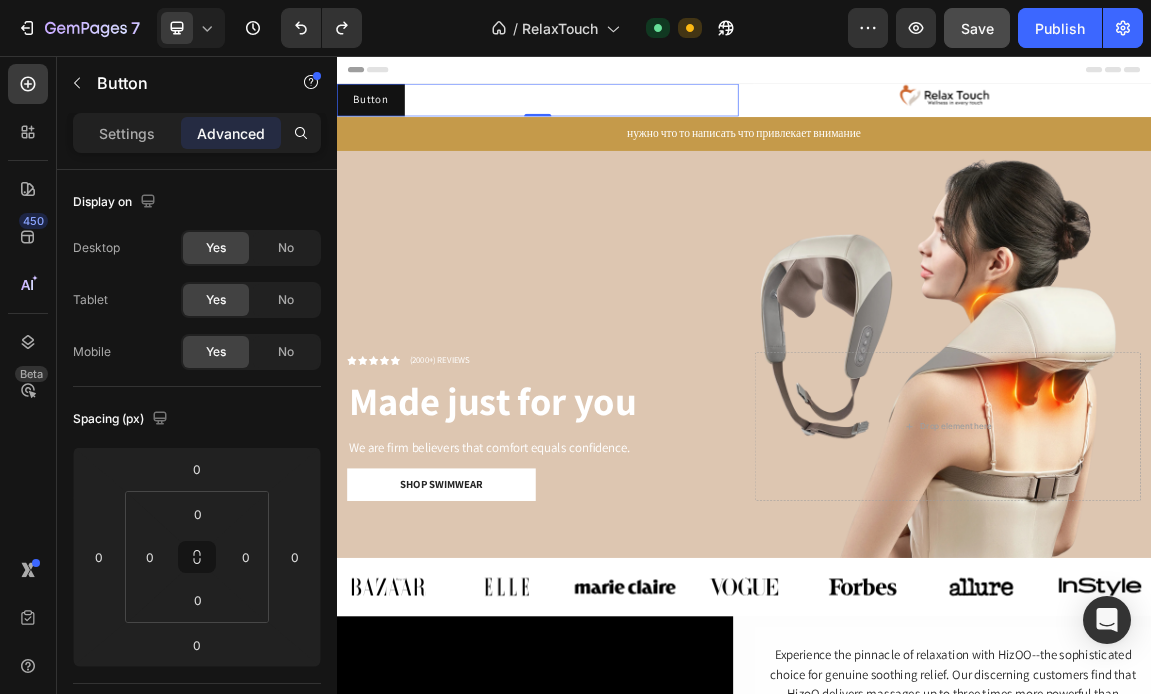 click on "Button Button   0" at bounding box center [633, 121] 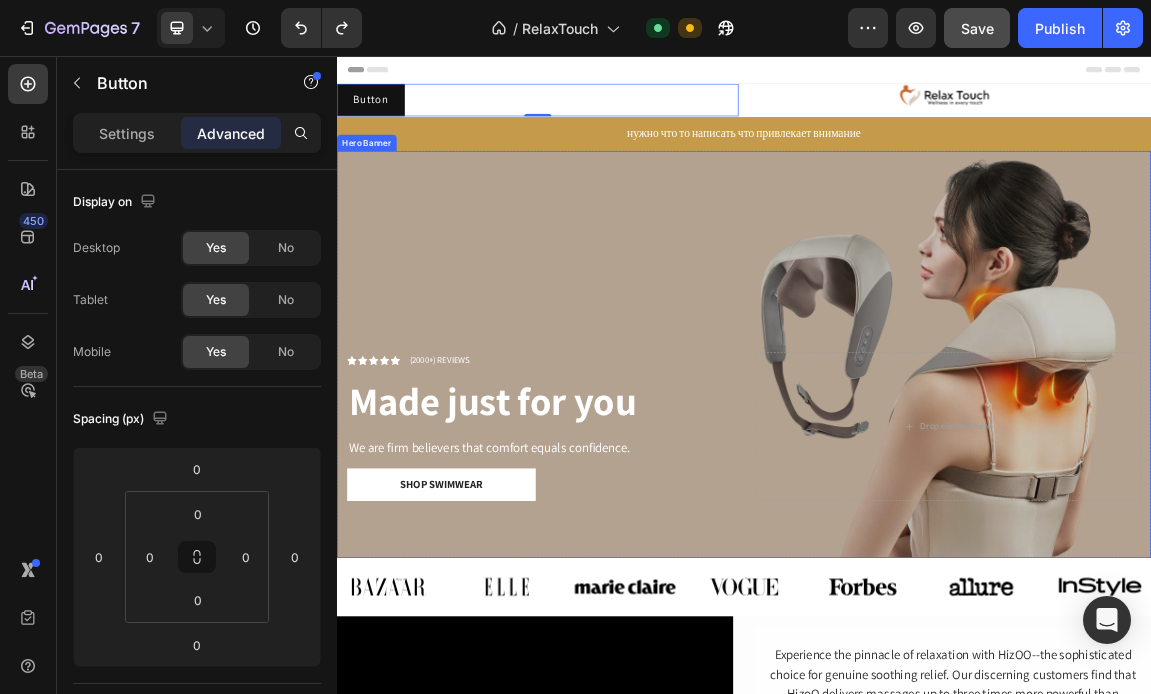 click at bounding box center [937, 496] 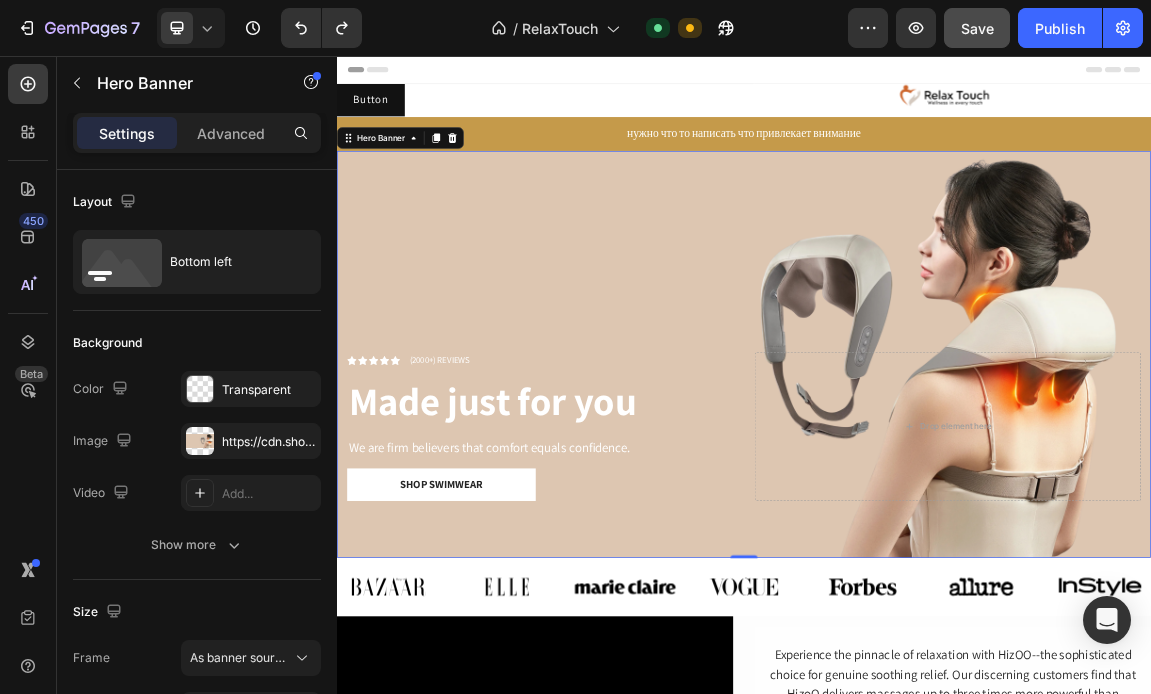 click on "Header" at bounding box center (937, 76) 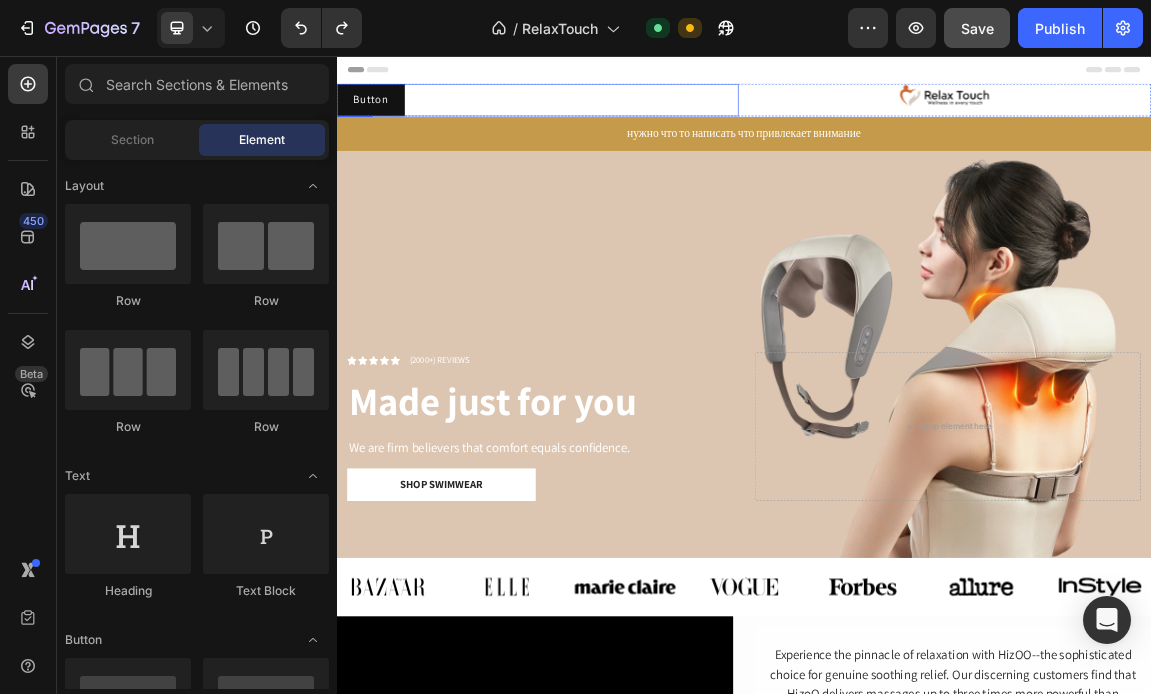 click on "Button Button" at bounding box center [633, 121] 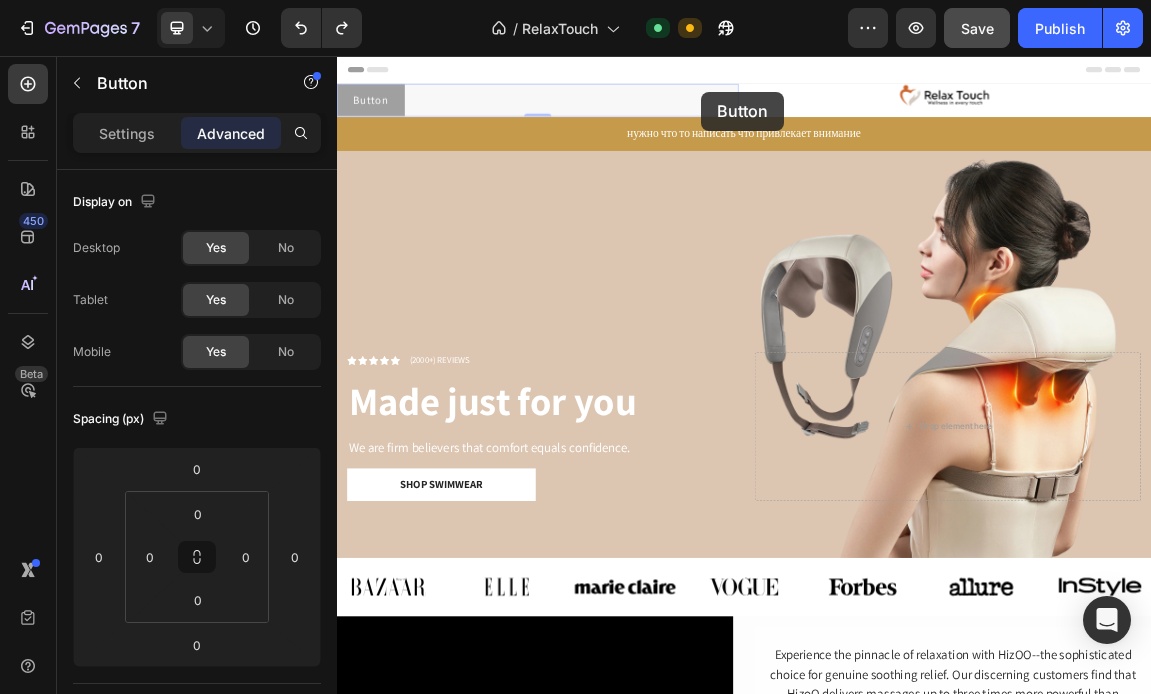 drag, startPoint x: 874, startPoint y: 109, endPoint x: 598, endPoint y: 102, distance: 276.08875 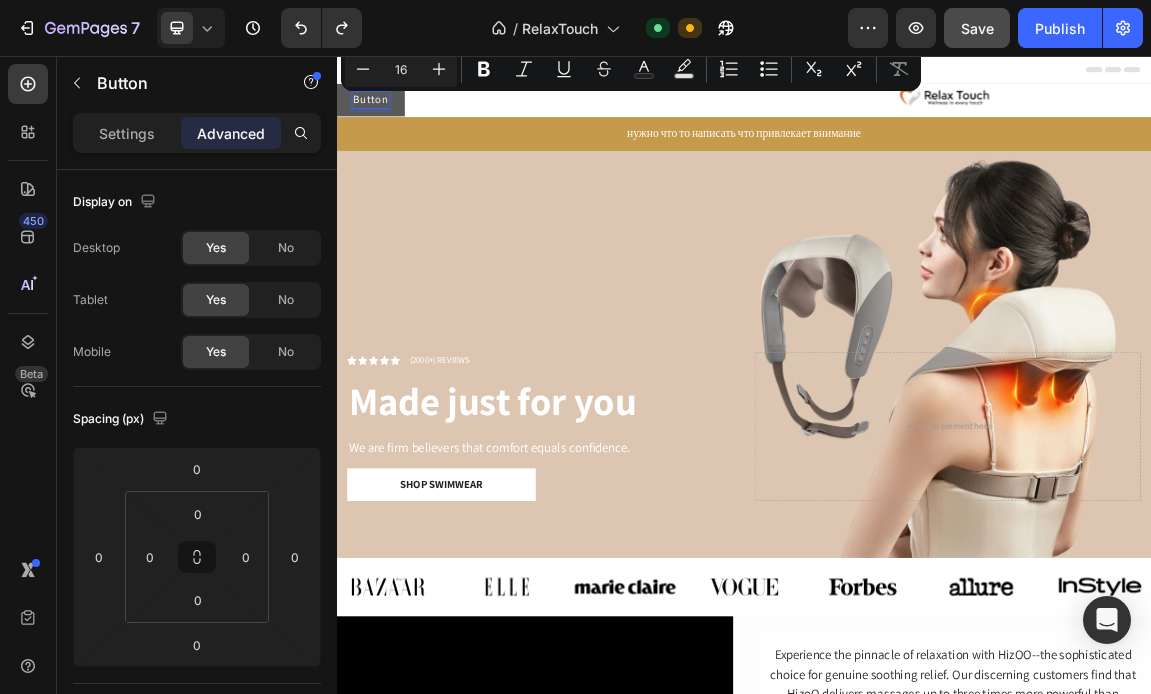 drag, startPoint x: 406, startPoint y: 119, endPoint x: 651, endPoint y: 115, distance: 245.03265 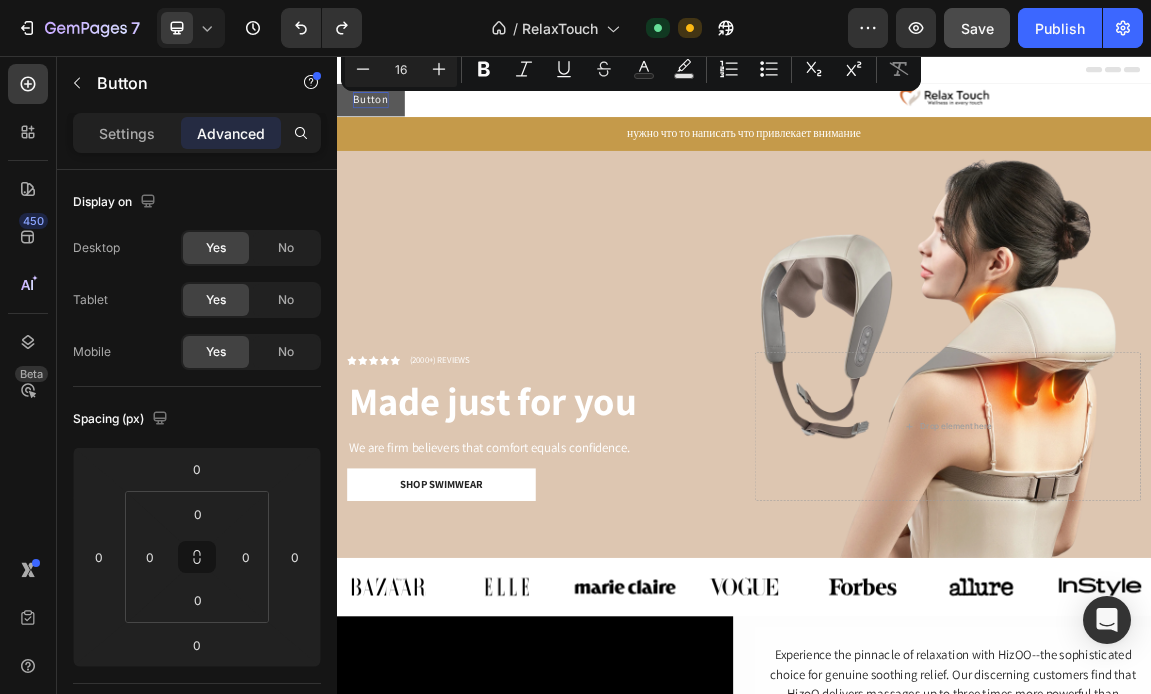 click on "Button Button   0" at bounding box center (633, 121) 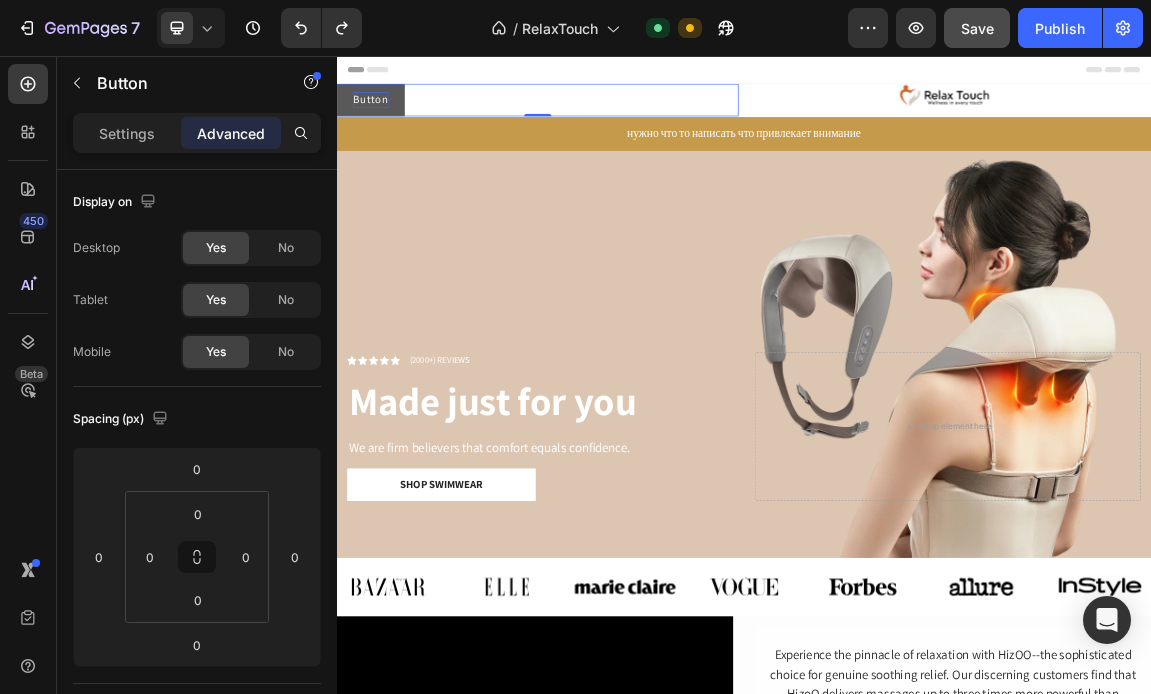 click on "Button Button   0" at bounding box center [633, 121] 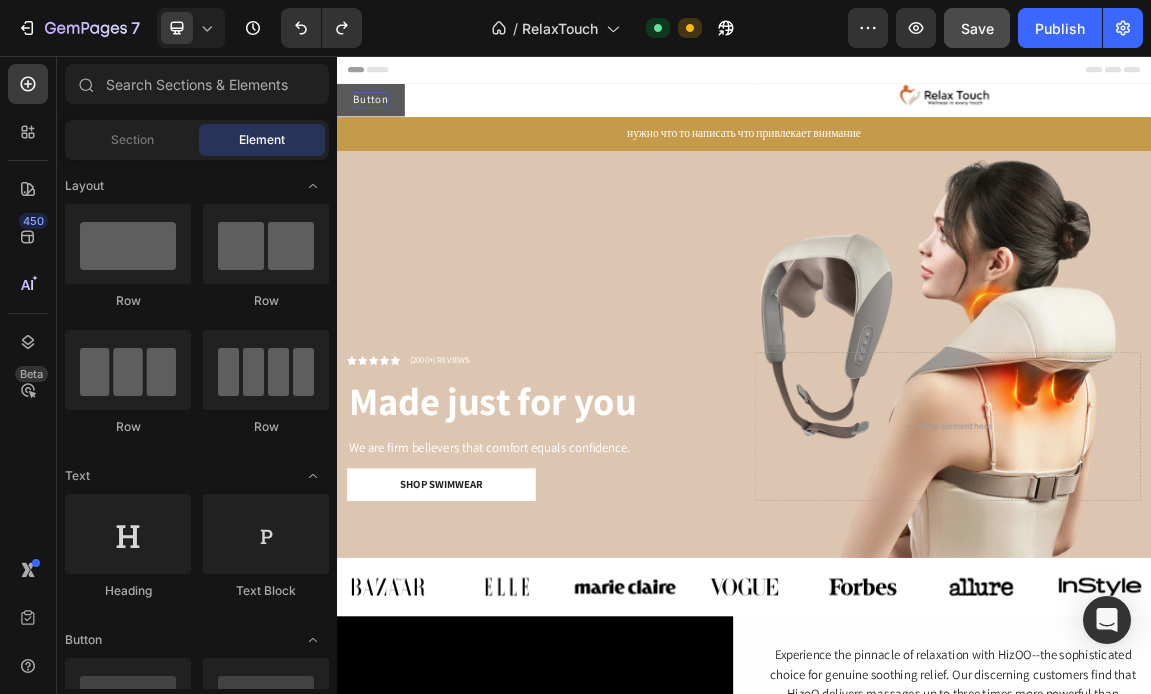 click on "Header" at bounding box center [394, 76] 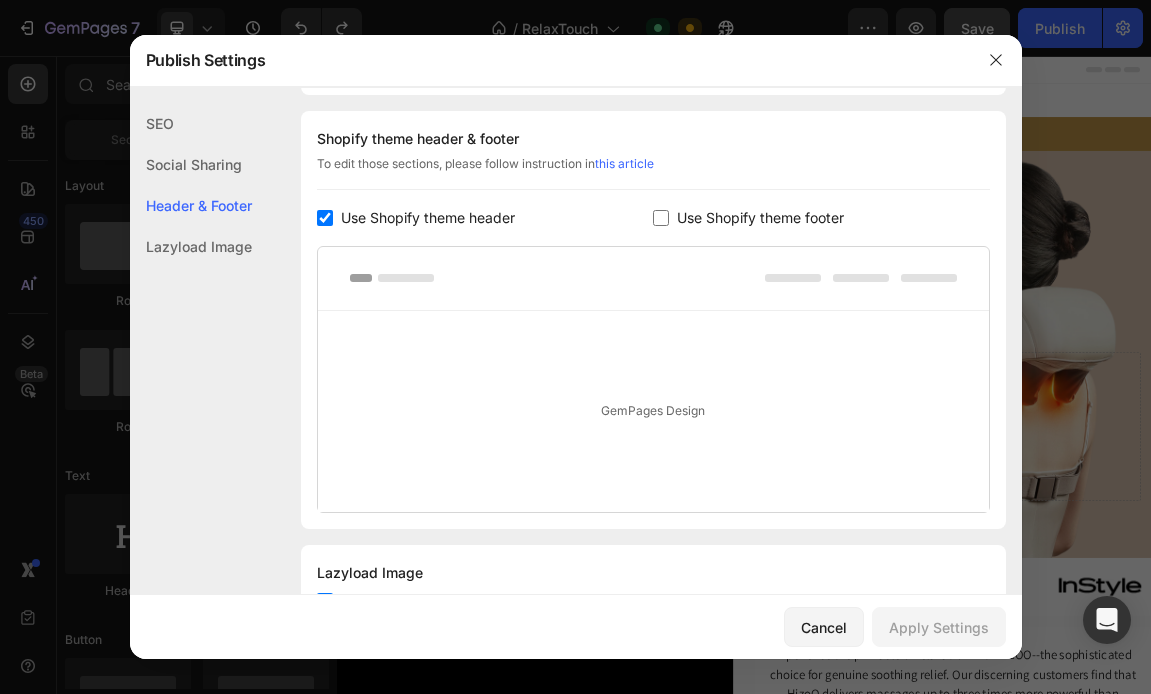 scroll, scrollTop: 270, scrollLeft: 0, axis: vertical 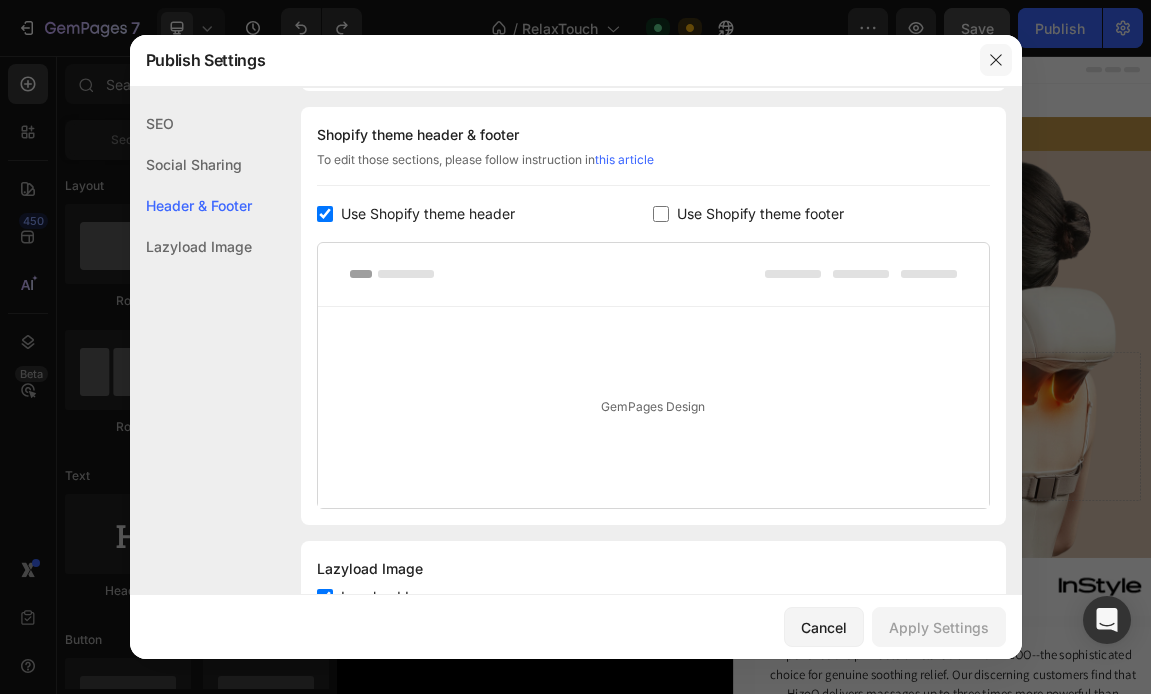 click 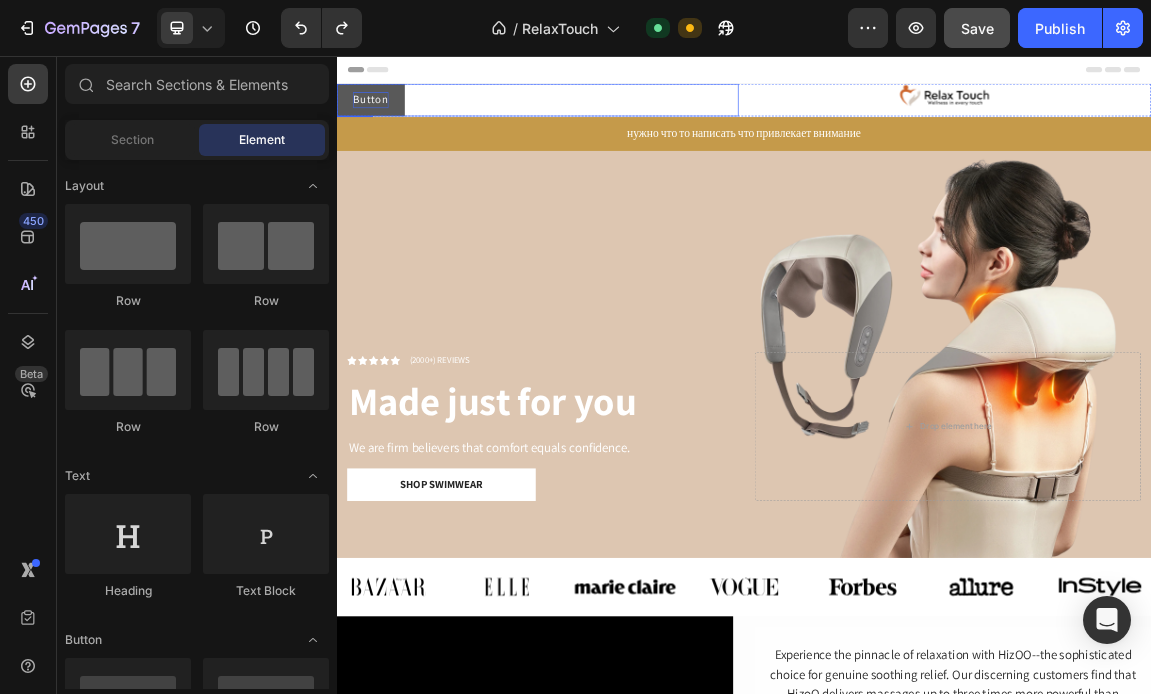 click on "Button Button" at bounding box center [633, 121] 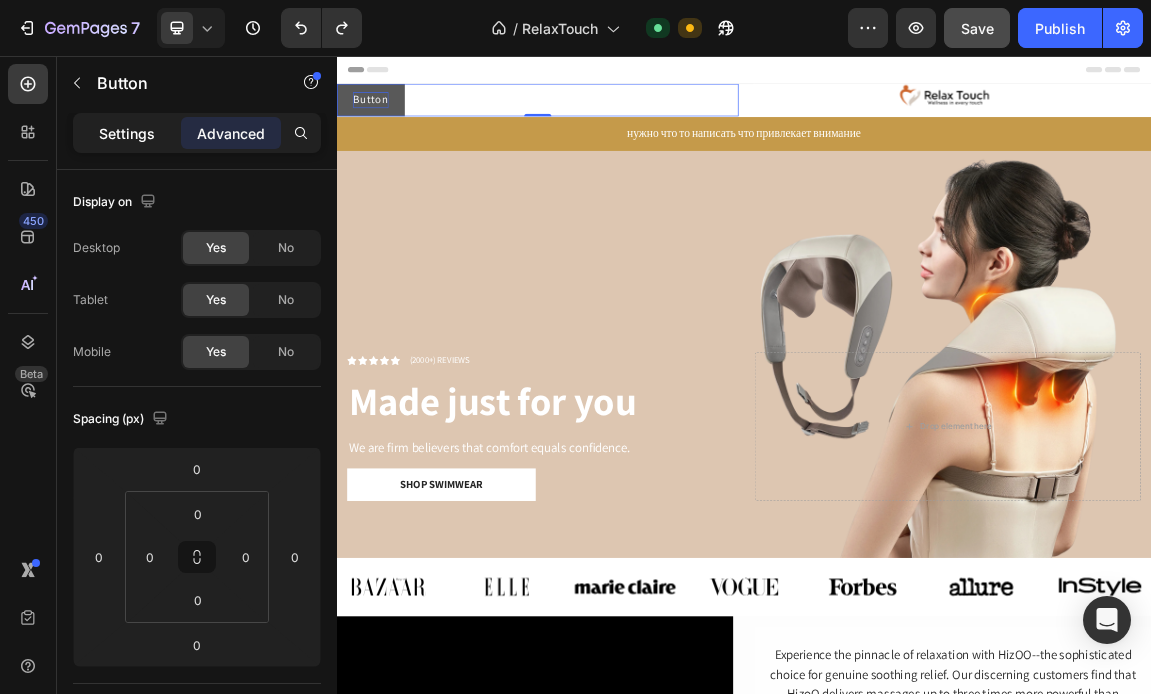 click on "Settings" at bounding box center [127, 133] 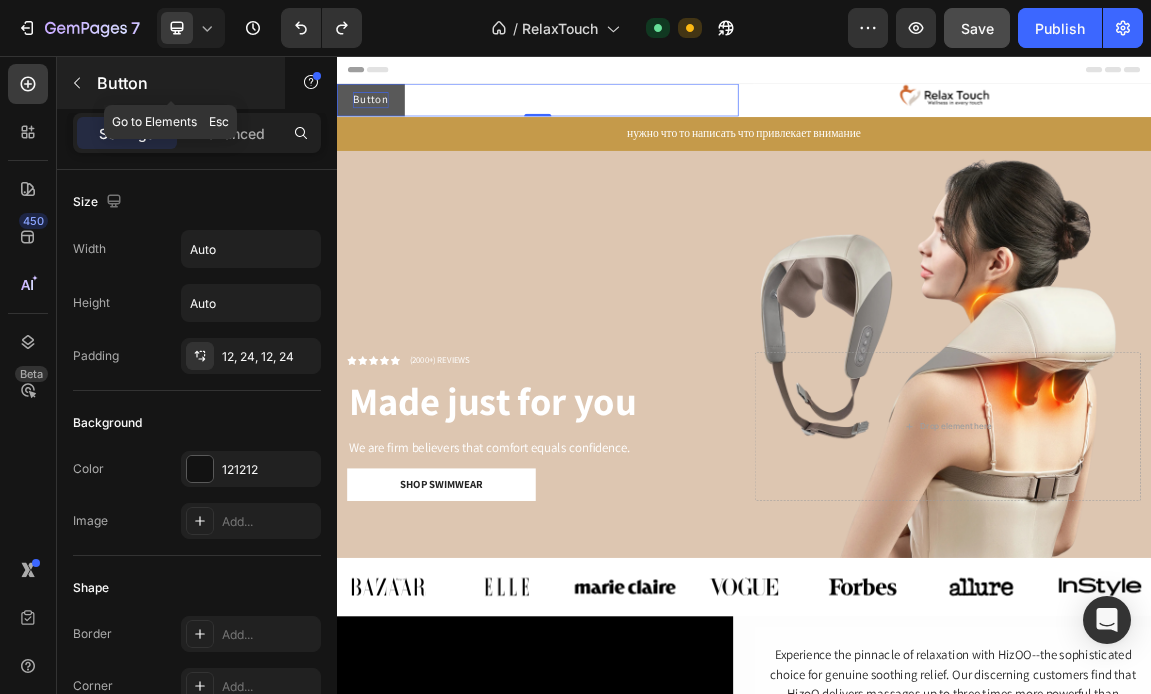 click on "Button" at bounding box center [182, 83] 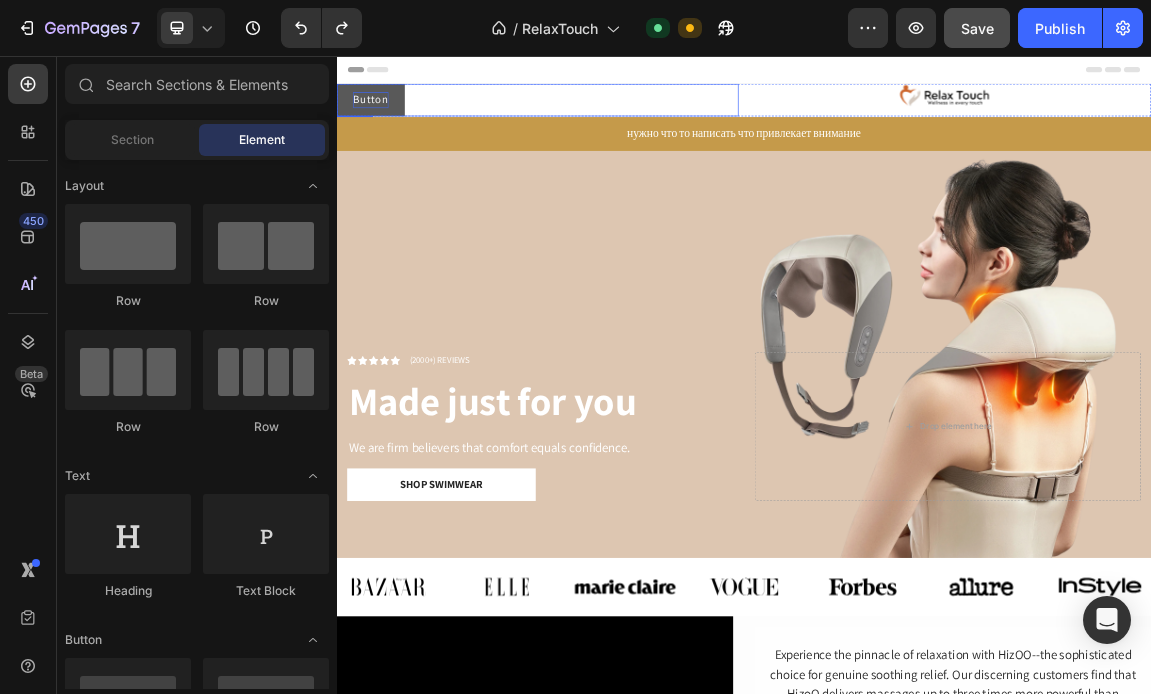 click on "Button" at bounding box center [387, 121] 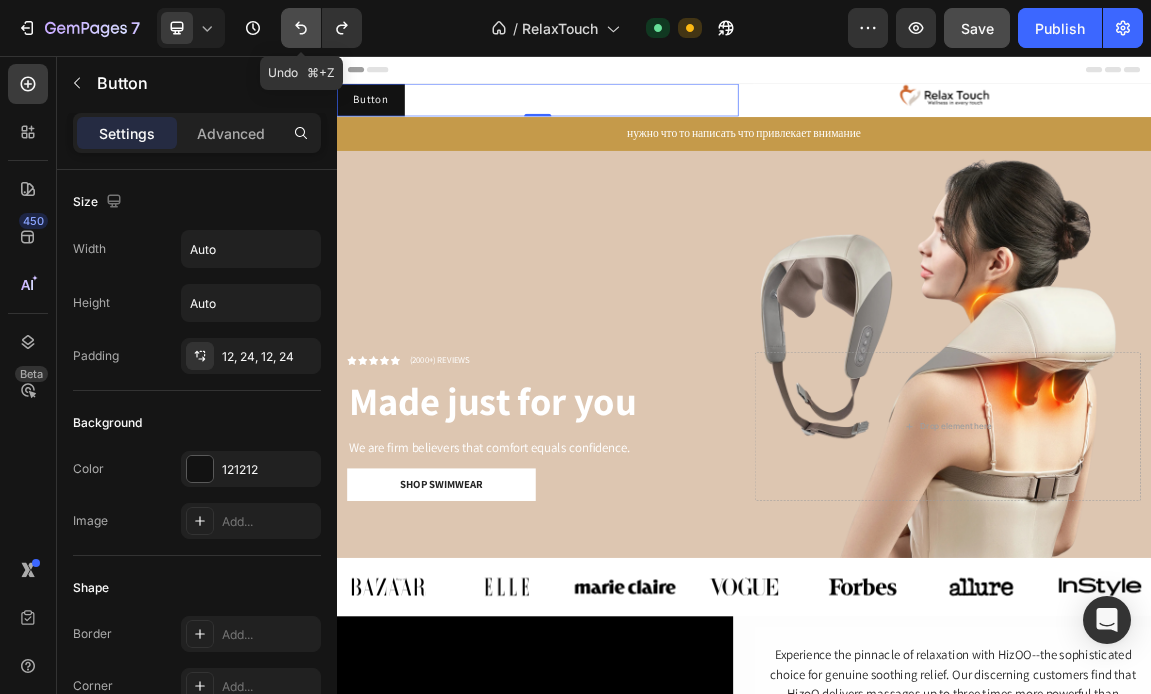 click 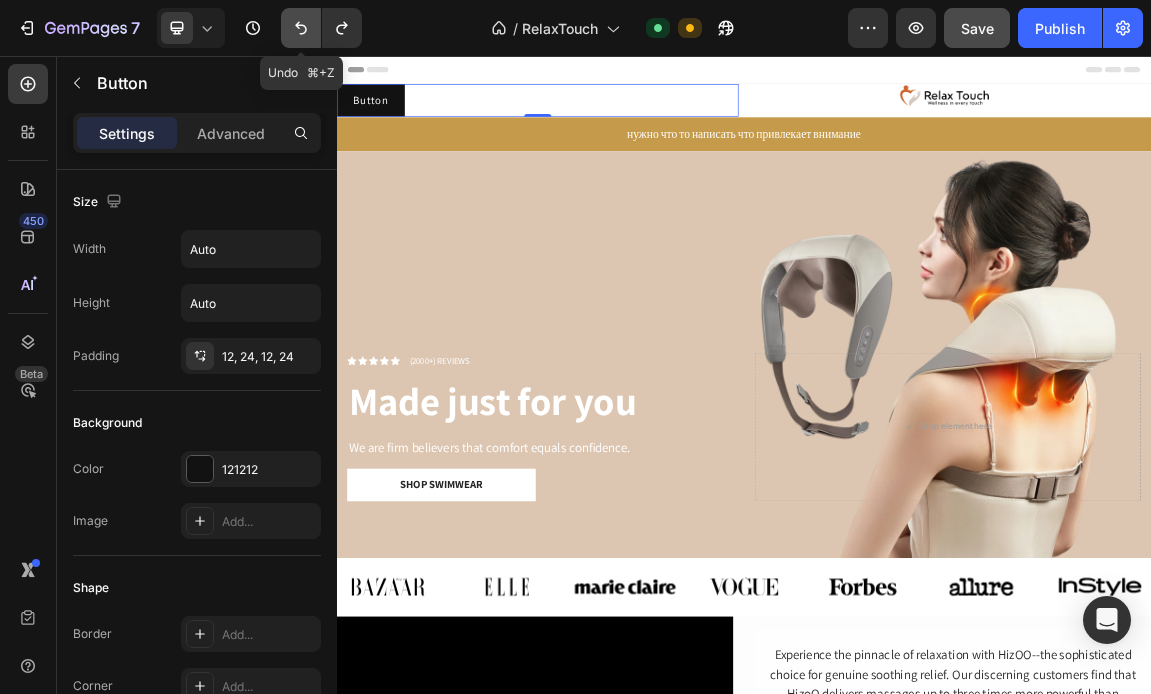 click 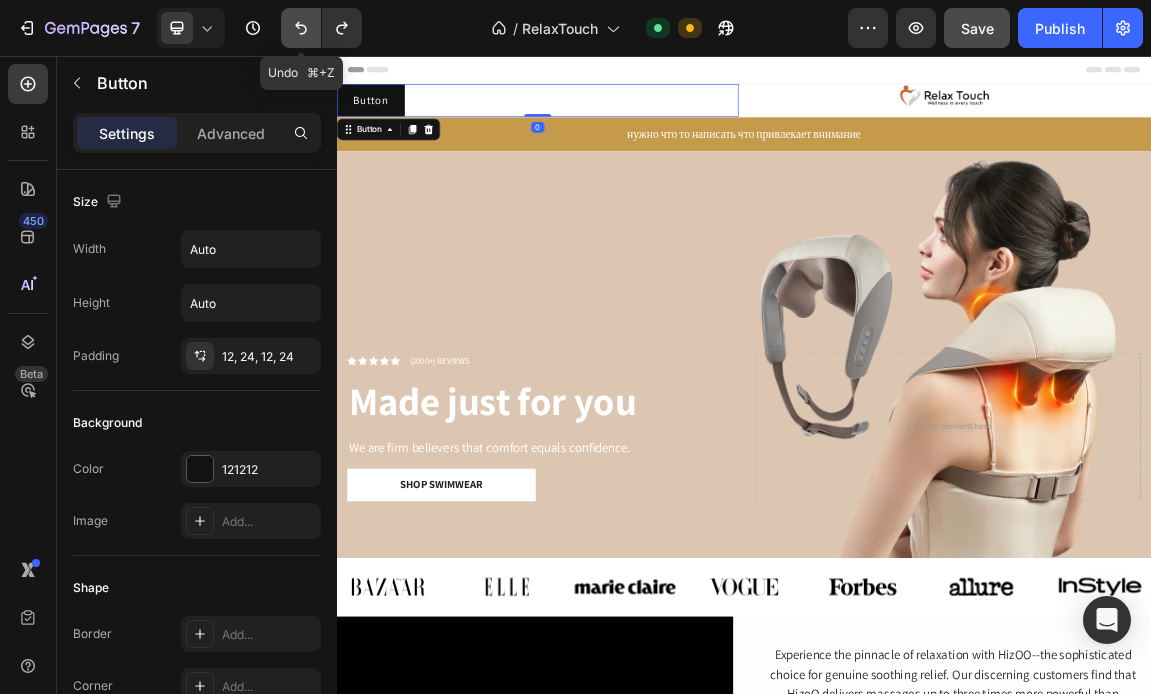 click 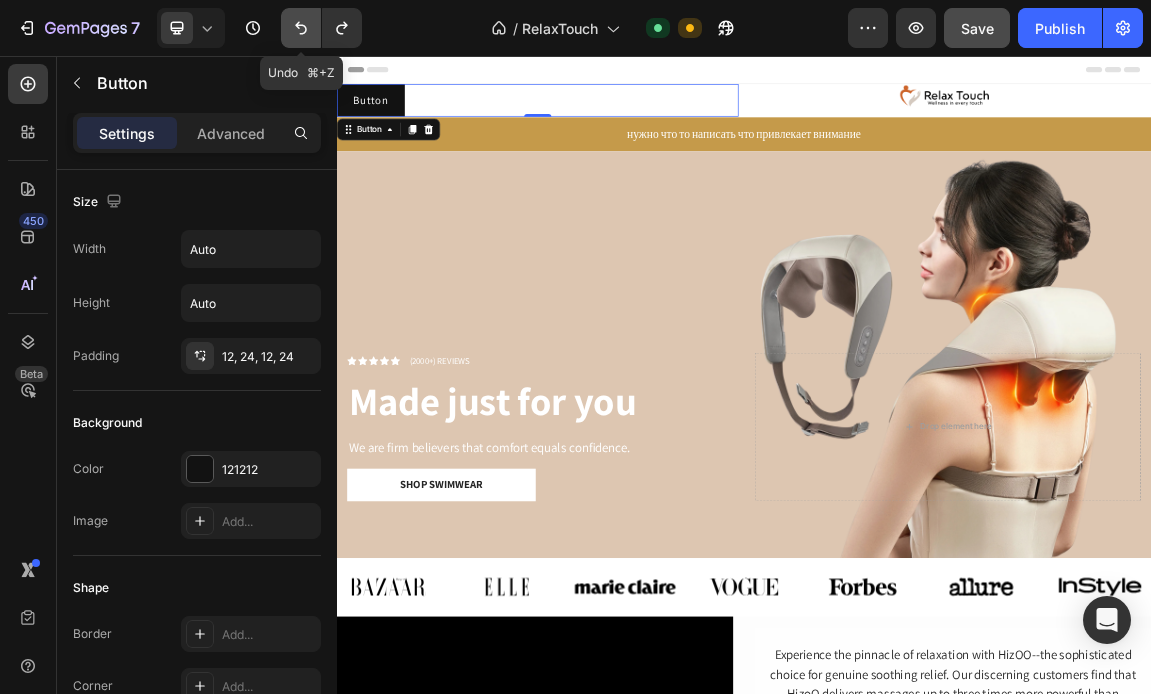 click 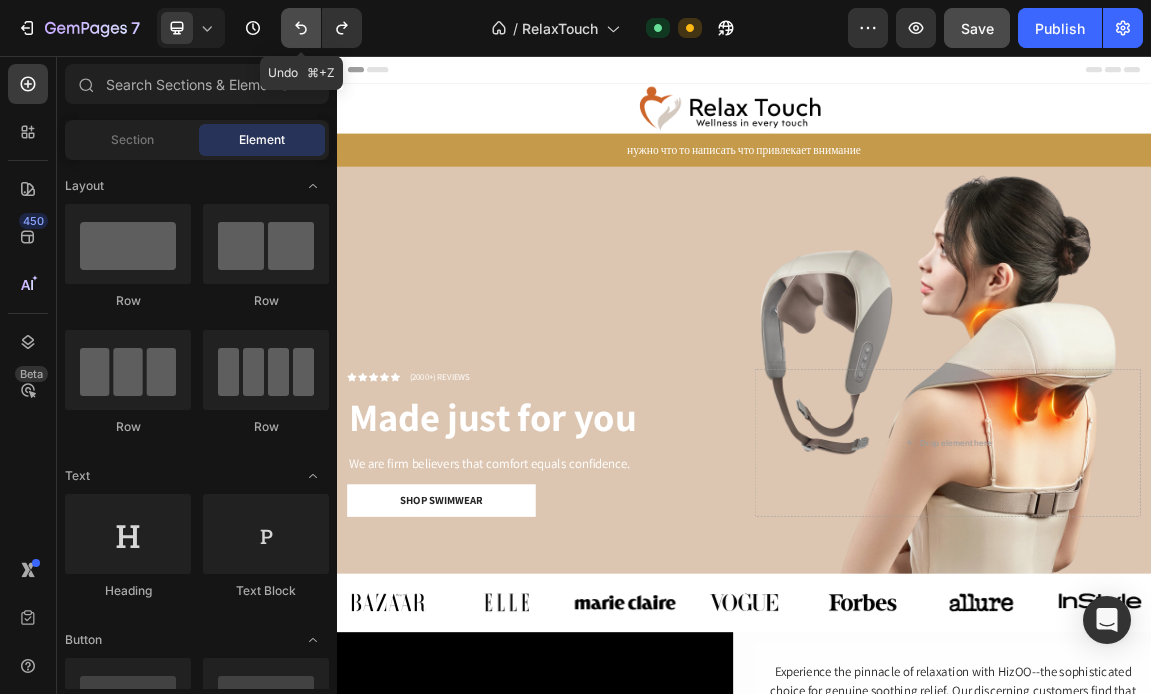 click 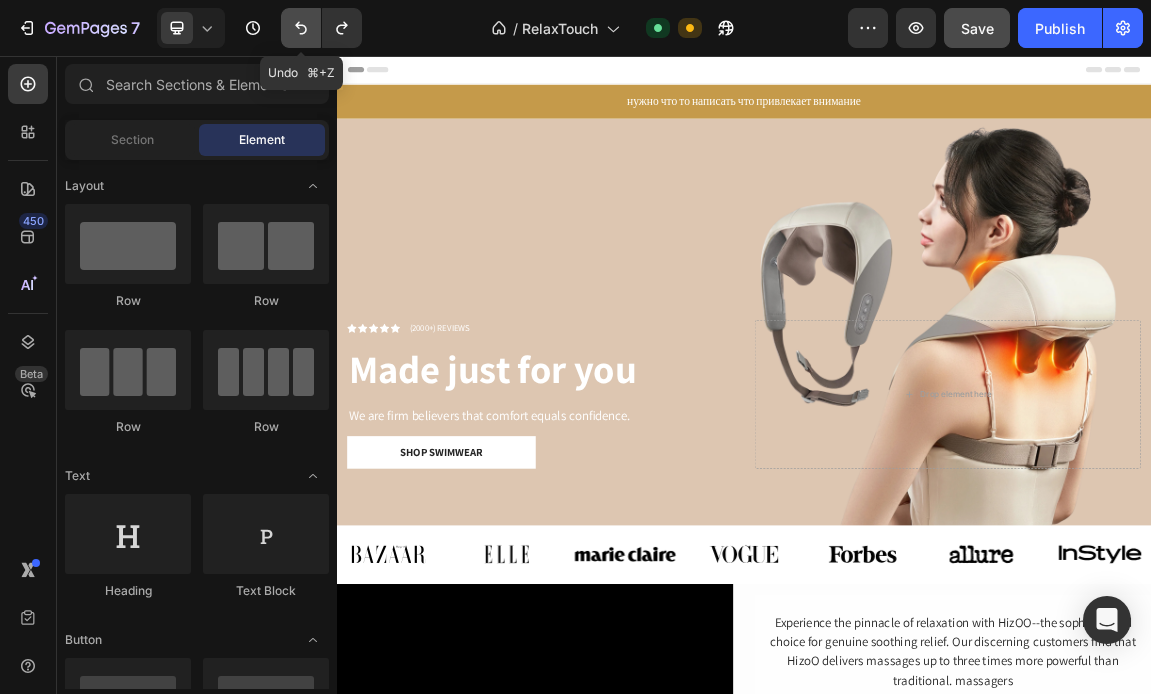 click 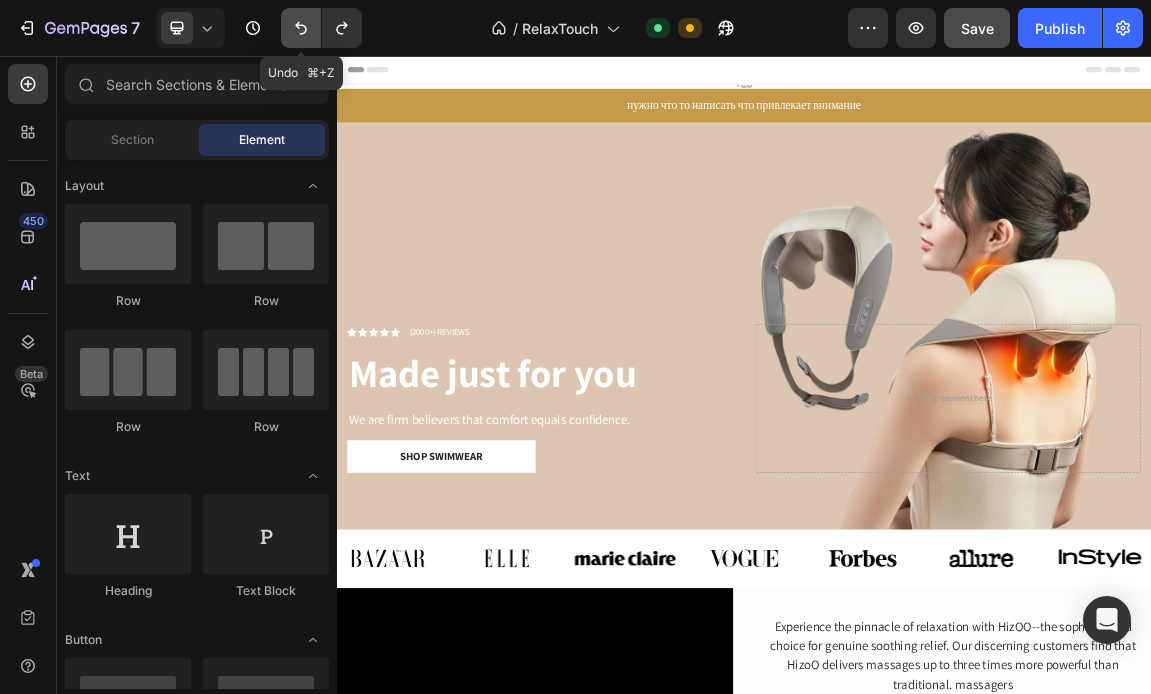 click 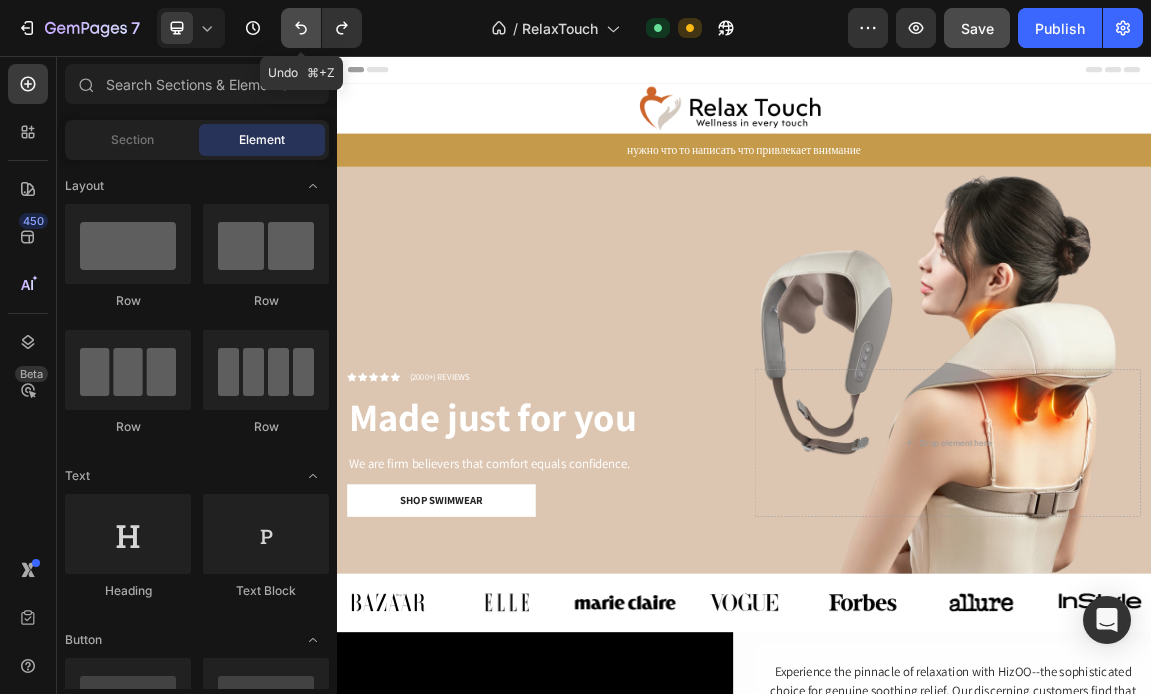 click 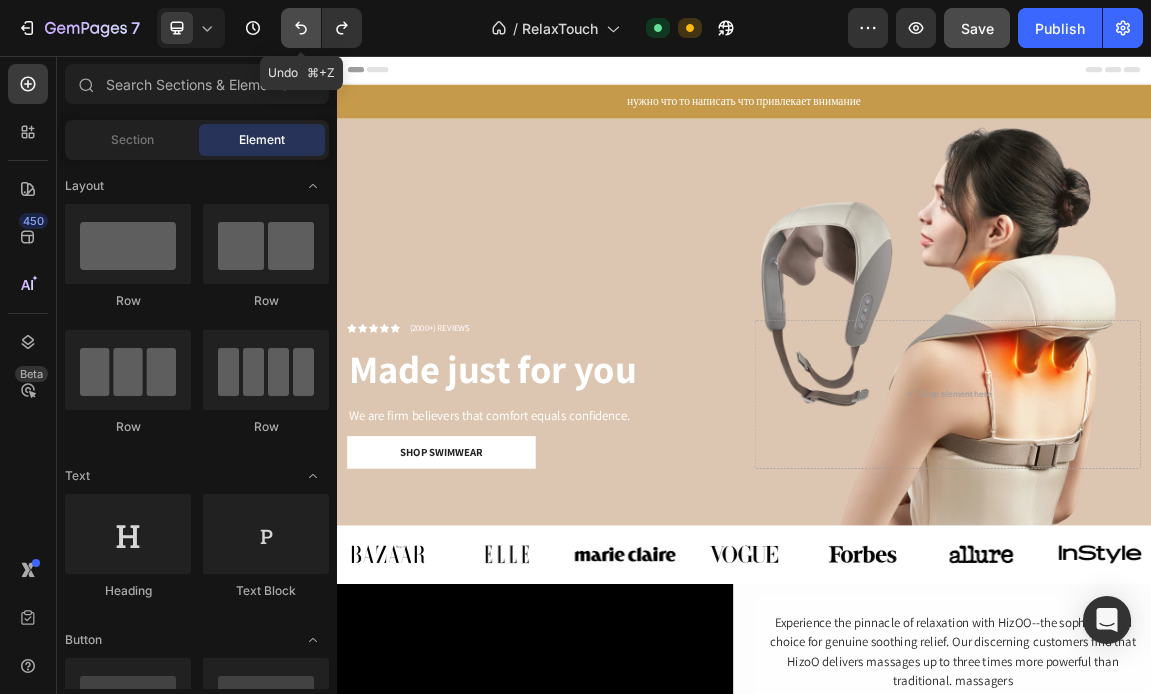 click 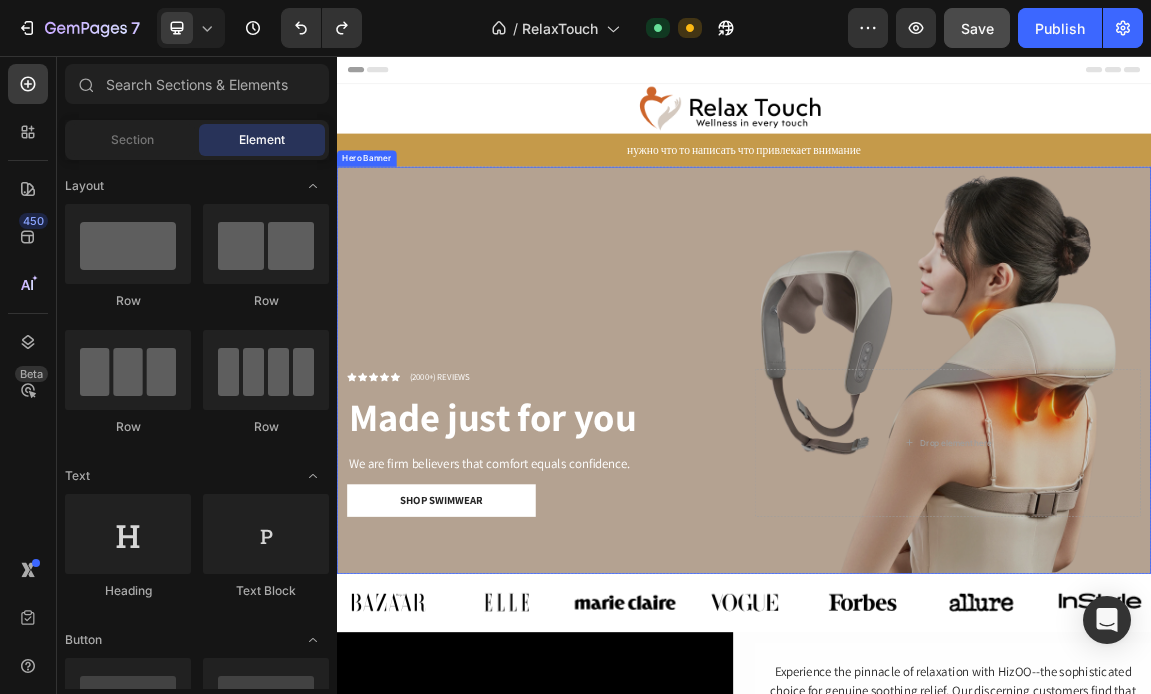 scroll, scrollTop: 0, scrollLeft: 0, axis: both 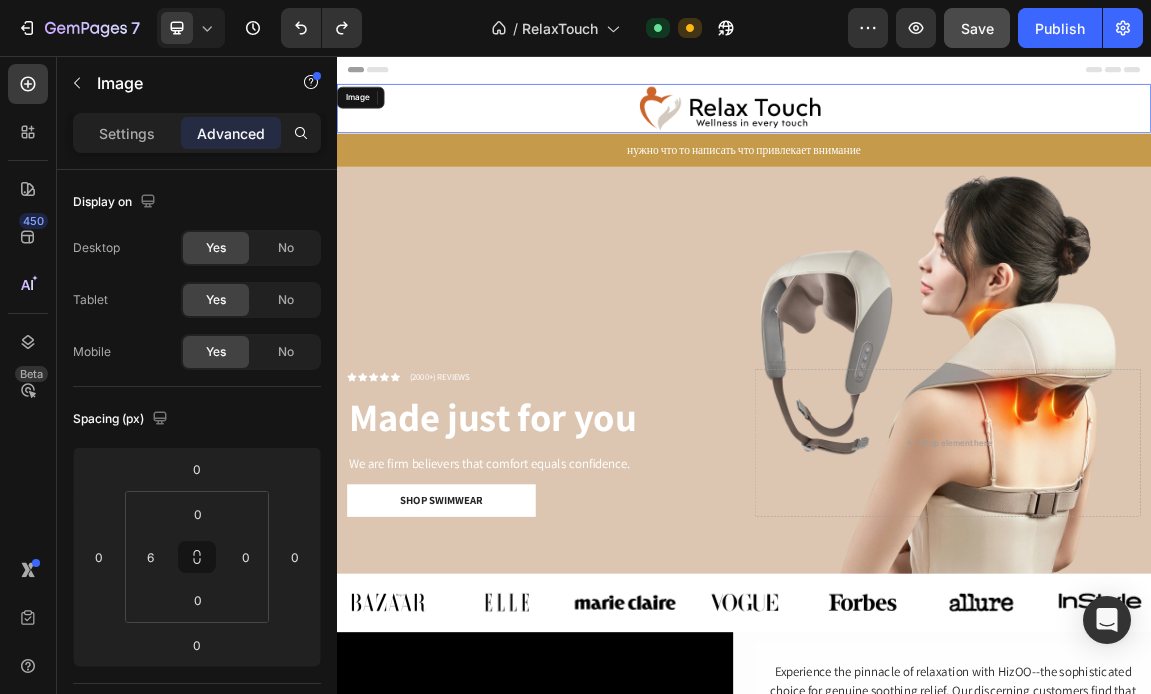 click at bounding box center [940, 133] 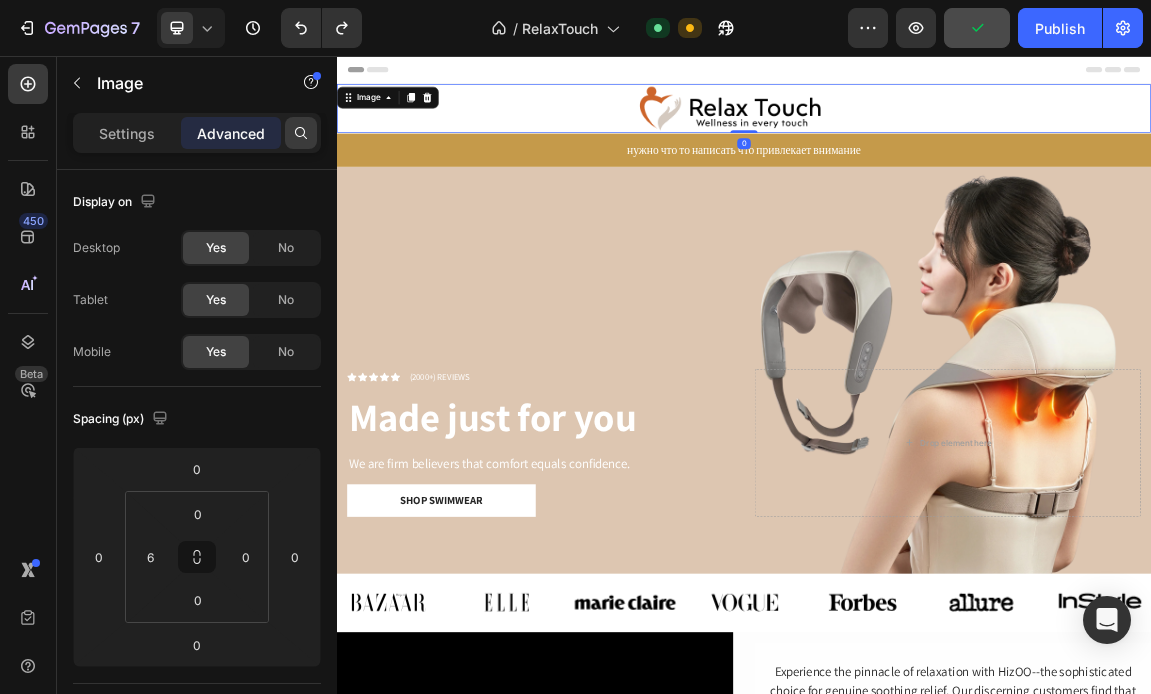 click 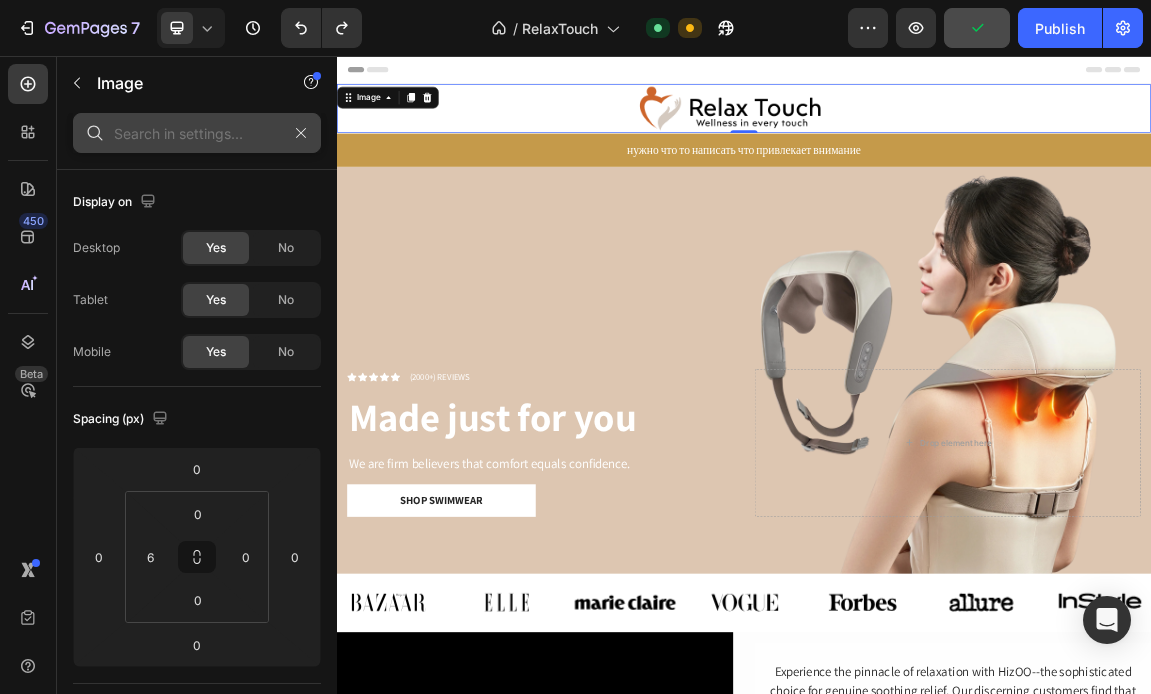 click 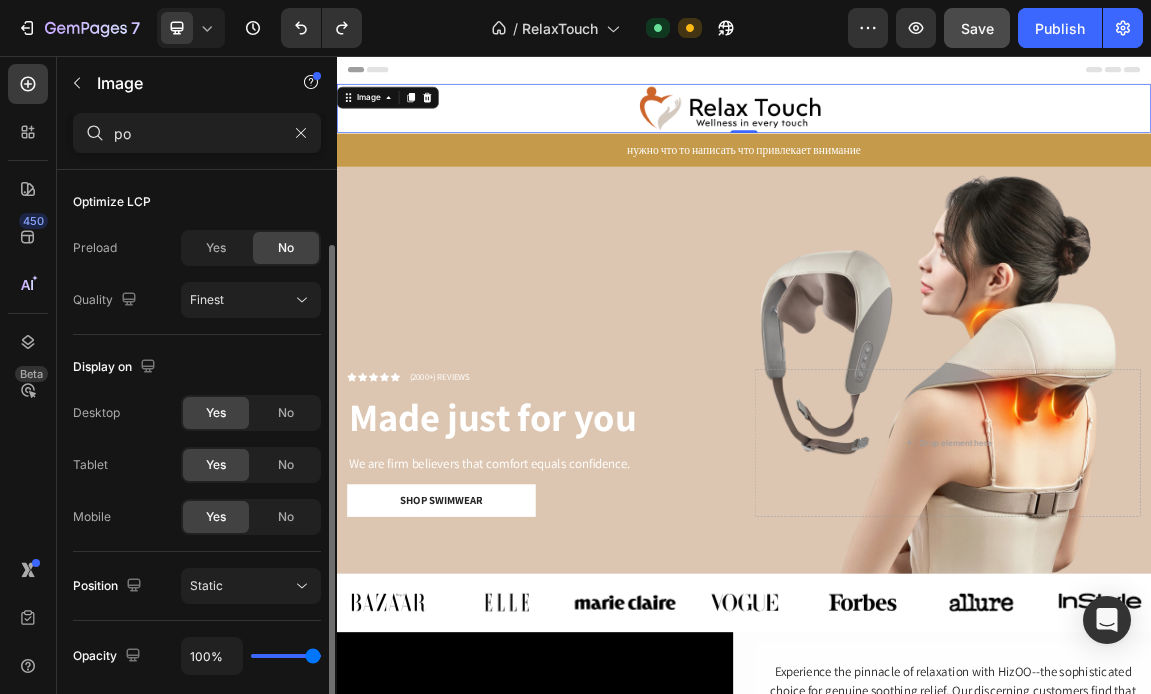 scroll, scrollTop: 77, scrollLeft: 0, axis: vertical 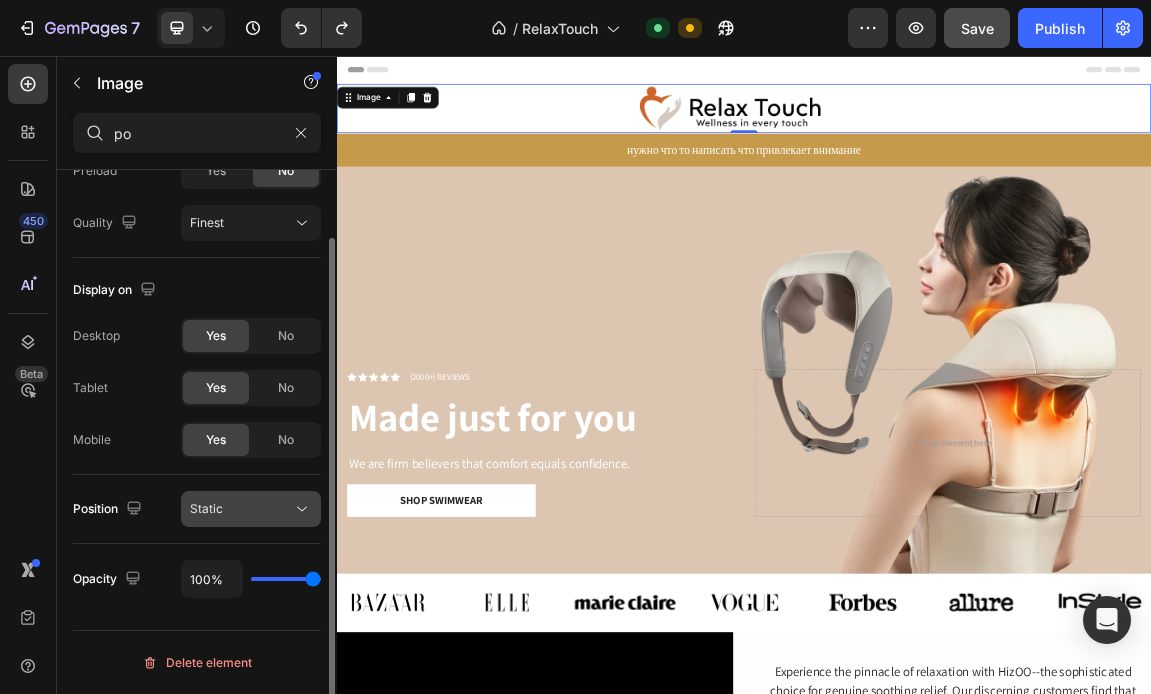type on "po" 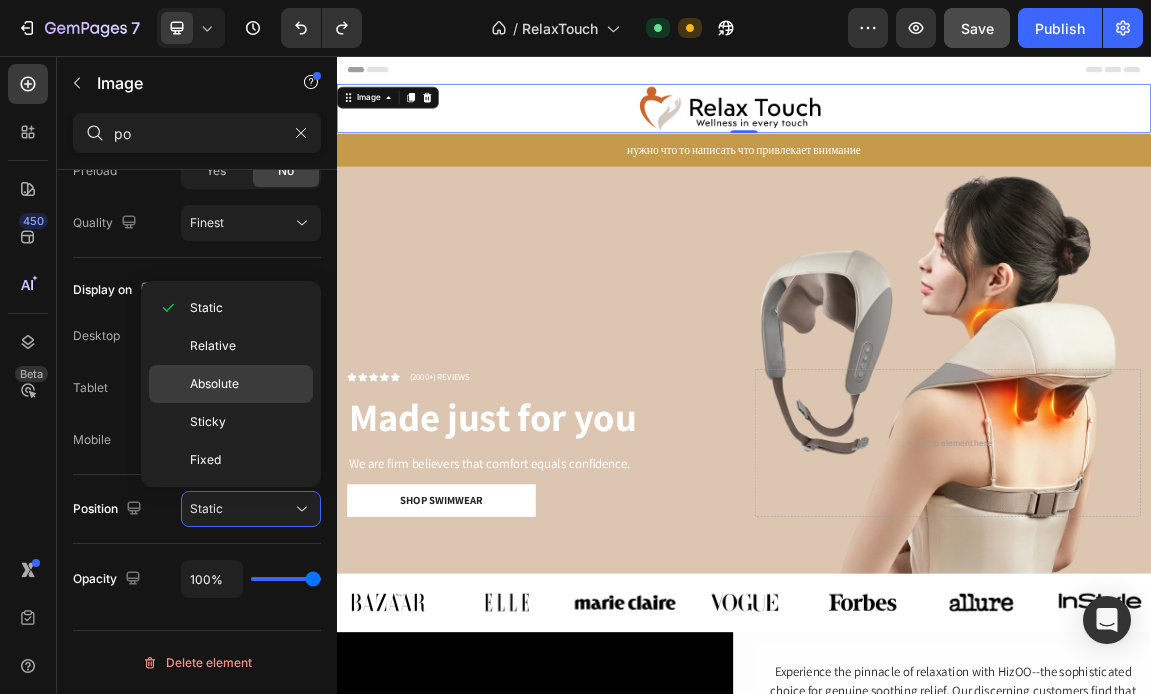 click on "Absolute" at bounding box center (247, 384) 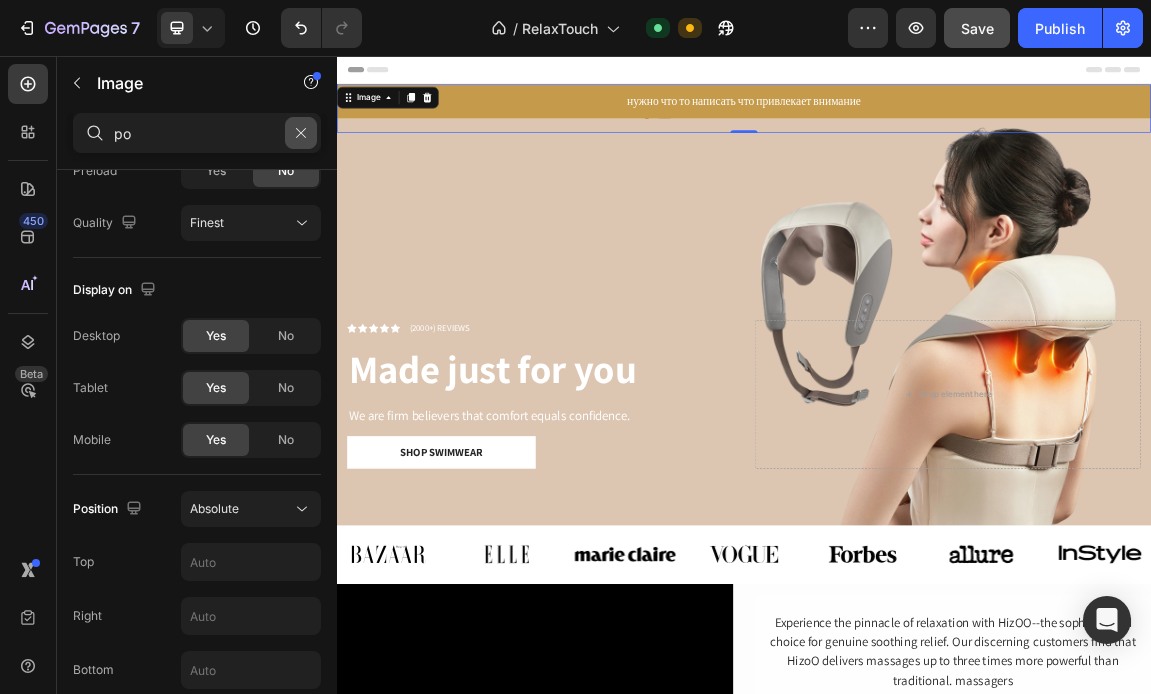 click 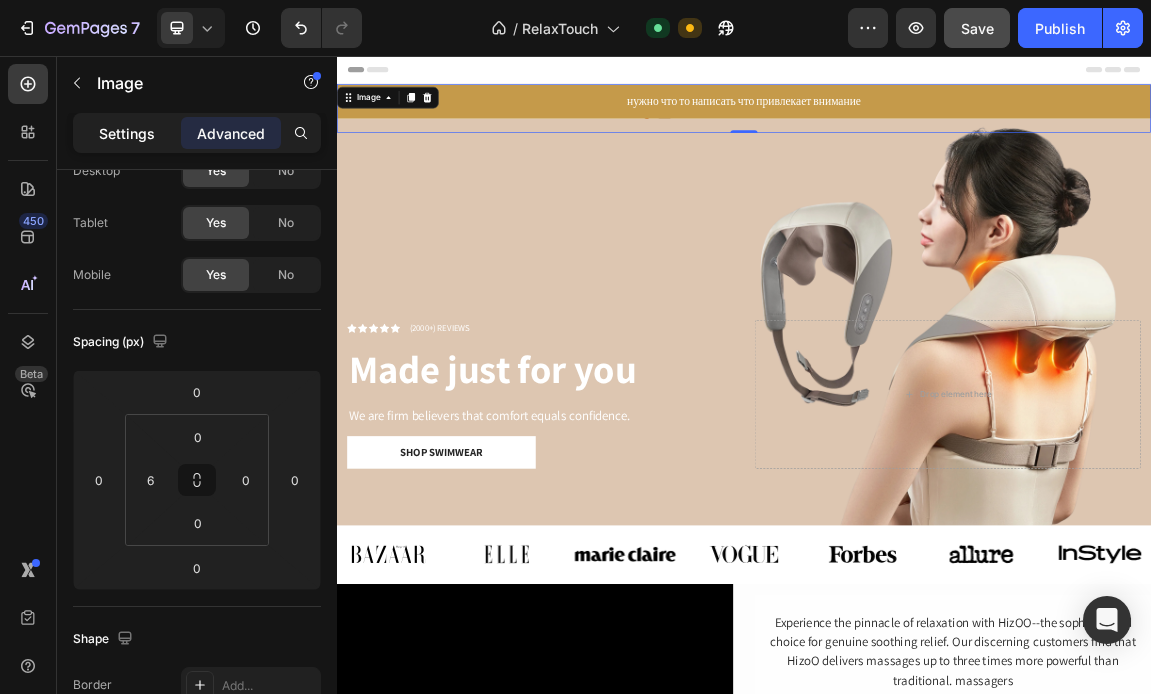 click on "Settings" at bounding box center (127, 133) 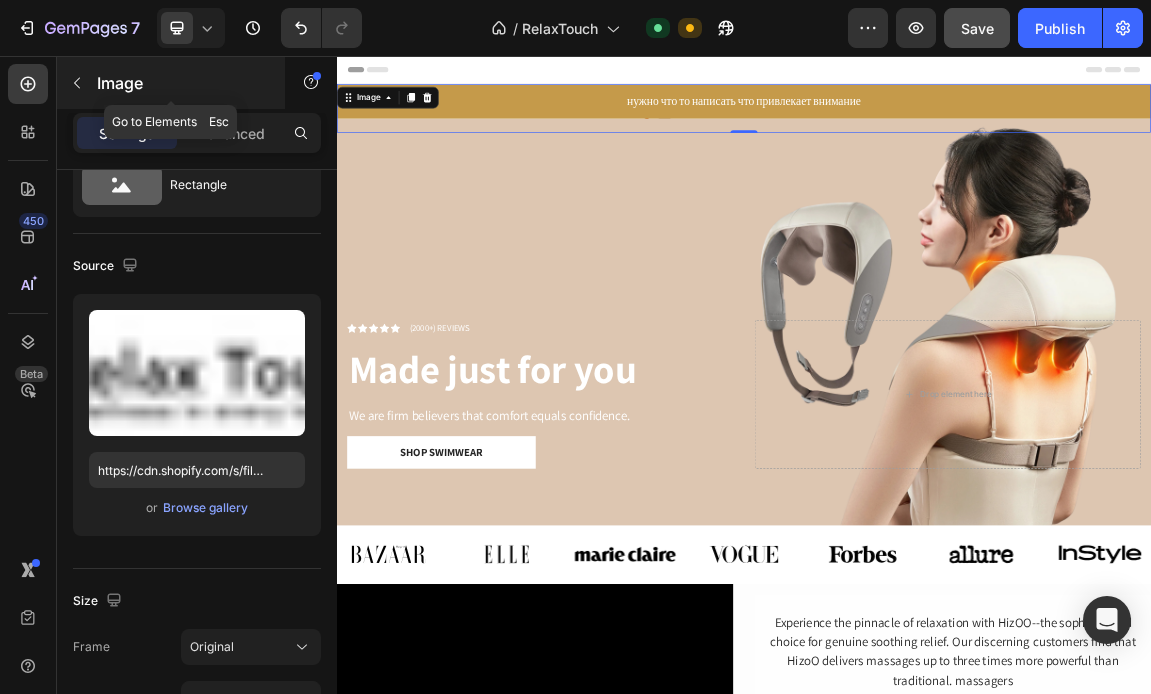 click at bounding box center [77, 83] 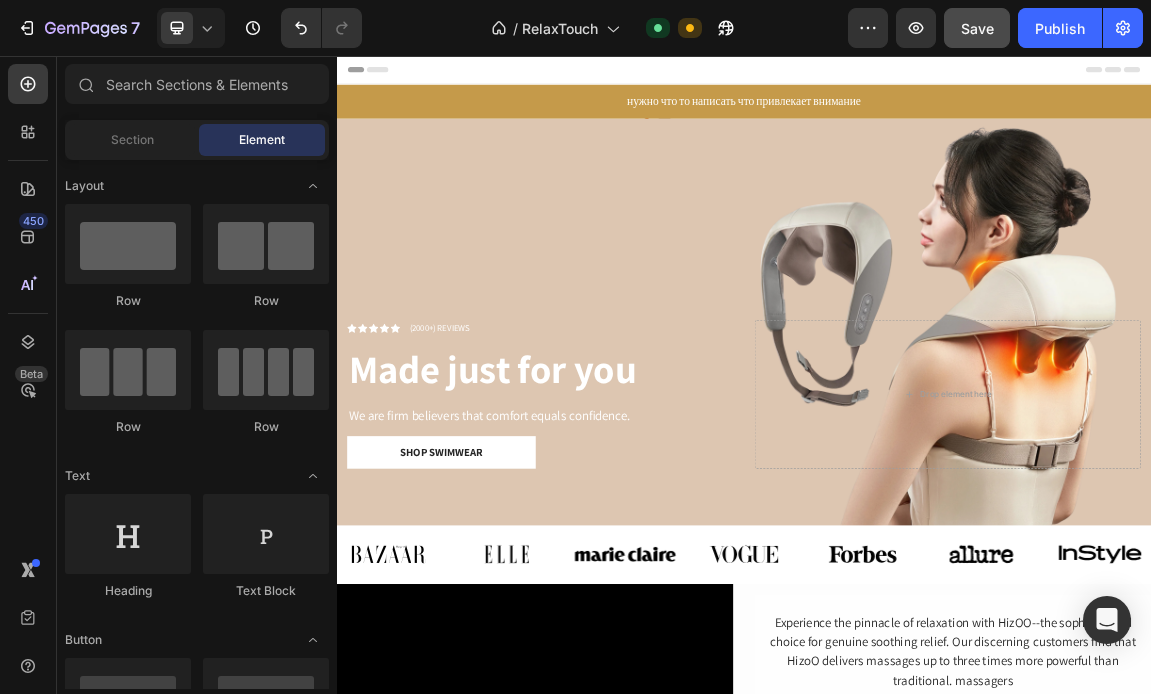 click on "Header" at bounding box center [937, 76] 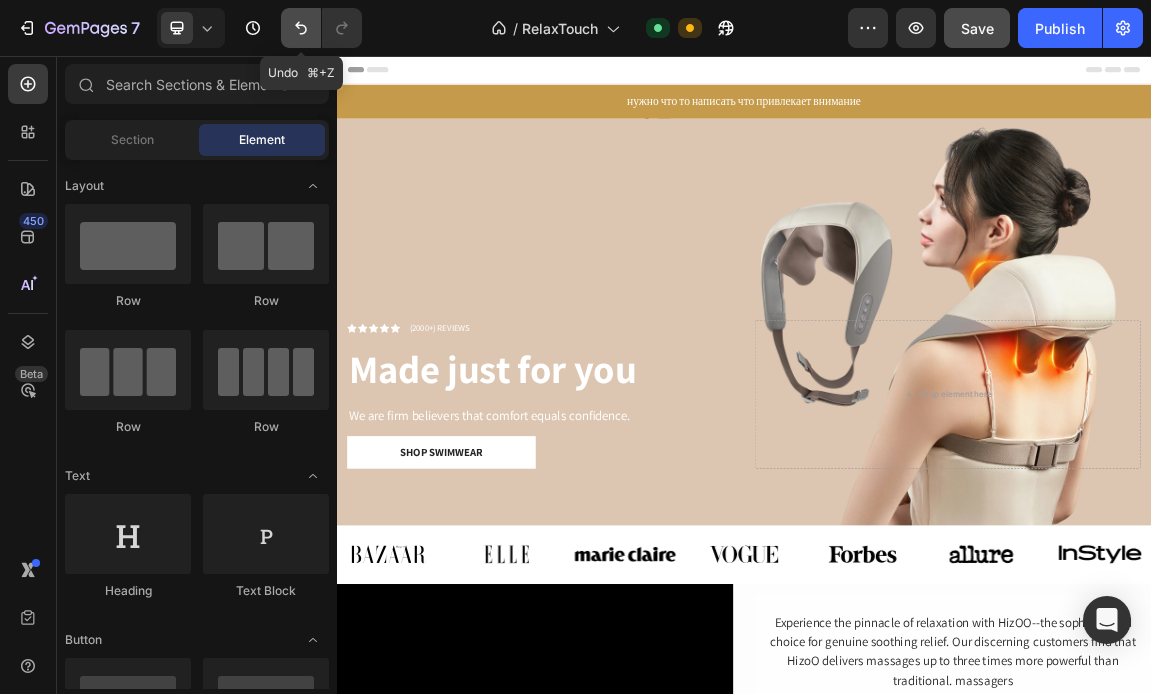 click 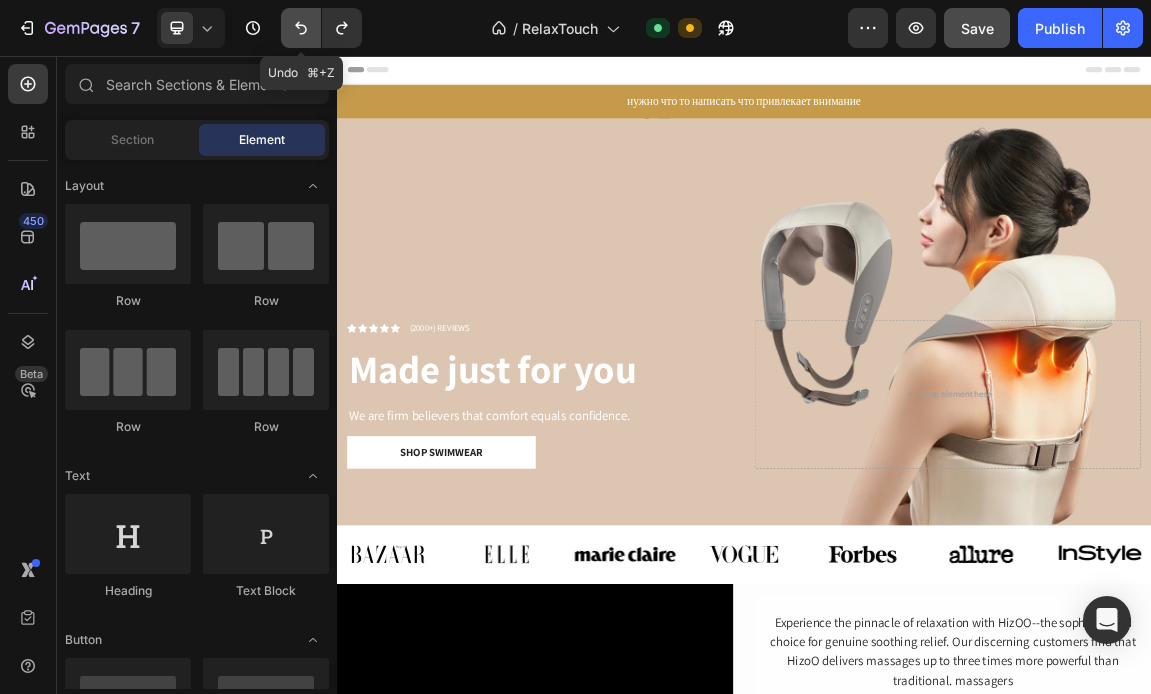 click 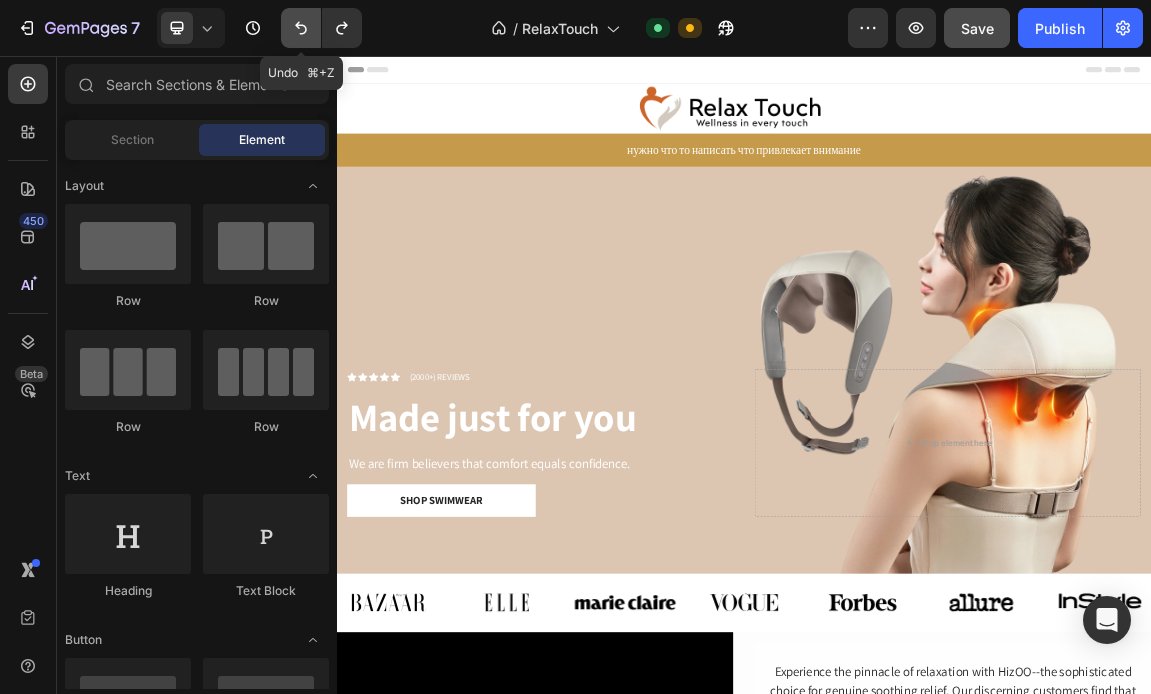 click 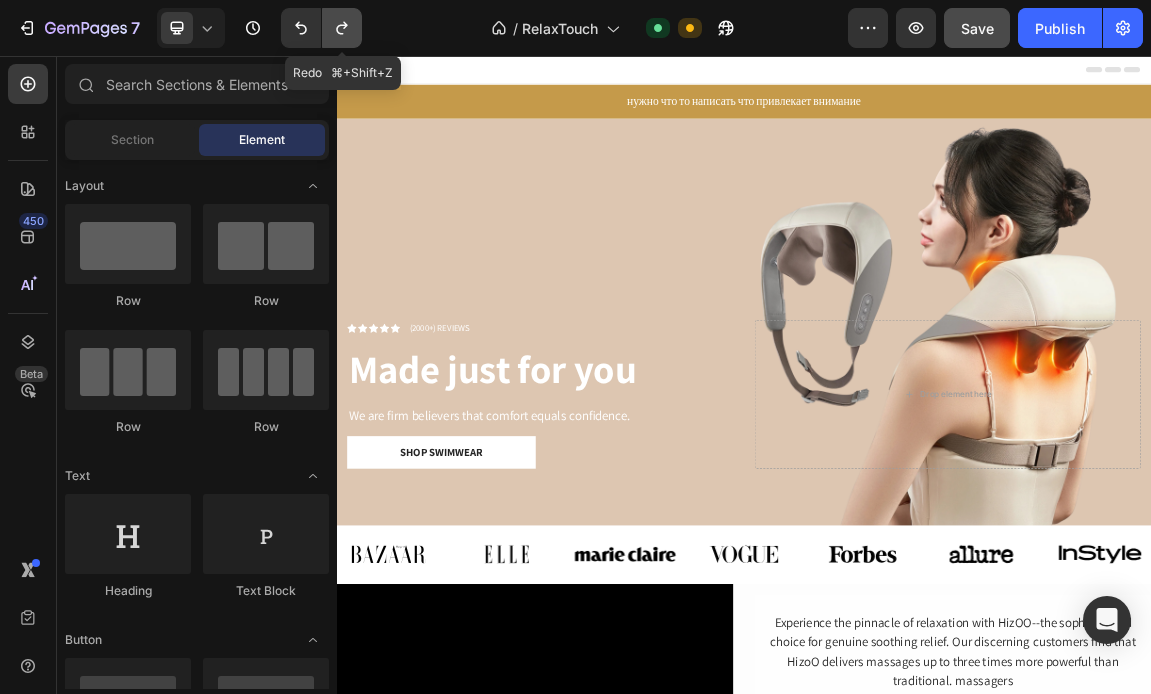 click 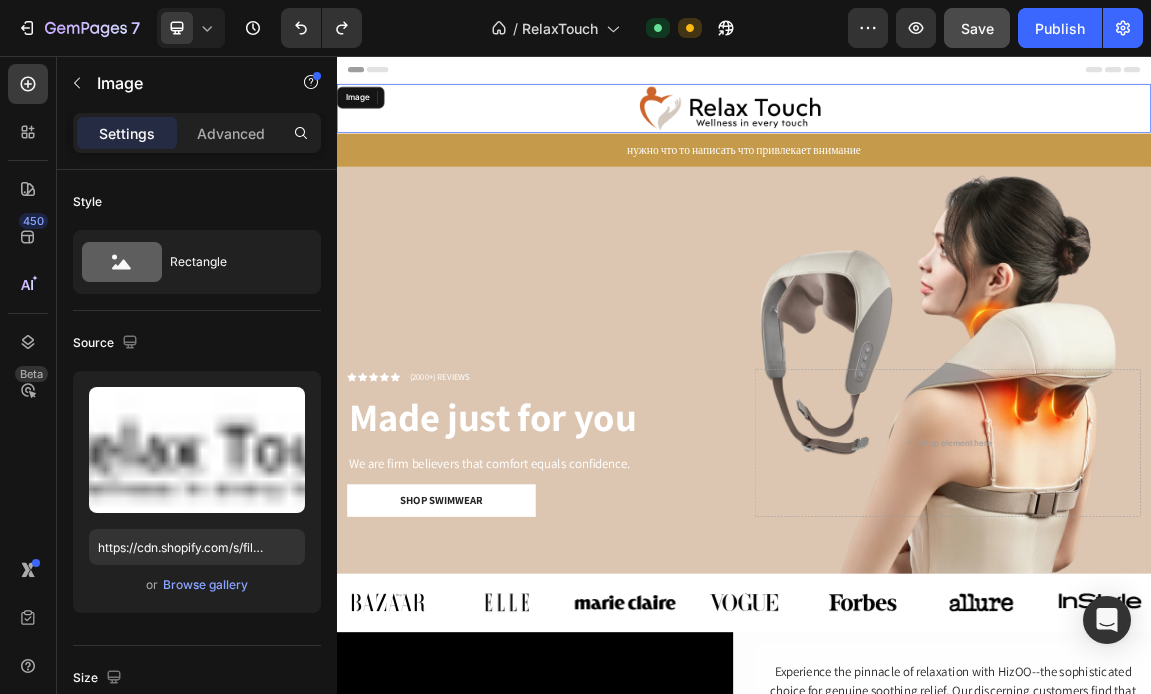 click at bounding box center [940, 133] 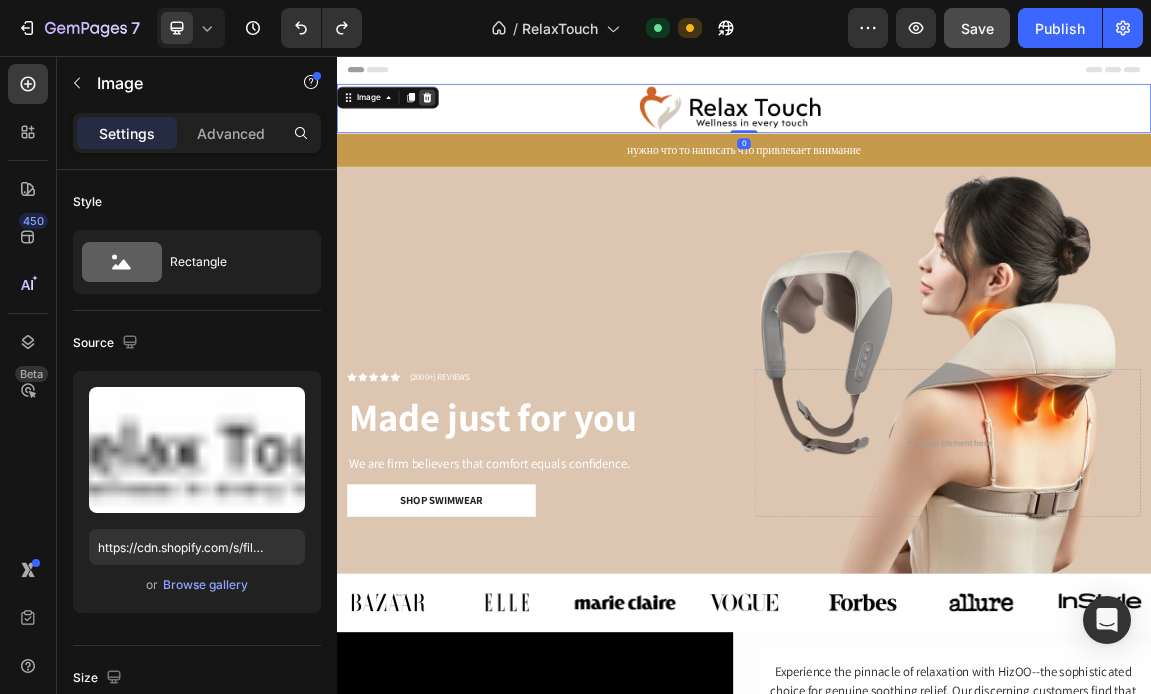 click 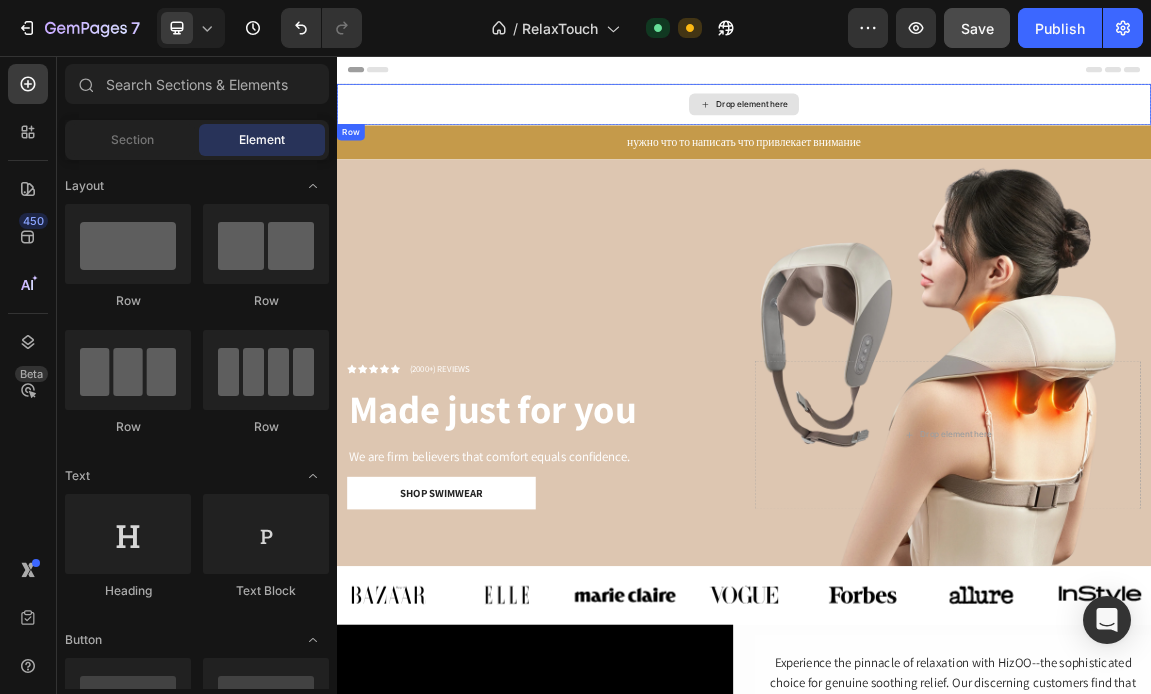 click on "Drop element here" at bounding box center (937, 127) 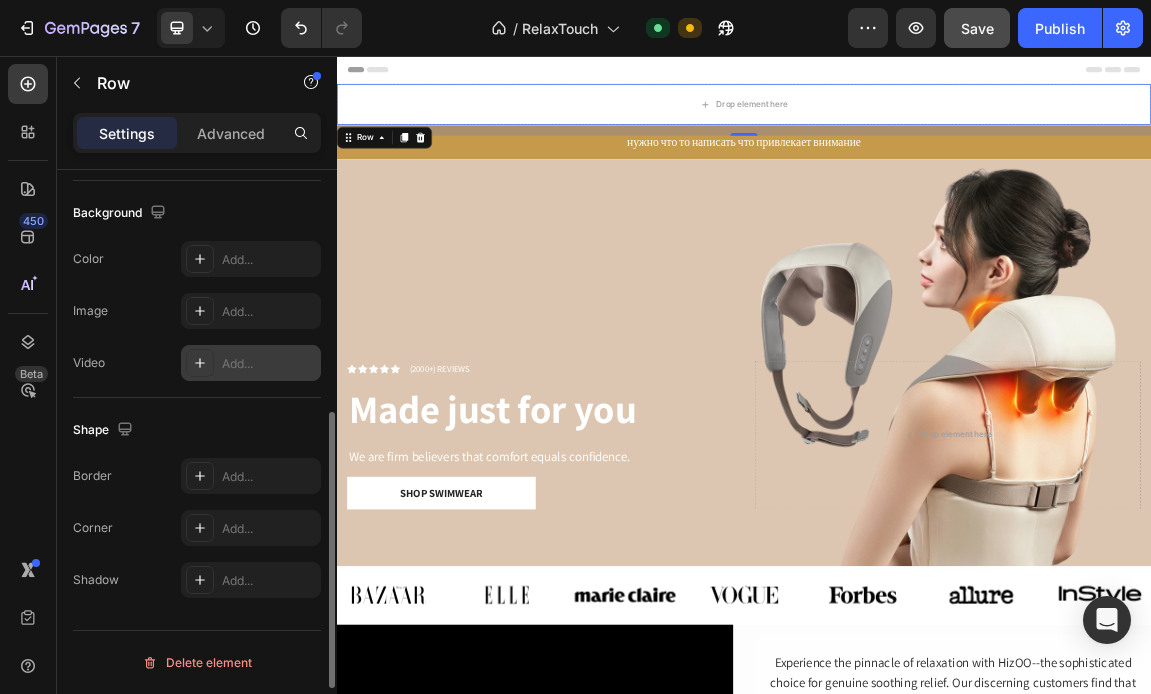 scroll, scrollTop: 491, scrollLeft: 0, axis: vertical 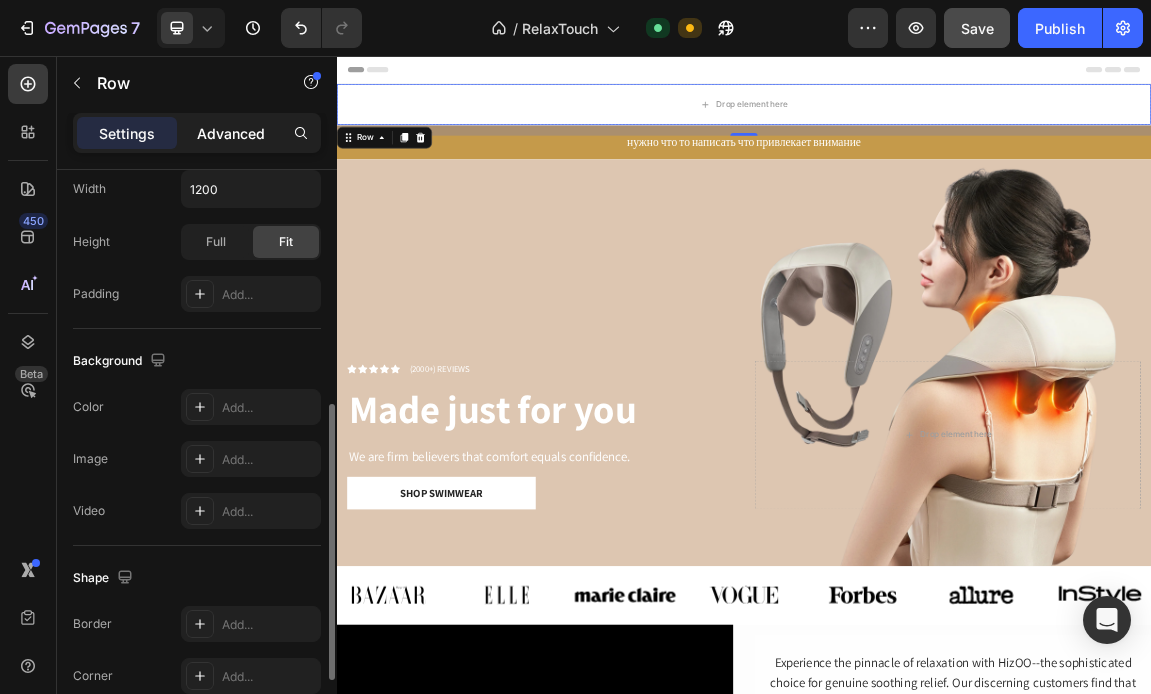 click on "Advanced" at bounding box center (231, 133) 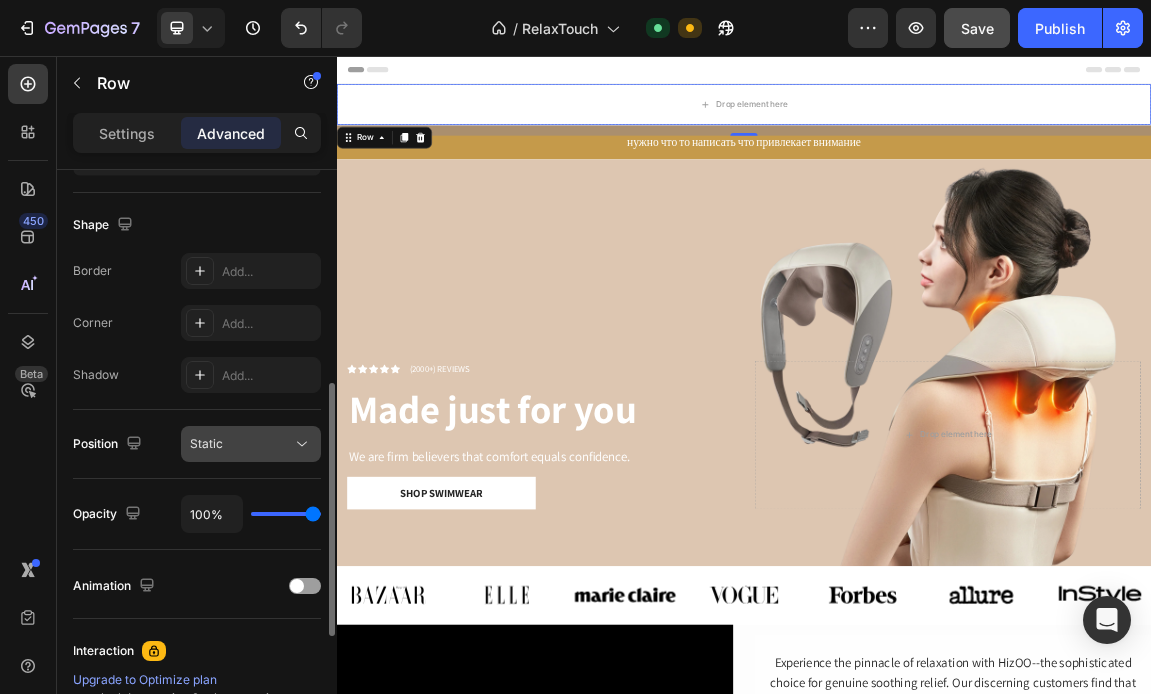 click on "Static" at bounding box center (241, 444) 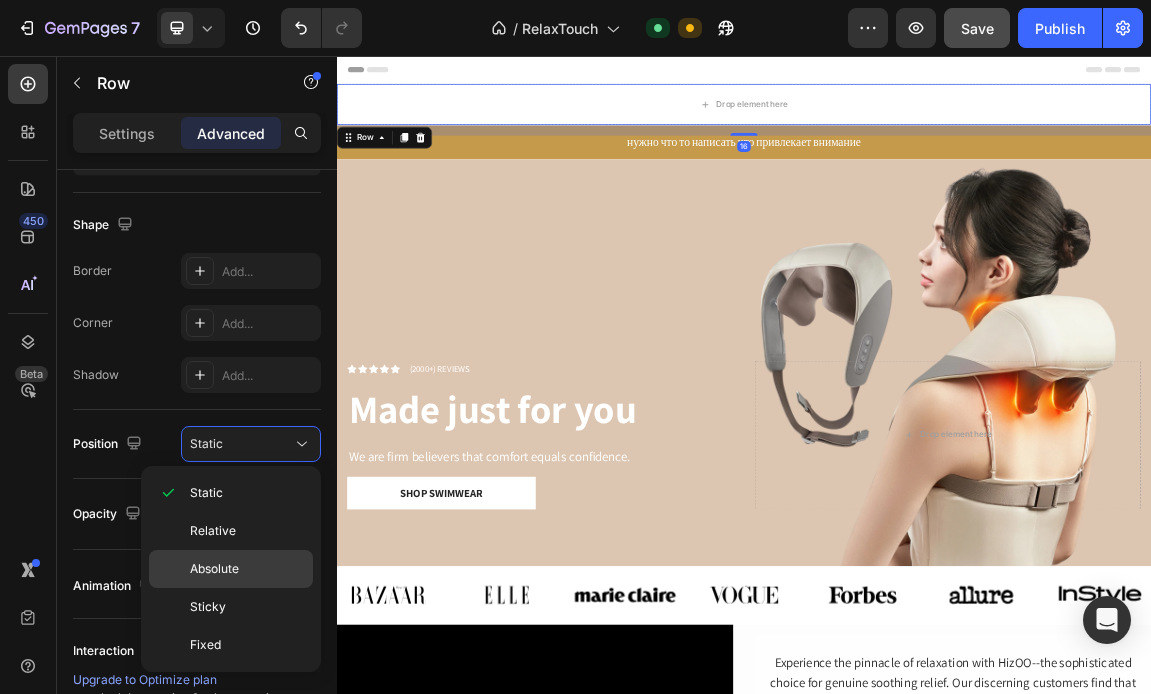 click on "Absolute" at bounding box center [214, 569] 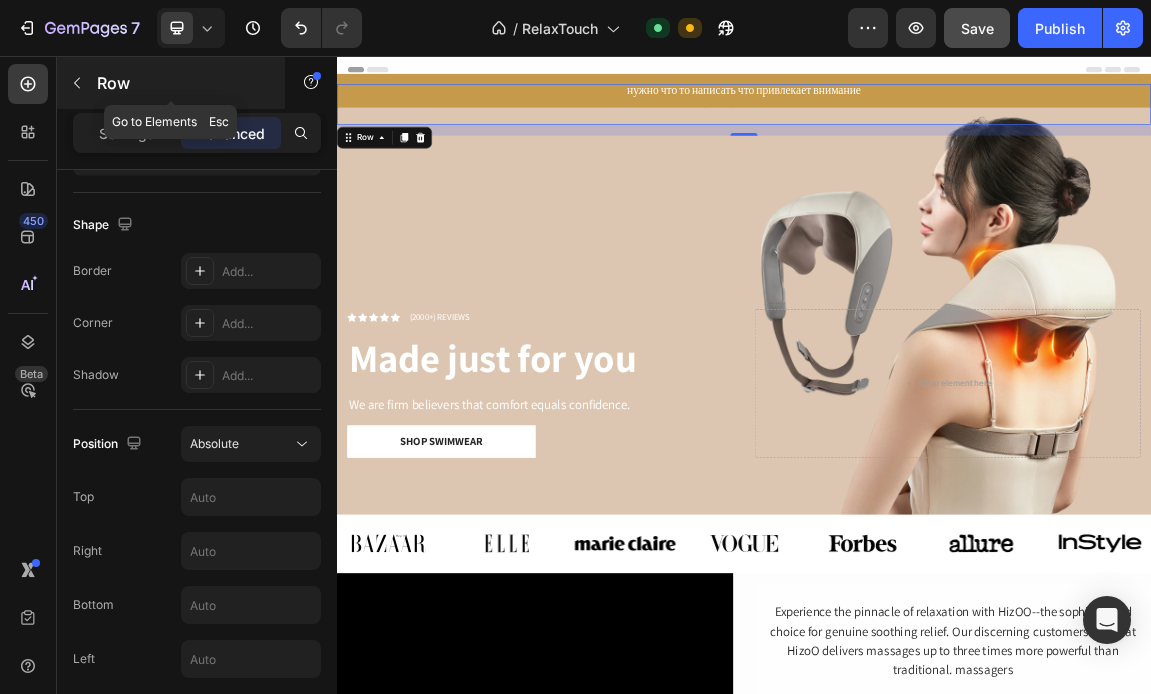 click 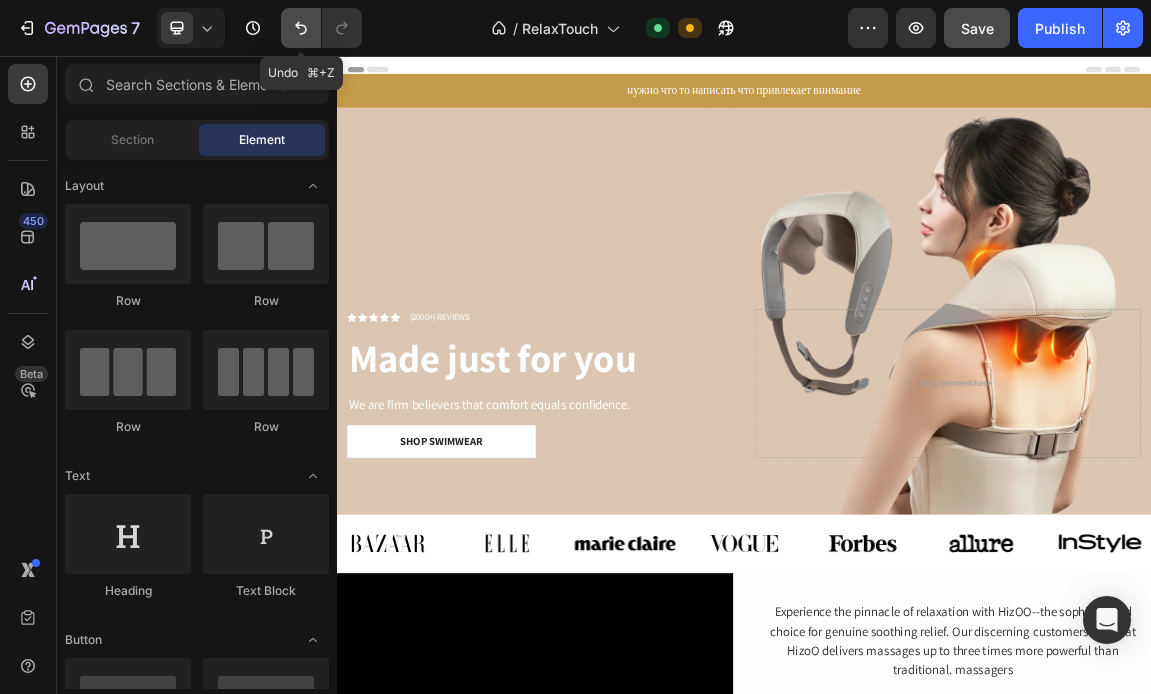 click 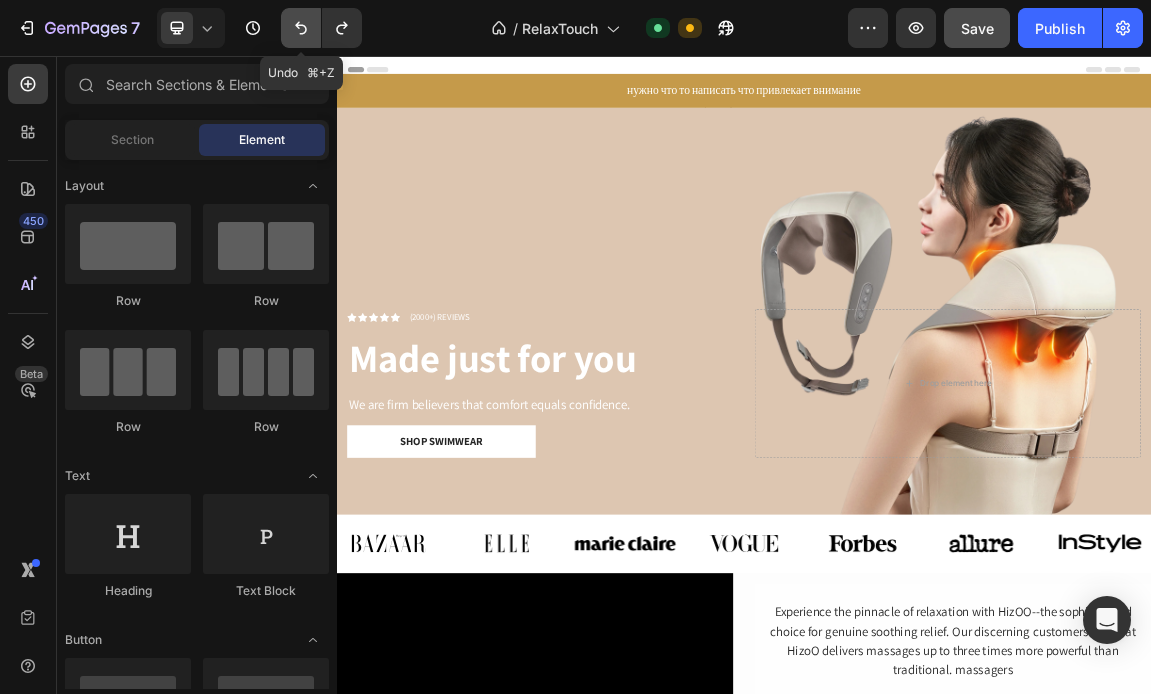 click 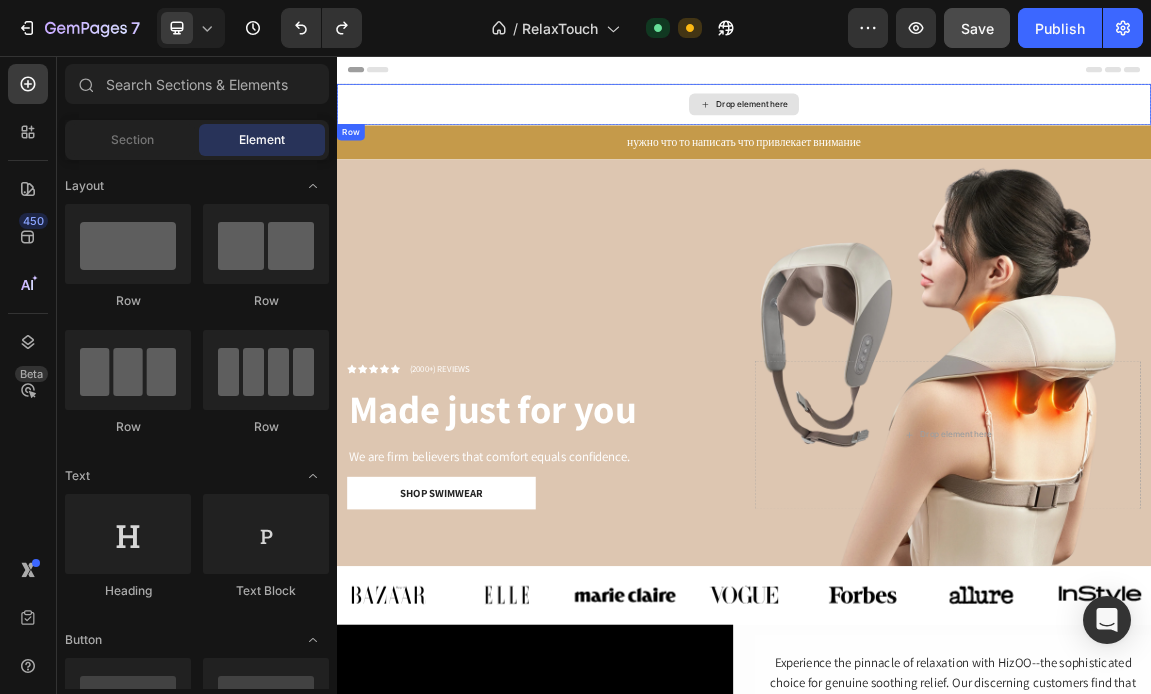 click on "Drop element here" at bounding box center (937, 127) 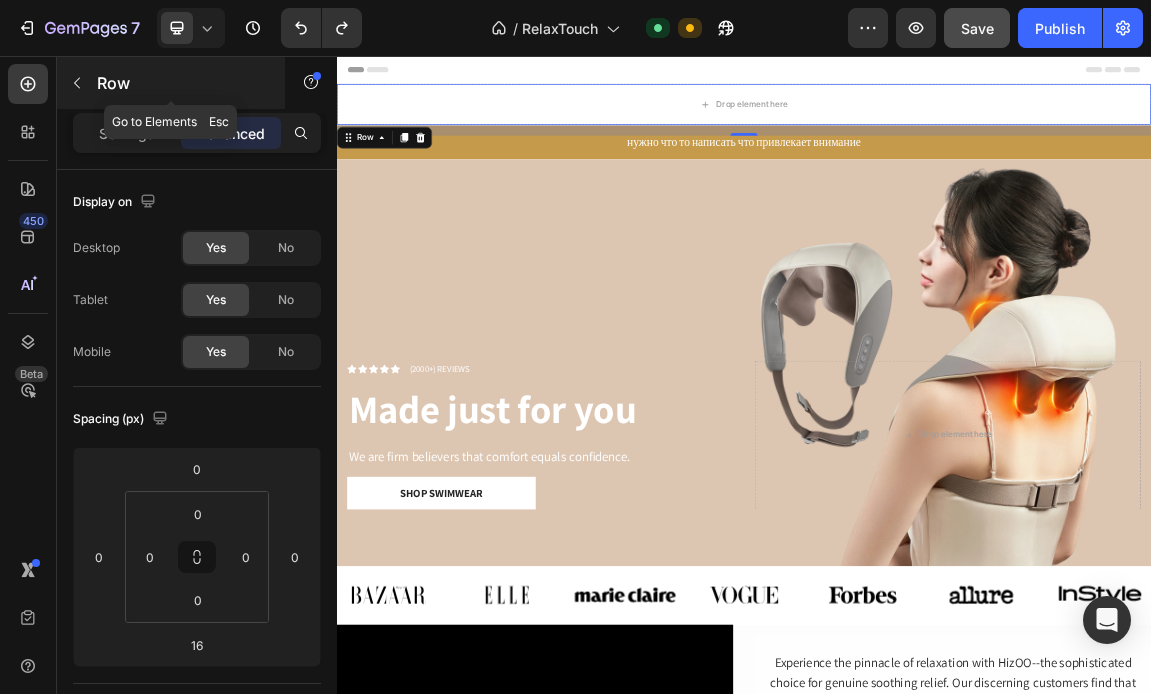 click on "Row" at bounding box center [182, 83] 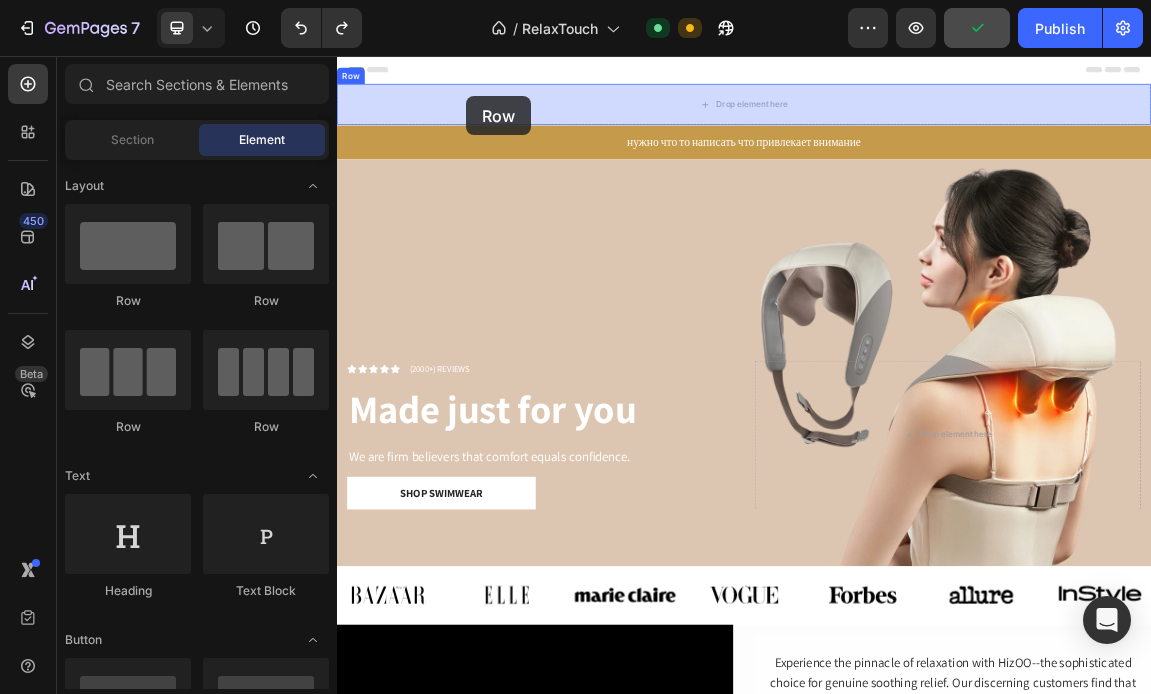 drag, startPoint x: 468, startPoint y: 311, endPoint x: 526, endPoint y: 115, distance: 204.40157 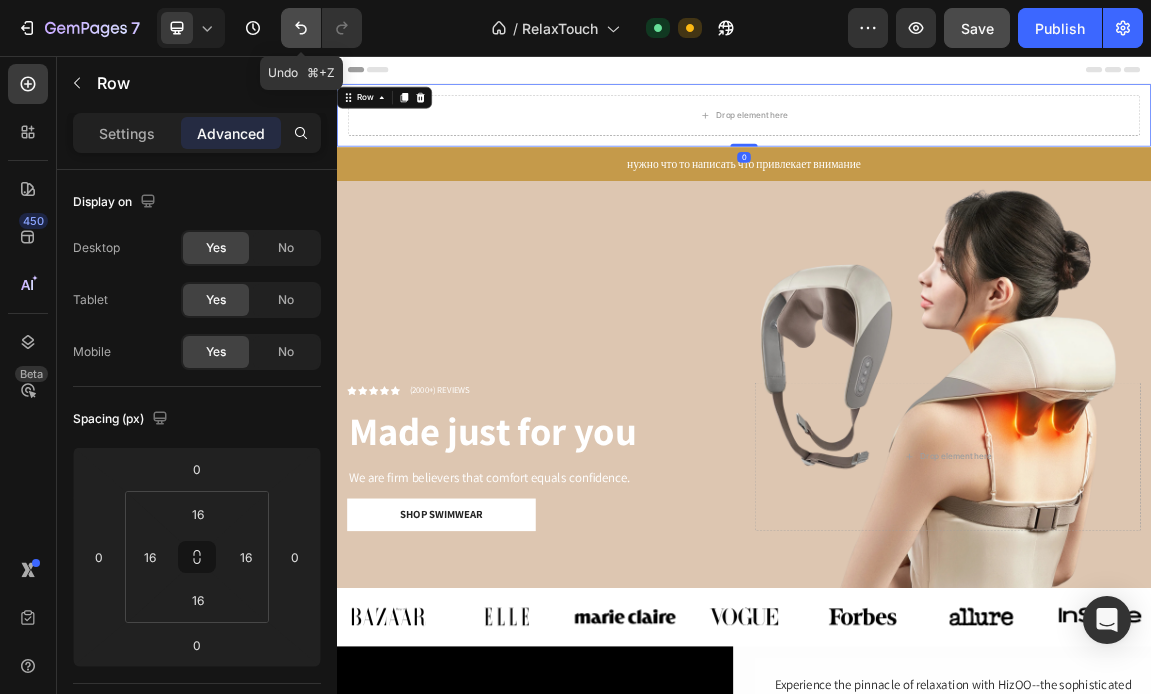 click 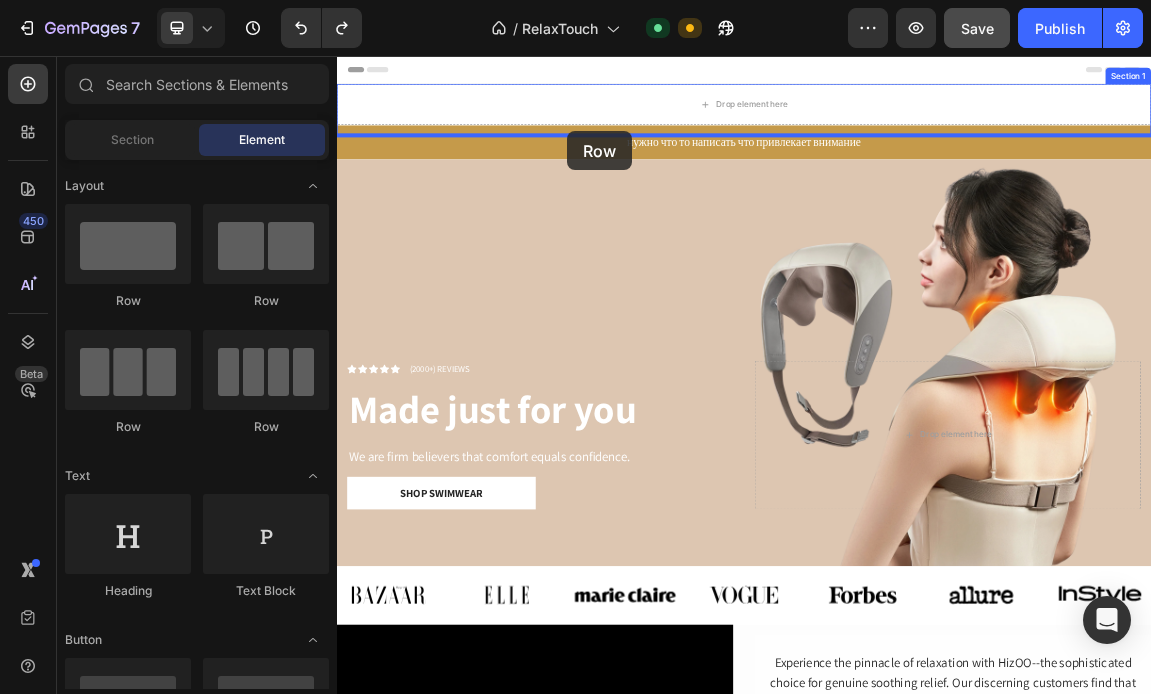 drag, startPoint x: 499, startPoint y: 307, endPoint x: 675, endPoint y: 165, distance: 226.14156 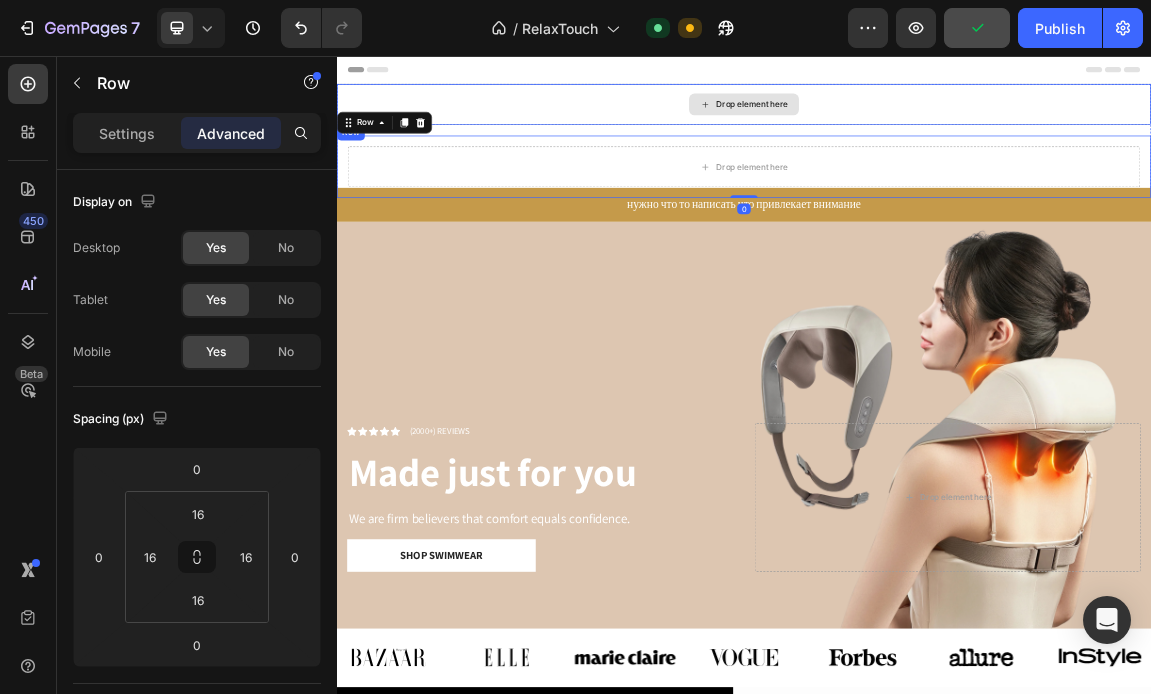 click on "Drop element here" at bounding box center (937, 127) 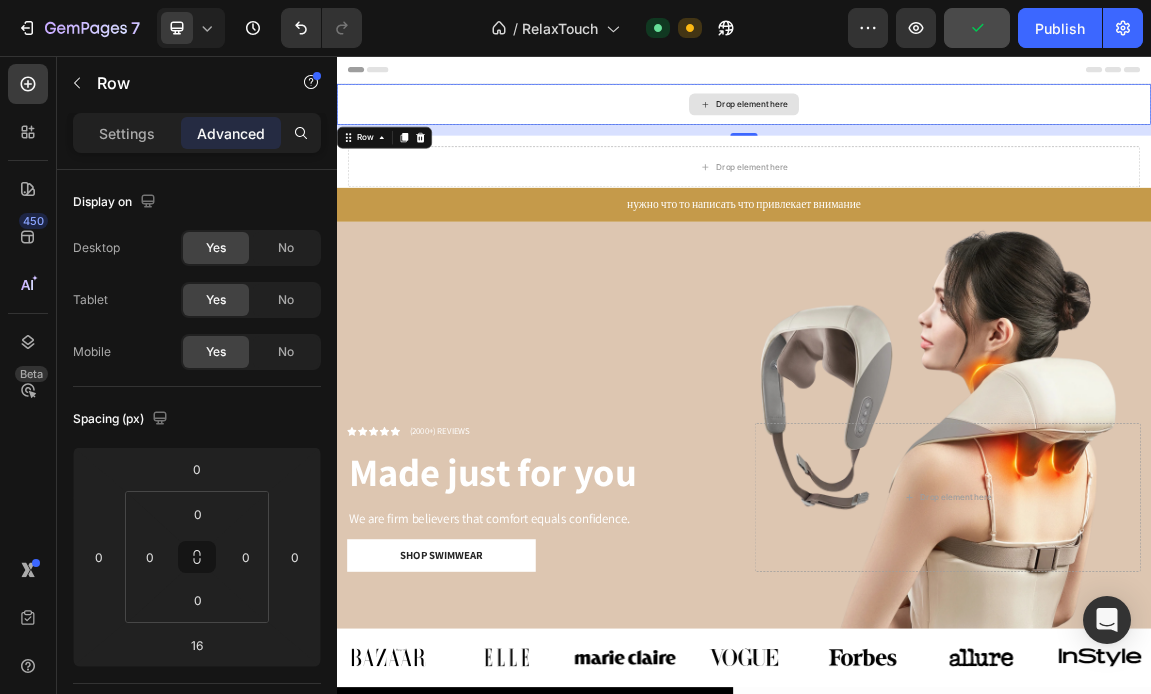 scroll, scrollTop: 491, scrollLeft: 0, axis: vertical 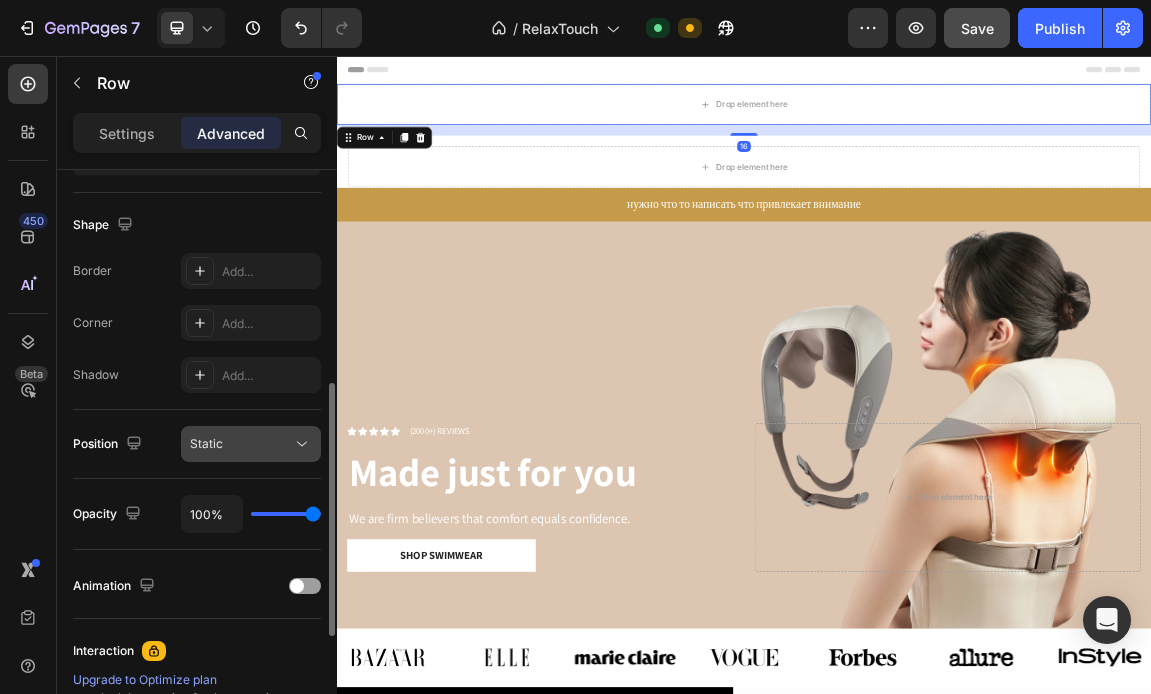 click on "Static" 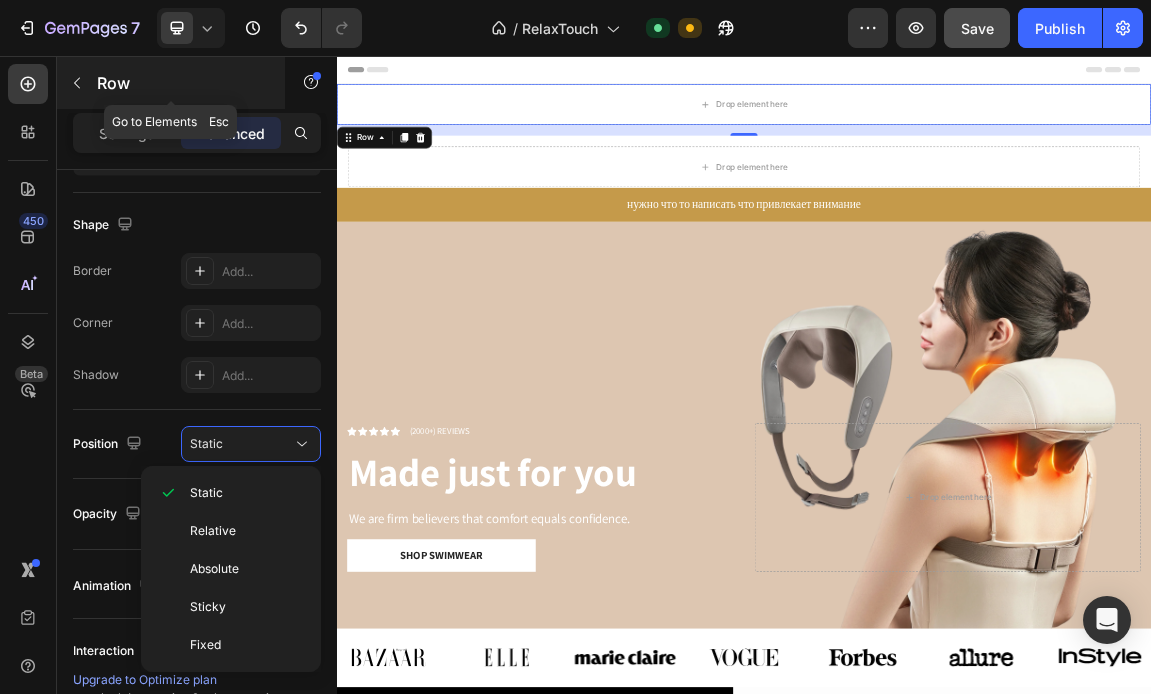click at bounding box center [77, 83] 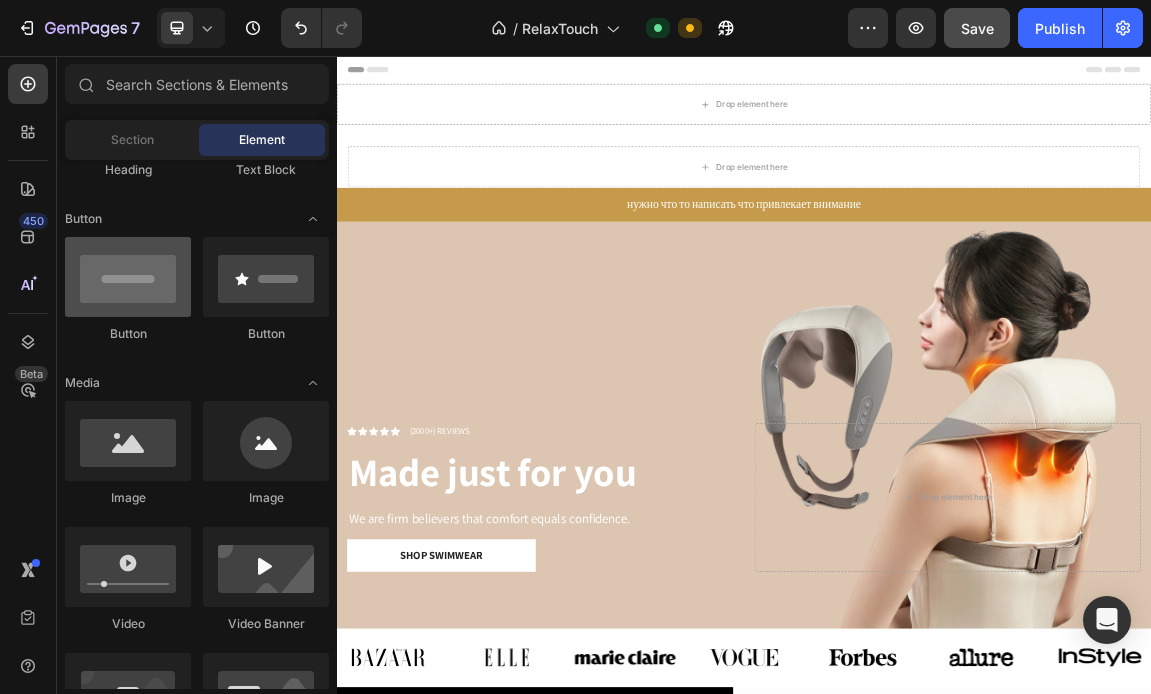 scroll, scrollTop: 418, scrollLeft: 0, axis: vertical 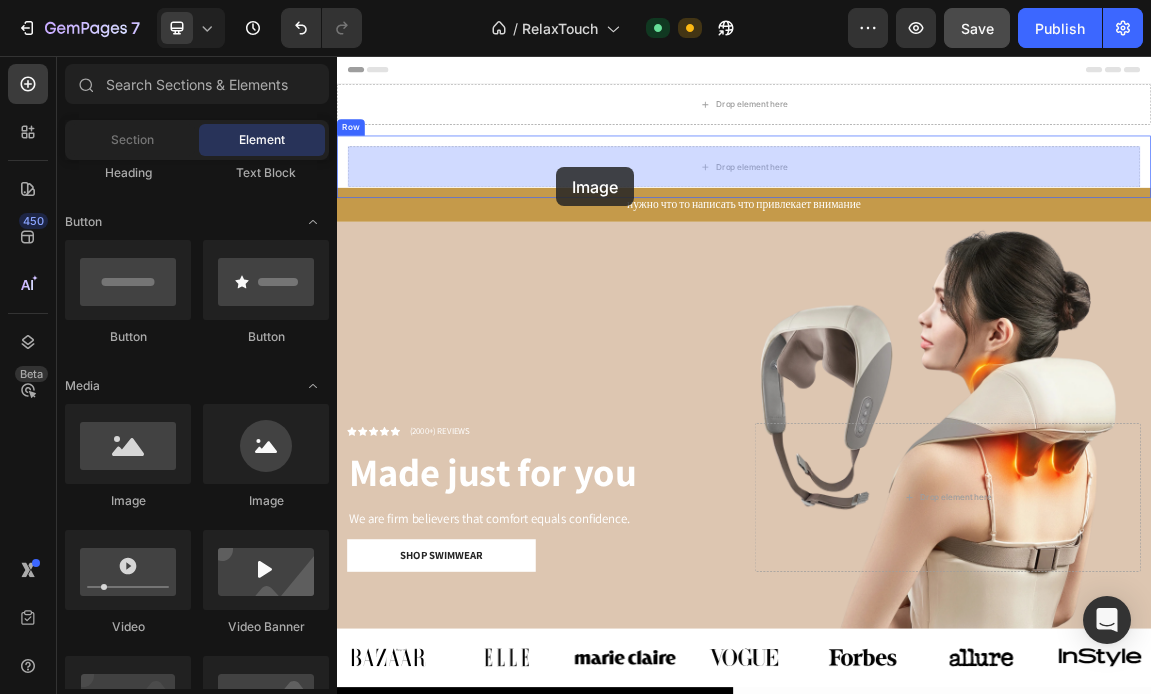 drag, startPoint x: 482, startPoint y: 518, endPoint x: 660, endPoint y: 220, distance: 347.1138 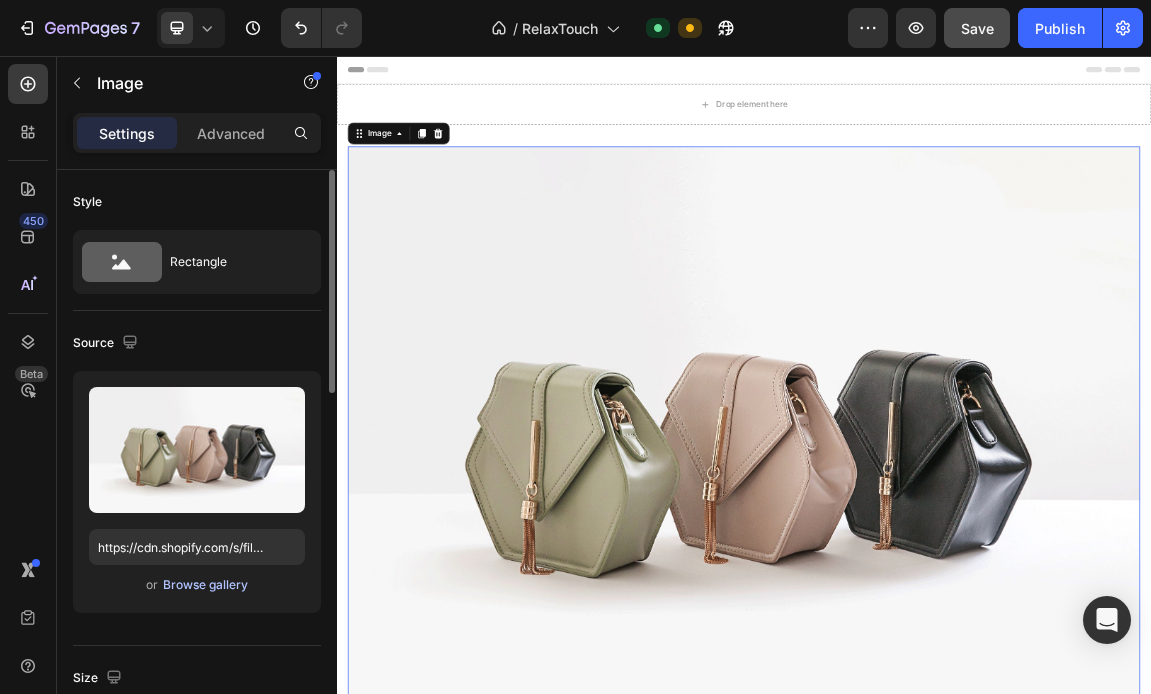 click on "Browse gallery" at bounding box center [205, 585] 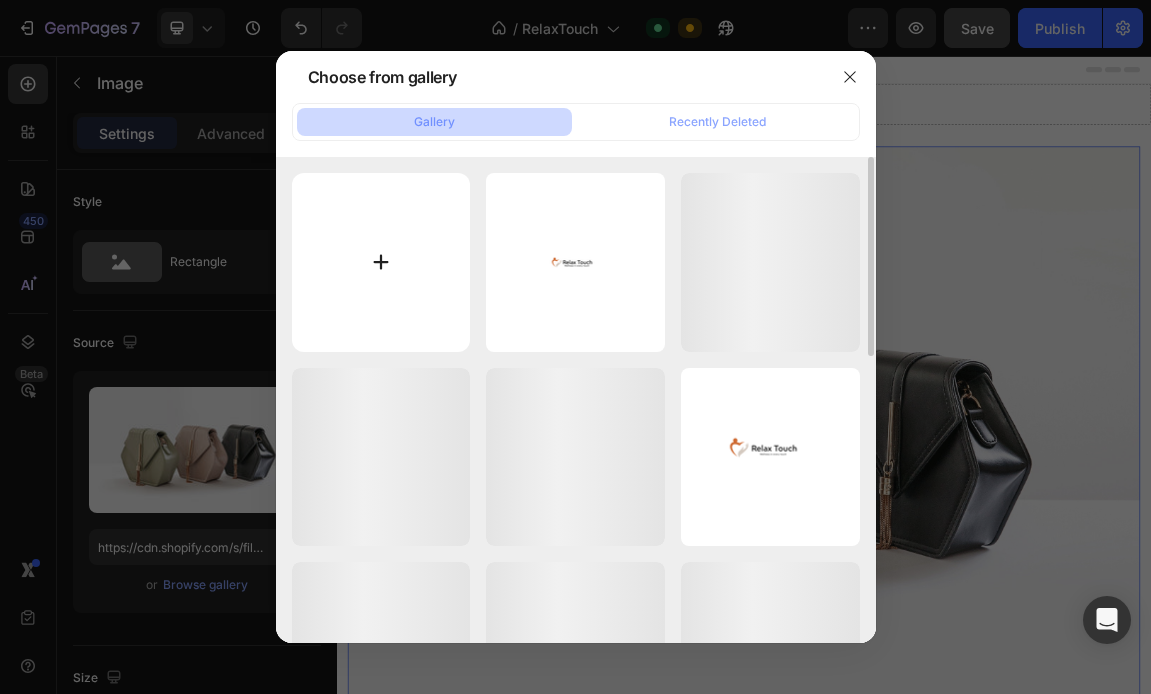 click at bounding box center (381, 262) 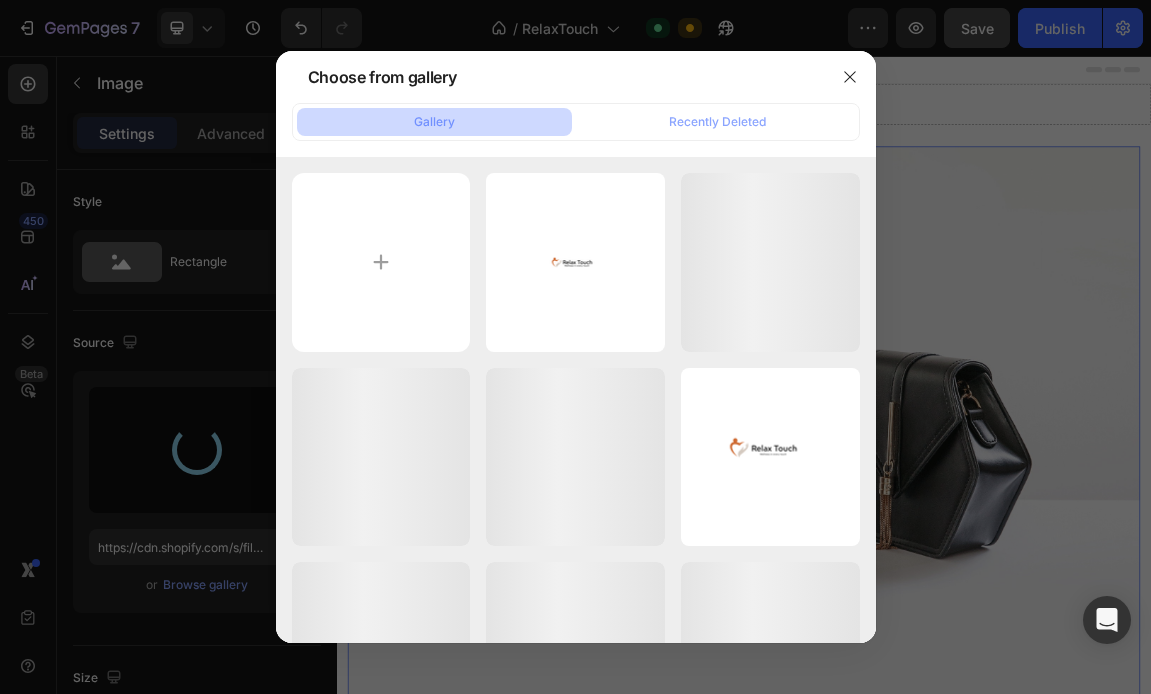 type on "https://cdn.shopify.com/s/files/1/0933/2837/6191/files/gempages_577602133604434620-7b6dbad4-02f9-4f47-8fd4-3d3a9997135b.png" 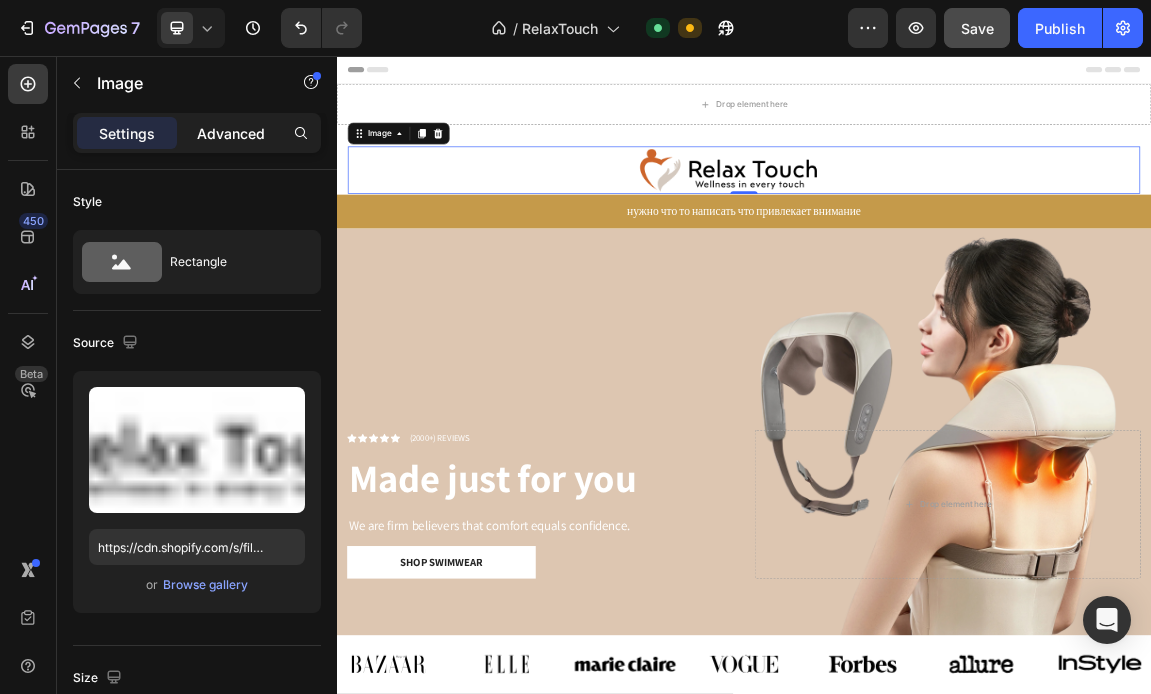 click on "Advanced" at bounding box center [231, 133] 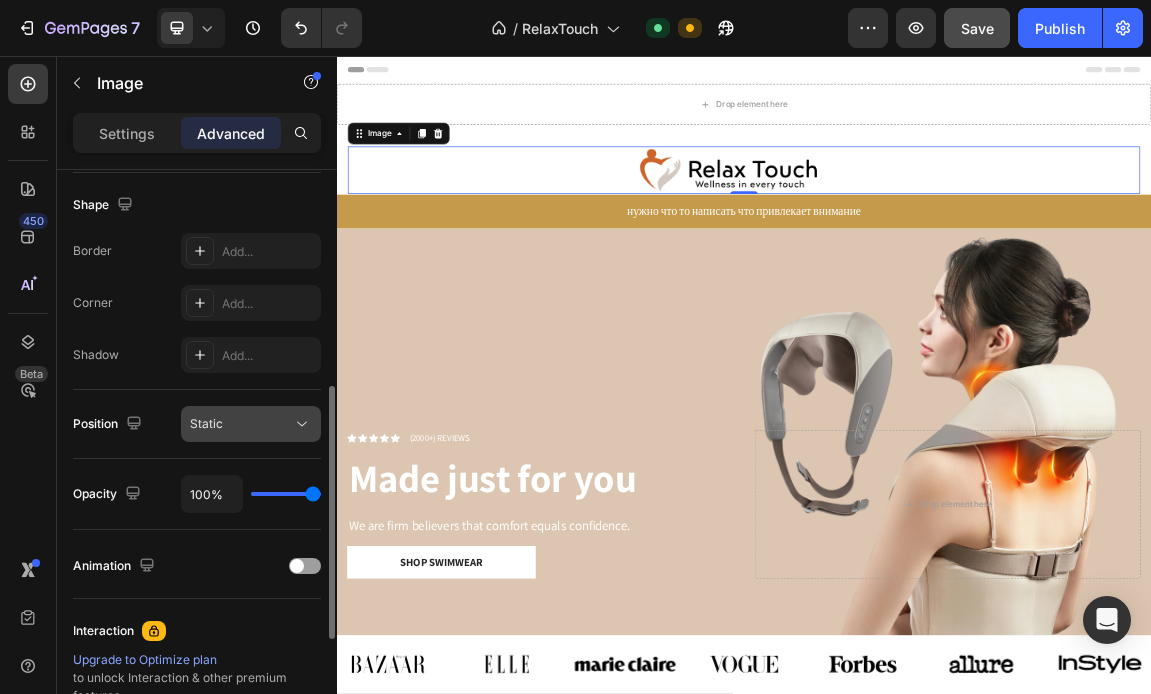 scroll, scrollTop: 512, scrollLeft: 0, axis: vertical 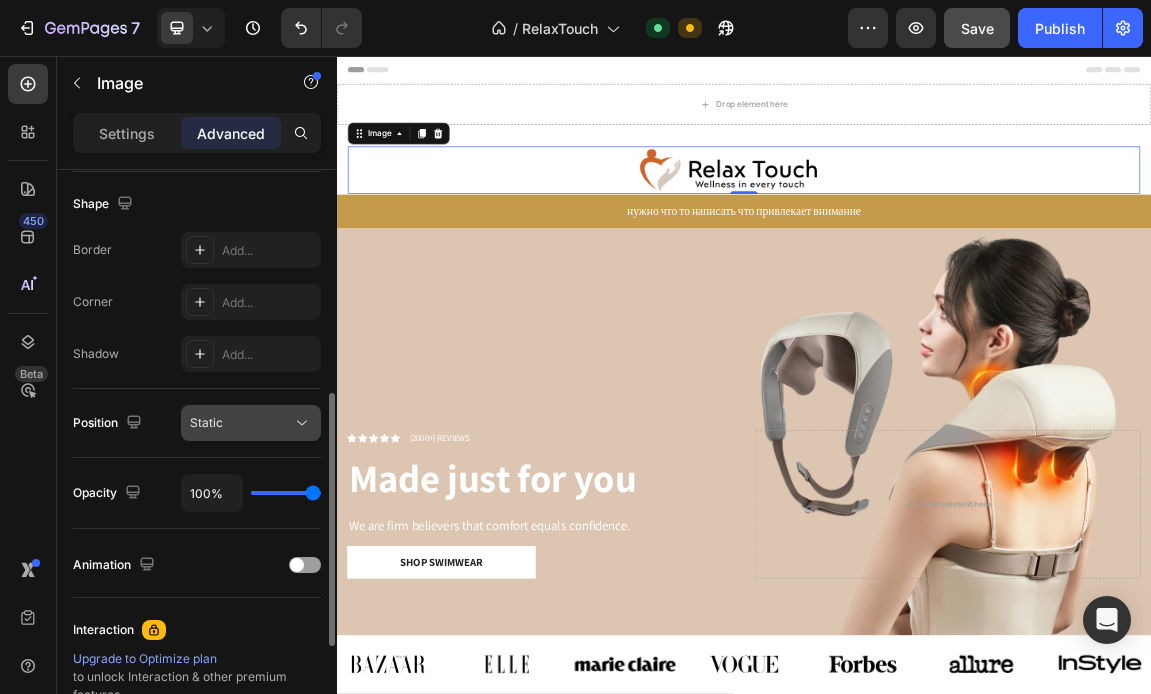 click on "Static" at bounding box center [251, 423] 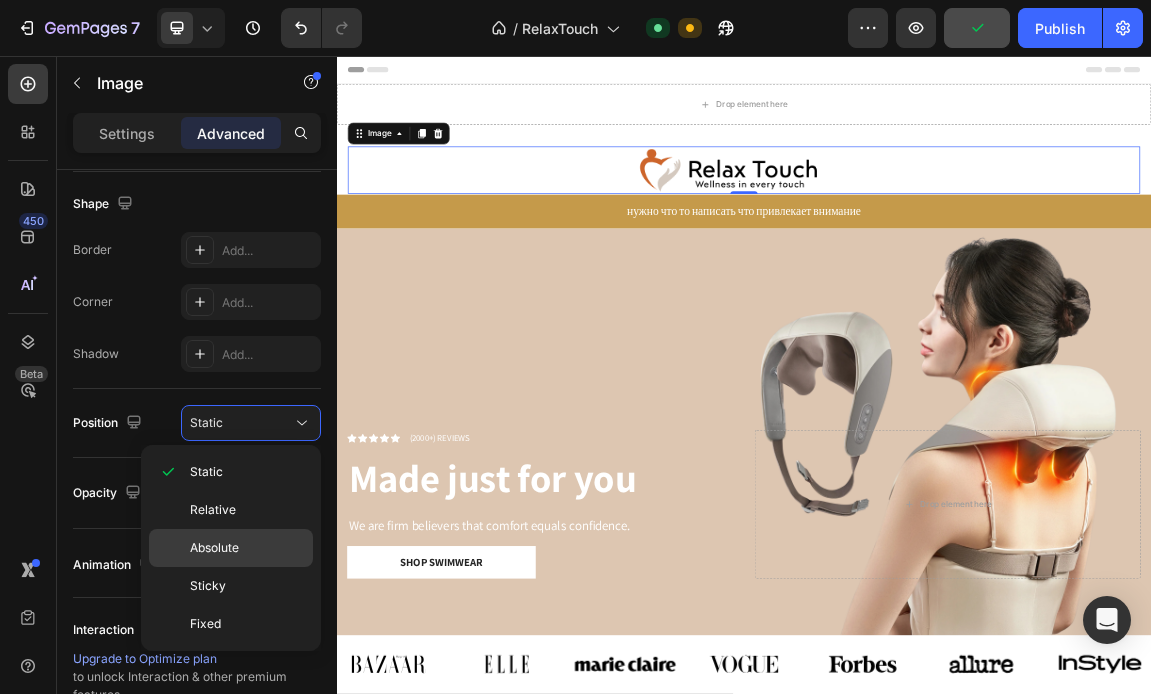 click on "Absolute" at bounding box center (247, 548) 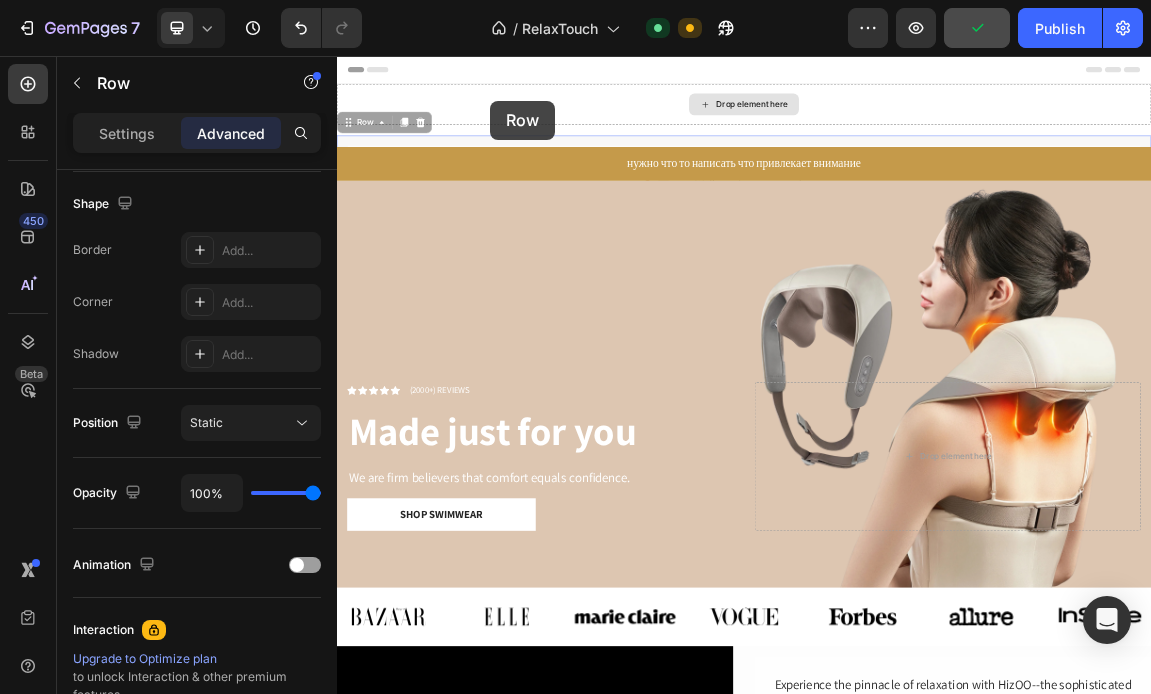 scroll, scrollTop: 0, scrollLeft: 0, axis: both 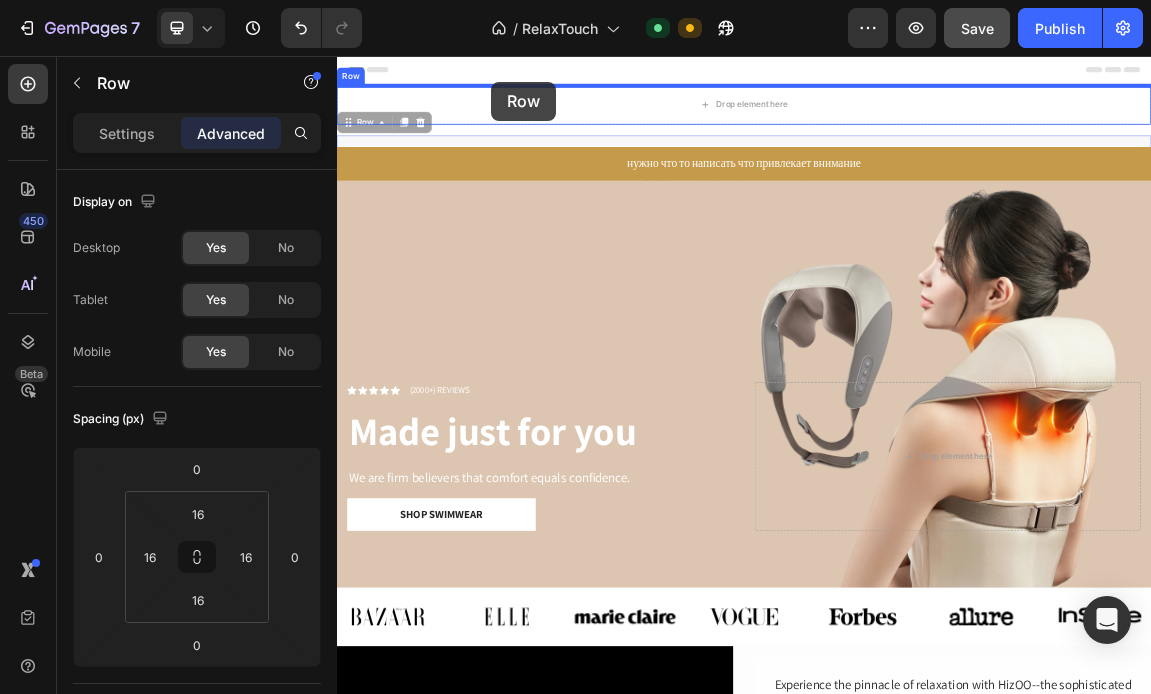 drag, startPoint x: 563, startPoint y: 184, endPoint x: 564, endPoint y: 94, distance: 90.005554 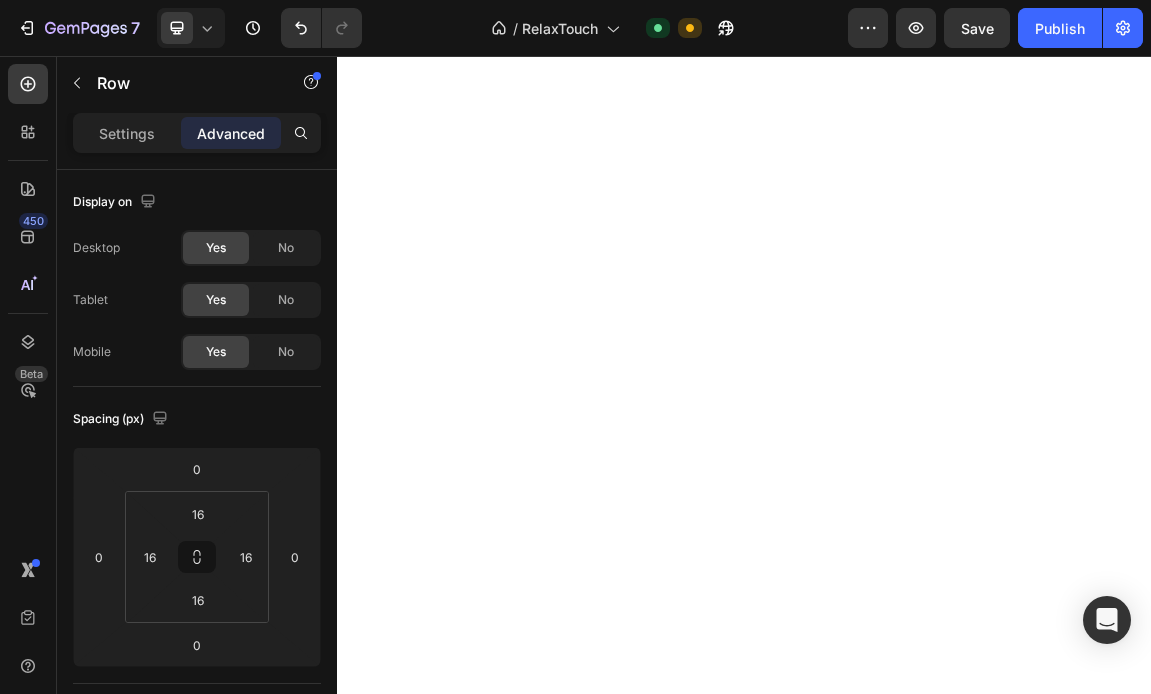 scroll, scrollTop: 0, scrollLeft: 0, axis: both 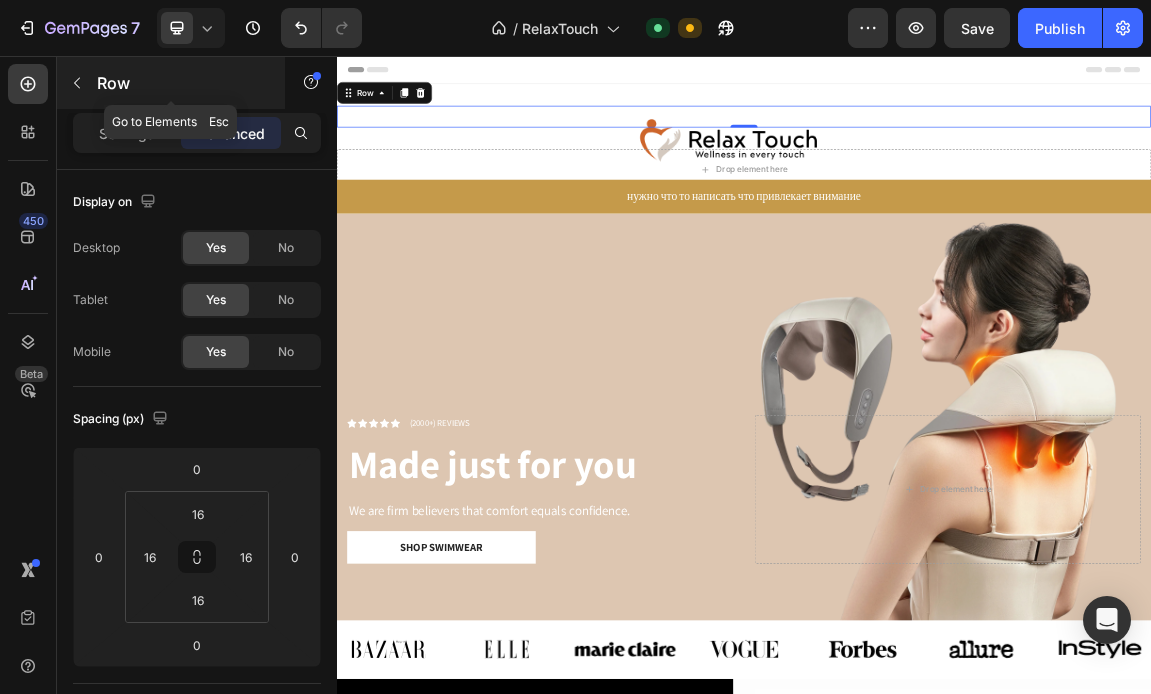 click on "Row" at bounding box center [171, 83] 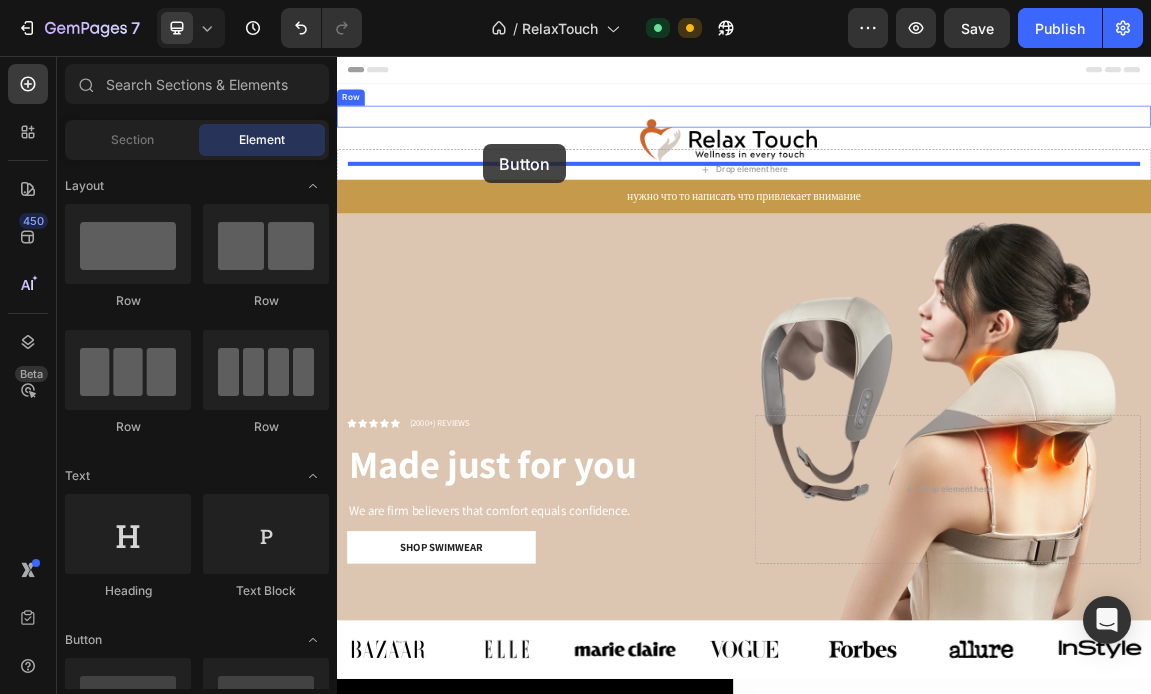 drag, startPoint x: 491, startPoint y: 368, endPoint x: 552, endPoint y: 184, distance: 193.84789 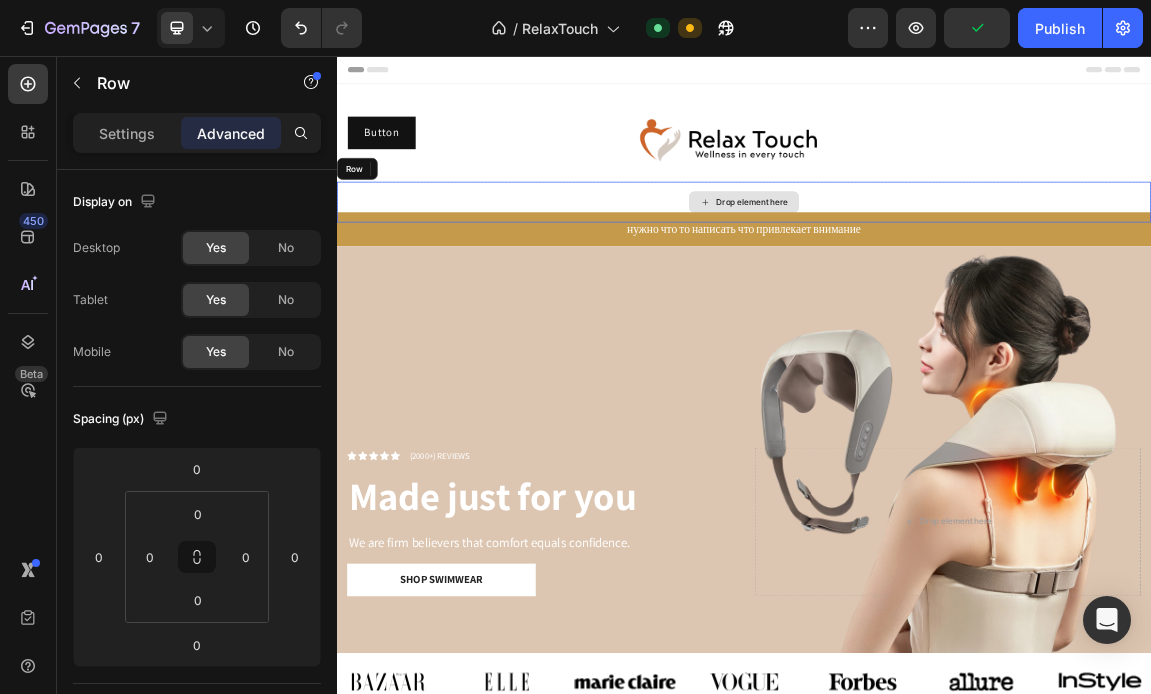click on "Drop element here" at bounding box center [937, 271] 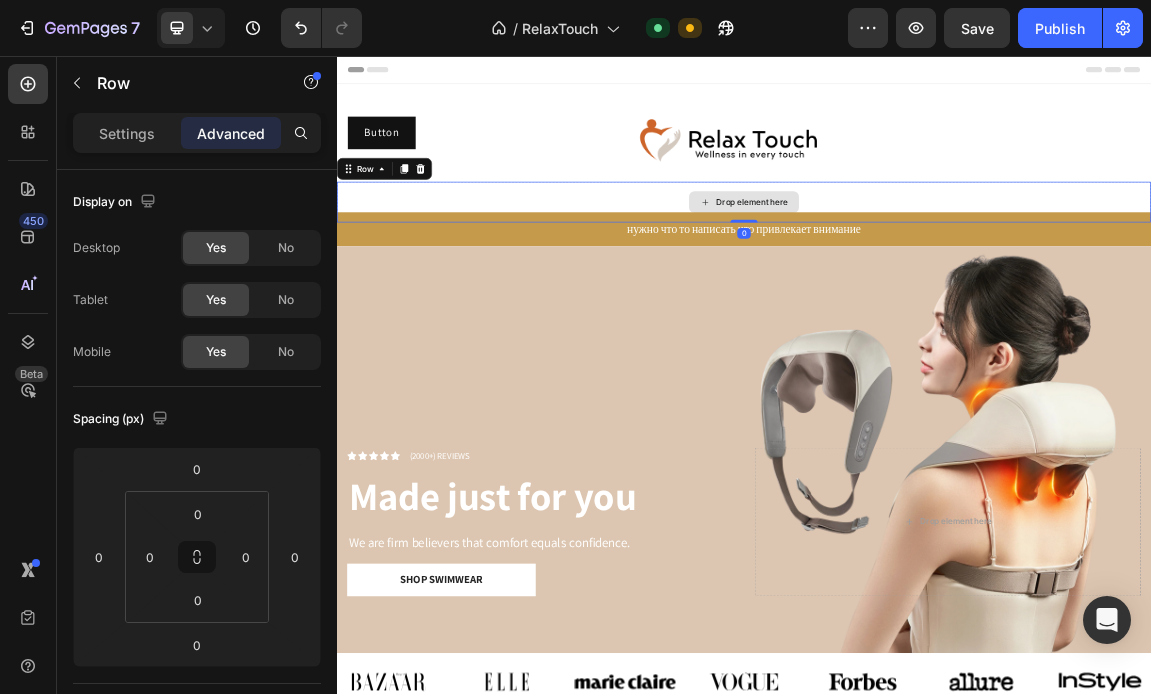 click on "Drop element here" at bounding box center [937, 271] 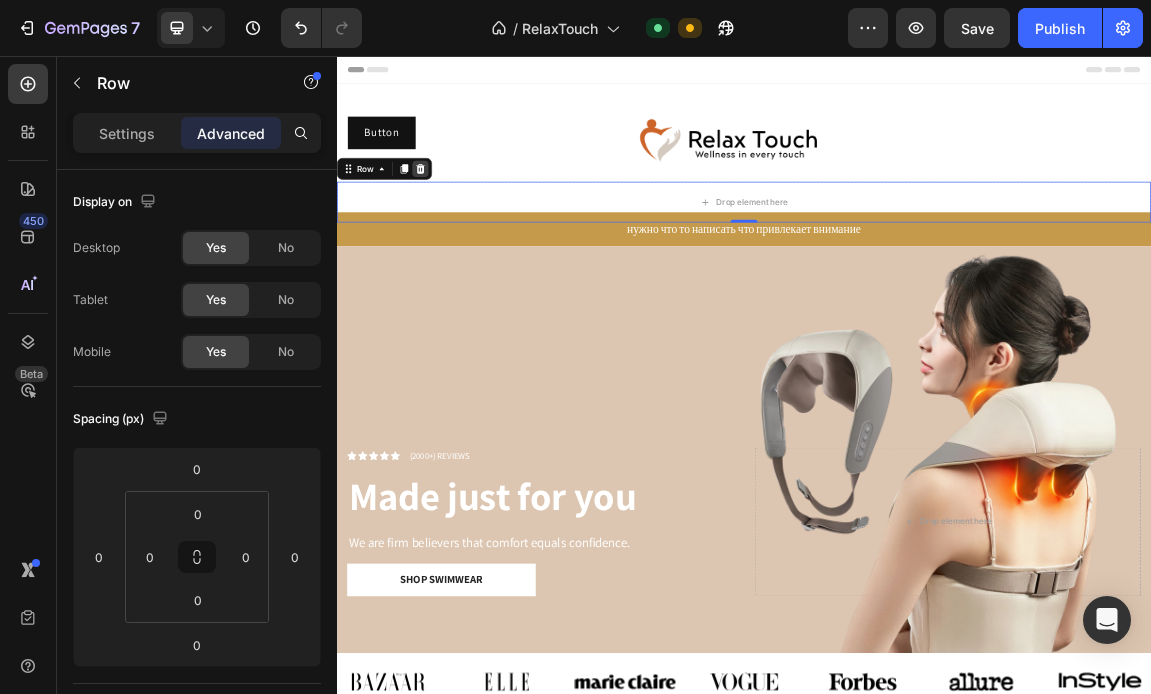 click 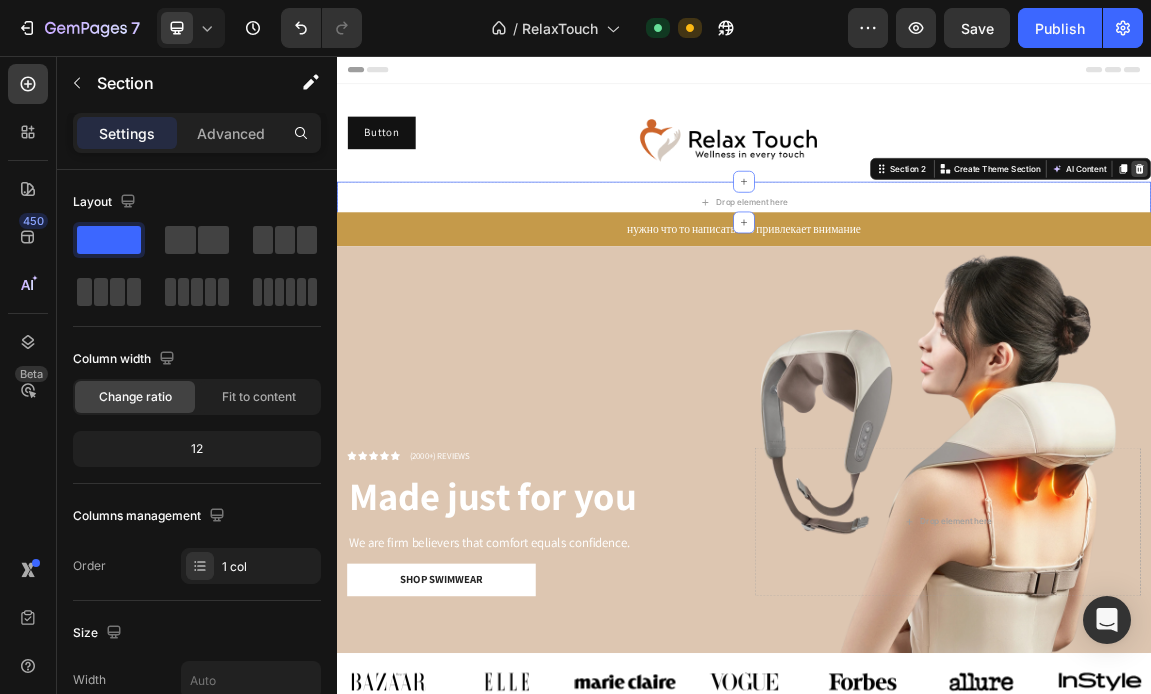 click 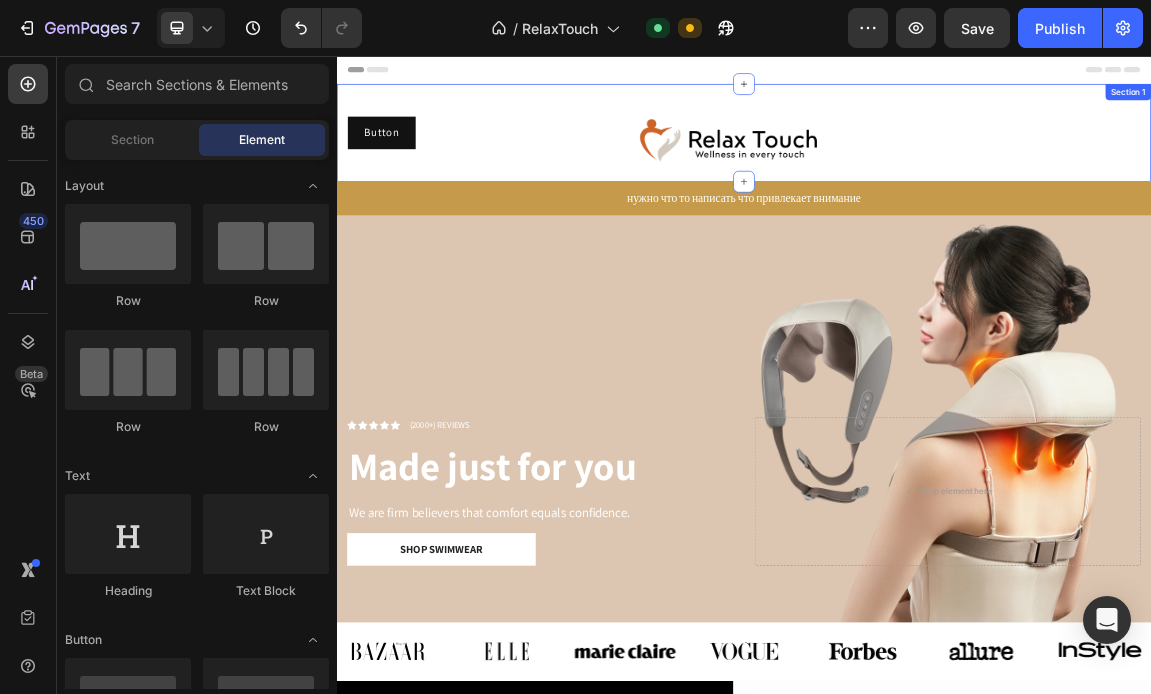click on "Image Button Button Row Section 1" at bounding box center (937, 169) 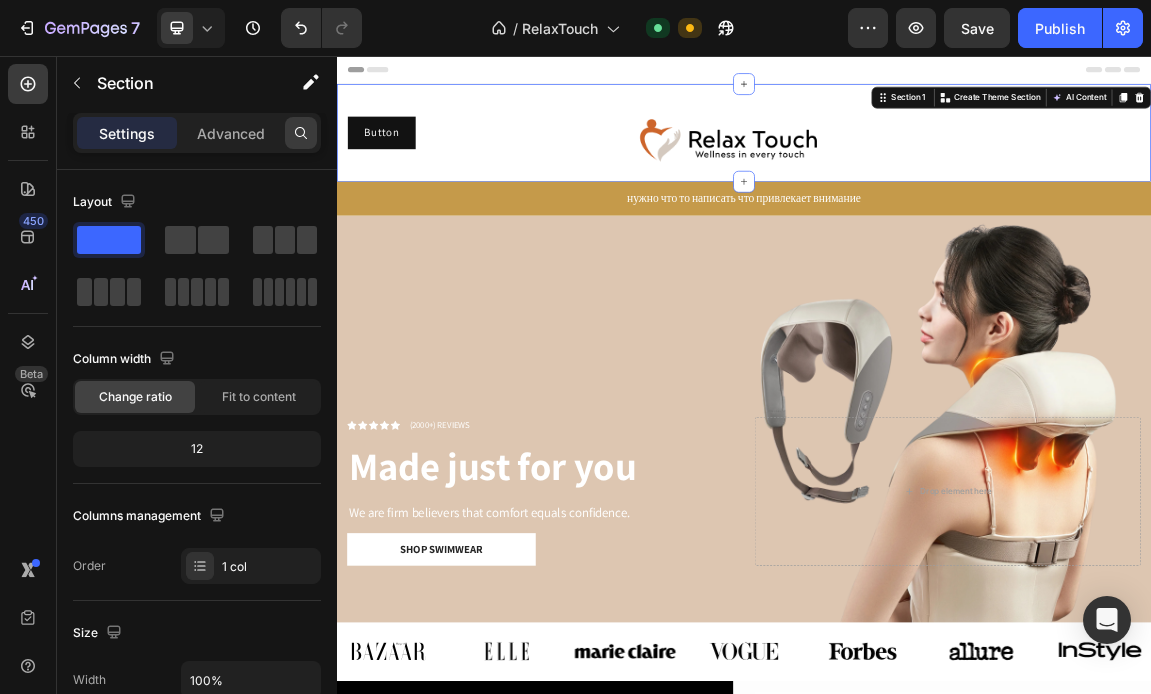 click 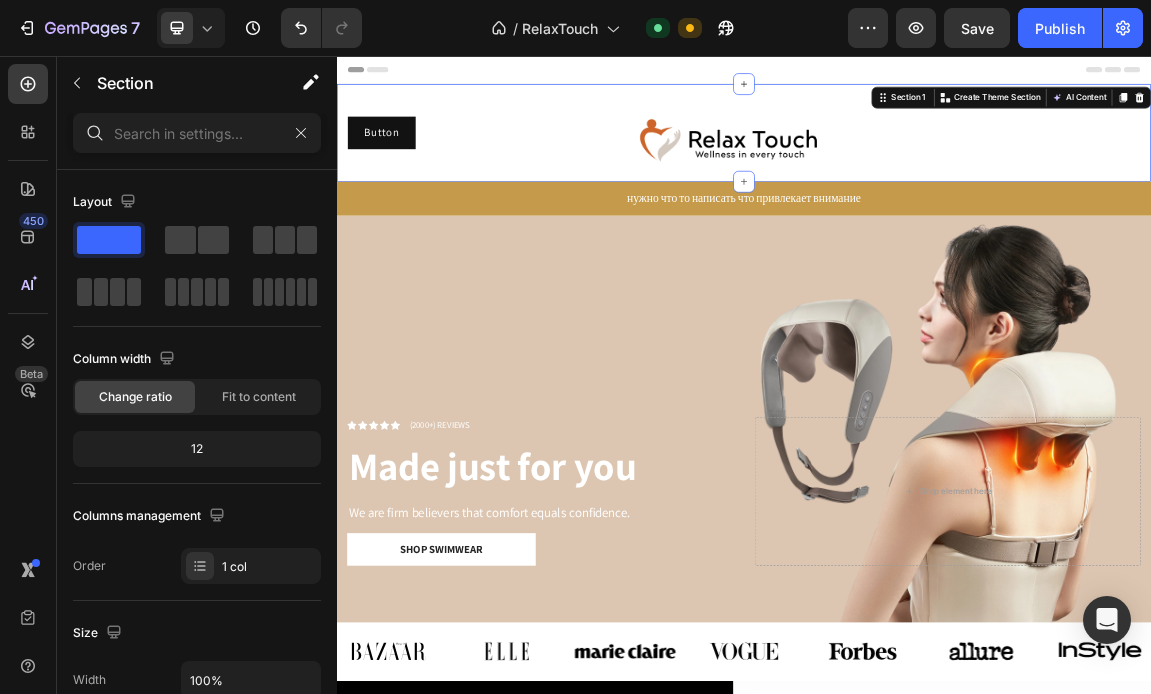 click 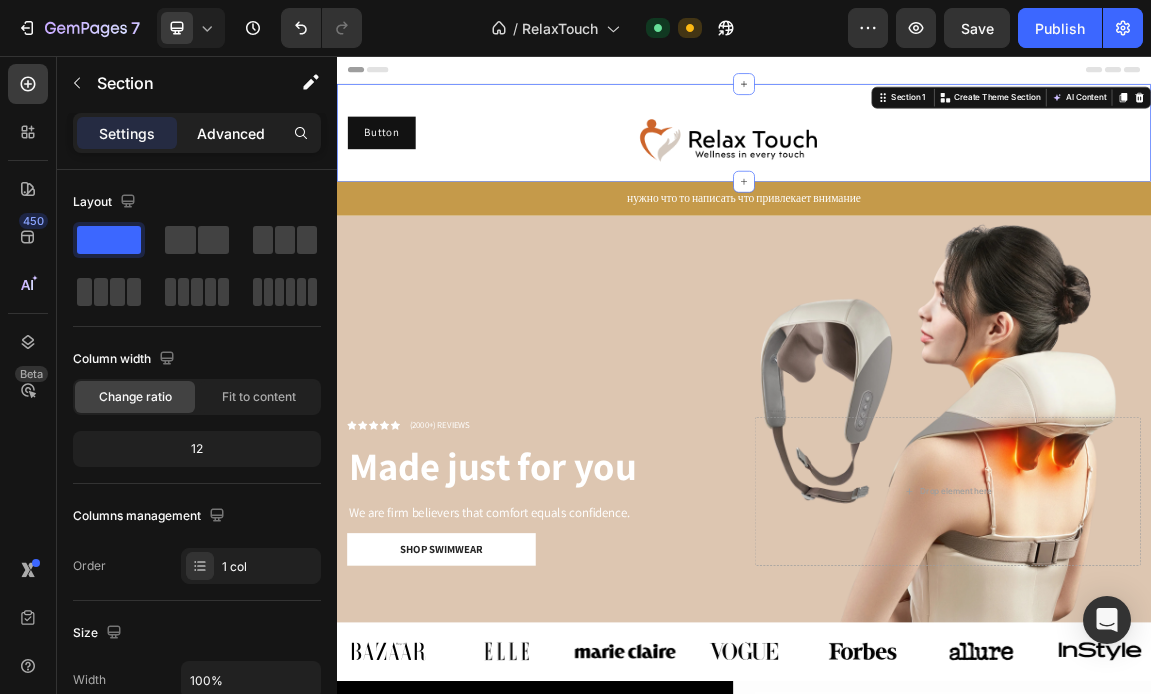 click on "Advanced" at bounding box center (231, 133) 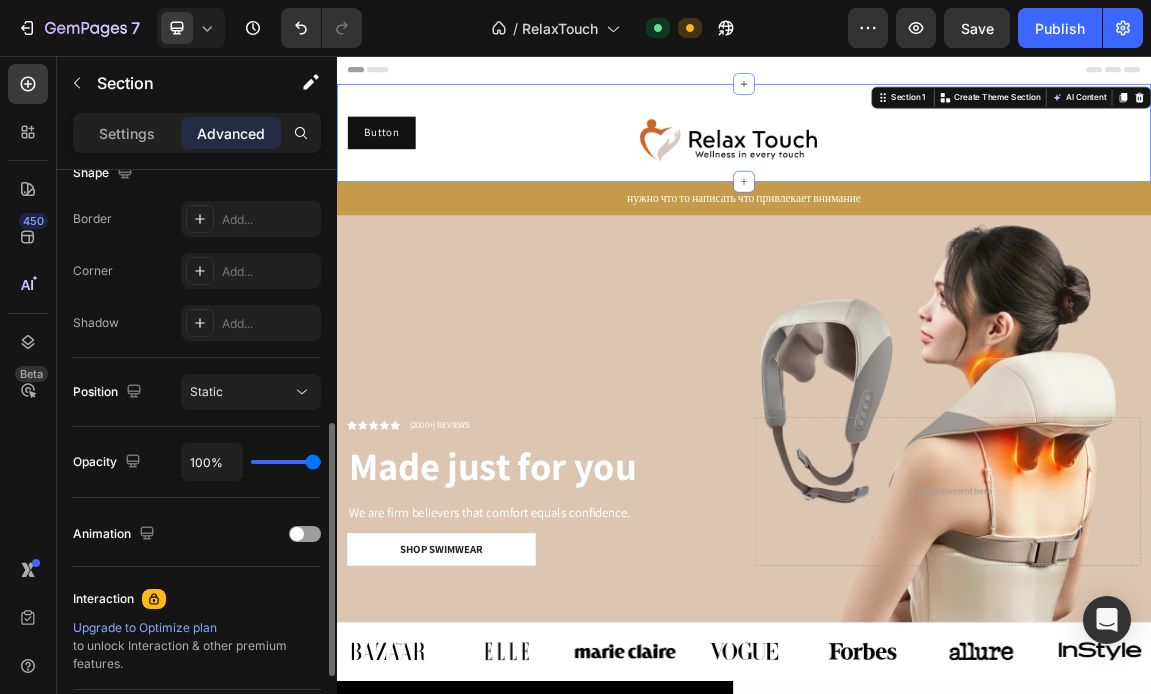 scroll, scrollTop: 556, scrollLeft: 0, axis: vertical 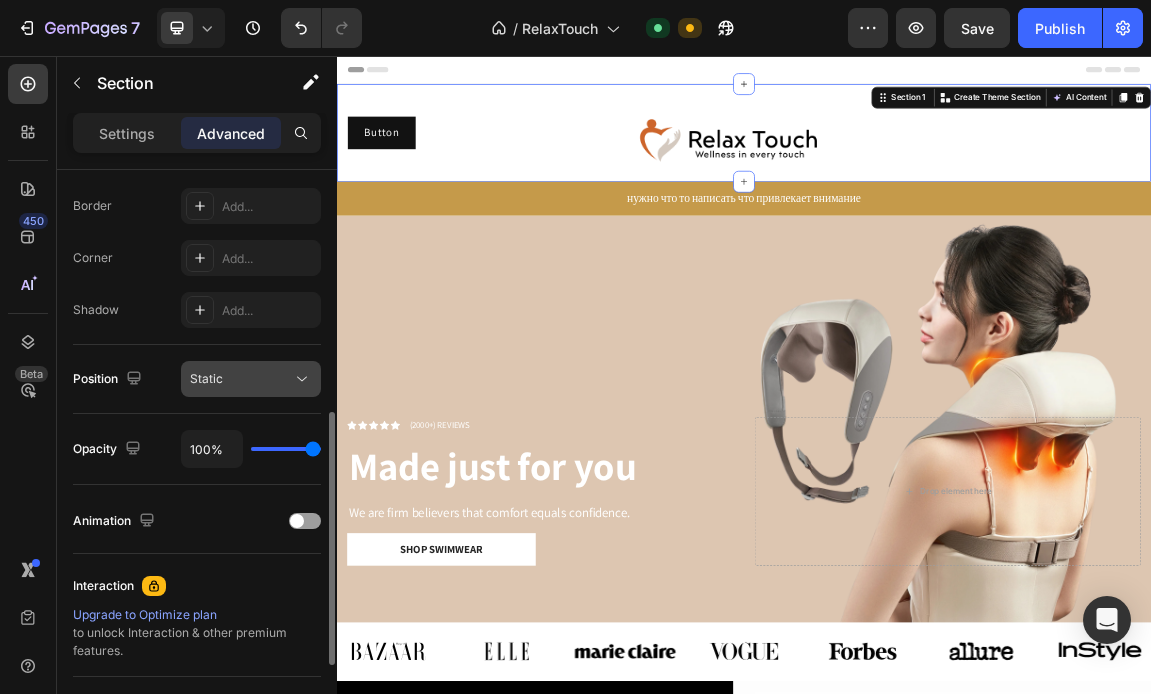 click on "Static" at bounding box center [241, 379] 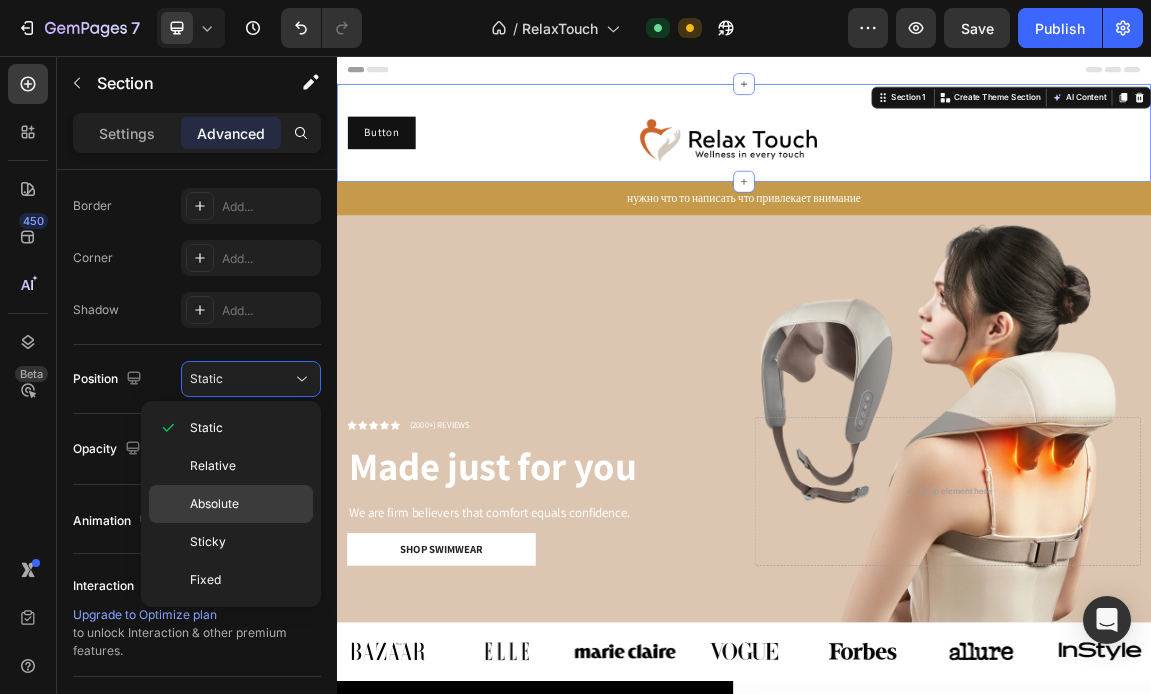 click on "Absolute" at bounding box center [247, 504] 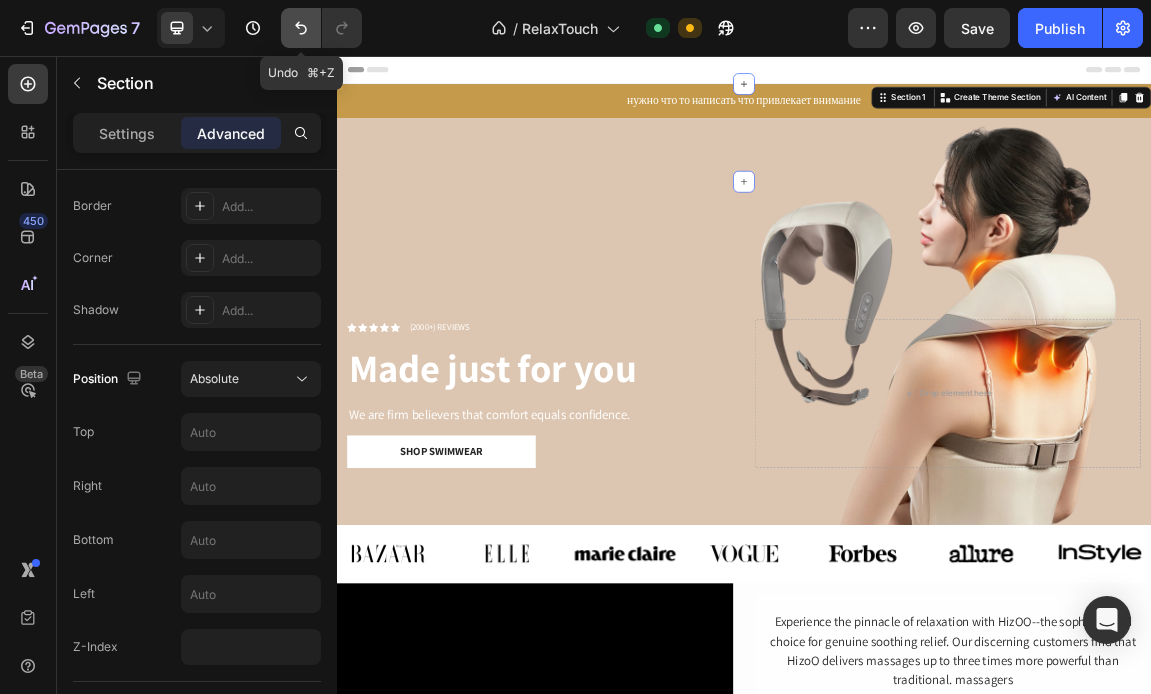 click 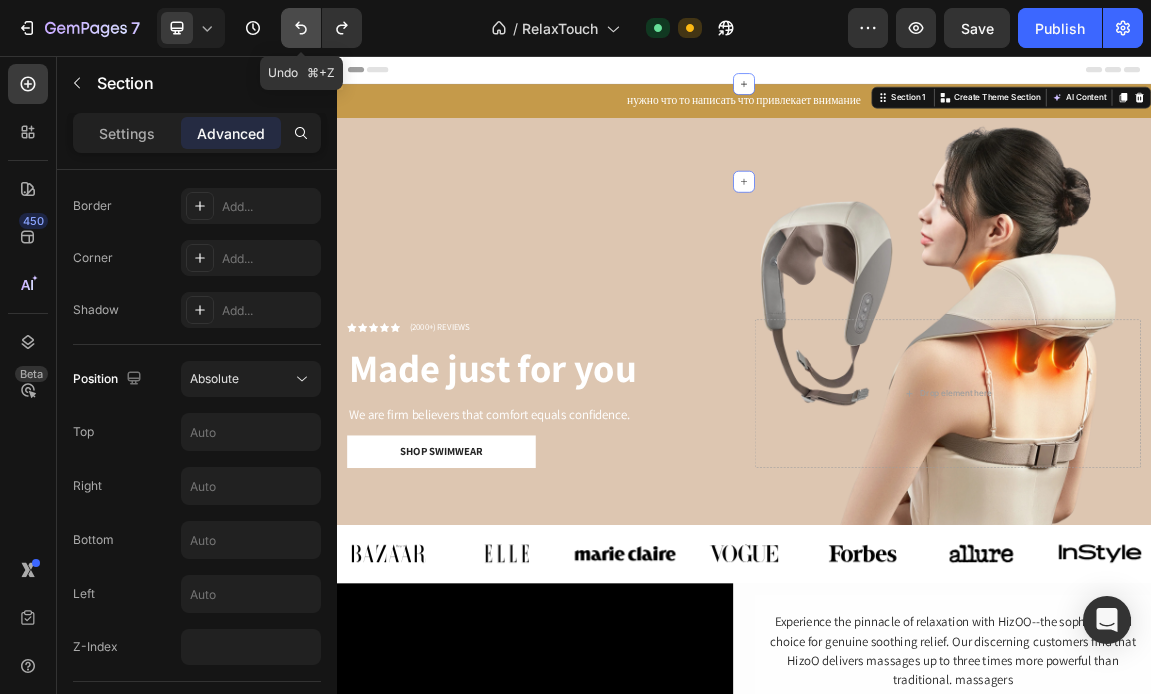 click 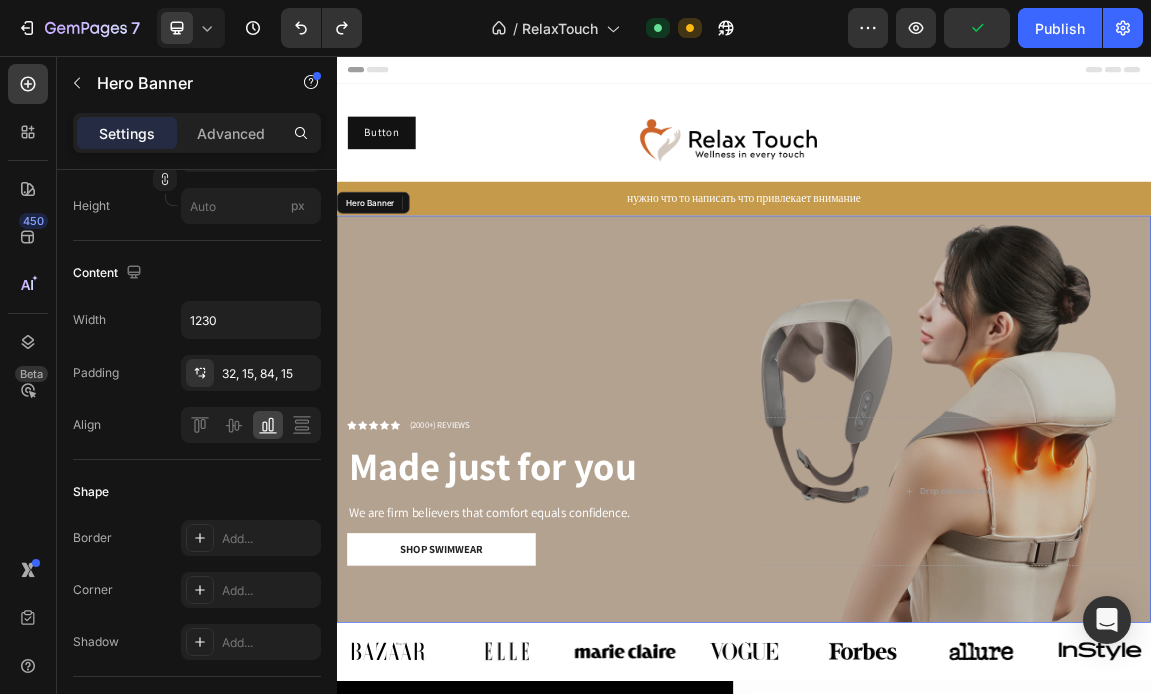 click at bounding box center (937, 591) 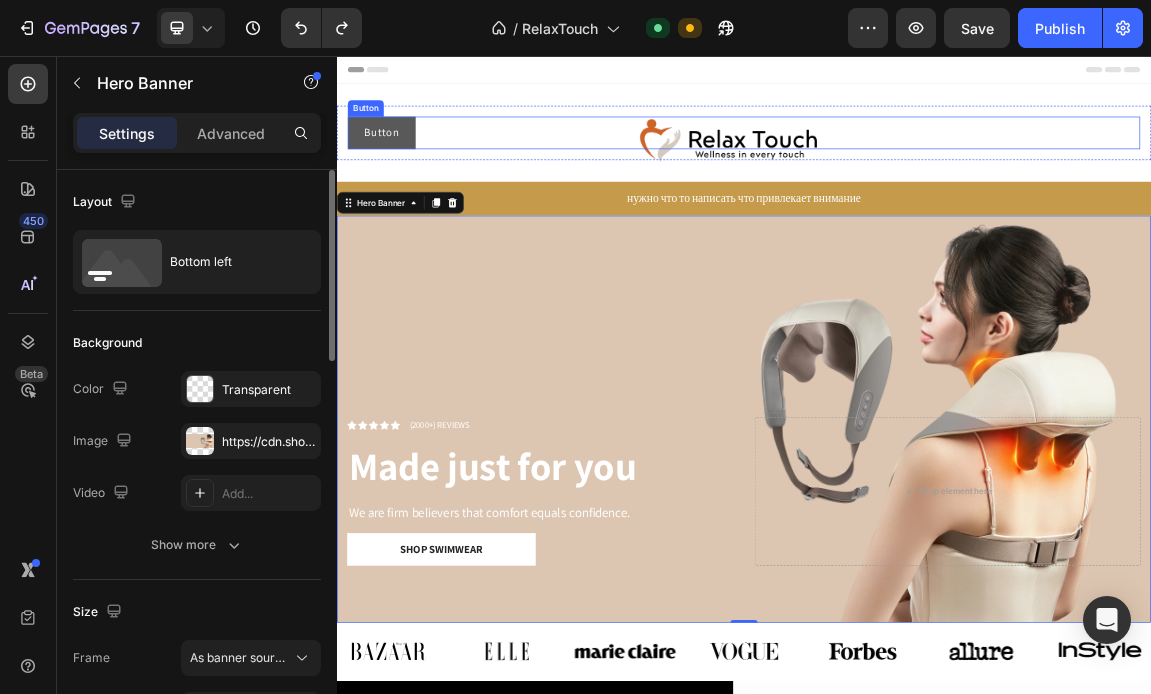 click on "Button" at bounding box center [403, 169] 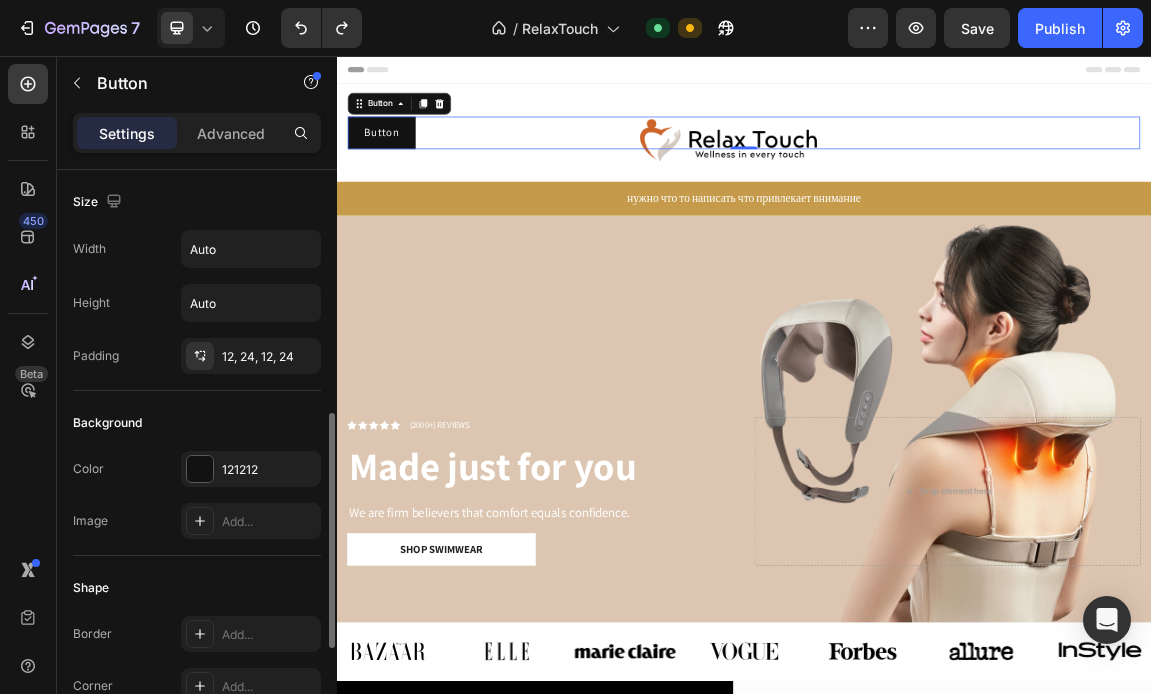 scroll, scrollTop: 189, scrollLeft: 0, axis: vertical 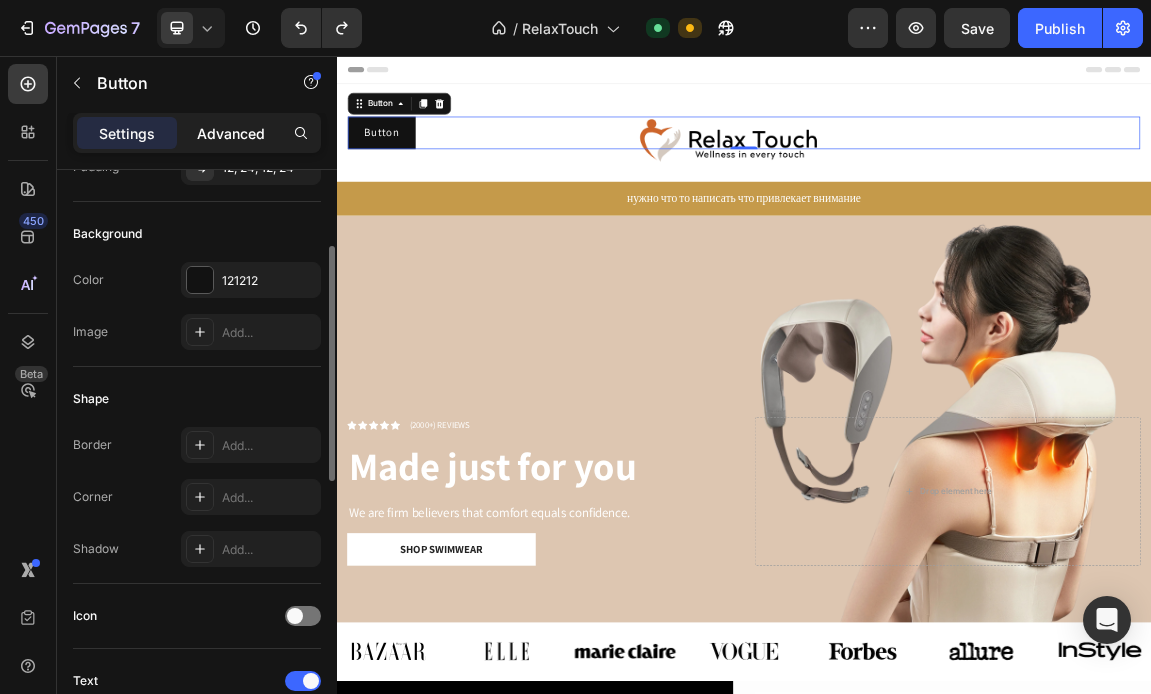 click on "Advanced" at bounding box center [231, 133] 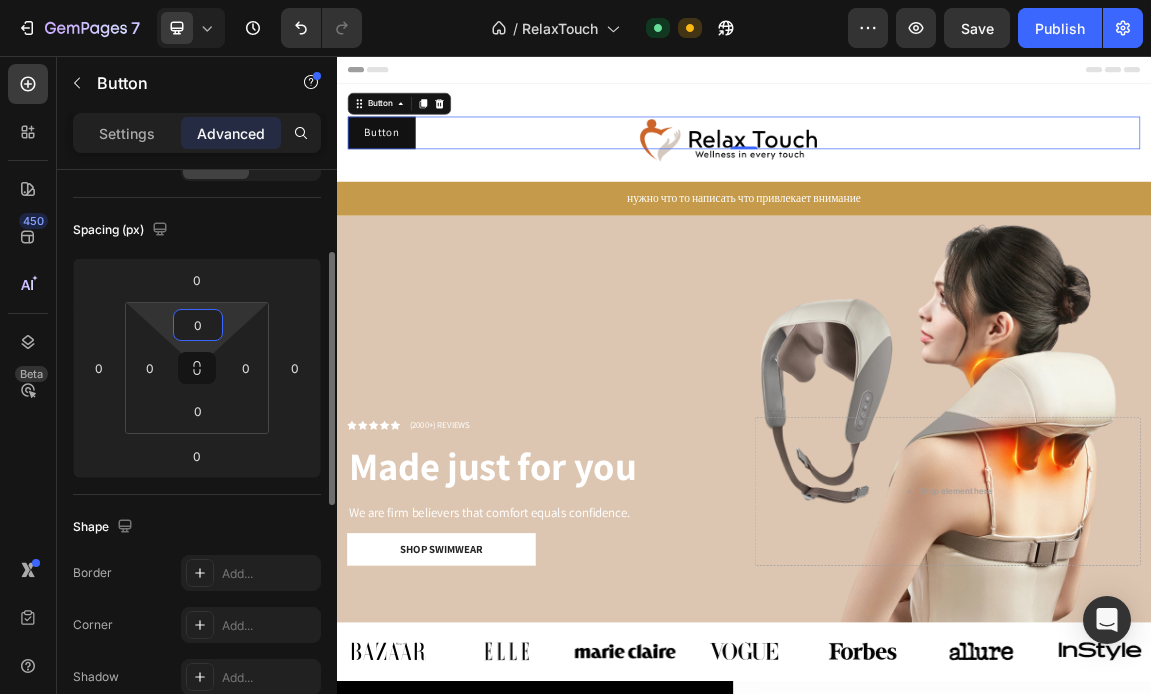 click on "0" at bounding box center (198, 325) 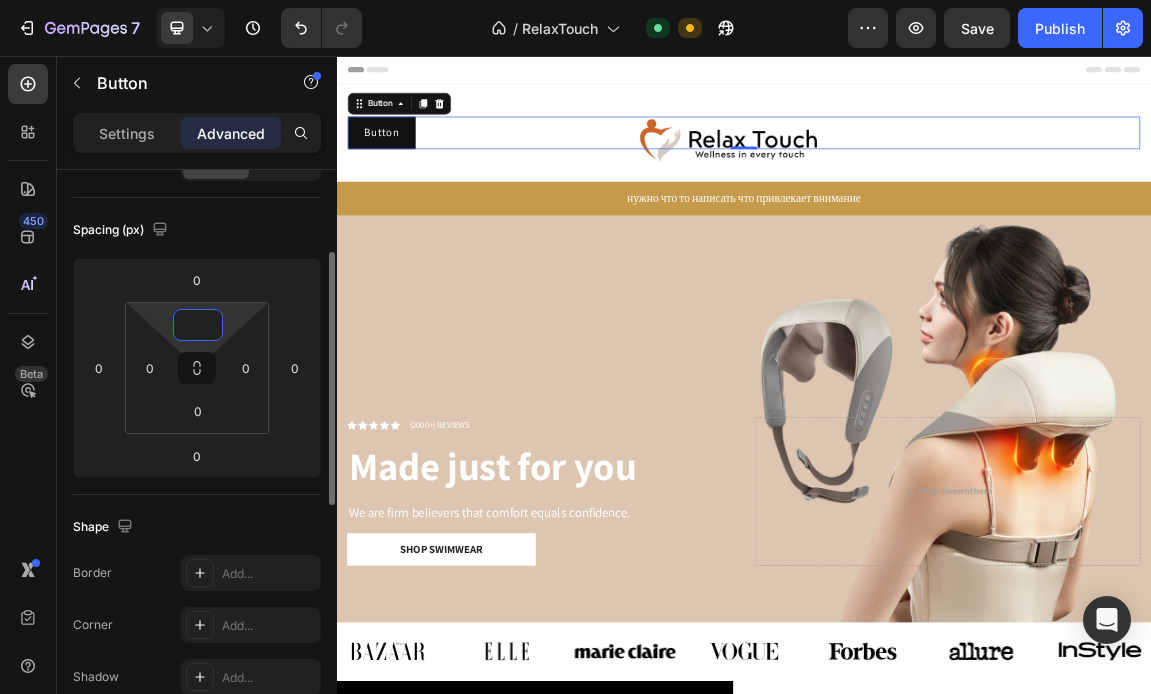 type on "5" 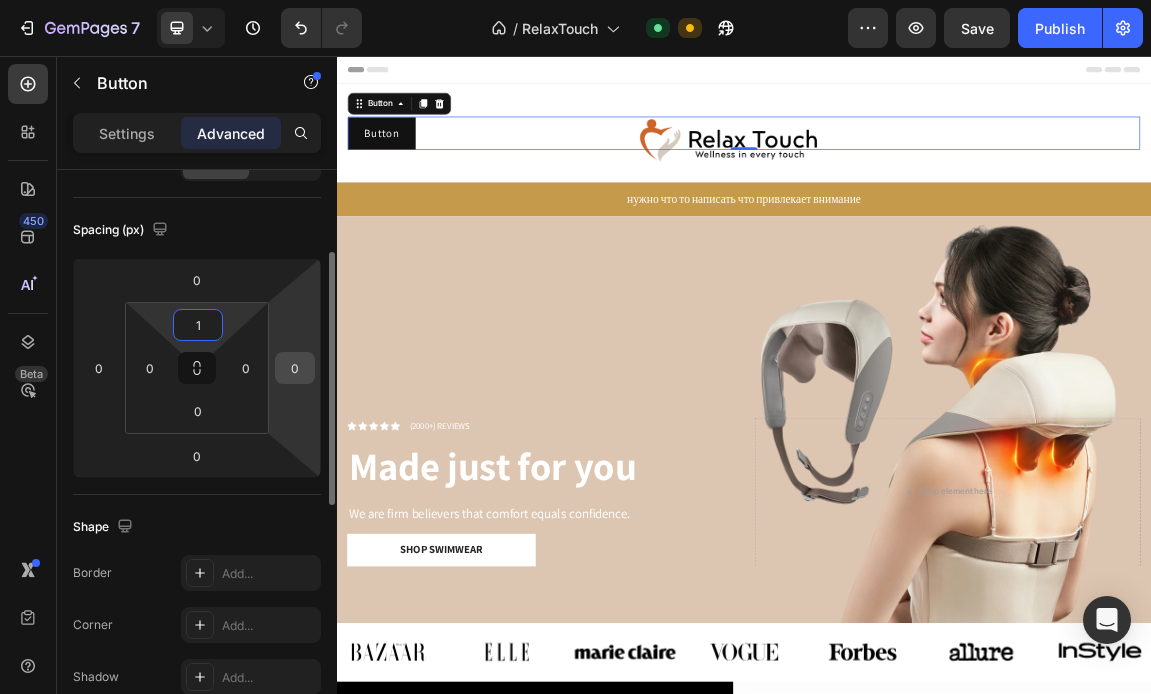 type on "10" 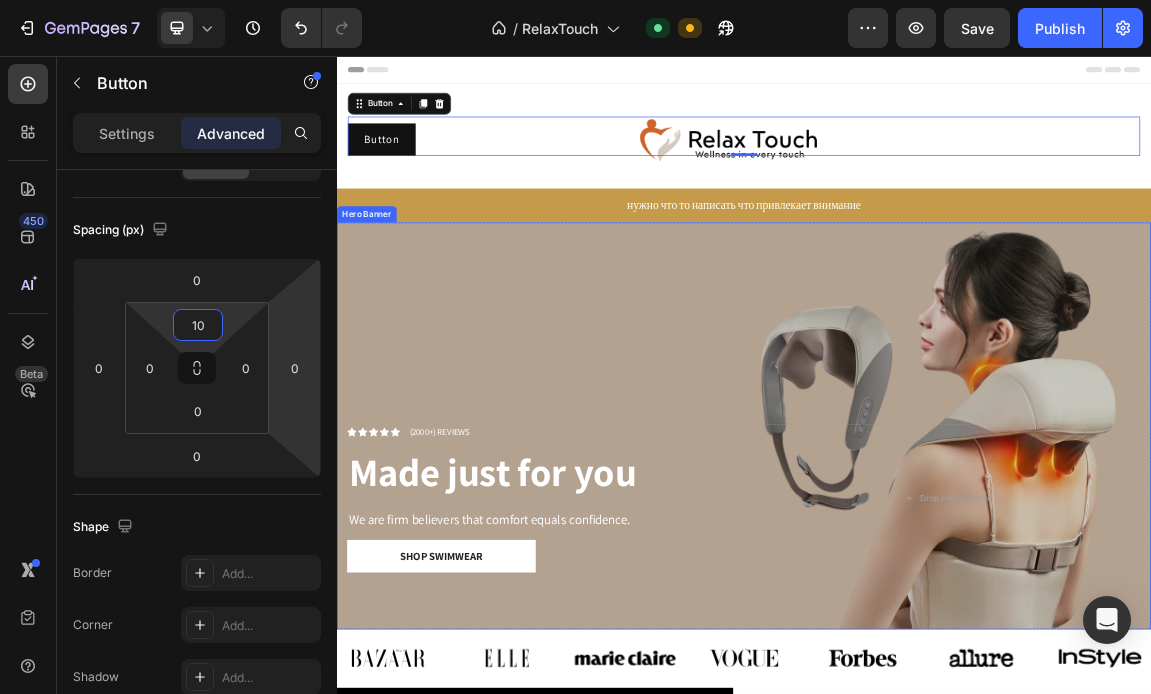 click at bounding box center [937, 601] 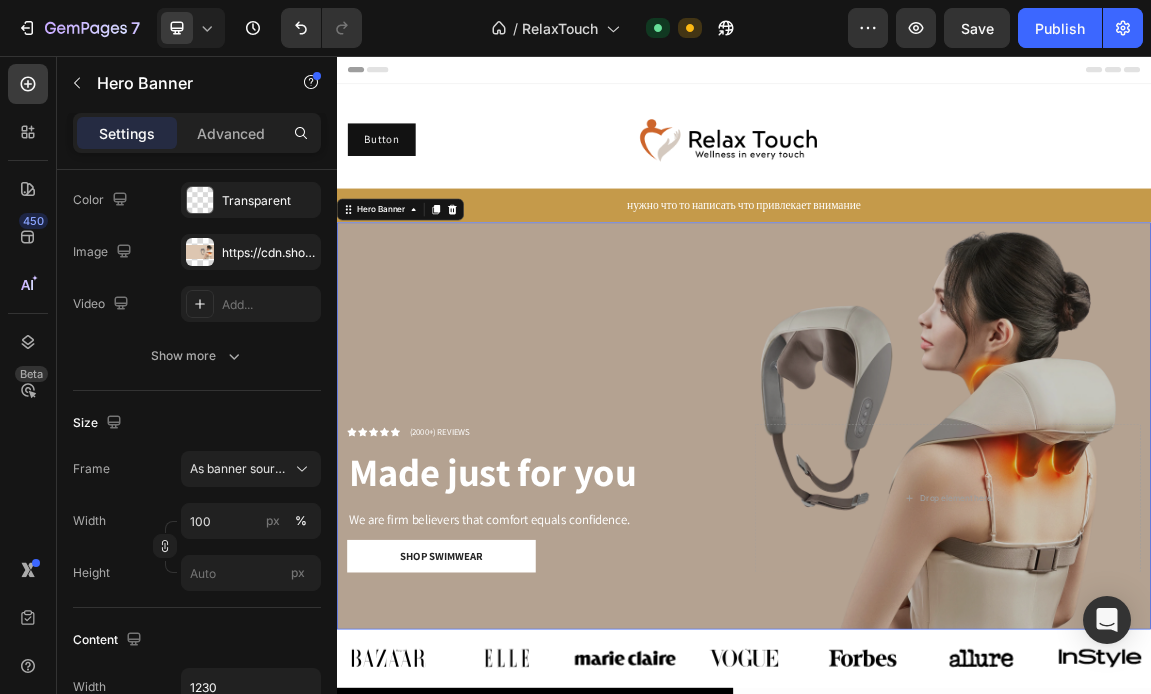 scroll, scrollTop: 0, scrollLeft: 0, axis: both 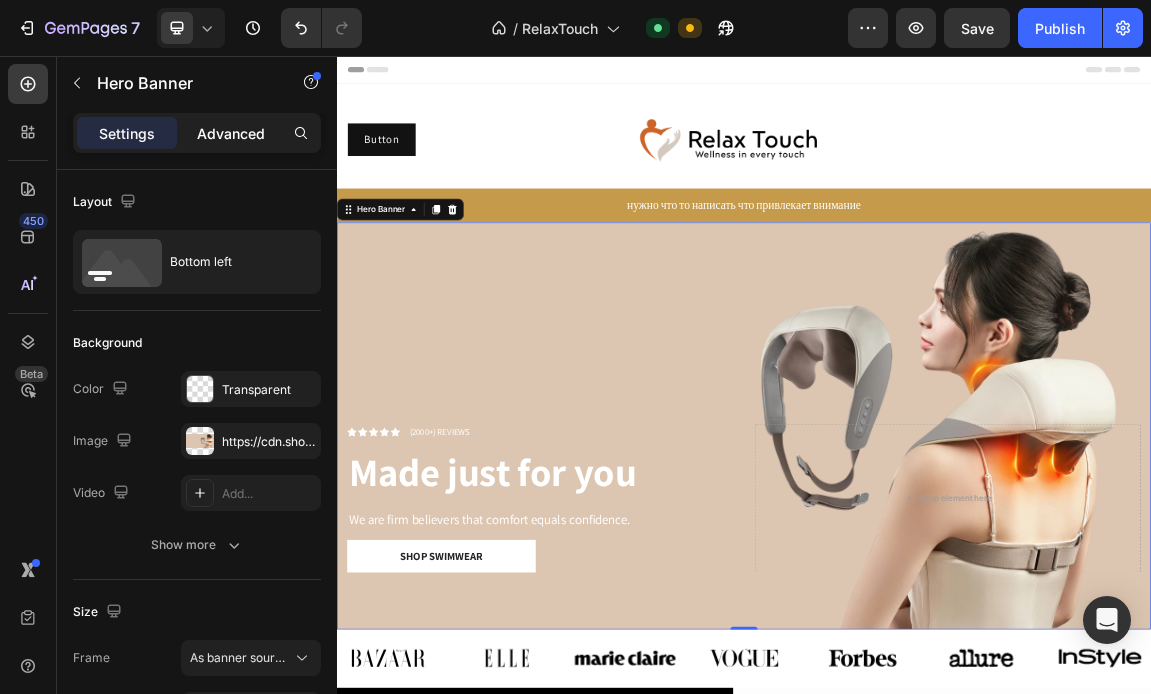 click on "Advanced" at bounding box center [231, 133] 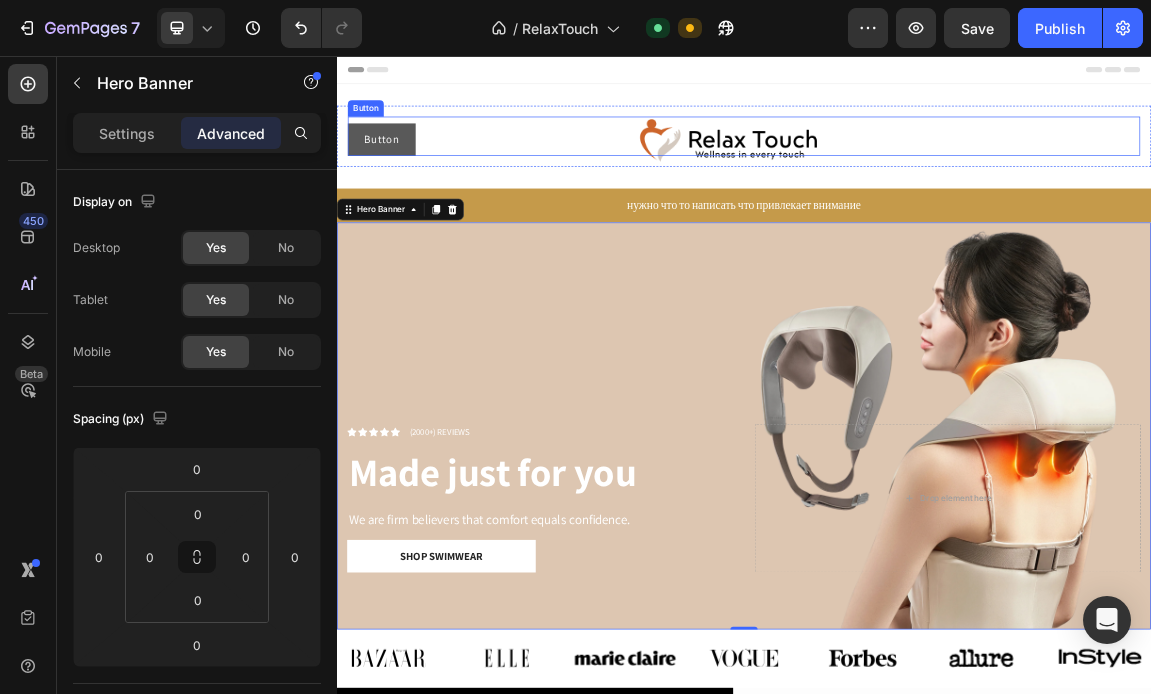 click on "Button" at bounding box center [403, 179] 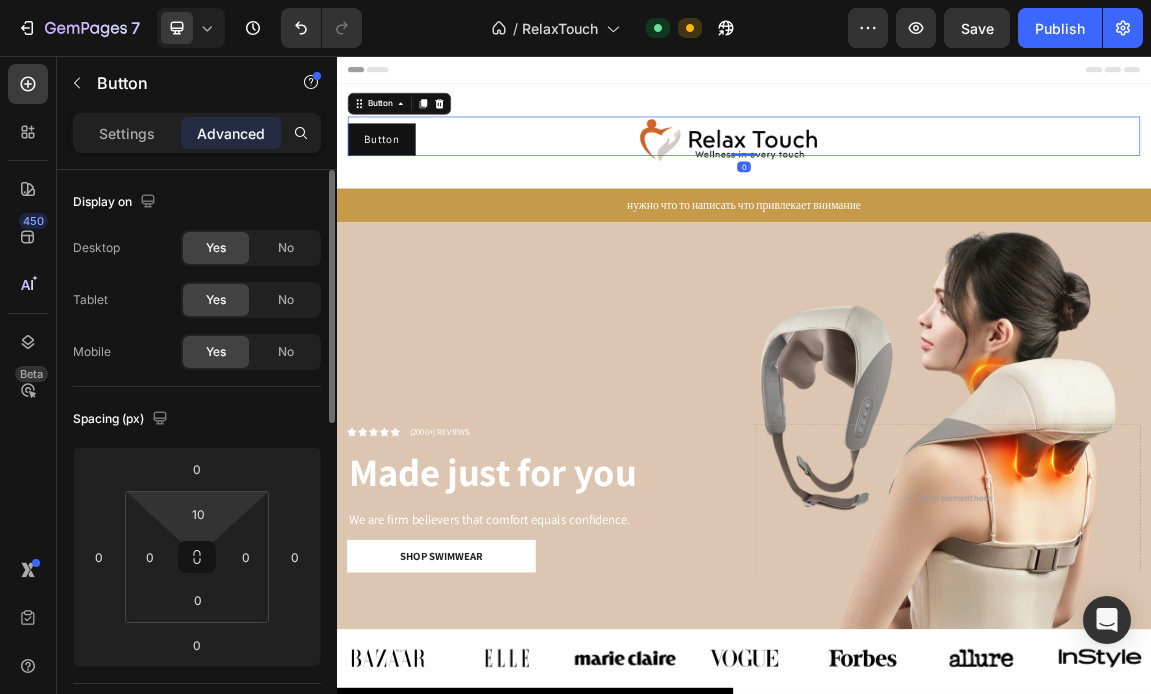click on "7  Version history  /  RelaxTouch Default Need republishing Preview  Save   Publish  450 Beta Sections(30) Elements(83) Section Element Hero Section Product Detail Brands Trusted Badges Guarantee Product Breakdown How to use Testimonials Compare Bundle FAQs Social Proof Brand Story Product List Collection Blog List Contact Sticky Add to Cart Custom Footer Browse Library 450 Layout
Row
Row
Row
Row Text
Heading
Text Block Button
Button
Button Media
Image
Image" at bounding box center [575, 0] 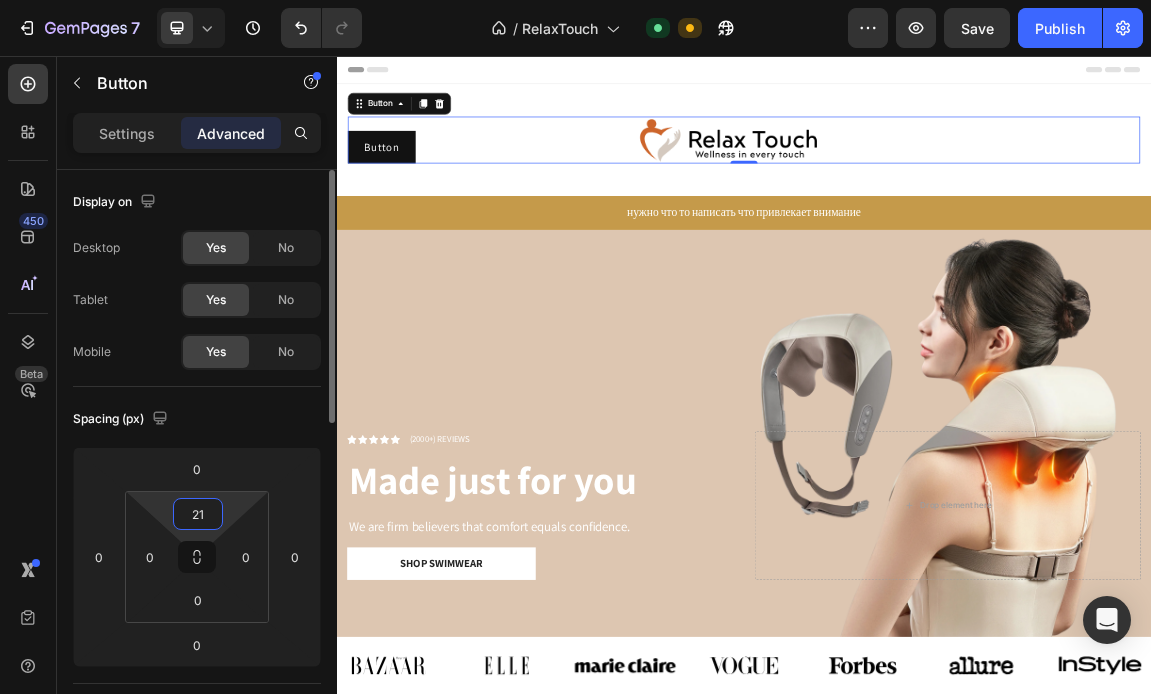 type on "2" 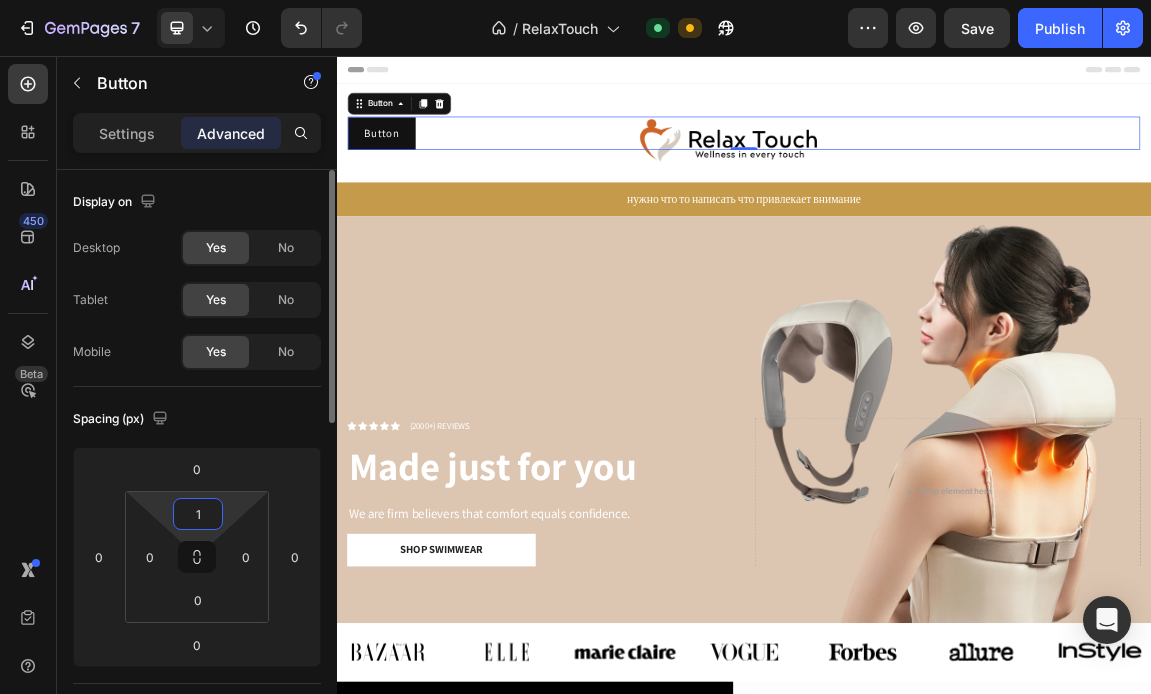 type on "13" 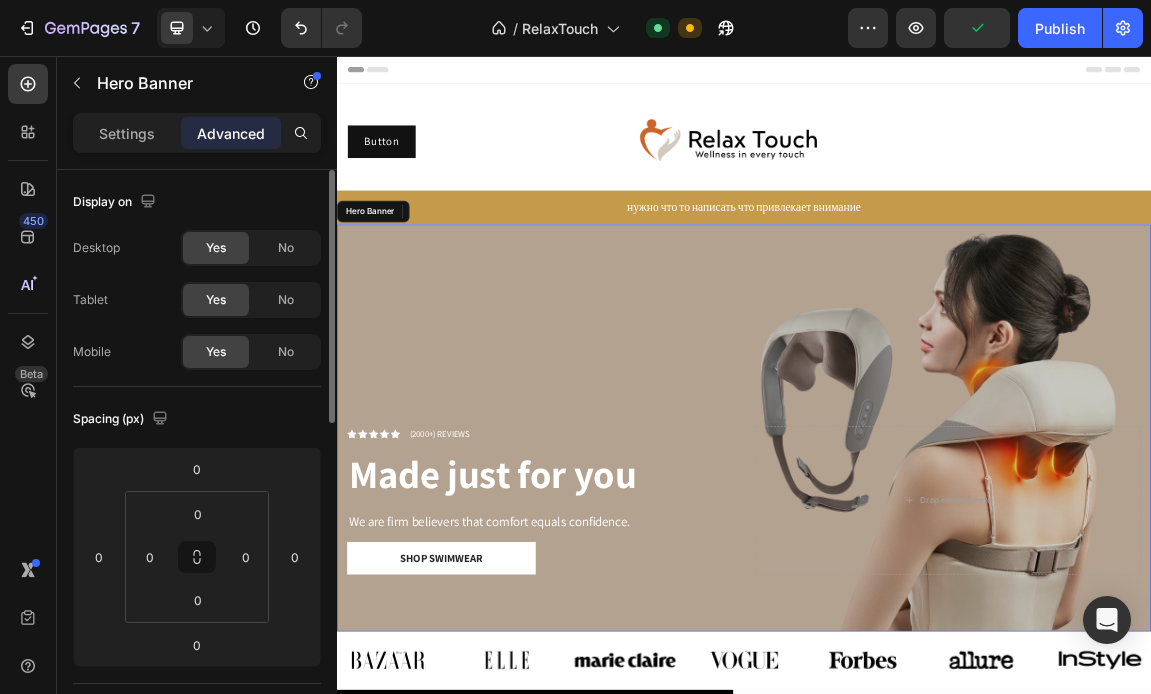 click at bounding box center (937, 604) 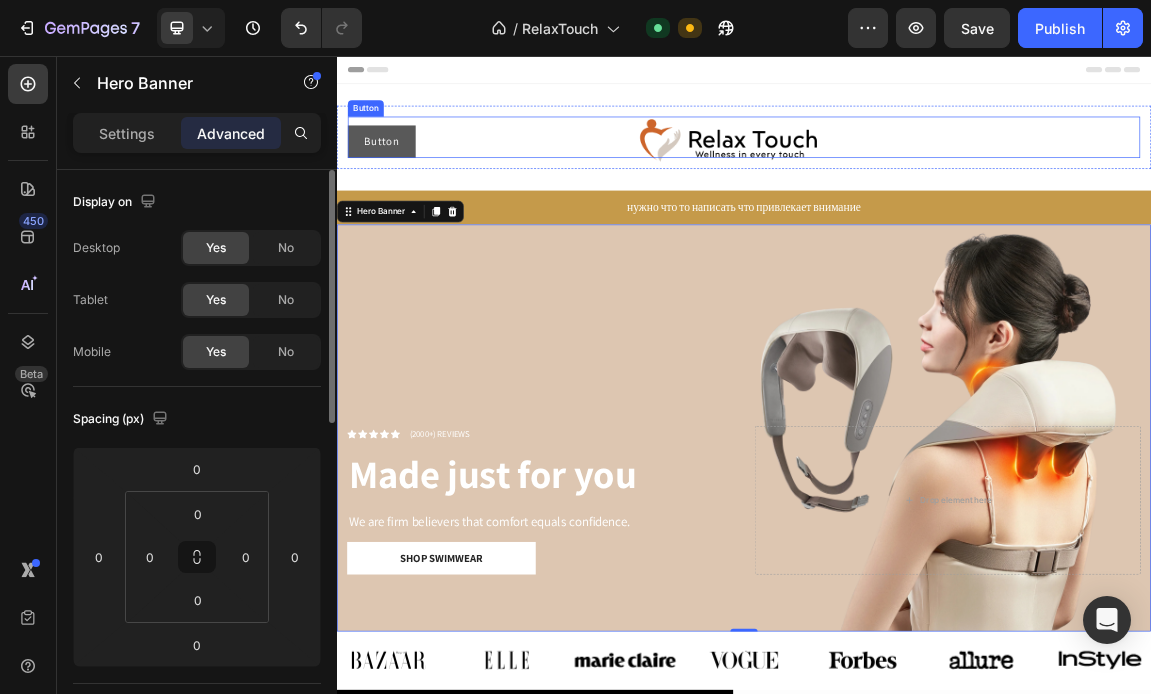 click on "Button" at bounding box center [403, 182] 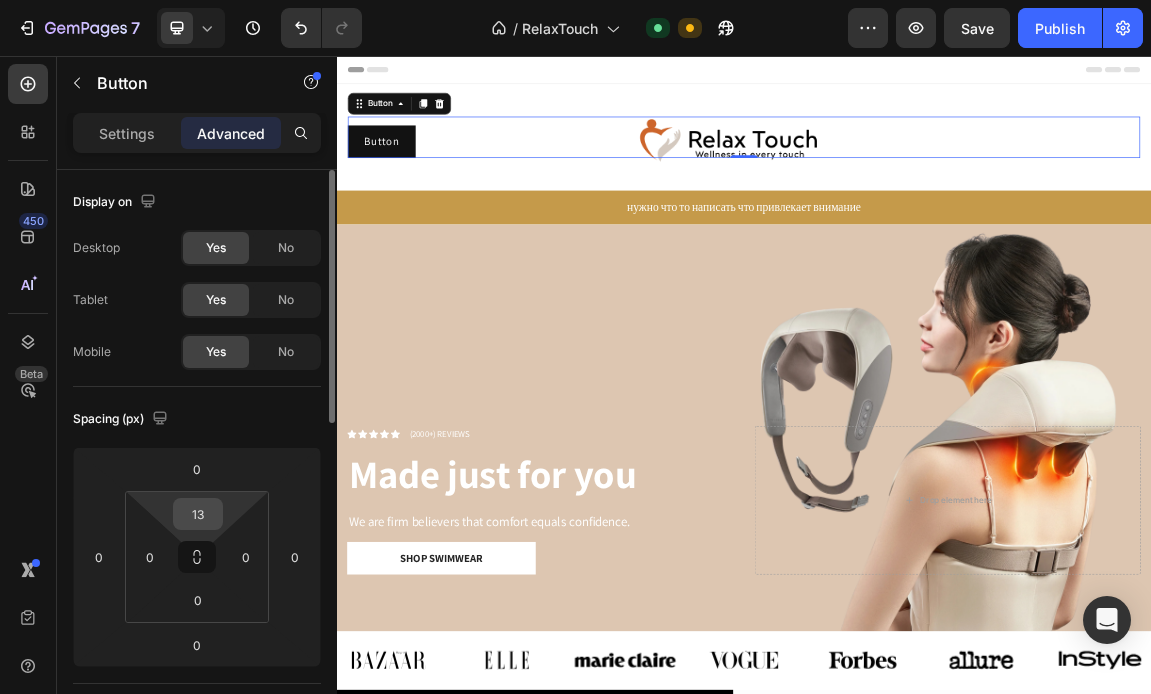 click on "13" at bounding box center [198, 514] 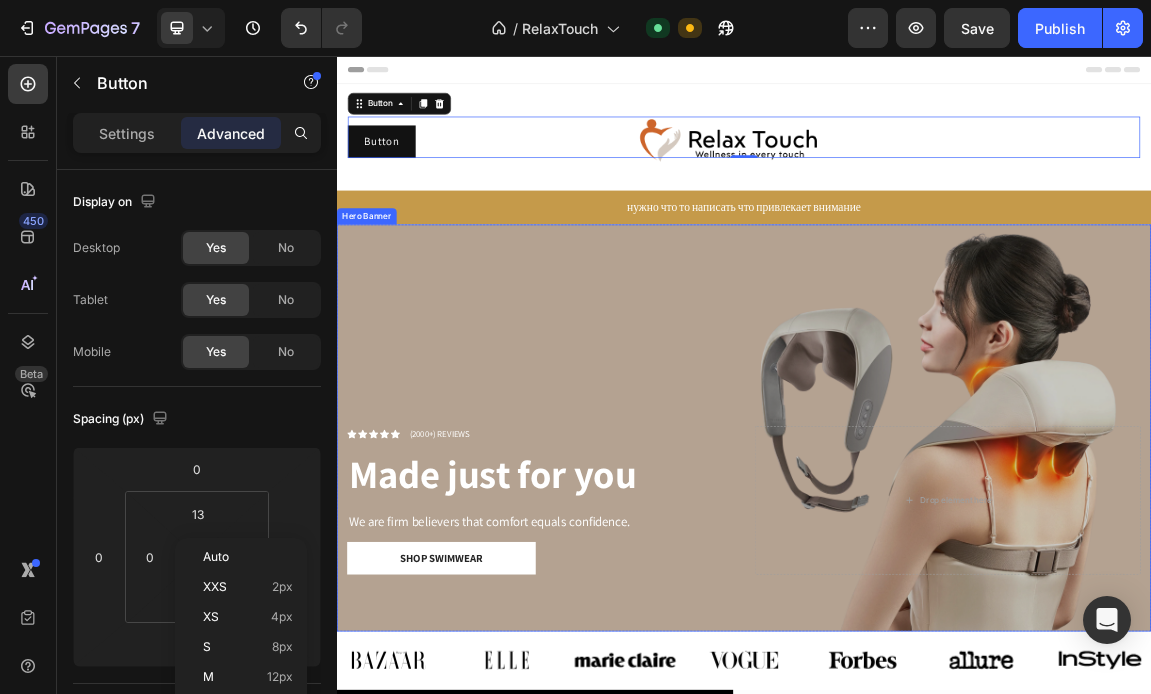 click at bounding box center (937, 604) 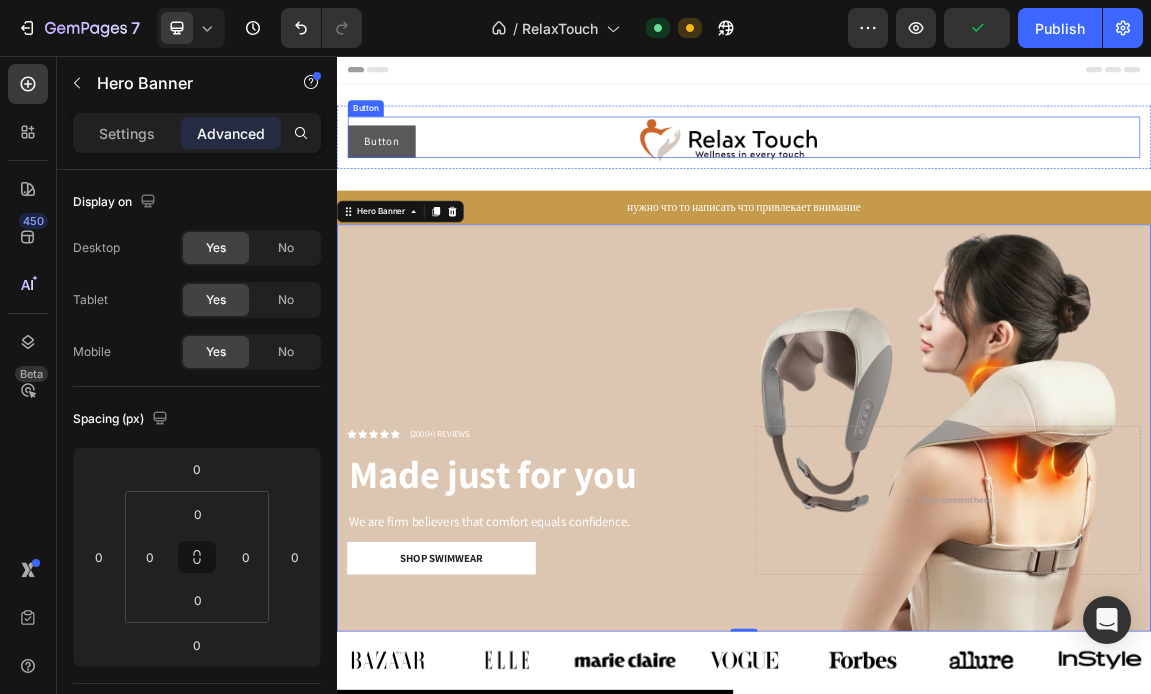 click on "Button" at bounding box center (403, 182) 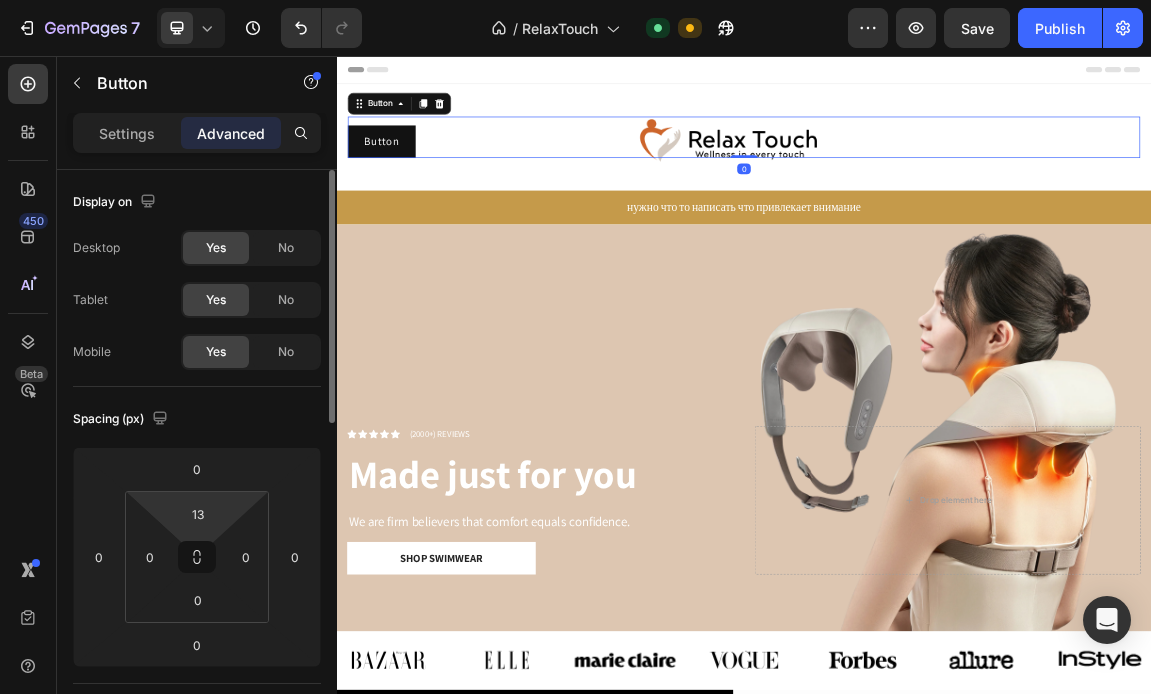 click on "7  Version history  /  RelaxTouch Default Need republishing Preview  Save   Publish  450 Beta Sections(30) Elements(83) Section Element Hero Section Product Detail Brands Trusted Badges Guarantee Product Breakdown How to use Testimonials Compare Bundle FAQs Social Proof Brand Story Product List Collection Blog List Contact Sticky Add to Cart Custom Footer Browse Library 450 Layout
Row
Row
Row
Row Text
Heading
Text Block Button
Button
Button Media
Image
Image" at bounding box center [575, 0] 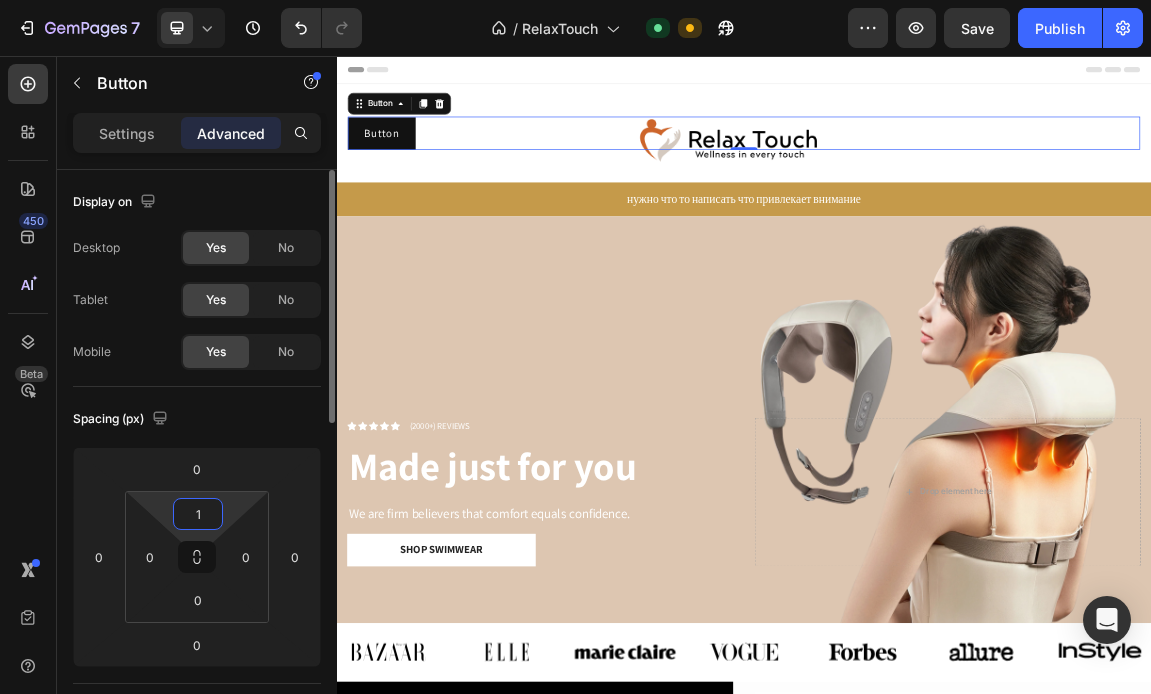 type on "15" 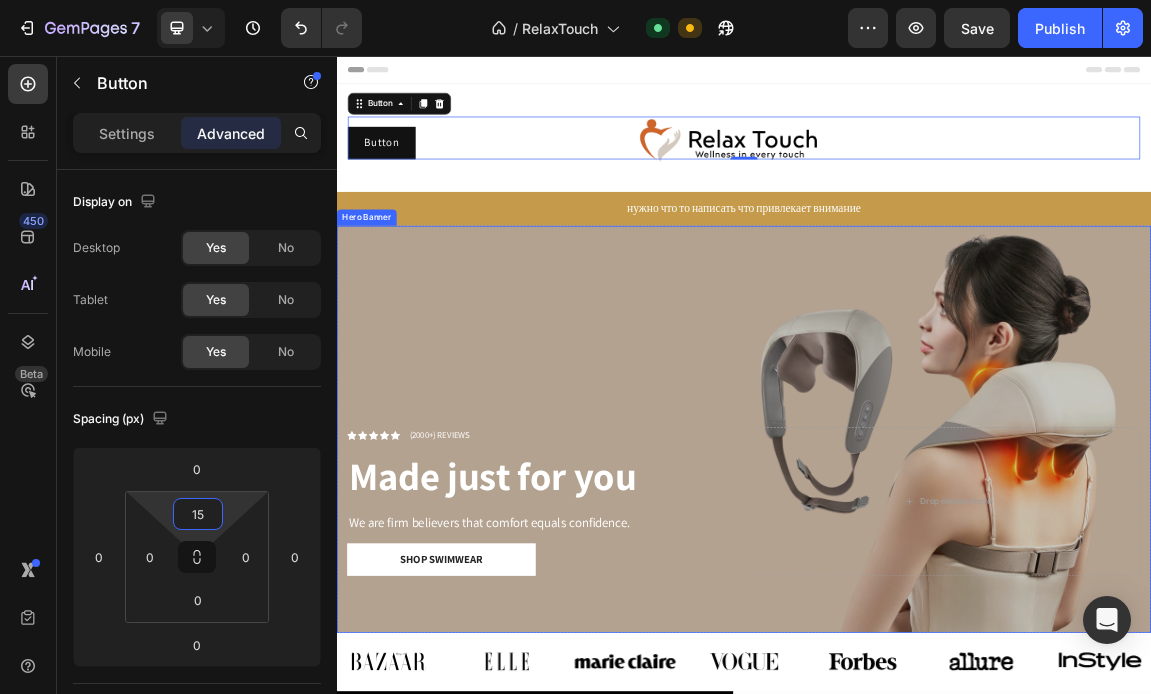 click at bounding box center (937, 606) 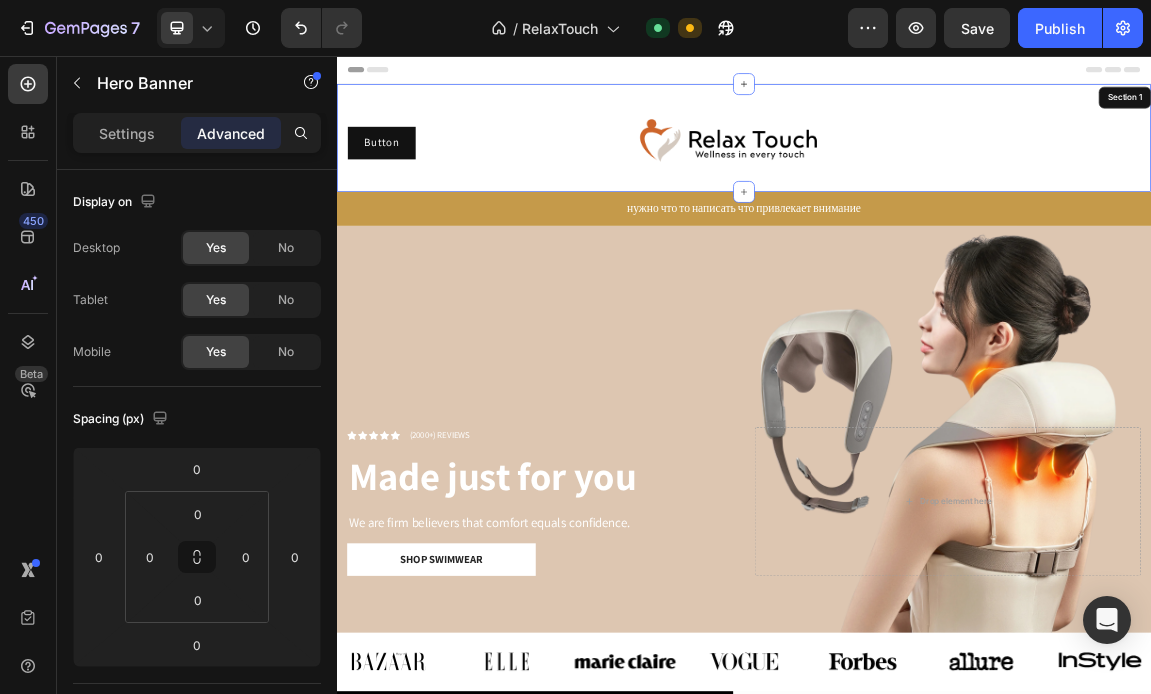 click on "Image Button Button Row Section 1" at bounding box center (937, 176) 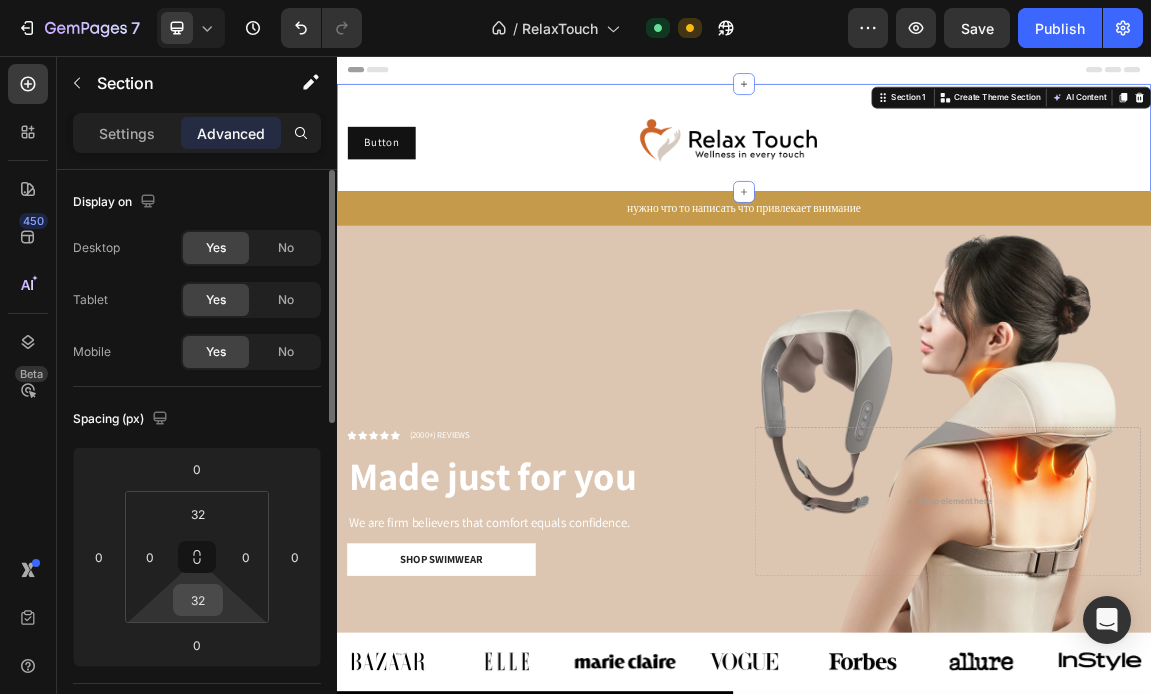 click on "32" at bounding box center (198, 600) 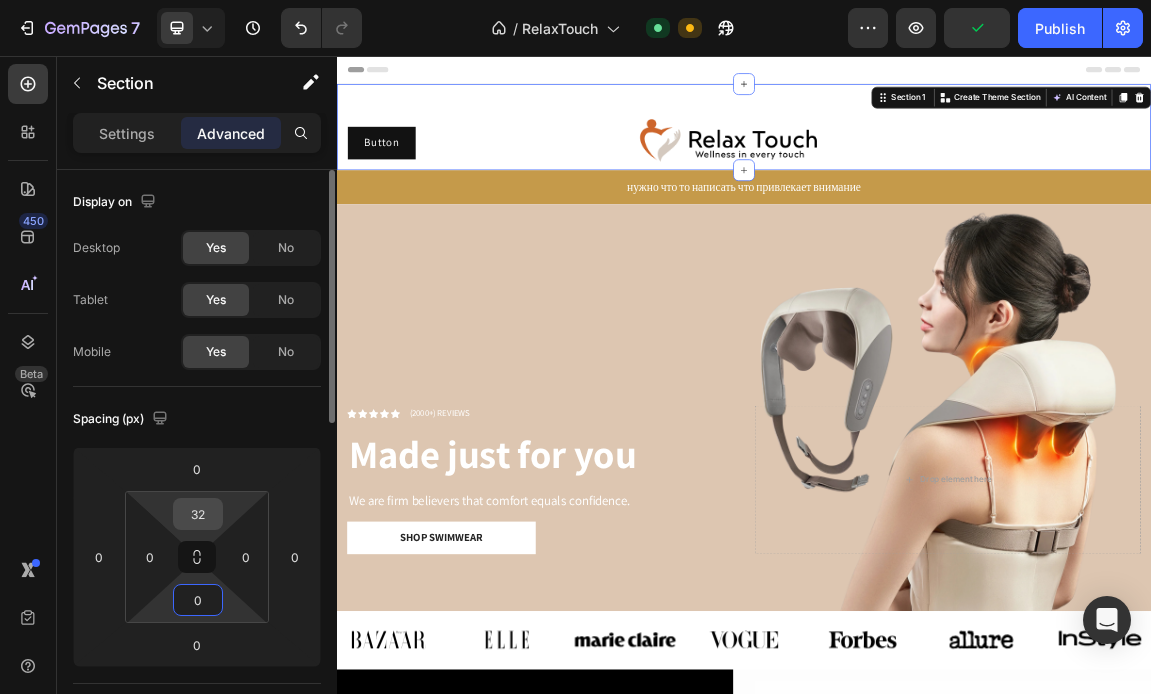 type on "0" 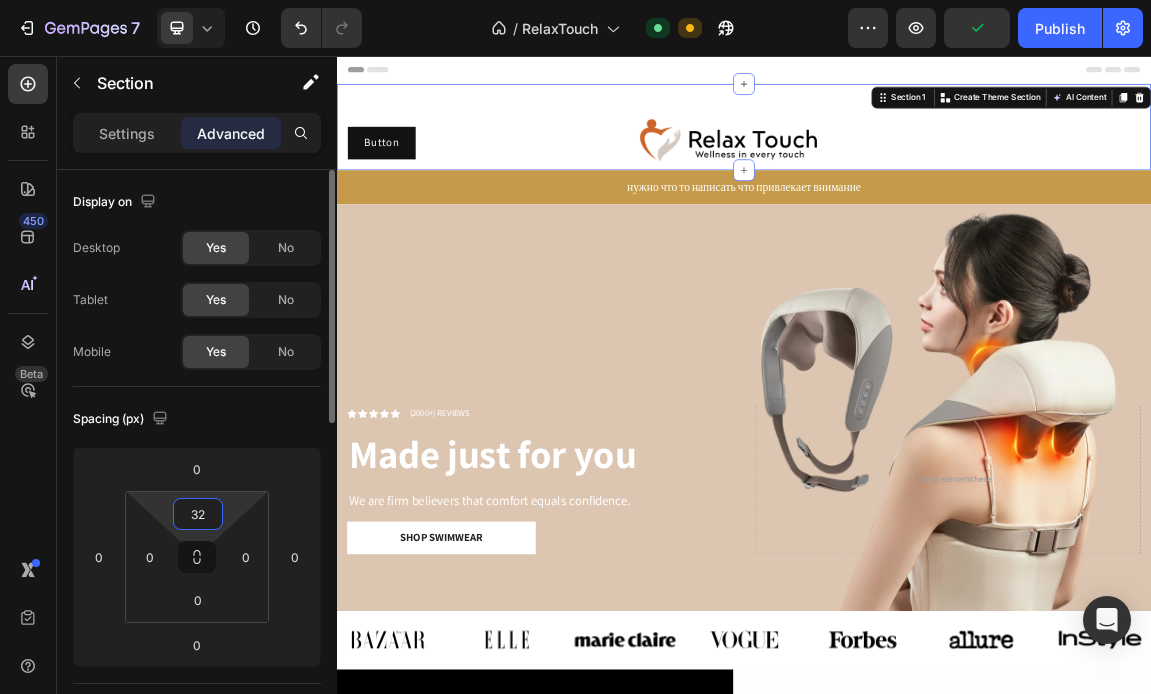 type 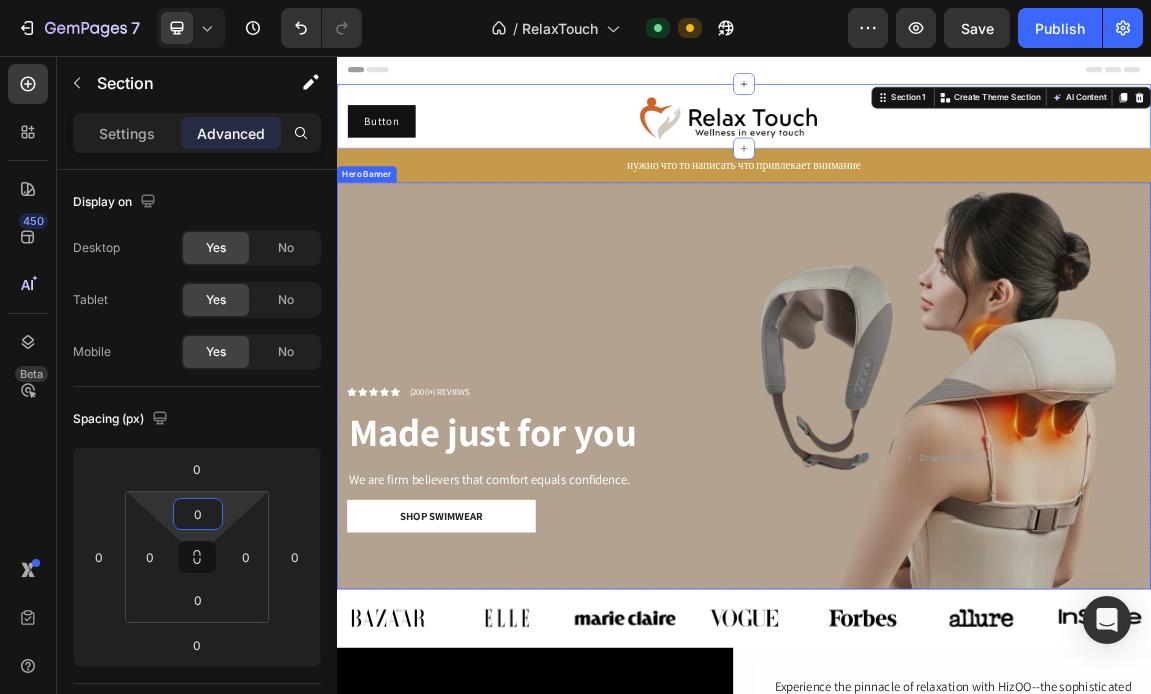 click at bounding box center (937, 542) 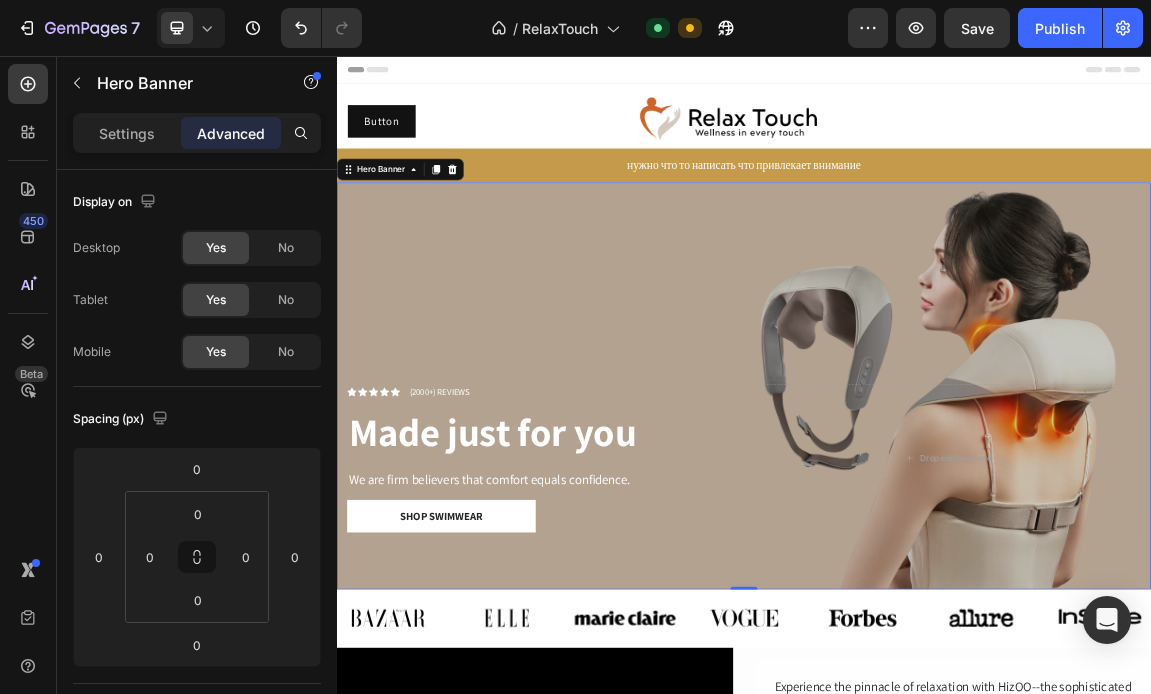 scroll, scrollTop: 0, scrollLeft: 0, axis: both 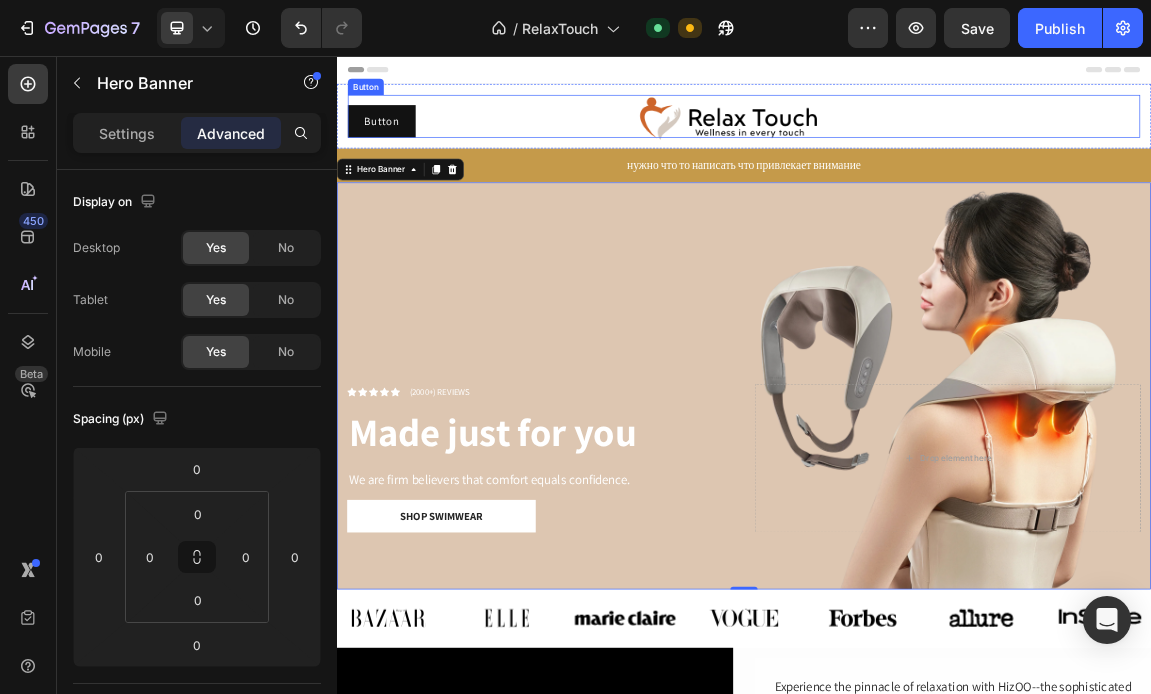 click on "Button Button" at bounding box center (937, 144) 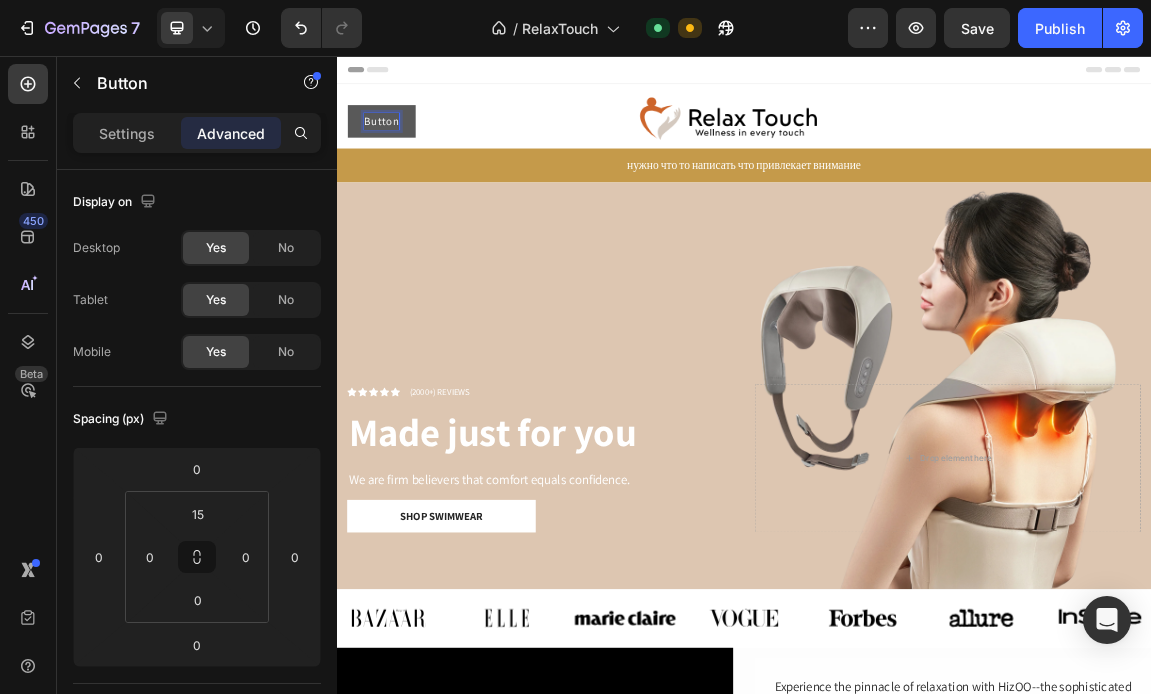 click on "Button" at bounding box center (403, 152) 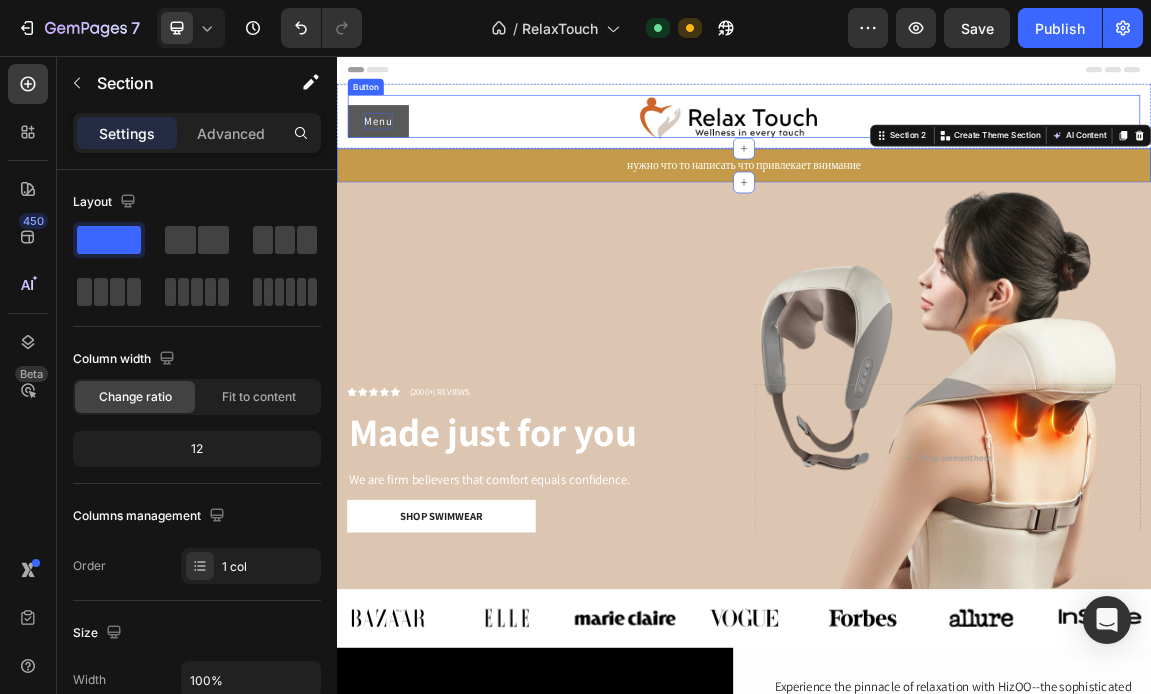 click on "Menu" at bounding box center [398, 152] 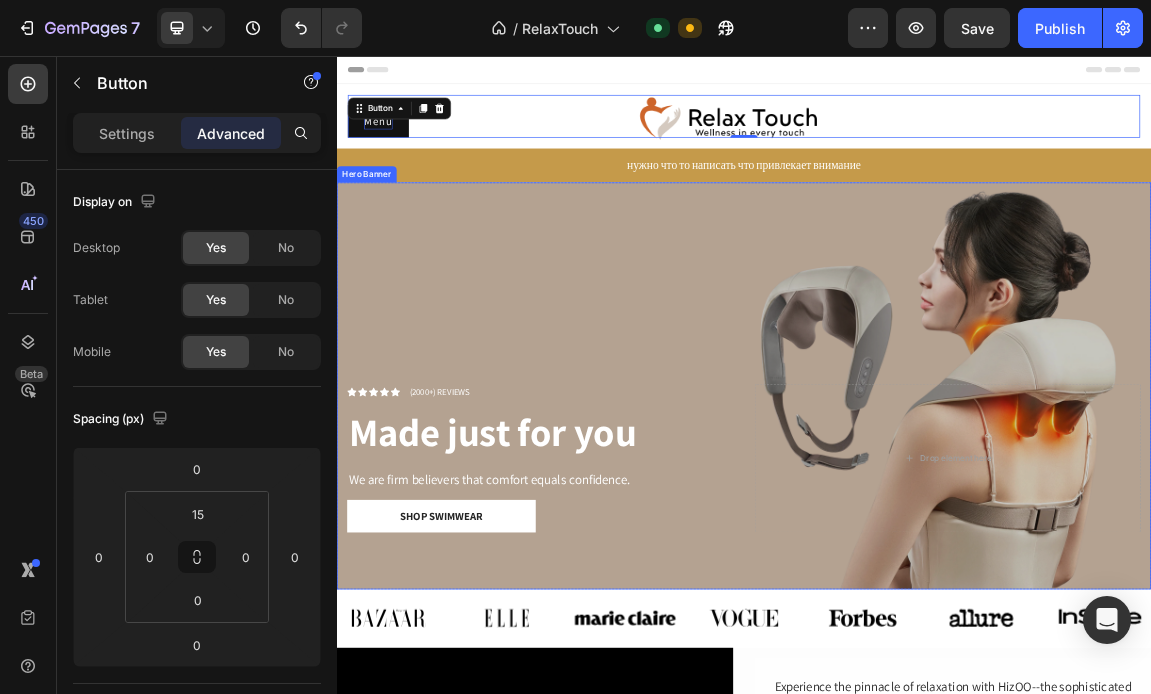 click at bounding box center (937, 542) 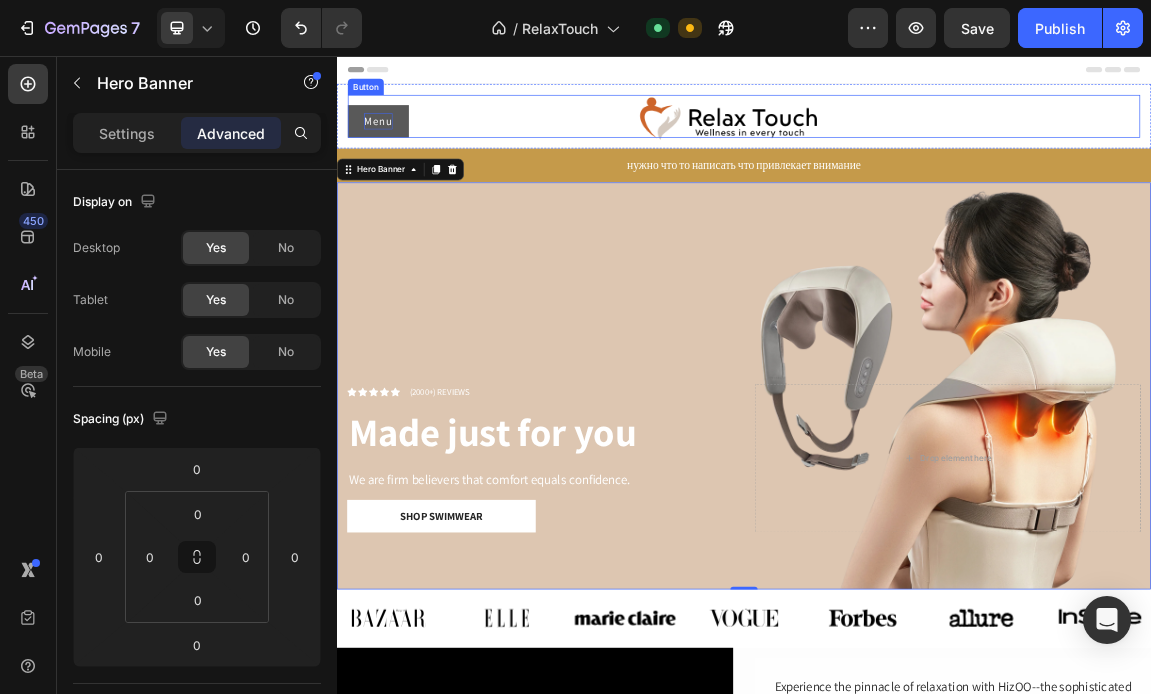 click on "Menu" at bounding box center [398, 152] 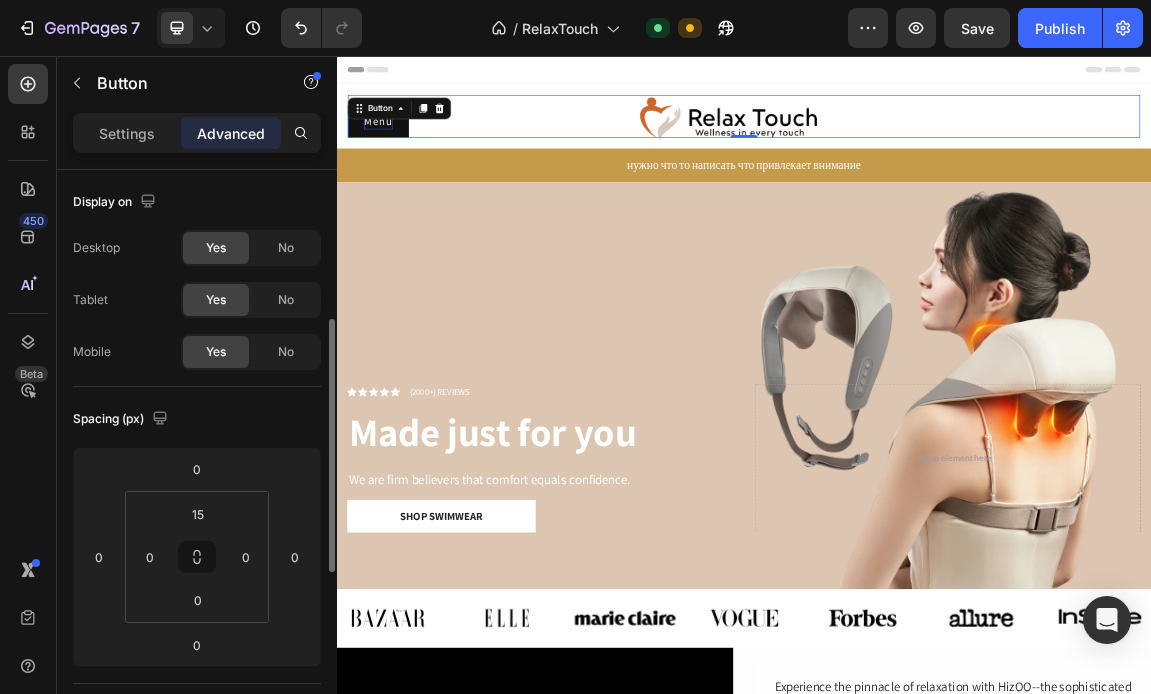 scroll, scrollTop: 0, scrollLeft: 0, axis: both 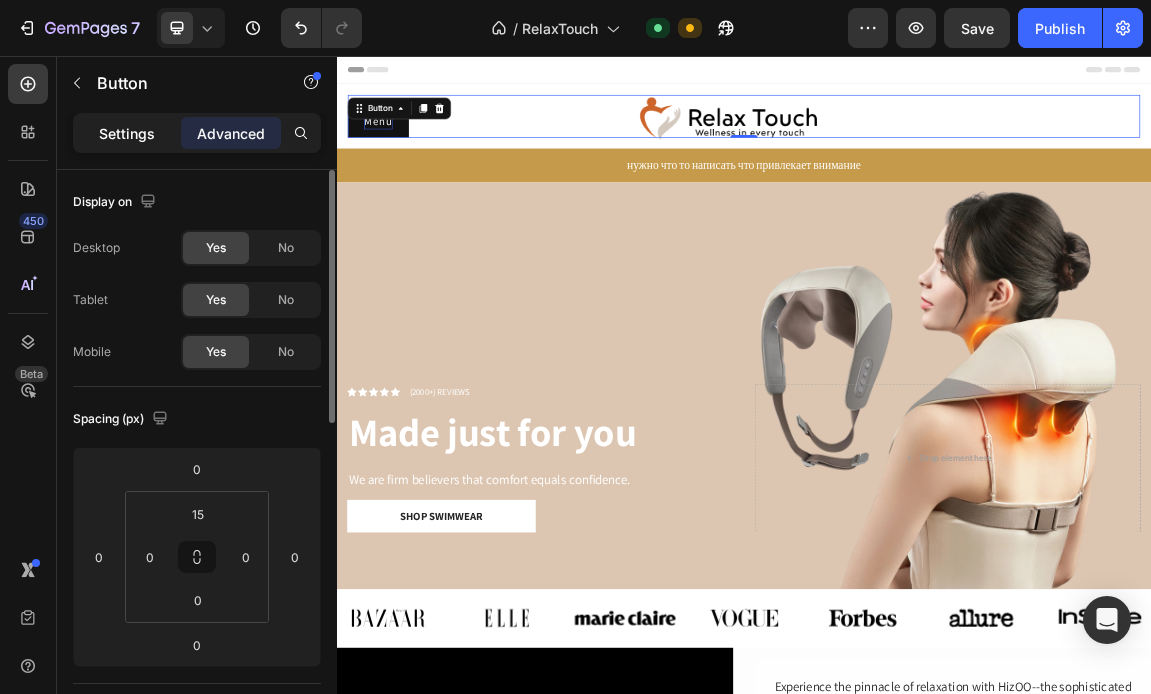 click on "Settings" at bounding box center [127, 133] 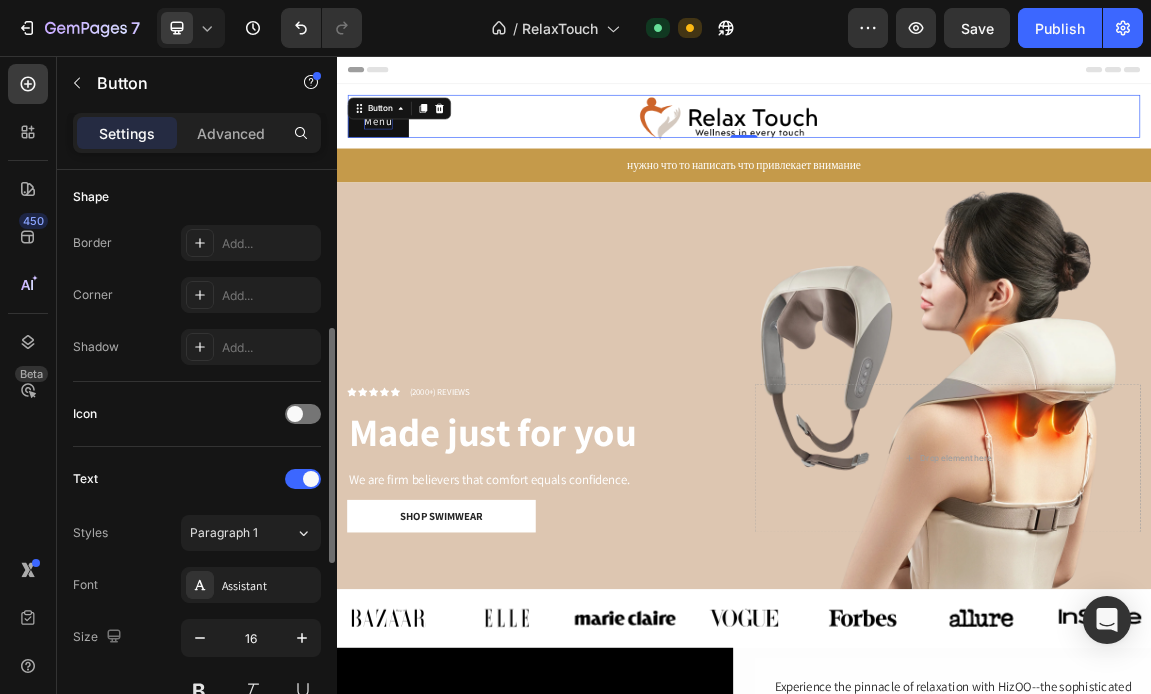scroll, scrollTop: 427, scrollLeft: 0, axis: vertical 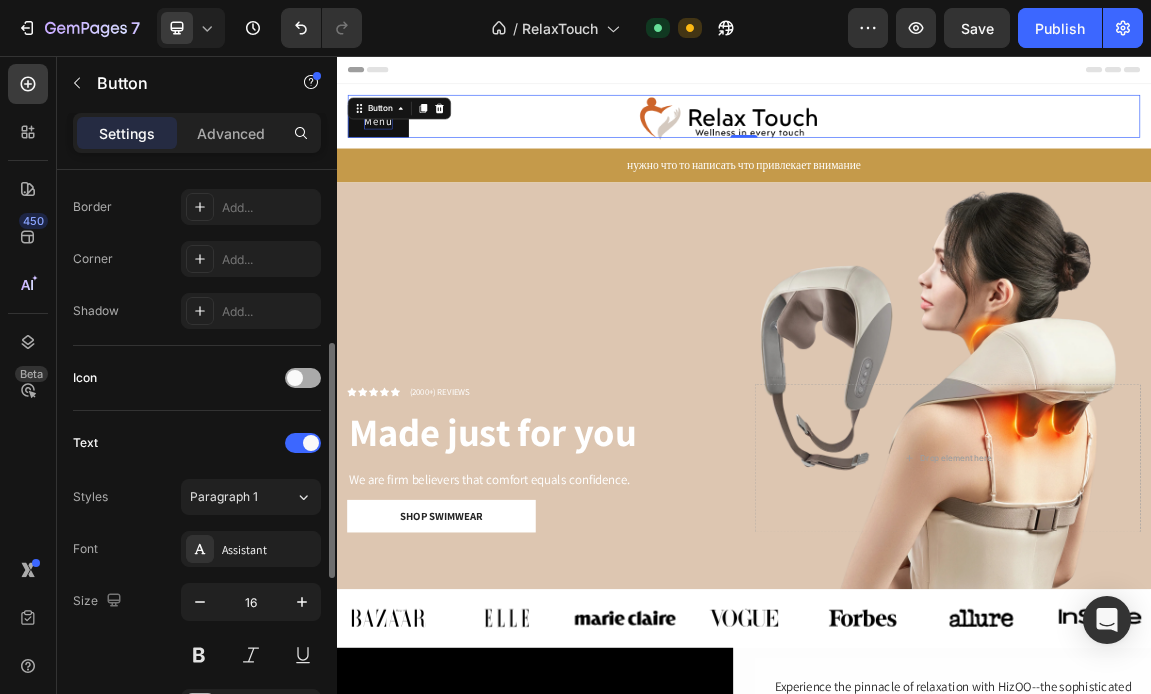 click at bounding box center (295, 378) 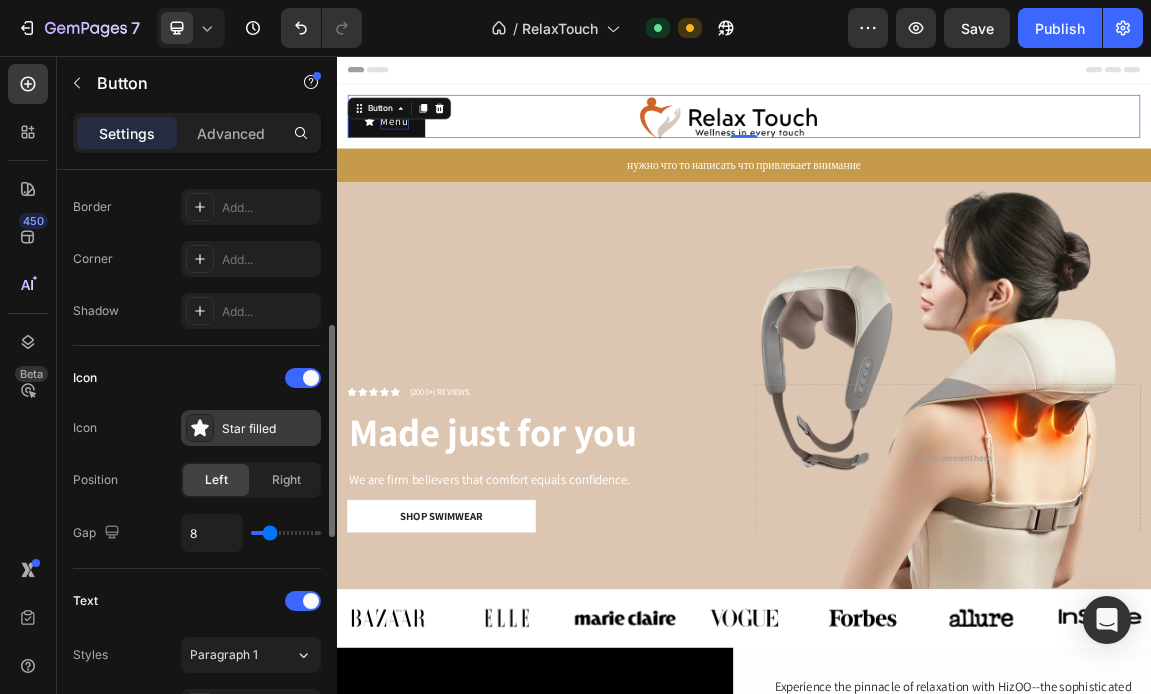 click on "Star filled" at bounding box center (269, 429) 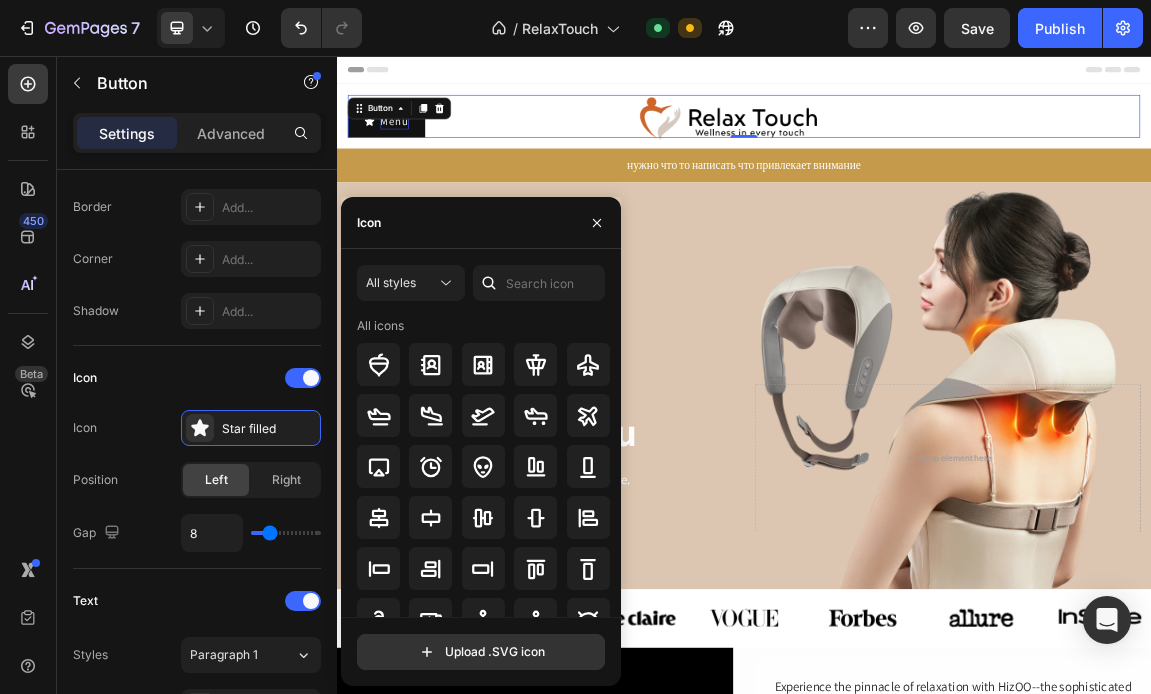 click on "Icon" at bounding box center [481, 223] 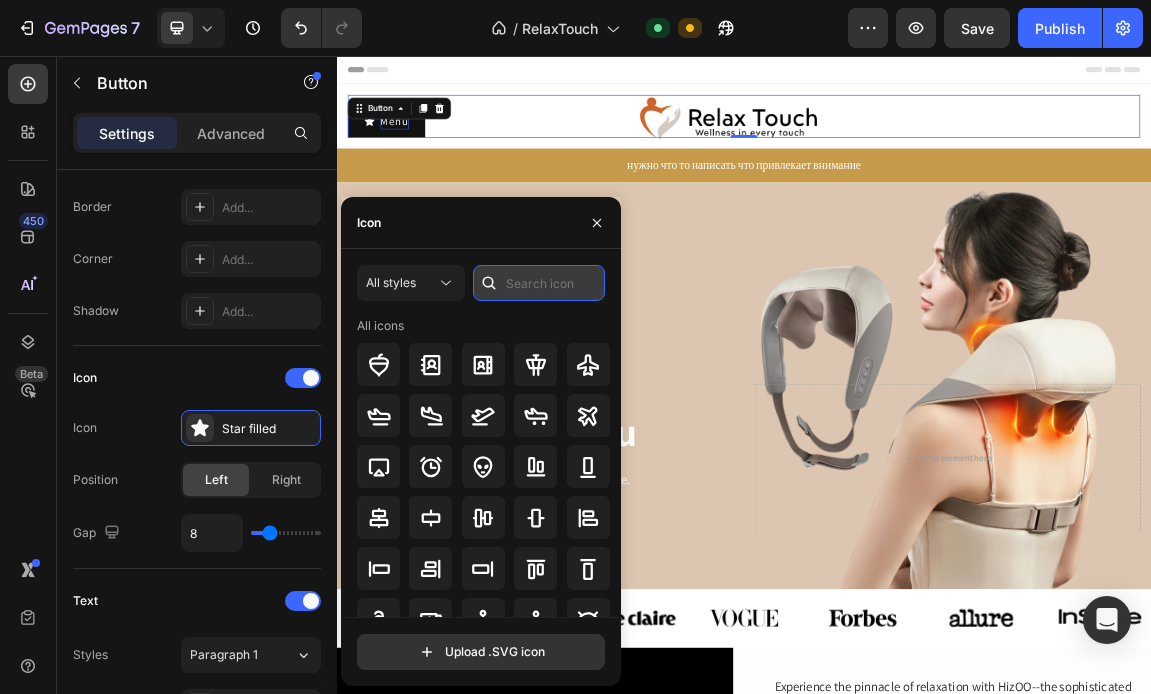 click at bounding box center [539, 283] 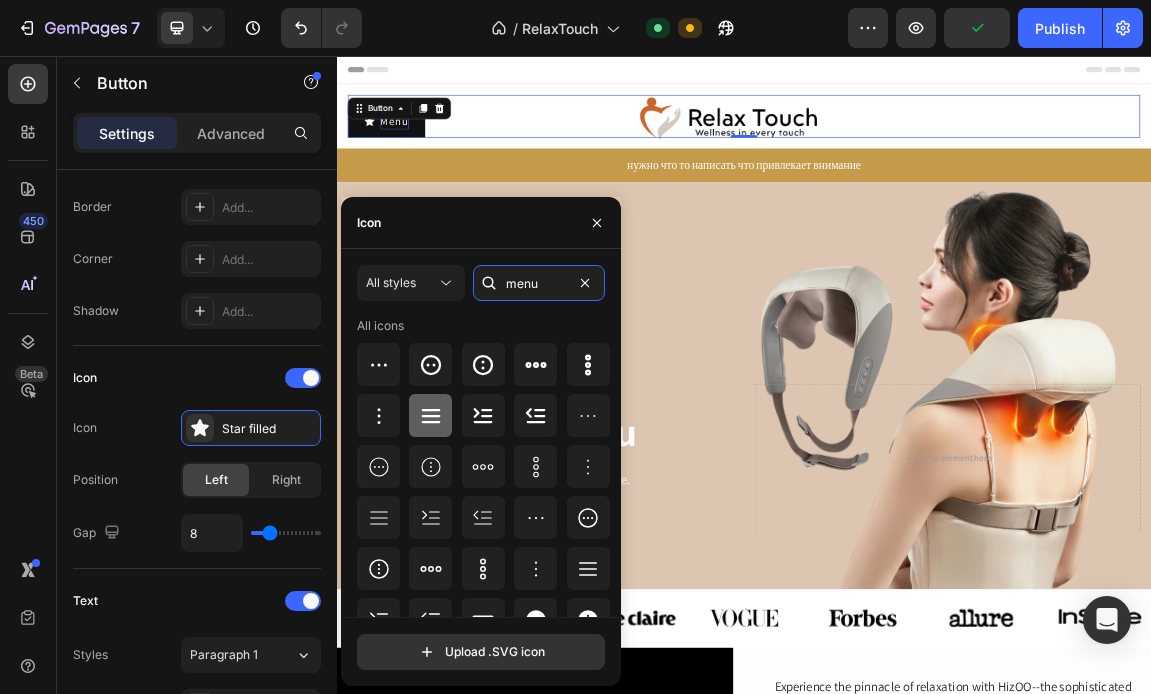 type on "menu" 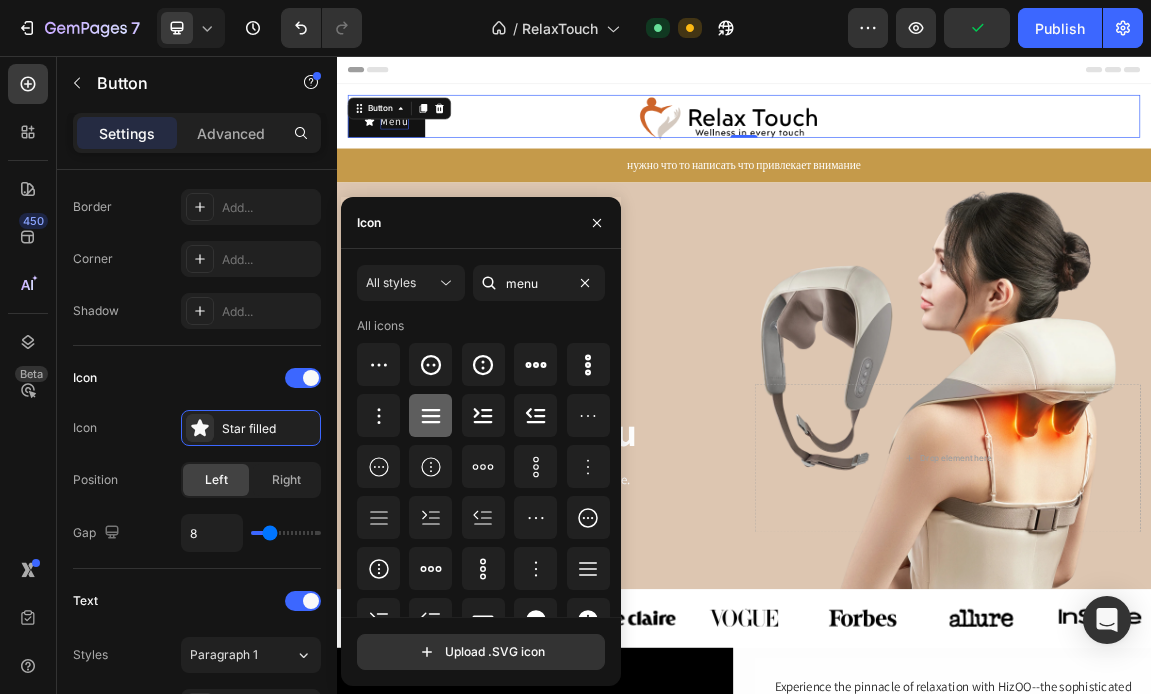 click 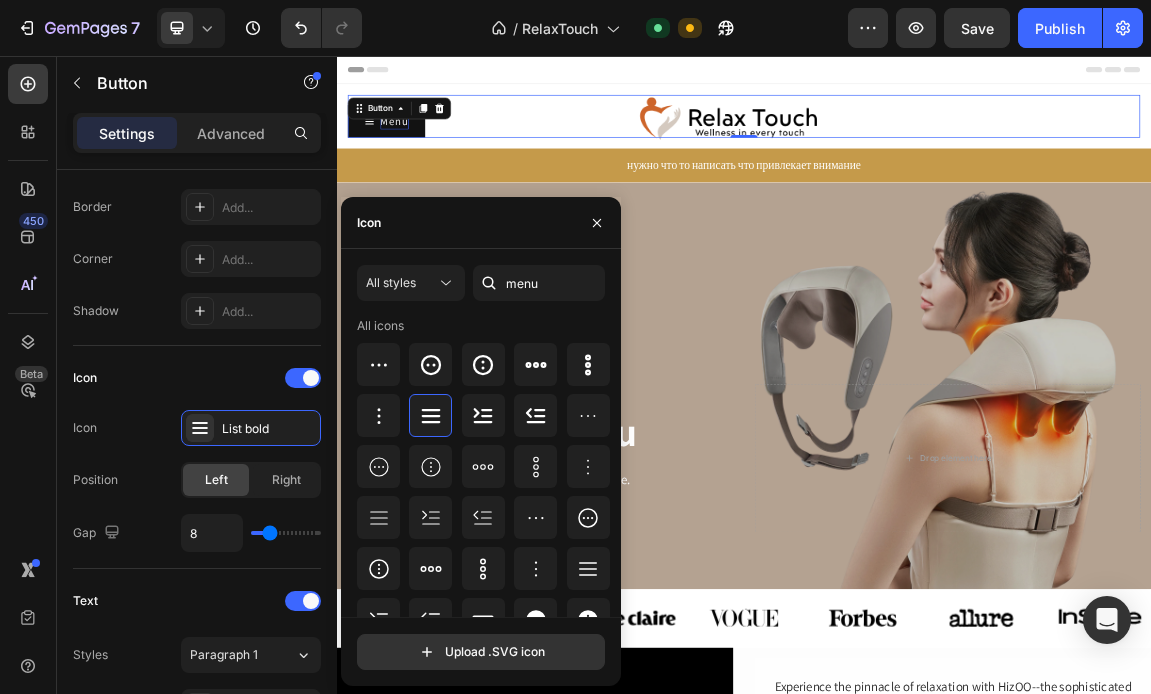 click at bounding box center [937, 542] 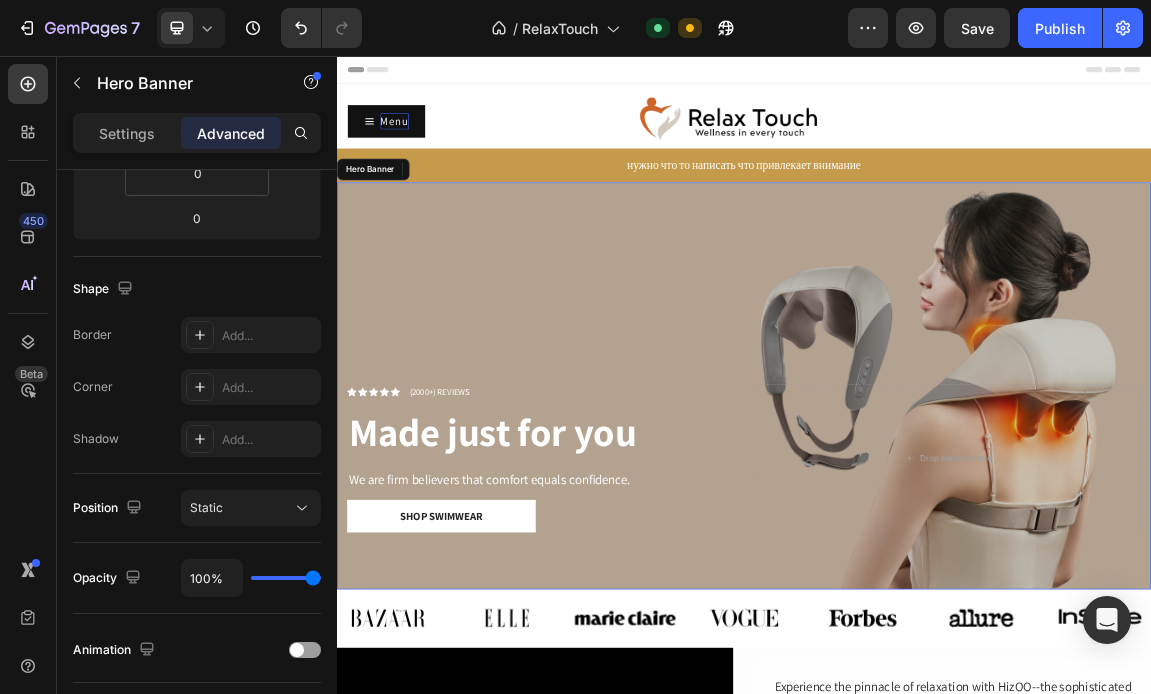 scroll, scrollTop: 0, scrollLeft: 0, axis: both 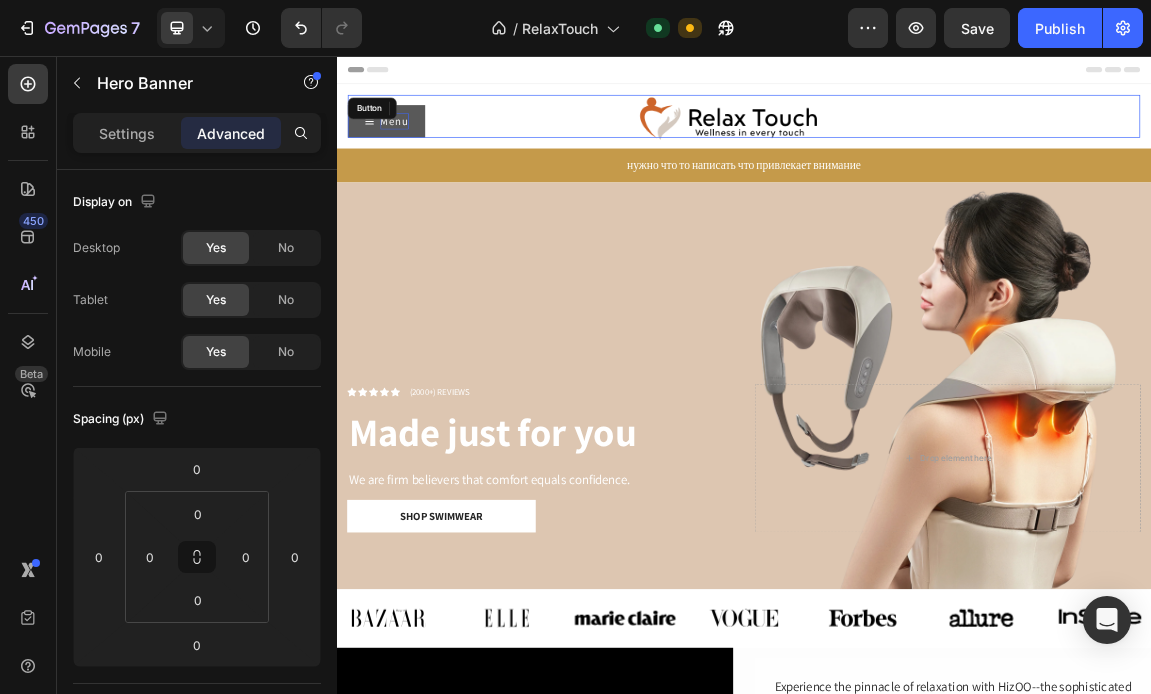 click on "Menu" at bounding box center [410, 152] 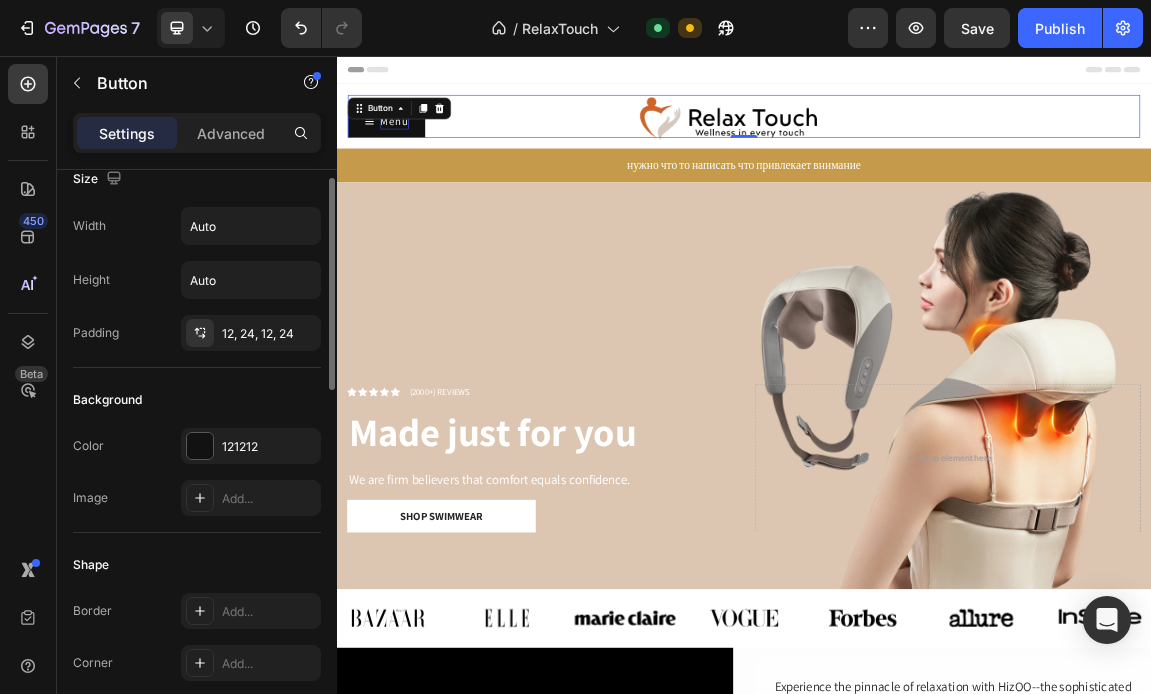 scroll, scrollTop: 0, scrollLeft: 0, axis: both 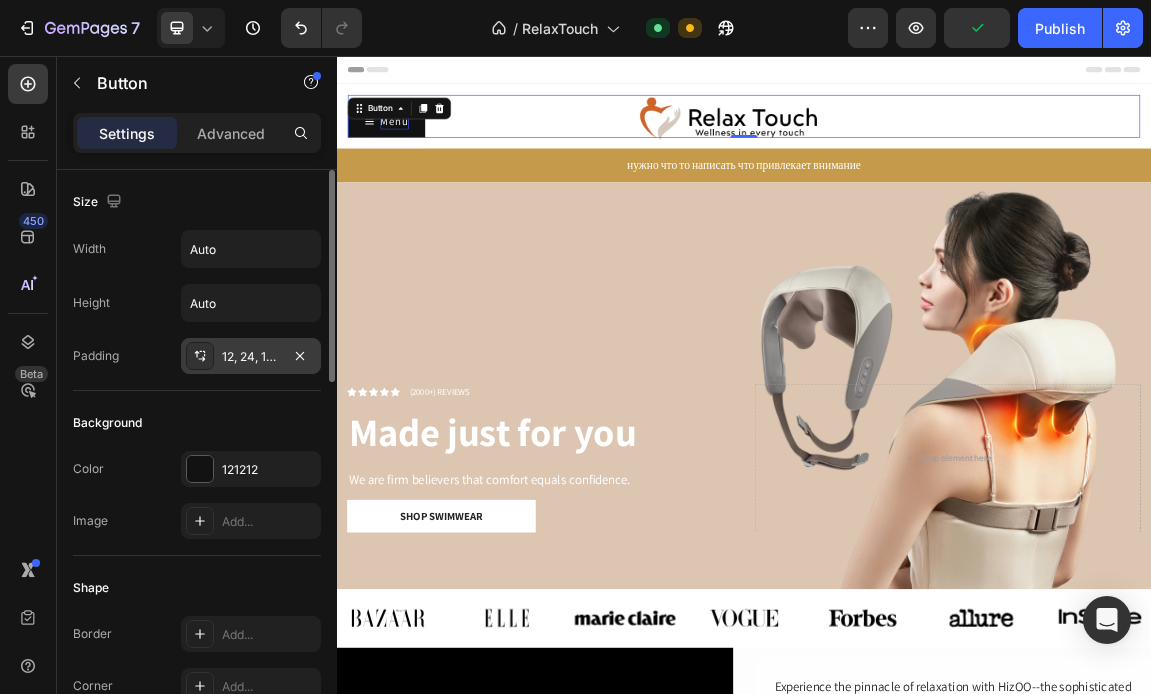 click on "12, 24, 12, 24" at bounding box center [251, 356] 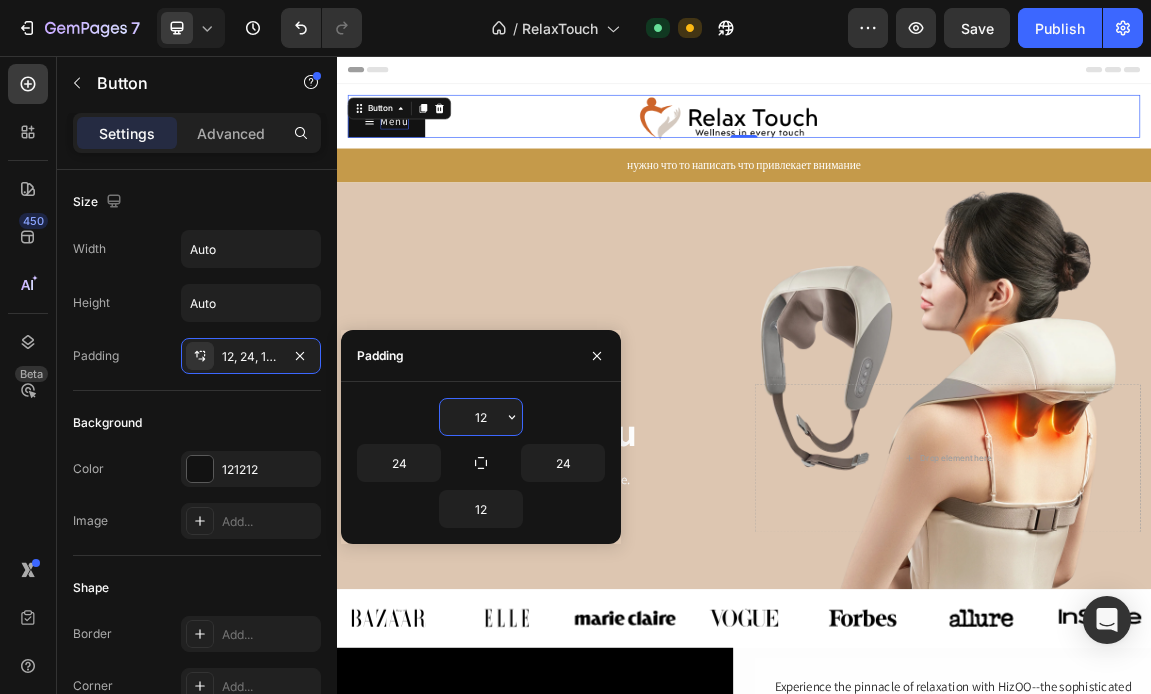 click on "12" at bounding box center [481, 417] 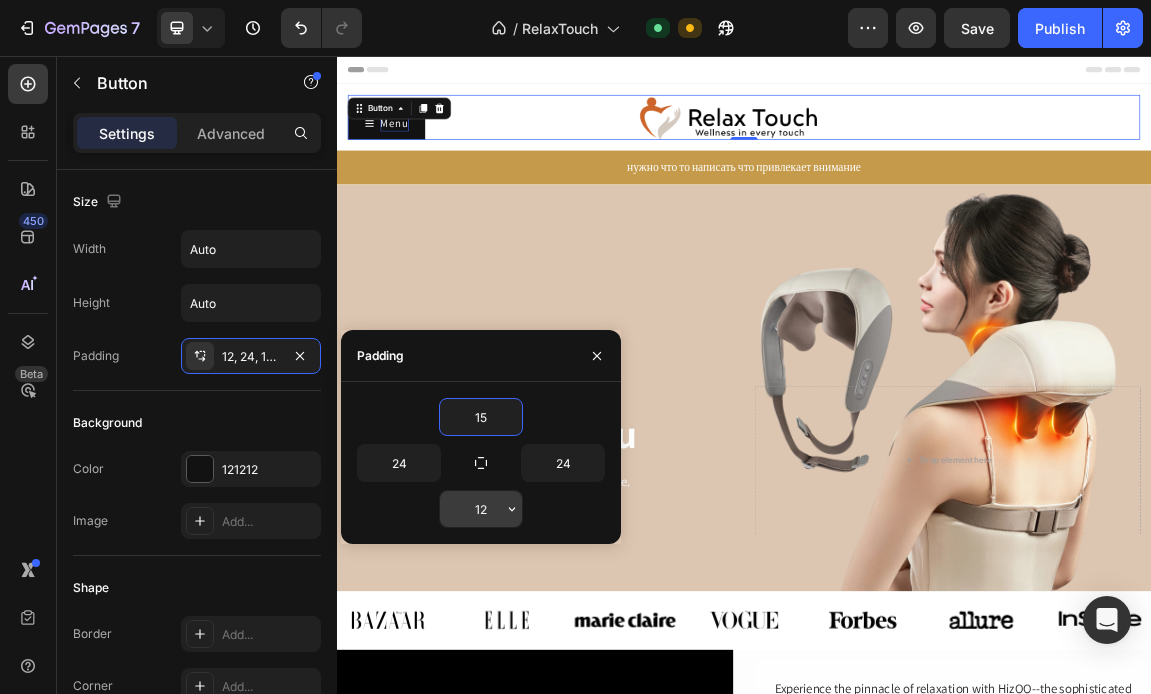 type on "15" 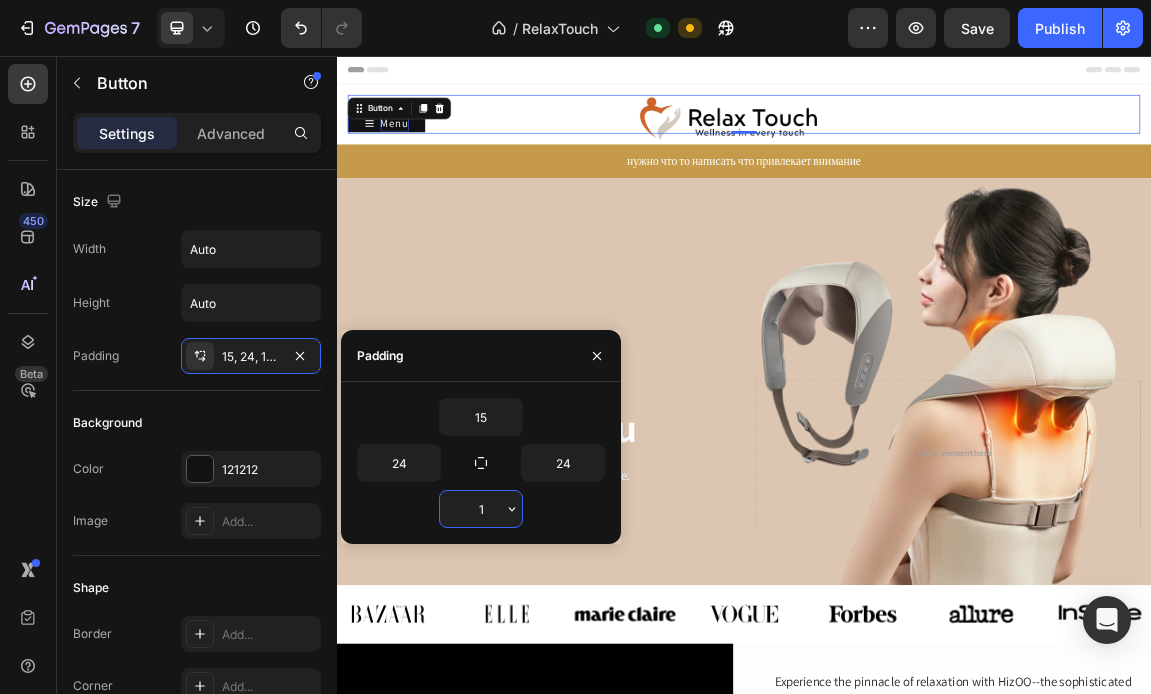 type on "15" 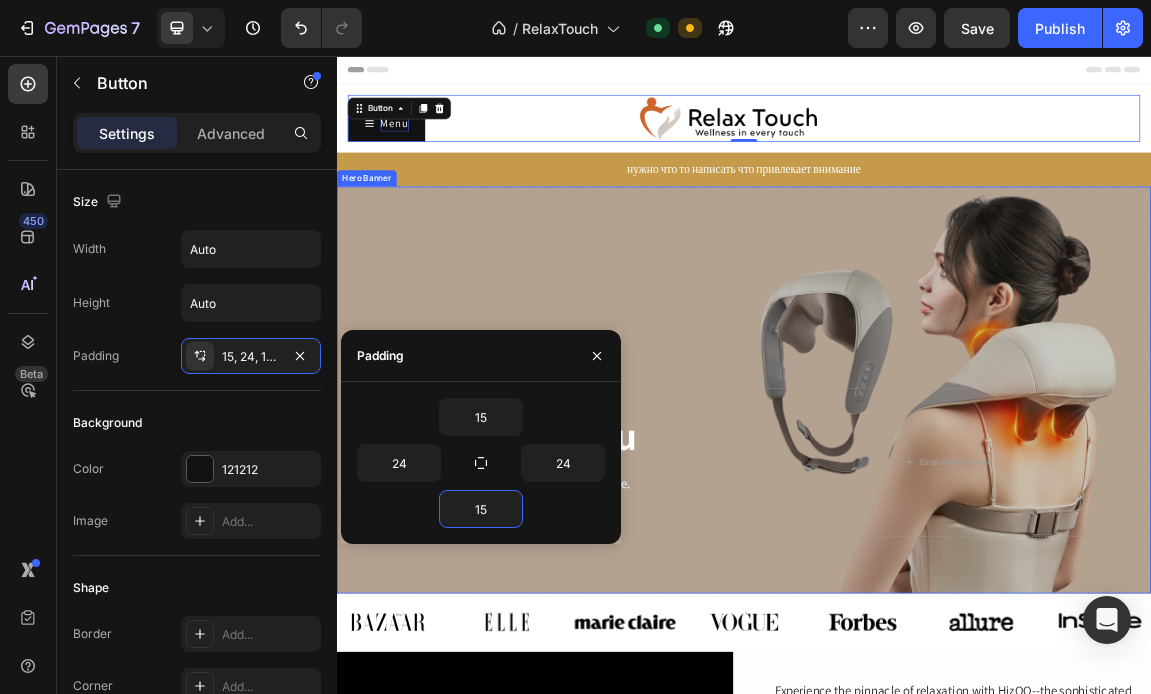 click at bounding box center [937, 548] 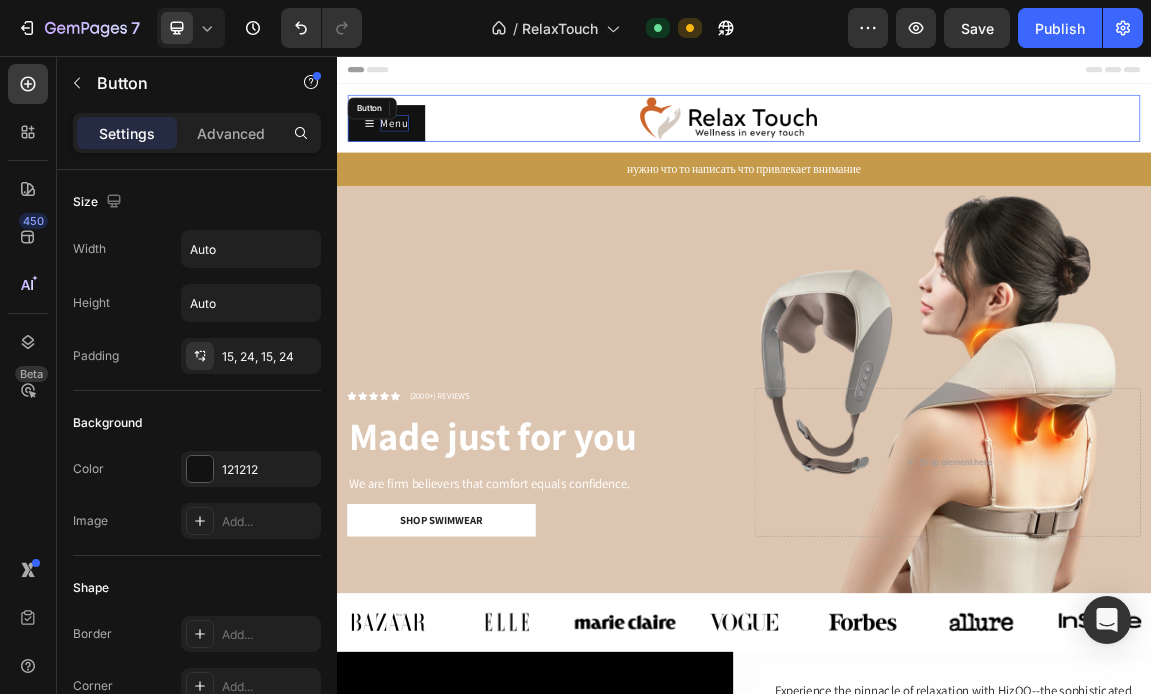 click on "Menu" at bounding box center (422, 155) 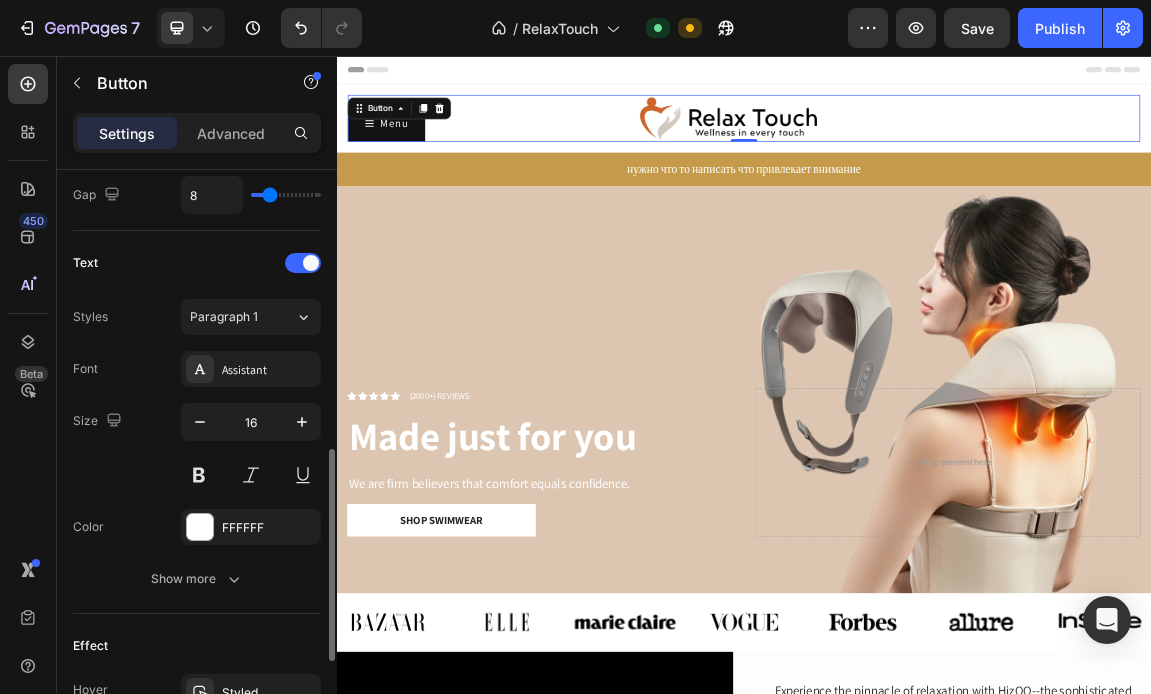 scroll, scrollTop: 765, scrollLeft: 0, axis: vertical 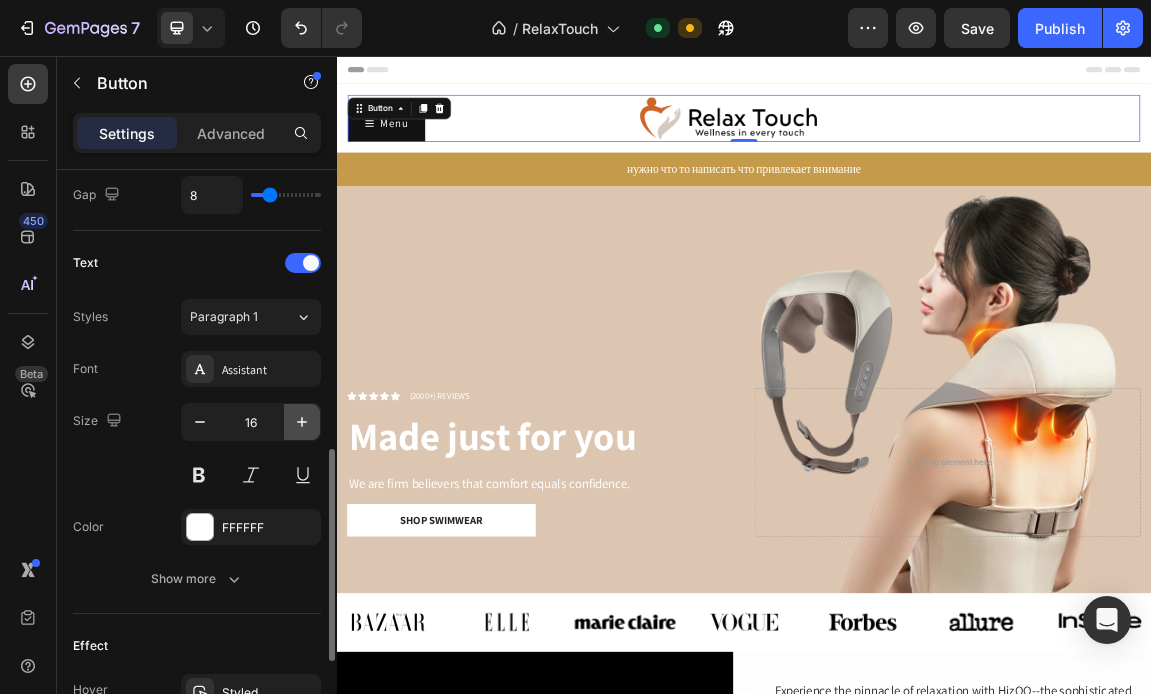 click 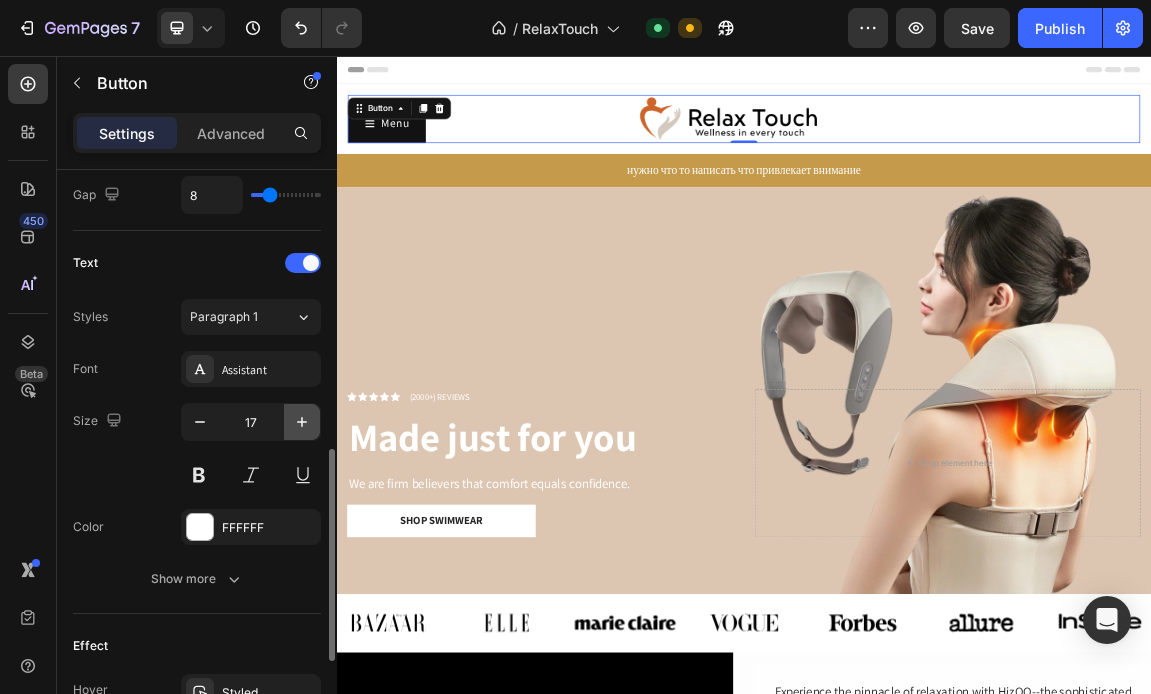 click 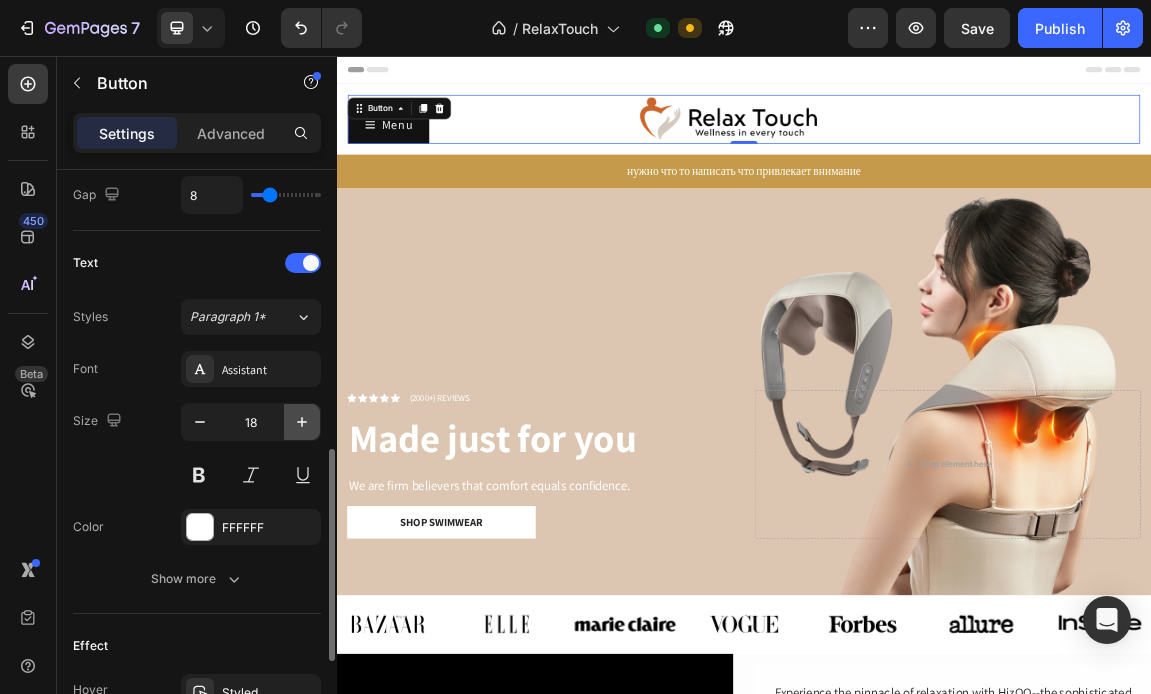 click 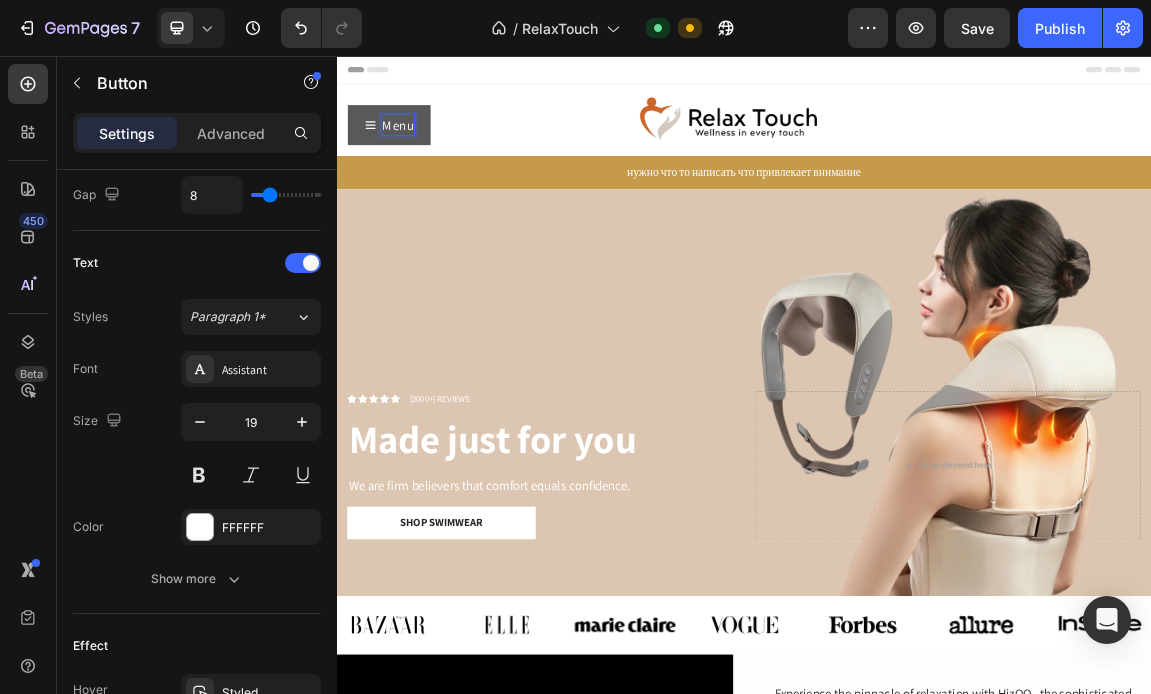 click on "Menu" at bounding box center (427, 157) 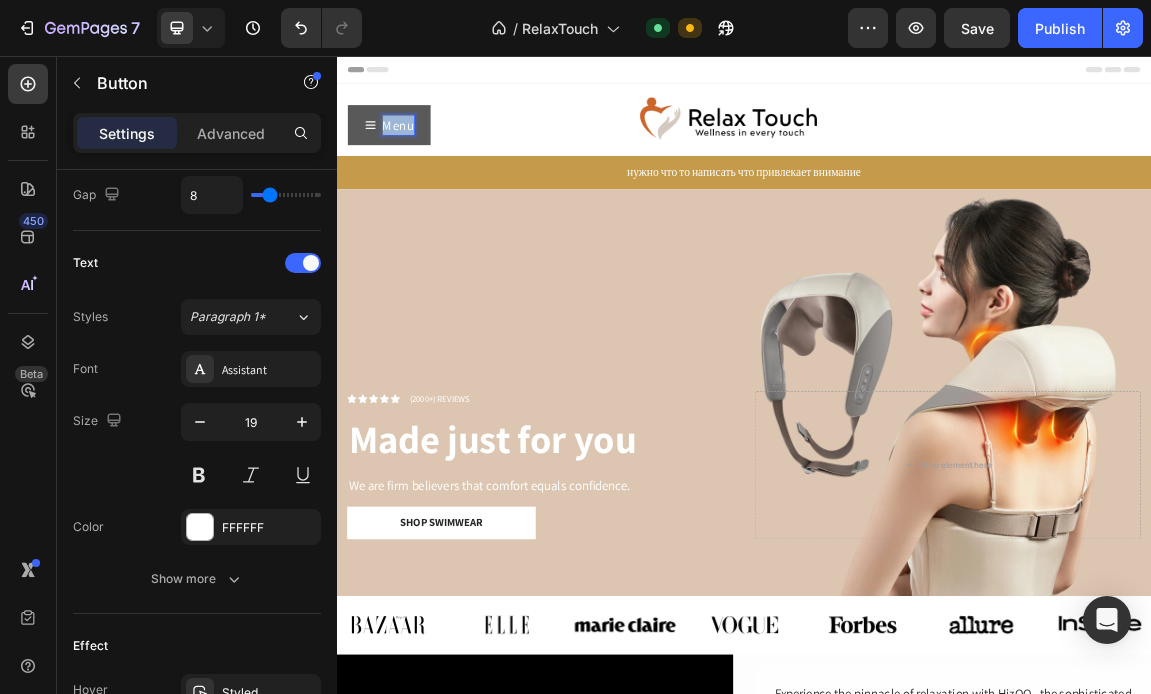 click on "Menu" at bounding box center [427, 157] 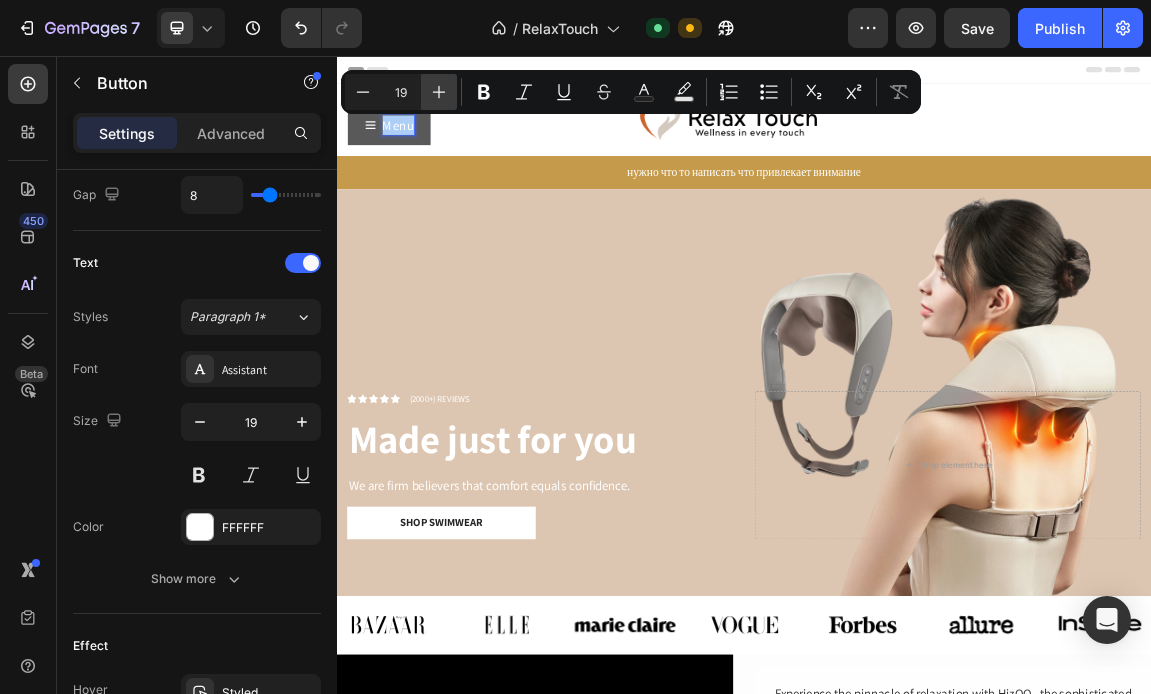 click 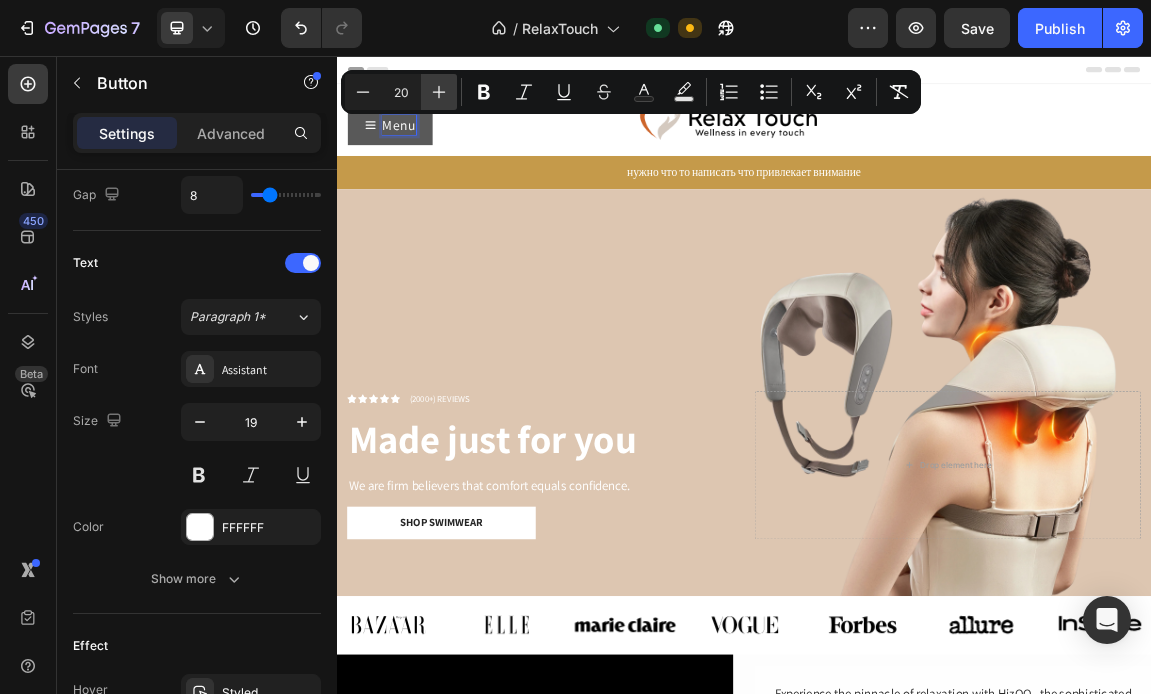 click 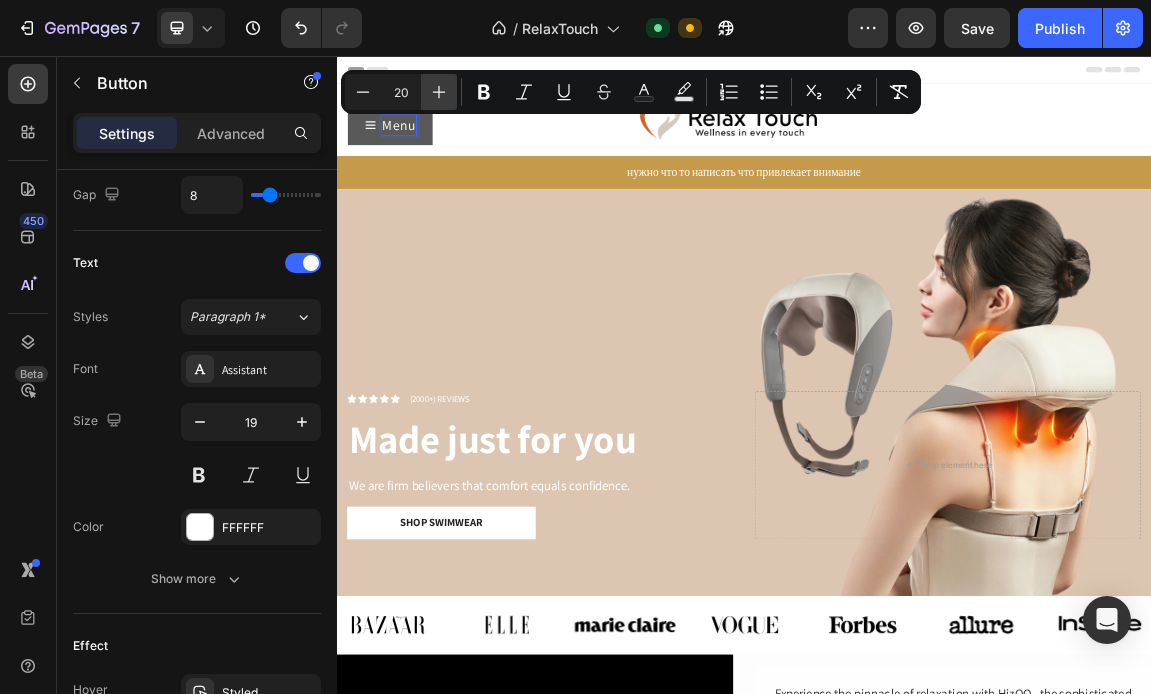 type on "21" 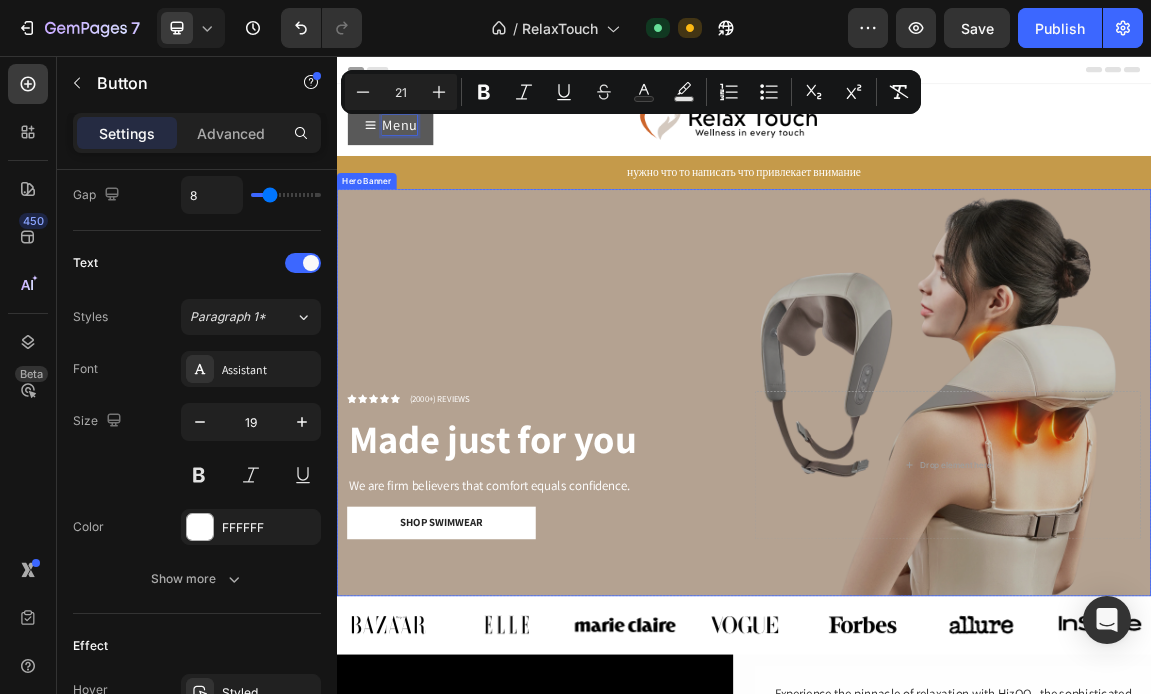 click at bounding box center [937, 552] 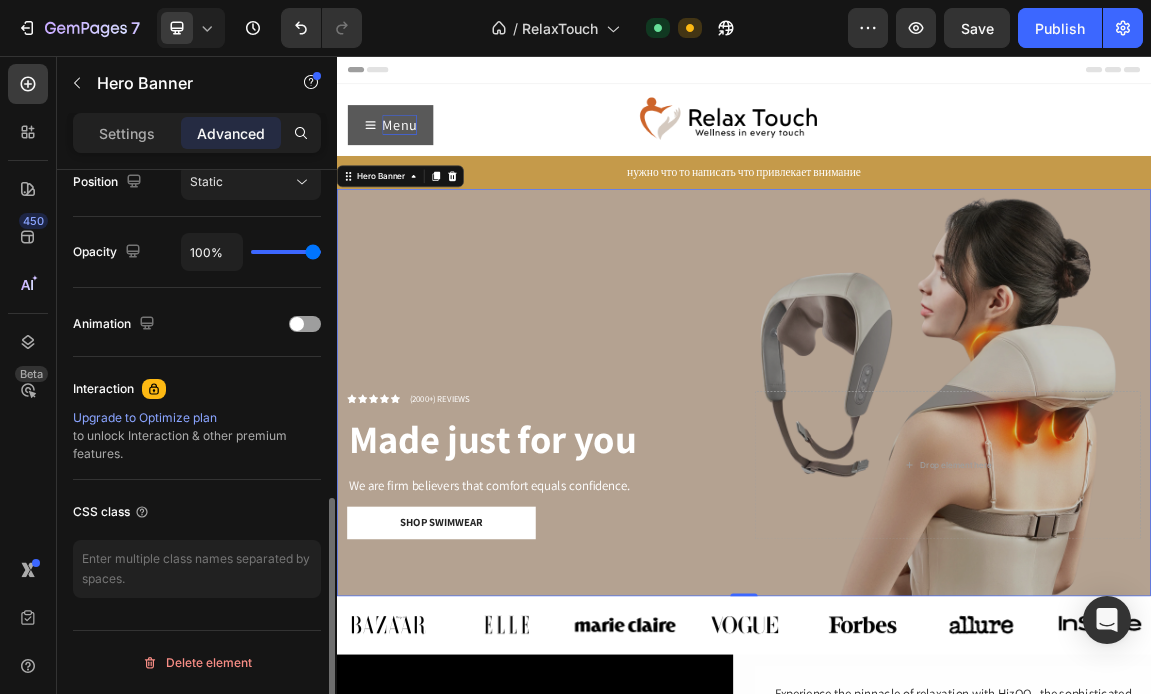 scroll, scrollTop: 0, scrollLeft: 0, axis: both 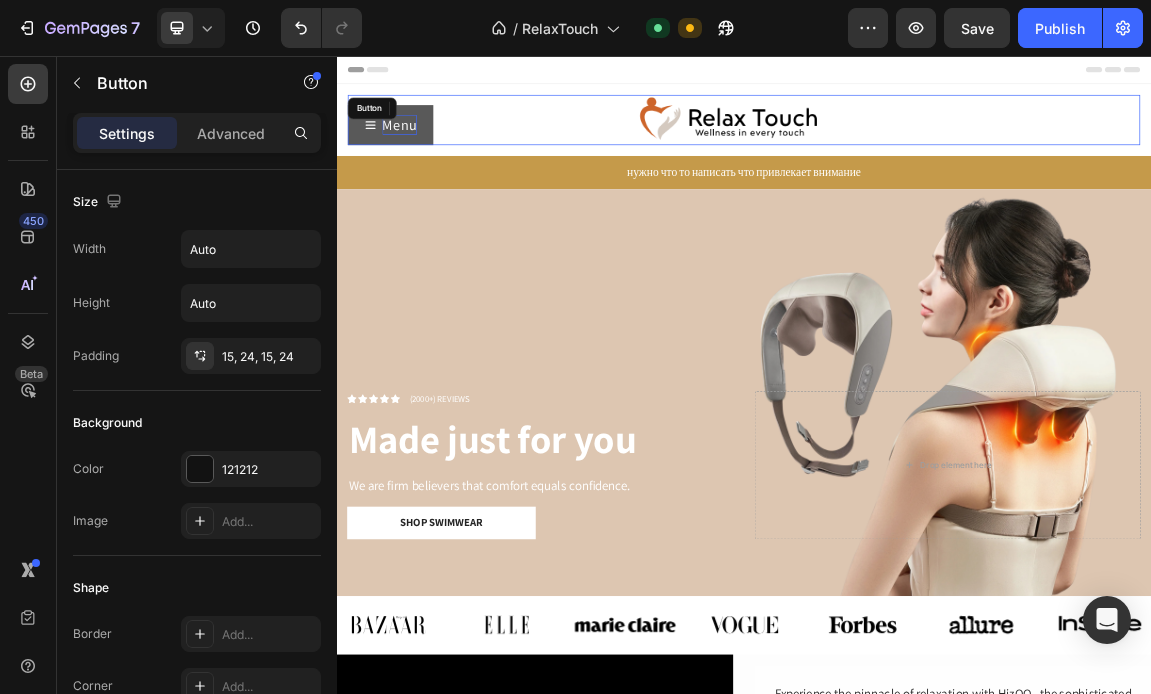 click on "Menu Button" at bounding box center (937, 150) 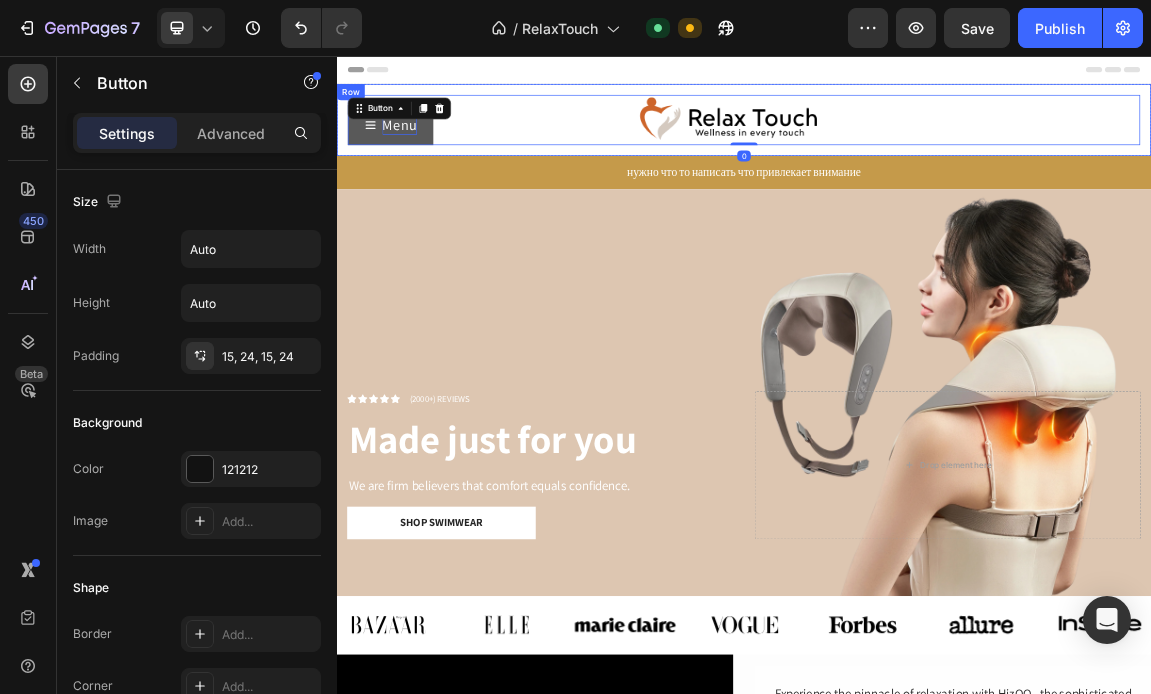 click on "Image
Menu Button   0 Row" at bounding box center [937, 150] 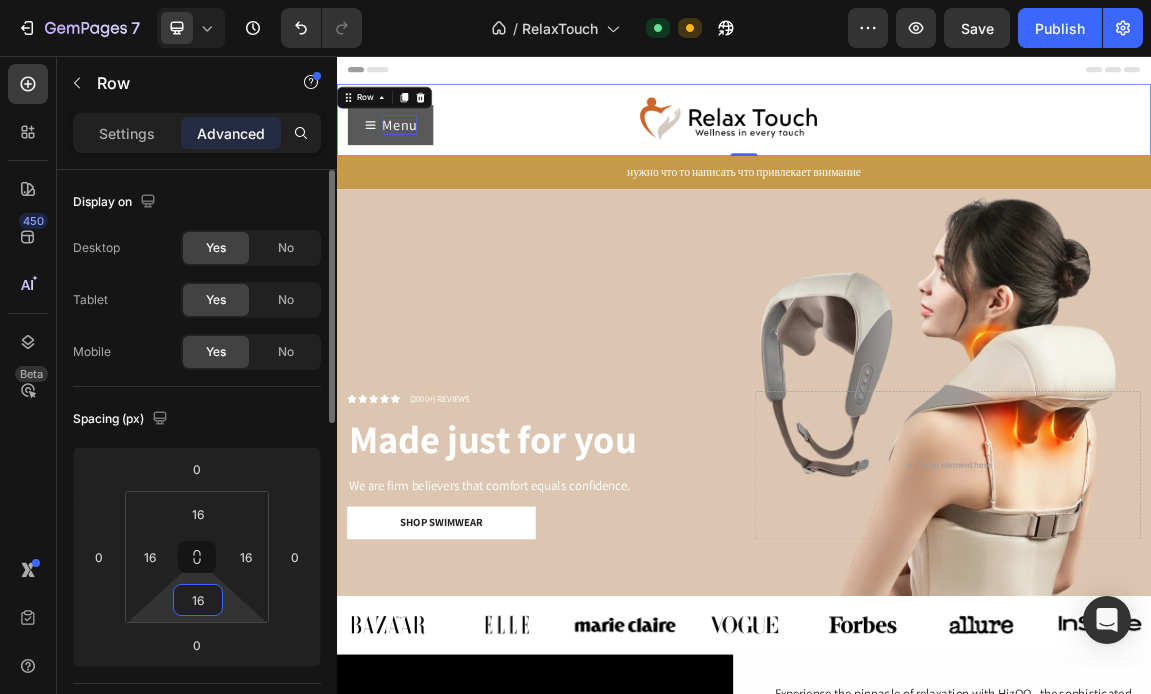 click on "16" at bounding box center (198, 600) 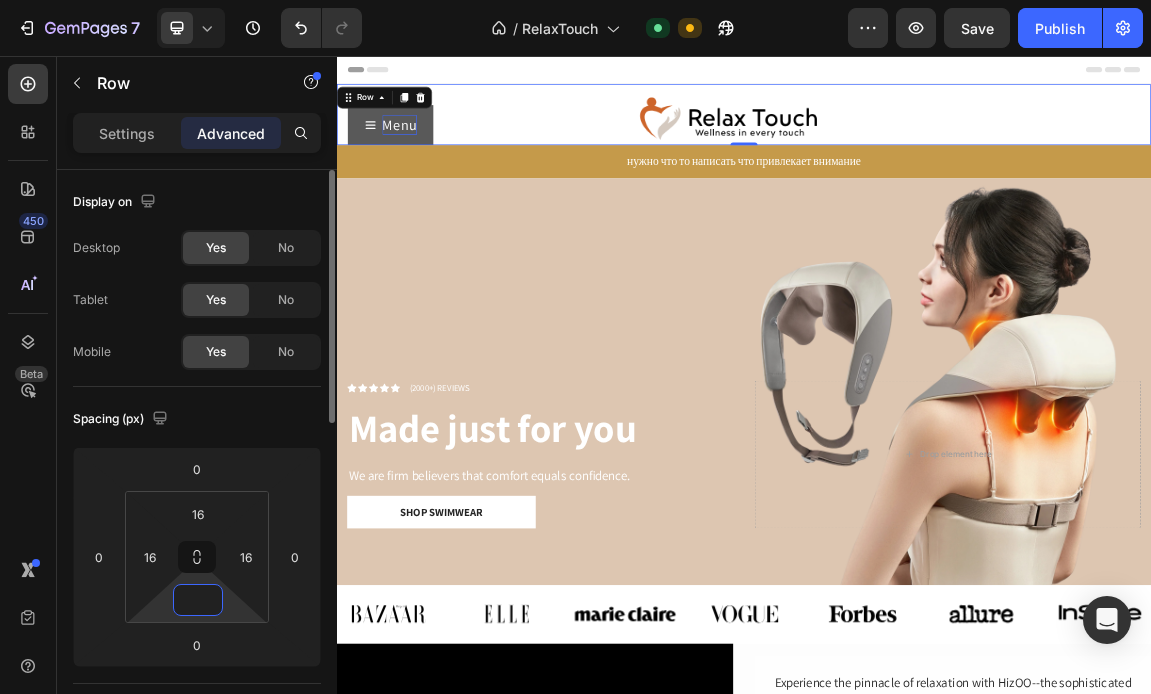 type on "0" 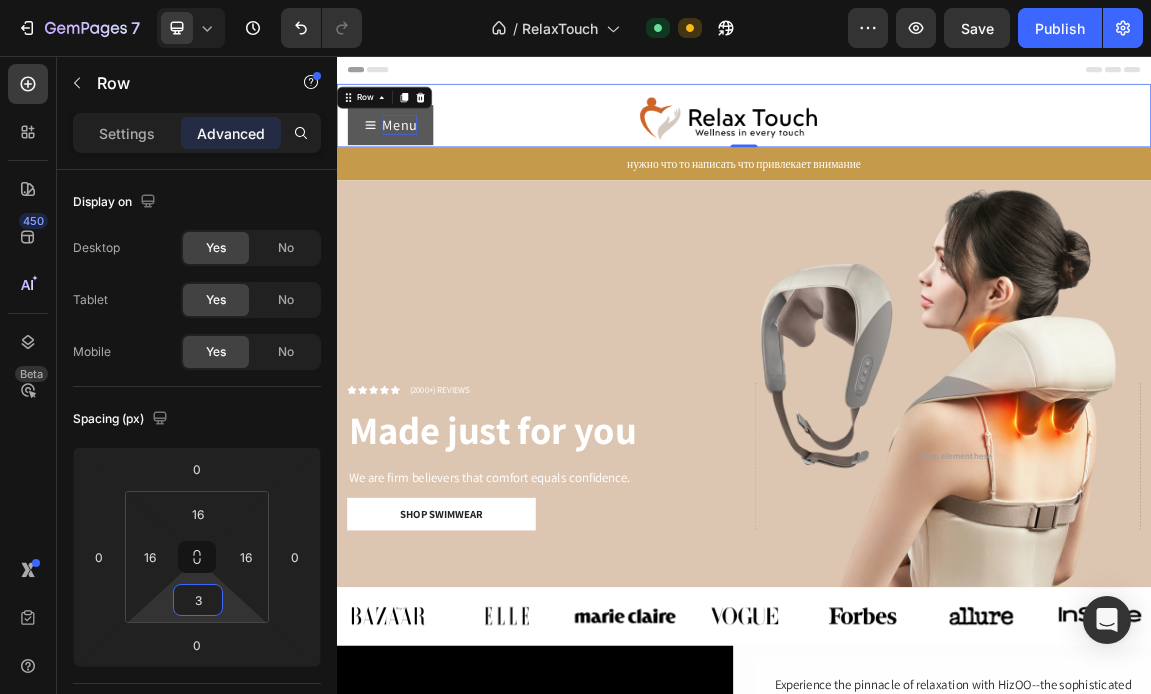 type on "3" 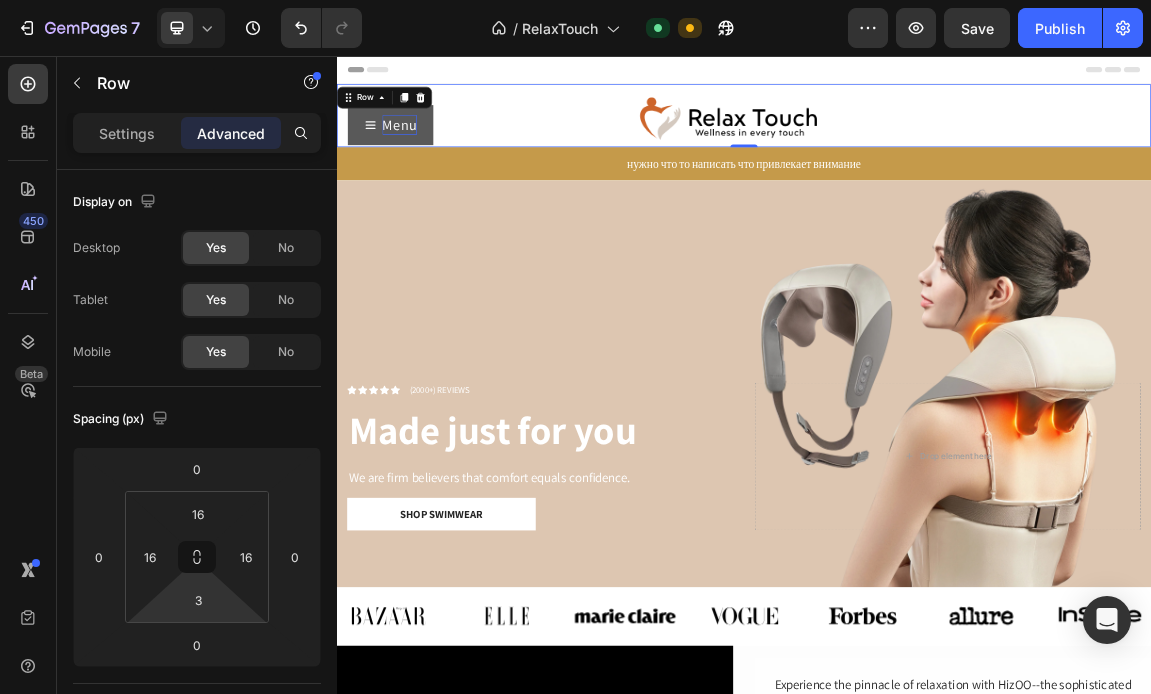 click on "Image
Menu Button Row   0" at bounding box center (937, 143) 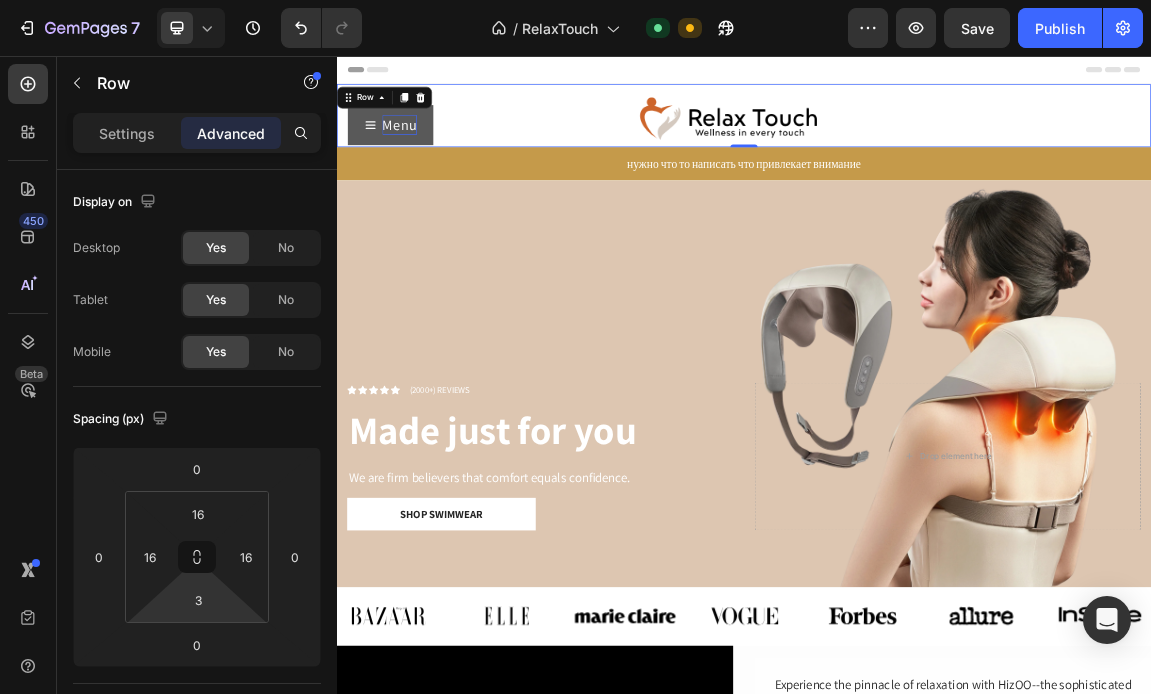 click on "Image
Menu Button Row   0" at bounding box center (937, 143) 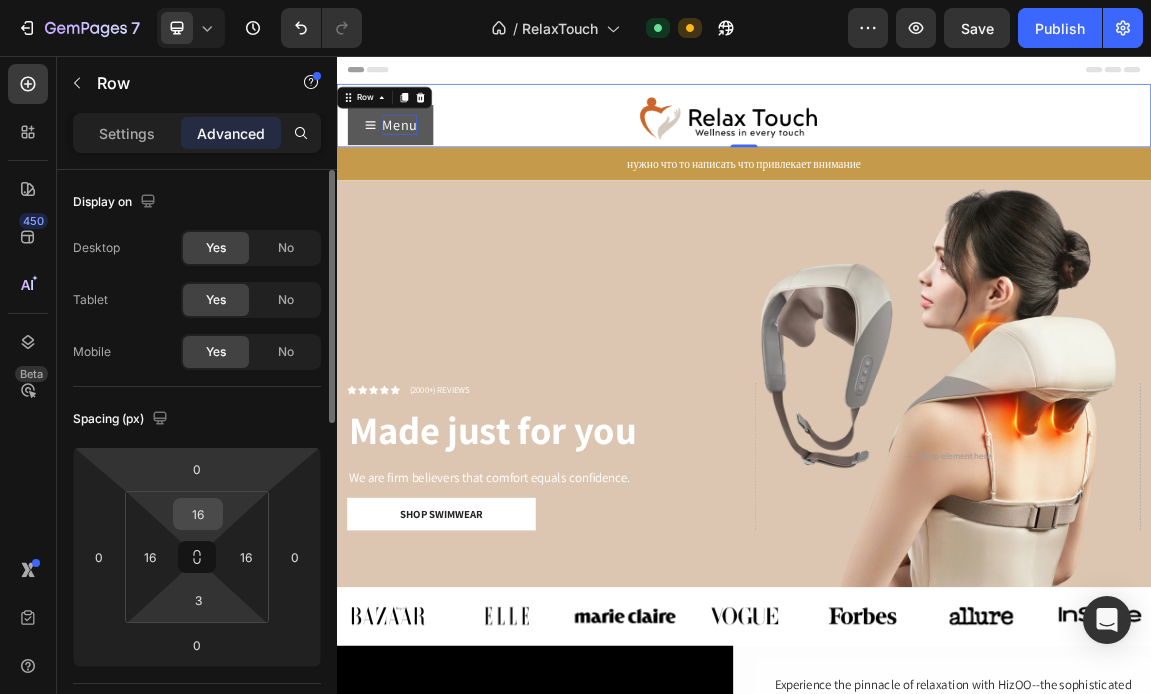 click on "16" at bounding box center [198, 514] 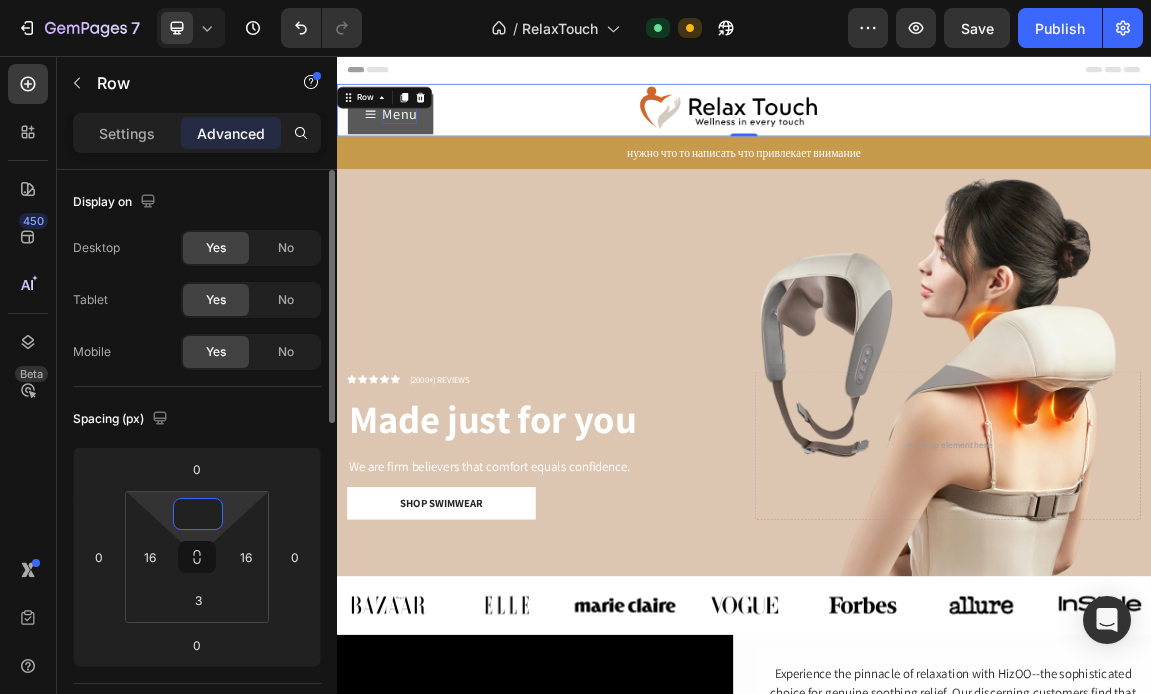 type on "3" 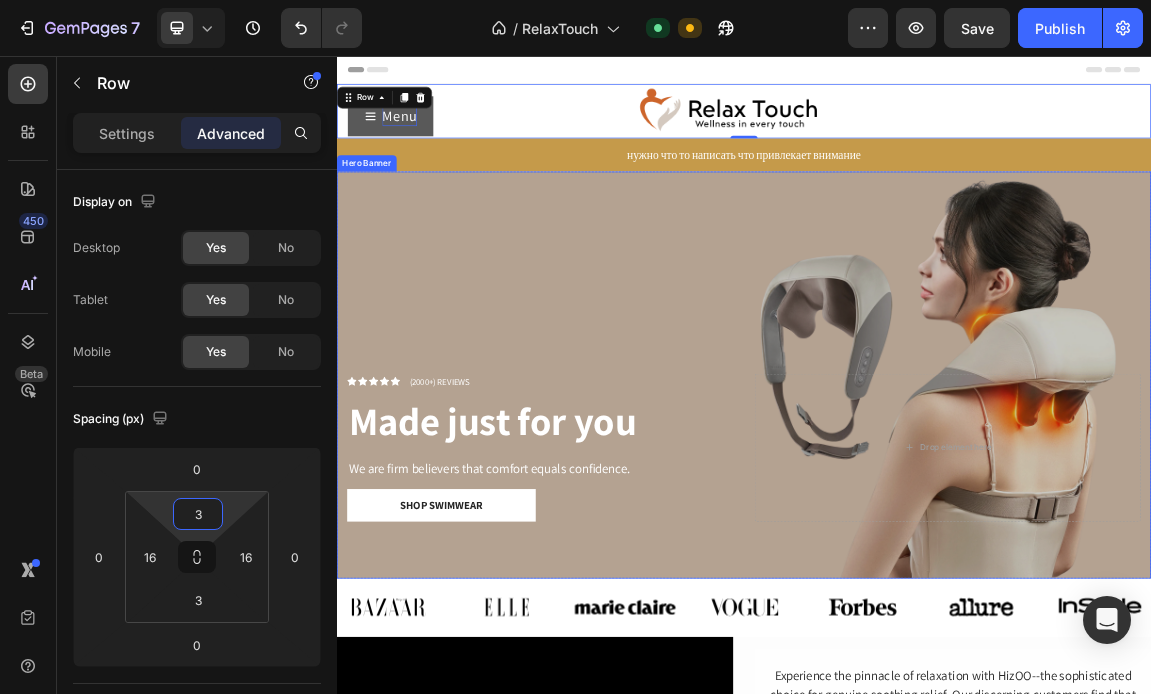 click at bounding box center (937, 526) 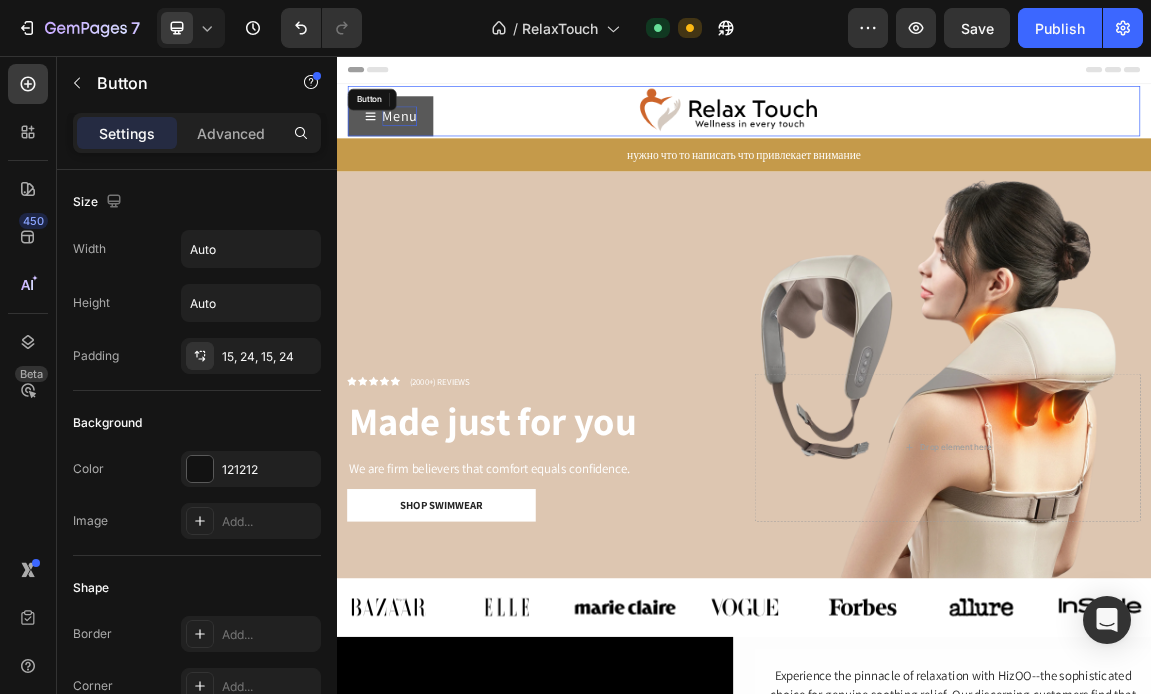 click on "Menu Button" at bounding box center (937, 137) 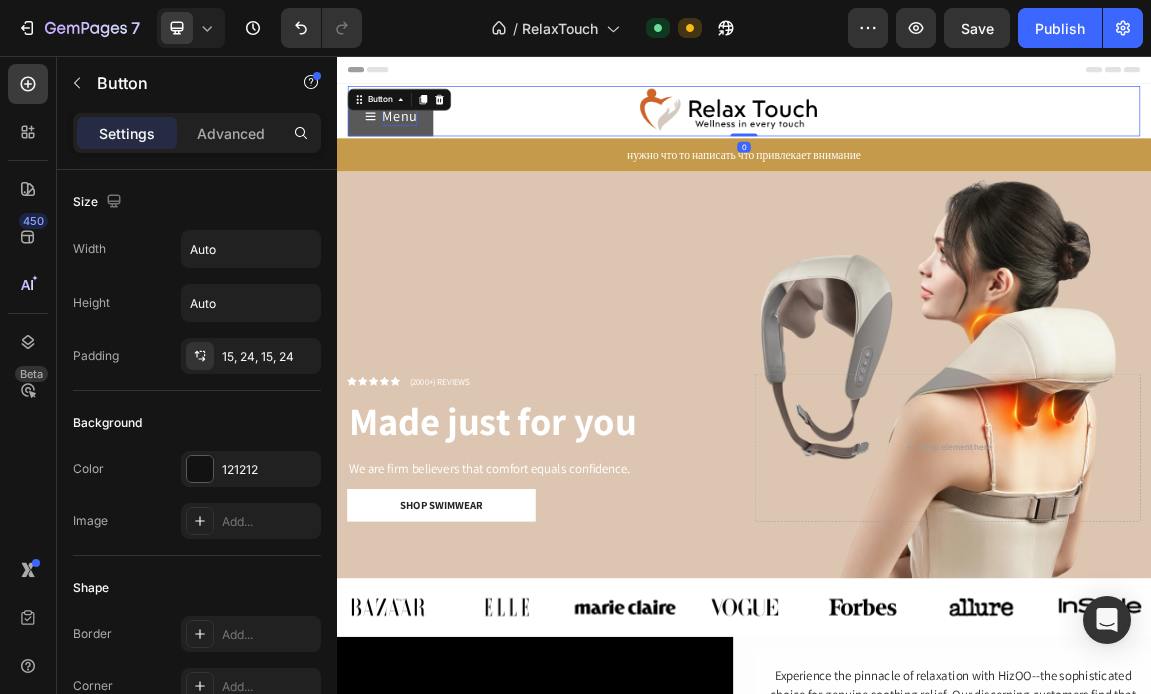 click on "Menu Button   0" at bounding box center (937, 137) 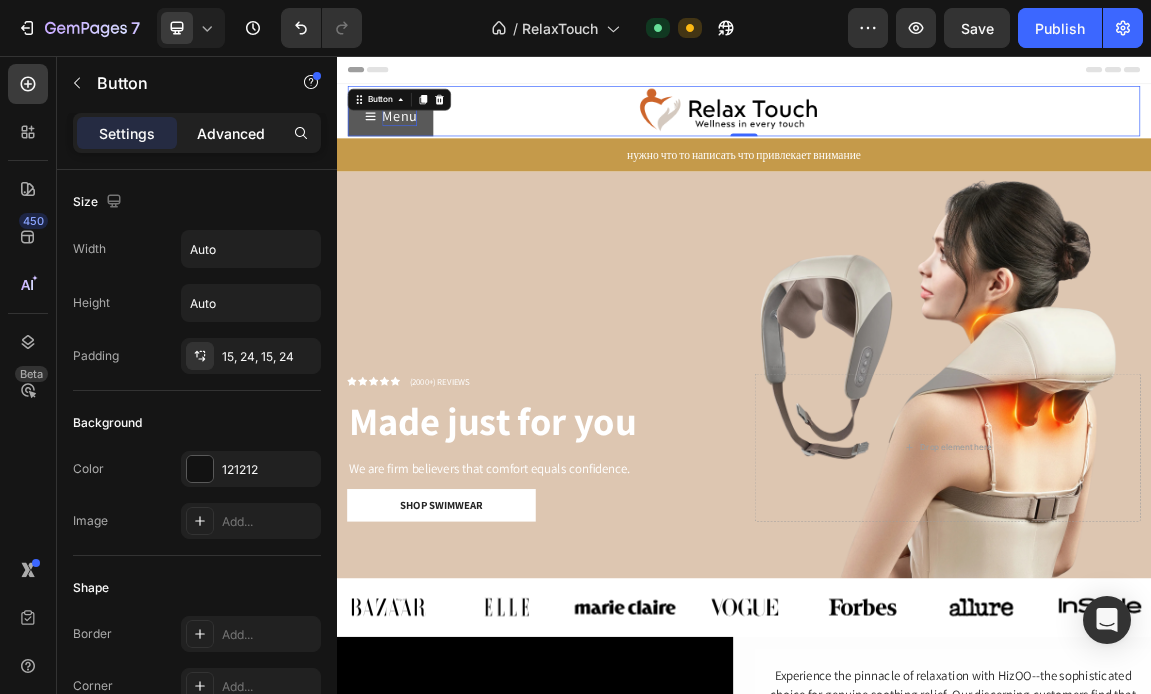 click on "Advanced" at bounding box center [231, 133] 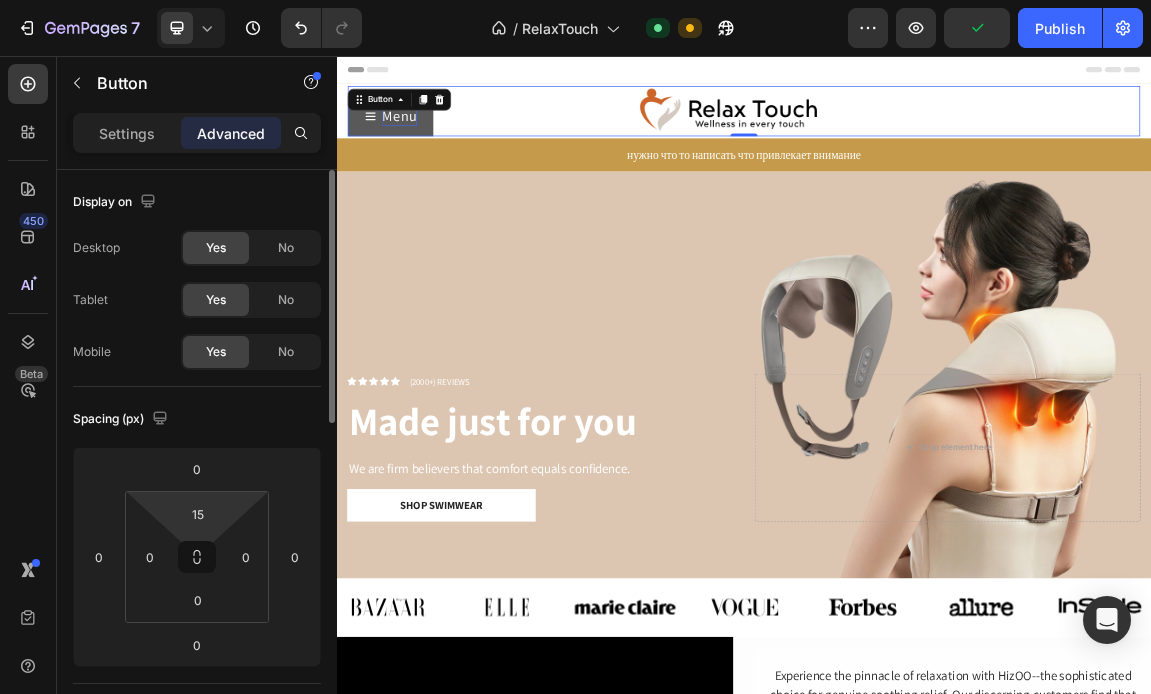 click on "7  Version history  /  RelaxTouch Default Need republishing Preview  Publish  450 Beta Sections(30) Elements(83) Section Element Hero Section Product Detail Brands Trusted Badges Guarantee Product Breakdown How to use Testimonials Compare Bundle FAQs Social Proof Brand Story Product List Collection Blog List Contact Sticky Add to Cart Custom Footer Browse Library 450 Layout
Row
Row
Row
Row Text
Heading
Text Block Button
Button
Button Media
Image
Image
Video" at bounding box center [575, 0] 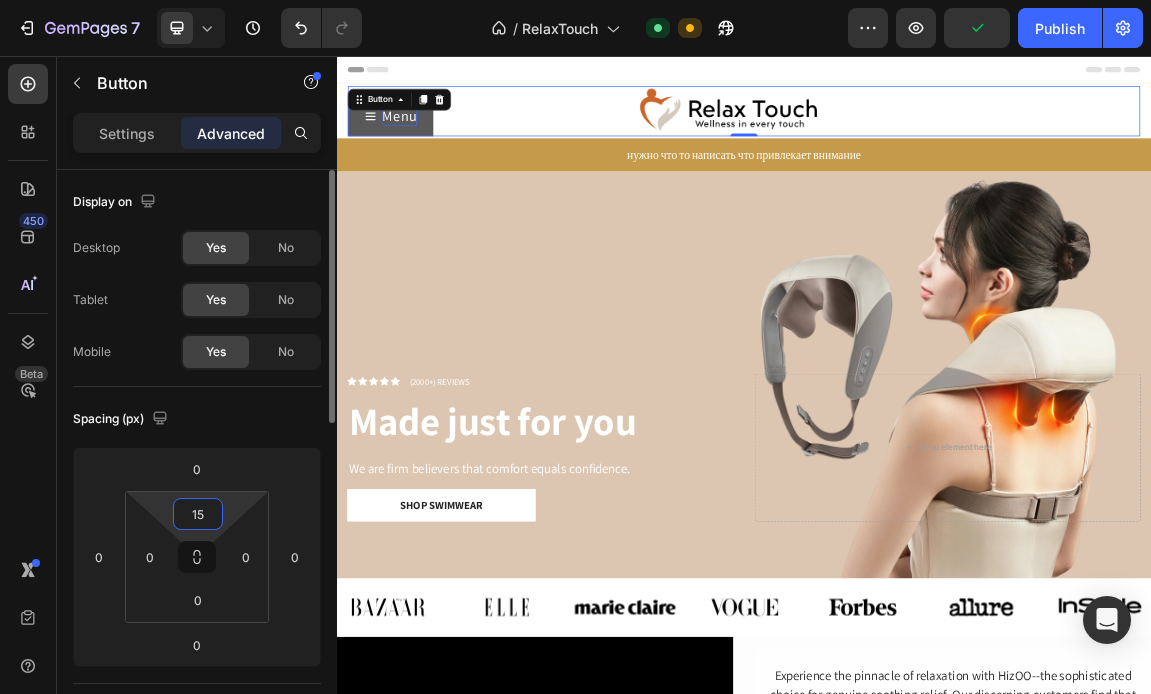 type 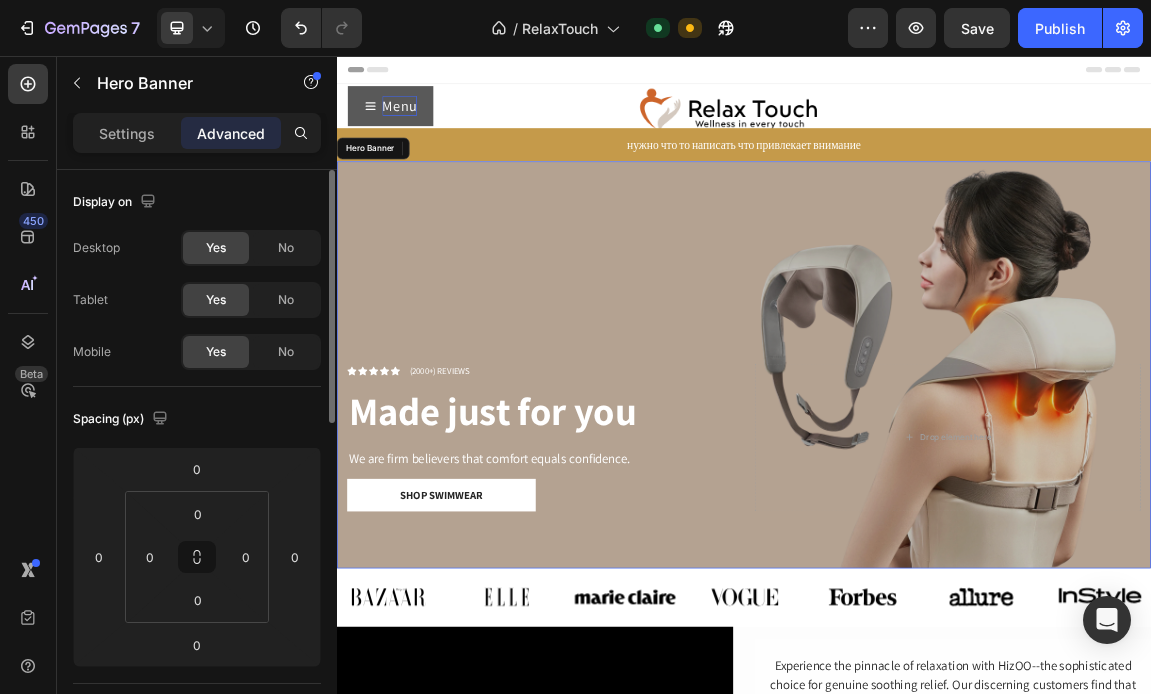 click at bounding box center (937, 511) 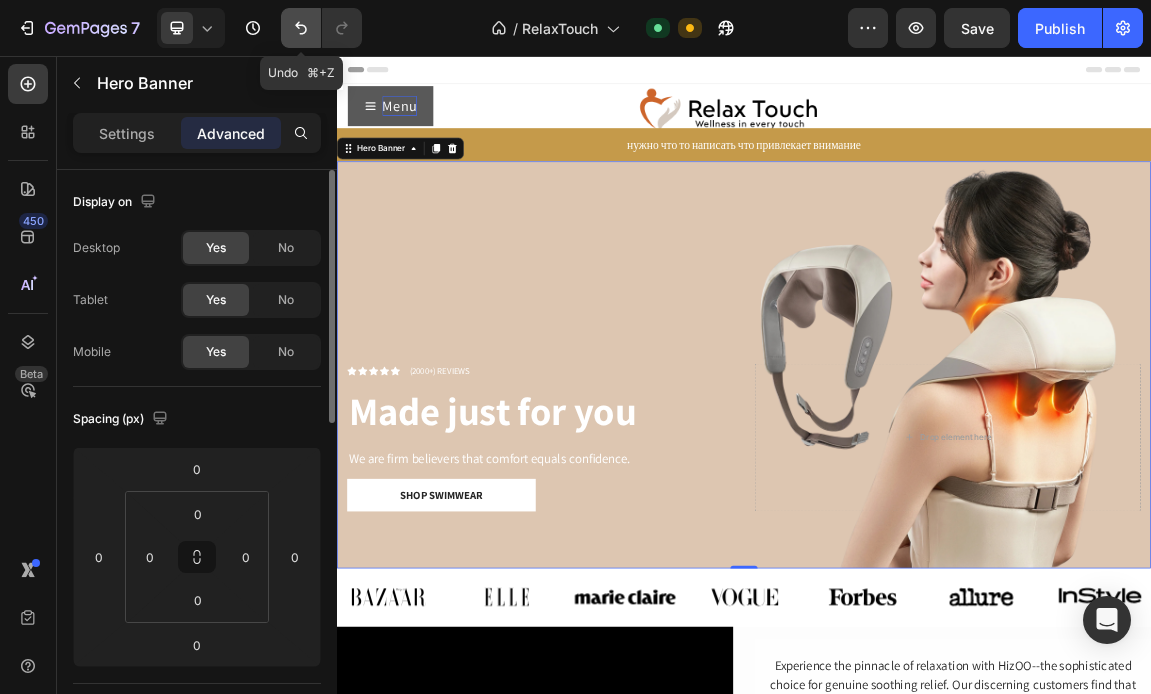 click 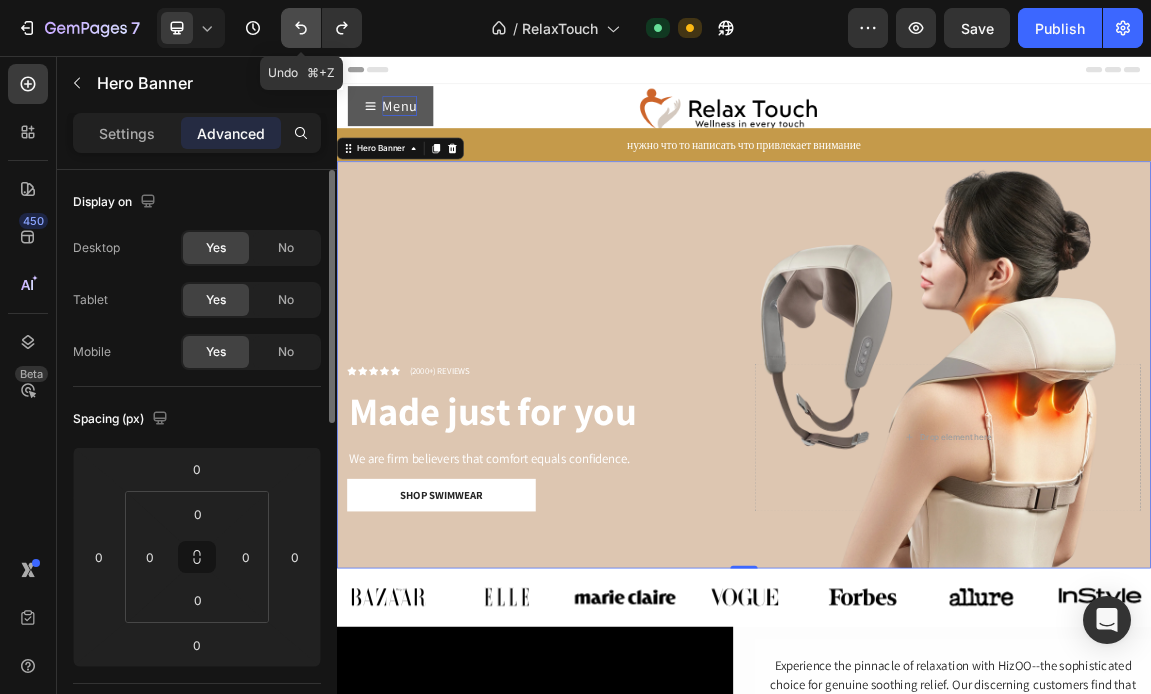 click 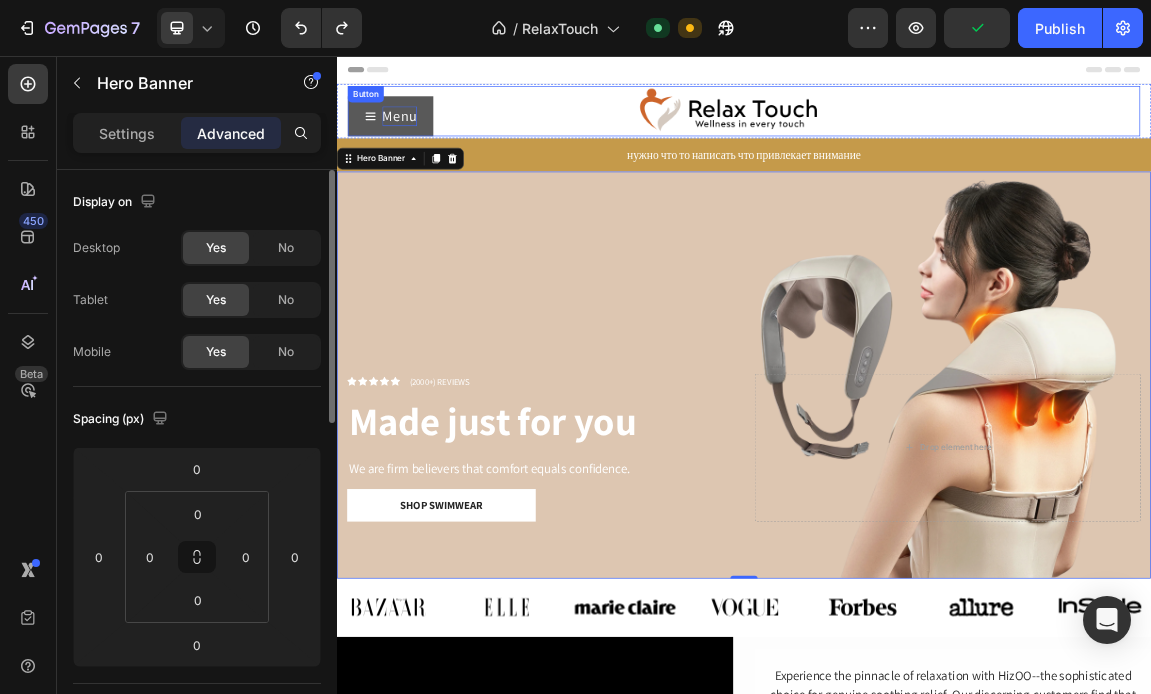 click on "Menu Button" at bounding box center [937, 137] 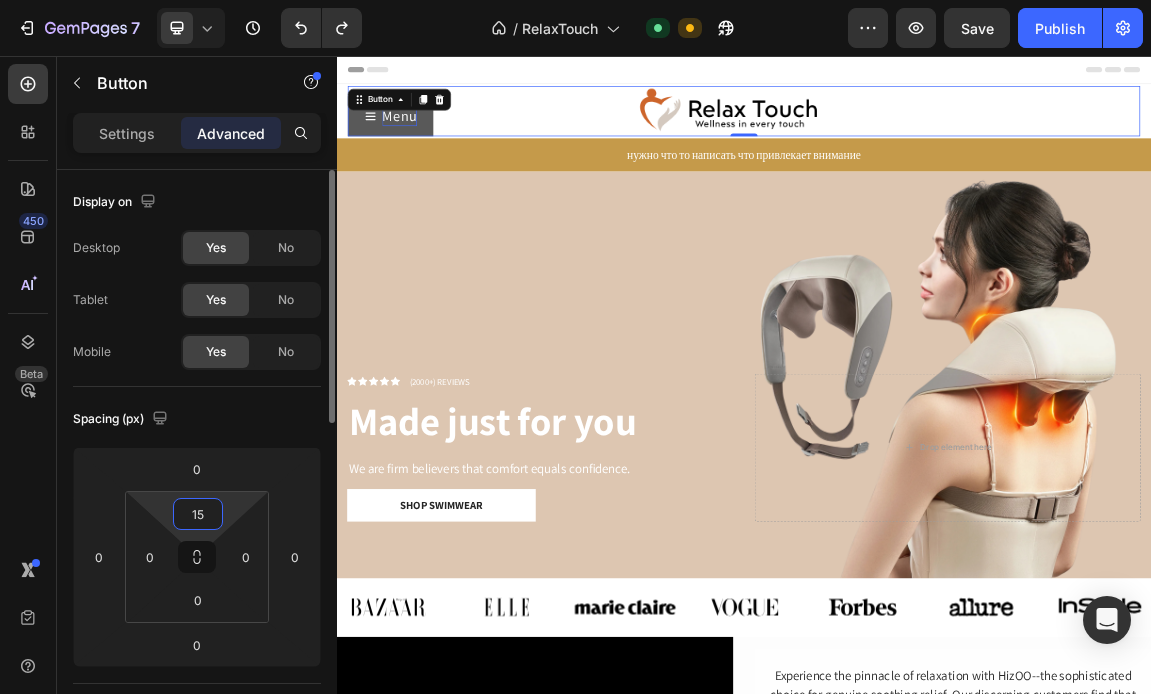click on "15" at bounding box center [198, 514] 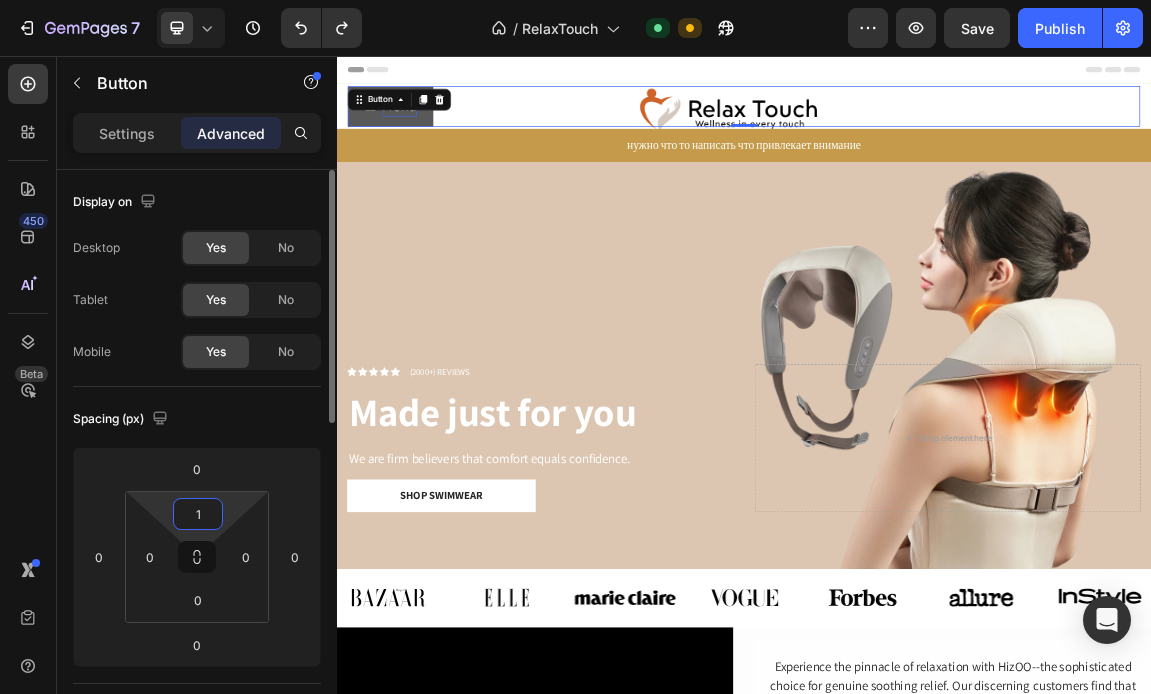 type on "12" 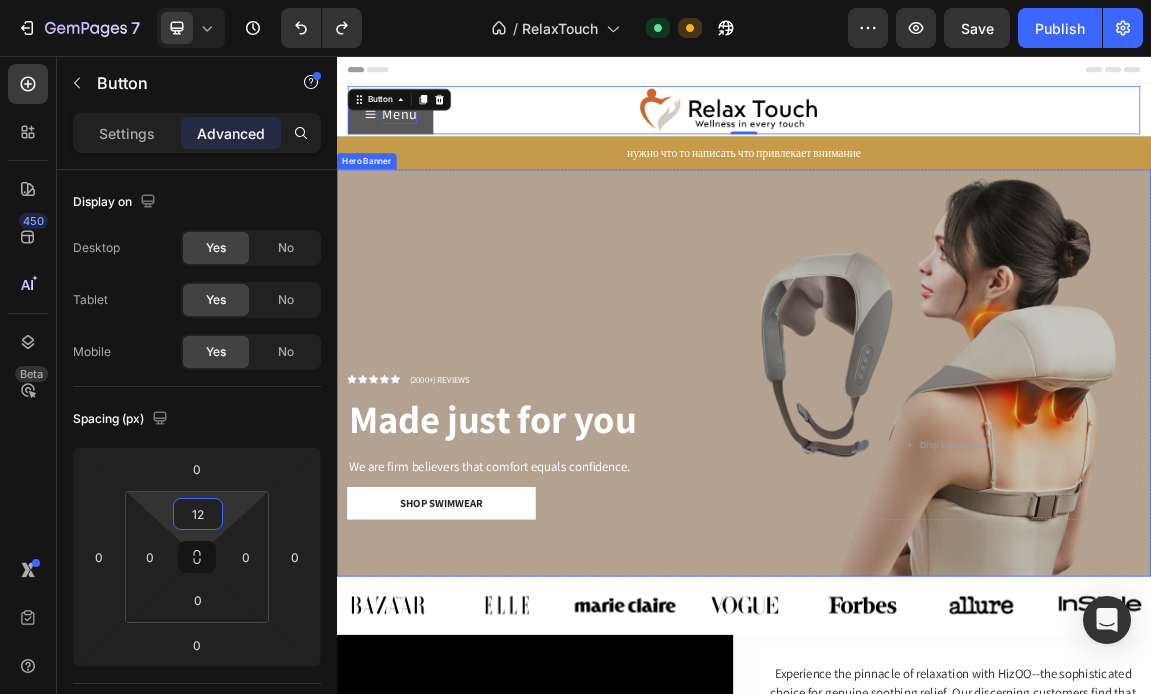 click at bounding box center [937, 523] 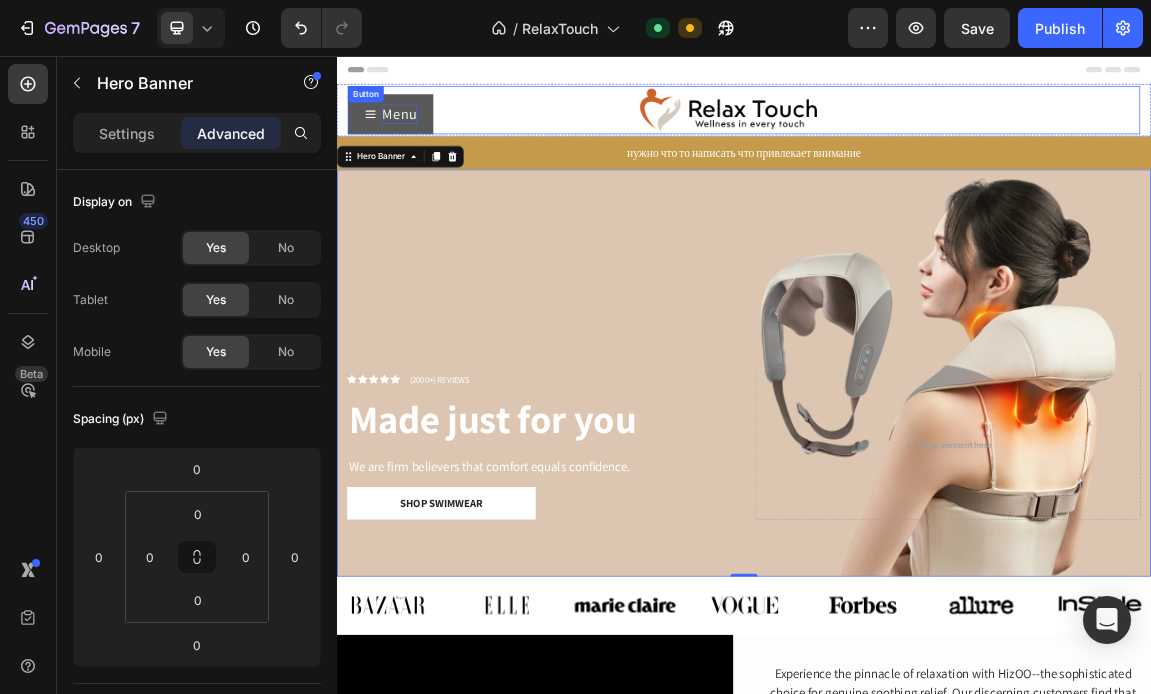 click on "Menu" at bounding box center (416, 141) 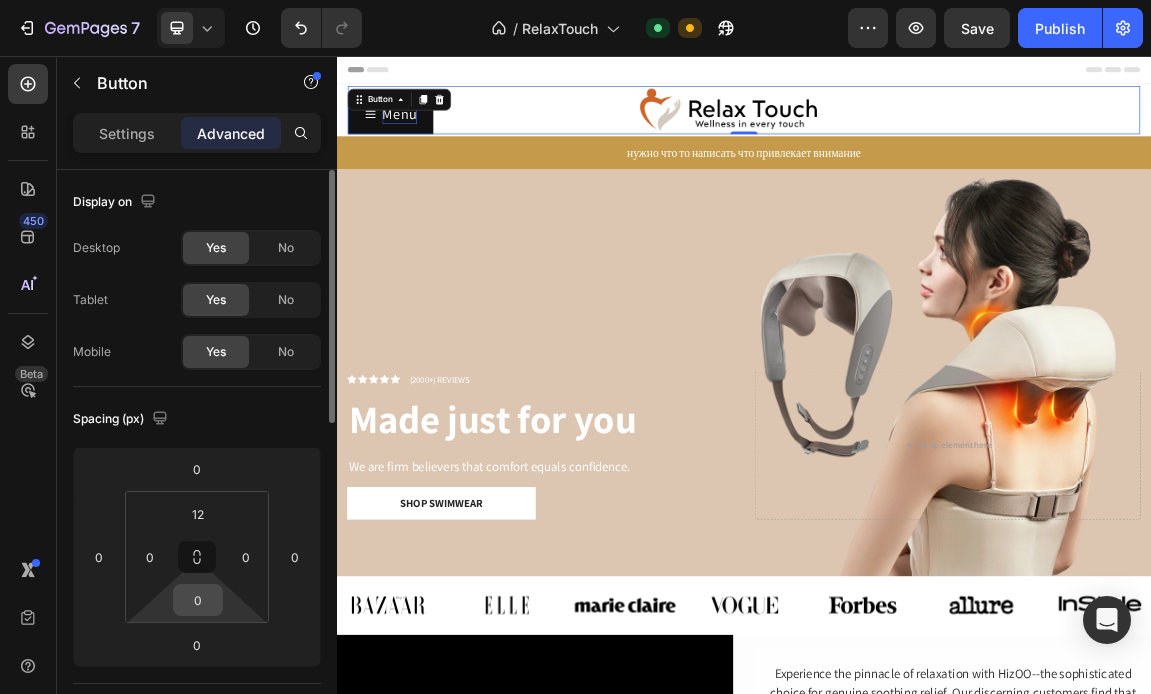 click on "0" at bounding box center (198, 600) 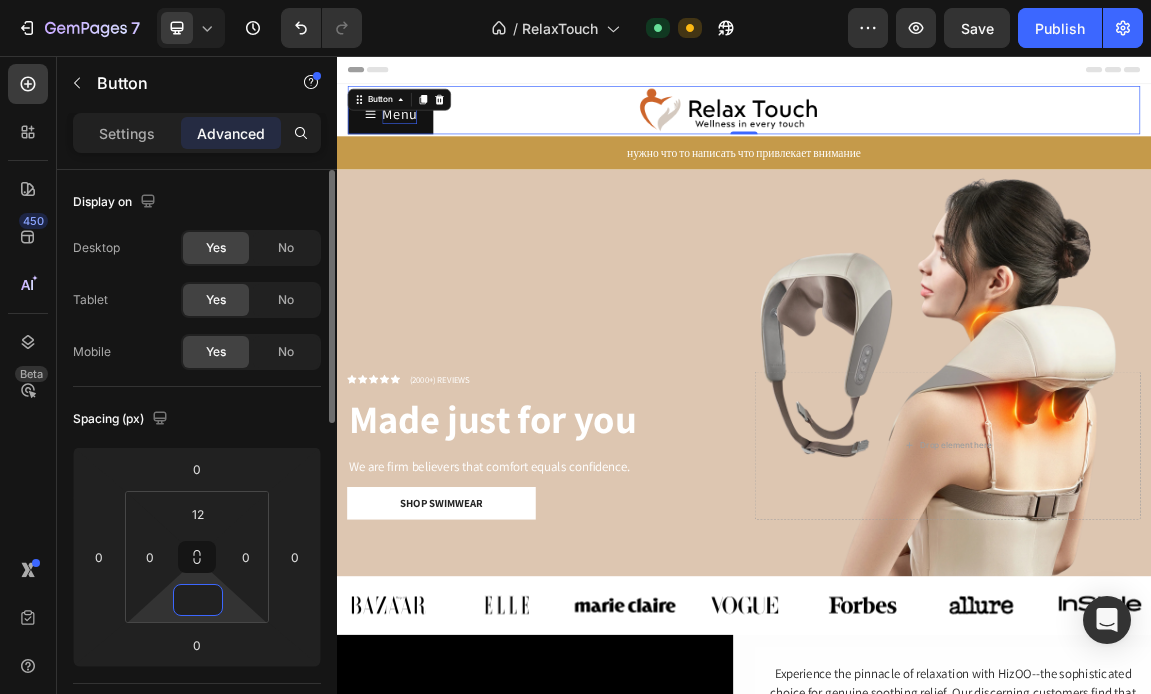 type on "5" 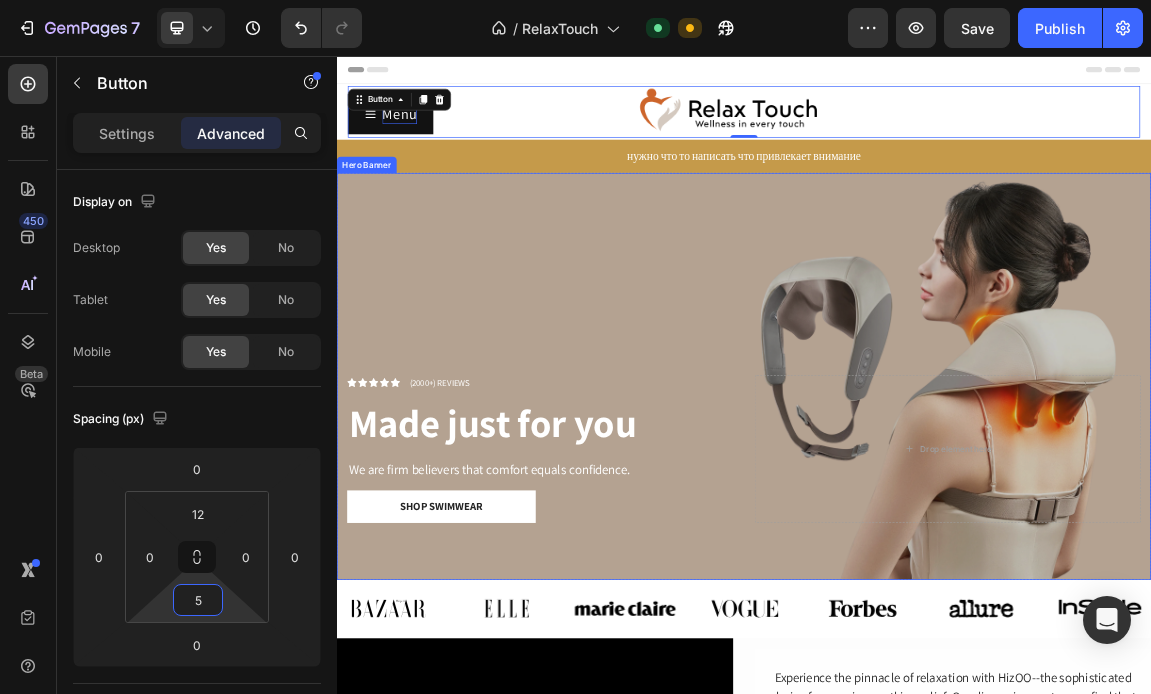 click at bounding box center (937, 528) 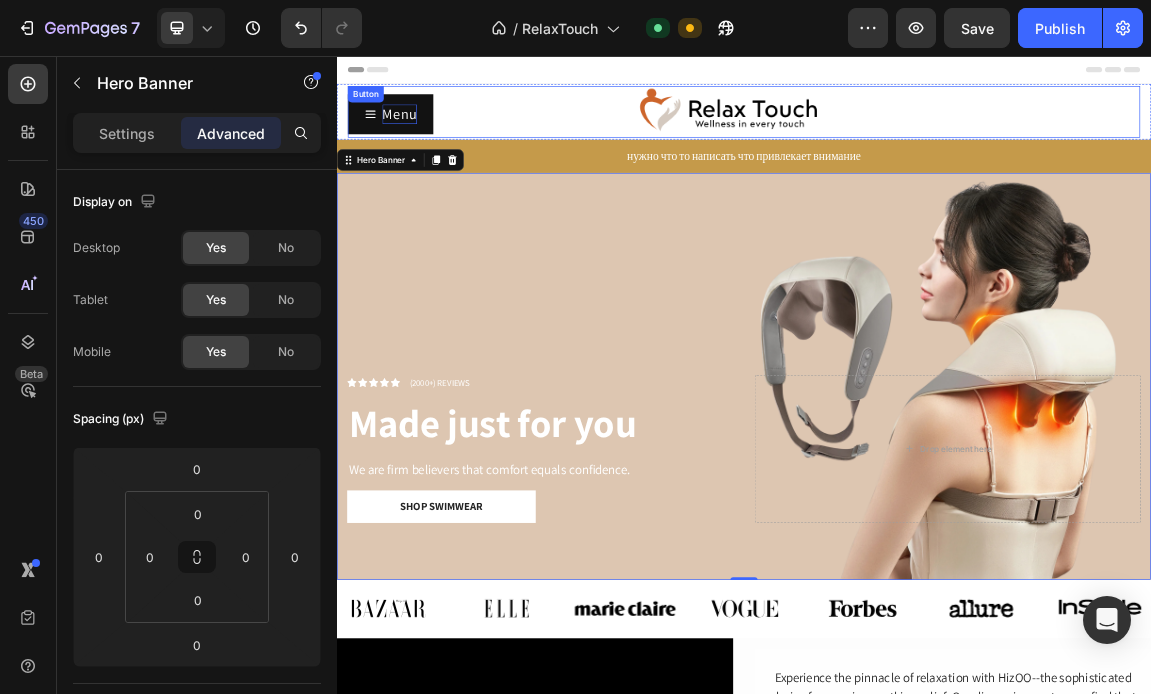 click on "Menu Button" at bounding box center (937, 138) 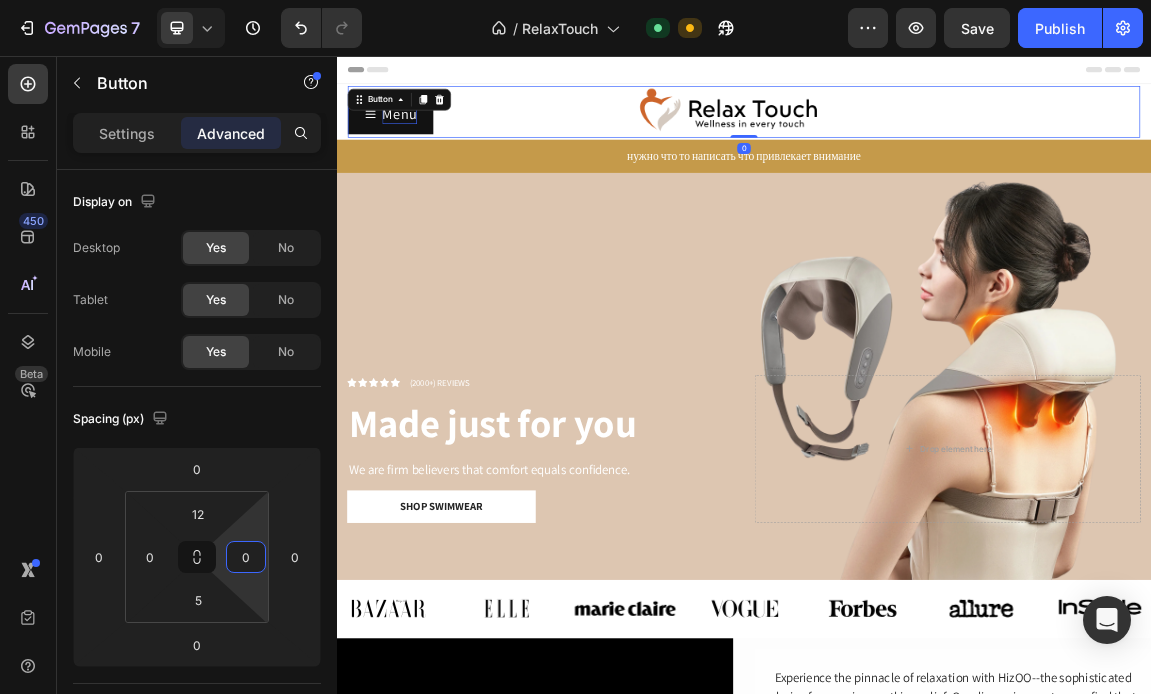 click on "7  Version history  /  RelaxTouch Default Need republishing Preview  Save   Publish  450 Beta Sections(30) Elements(83) Section Element Hero Section Product Detail Brands Trusted Badges Guarantee Product Breakdown How to use Testimonials Compare Bundle FAQs Social Proof Brand Story Product List Collection Blog List Contact Sticky Add to Cart Custom Footer Browse Library 450 Layout
Row
Row
Row
Row Text
Heading
Text Block Button
Button
Button Media
Image
Image" at bounding box center (575, 0) 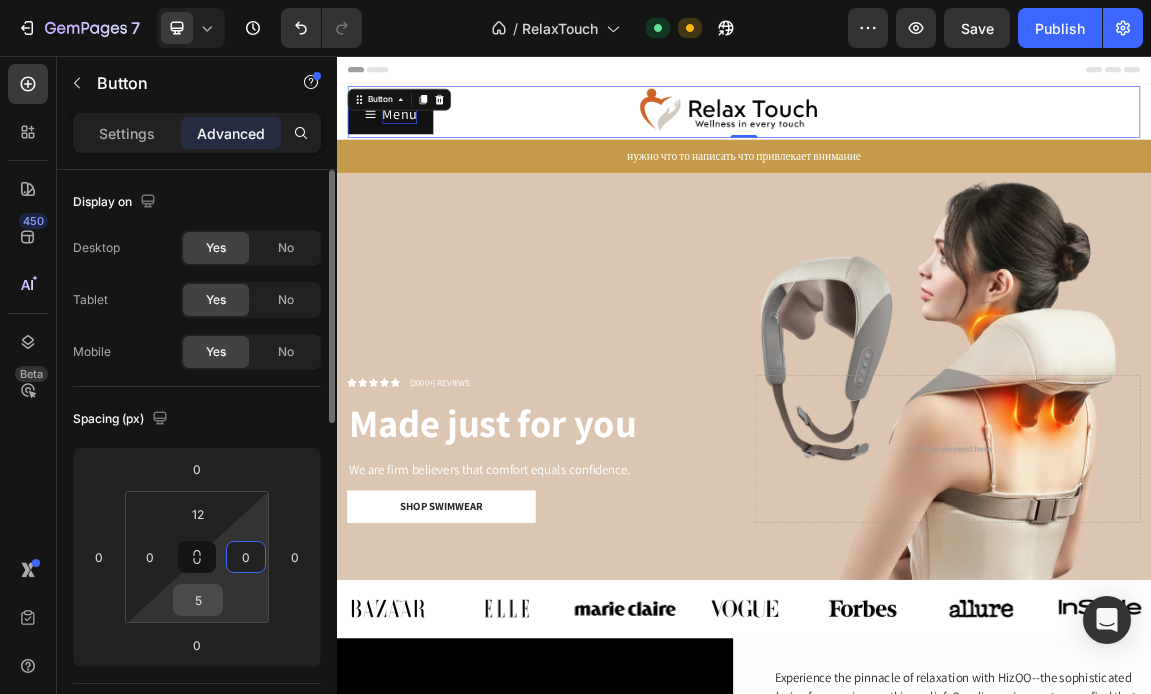 click on "5" at bounding box center (198, 600) 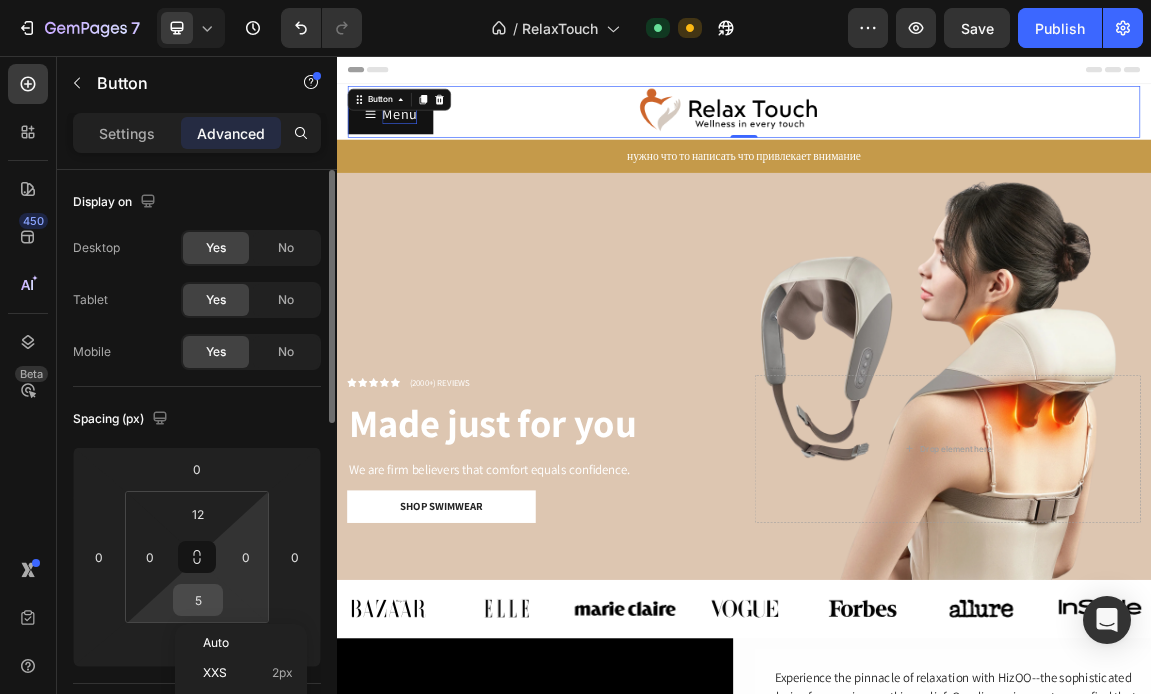 click on "5" at bounding box center [198, 600] 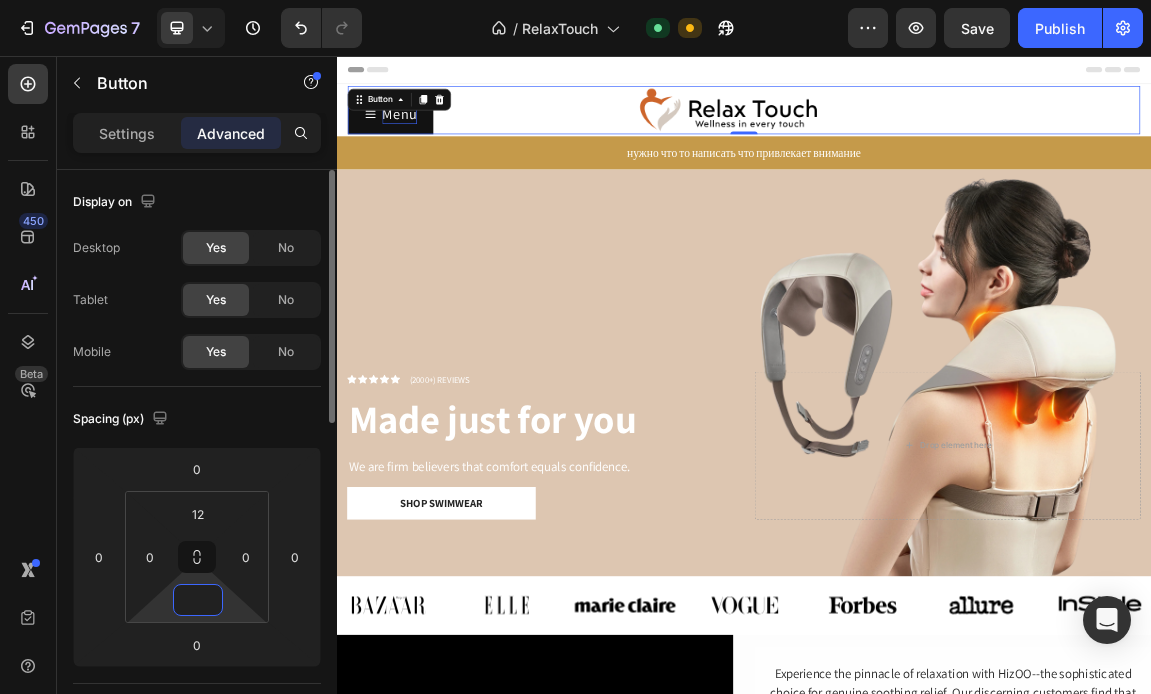 type on "7" 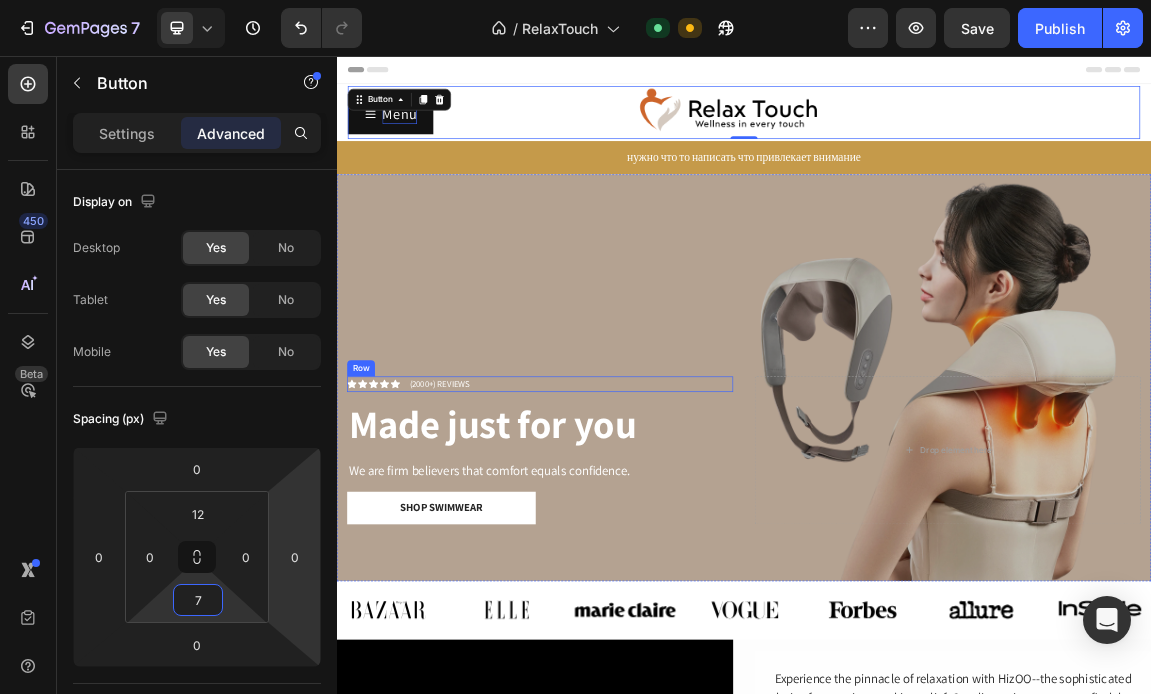 click at bounding box center (937, 530) 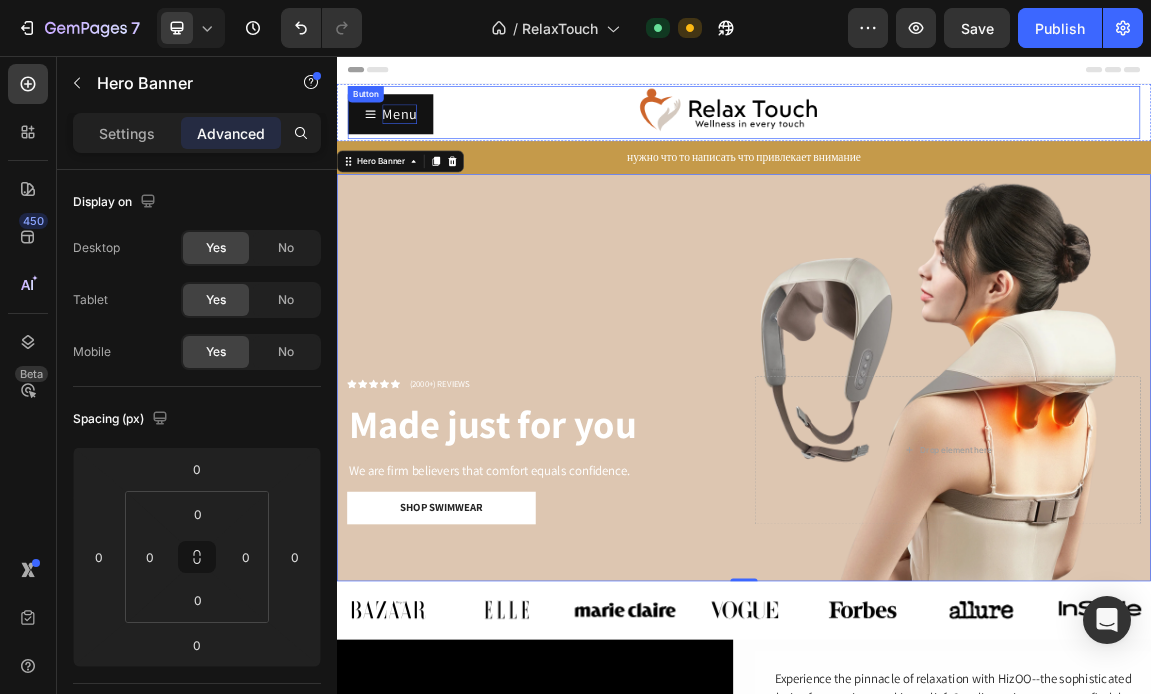click on "Menu Button" at bounding box center [937, 139] 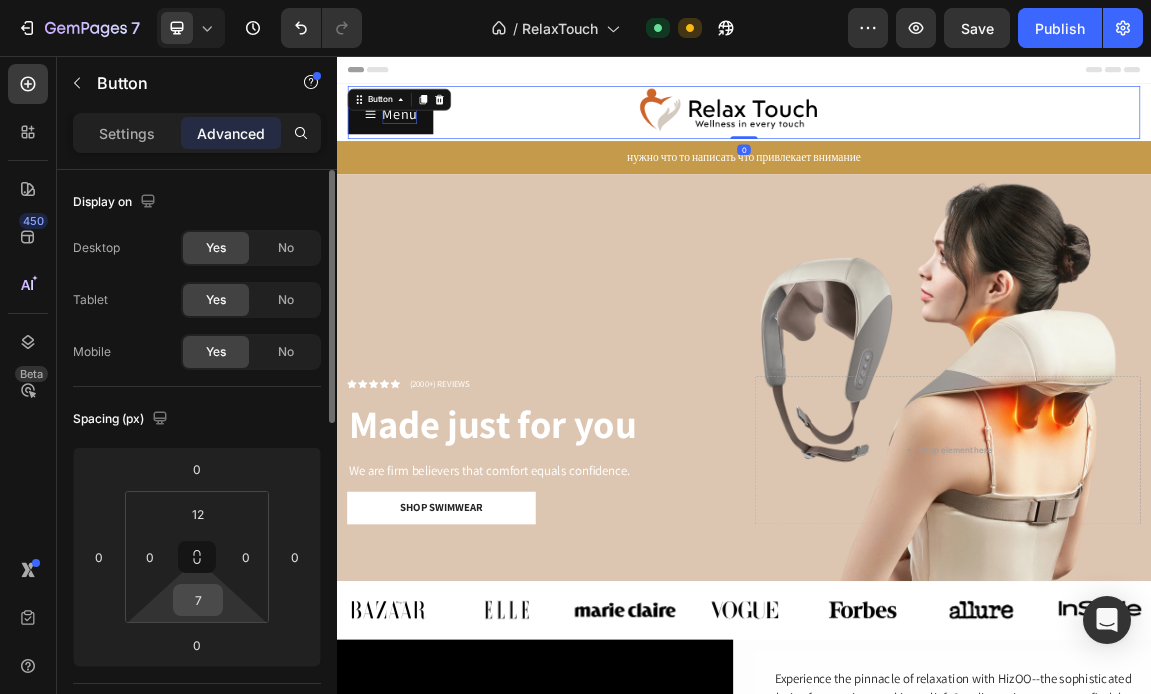 click on "7" at bounding box center (198, 600) 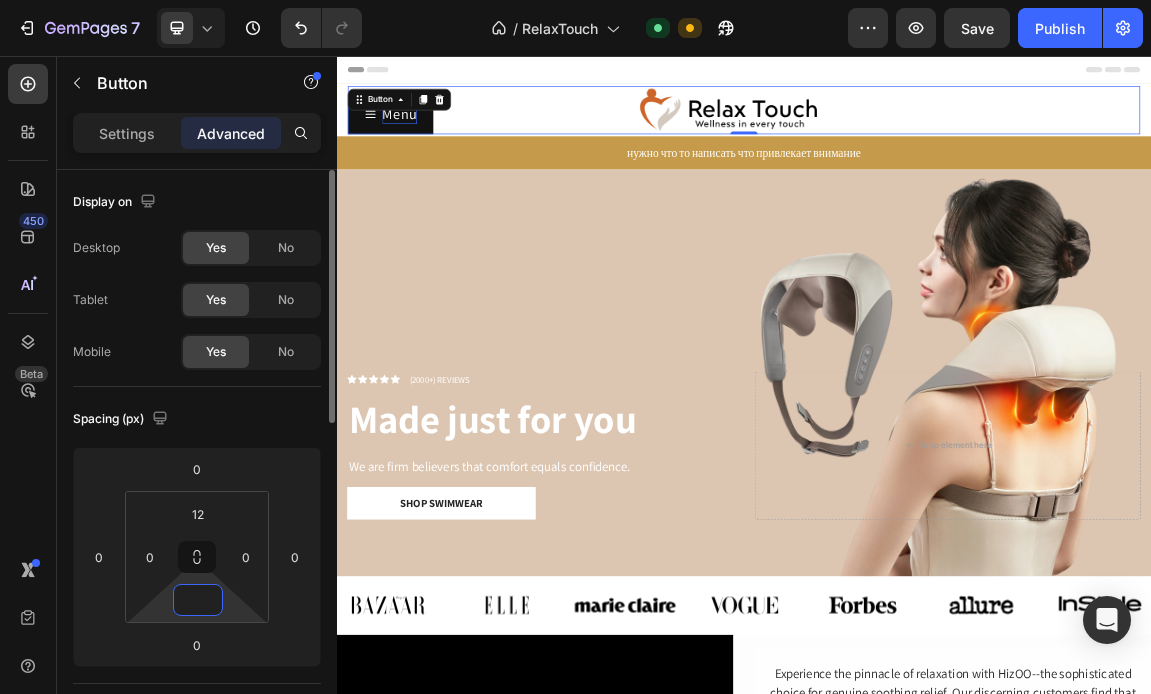 type on "9" 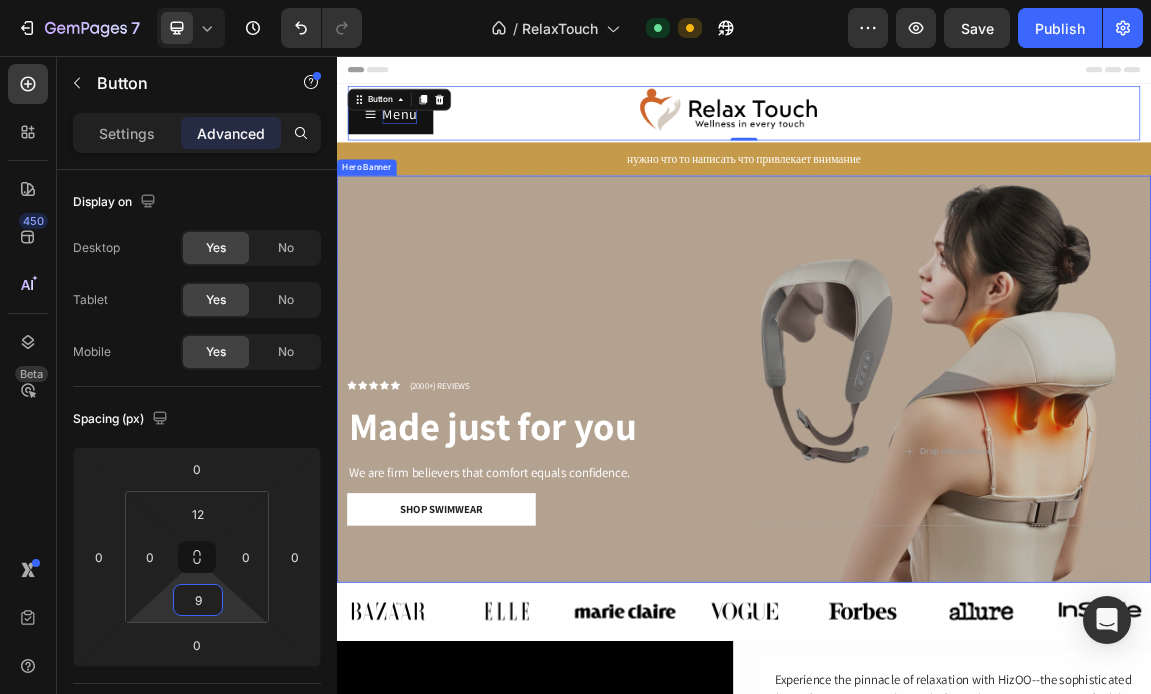 click at bounding box center (937, 532) 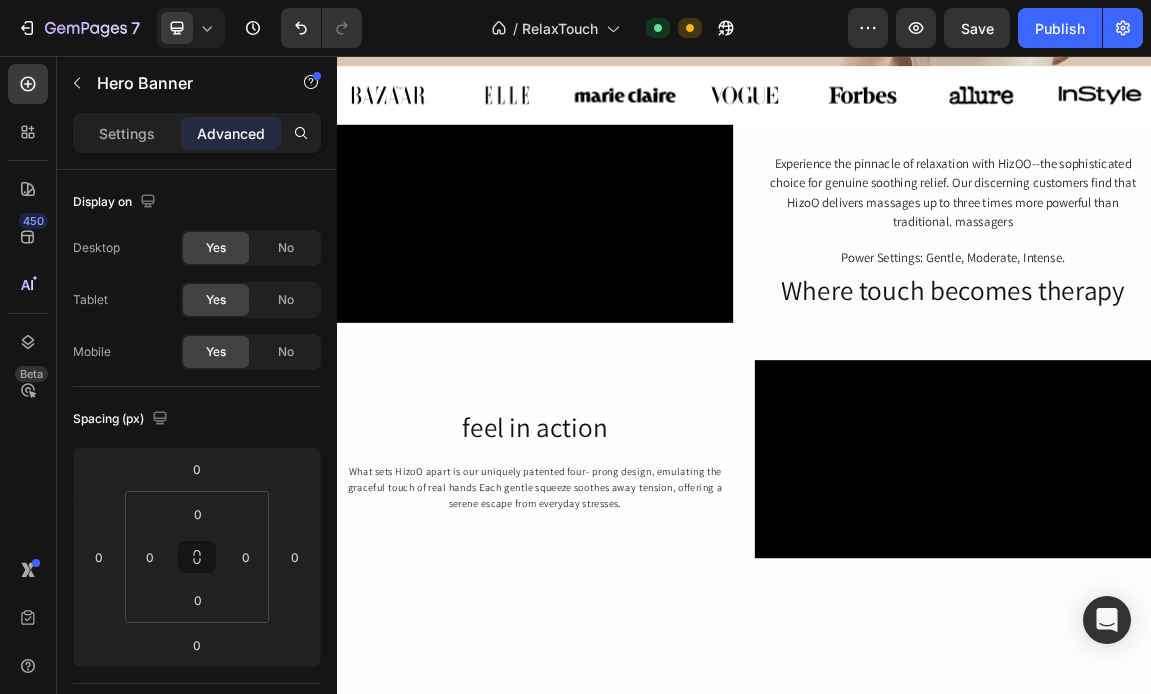 scroll, scrollTop: 0, scrollLeft: 0, axis: both 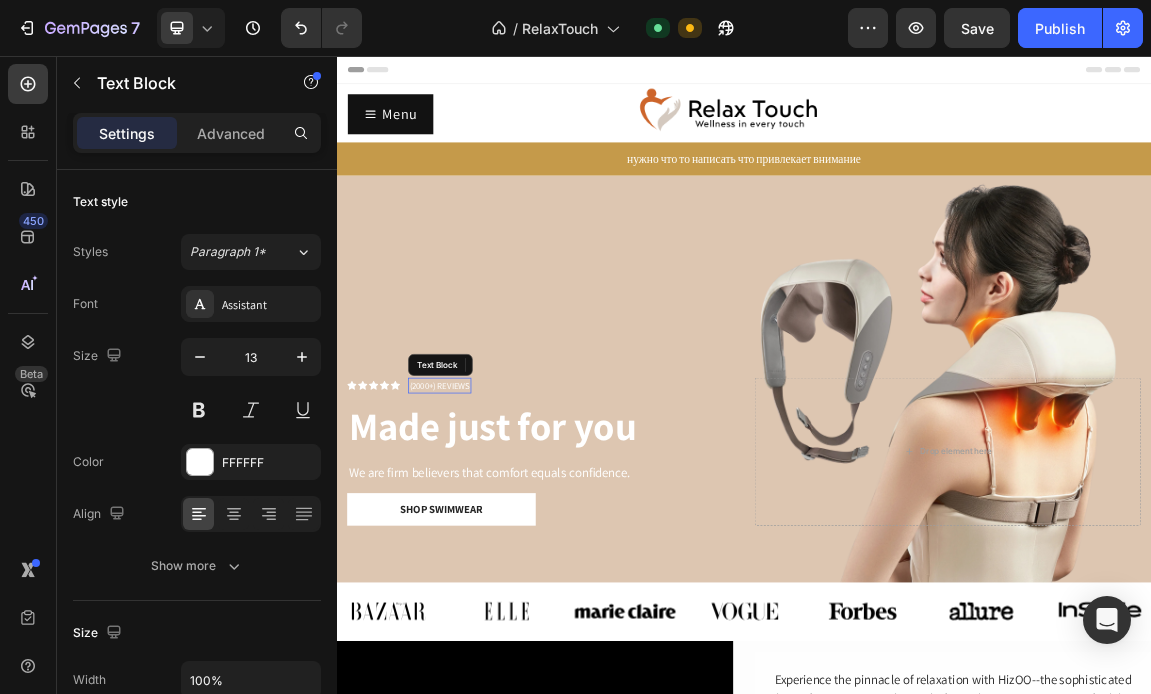 click on "(2000+) REVIEWS" at bounding box center [488, 542] 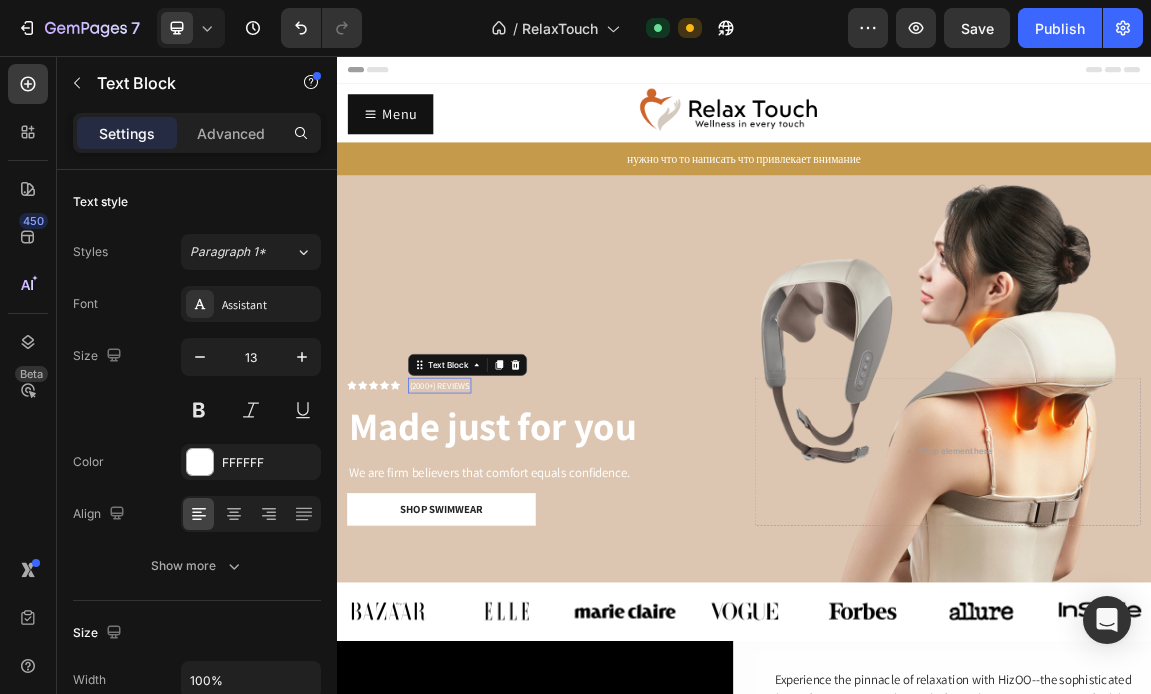 click on "(2000+) REVIEWS" at bounding box center [488, 542] 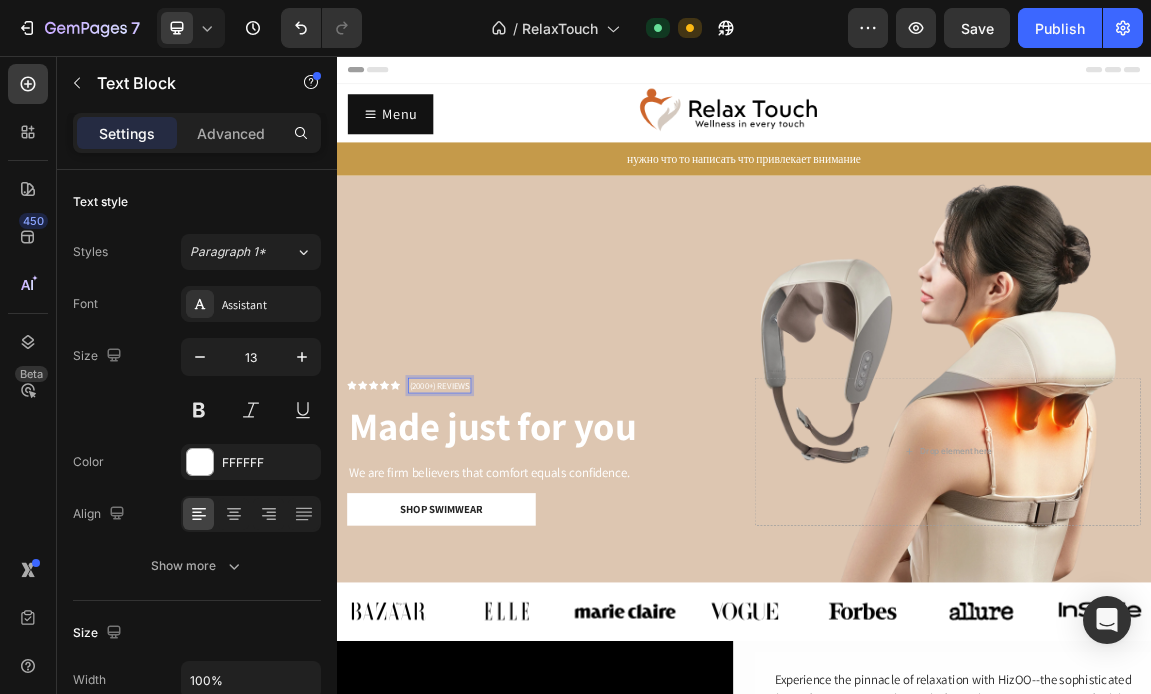 click on "(2000+) REVIEWS" at bounding box center [488, 542] 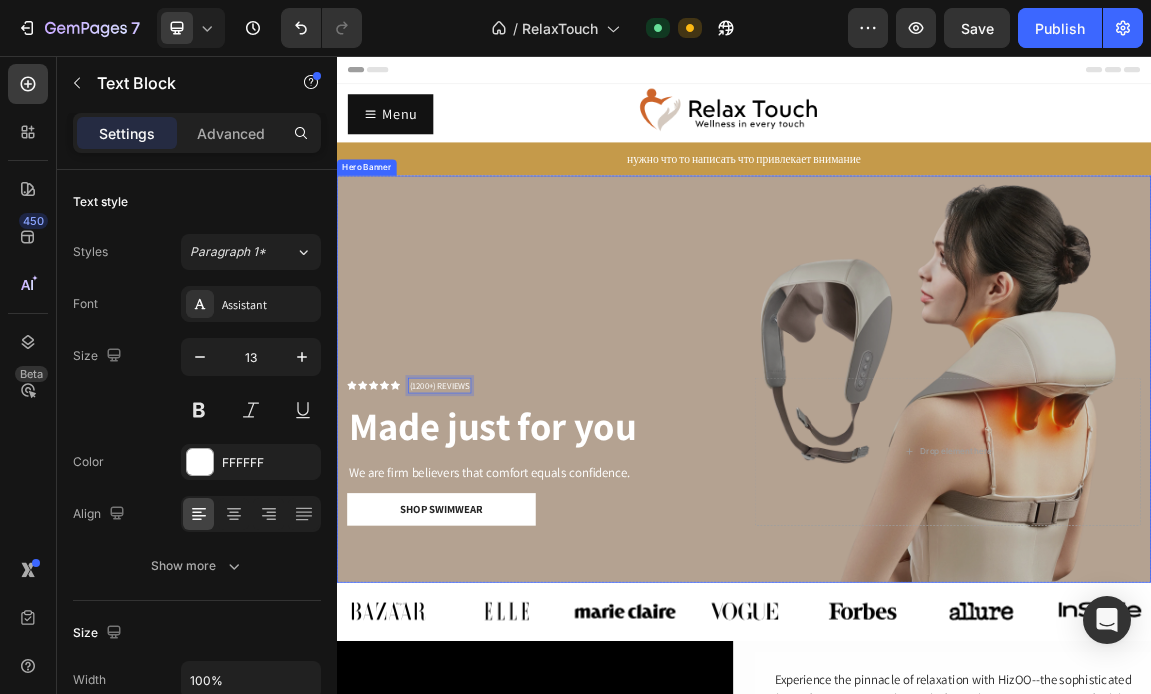 click at bounding box center [937, 532] 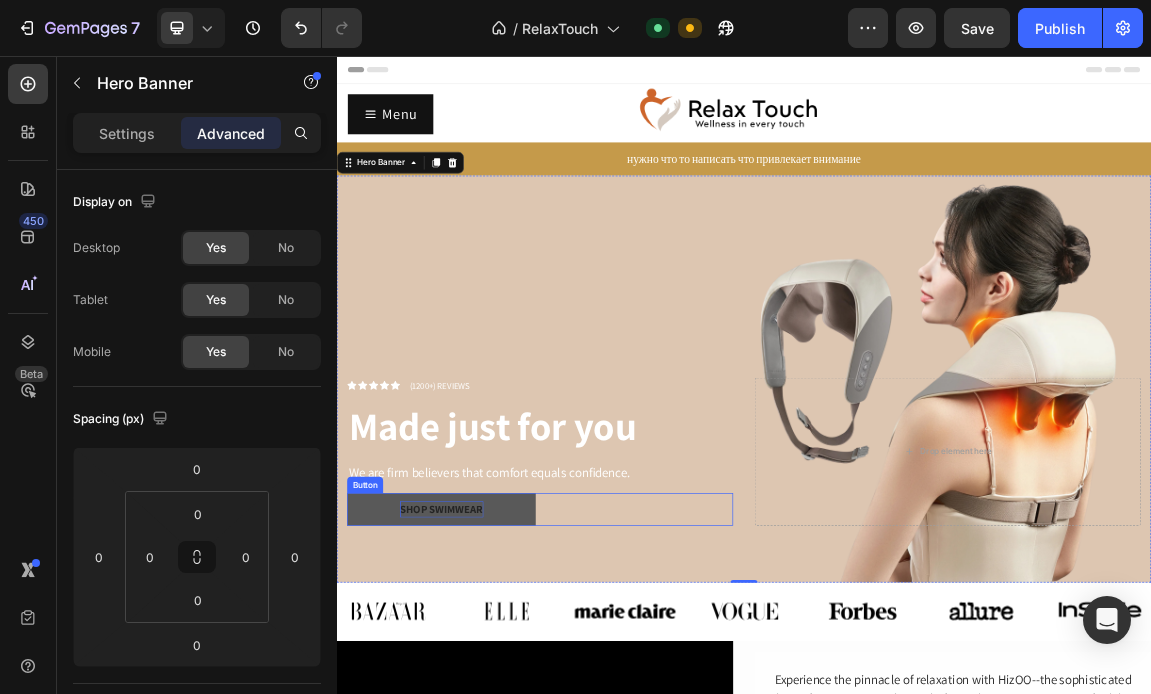 click on "Shop Swimwear" at bounding box center [491, 724] 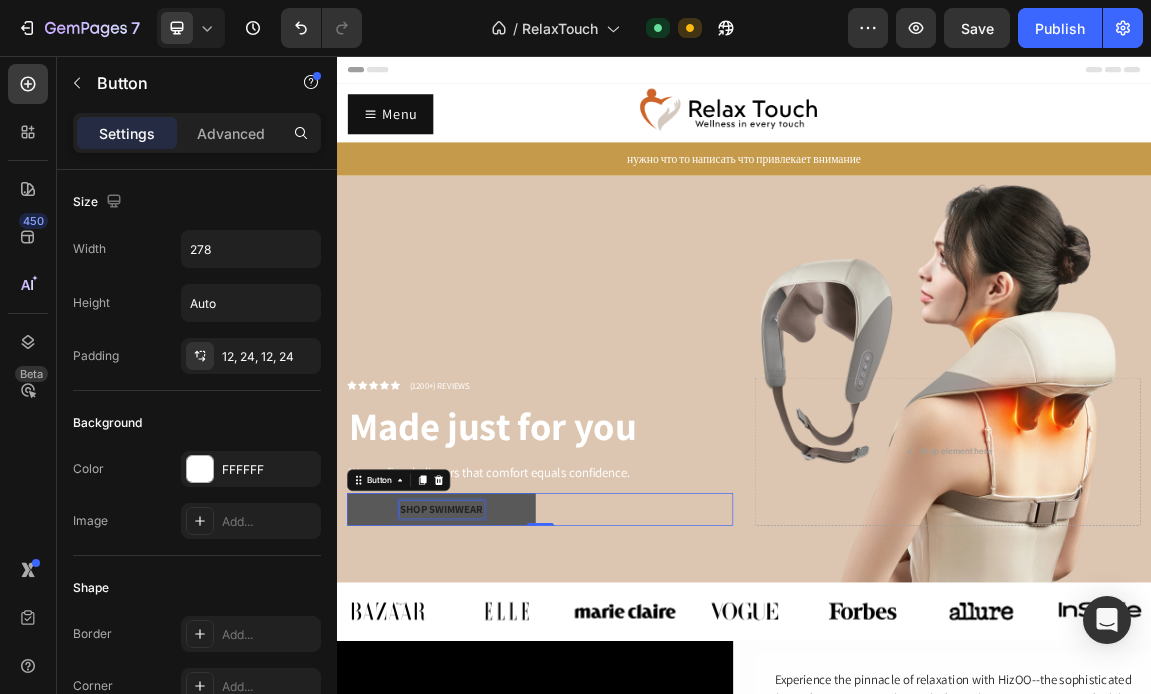 click on "Shop Swimwear" at bounding box center [491, 724] 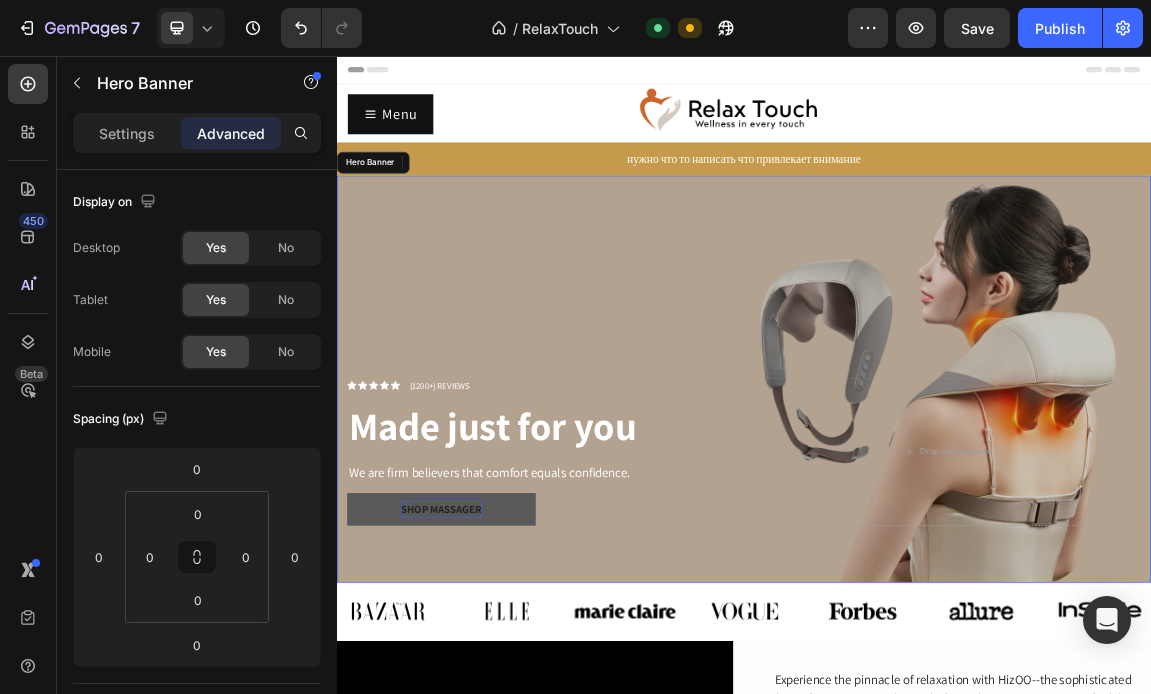 click at bounding box center (937, 532) 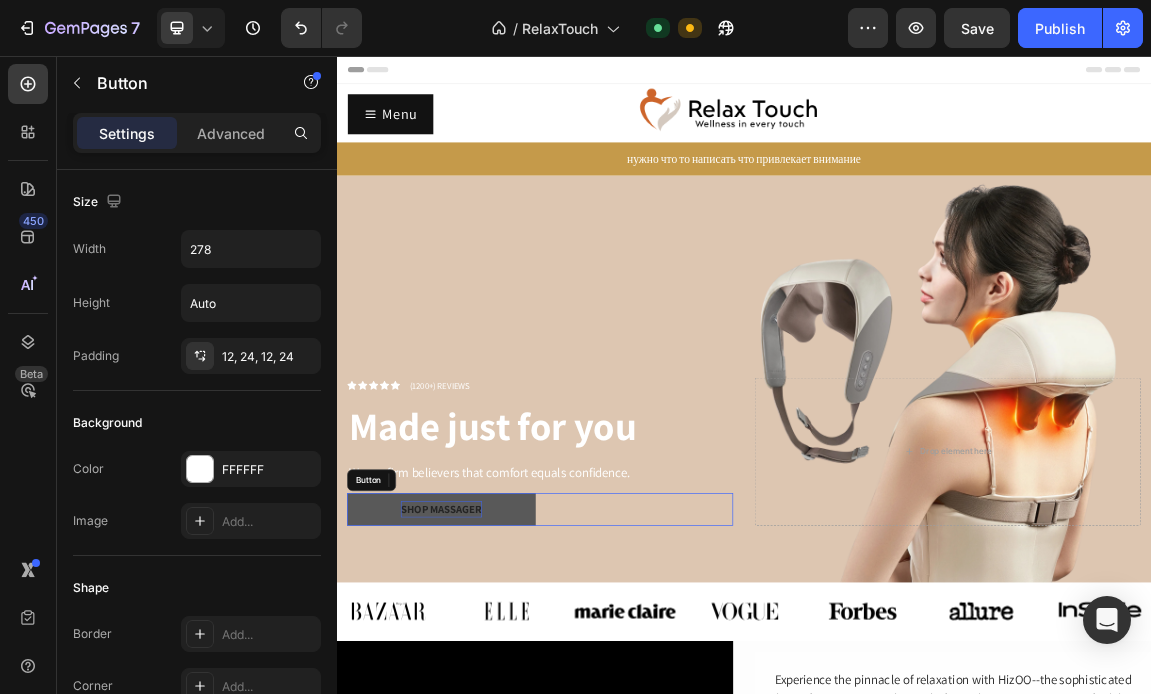 click on "Shop massager" at bounding box center (491, 724) 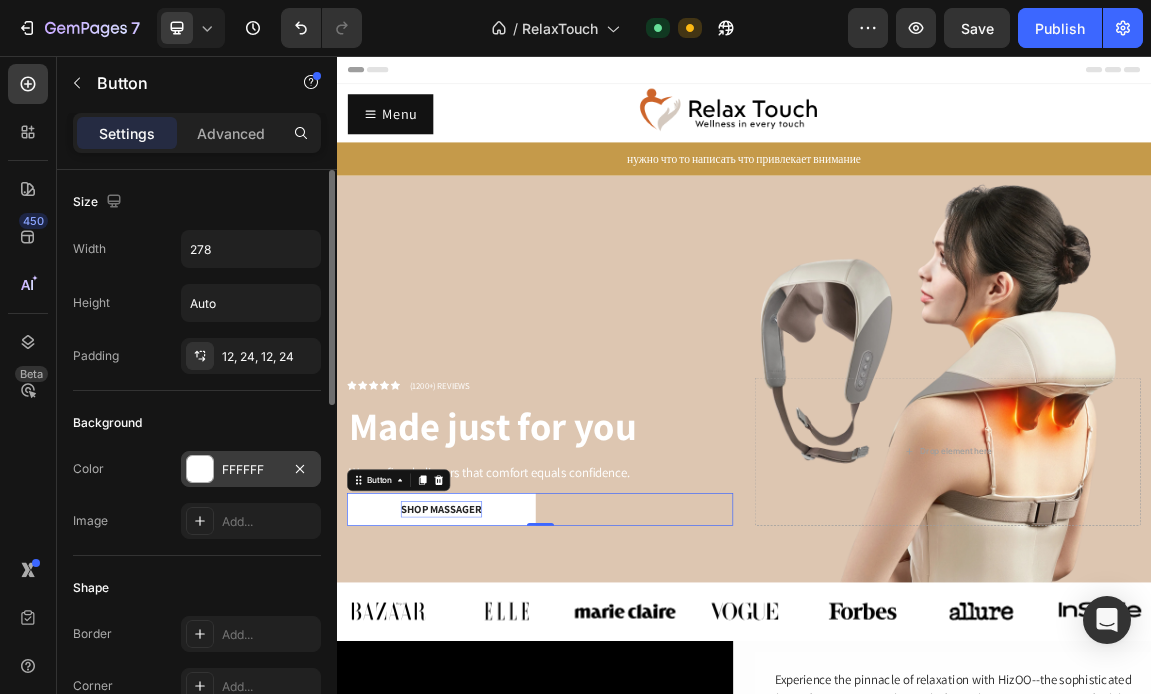 click on "FFFFFF" at bounding box center [251, 470] 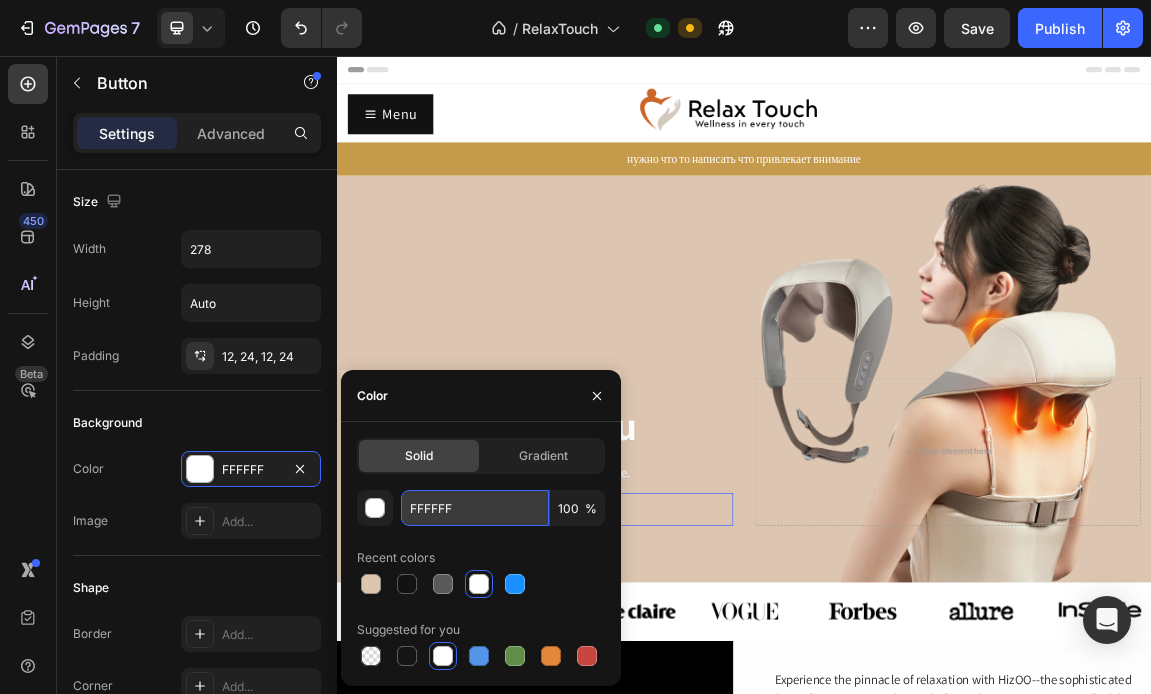 click on "FFFFFF" at bounding box center [475, 508] 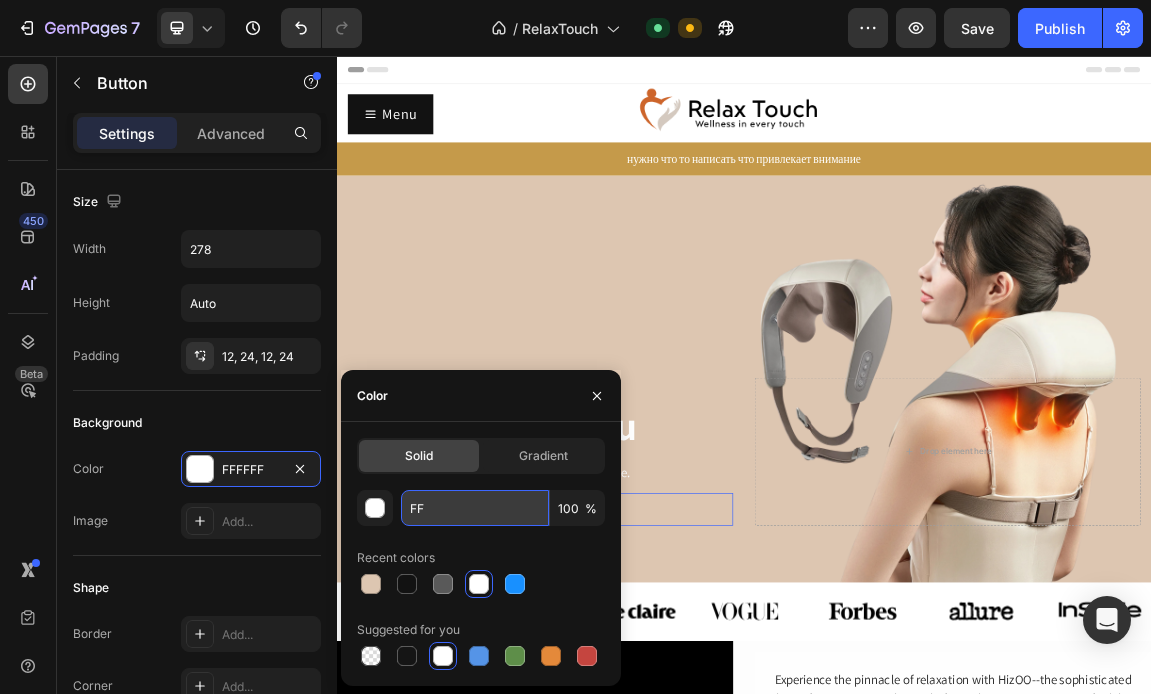 type on "F" 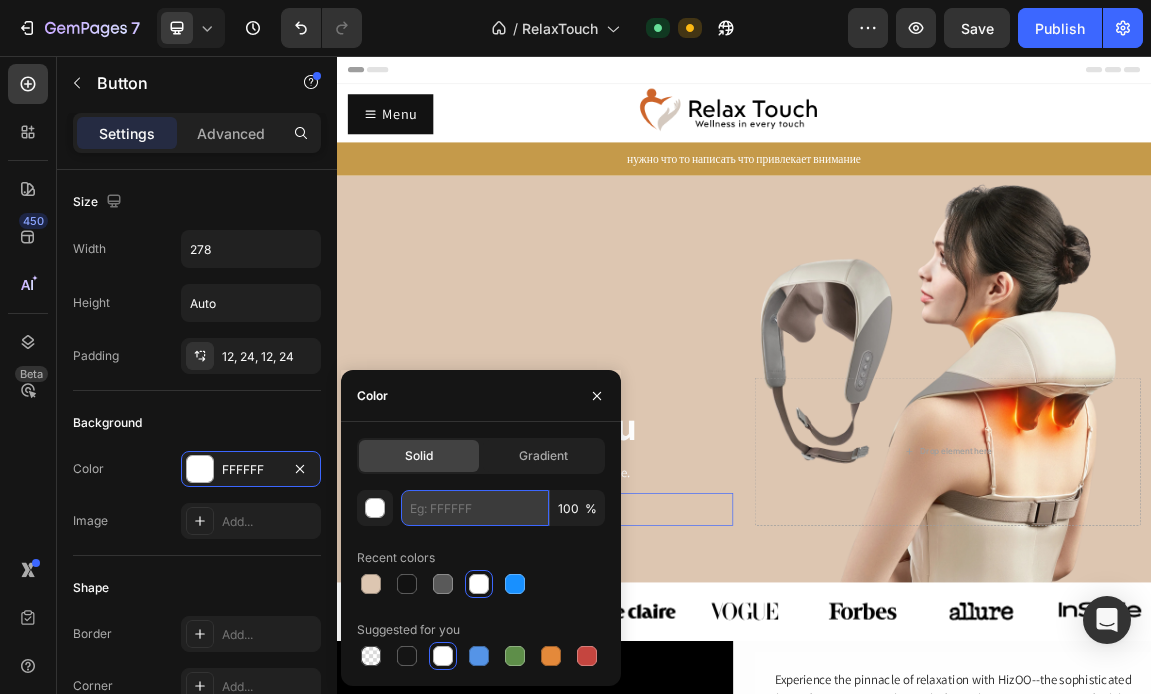 paste on "#CD652B" 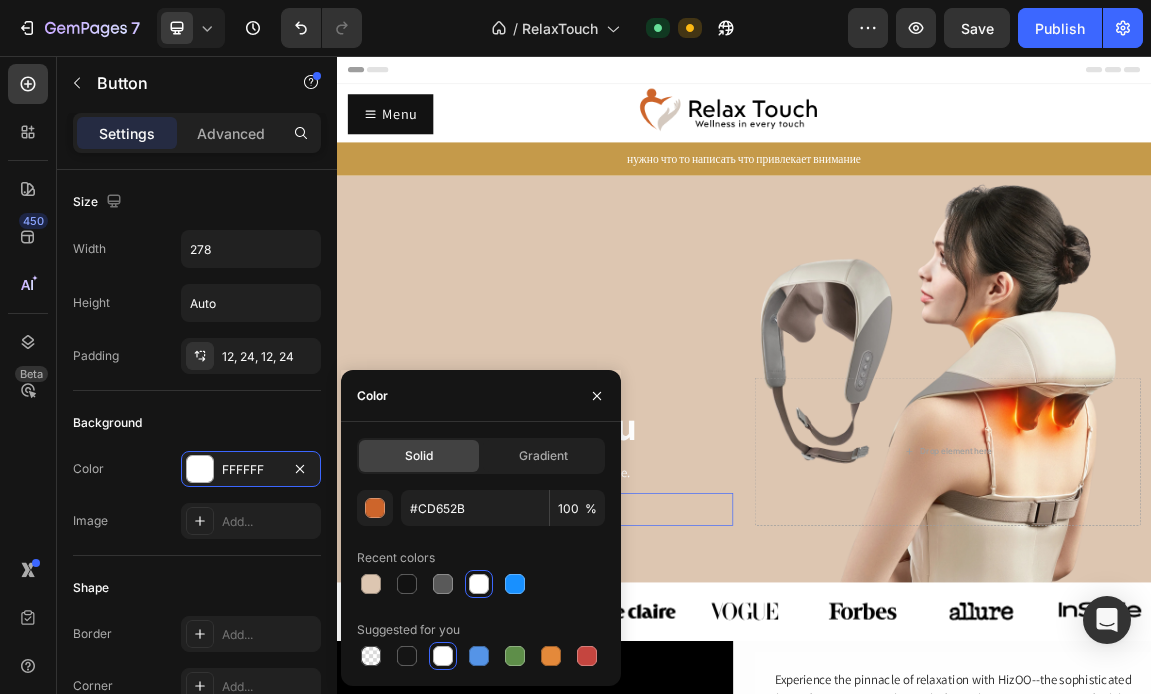 click on "Icon Icon Icon Icon Icon Icon List (1200+) REVIEWS Text Block Row Made just for you Heading We are firm believers that comfort equals confidence. Text Block Shop massager  Button   0
Drop element here" at bounding box center [937, 665] 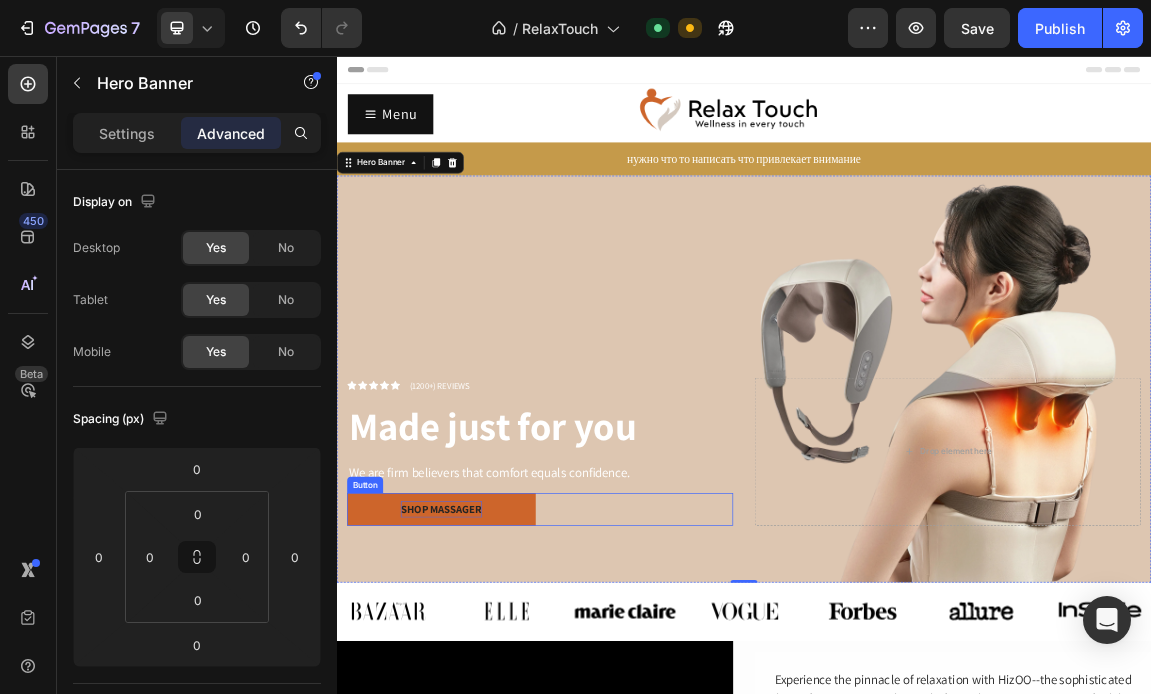 click on "Shop massager" at bounding box center (491, 724) 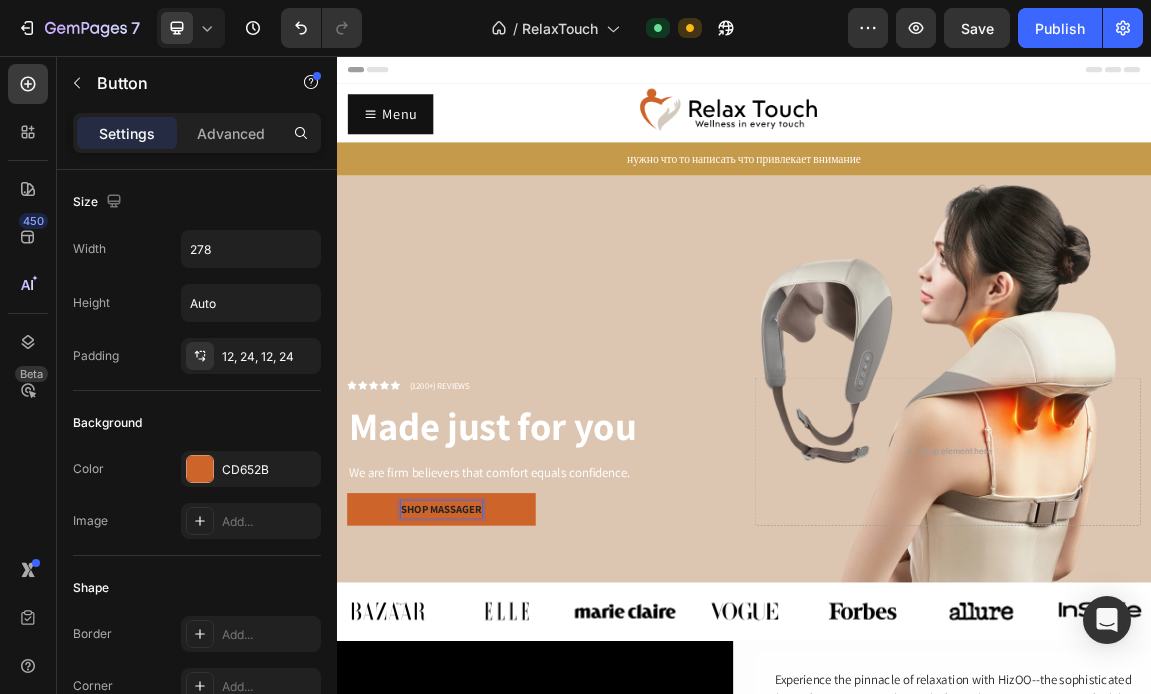 click on "Shop massager" at bounding box center (491, 724) 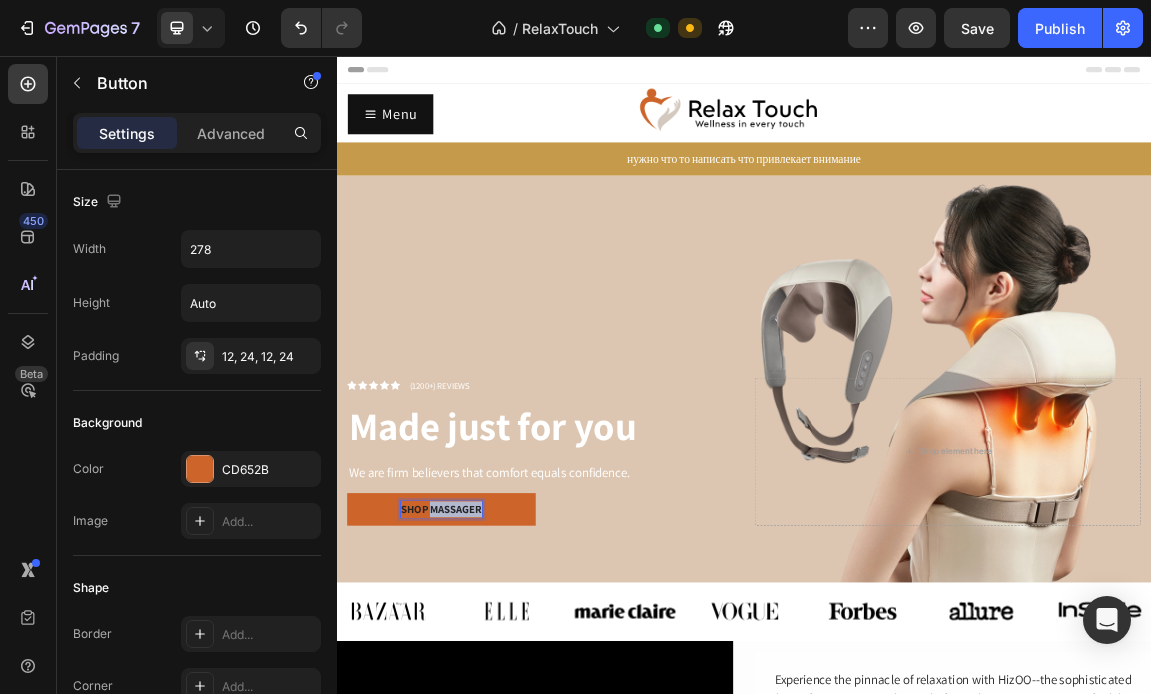 click on "Shop massager" at bounding box center (491, 724) 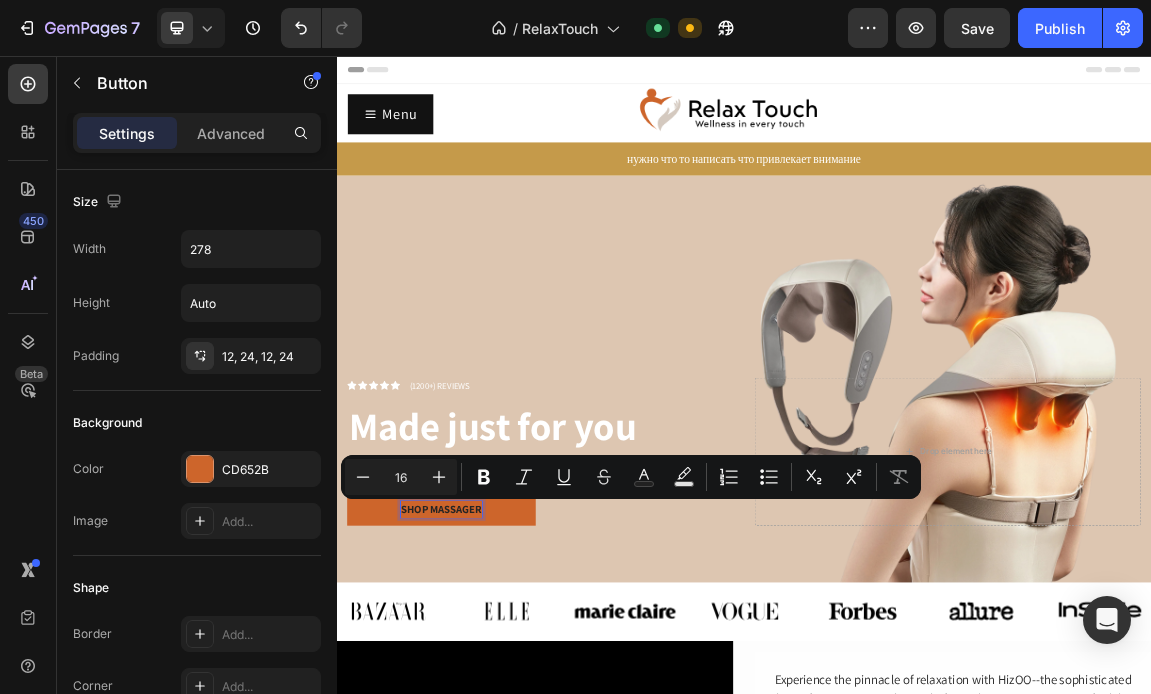 click on "Shop massager" at bounding box center (491, 724) 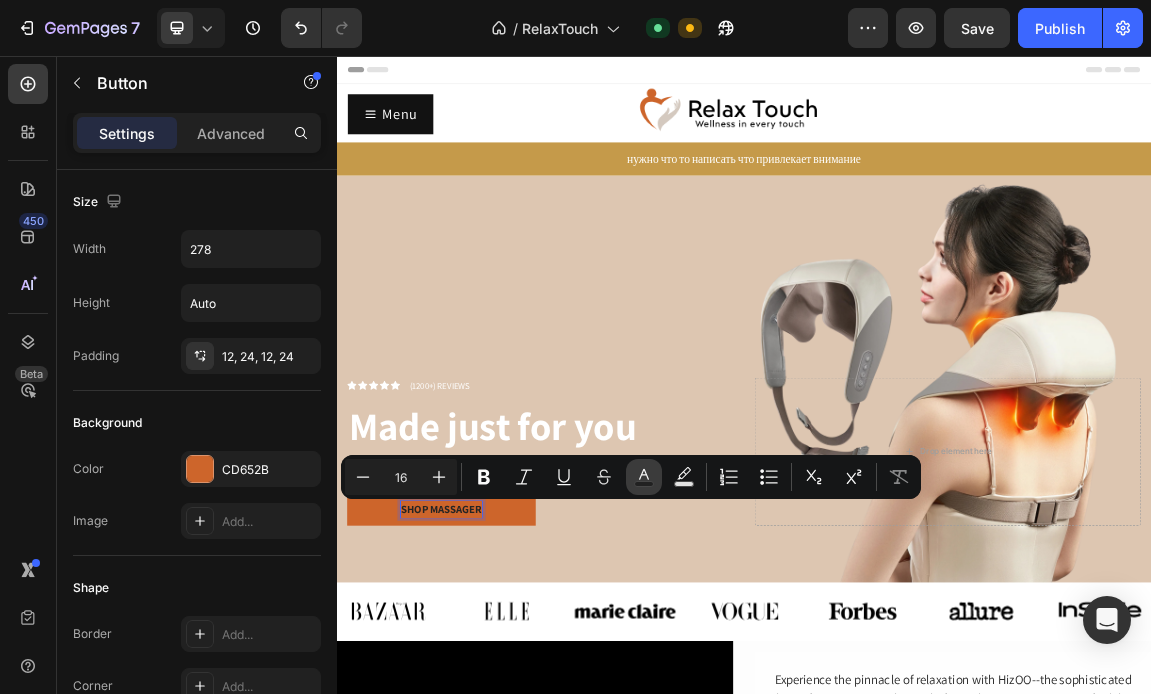 click 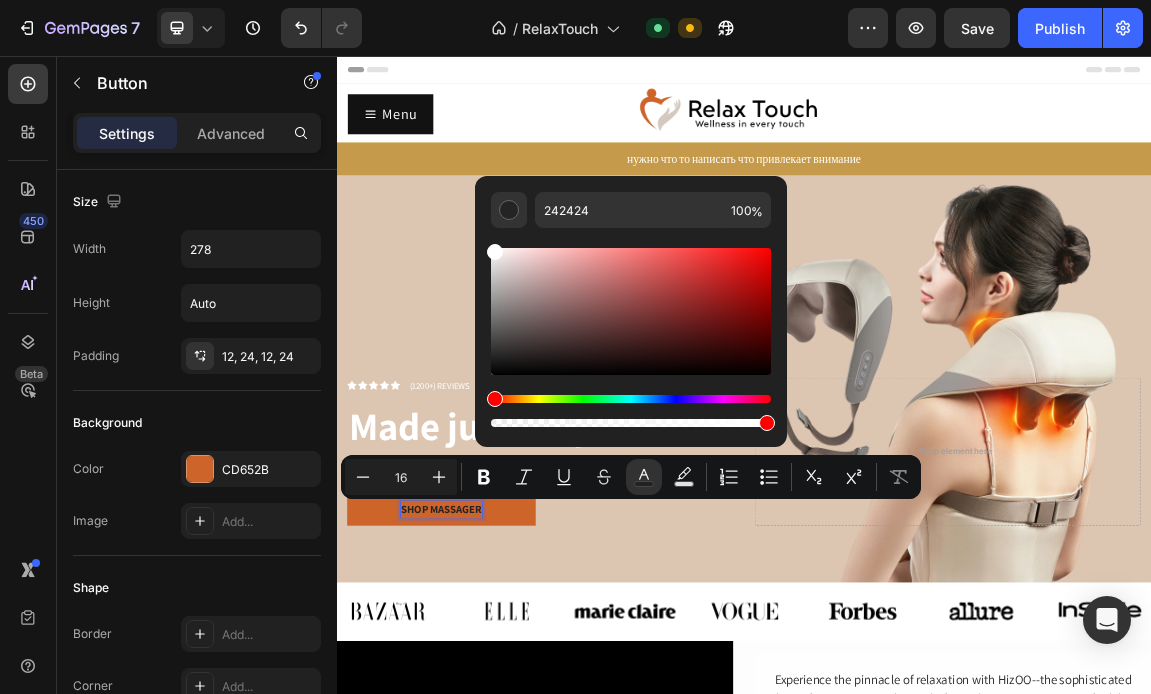 type on "FFFFFF" 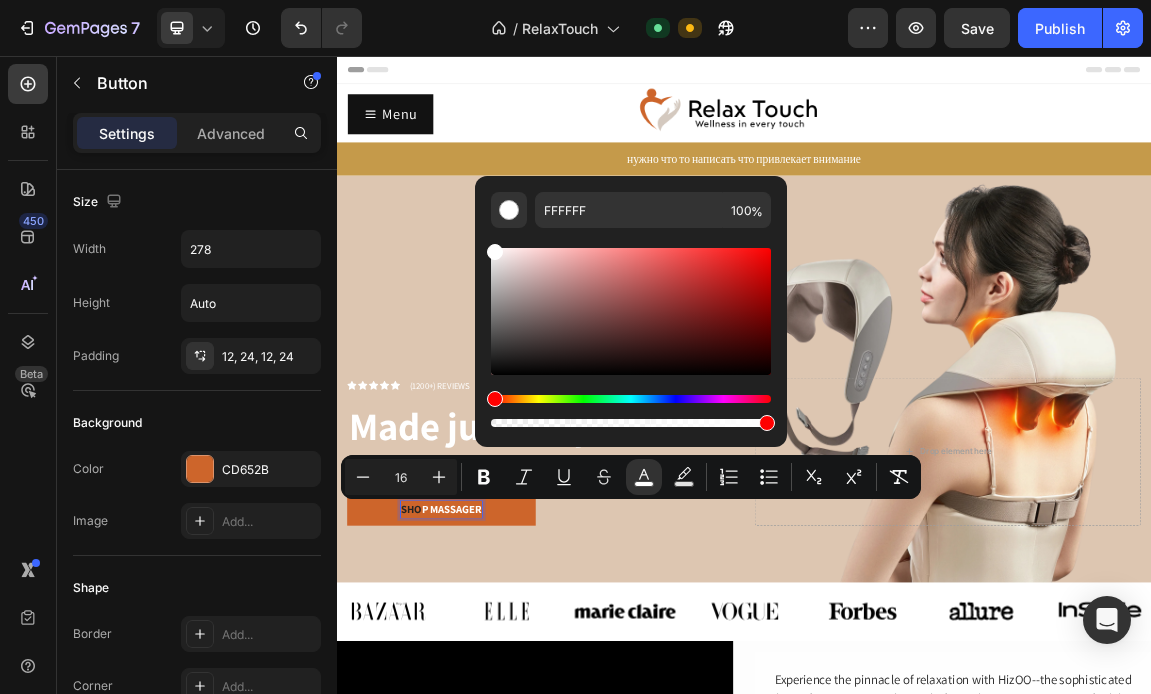 drag, startPoint x: 496, startPoint y: 363, endPoint x: 479, endPoint y: 226, distance: 138.05072 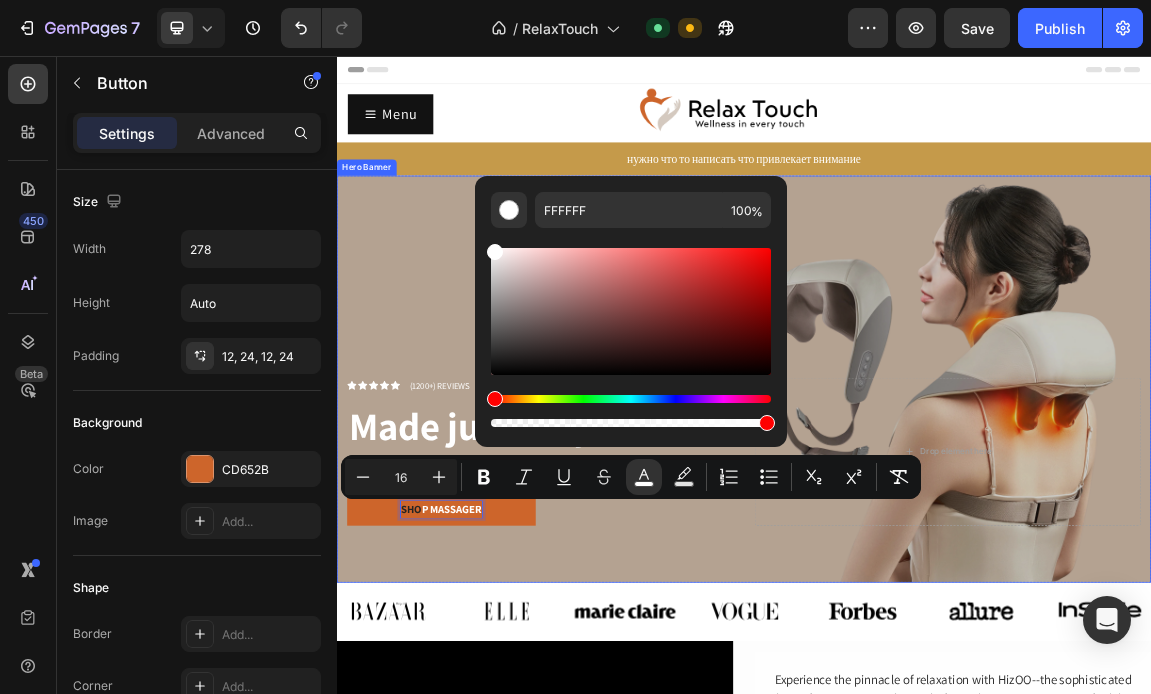 click at bounding box center [937, 532] 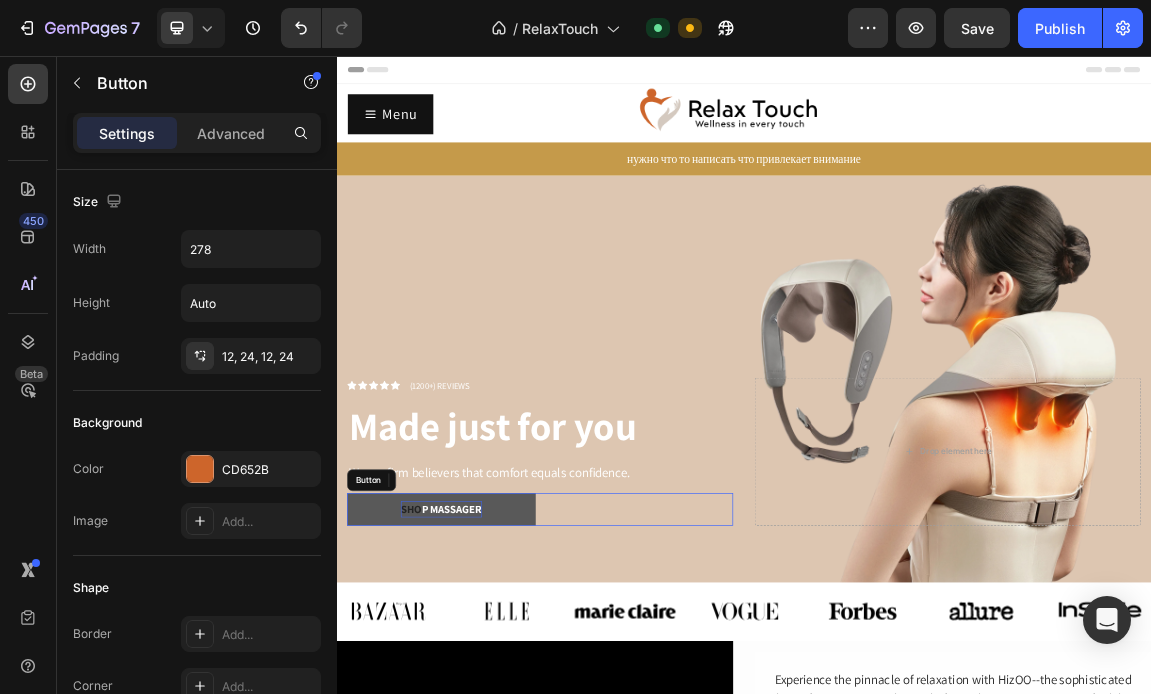 click on "Sho p massager" at bounding box center (491, 724) 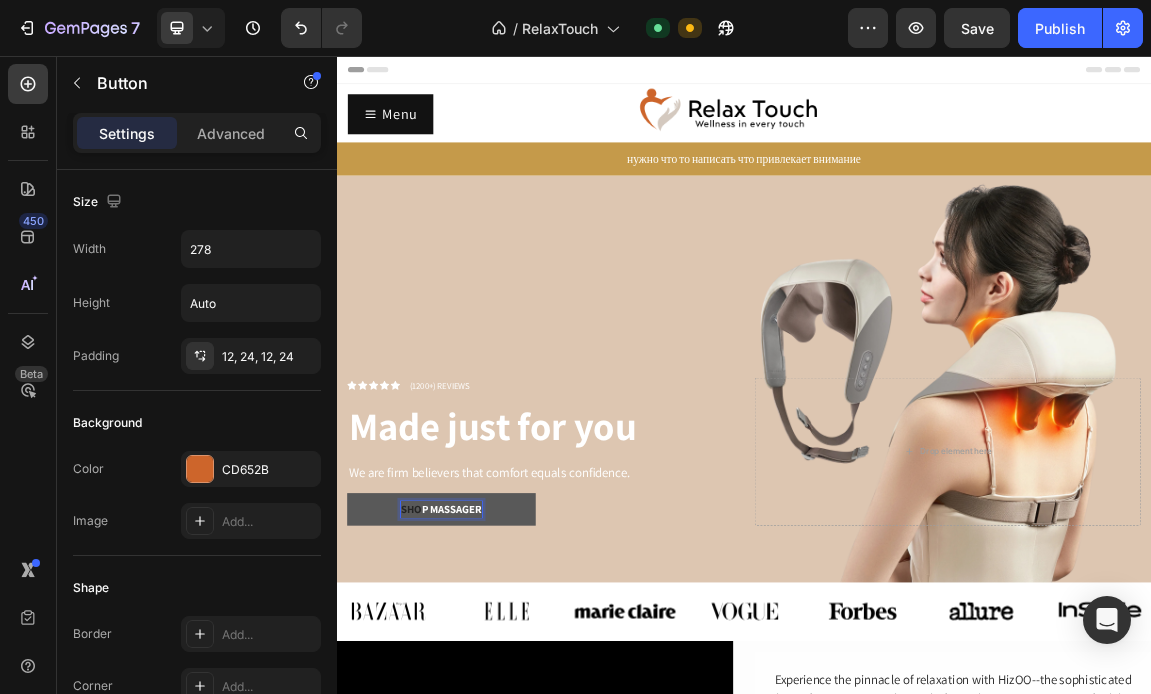 click on "p massager" at bounding box center (506, 723) 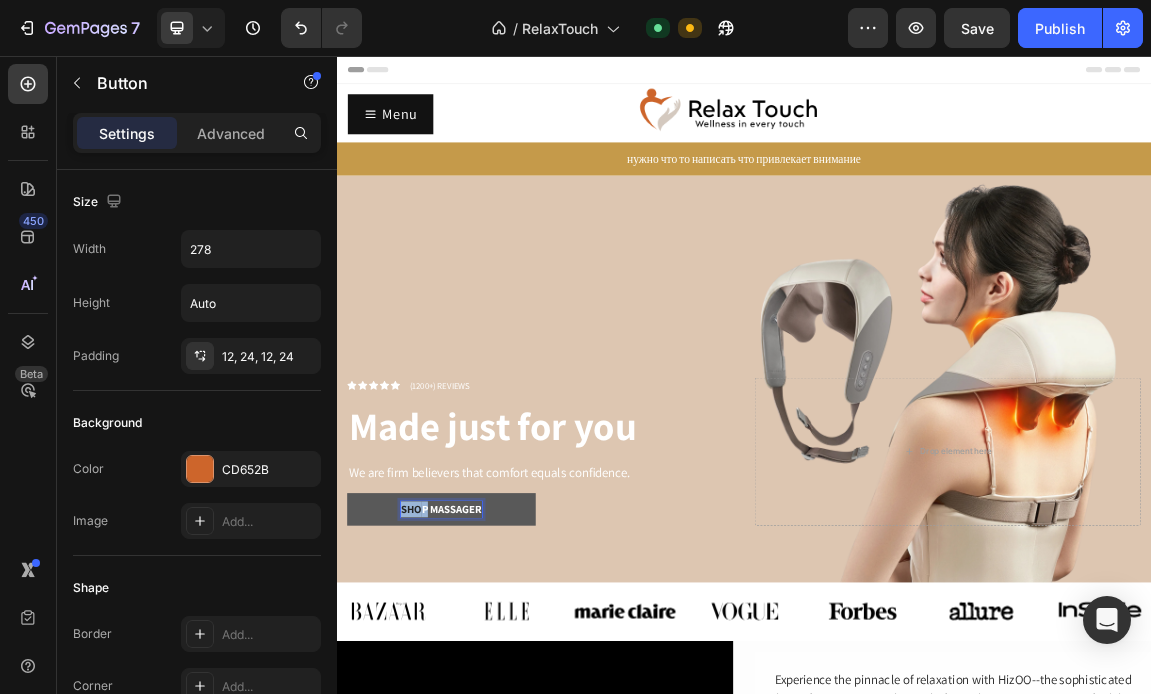 click on "p massager" at bounding box center (506, 723) 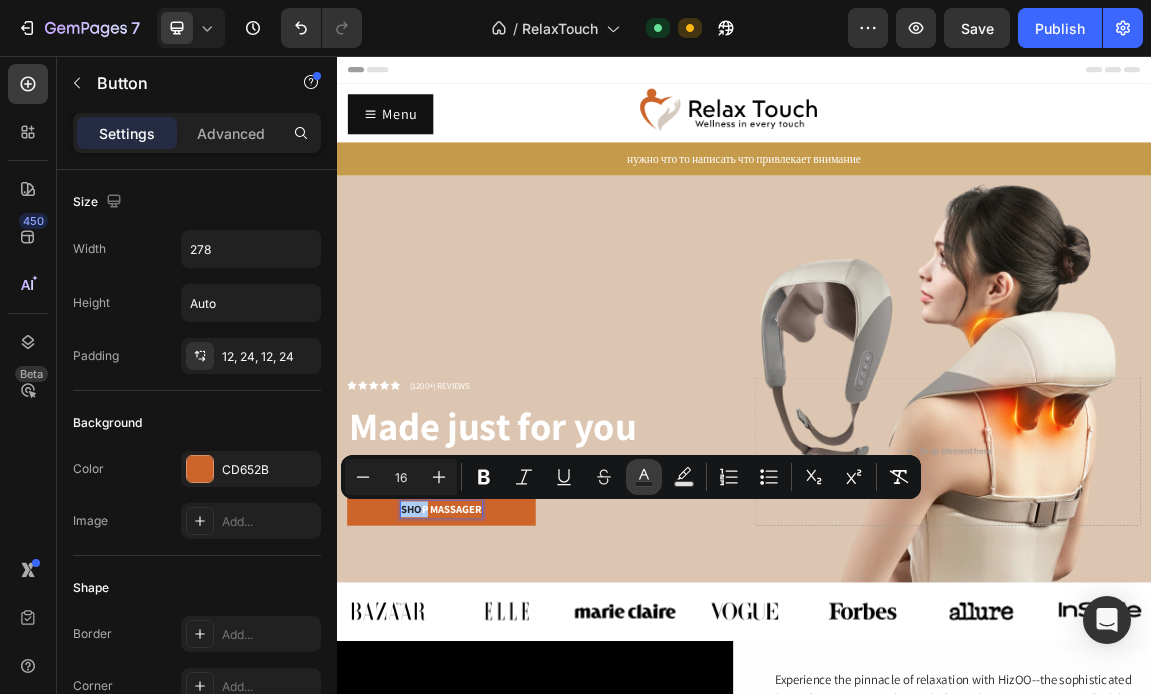 click 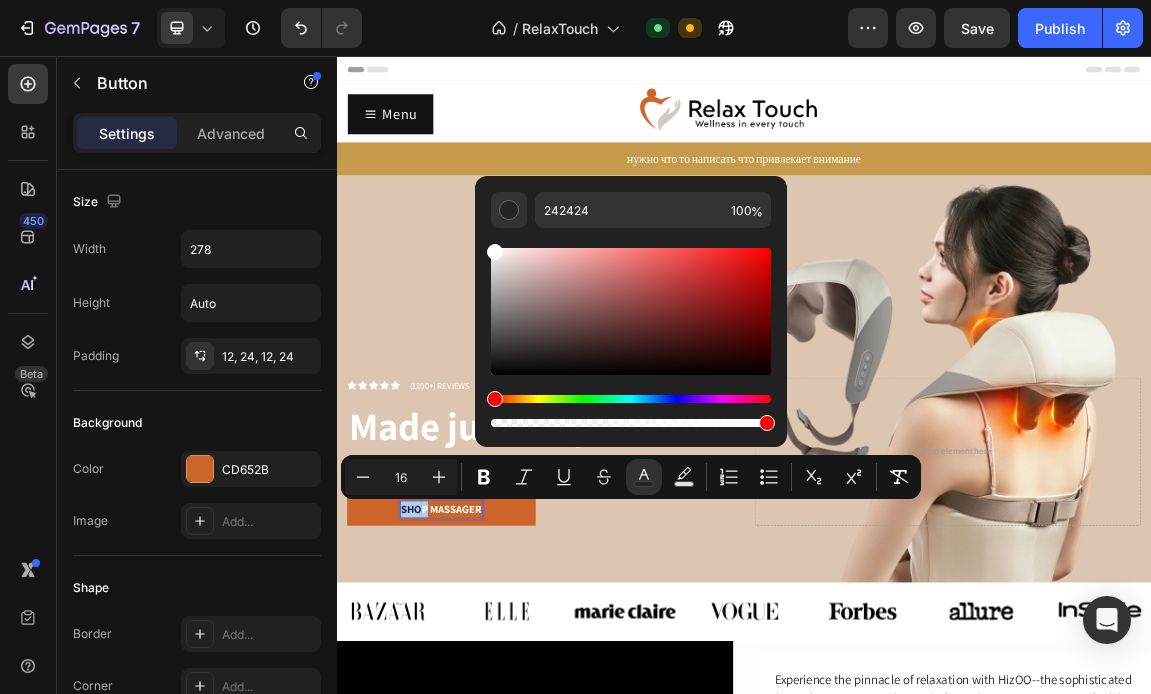 drag, startPoint x: 499, startPoint y: 362, endPoint x: 476, endPoint y: 223, distance: 140.89003 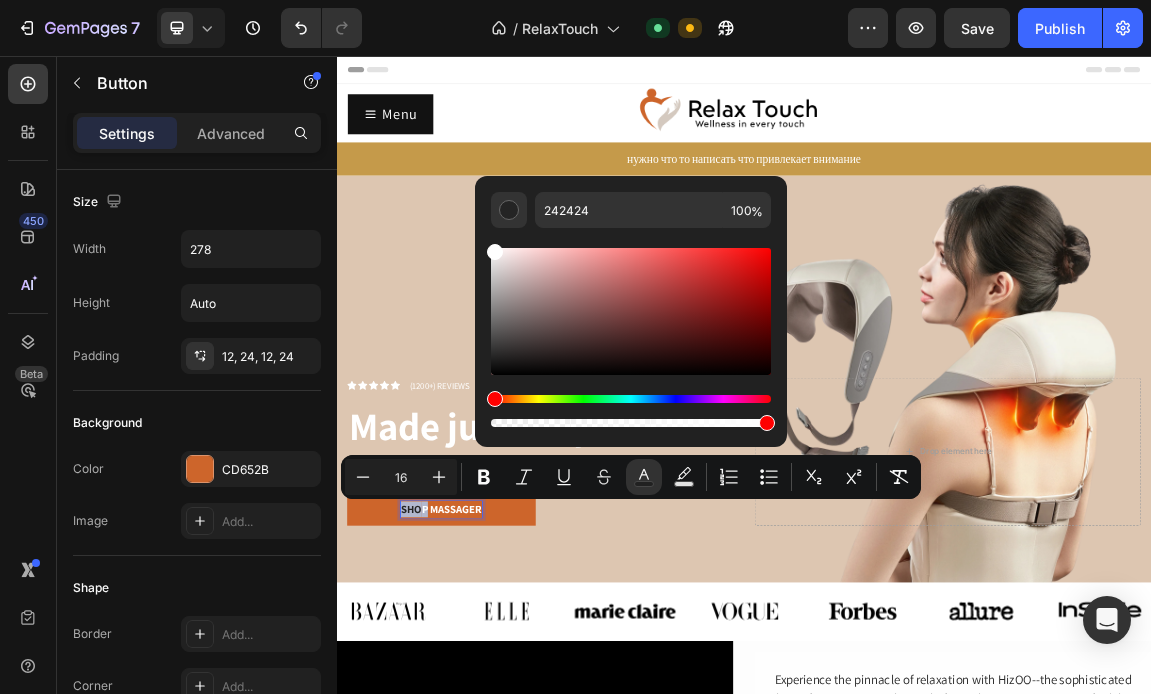 type on "FFFFFF" 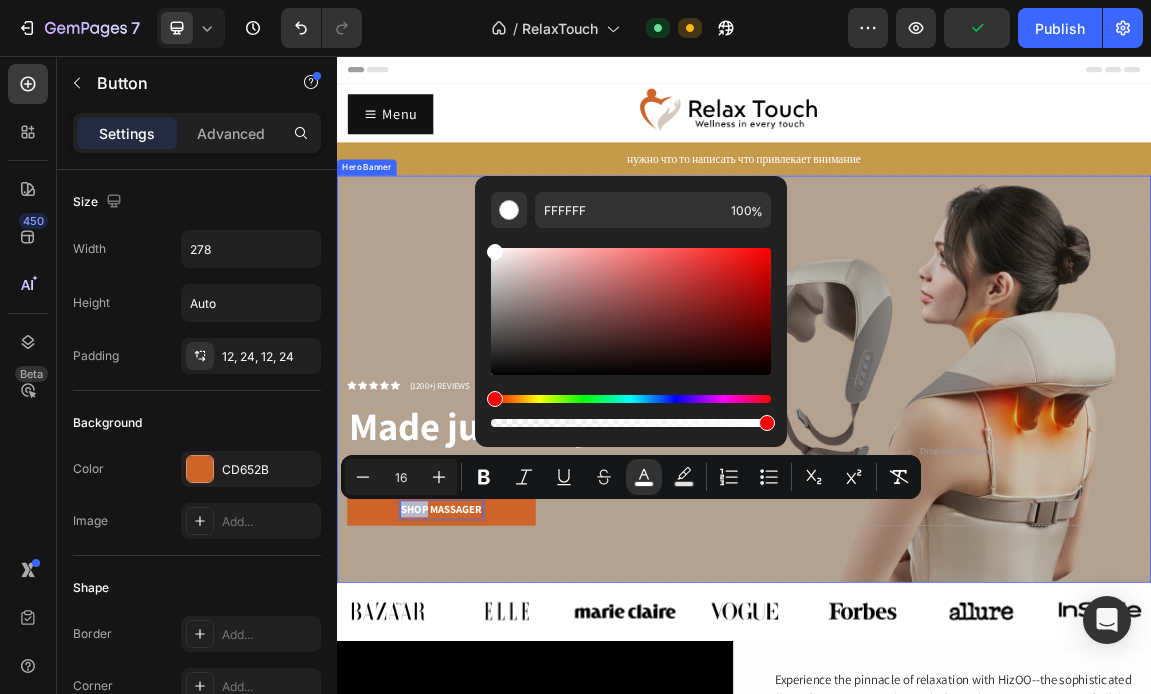 click at bounding box center [937, 532] 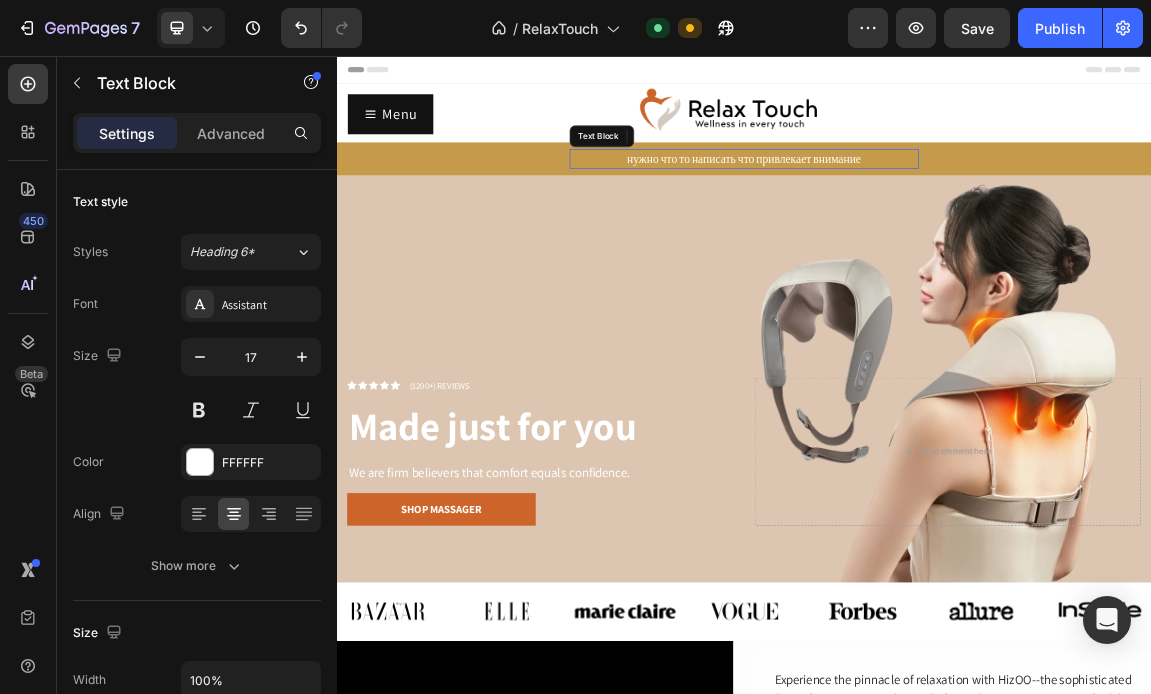 click on "нужно что то написать что привлекает внимание" at bounding box center [937, 208] 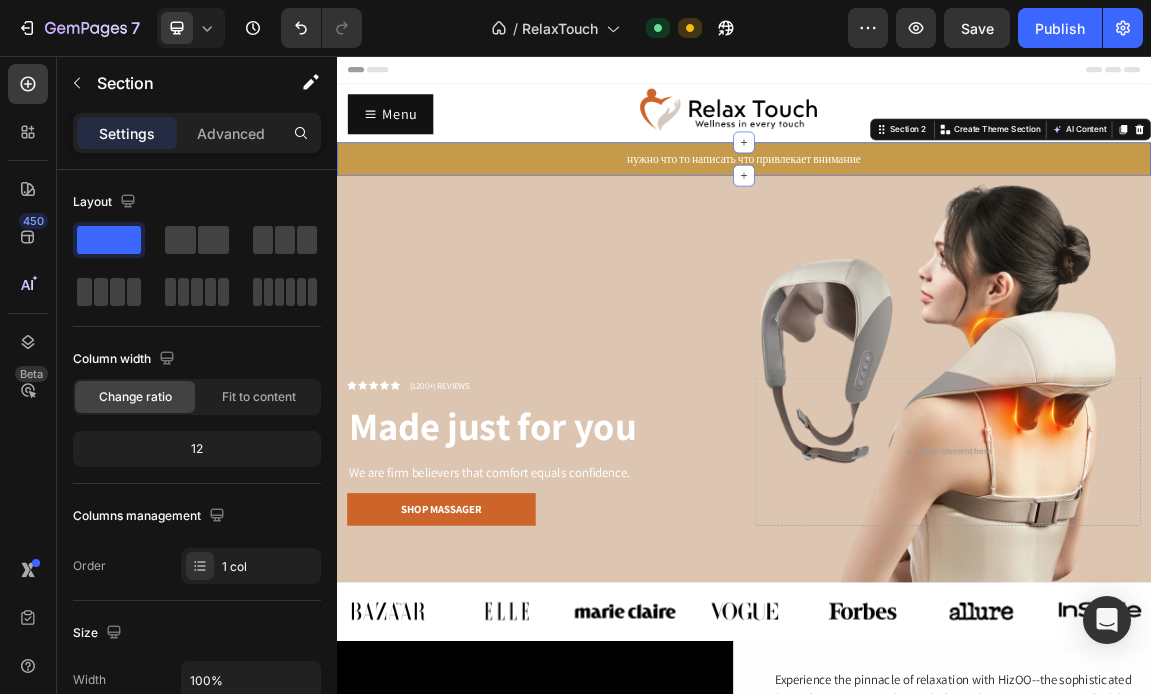 click on "нужно что то написать что привлекает внимание Text Block Row" at bounding box center [937, 208] 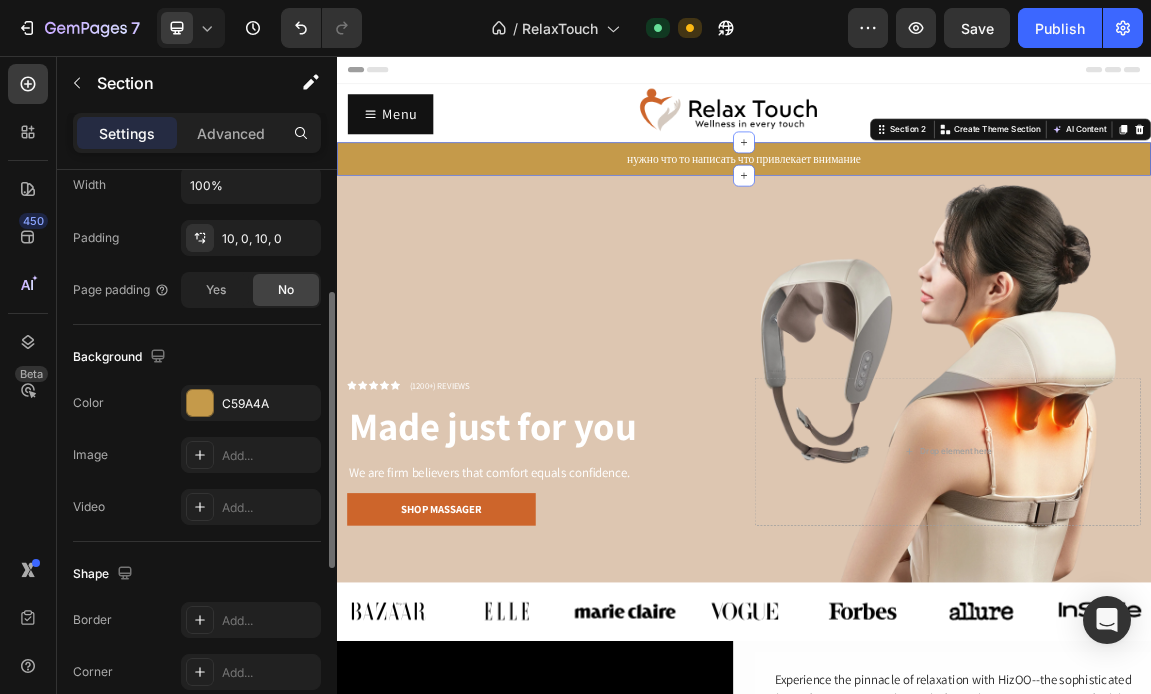 scroll, scrollTop: 498, scrollLeft: 0, axis: vertical 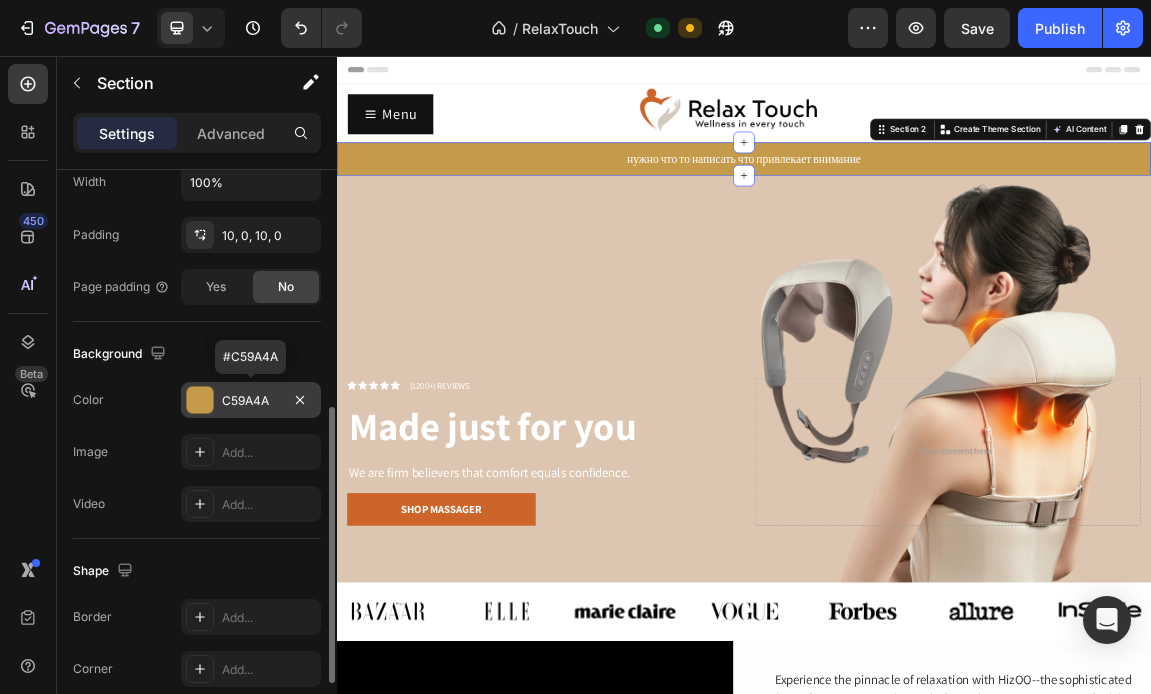 click on "C59A4A" at bounding box center [251, 401] 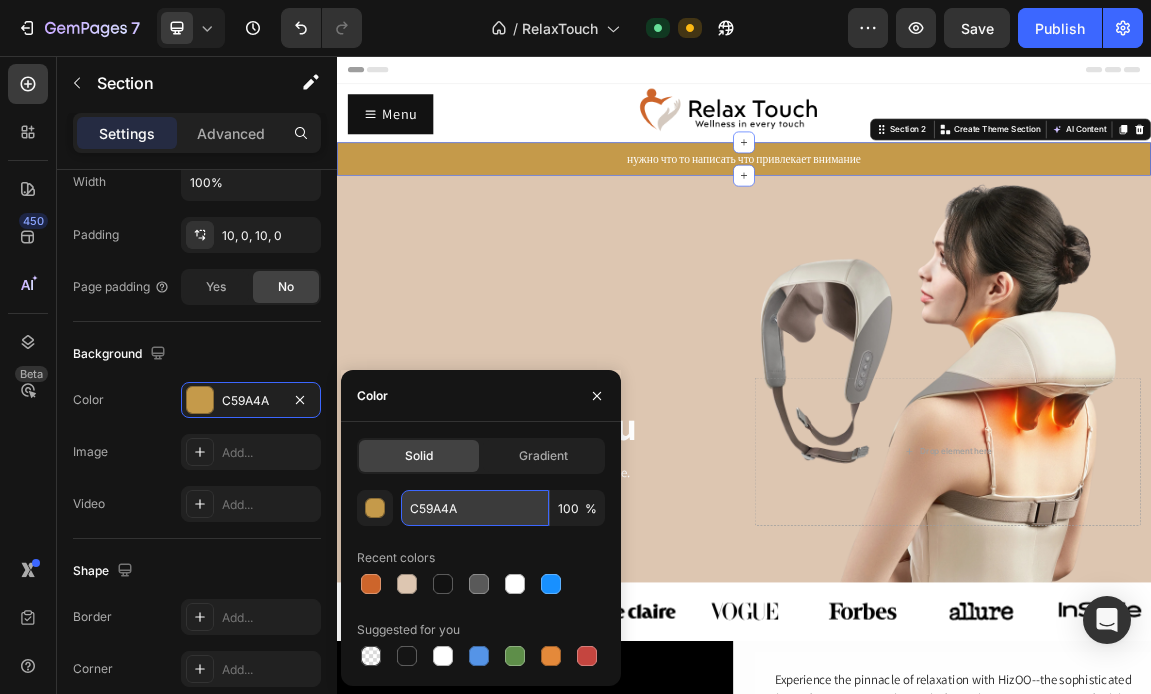 click on "C59A4A" at bounding box center (475, 508) 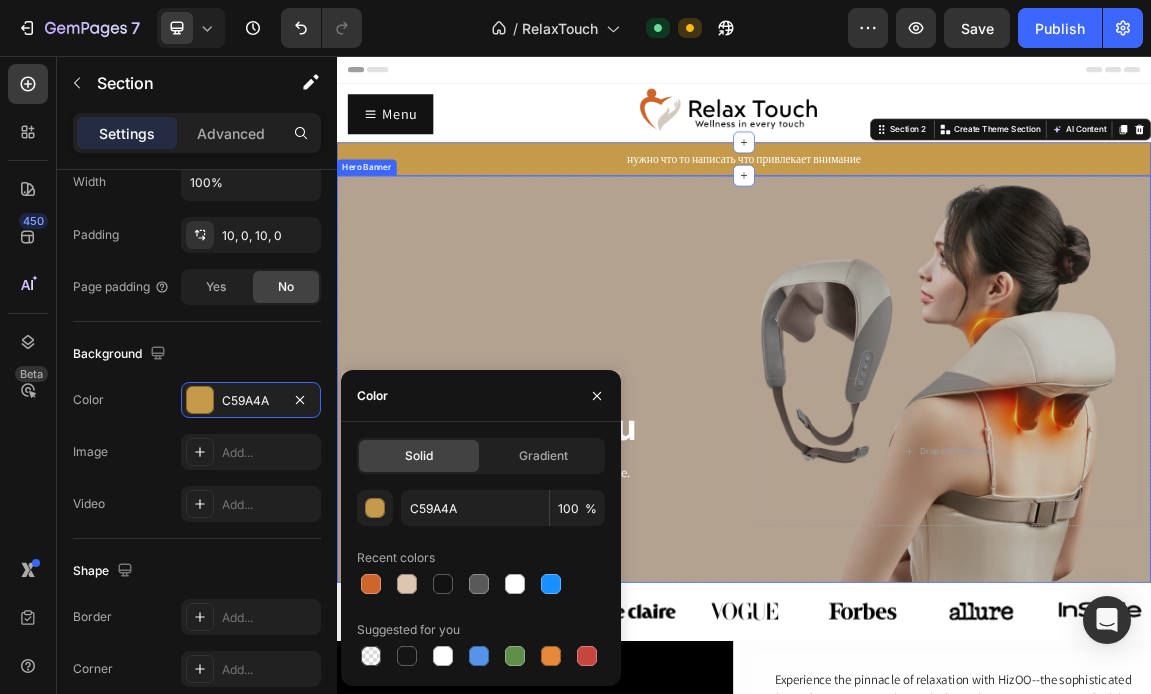 click at bounding box center [937, 532] 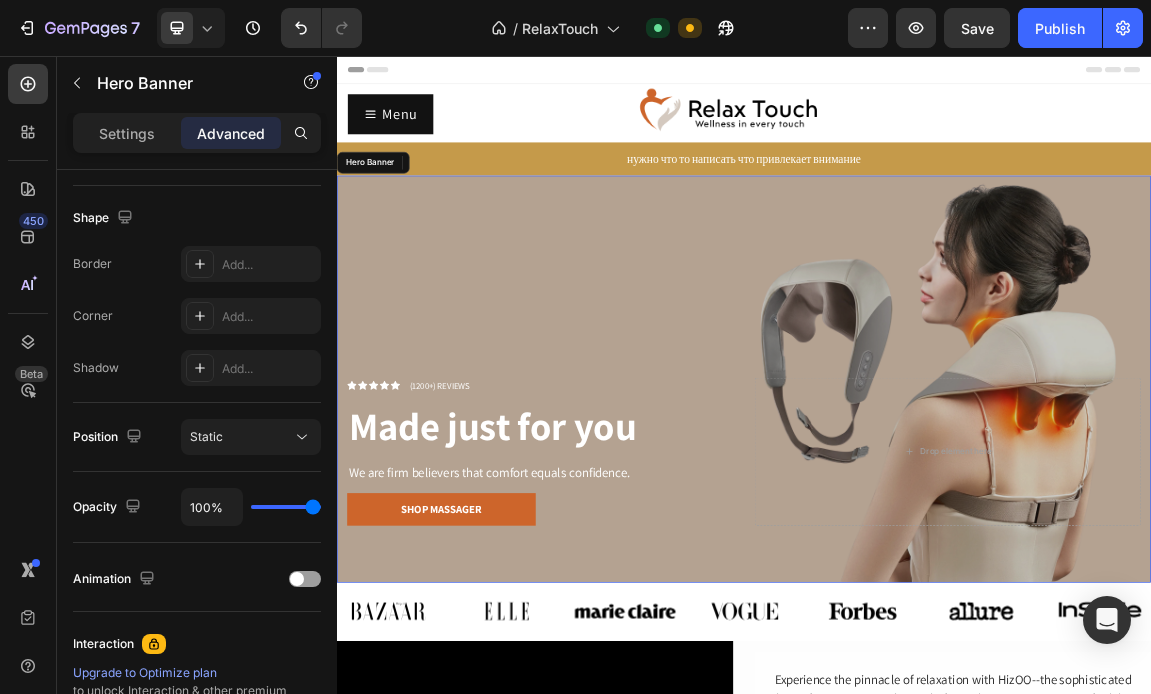 scroll, scrollTop: 0, scrollLeft: 0, axis: both 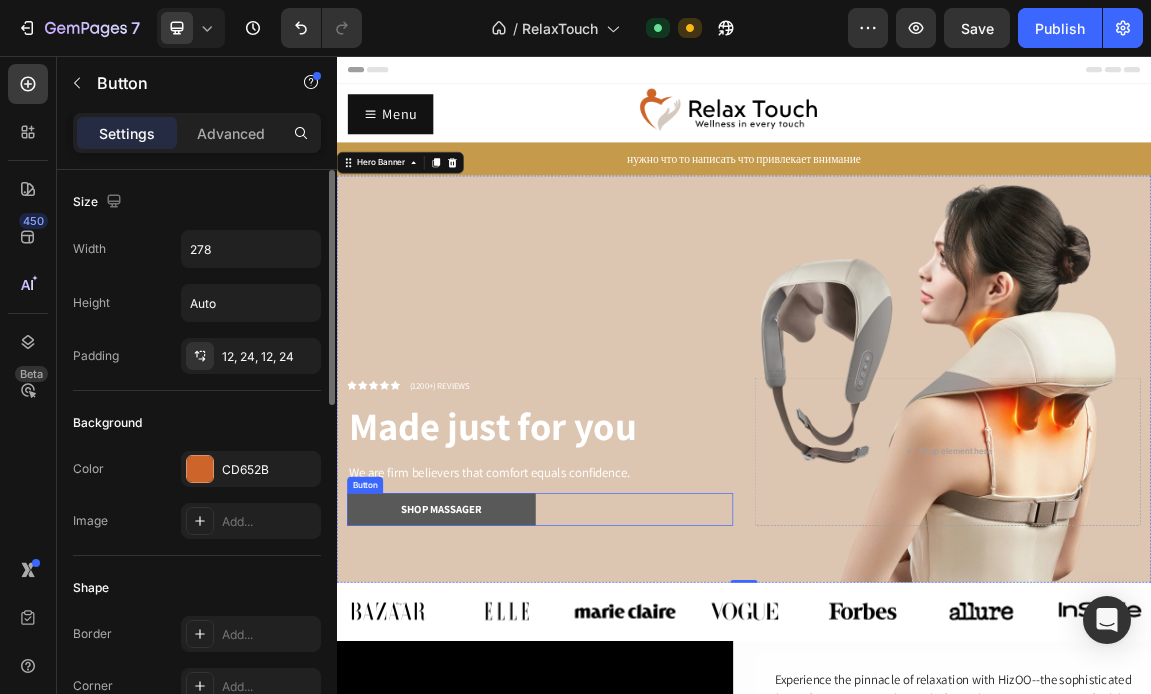 click on "Shop massager" at bounding box center [491, 724] 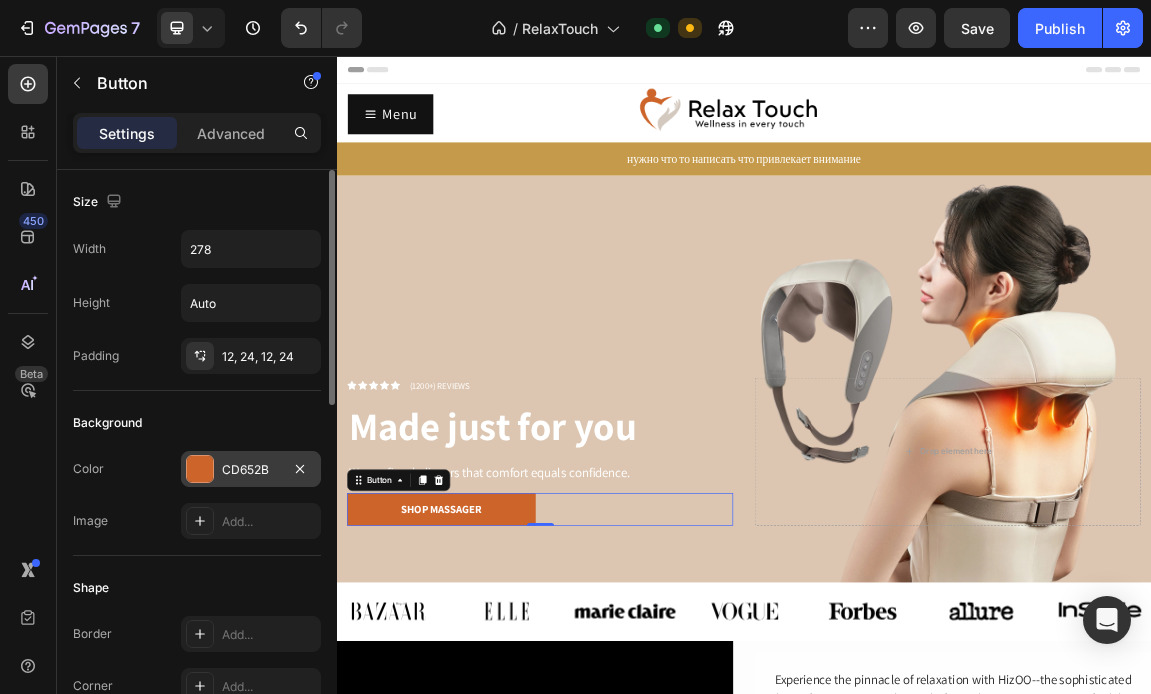 click on "CD652B" at bounding box center [251, 469] 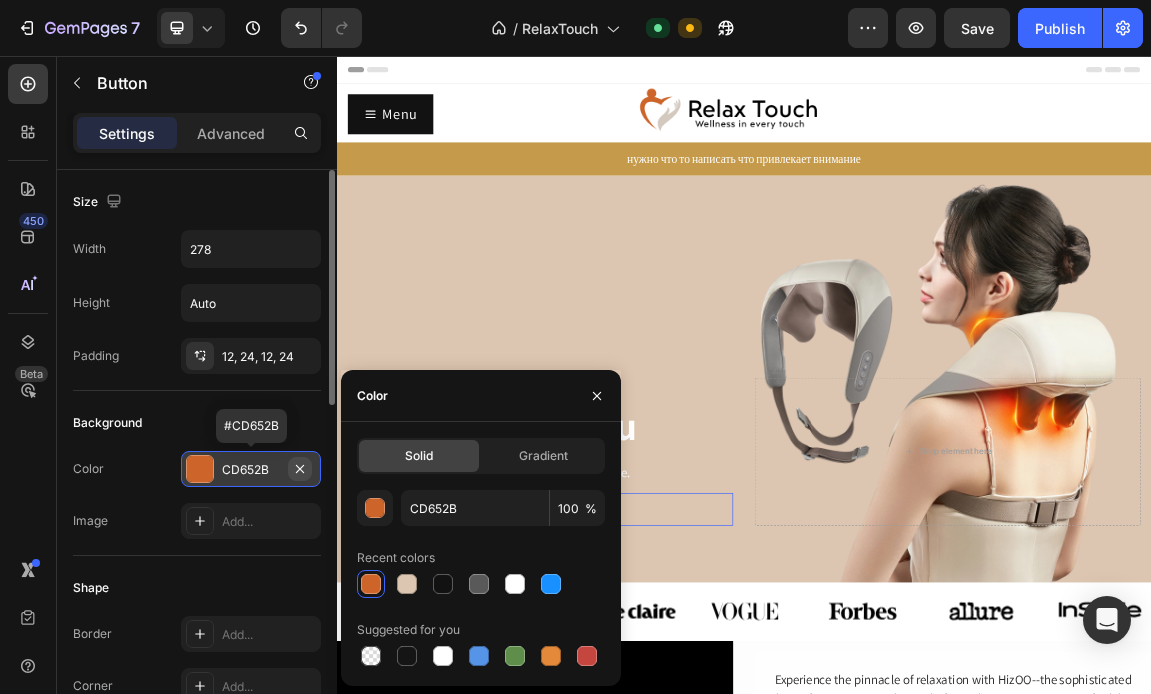 click 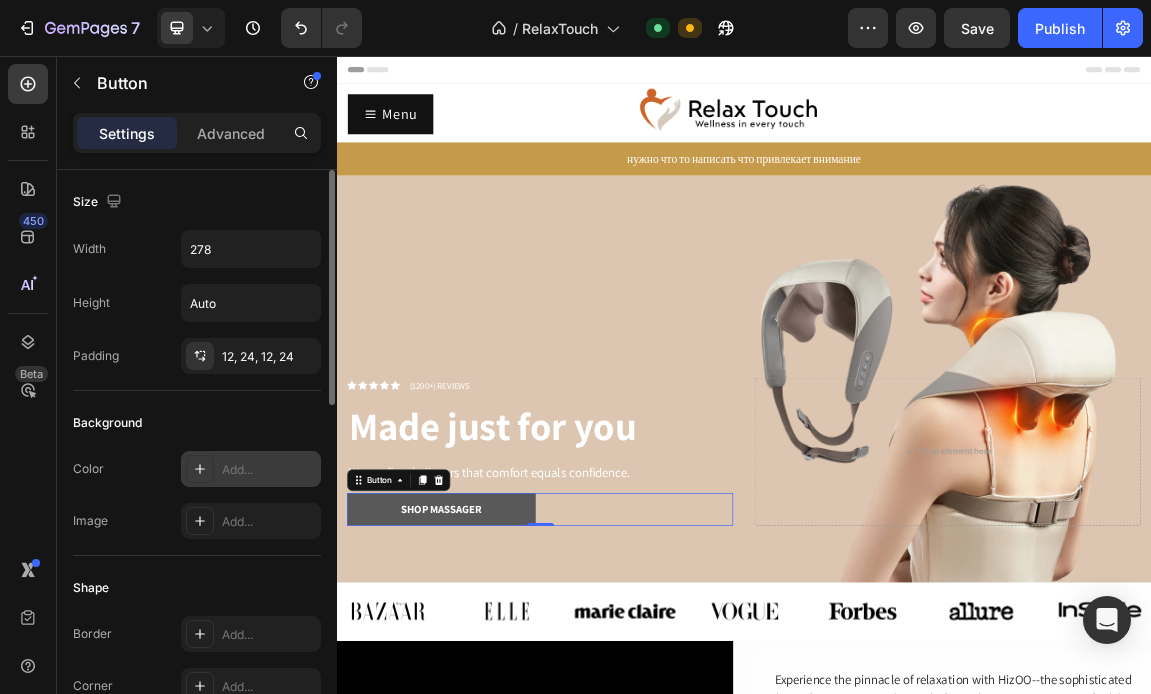 click on "Shop massager" at bounding box center (491, 724) 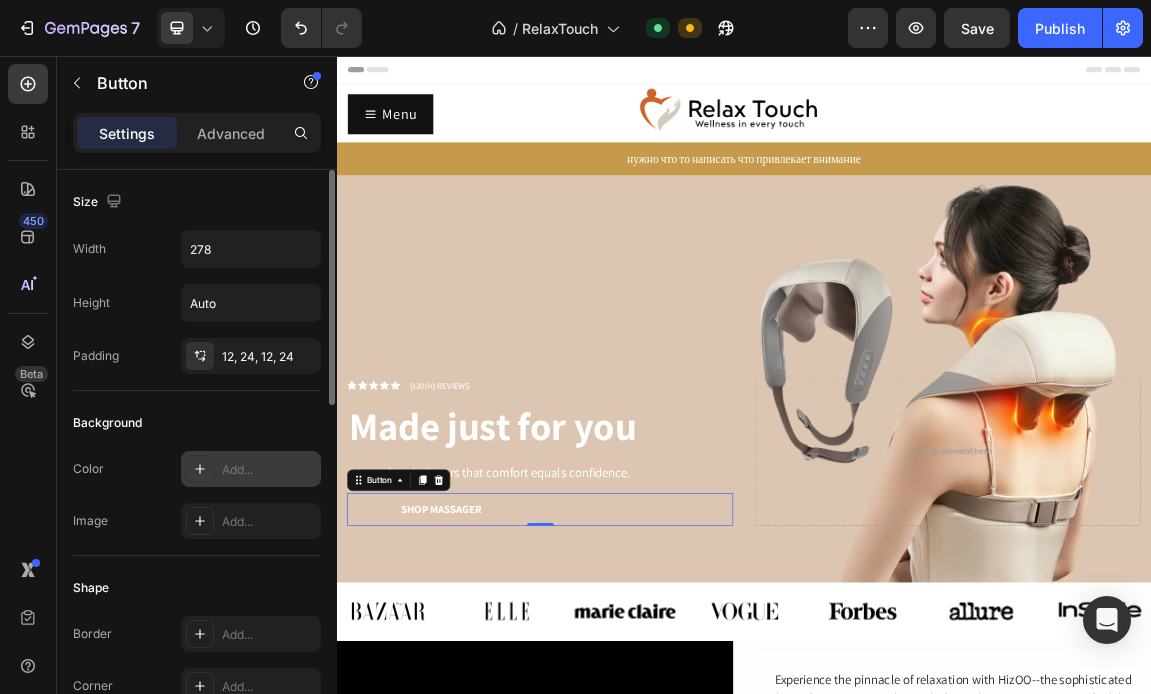 click on "Add..." at bounding box center (269, 470) 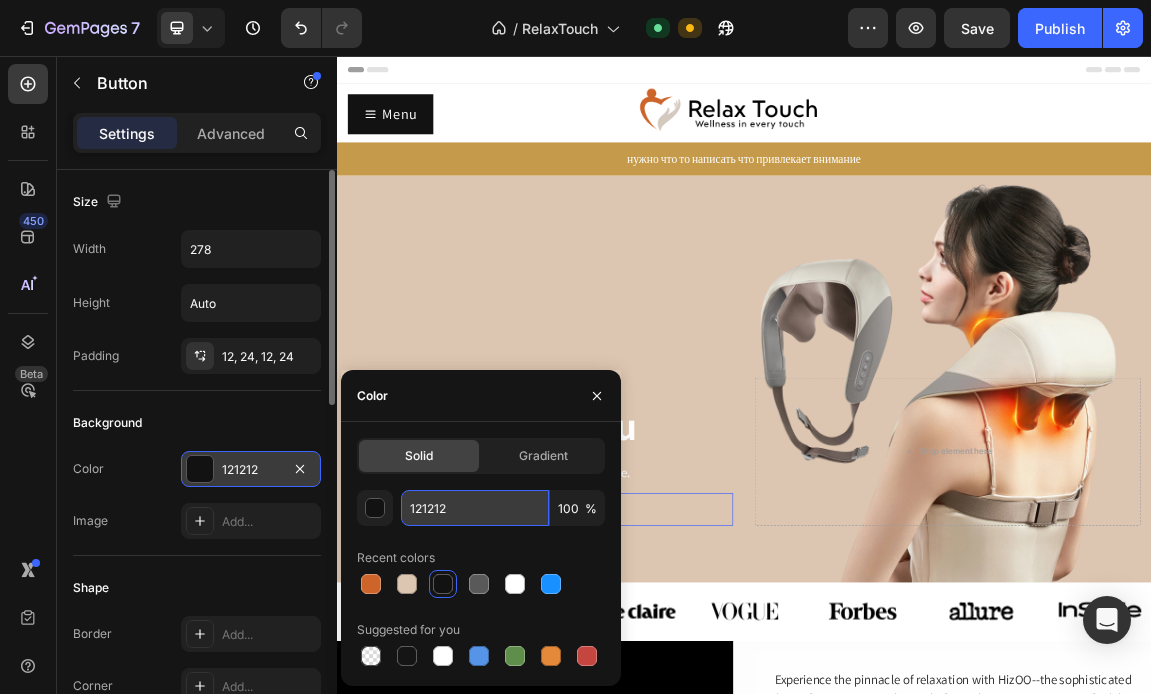 click on "121212" at bounding box center (475, 508) 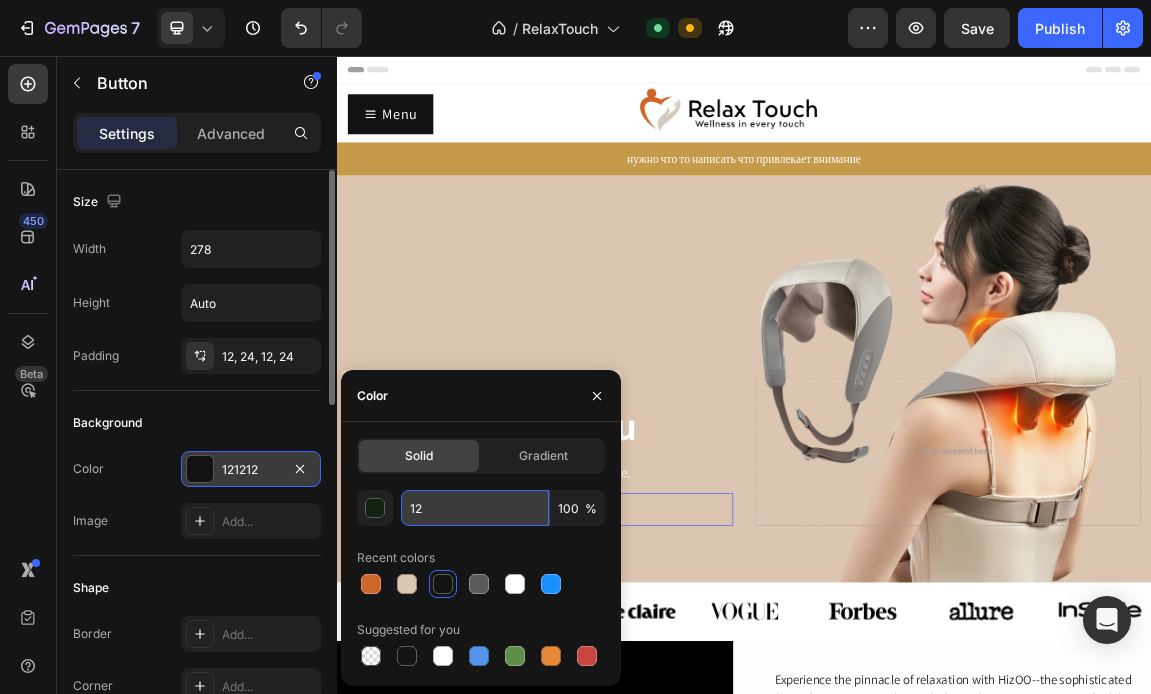 type on "1" 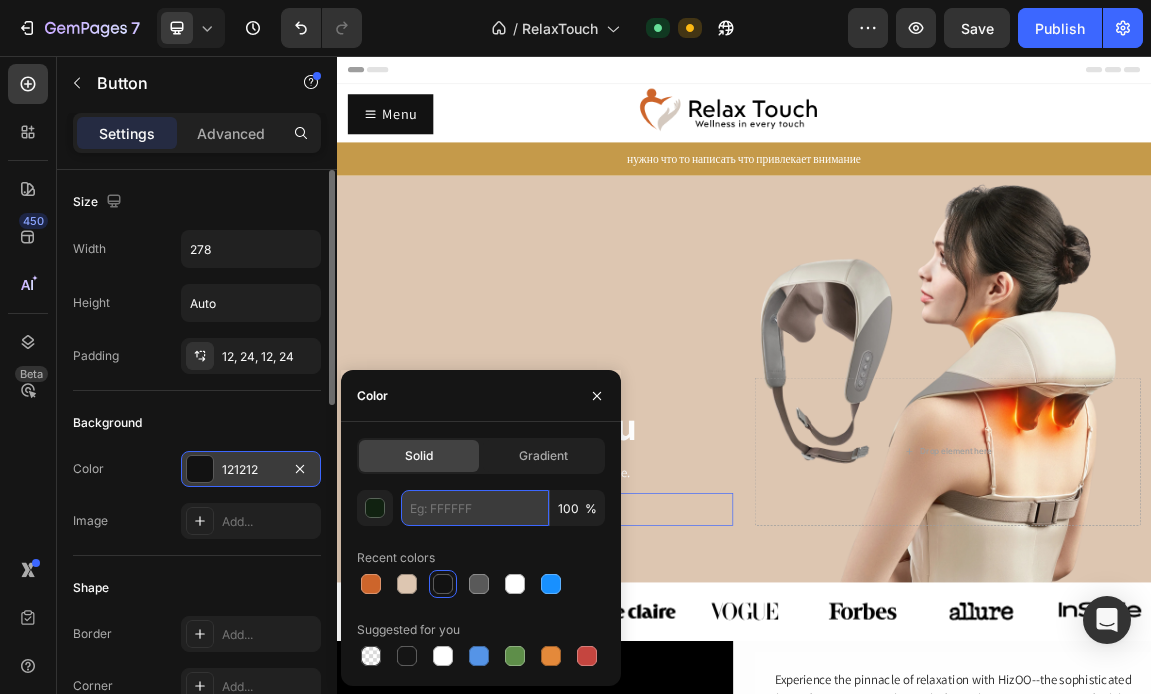 paste on "C59A4A" 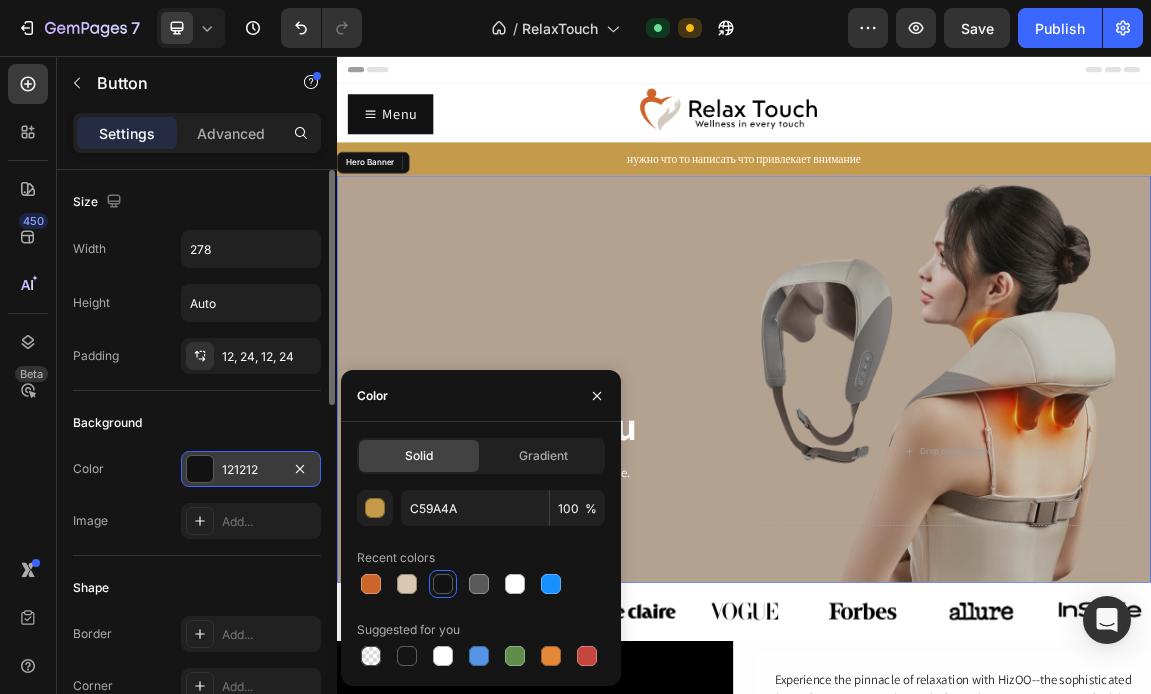 click at bounding box center [937, 532] 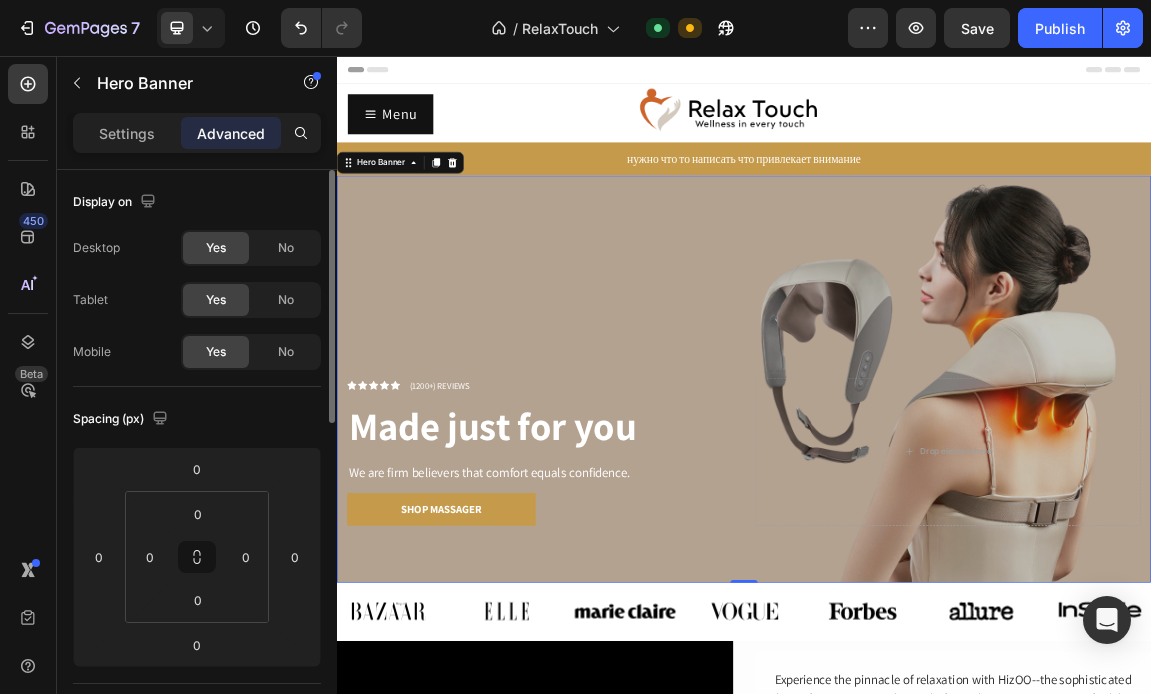 click at bounding box center [937, 532] 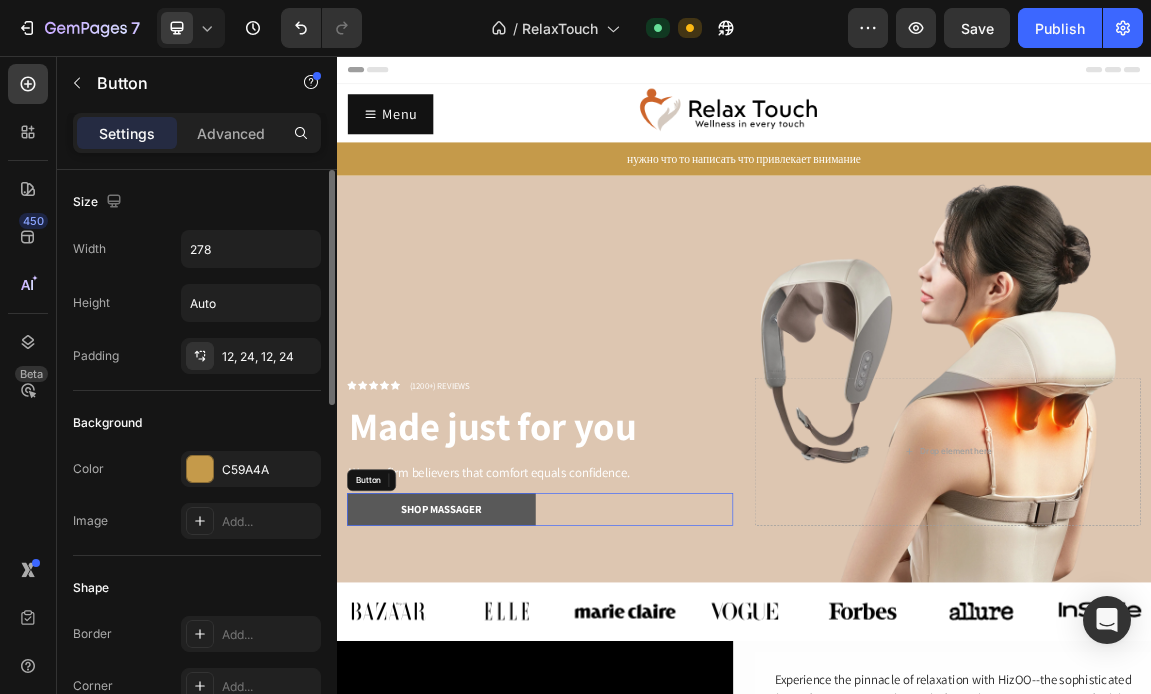 click on "Shop massager" at bounding box center (491, 724) 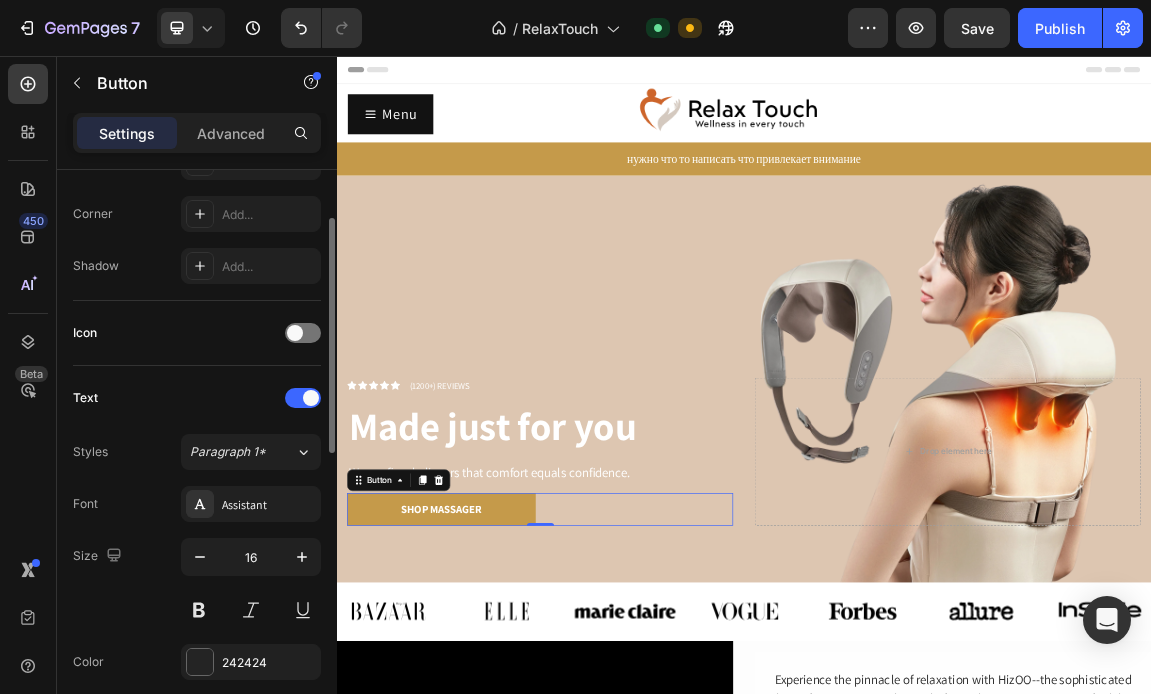 scroll, scrollTop: 521, scrollLeft: 0, axis: vertical 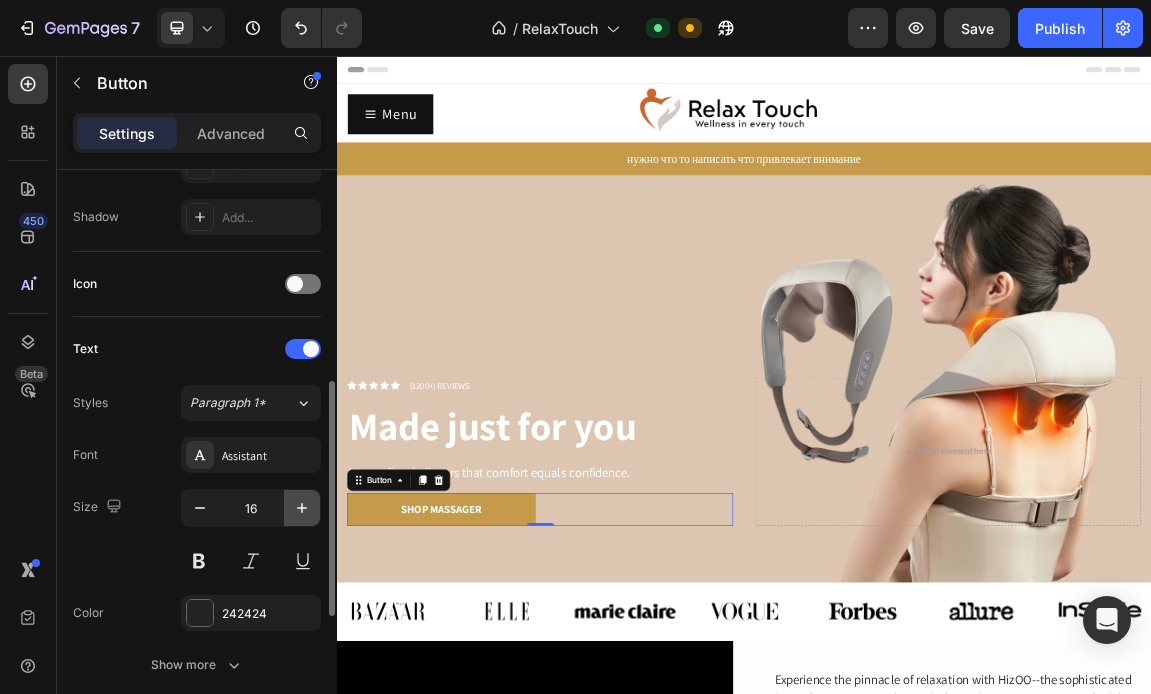 click 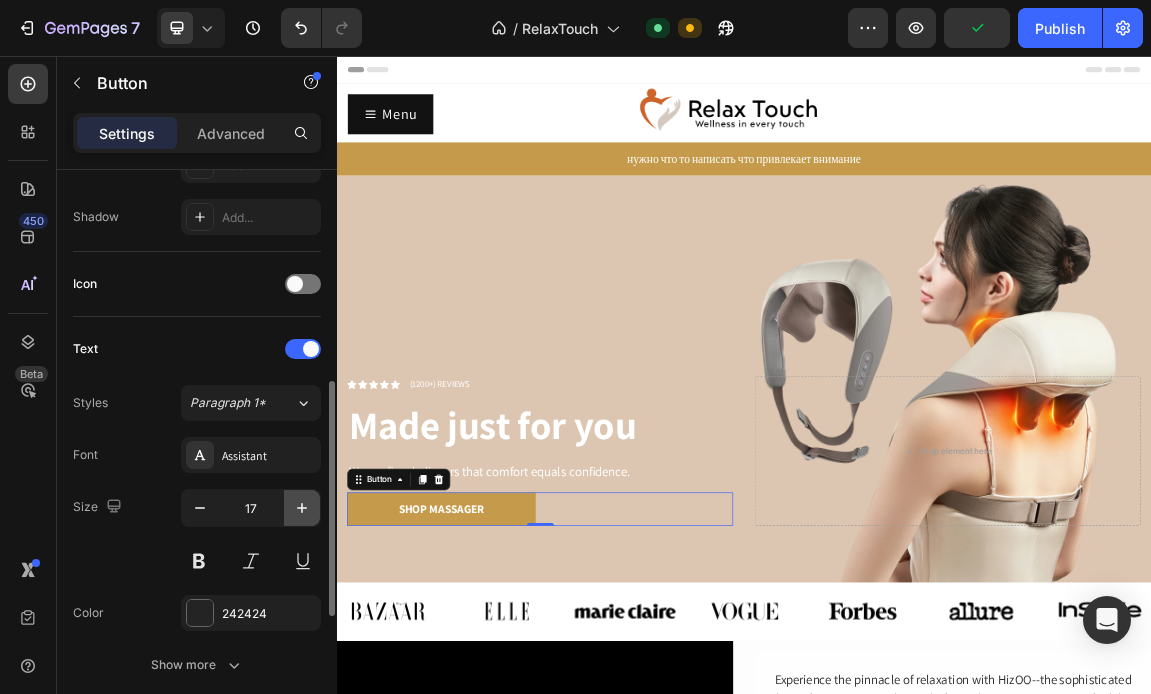 click 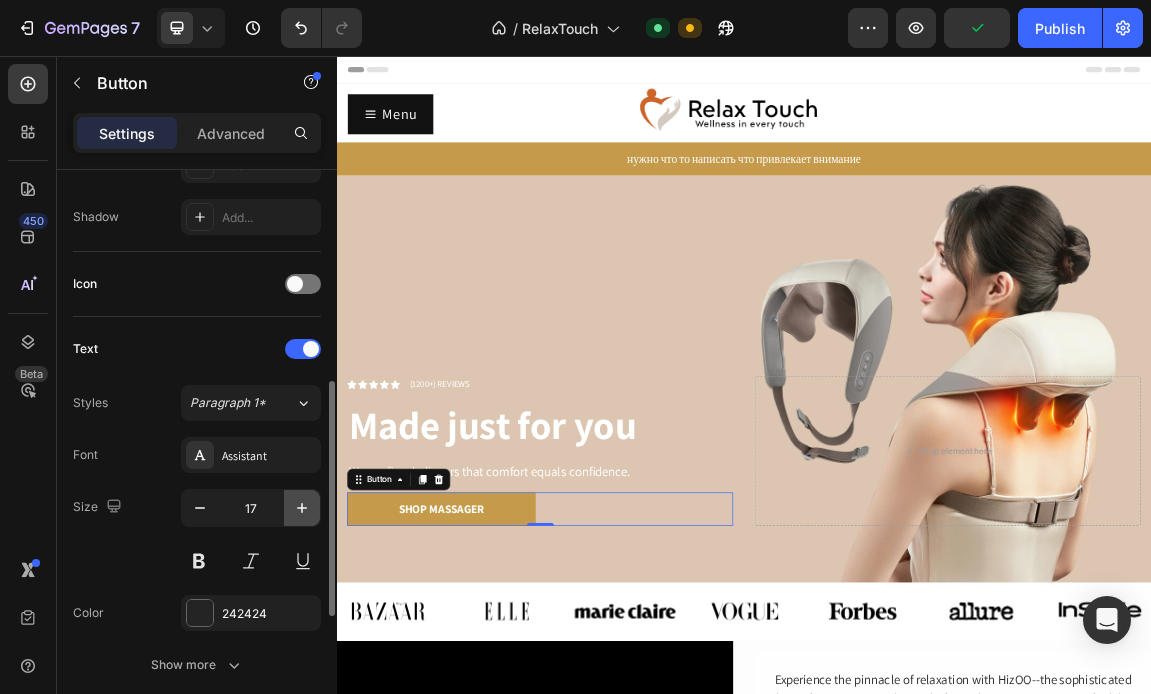 click 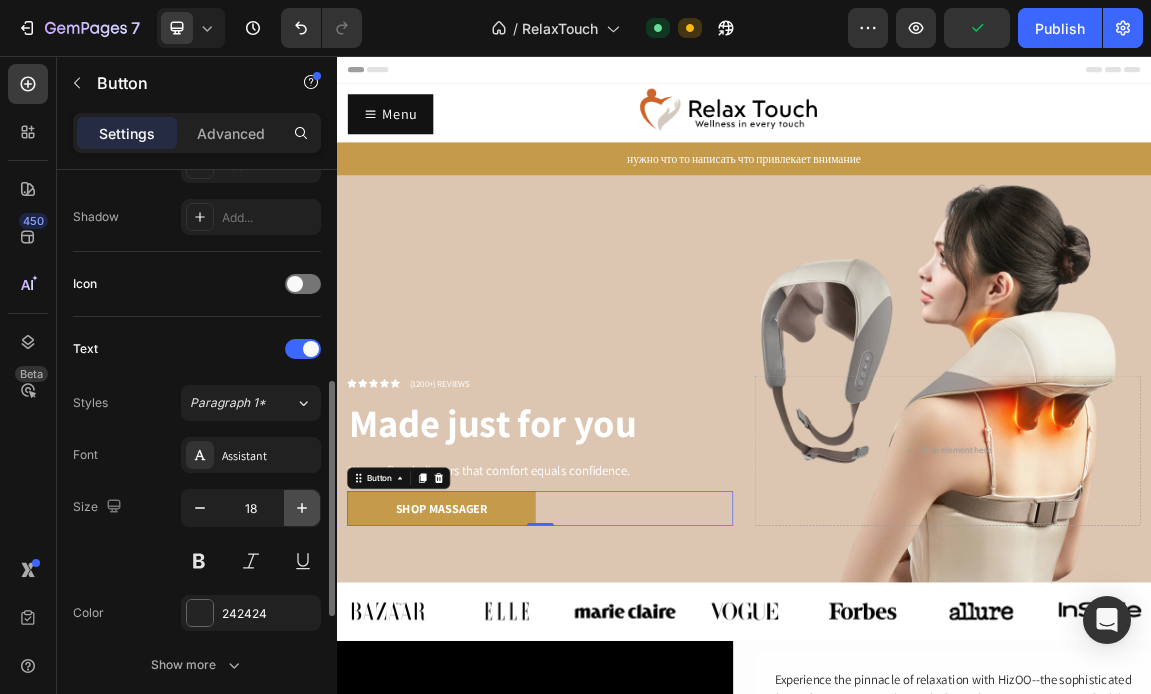 click 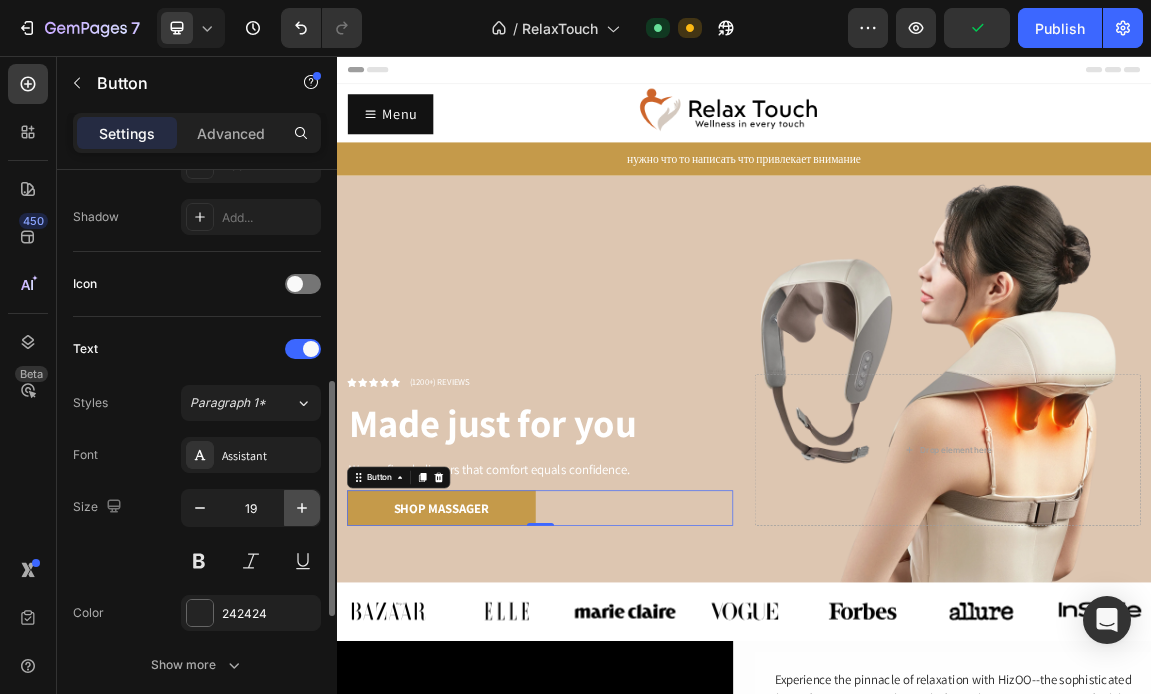 click 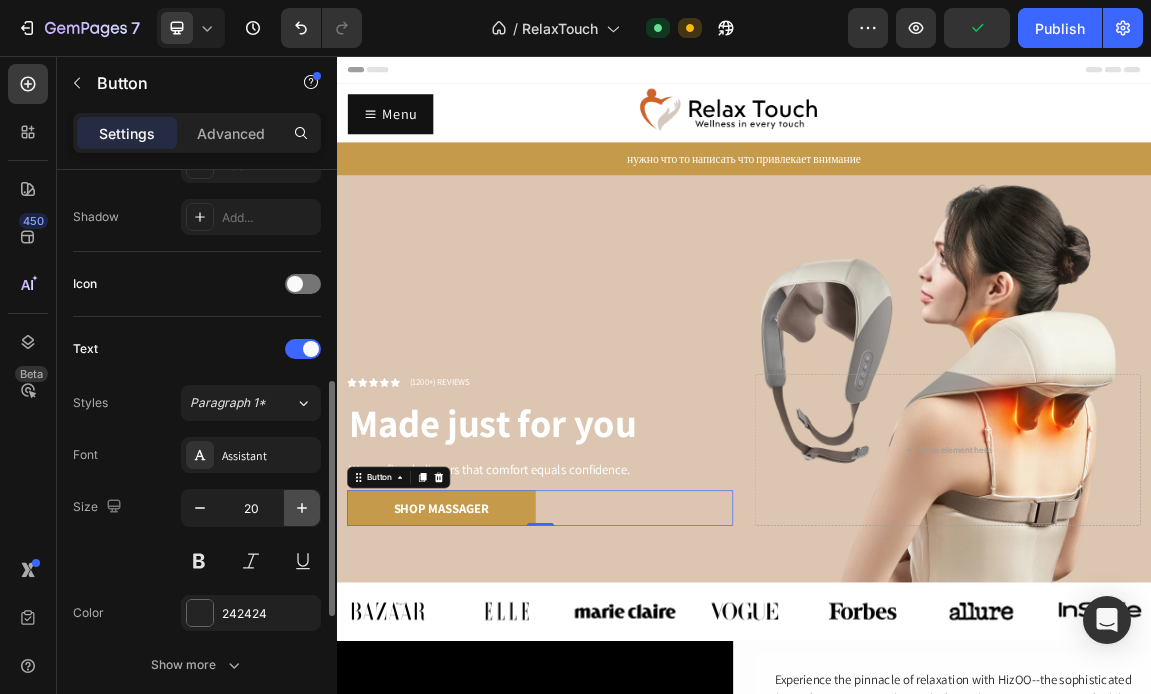 click 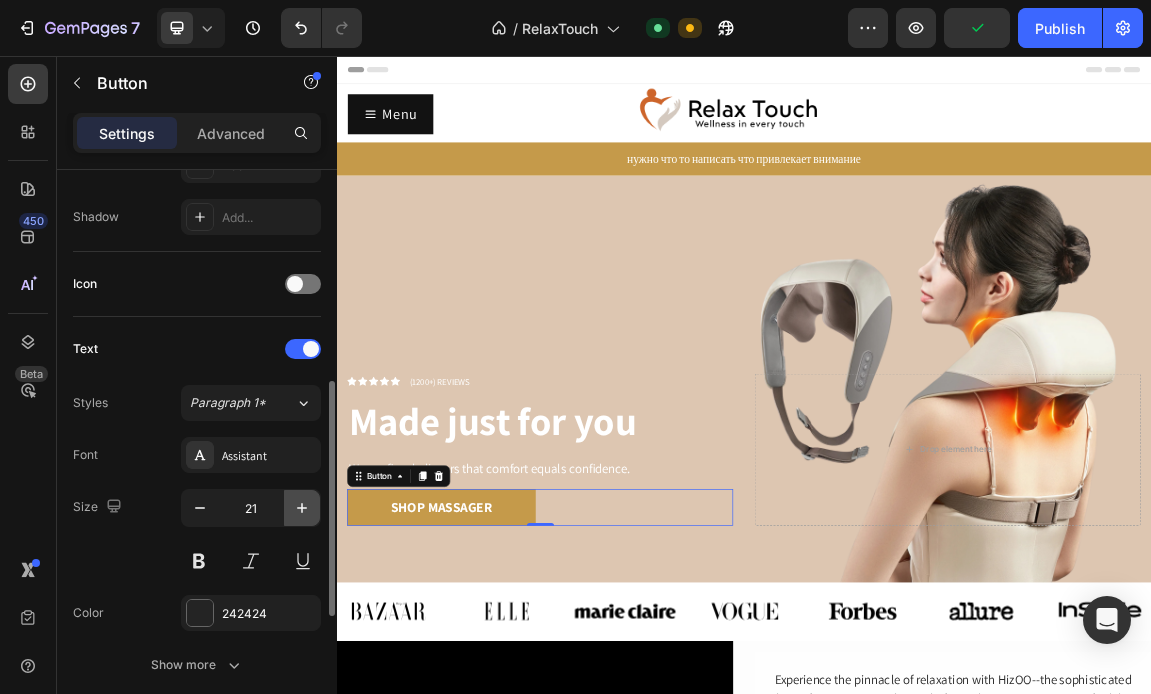 click 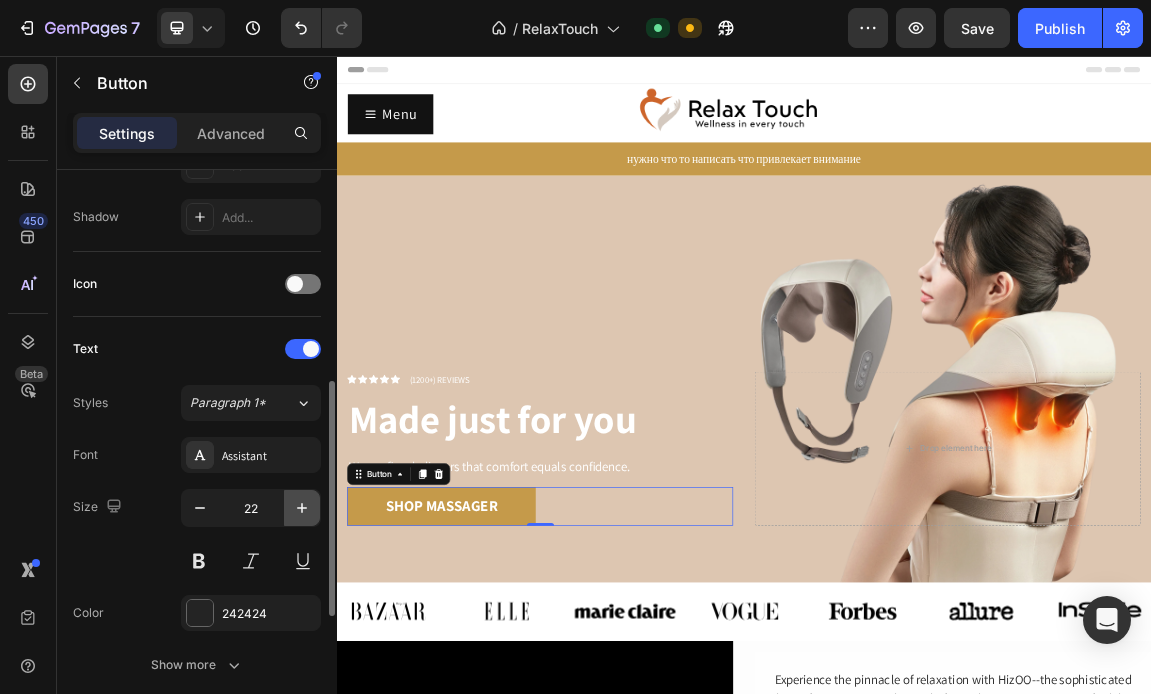 click 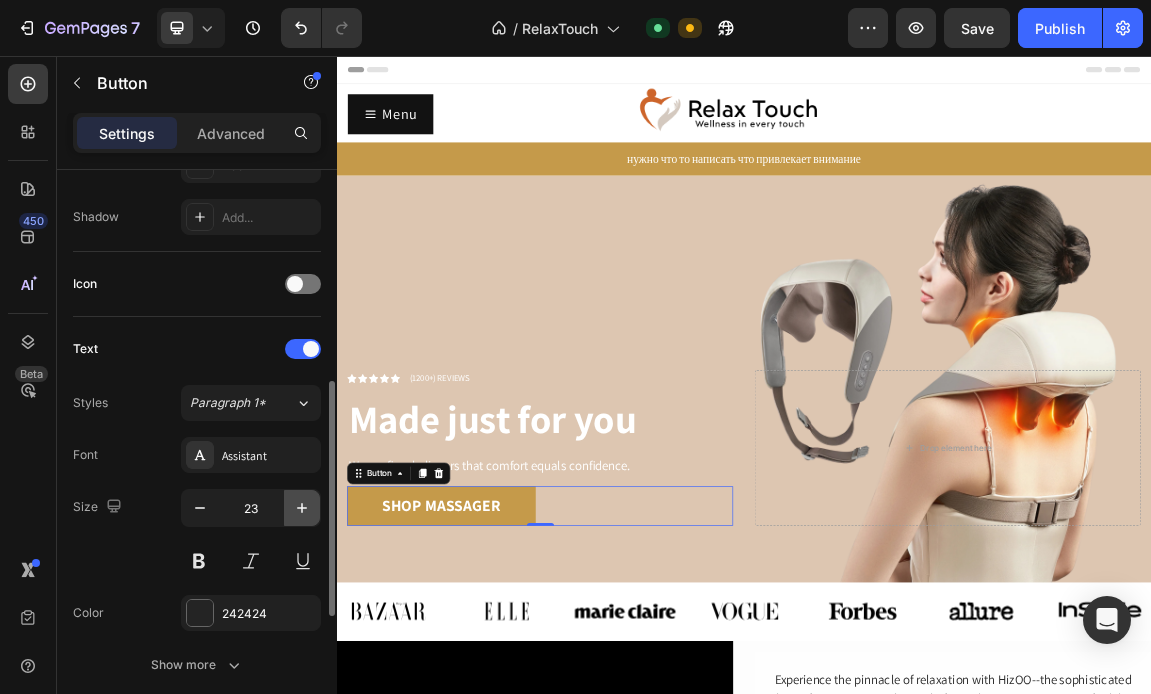 click 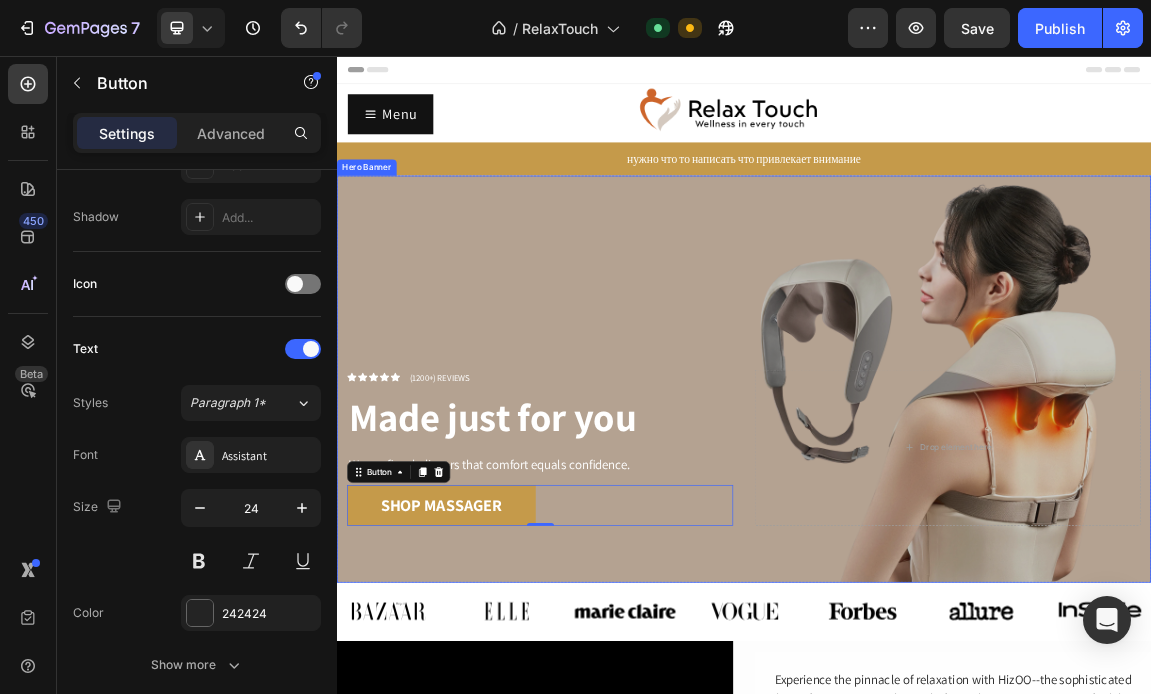 click at bounding box center (937, 532) 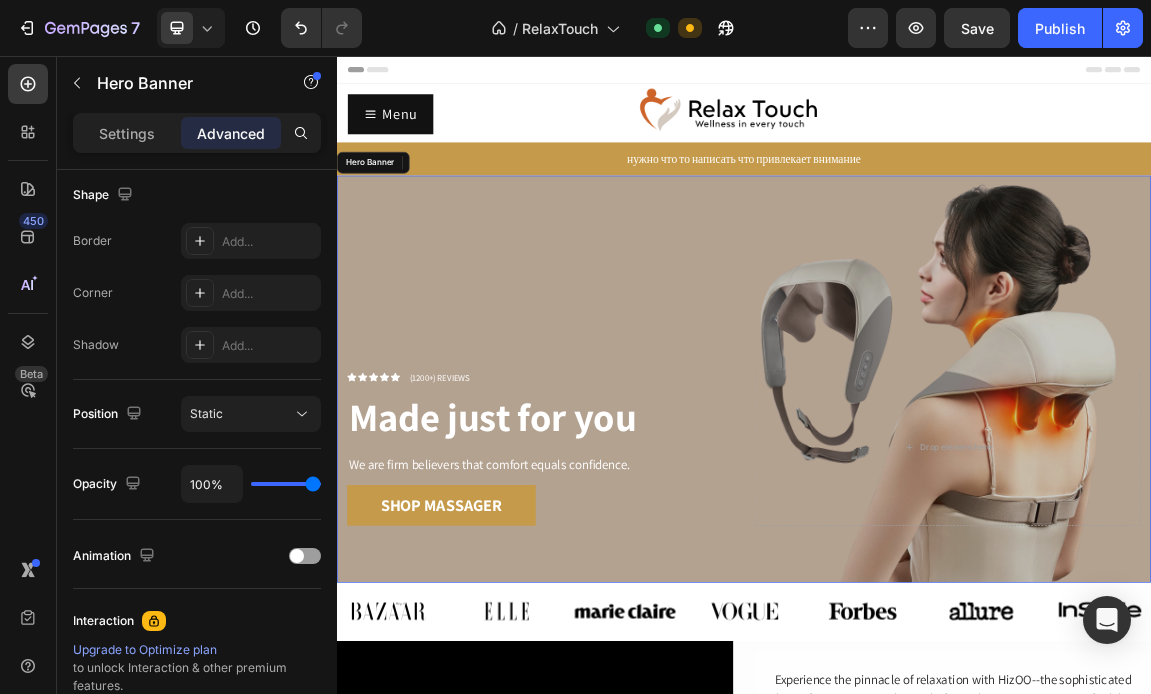 scroll, scrollTop: 0, scrollLeft: 0, axis: both 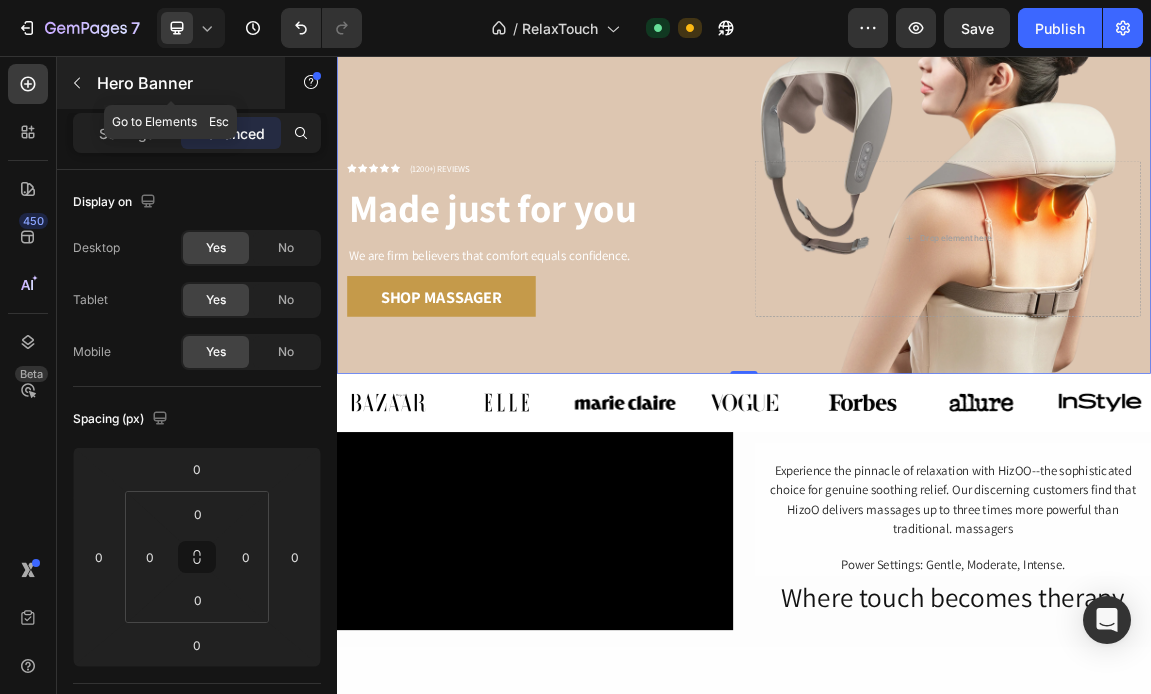 click at bounding box center (77, 83) 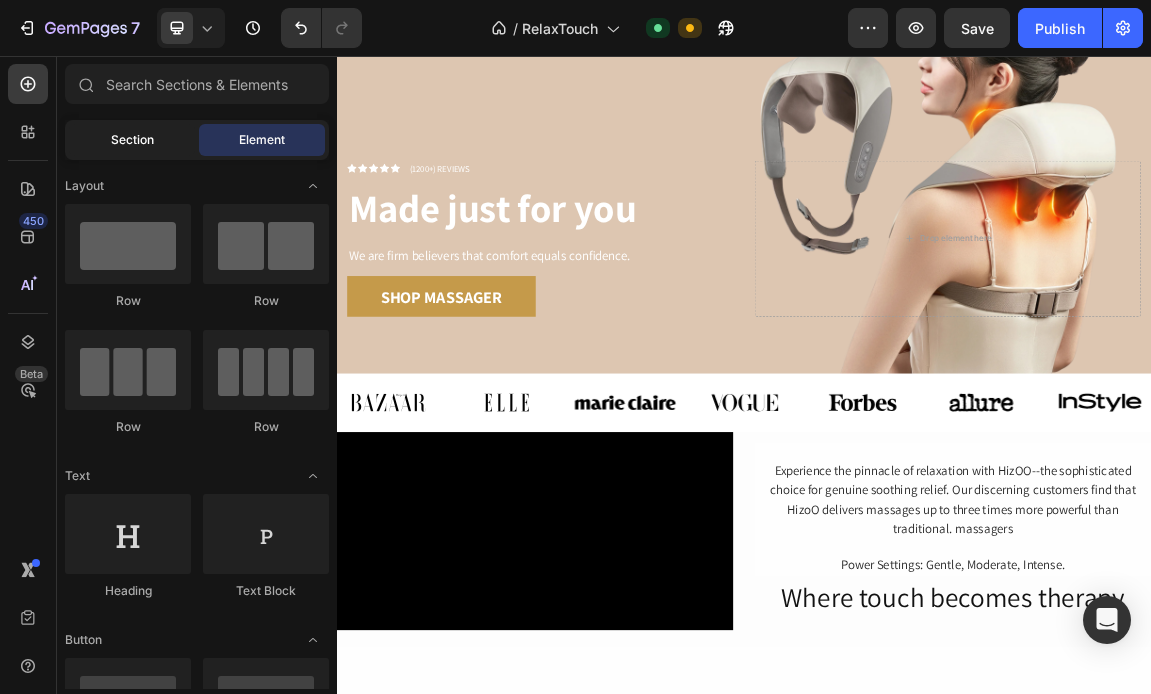 click on "Section" 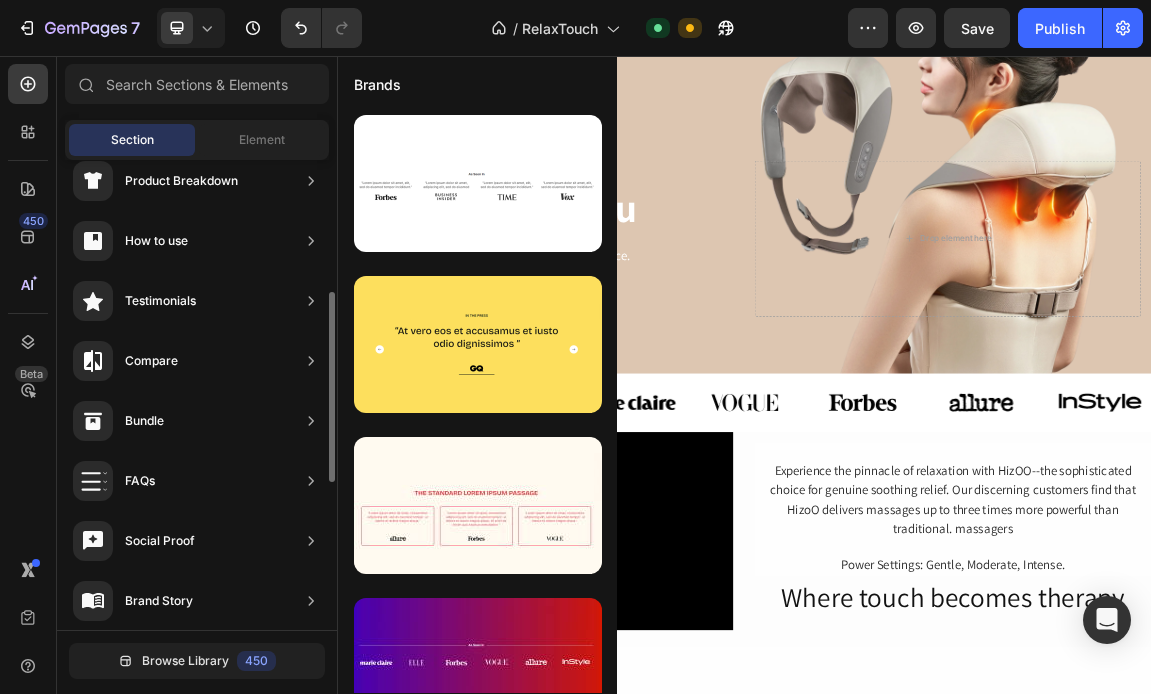 scroll, scrollTop: 324, scrollLeft: 0, axis: vertical 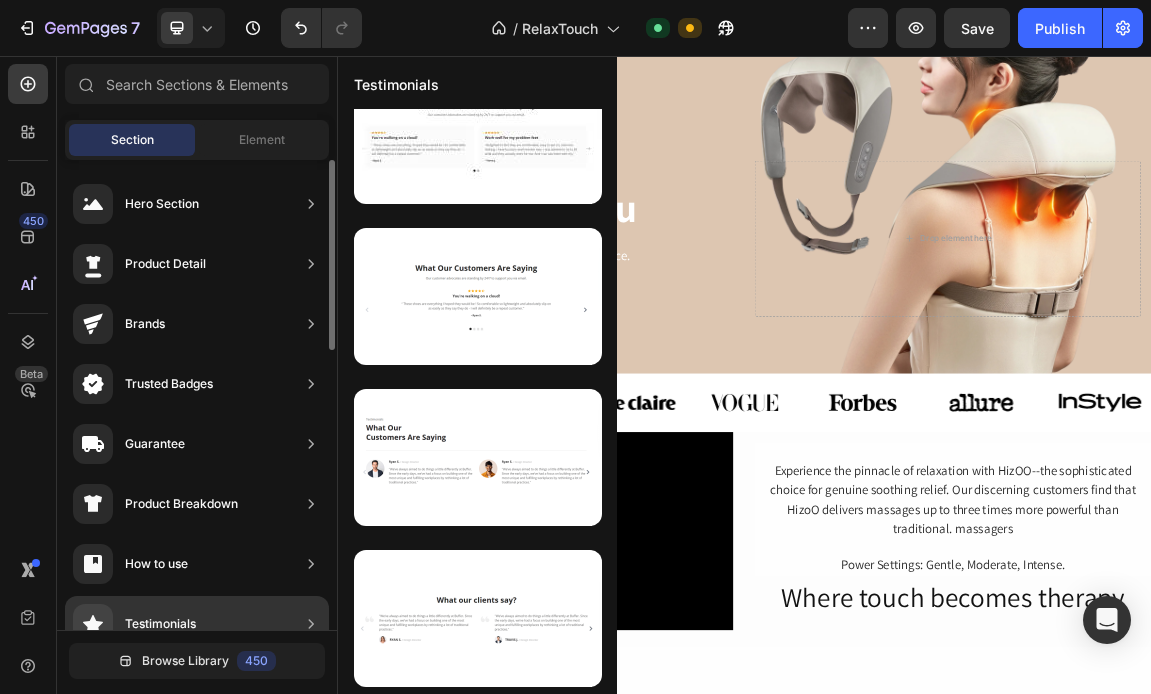 click on "Product Detail" 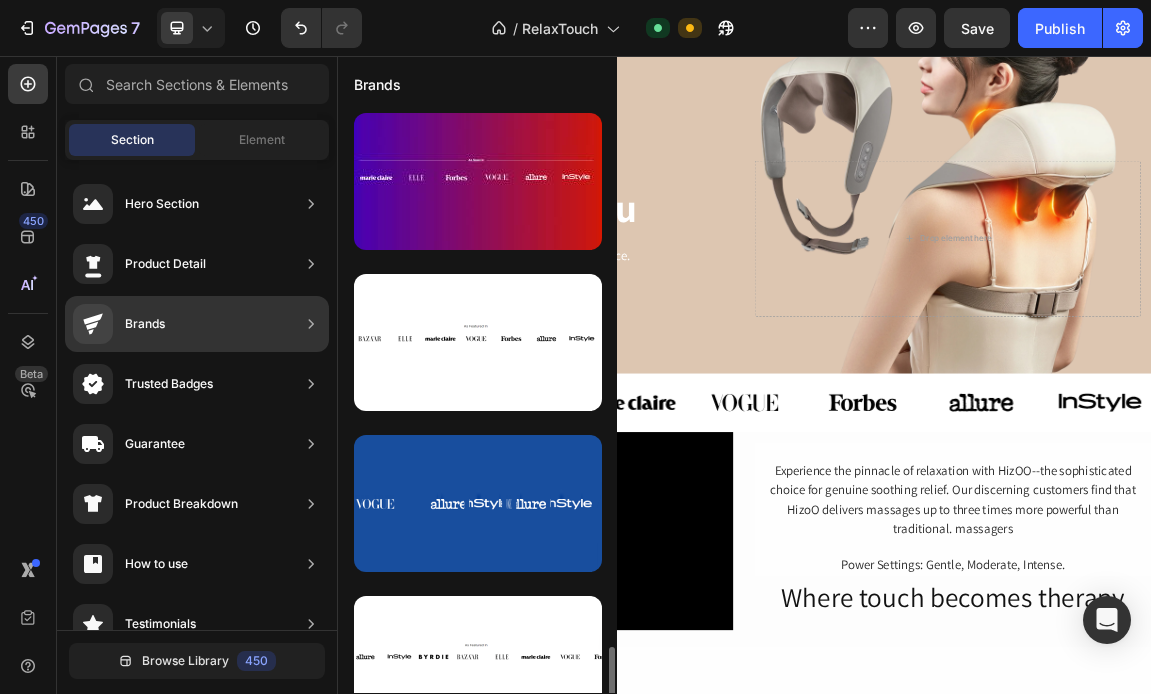 scroll, scrollTop: 0, scrollLeft: 0, axis: both 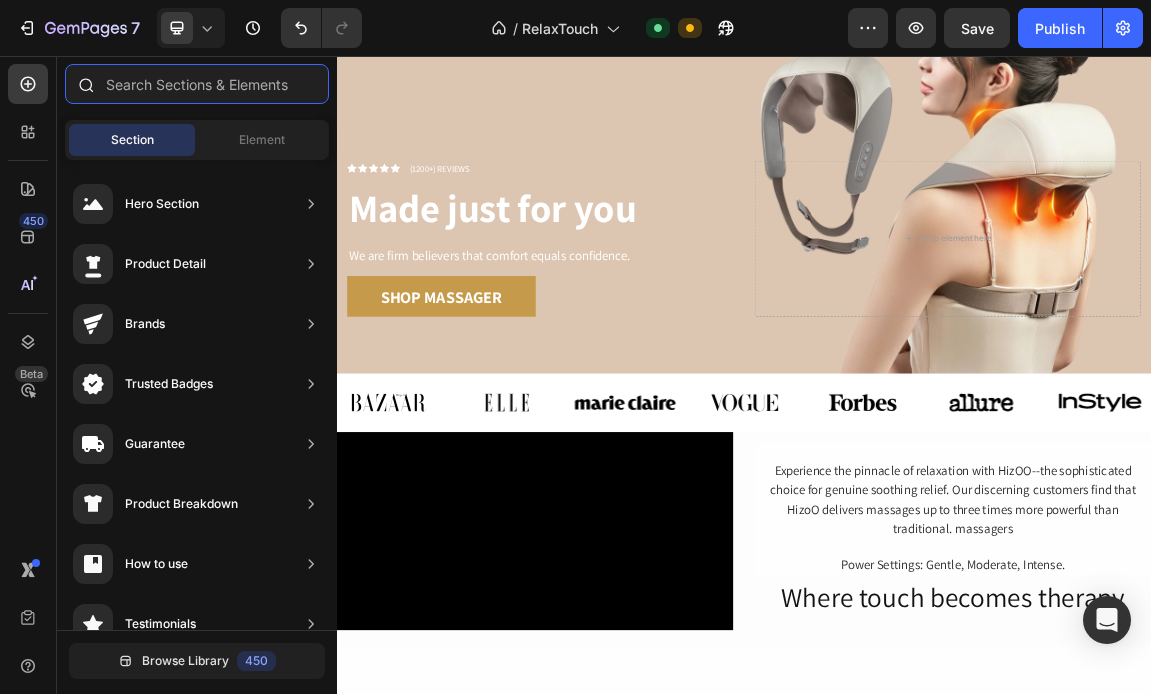 click at bounding box center [197, 84] 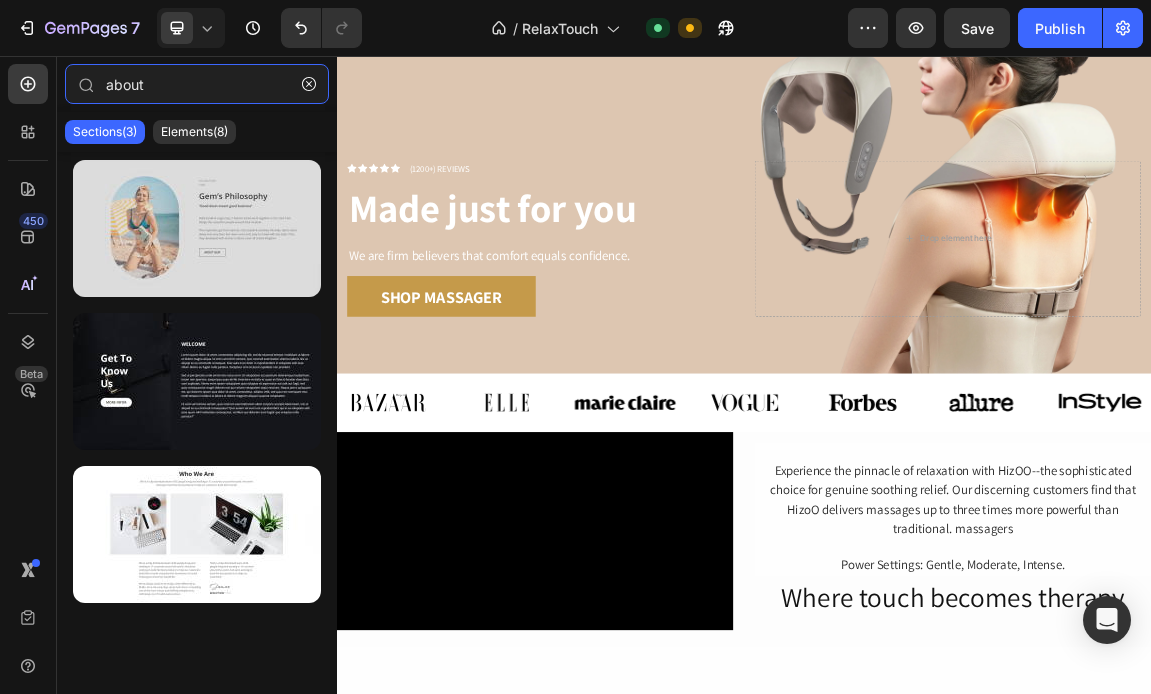 type on "about" 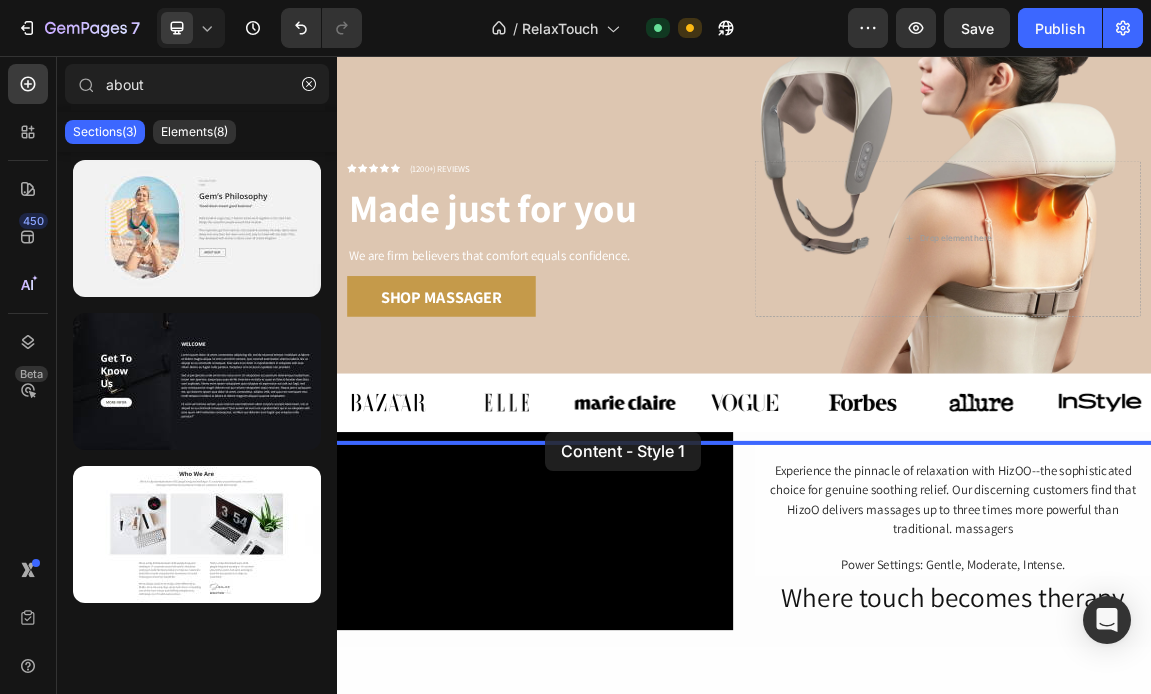 drag, startPoint x: 564, startPoint y: 338, endPoint x: 644, endPoint y: 610, distance: 283.52072 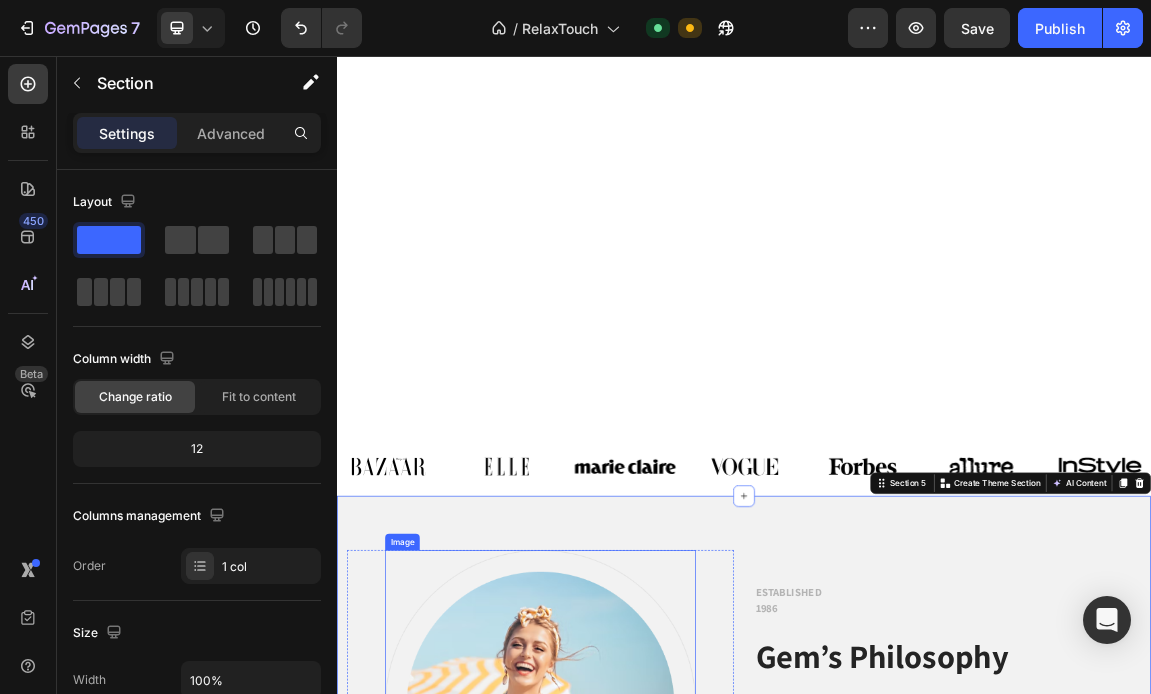scroll, scrollTop: 864, scrollLeft: 0, axis: vertical 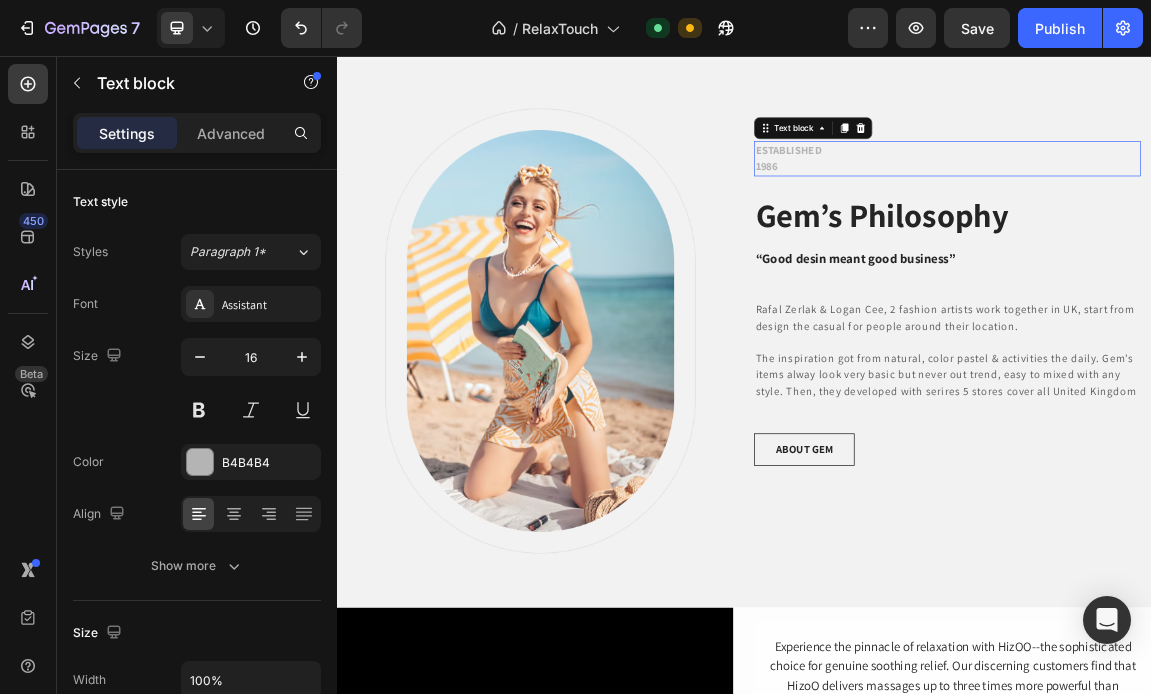 click on "ESTABLISHED  1986" at bounding box center [1237, 207] 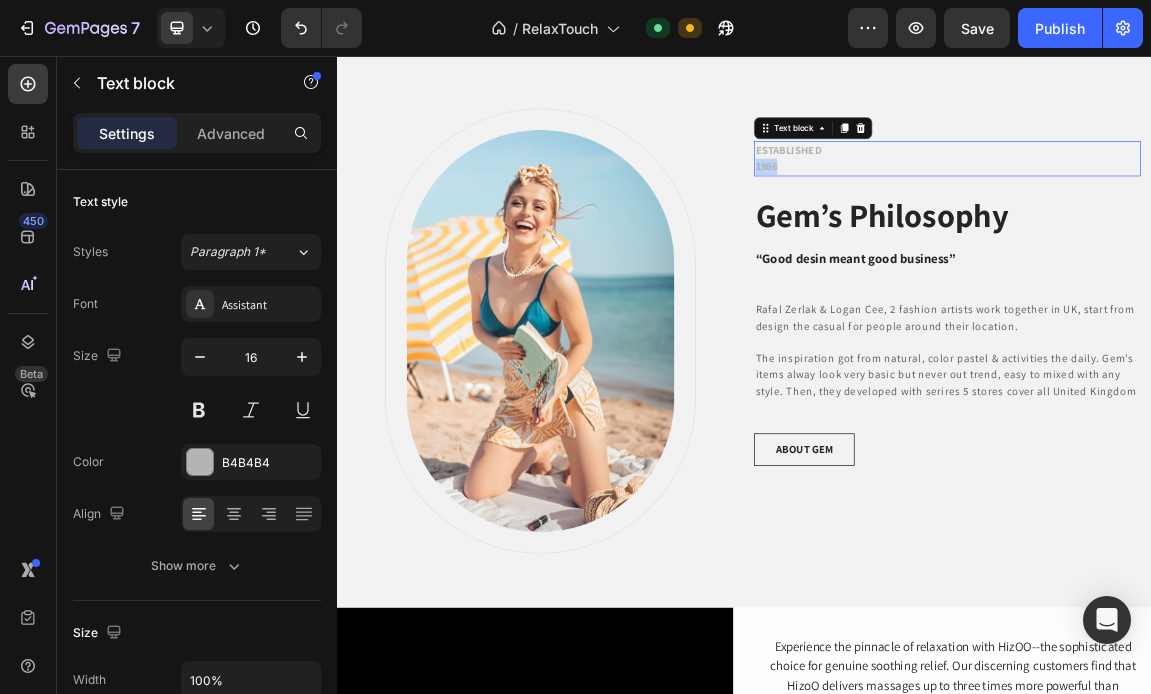 click on "ESTABLISHED  1986" at bounding box center [1237, 207] 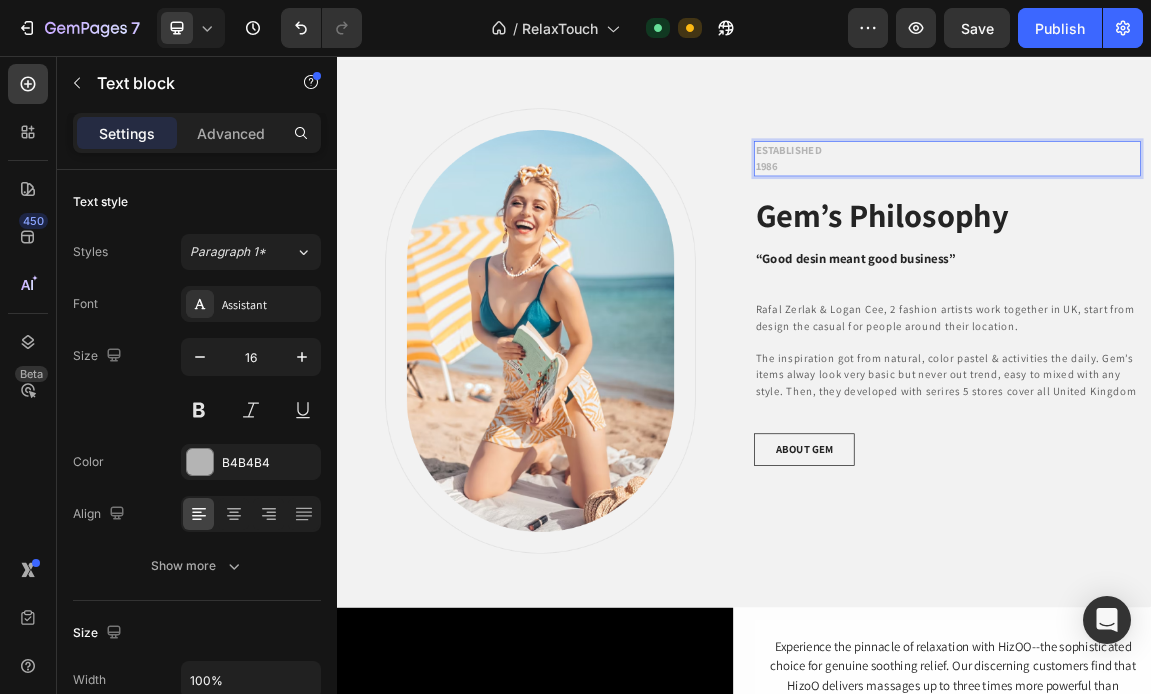 click on "ESTABLISHED  1986" at bounding box center [1237, 207] 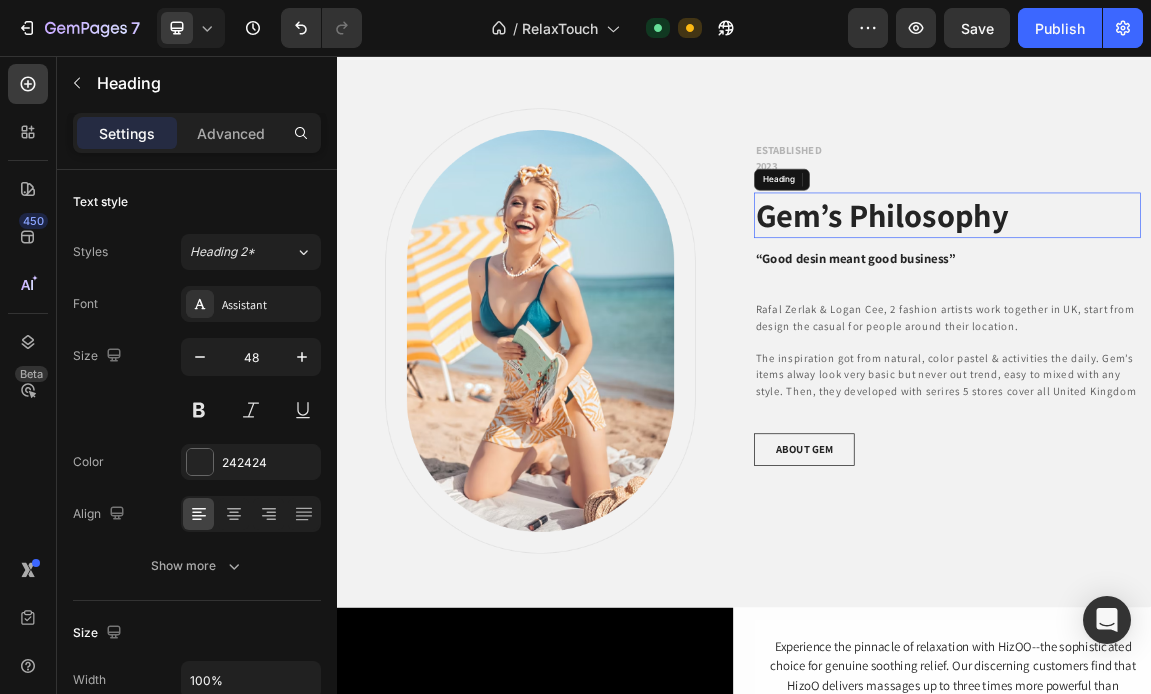 click on "Gem’s Philosophy" at bounding box center (1237, 290) 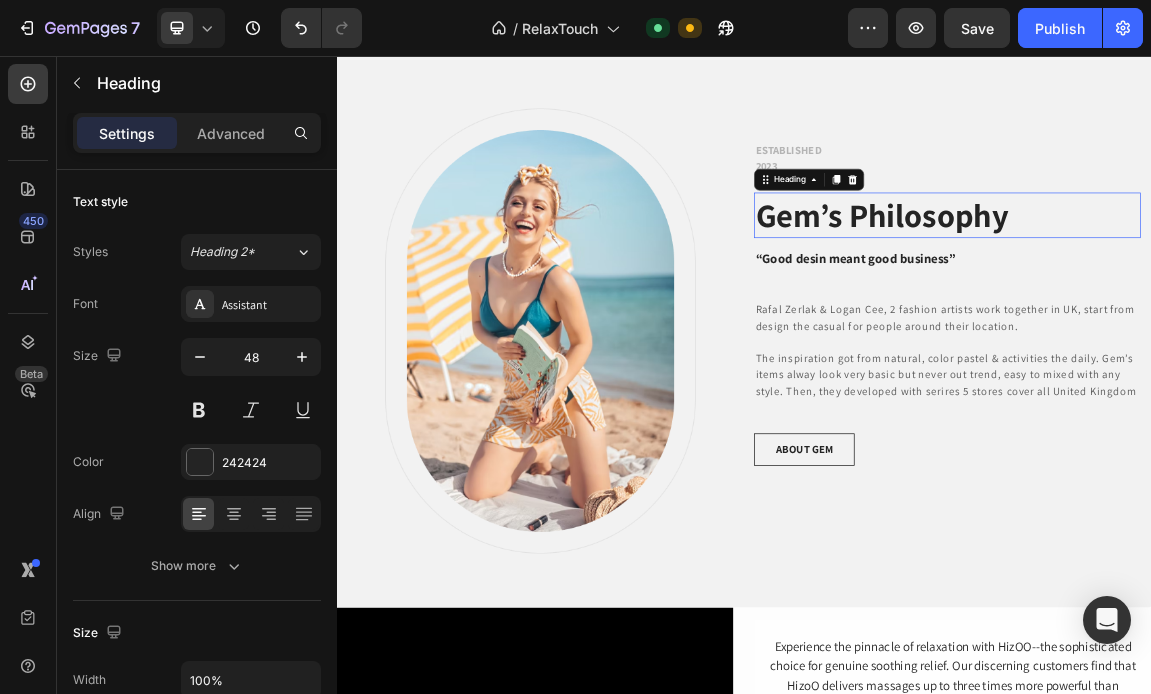 click on "Gem’s Philosophy" at bounding box center (1237, 290) 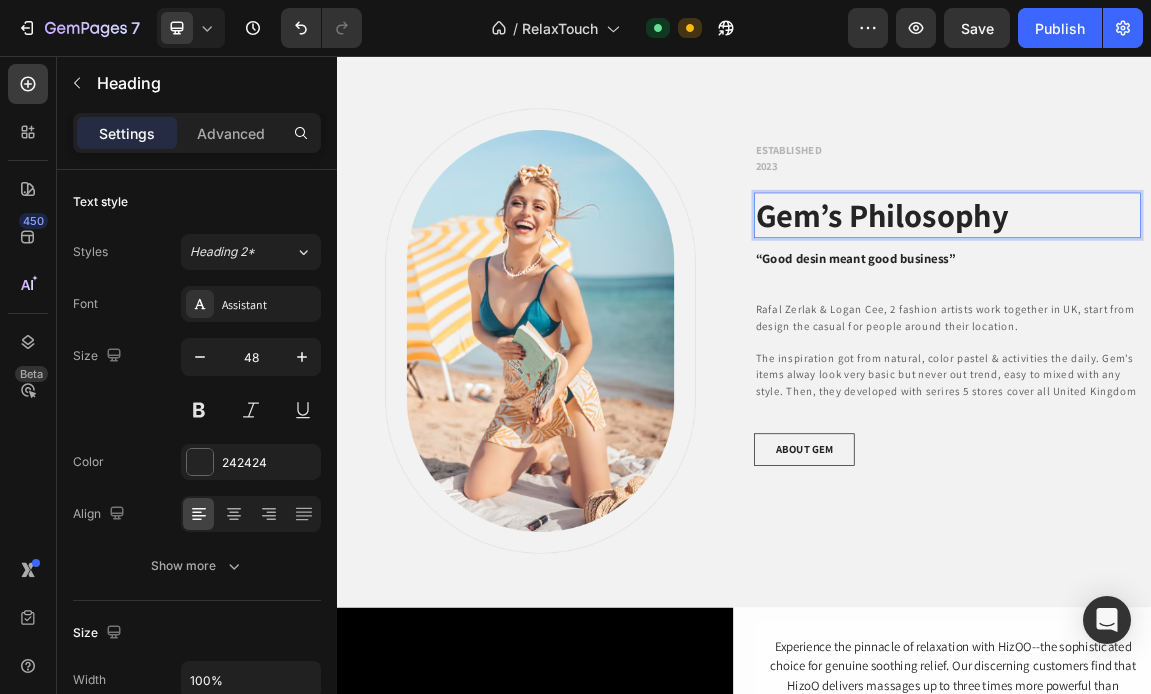 click on "Gem’s Philosophy" at bounding box center [1237, 290] 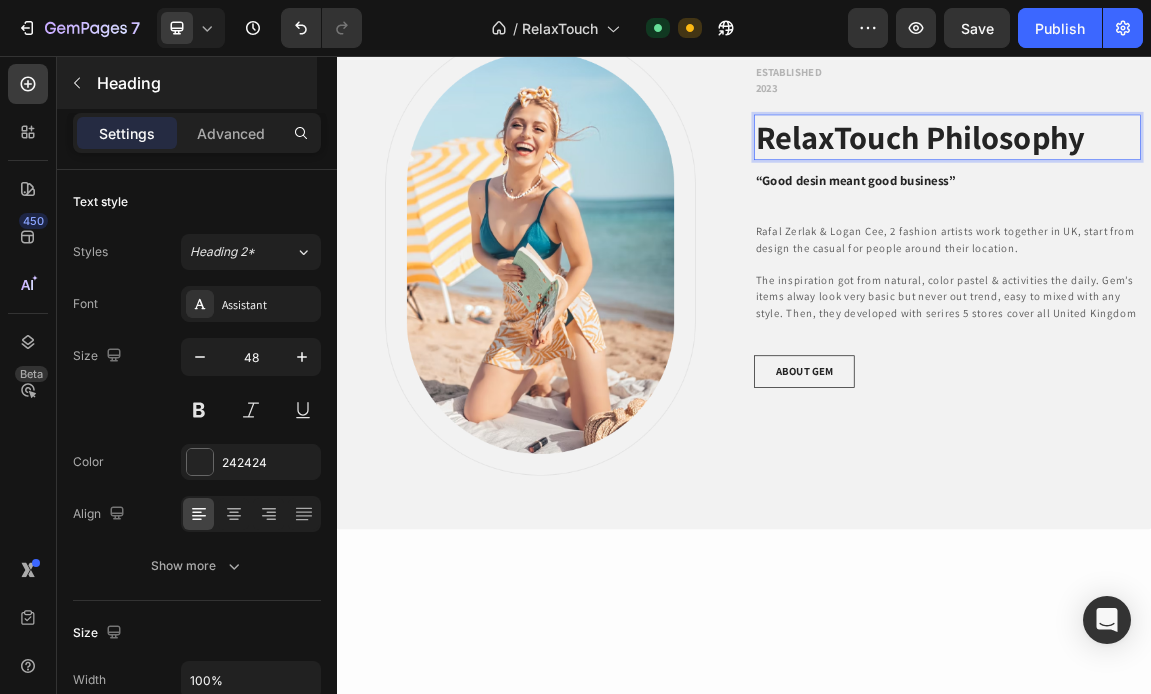 scroll, scrollTop: 0, scrollLeft: 0, axis: both 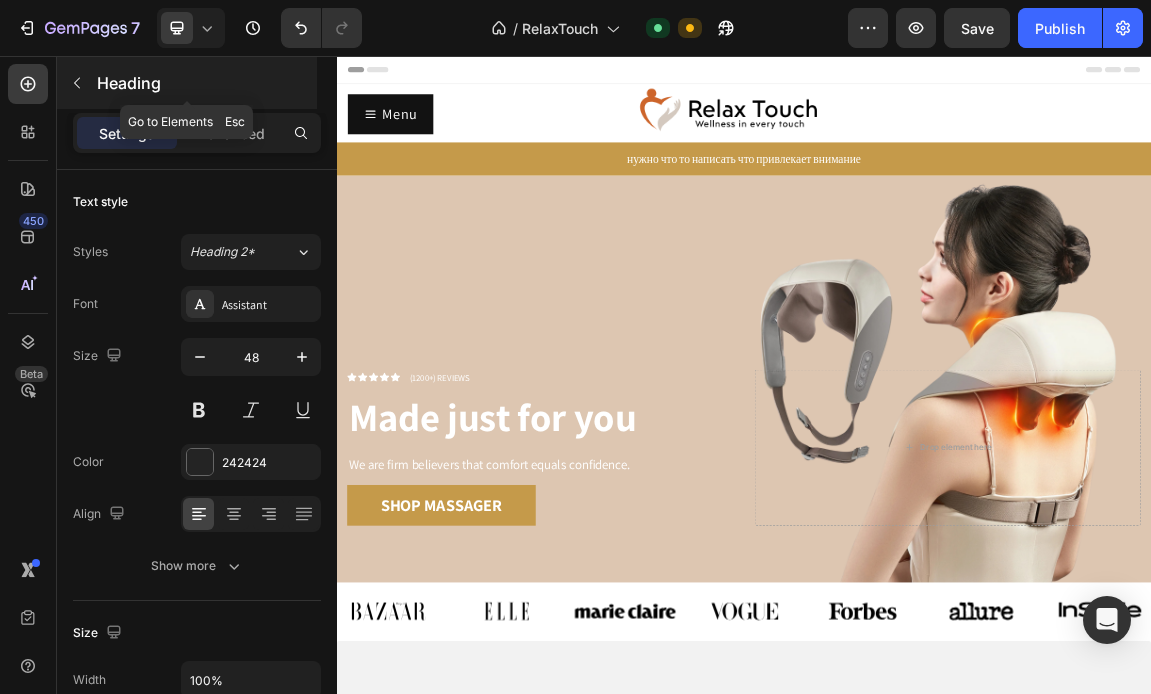 click 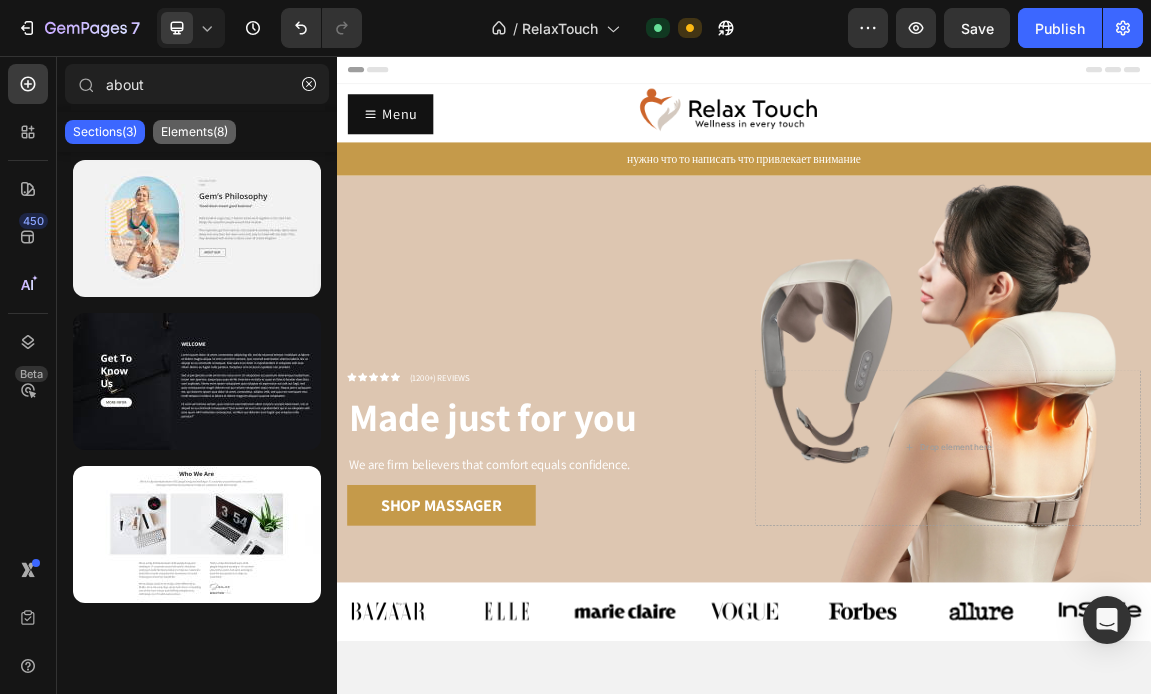 click on "Elements(8)" at bounding box center (194, 132) 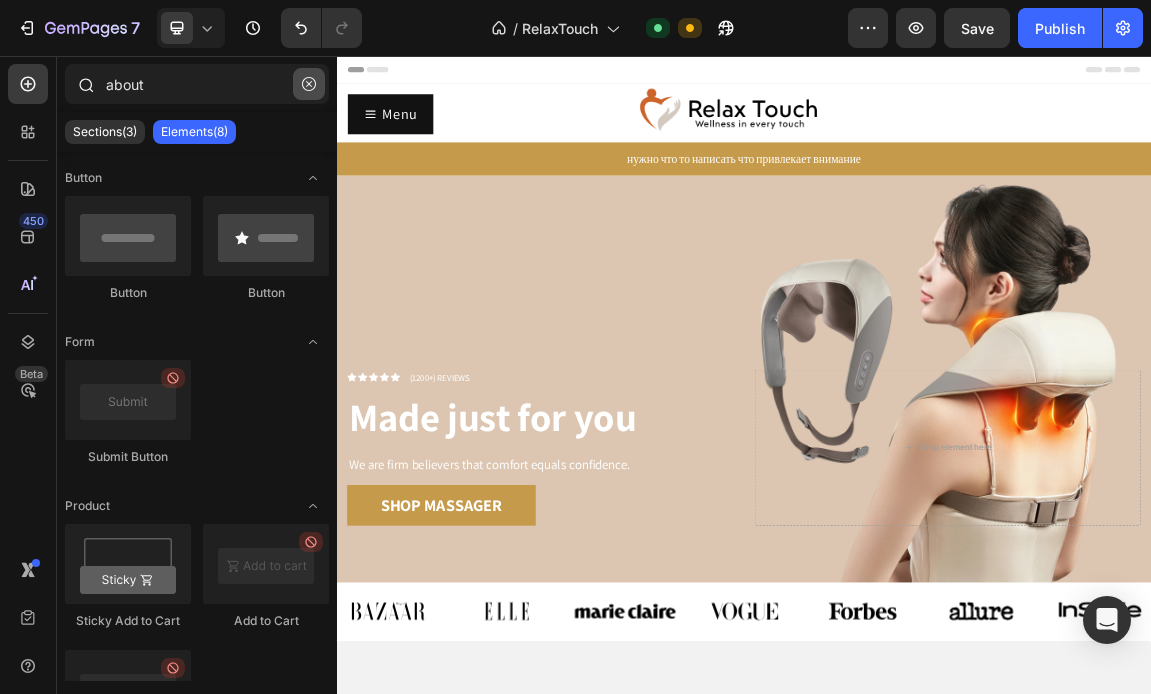 click 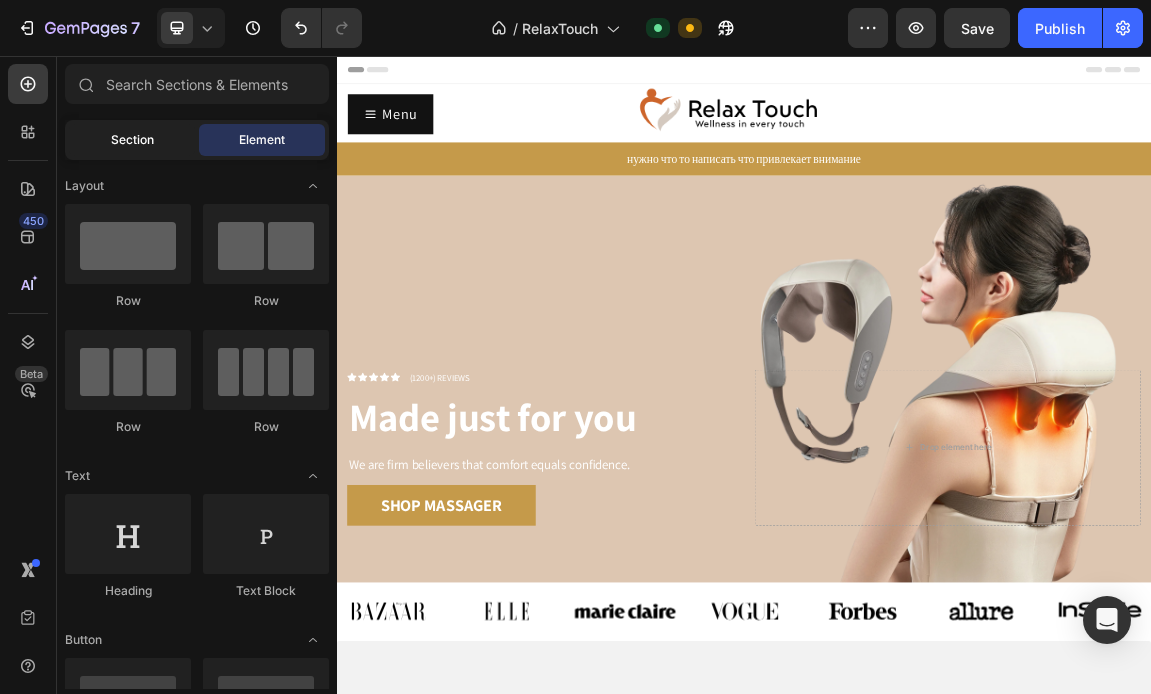 click on "Section" 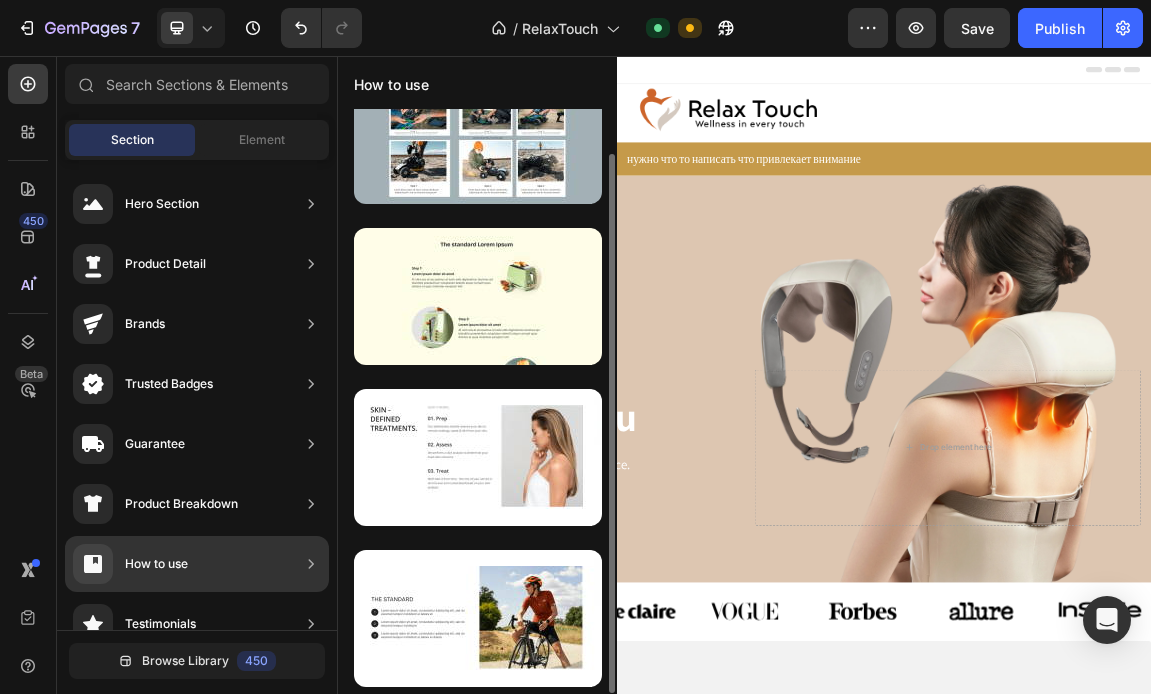 scroll, scrollTop: 48, scrollLeft: 0, axis: vertical 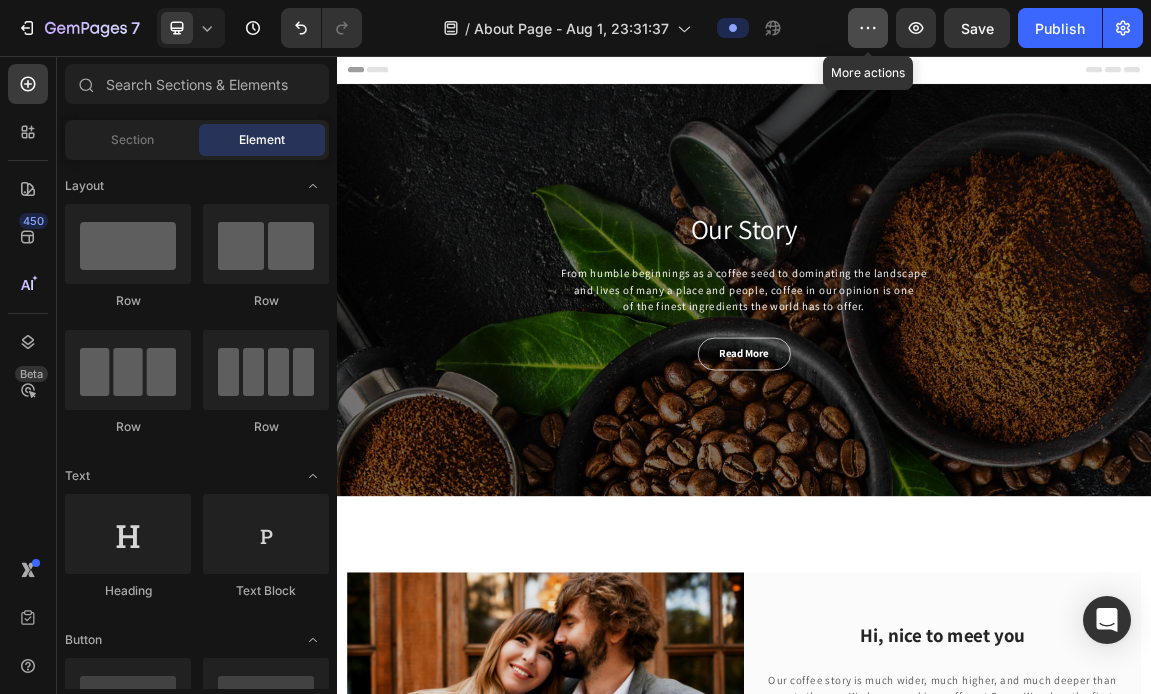 click 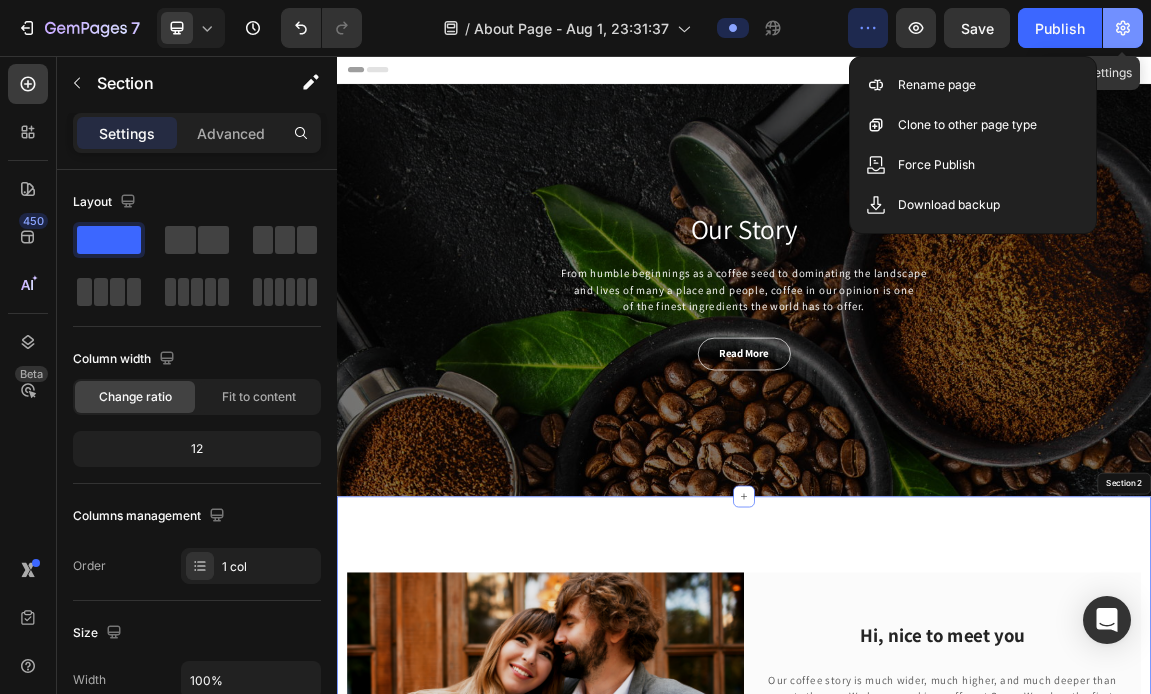 click 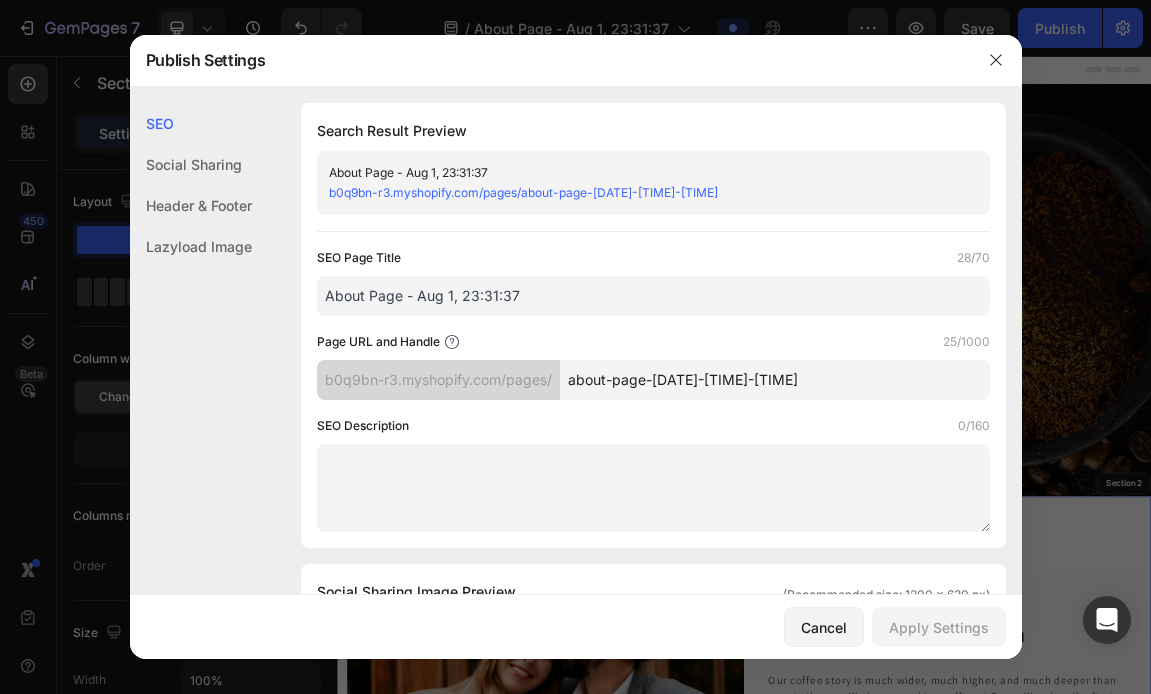 click on "About Page - Aug 1, 23:31:37" at bounding box center (653, 296) 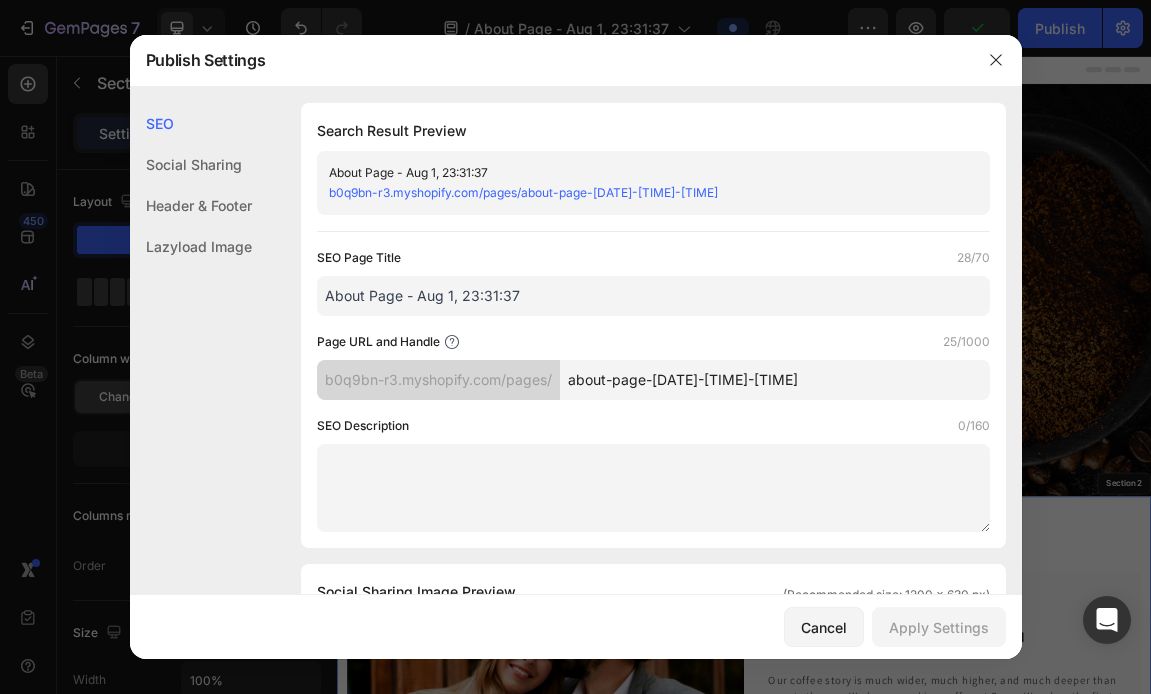 drag, startPoint x: 539, startPoint y: 291, endPoint x: 287, endPoint y: 299, distance: 252.12695 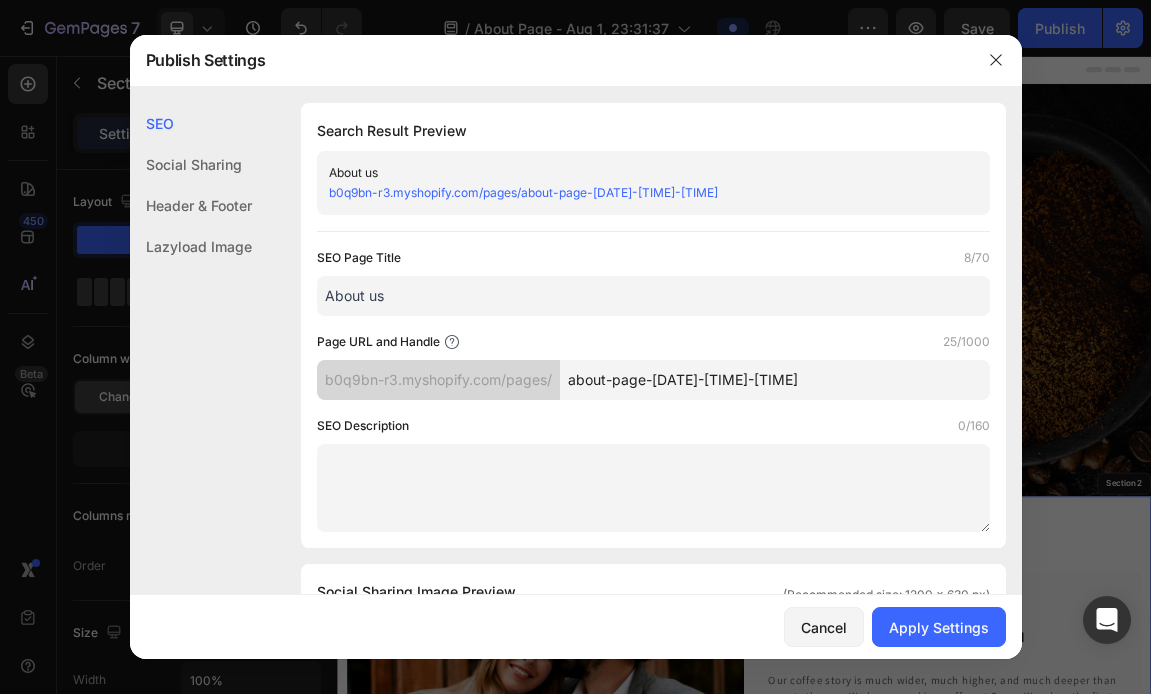 type on "About us" 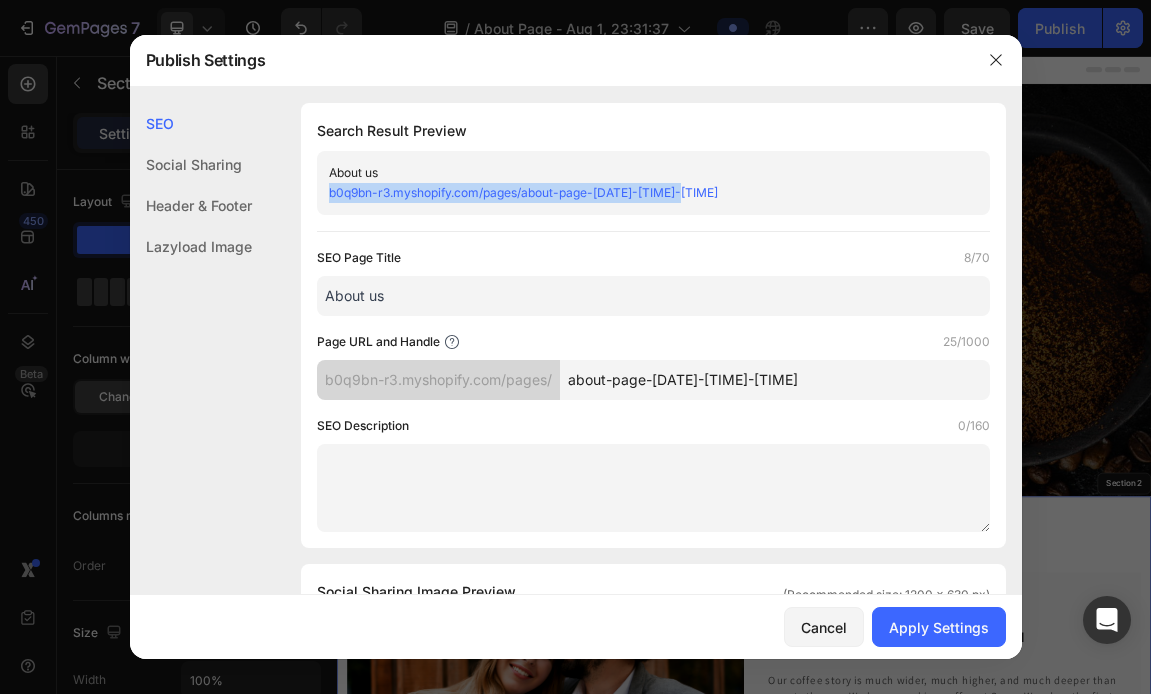 drag, startPoint x: 737, startPoint y: 181, endPoint x: 733, endPoint y: 201, distance: 20.396078 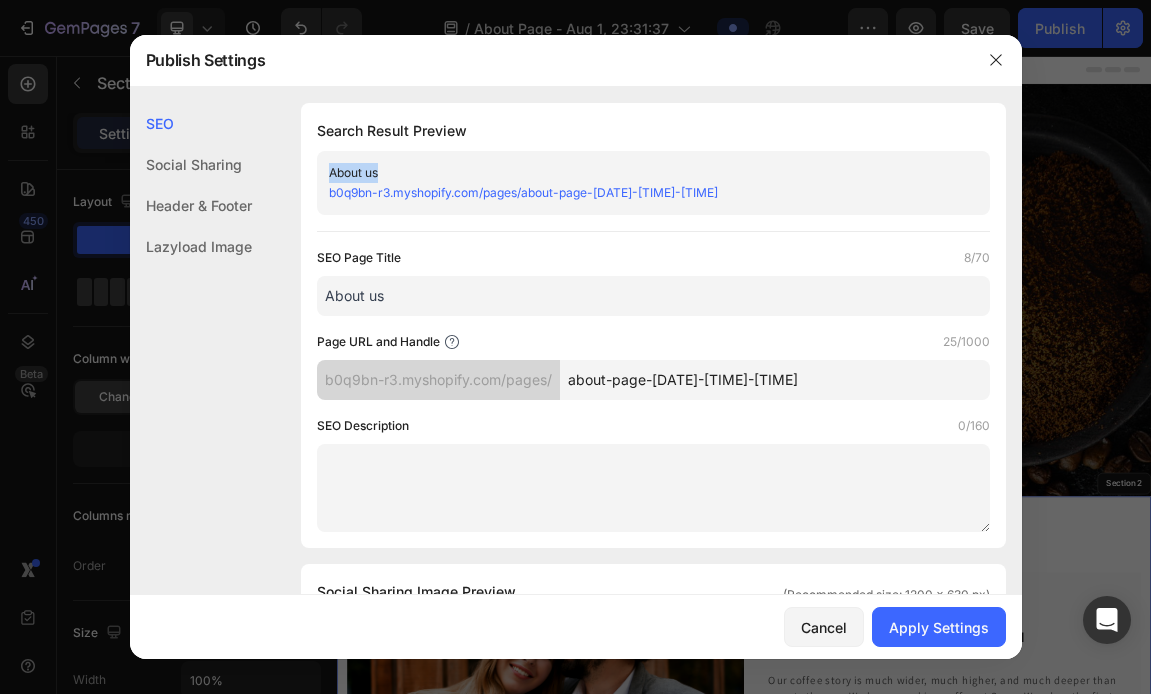 drag, startPoint x: 733, startPoint y: 201, endPoint x: 310, endPoint y: 193, distance: 423.07565 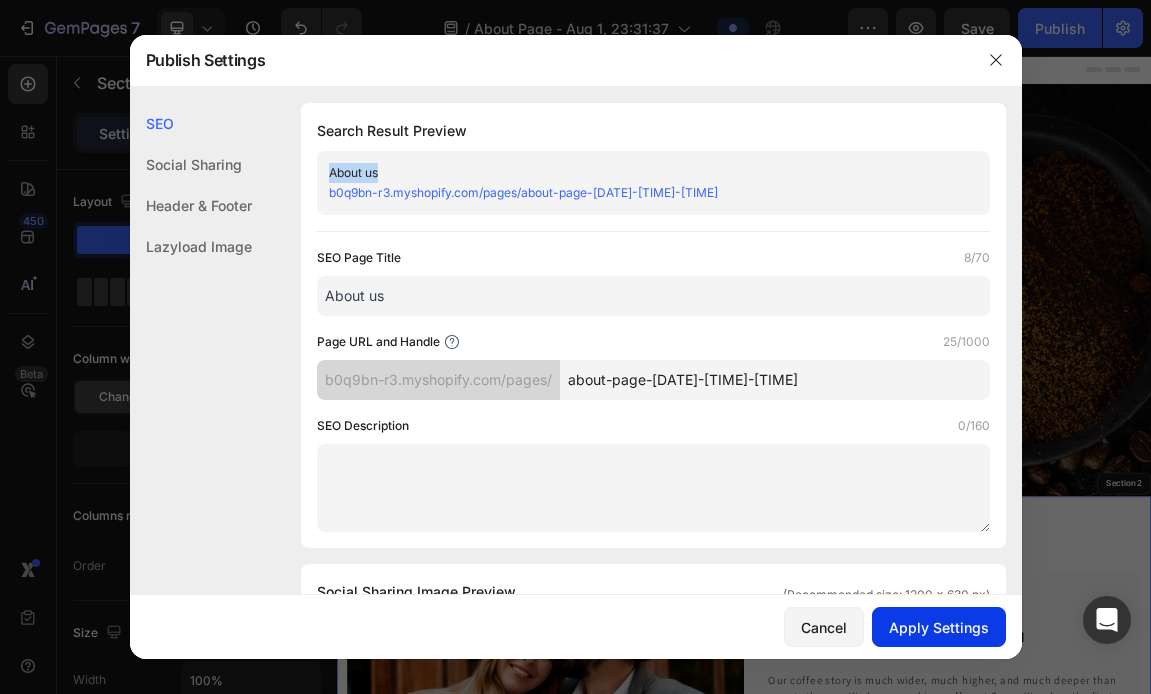 click on "Apply Settings" at bounding box center [939, 627] 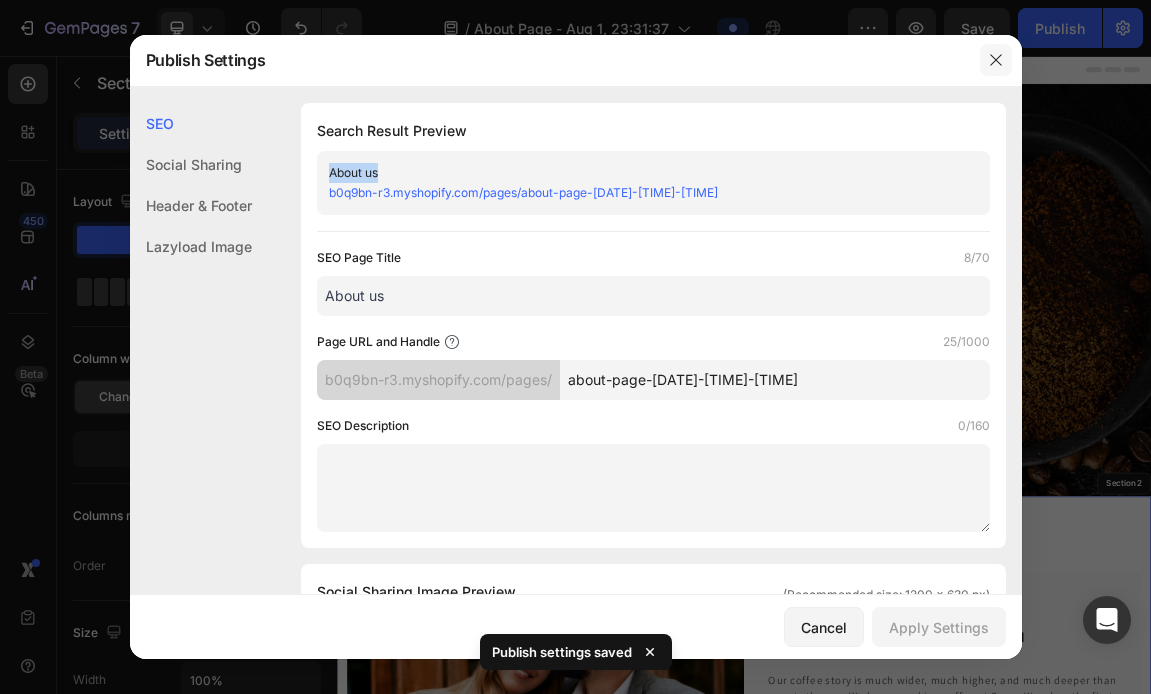click 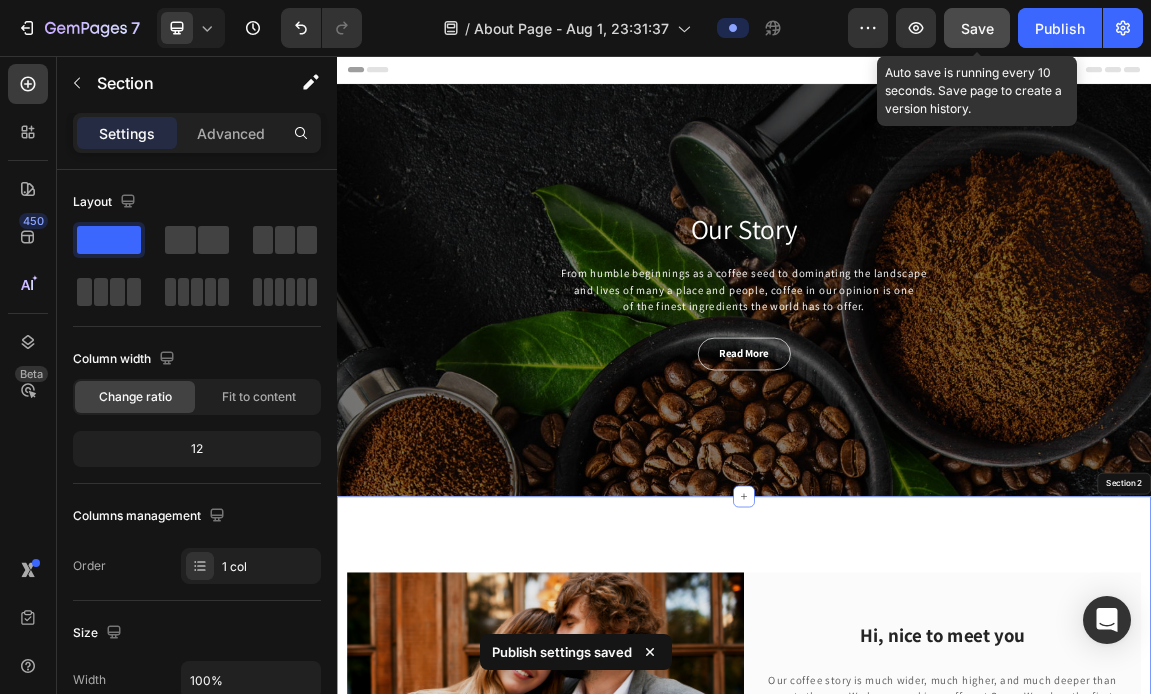 click on "Save" at bounding box center [977, 28] 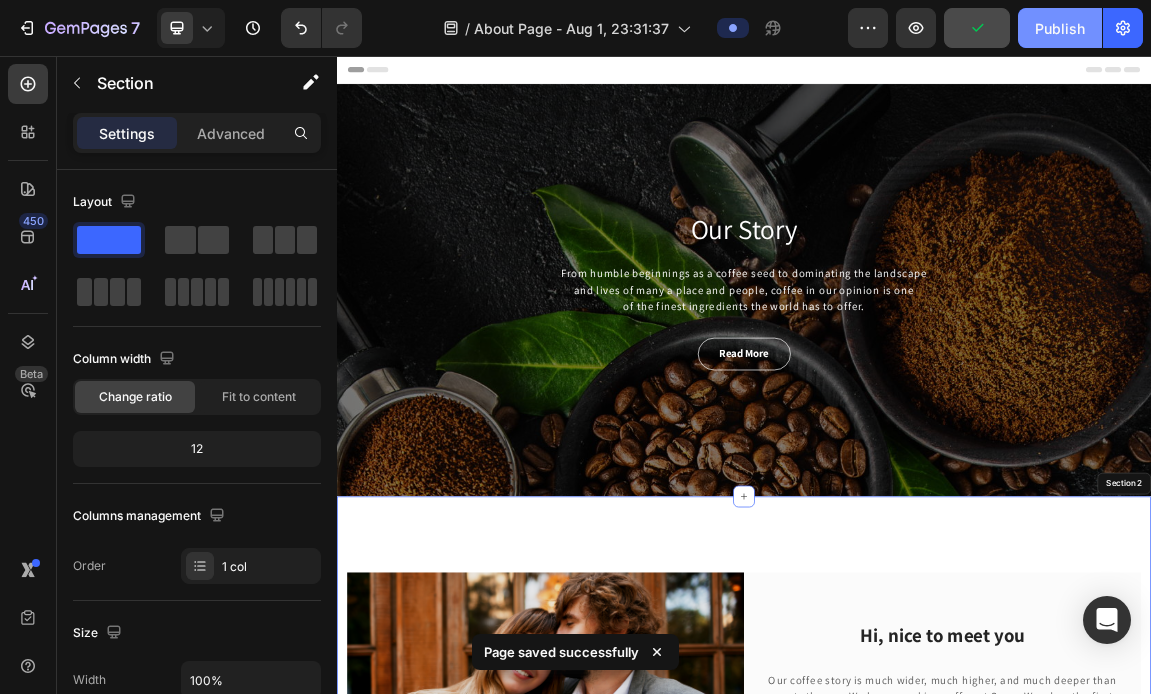 click on "Publish" at bounding box center (1060, 28) 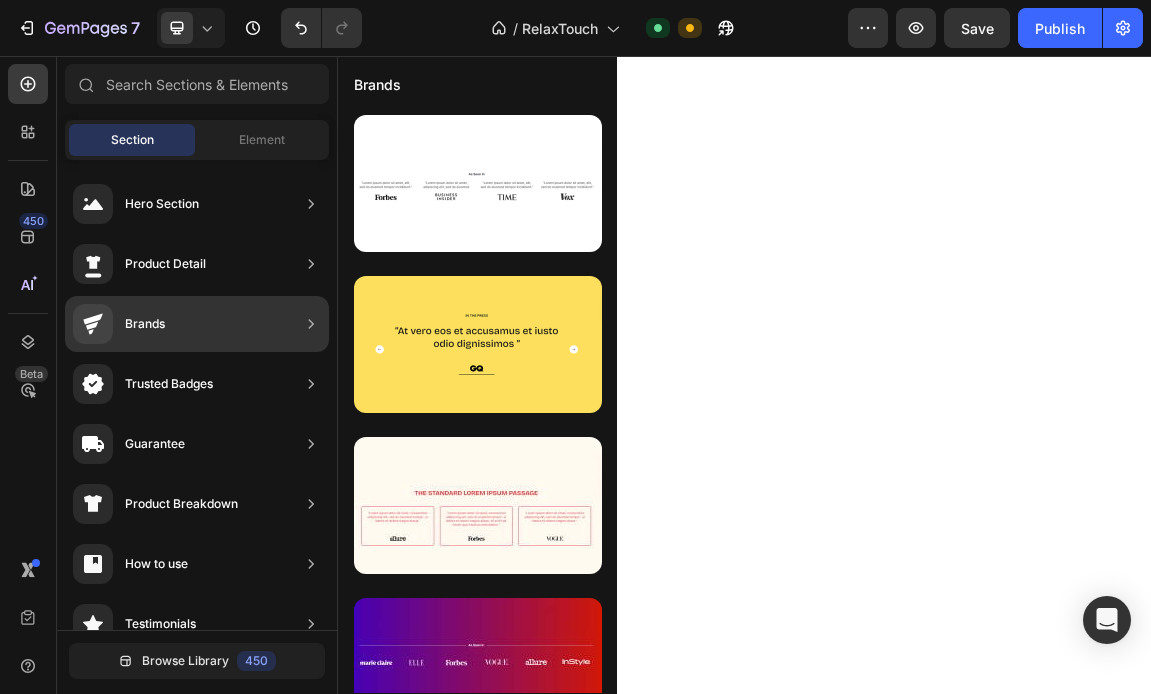 click at bounding box center [478, 183] 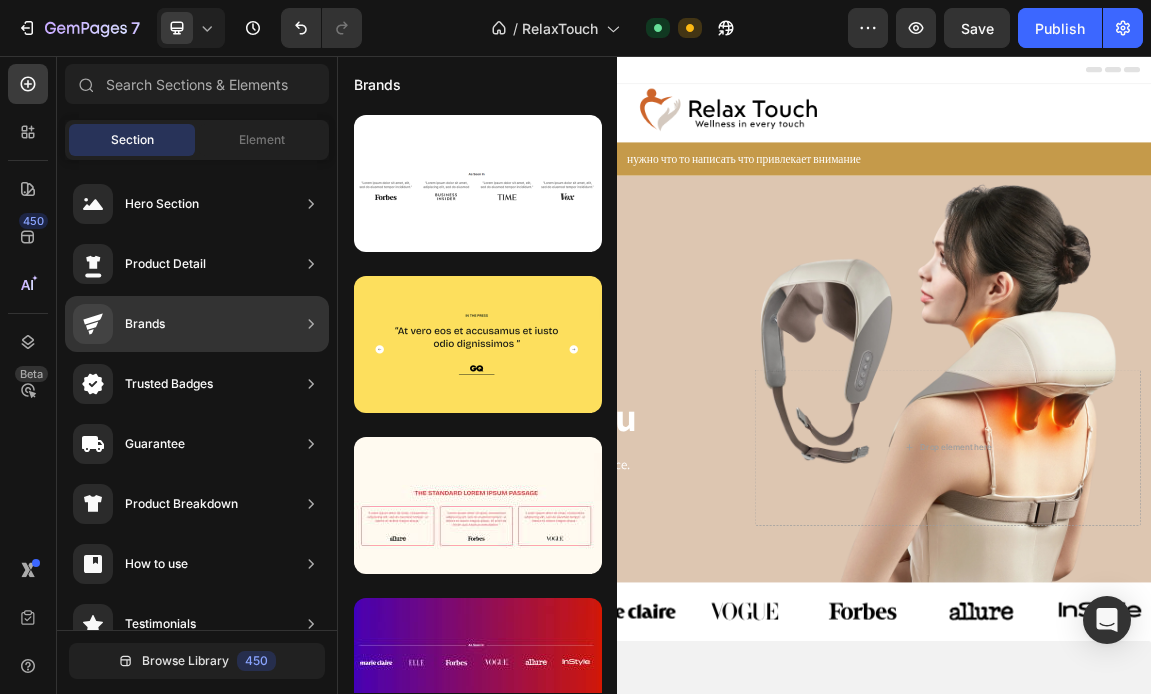 scroll, scrollTop: 0, scrollLeft: 0, axis: both 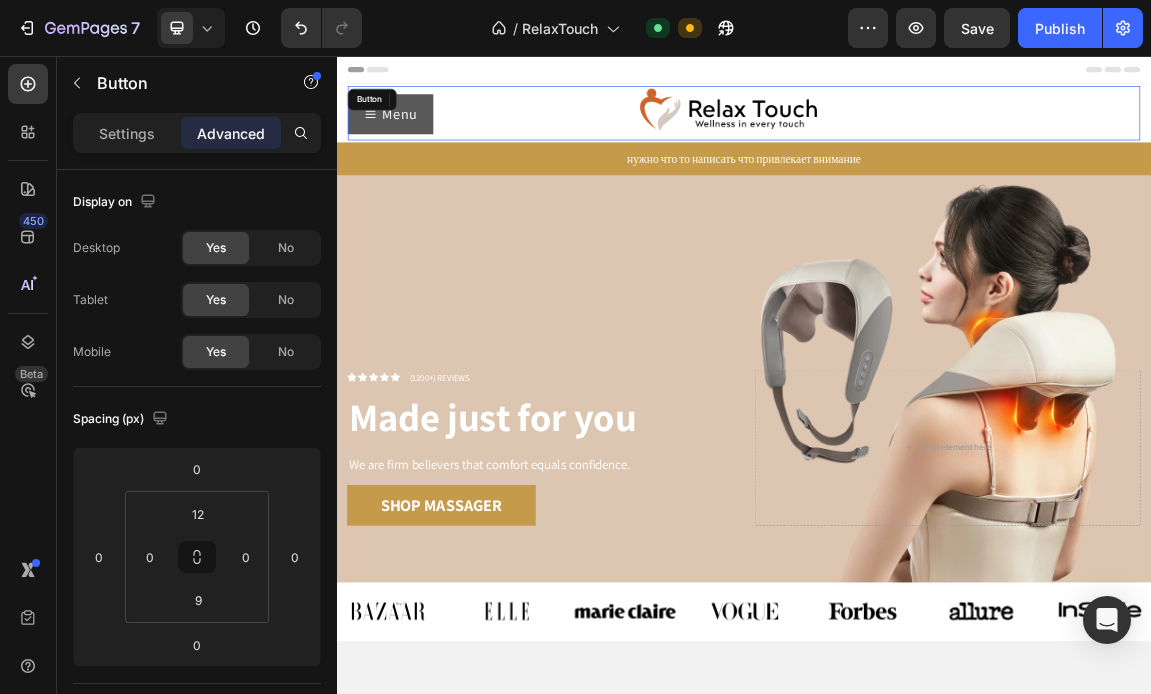 click on "Menu" at bounding box center (416, 141) 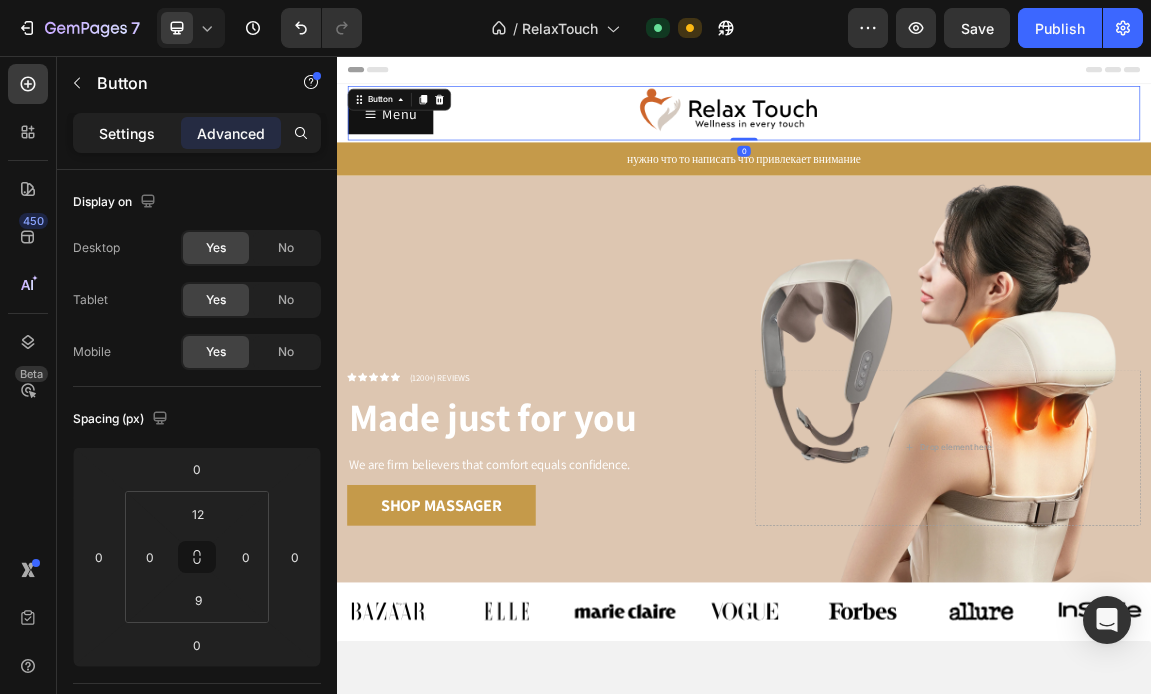 click on "Settings" at bounding box center [127, 133] 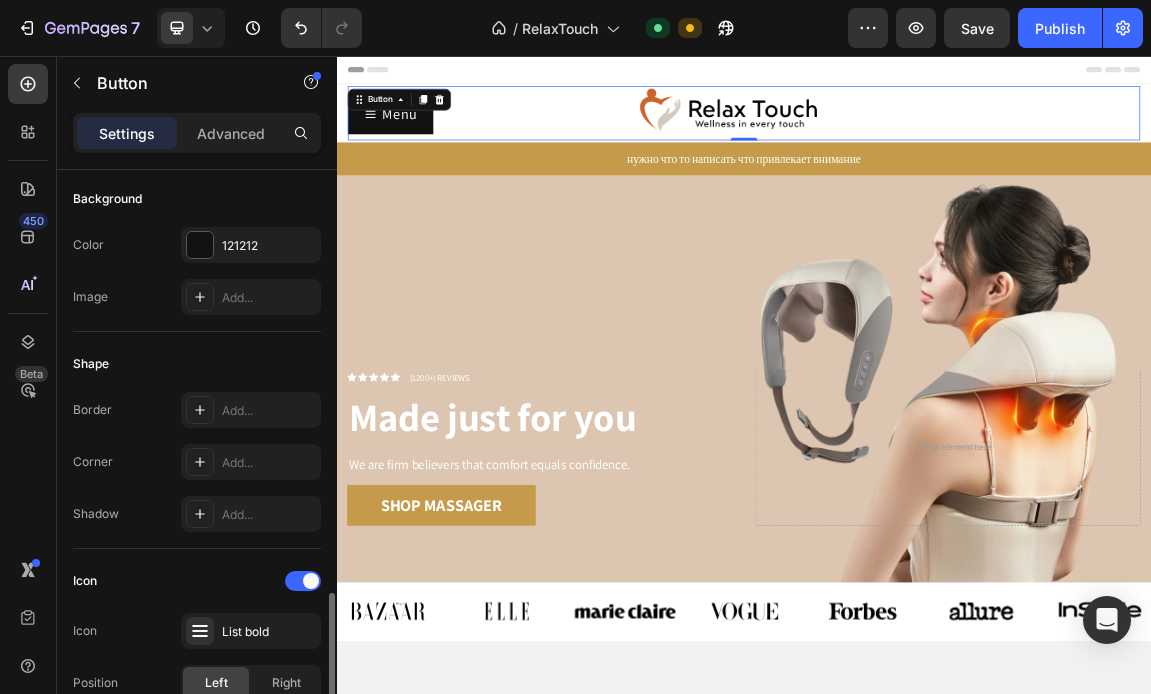 scroll, scrollTop: 0, scrollLeft: 0, axis: both 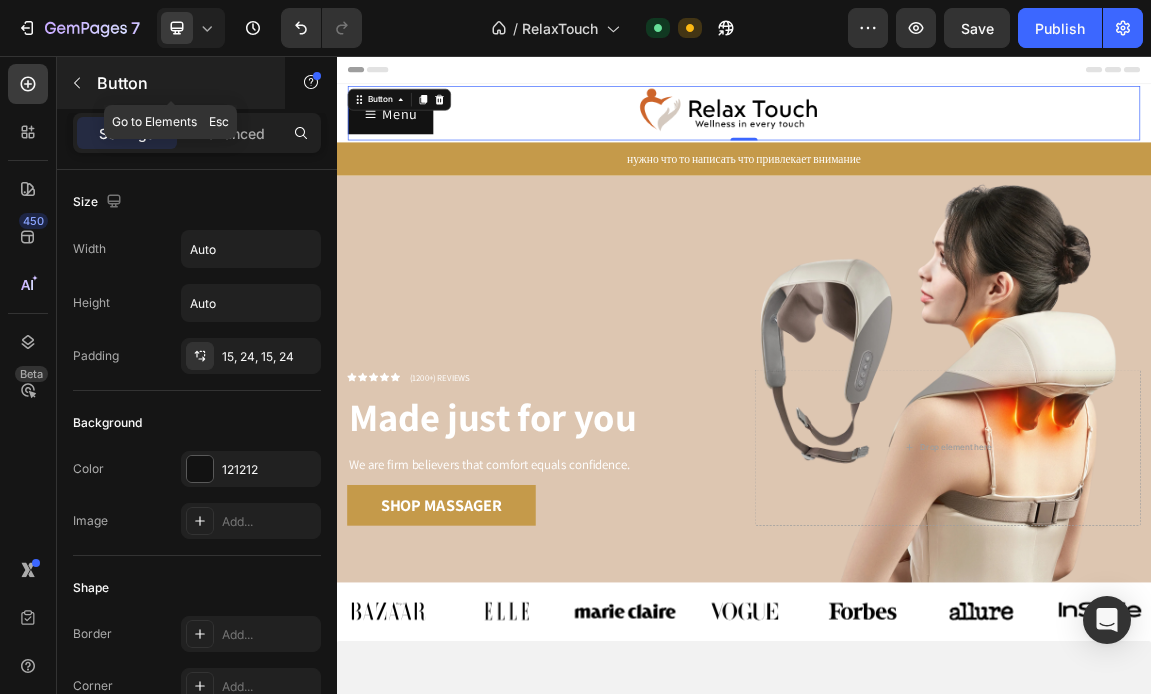 click on "Button" at bounding box center [171, 83] 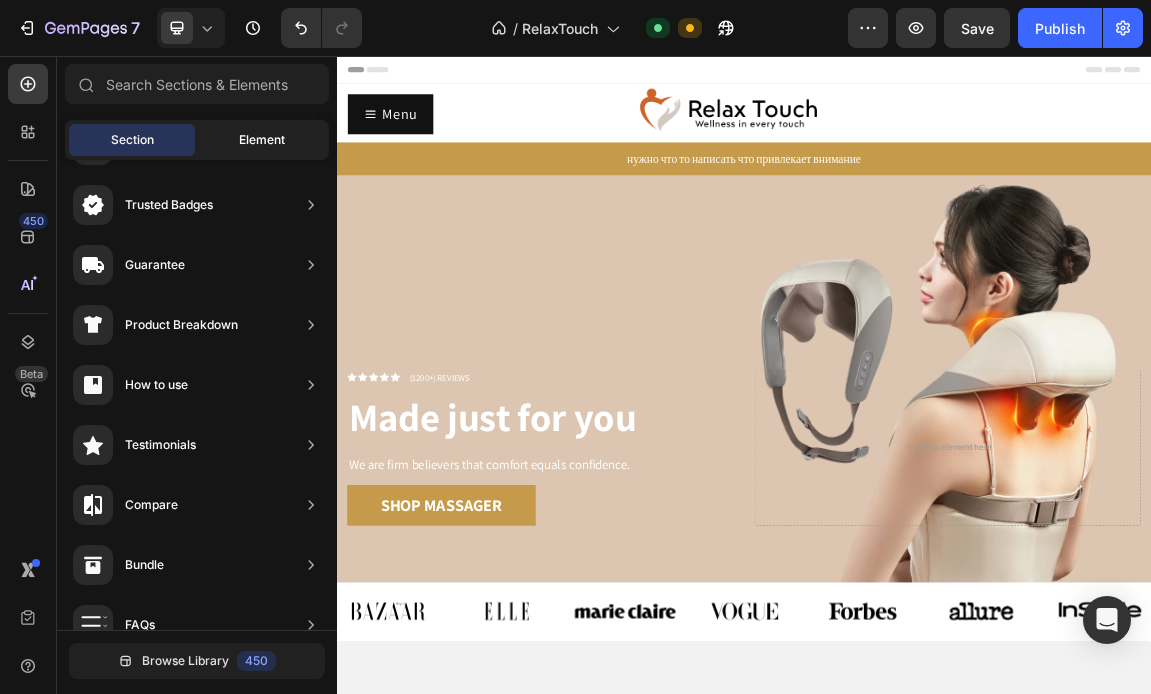 click on "Element" at bounding box center (262, 140) 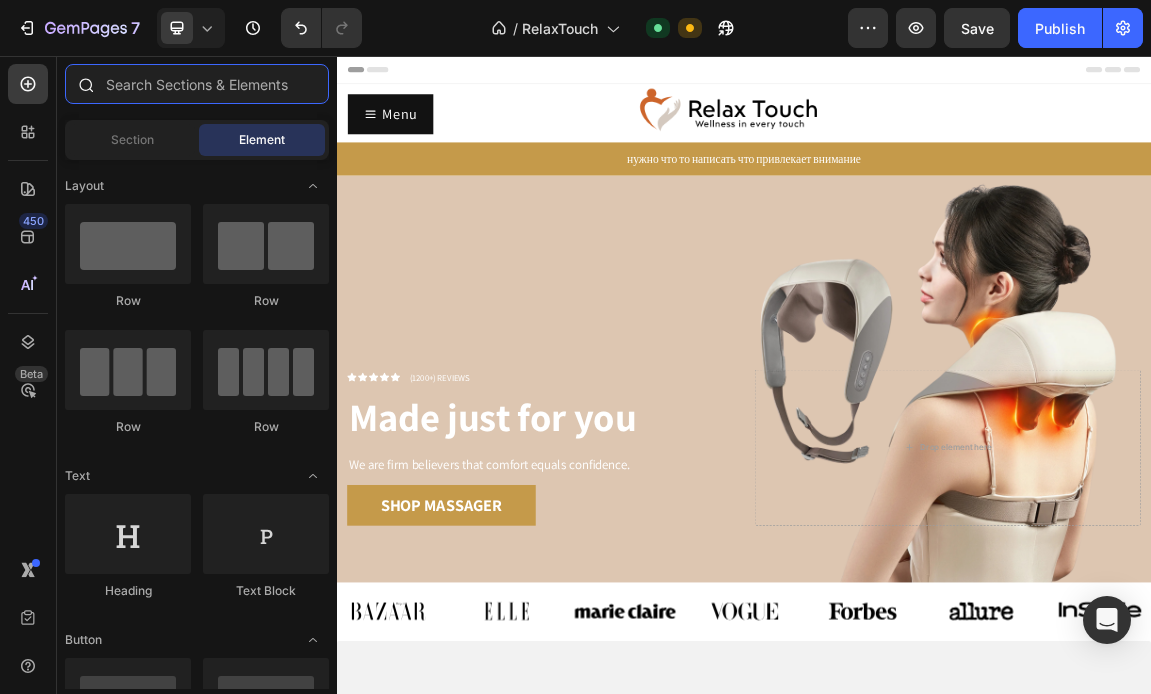 click at bounding box center (197, 84) 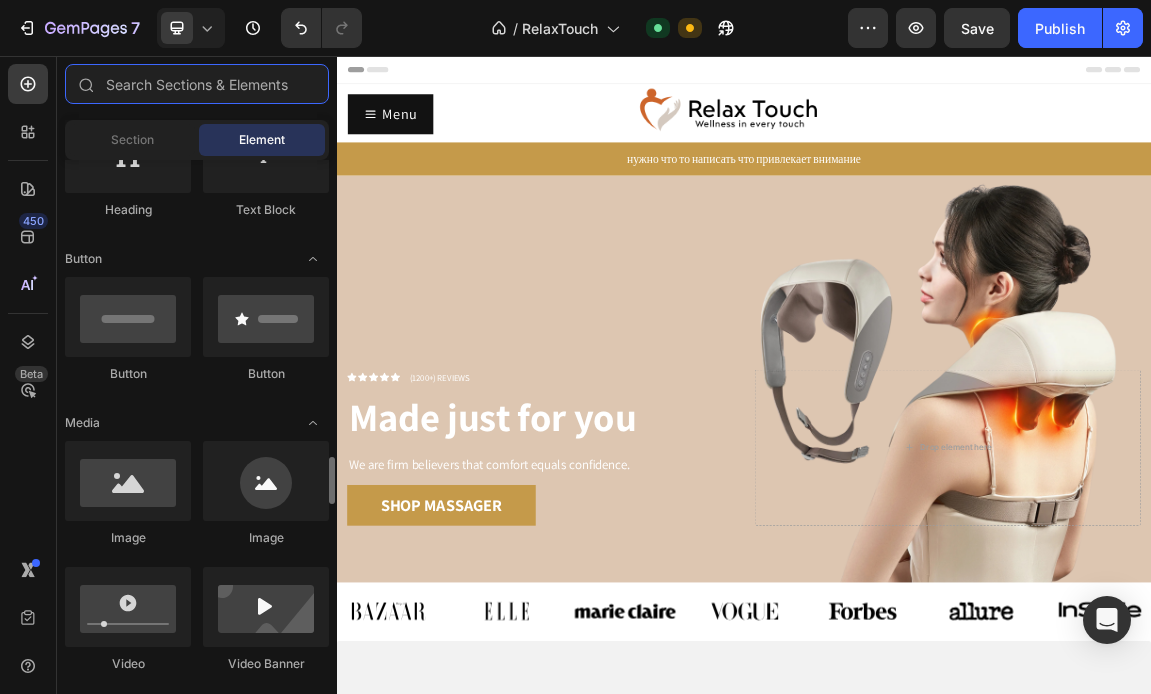 scroll, scrollTop: 0, scrollLeft: 0, axis: both 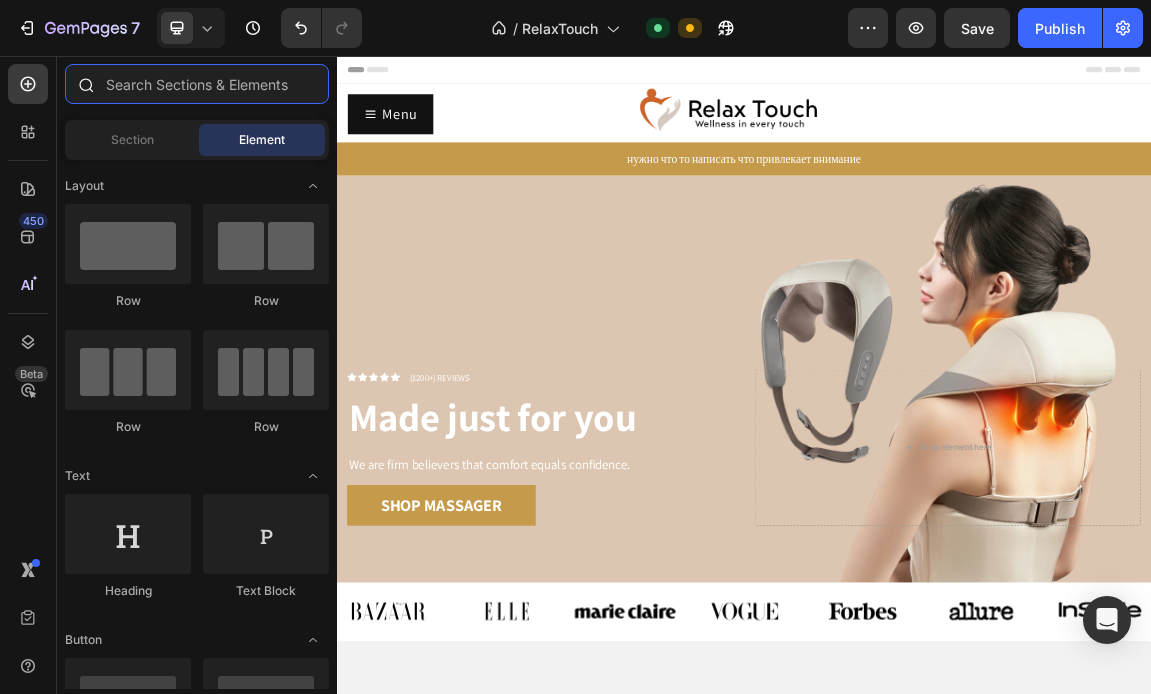 click at bounding box center [197, 84] 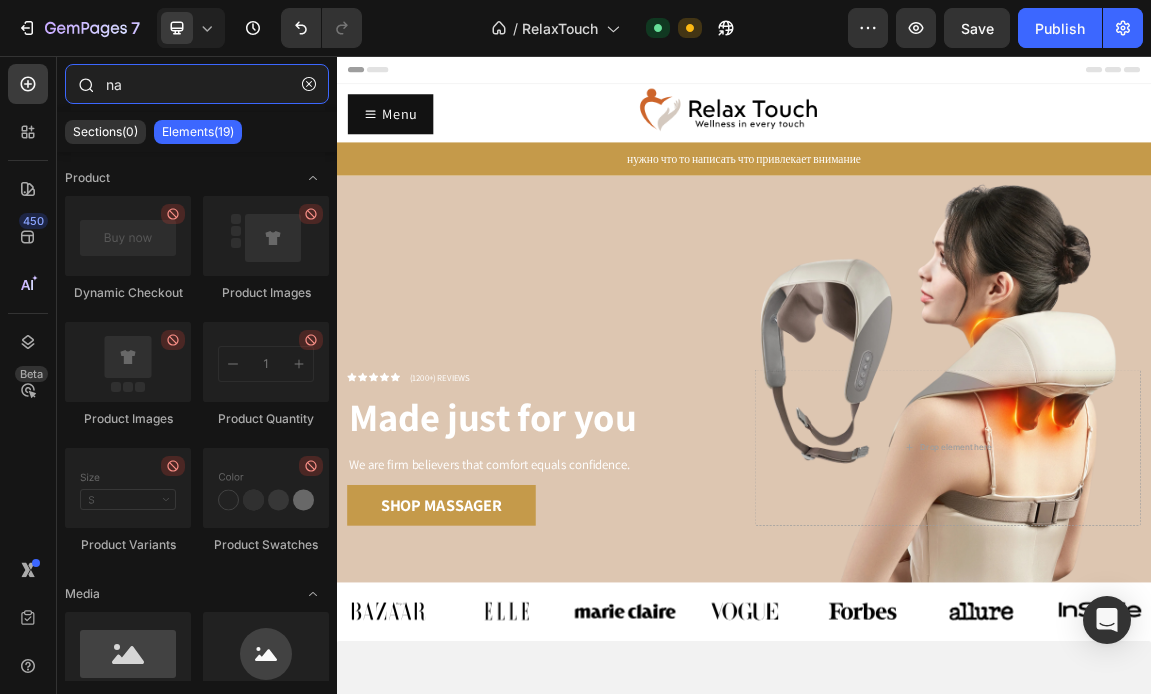type on "n" 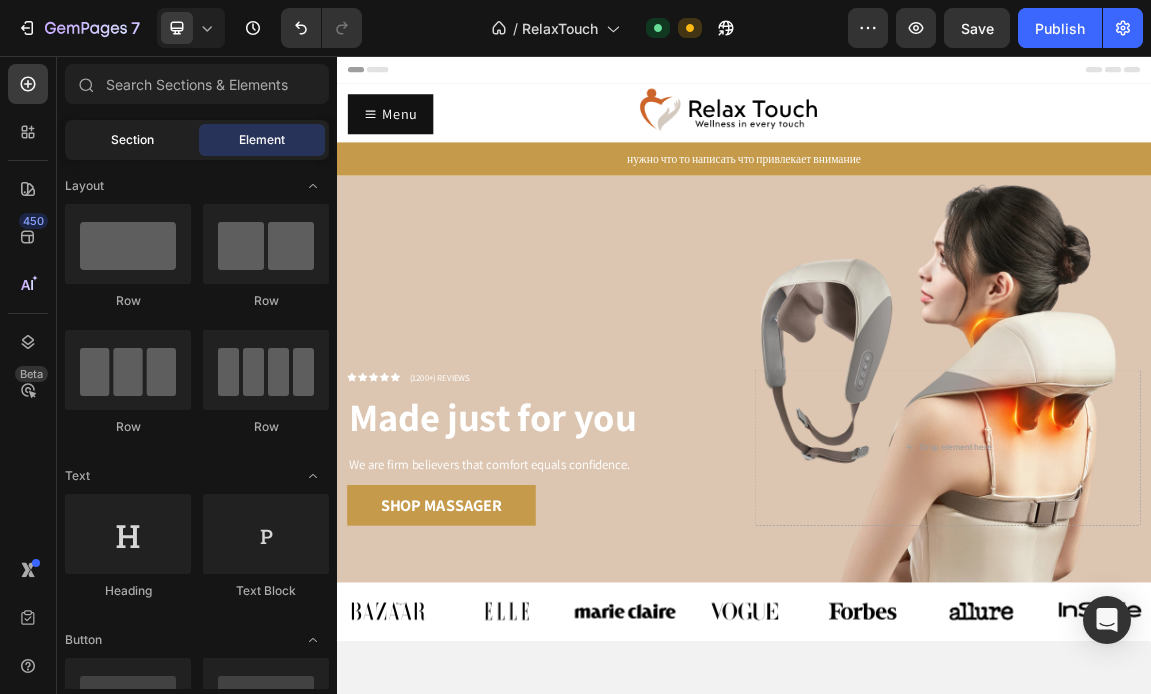click on "Section" 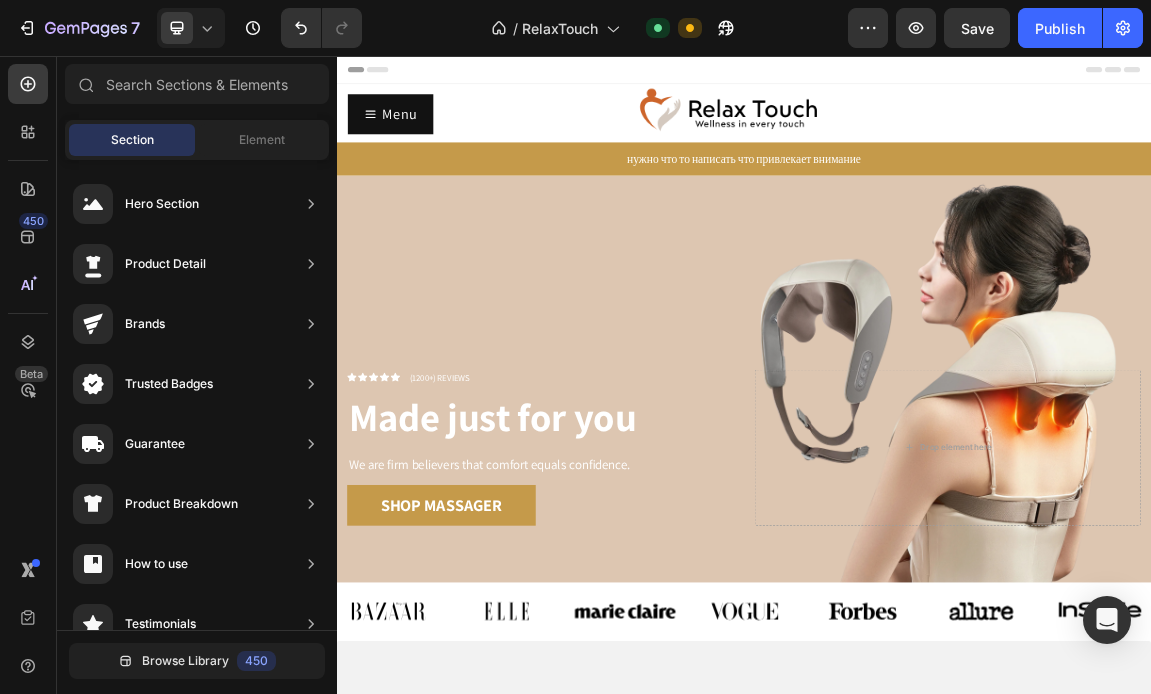 click on "Section Element" at bounding box center (197, 140) 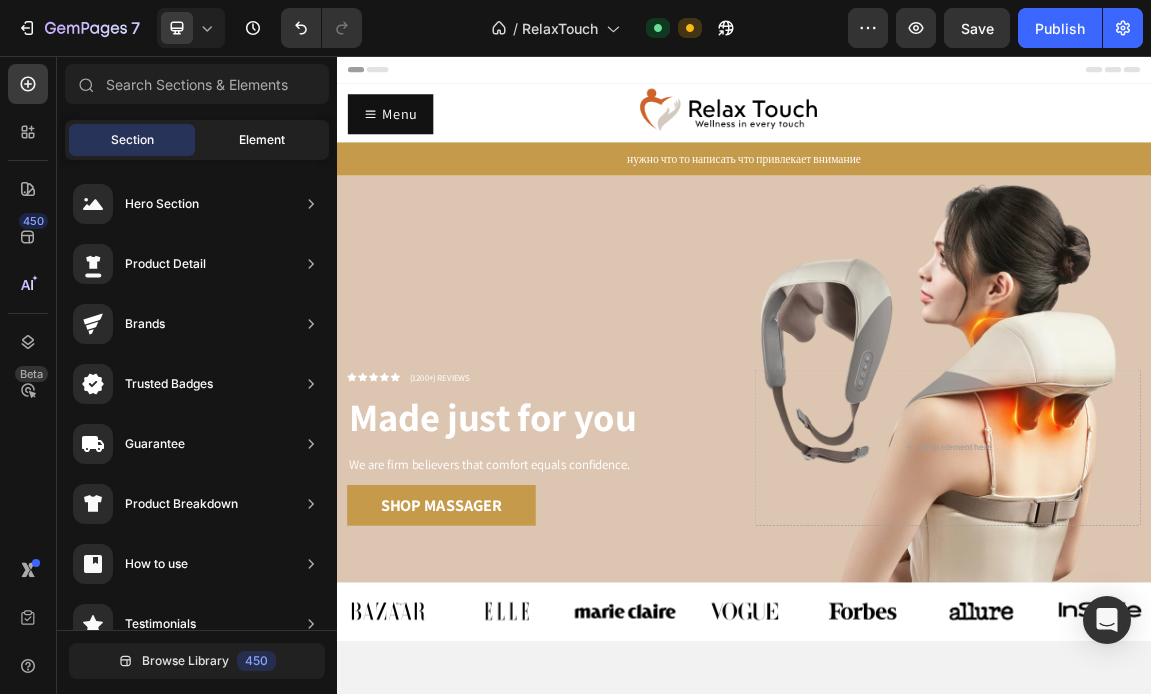 click on "Element" 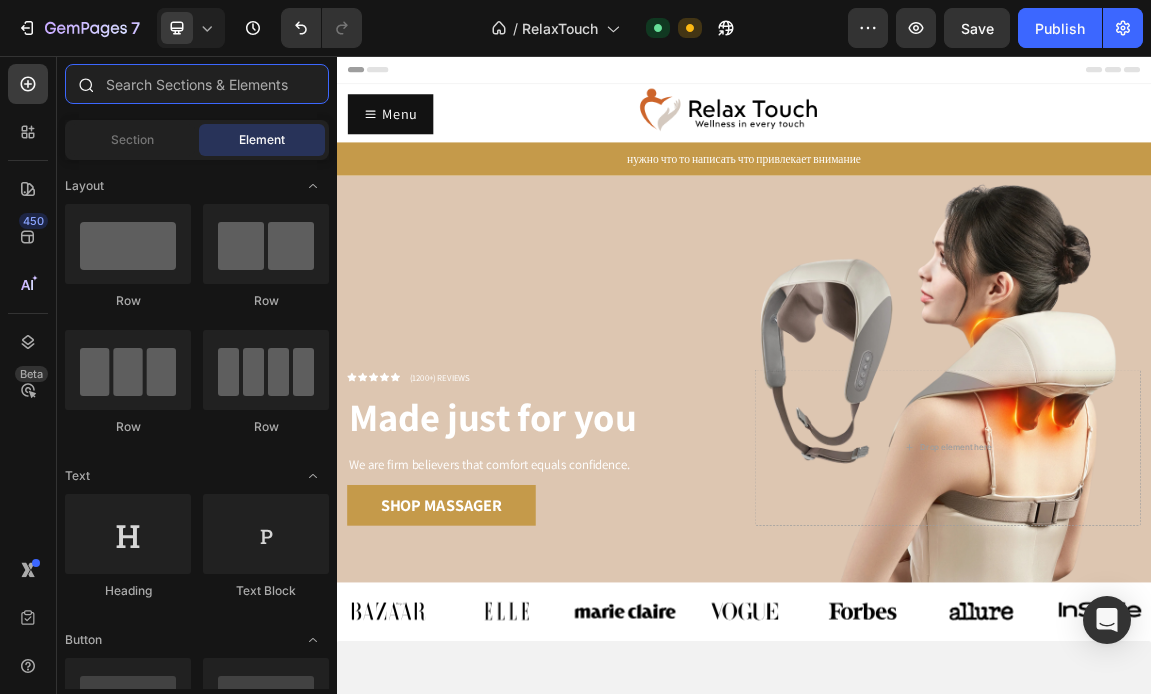 click at bounding box center (197, 84) 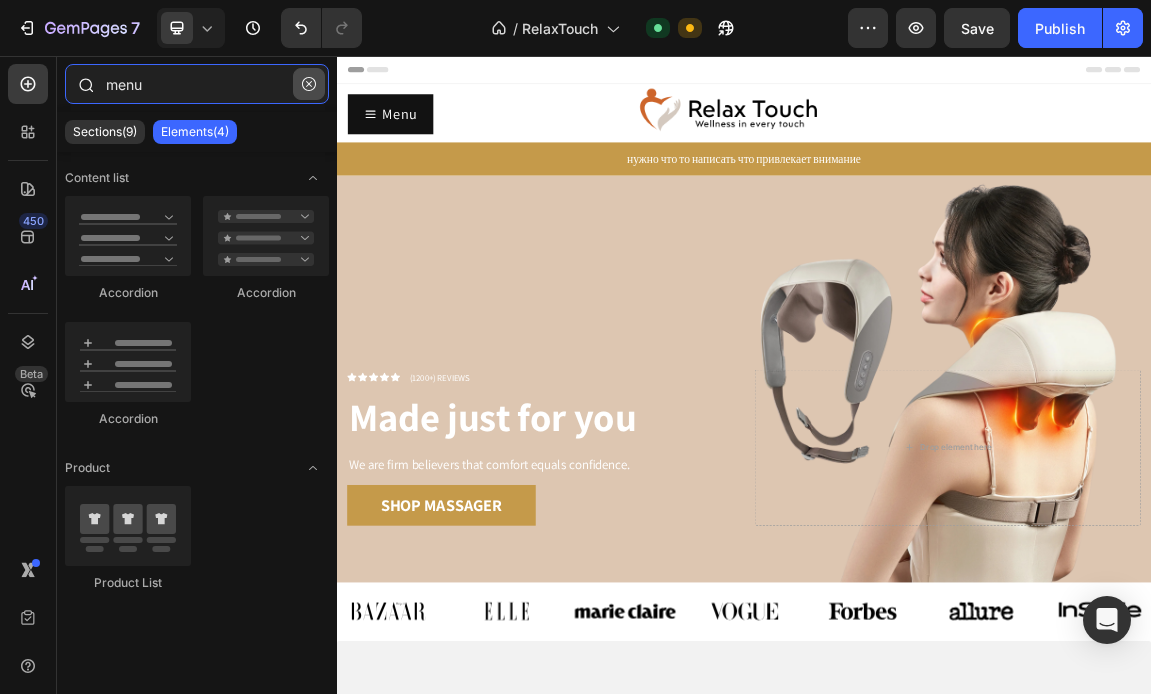 type on "menu" 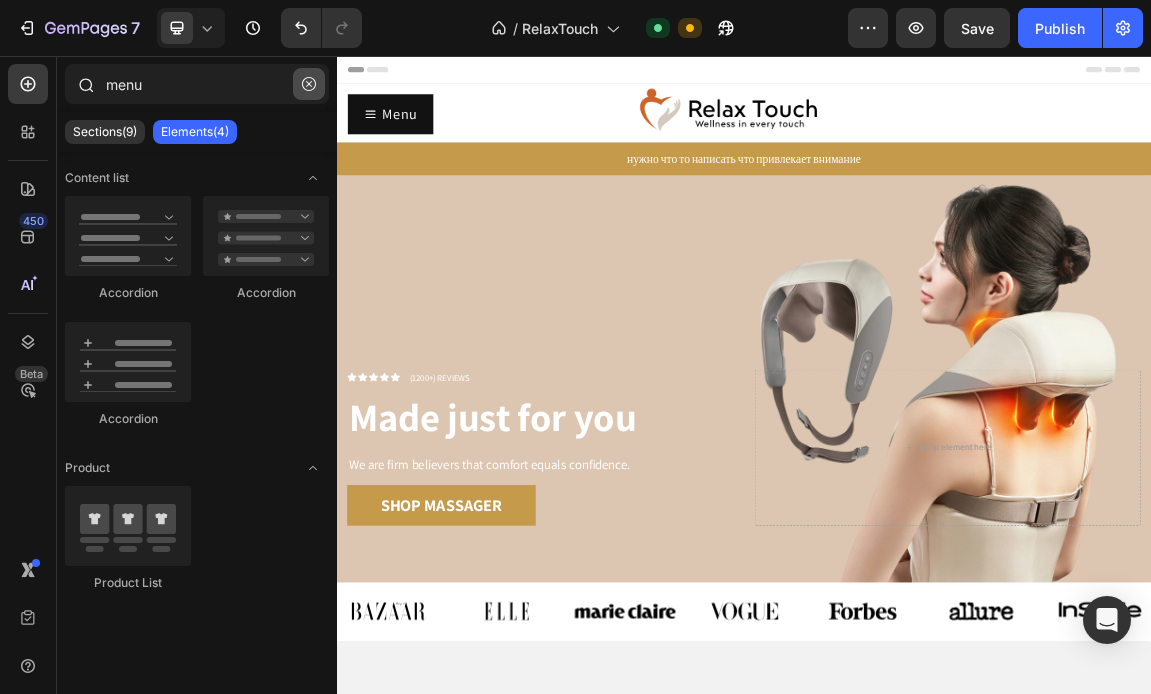 click 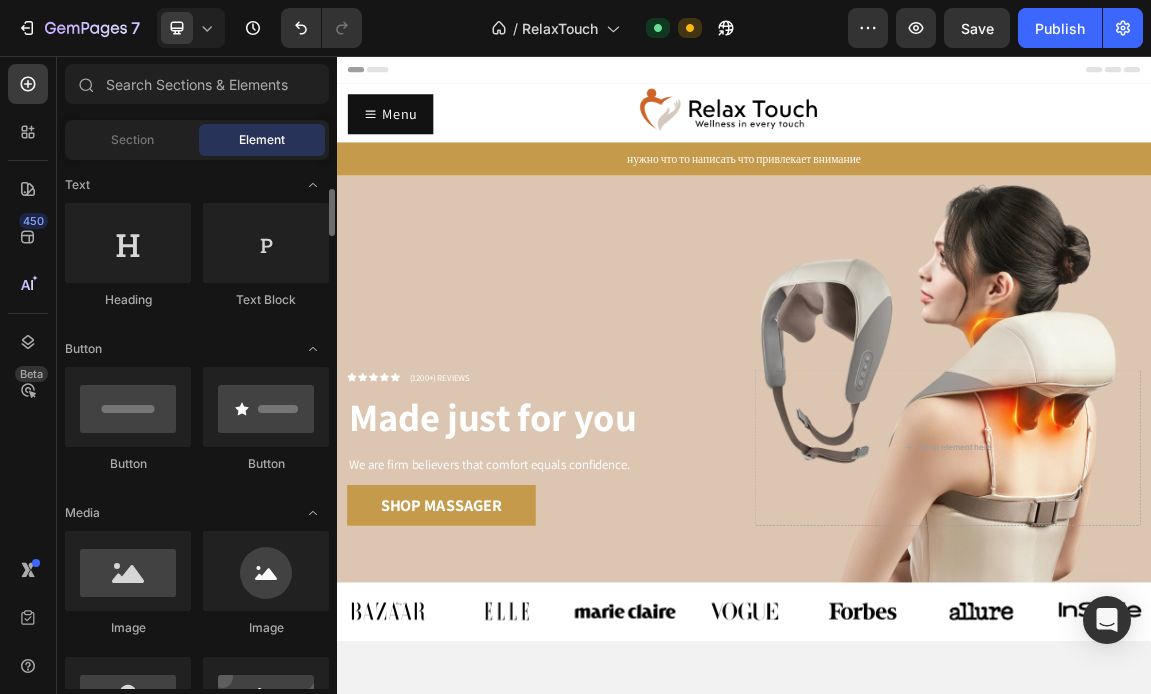 scroll, scrollTop: 687, scrollLeft: 0, axis: vertical 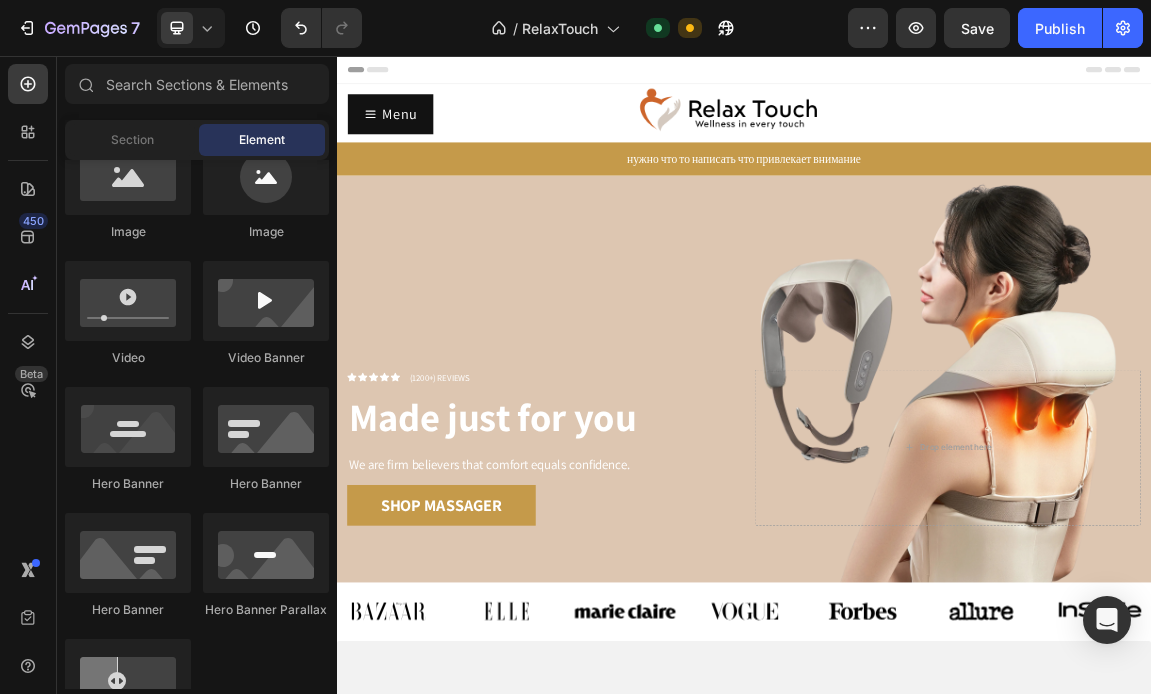 click on "Header" at bounding box center [394, 76] 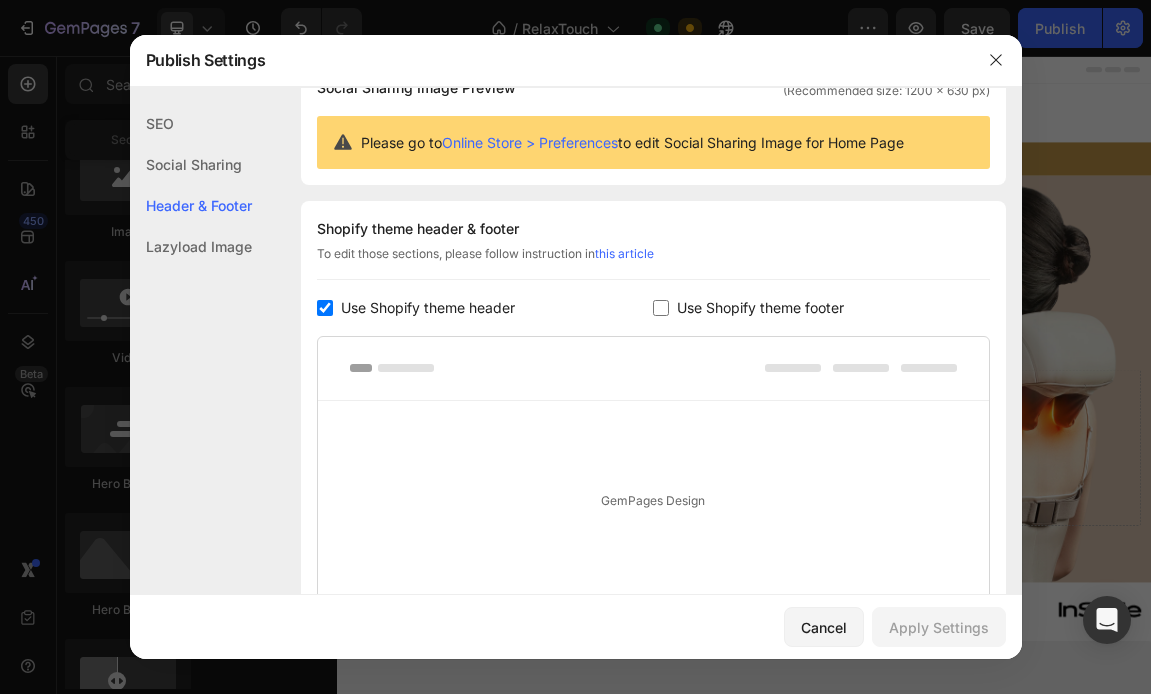 scroll, scrollTop: 304, scrollLeft: 0, axis: vertical 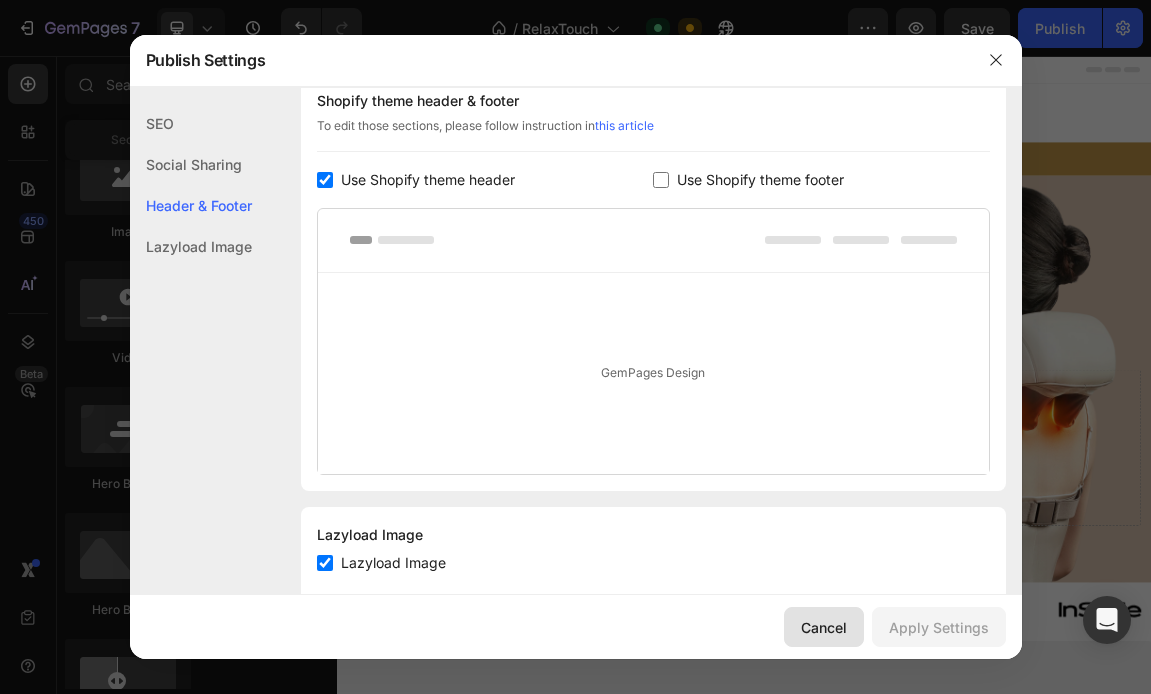 click on "Cancel" at bounding box center [824, 627] 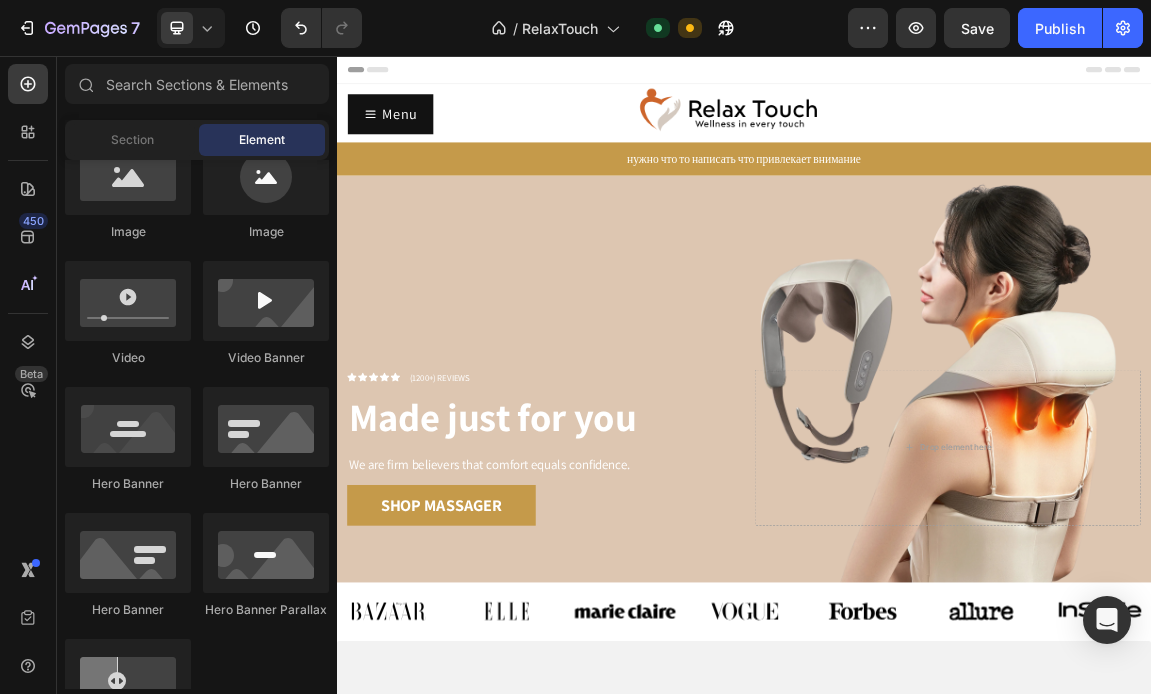 click on "Header" at bounding box center (383, 76) 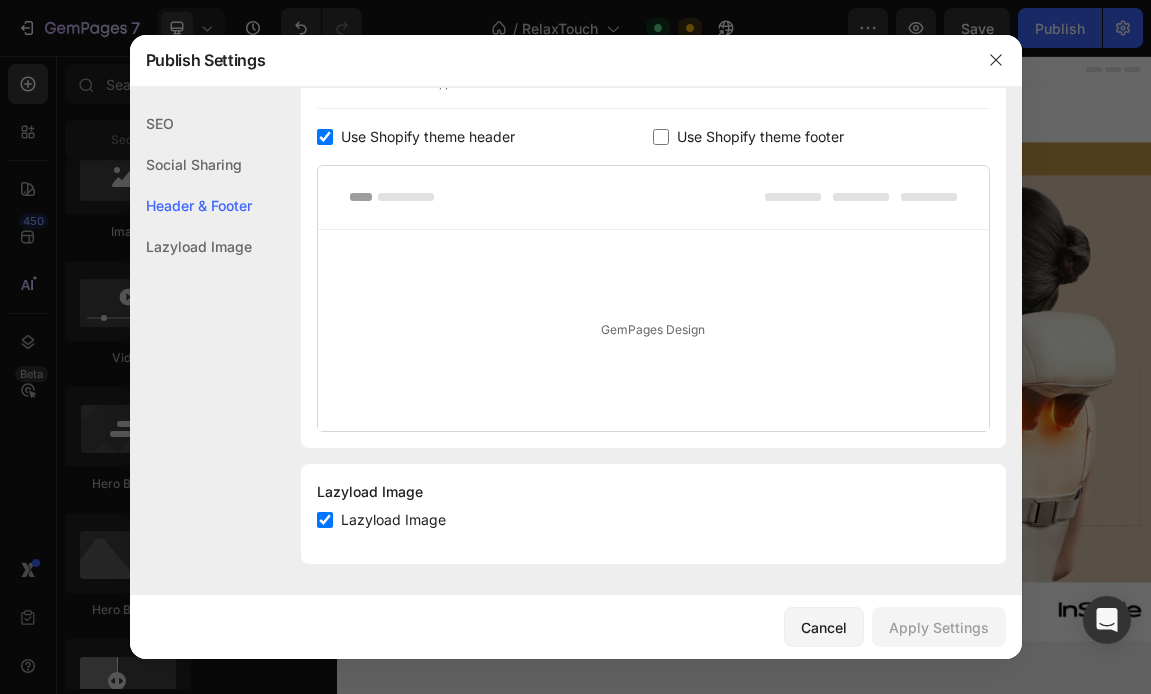 scroll, scrollTop: 347, scrollLeft: 0, axis: vertical 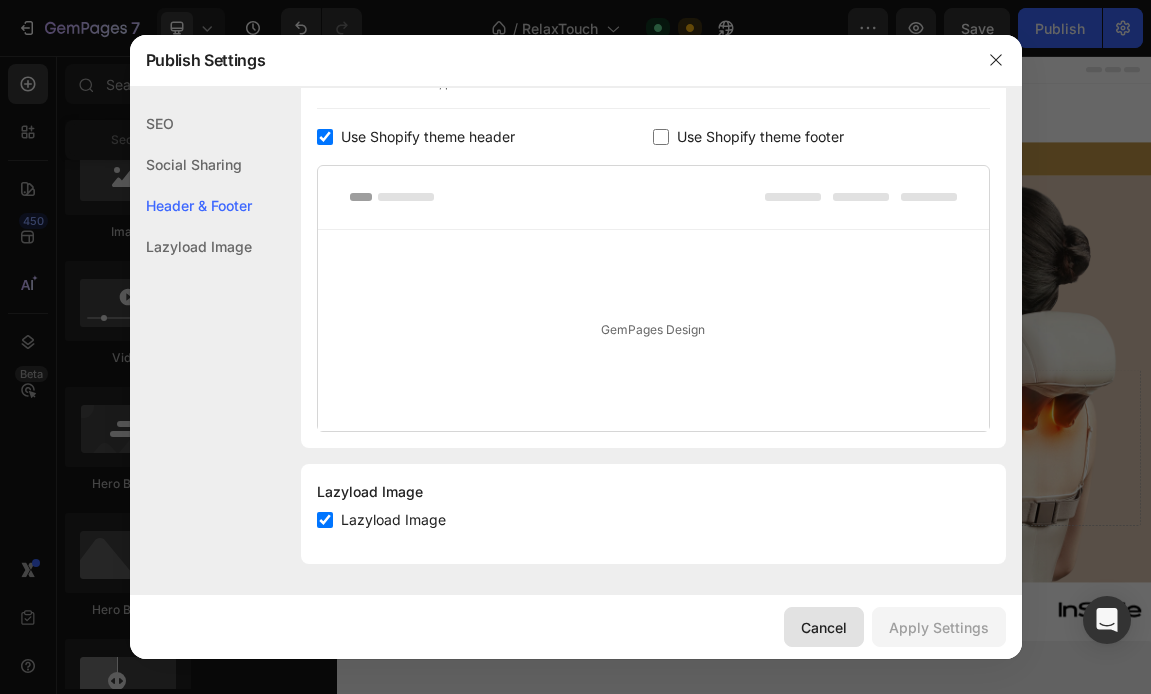 click on "Cancel" at bounding box center [824, 627] 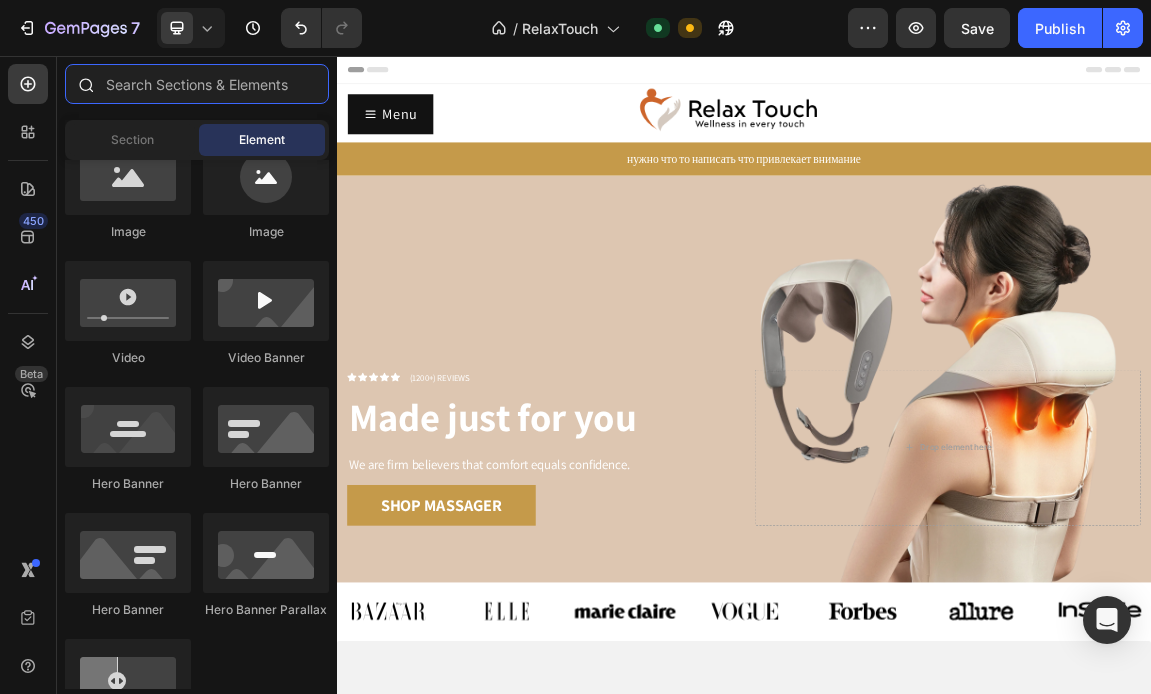 click at bounding box center (197, 84) 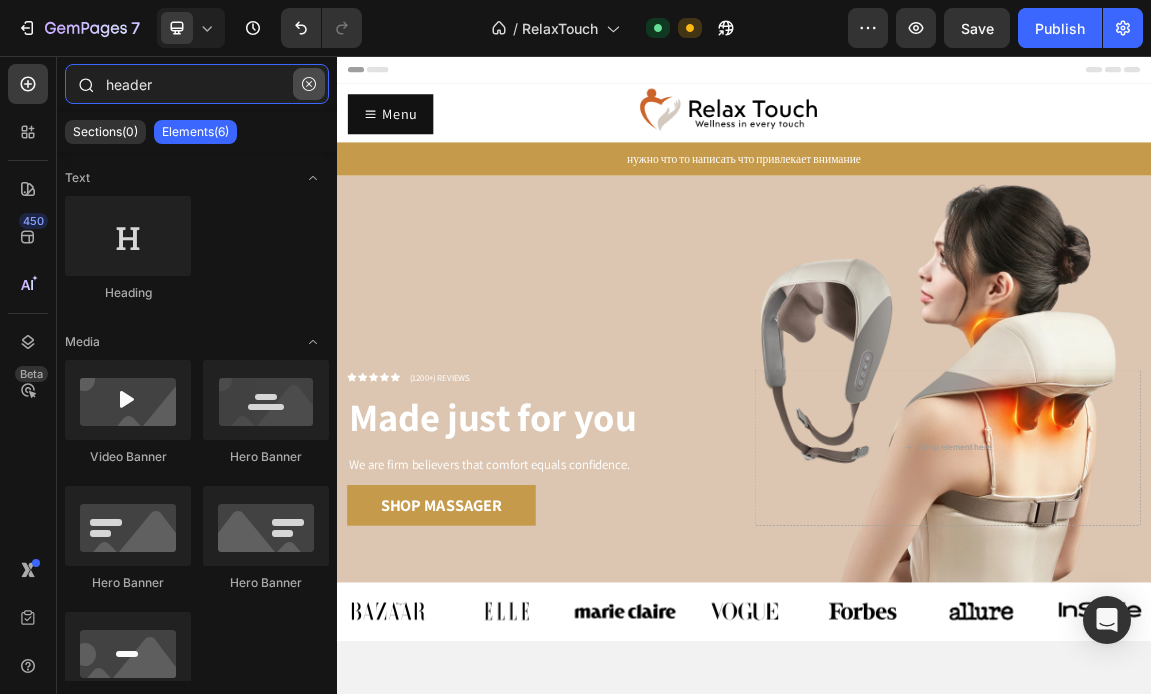 type on "header" 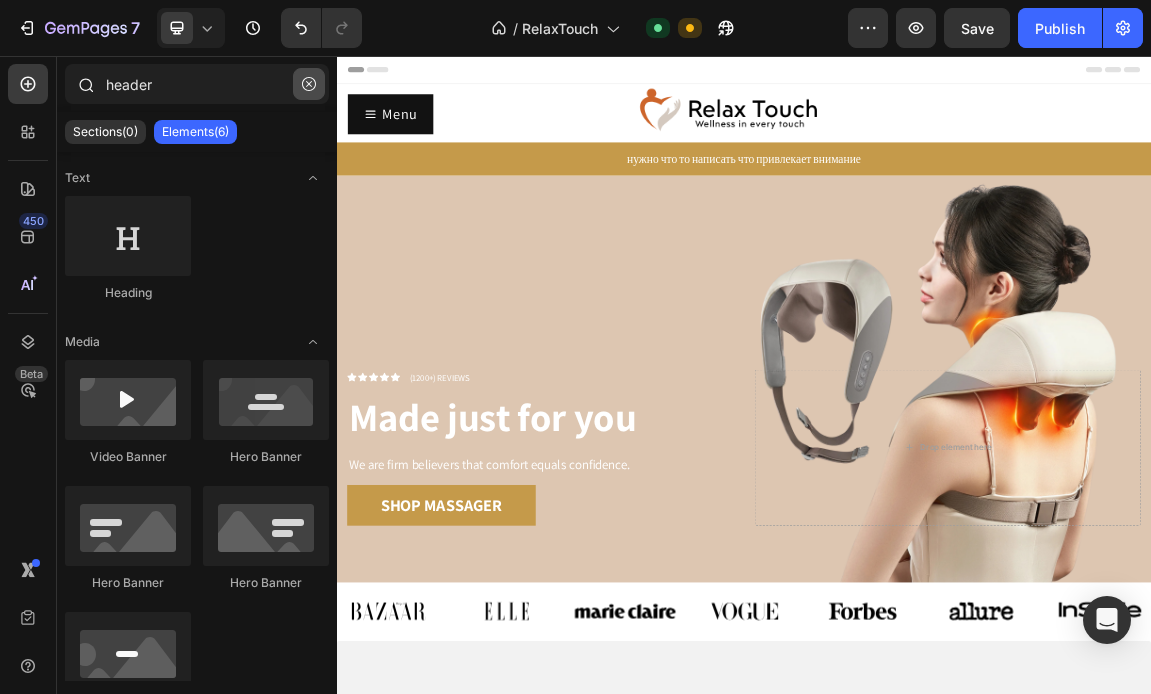 click 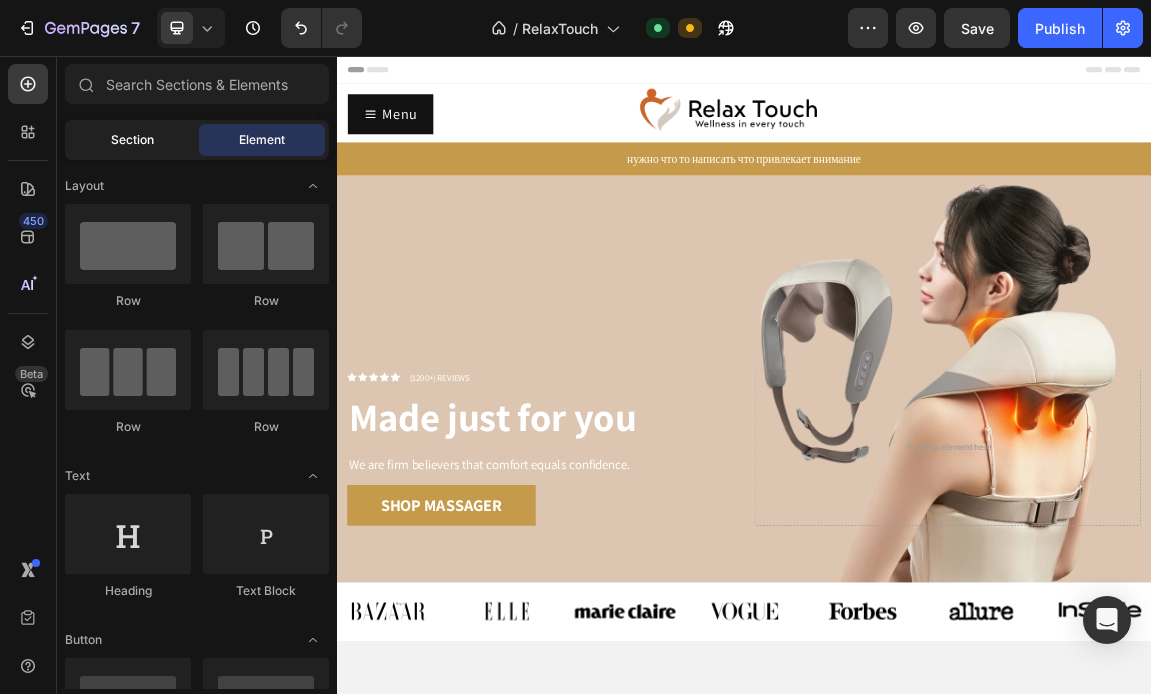 click on "Section" at bounding box center (132, 140) 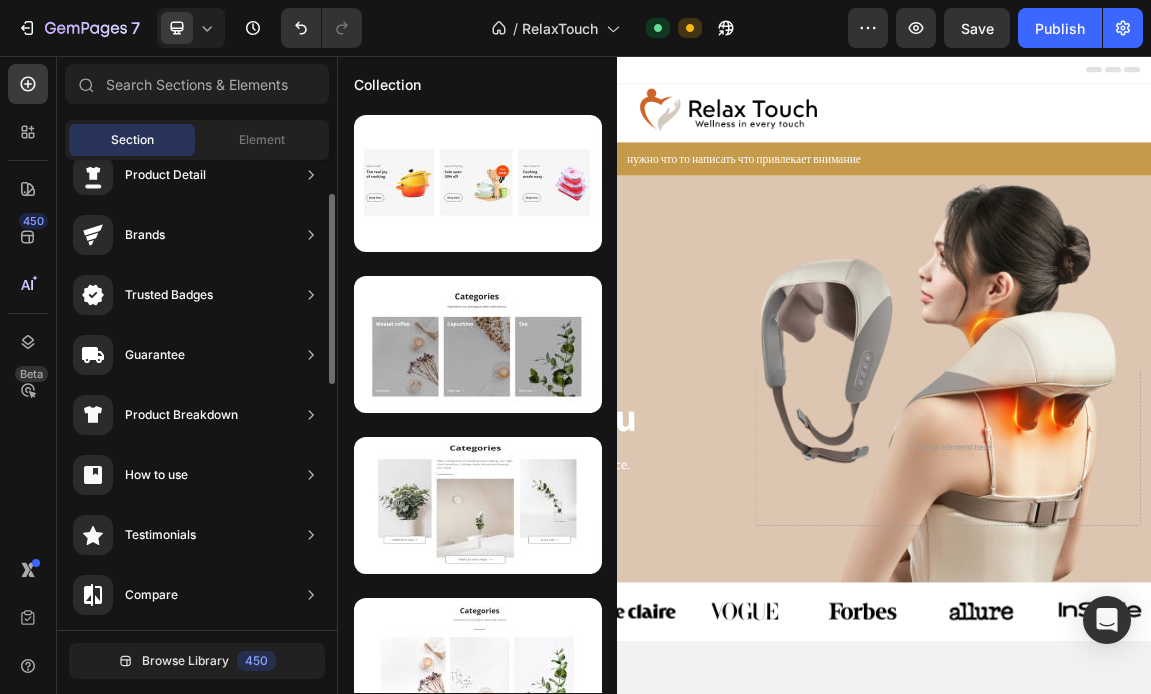 scroll, scrollTop: 690, scrollLeft: 0, axis: vertical 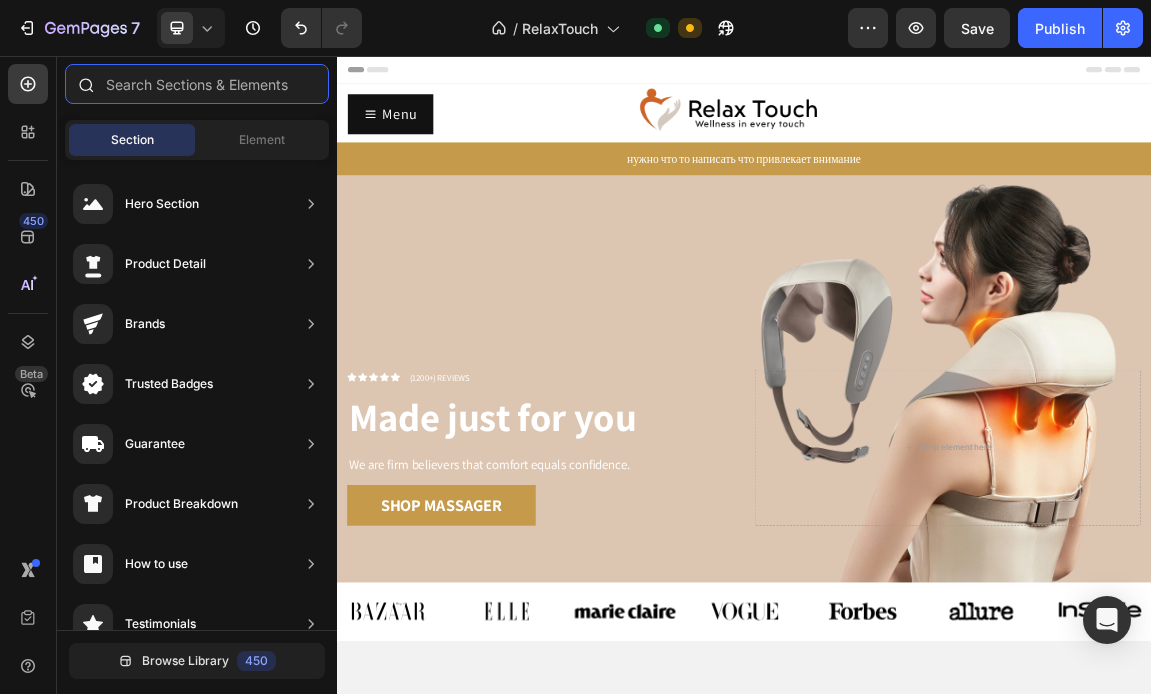 click at bounding box center (197, 84) 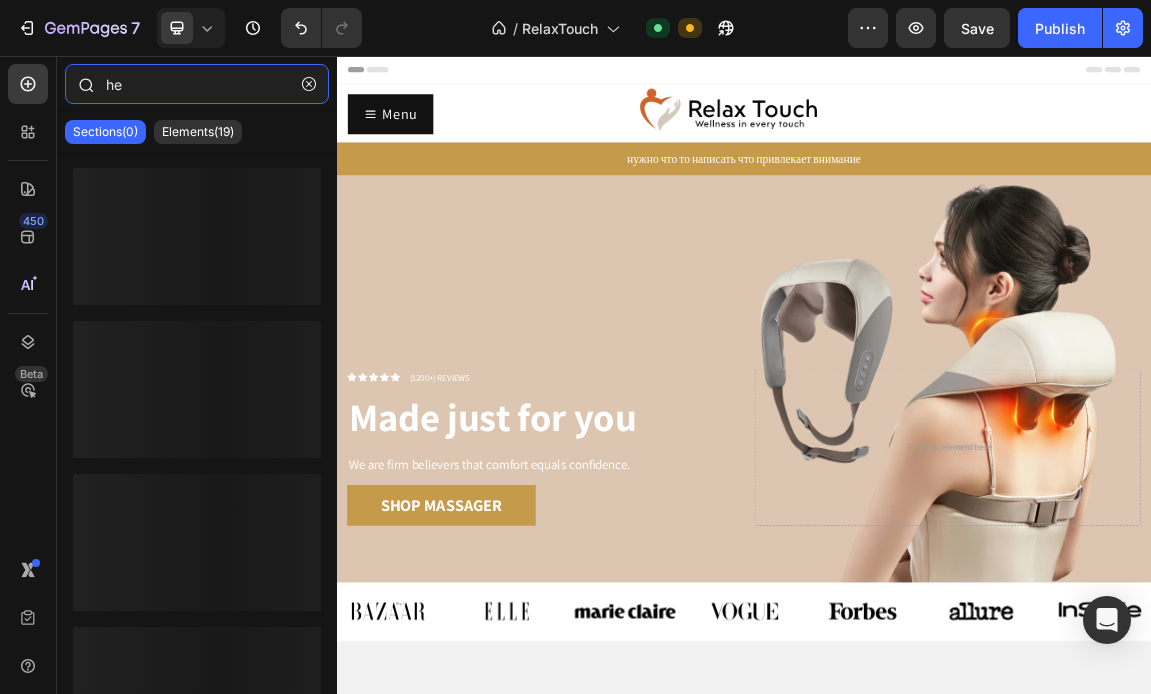 type on "h" 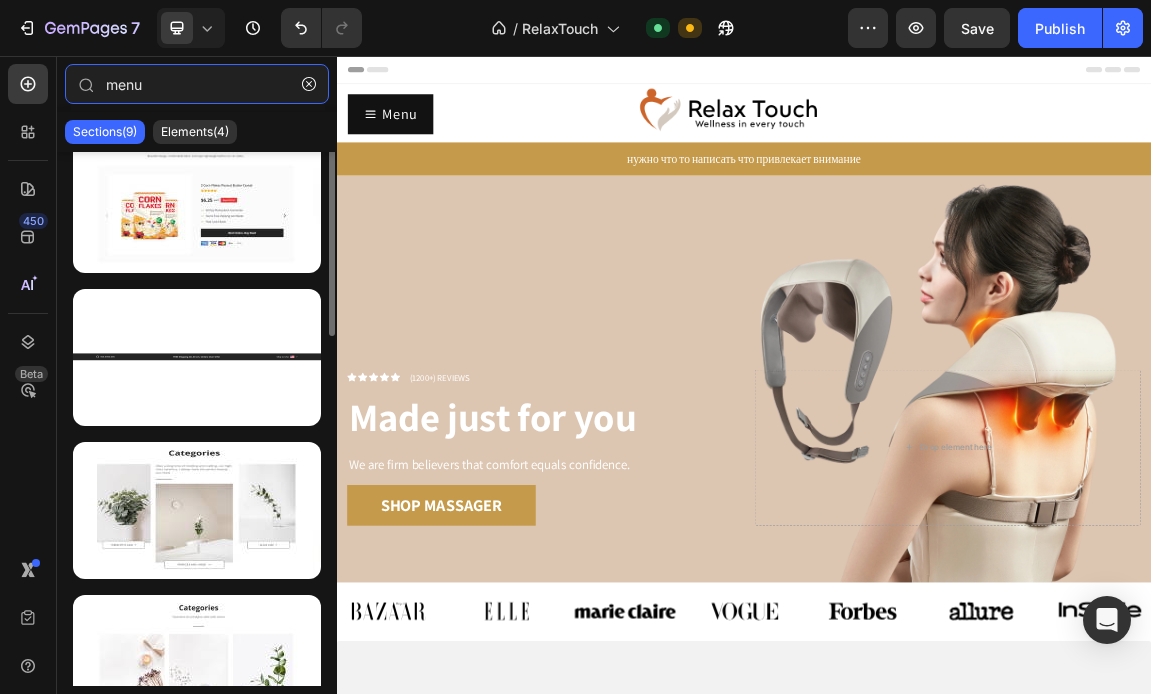 scroll, scrollTop: 0, scrollLeft: 0, axis: both 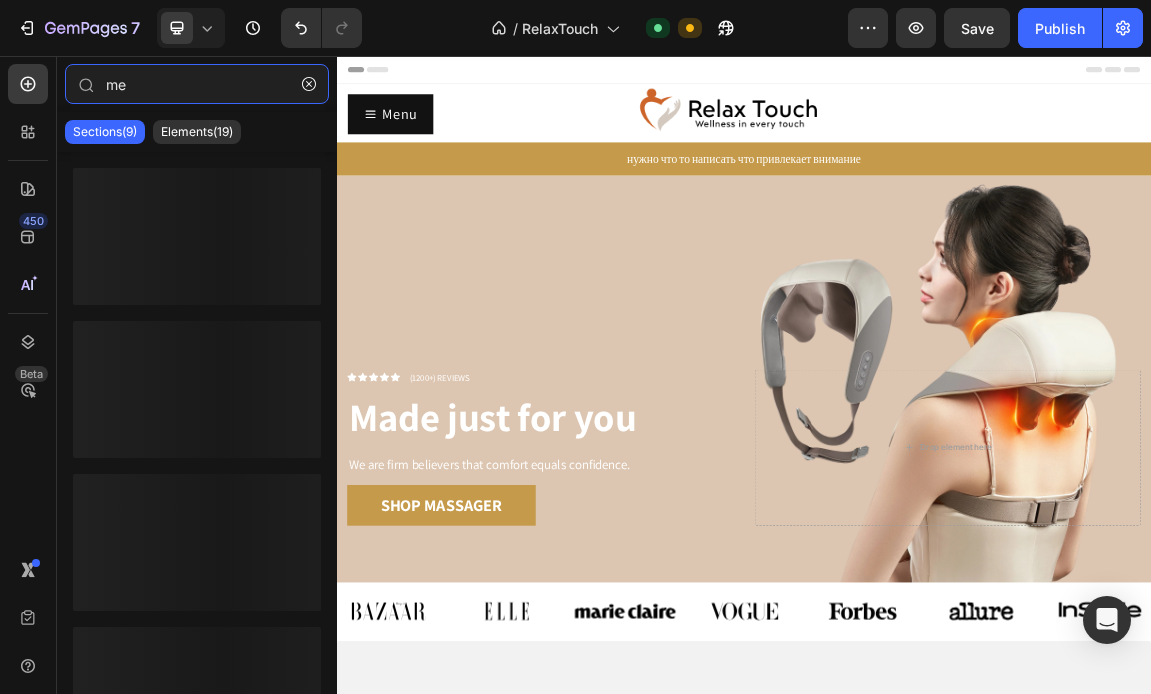 type on "m" 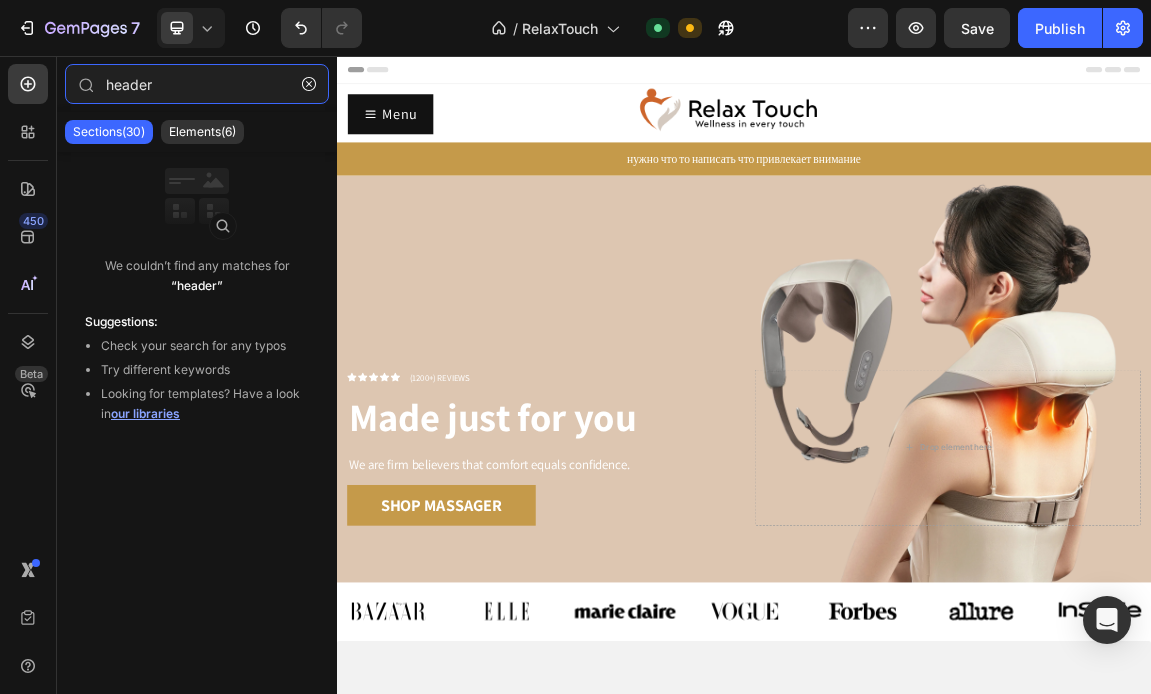 type on "header" 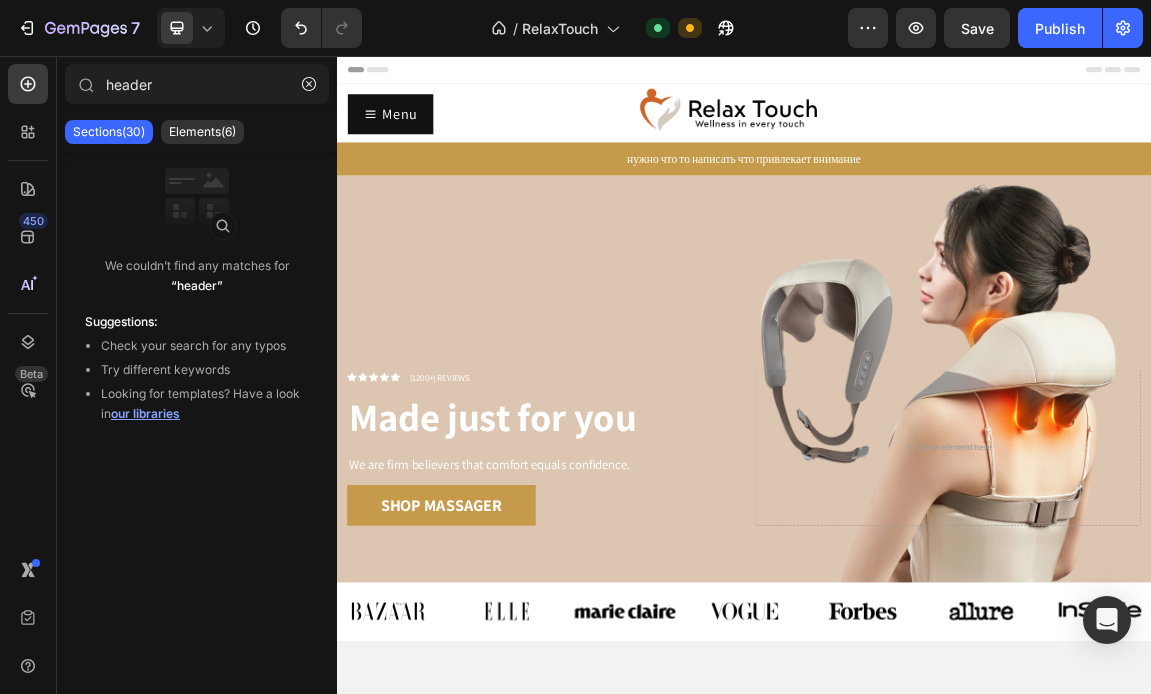 click 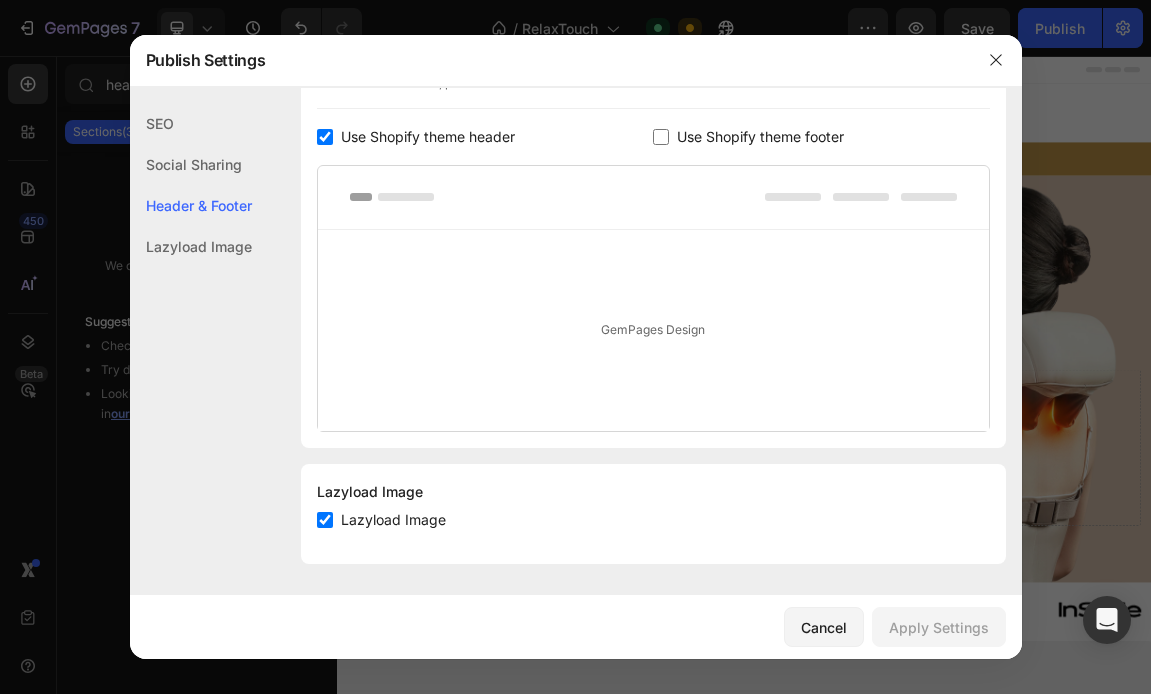 scroll, scrollTop: 347, scrollLeft: 0, axis: vertical 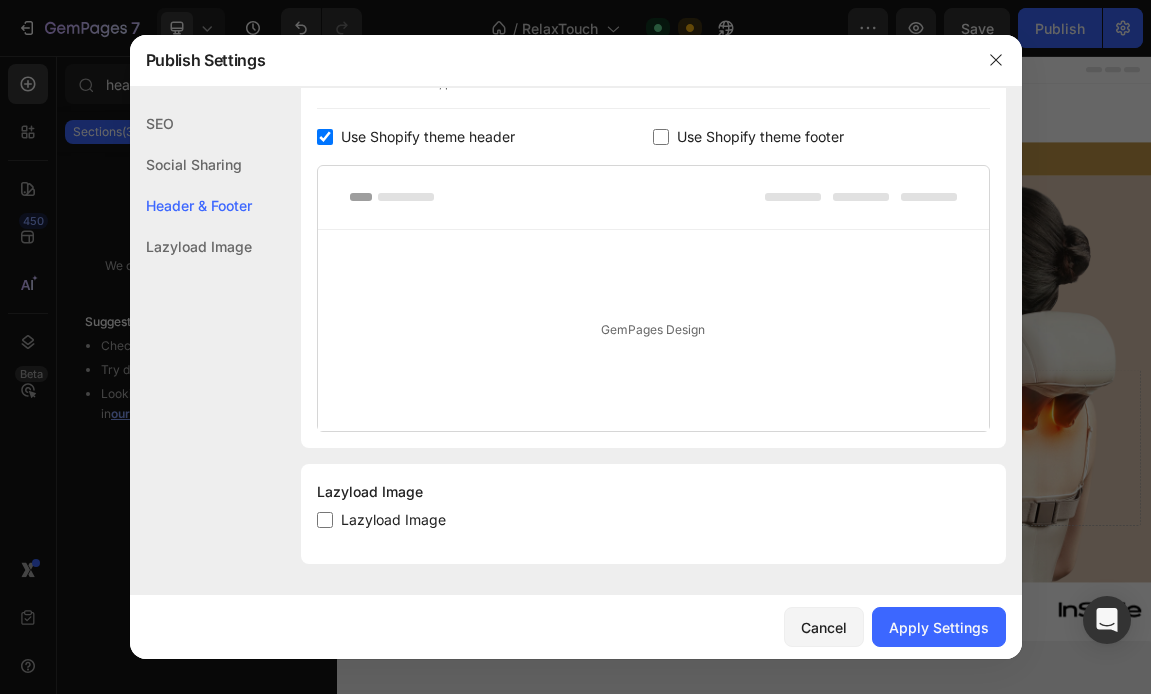 click at bounding box center [325, 520] 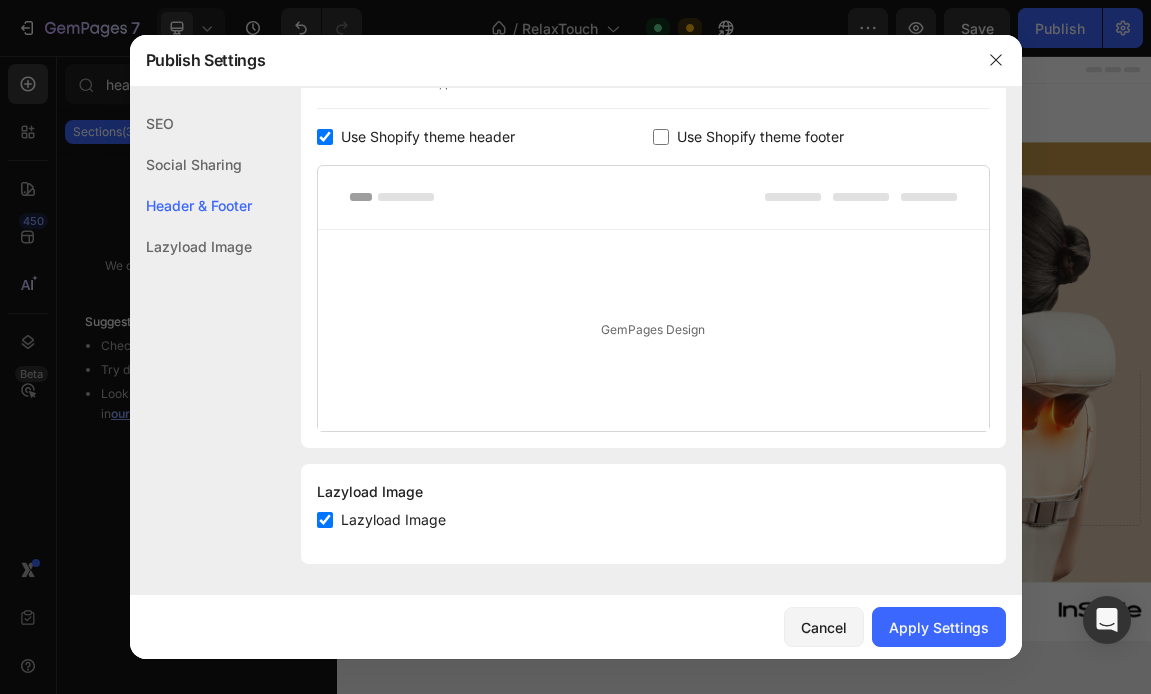 checkbox on "true" 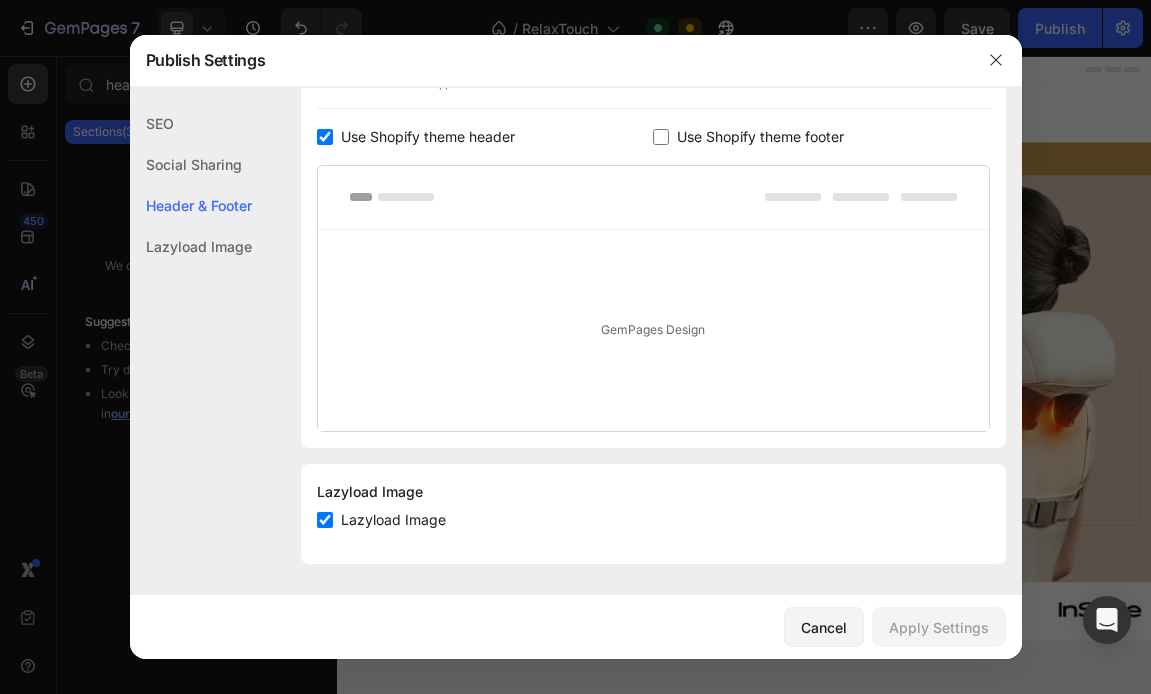 click 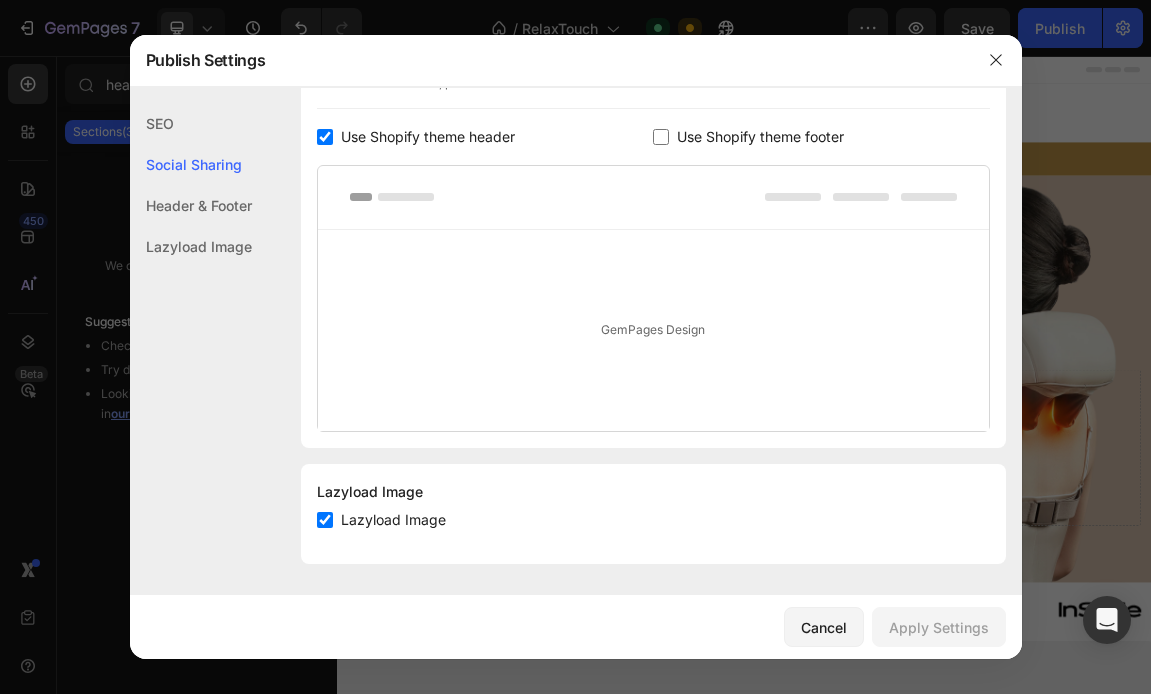 scroll, scrollTop: 347, scrollLeft: 0, axis: vertical 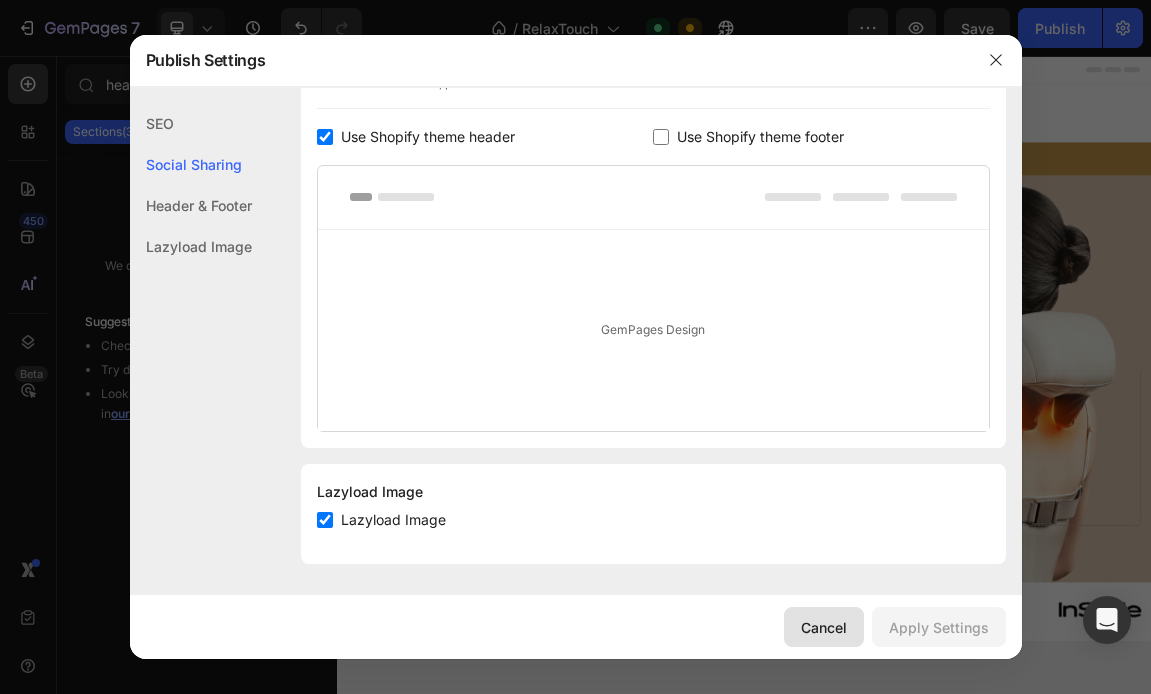 click on "Cancel" at bounding box center [824, 627] 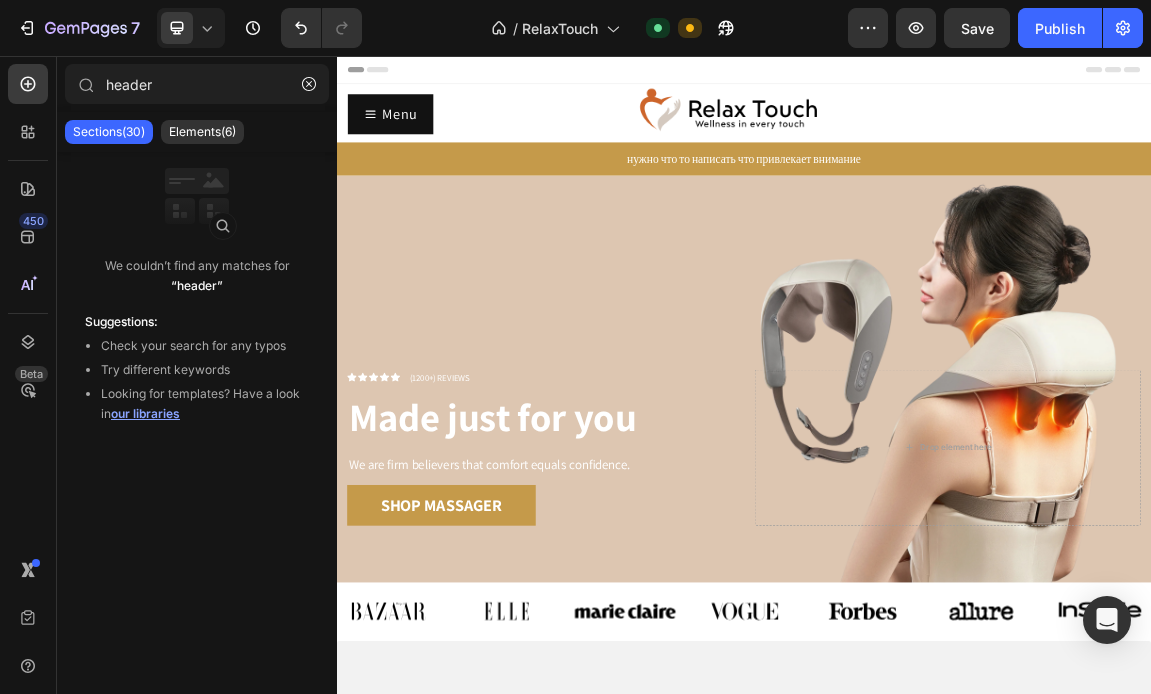 click on "Header" at bounding box center [937, 76] 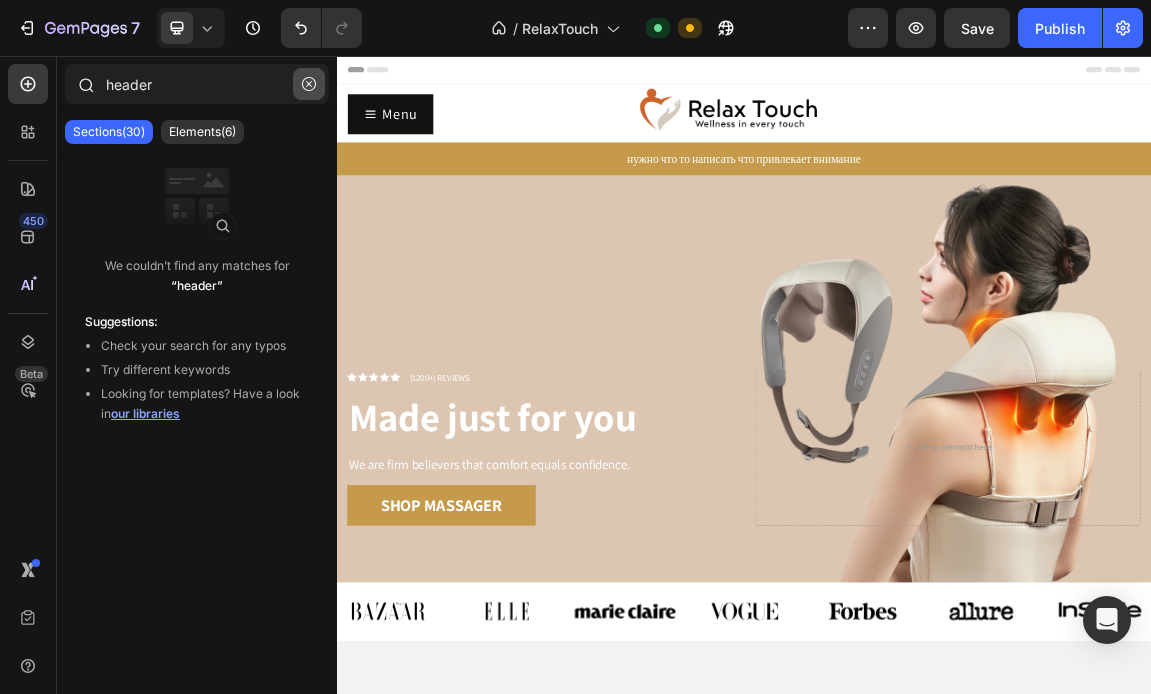 click 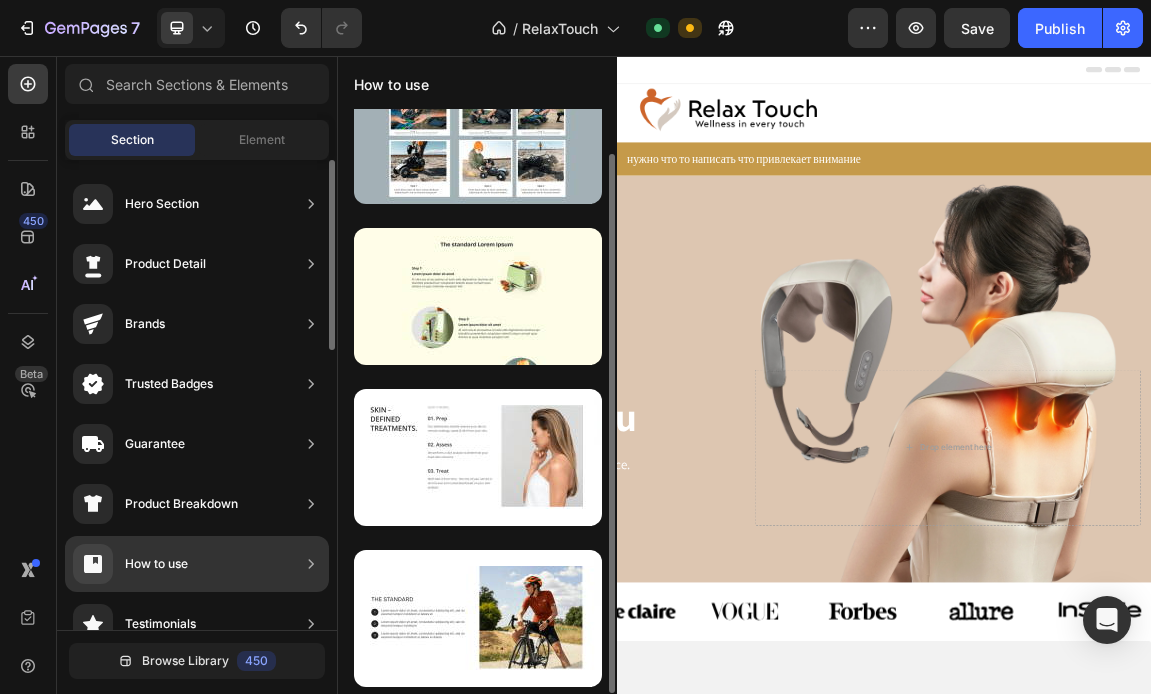 scroll, scrollTop: 48, scrollLeft: 0, axis: vertical 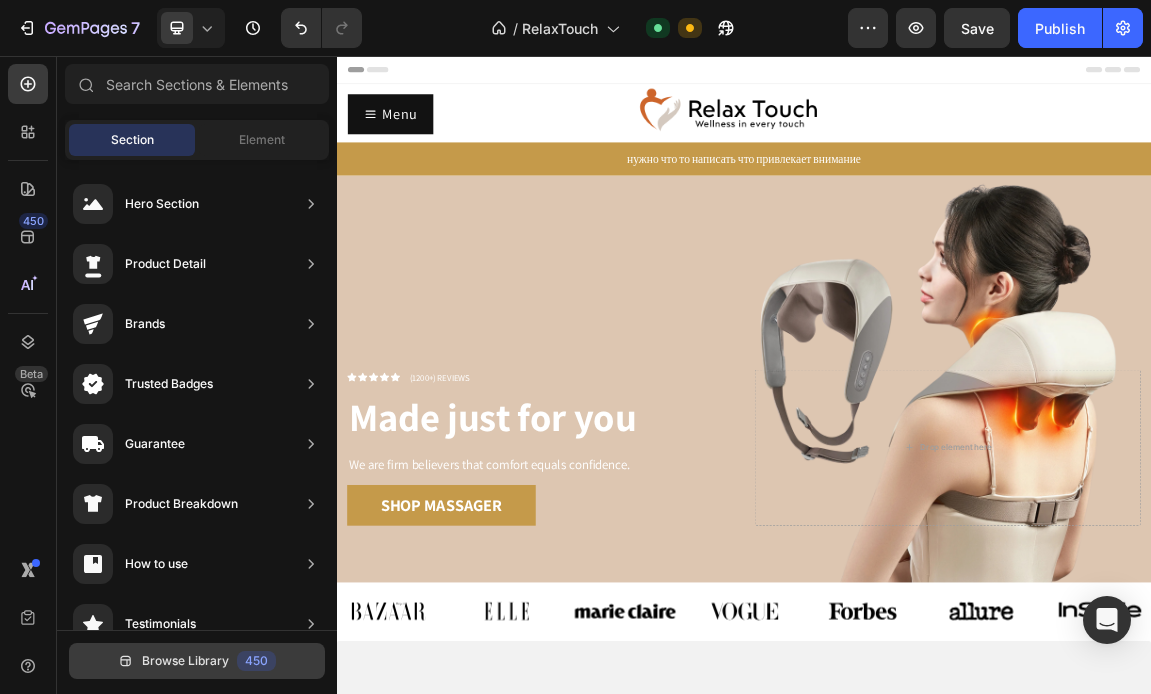 click on "Browse Library" at bounding box center [185, 661] 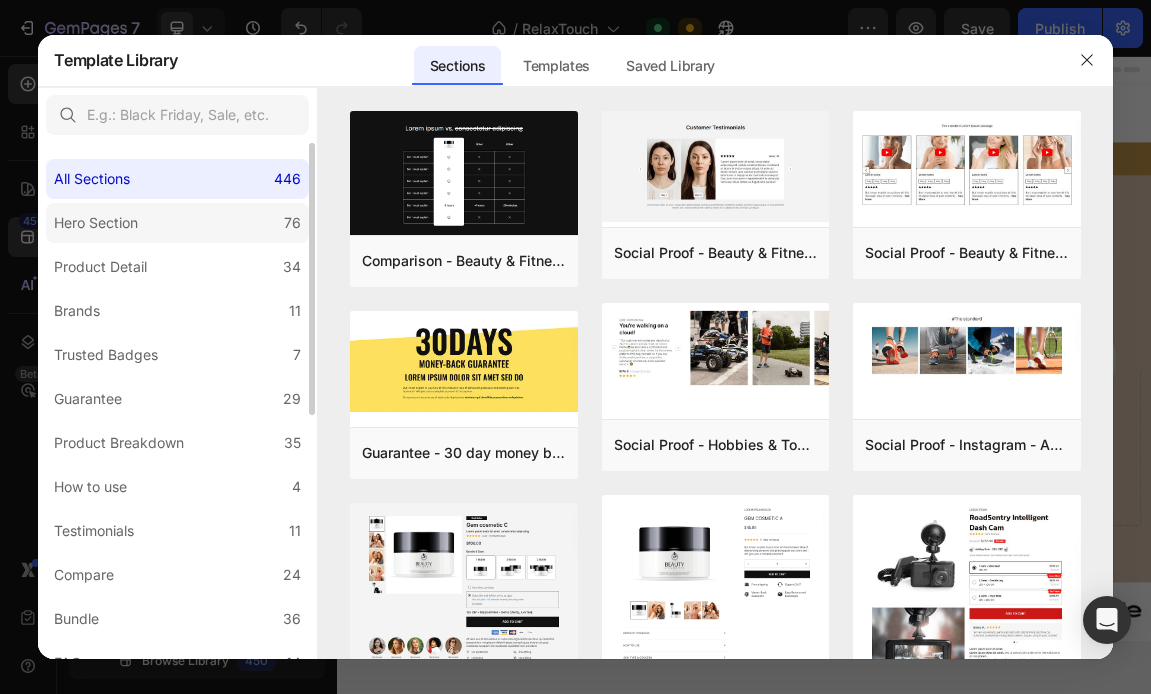 click on "Hero Section 76" 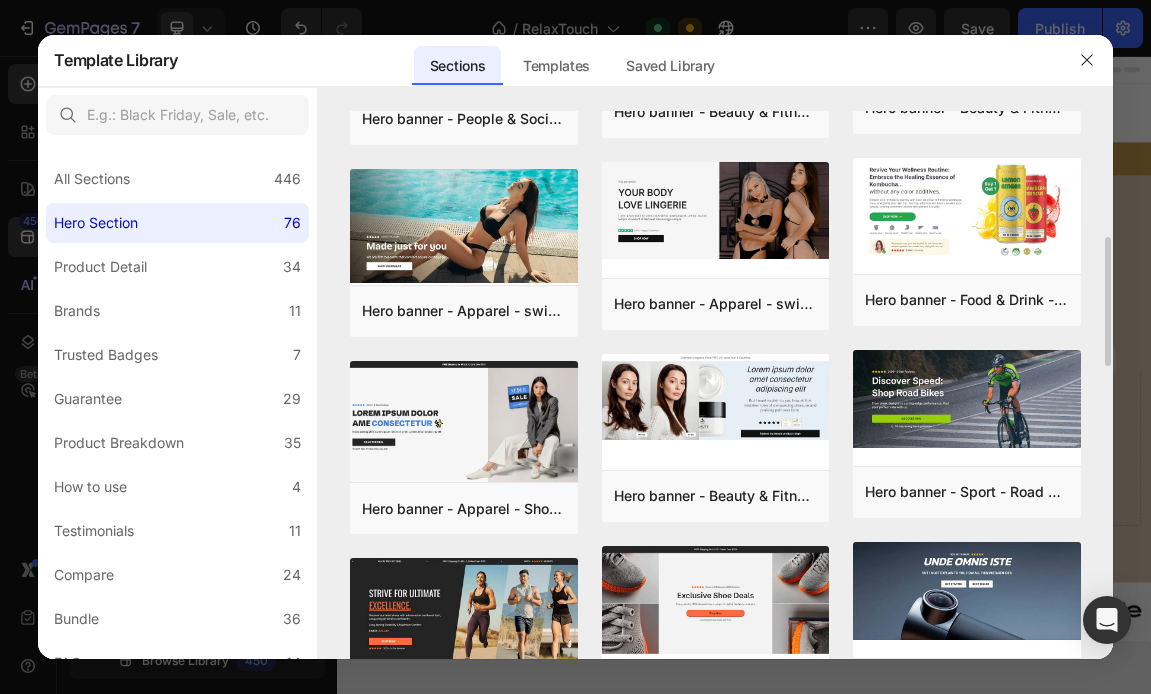 scroll, scrollTop: 530, scrollLeft: 0, axis: vertical 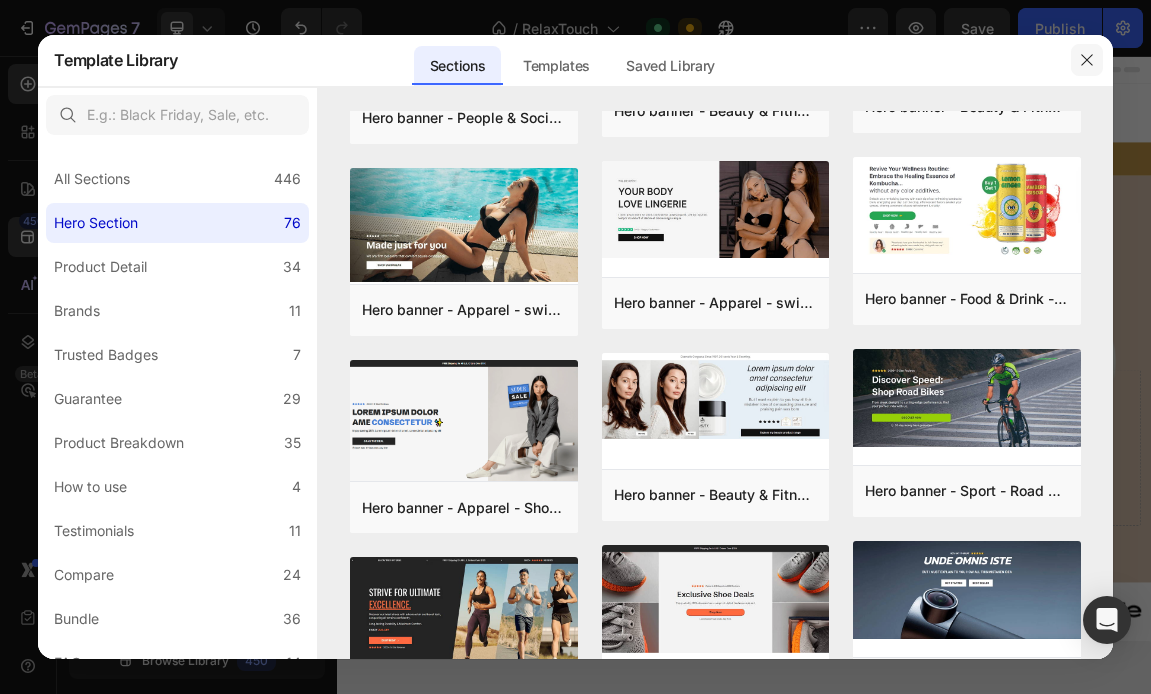 click 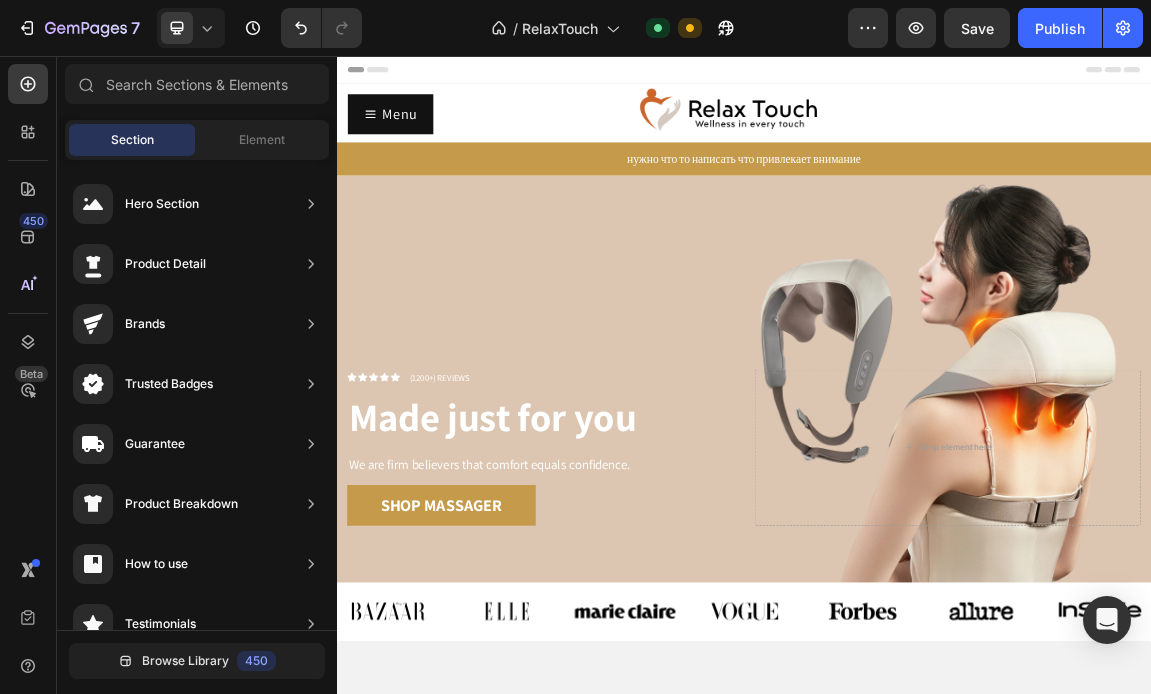 click on "Header" at bounding box center (394, 76) 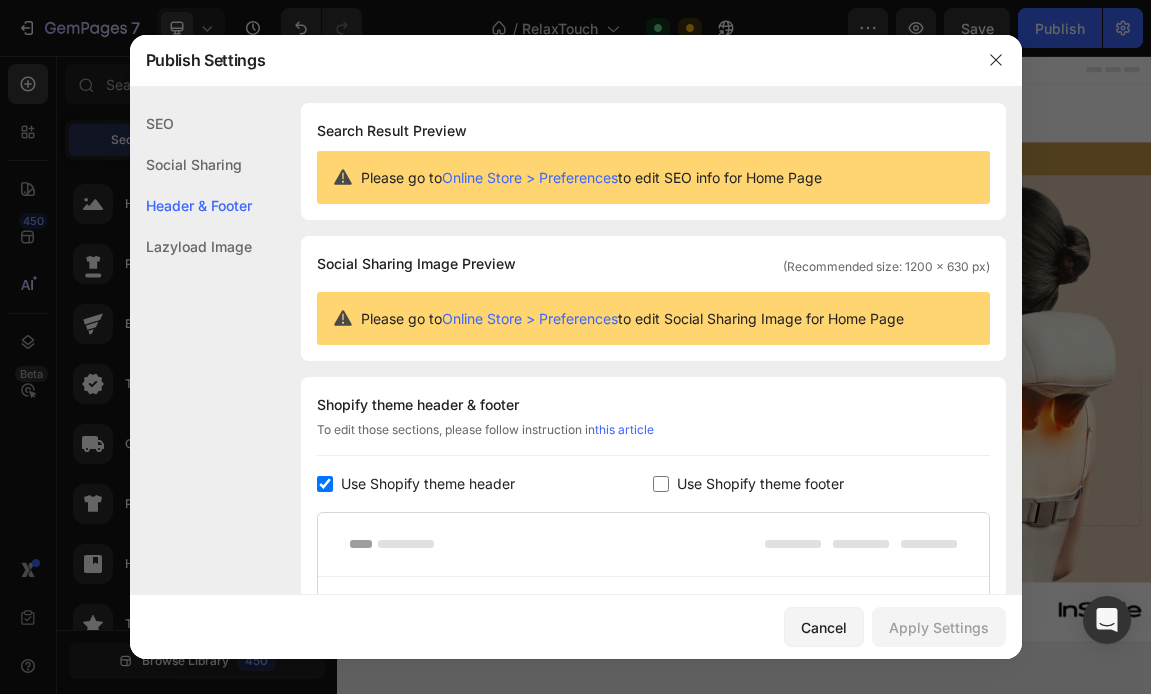 scroll, scrollTop: 270, scrollLeft: 0, axis: vertical 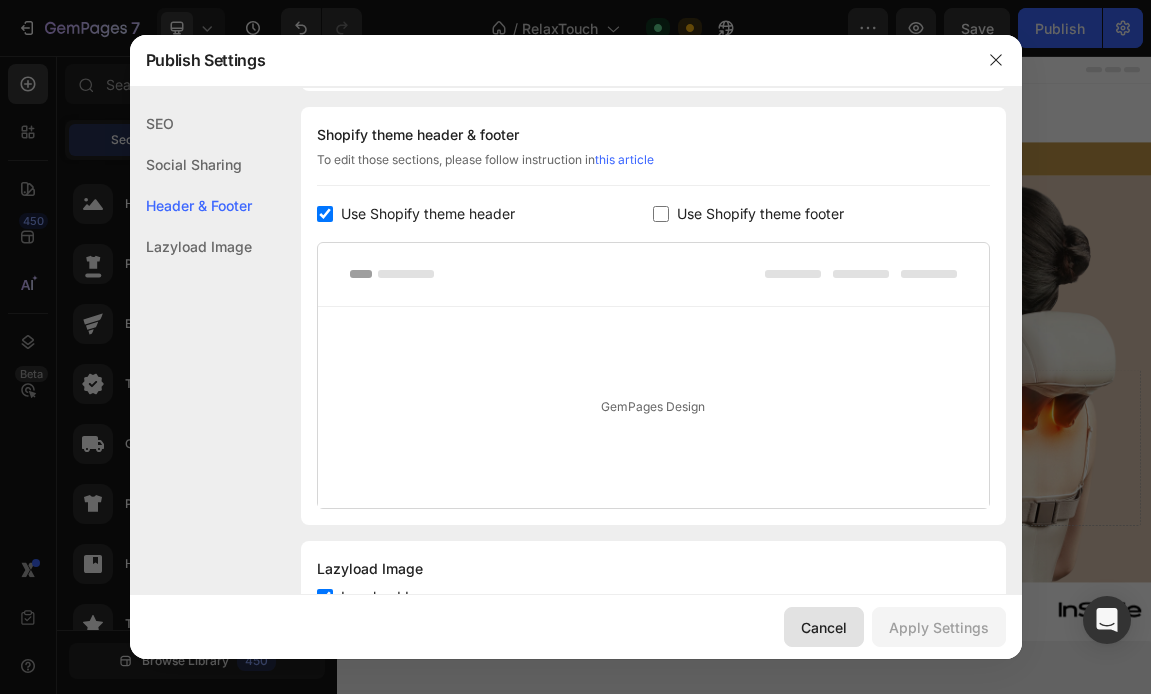 click on "Cancel" 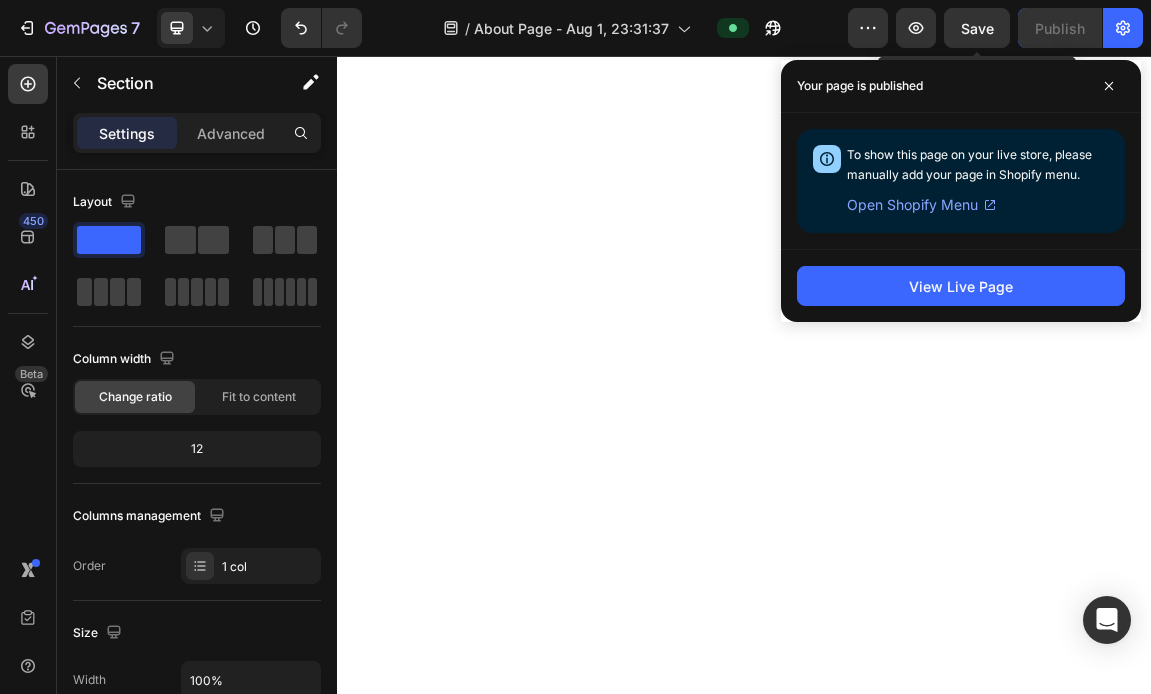 scroll, scrollTop: 0, scrollLeft: 0, axis: both 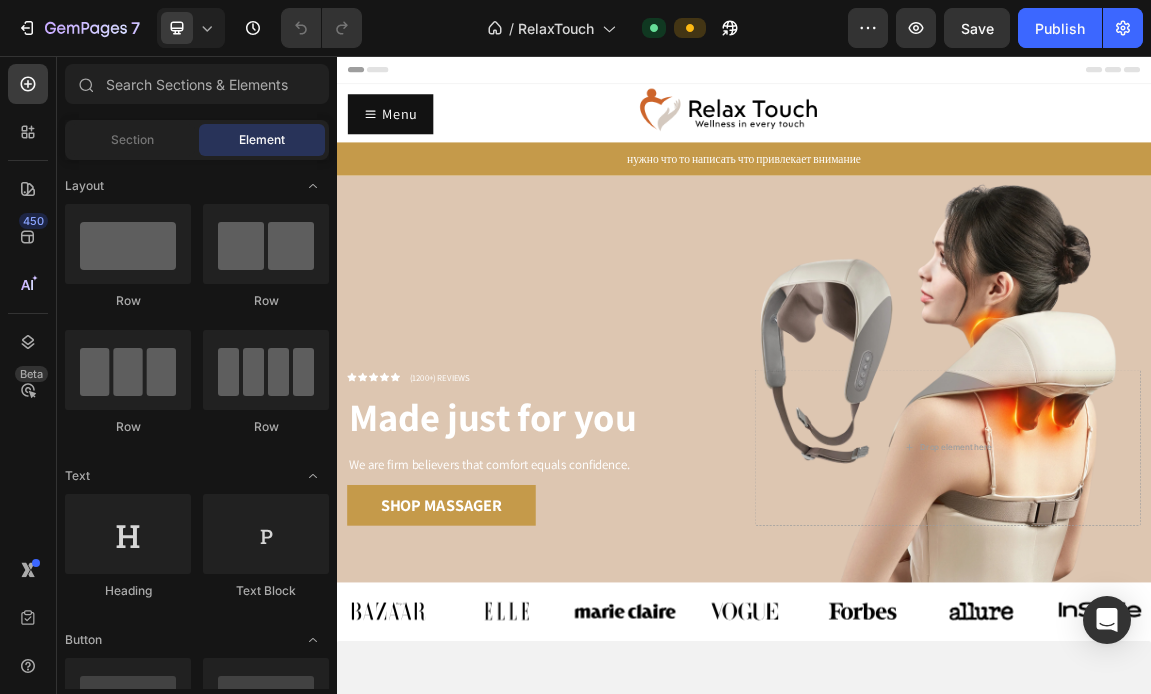 click on "Header" at bounding box center [394, 76] 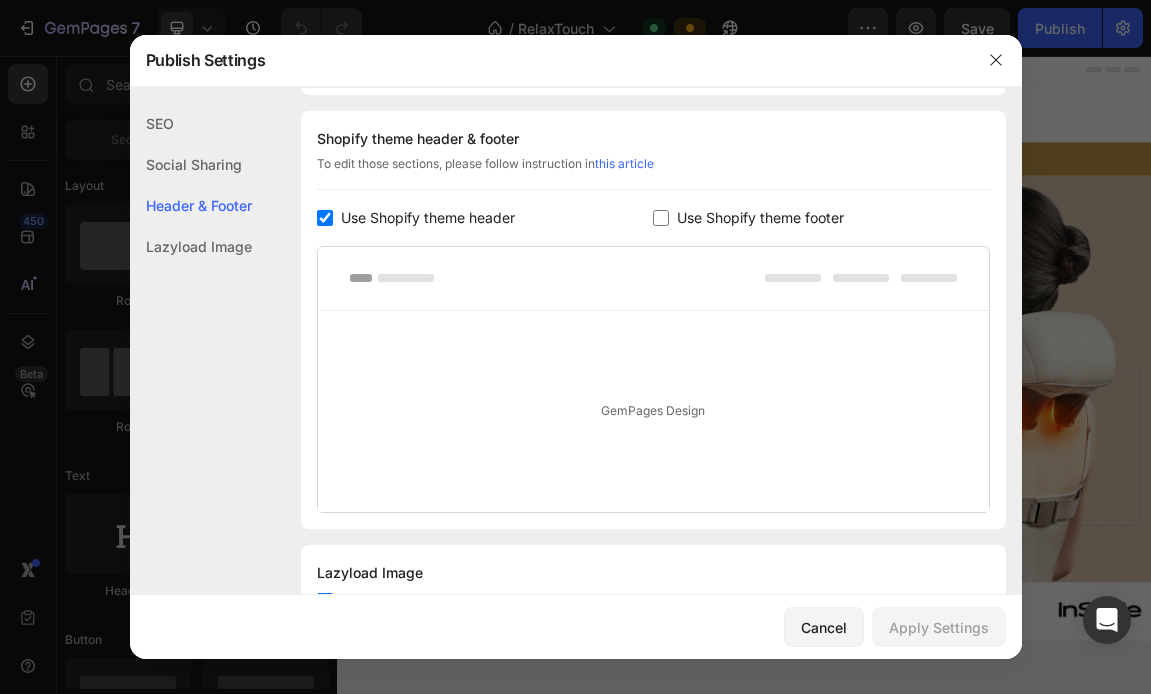 scroll, scrollTop: 270, scrollLeft: 0, axis: vertical 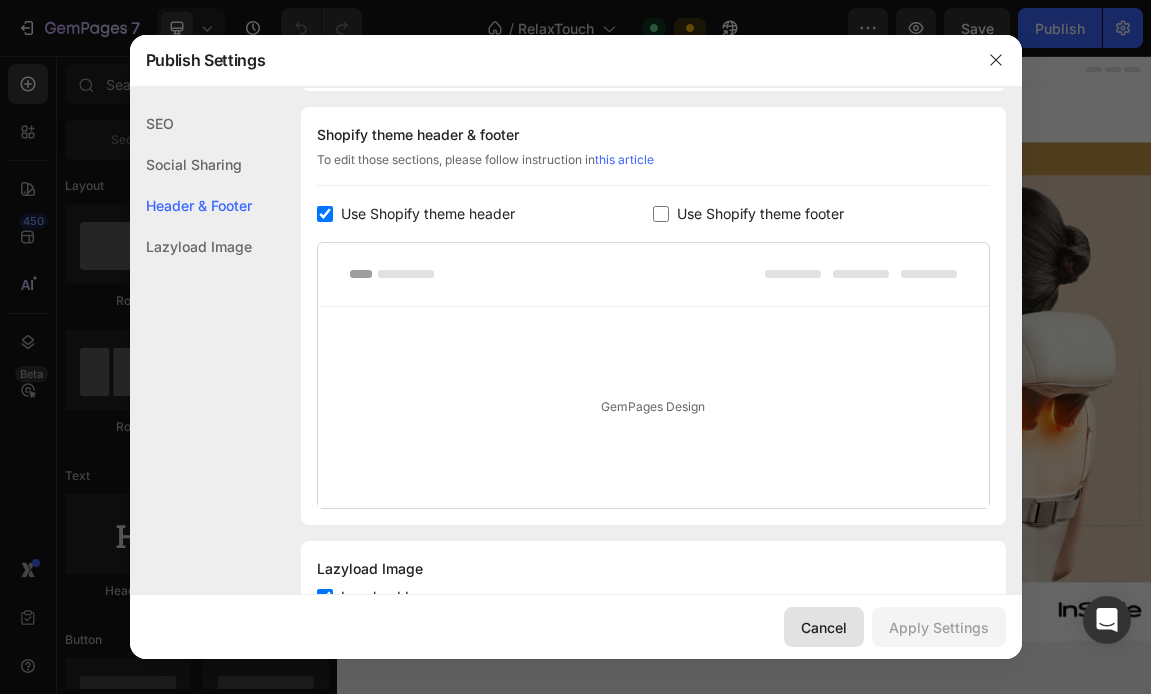 click on "Cancel" at bounding box center [824, 627] 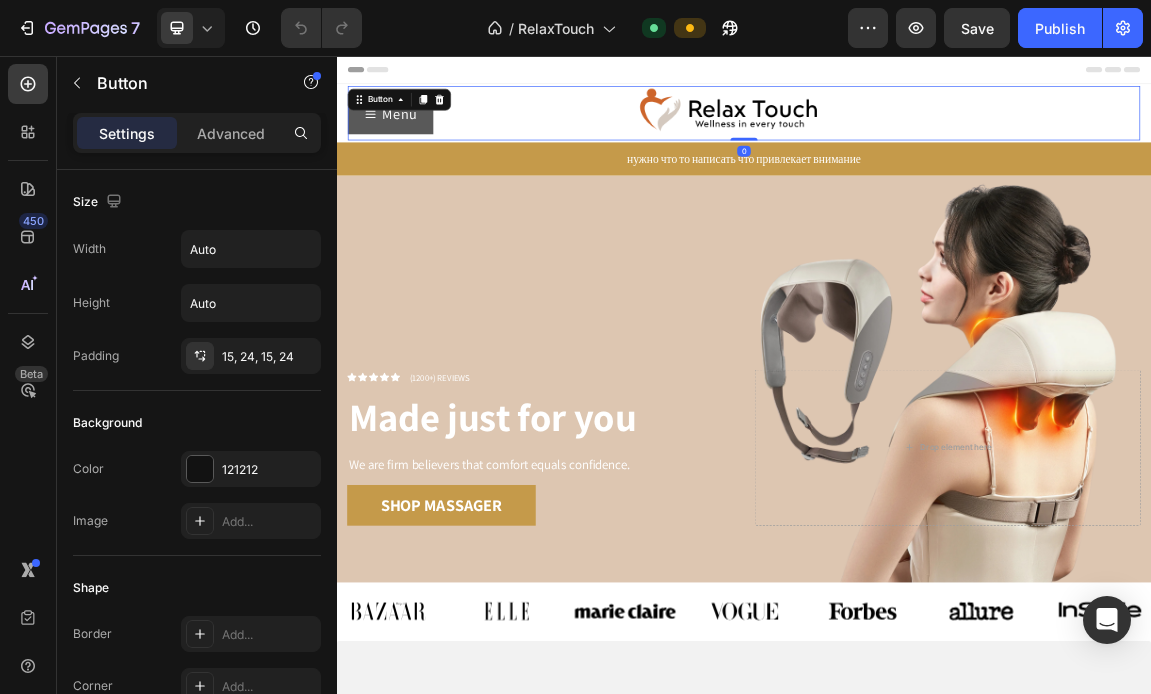 click 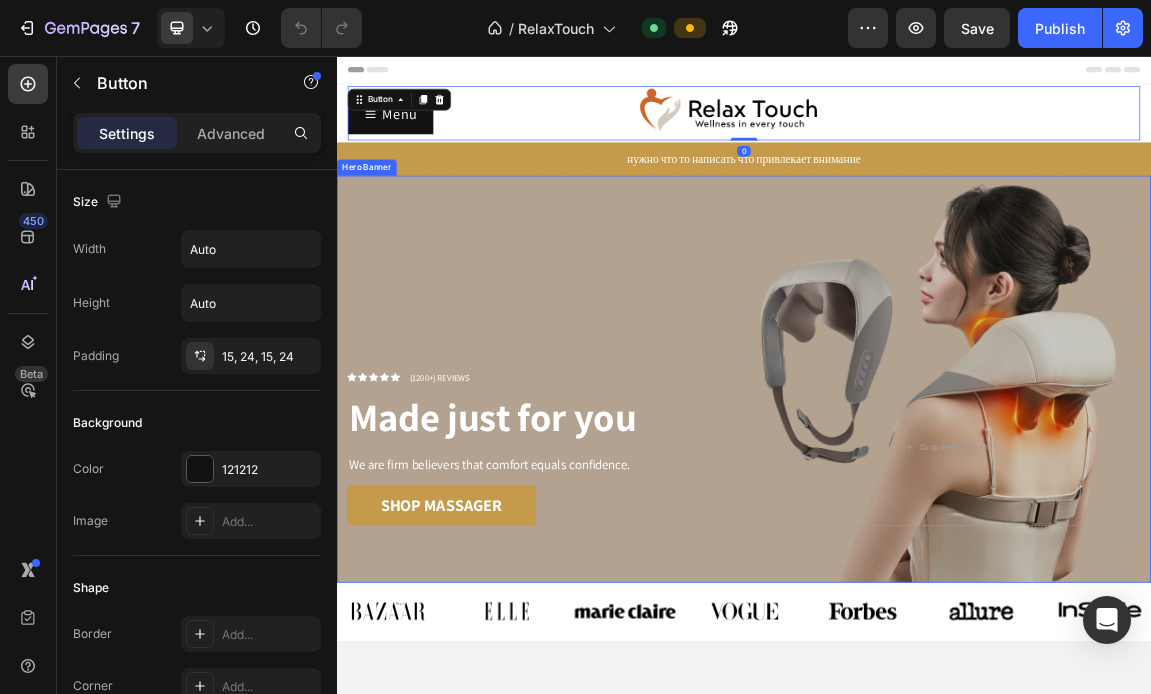 click at bounding box center (937, 532) 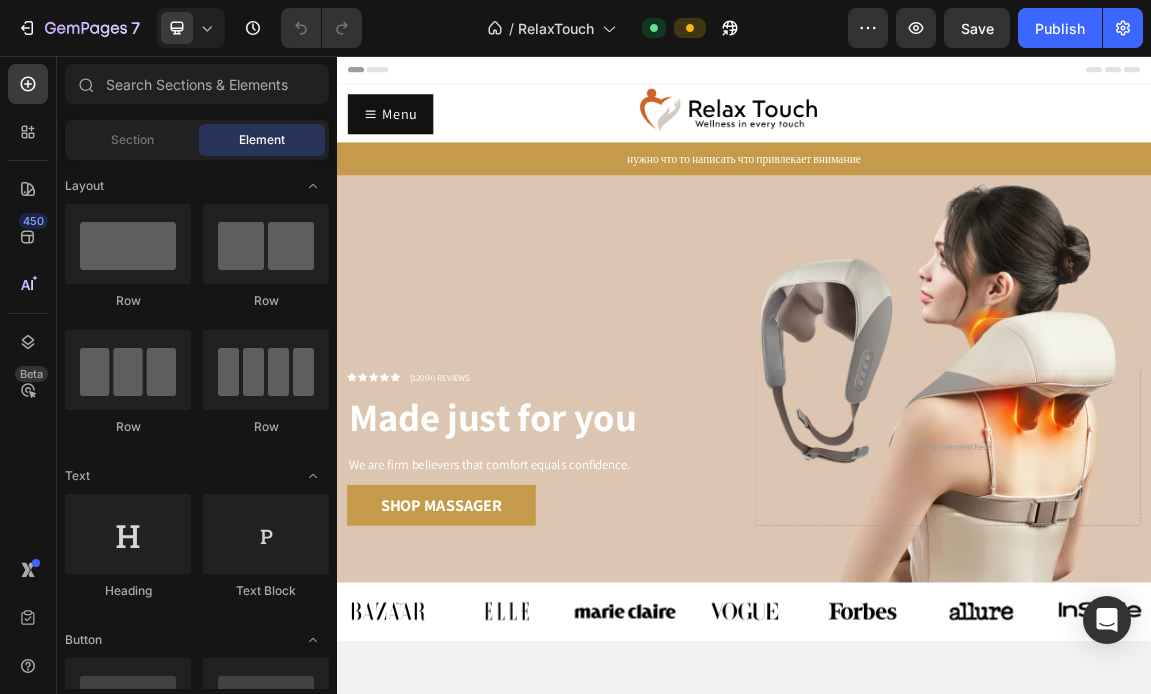 click on "Header" at bounding box center (937, 76) 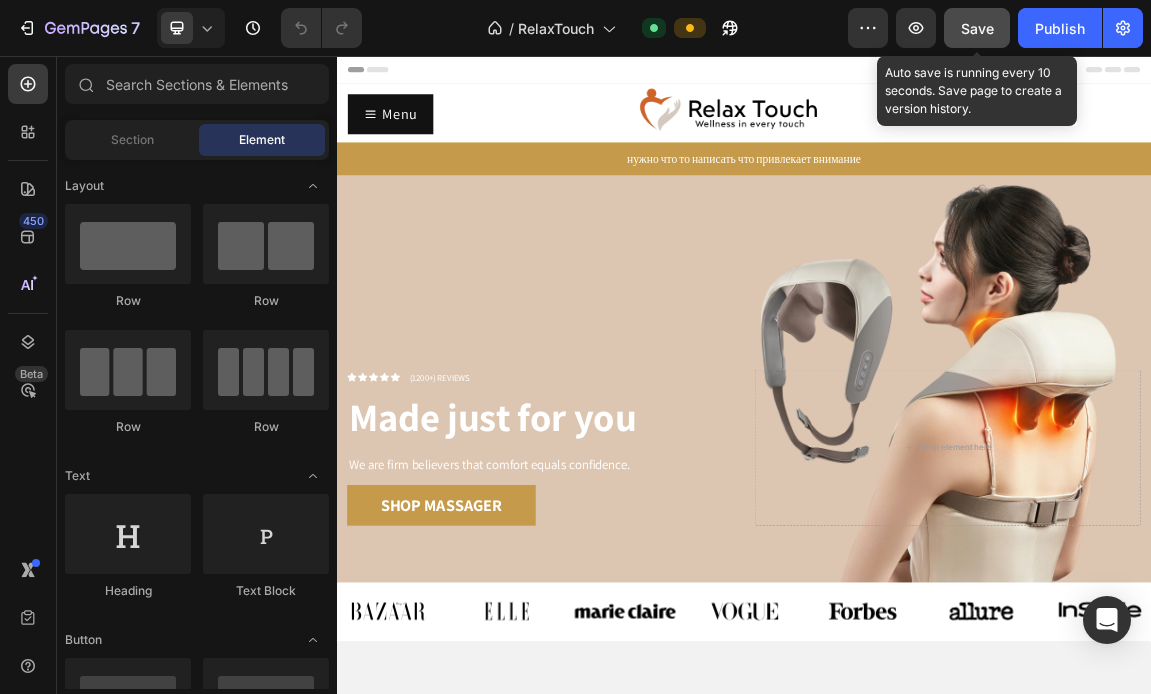 click on "Save" at bounding box center [977, 28] 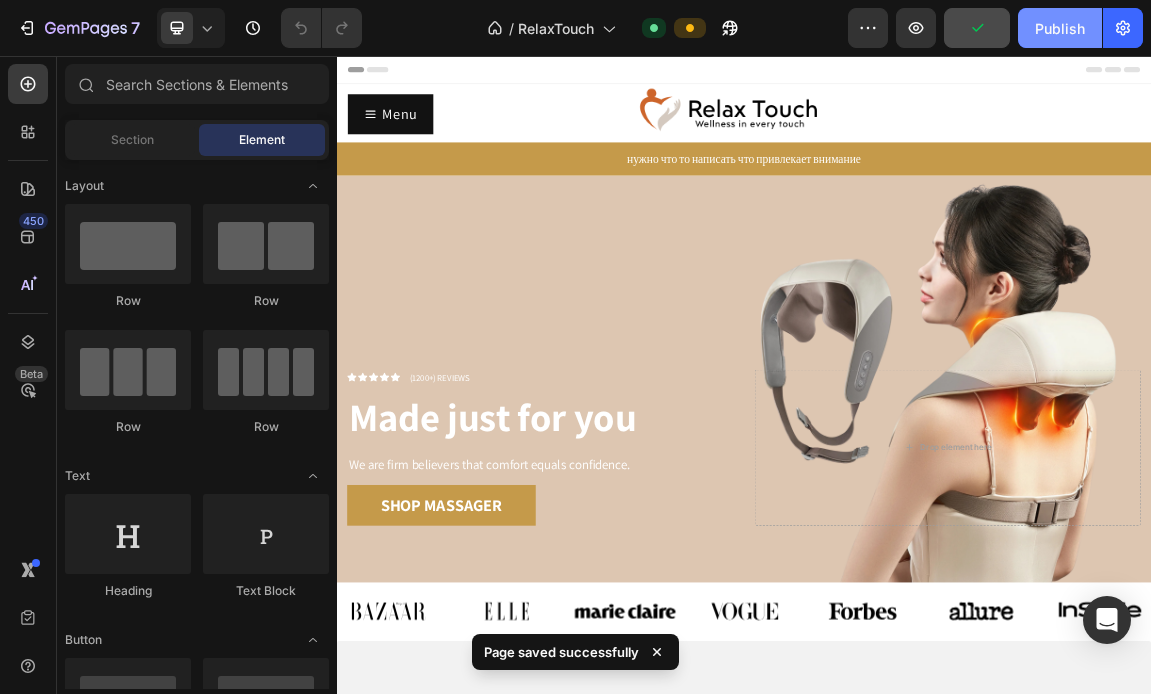 click on "Publish" at bounding box center [1060, 28] 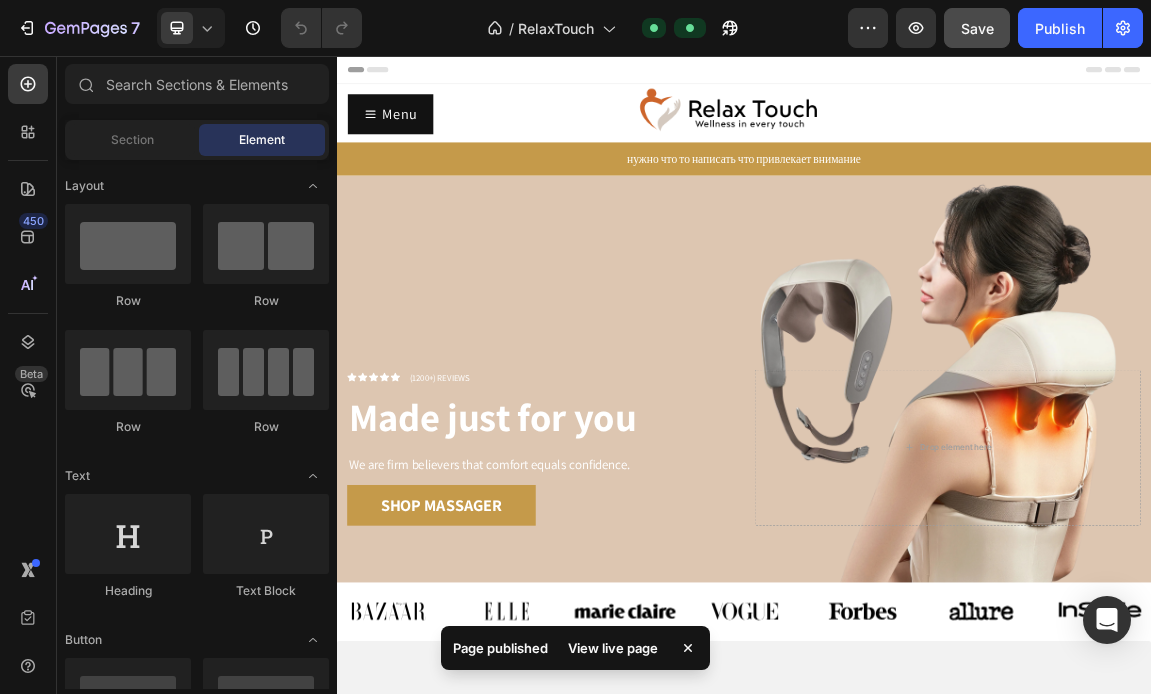 click on "View live page" at bounding box center [613, 648] 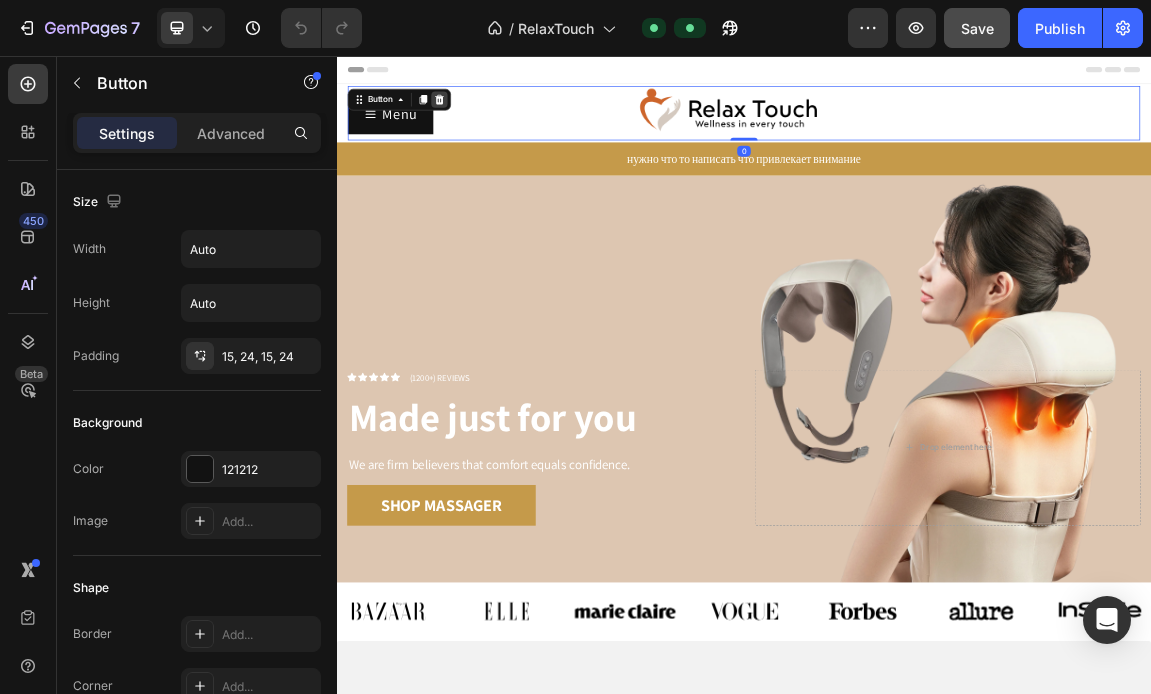 click at bounding box center [488, 120] 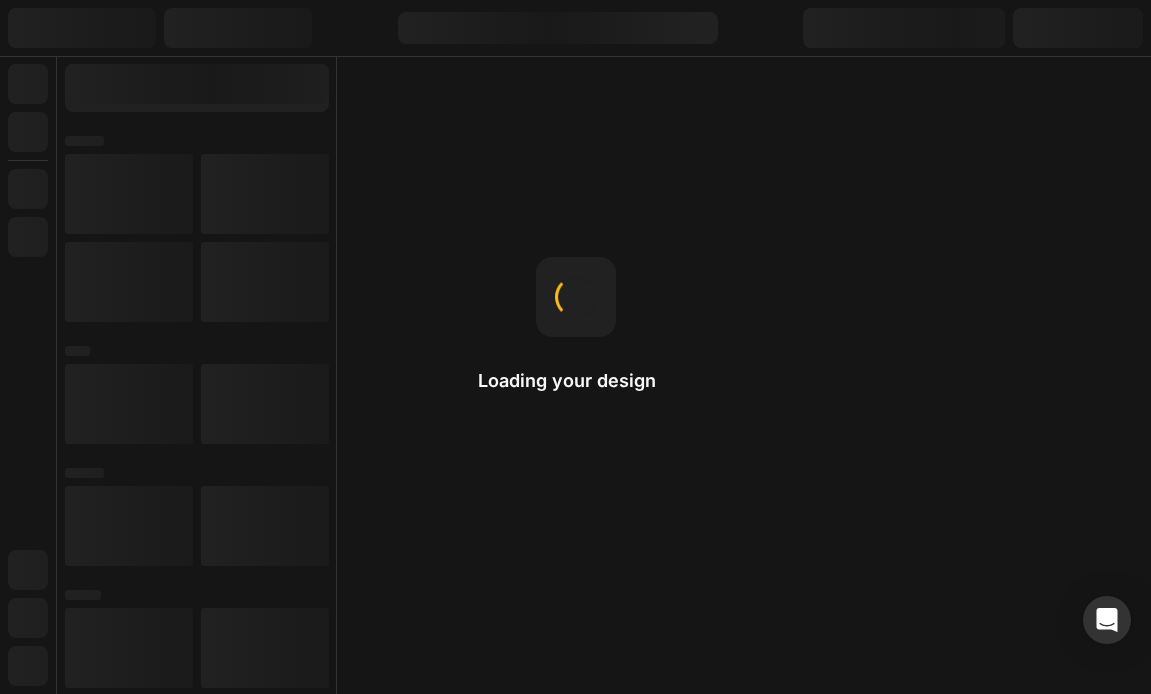 scroll, scrollTop: 0, scrollLeft: 0, axis: both 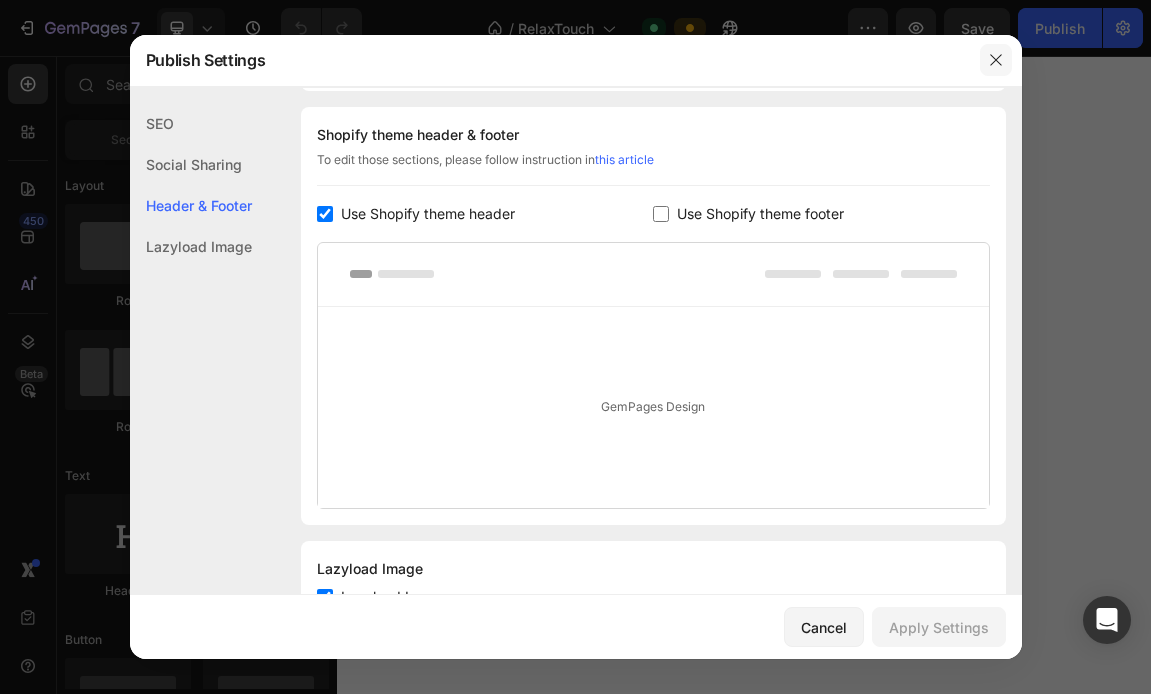 click at bounding box center [996, 60] 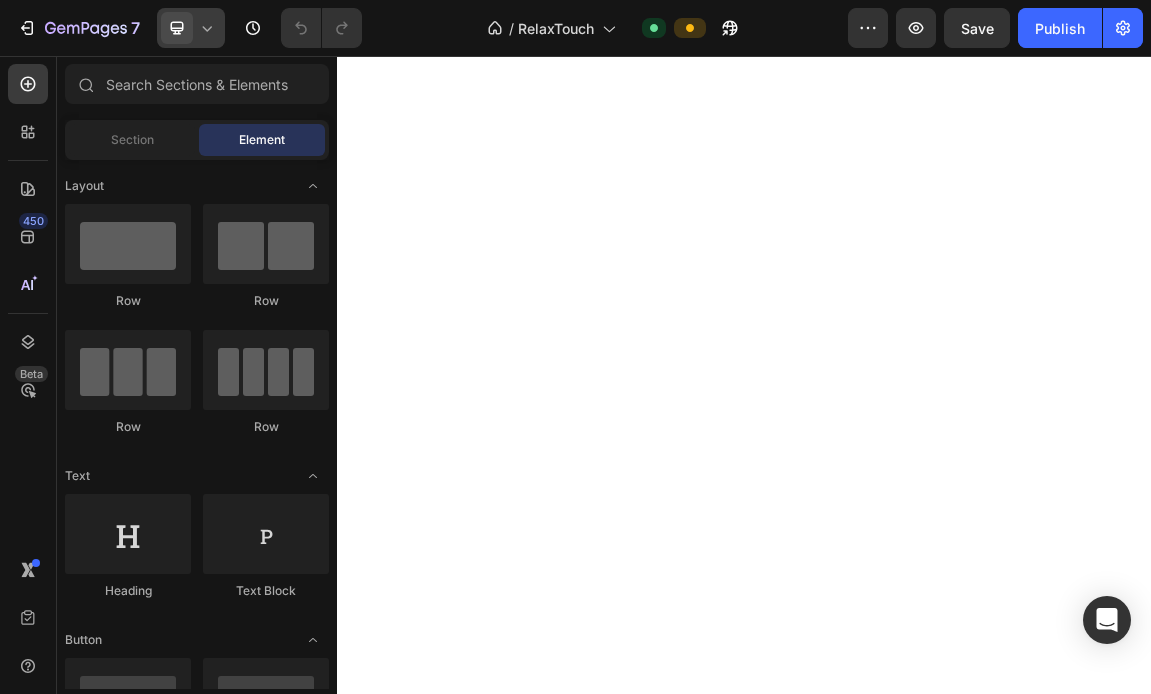 click 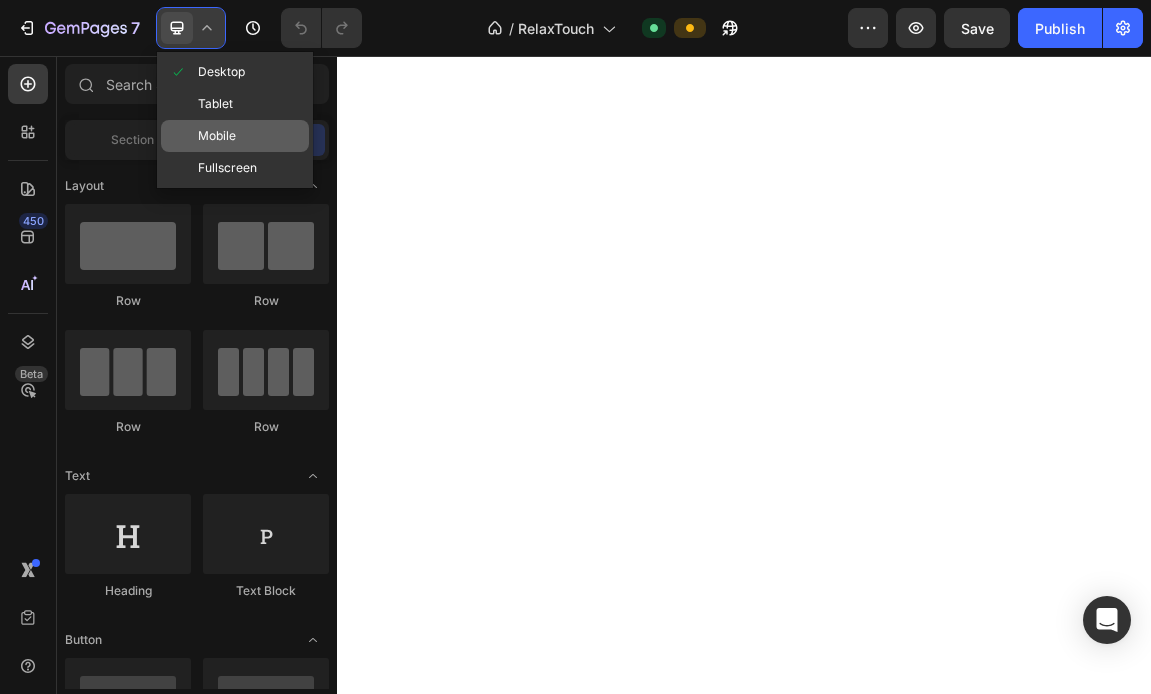 click on "Mobile" at bounding box center (217, 136) 